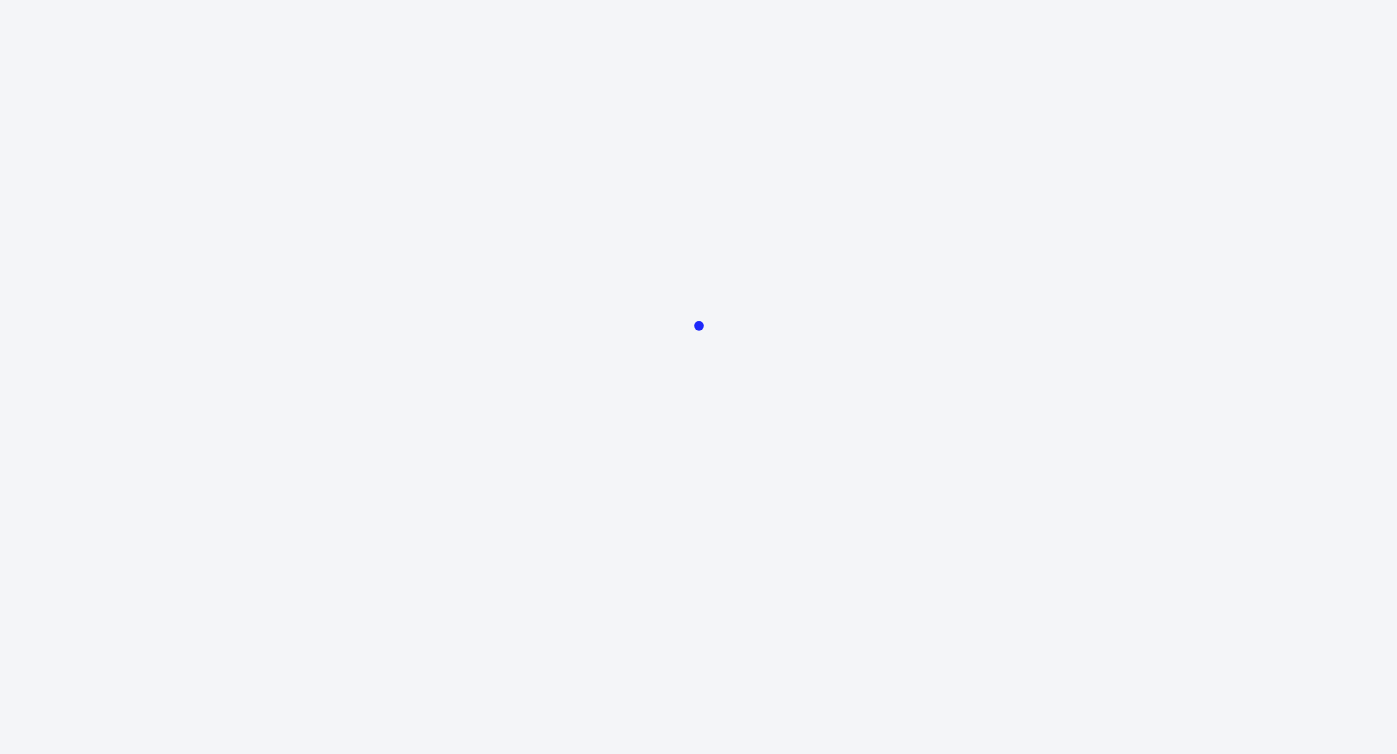 scroll, scrollTop: 0, scrollLeft: 0, axis: both 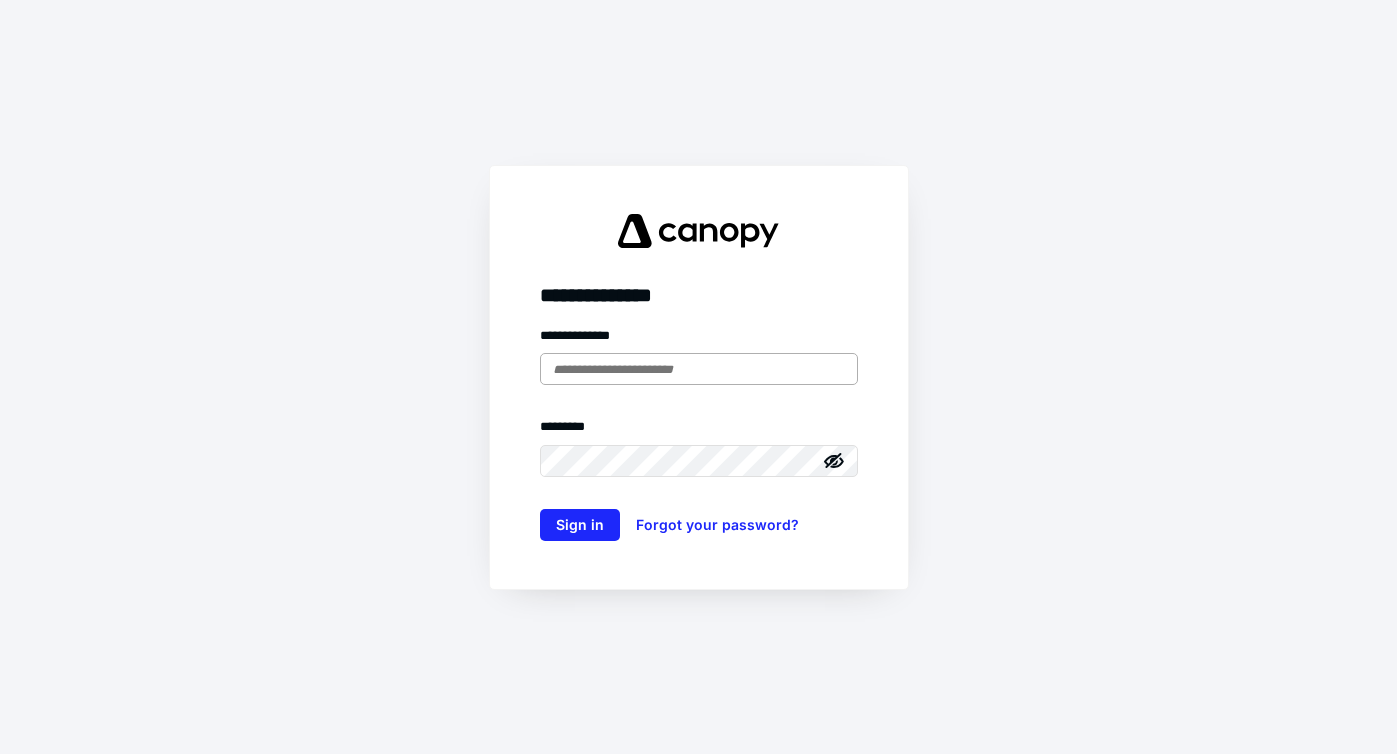 click at bounding box center (699, 369) 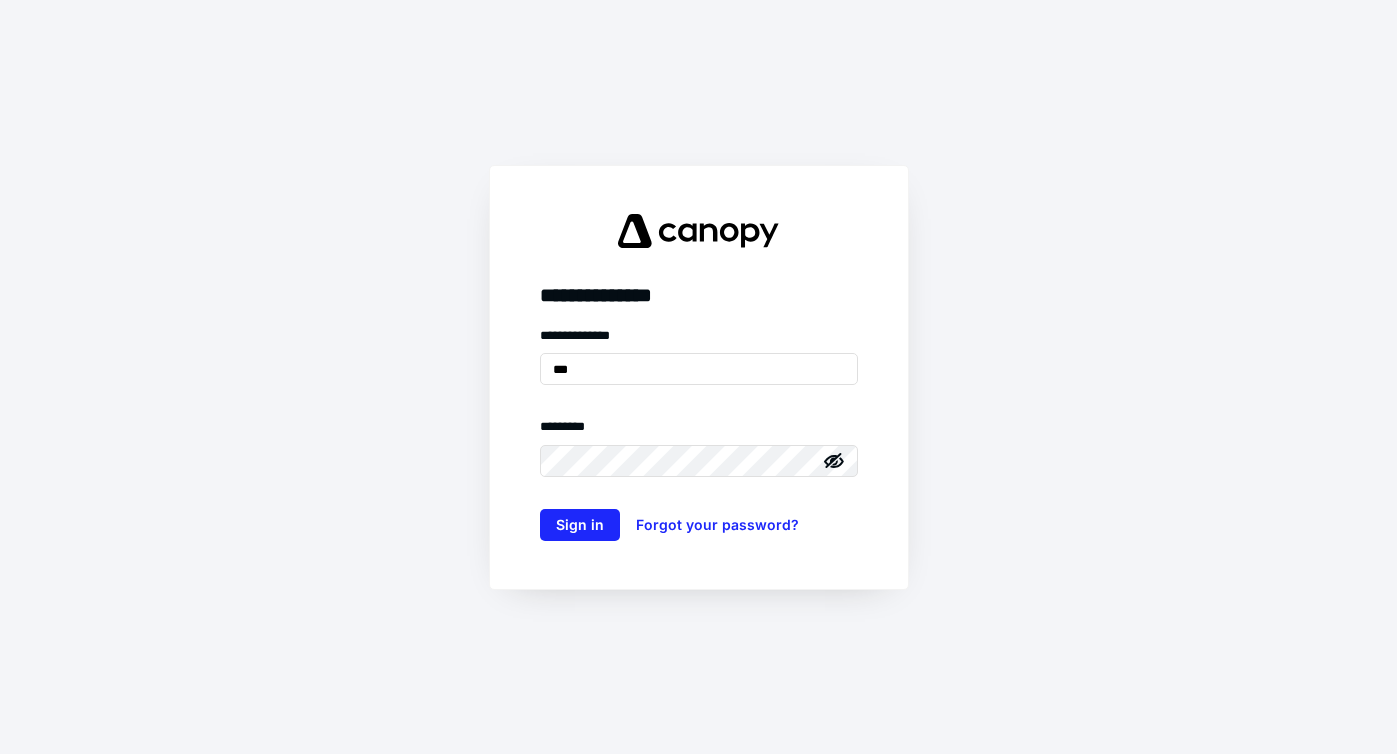 type on "**********" 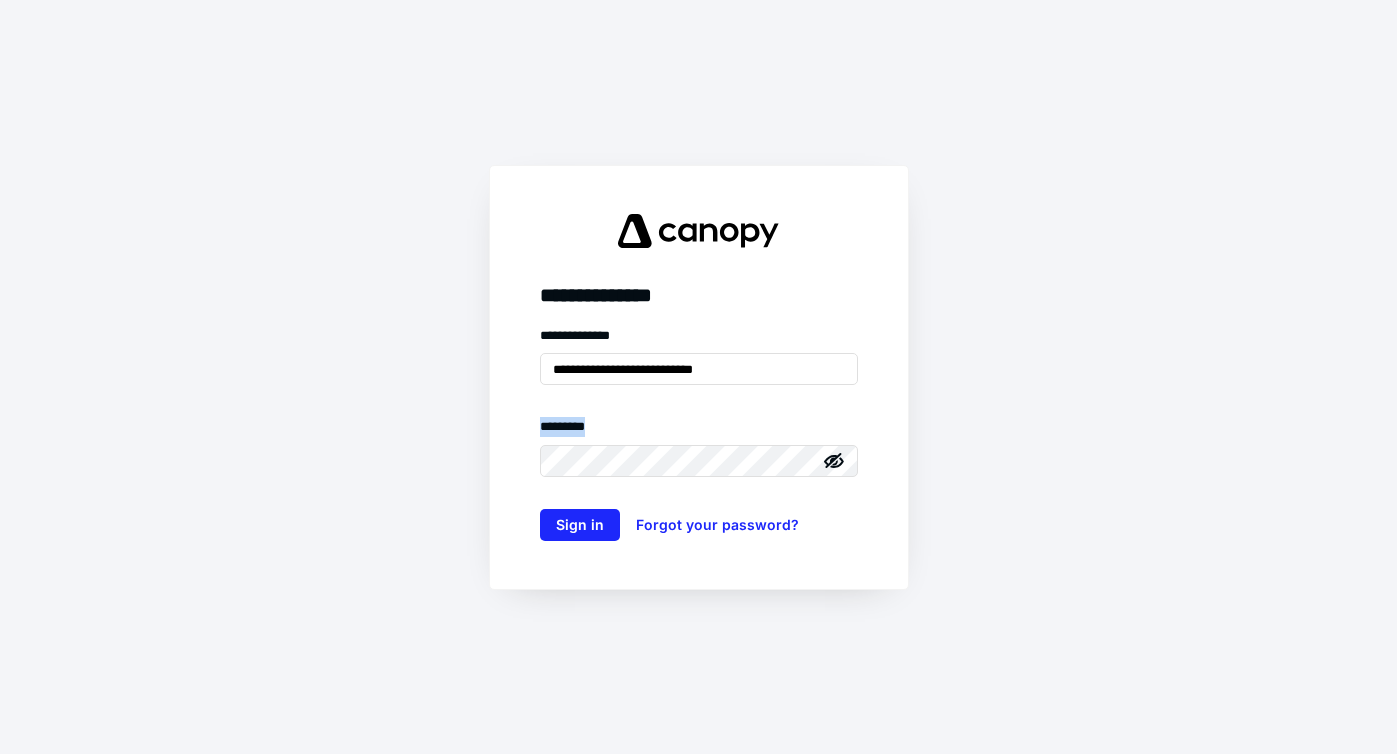 click on "**********" at bounding box center [699, 433] 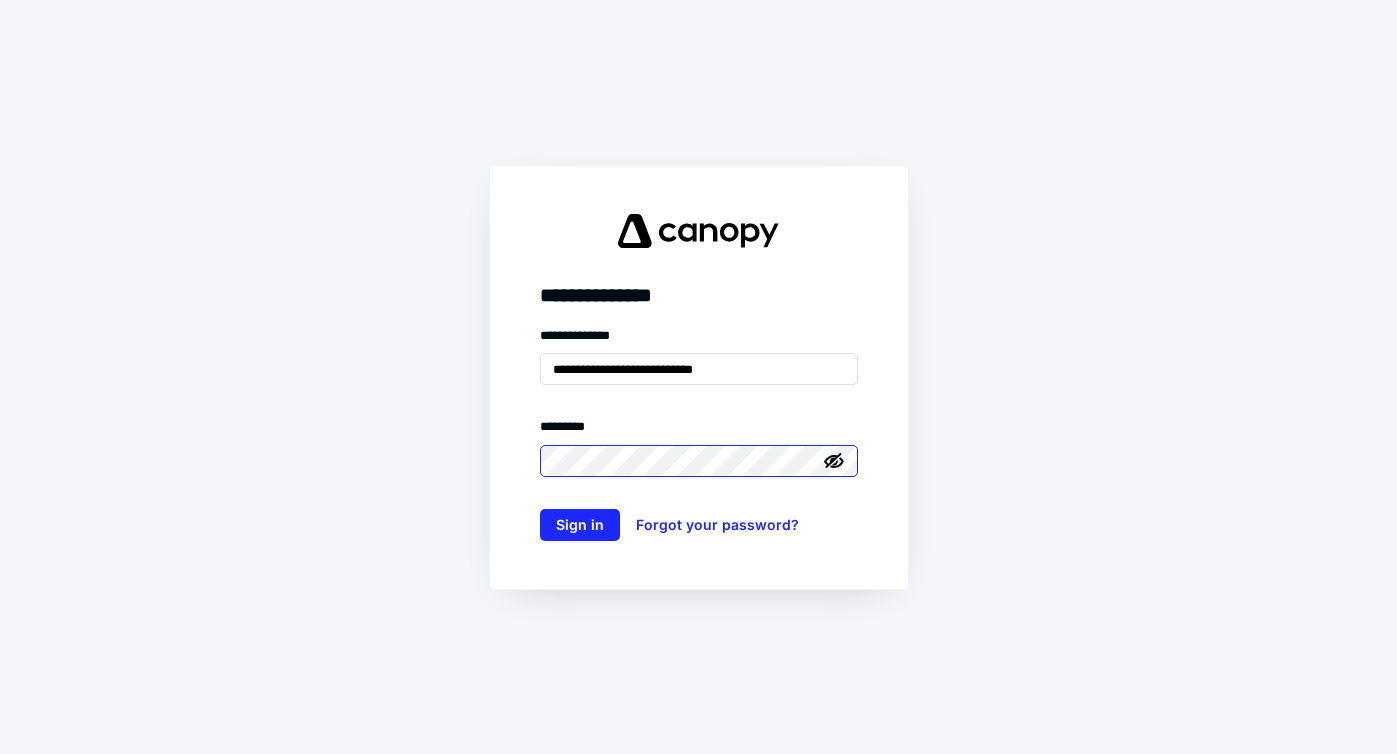 click on "Sign in" at bounding box center (580, 525) 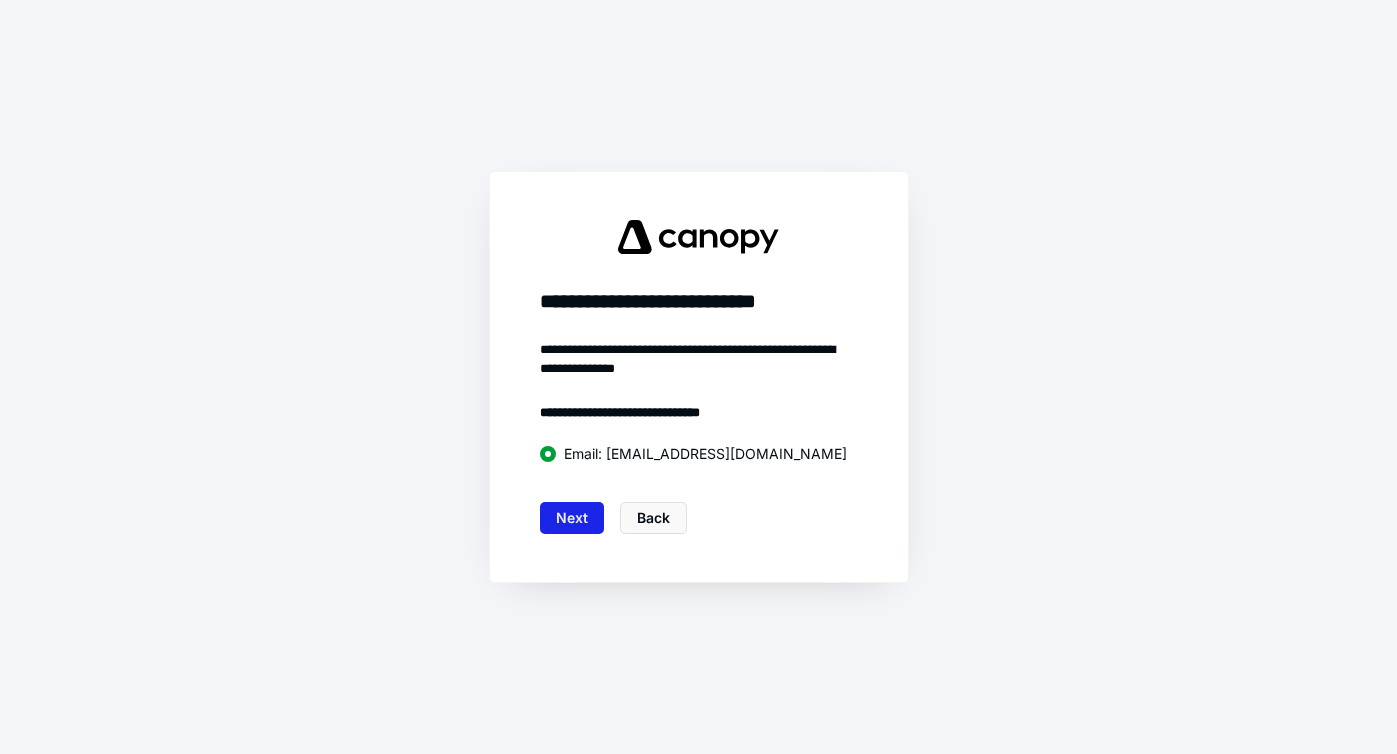 click on "Next" at bounding box center [572, 518] 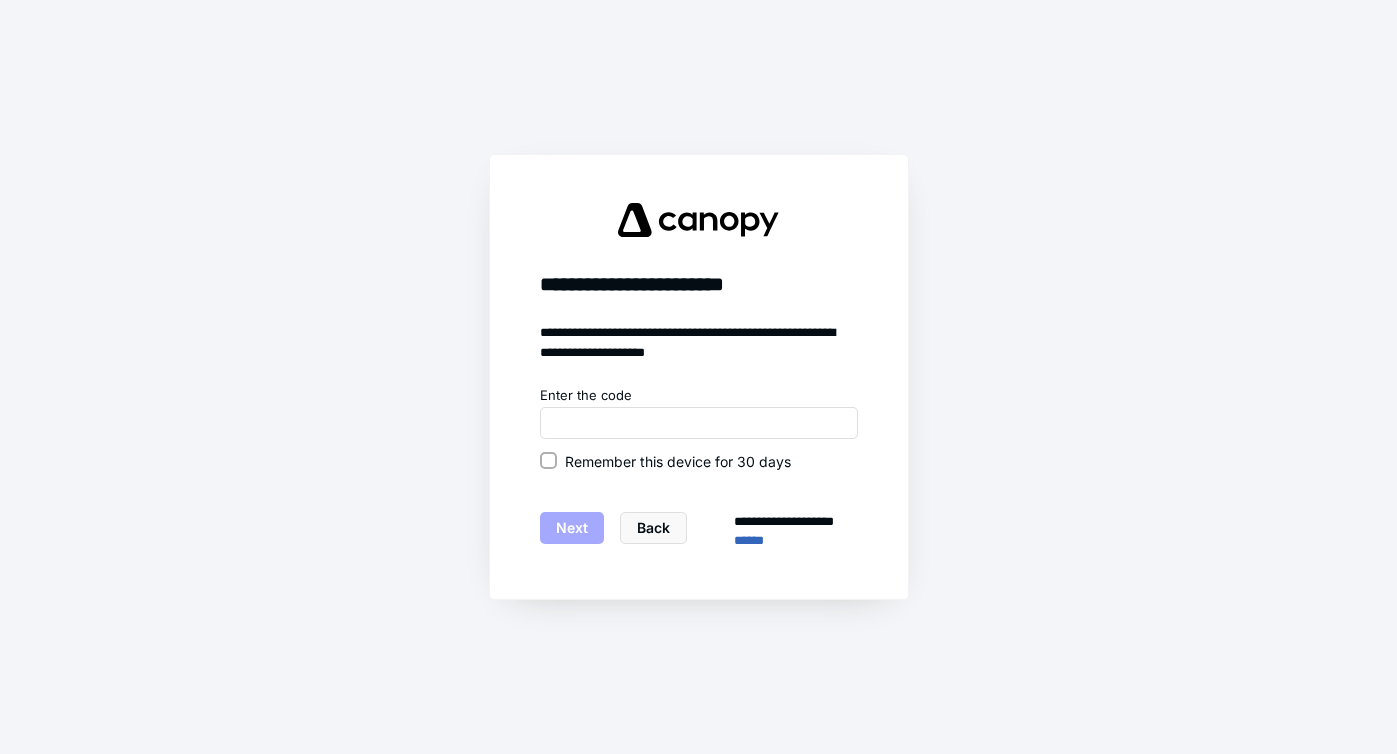 click on "Remember this device for 30 days" at bounding box center [548, 461] 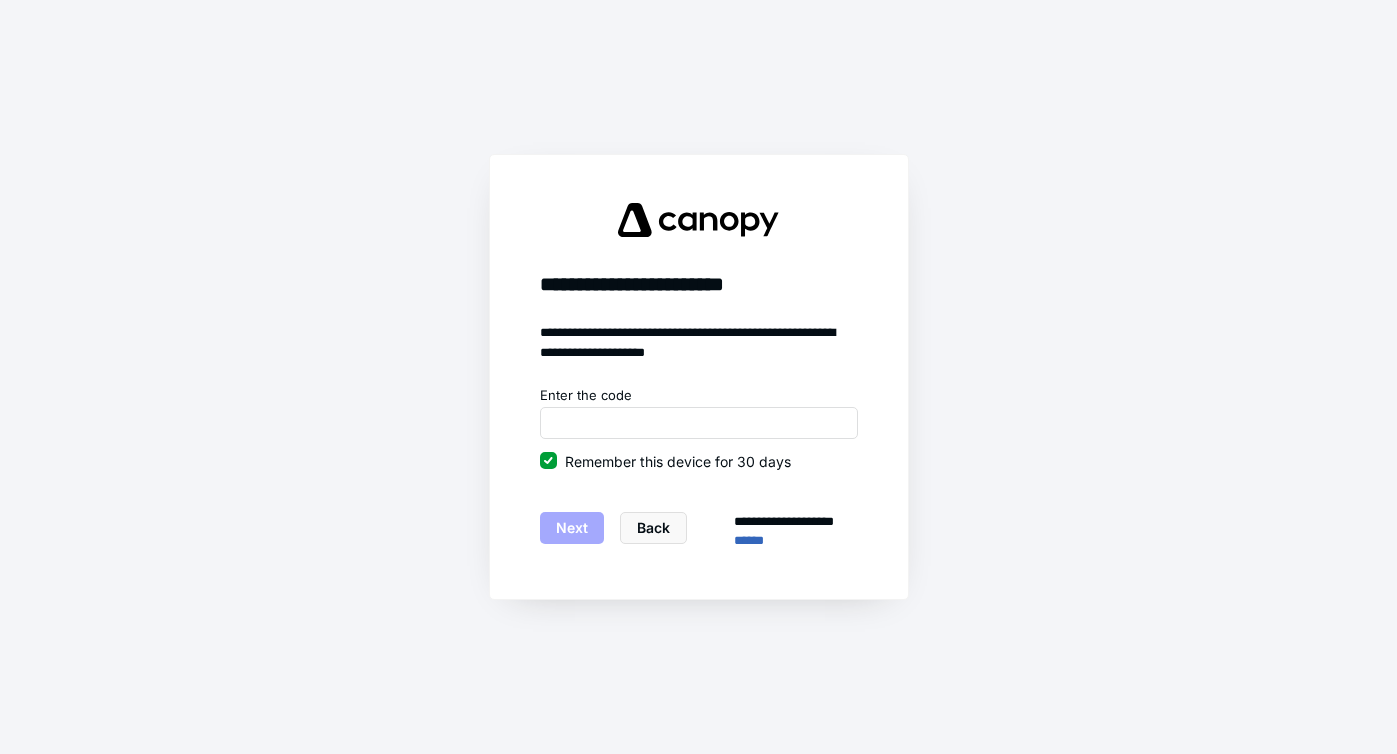 click on "Enter the code" at bounding box center [699, 396] 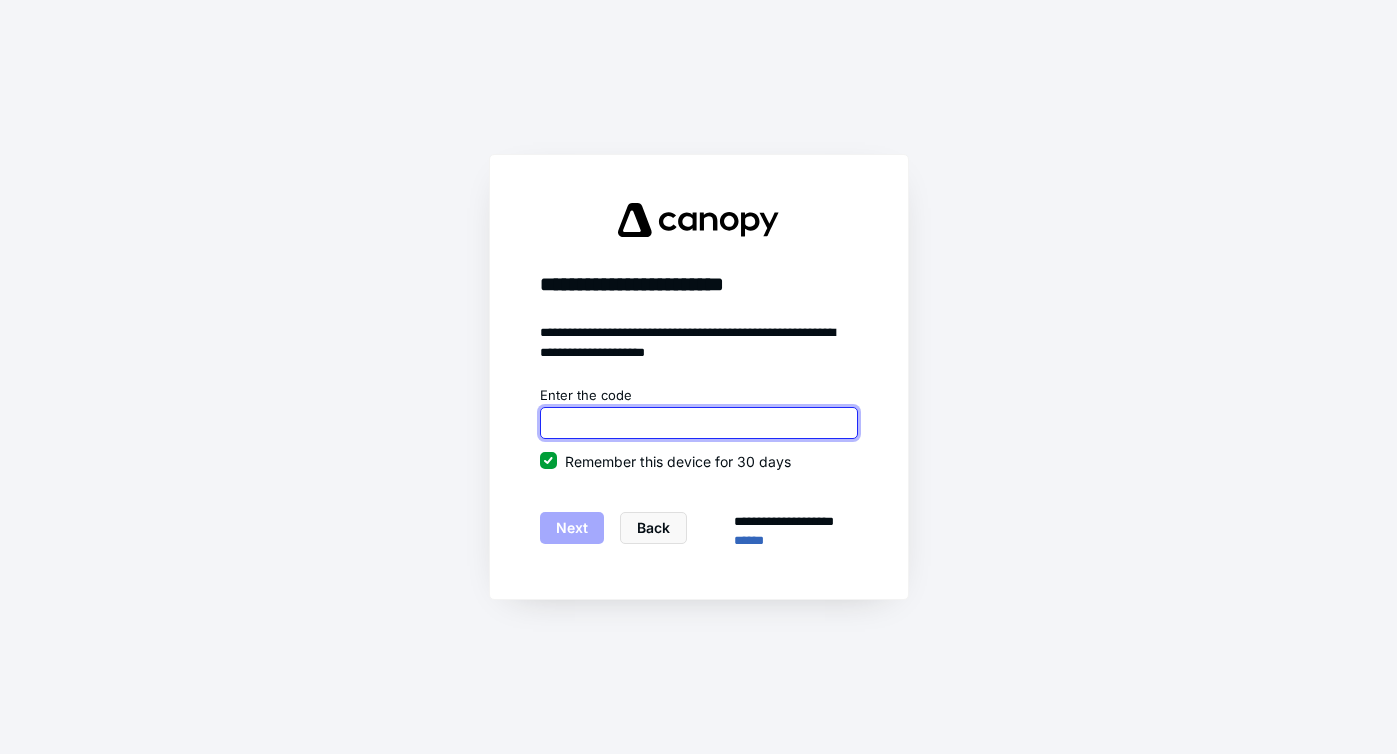 click at bounding box center [699, 423] 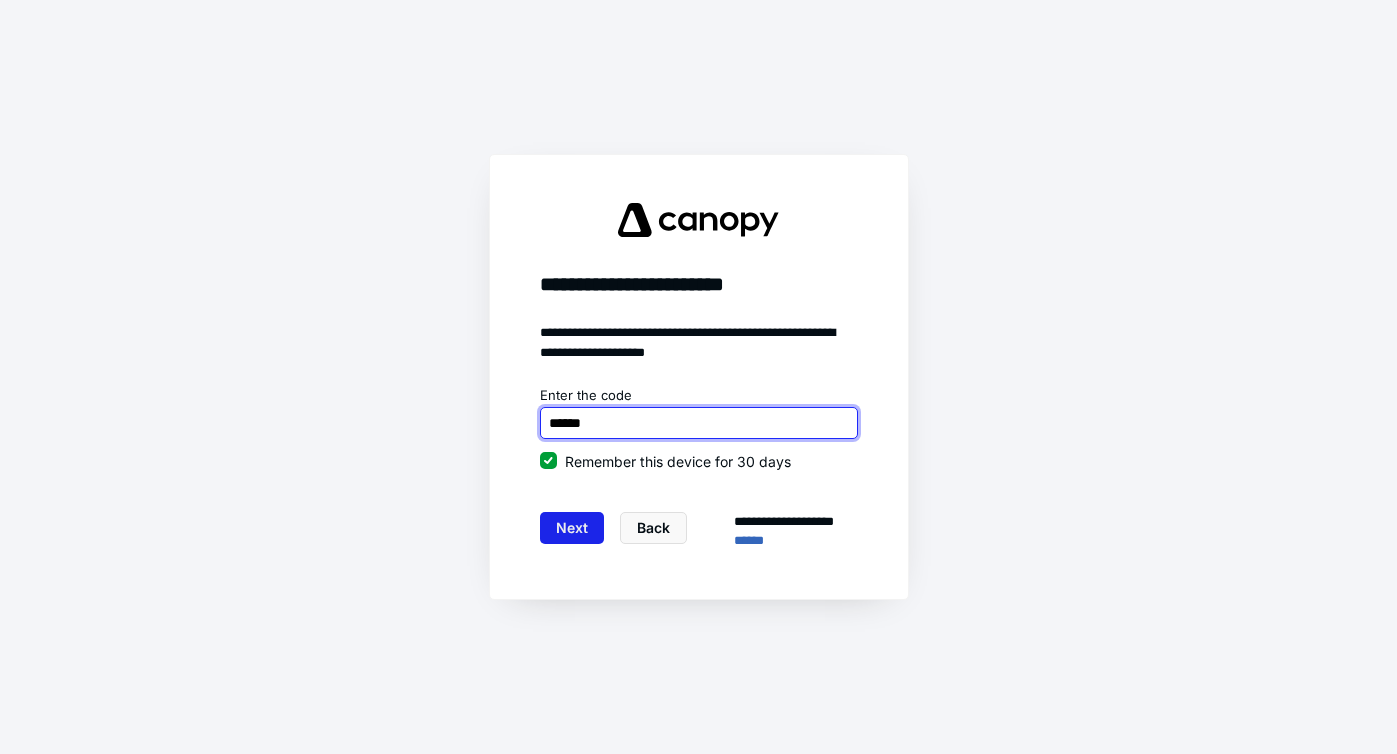 type on "******" 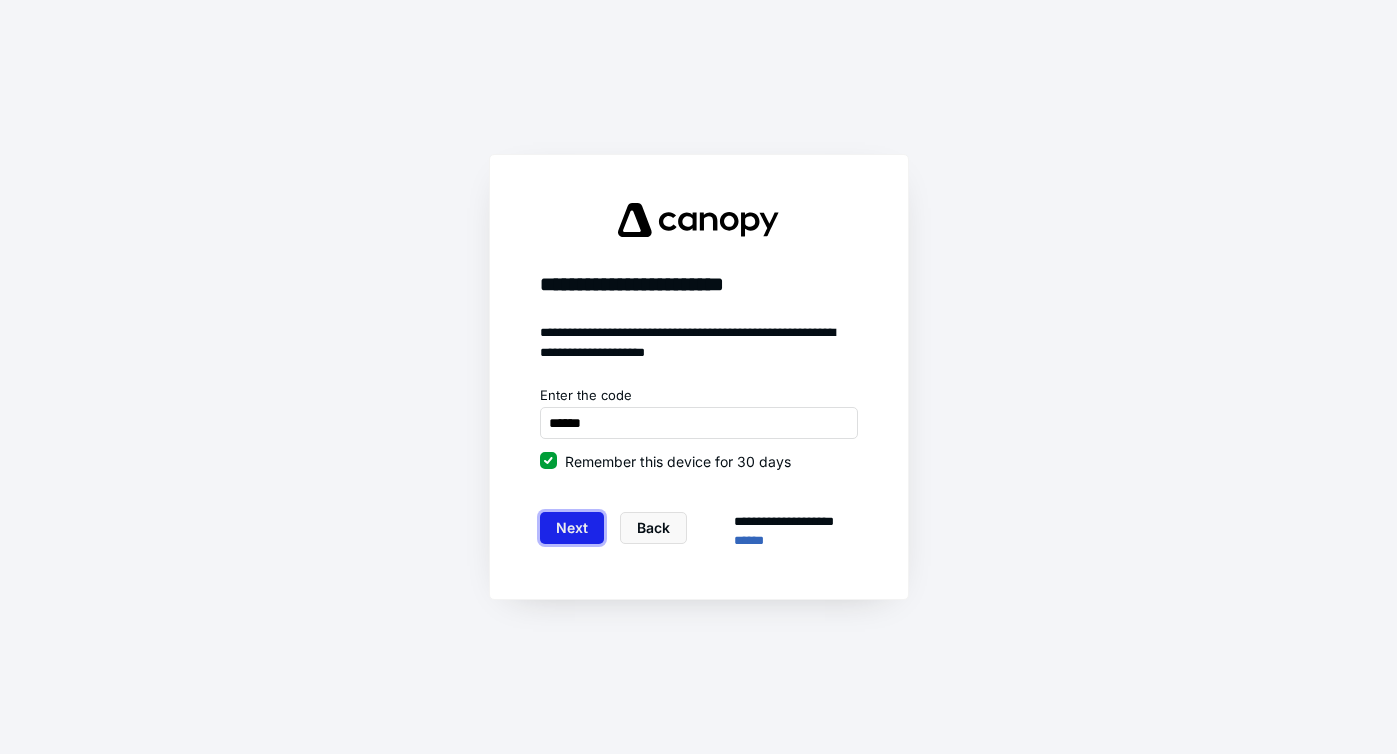 click on "Next" at bounding box center [572, 528] 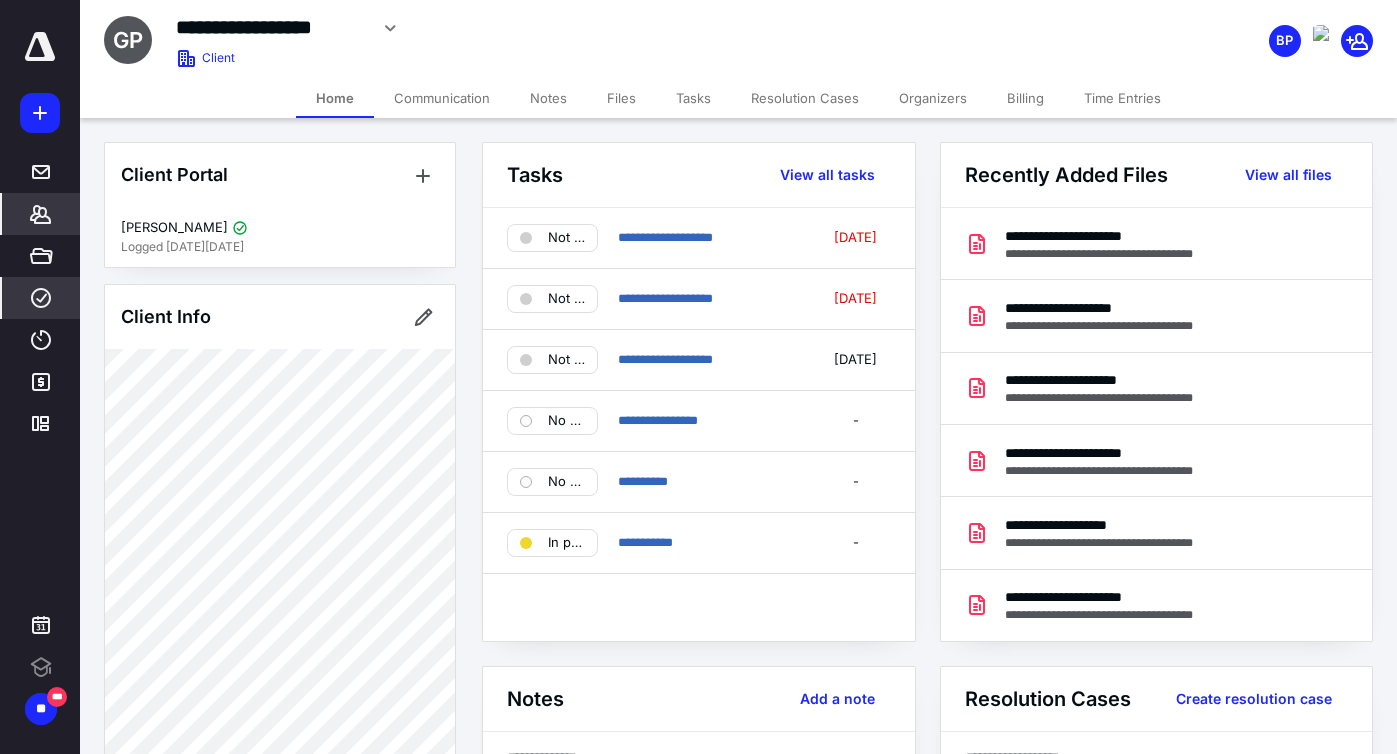 scroll, scrollTop: 0, scrollLeft: 0, axis: both 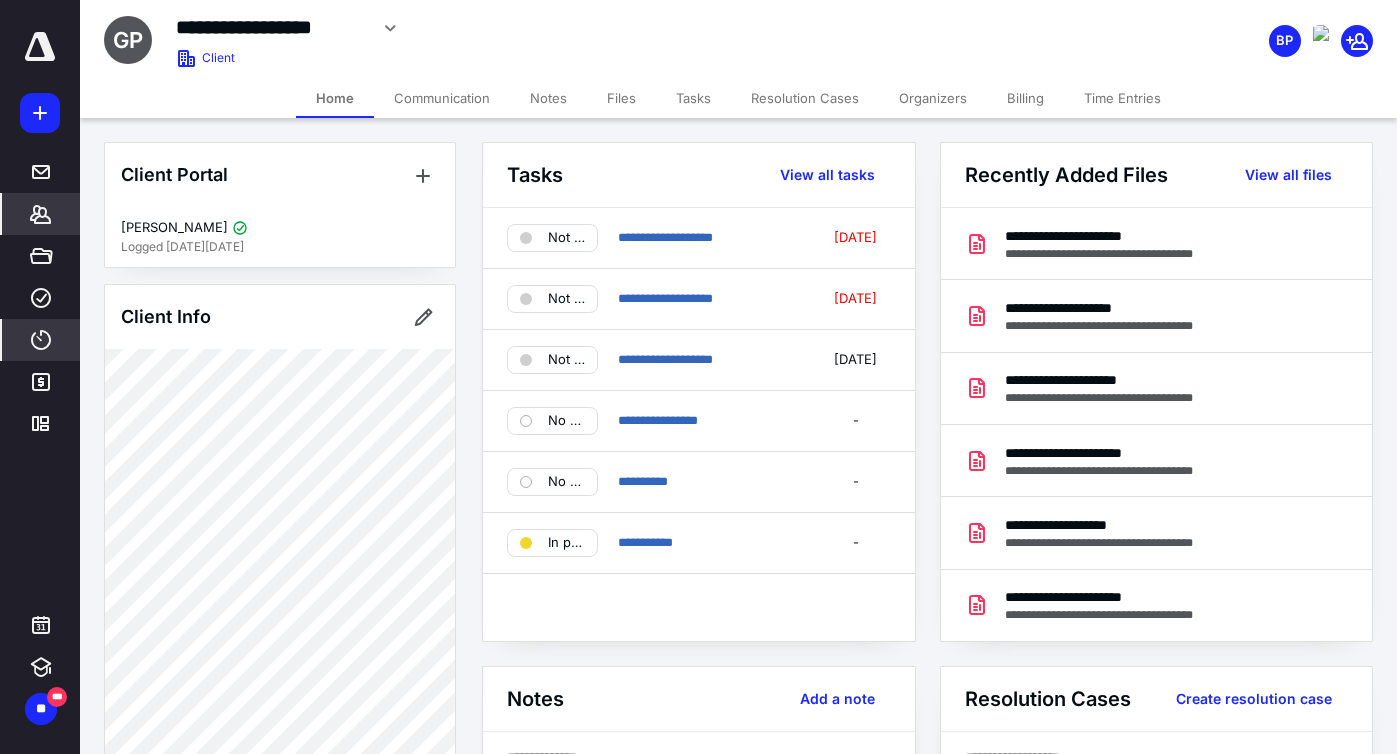 click on "****" at bounding box center (41, 340) 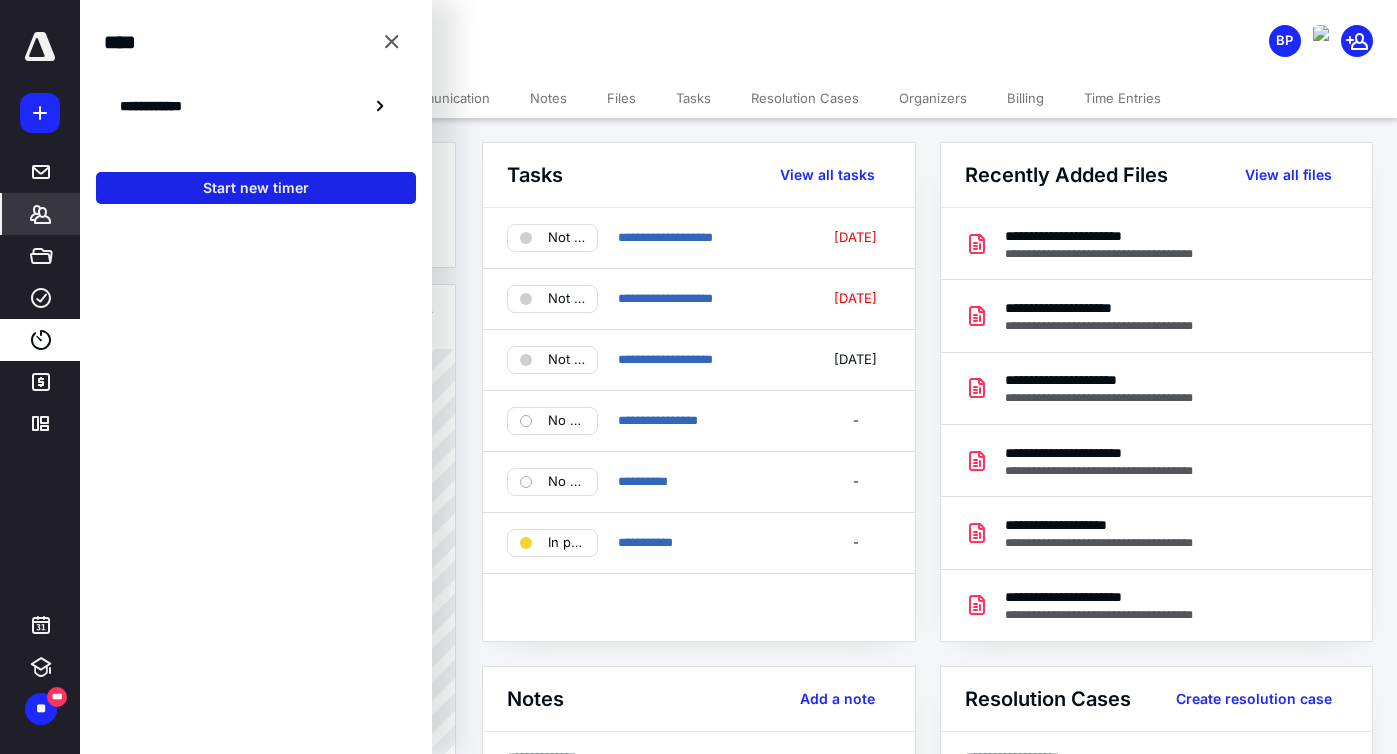 click on "Start new timer" at bounding box center (256, 188) 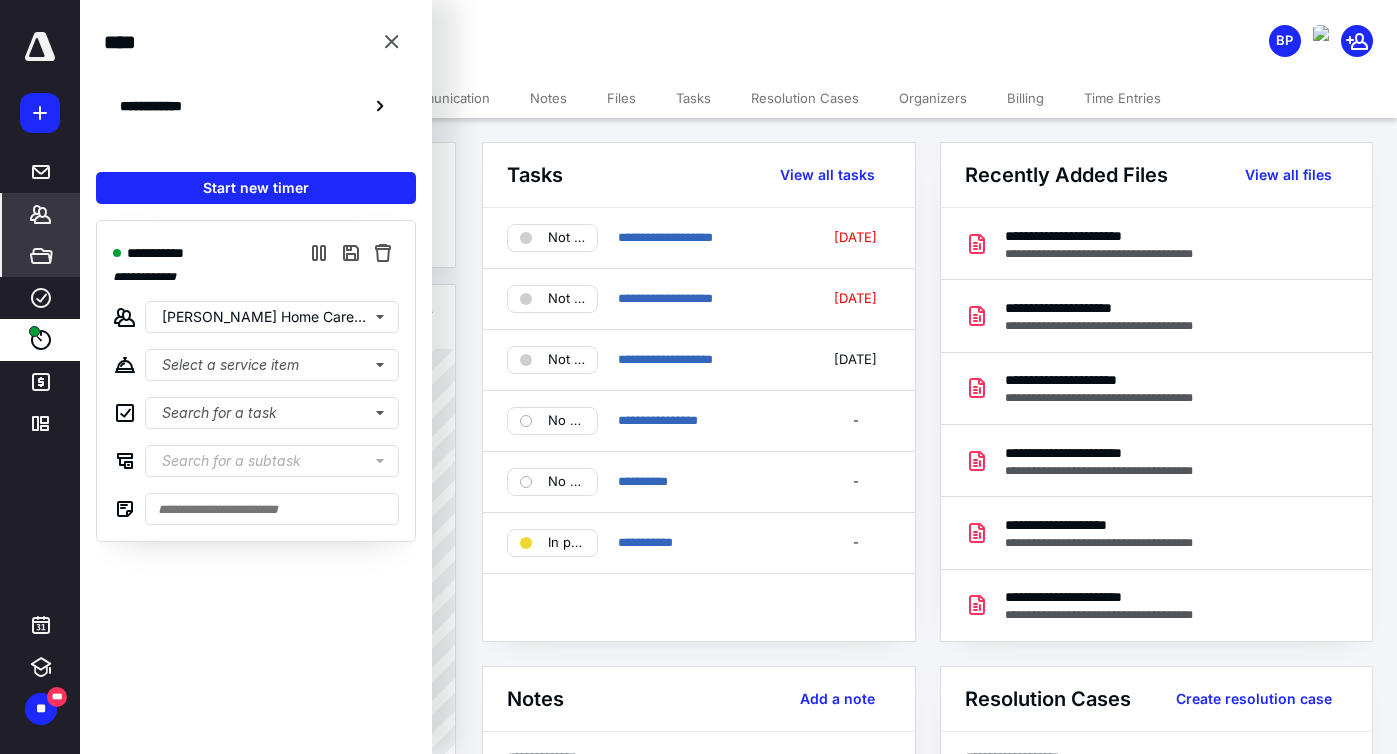 click on "*****" at bounding box center [41, 256] 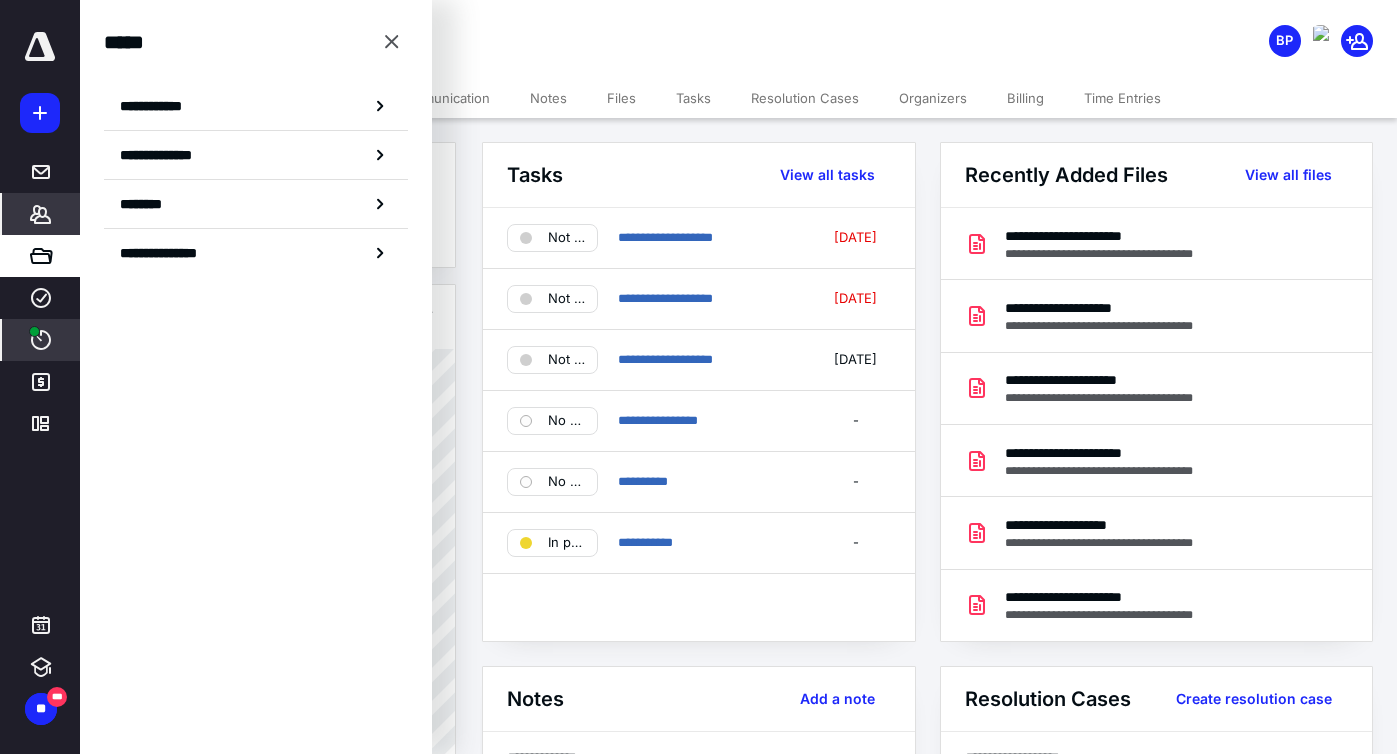 click on "****" at bounding box center (41, 340) 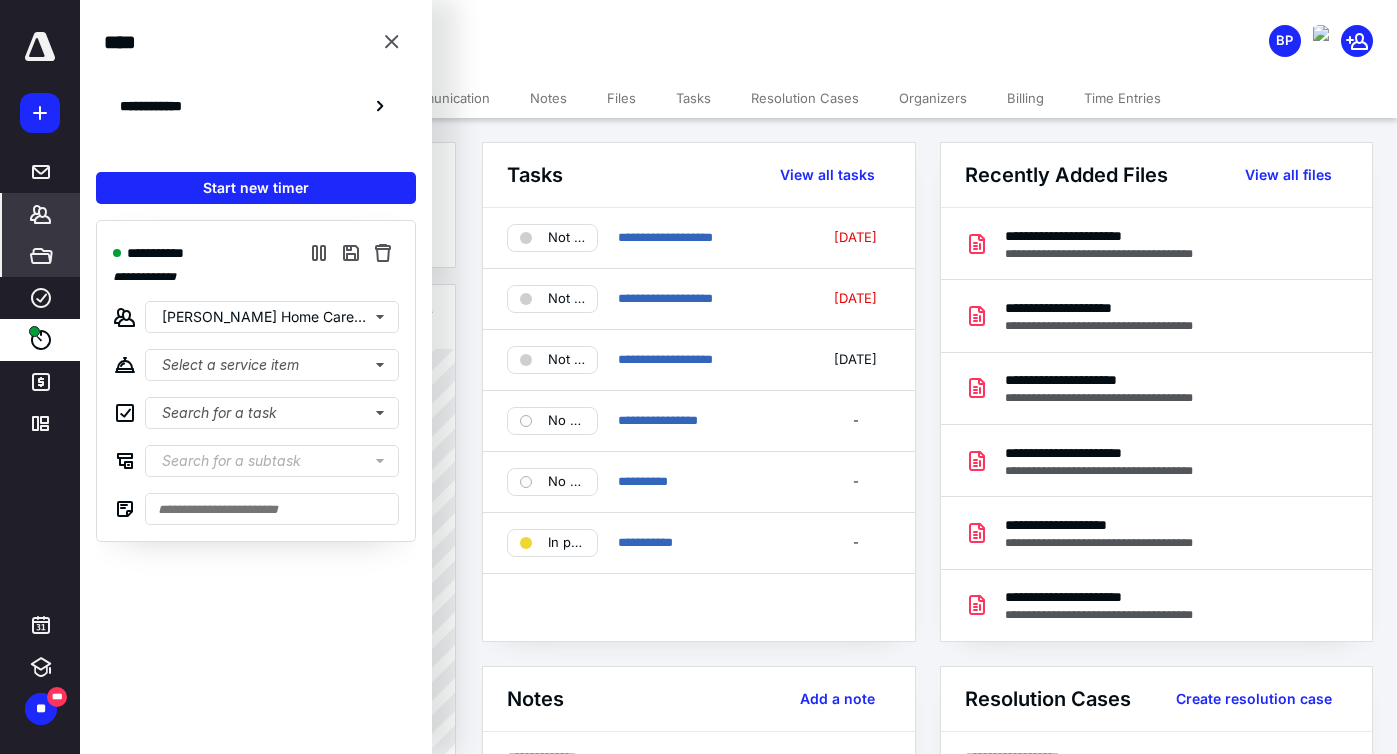 click on "*****" at bounding box center [41, 256] 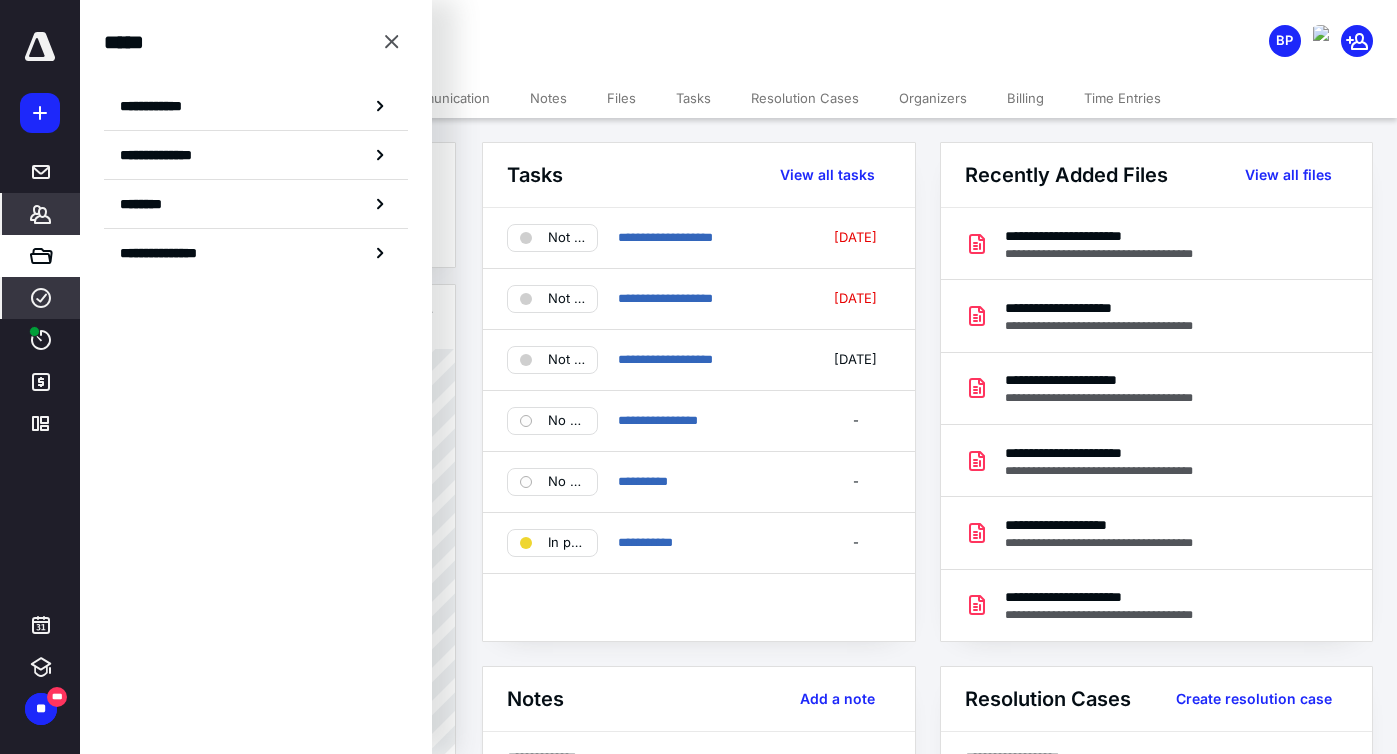 click on "****" at bounding box center (41, 298) 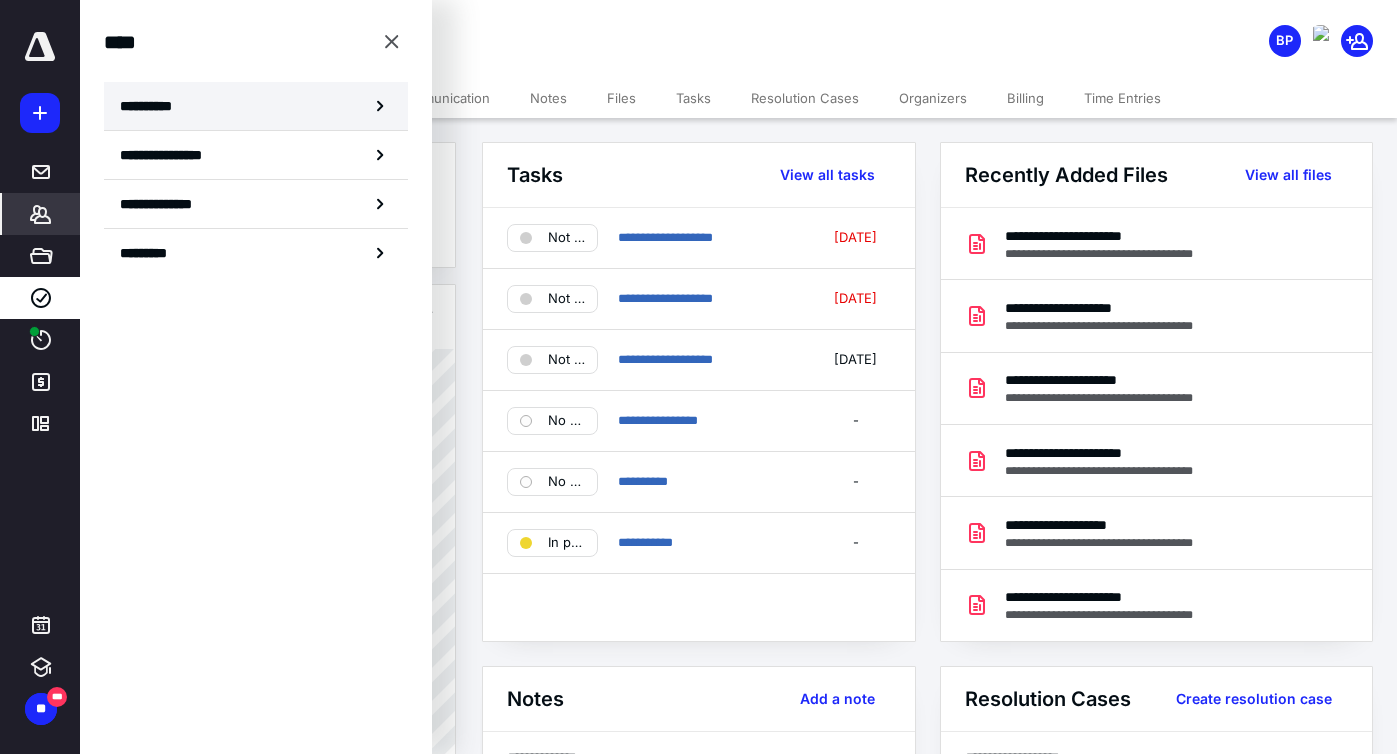 click on "**********" at bounding box center (256, 106) 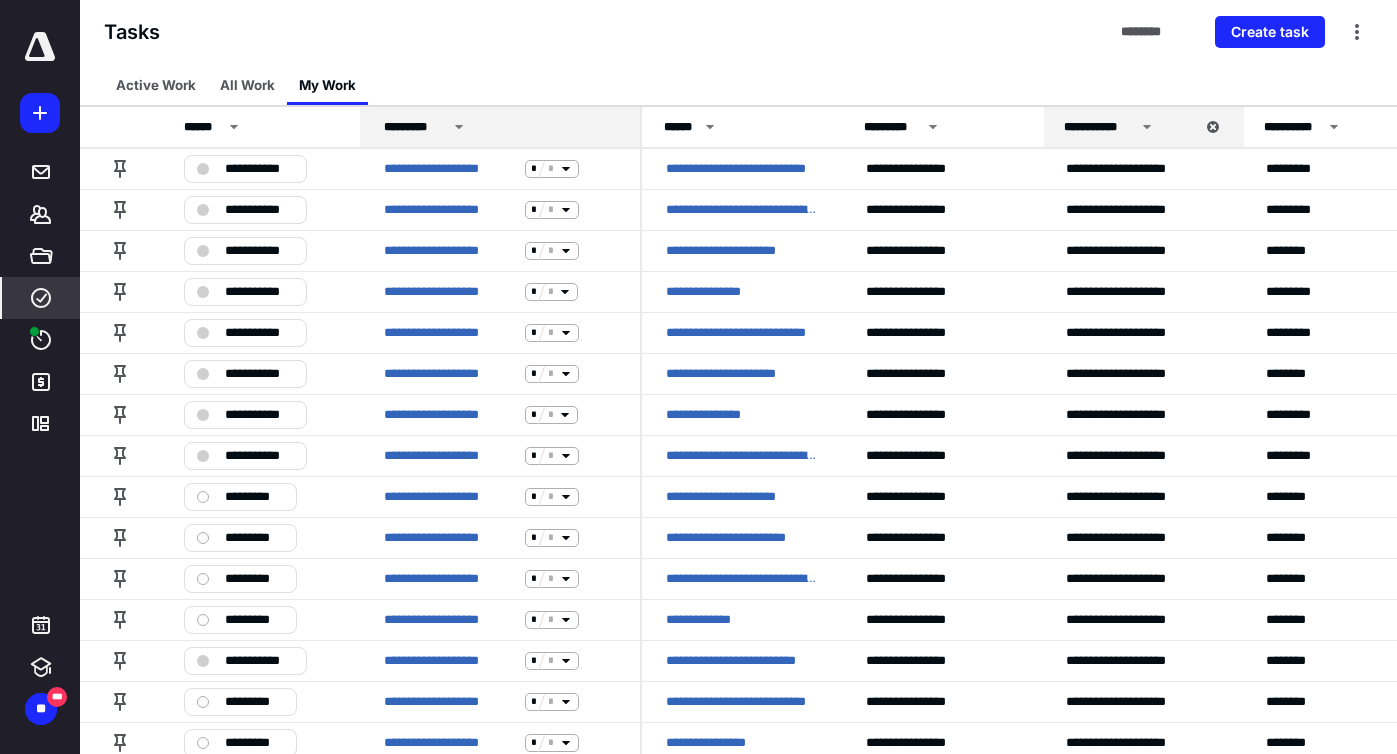 click 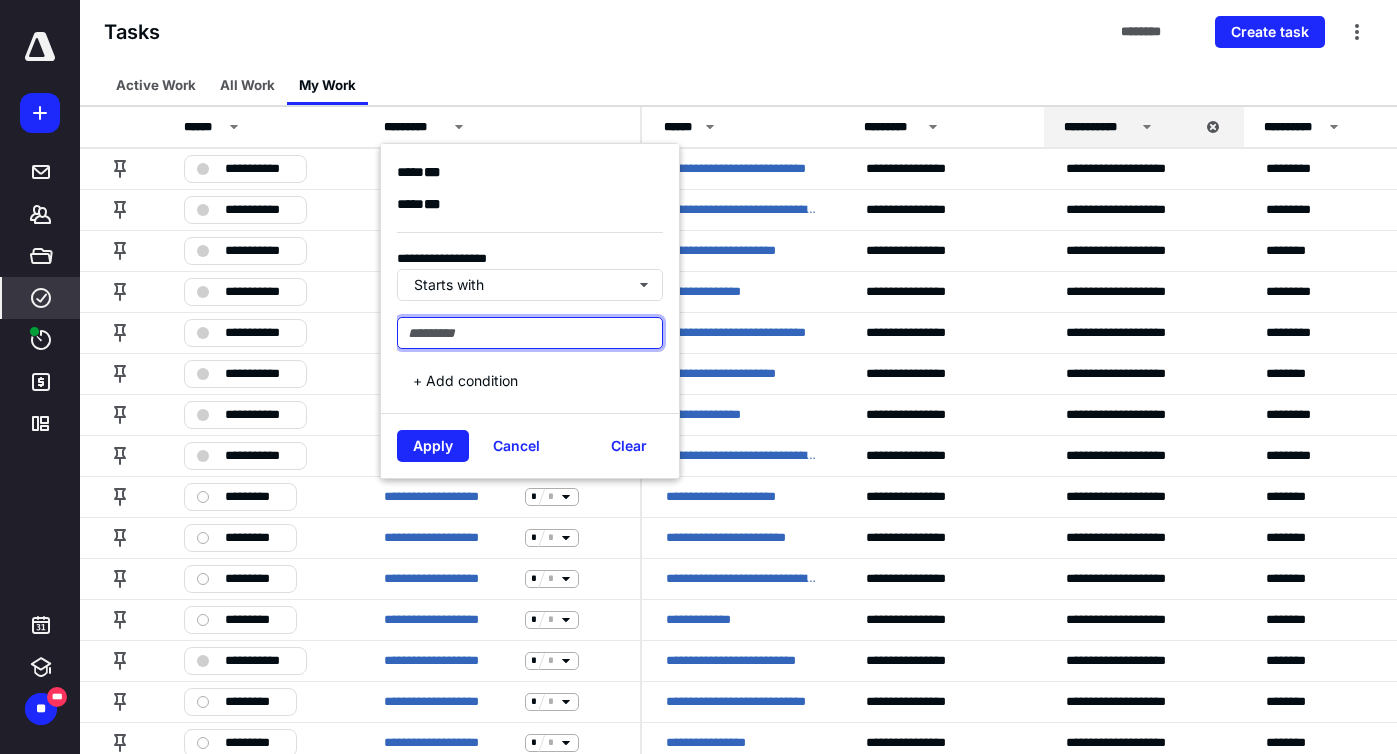 click at bounding box center [530, 333] 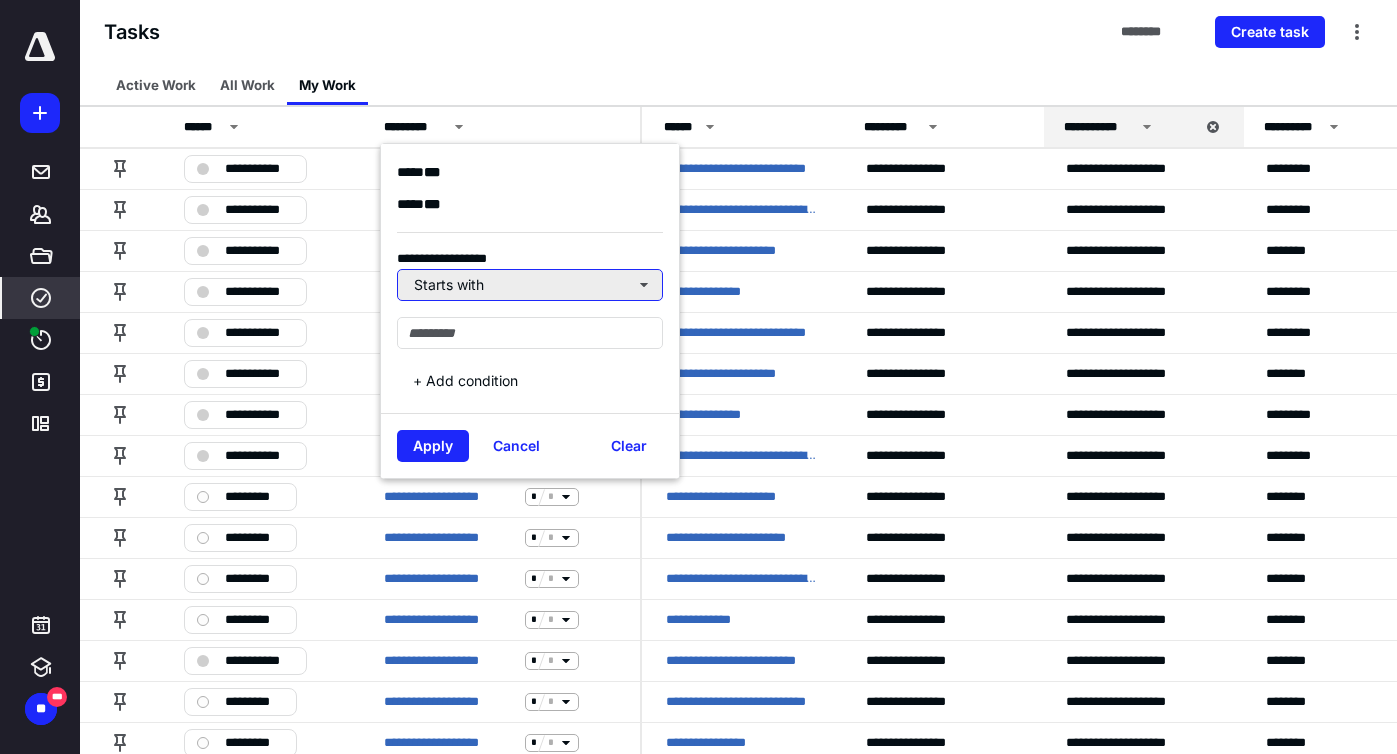 click on "Starts with" at bounding box center [530, 285] 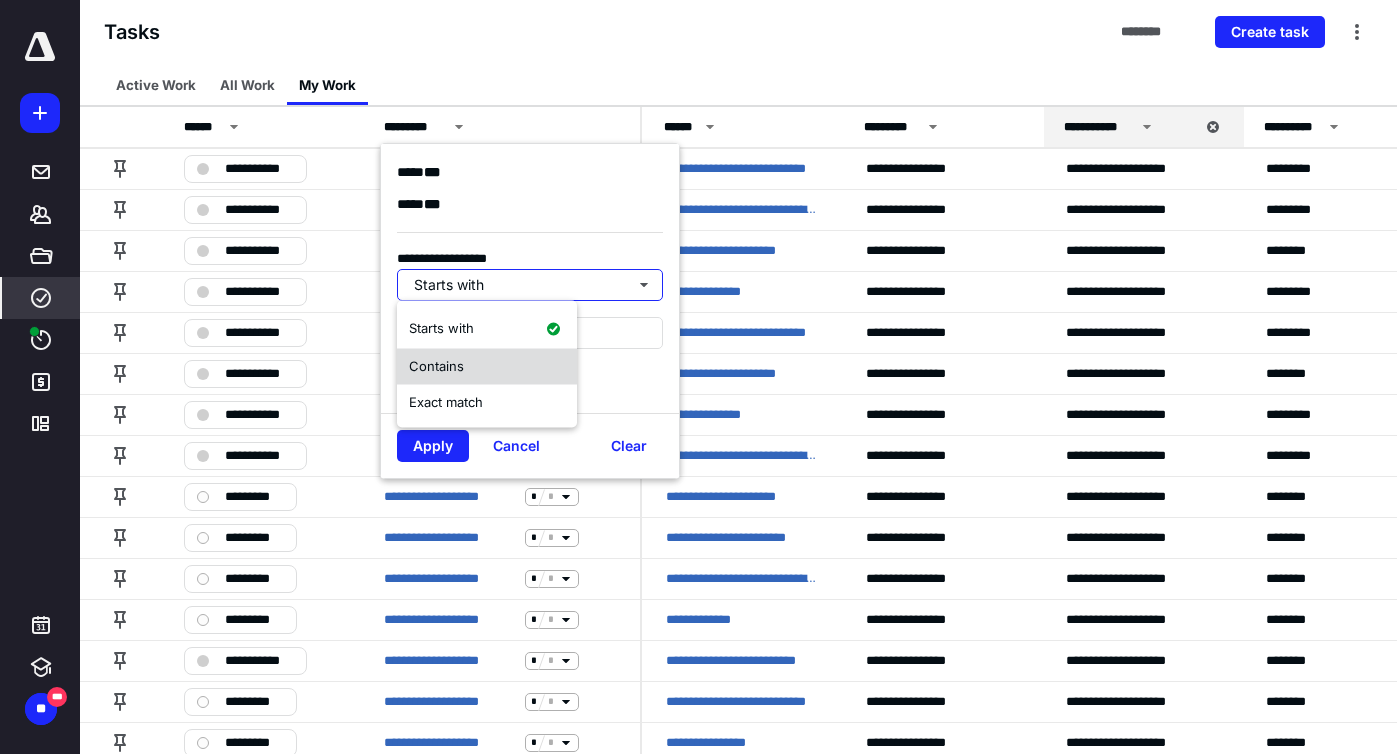 click on "Contains" at bounding box center [487, 367] 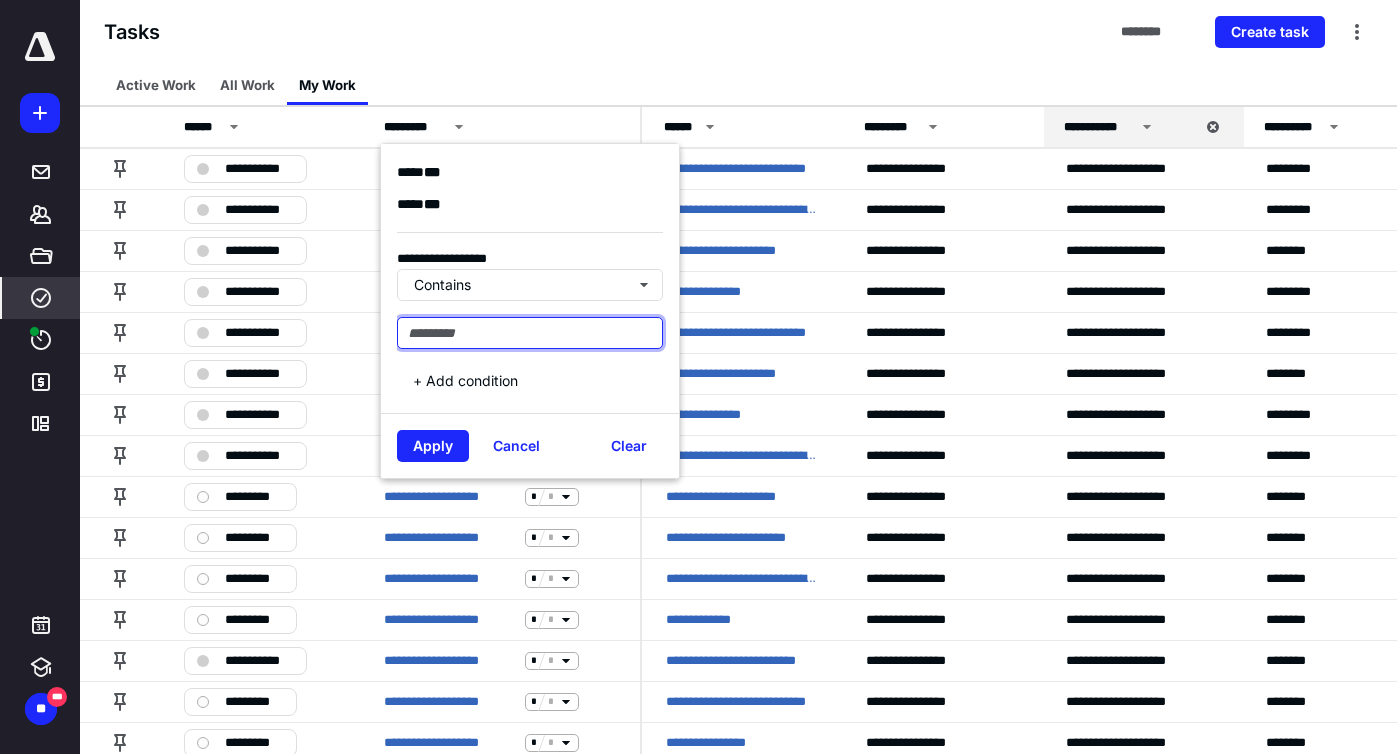 click at bounding box center [530, 333] 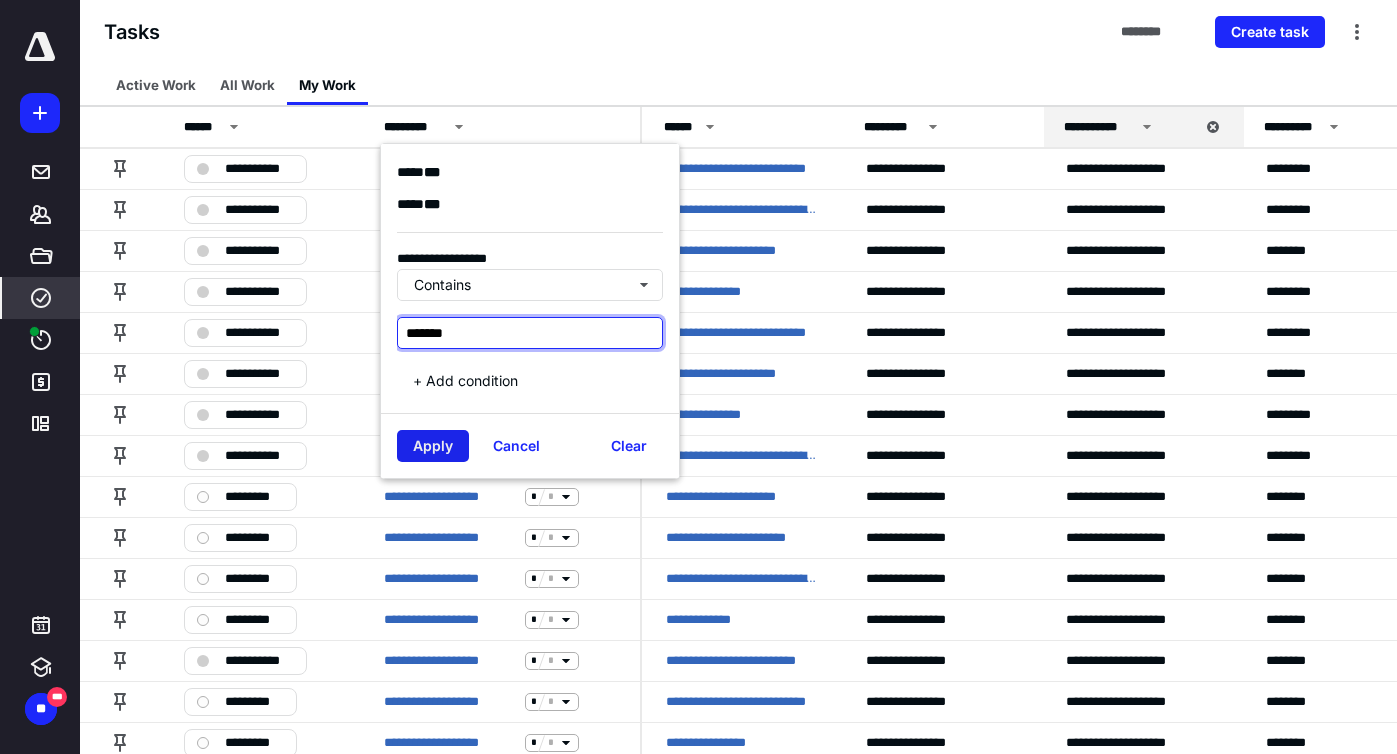 type on "*******" 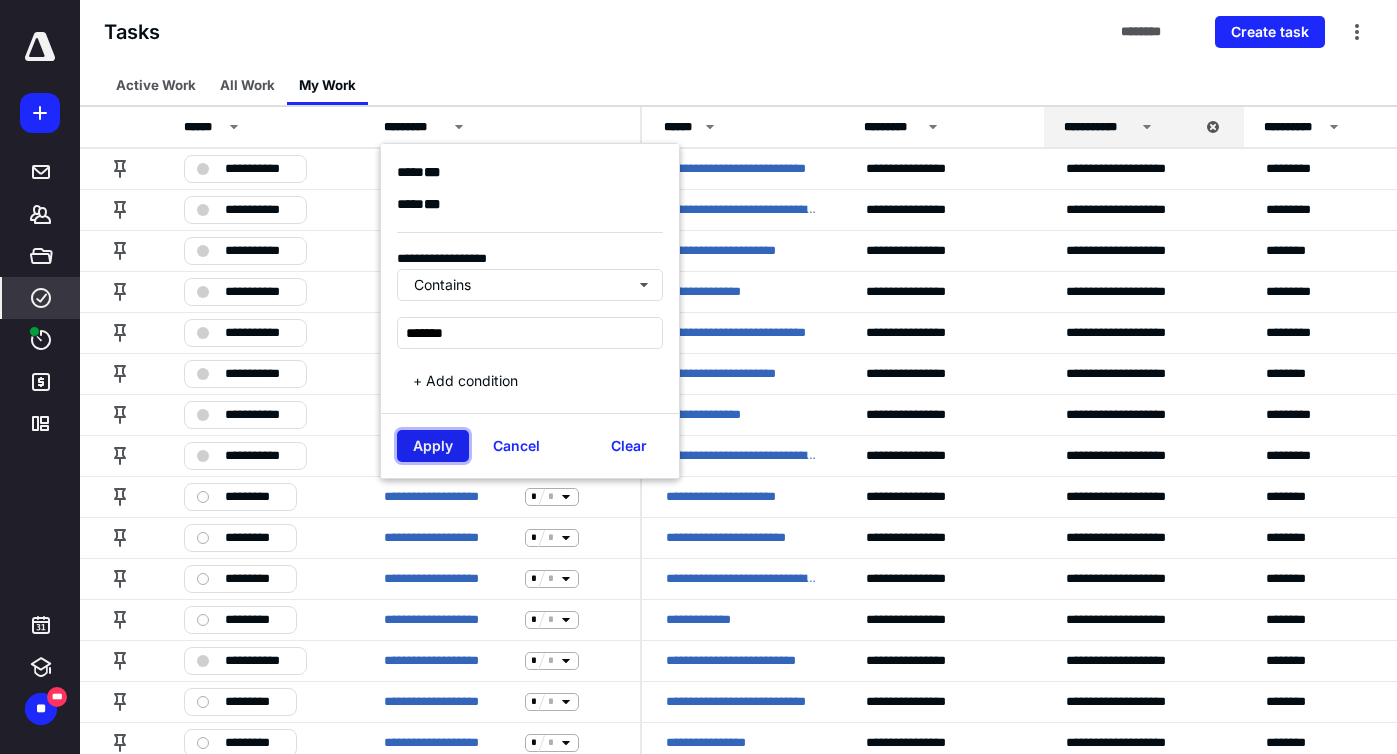 click on "Apply" at bounding box center (433, 446) 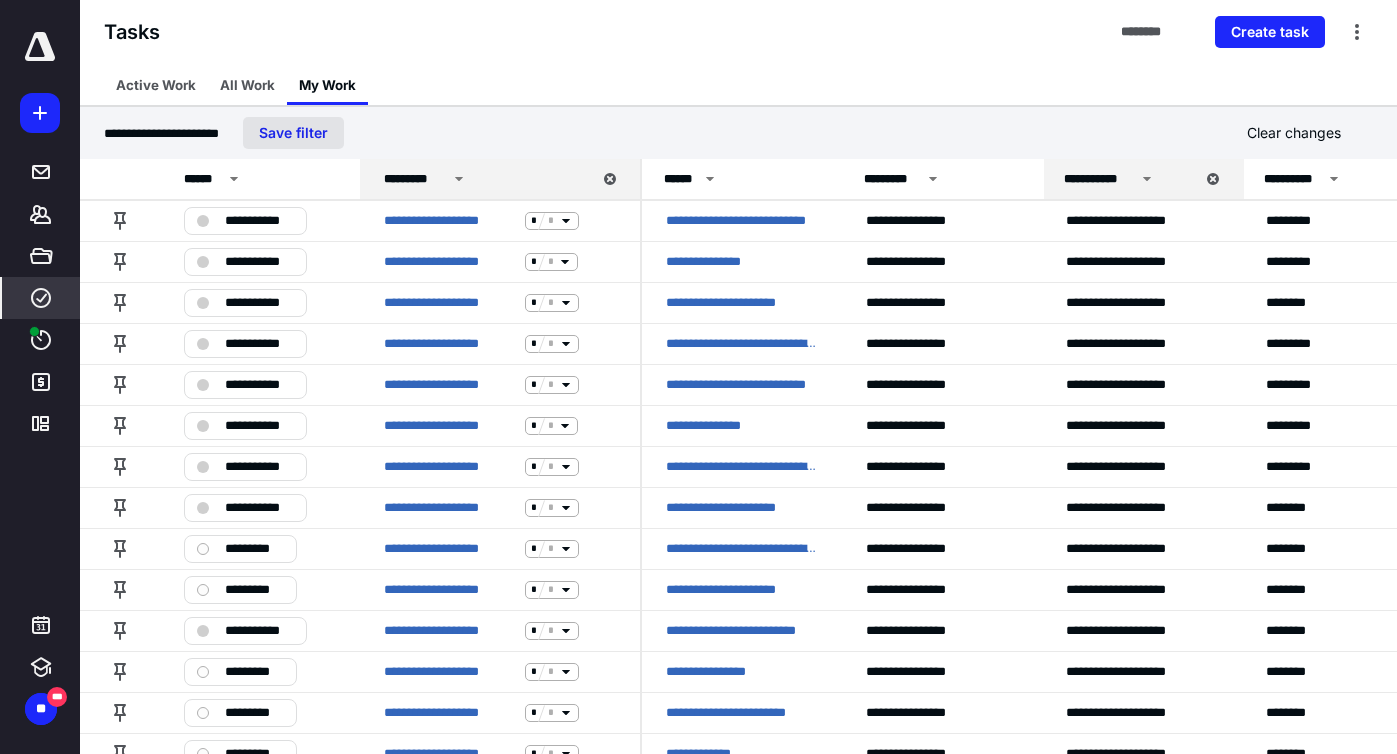 click on "Save filter" at bounding box center (293, 133) 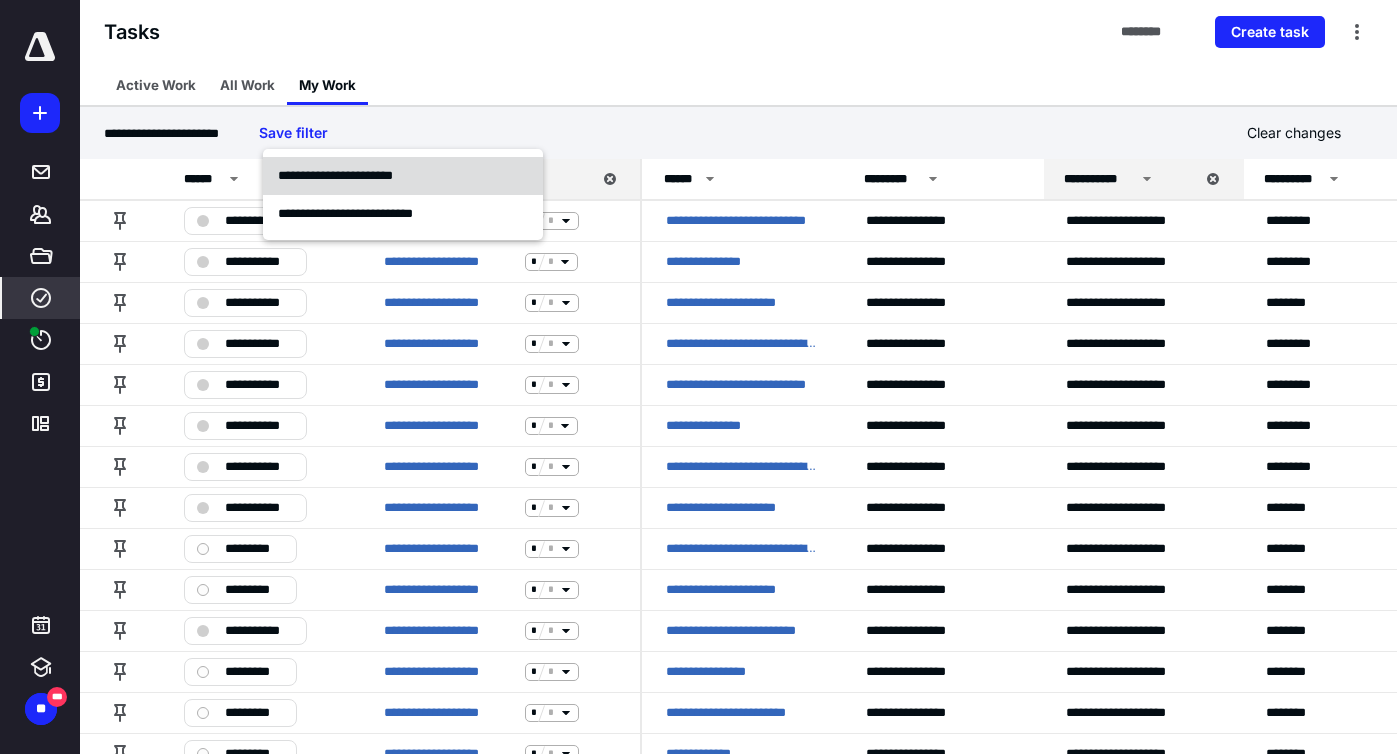 click on "**********" at bounding box center (335, 175) 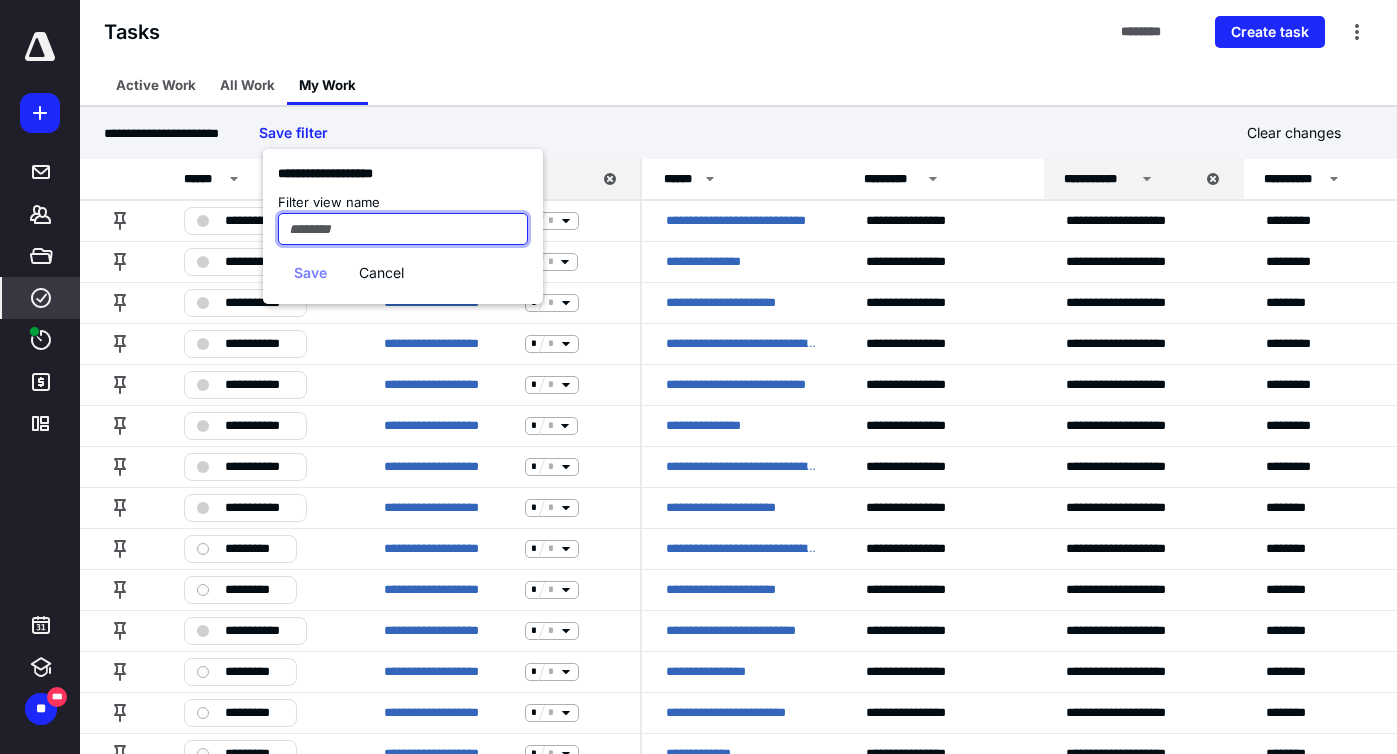 click at bounding box center [403, 229] 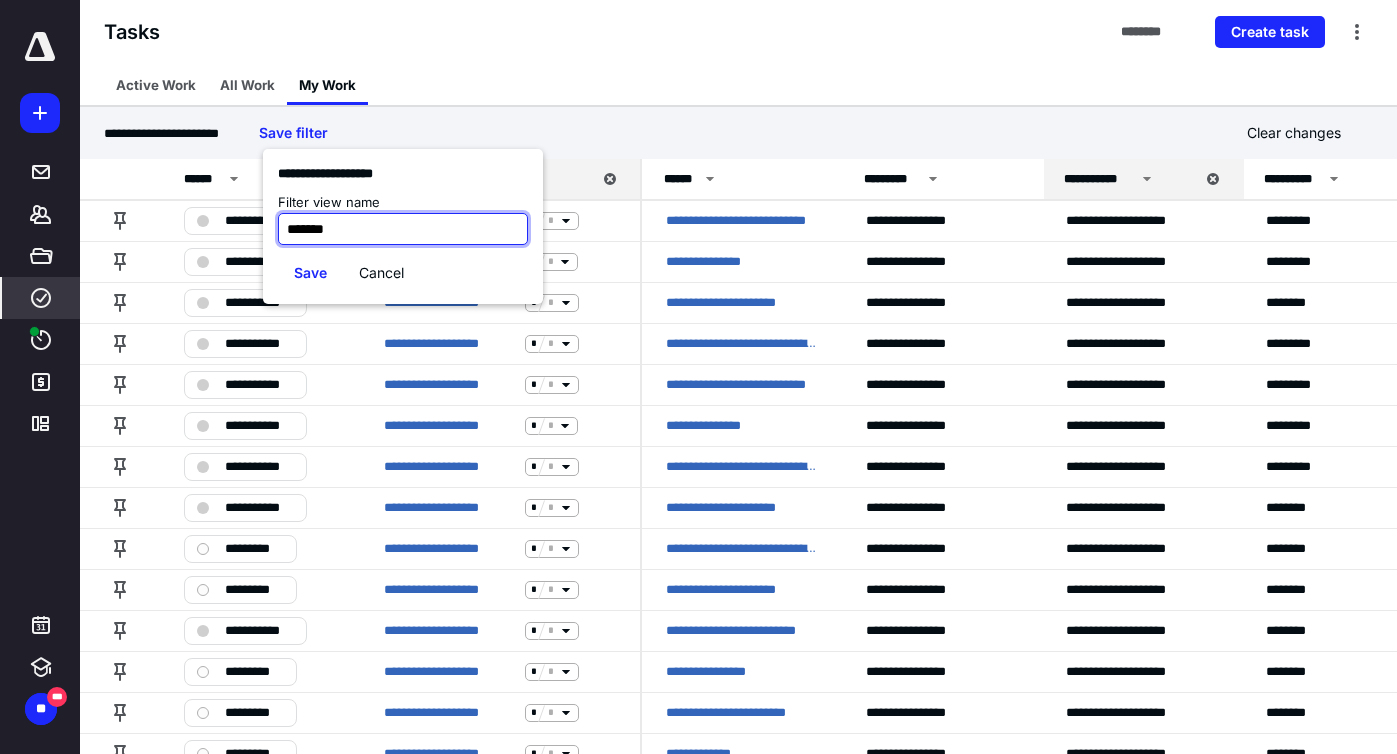 type on "*******" 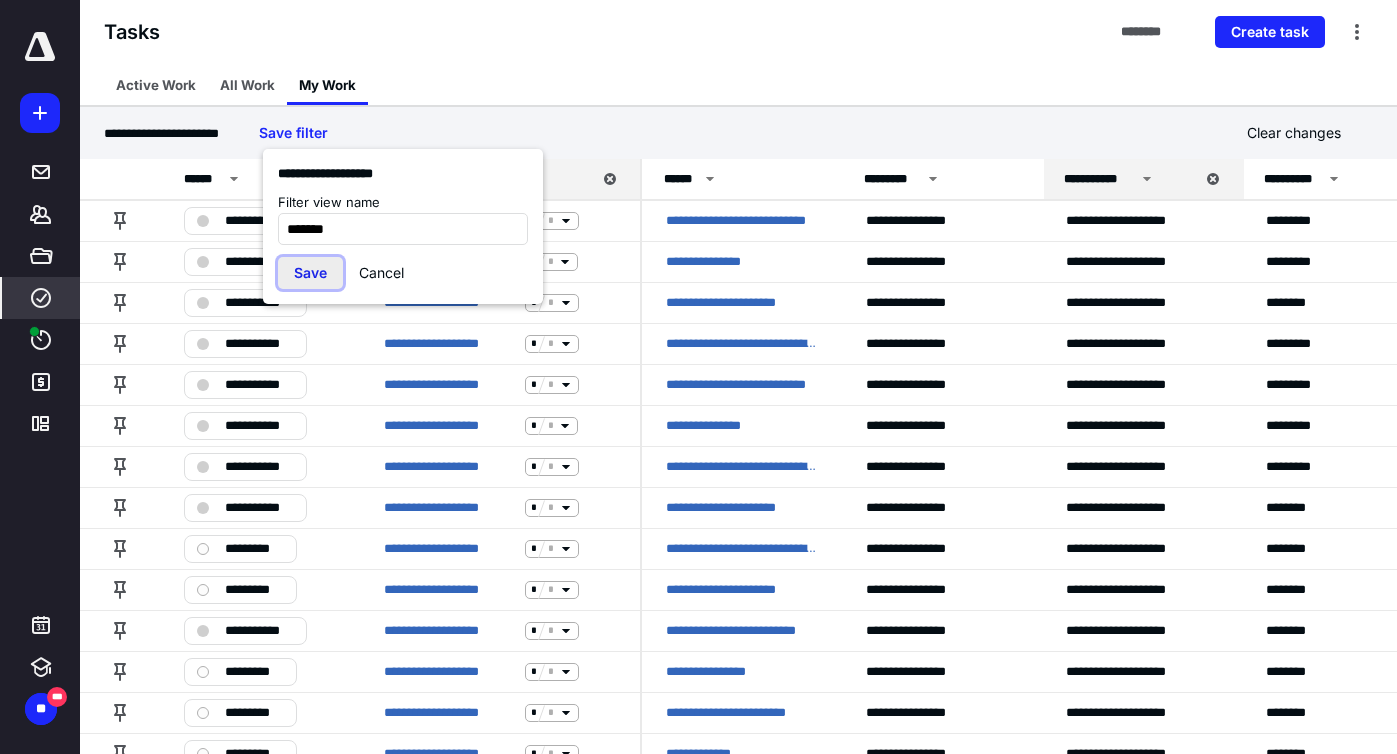 click on "Save" at bounding box center [310, 273] 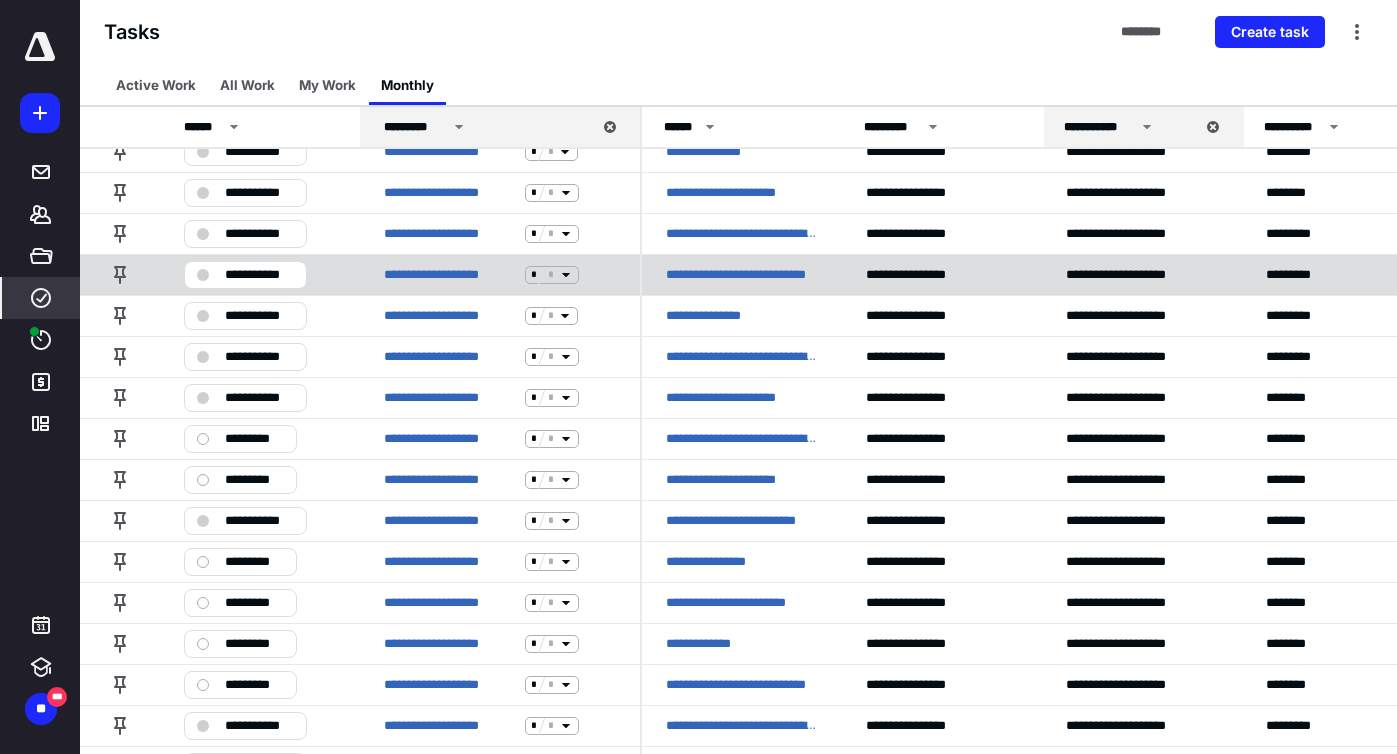 scroll, scrollTop: 0, scrollLeft: 0, axis: both 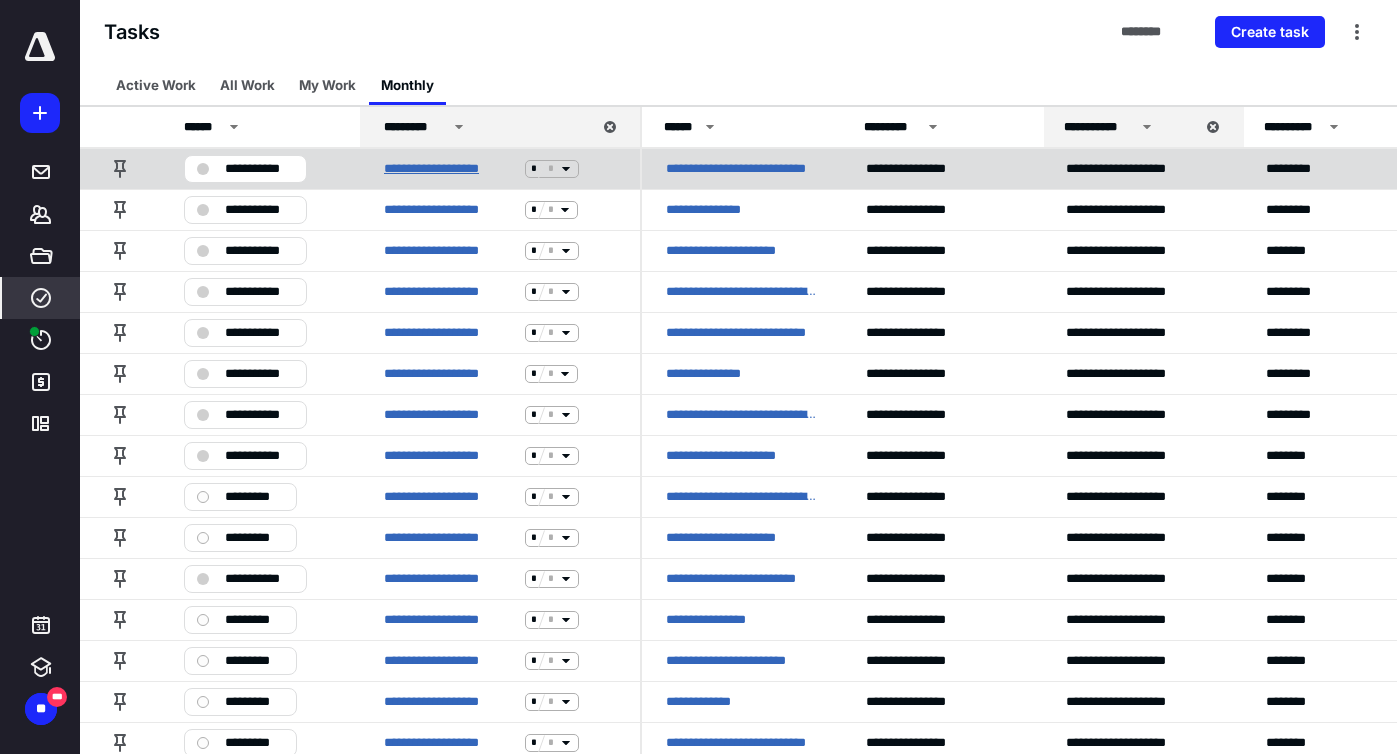 click on "**********" at bounding box center (450, 169) 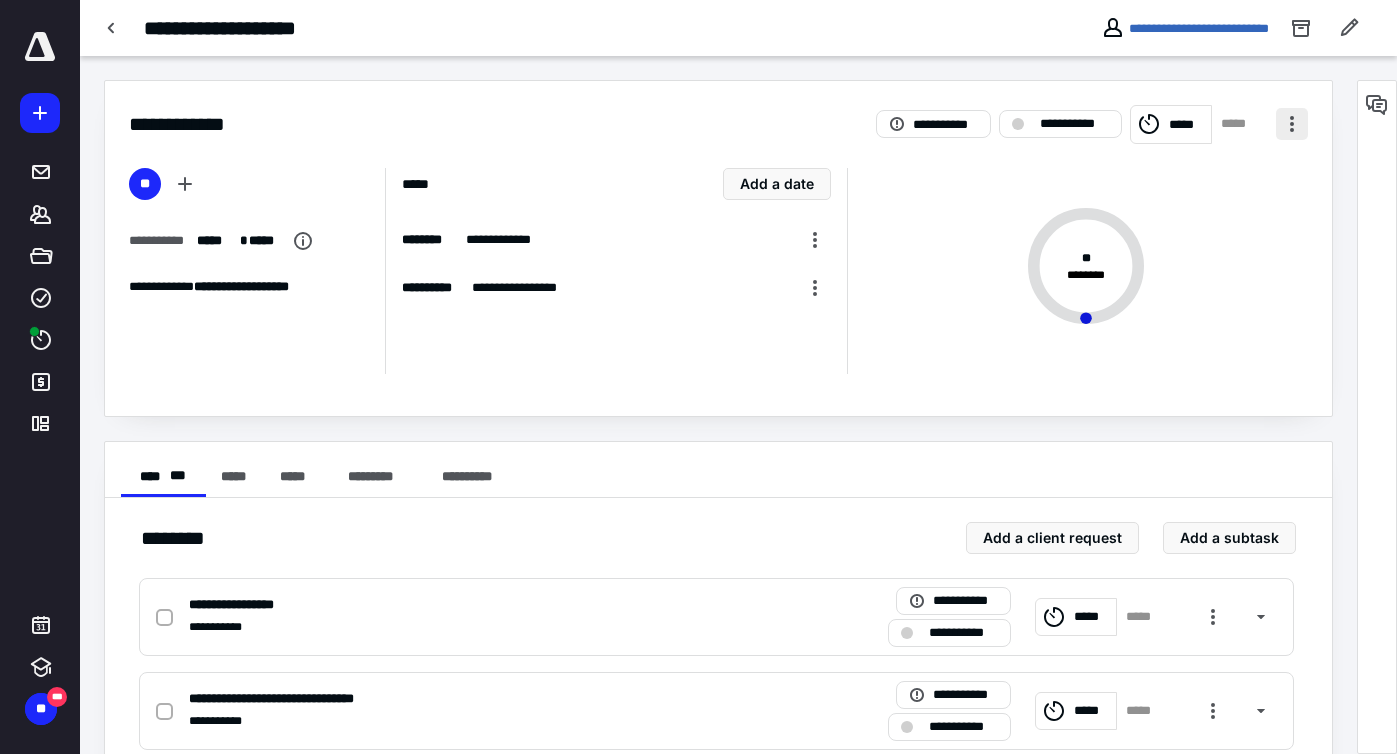 click at bounding box center [1292, 124] 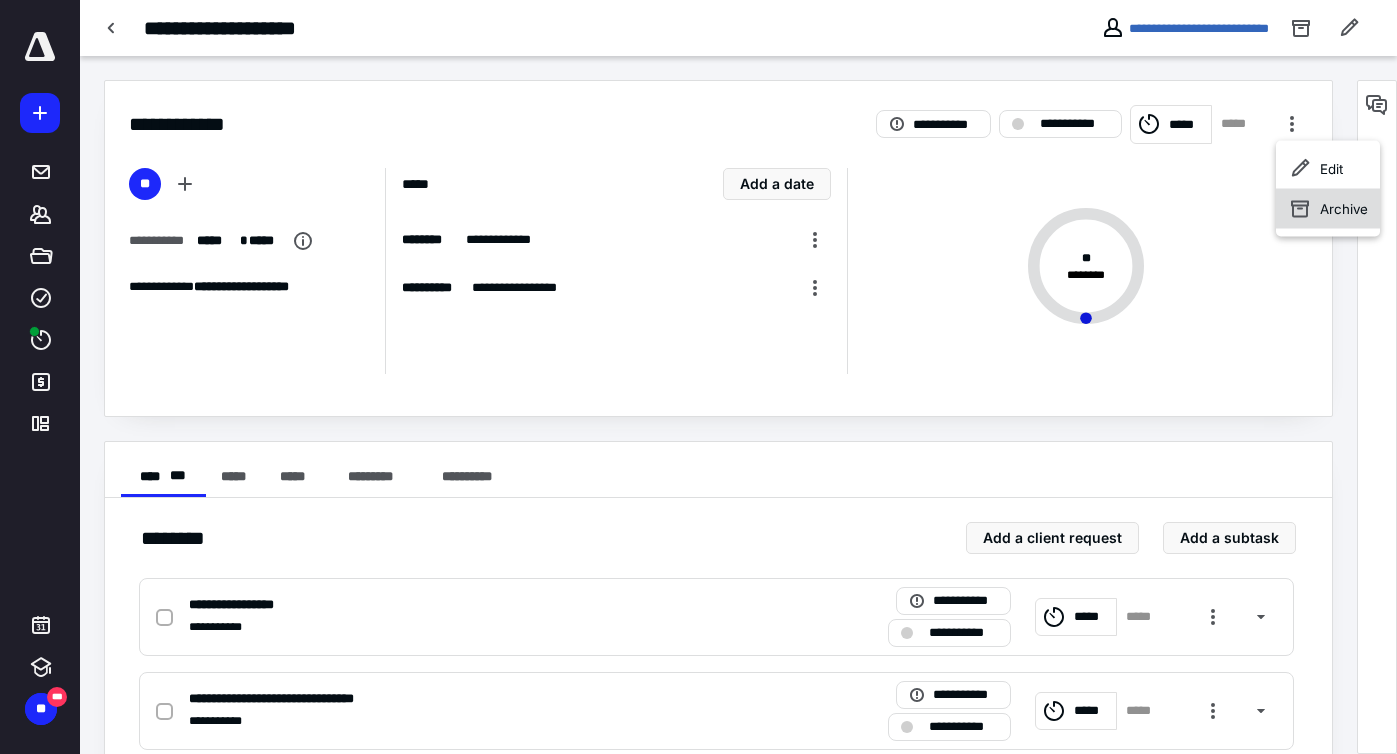 click on "Archive" at bounding box center (1328, 209) 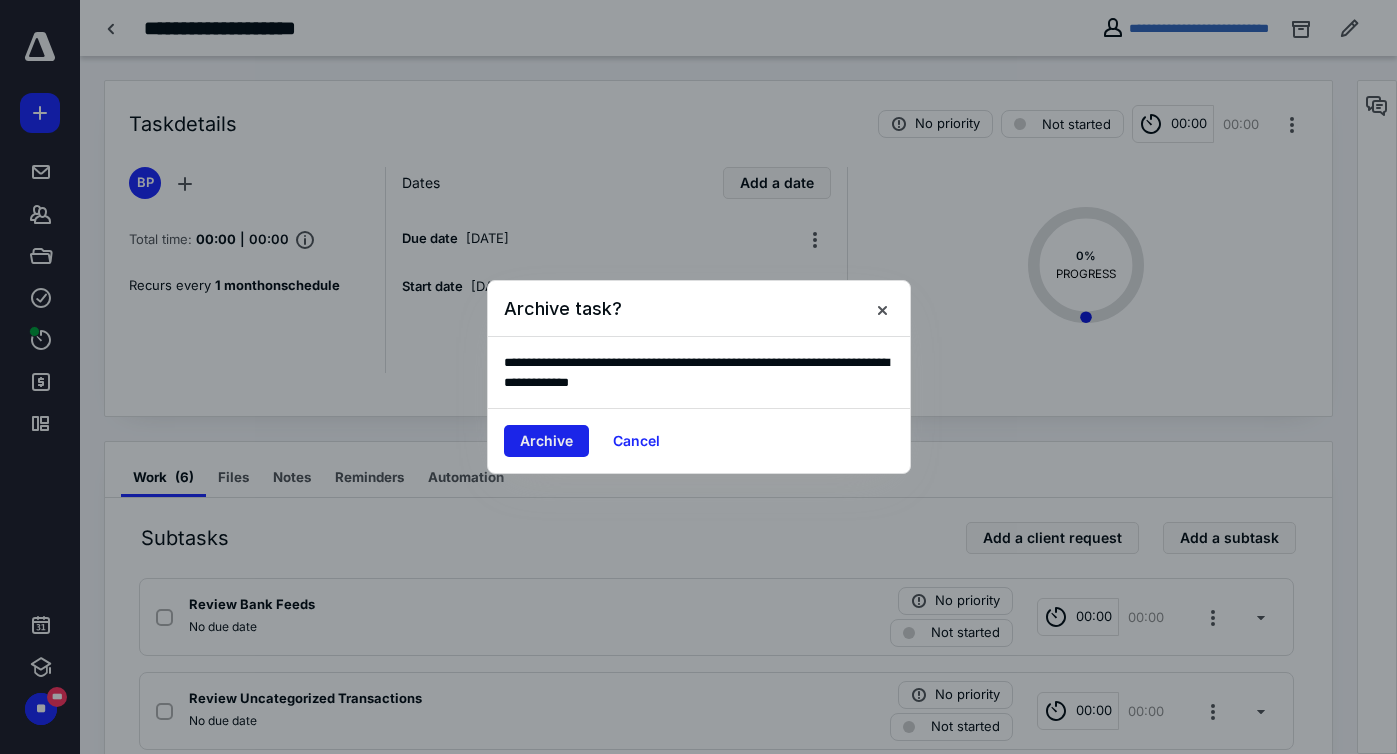 click on "Archive" at bounding box center [546, 441] 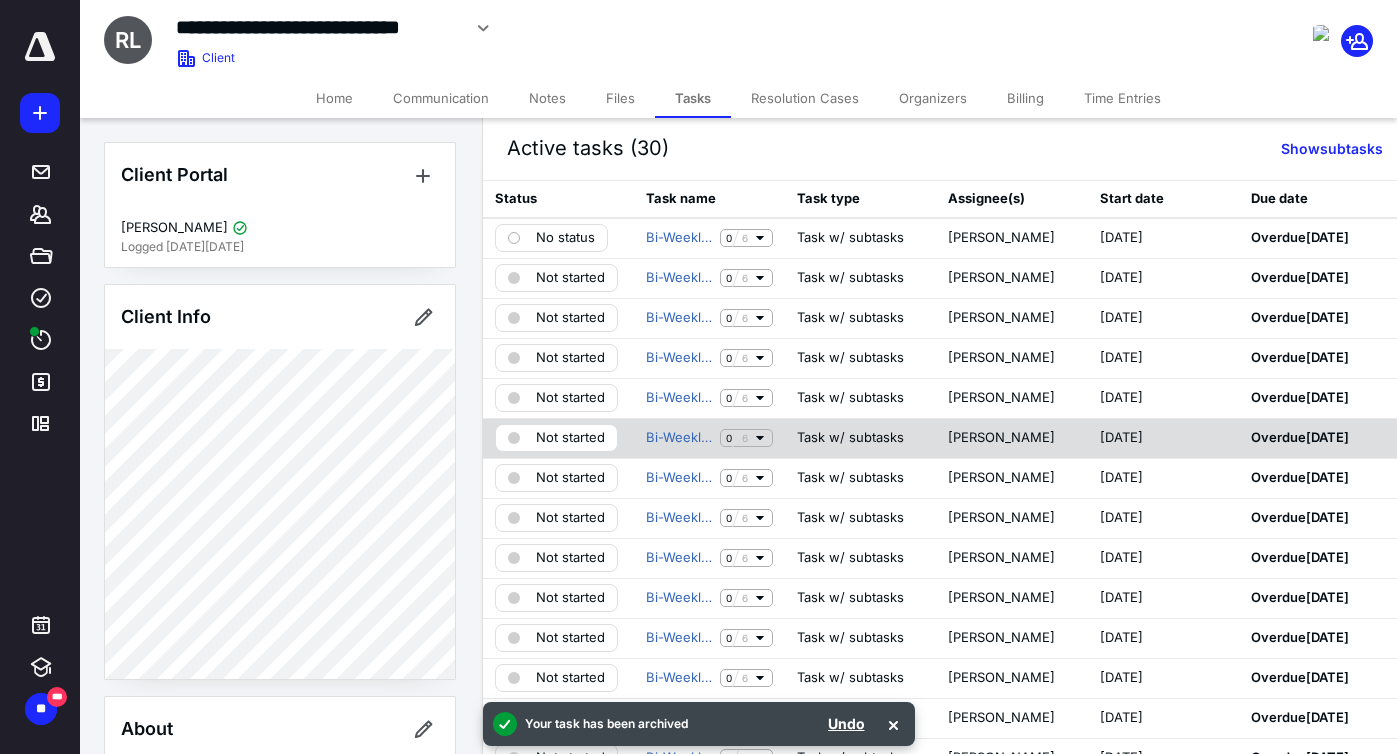 scroll, scrollTop: 0, scrollLeft: 0, axis: both 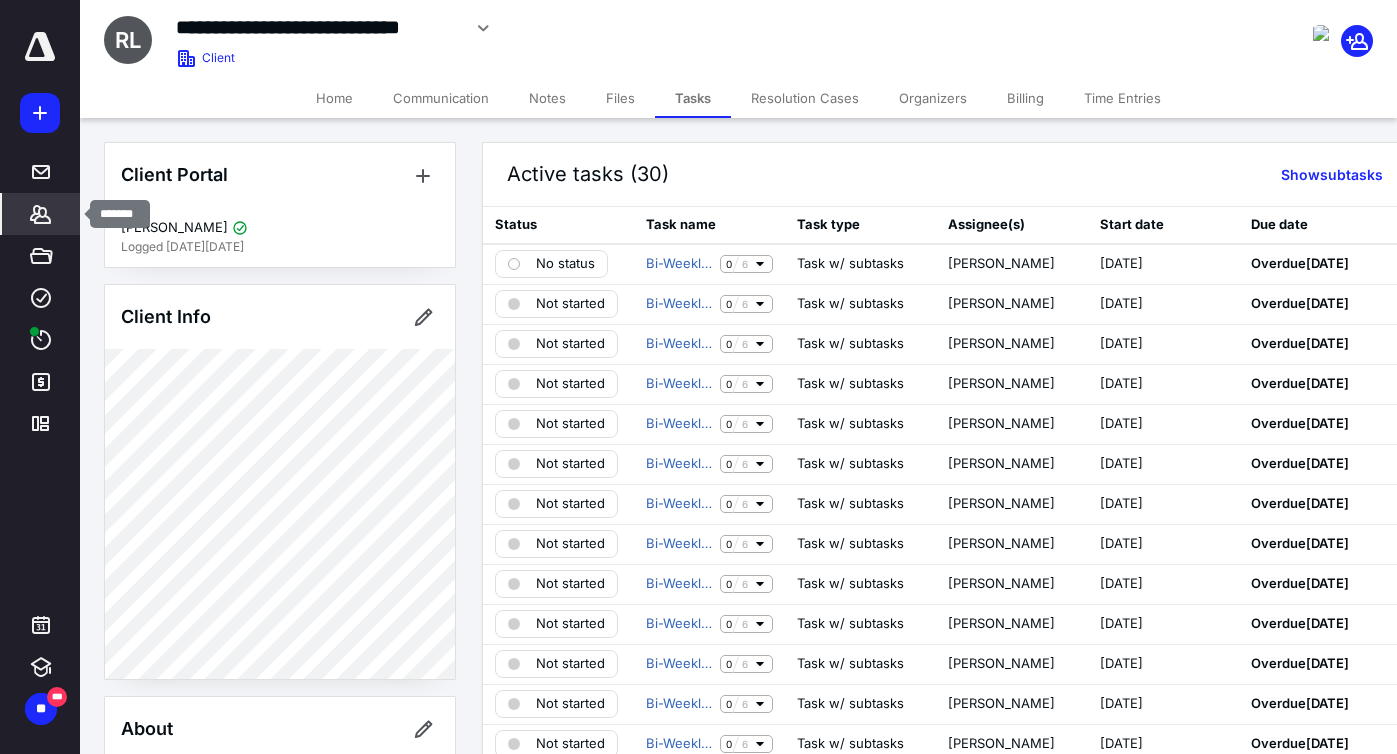 click on "*******" at bounding box center [41, 214] 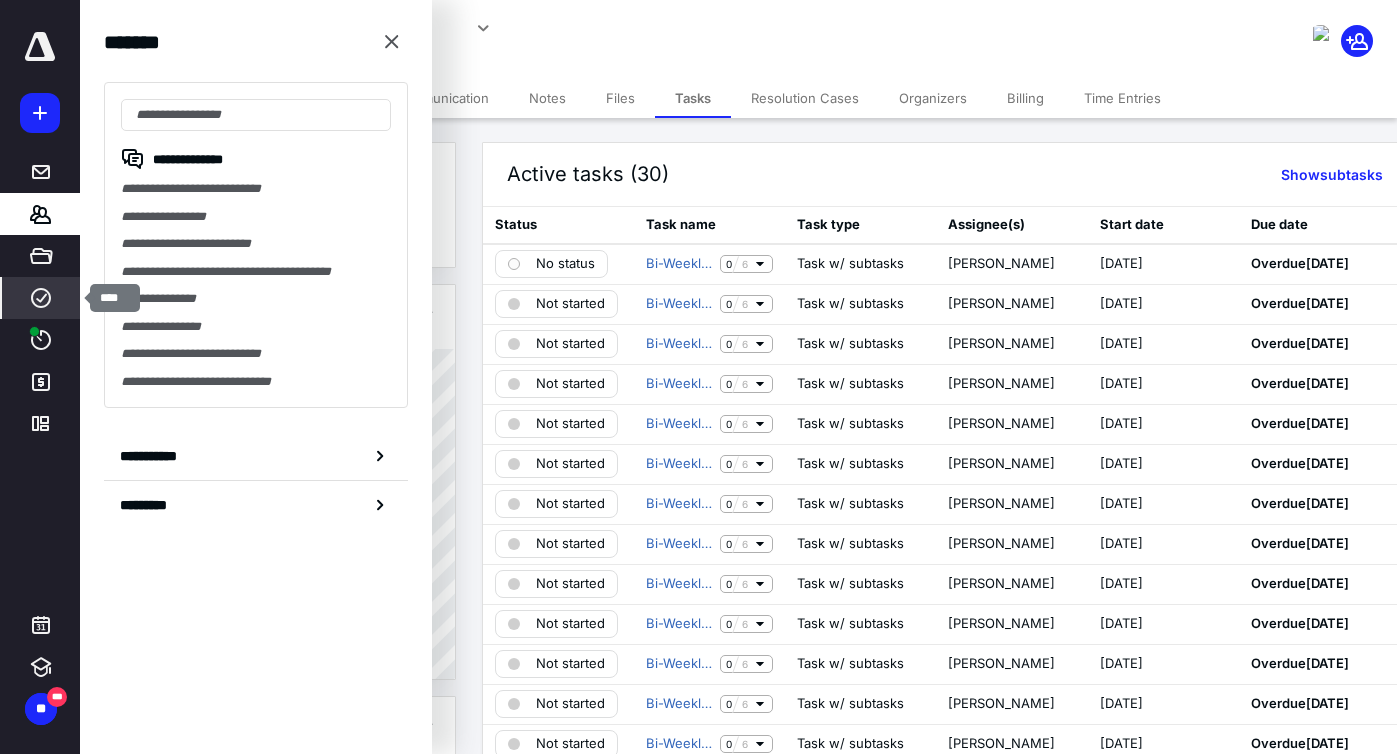 click on "****" at bounding box center (41, 298) 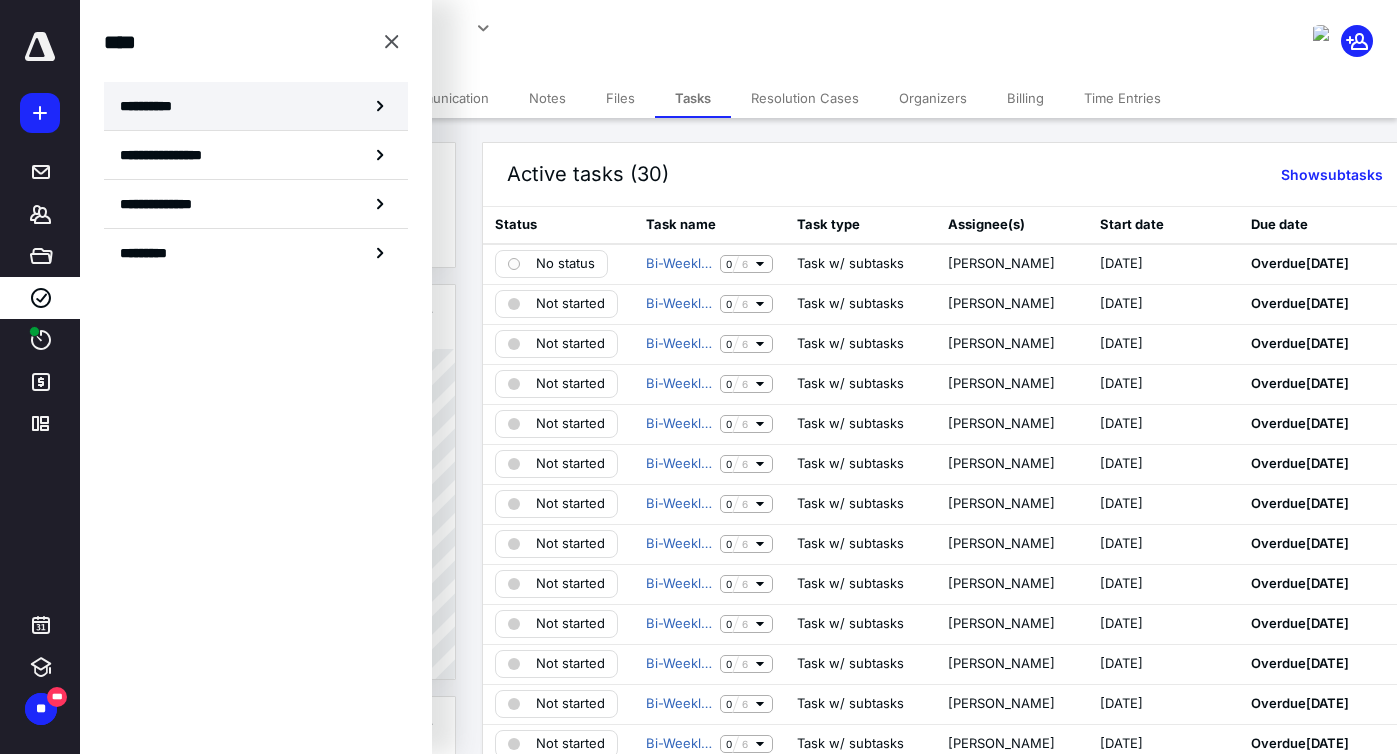 click on "**********" at bounding box center (256, 106) 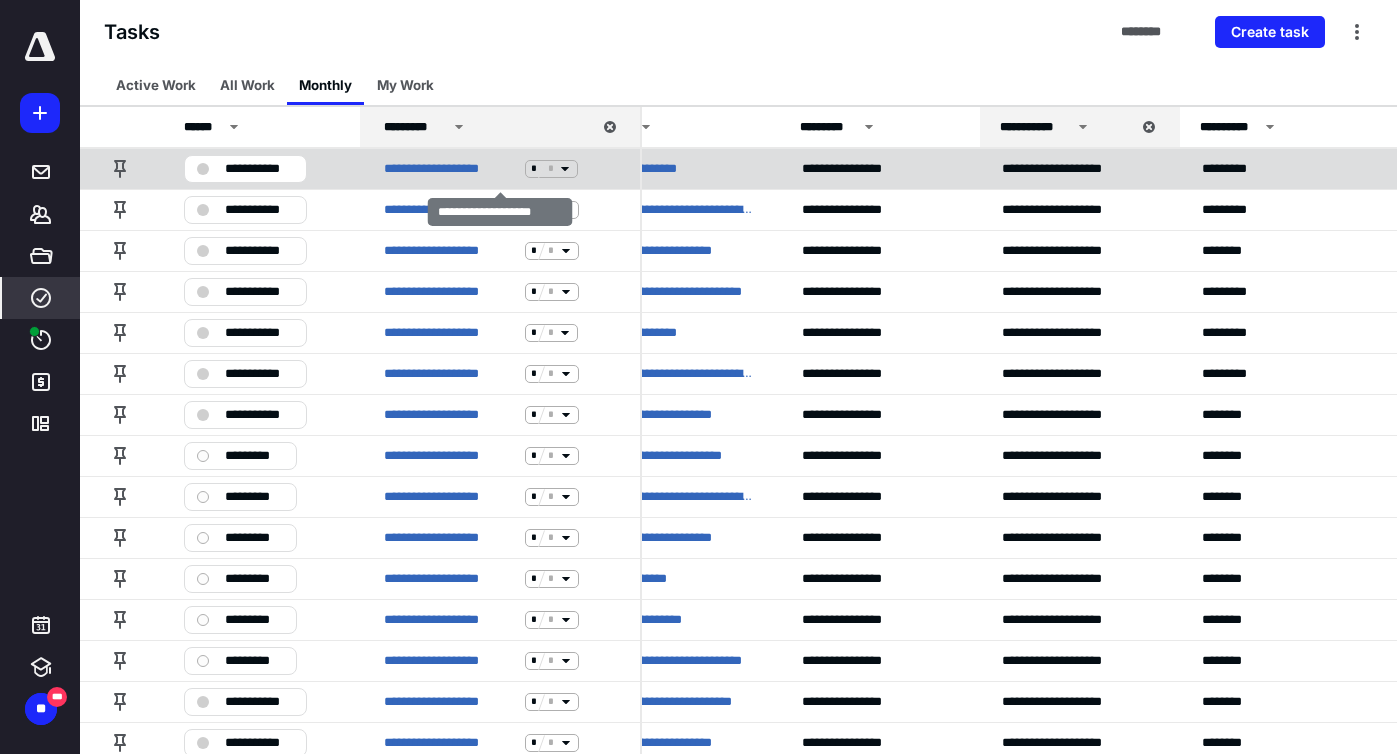 scroll, scrollTop: 0, scrollLeft: 0, axis: both 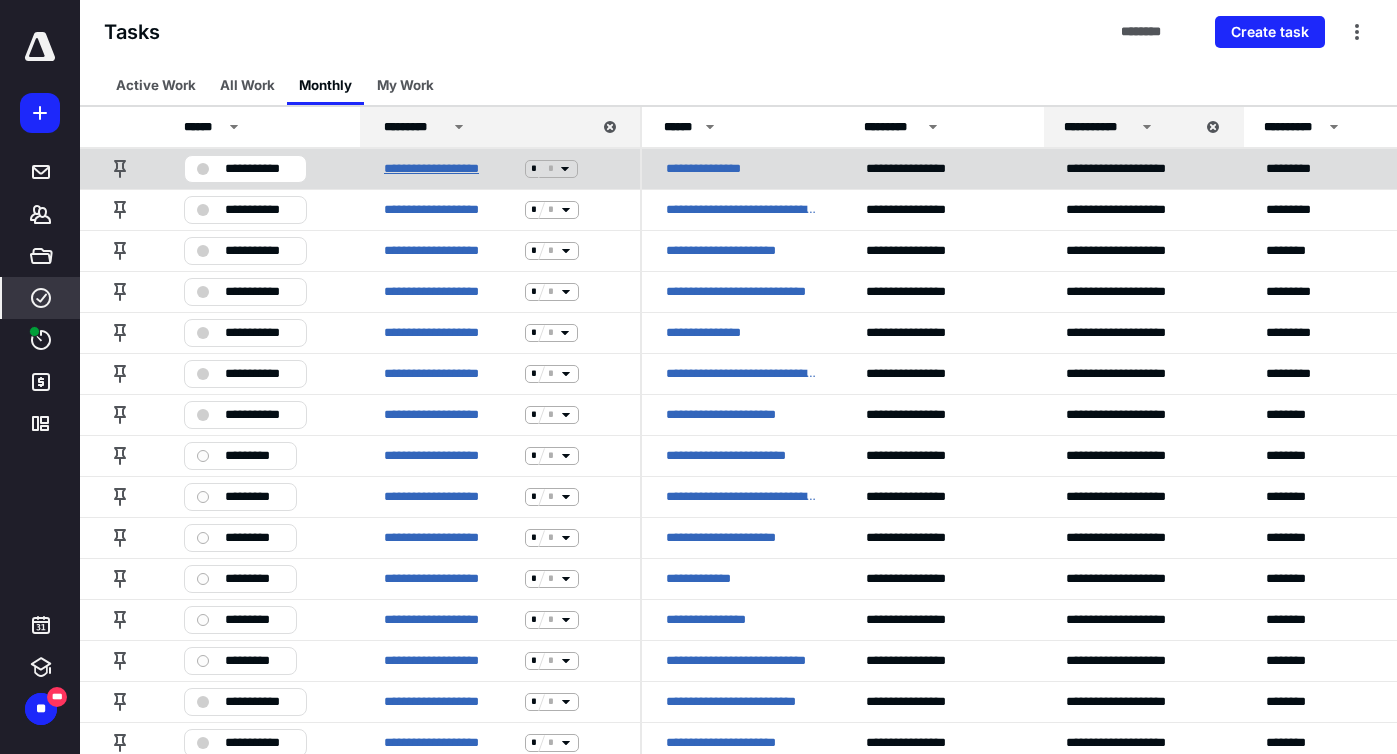 click on "**********" at bounding box center [450, 169] 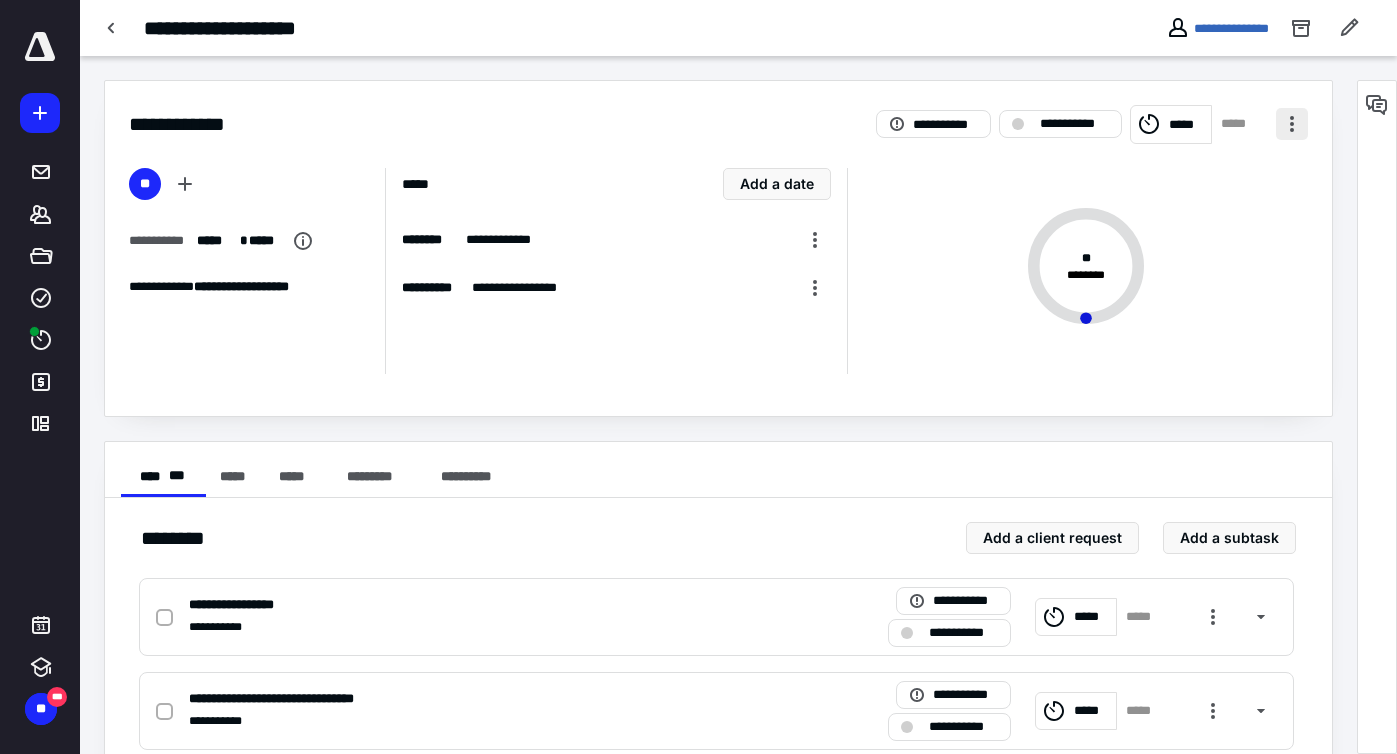 click at bounding box center (1292, 124) 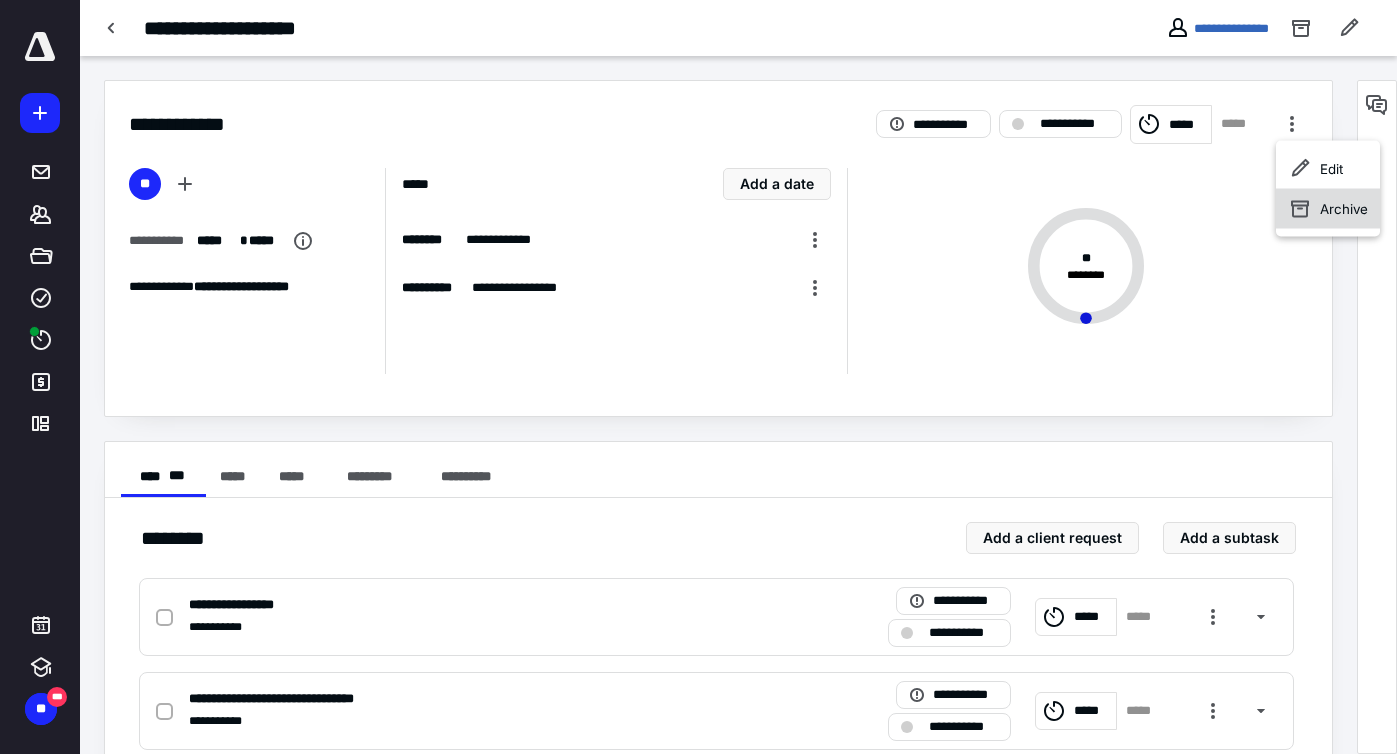 click on "Archive" at bounding box center (1328, 209) 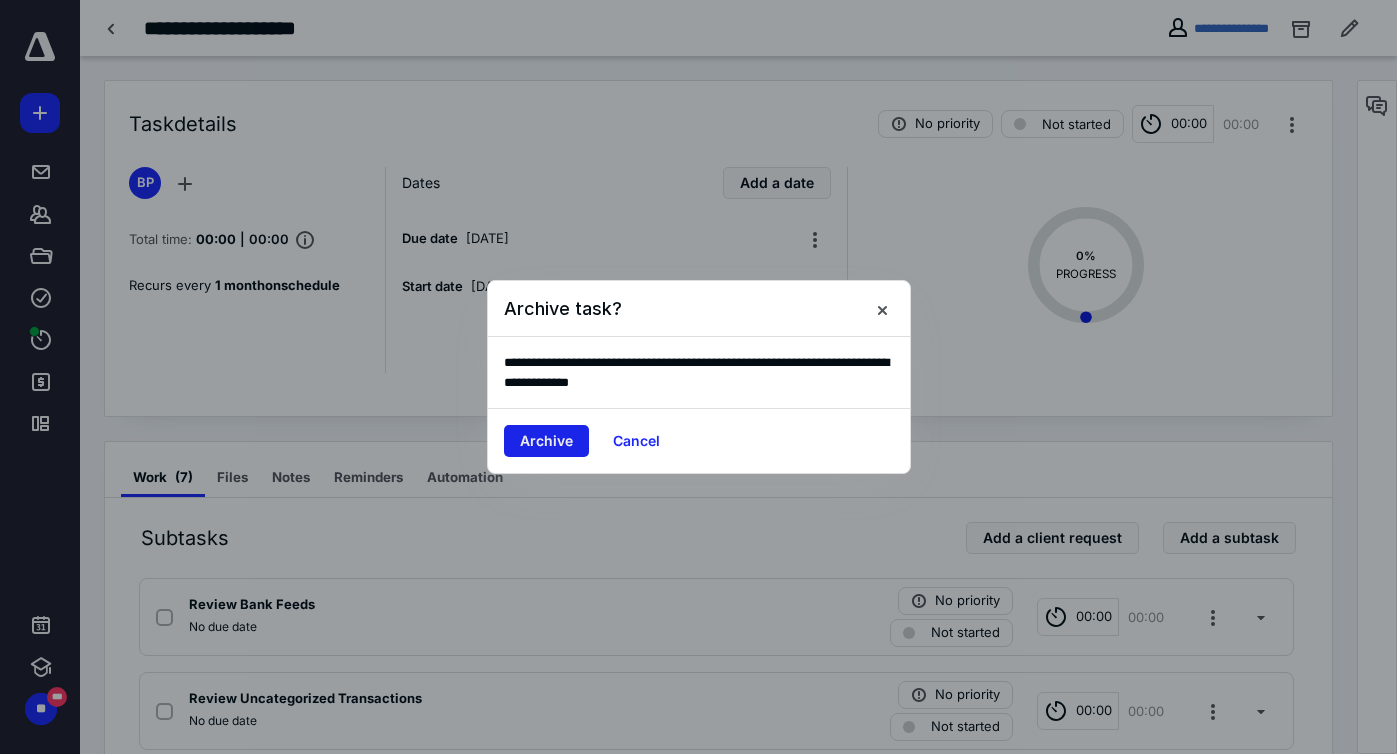 click on "Archive" at bounding box center [546, 441] 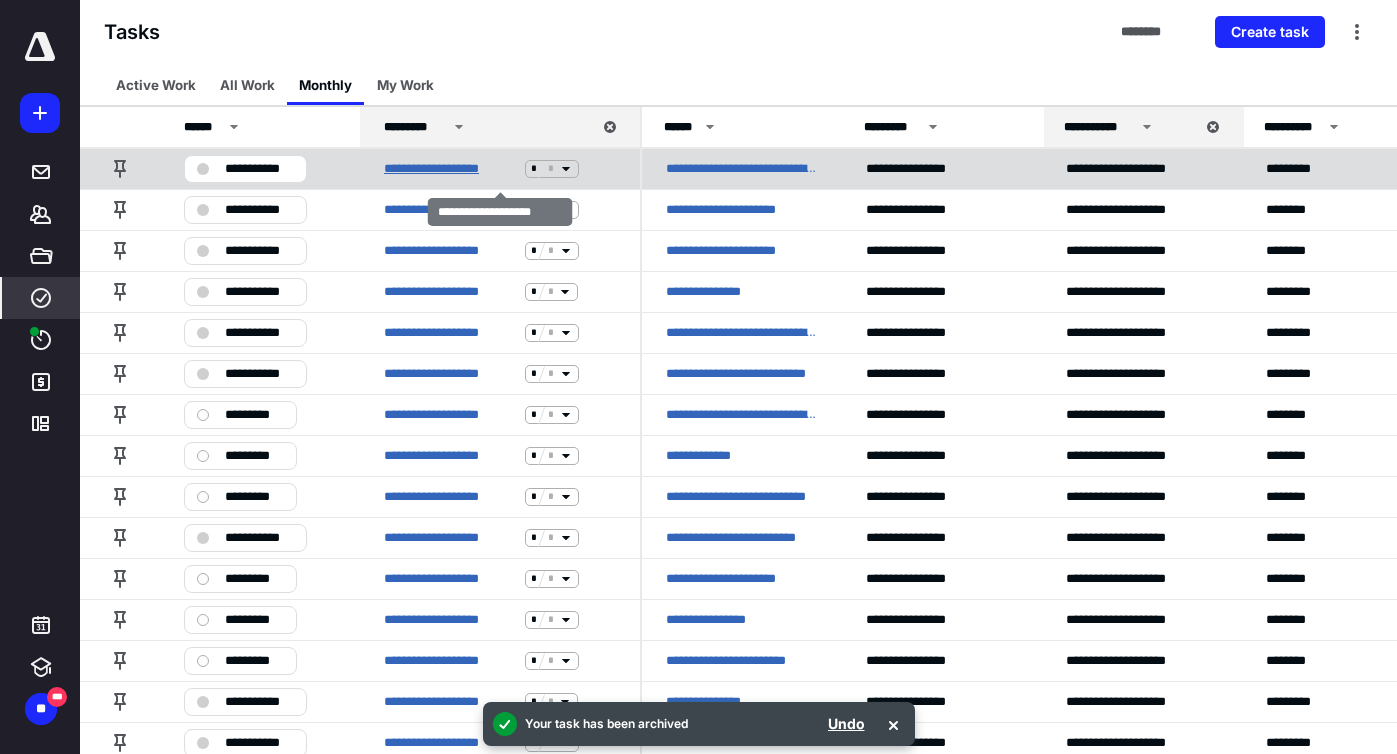 click on "**********" at bounding box center (450, 169) 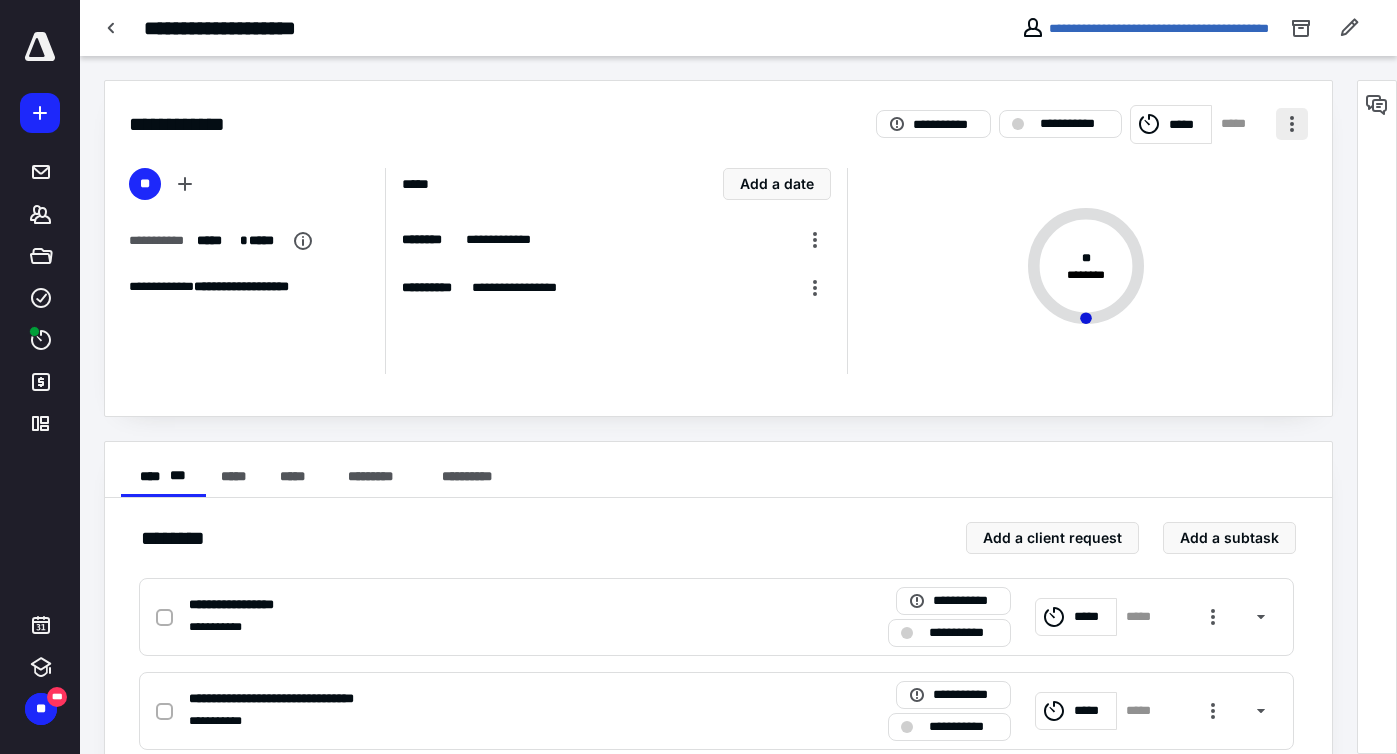click at bounding box center (1292, 124) 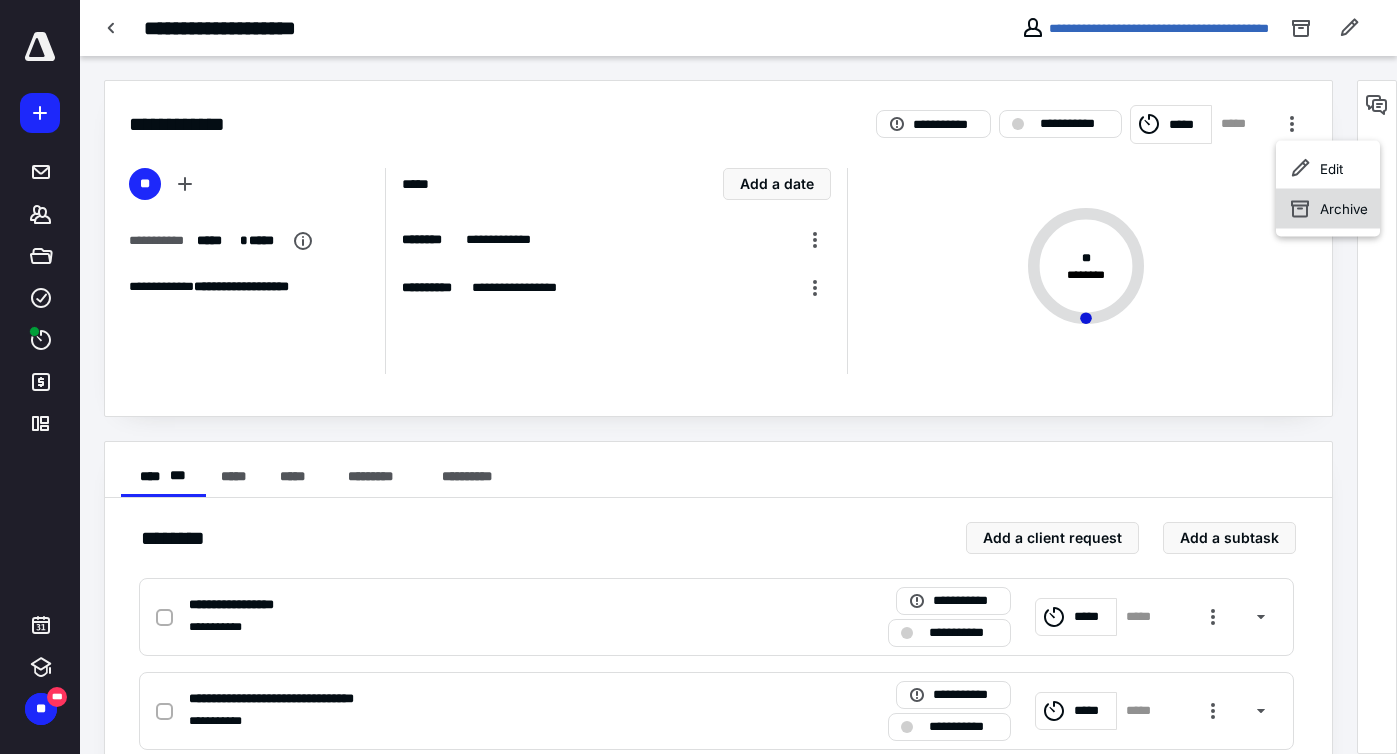 click 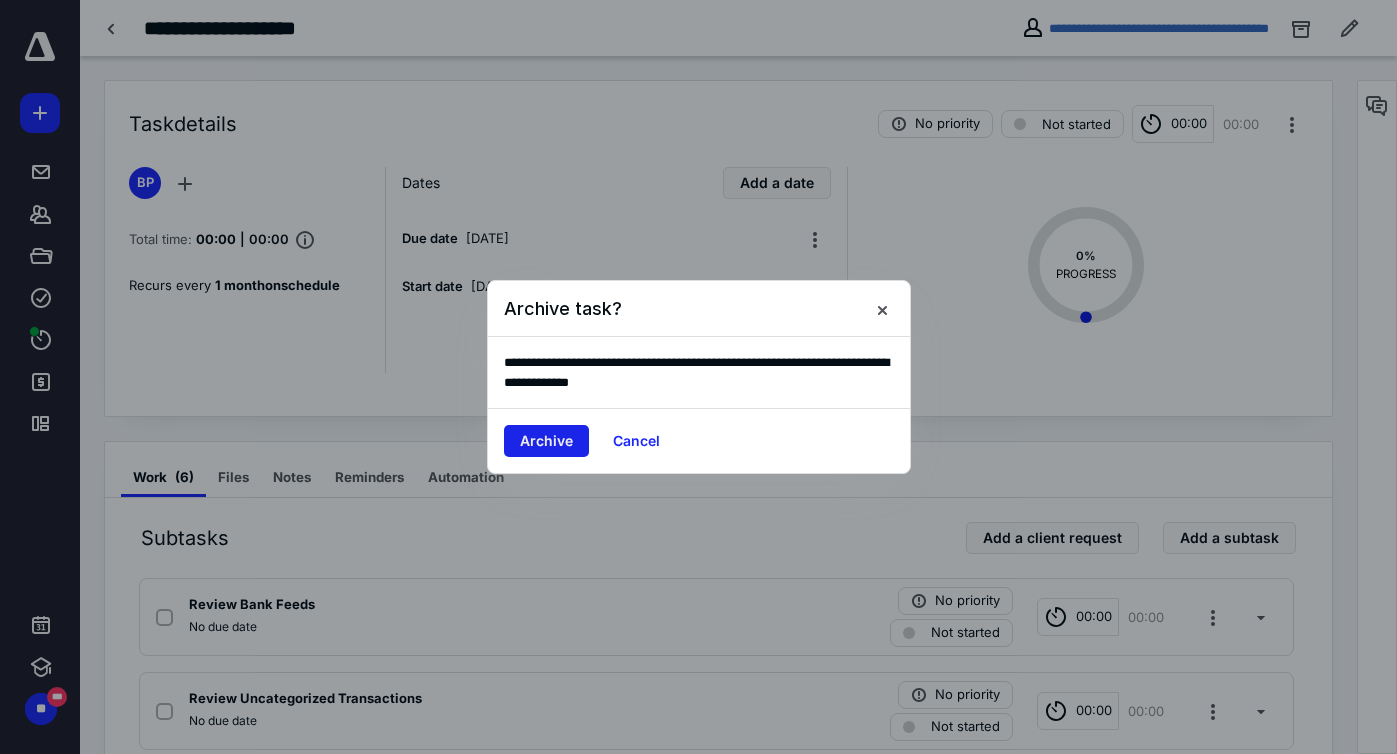 click on "Archive" at bounding box center [546, 441] 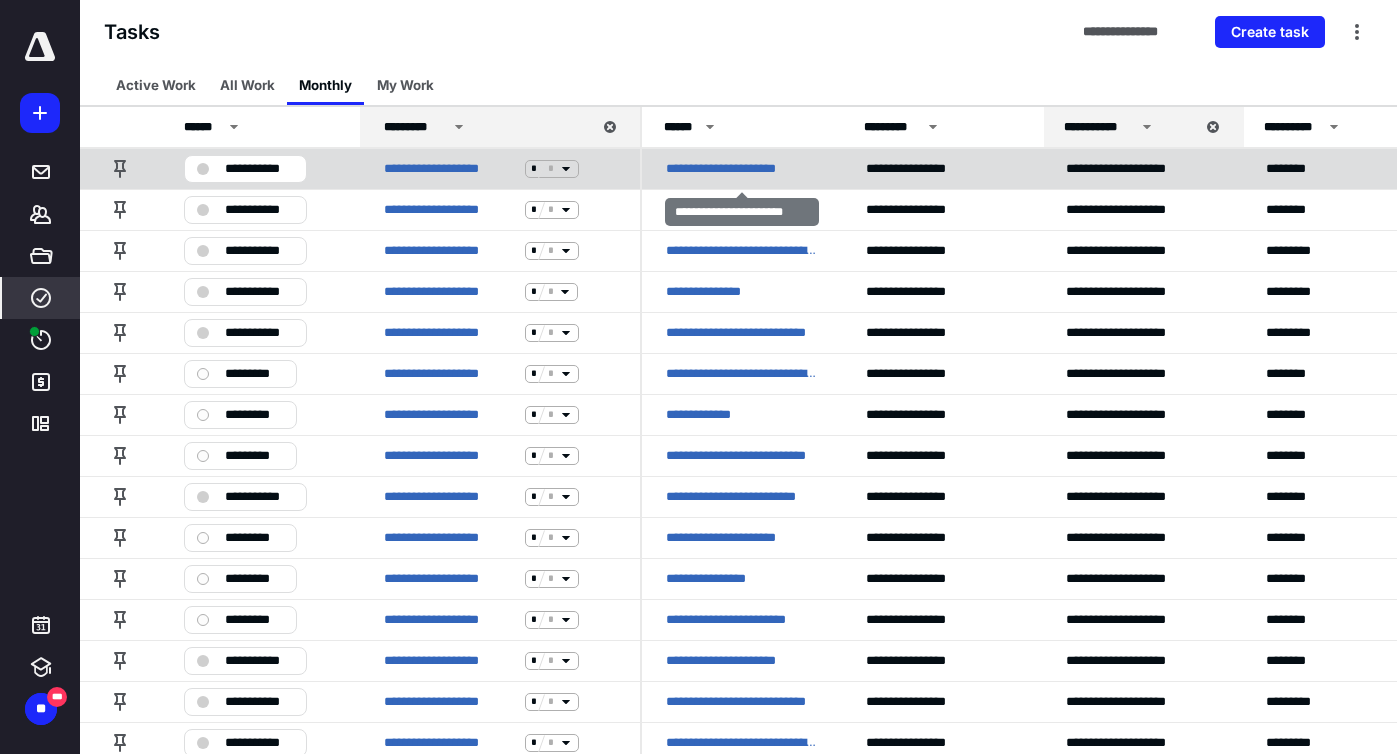 click on "**********" at bounding box center (738, 169) 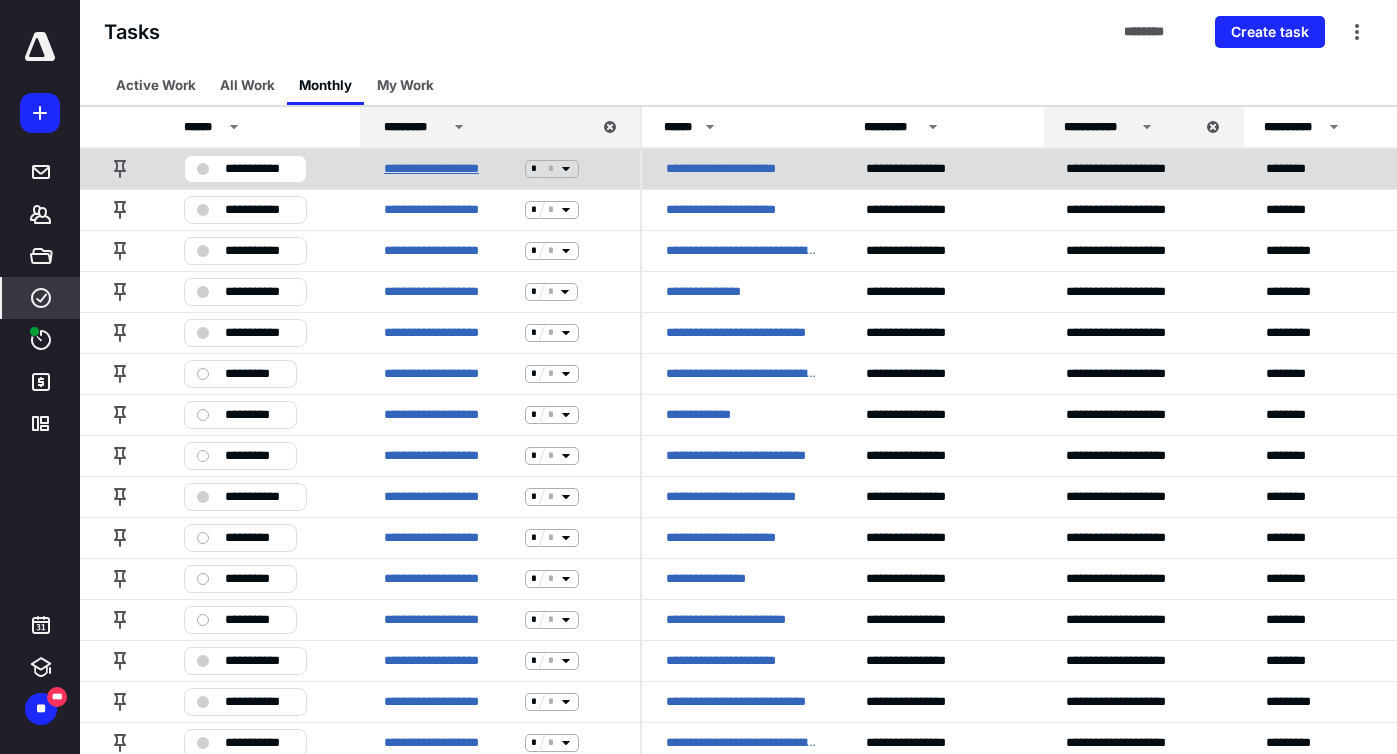 click on "**********" at bounding box center (450, 169) 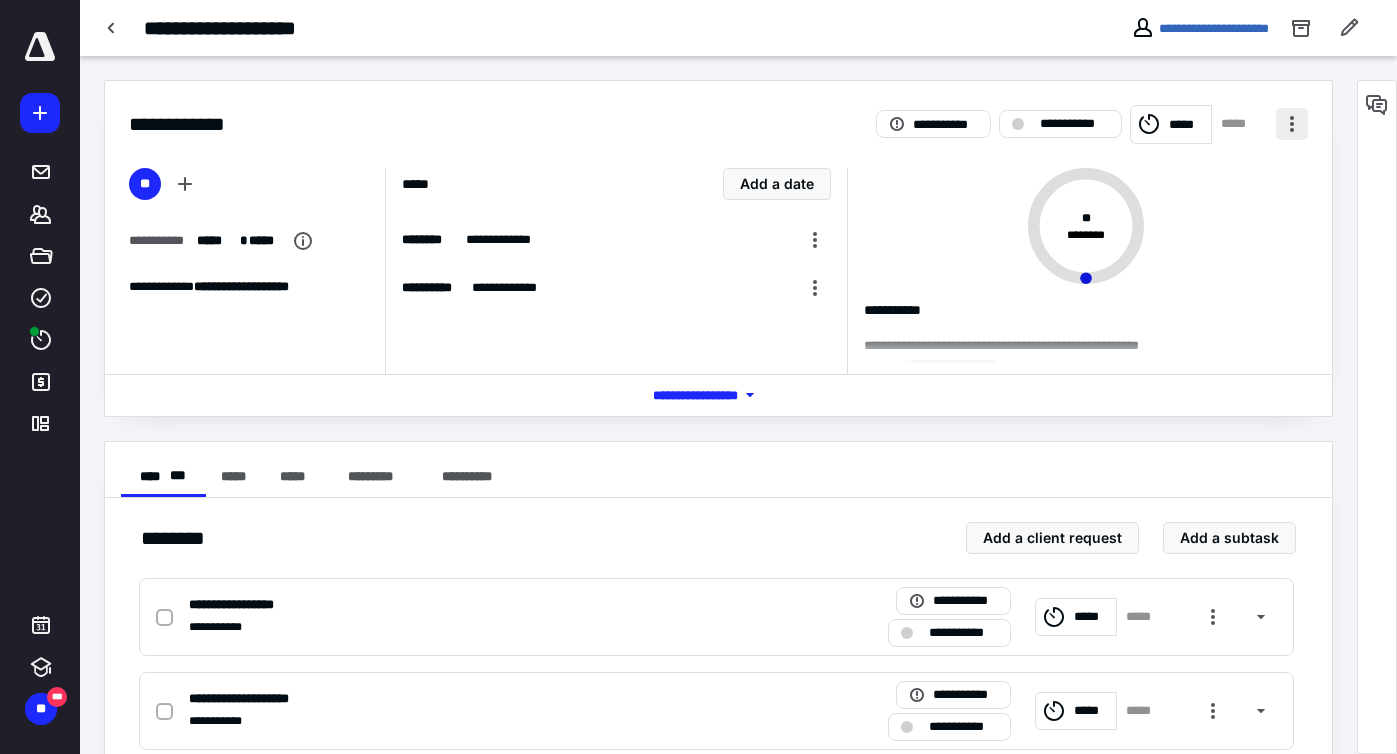 click at bounding box center (1292, 124) 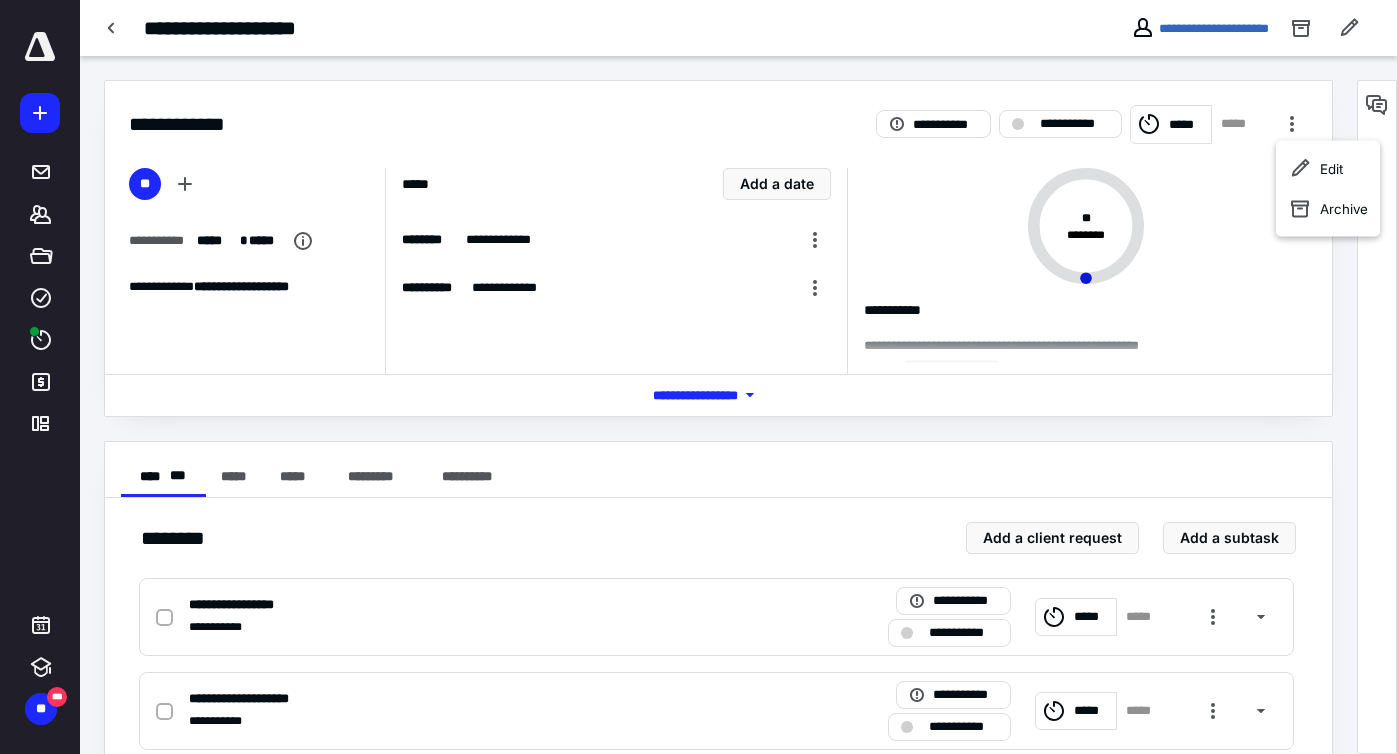 click at bounding box center [1094, 356] 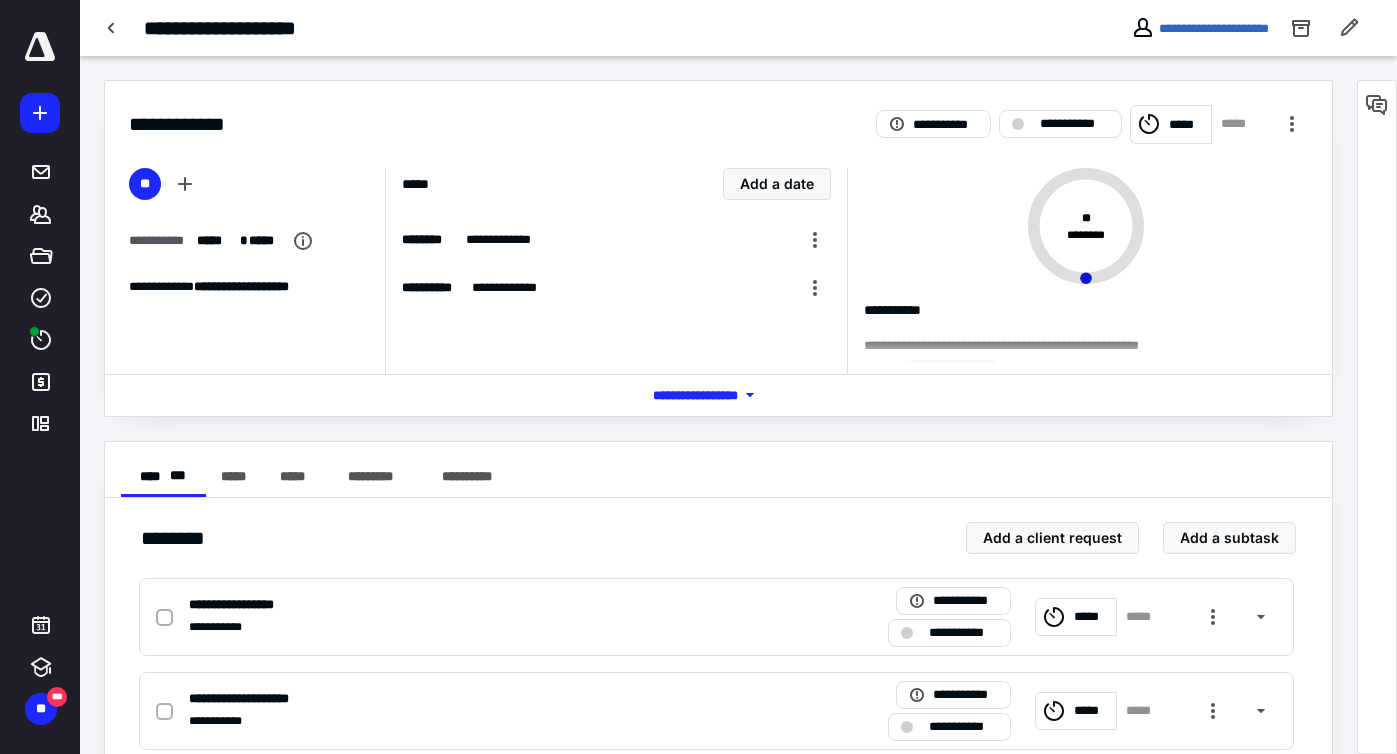 click at bounding box center (1094, 356) 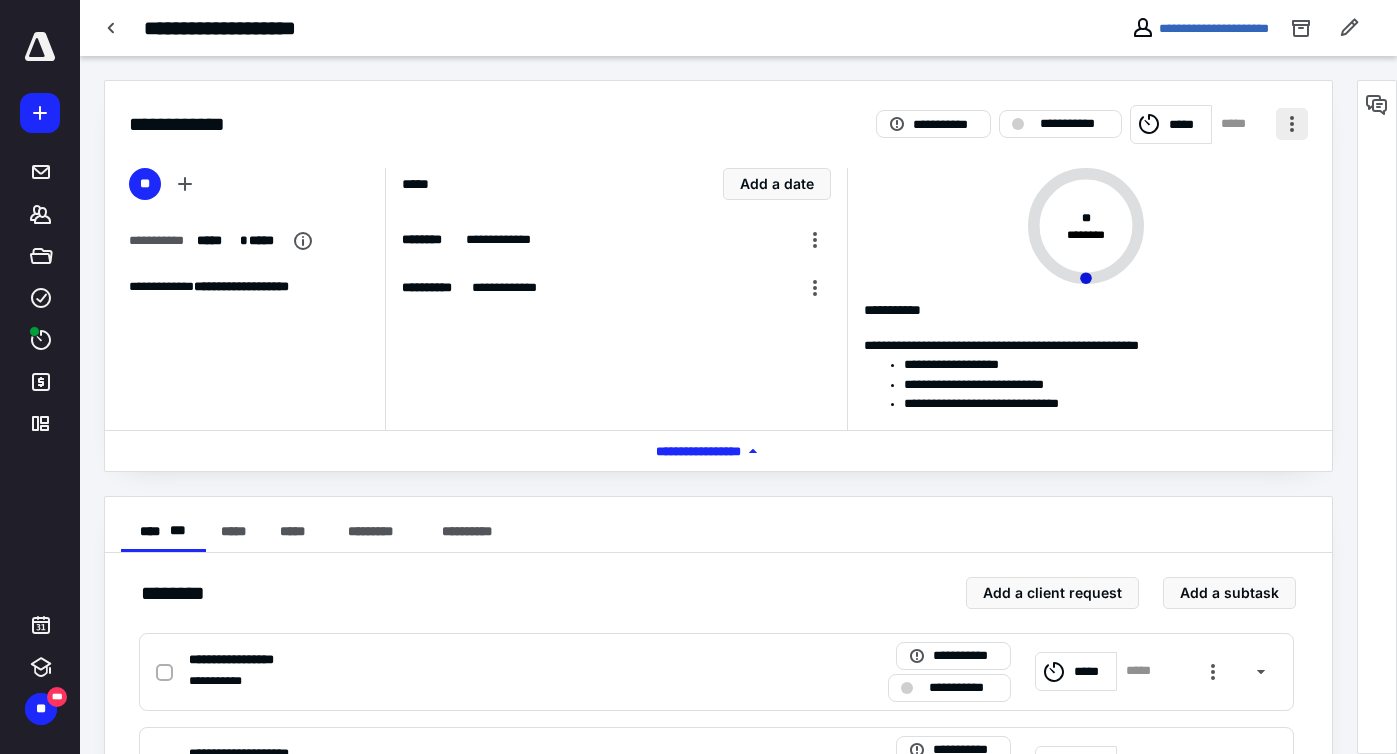 click at bounding box center [1292, 124] 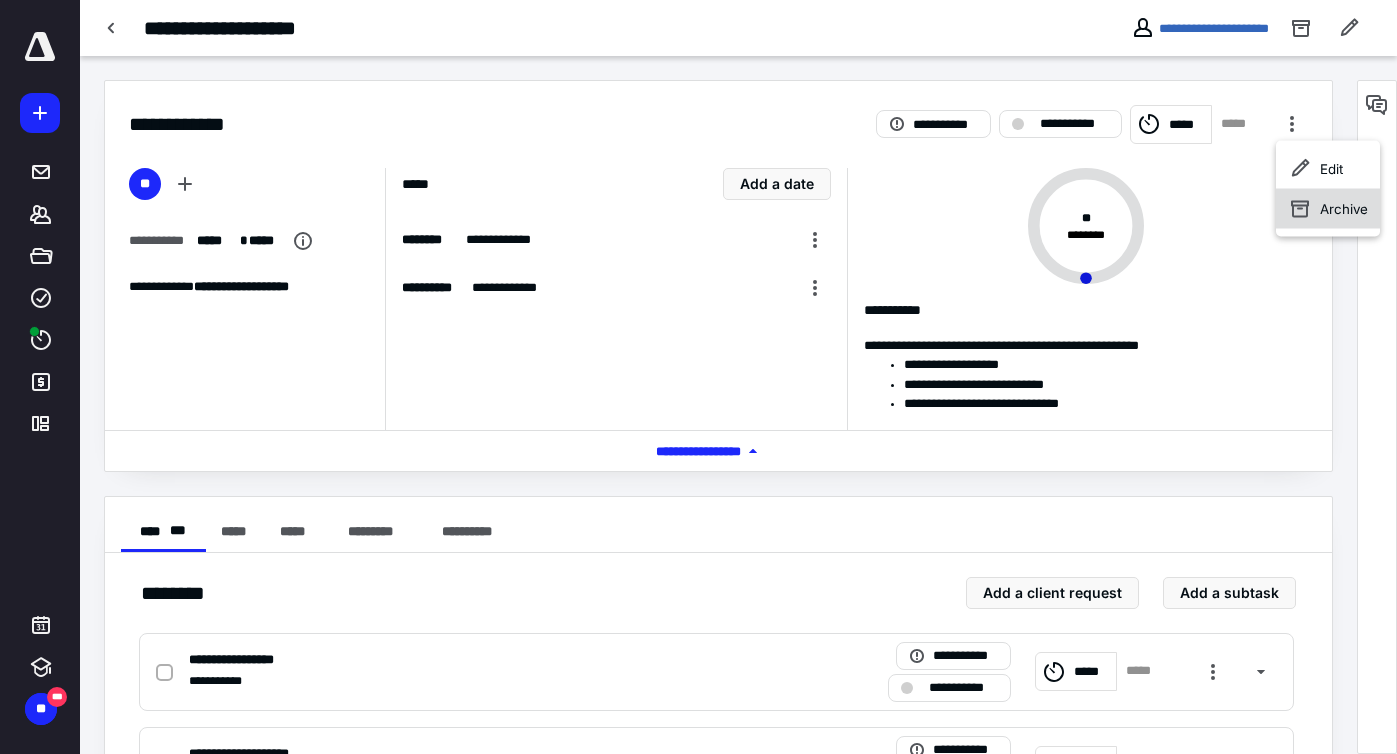 click on "Archive" at bounding box center (1344, 209) 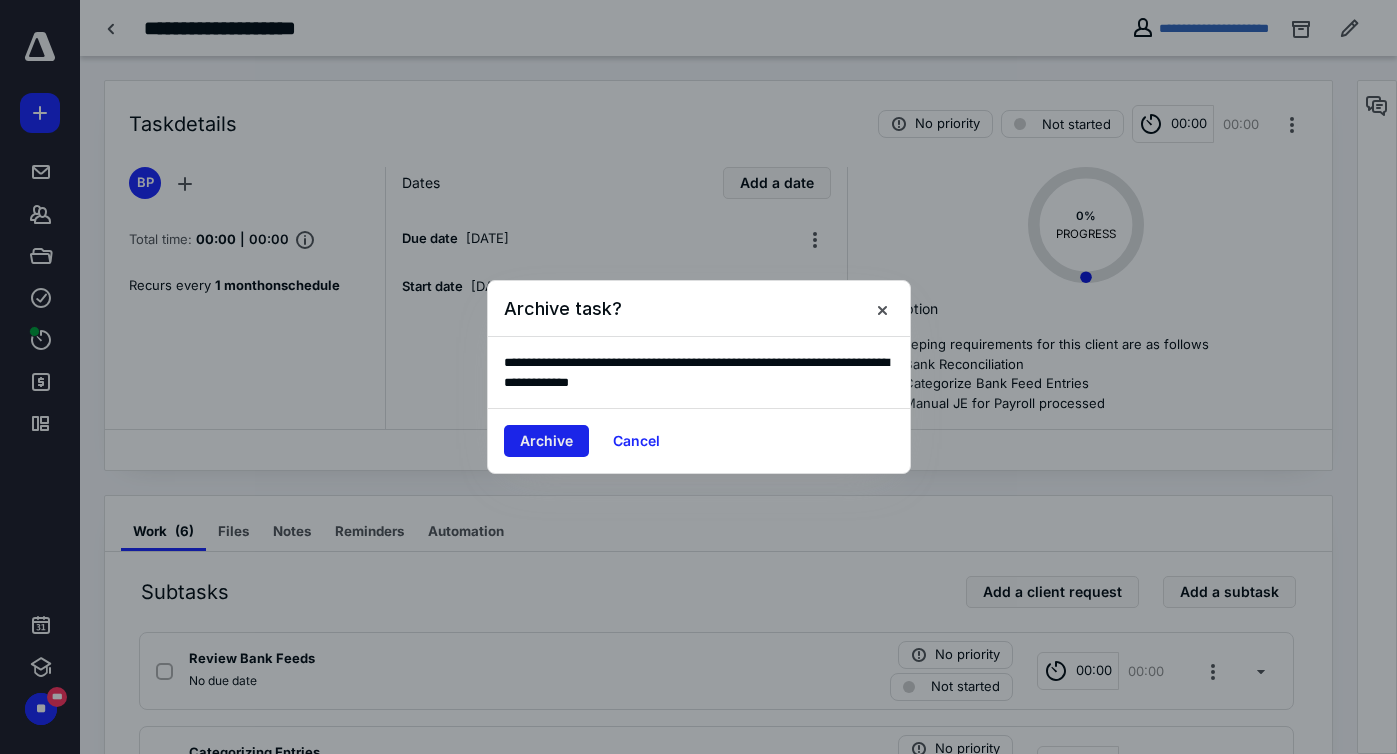 click on "Archive" at bounding box center (546, 441) 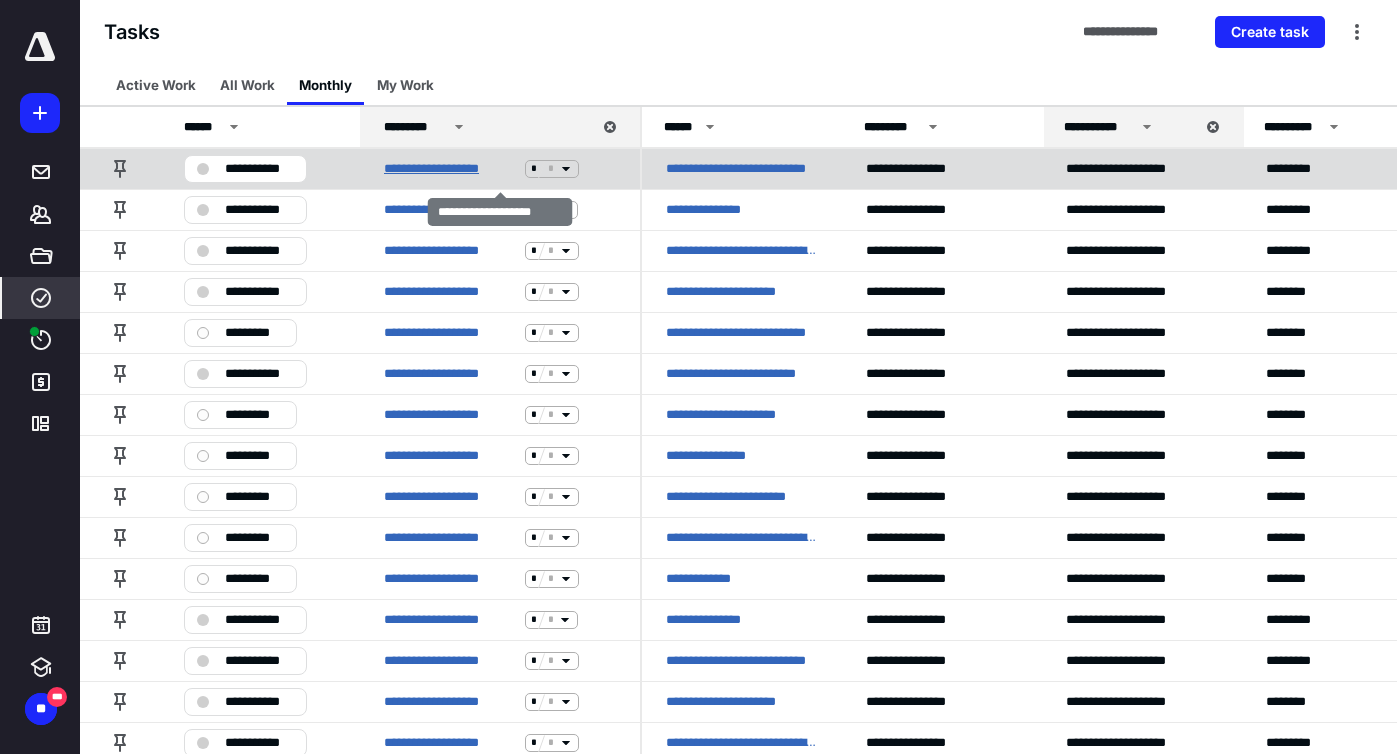 click on "**********" at bounding box center (450, 169) 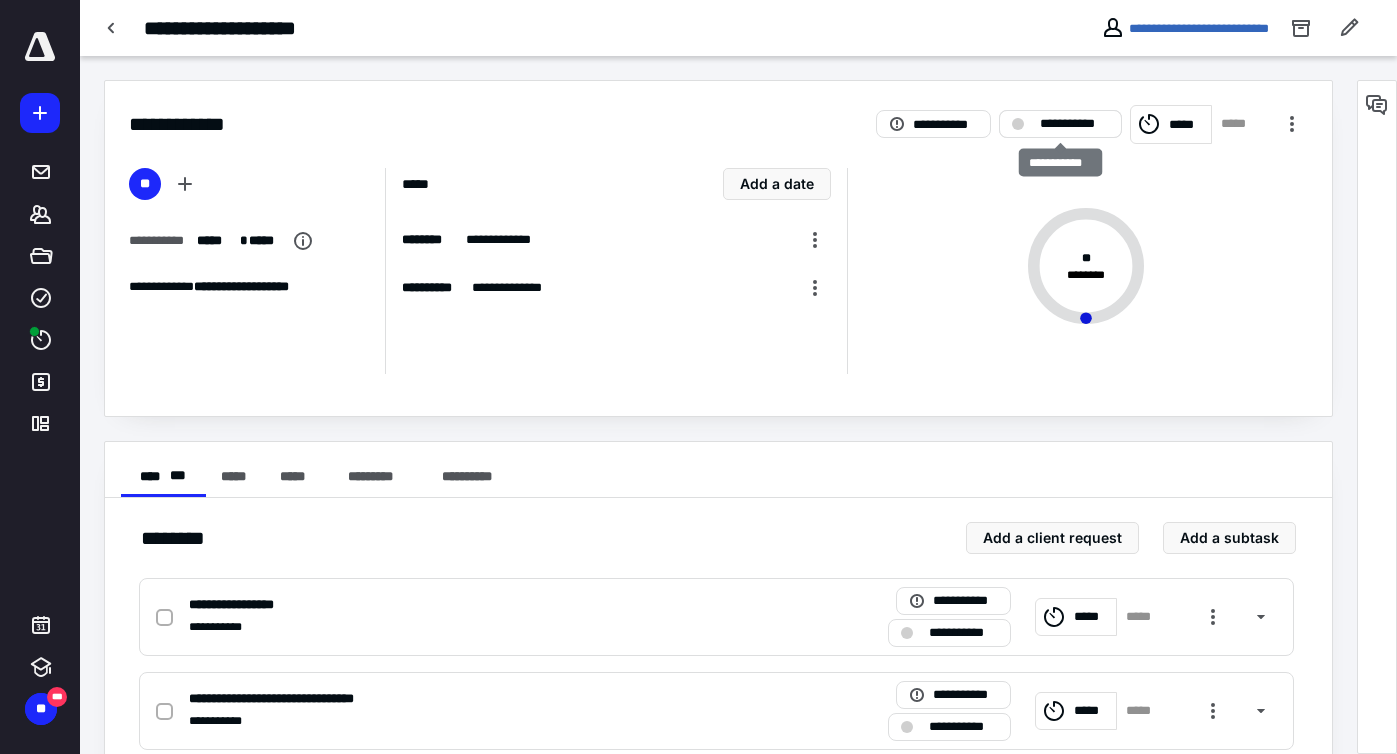 click on "**********" at bounding box center (1074, 124) 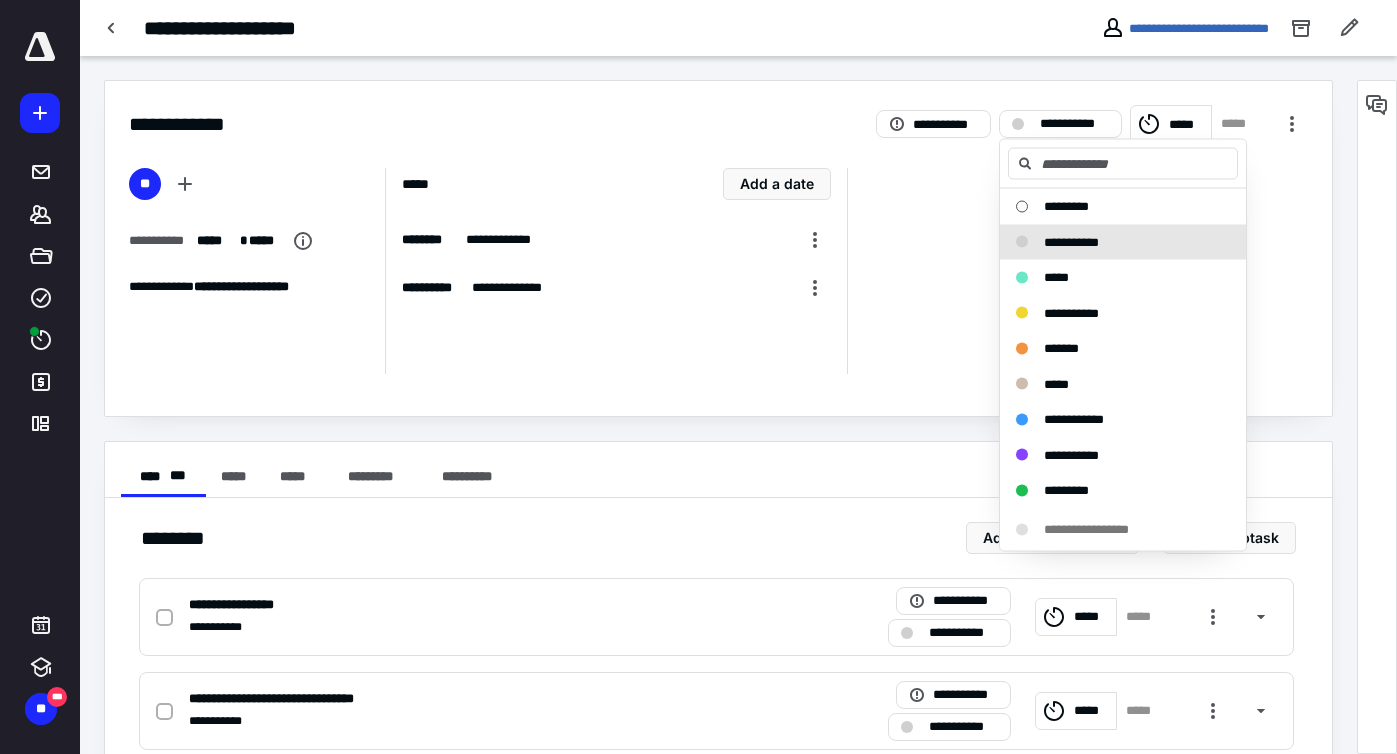 click on "* * ********" at bounding box center [1078, 271] 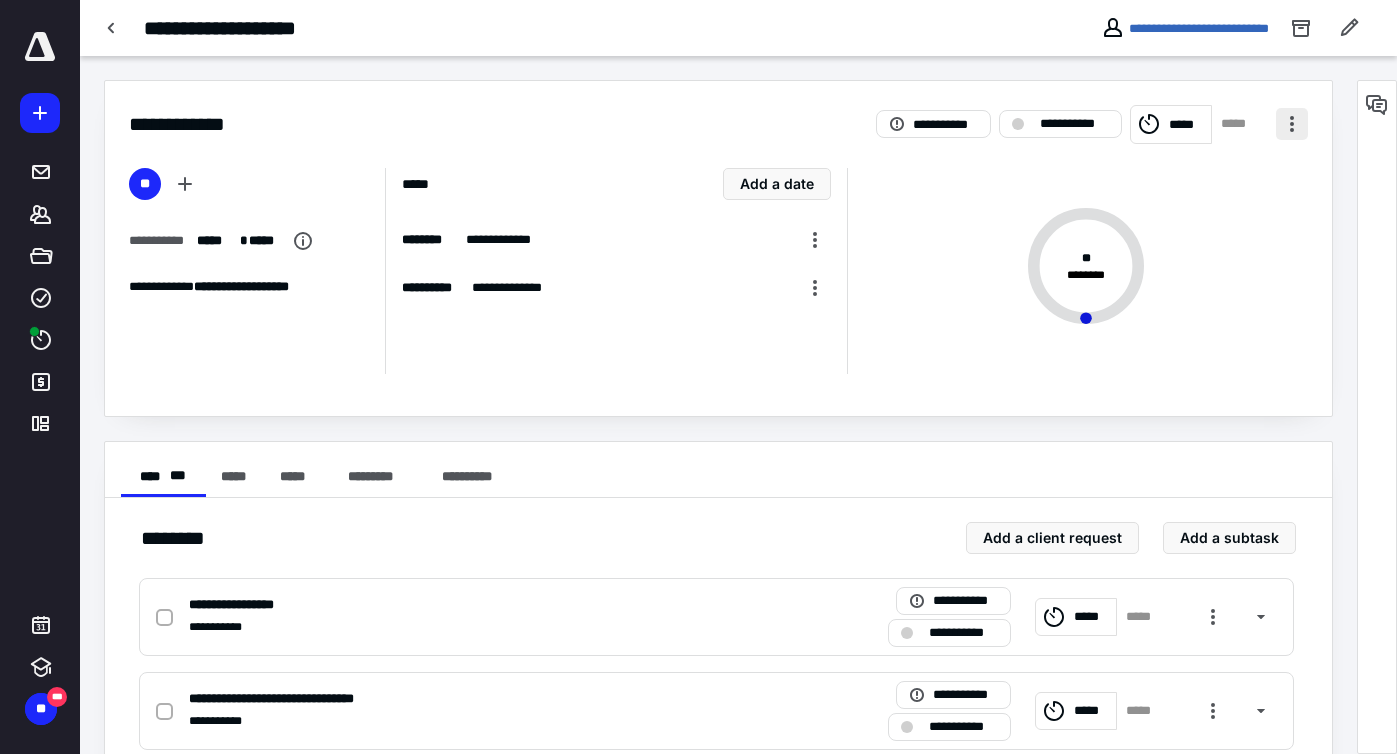 click at bounding box center [1292, 124] 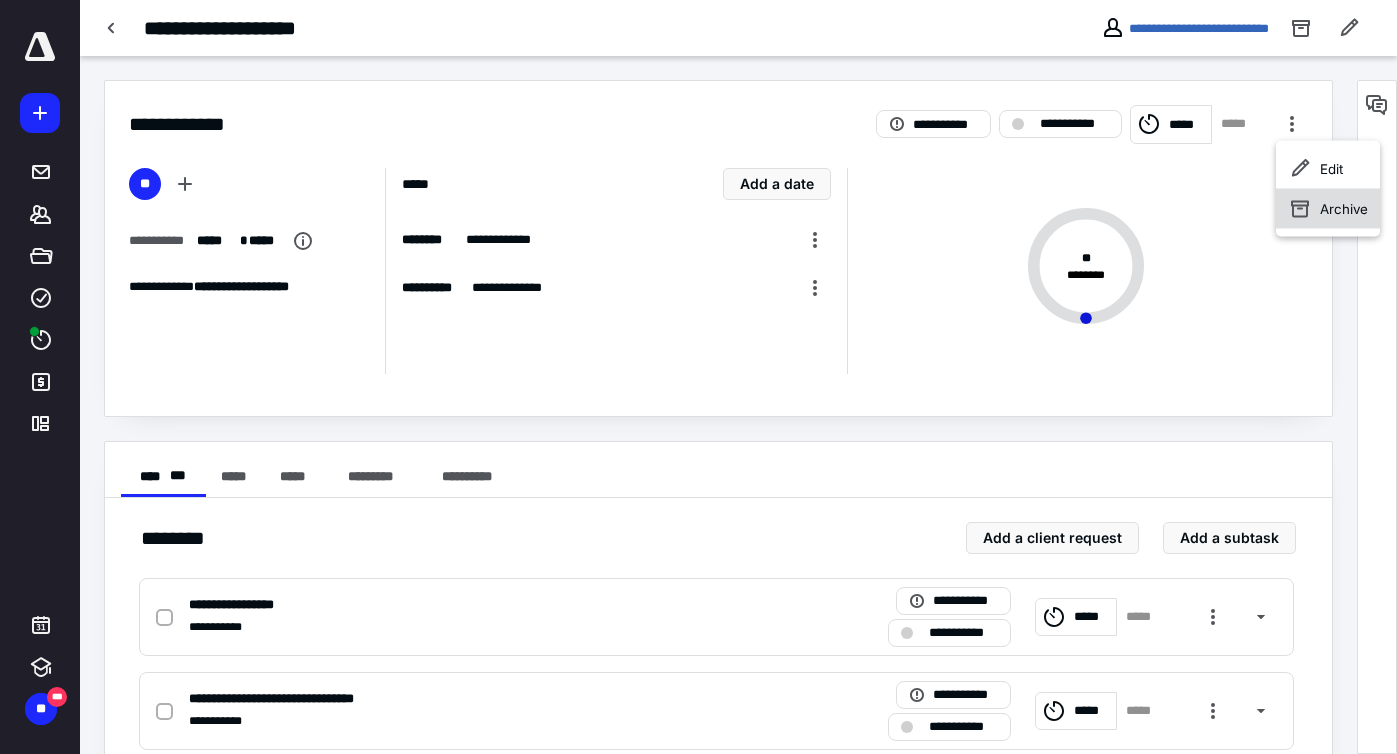 click on "Archive" at bounding box center [1344, 209] 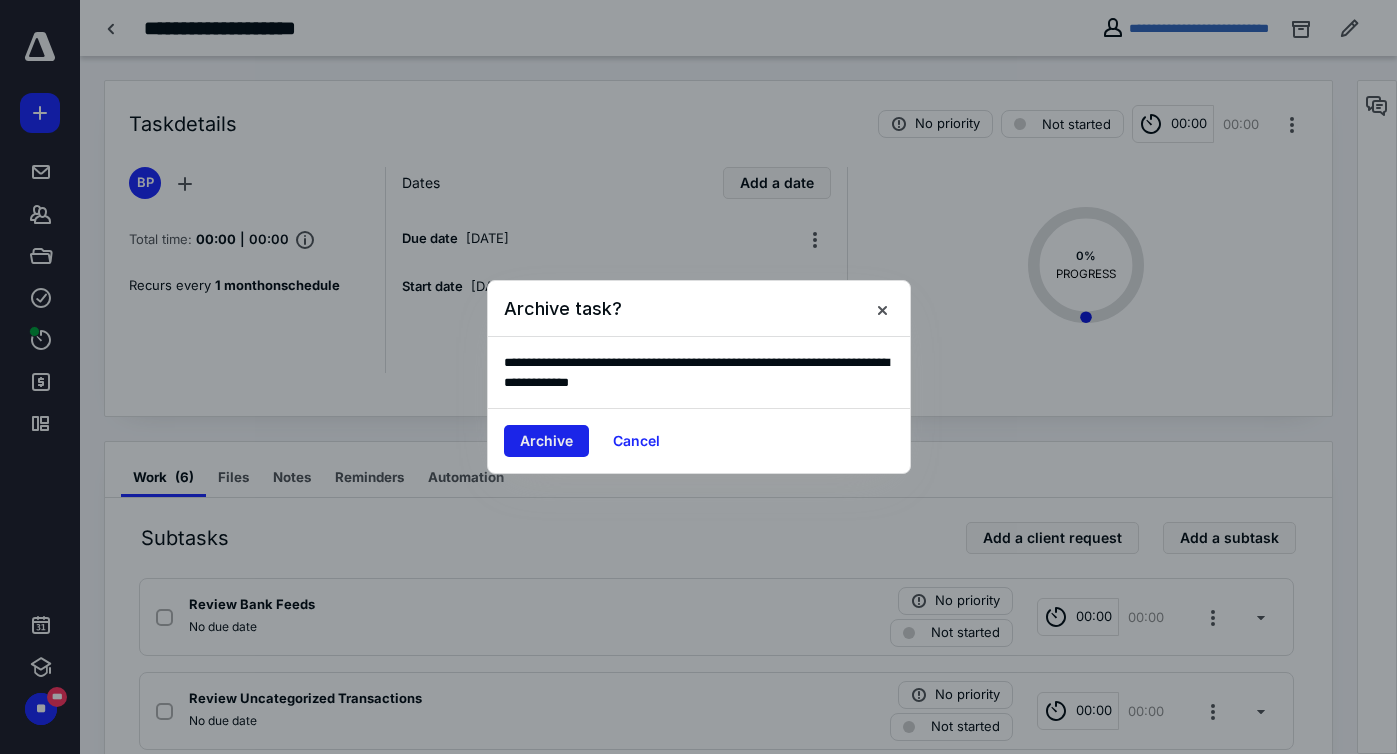 click on "Archive" at bounding box center (546, 441) 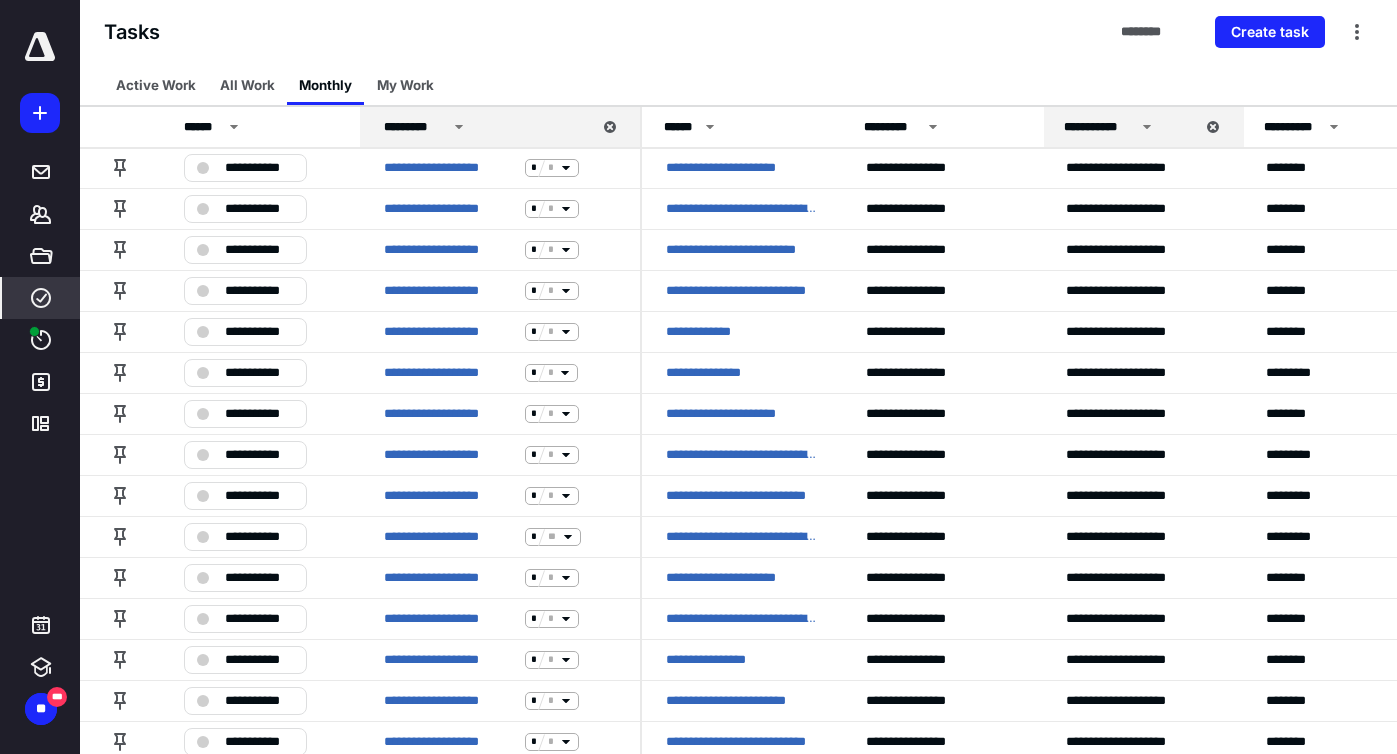 scroll, scrollTop: 0, scrollLeft: 0, axis: both 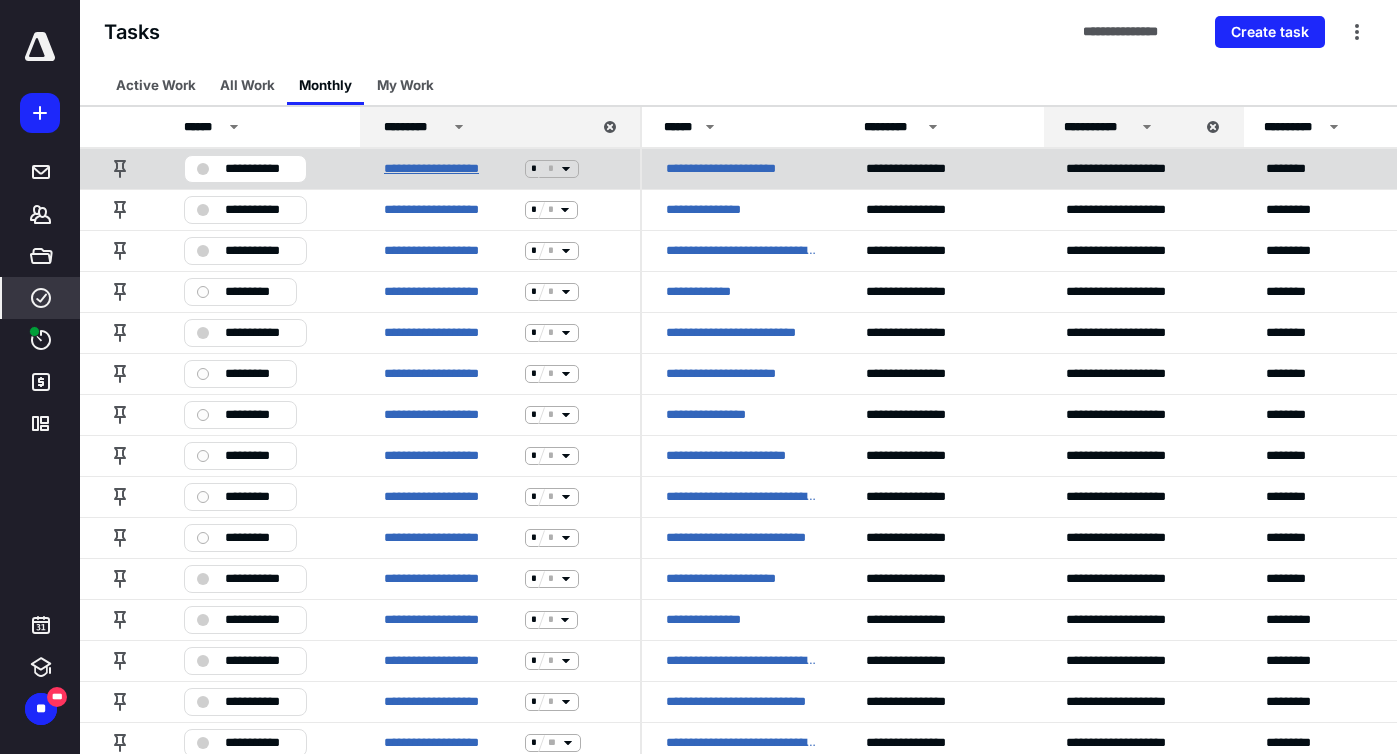 click on "**********" at bounding box center [450, 169] 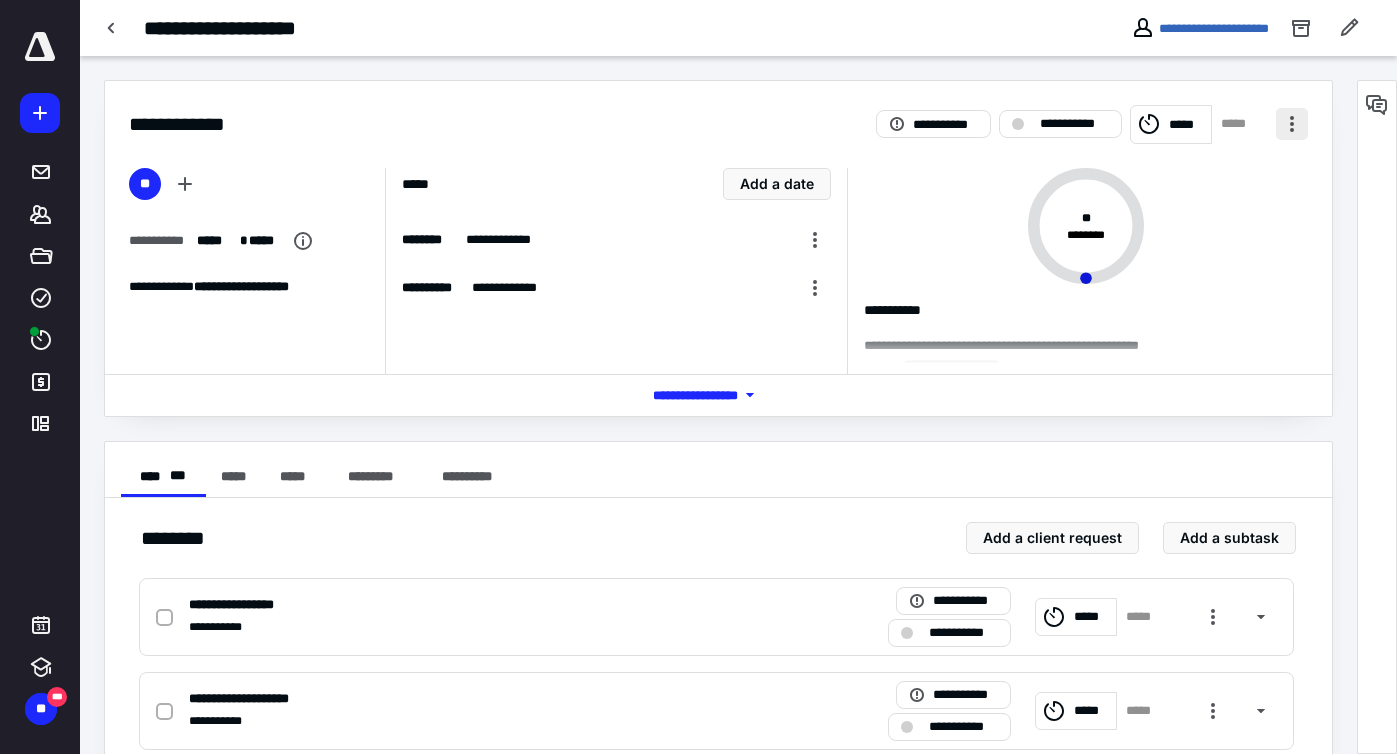 click at bounding box center (1292, 124) 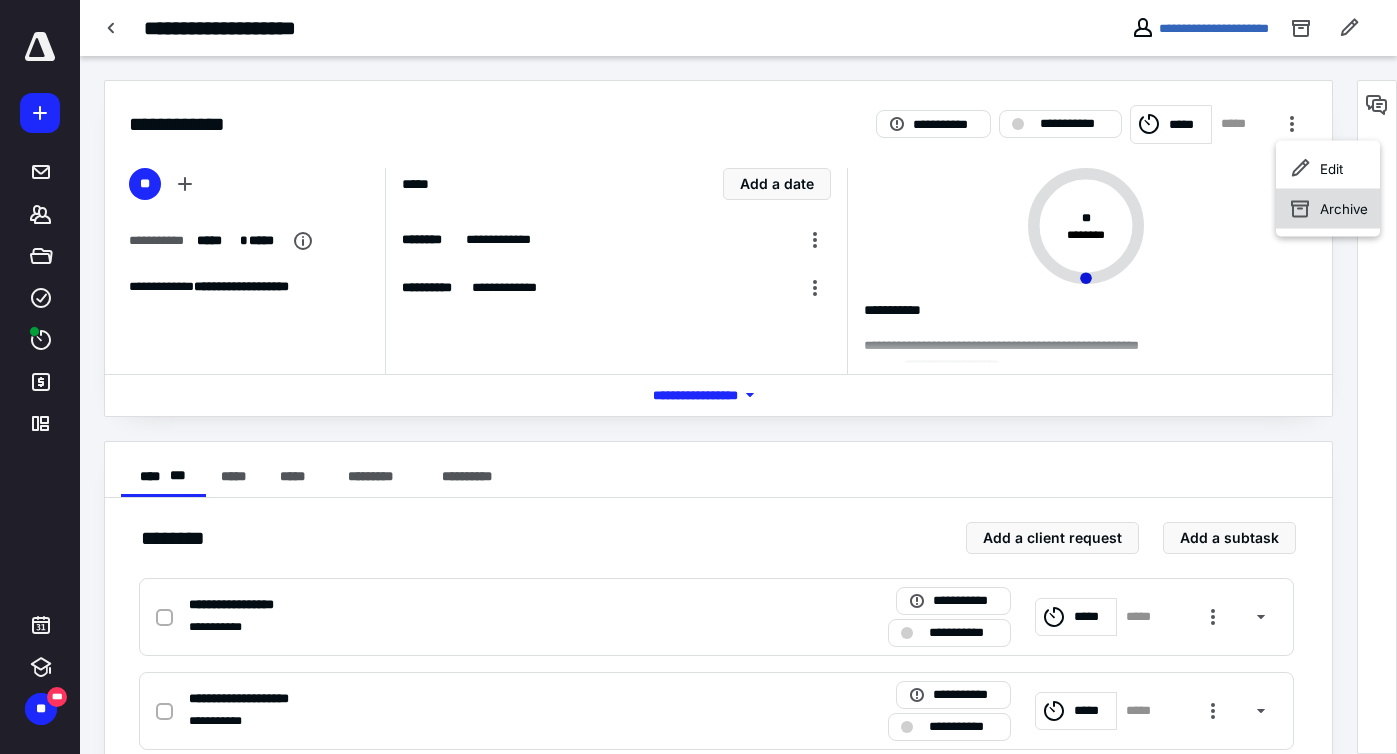 click on "Archive" at bounding box center [1328, 209] 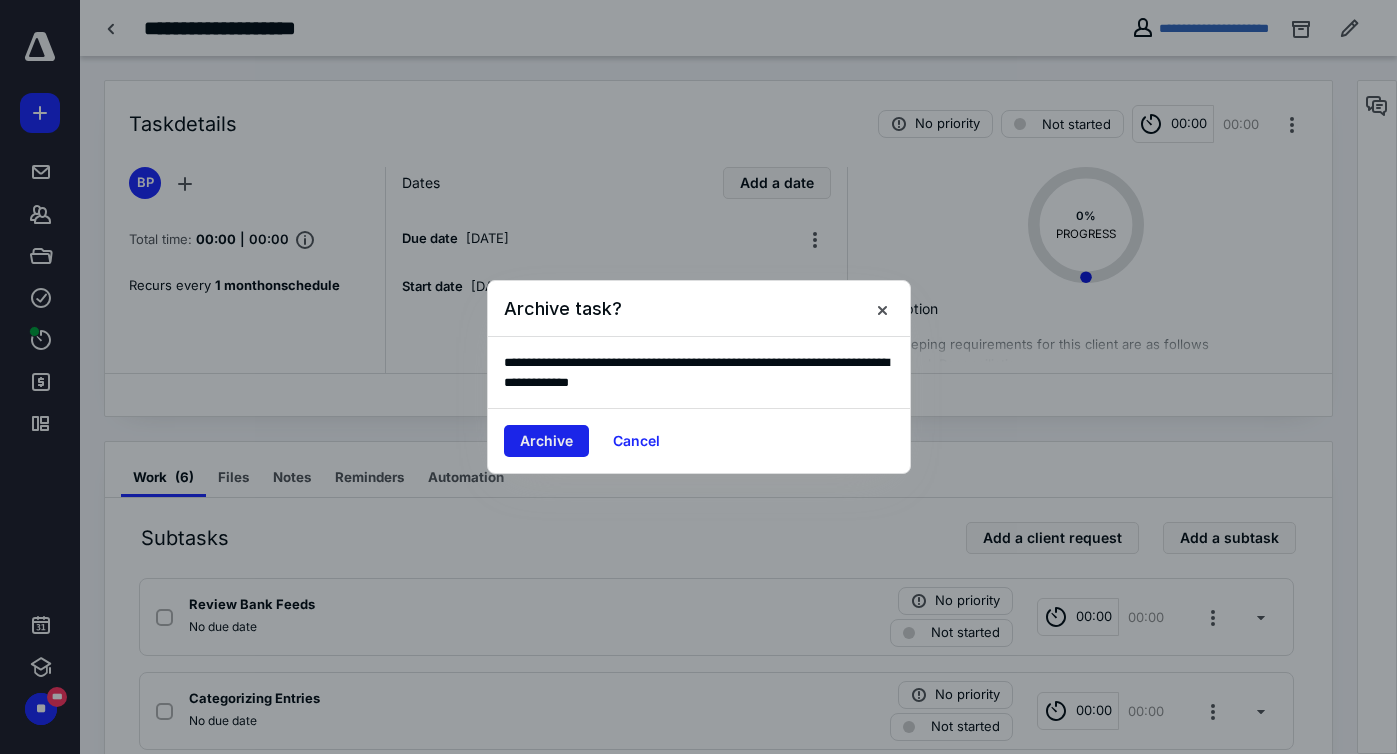 click on "Archive" at bounding box center [546, 441] 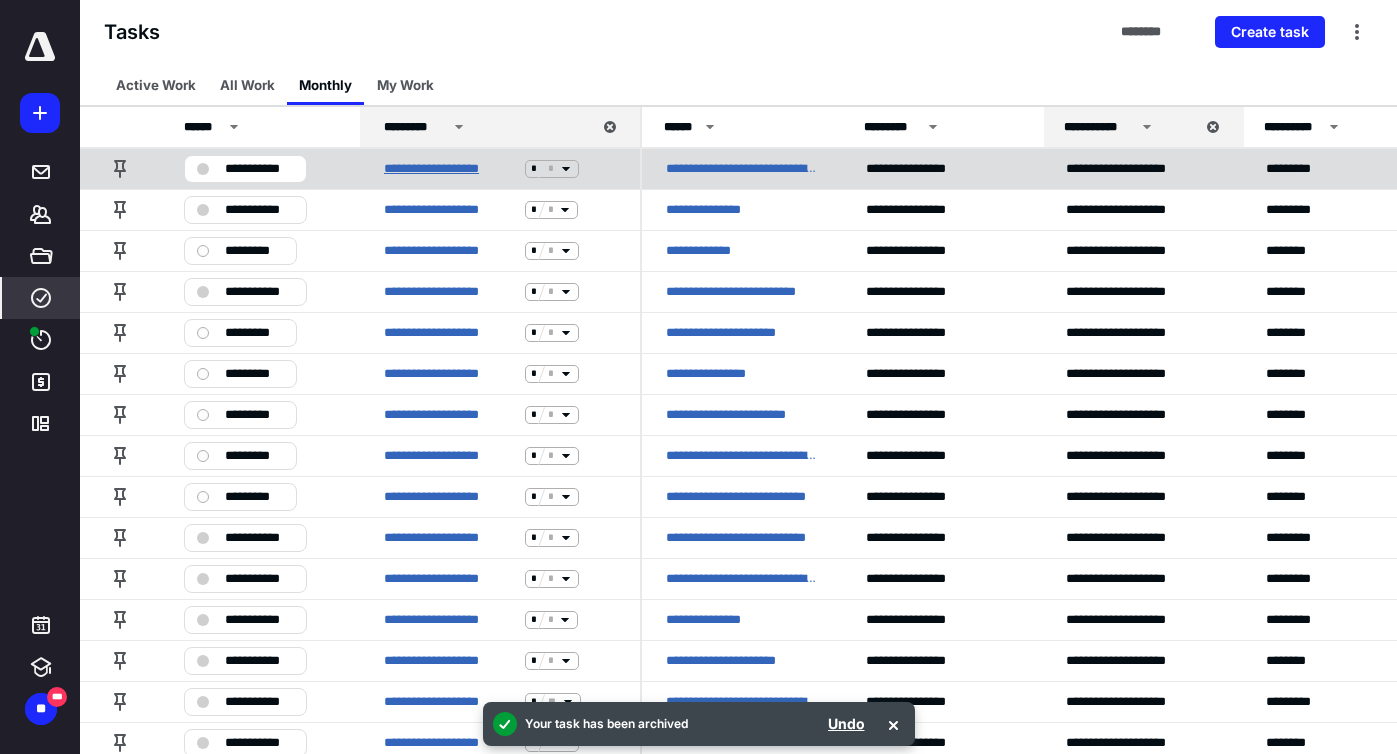 click on "**********" at bounding box center [450, 169] 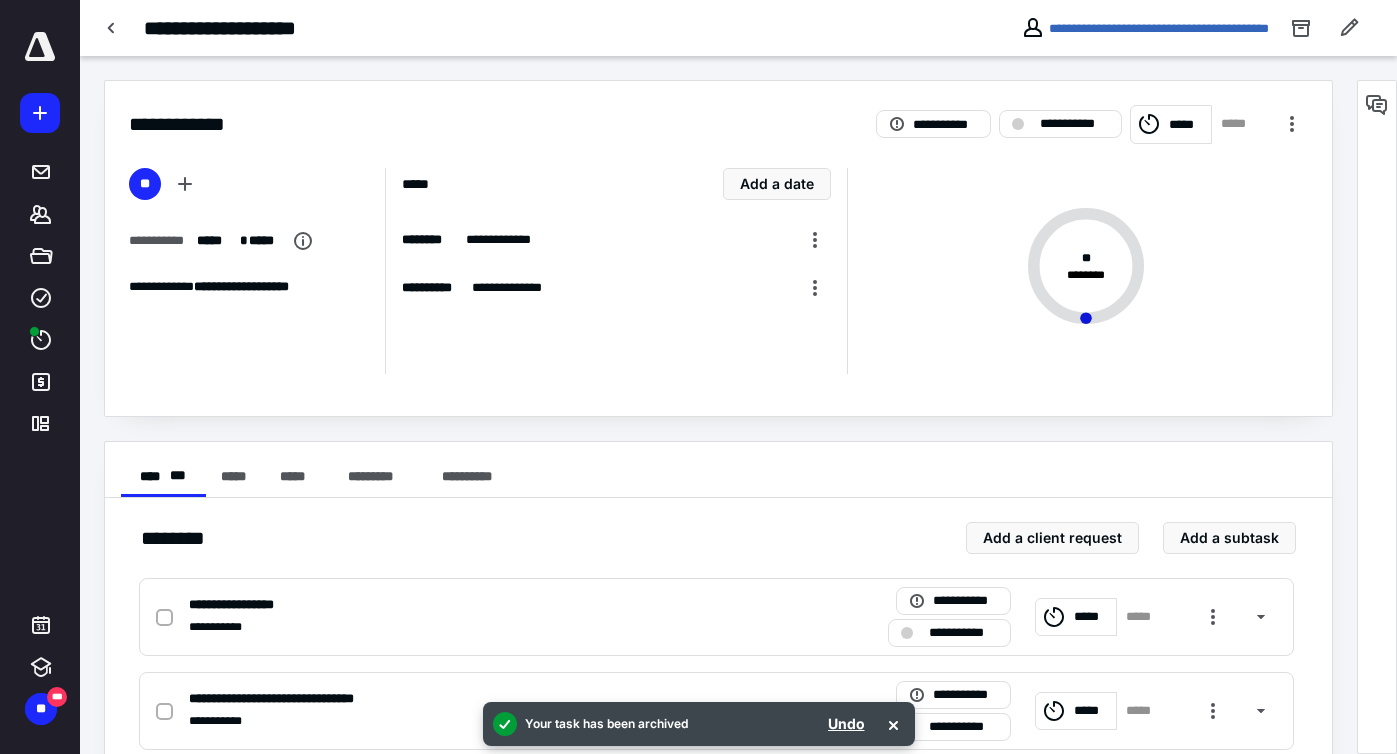 click on "**********" at bounding box center (718, 112) 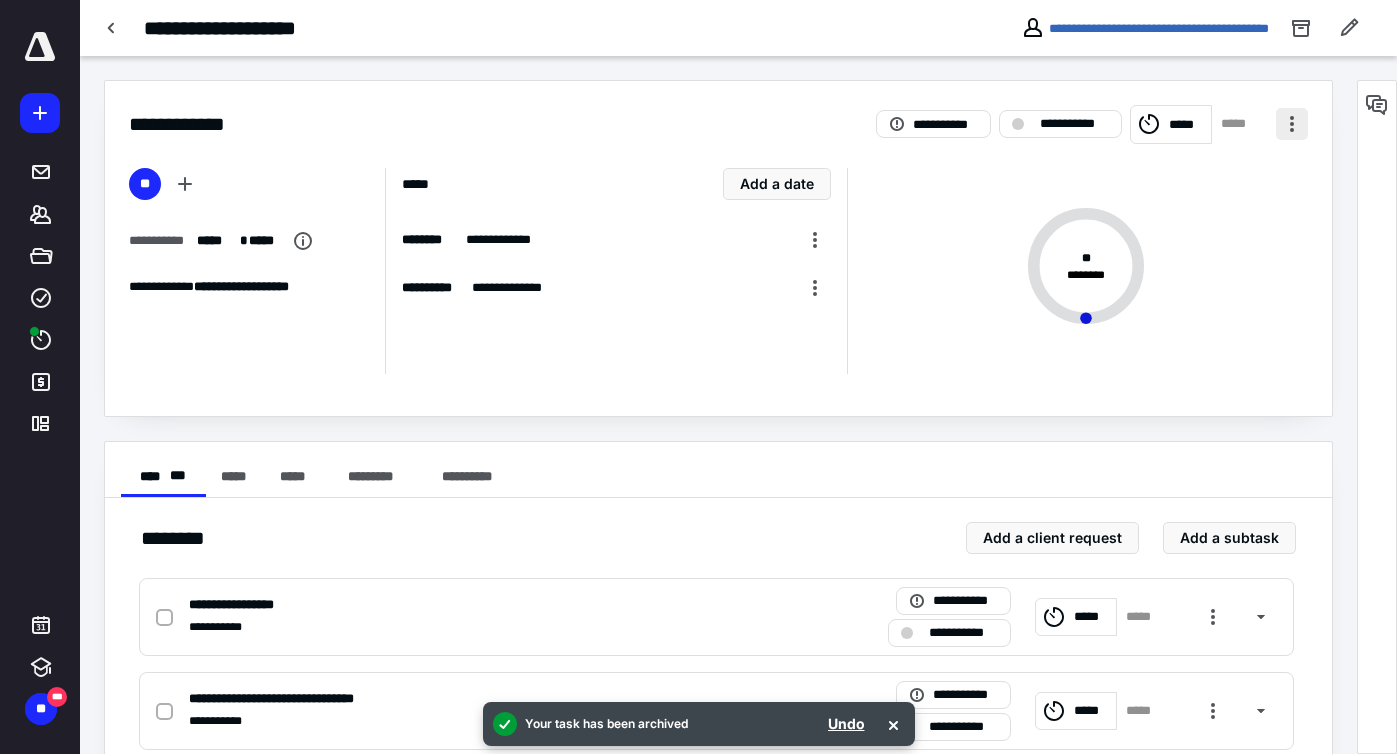 click at bounding box center (1292, 124) 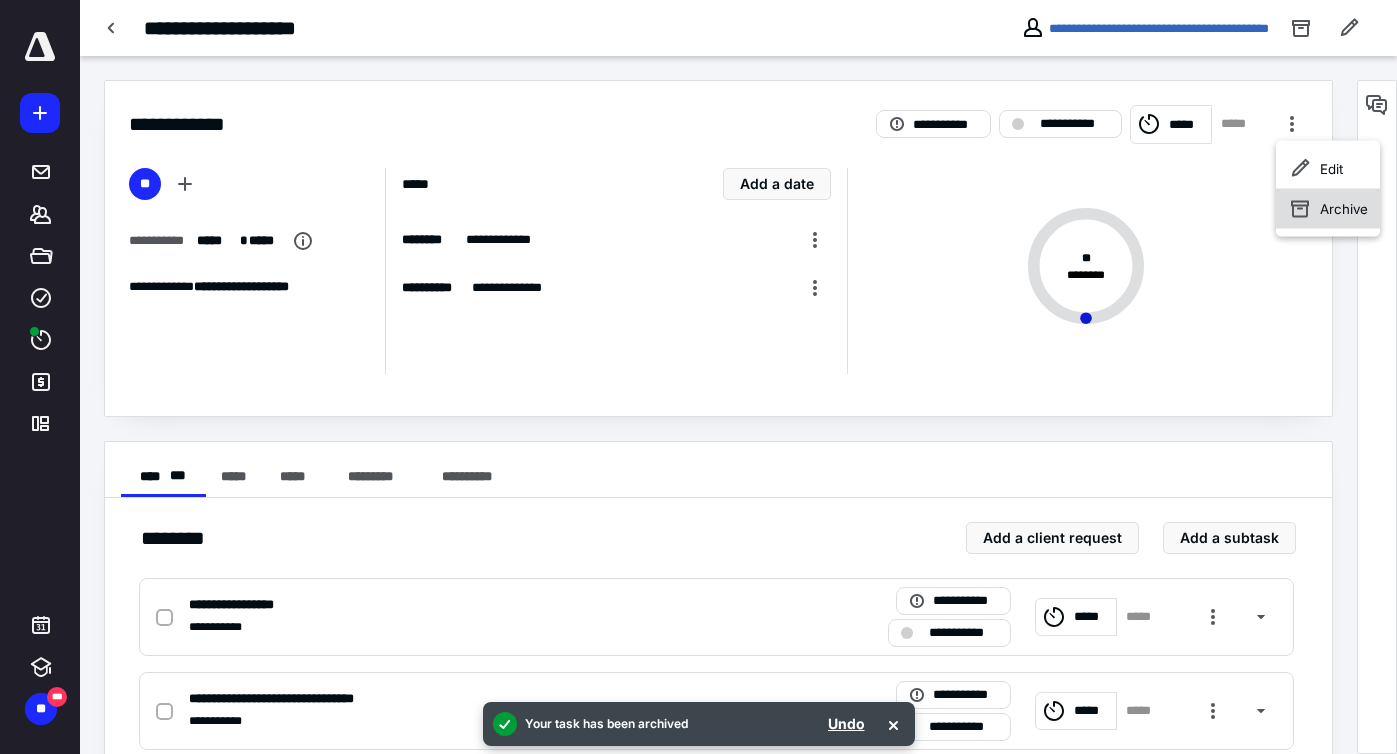 click 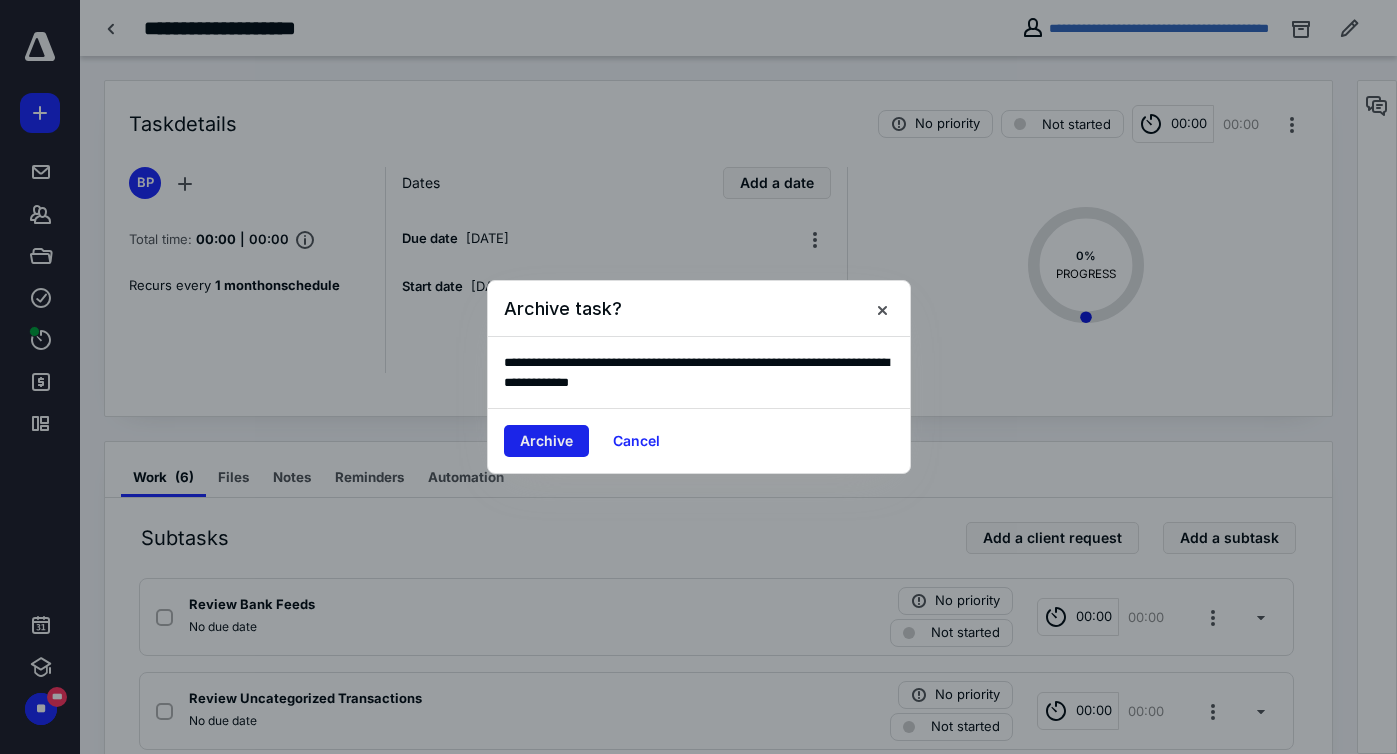 click on "Archive" at bounding box center (546, 441) 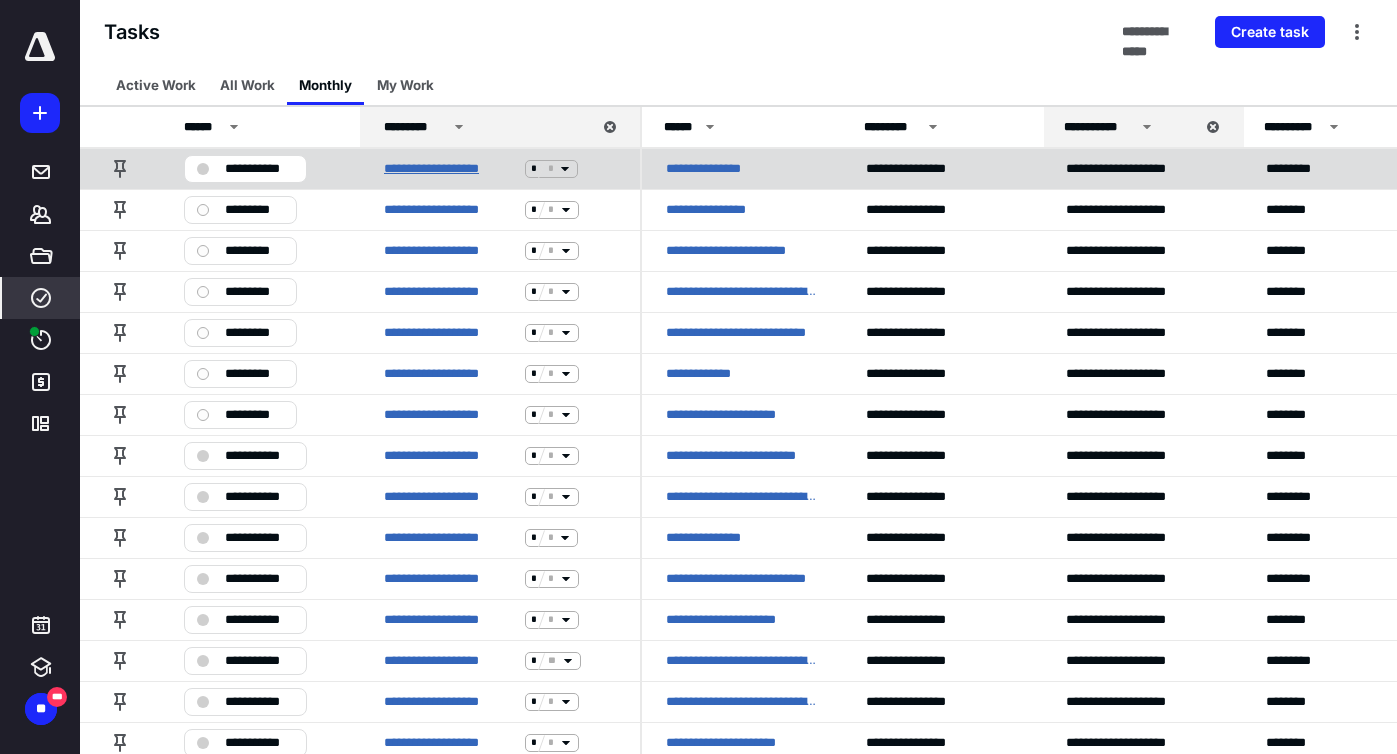 click on "**********" at bounding box center [450, 169] 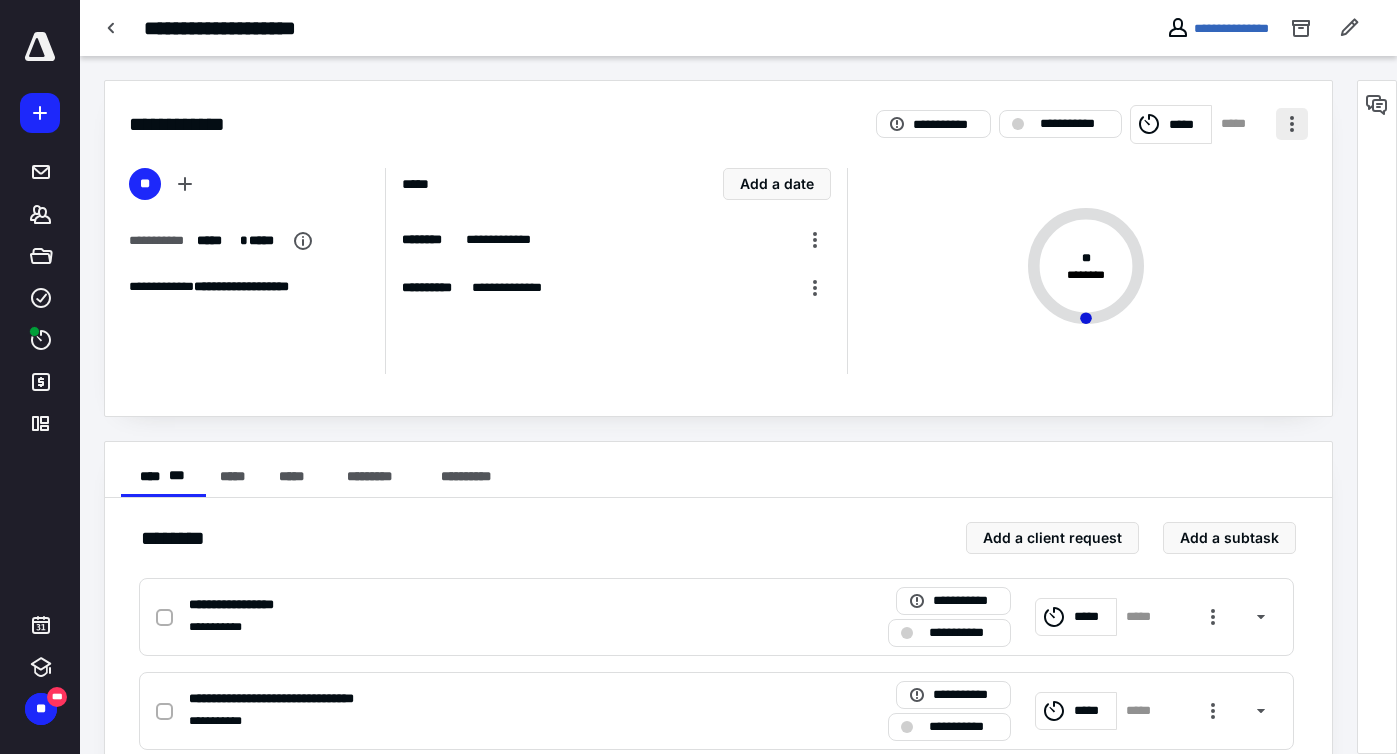 click at bounding box center [1292, 124] 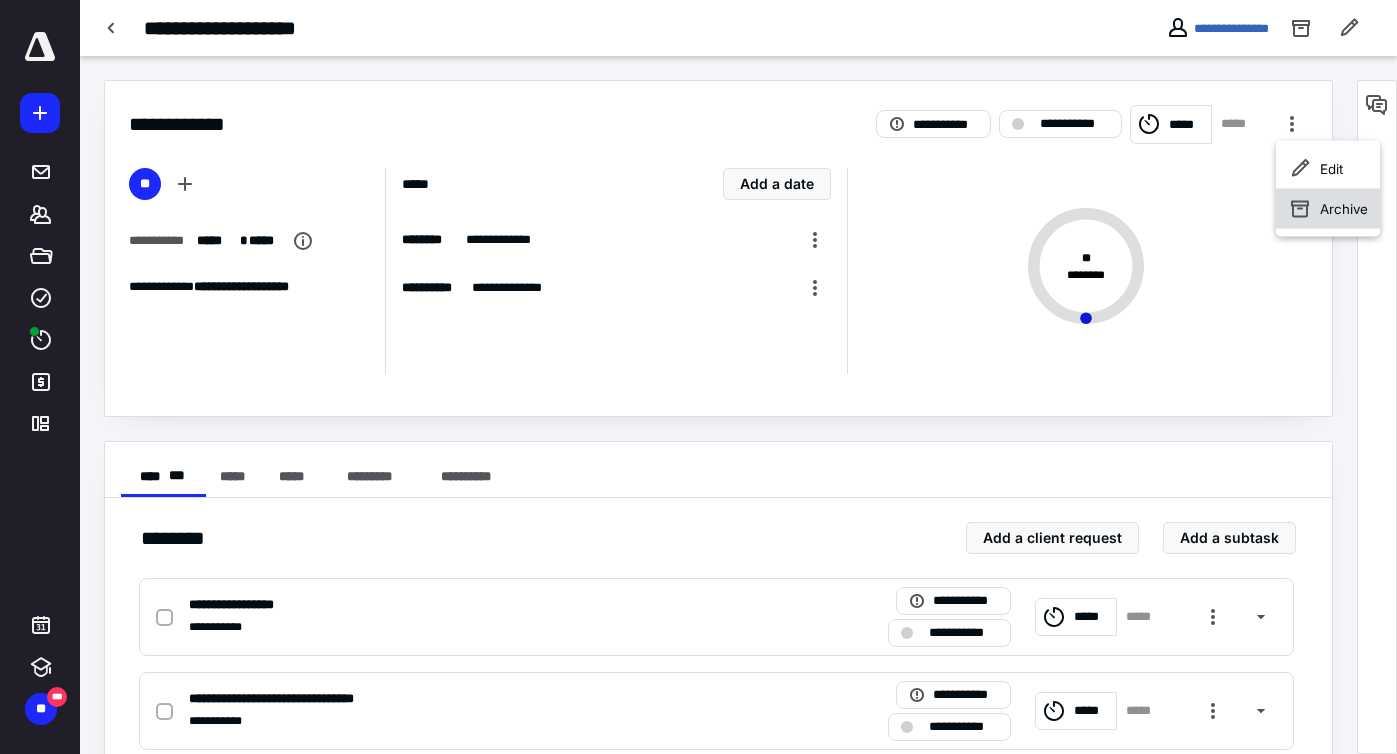 click 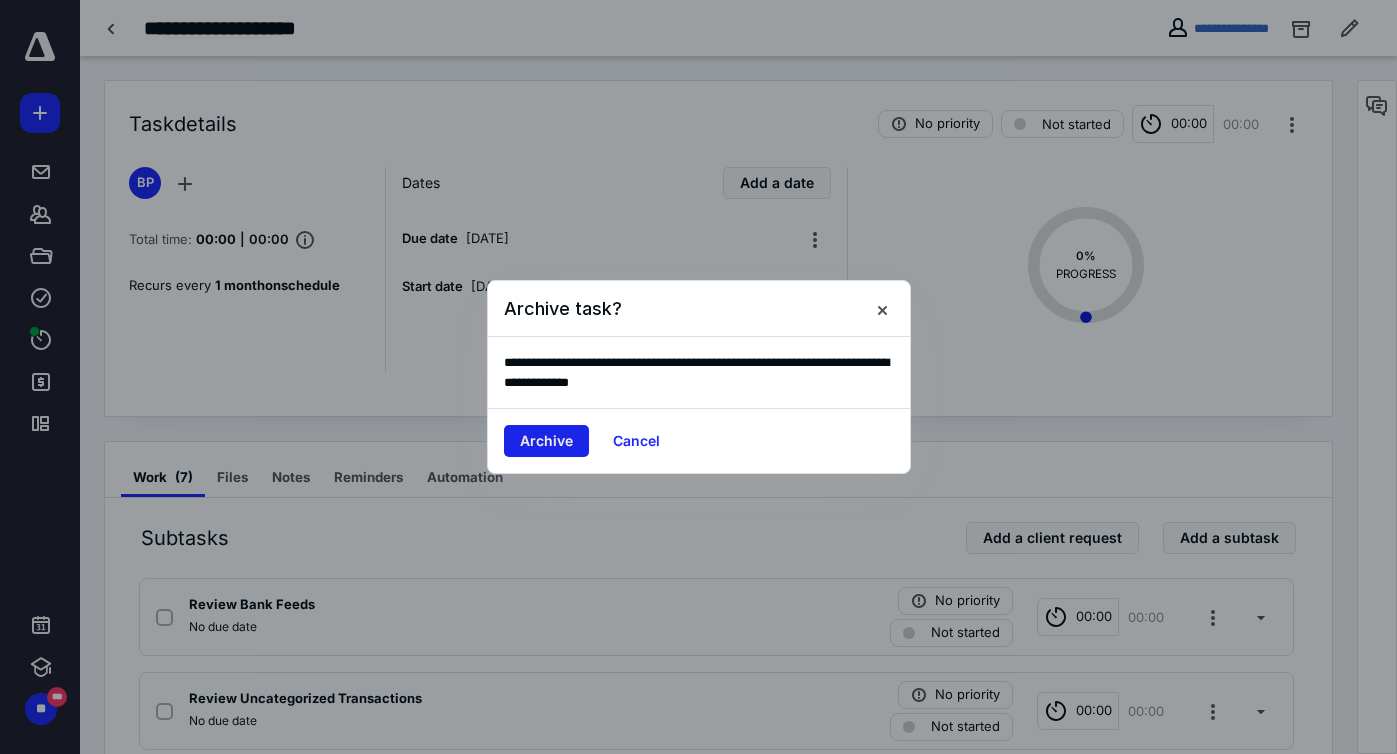 click on "Archive" at bounding box center (546, 441) 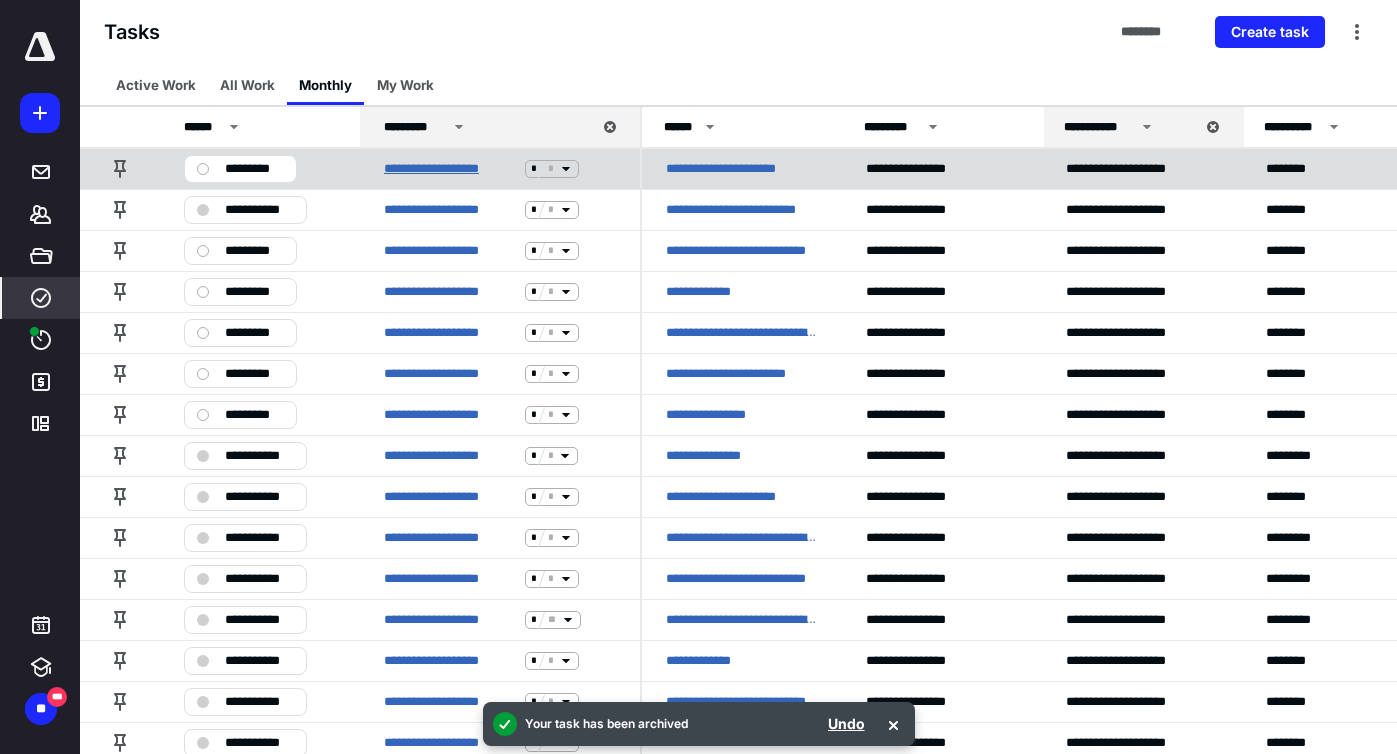 click on "**********" at bounding box center [450, 169] 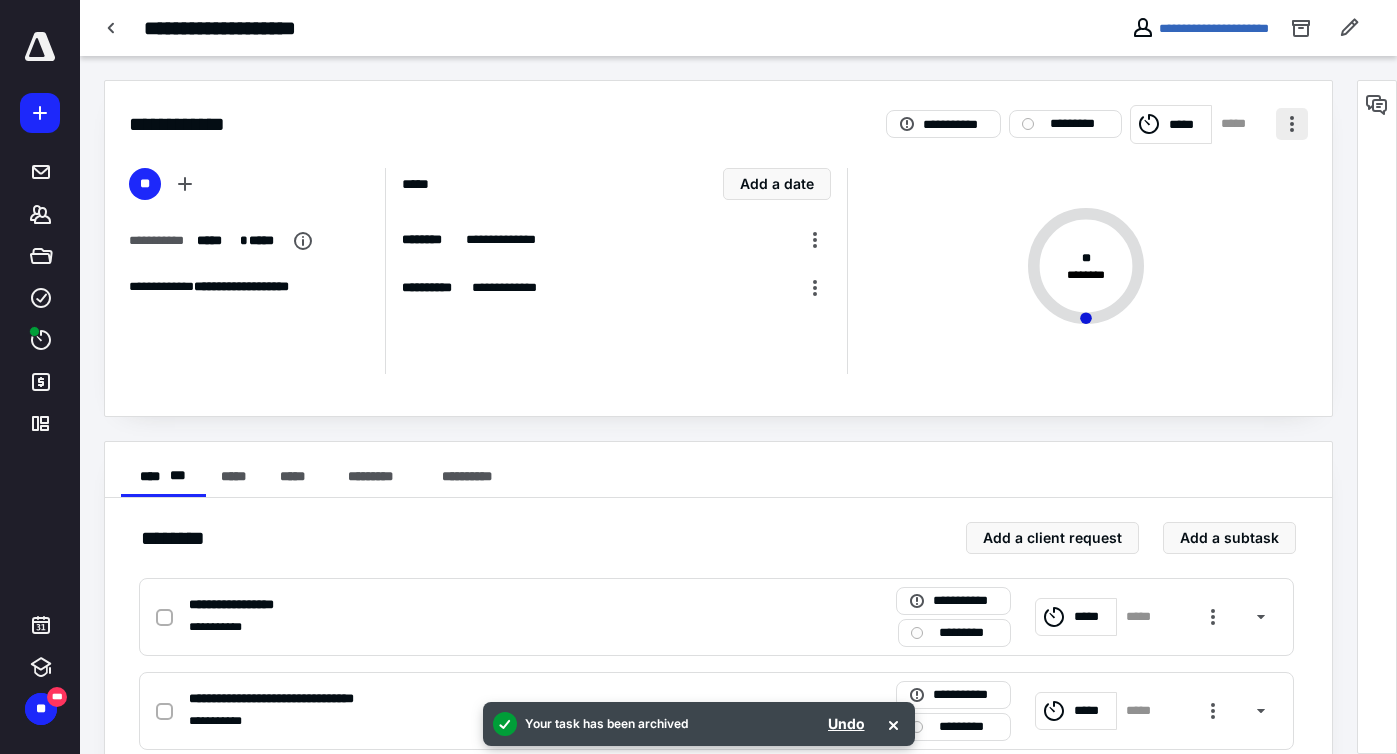 click at bounding box center [1292, 124] 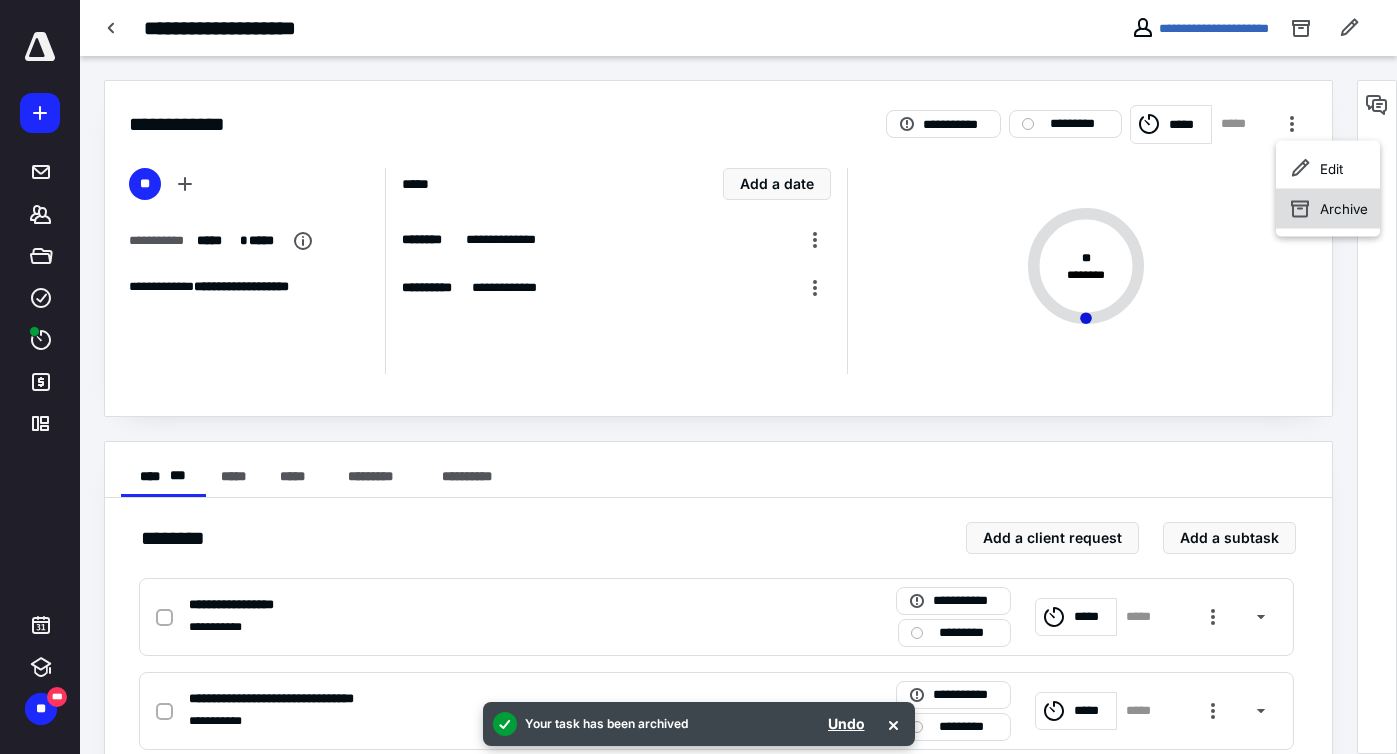 click 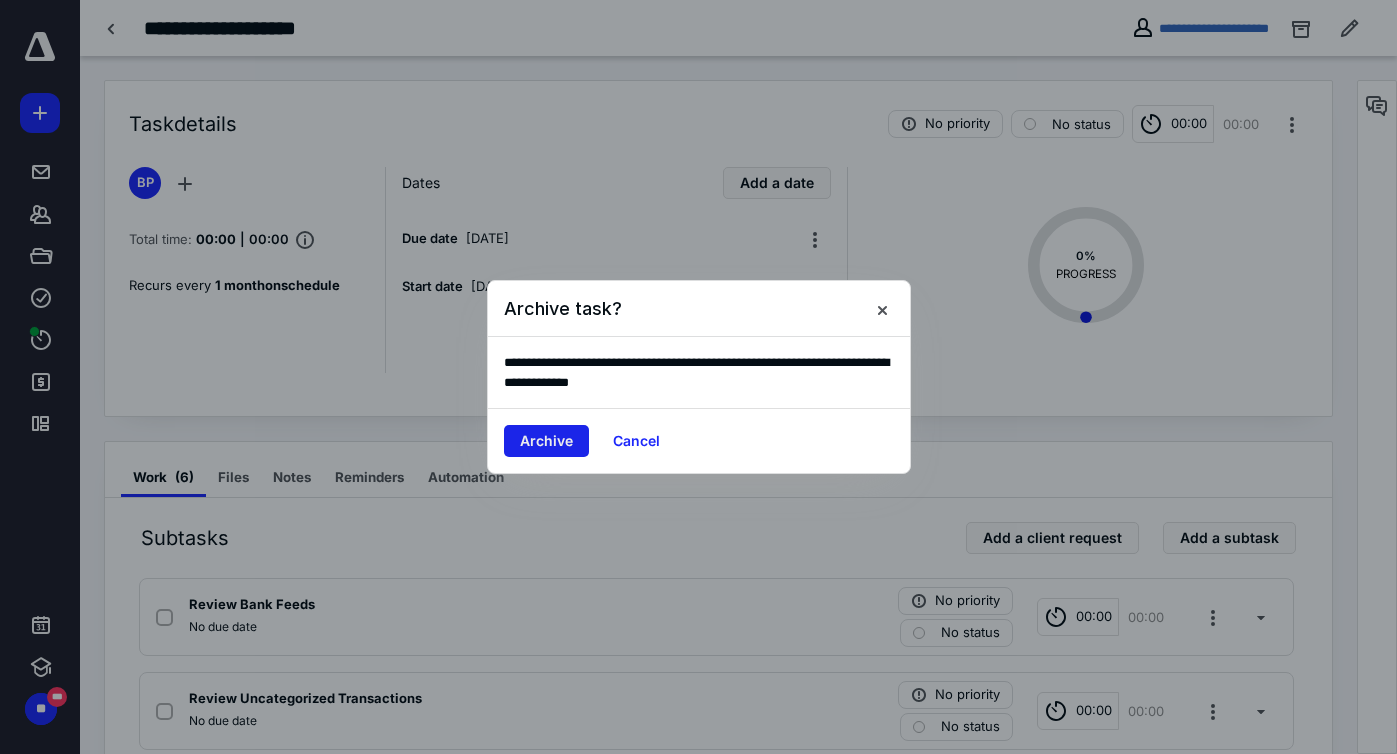 click on "Archive" at bounding box center [546, 441] 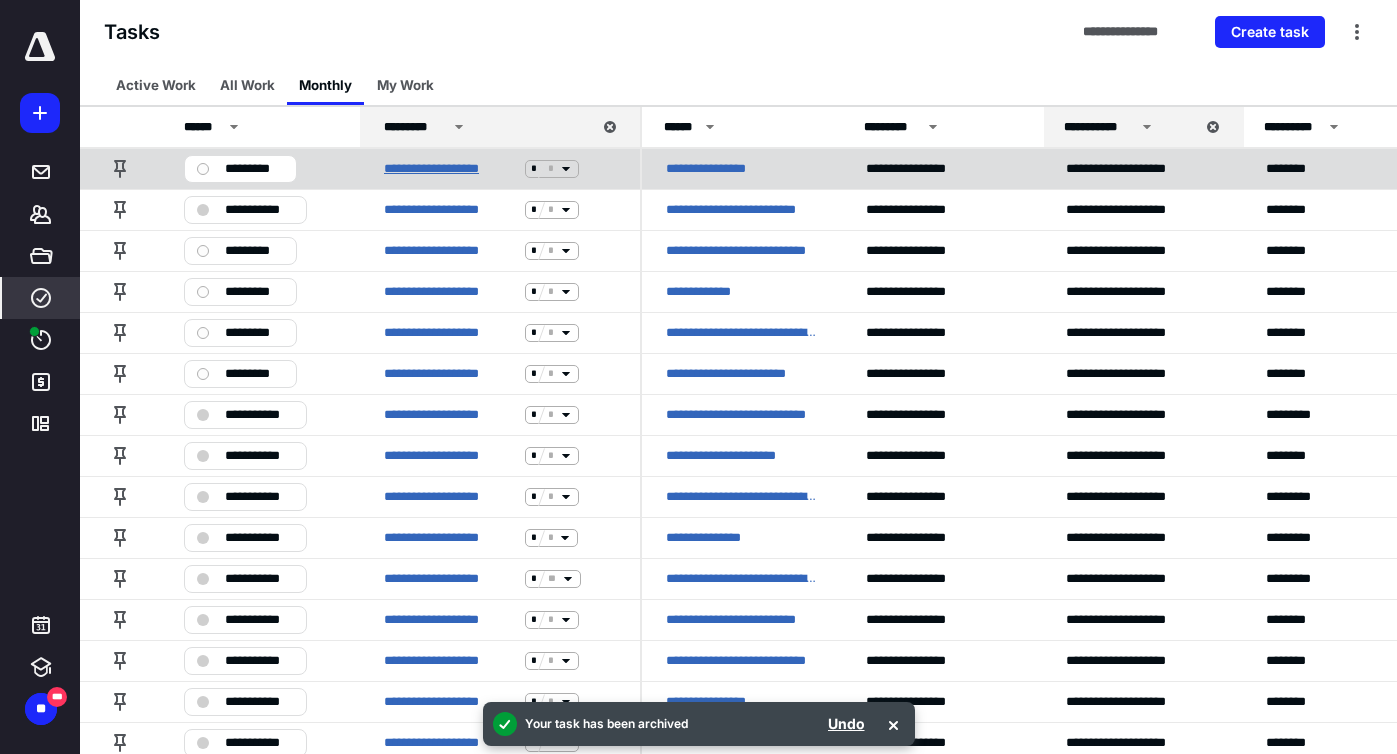 click on "**********" at bounding box center (450, 169) 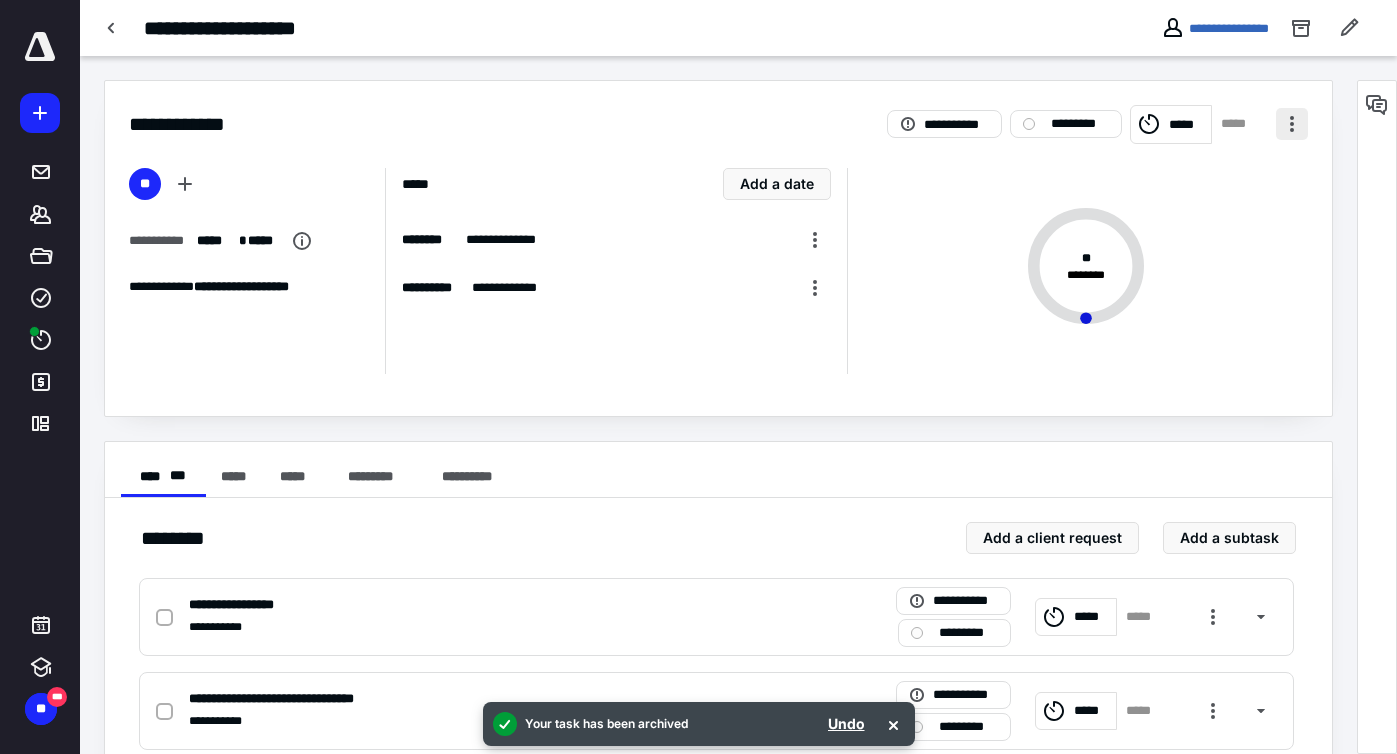 click at bounding box center [1292, 124] 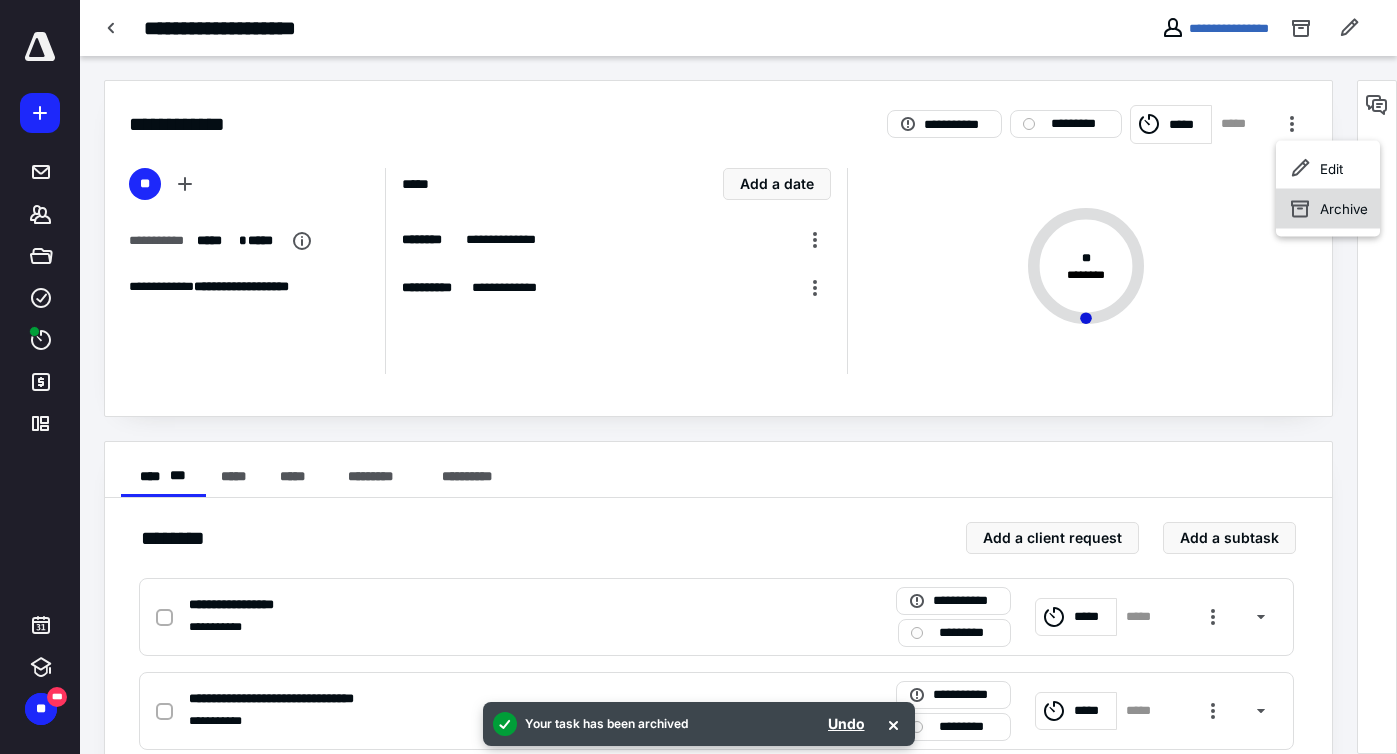 click on "Archive" at bounding box center [1328, 209] 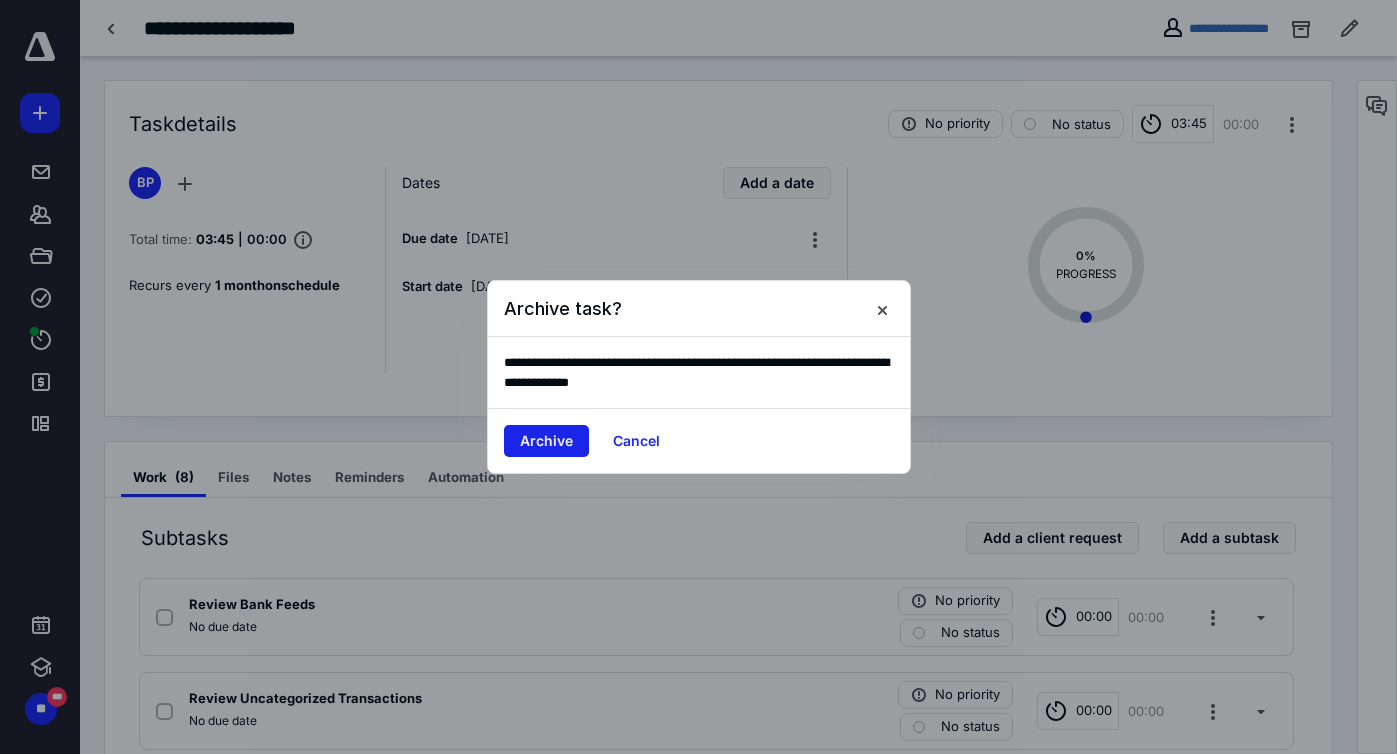 click on "Archive" at bounding box center [546, 441] 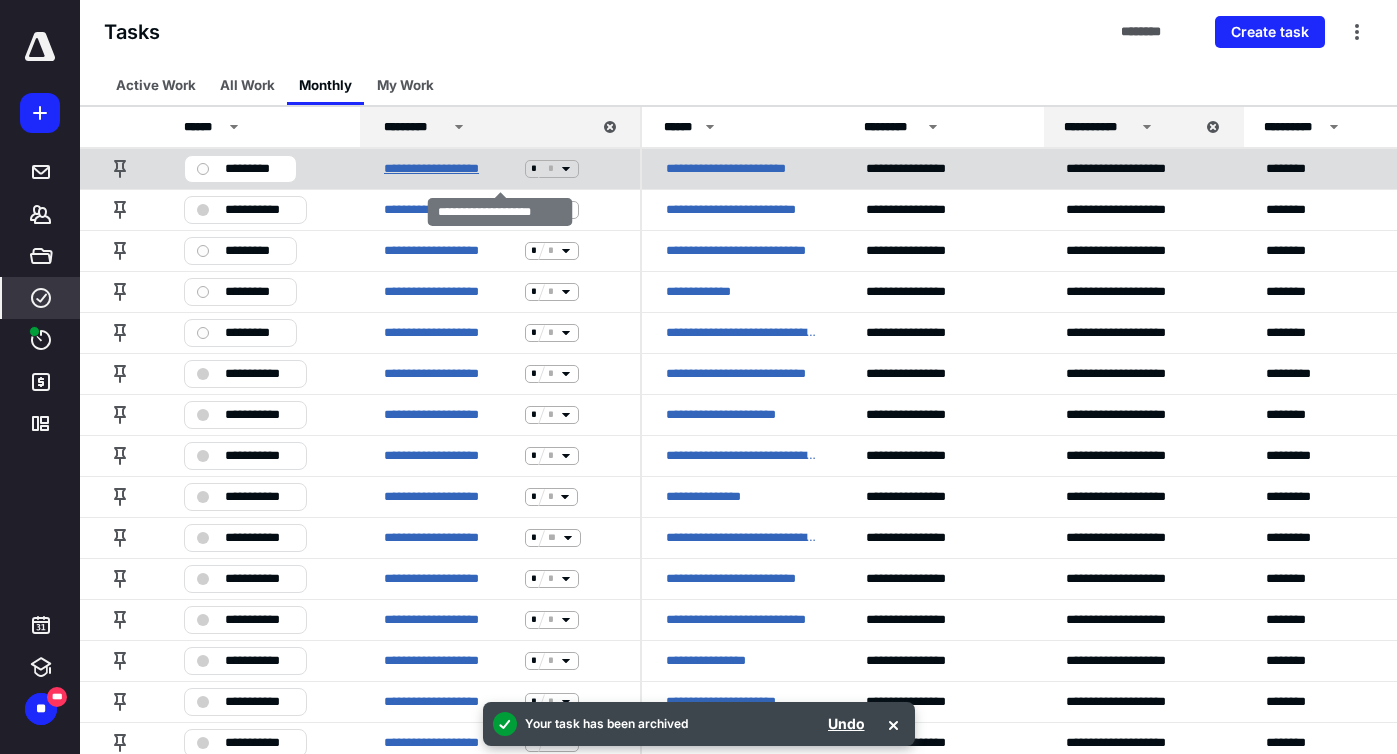 click on "**********" at bounding box center (450, 169) 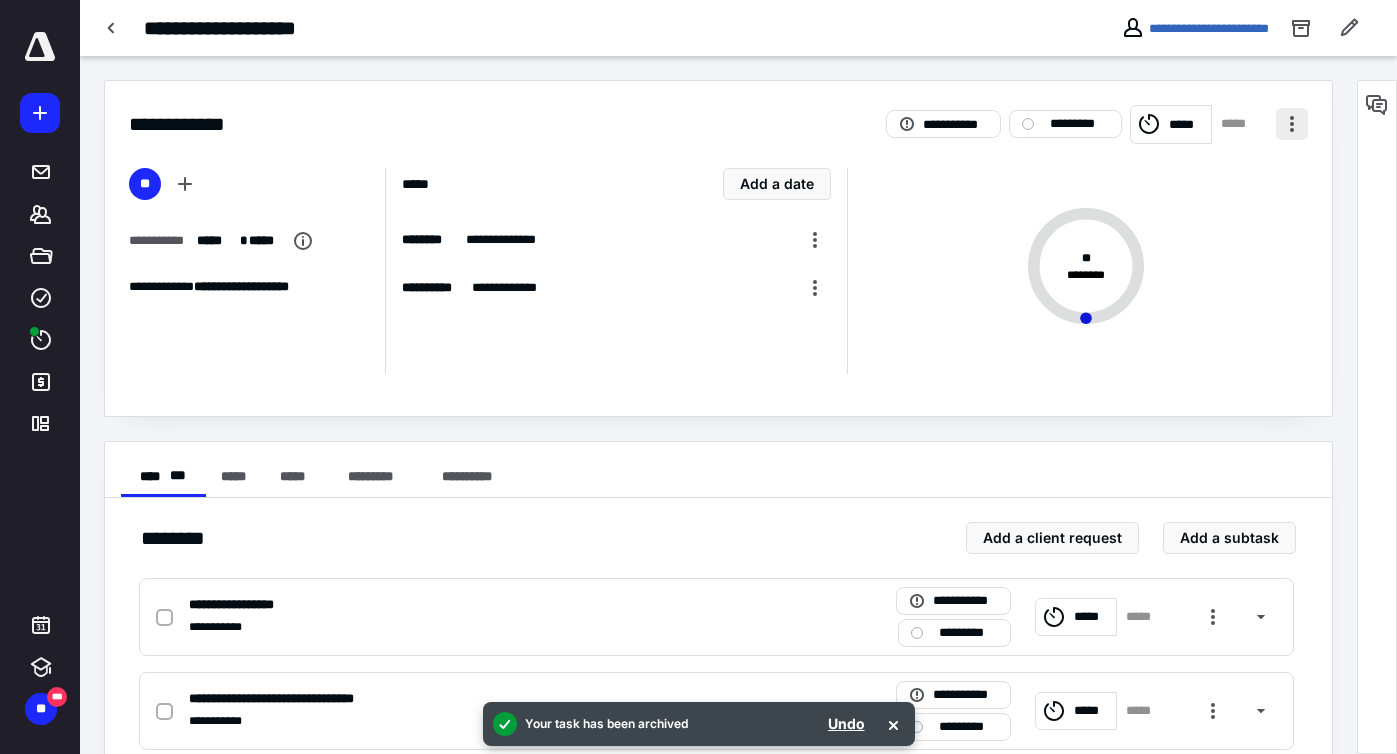 click at bounding box center (1292, 124) 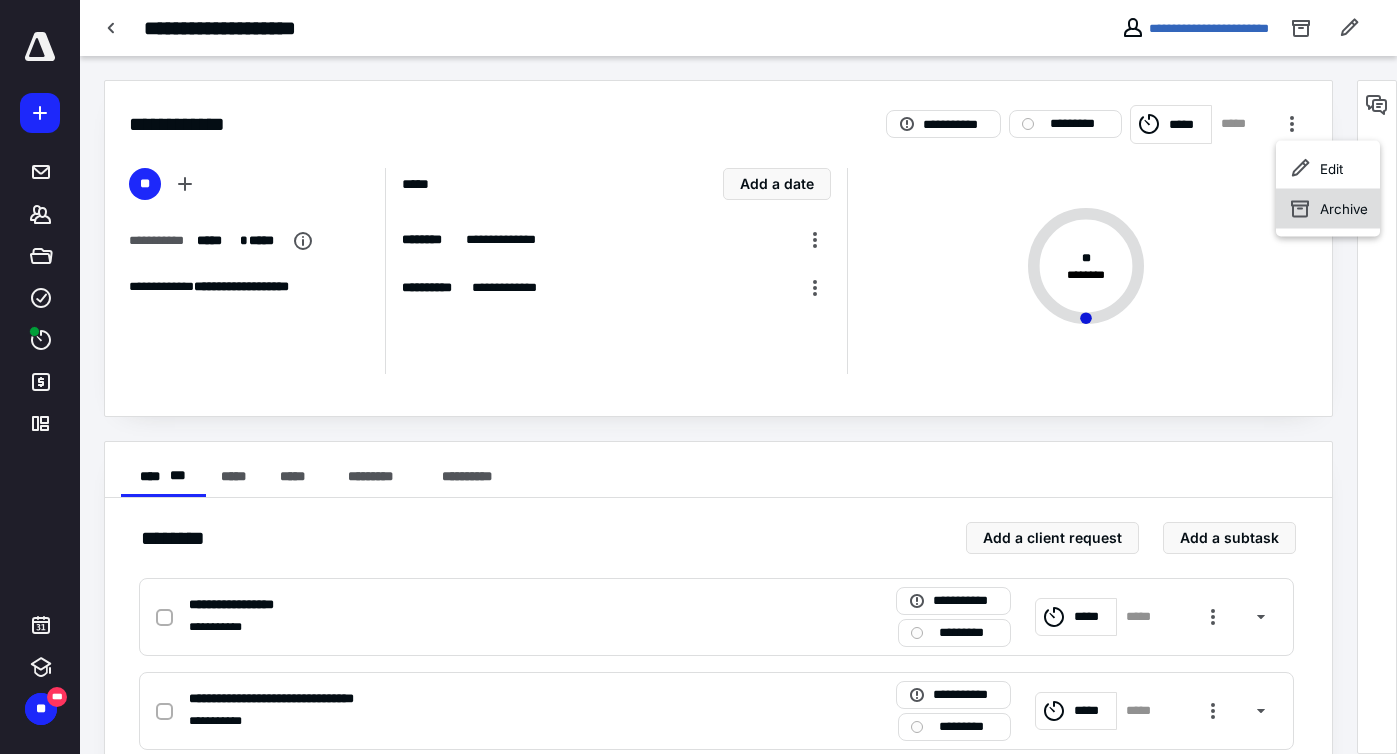 click 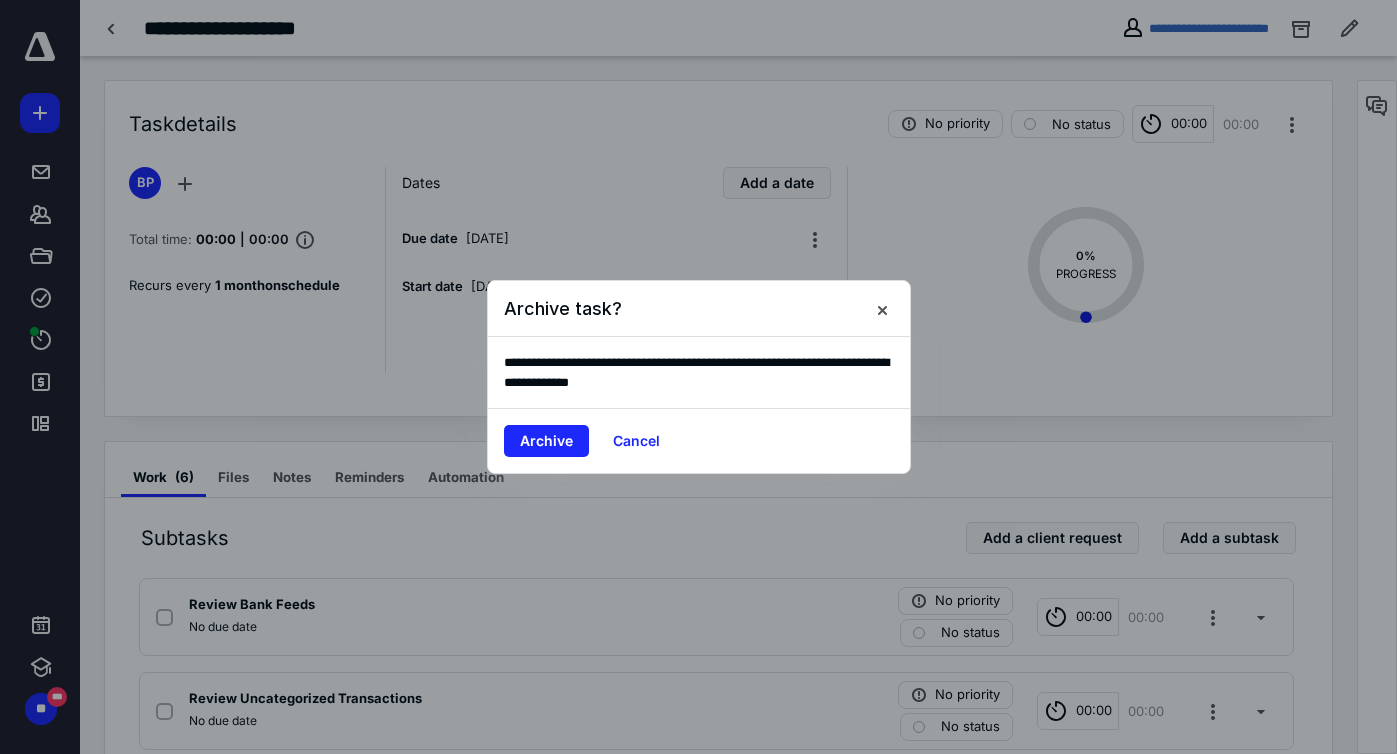 click on "Archive Cancel" at bounding box center [699, 440] 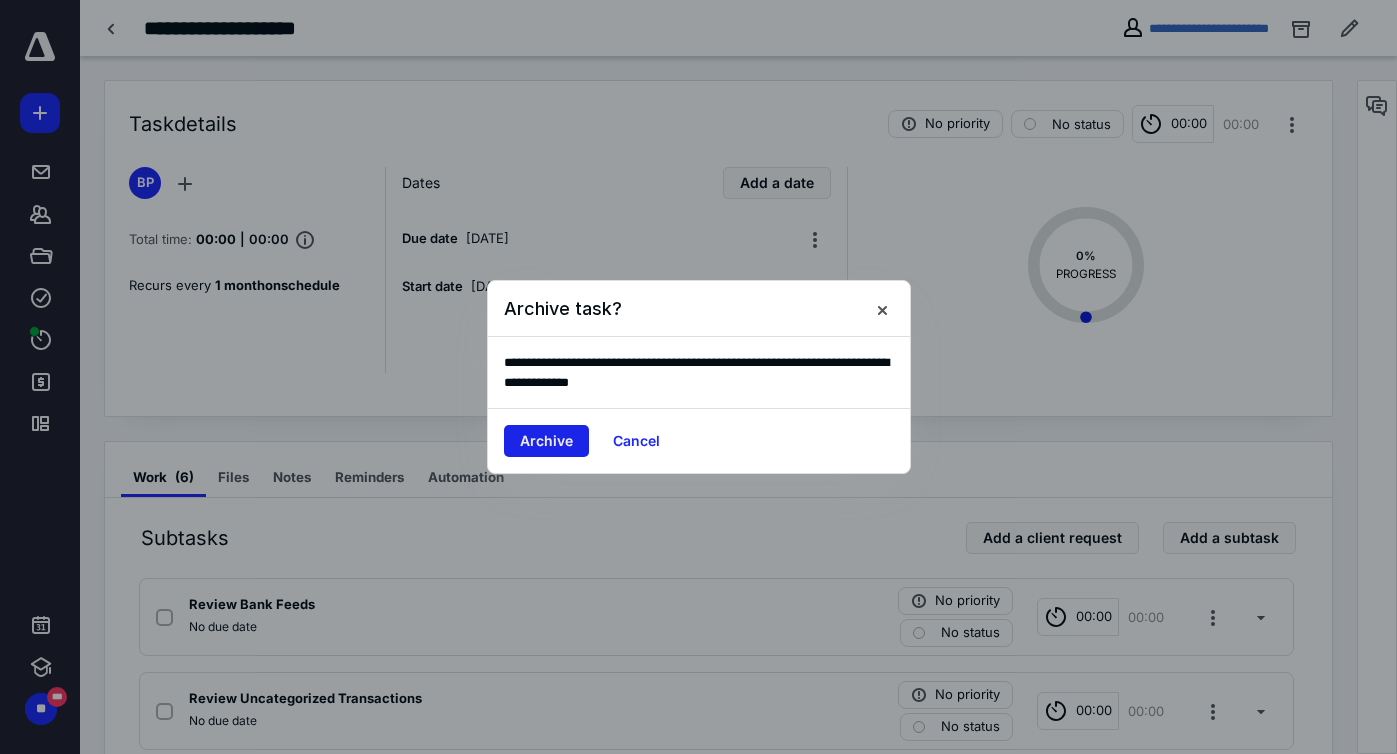 click on "Archive" at bounding box center (546, 441) 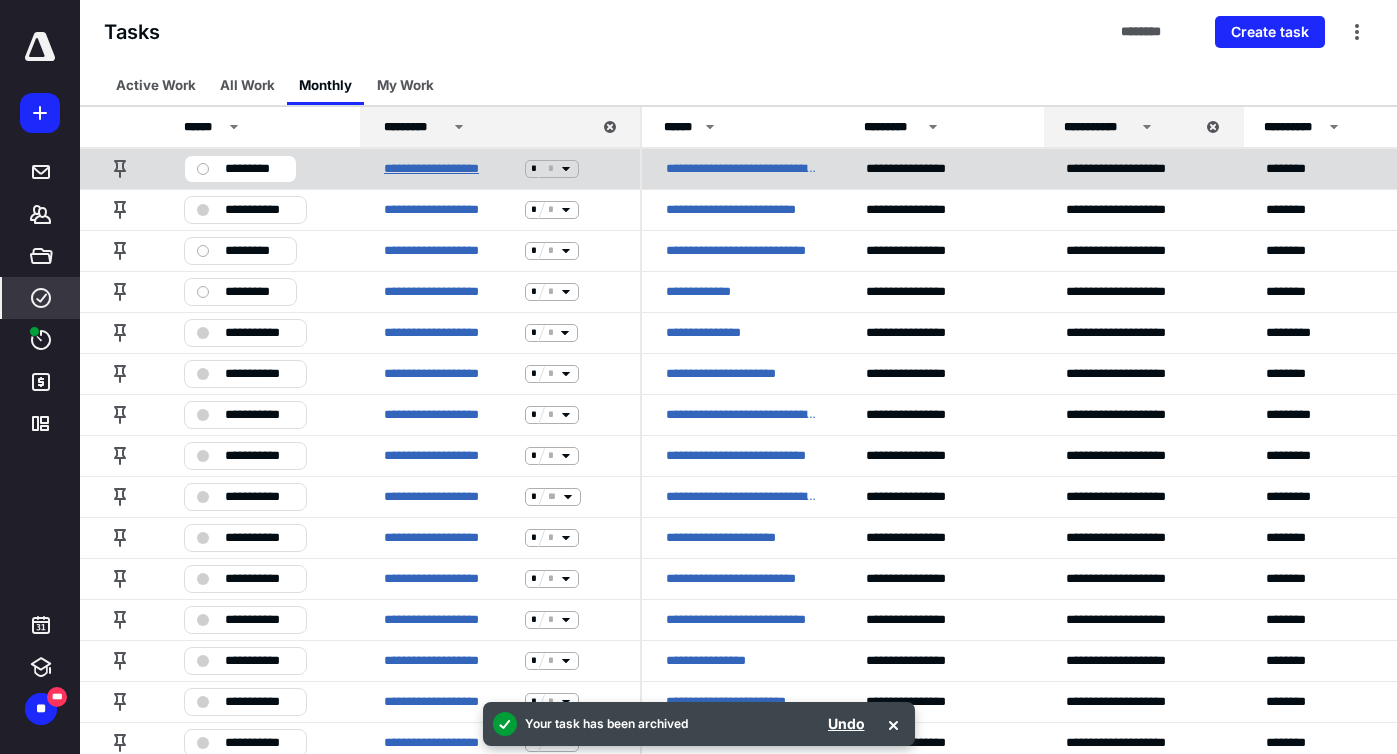 click on "**********" at bounding box center (450, 169) 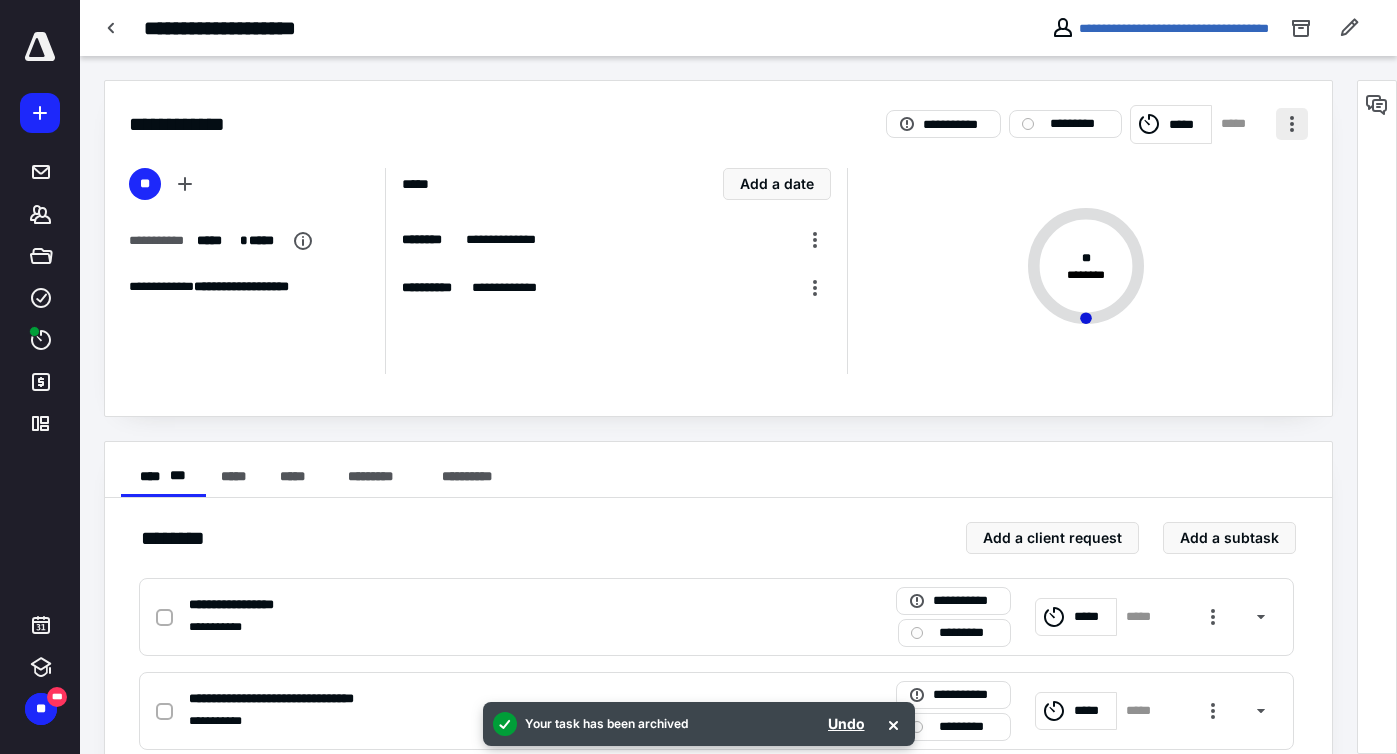 click at bounding box center (1292, 124) 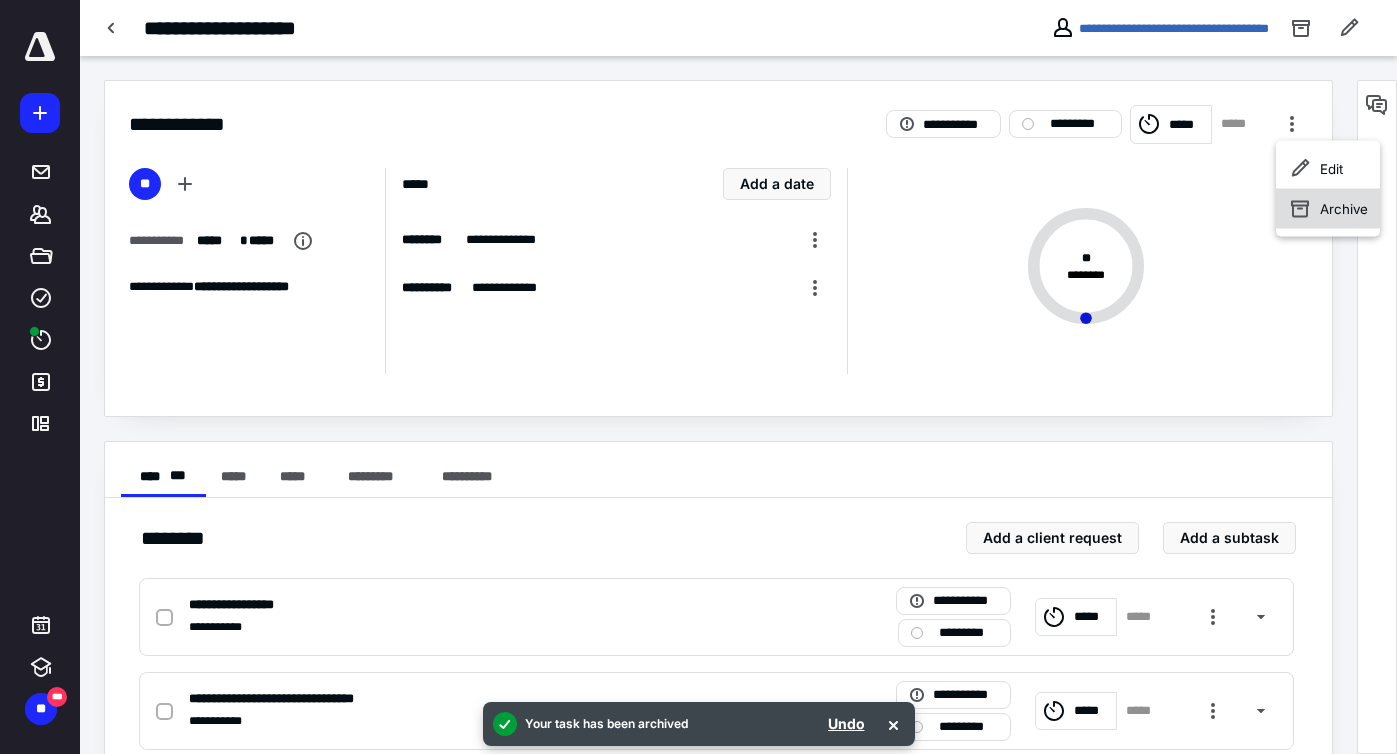 click 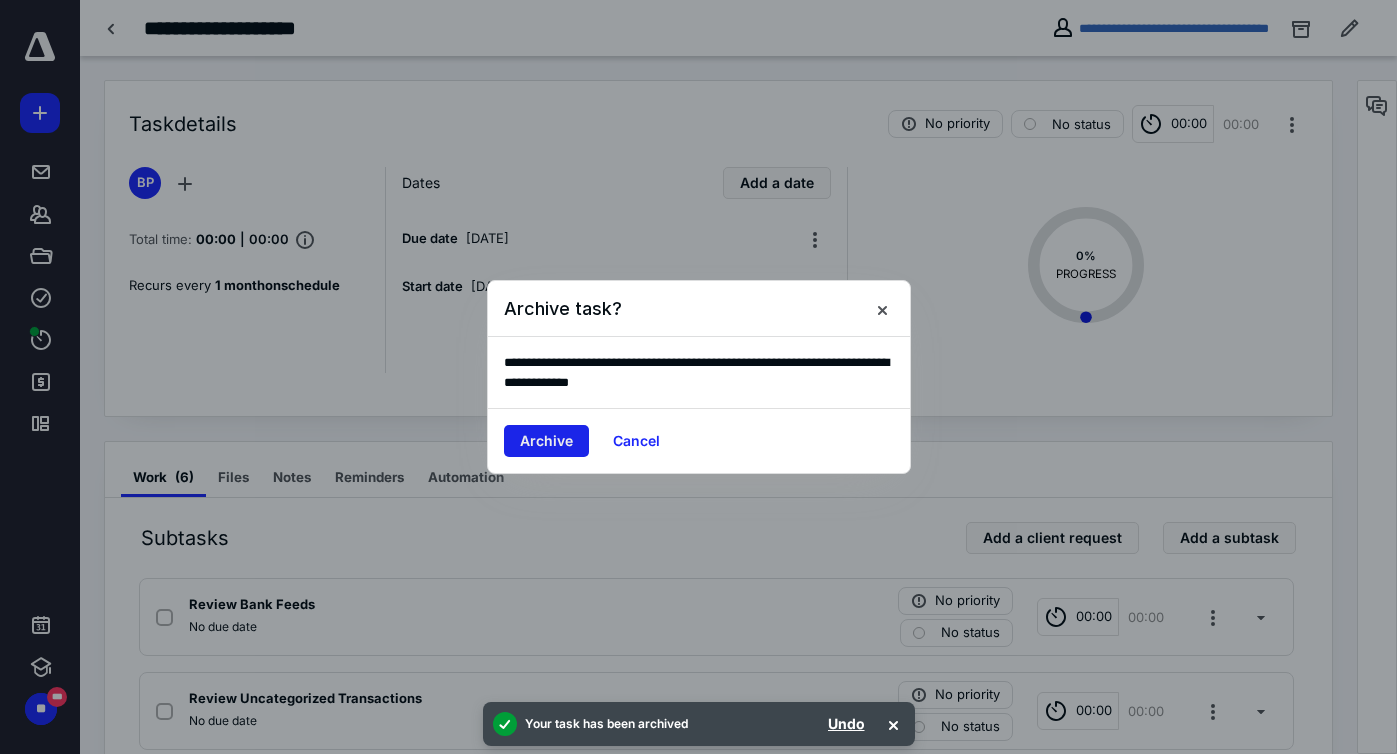 click on "Archive" at bounding box center [546, 441] 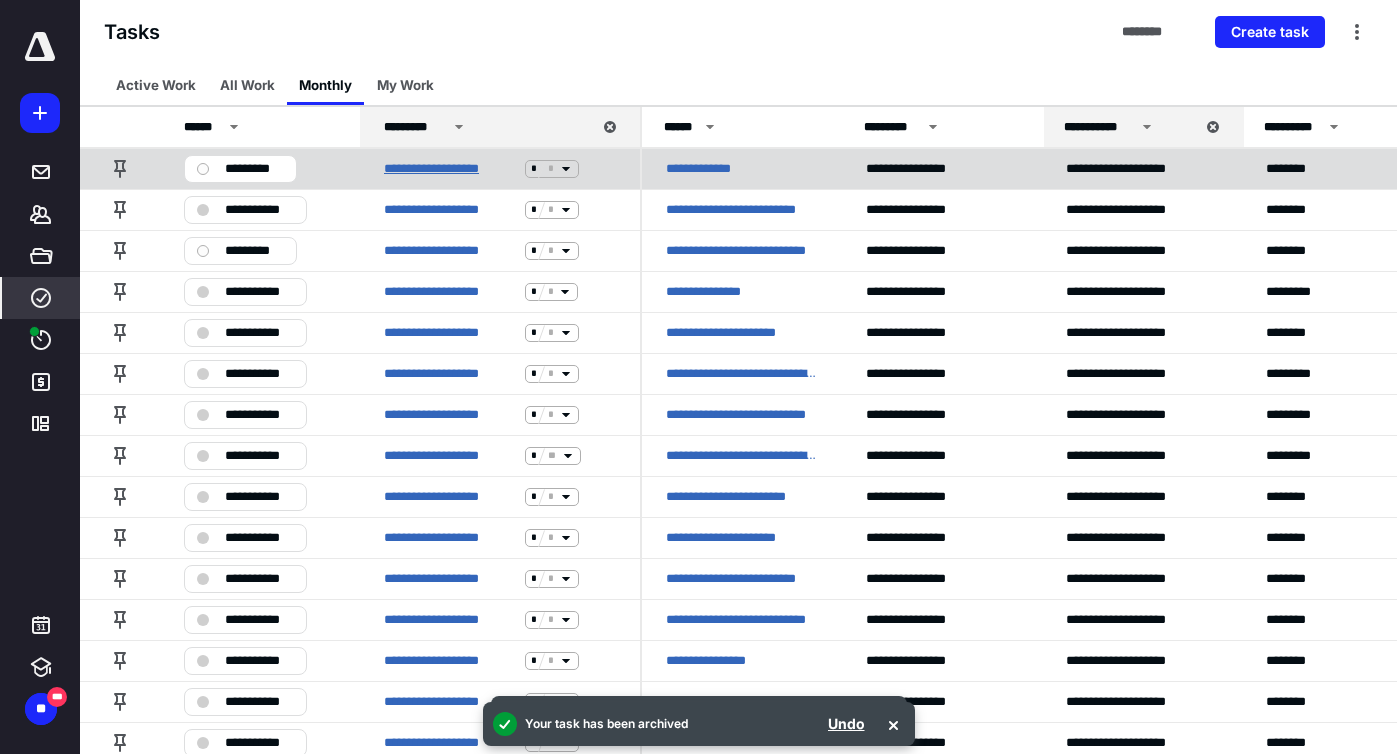 click on "**********" at bounding box center (450, 169) 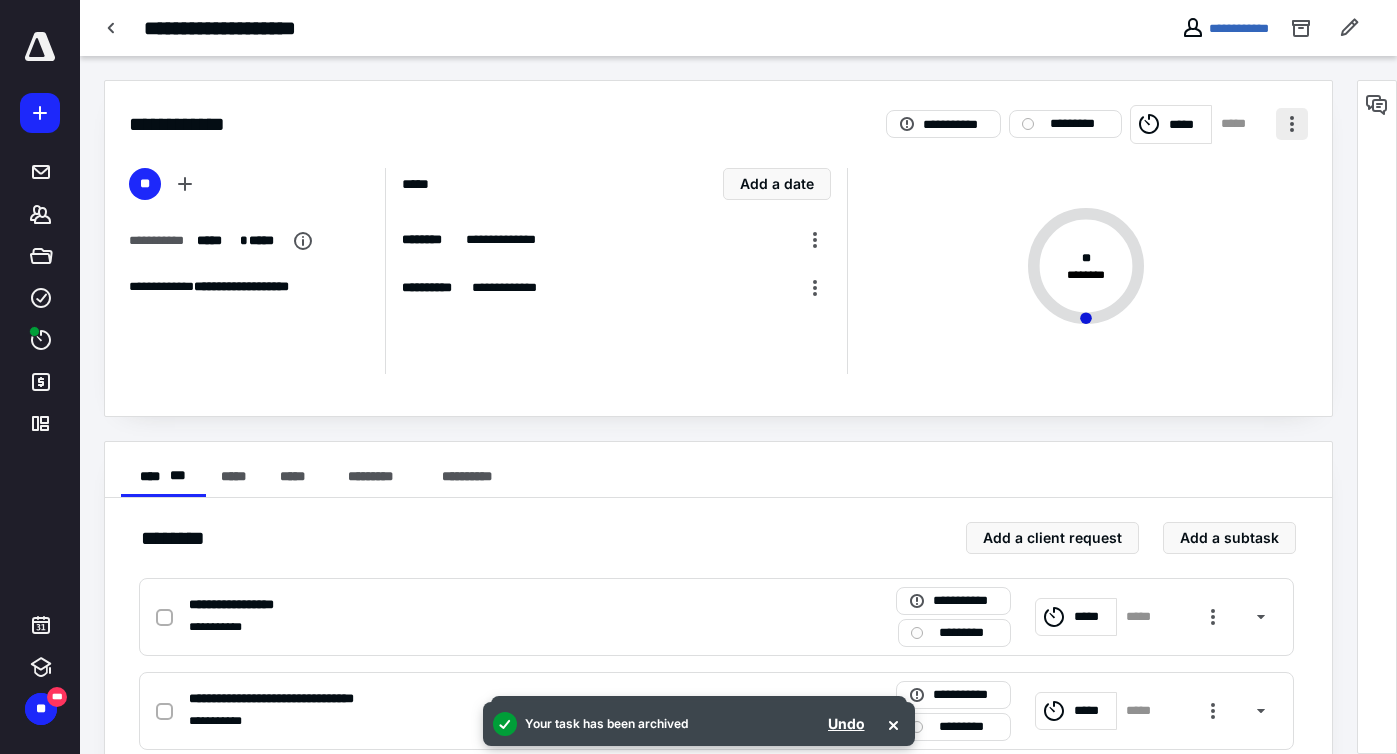 click at bounding box center [1292, 124] 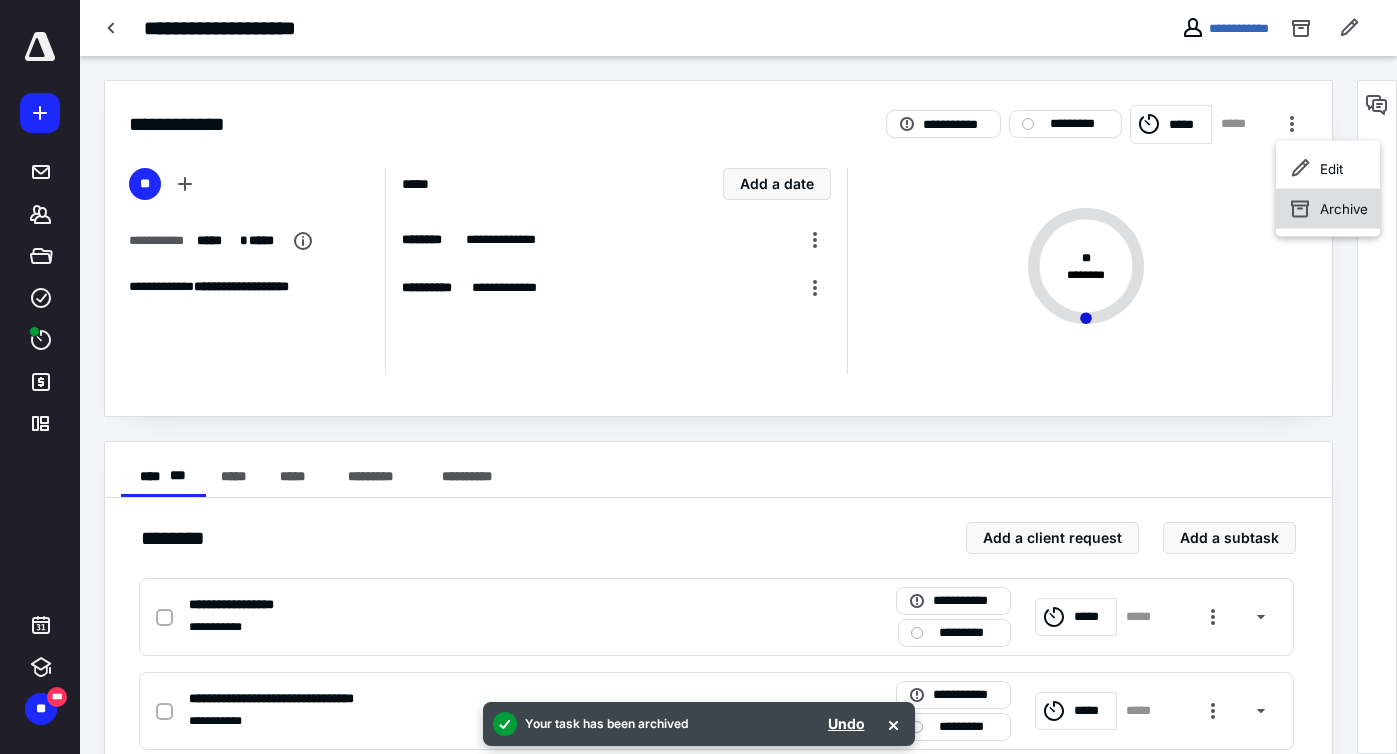 click 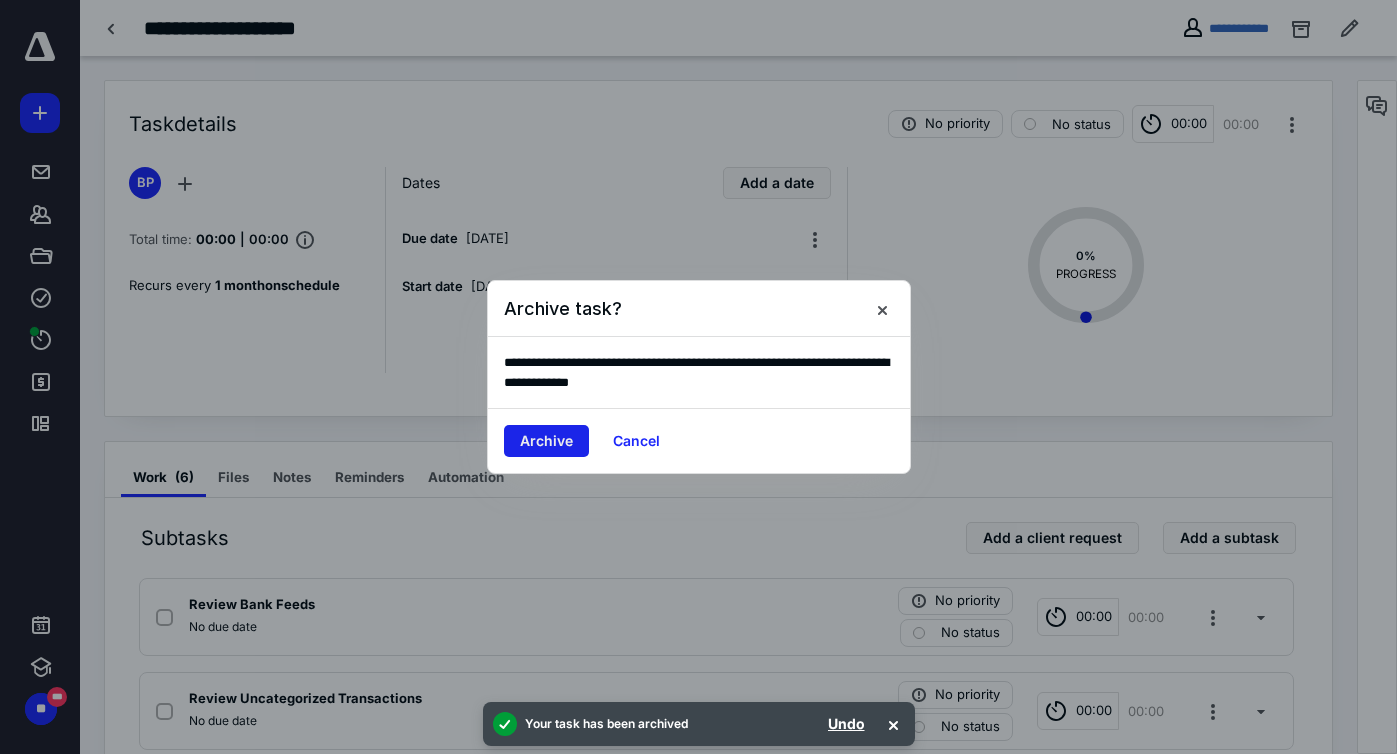 click on "Archive" at bounding box center (546, 441) 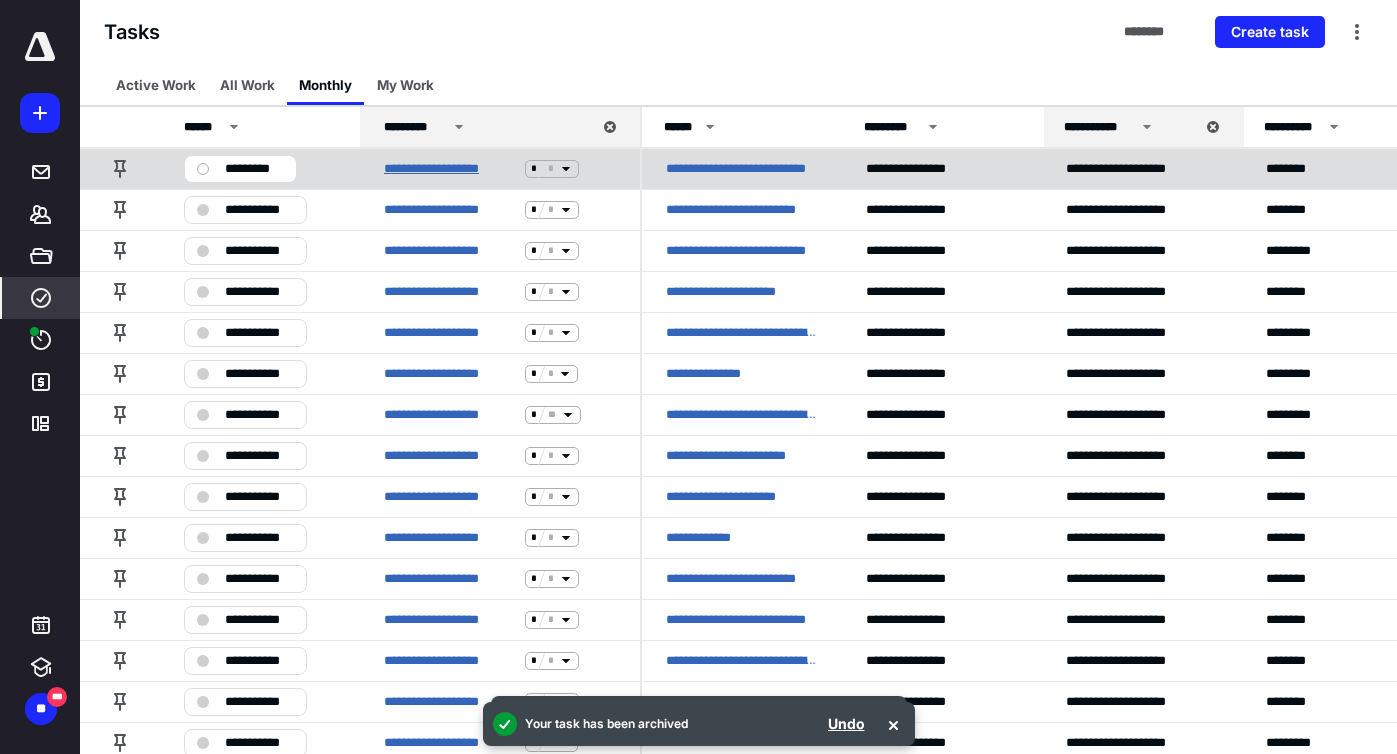click on "**********" at bounding box center (450, 169) 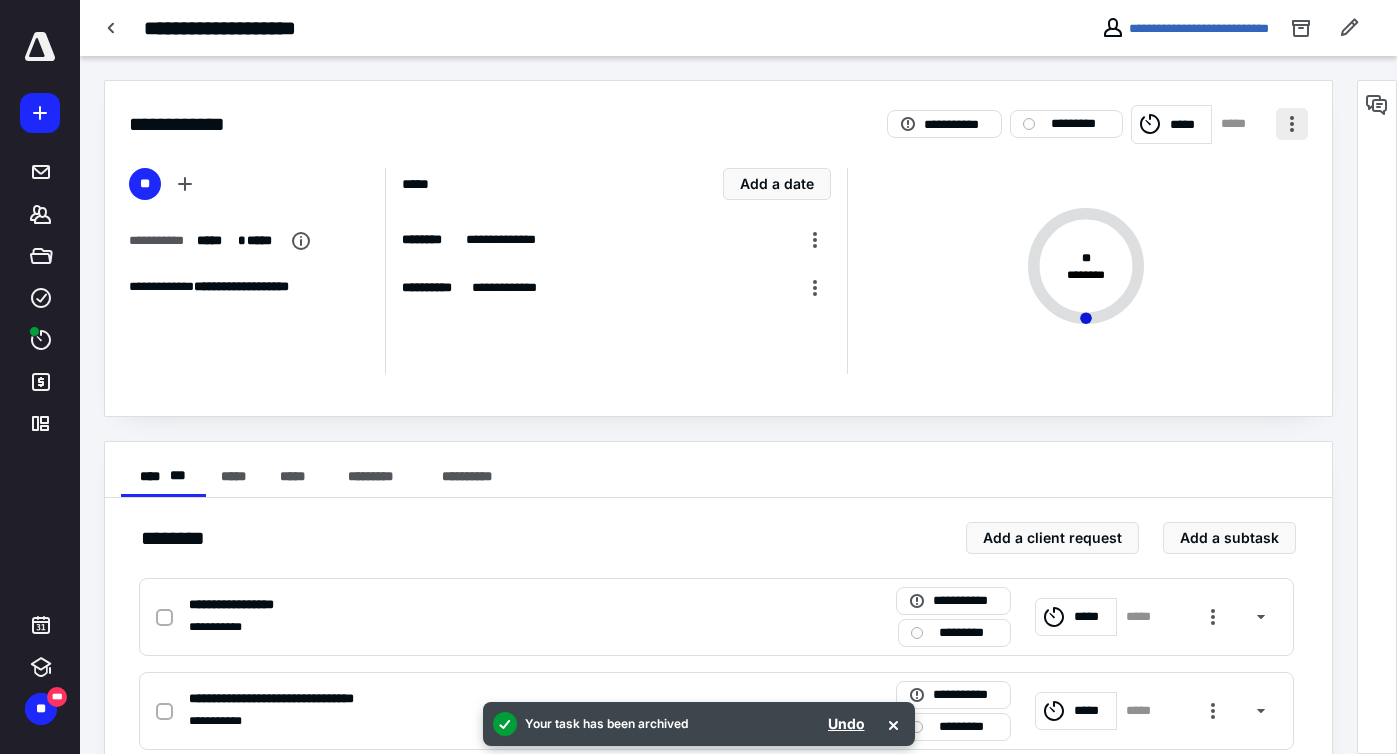 click at bounding box center (1292, 124) 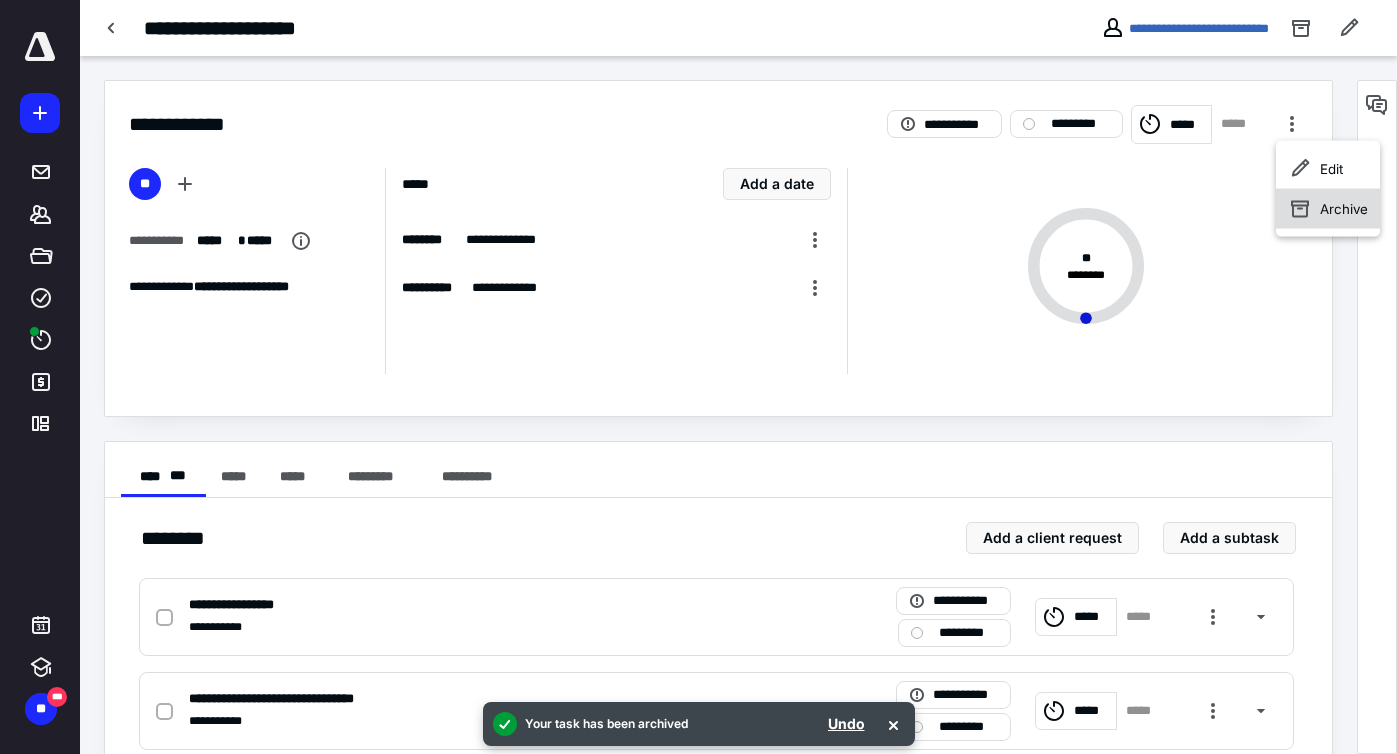 click 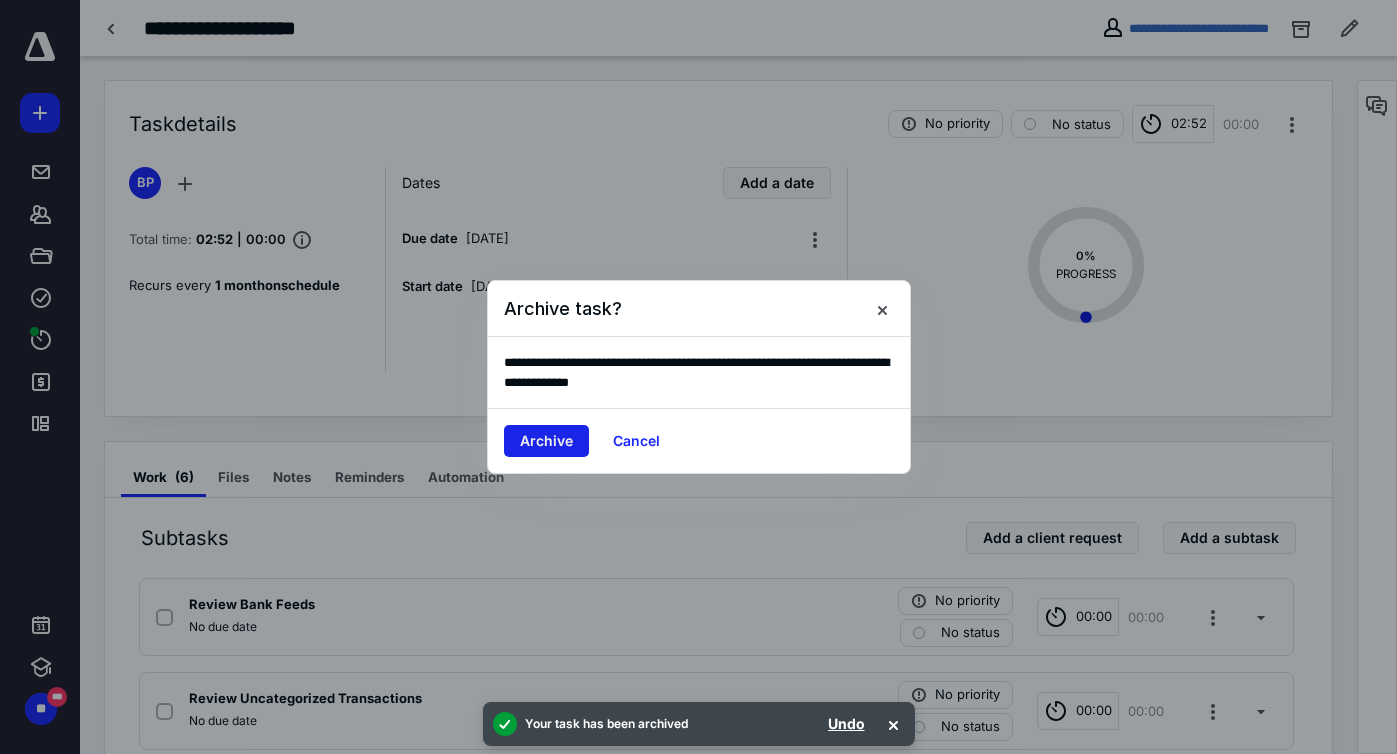click on "Archive" at bounding box center [546, 441] 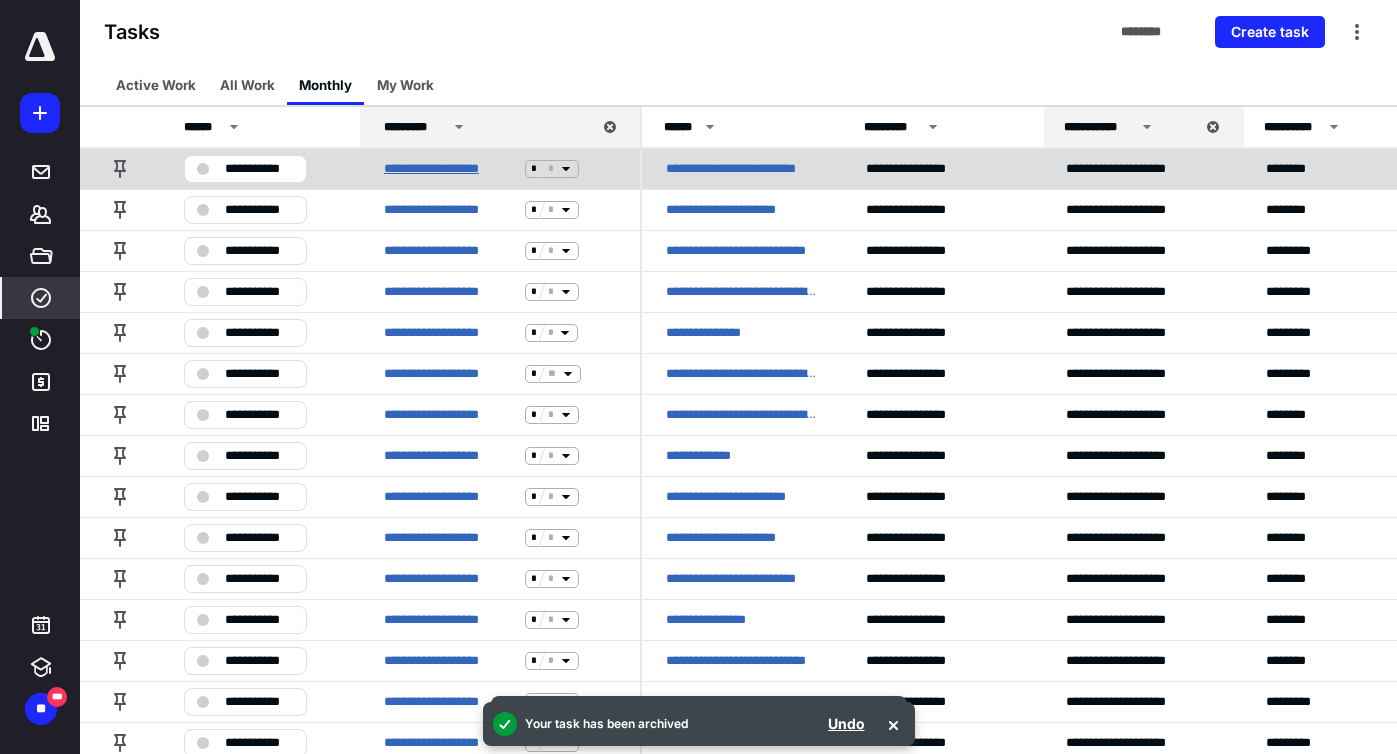 click on "**********" at bounding box center [450, 169] 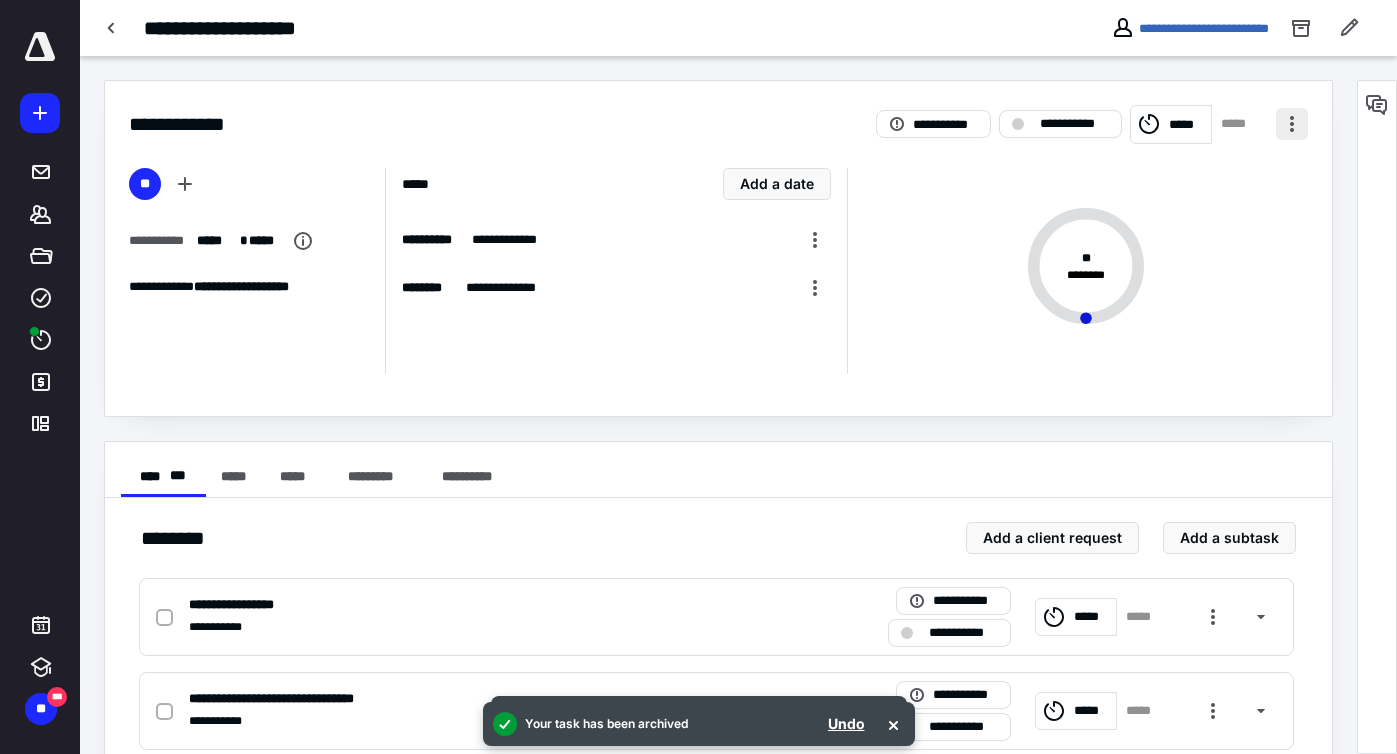 click at bounding box center (1292, 124) 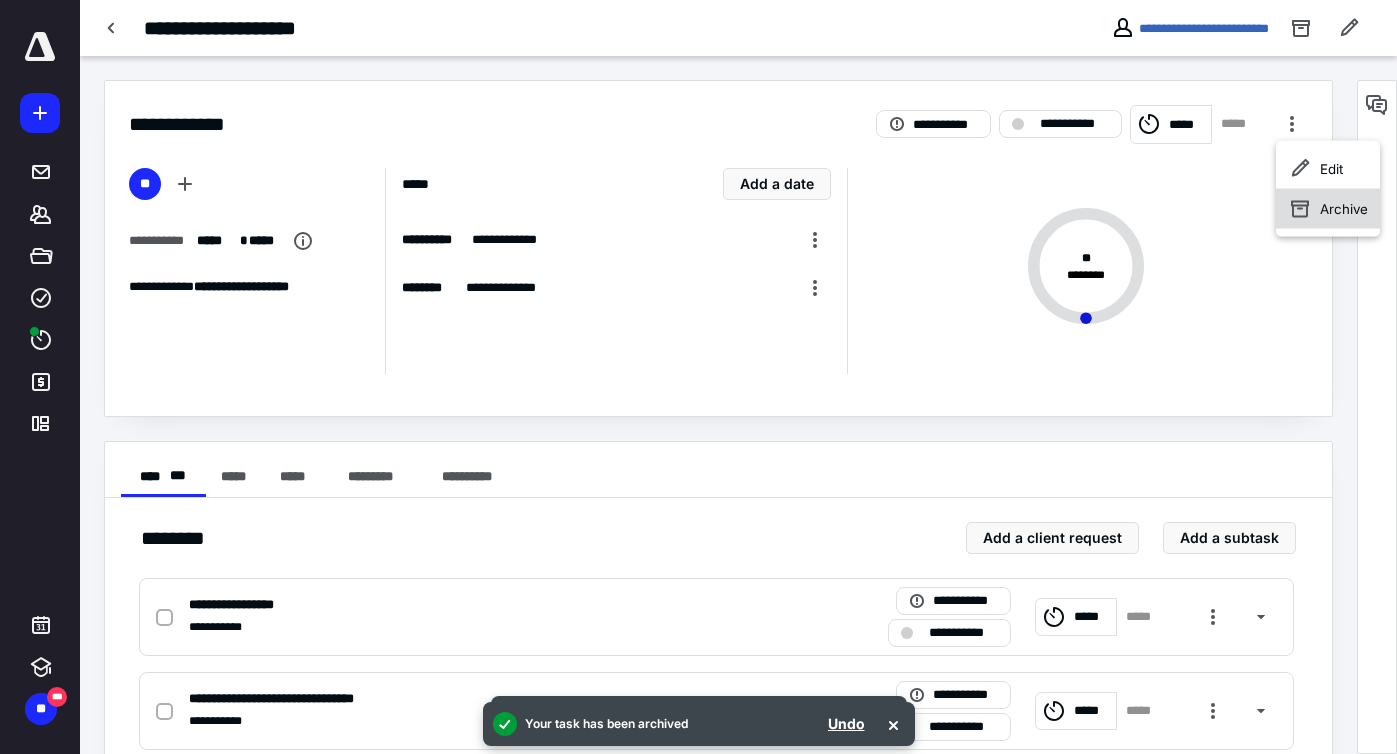 click 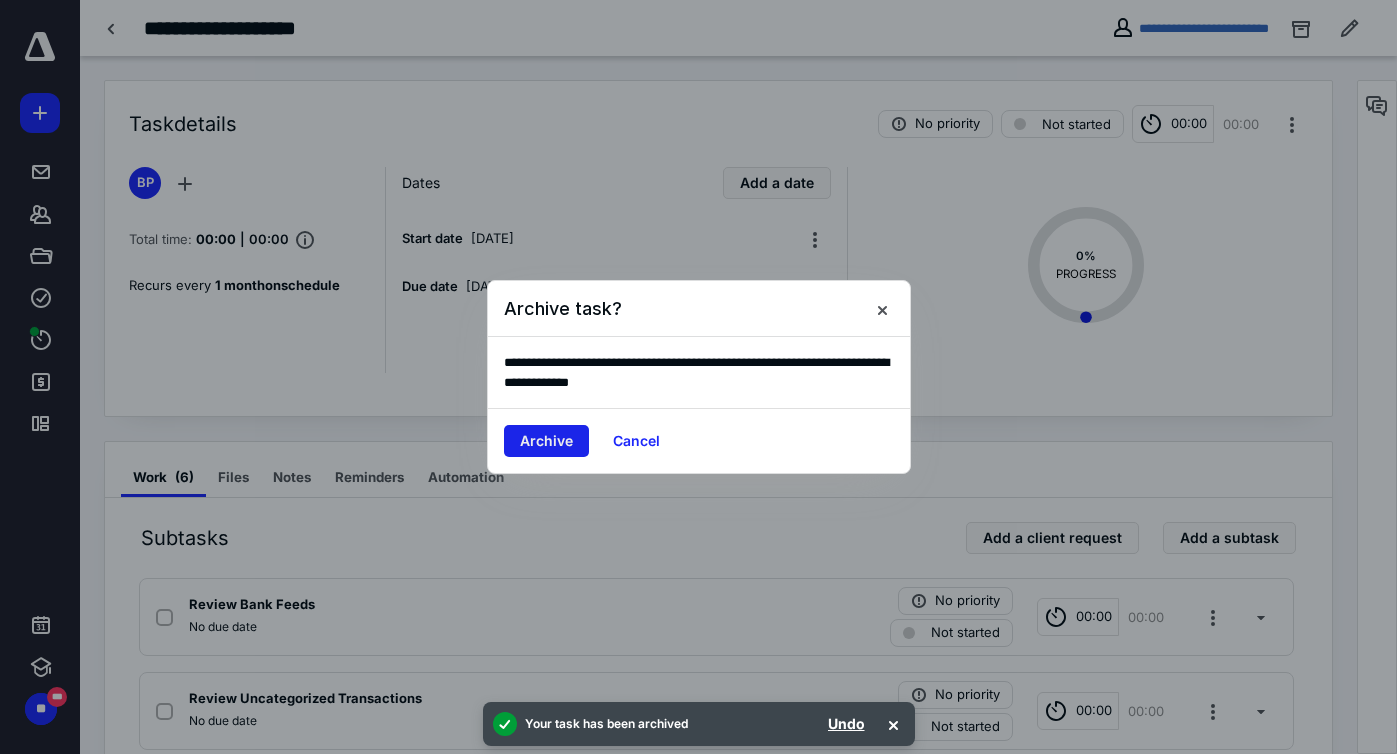 click on "Archive" at bounding box center [546, 441] 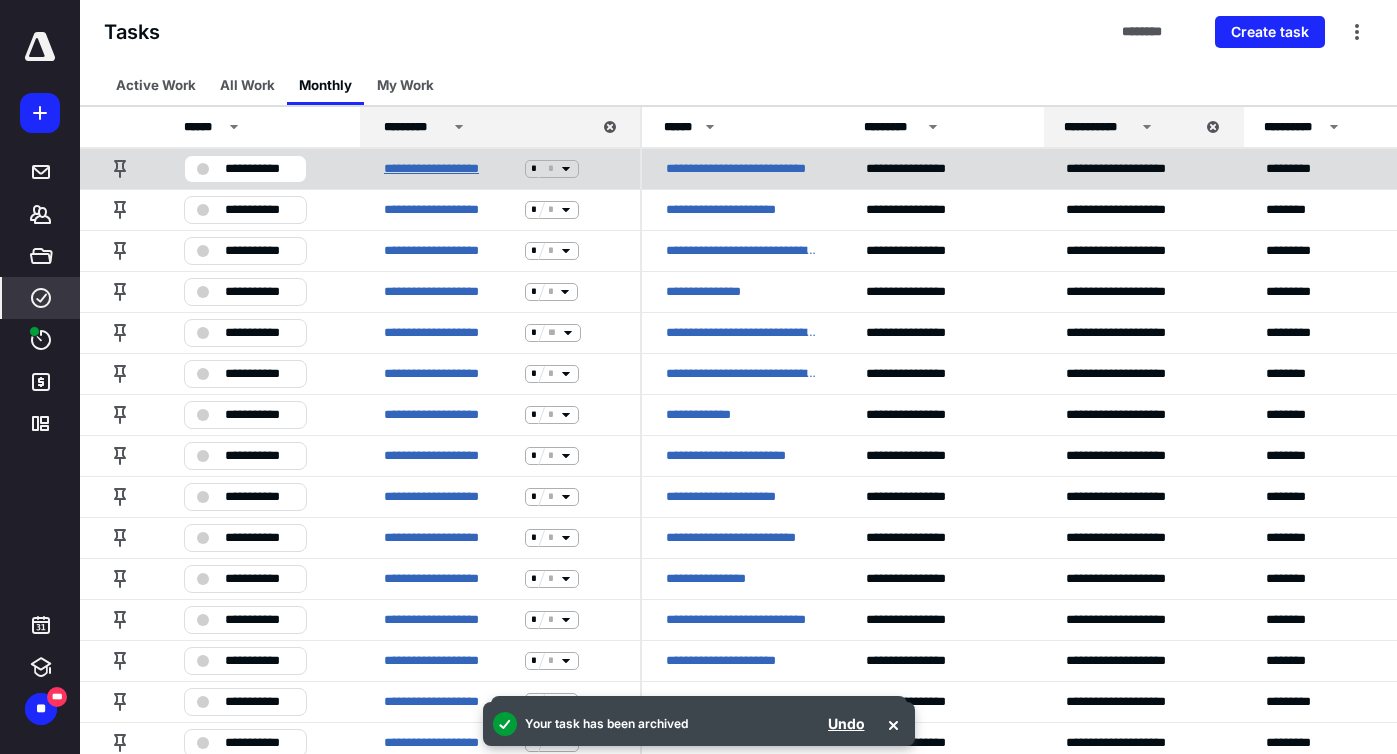 click on "**********" at bounding box center (450, 169) 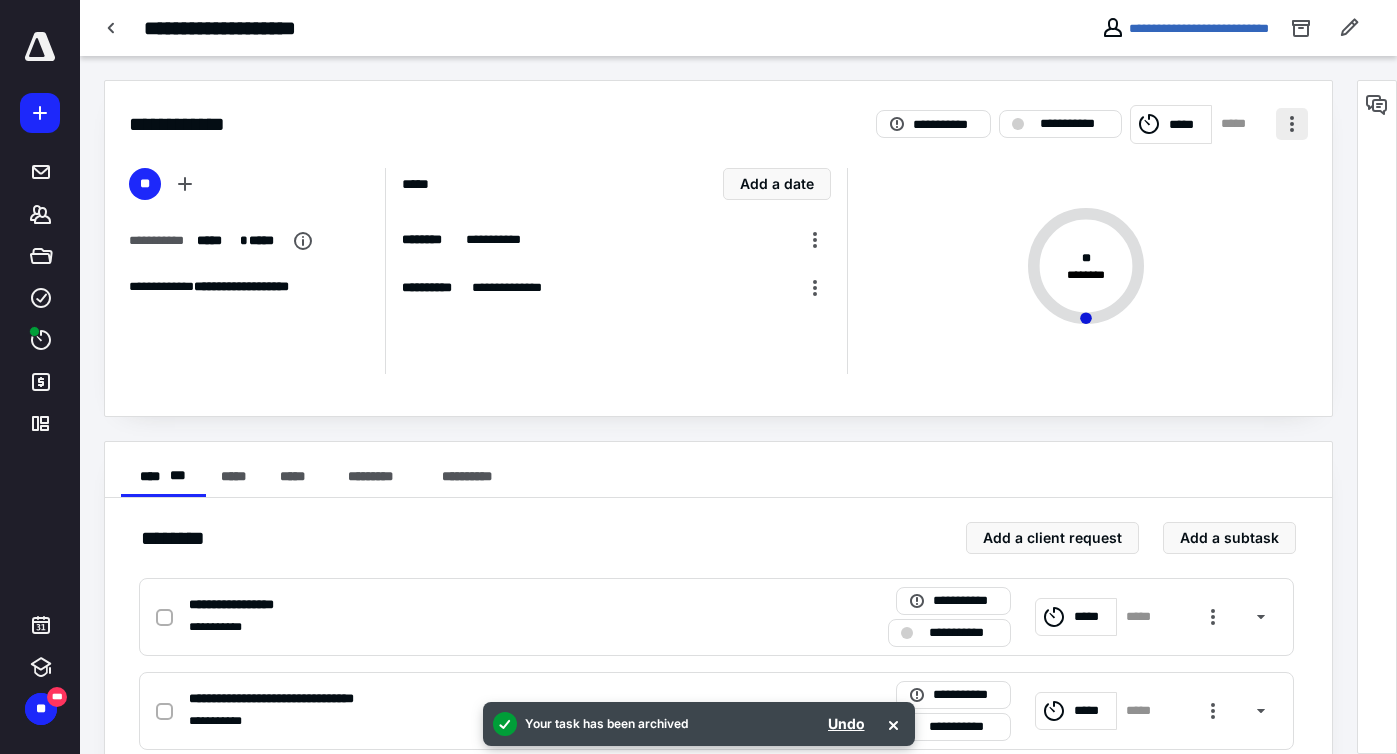 click at bounding box center (1292, 124) 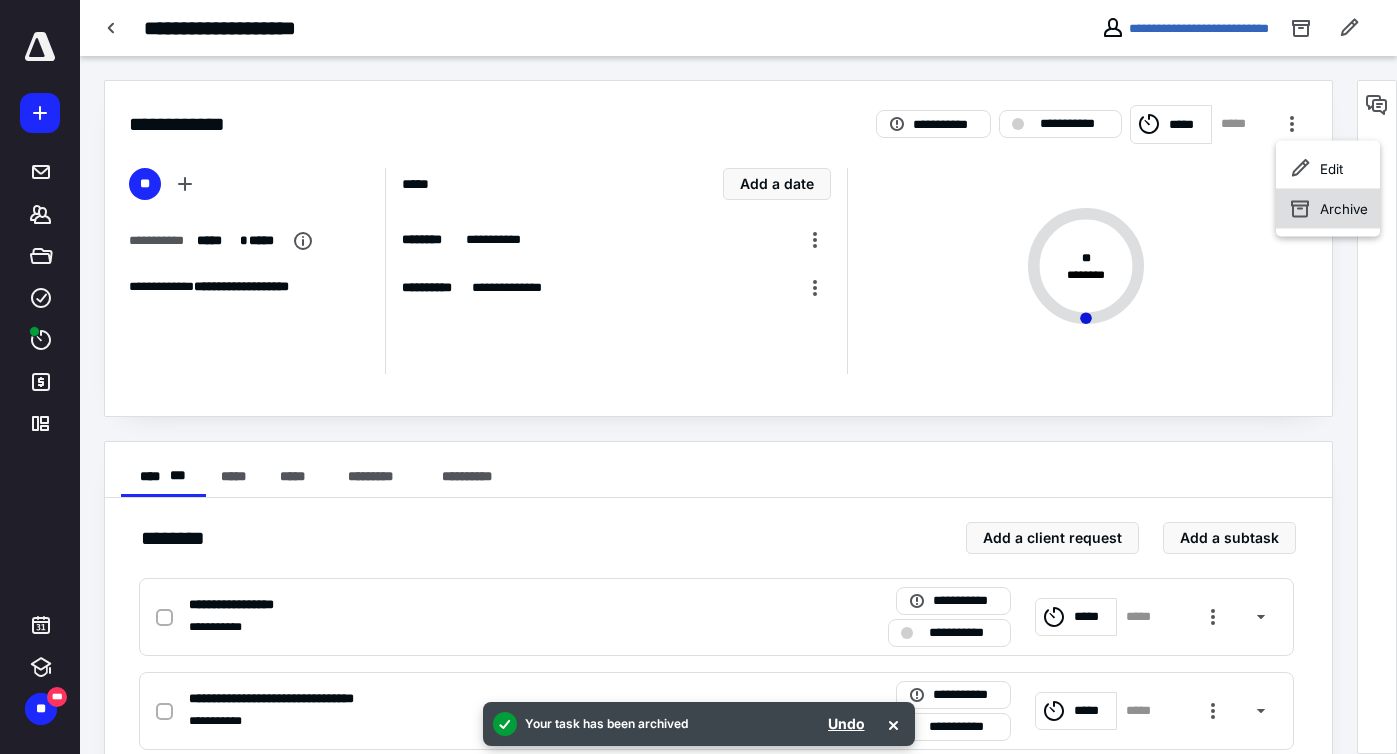 click on "Archive" at bounding box center (1328, 209) 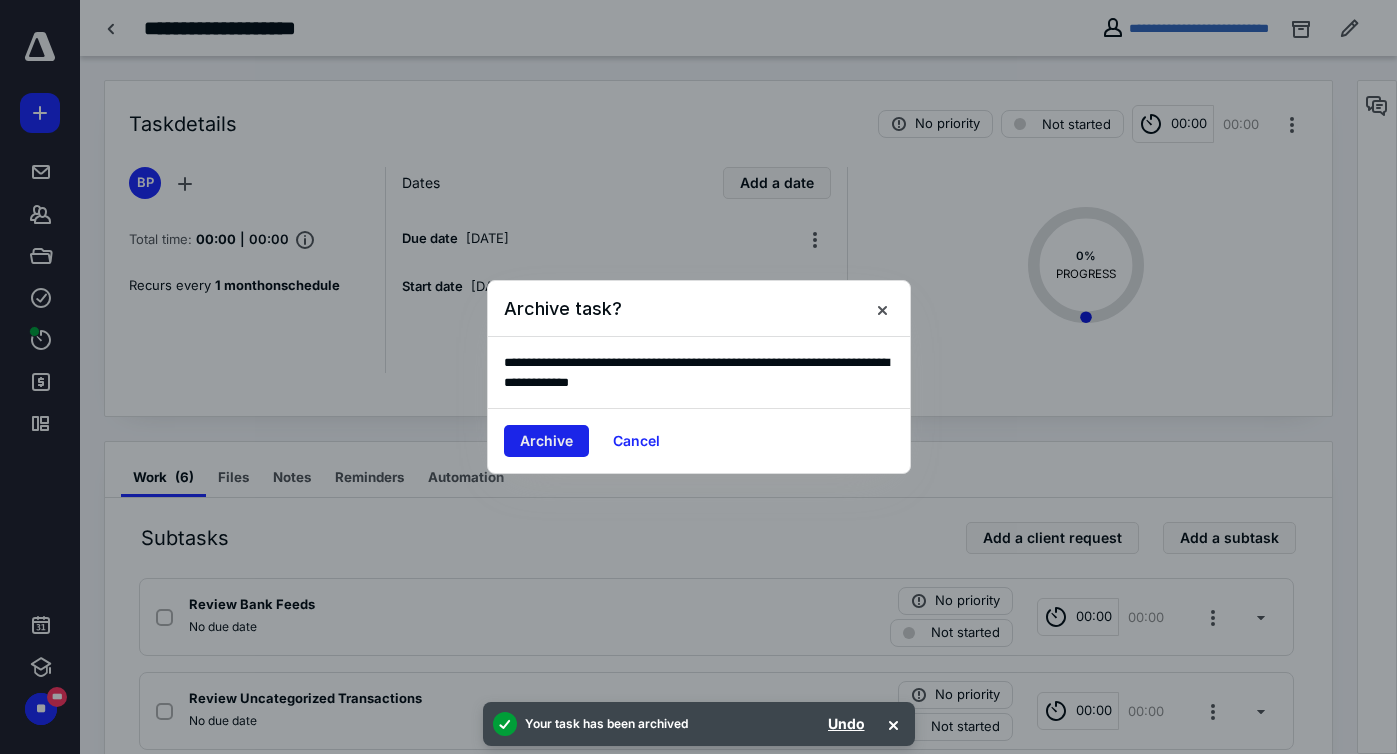 click on "Archive" at bounding box center (546, 441) 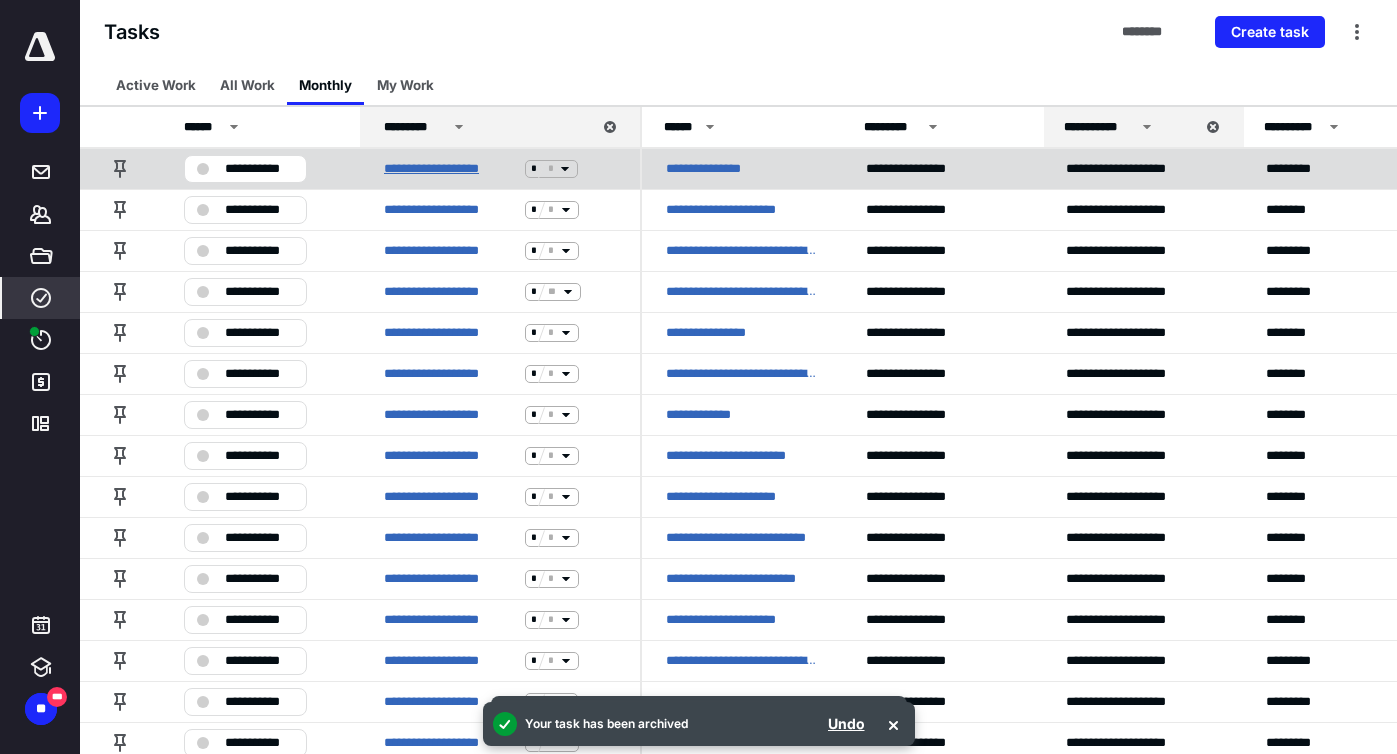 click on "**********" at bounding box center [450, 169] 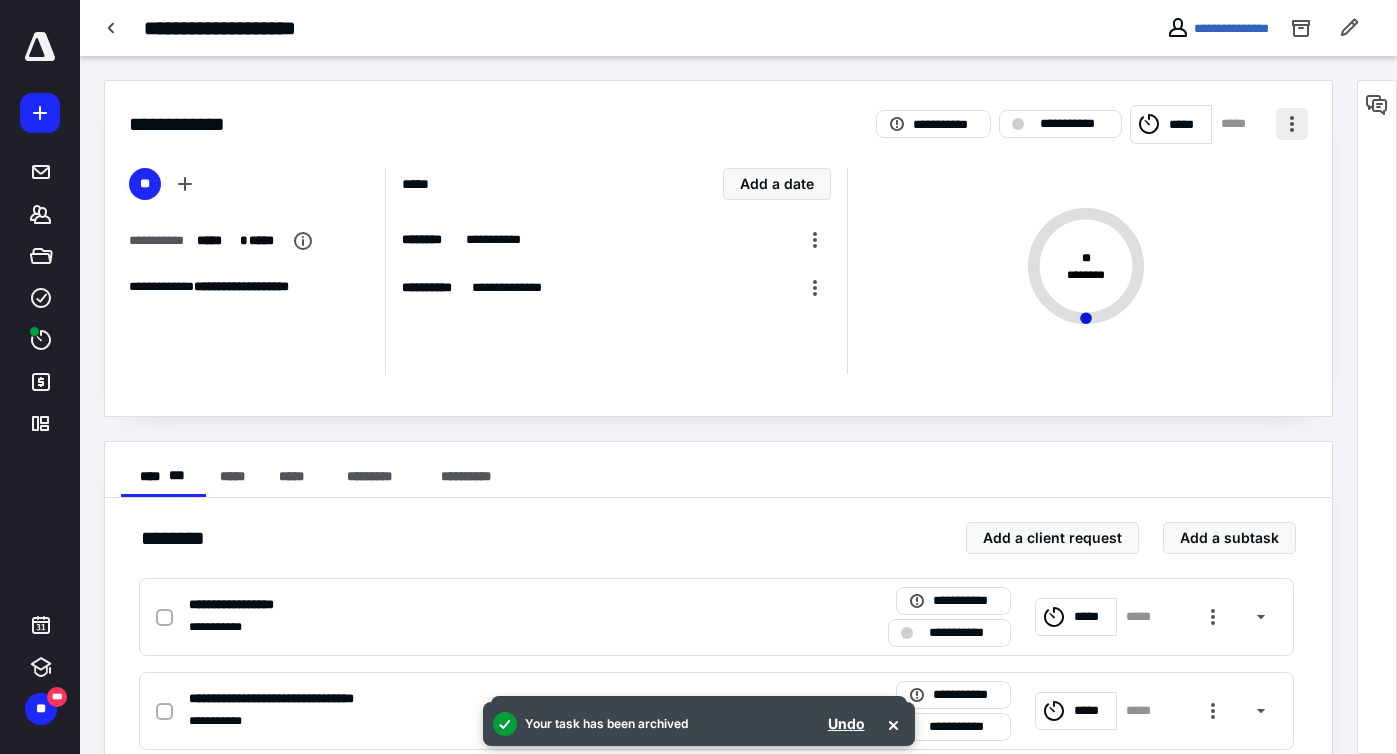 click at bounding box center (1292, 124) 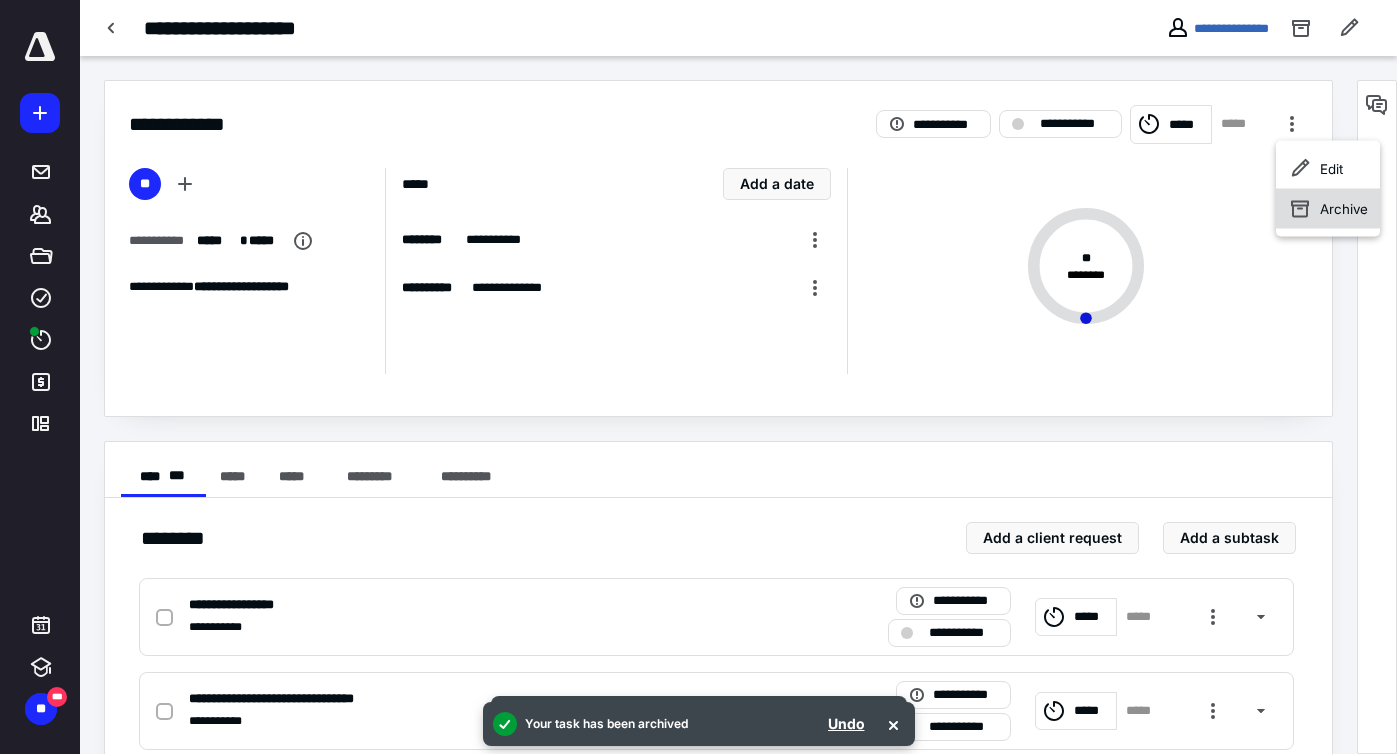 click 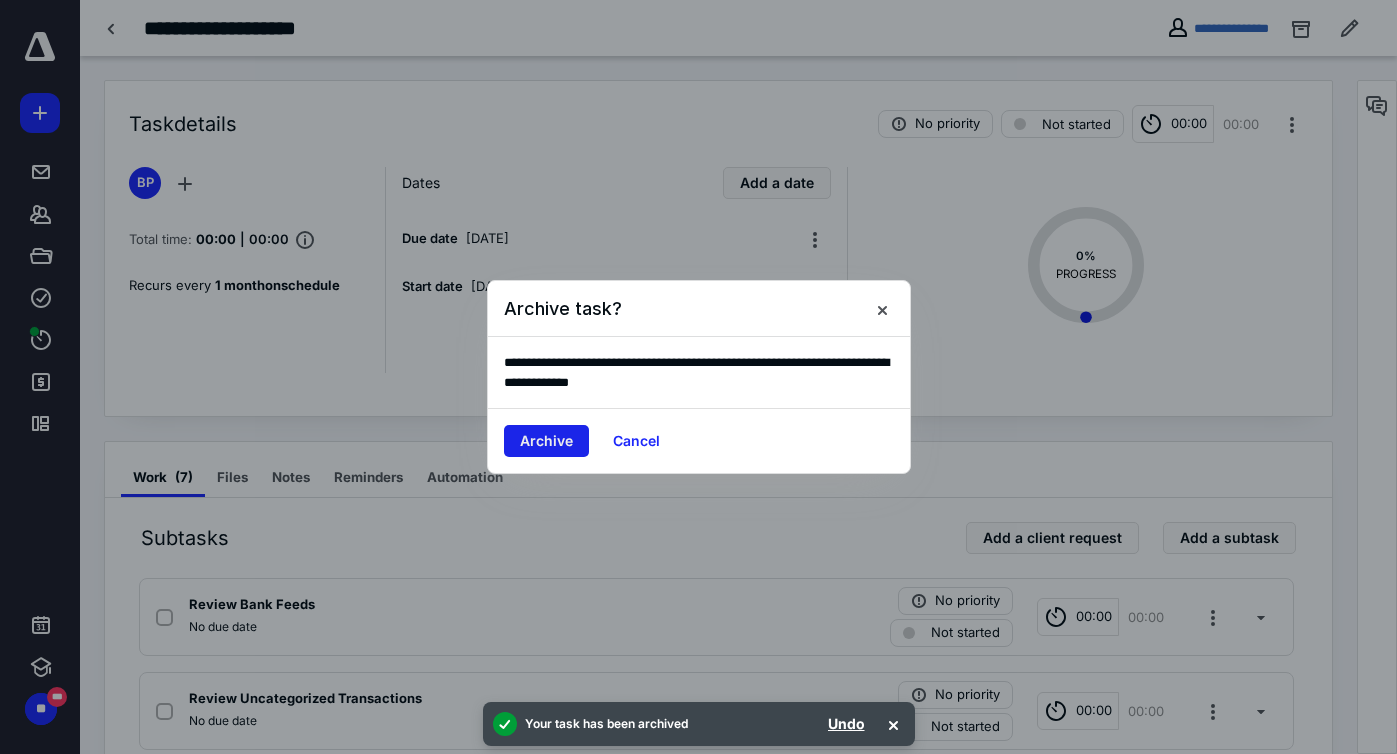click on "Archive" at bounding box center [546, 441] 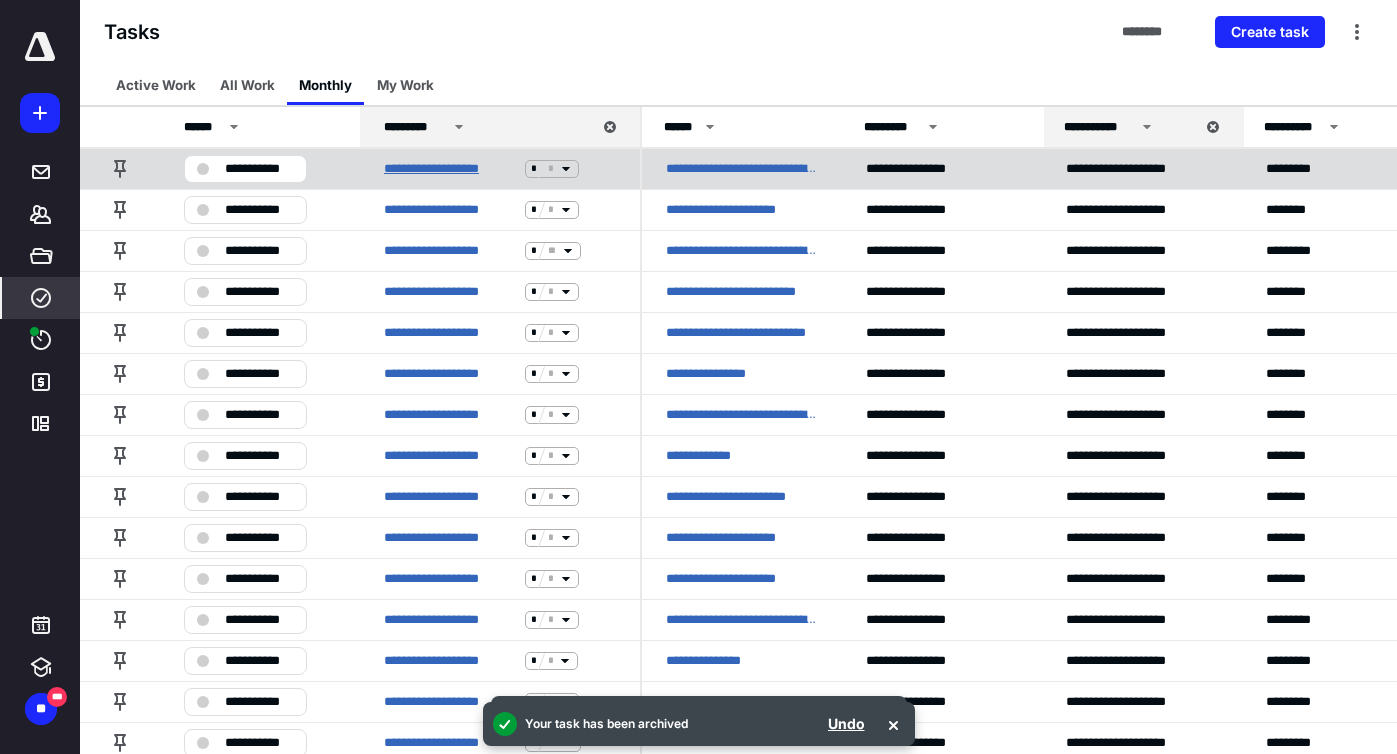 click on "**********" at bounding box center (450, 169) 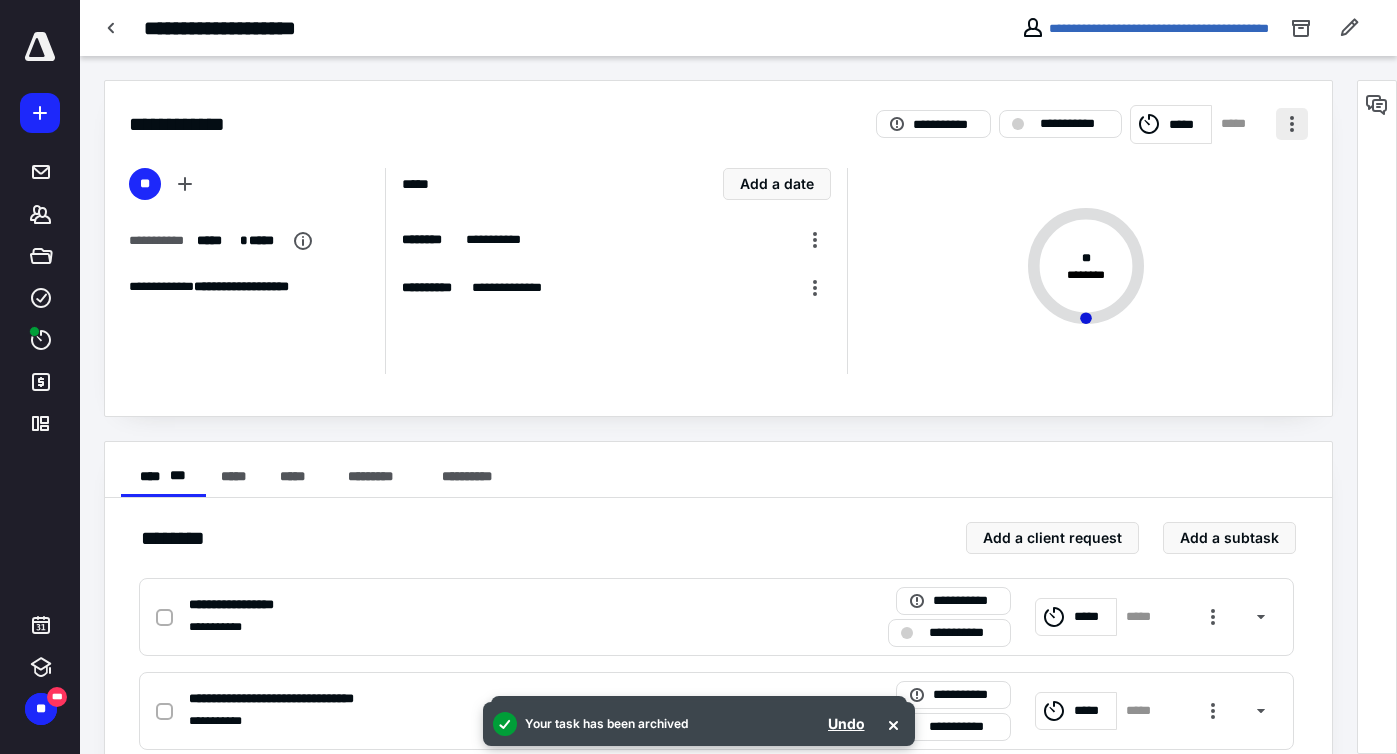 click at bounding box center [1292, 124] 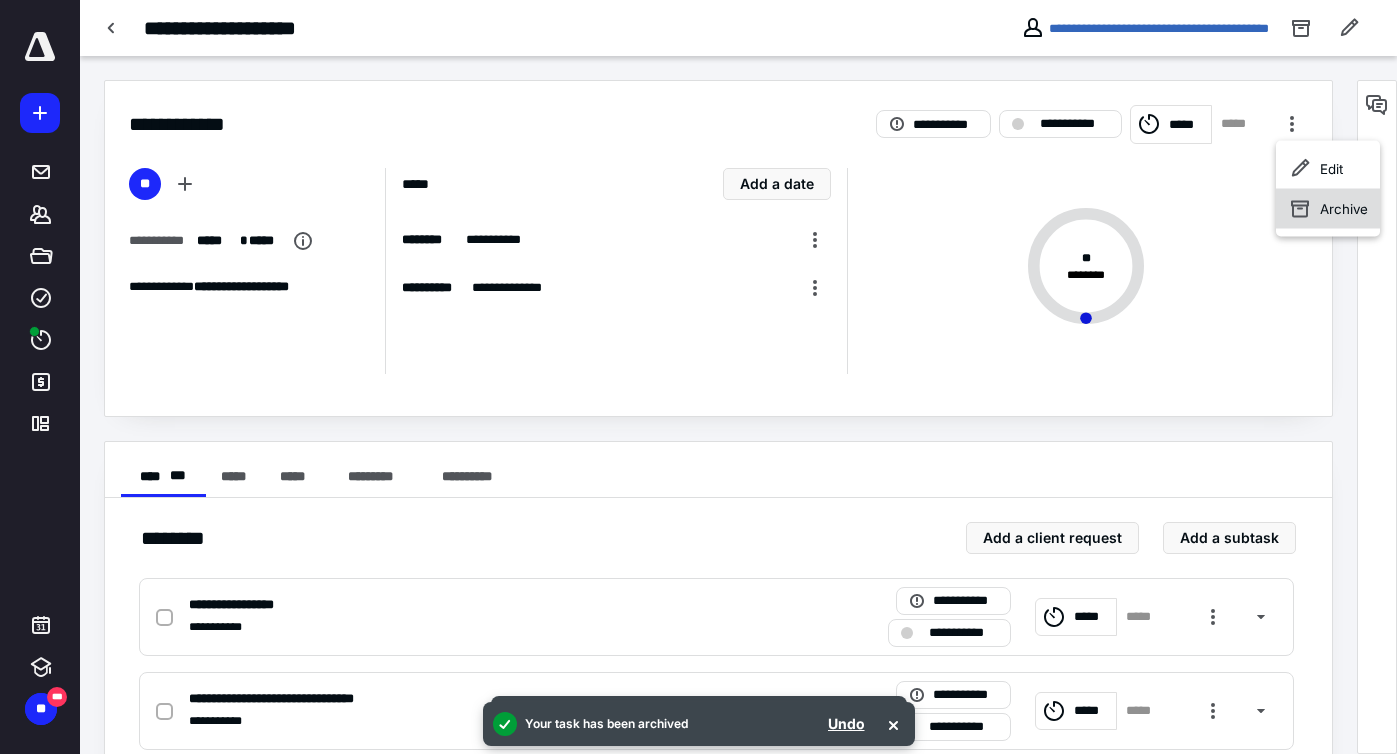 click on "Archive" at bounding box center (1328, 209) 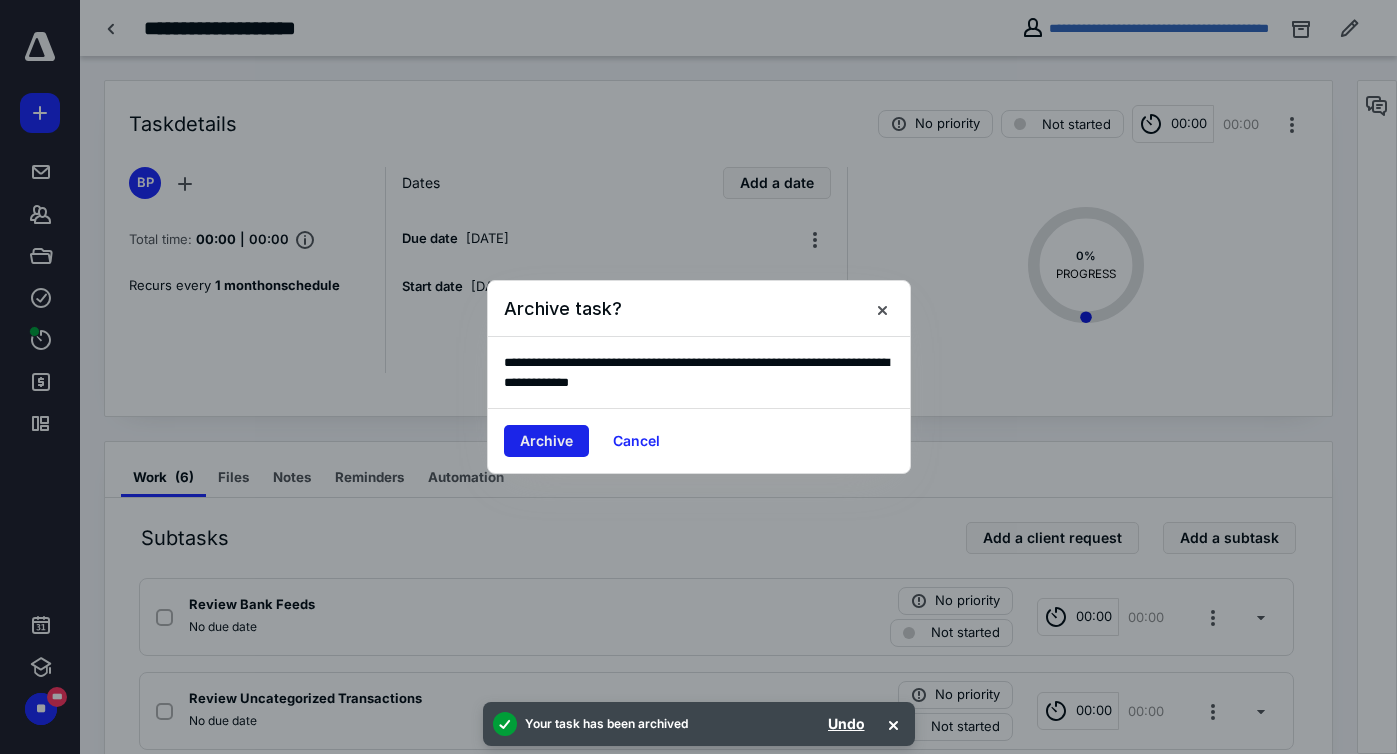 click on "Archive" at bounding box center [546, 441] 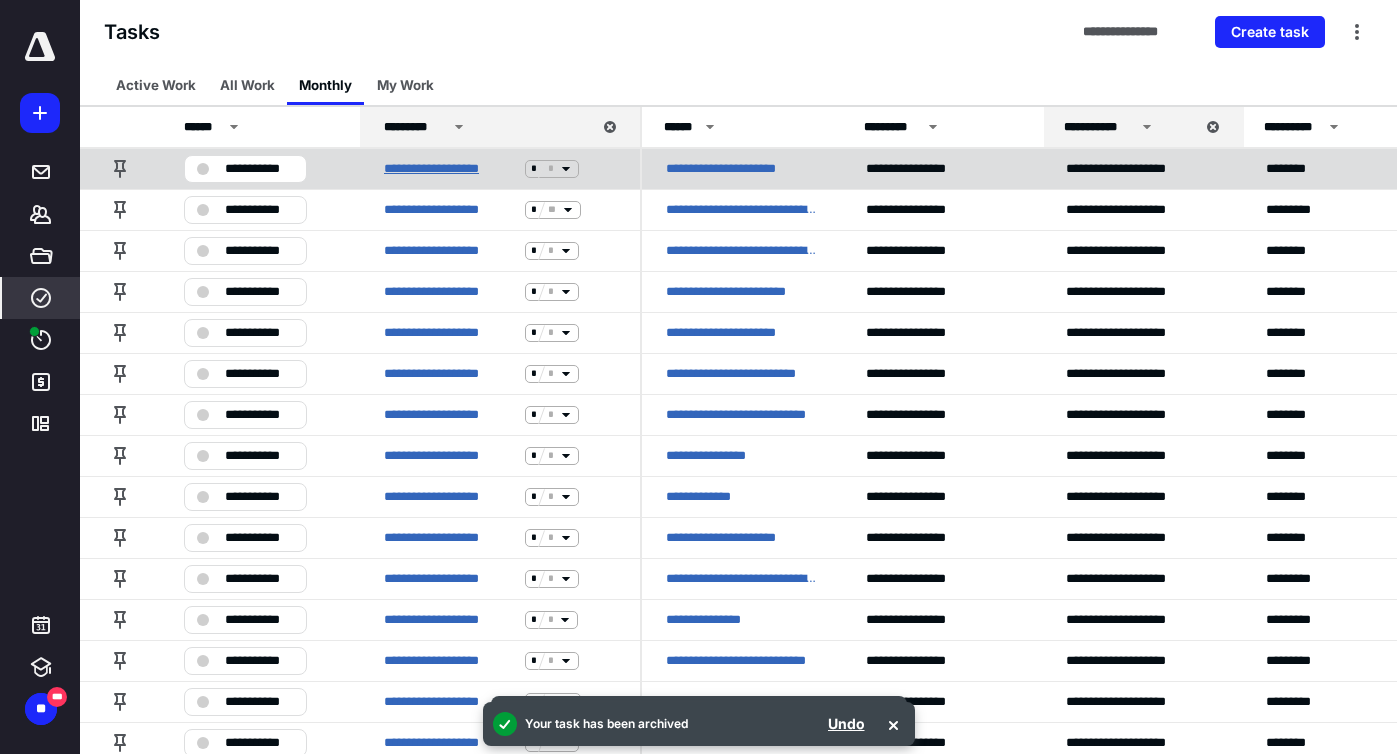 click on "**********" at bounding box center [450, 169] 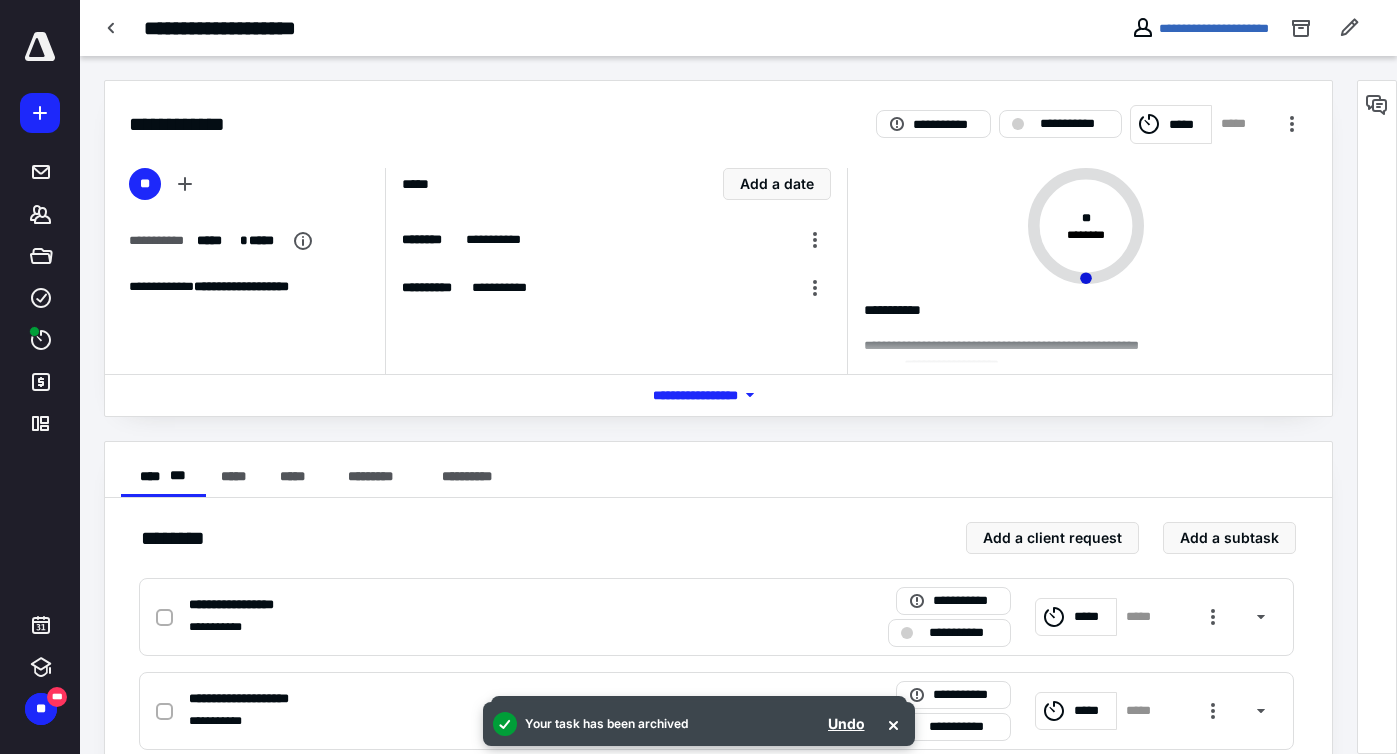 click on "**********" at bounding box center [718, 112] 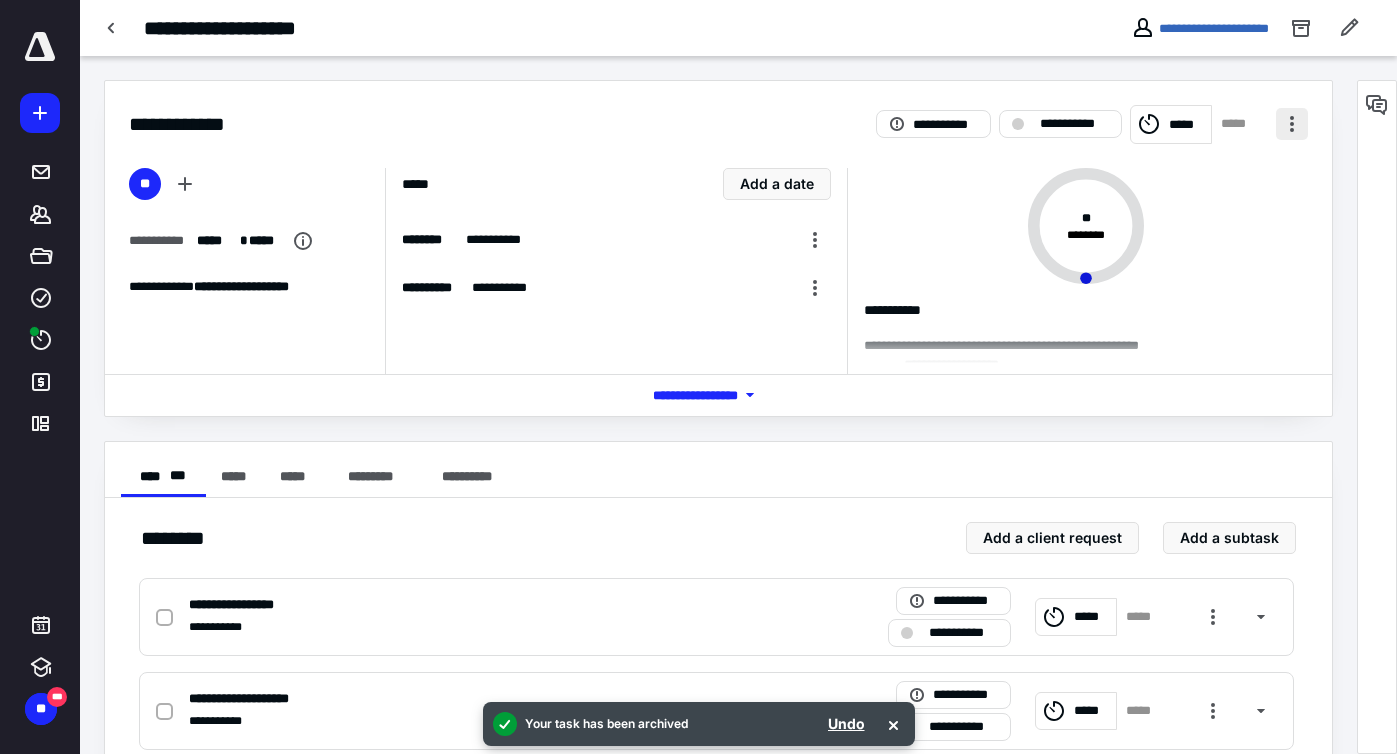 click at bounding box center (1292, 124) 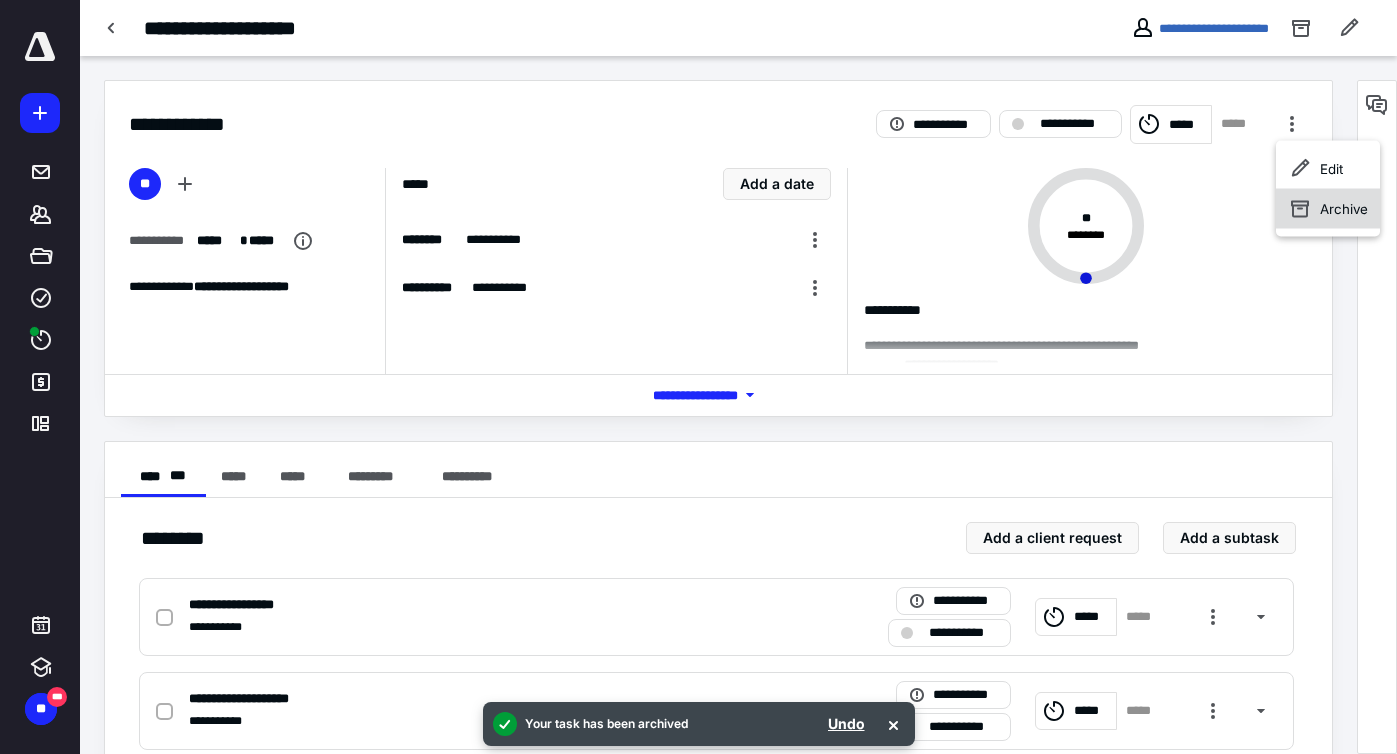 click on "Archive" at bounding box center [1344, 209] 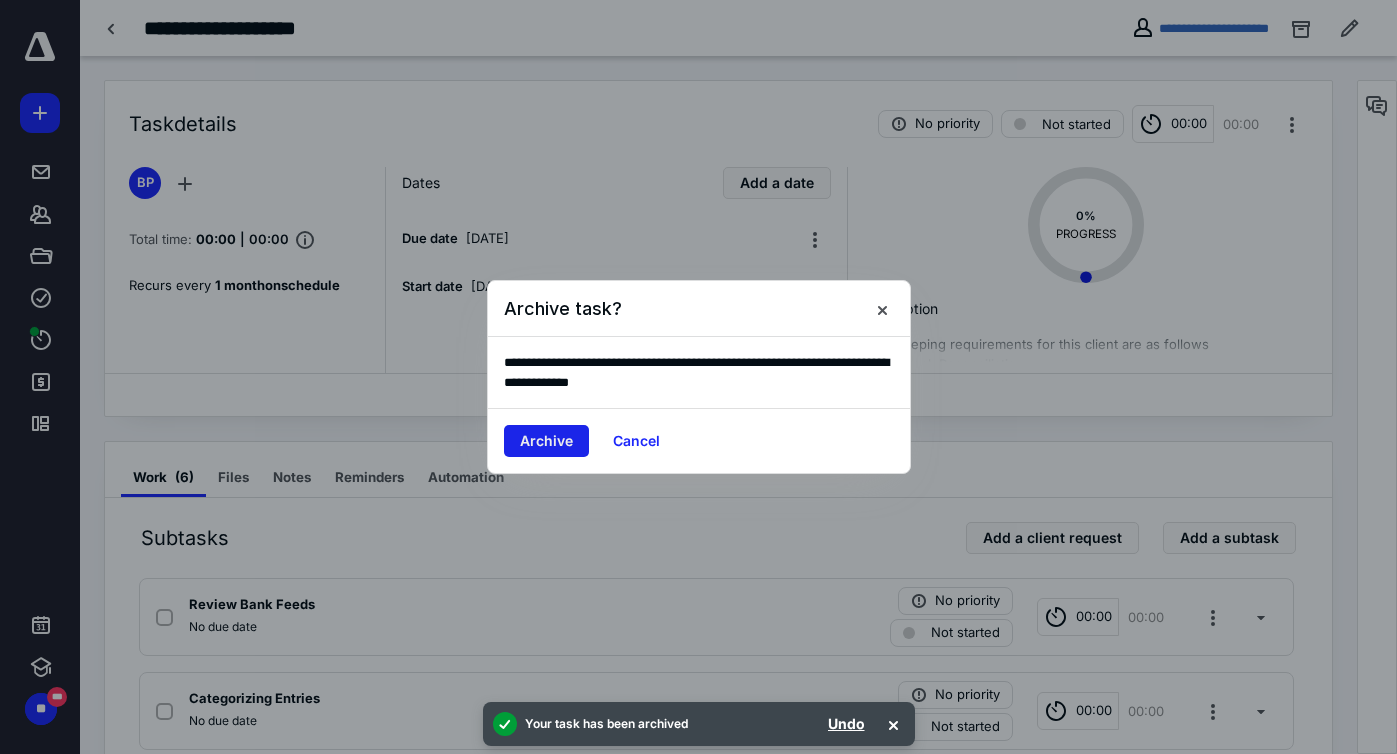 click on "Archive" at bounding box center (546, 441) 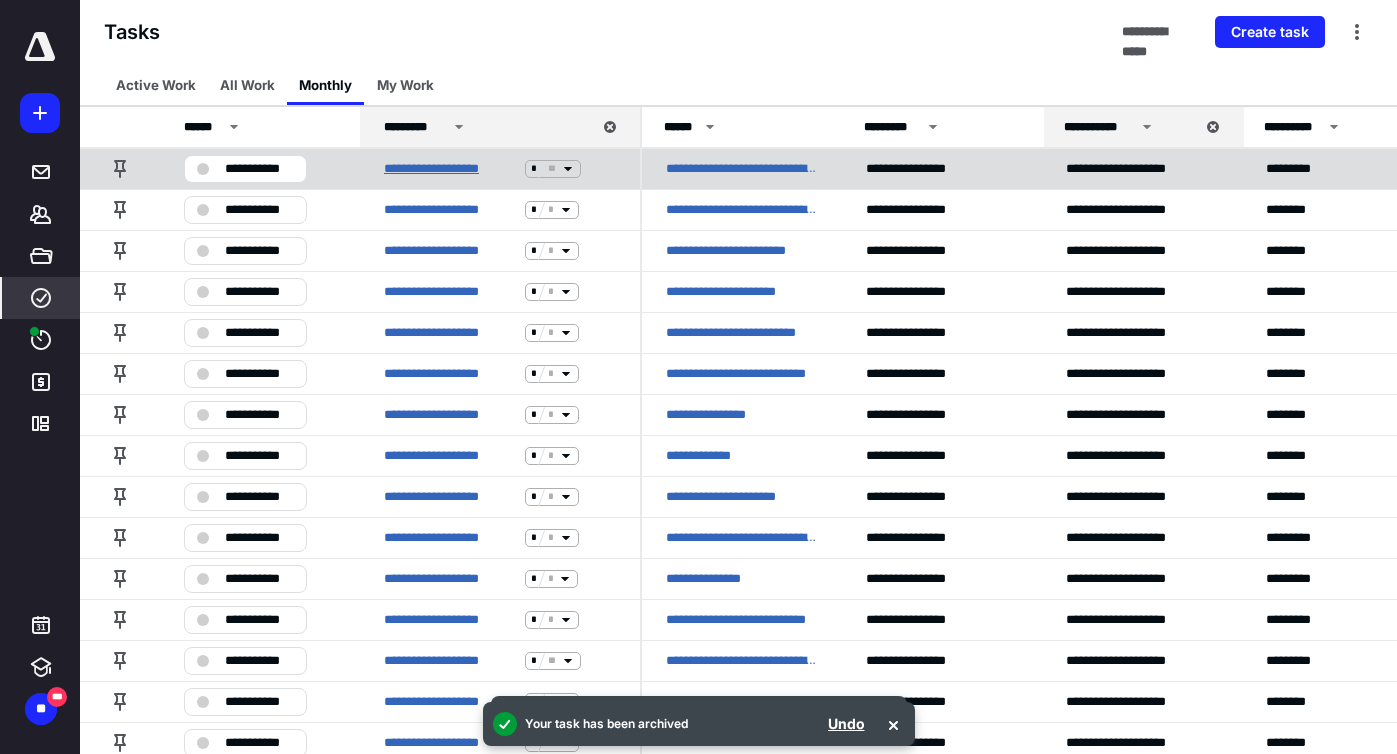 click on "**********" at bounding box center [450, 169] 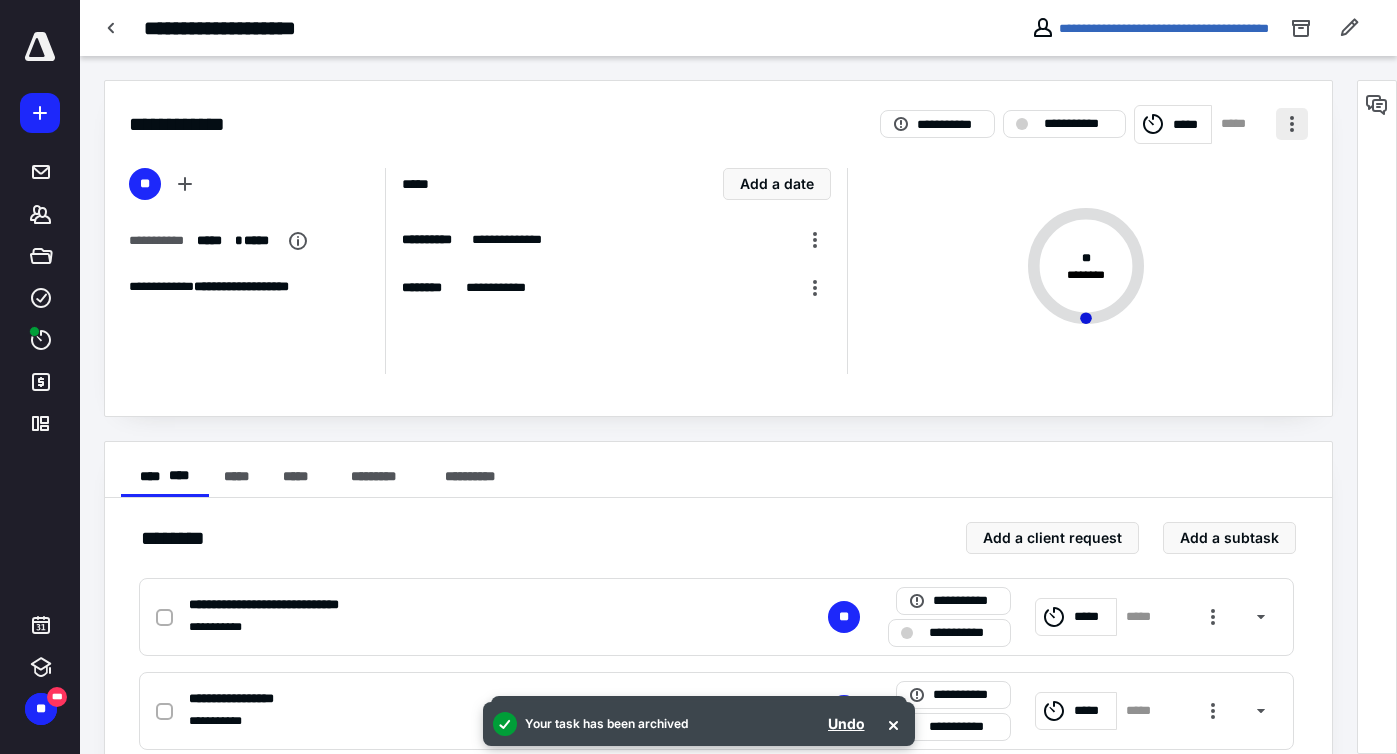 click at bounding box center (1292, 124) 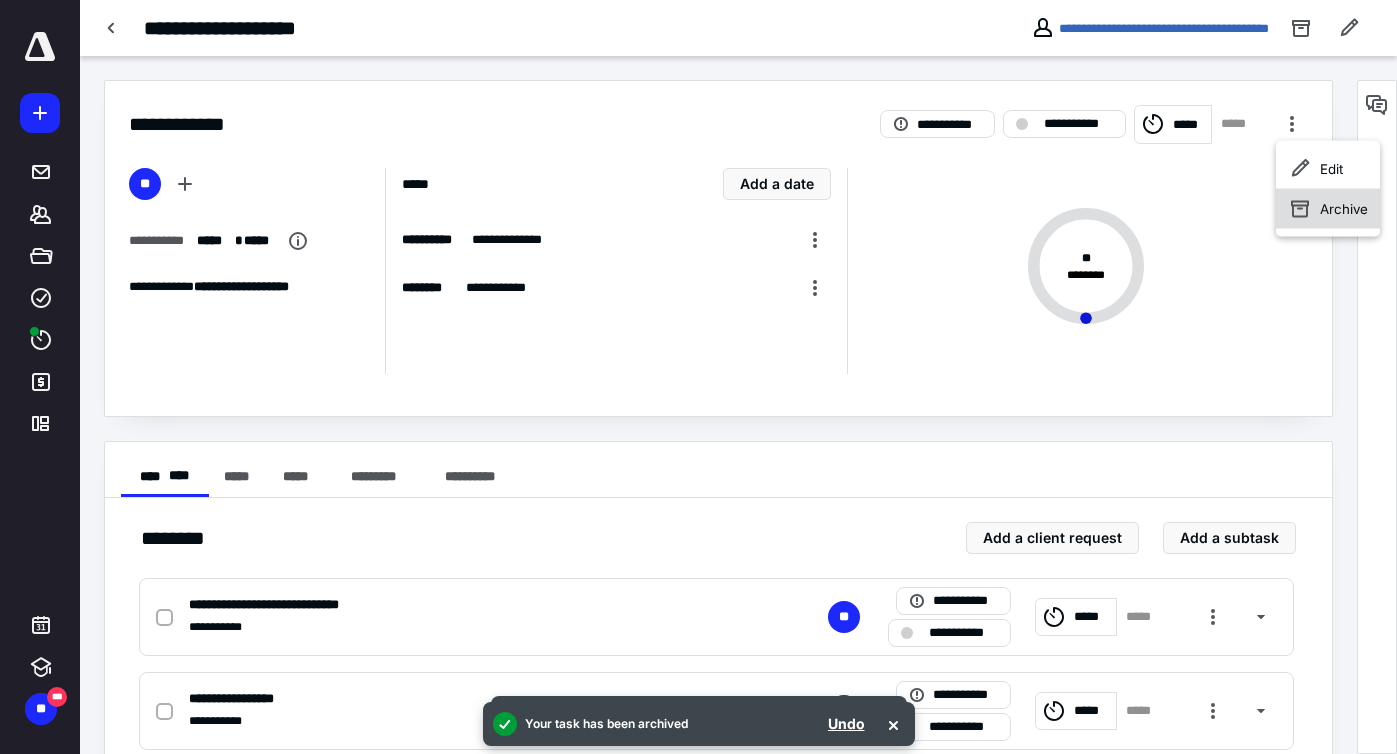 click 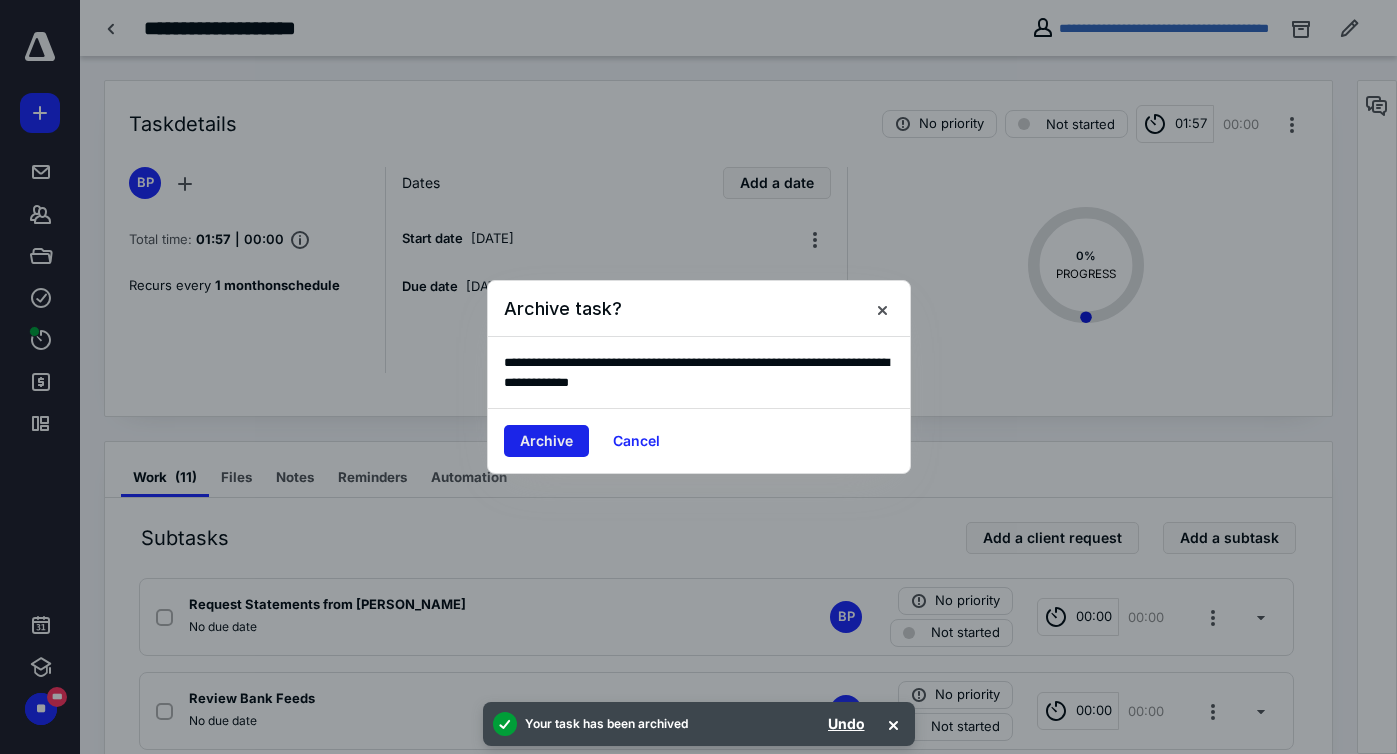click on "Archive" at bounding box center [546, 441] 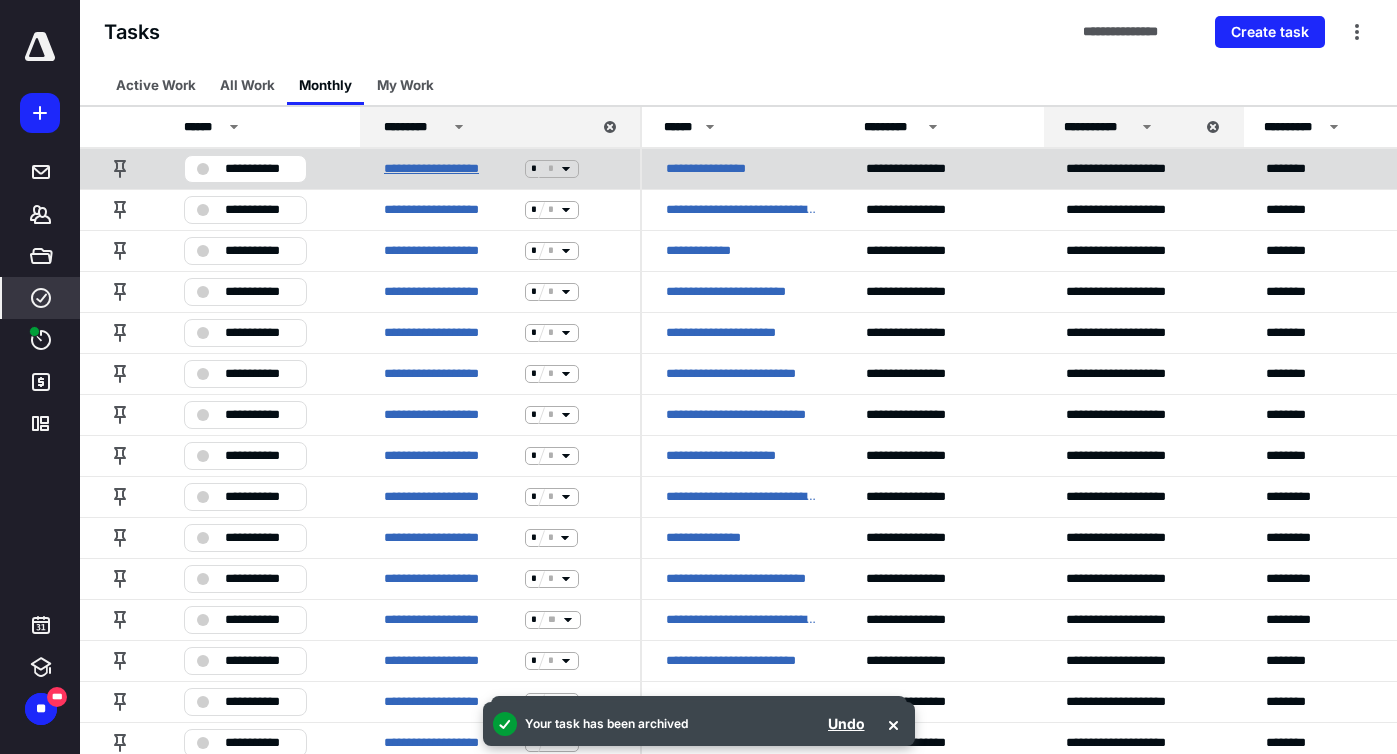 click on "**********" at bounding box center (450, 169) 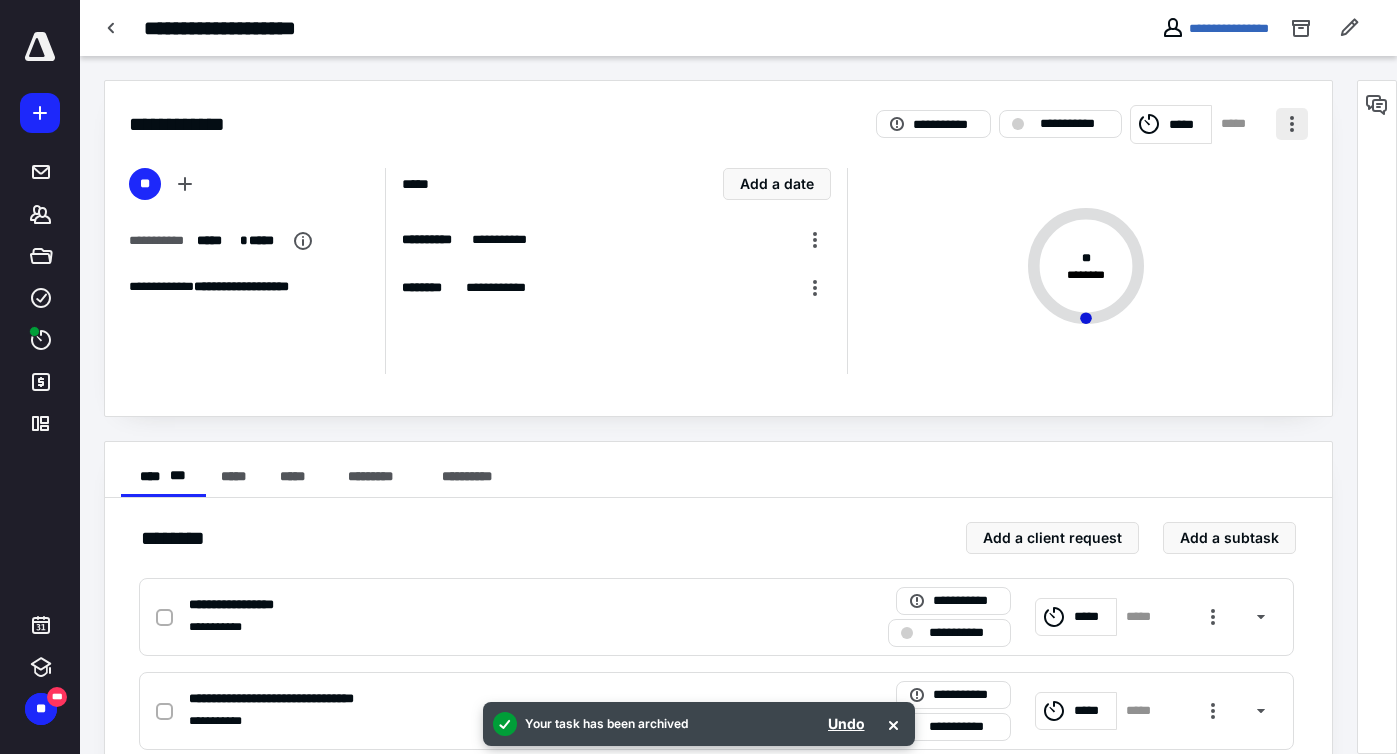 click at bounding box center (1292, 124) 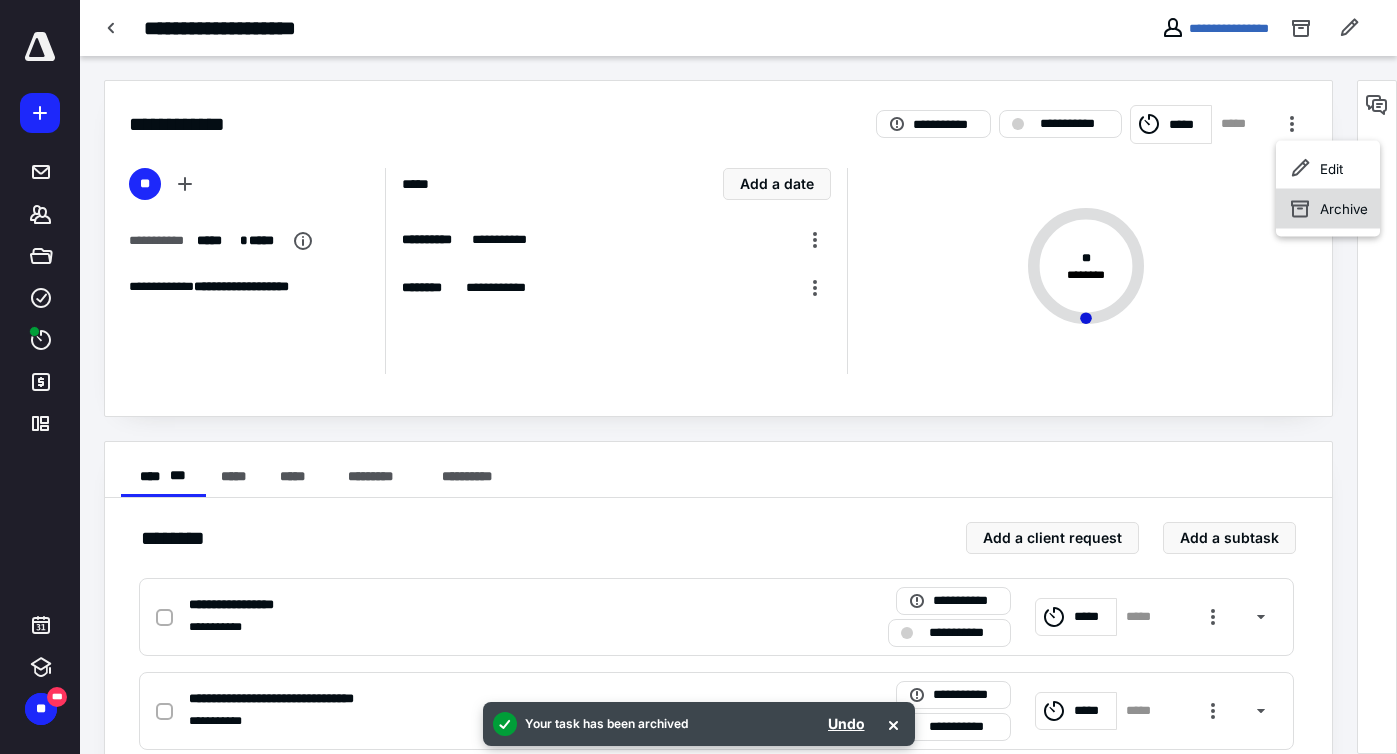 click 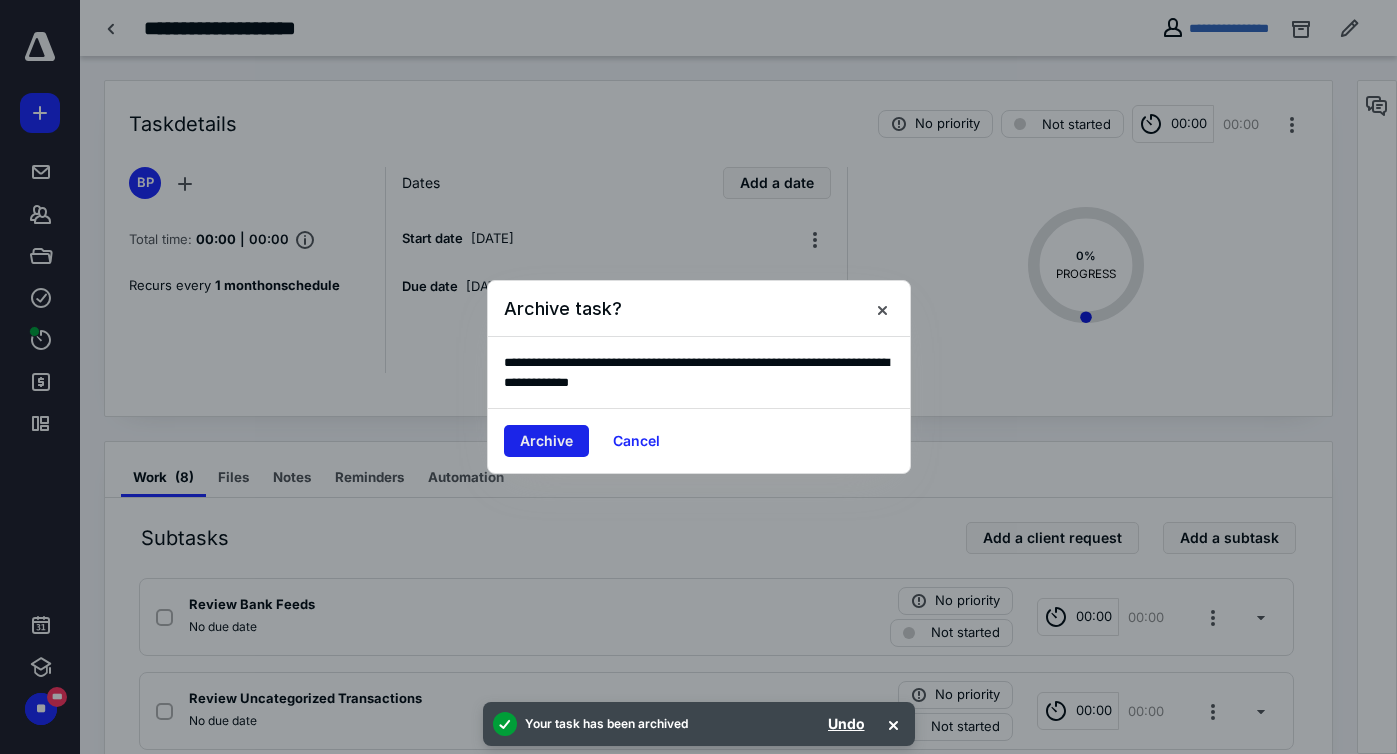 click on "Archive" at bounding box center [546, 441] 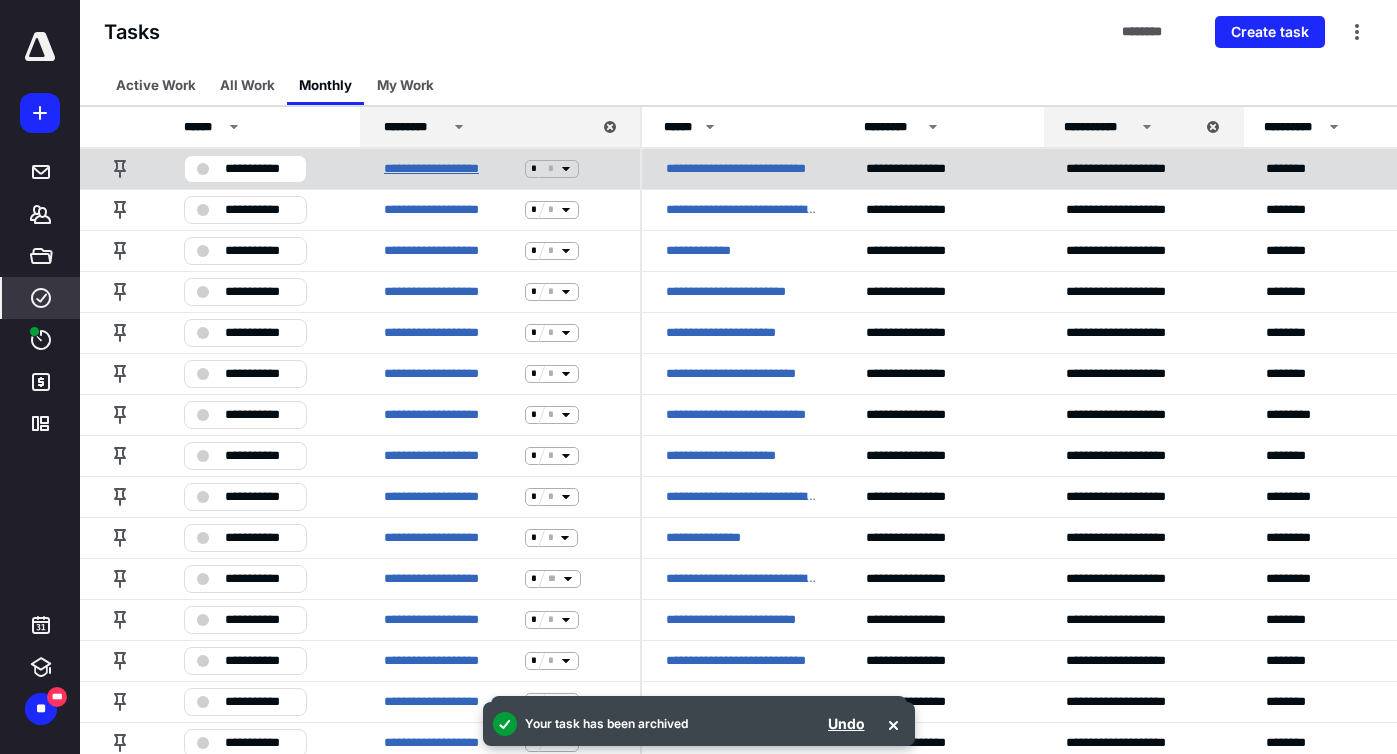 click on "**********" at bounding box center [450, 169] 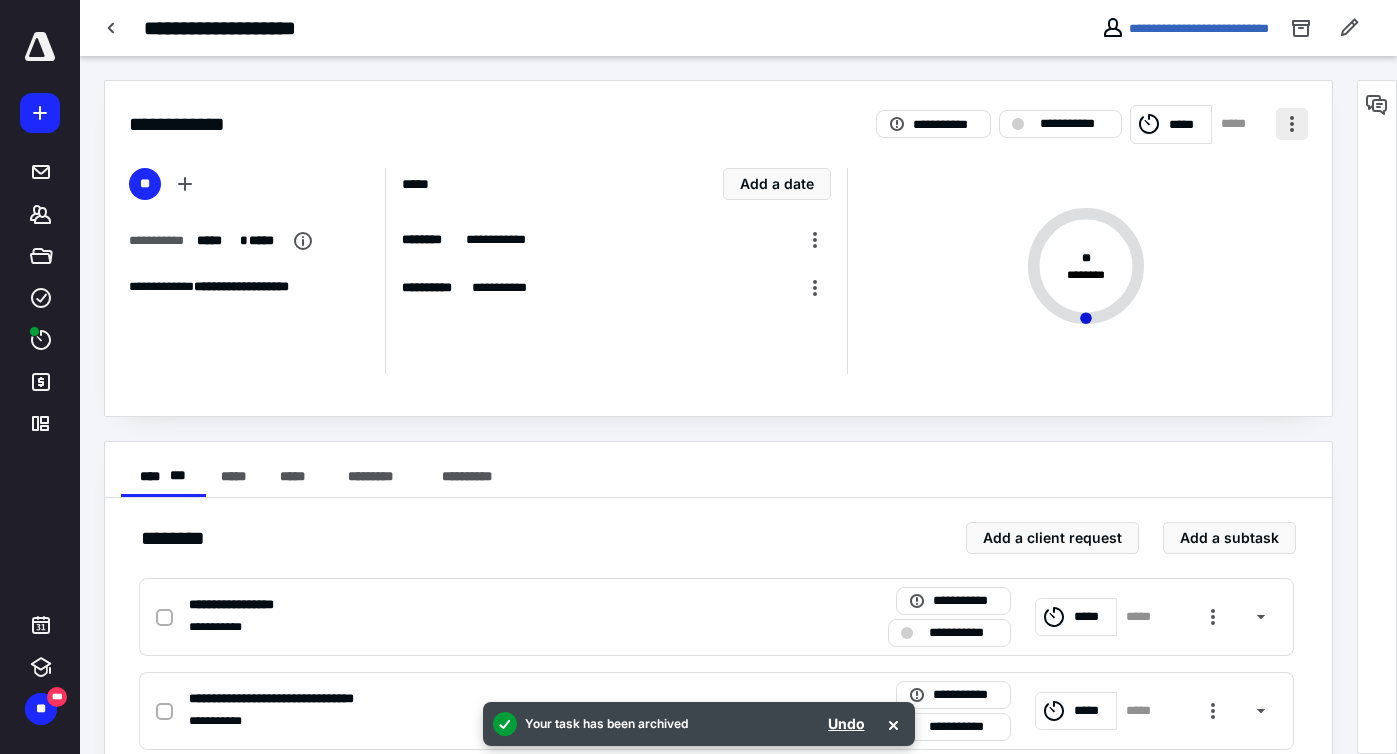 click at bounding box center [1292, 124] 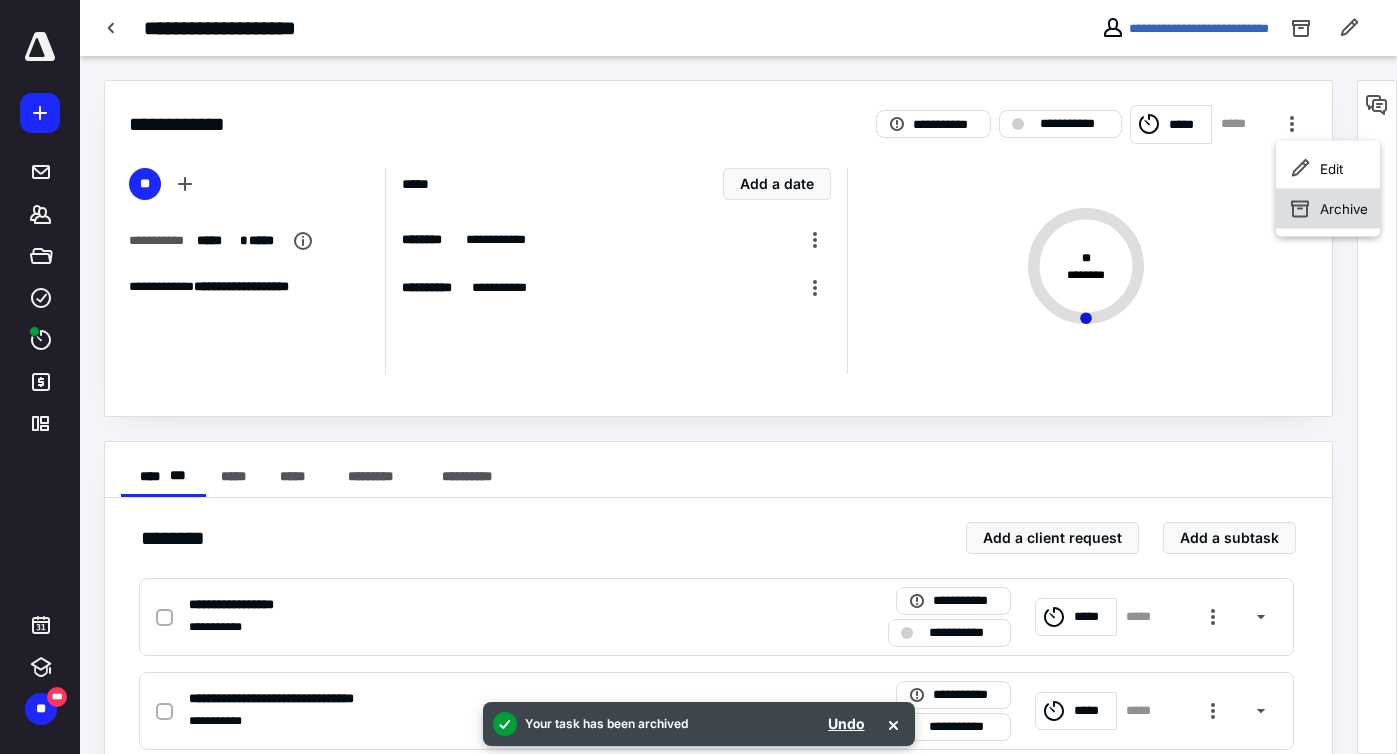 click on "Archive" at bounding box center (1328, 209) 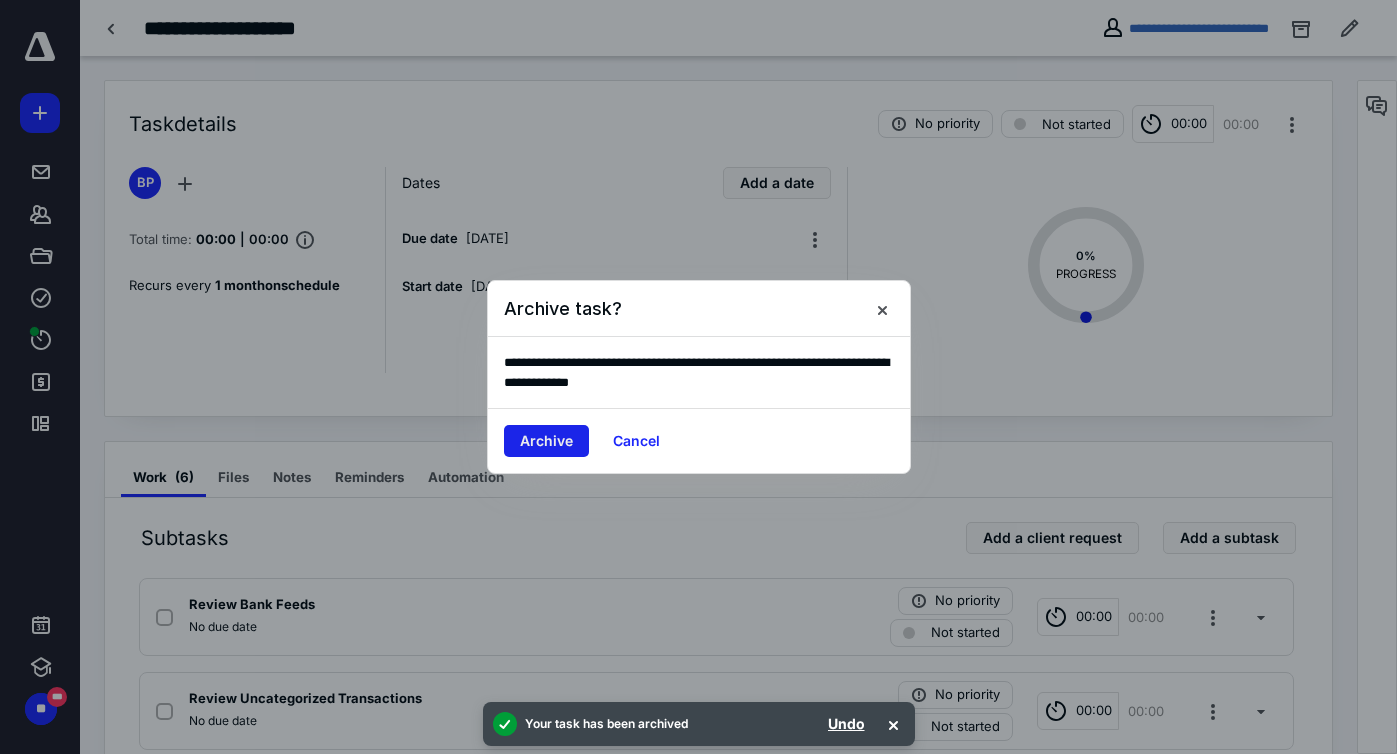 click on "Archive" at bounding box center [546, 441] 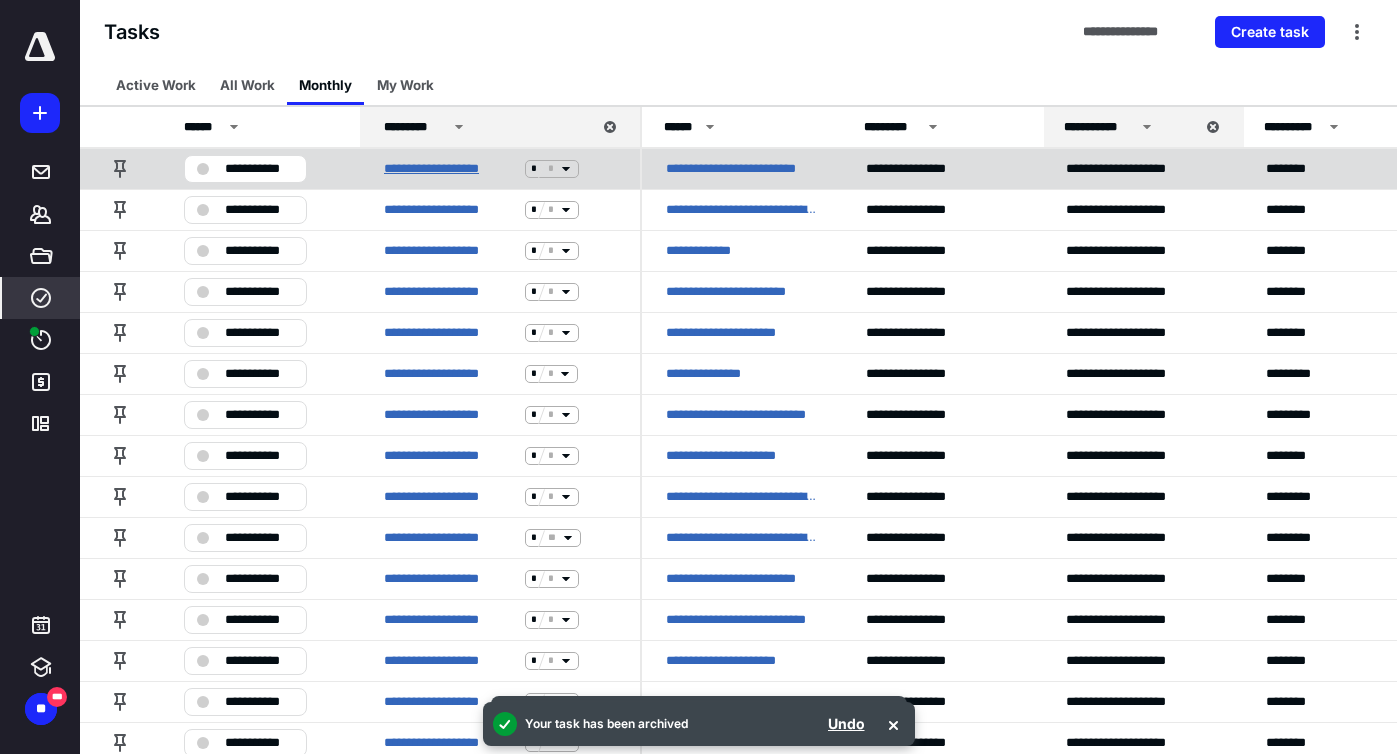 click on "**********" at bounding box center (450, 169) 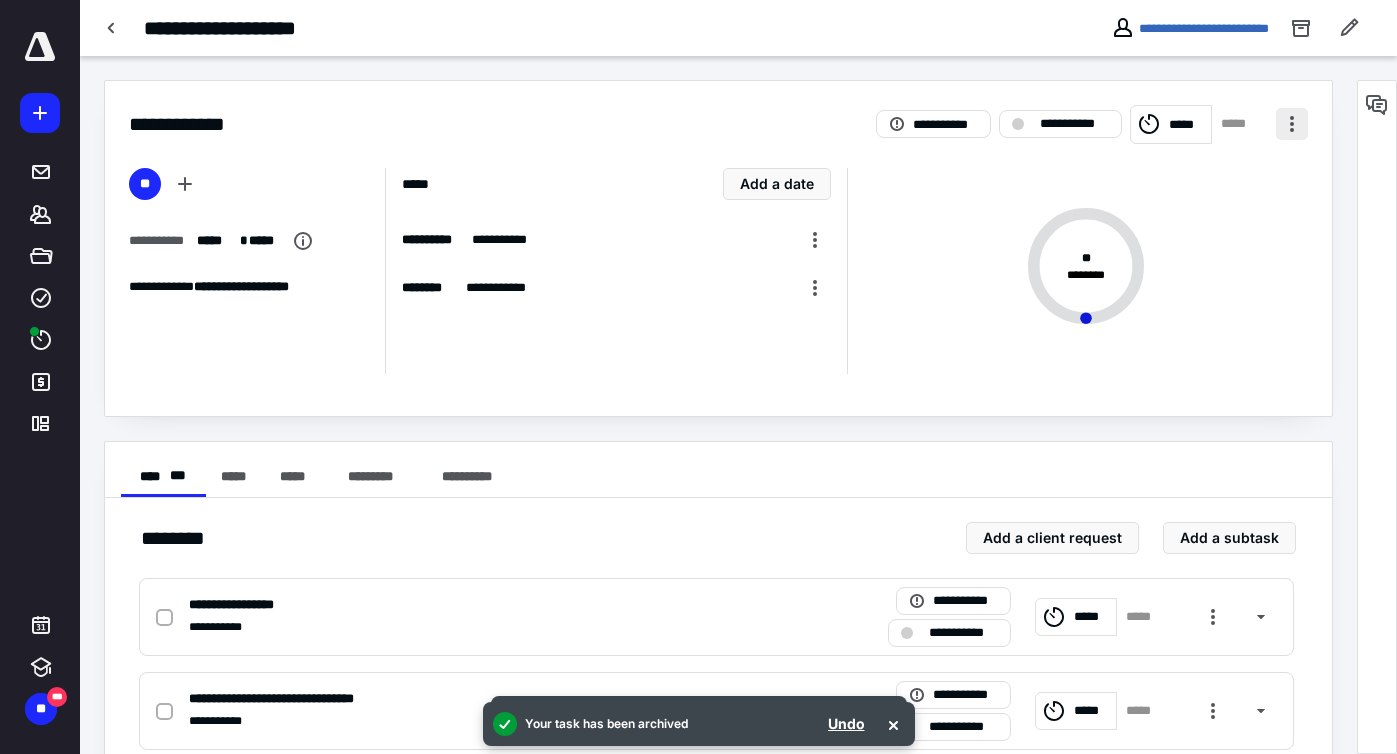click at bounding box center (1292, 124) 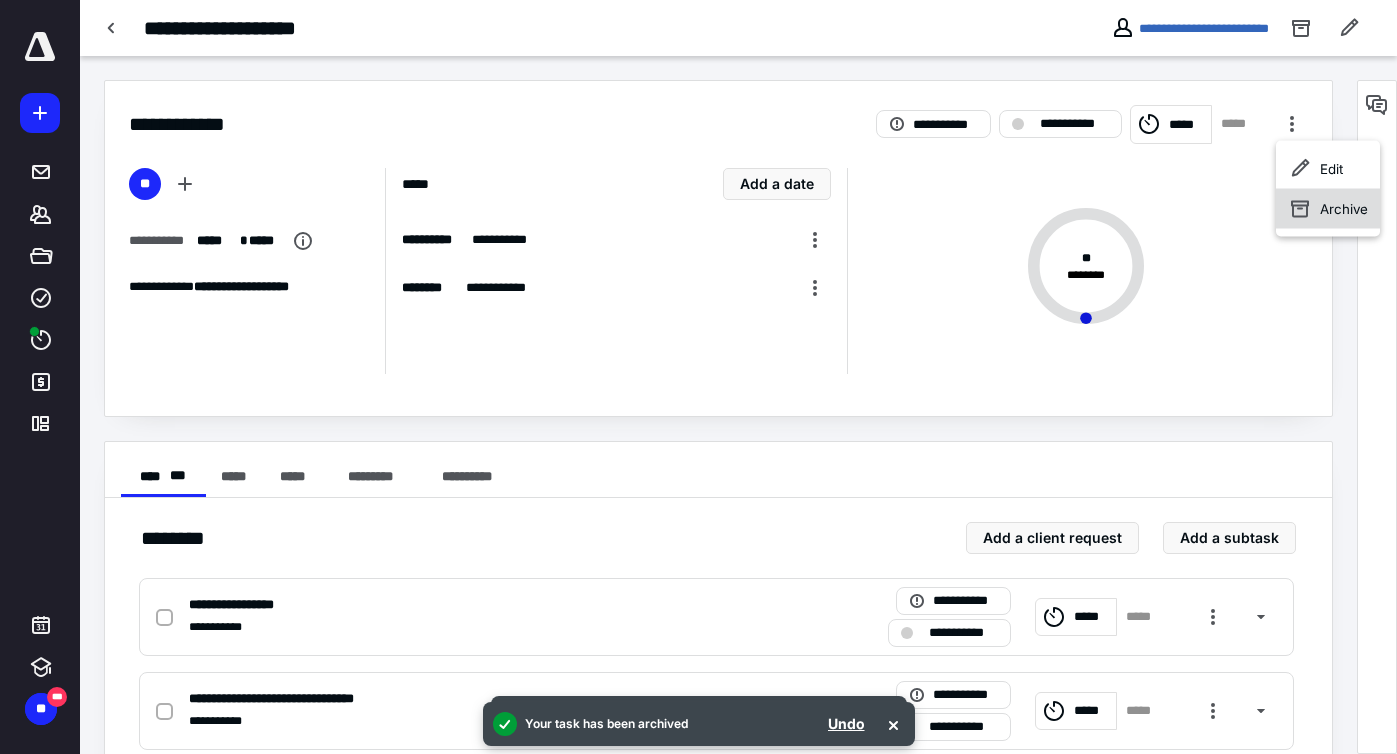 click on "Archive" at bounding box center [1328, 209] 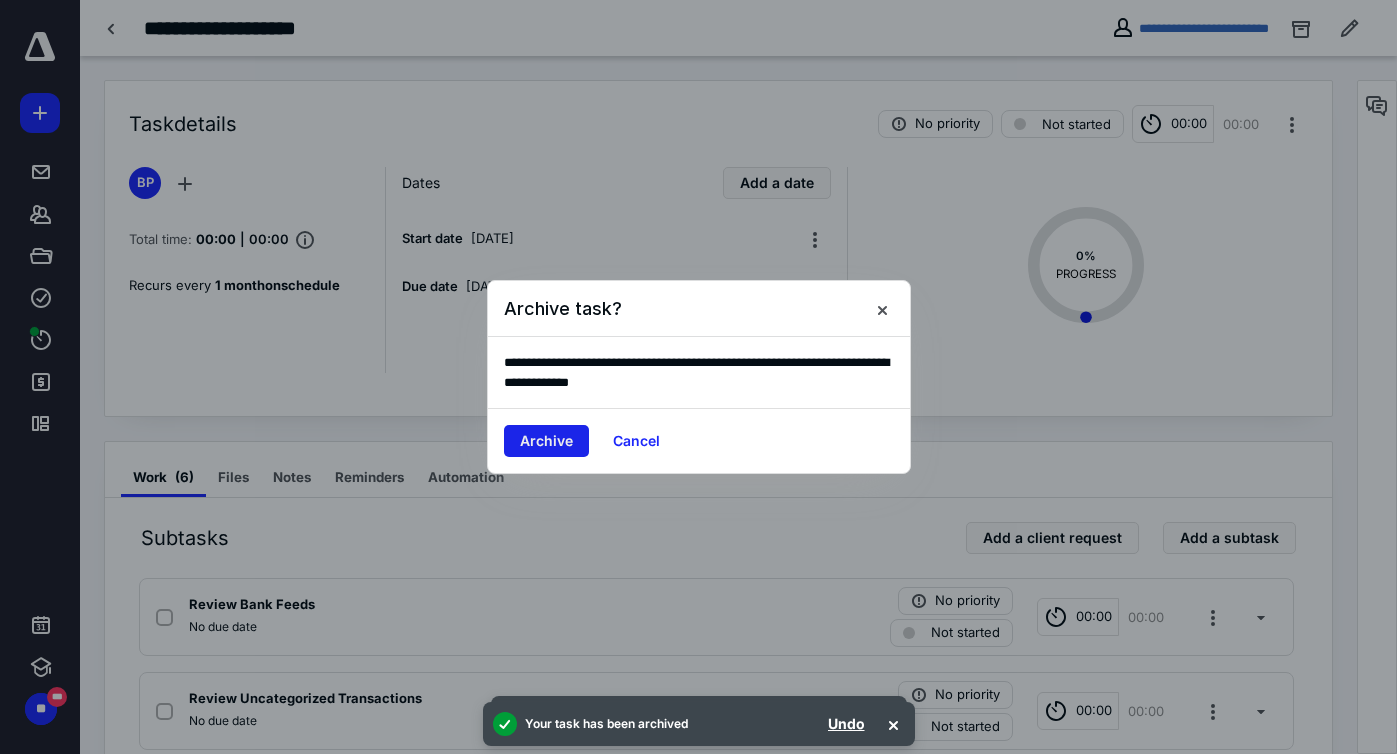 click on "Archive" at bounding box center [546, 441] 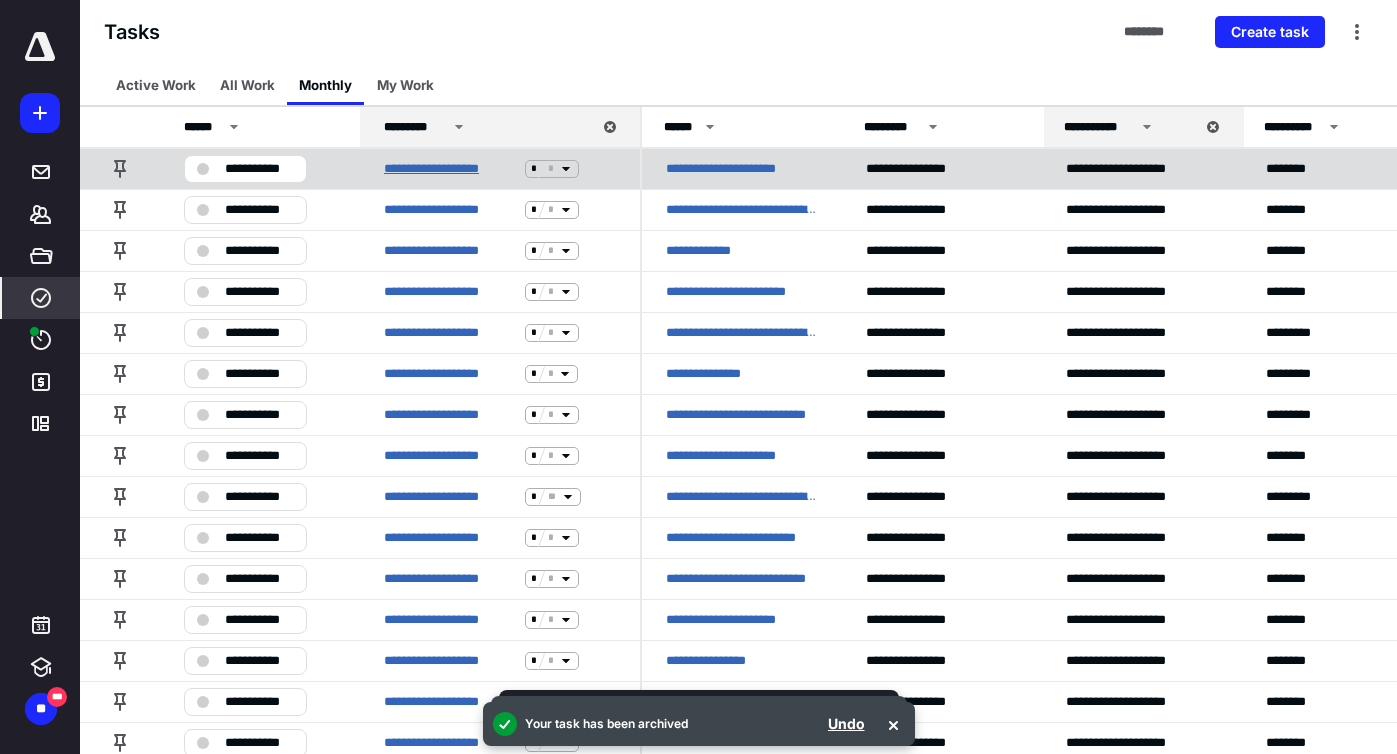 click on "**********" at bounding box center [450, 169] 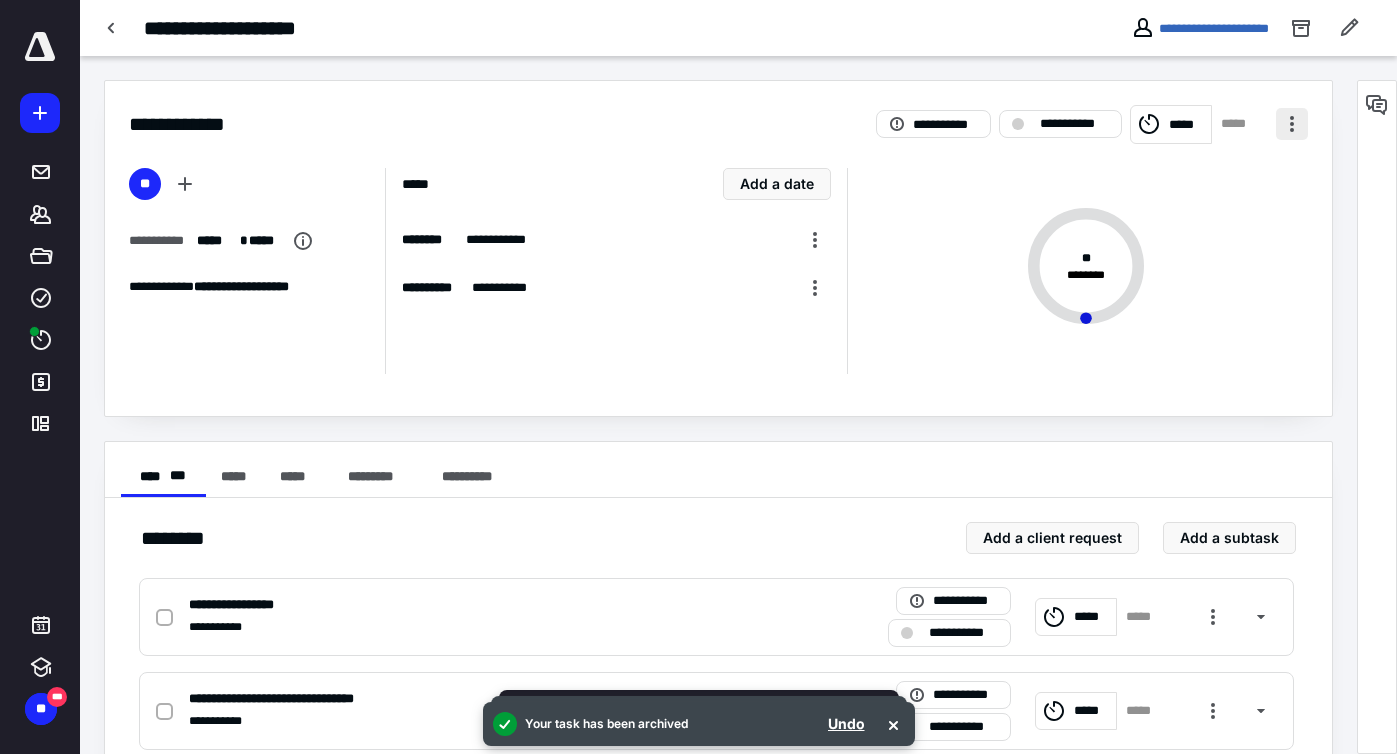click at bounding box center (1292, 124) 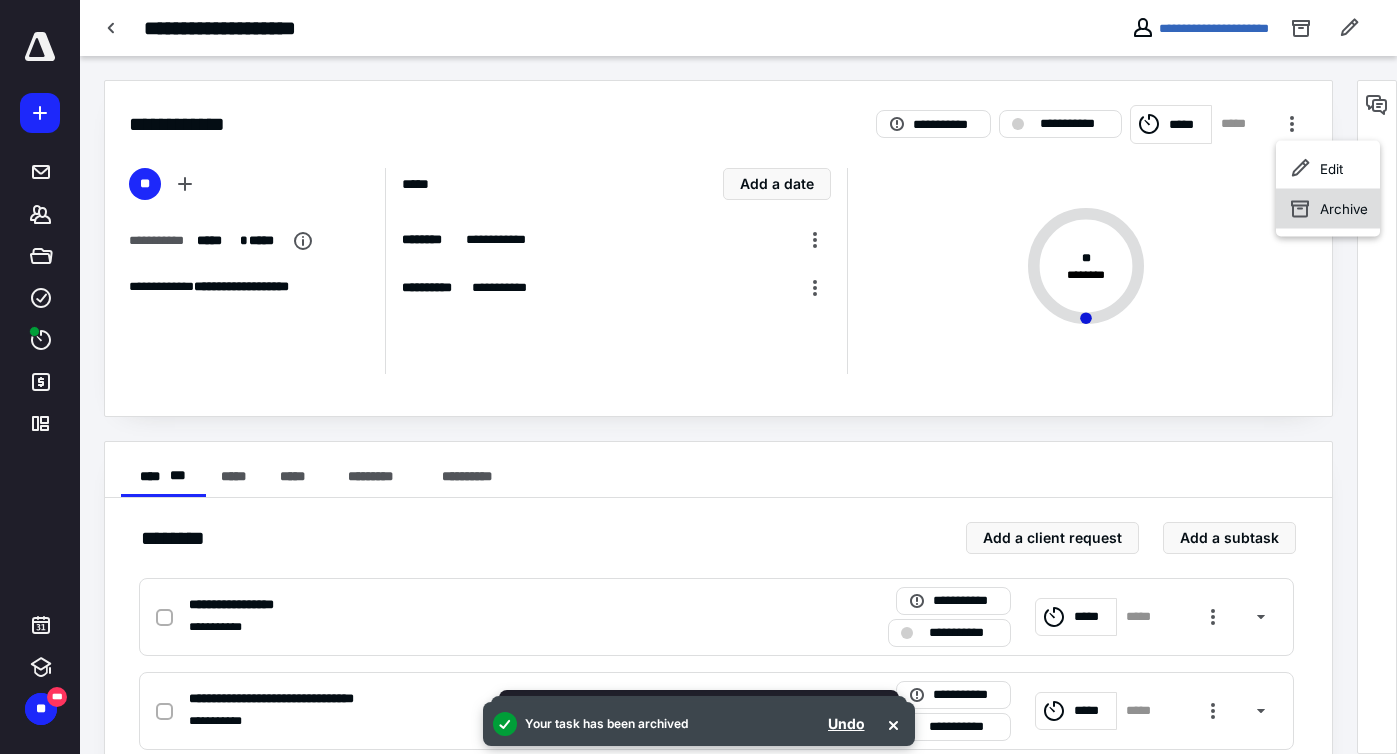 click 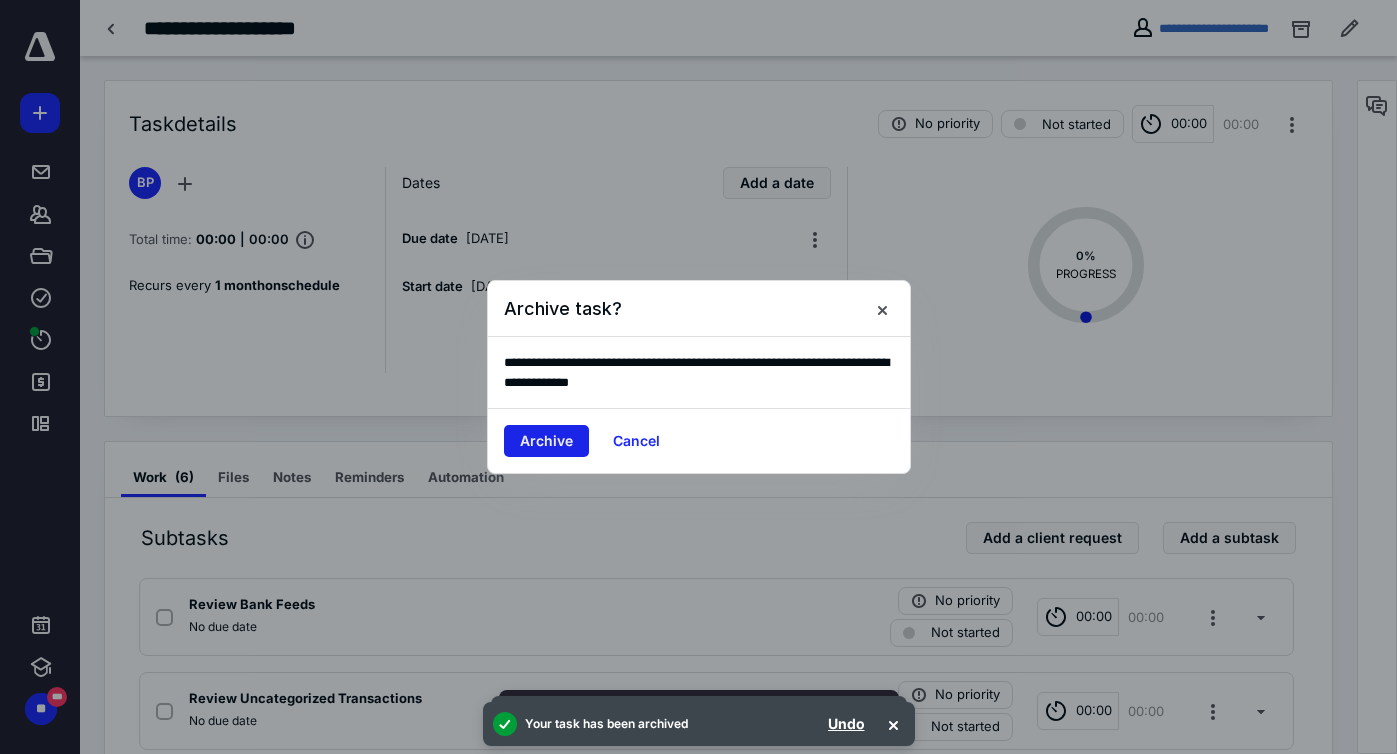 click on "Archive" at bounding box center (546, 441) 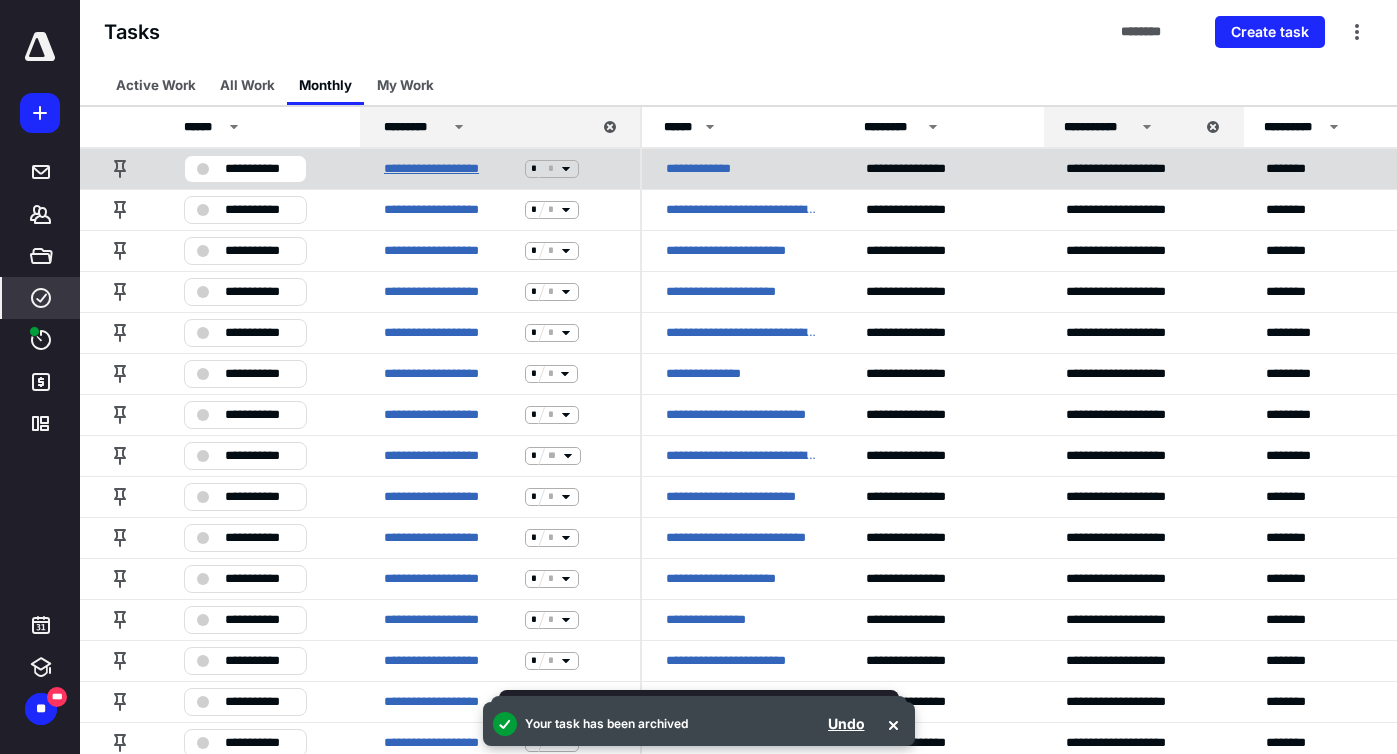click on "**********" at bounding box center [450, 169] 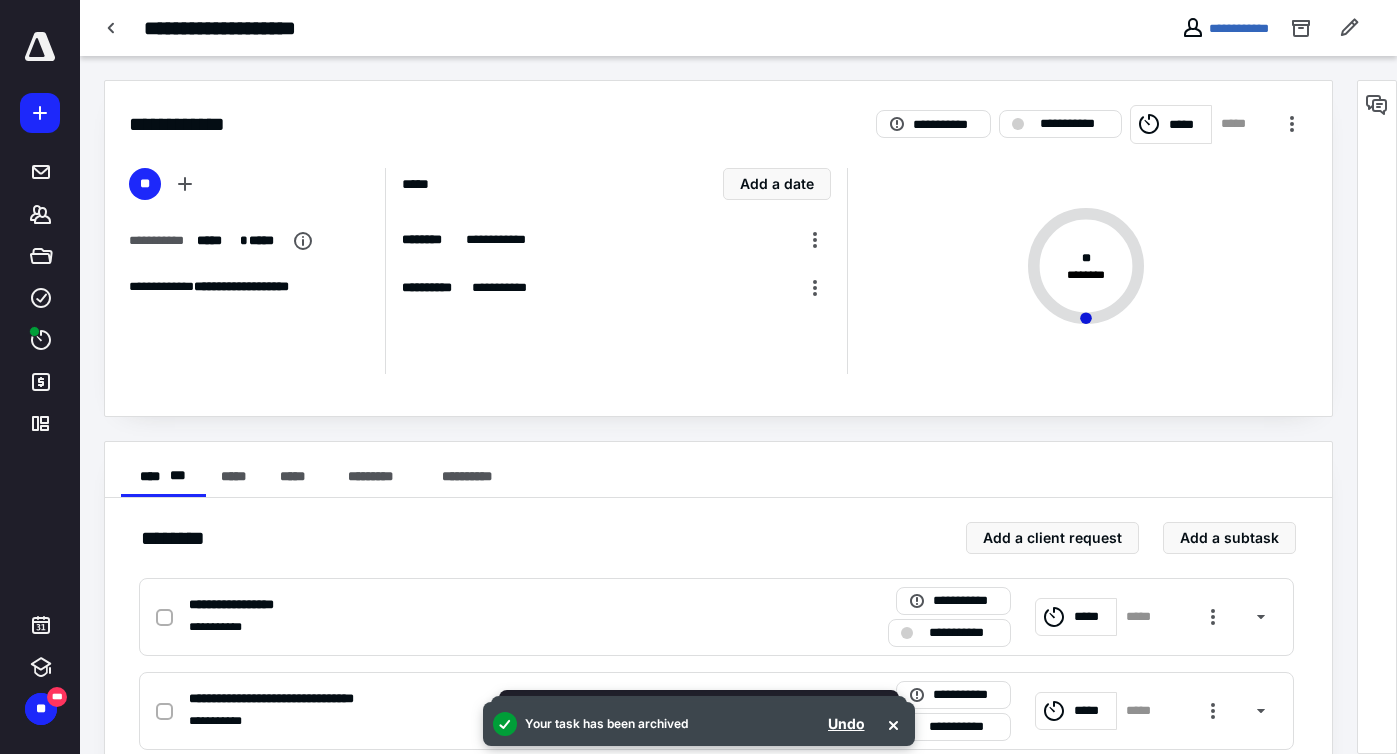 click on "**********" at bounding box center [718, 112] 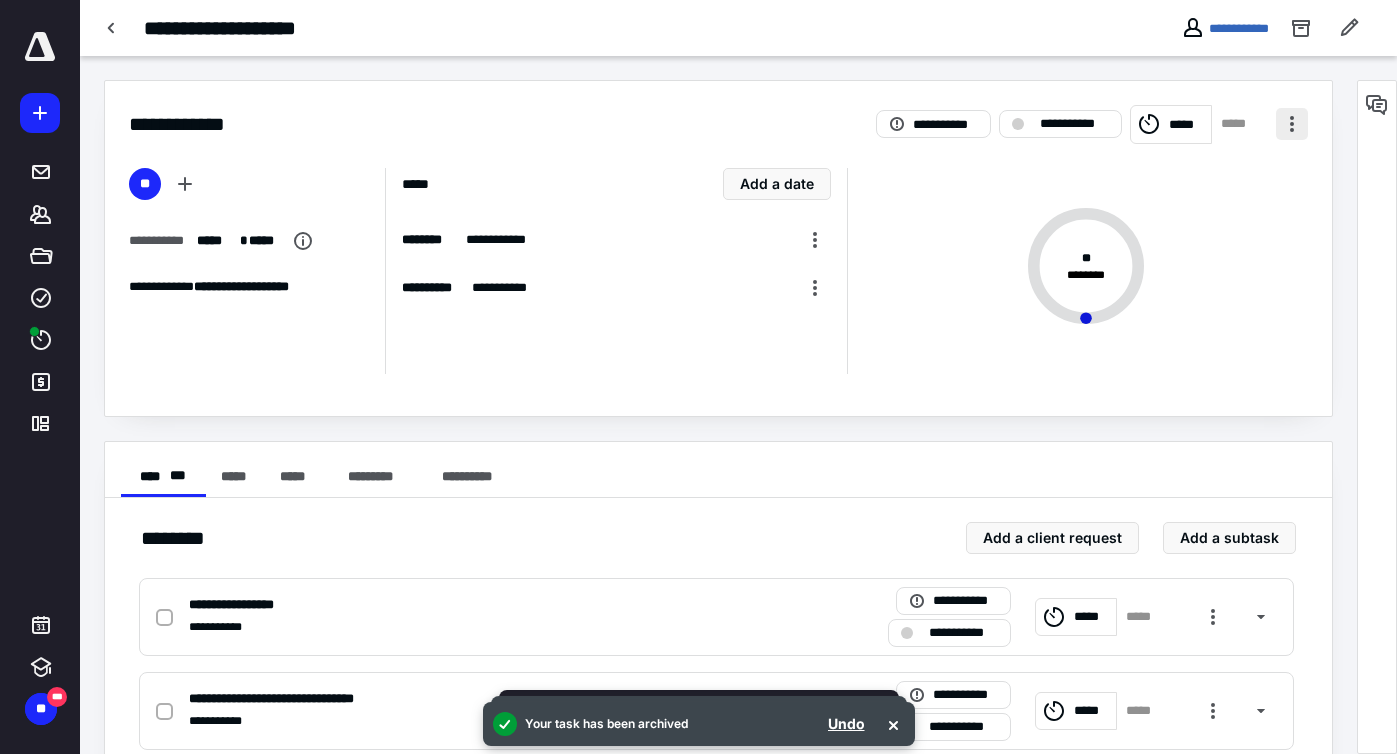 click at bounding box center [1292, 124] 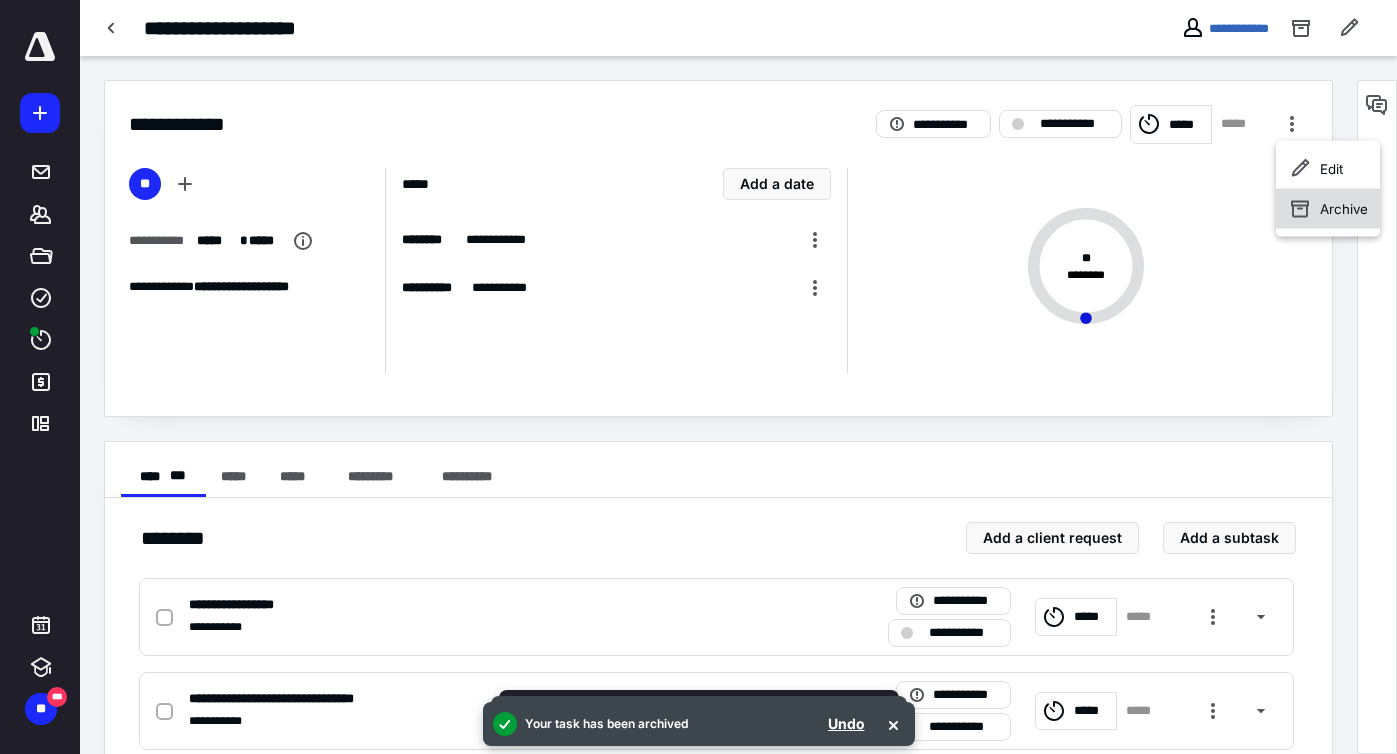 click on "Archive" at bounding box center (1328, 209) 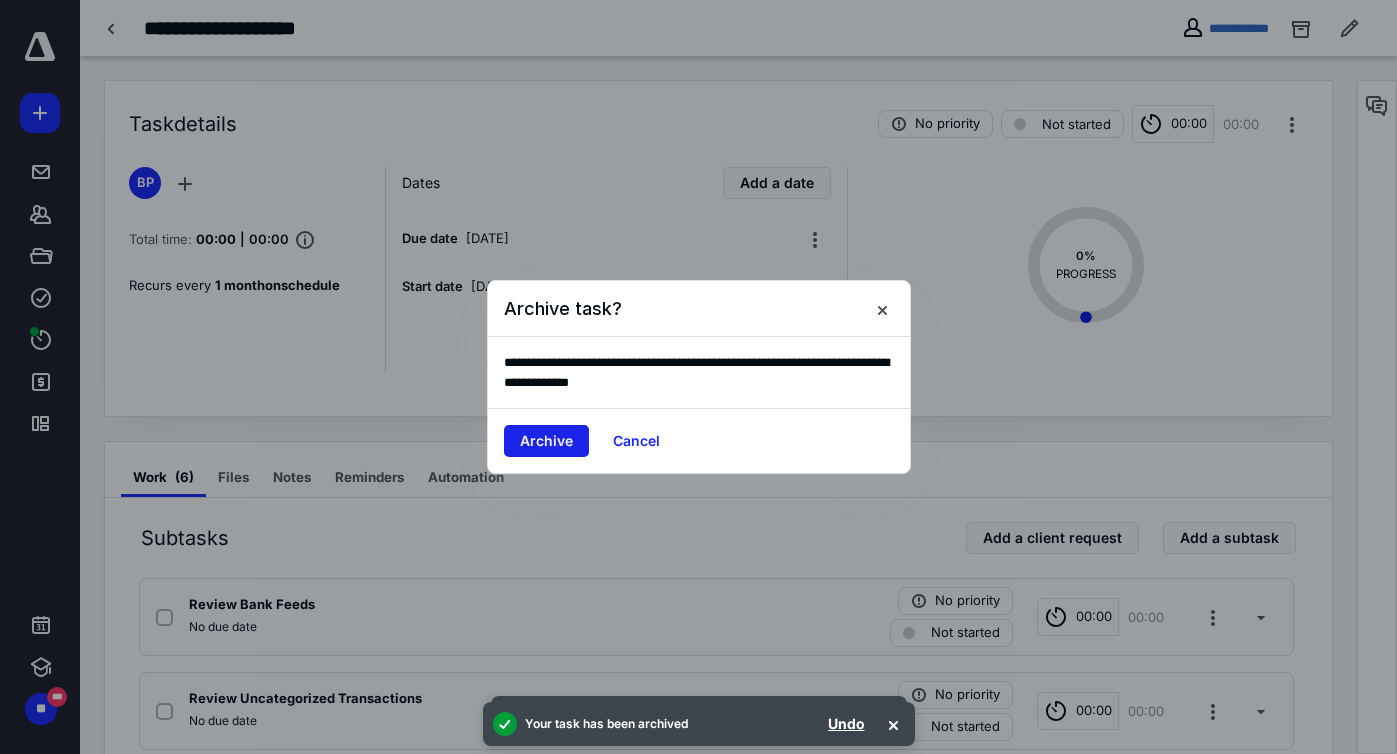 click on "Archive" at bounding box center [546, 441] 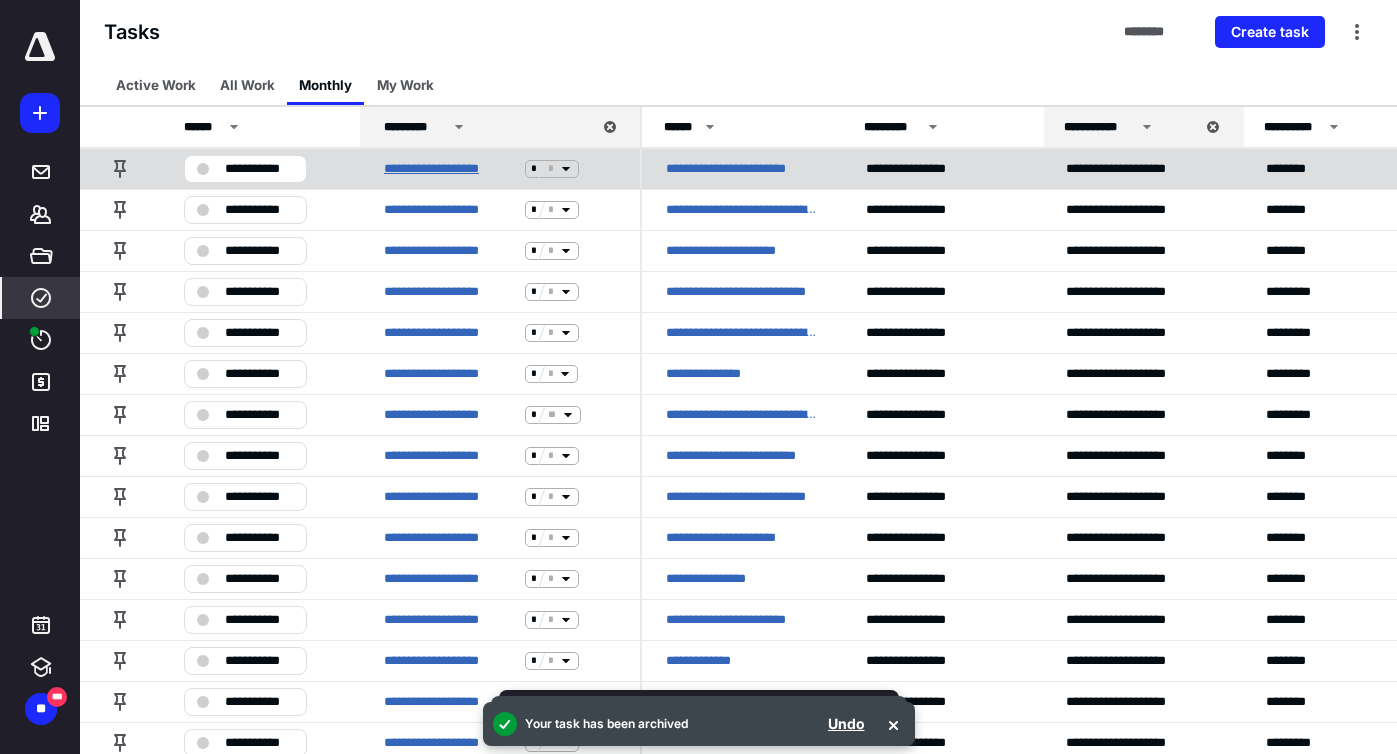 click on "**********" at bounding box center (450, 169) 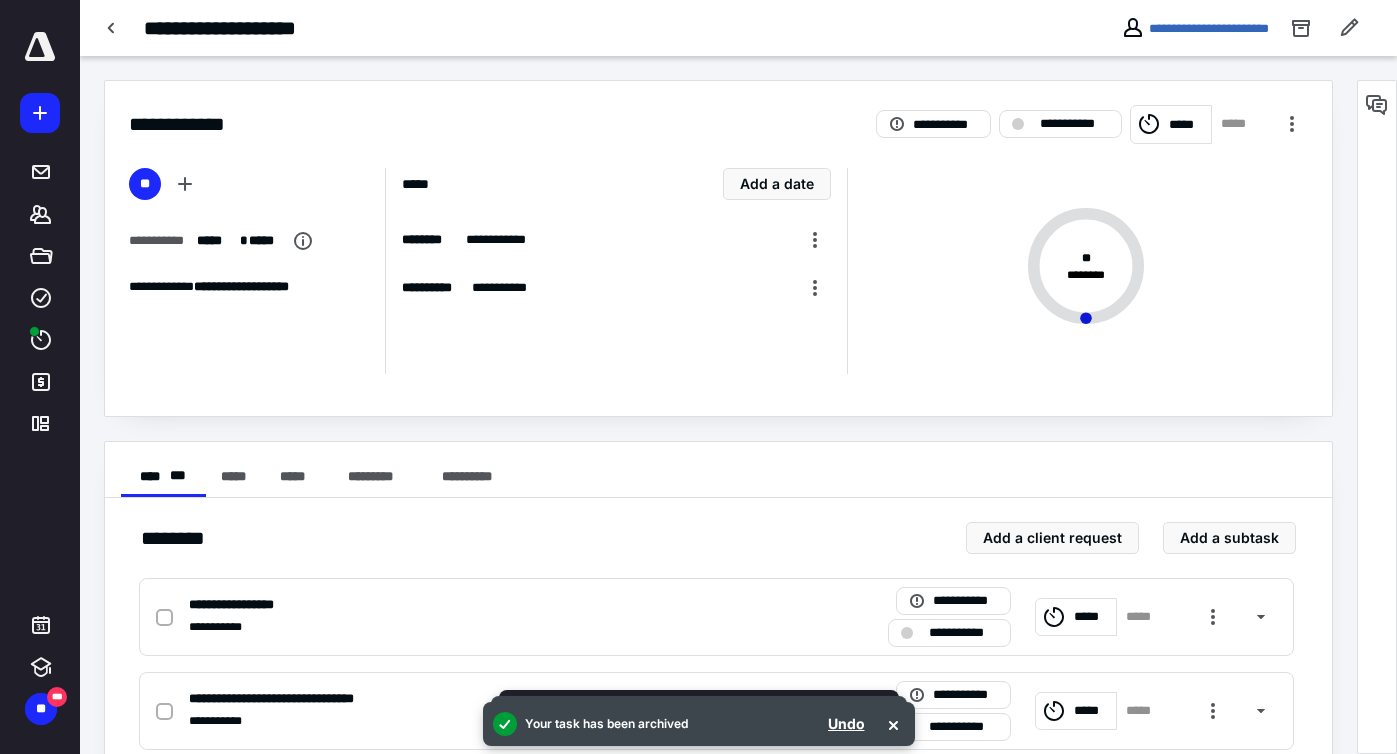 click on "**********" at bounding box center (1092, 124) 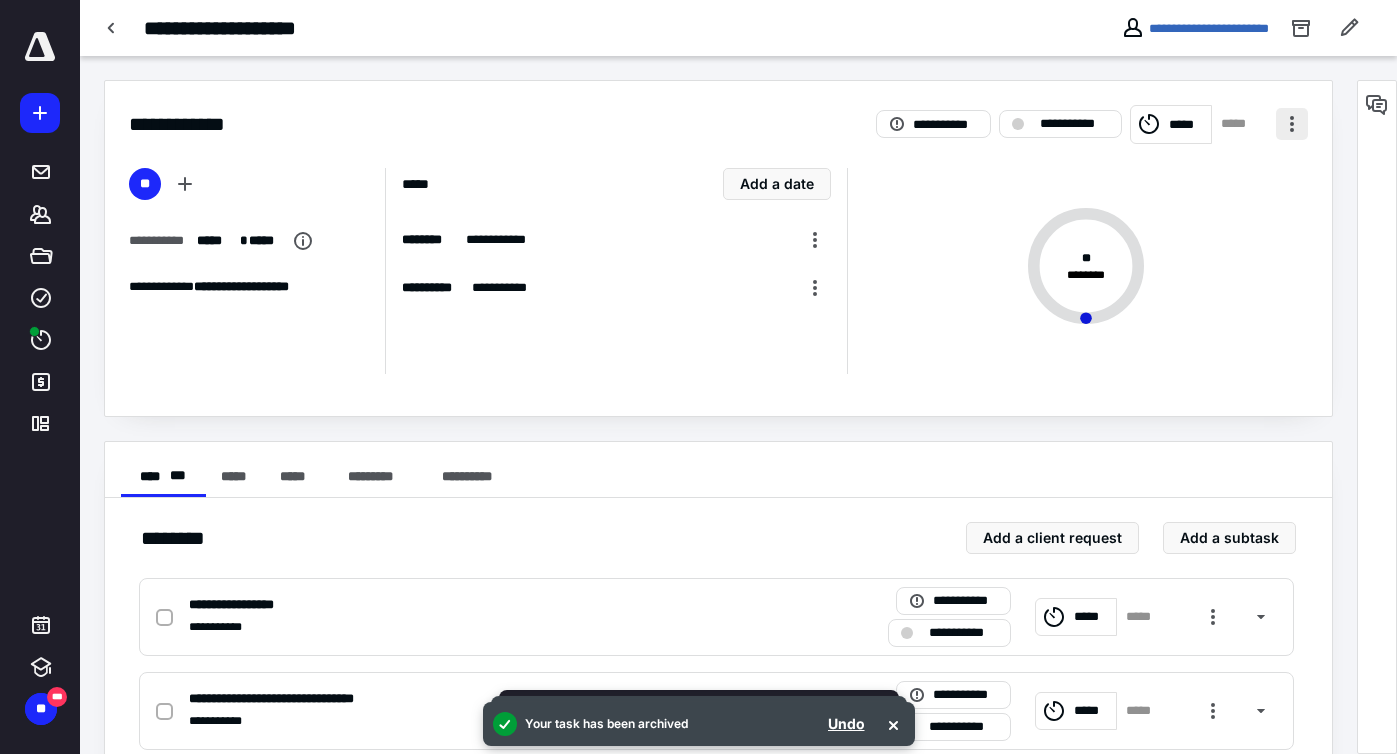 click at bounding box center [1292, 124] 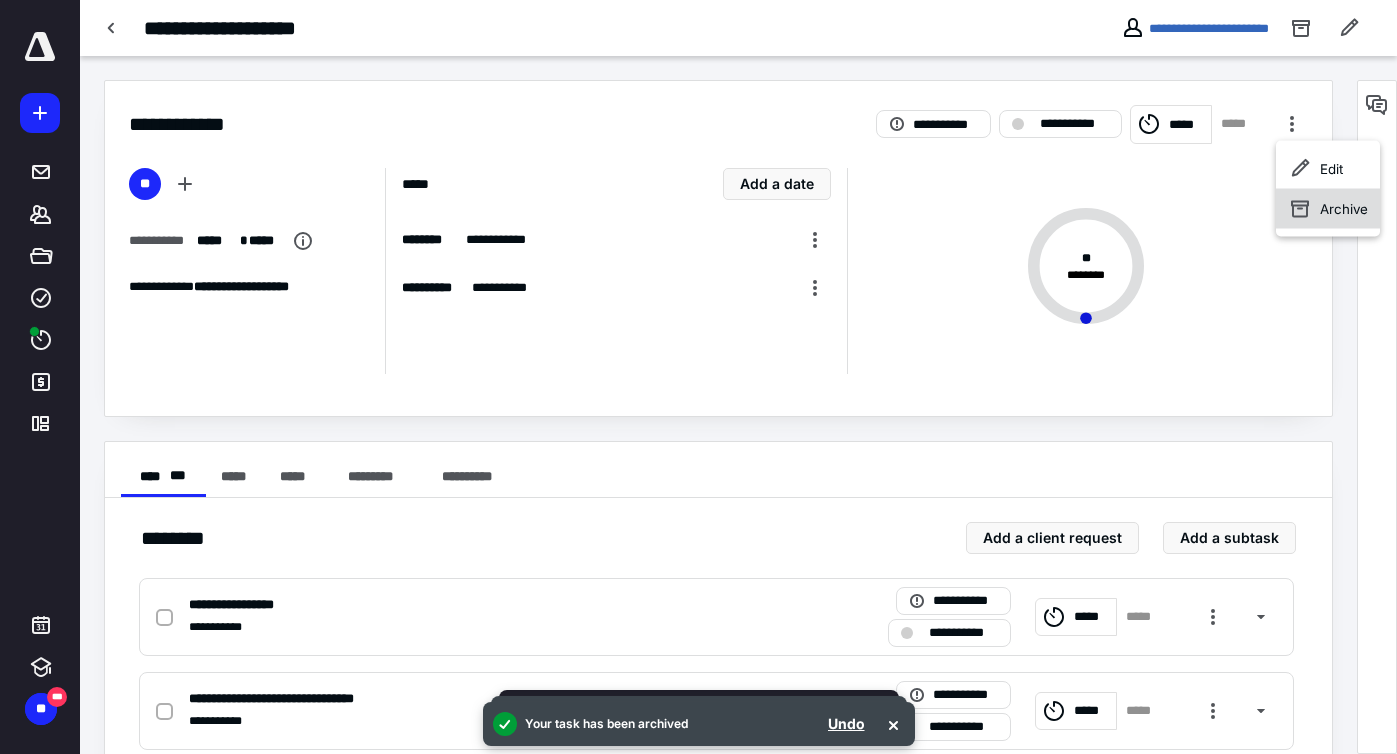 click 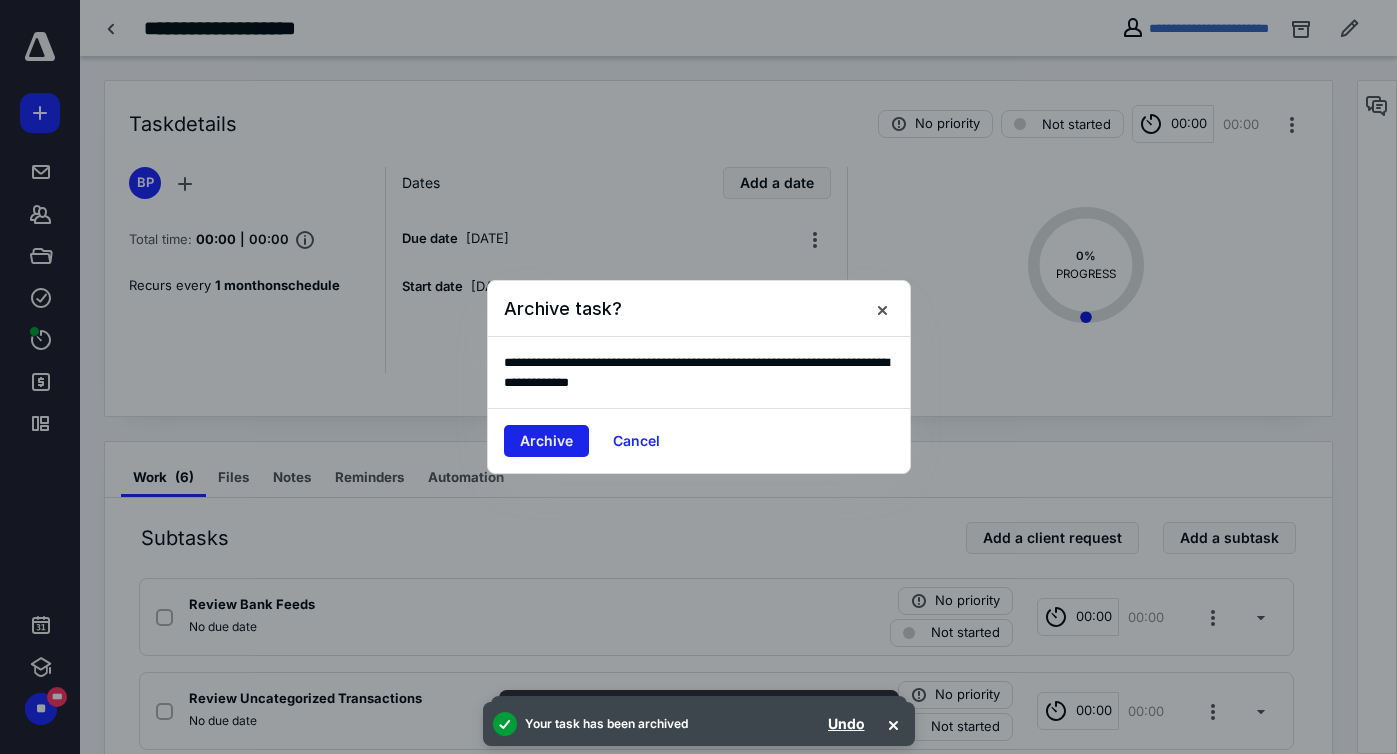 click on "Archive" at bounding box center (546, 441) 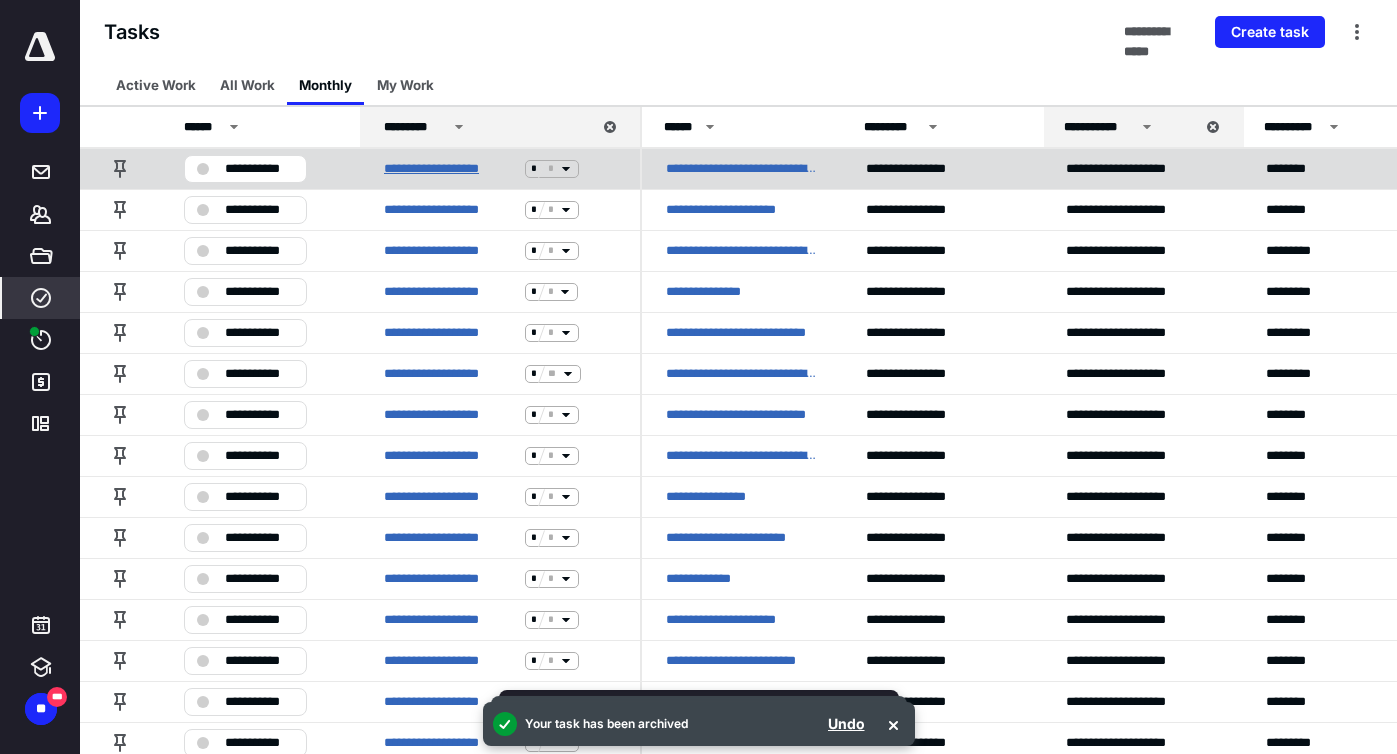 click on "**********" at bounding box center (450, 169) 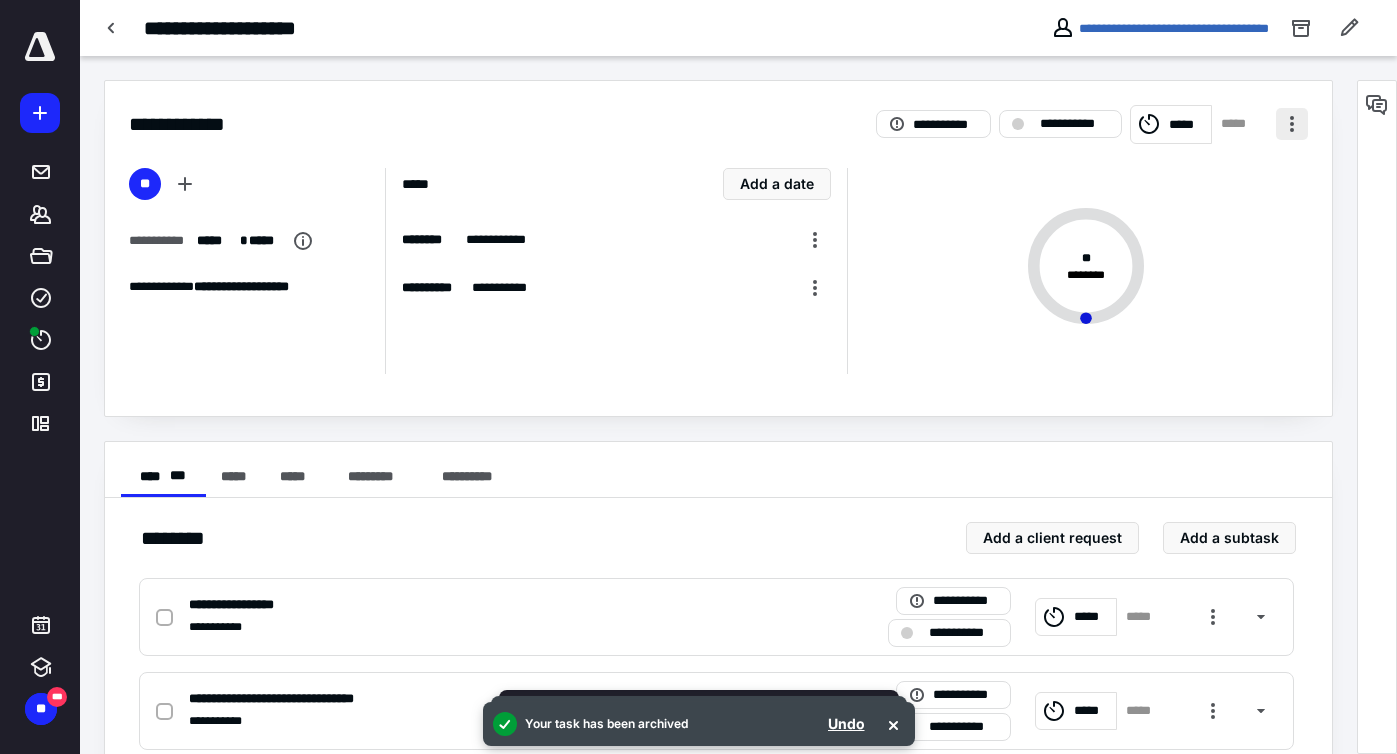 click at bounding box center [1292, 124] 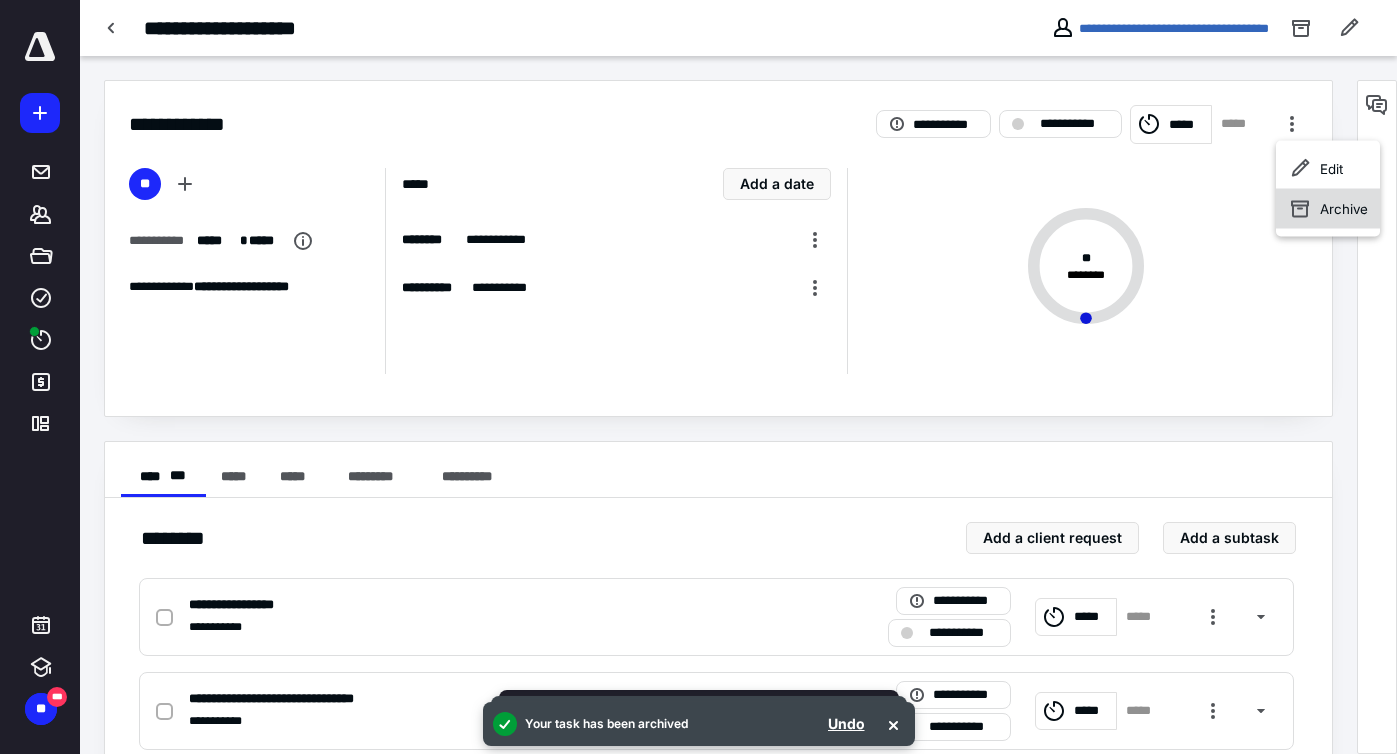 click 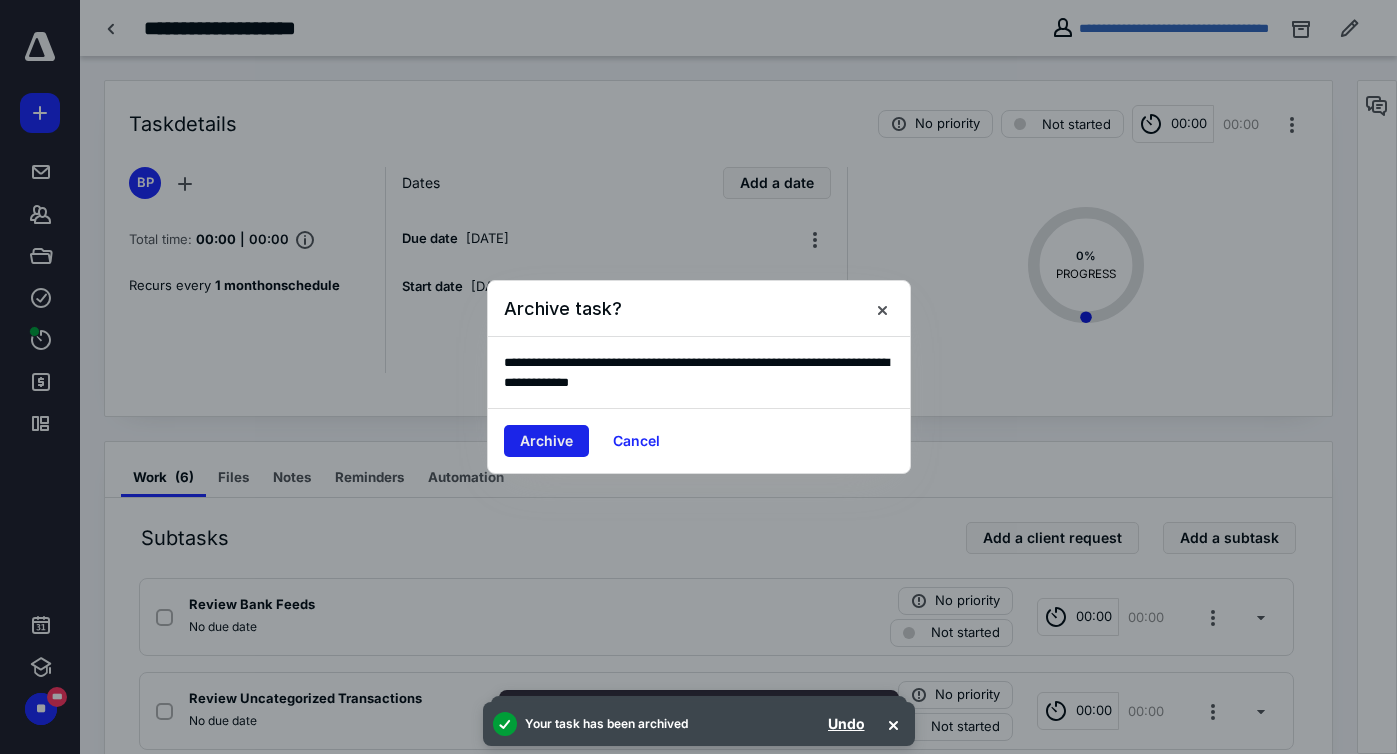 click on "Archive" at bounding box center [546, 441] 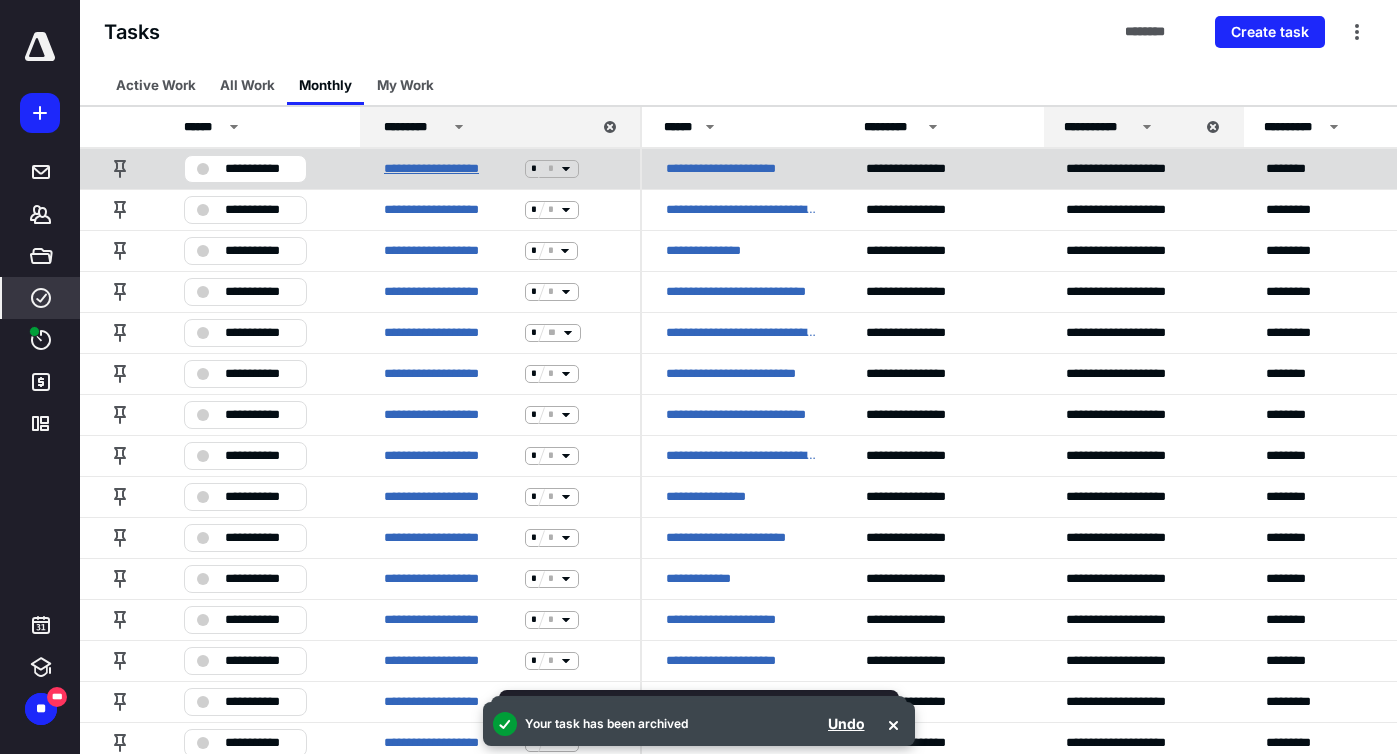 click on "**********" at bounding box center (450, 169) 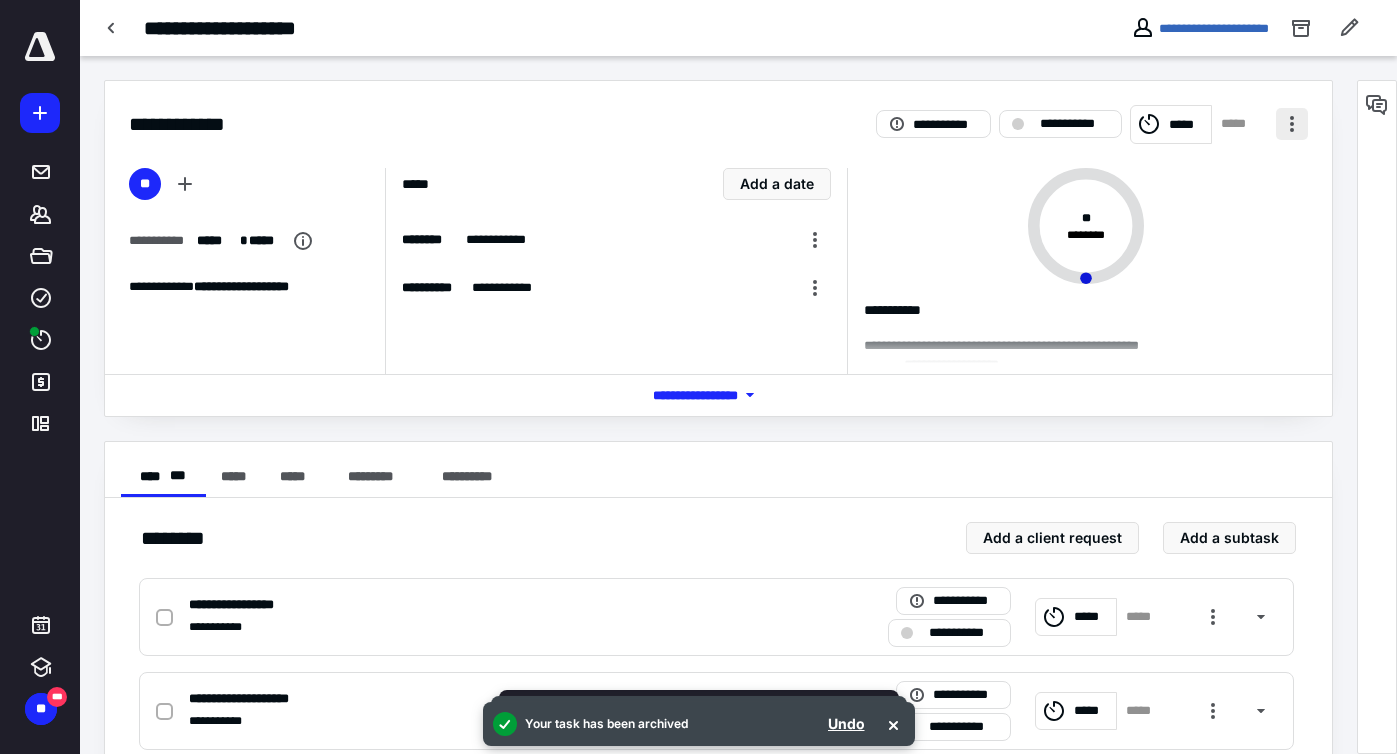 click at bounding box center [1292, 124] 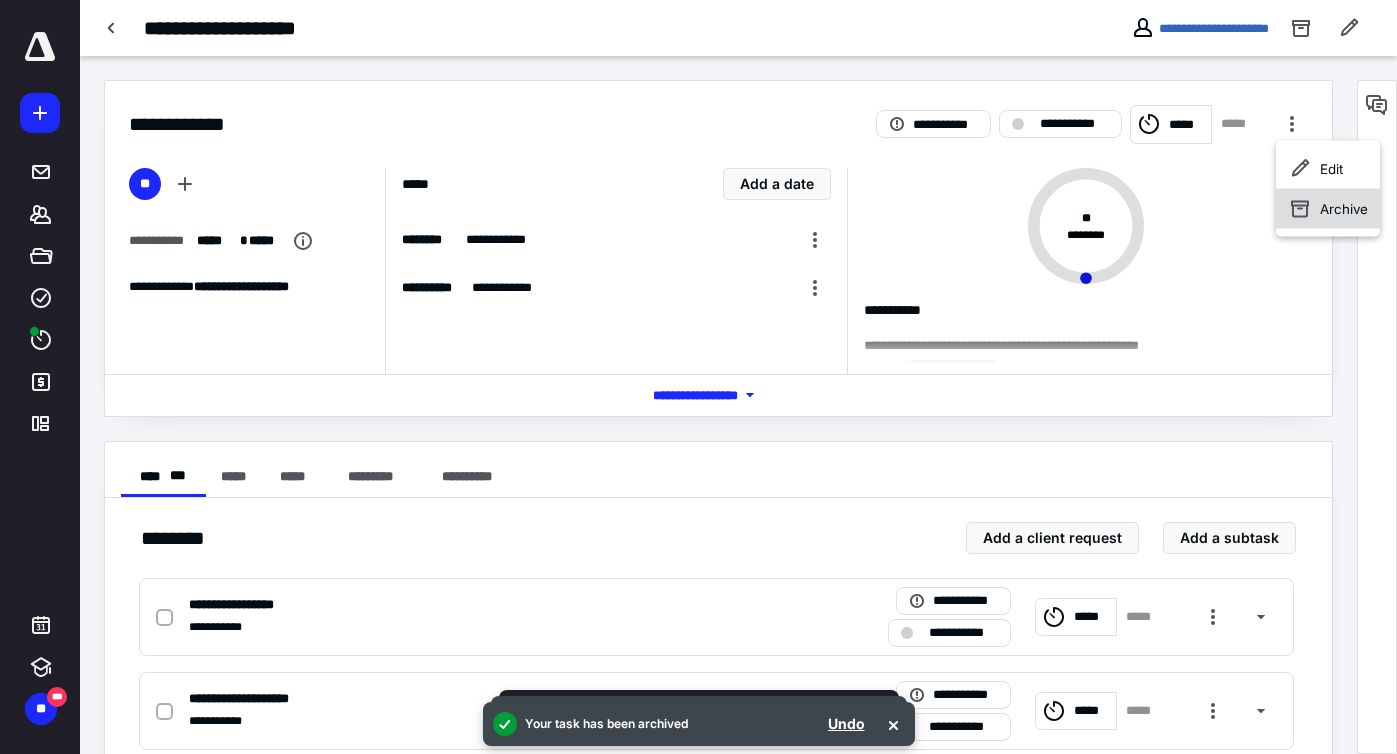 click 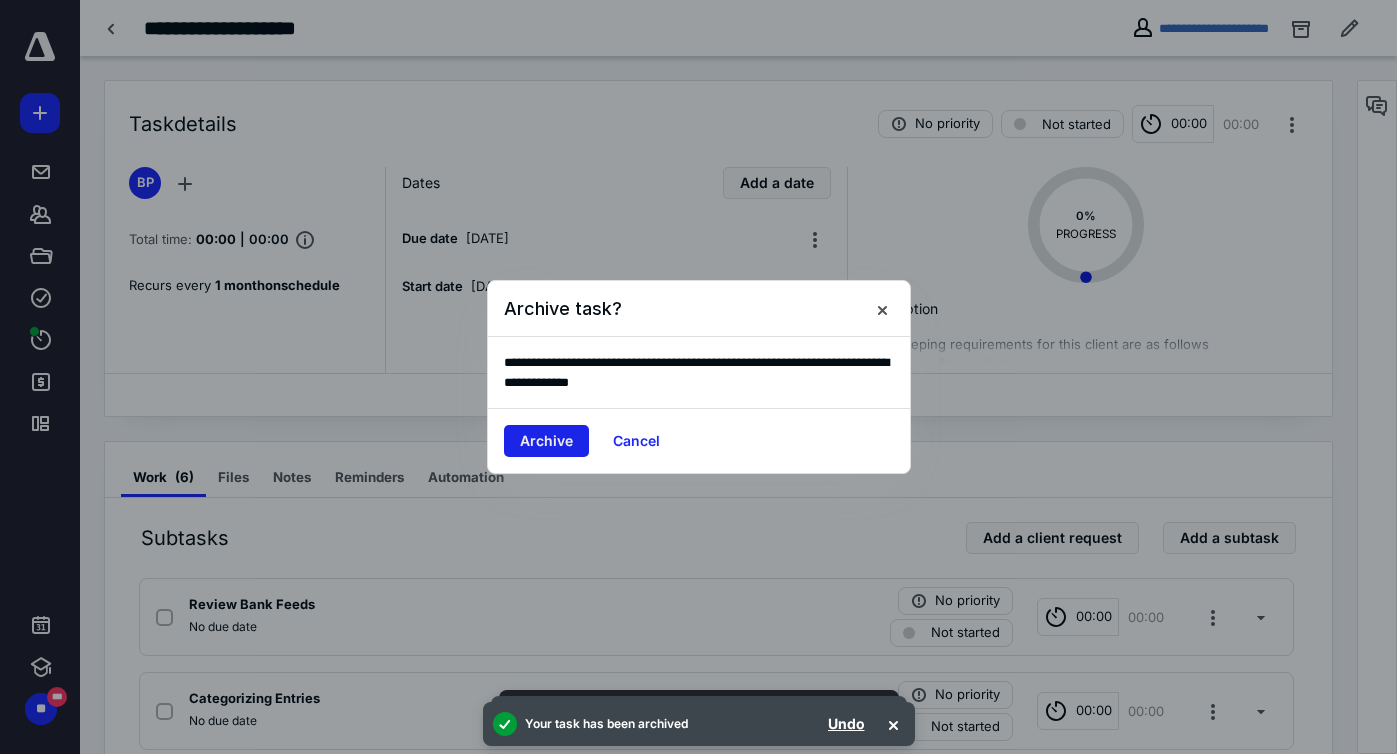 click on "Archive" at bounding box center [546, 441] 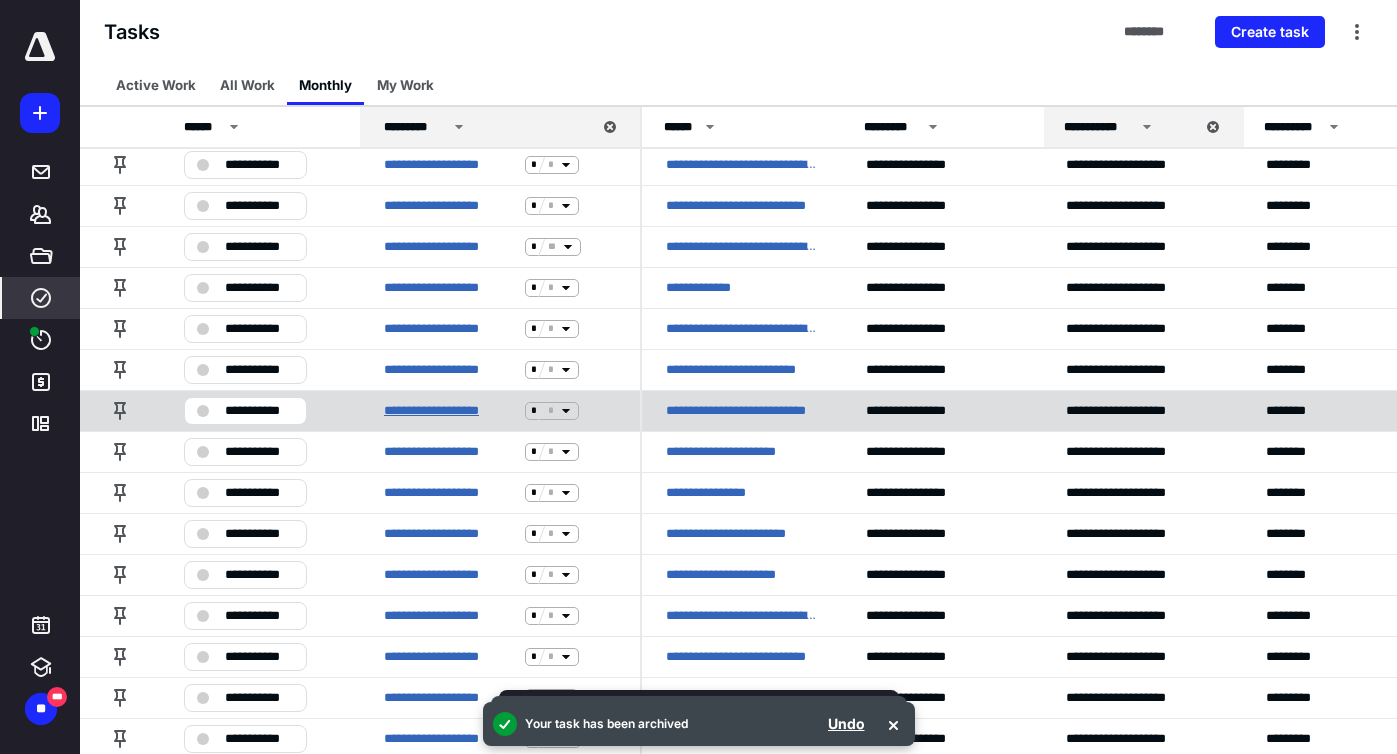 scroll, scrollTop: 0, scrollLeft: 0, axis: both 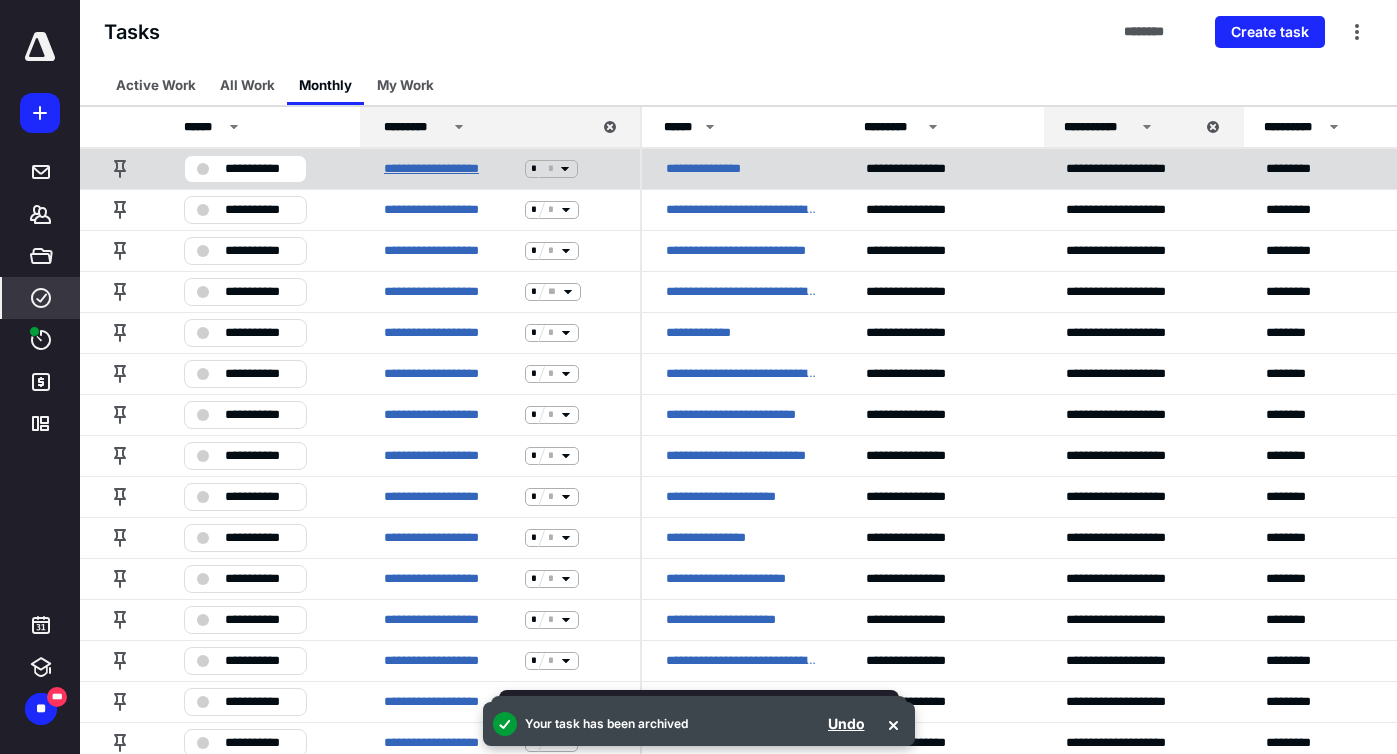 click on "**********" at bounding box center (450, 169) 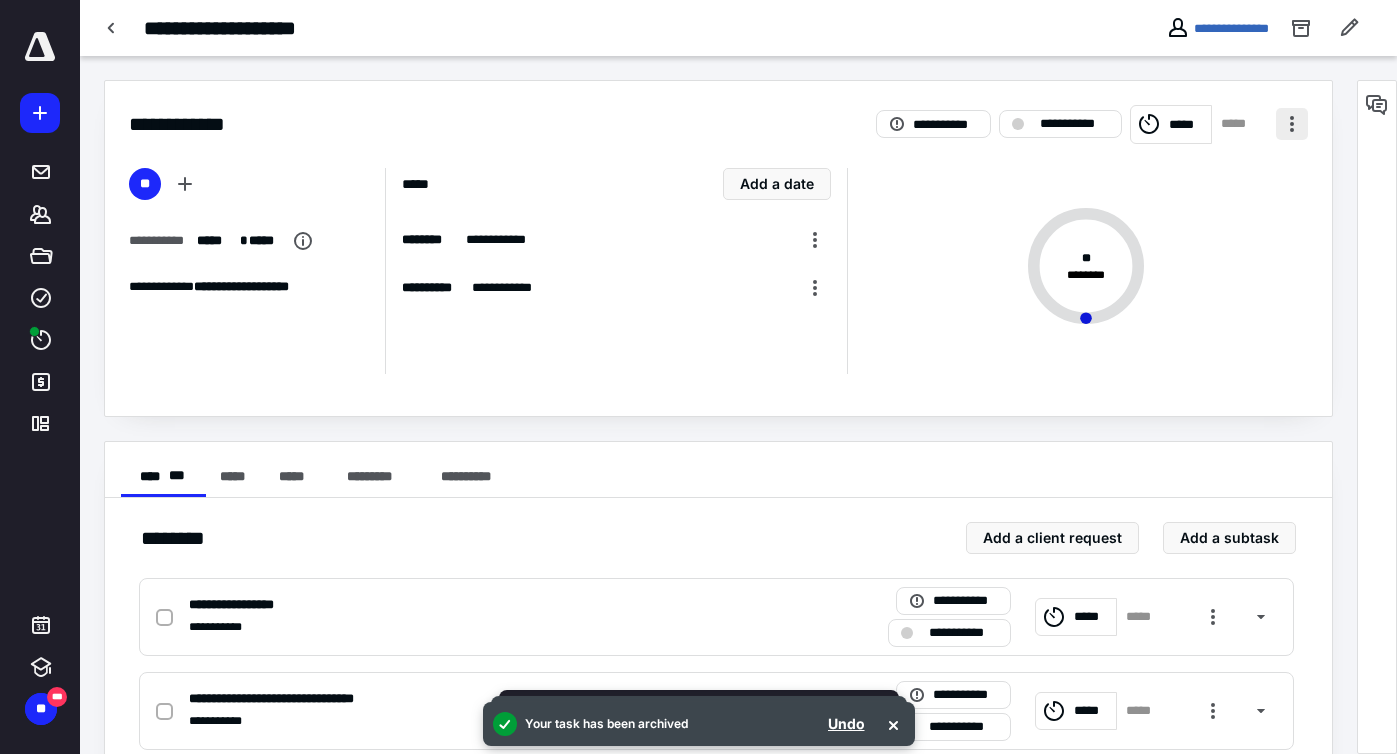 click at bounding box center [1292, 124] 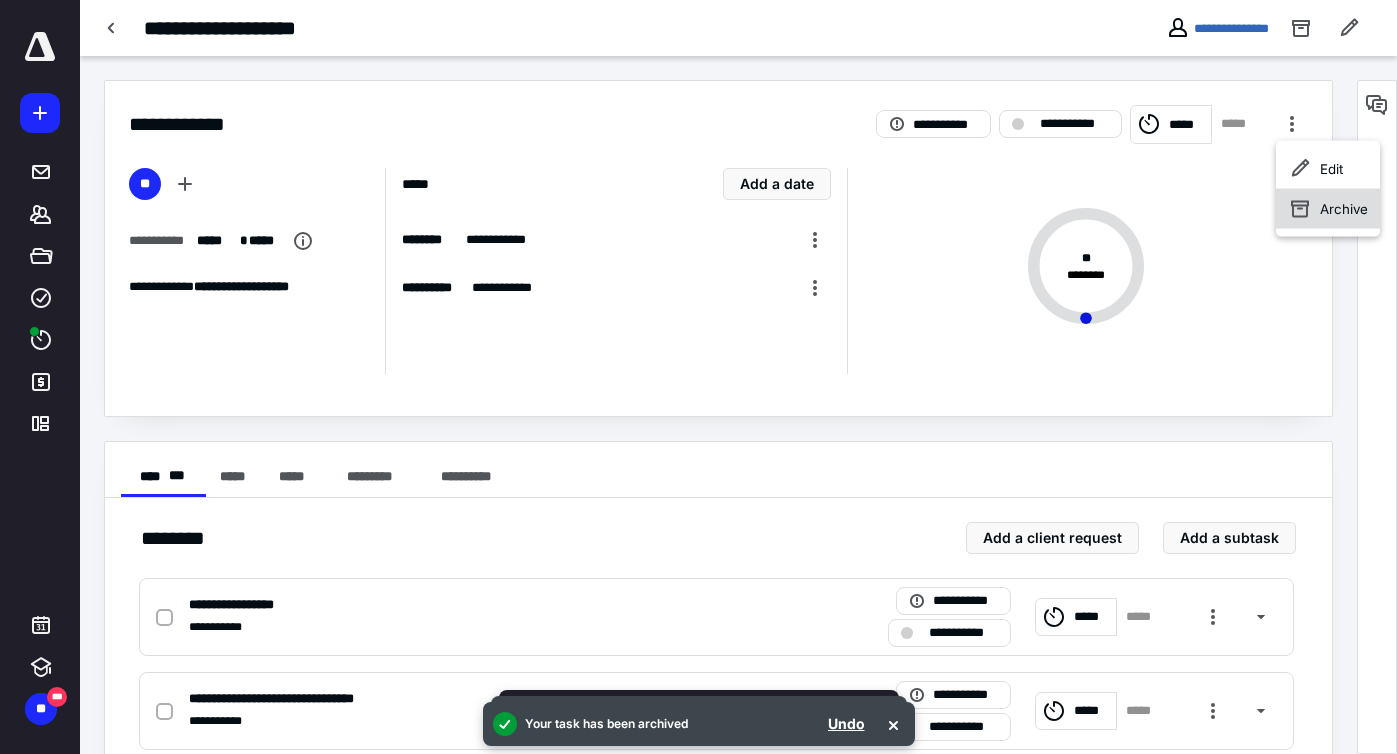 click 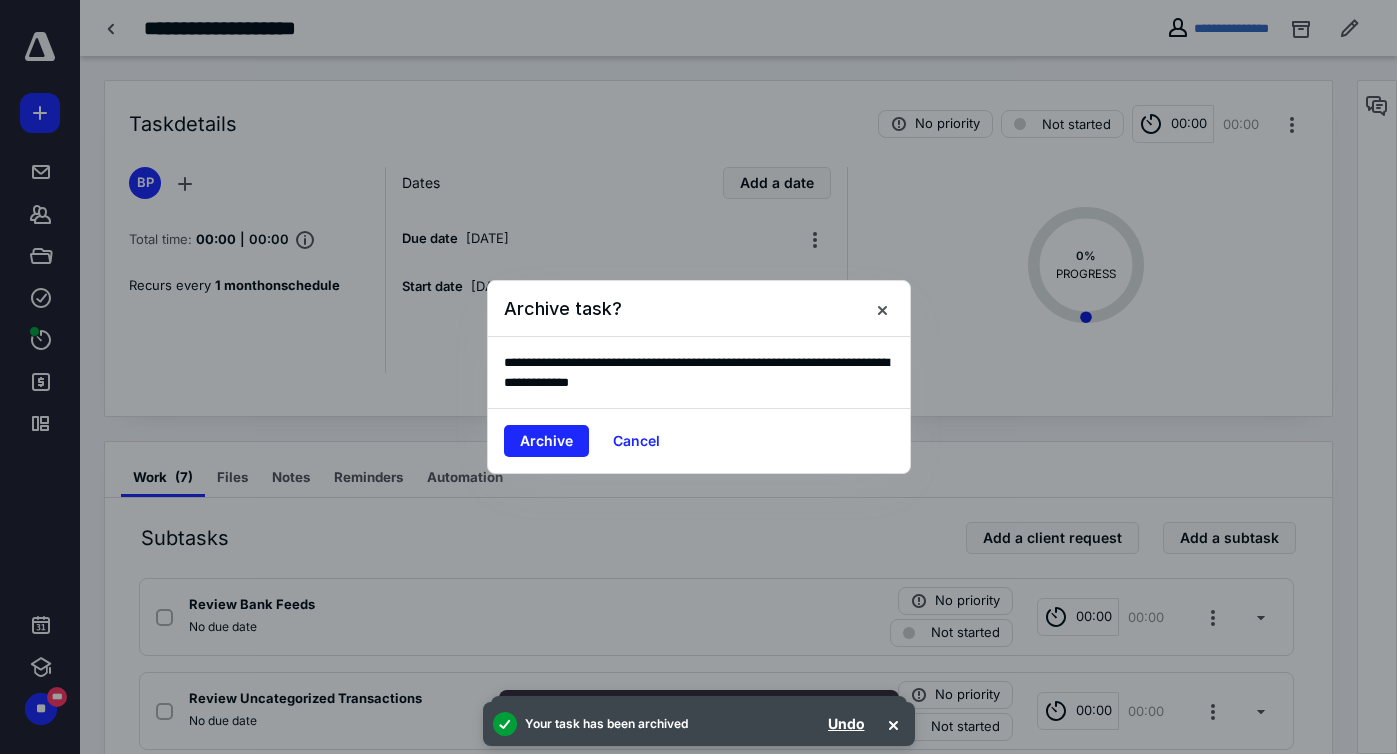 click on "Archive Cancel" at bounding box center (699, 440) 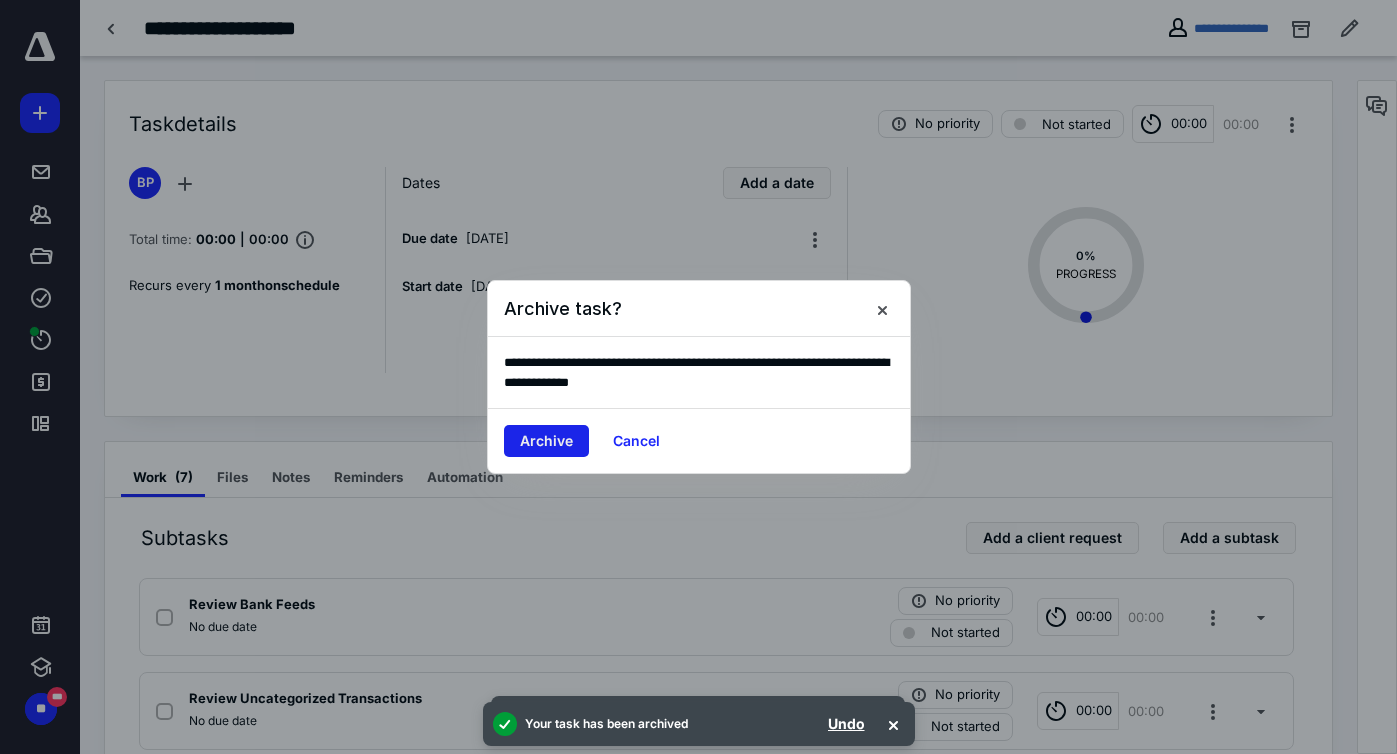 click on "Archive" at bounding box center (546, 441) 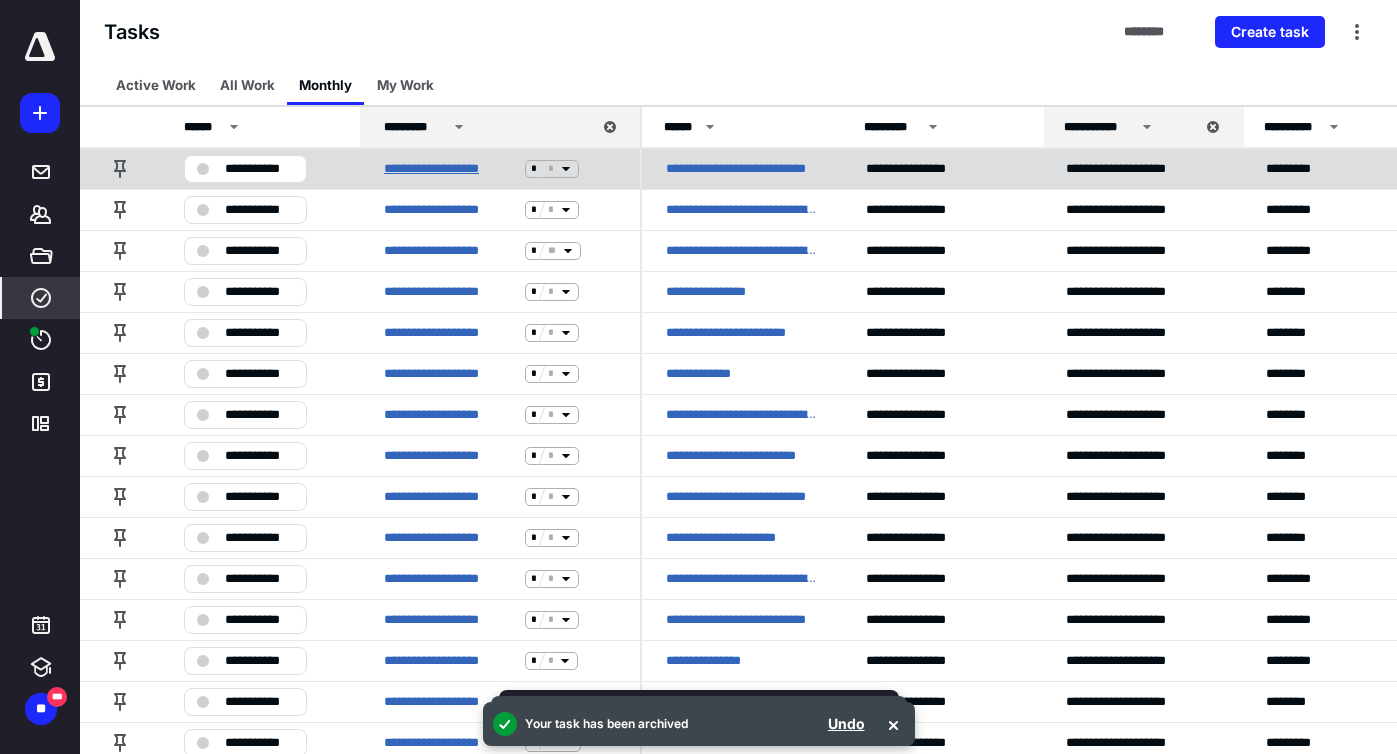 click on "**********" at bounding box center [450, 169] 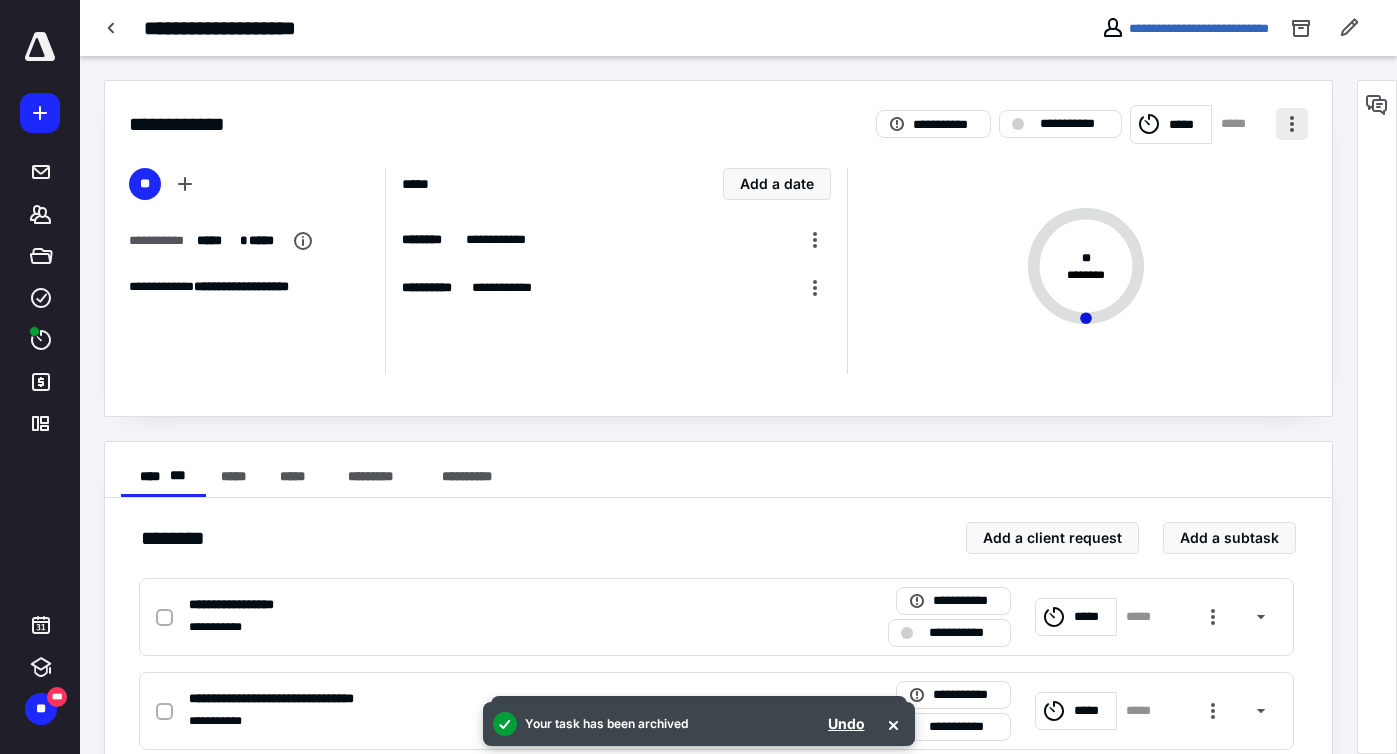 click at bounding box center [1292, 124] 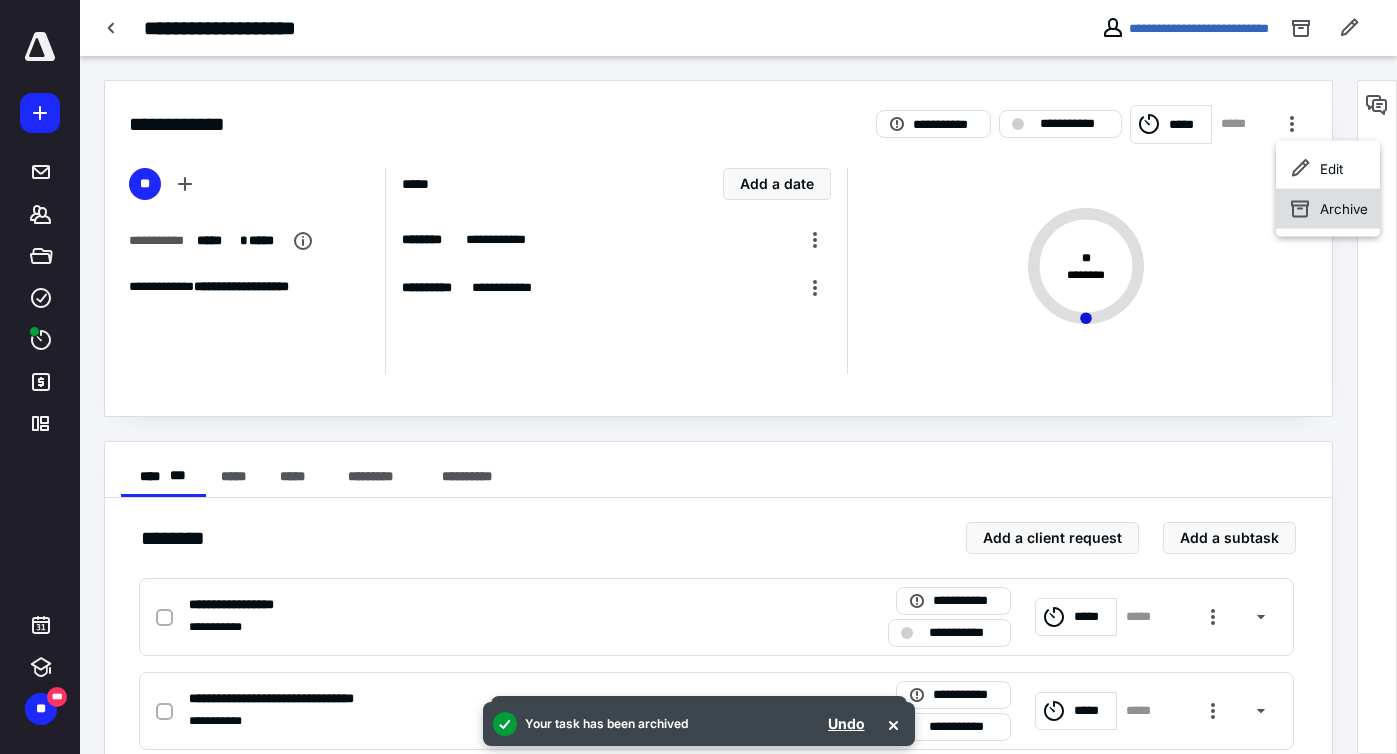 click 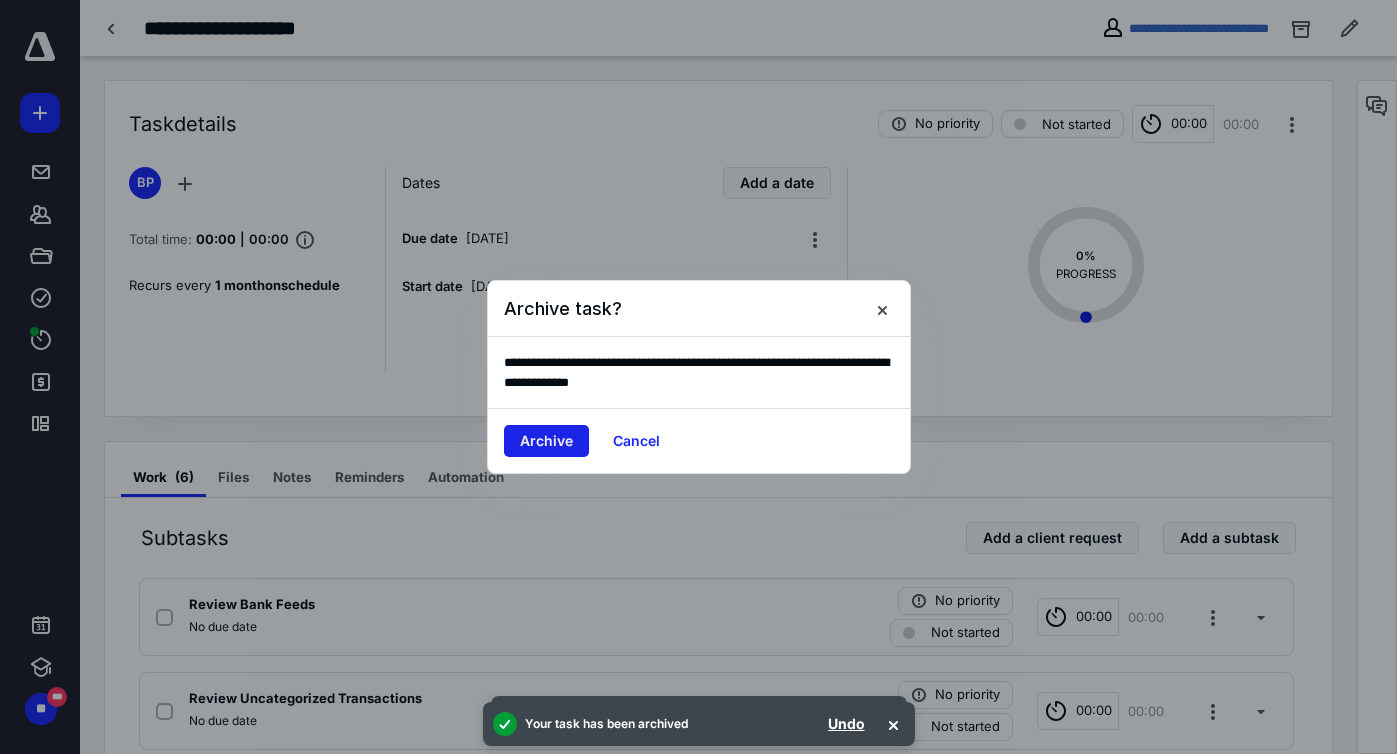 click on "Archive" at bounding box center (546, 441) 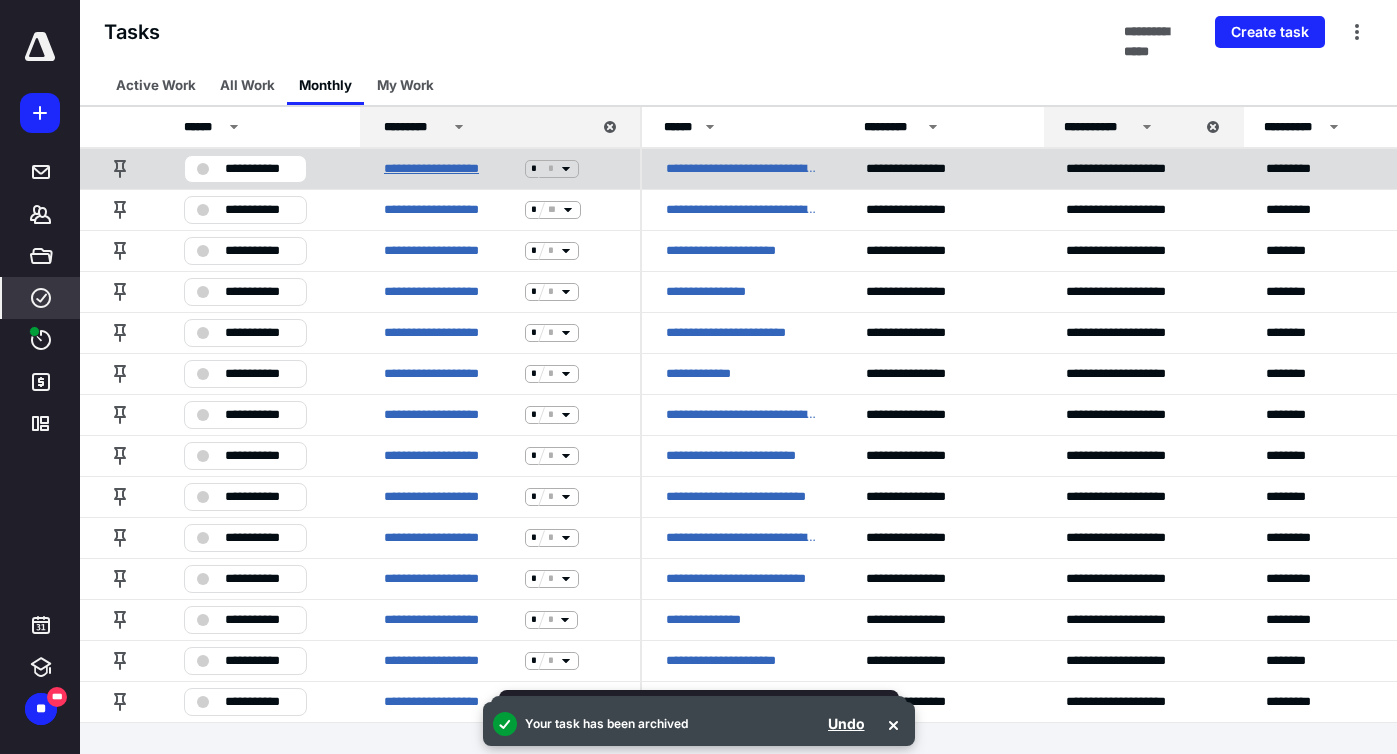 click on "**********" at bounding box center [450, 169] 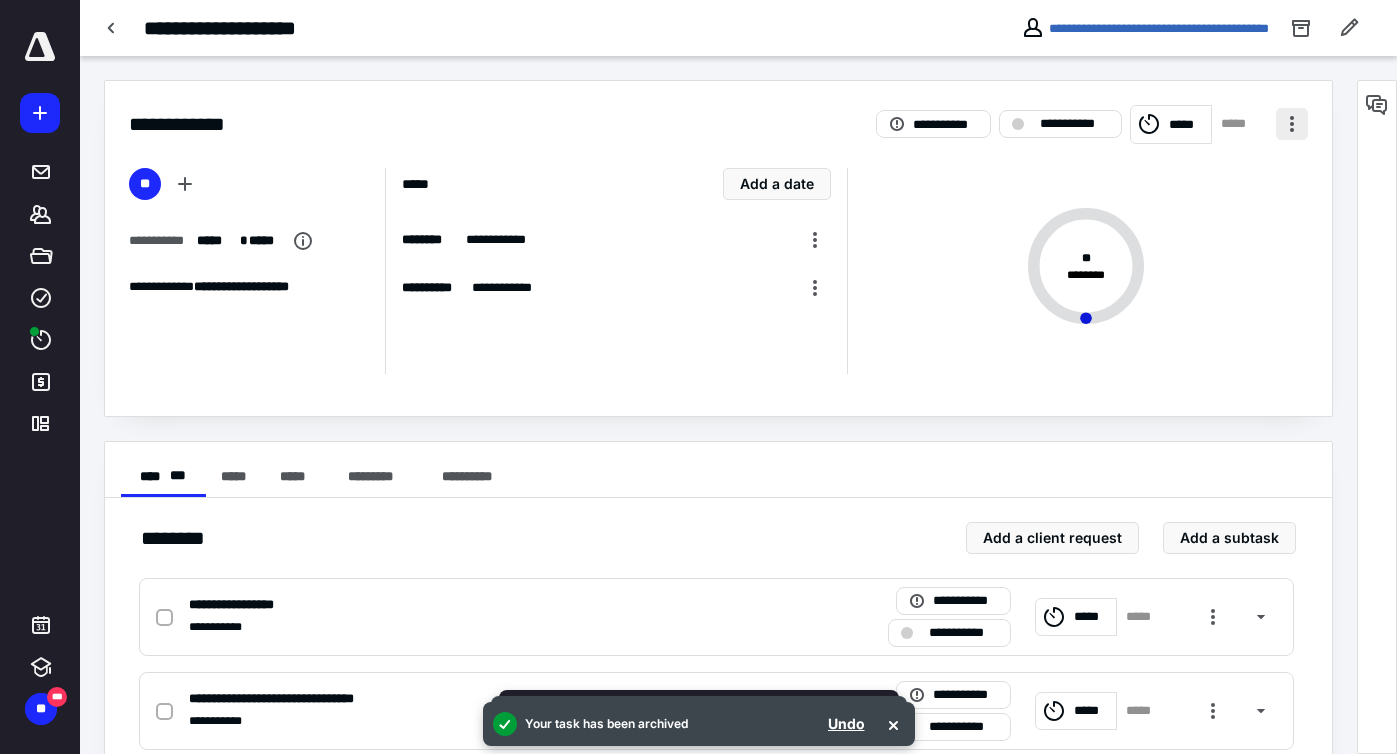 click at bounding box center [1292, 124] 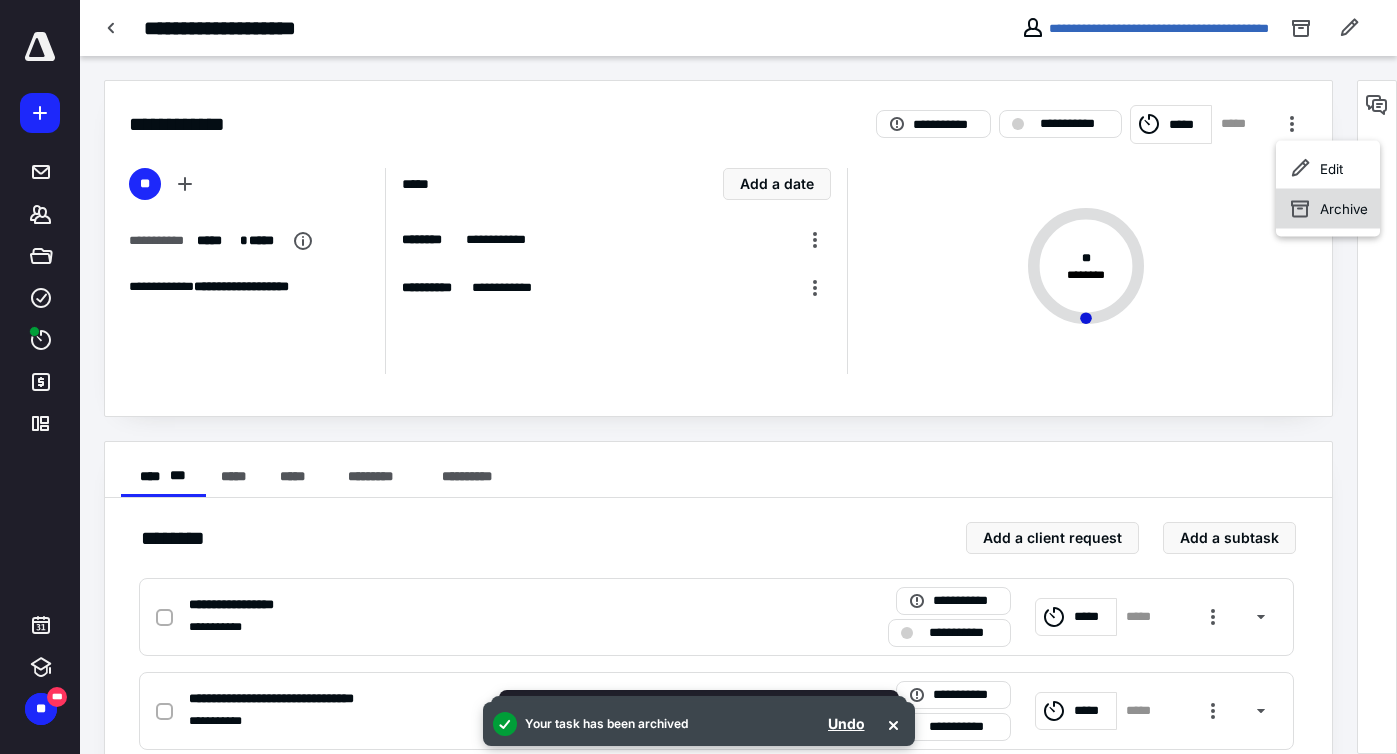 click 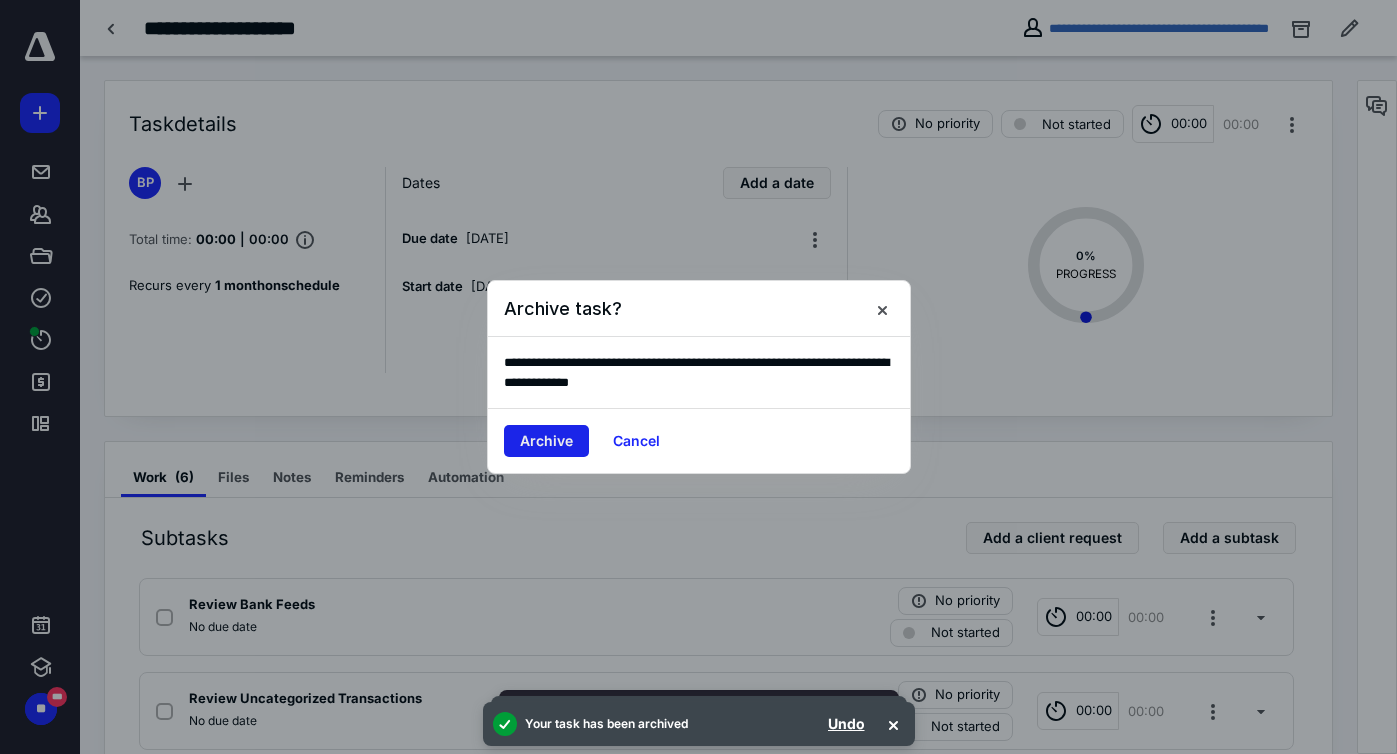 click on "Archive" at bounding box center (546, 441) 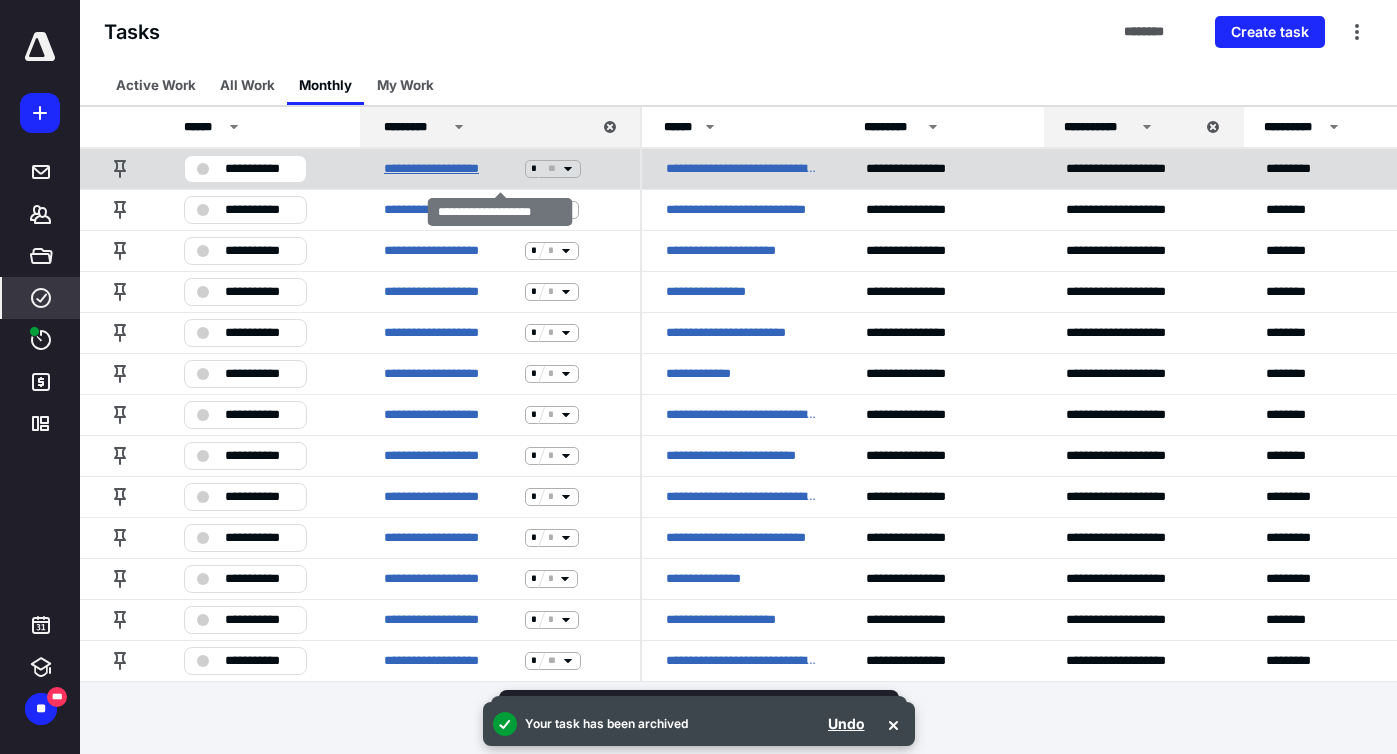 click on "**********" at bounding box center [450, 169] 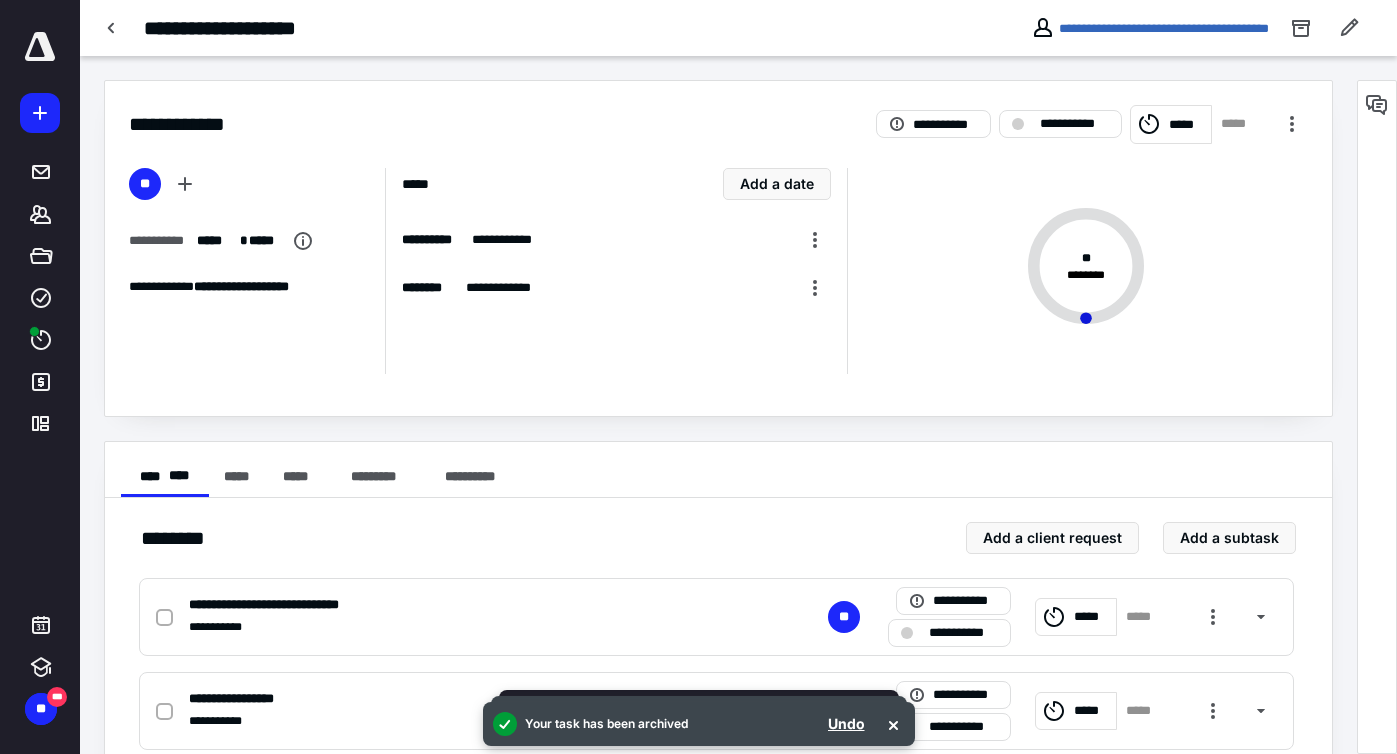 click on "**********" at bounding box center (1092, 124) 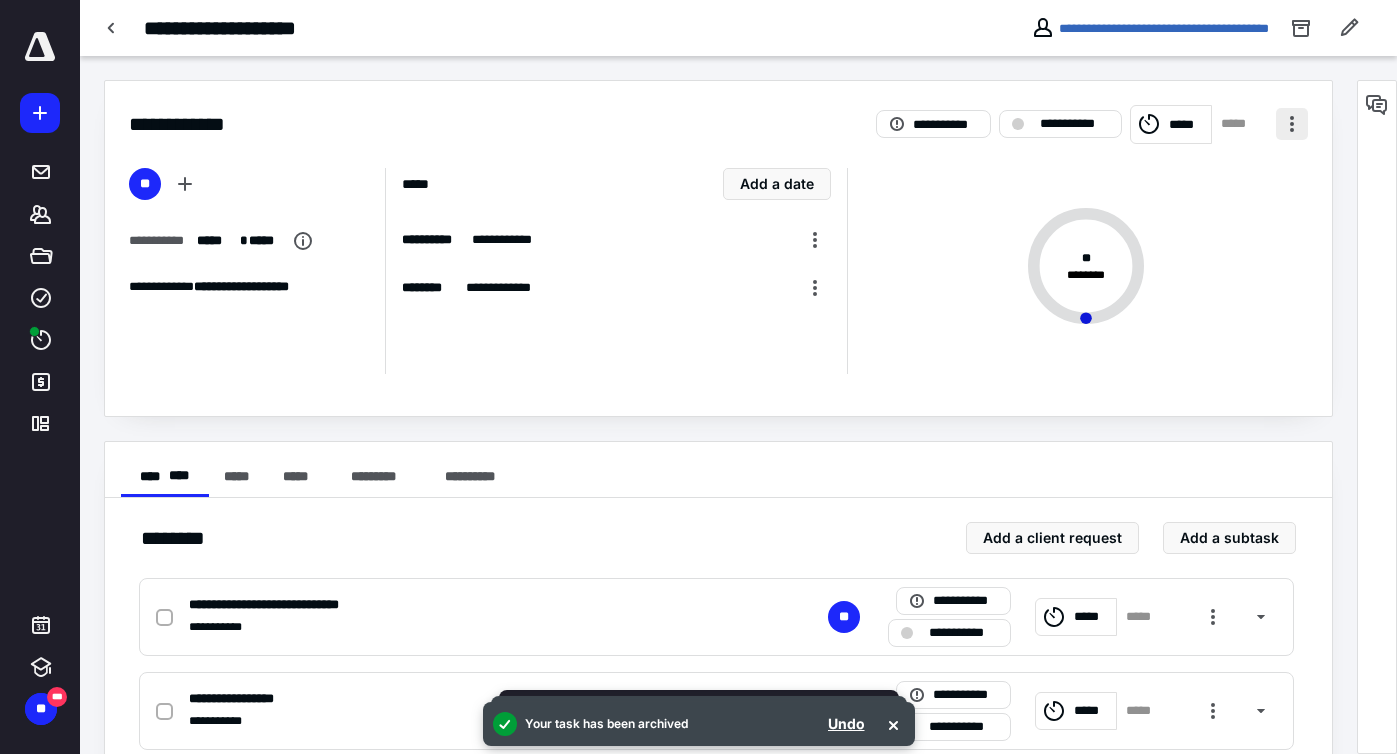 click at bounding box center (1292, 124) 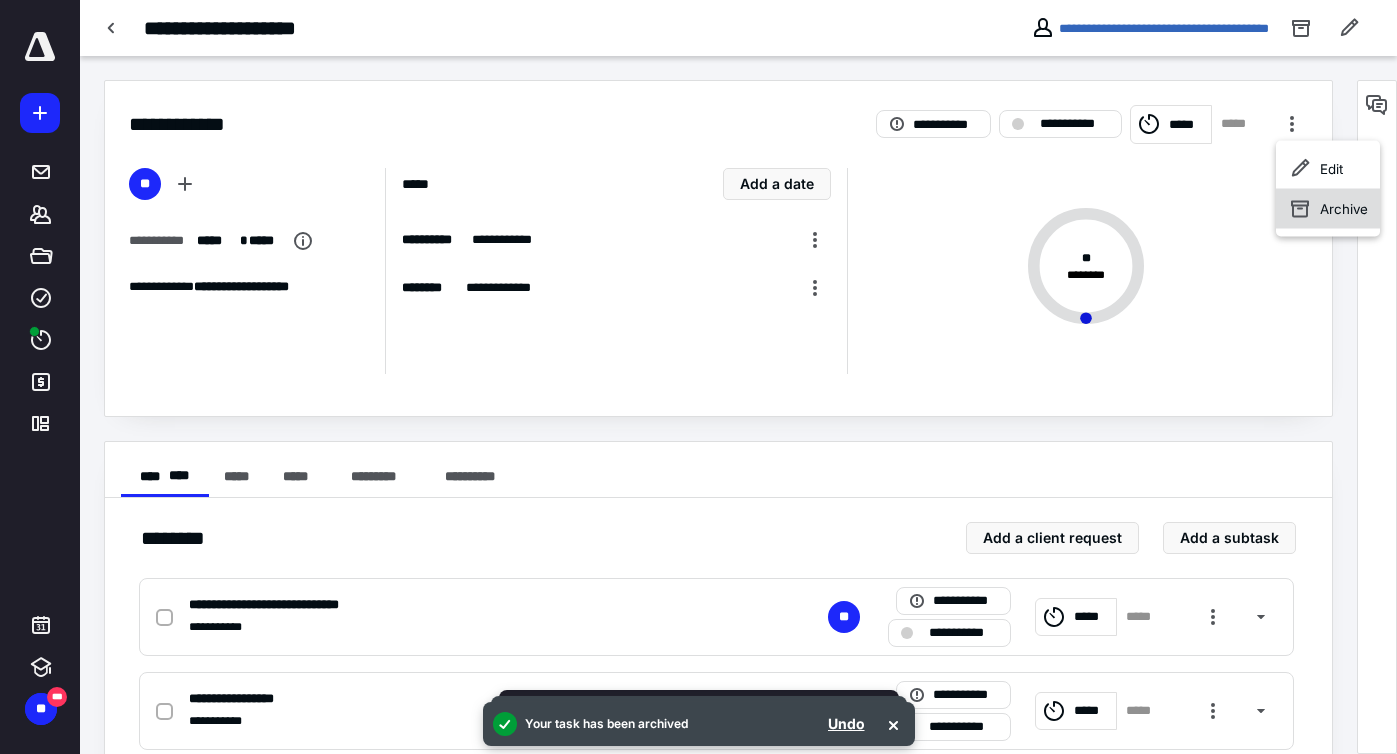 click 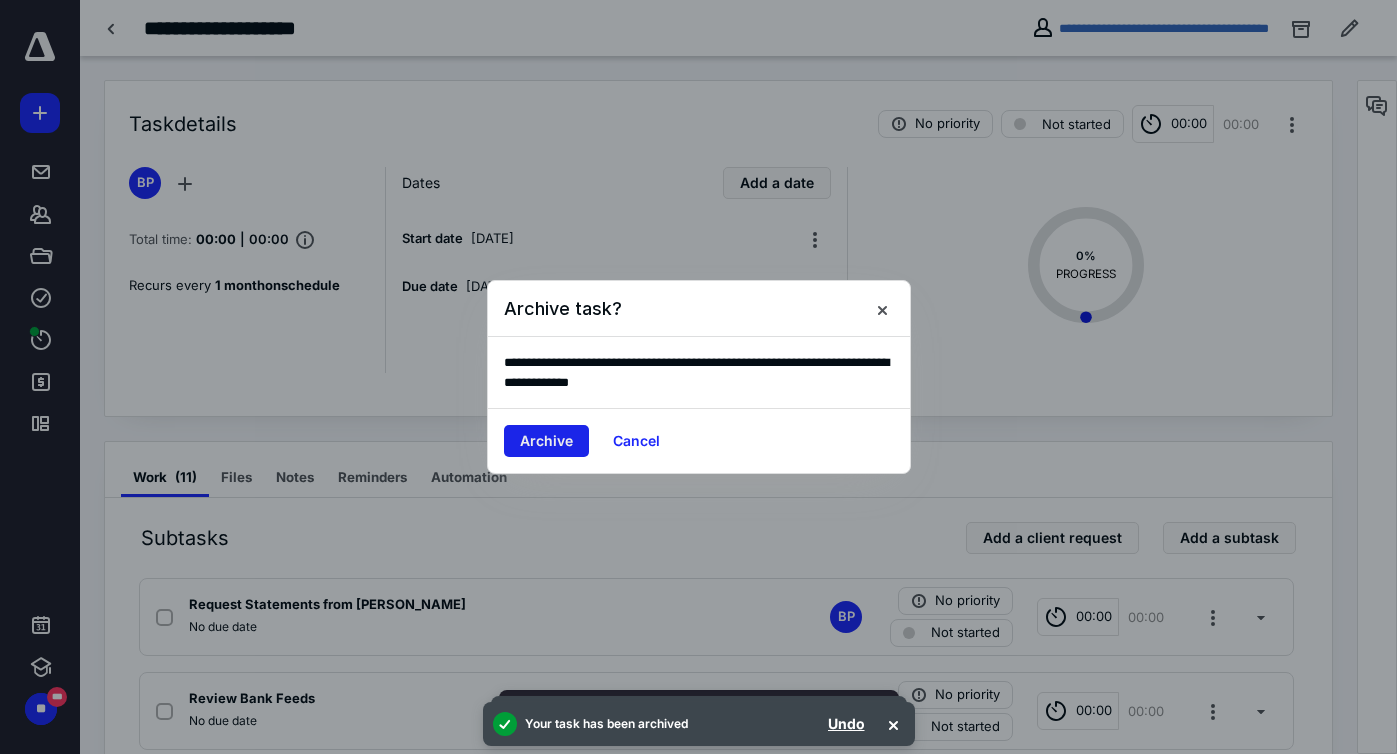 click on "Archive" at bounding box center (546, 441) 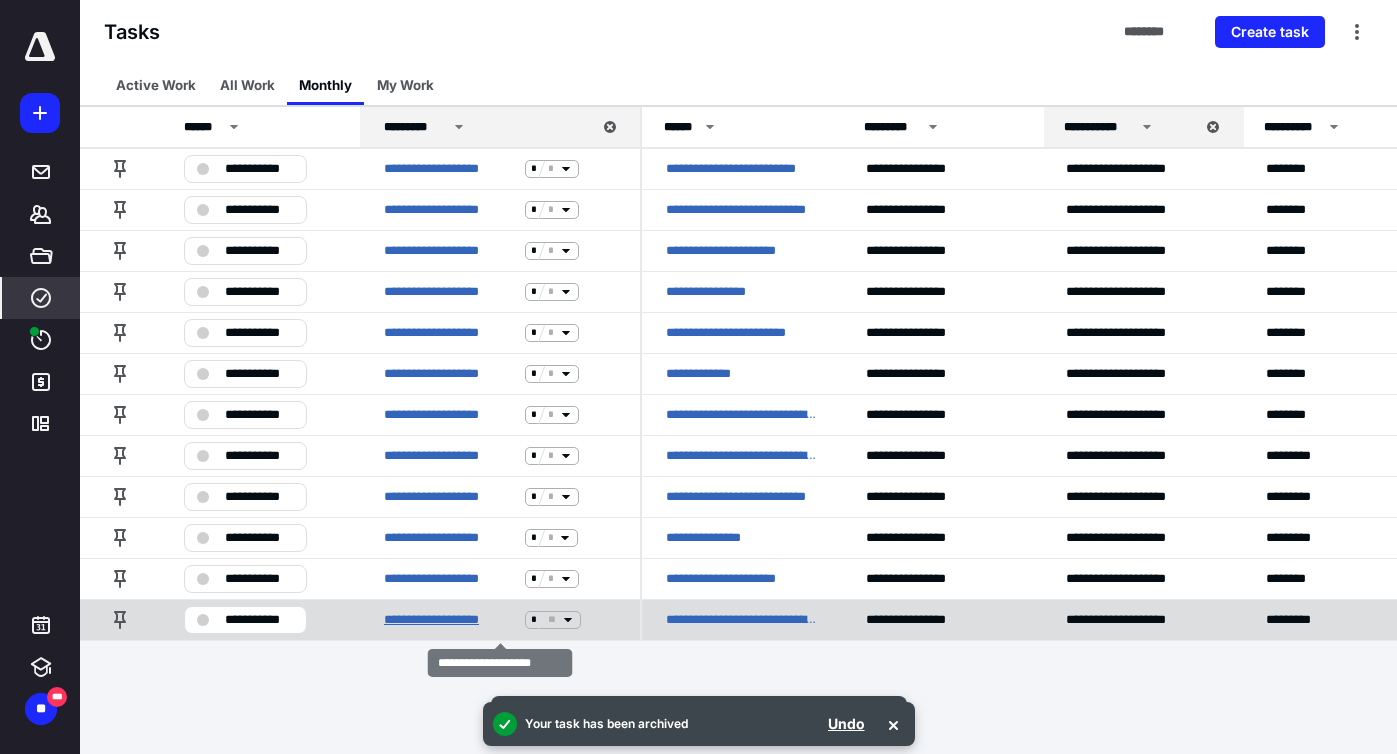 click on "**********" at bounding box center (450, 620) 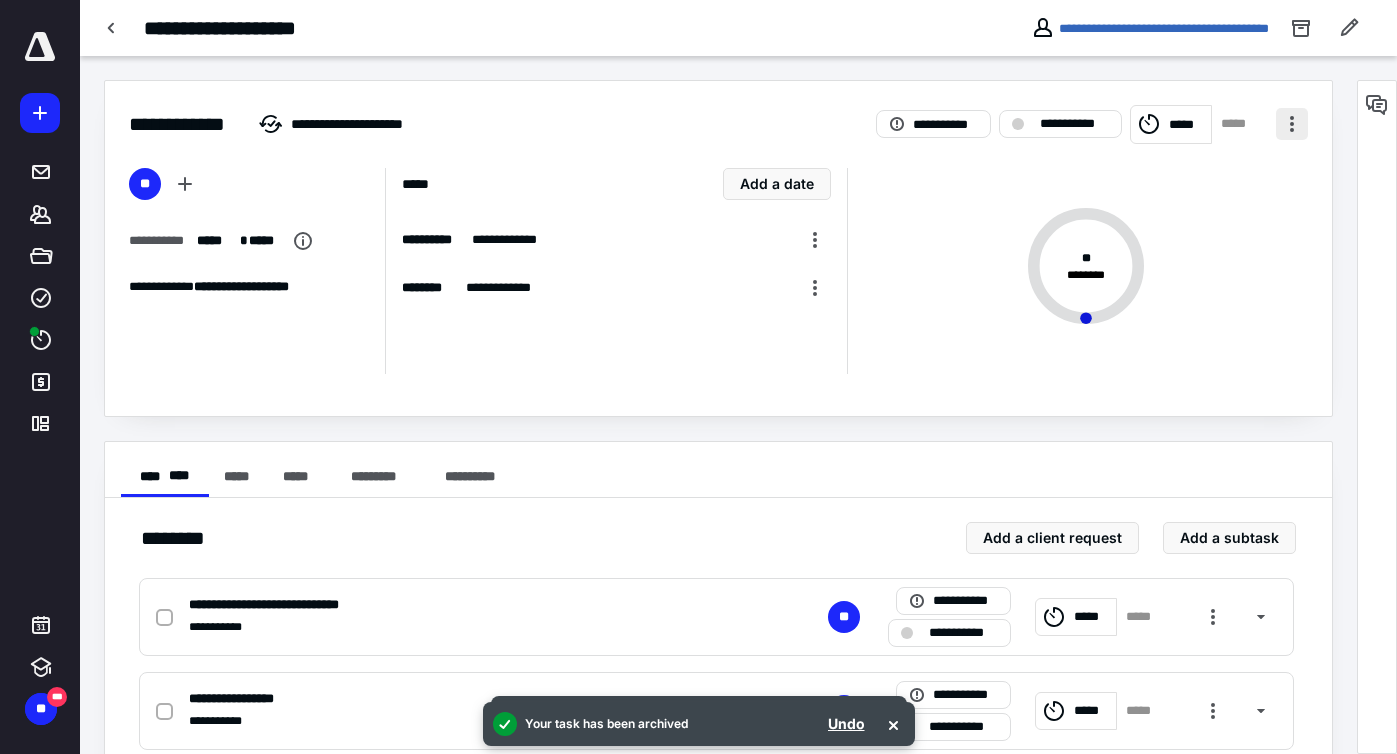 click at bounding box center [1292, 124] 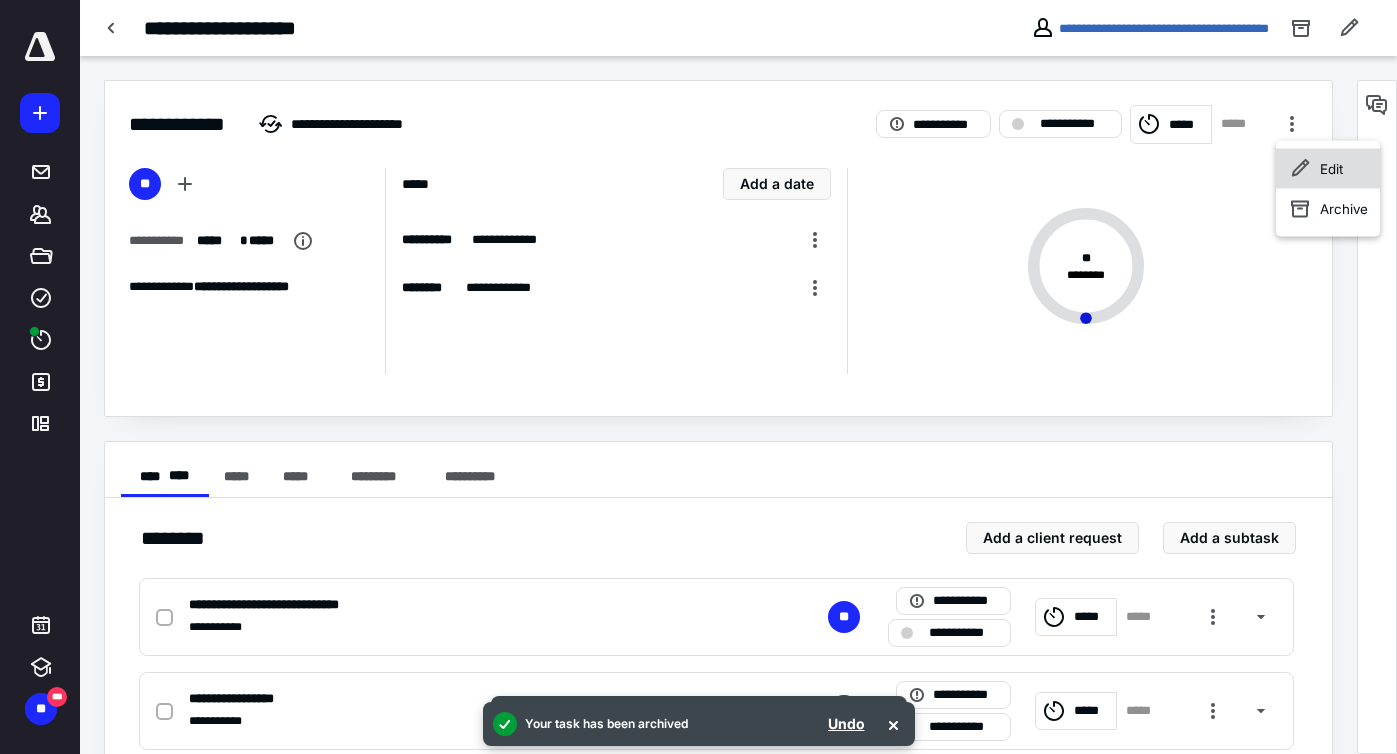 click 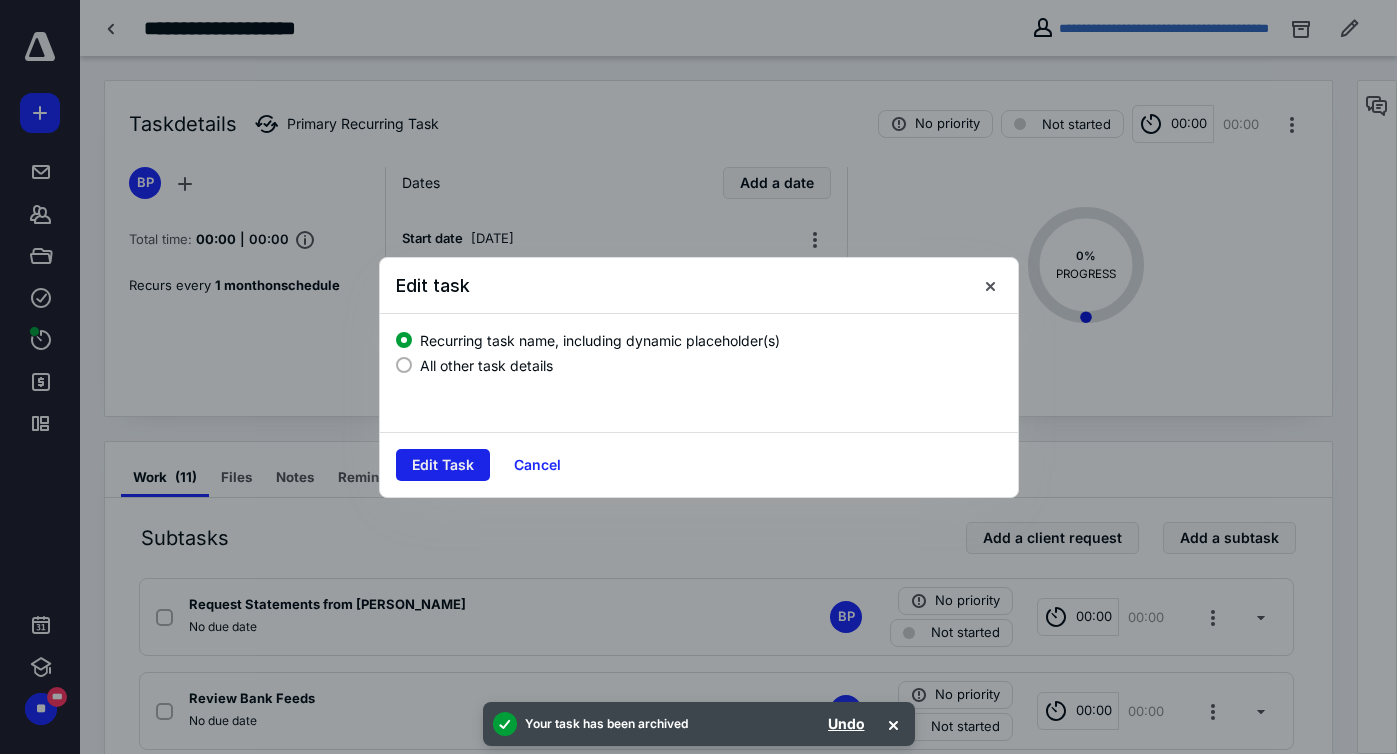 click on "Edit Task" at bounding box center (443, 465) 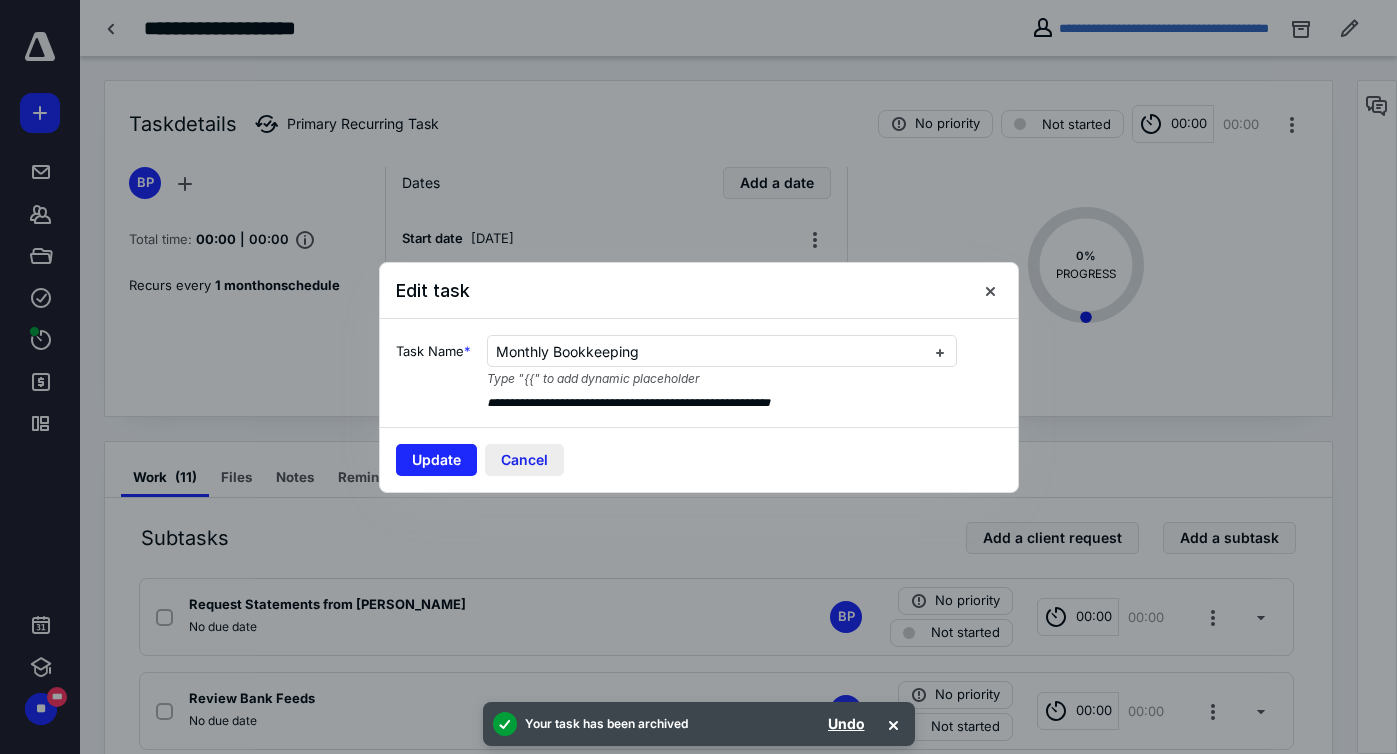 click on "Cancel" at bounding box center (524, 460) 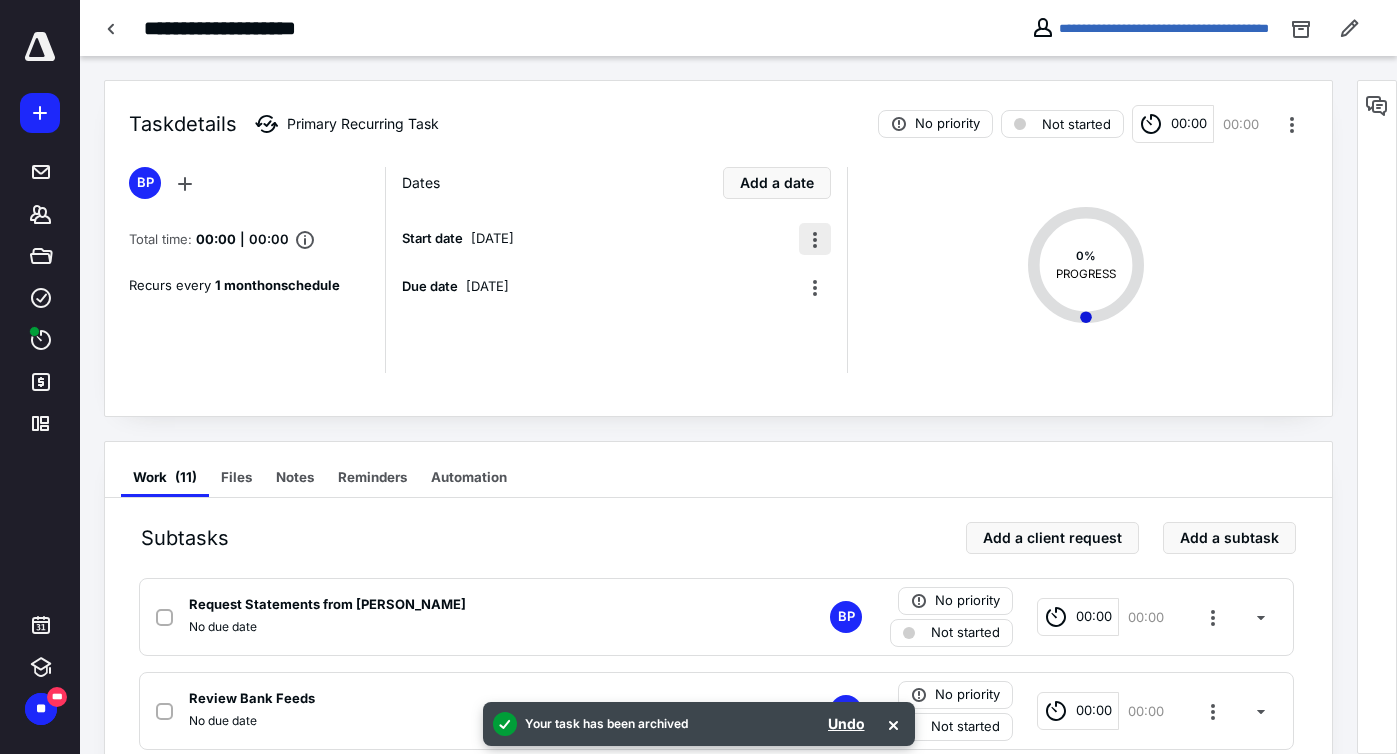 click at bounding box center (815, 239) 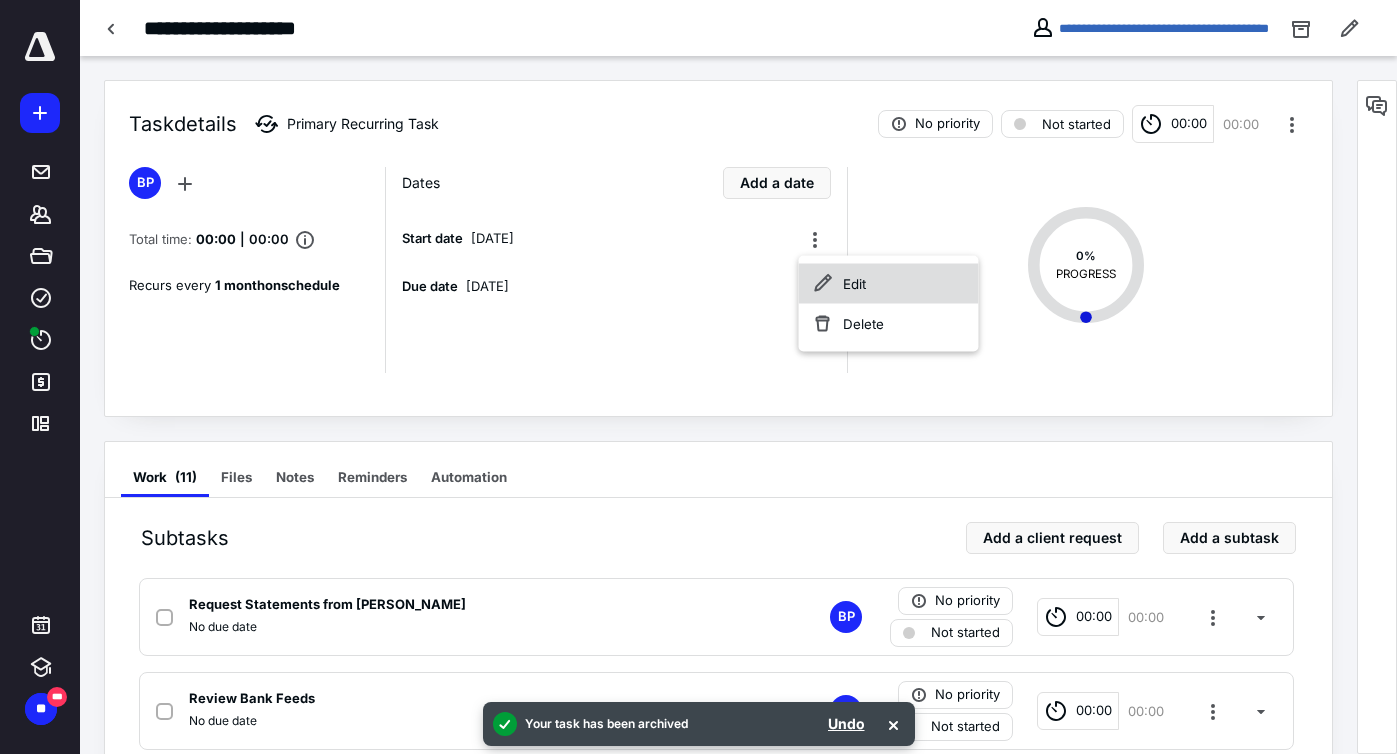 click on "Edit" at bounding box center (889, 284) 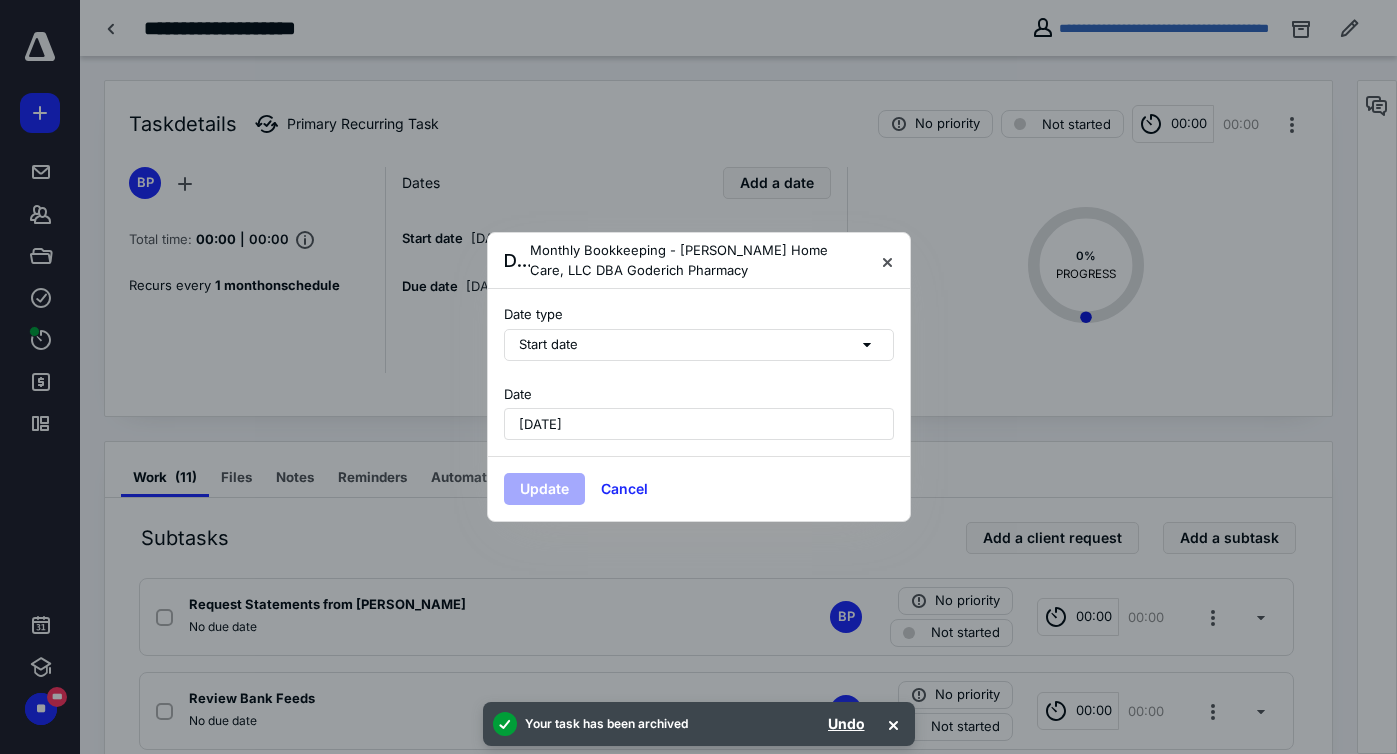 click on "[DATE]" at bounding box center (699, 424) 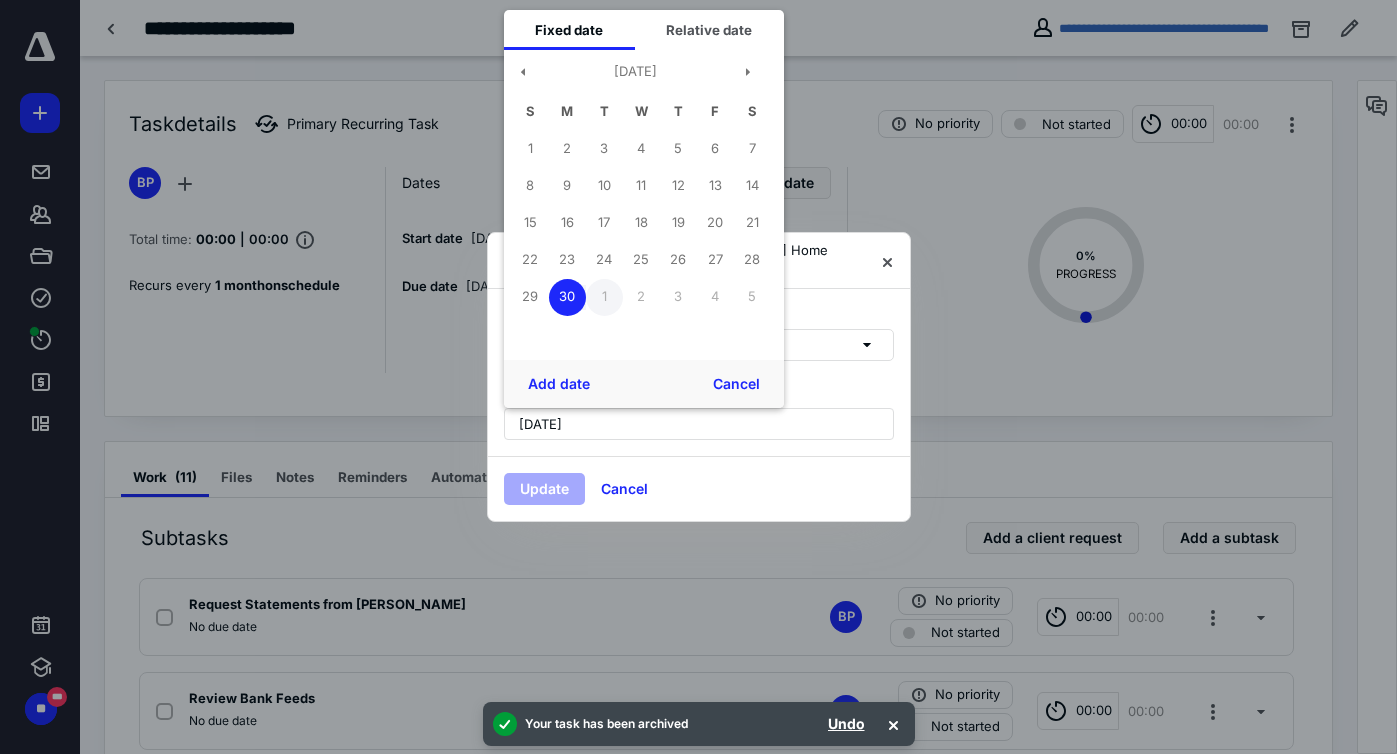 click on "1" at bounding box center [604, 297] 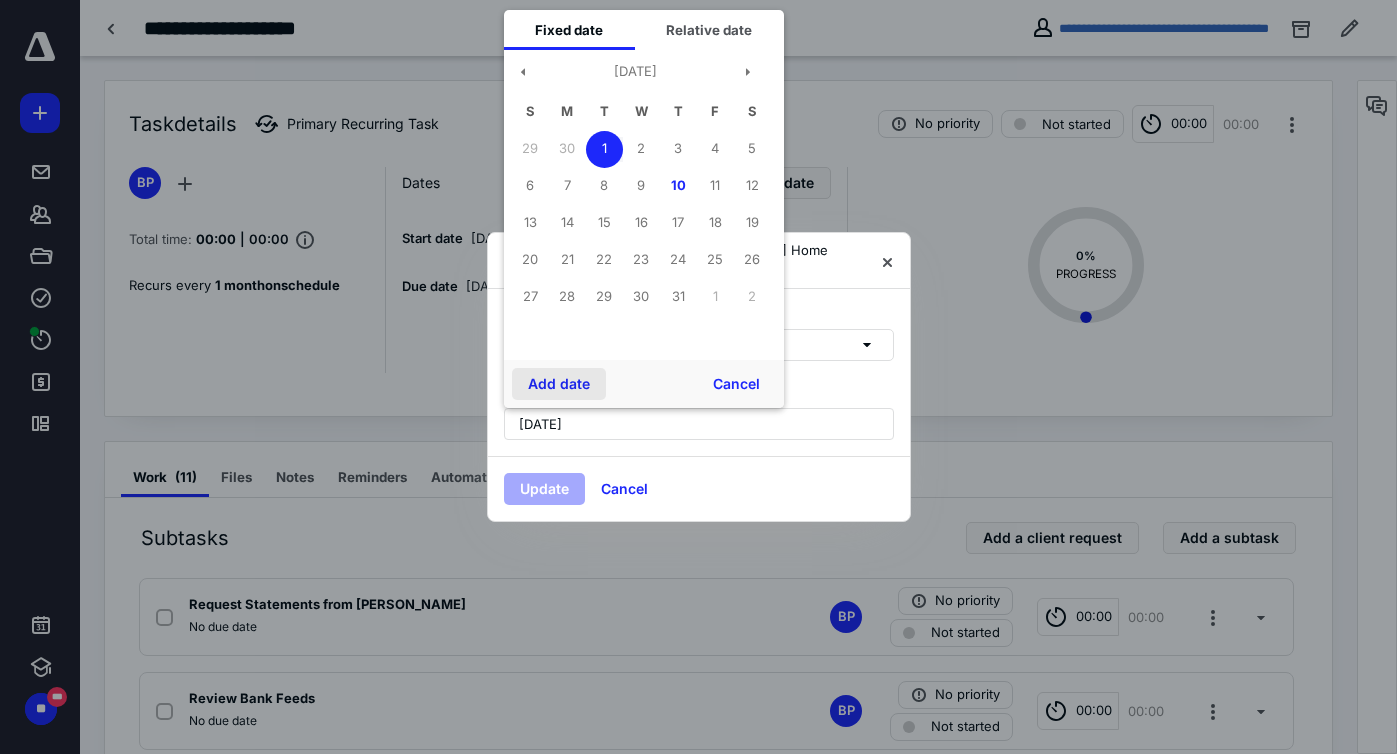 click on "Add date" at bounding box center [559, 384] 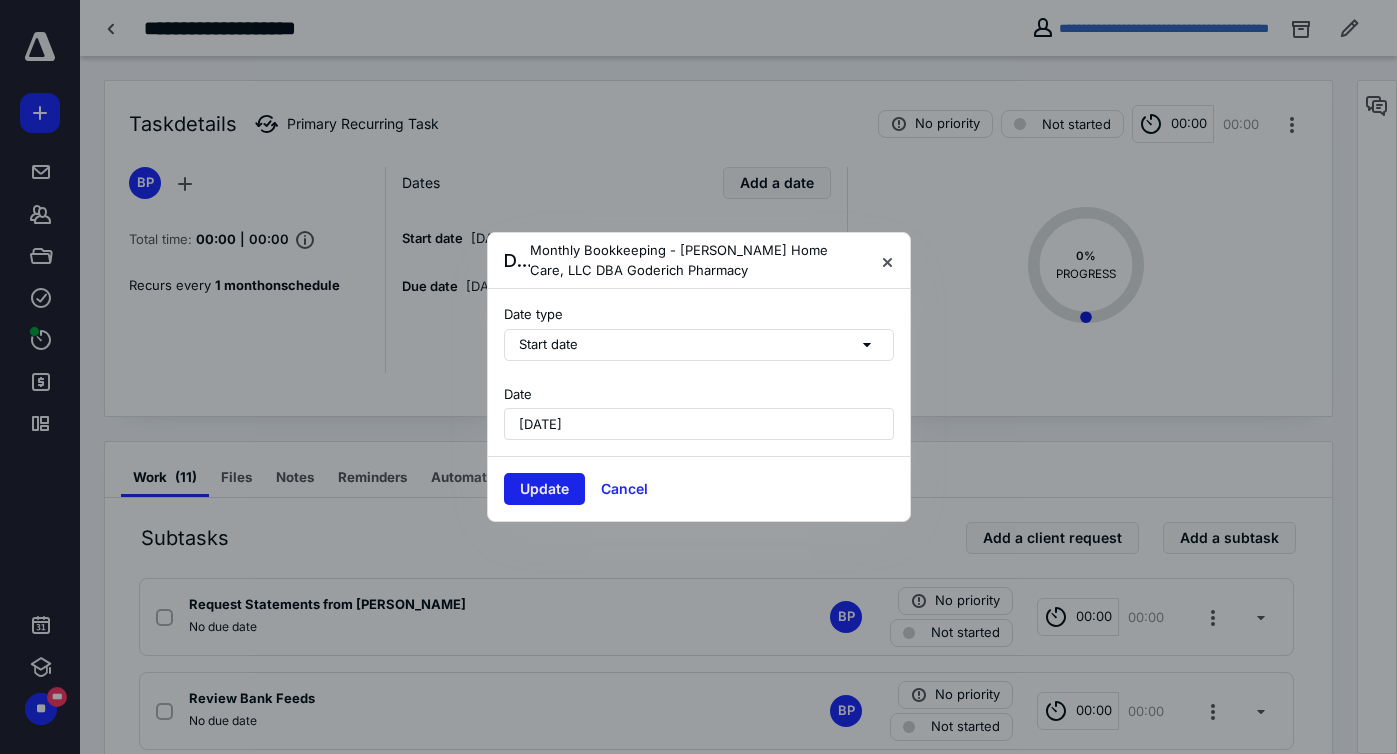 click on "Update" at bounding box center (544, 489) 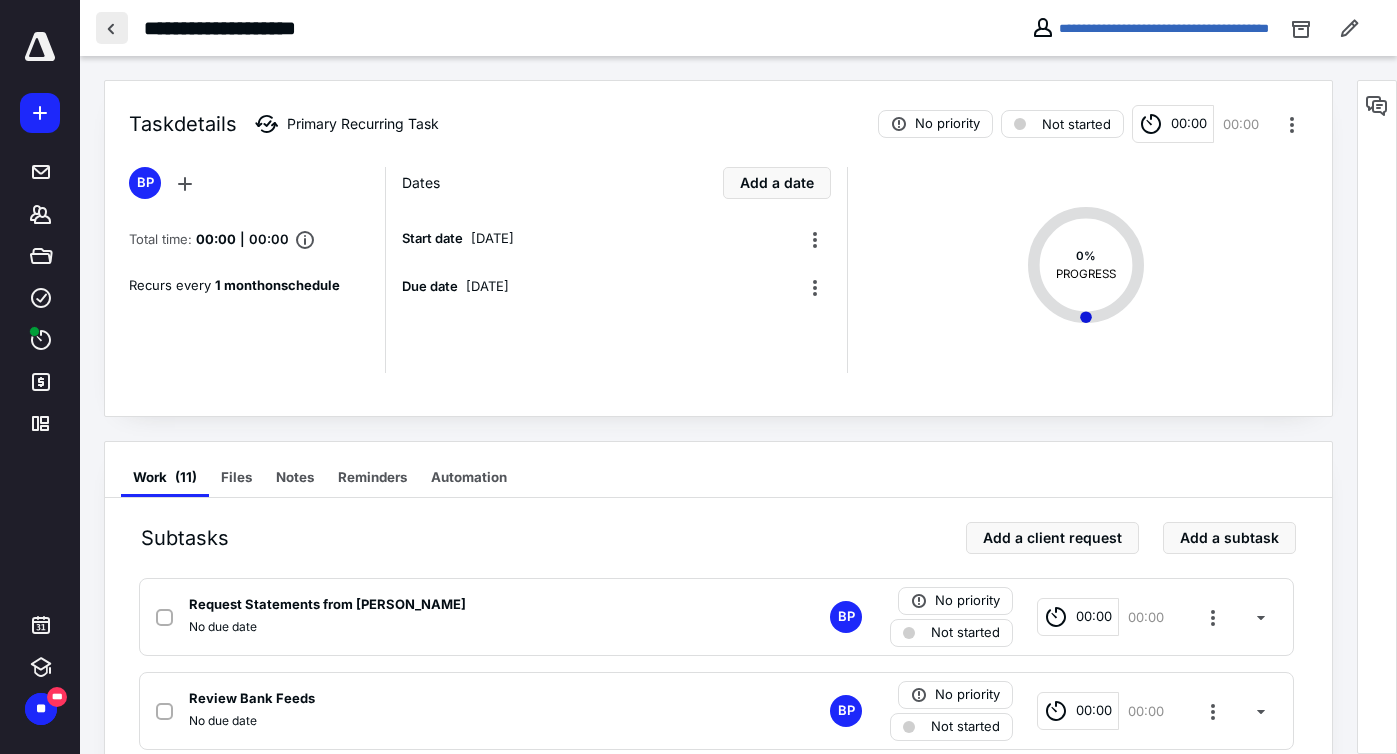 click at bounding box center [112, 28] 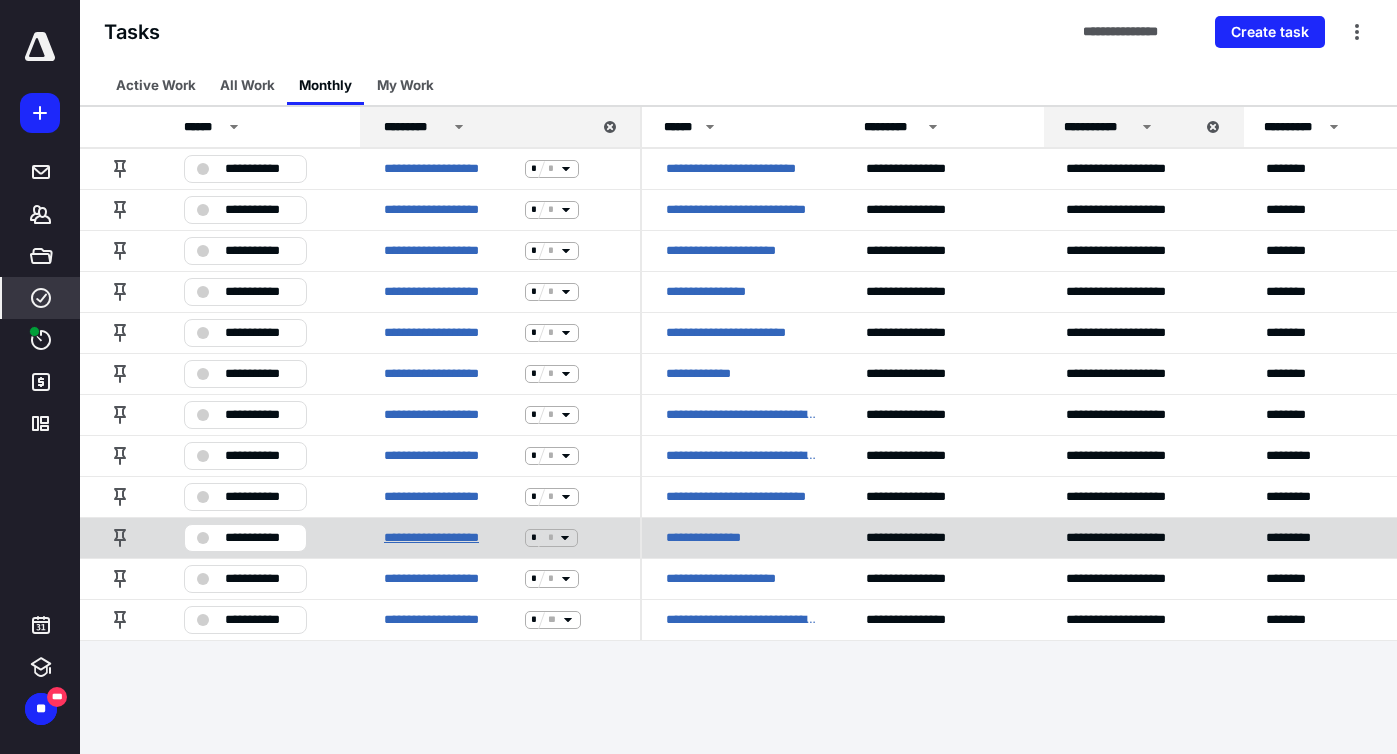 click on "**********" at bounding box center [450, 538] 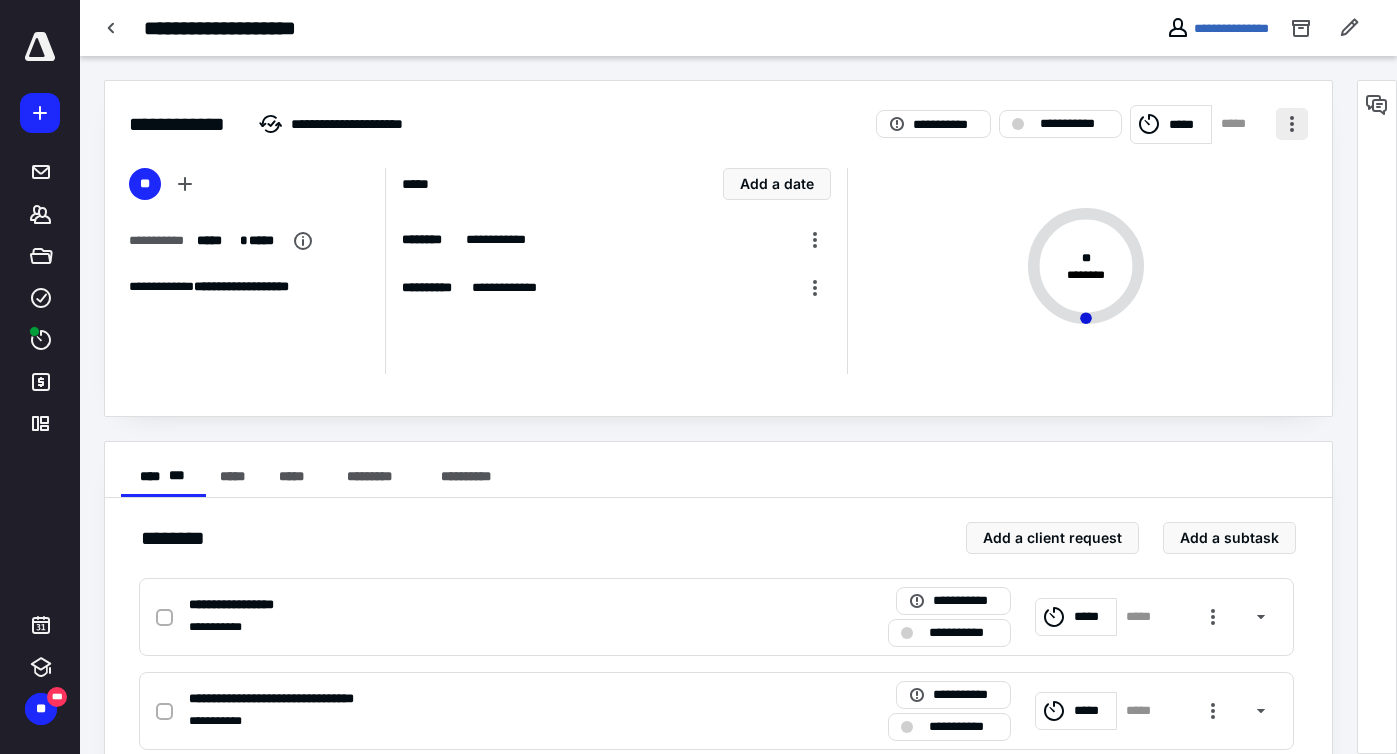 click at bounding box center (1292, 124) 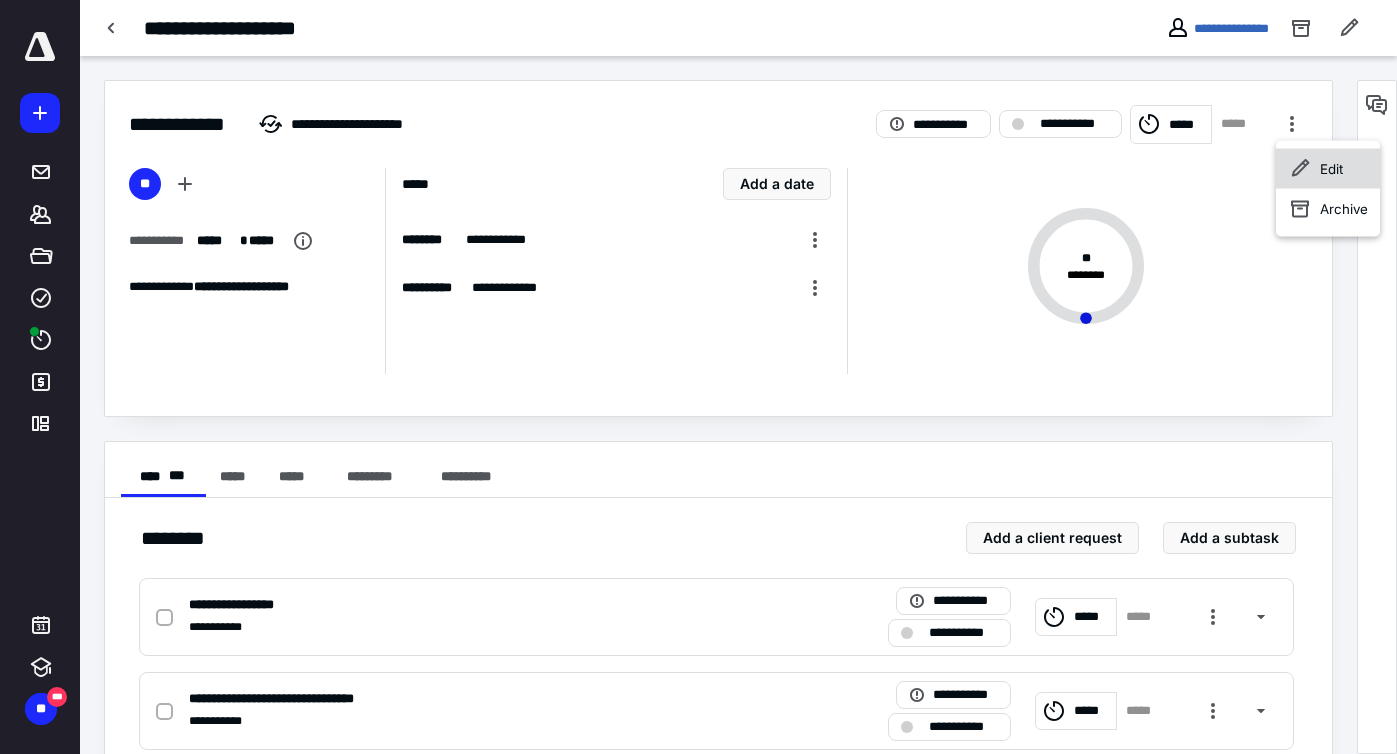 click 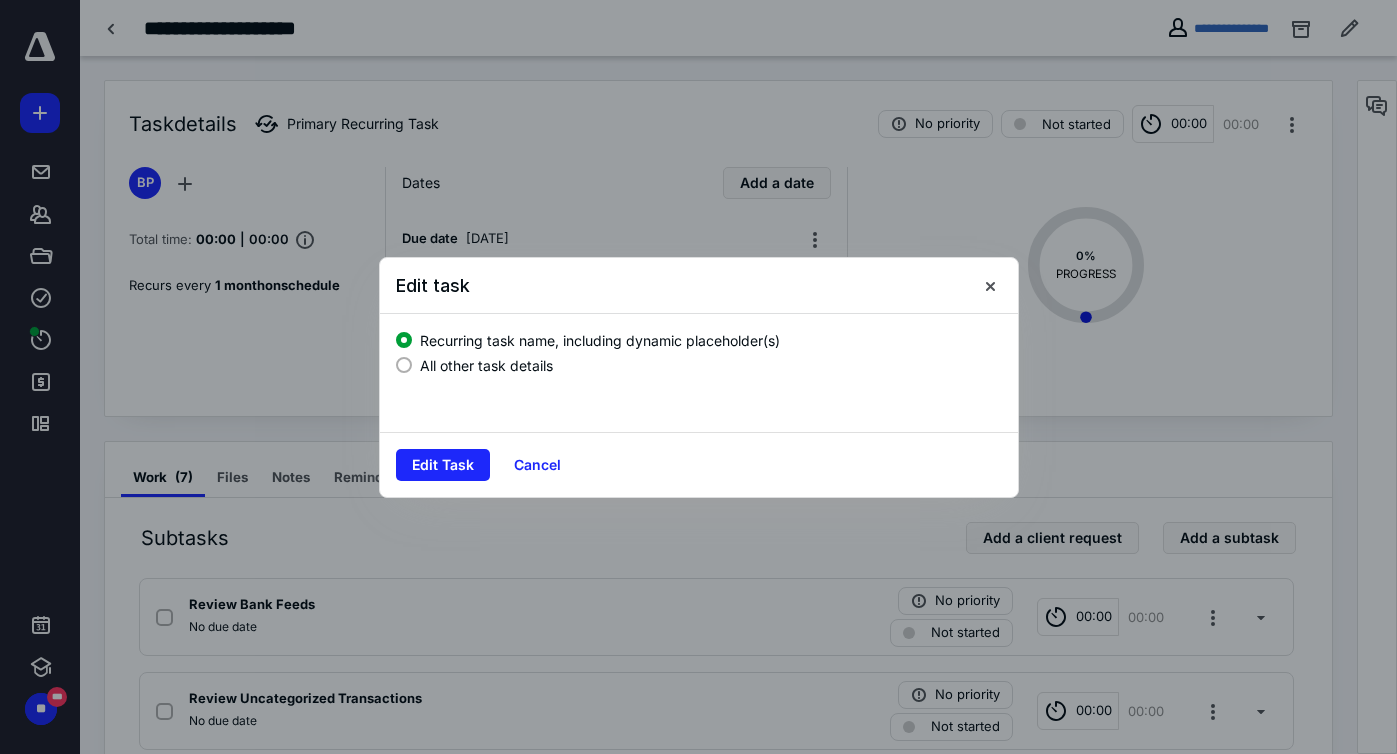 click on "All other task details" at bounding box center [486, 365] 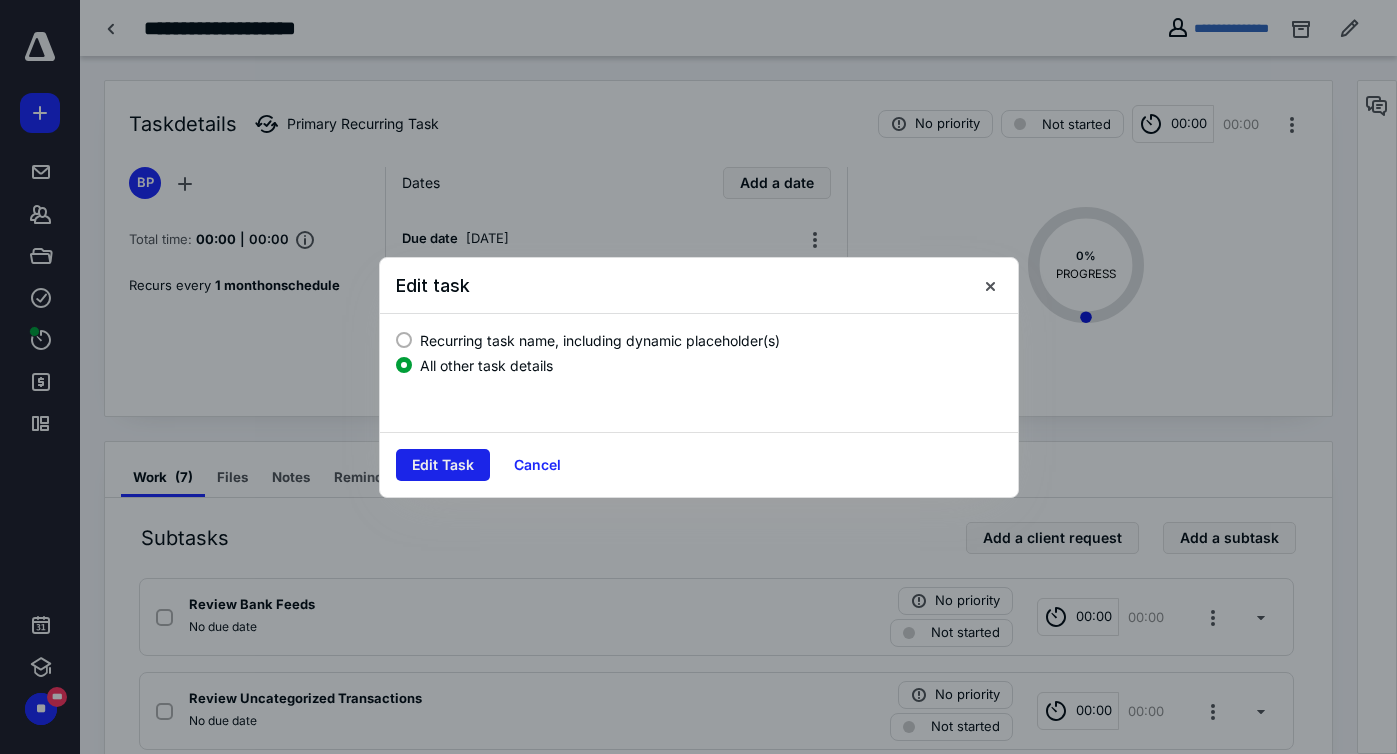 click on "Edit Task" at bounding box center (443, 465) 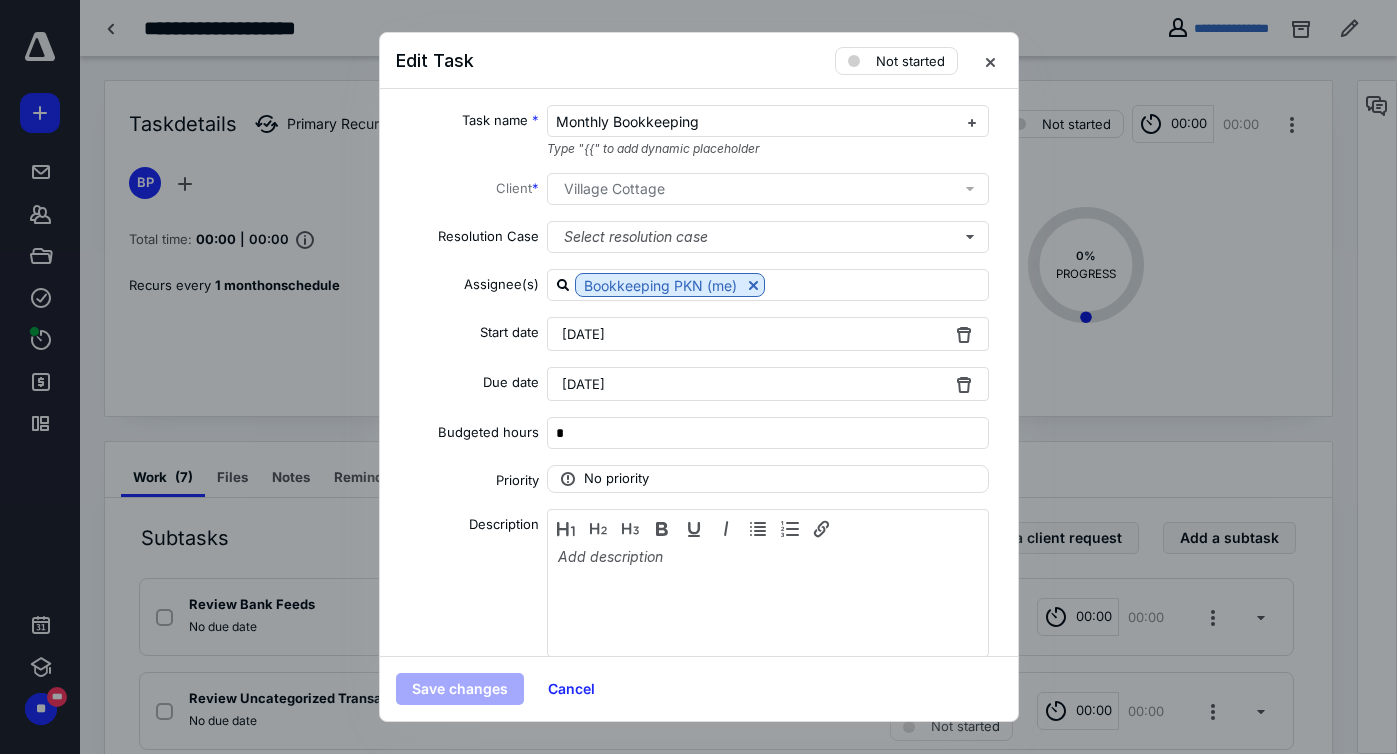 click on "[DATE]" at bounding box center [768, 334] 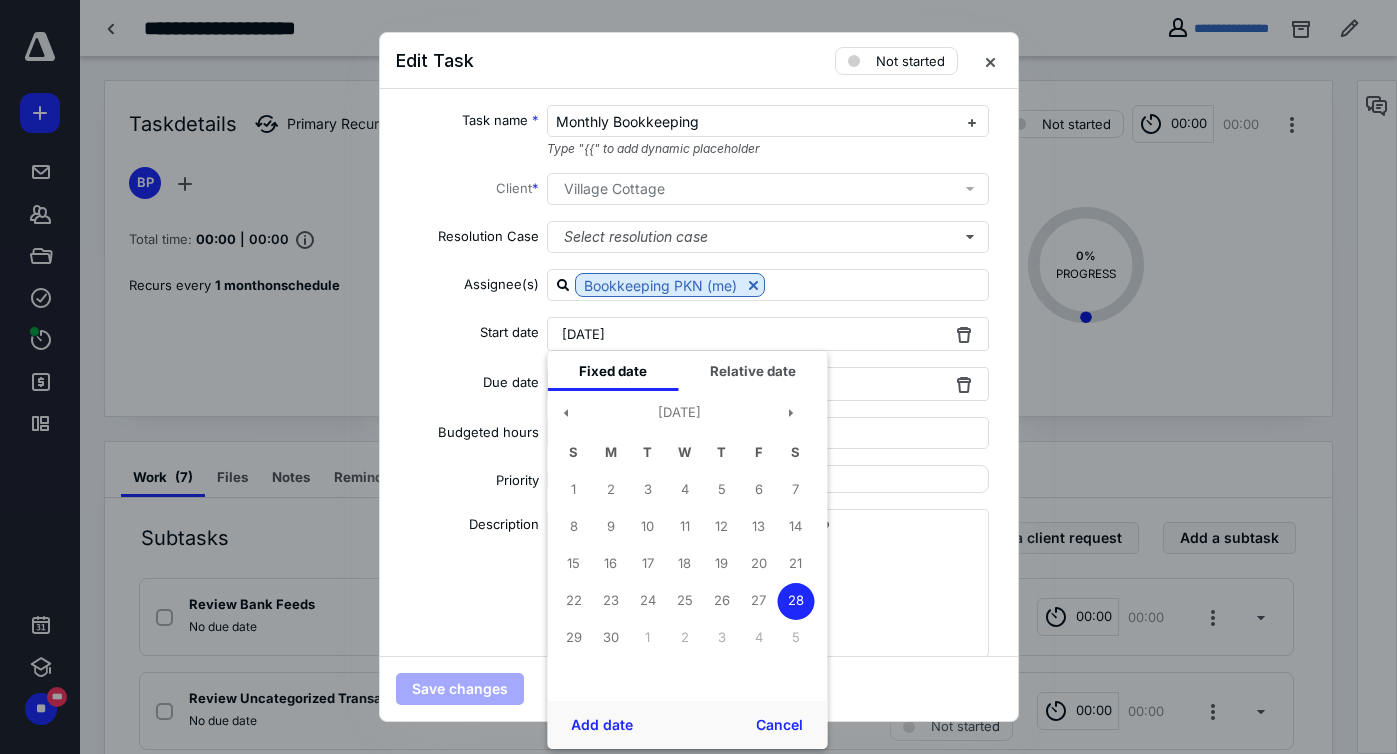 click on "[DATE]" at bounding box center (679, 417) 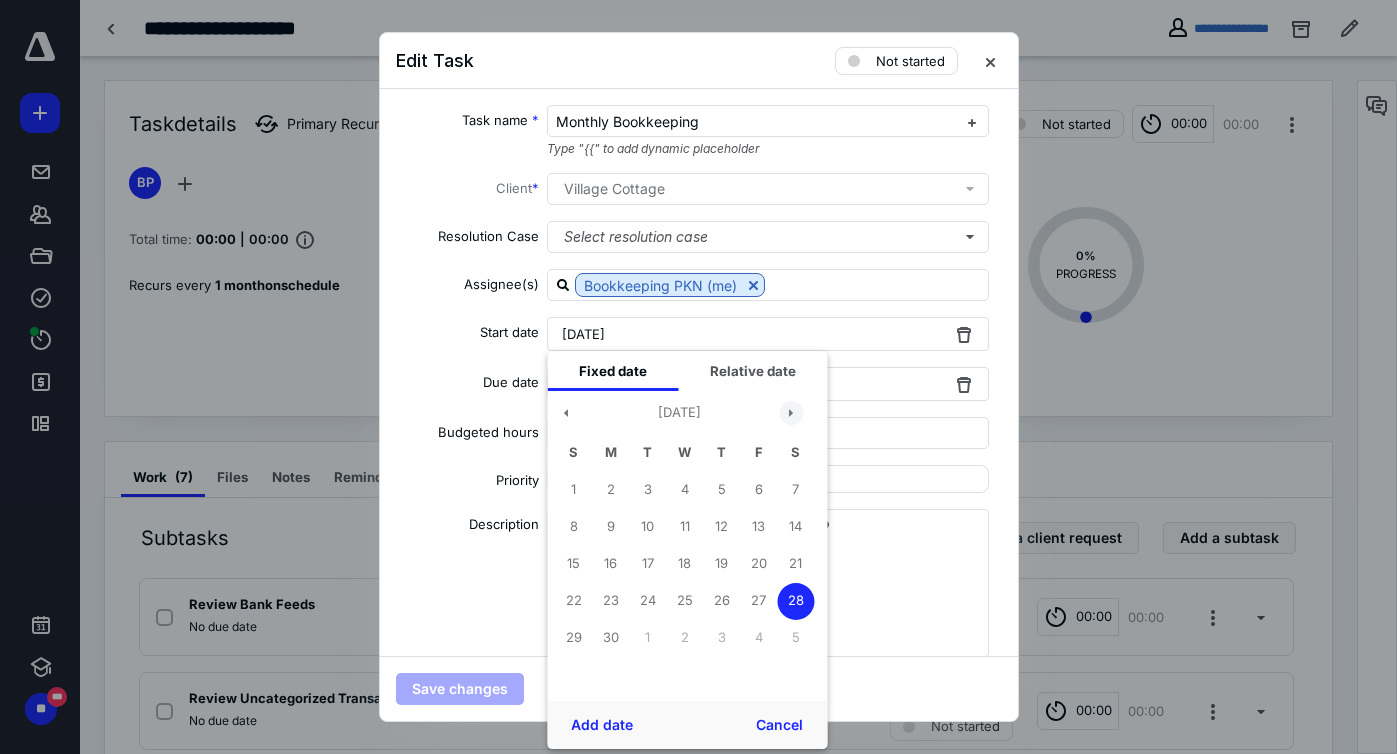 click at bounding box center (791, 413) 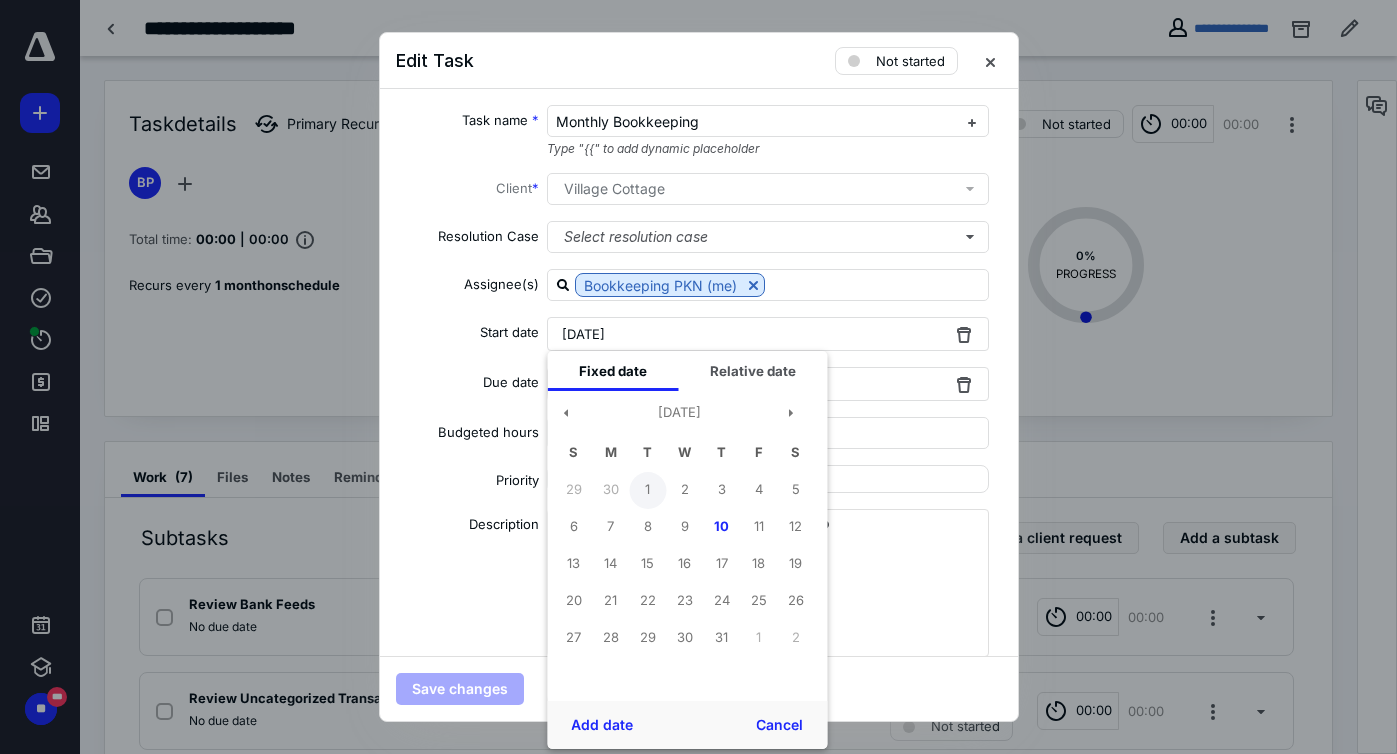 click on "1" at bounding box center (647, 490) 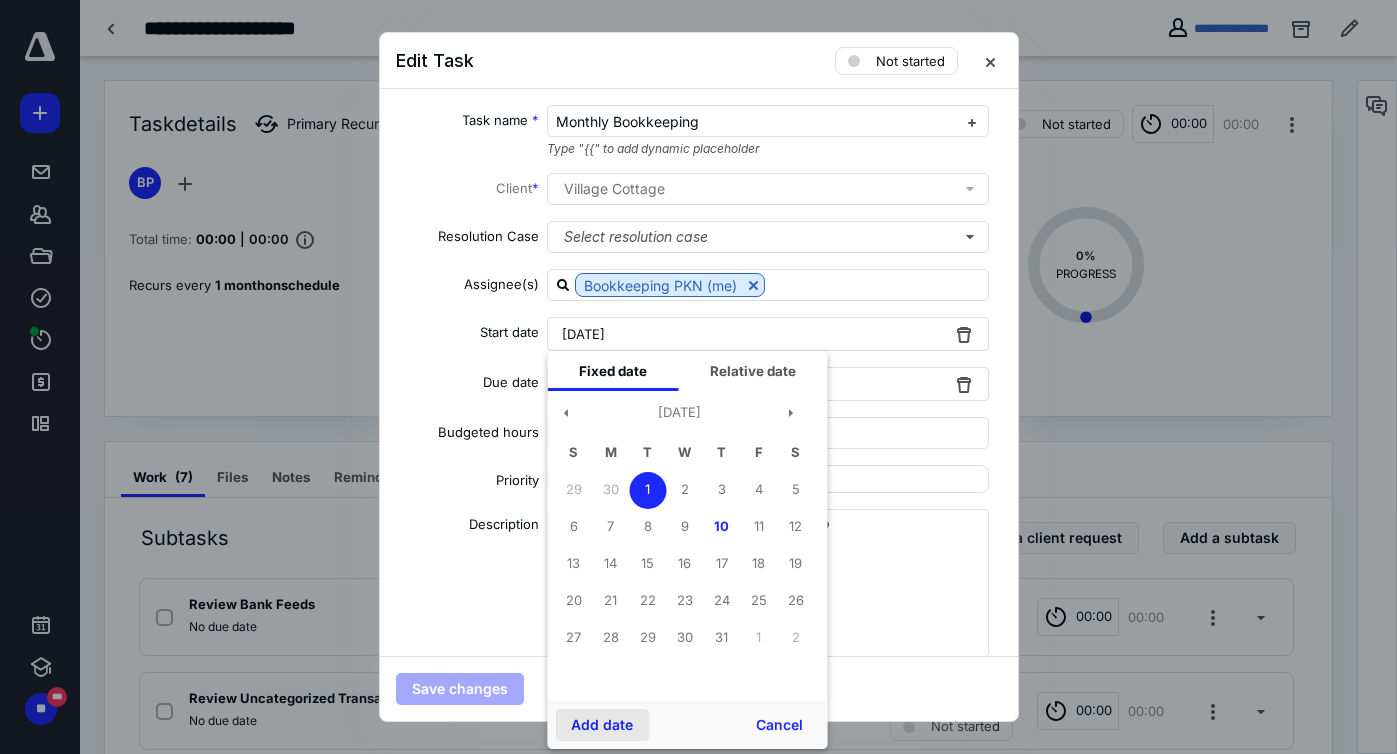 click on "Add date" at bounding box center [602, 725] 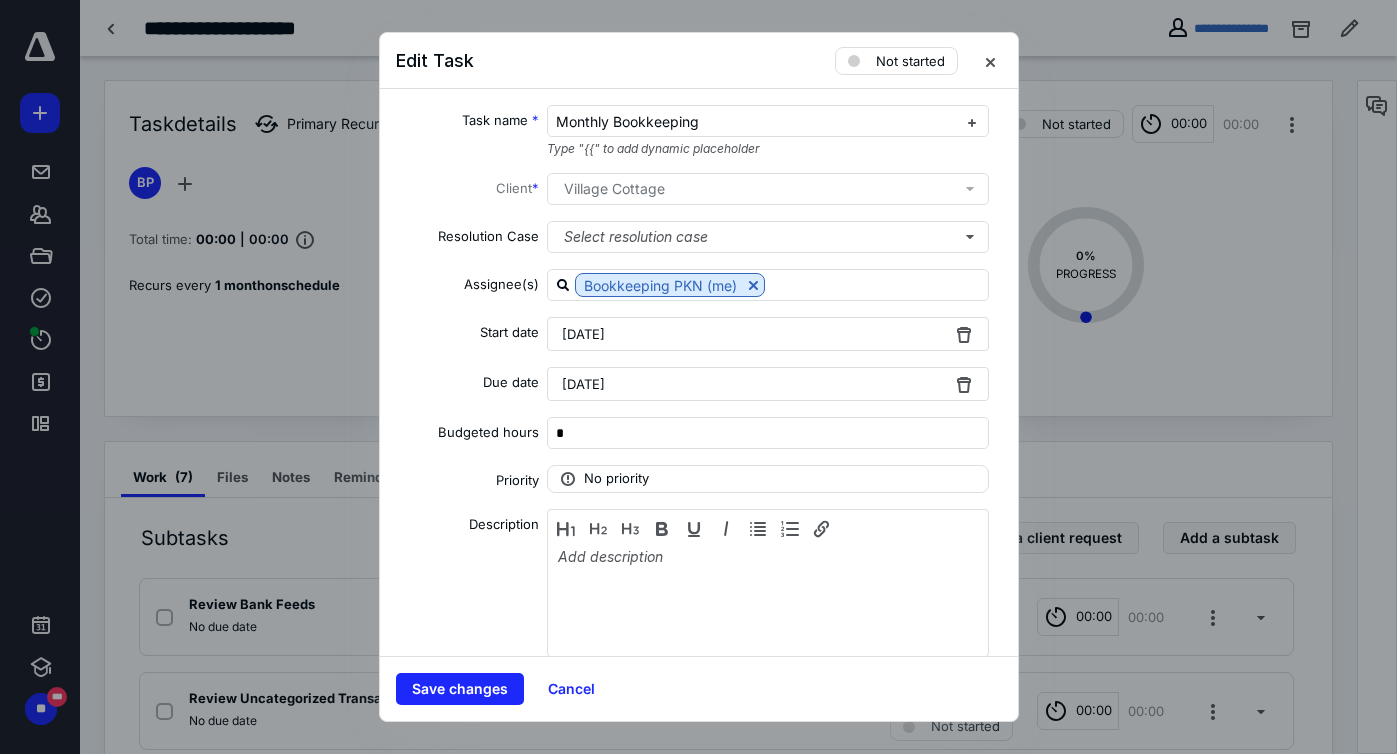 click on "[DATE]" at bounding box center [768, 384] 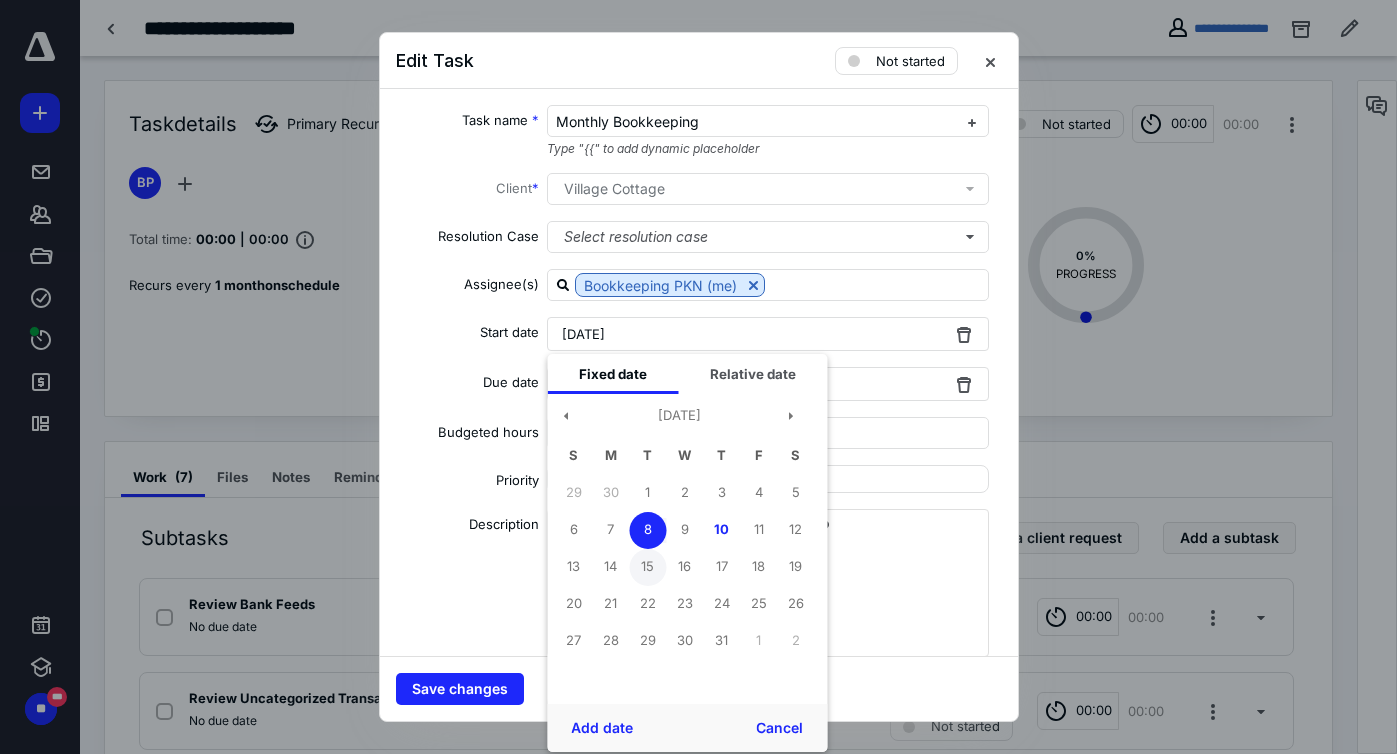 click on "15" at bounding box center [647, 567] 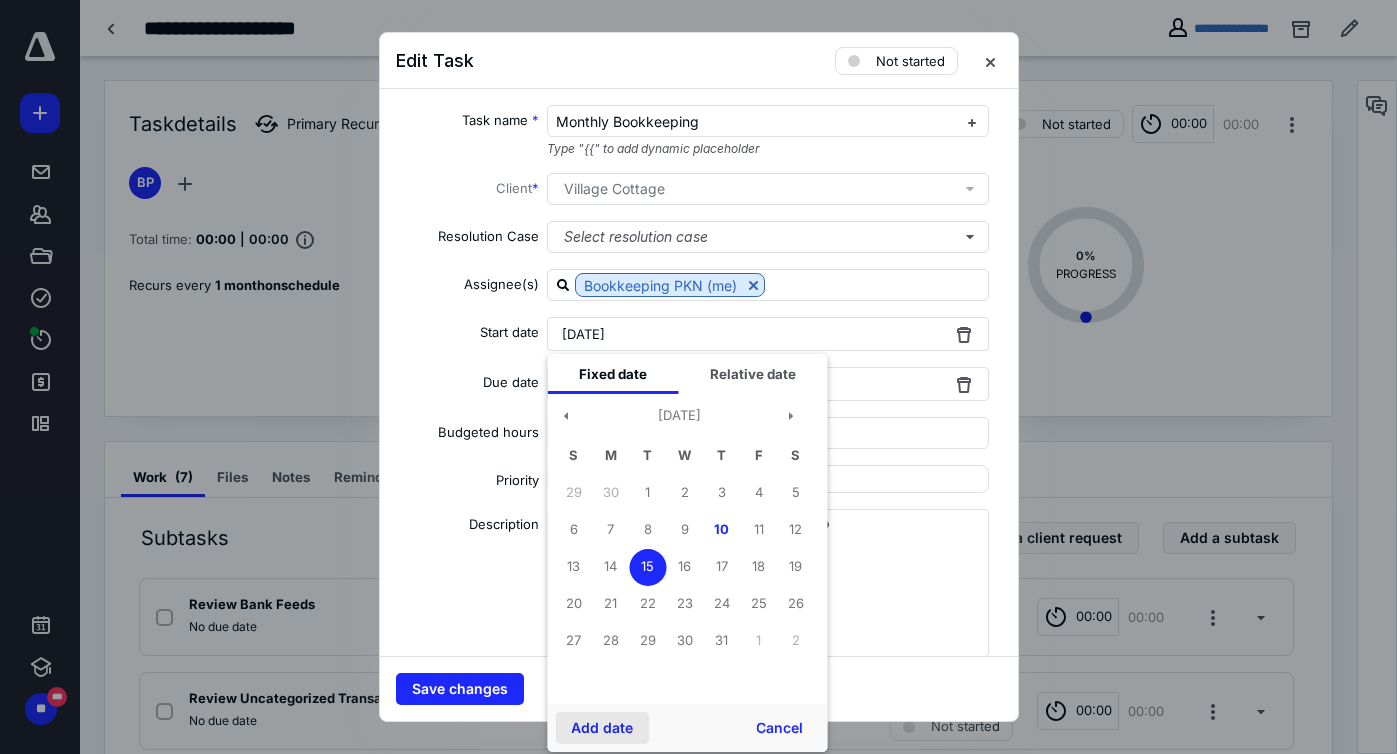 click on "Add date" at bounding box center [602, 728] 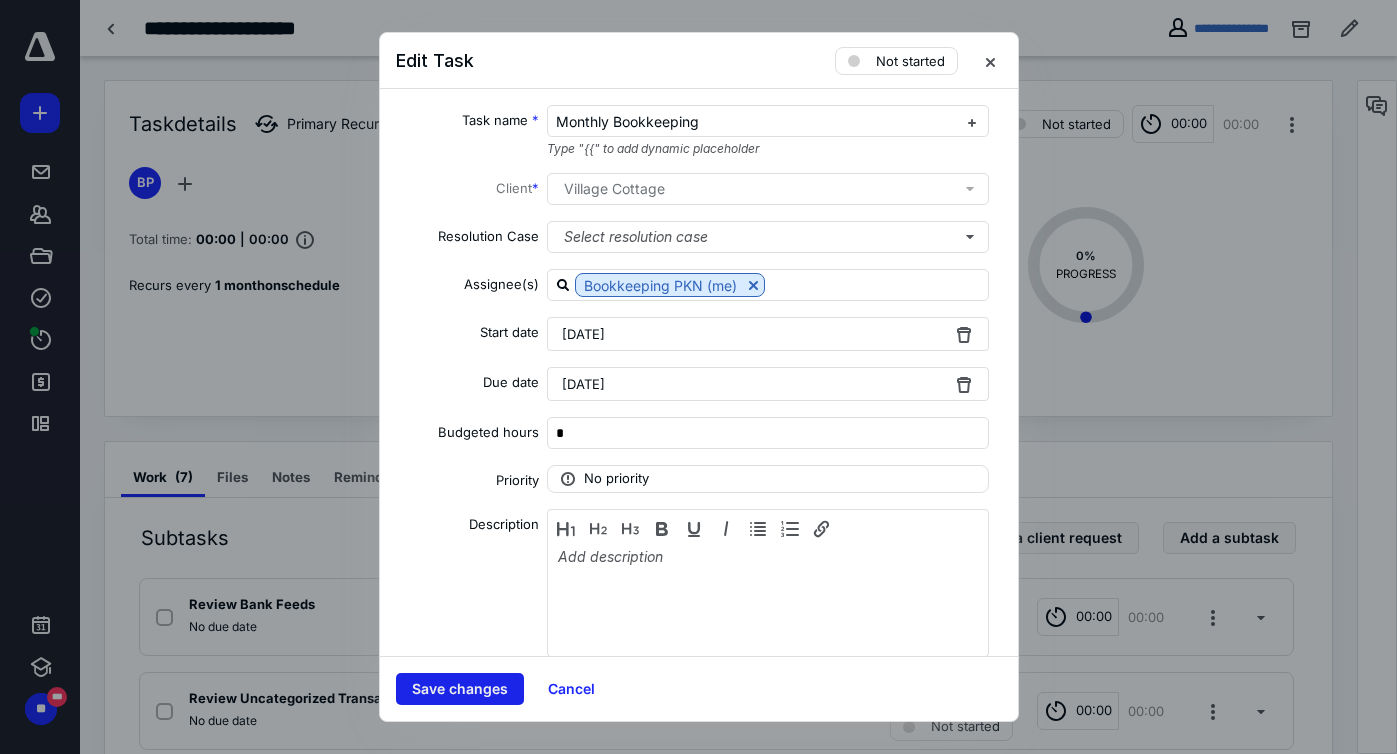 click on "Save changes" at bounding box center (460, 689) 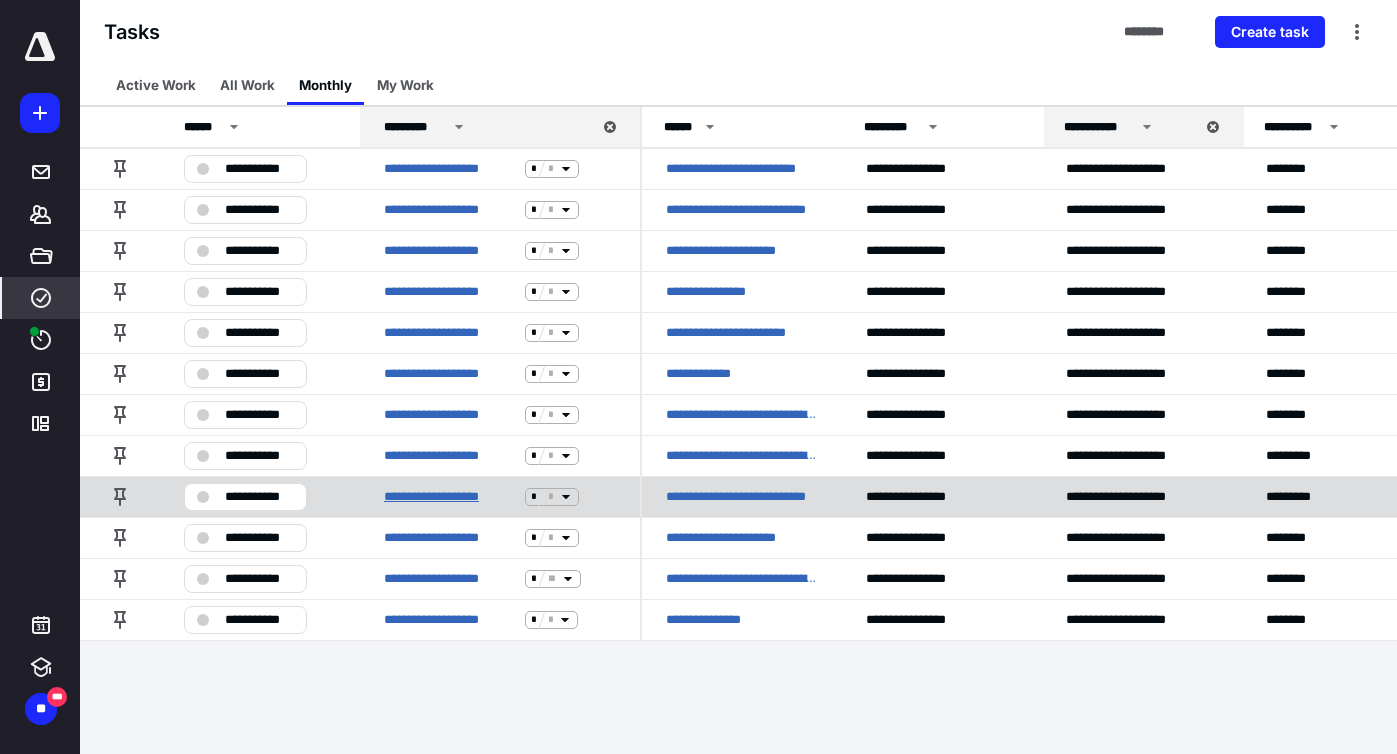 click on "**********" at bounding box center [450, 497] 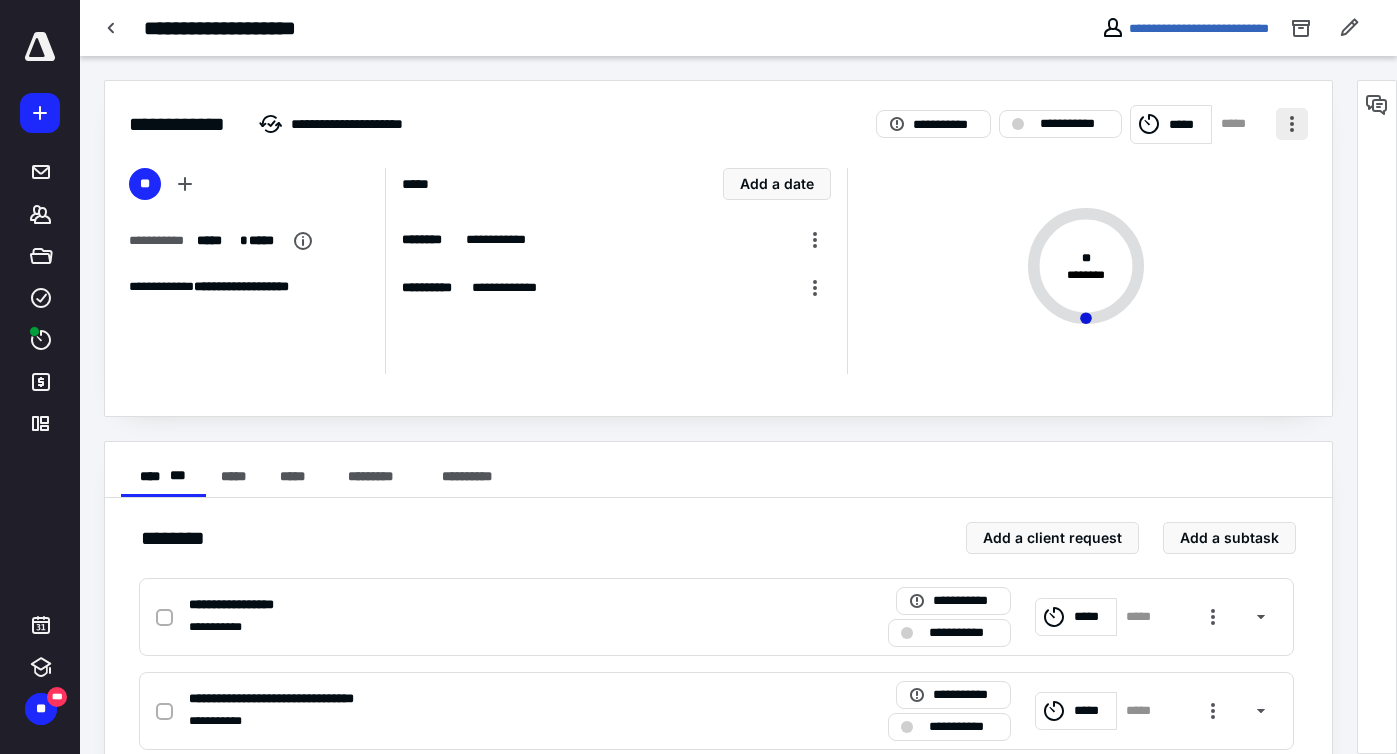 click at bounding box center [1292, 124] 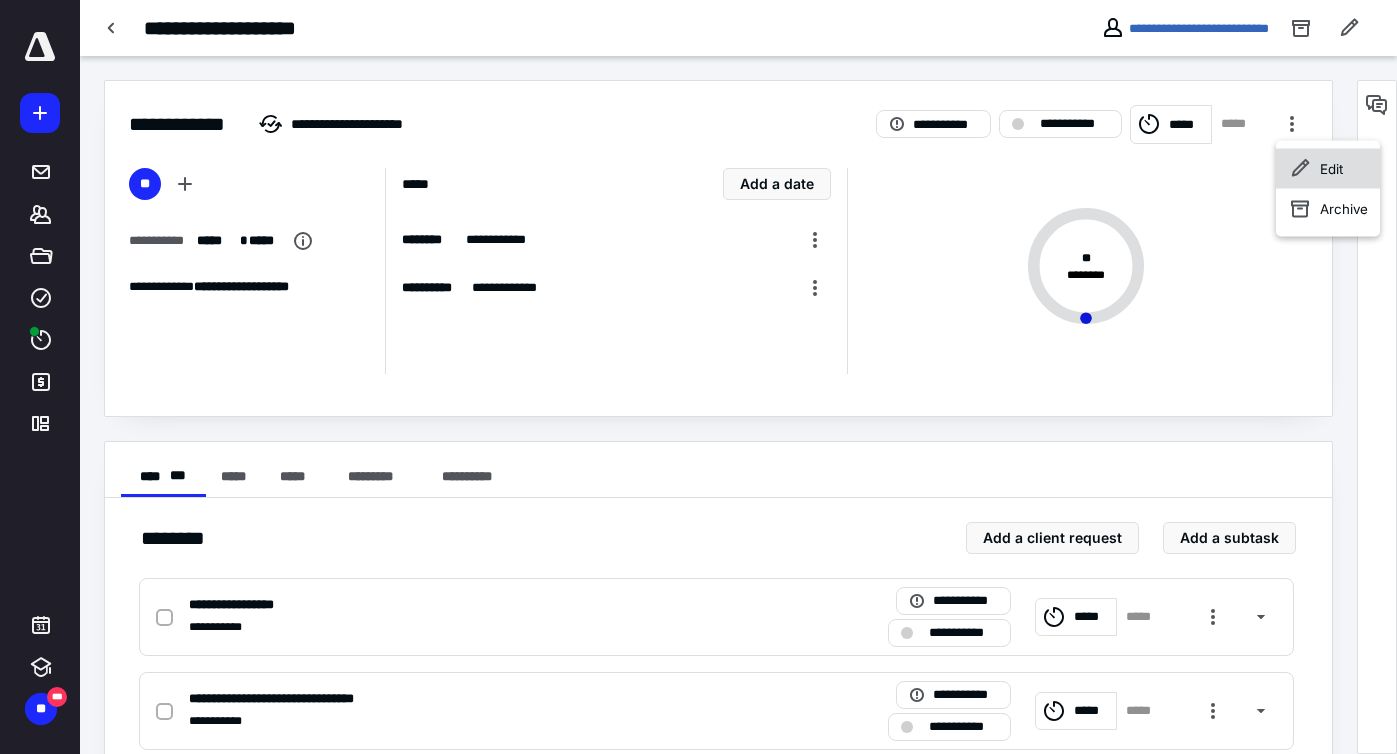 click 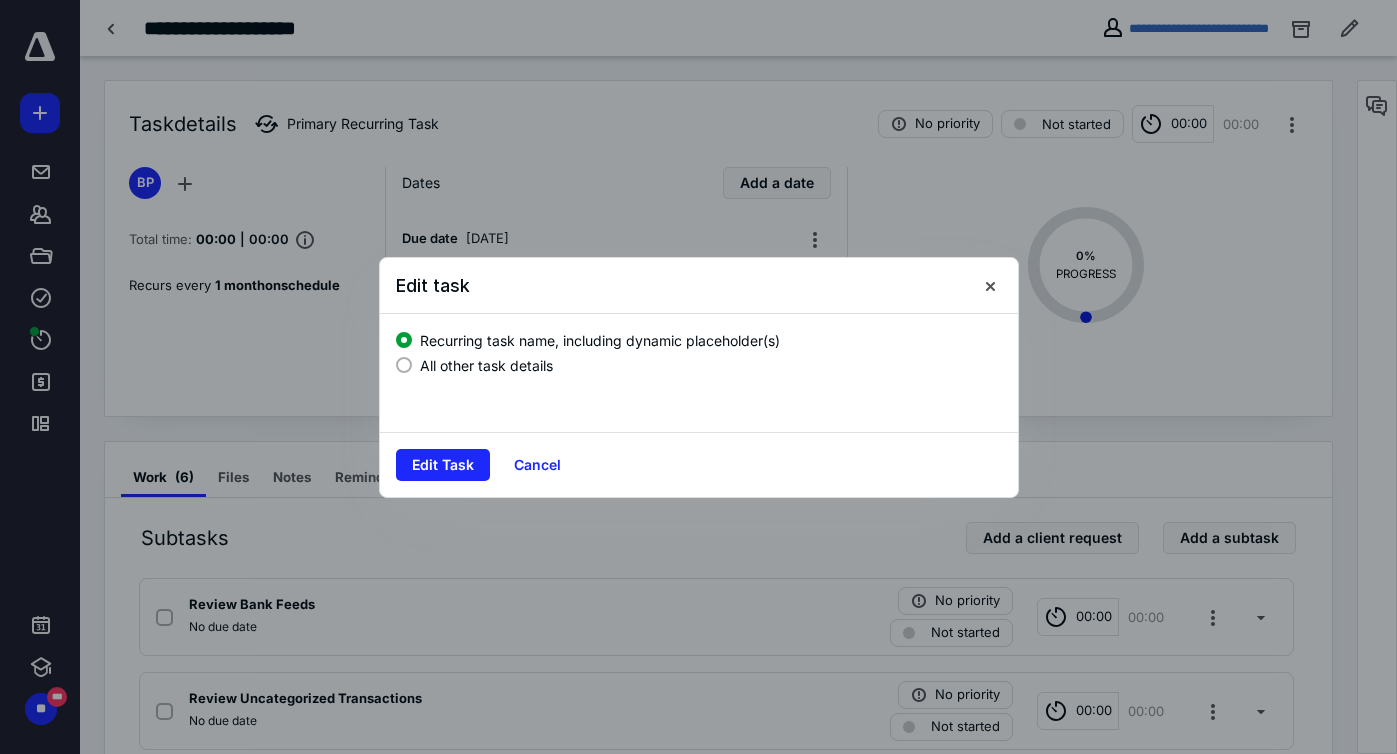 click on "All other task details" at bounding box center (486, 365) 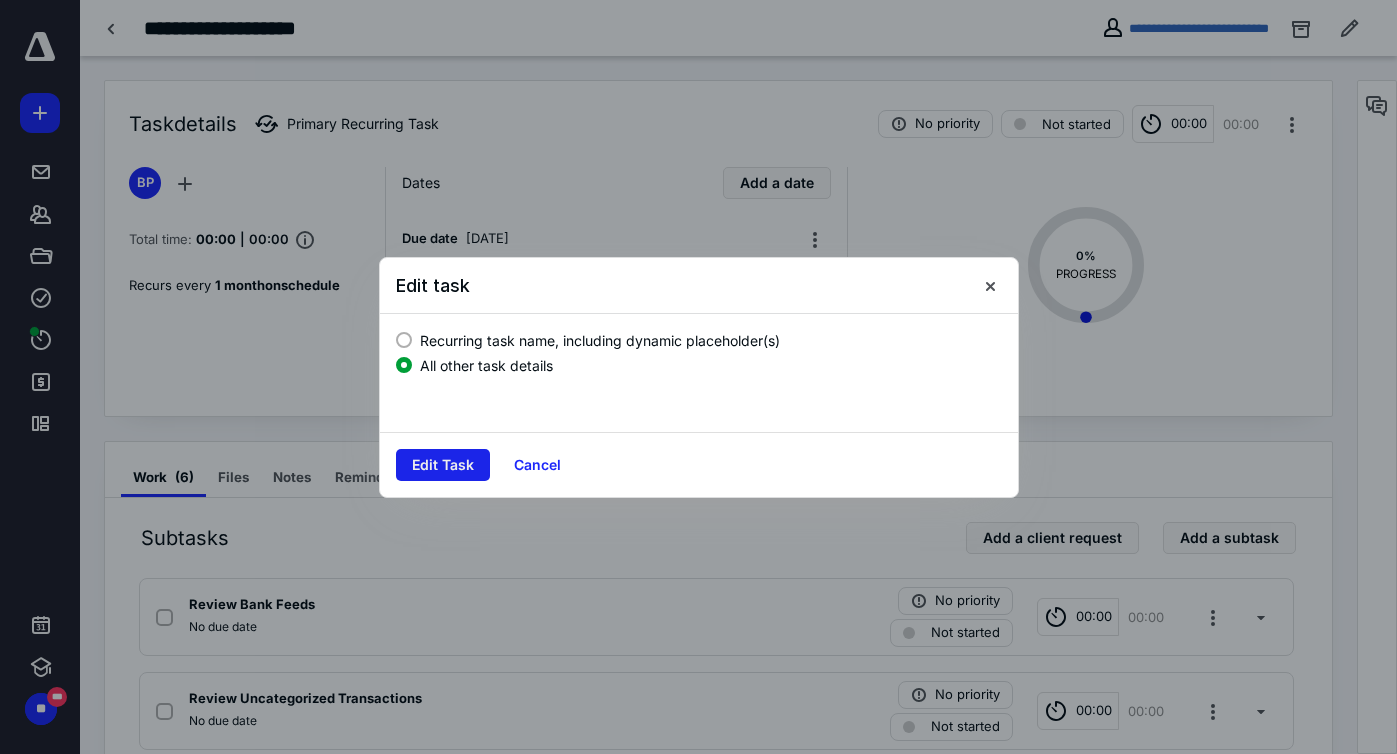 click on "Edit Task" at bounding box center (443, 465) 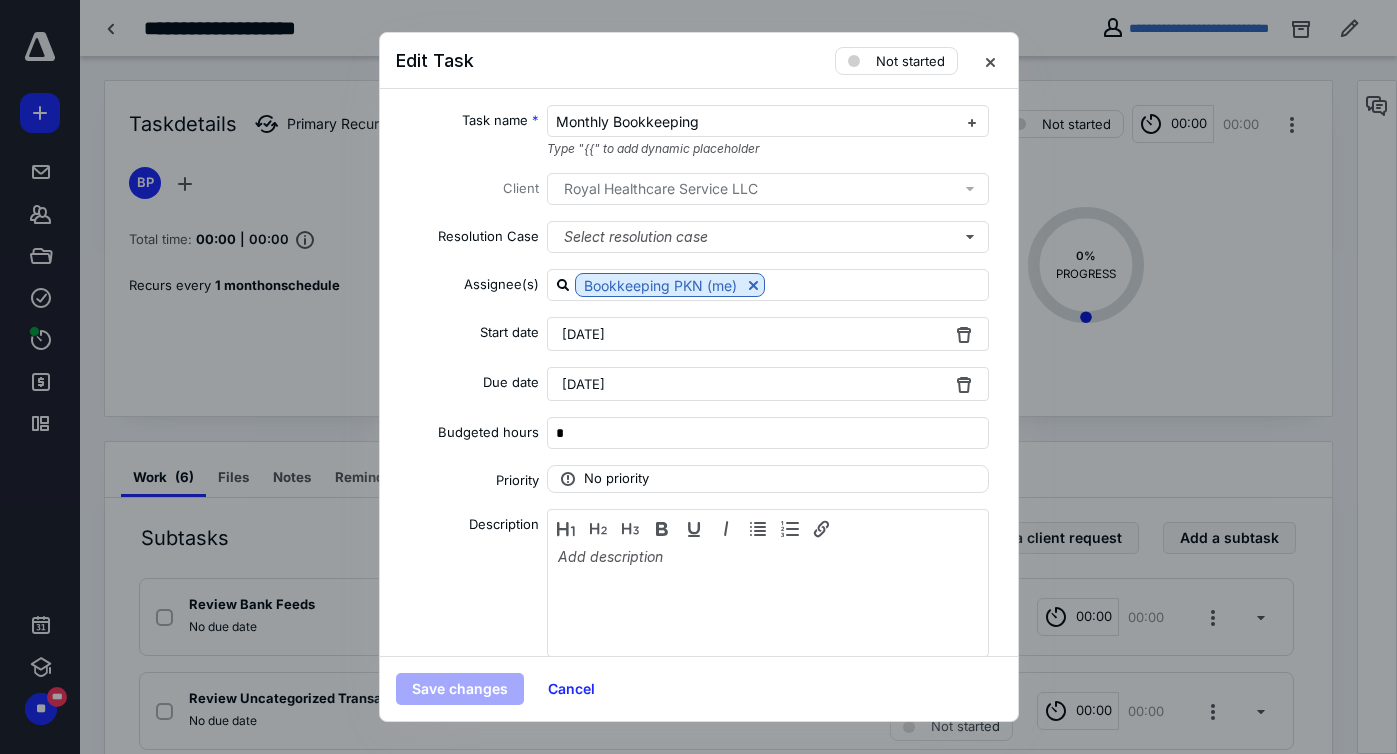 click on "[DATE]" at bounding box center (583, 334) 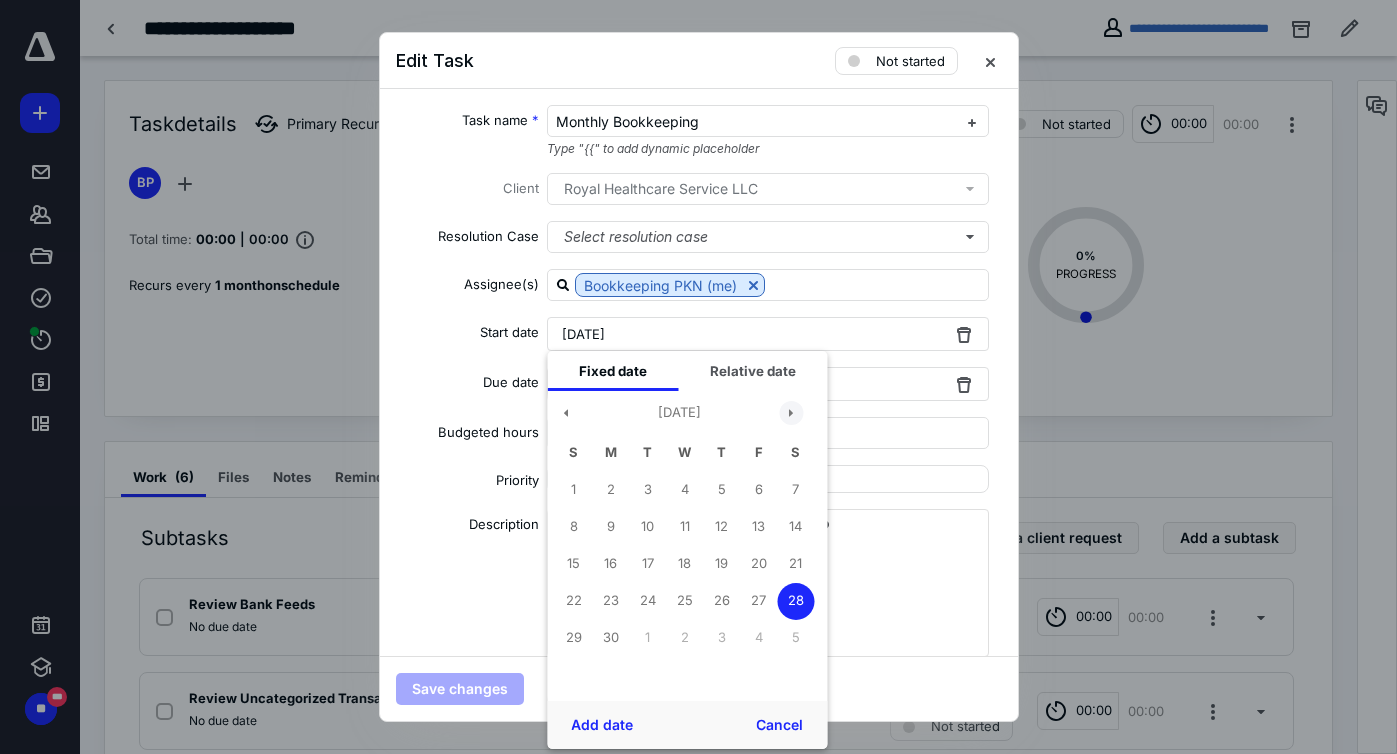 click at bounding box center (791, 413) 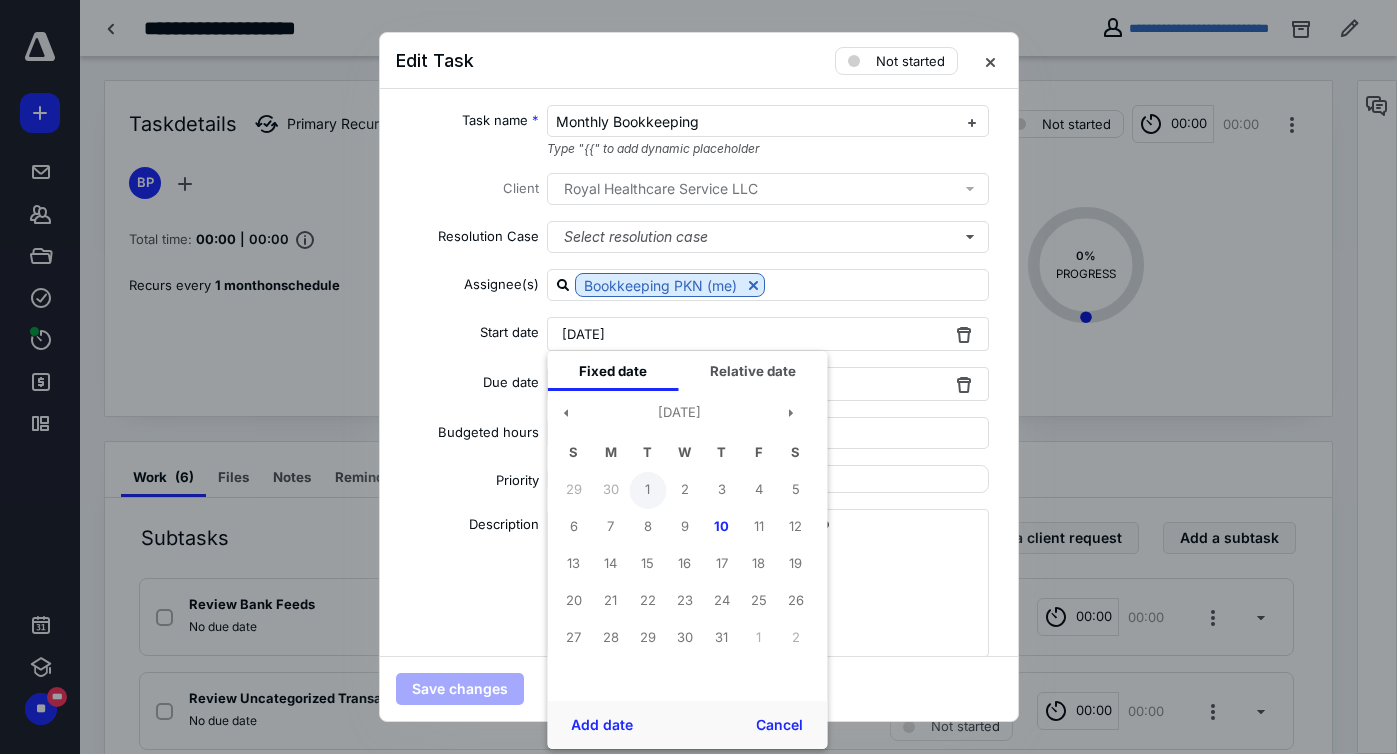 click on "1" at bounding box center [647, 490] 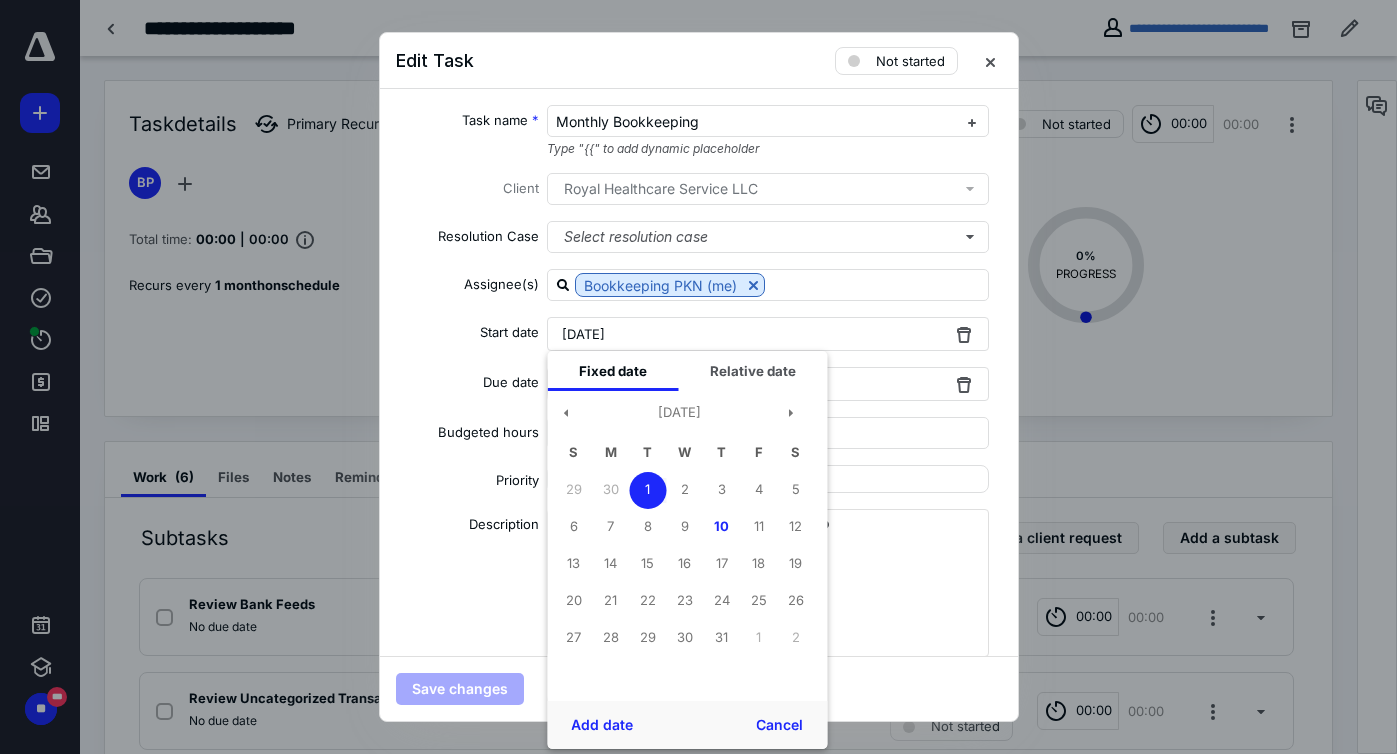 click on "1" at bounding box center [647, 490] 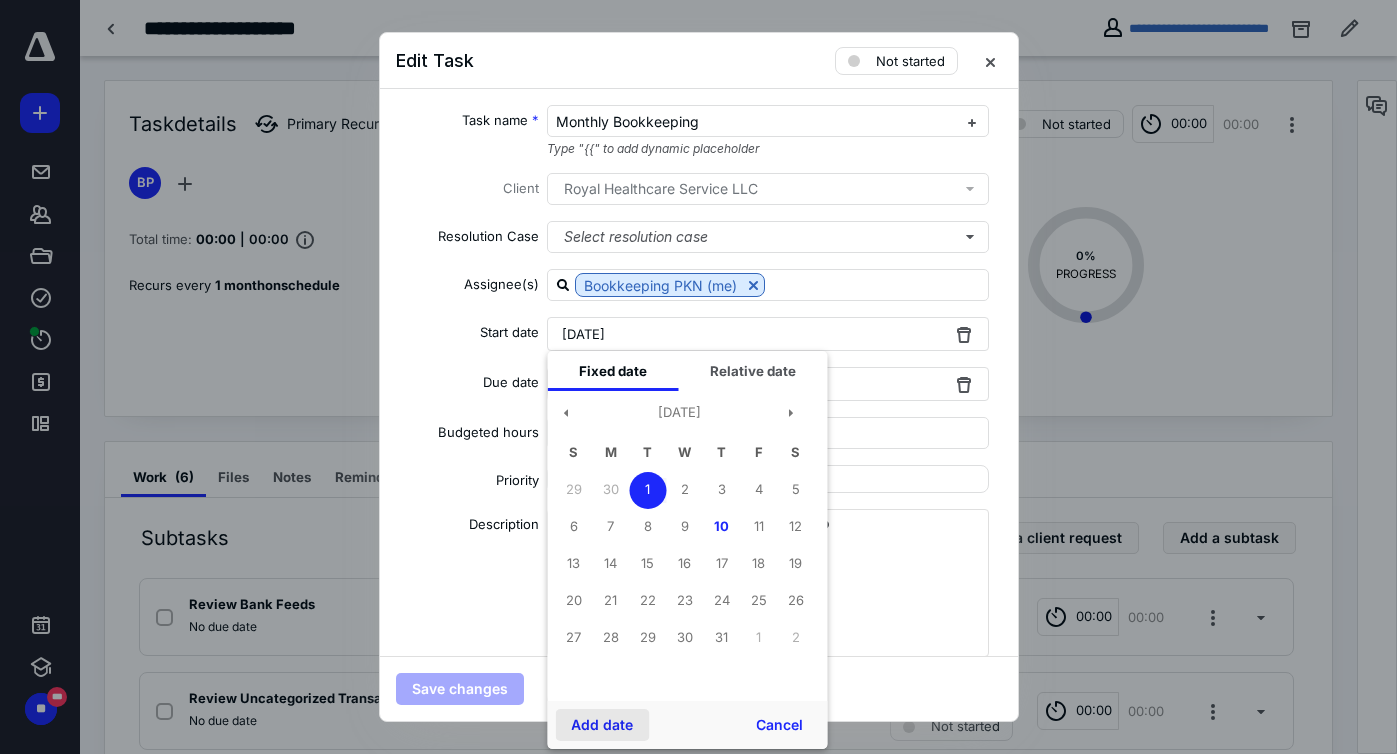click on "Add date" at bounding box center (602, 725) 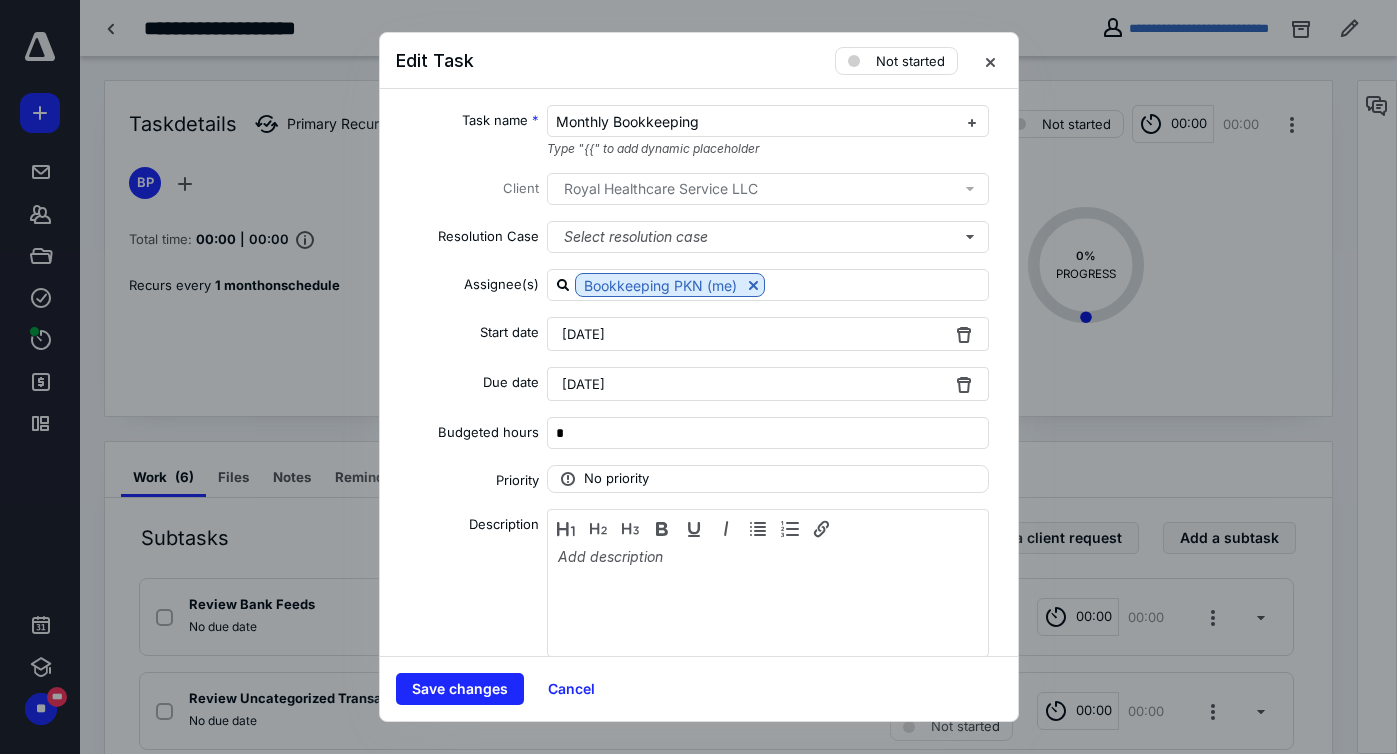 click on "[DATE]" at bounding box center [583, 384] 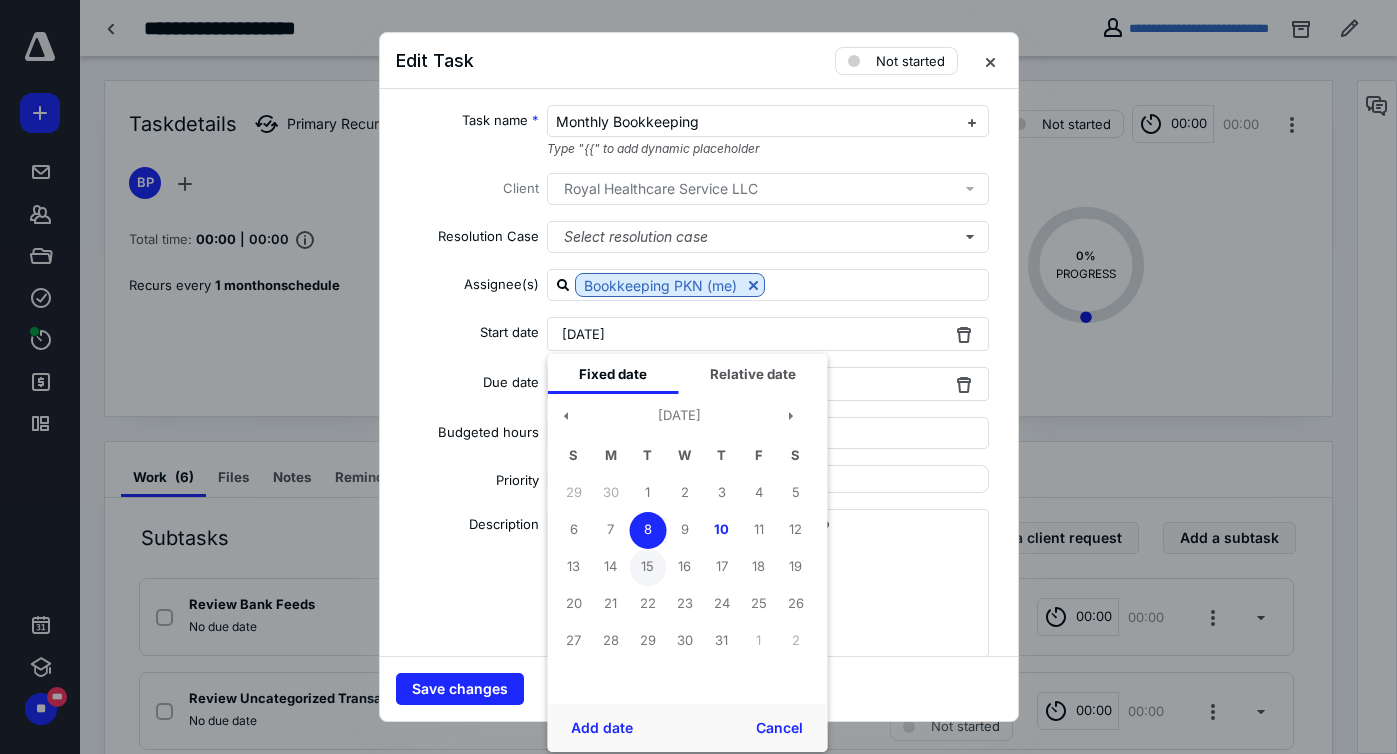 click on "15" at bounding box center (647, 567) 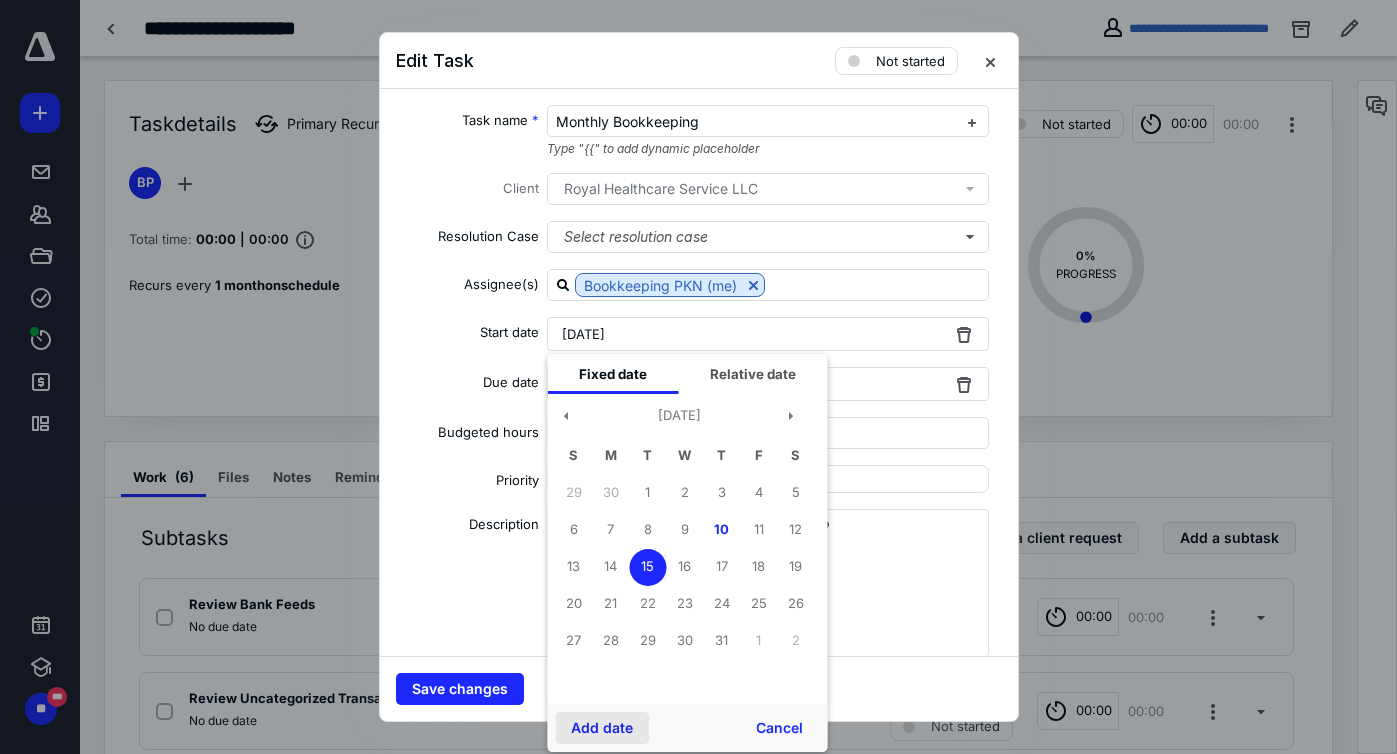 click on "Add date" at bounding box center [602, 728] 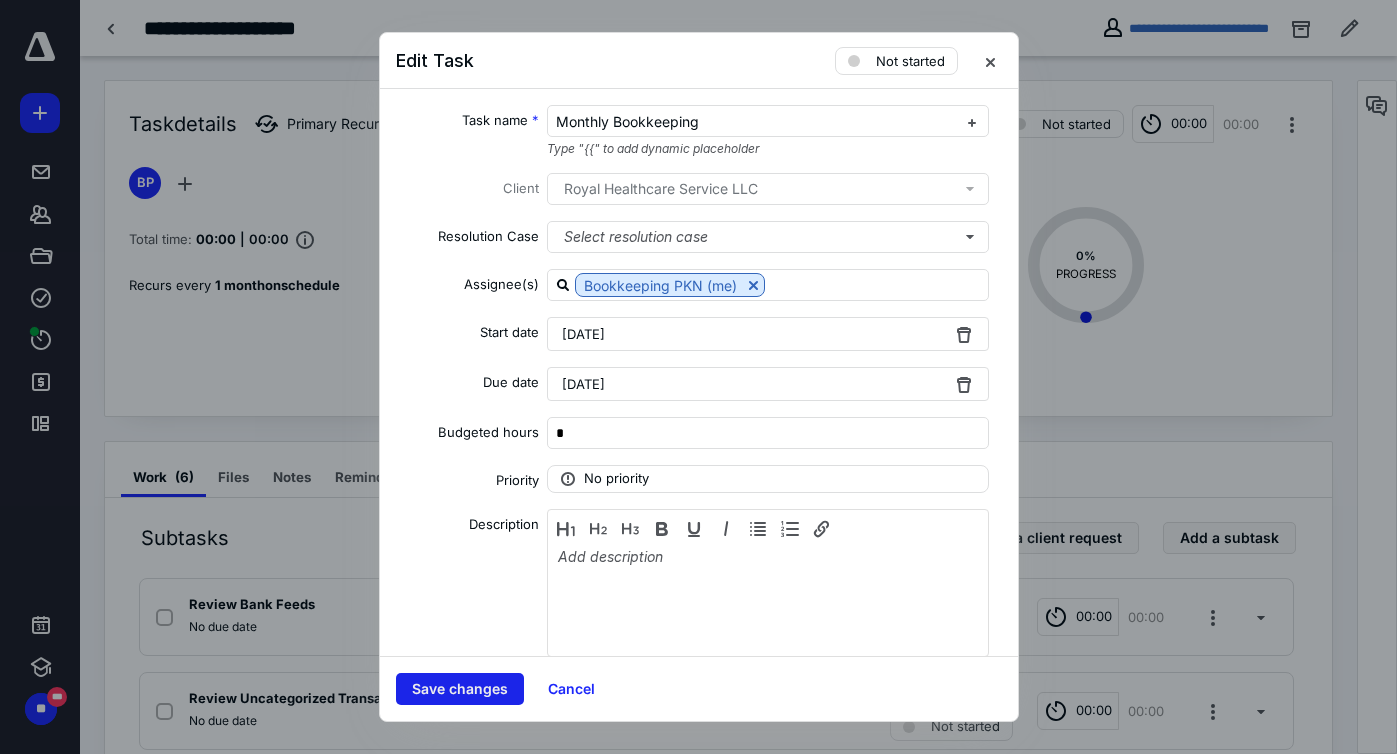 click on "Save changes" at bounding box center (460, 689) 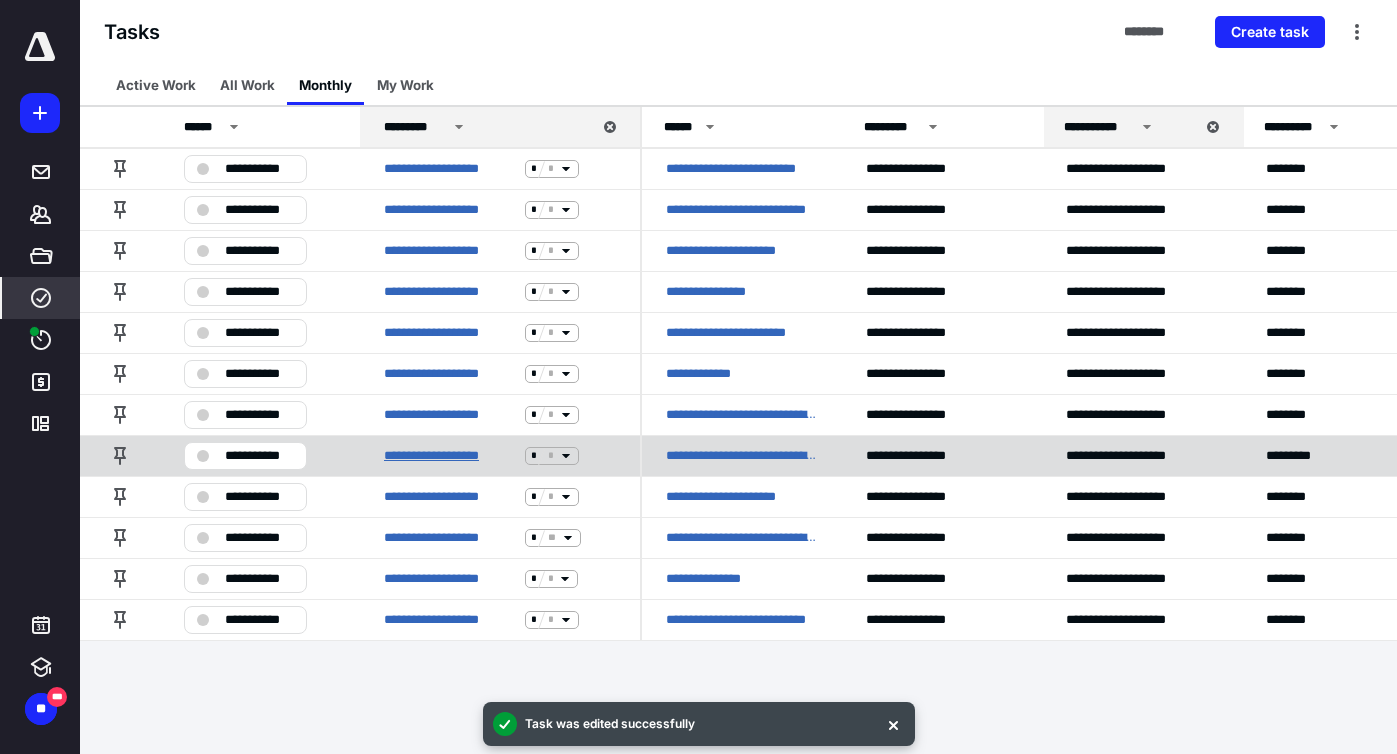 click on "**********" at bounding box center [450, 456] 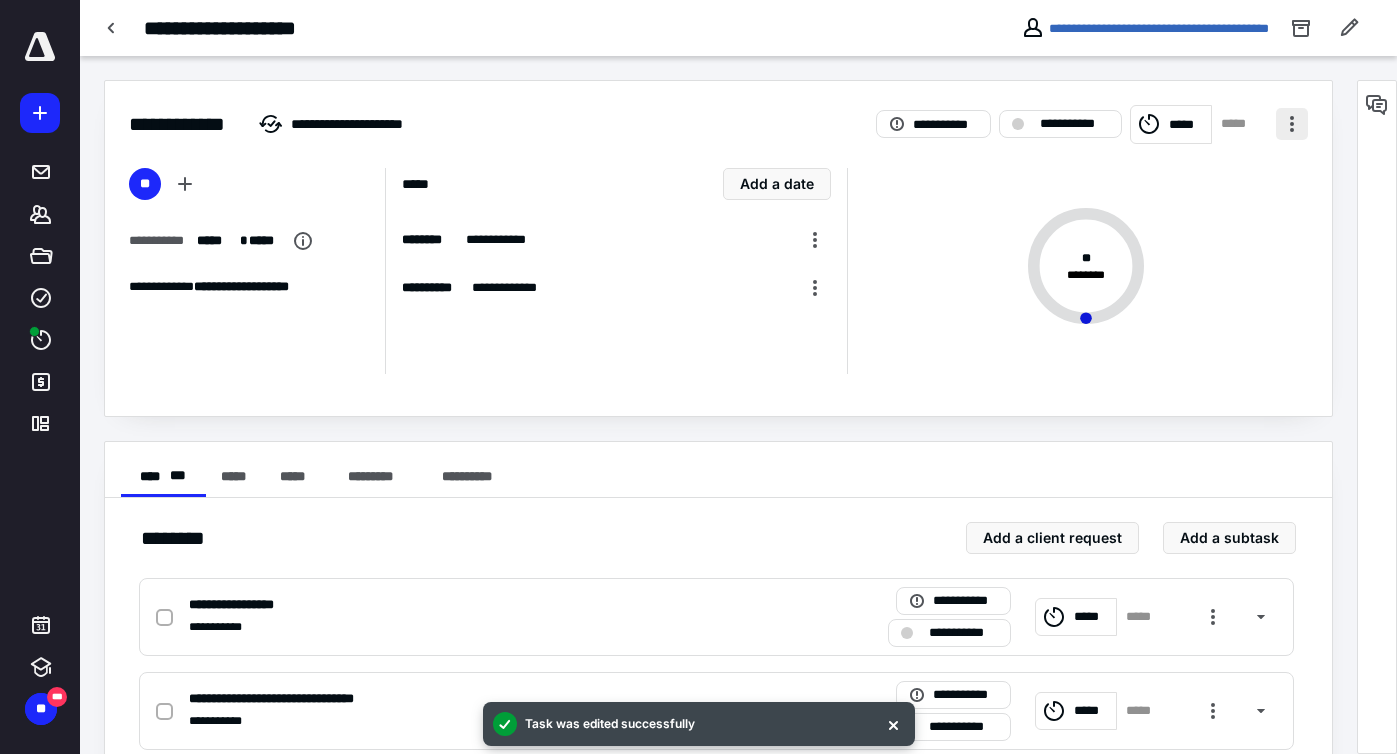 click at bounding box center (1292, 124) 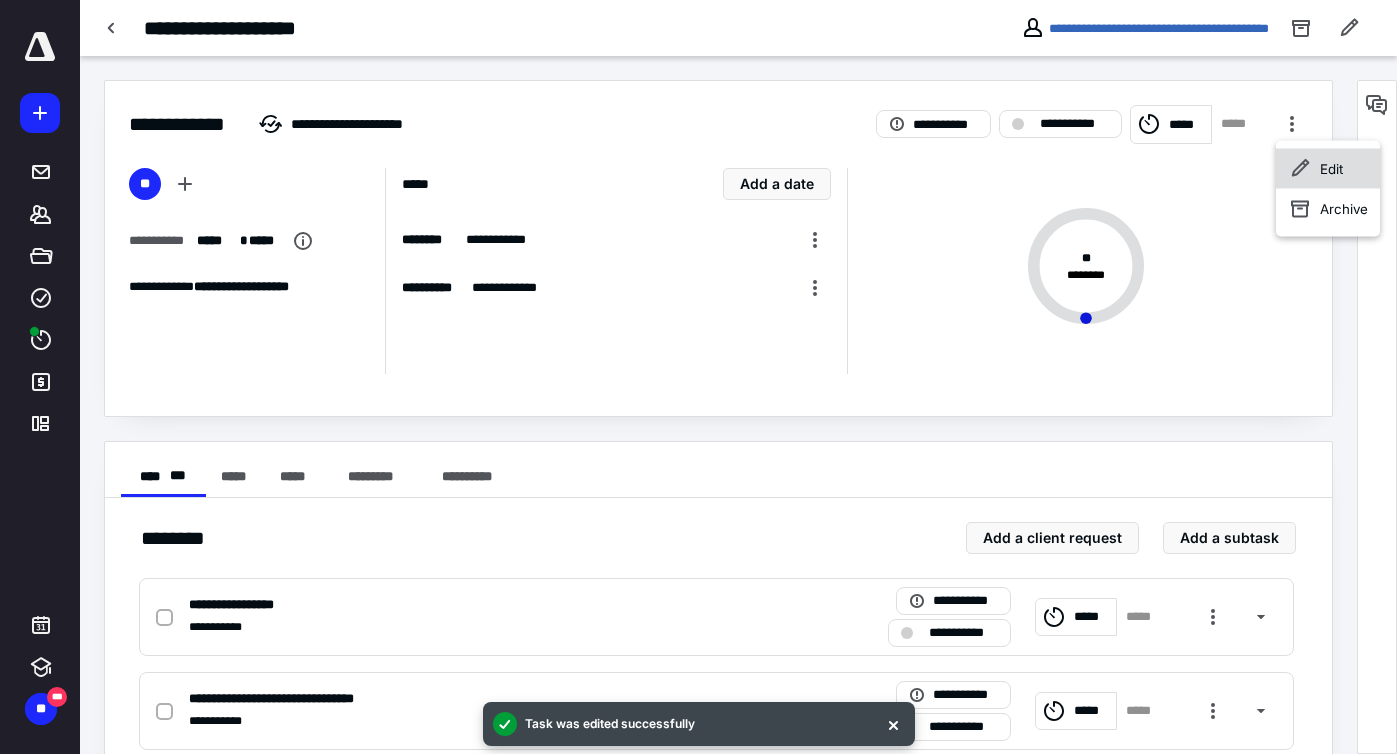 click on "Edit" at bounding box center (1328, 169) 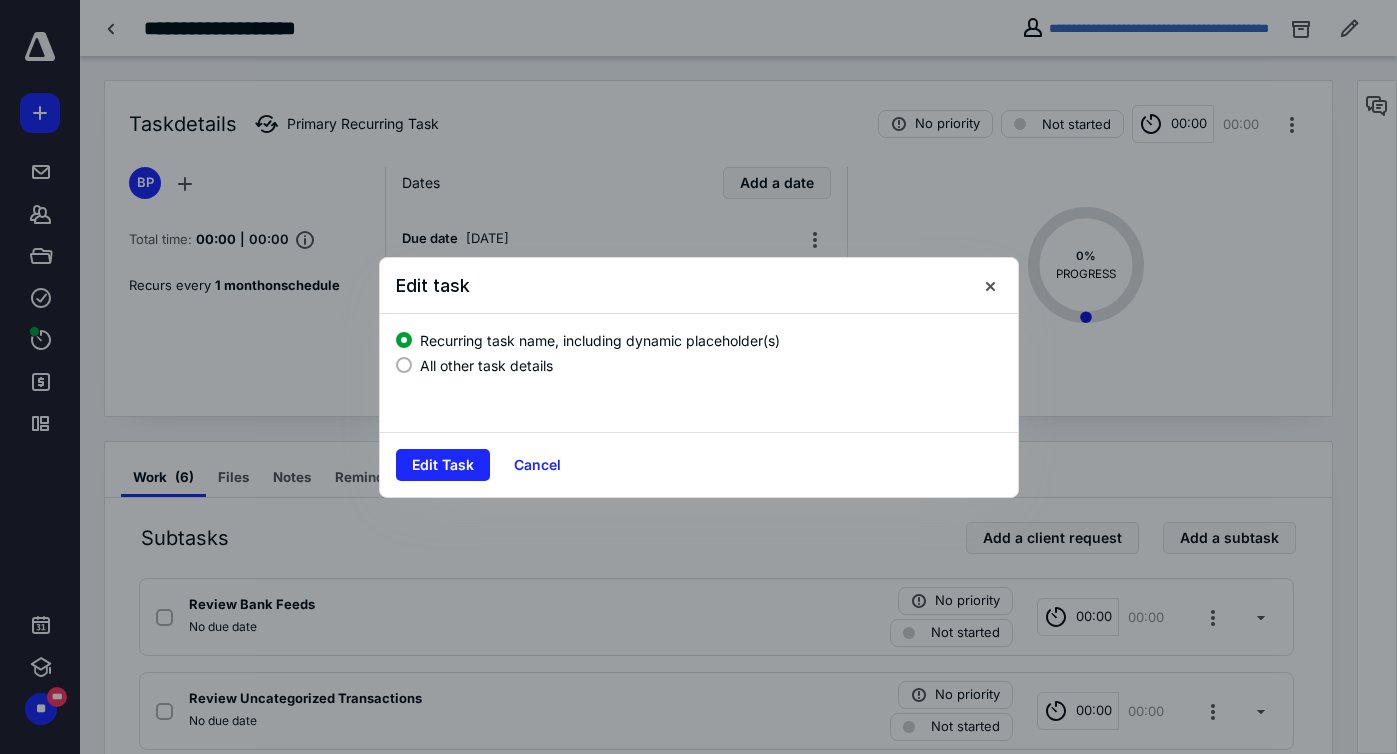 click on "All other task details" at bounding box center (486, 365) 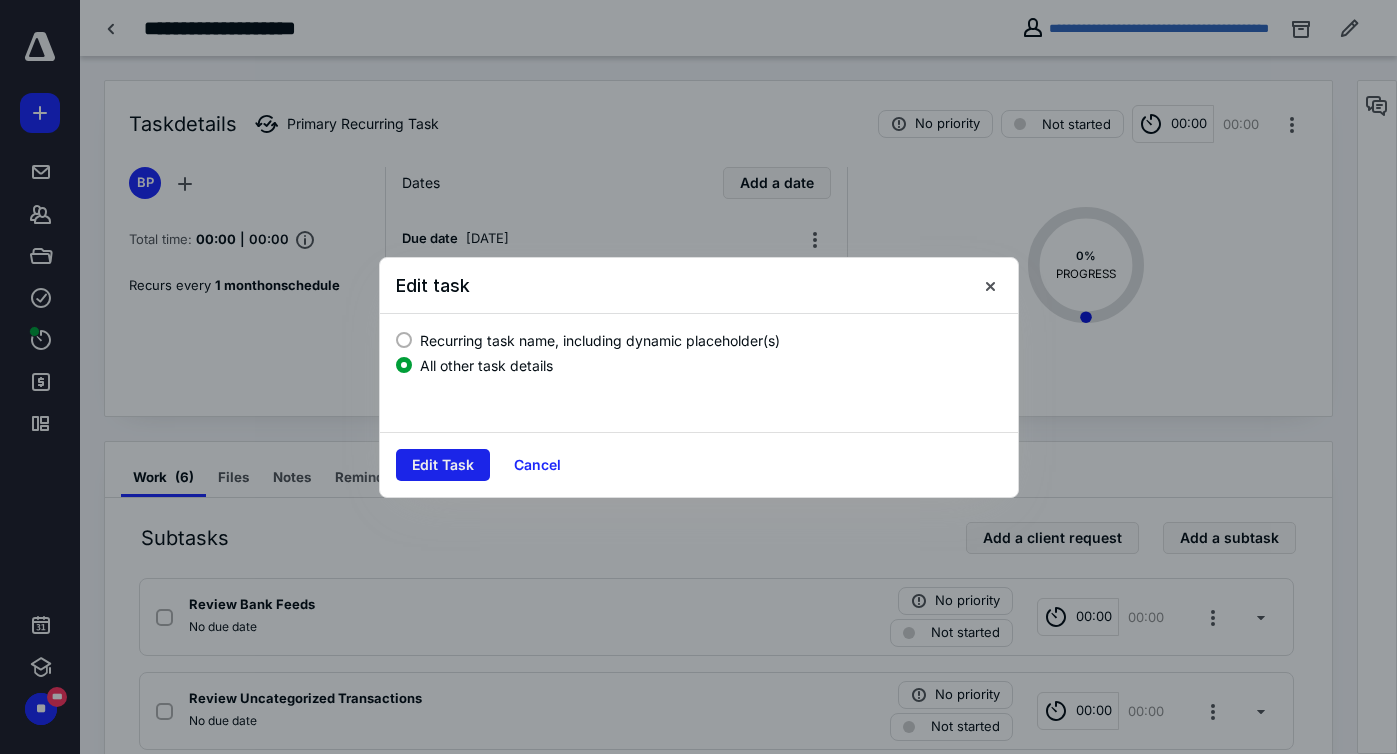 click on "Edit Task" at bounding box center (443, 465) 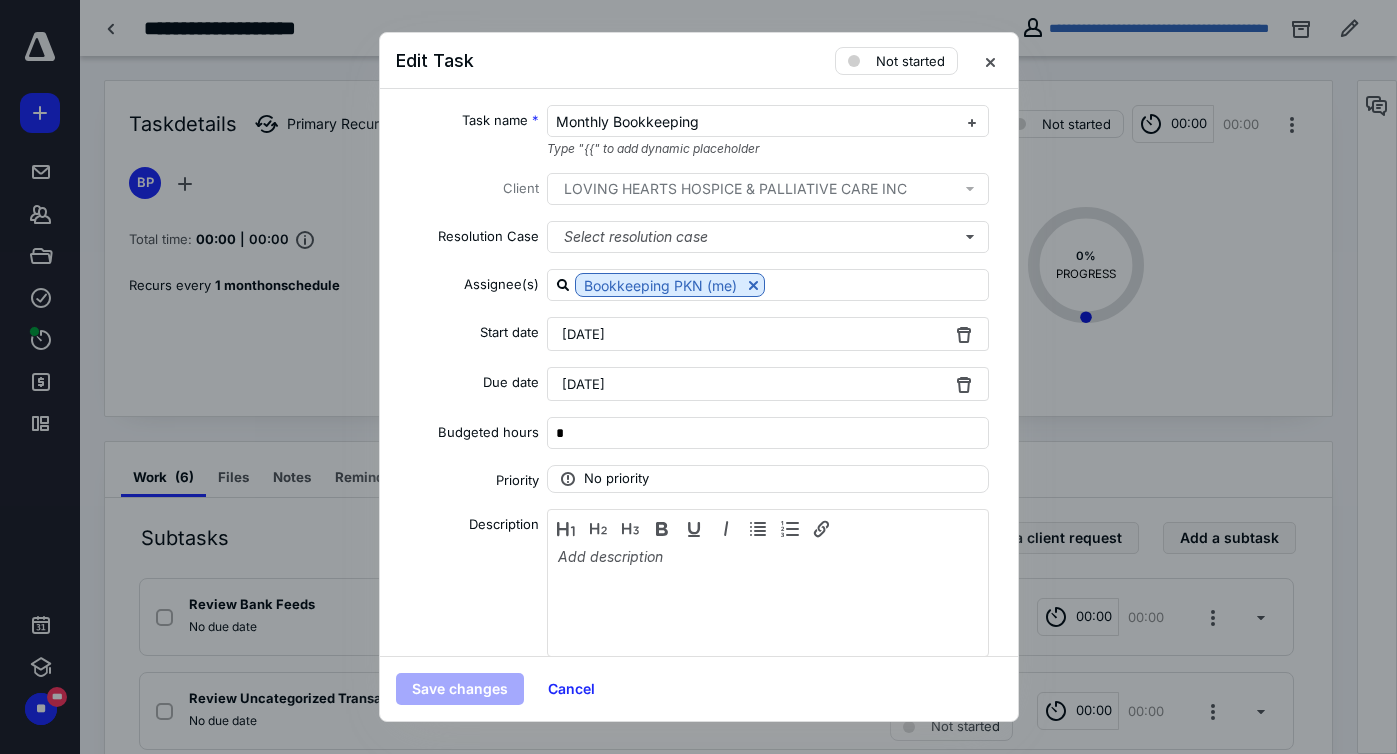click on "Task name   * Monthly Bookkeeping Type "{{" to add dynamic placeholder Client  LOVING HEARTS HOSPICE & PALLIATIVE CARE INC Resolution Case Select resolution case Assignee(s) Bookkeeping PKN (me) Start date [DATE] Due date [DATE] Budgeted hours * Priority No priority Description Recurring Recreate on Due date schedule Recur Monthly every * month(s) Create task(s) * day(s) before their due date Tax preparation fields" at bounding box center [699, 372] 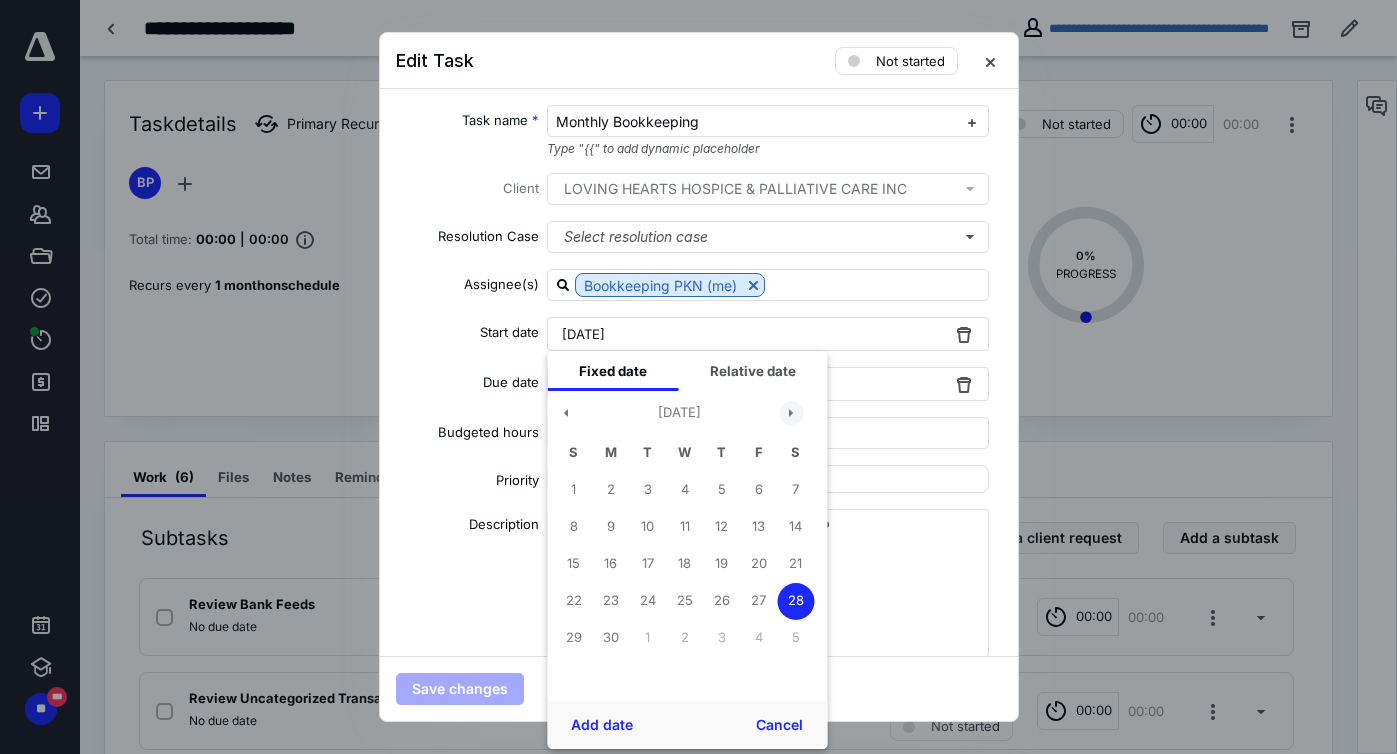 click at bounding box center (791, 413) 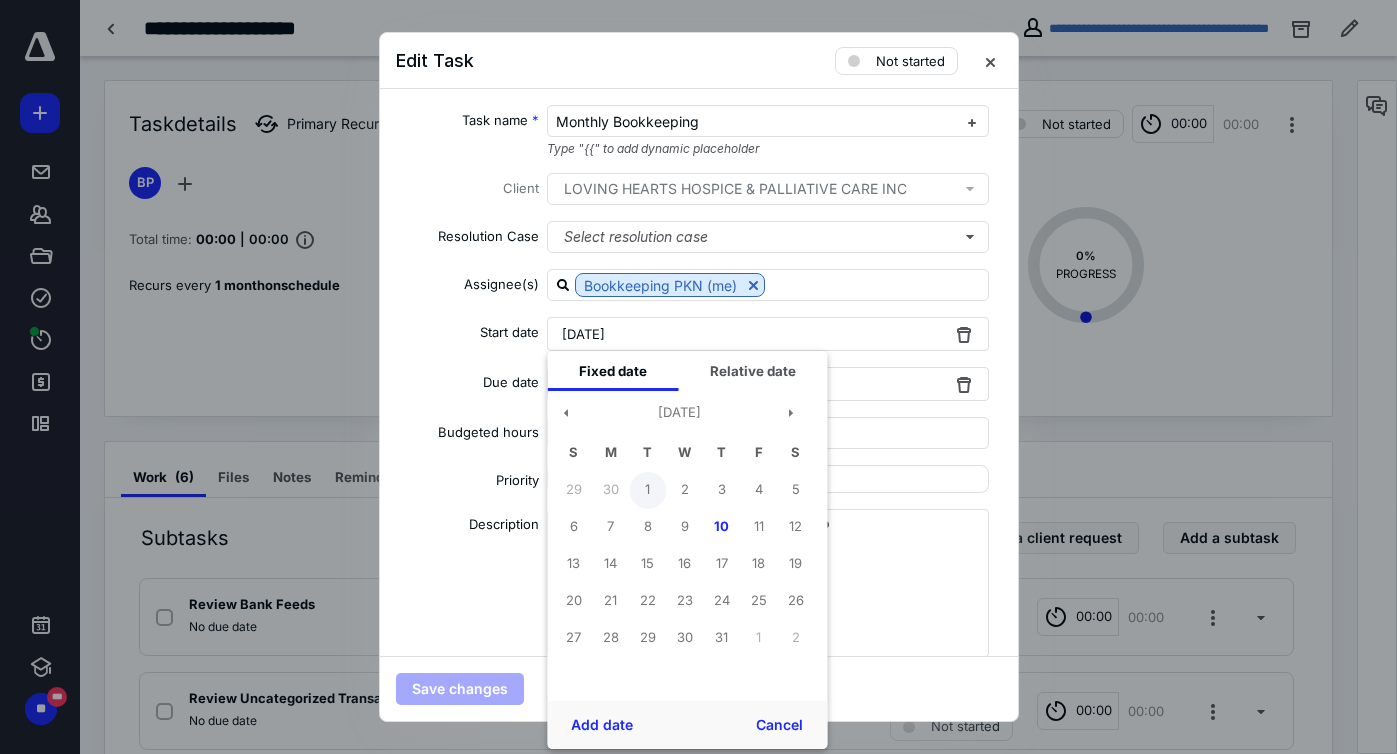 click on "1" at bounding box center [647, 490] 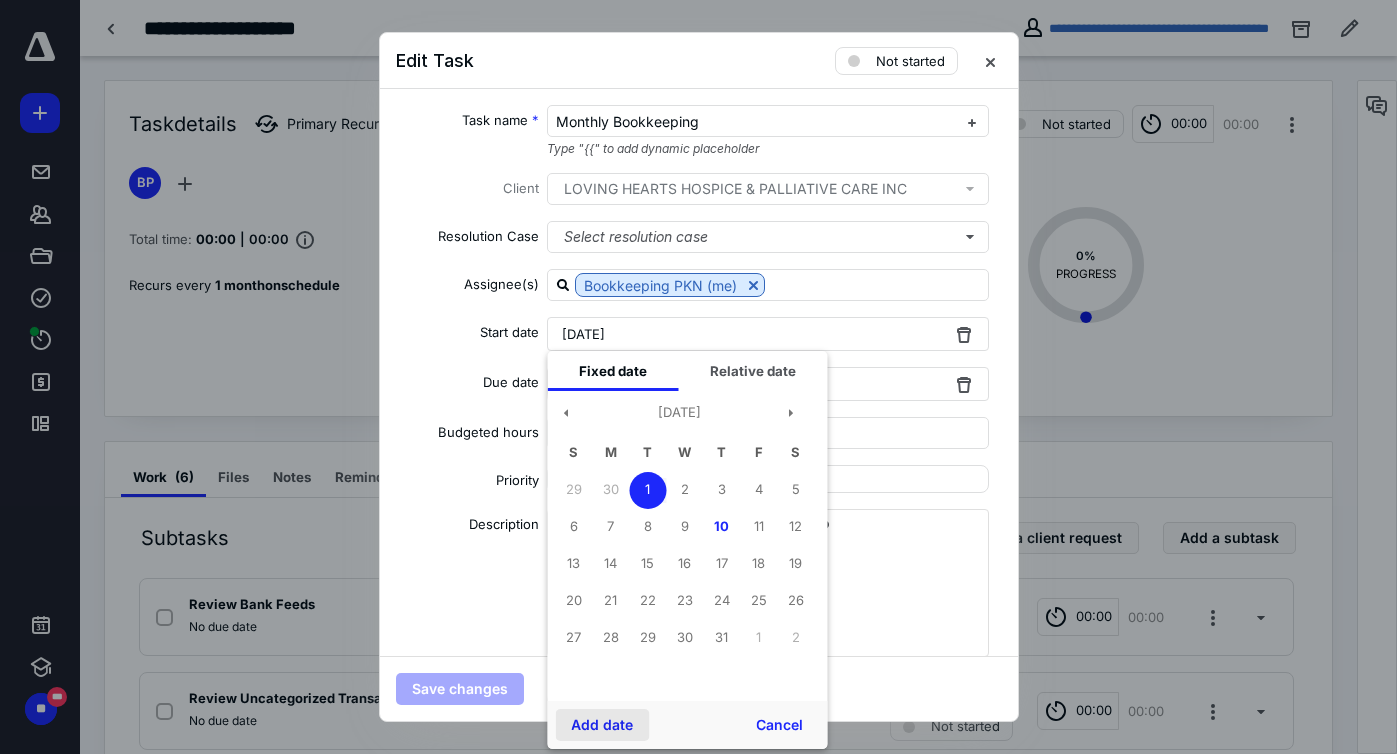 click on "Add date" at bounding box center (602, 725) 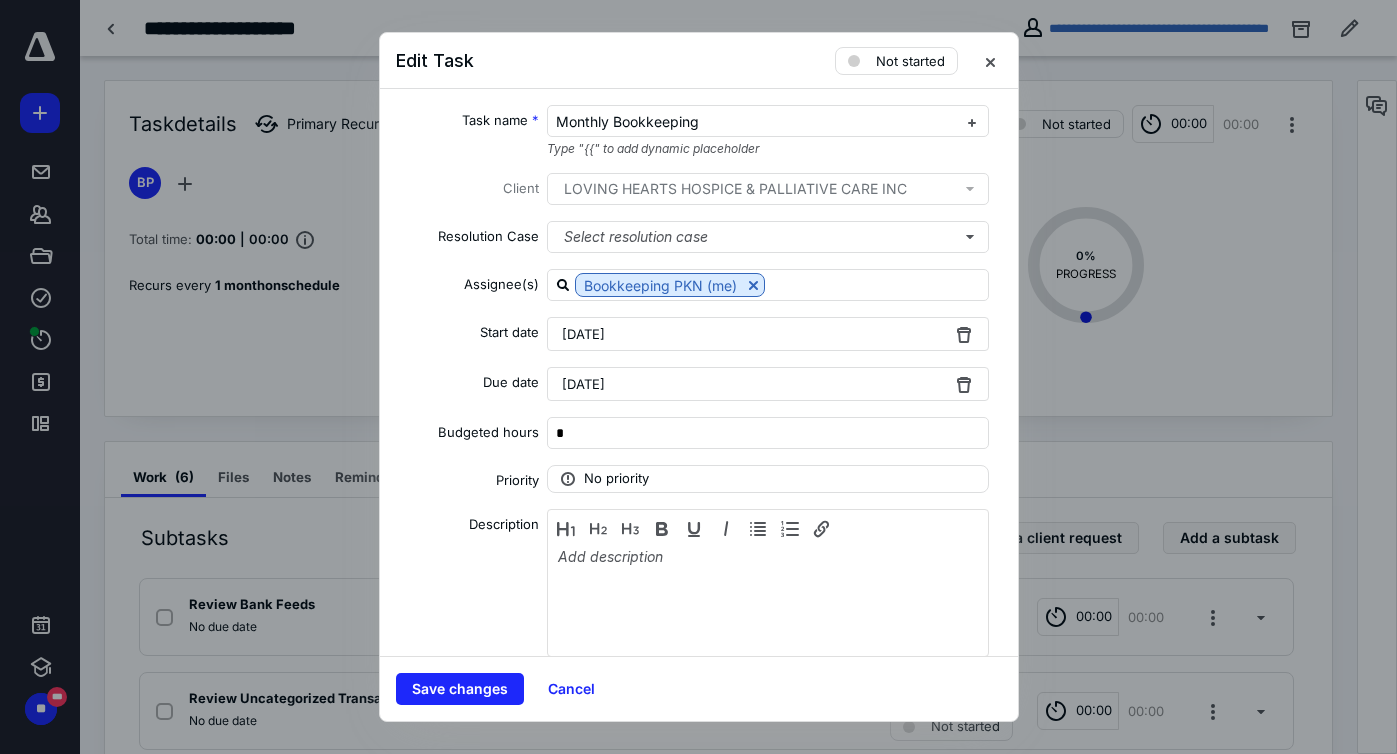 click on "[DATE]" at bounding box center [768, 384] 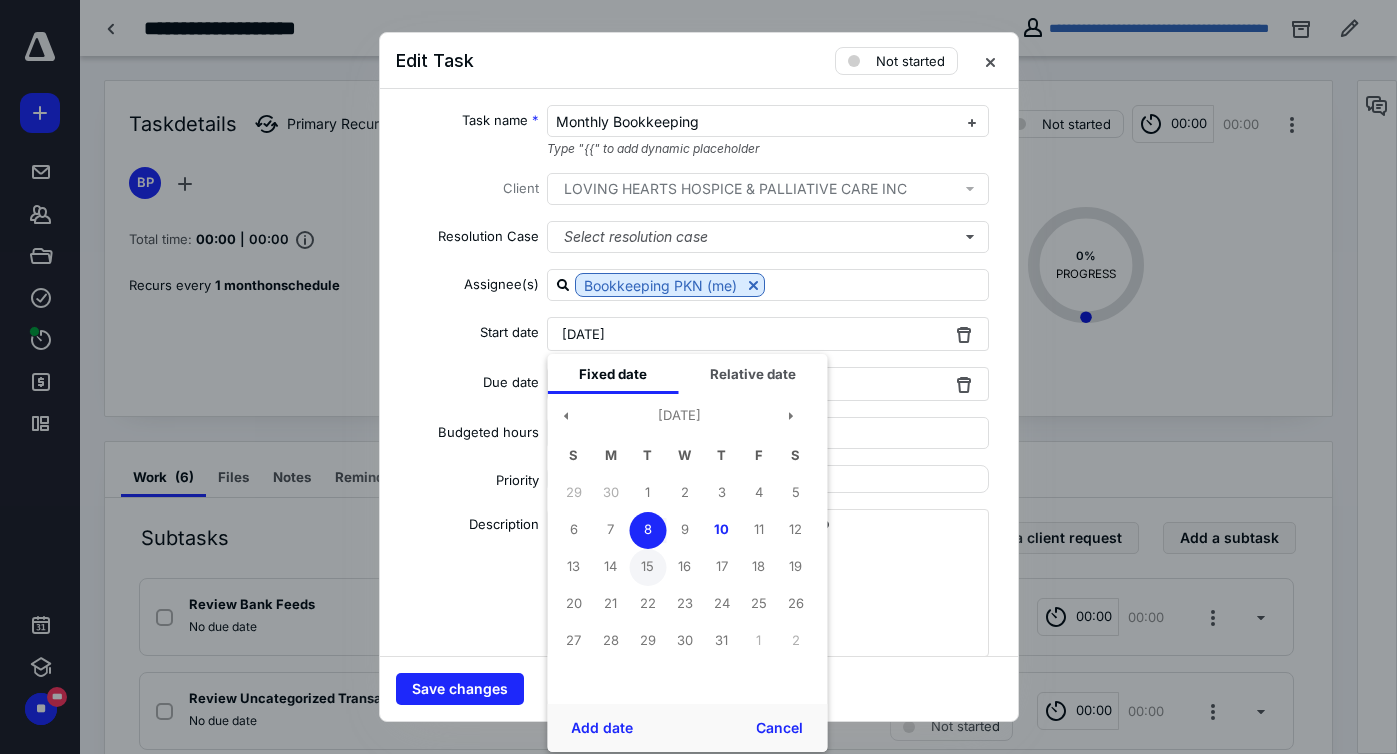 click on "15" at bounding box center (647, 567) 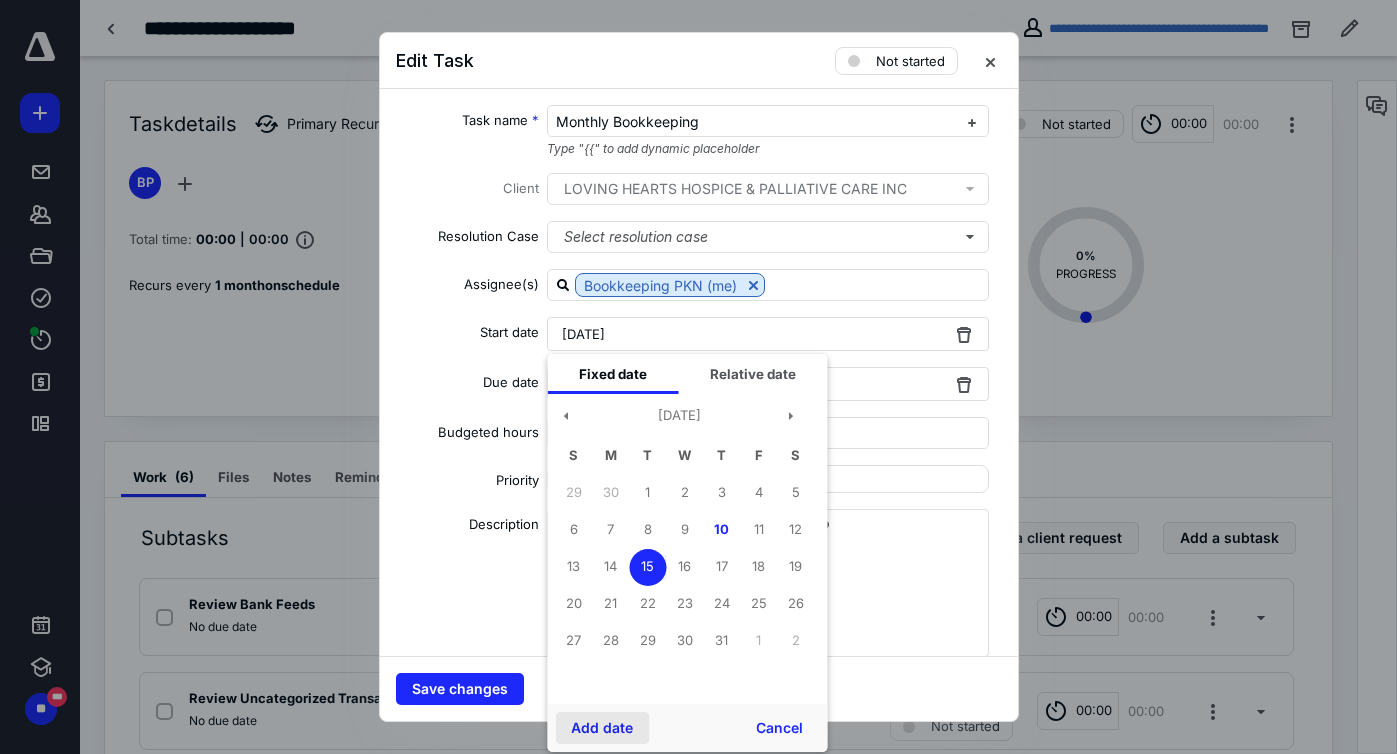 click on "Add date" at bounding box center (602, 728) 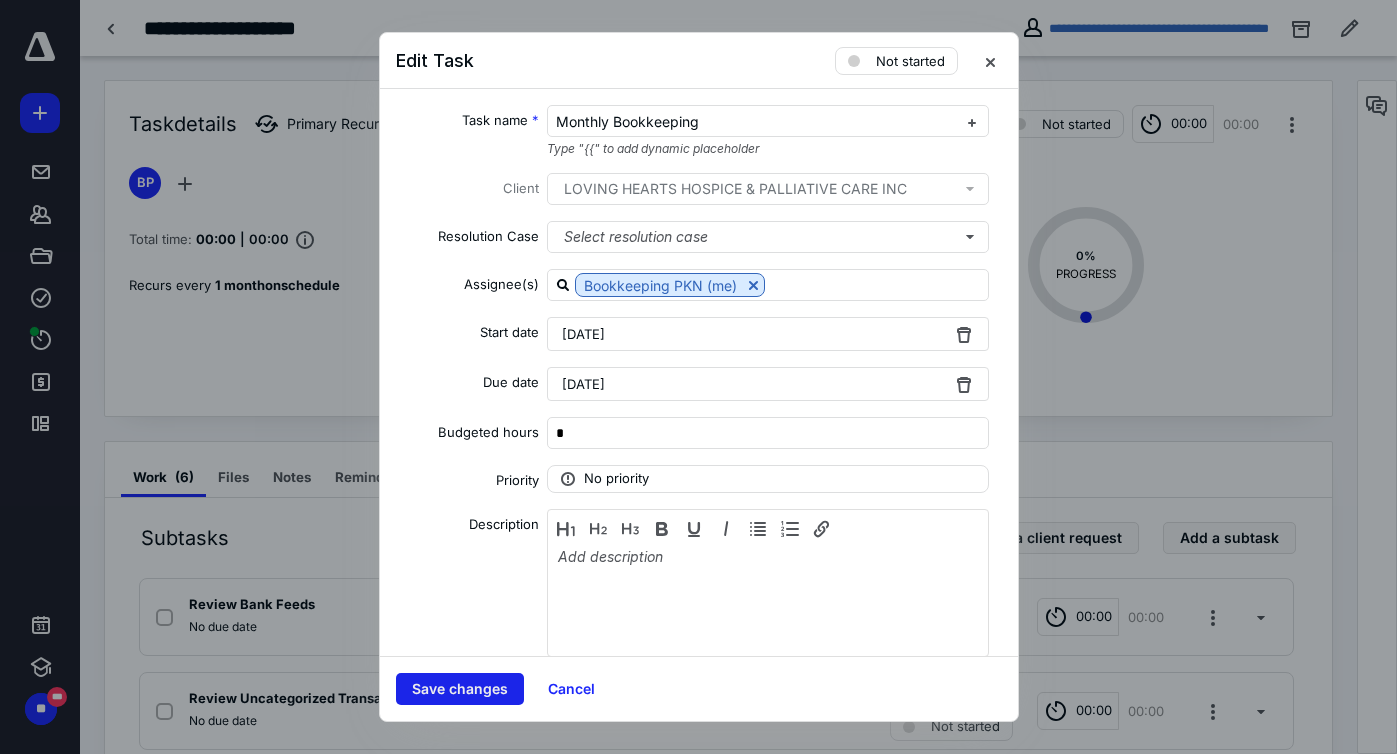 click on "Save changes" at bounding box center [460, 689] 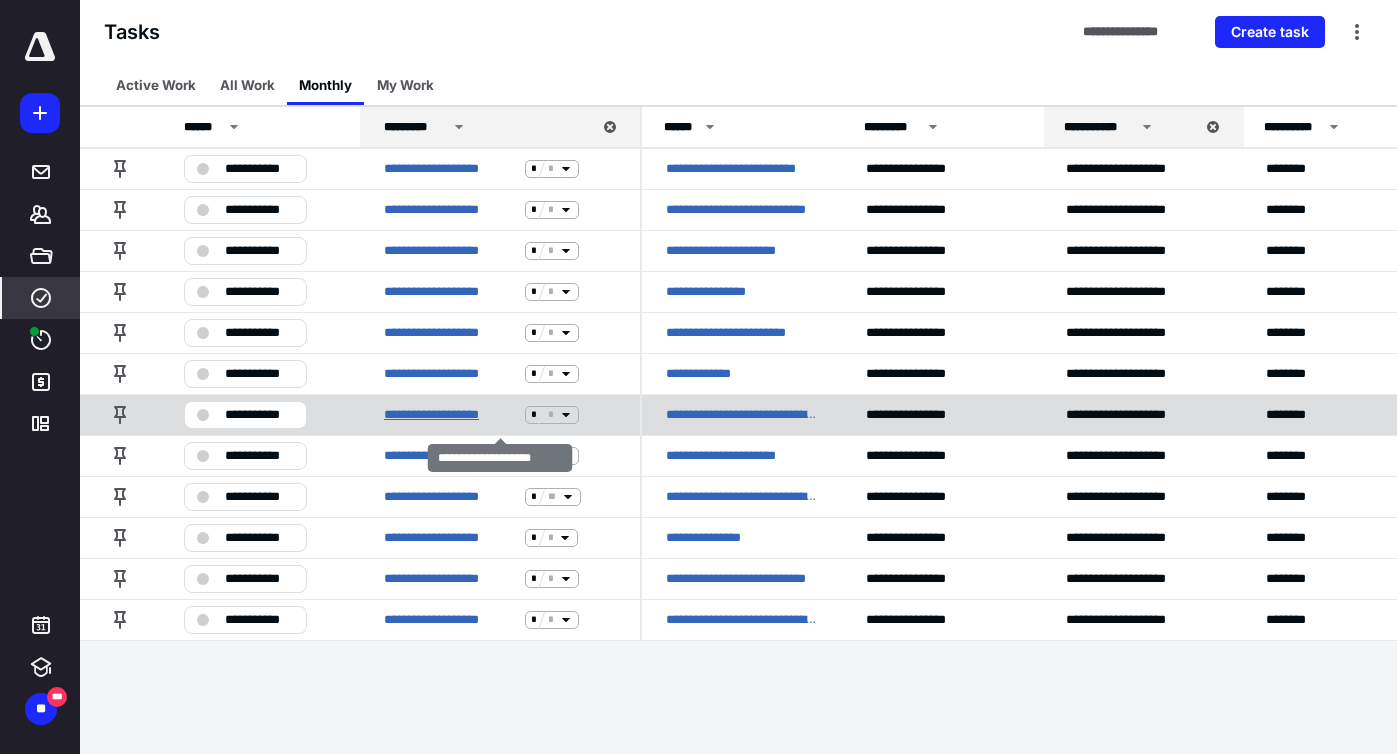 click on "**********" at bounding box center [450, 415] 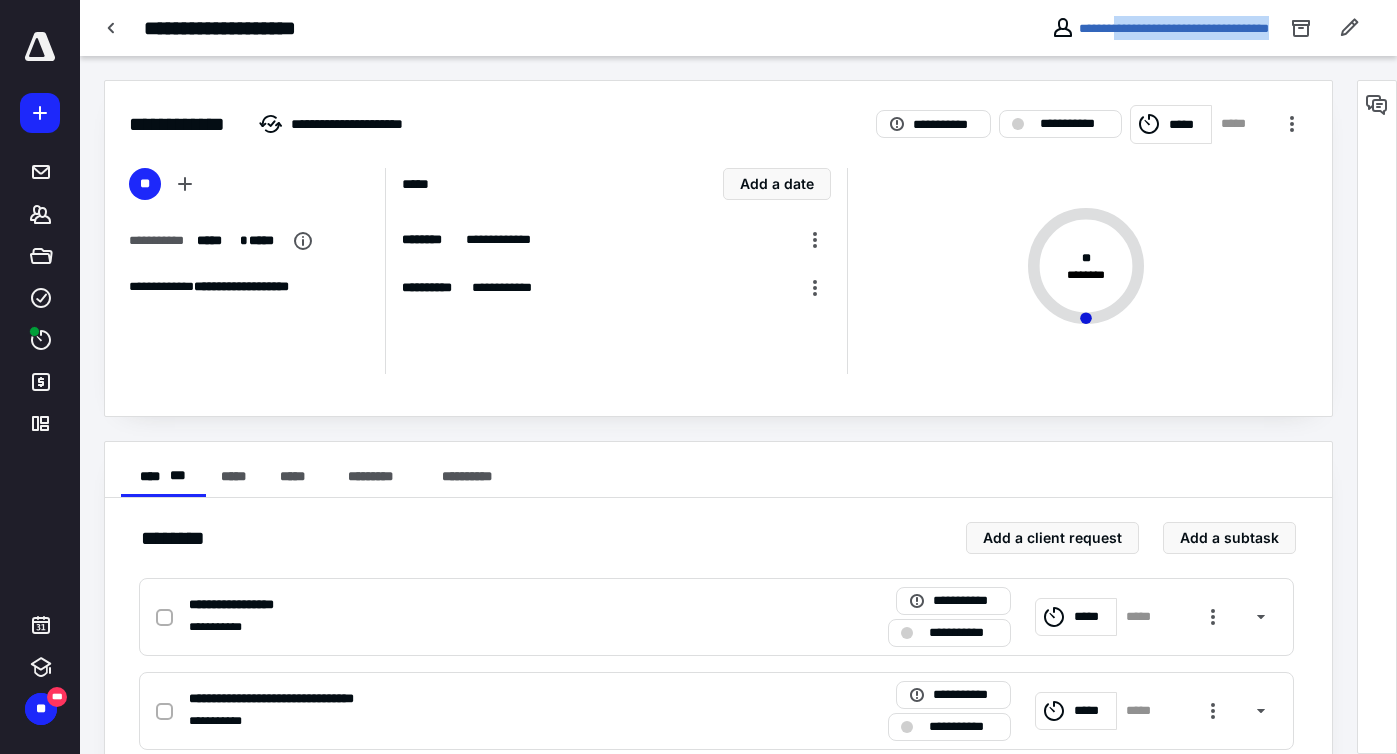click on "**********" at bounding box center [1216, 28] 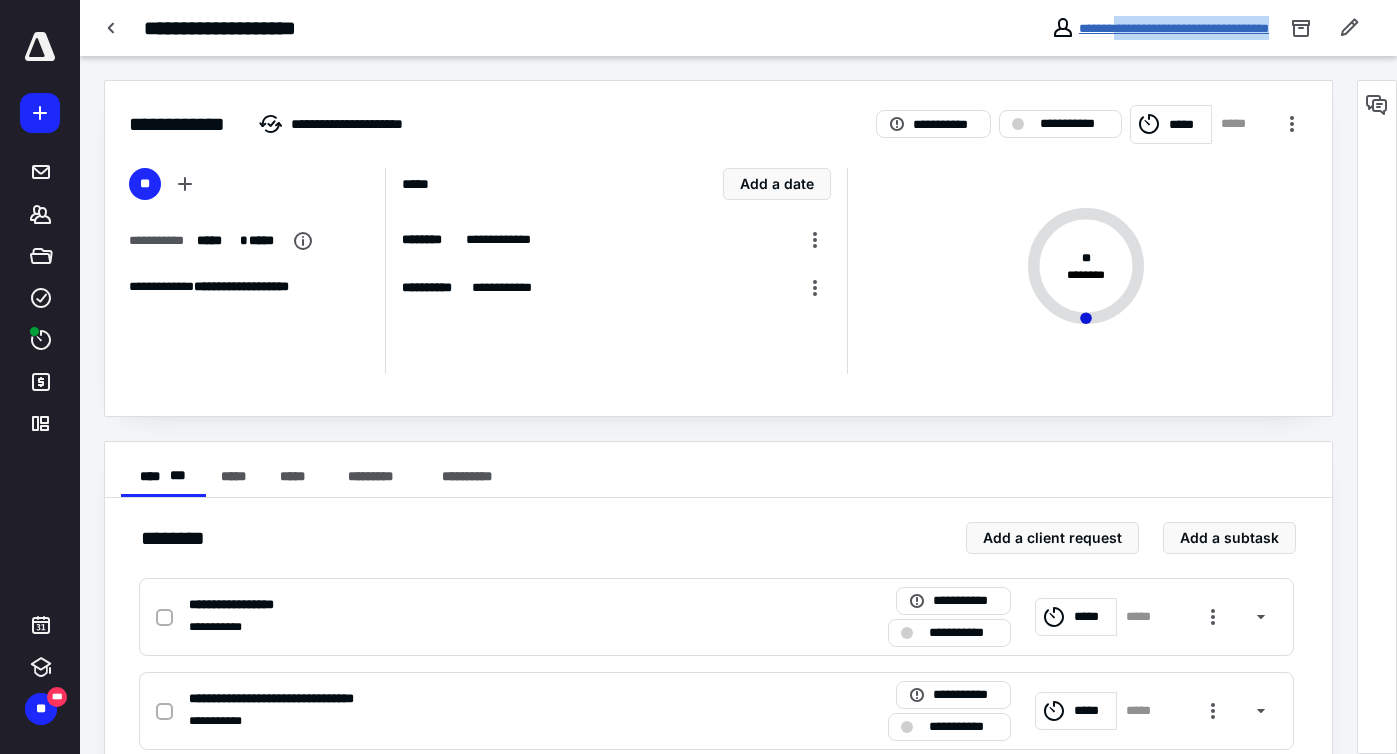 click on "**********" at bounding box center (1174, 28) 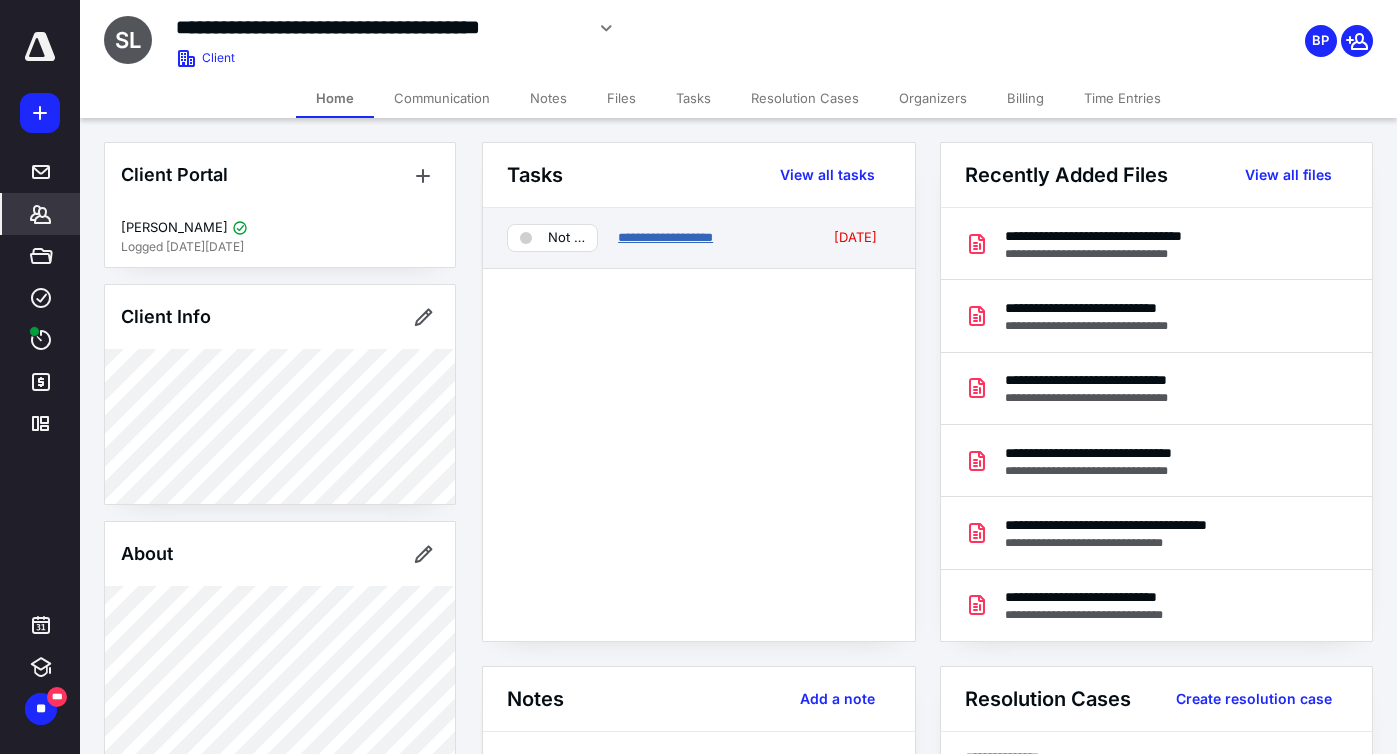 click on "**********" at bounding box center [665, 237] 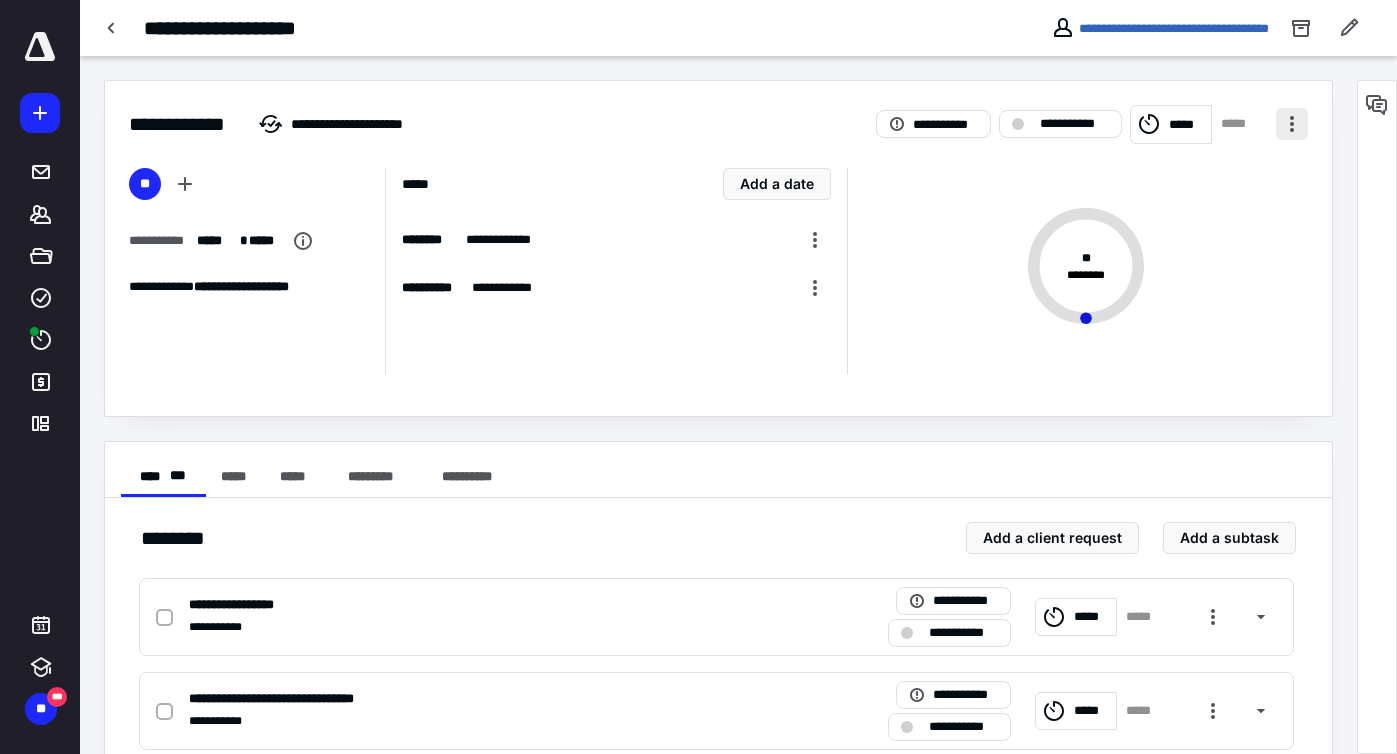 click at bounding box center (1292, 124) 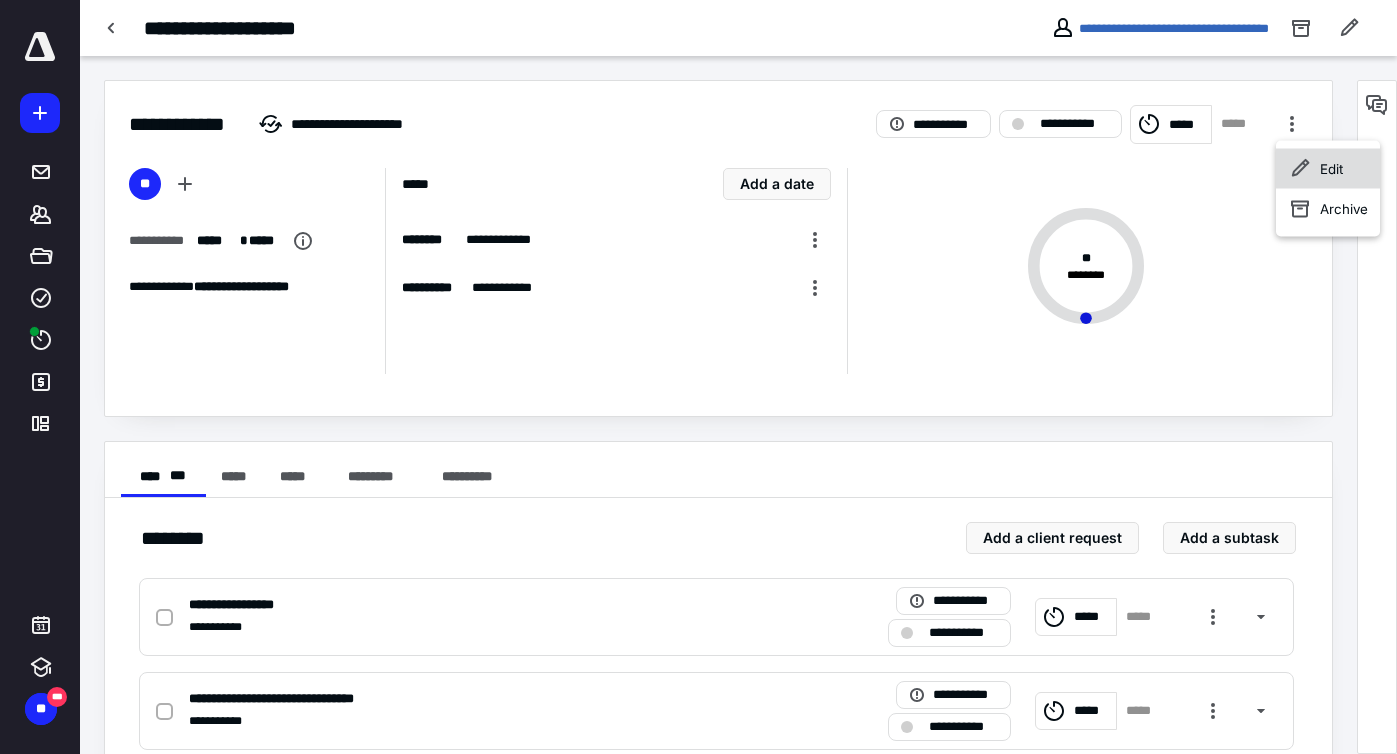 click on "Edit" at bounding box center (1328, 169) 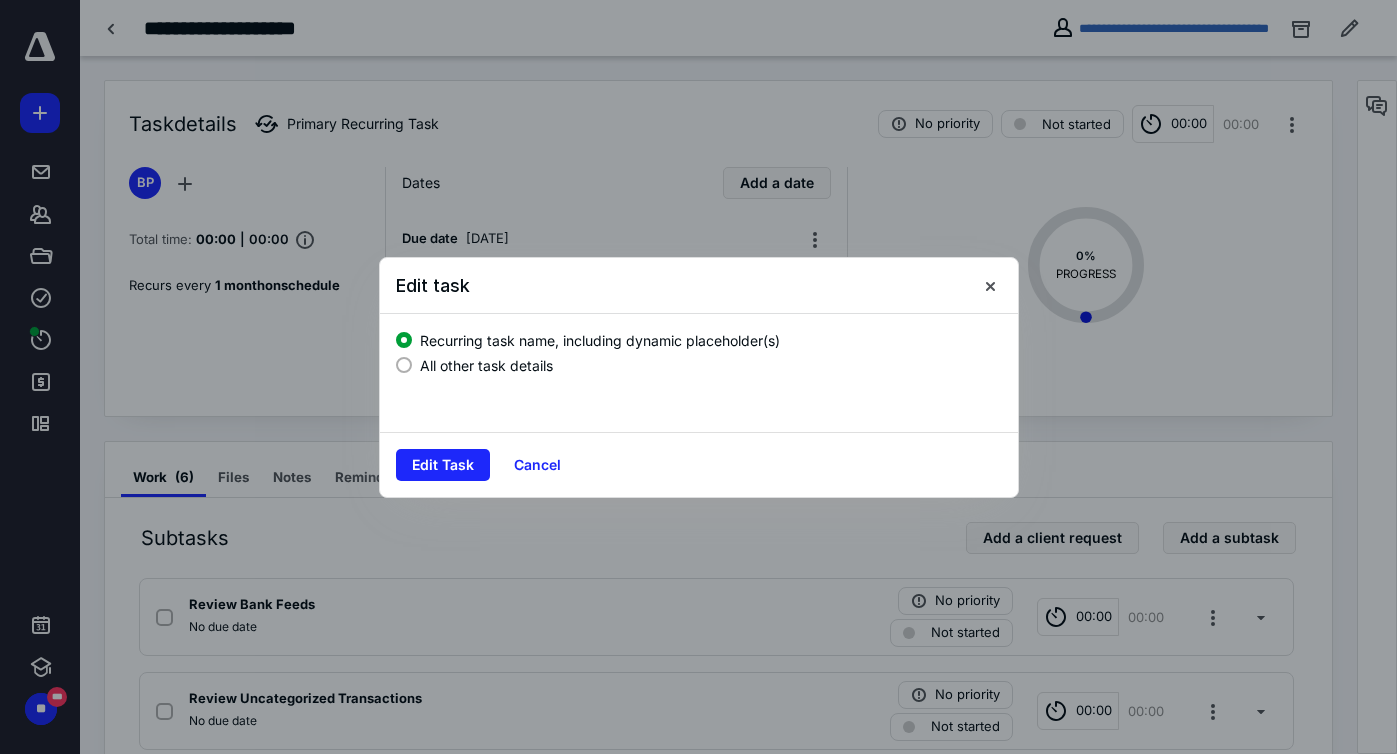 click on "All other task details" at bounding box center (486, 365) 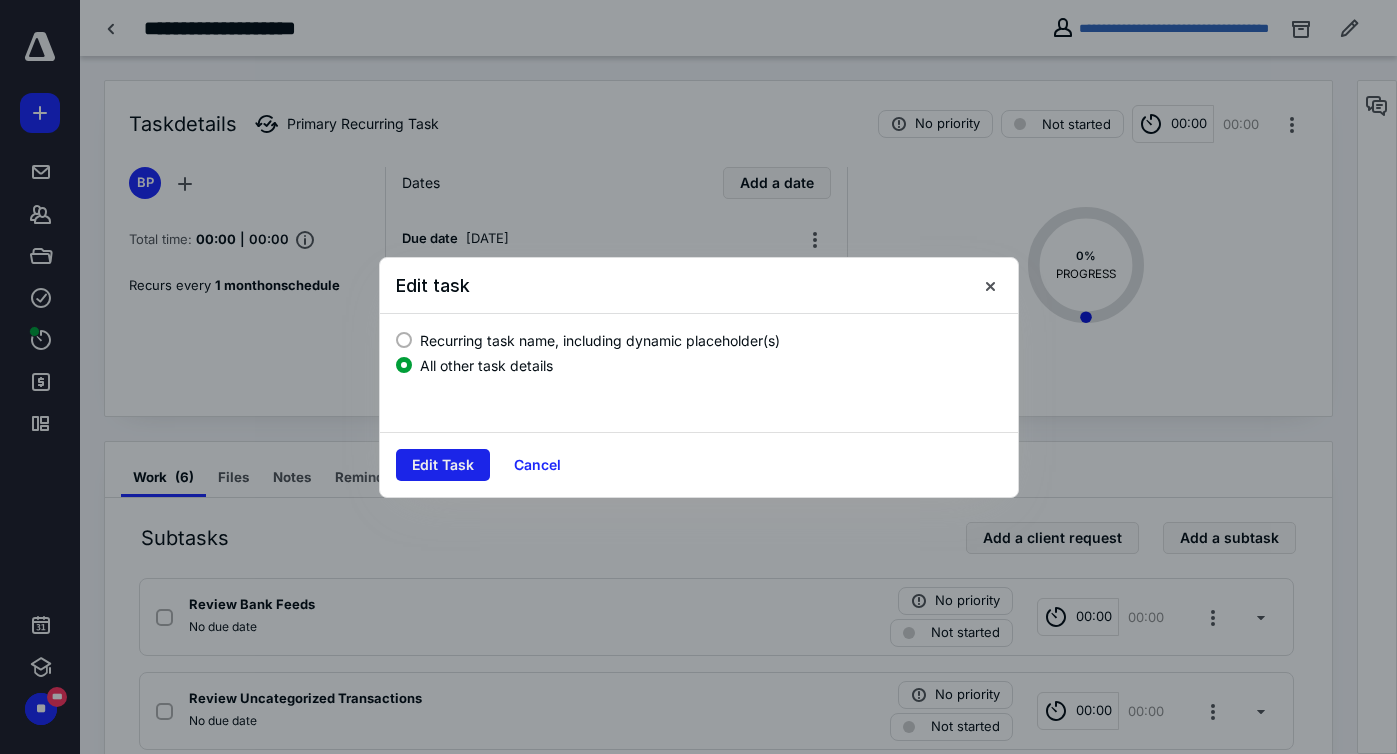 click on "Edit Task" at bounding box center (443, 465) 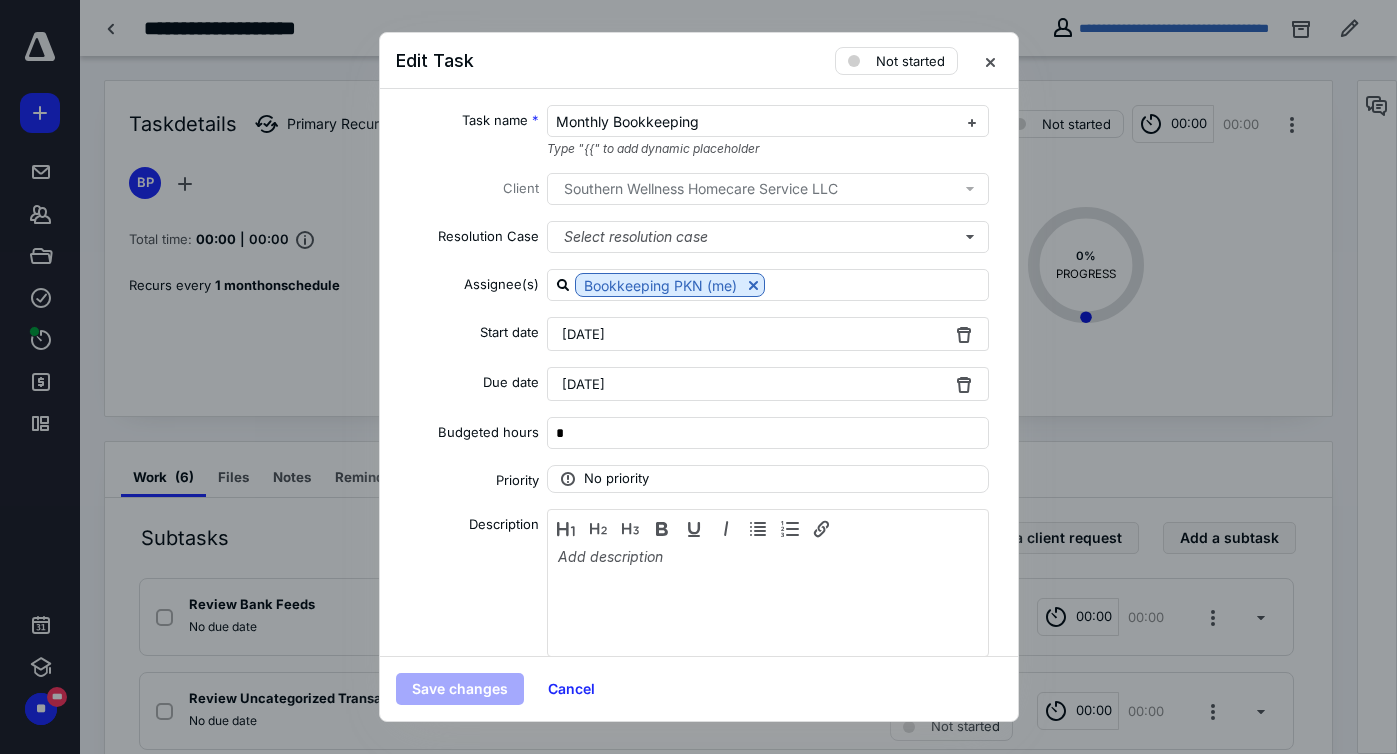click on "[DATE]" at bounding box center [768, 334] 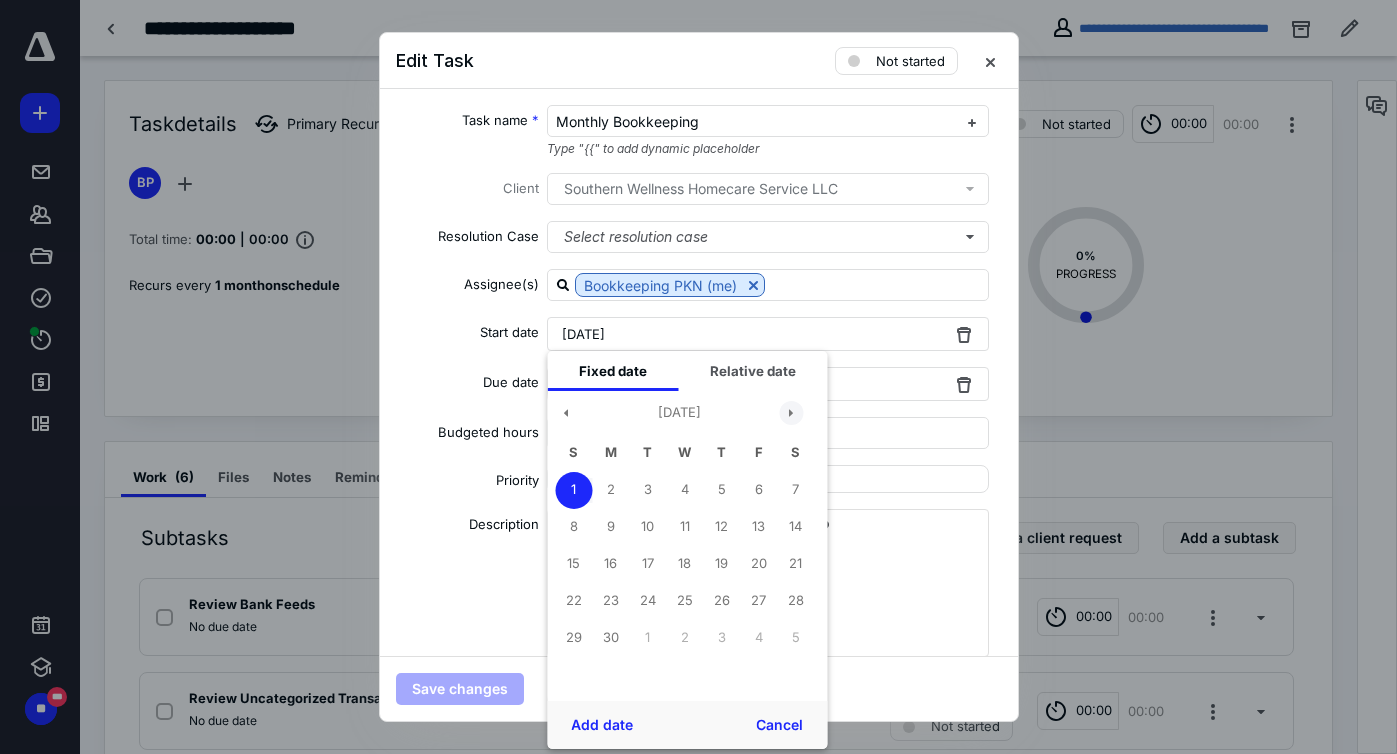 click at bounding box center (791, 413) 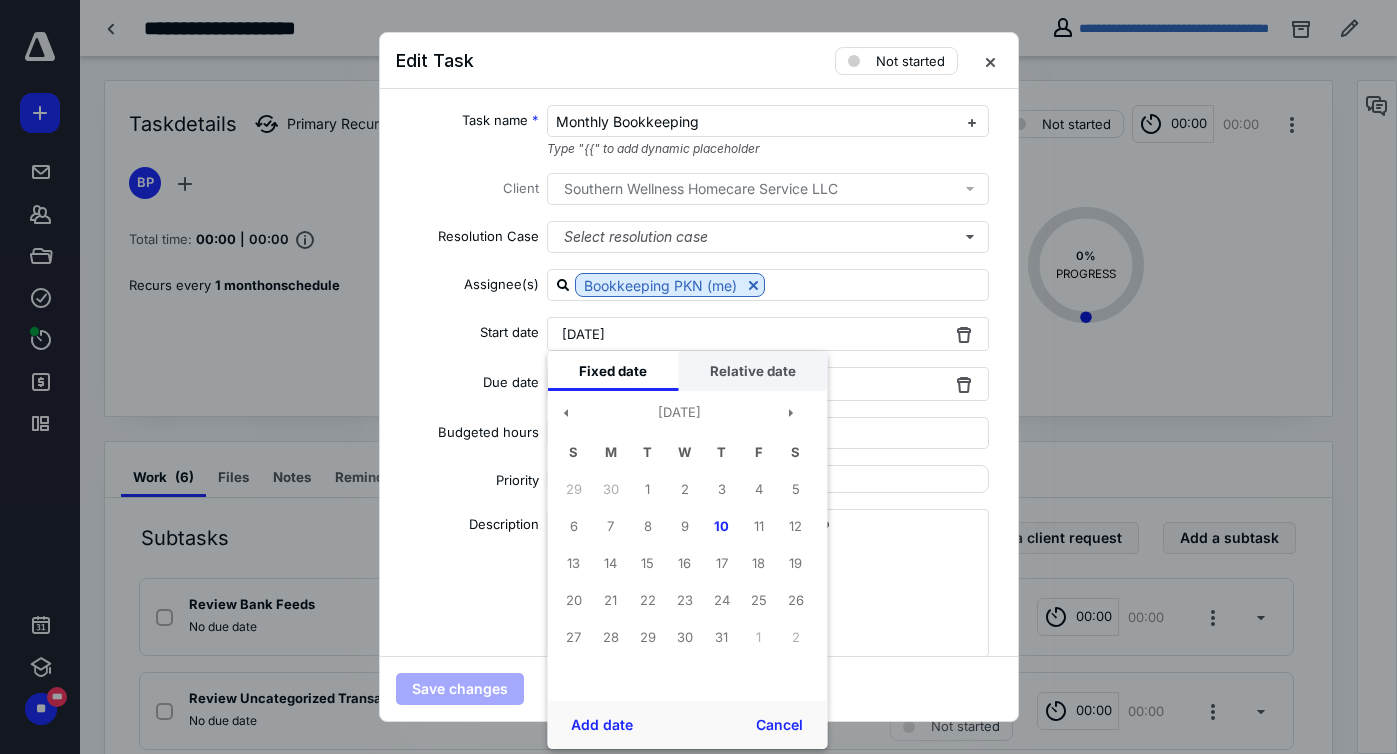 click on "Relative date" at bounding box center [752, 371] 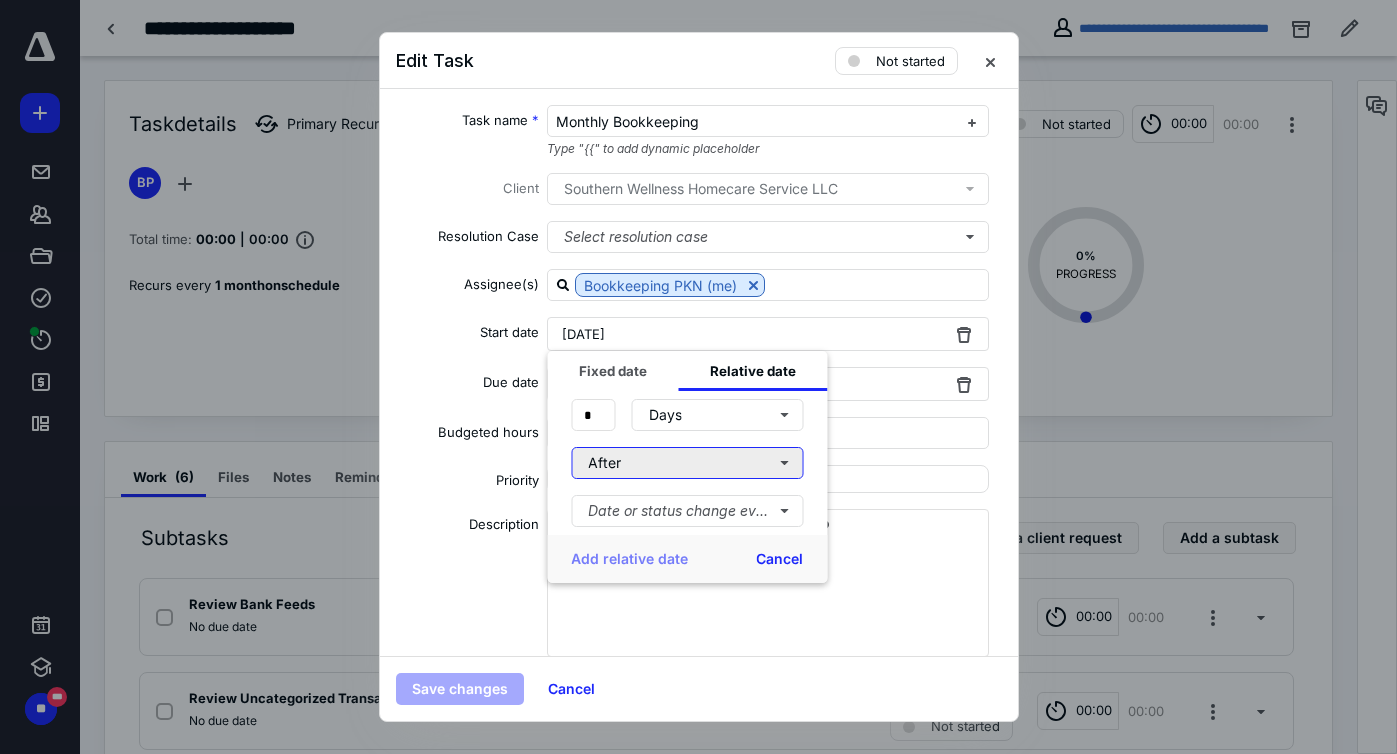 click on "After" at bounding box center (687, 463) 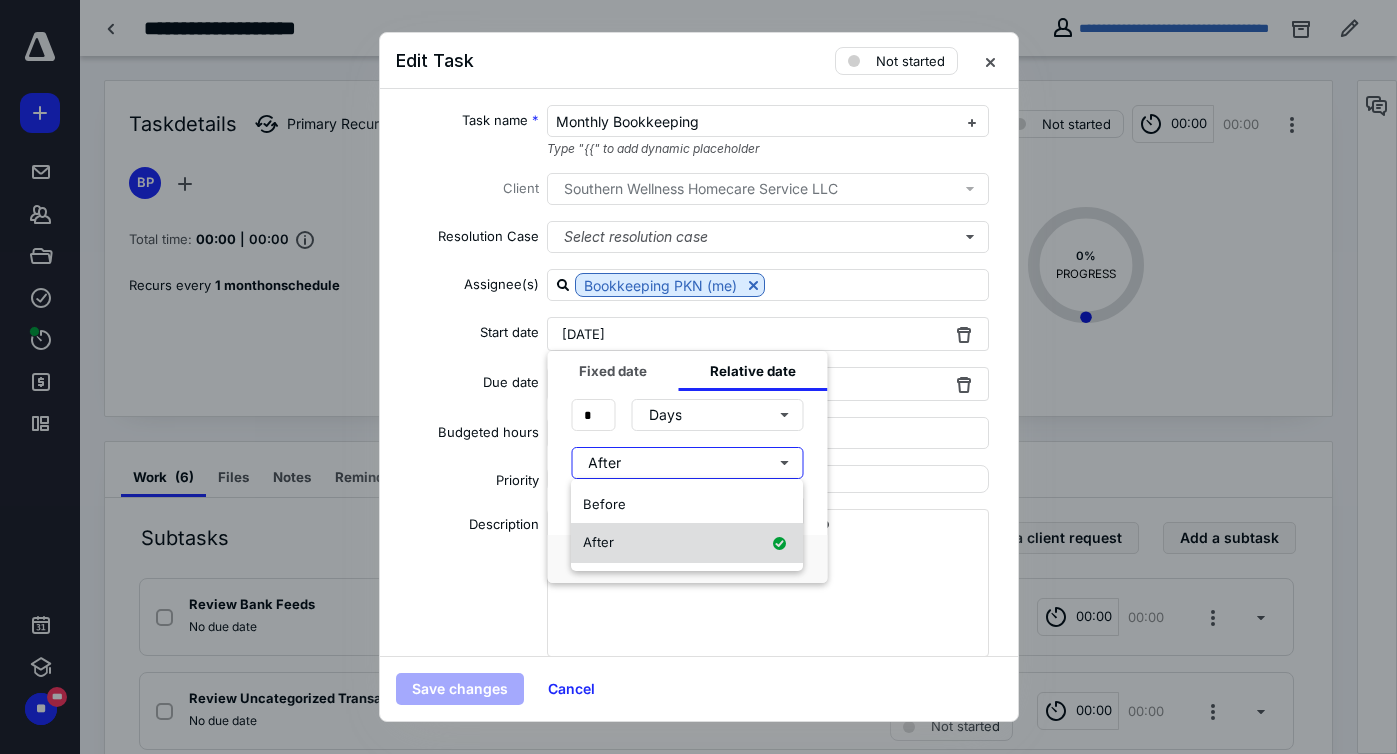 click on "After" at bounding box center (687, 543) 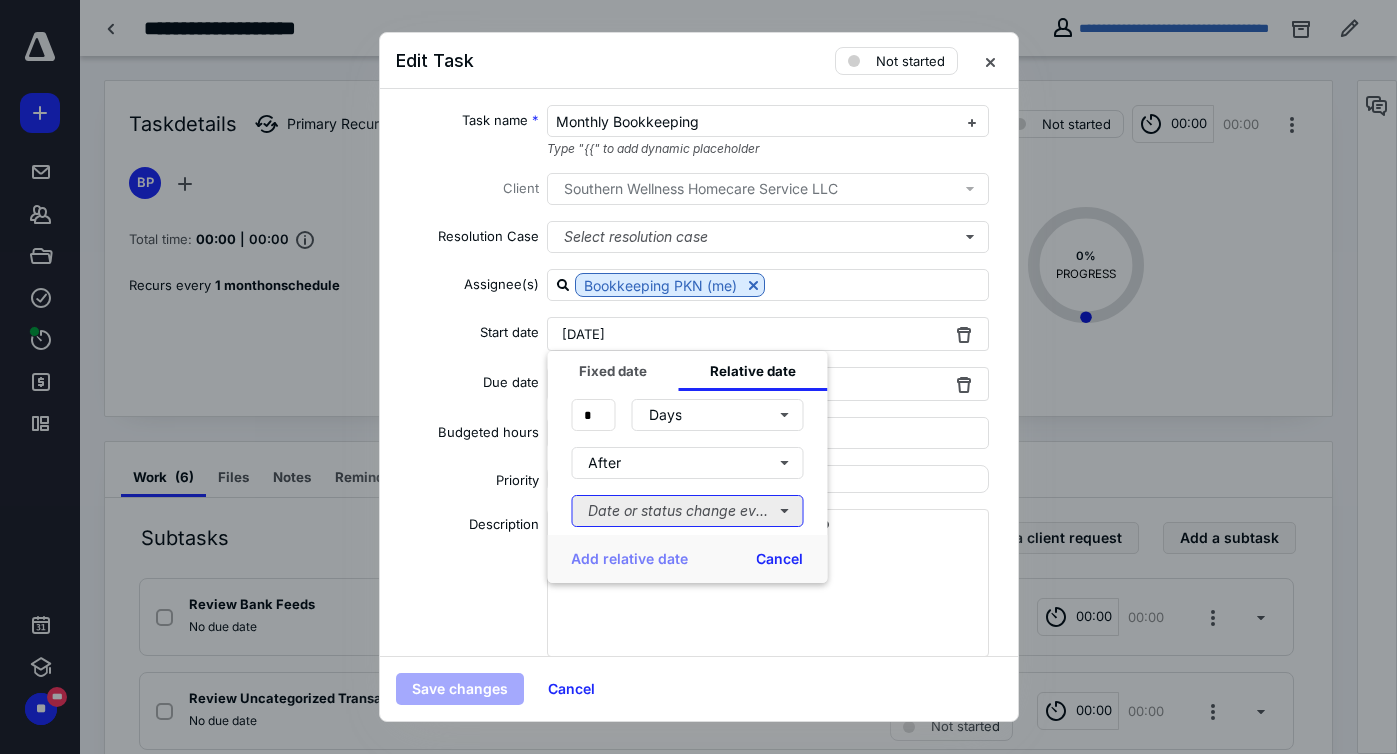 click on "Date or status change event" at bounding box center [687, 511] 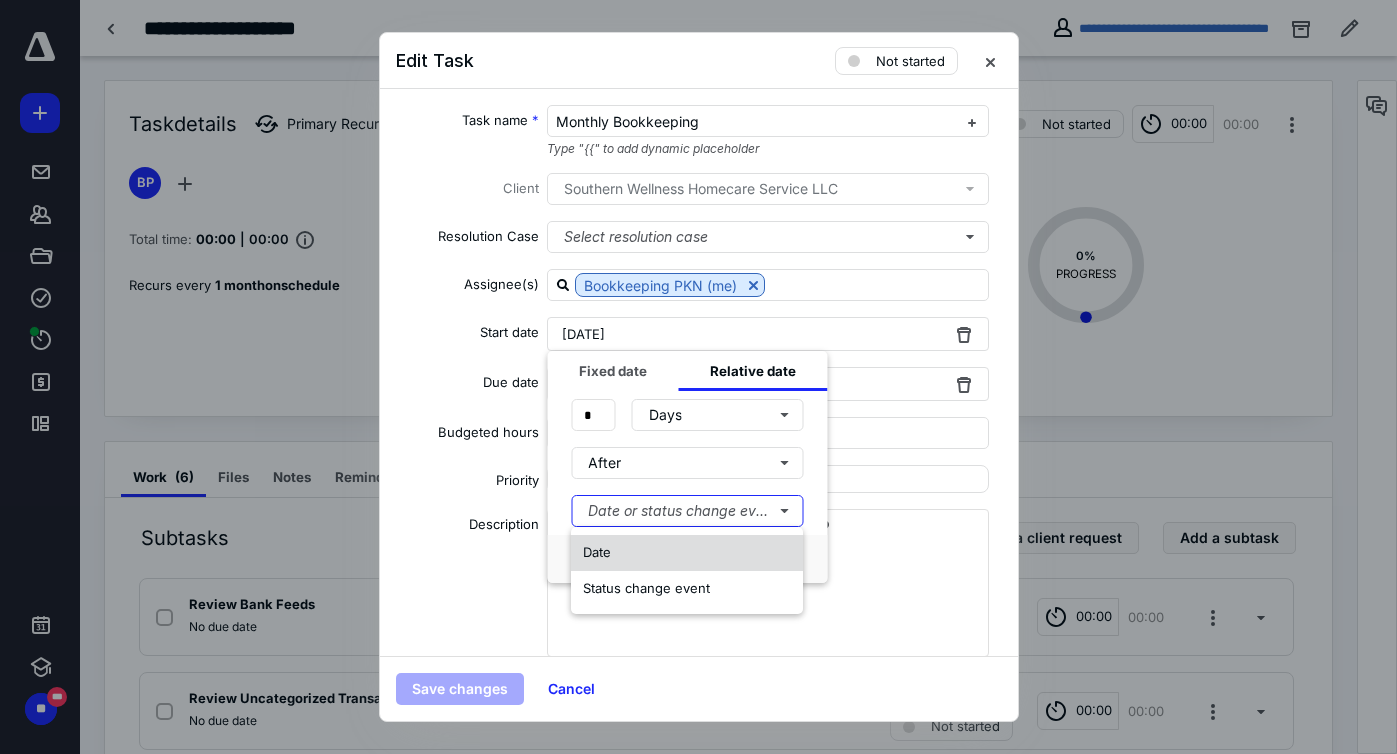 click on "Date" at bounding box center (687, 553) 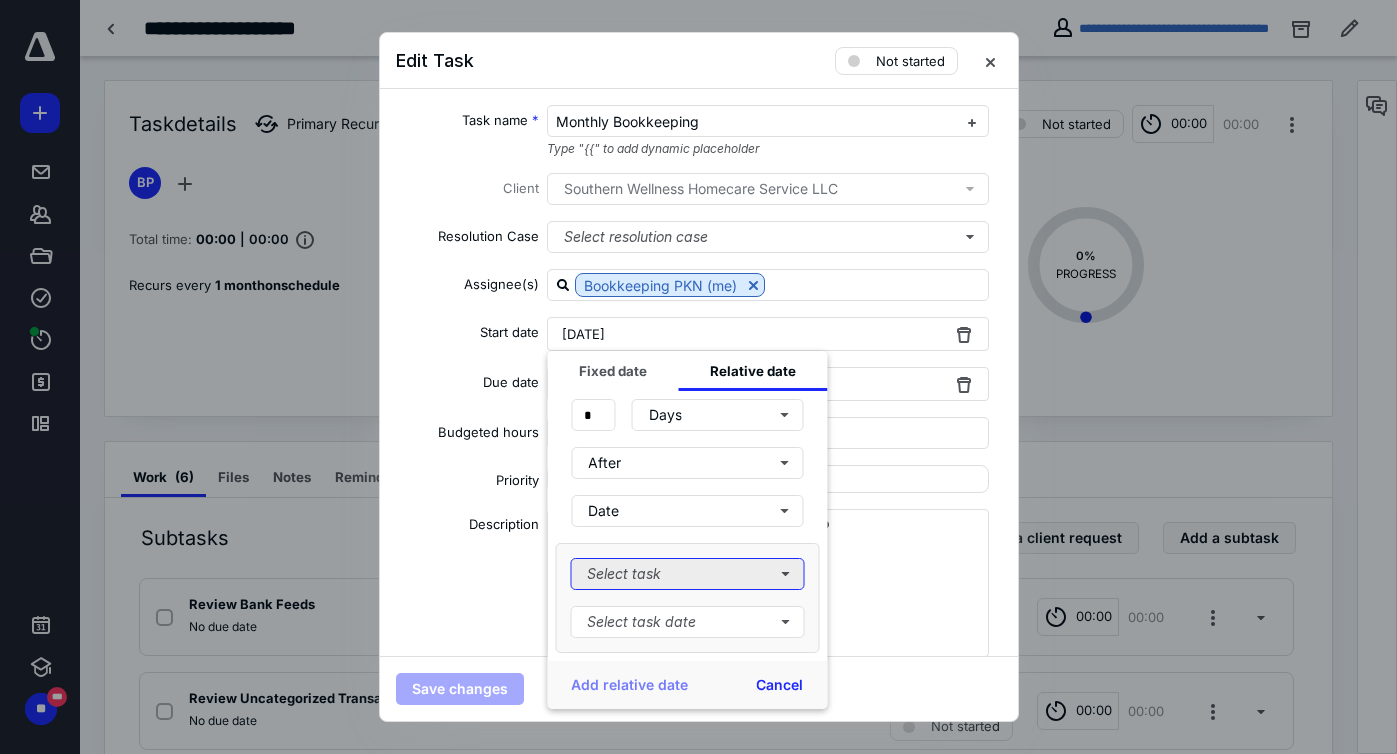 click on "Select task" at bounding box center [687, 574] 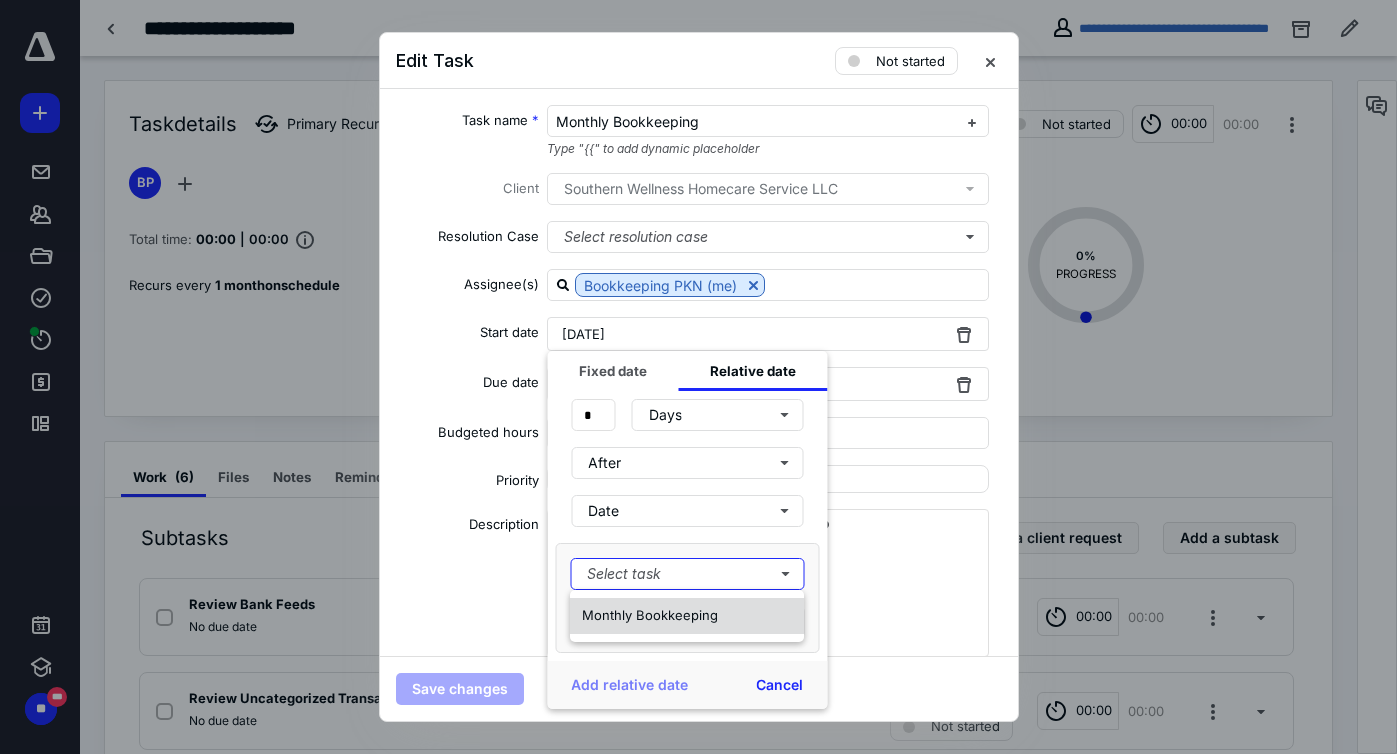 click on "Monthly Bookkeeping" at bounding box center [650, 615] 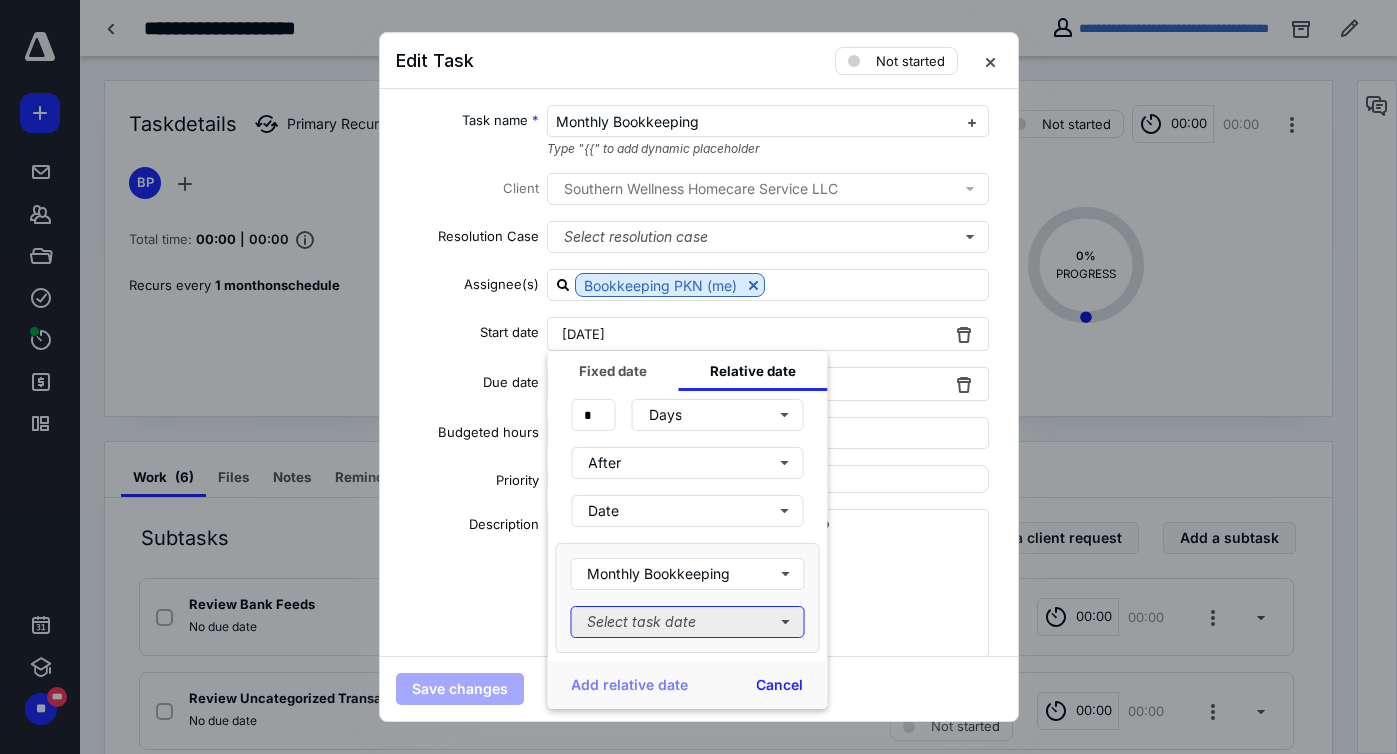 click on "Select task date" at bounding box center (687, 622) 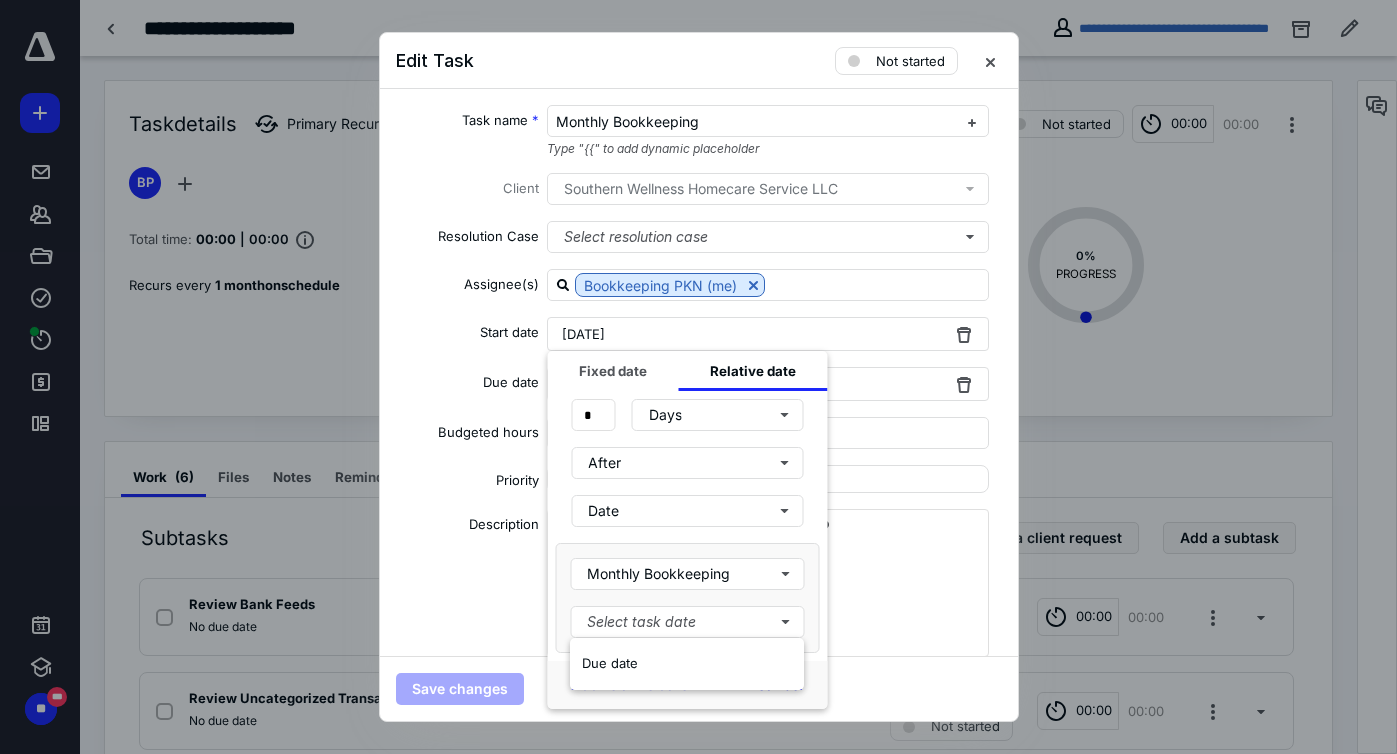 click at bounding box center (768, 528) 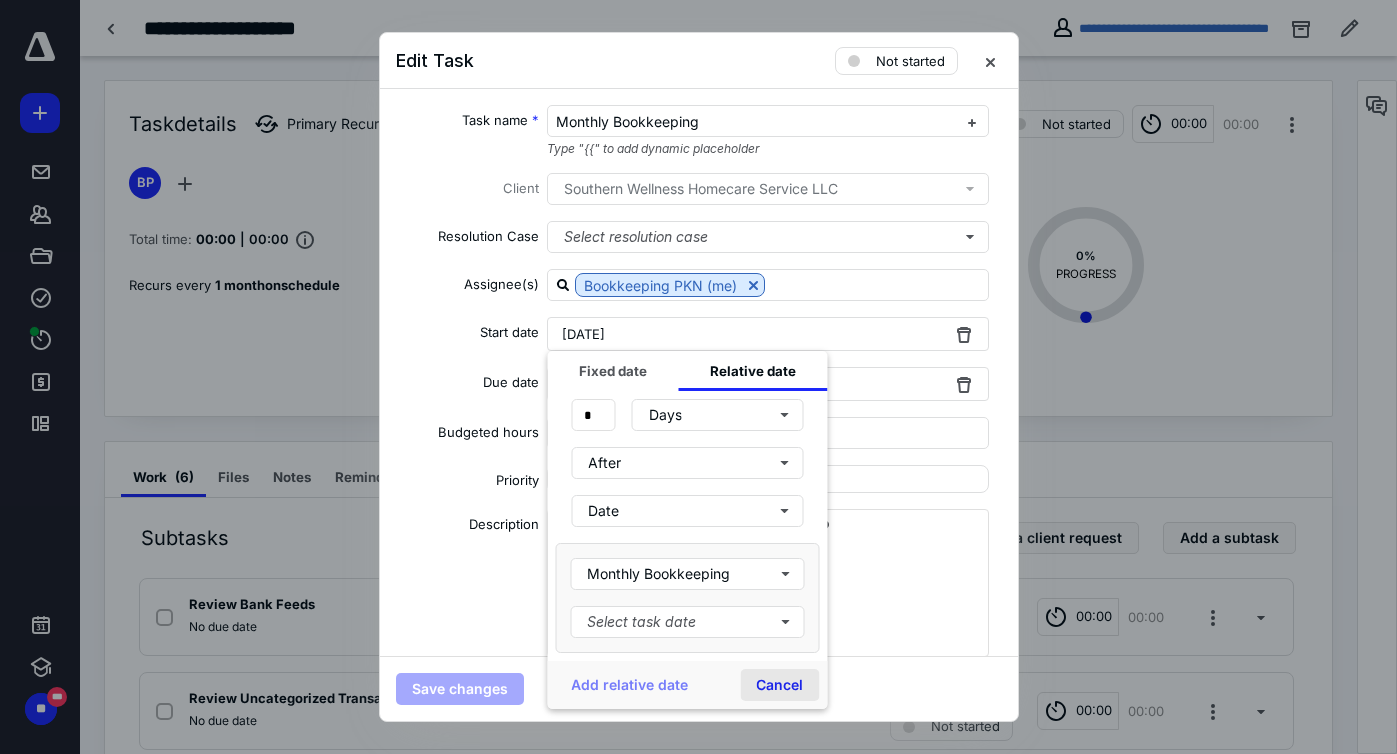 click on "Cancel" at bounding box center [779, 685] 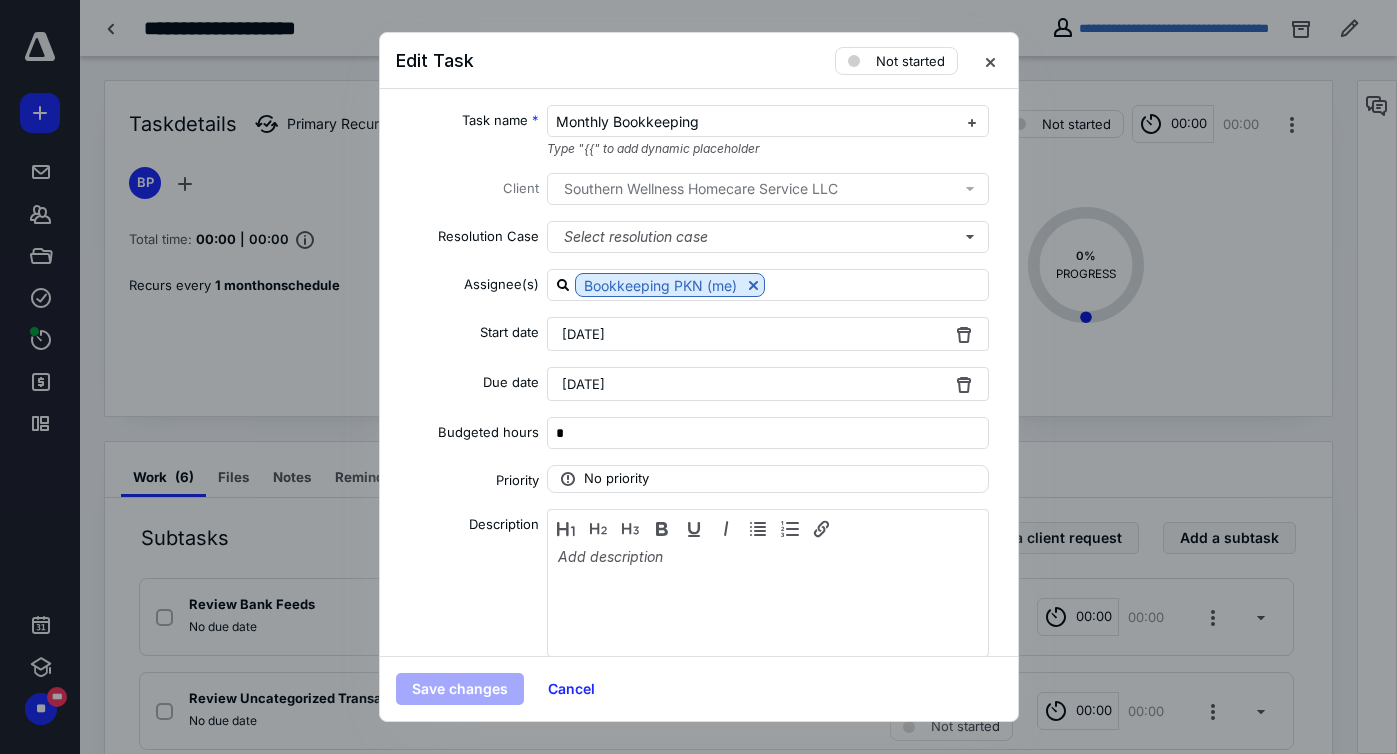 click on "[DATE]" at bounding box center [583, 334] 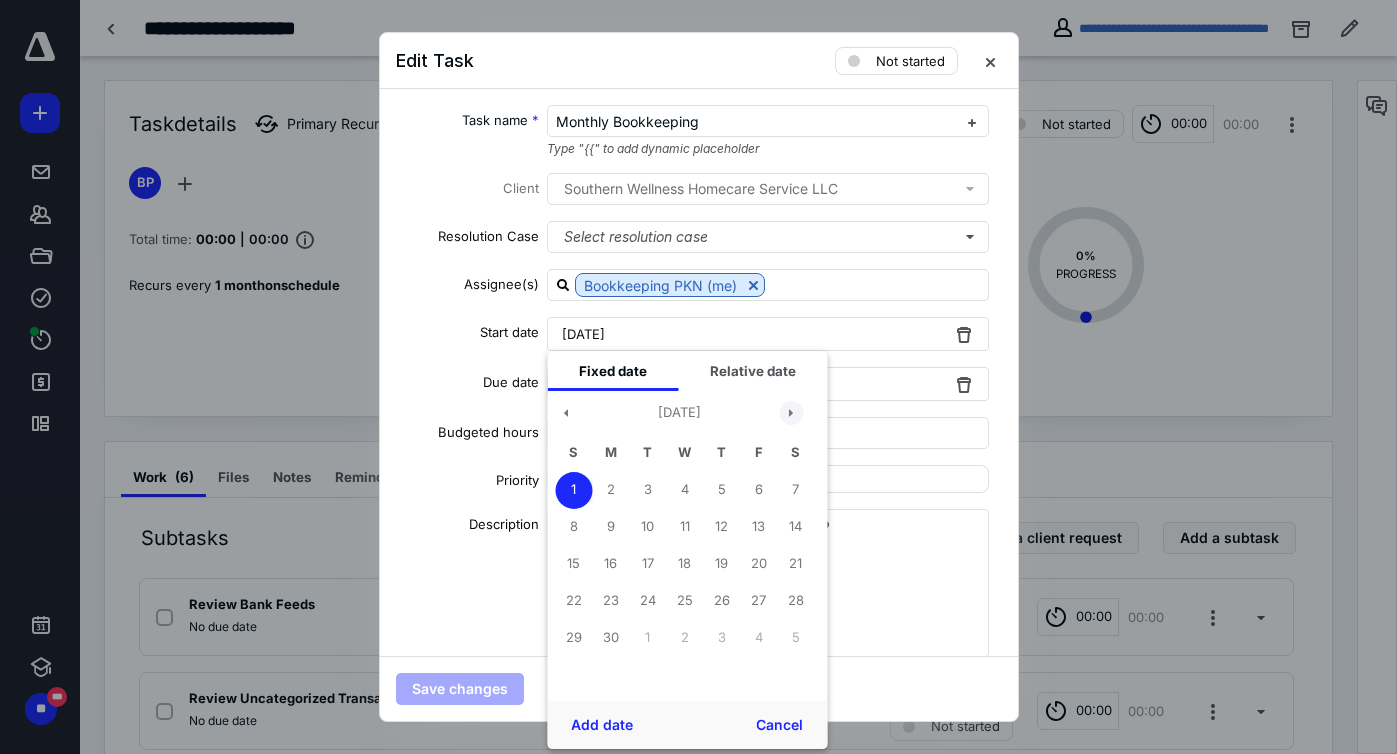 click at bounding box center [791, 413] 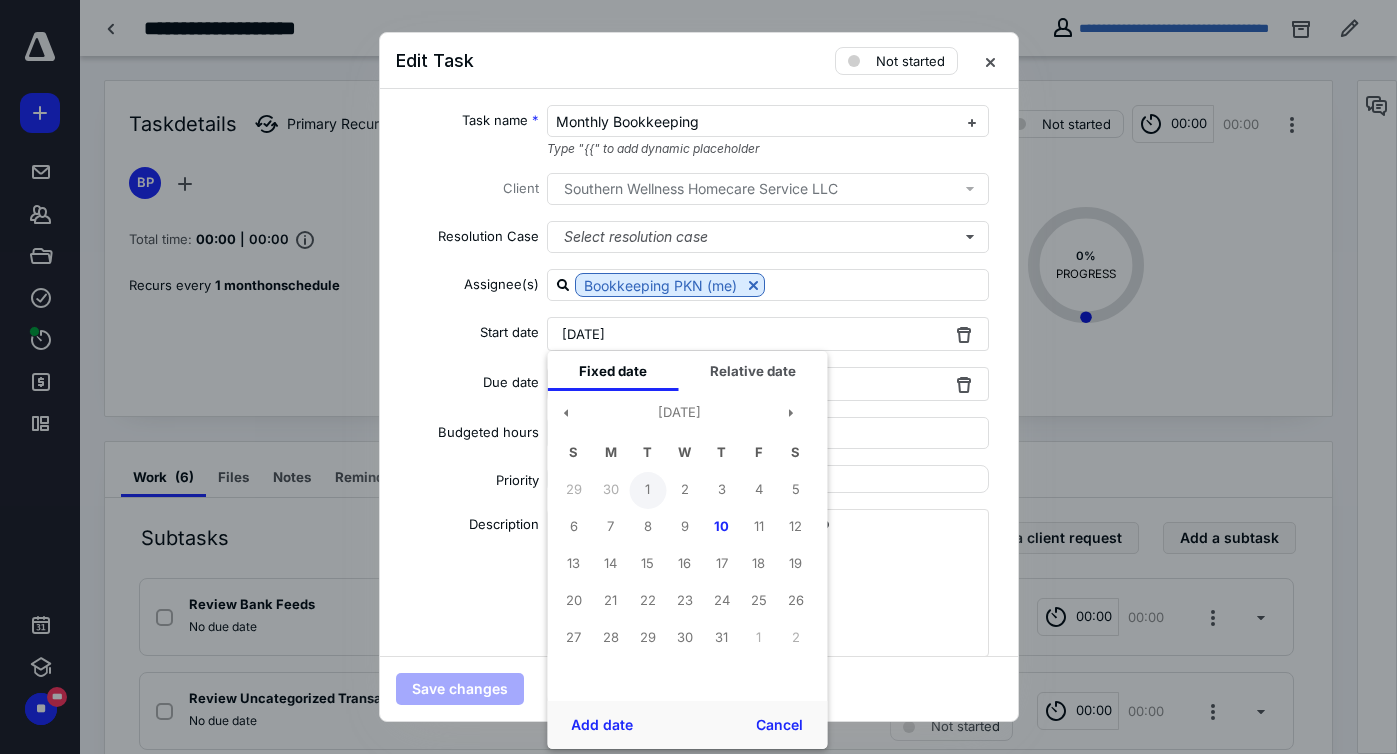 click on "1" at bounding box center (647, 490) 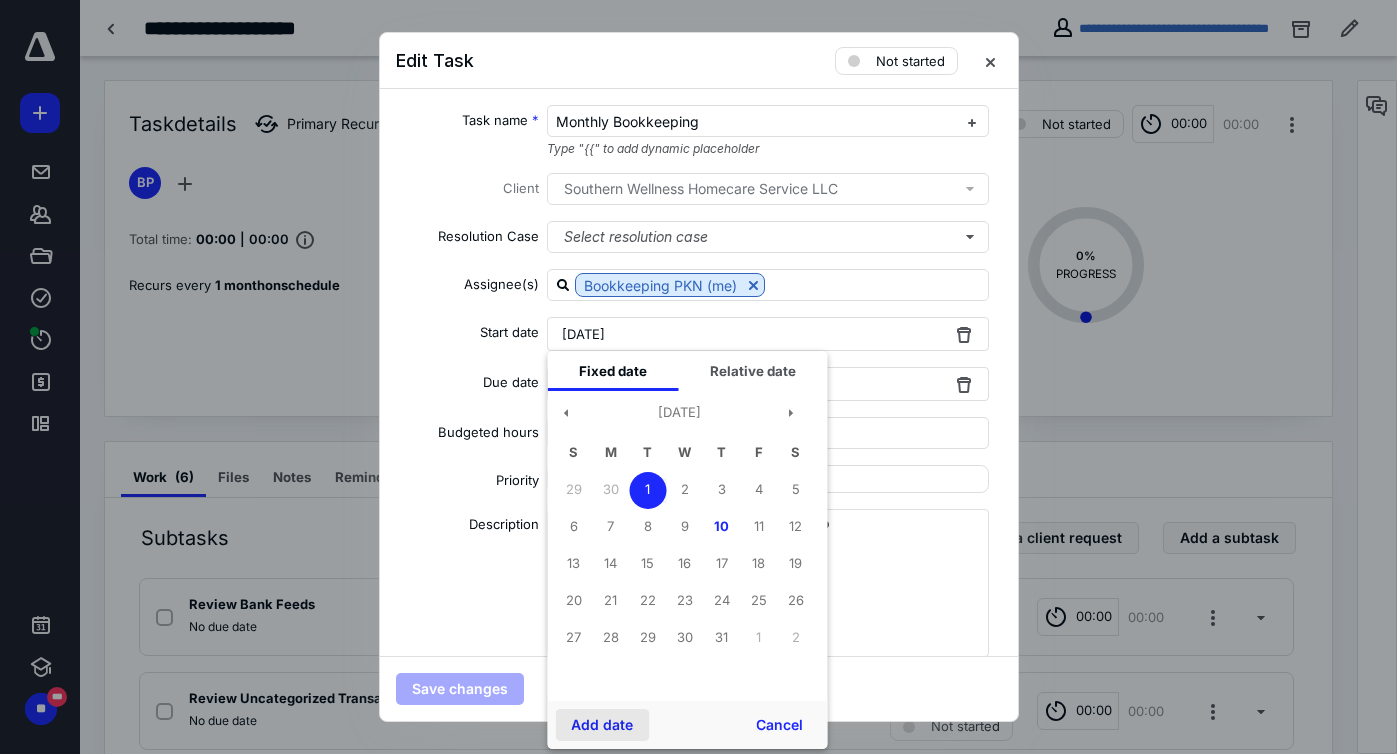 click on "Add date" at bounding box center [602, 725] 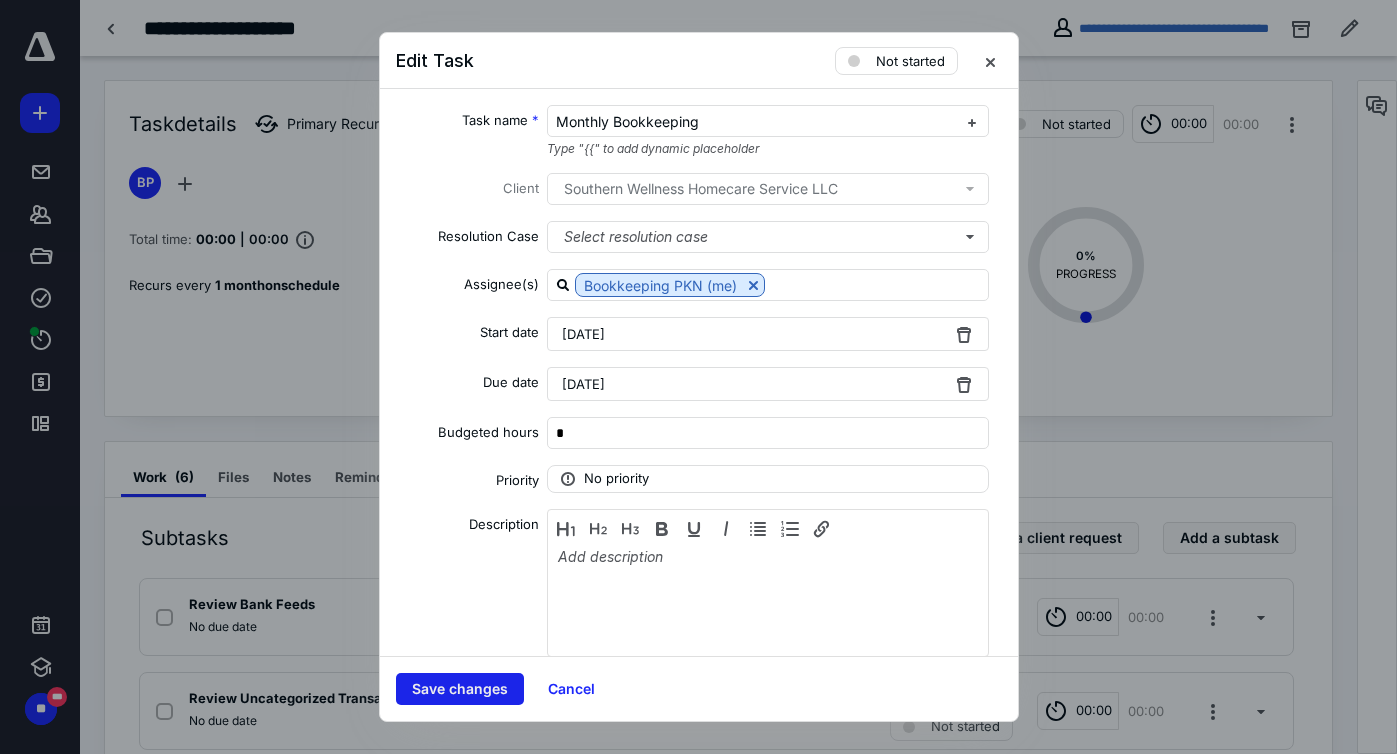 click on "Save changes" at bounding box center (460, 689) 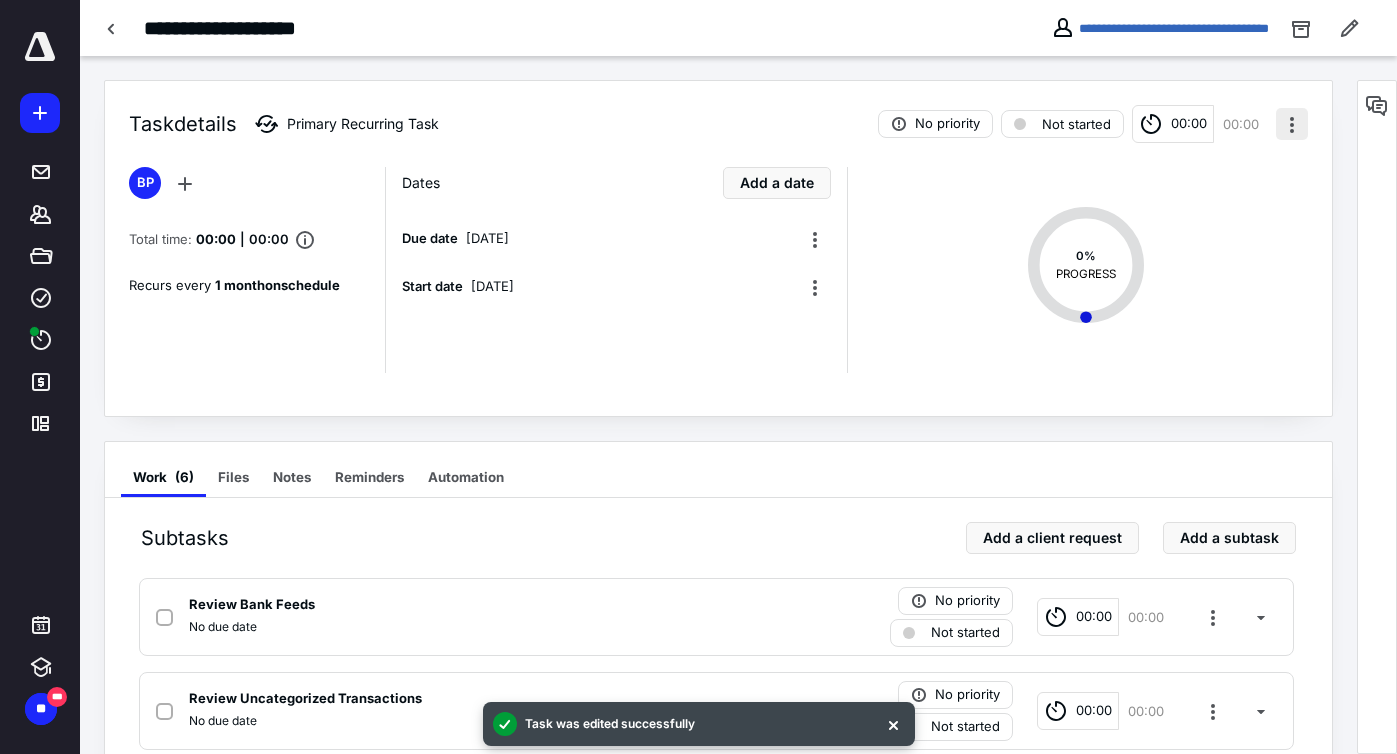 click at bounding box center [1292, 124] 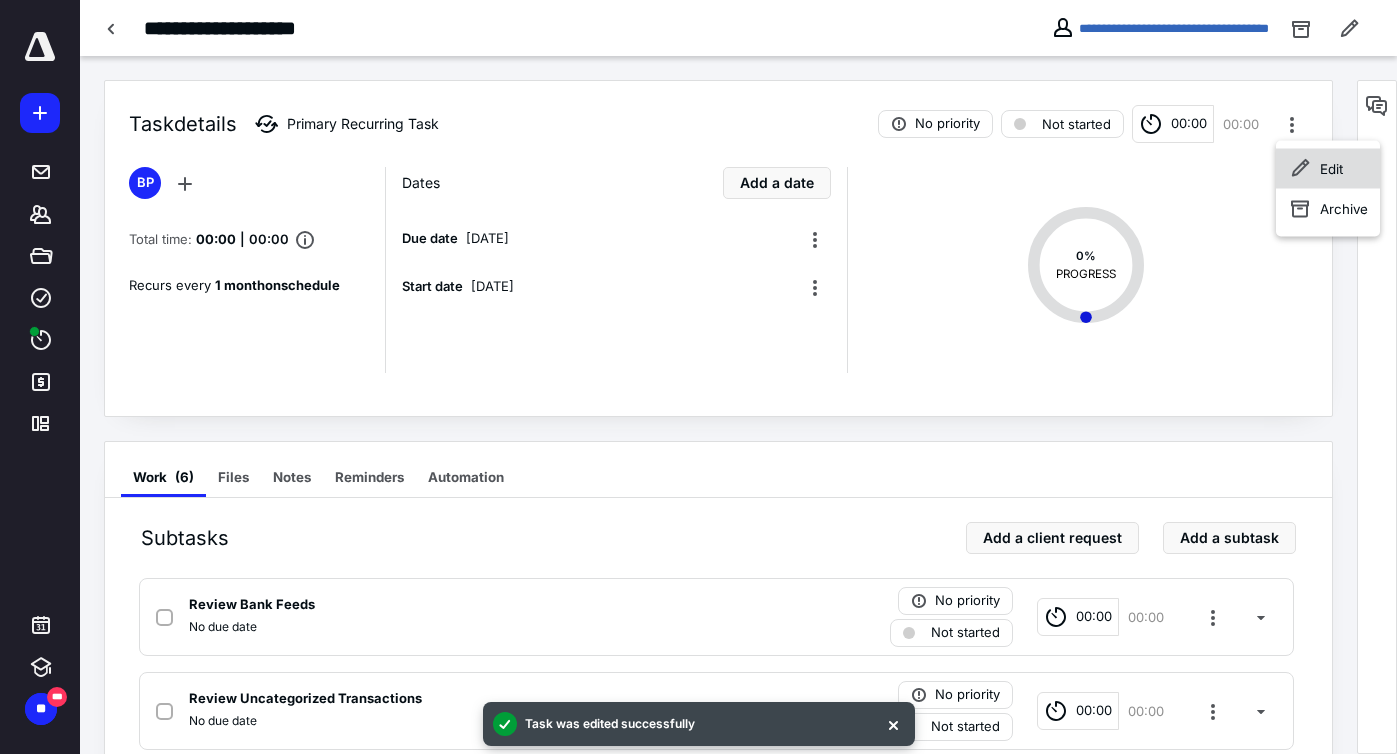 click 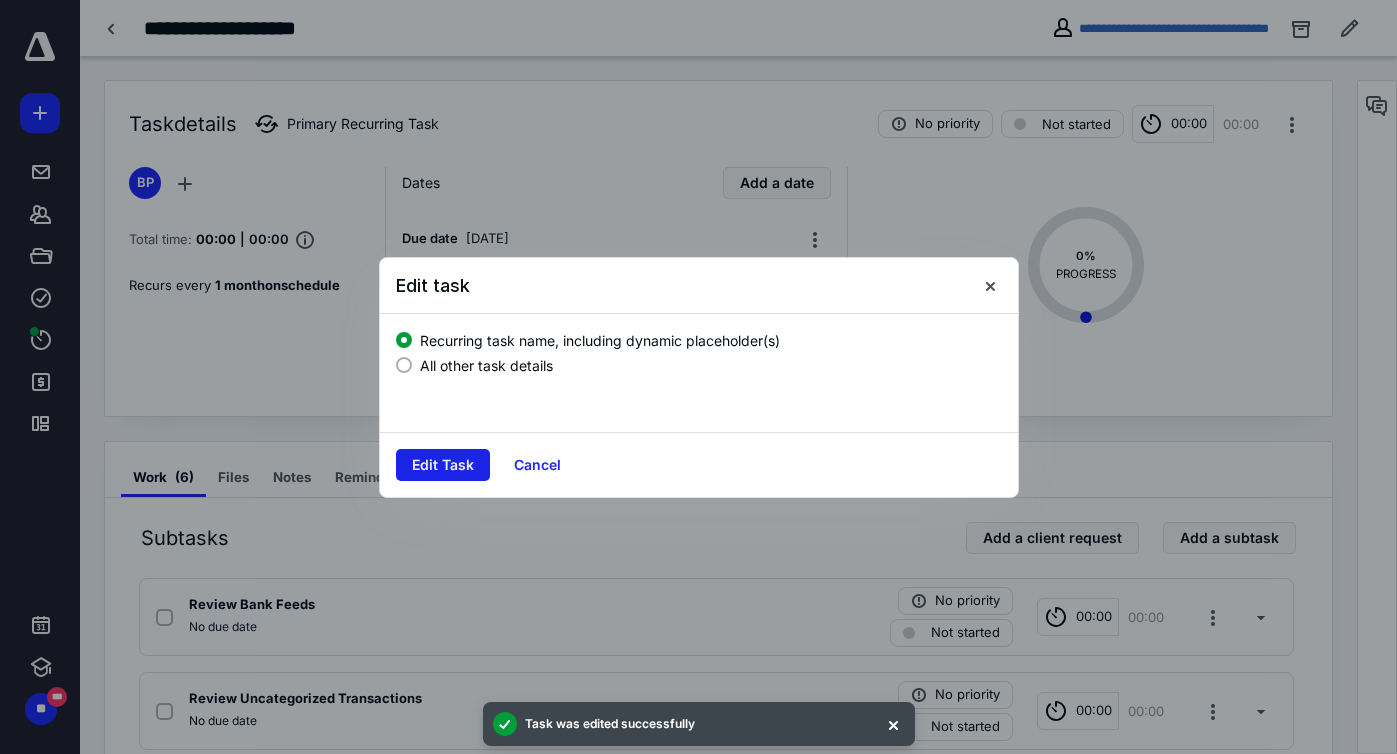 click on "Edit Task" at bounding box center (443, 465) 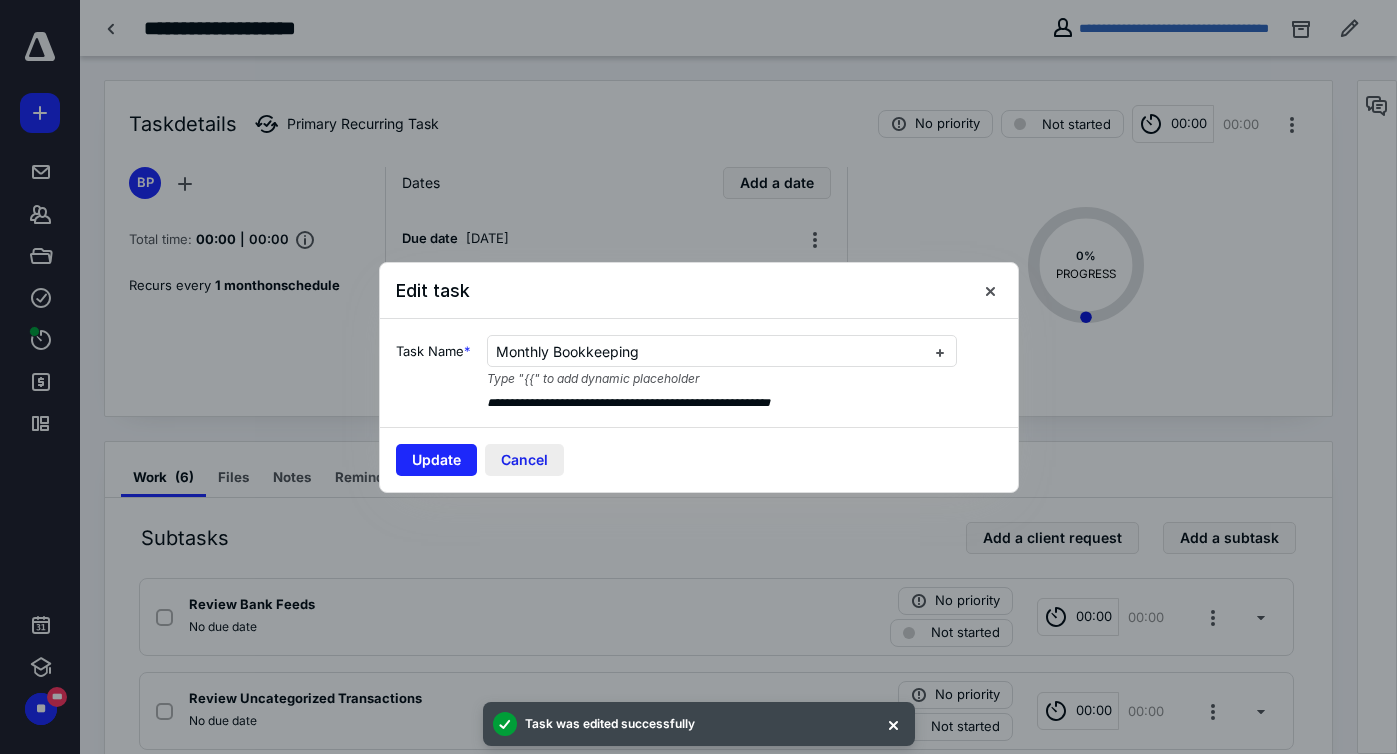 click on "Cancel" at bounding box center [524, 460] 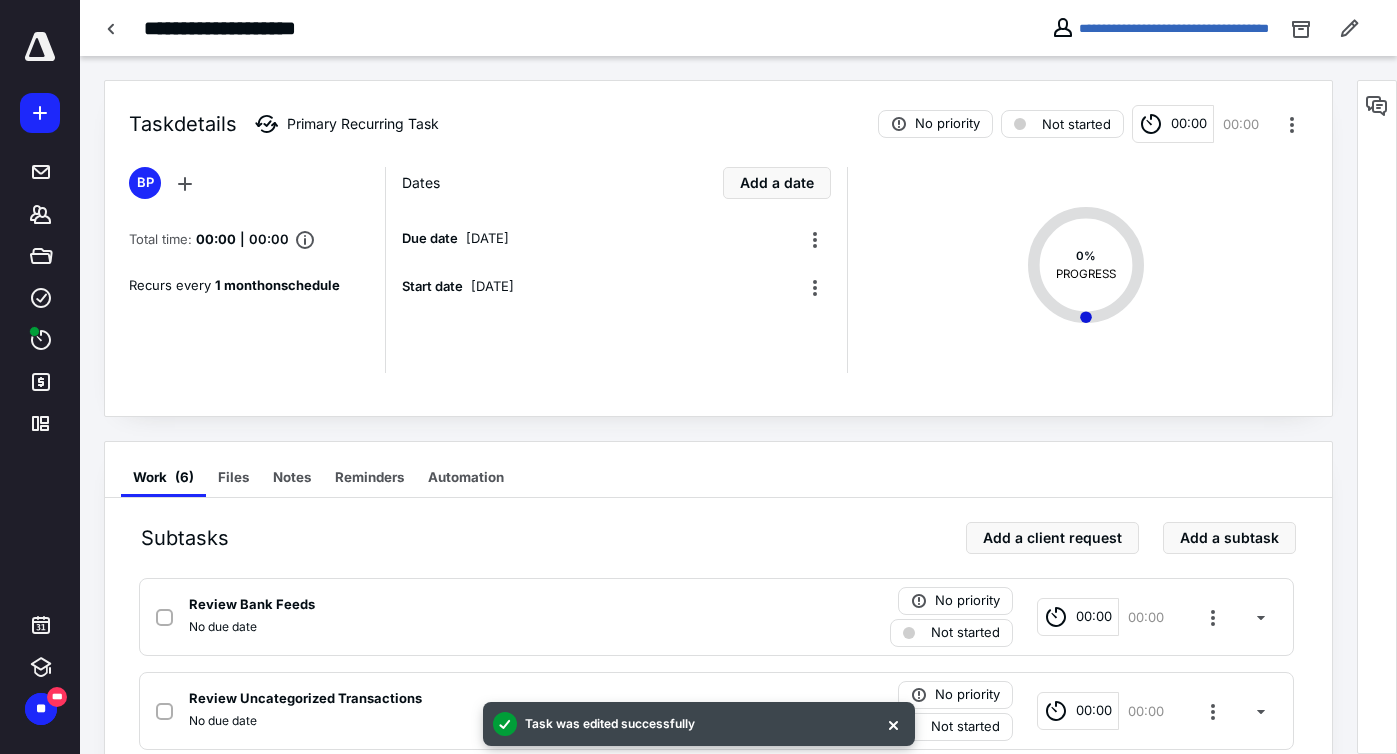 click on "Task  details  Primary Recurring Task No priority Not started 00:00 00:00" at bounding box center [718, 112] 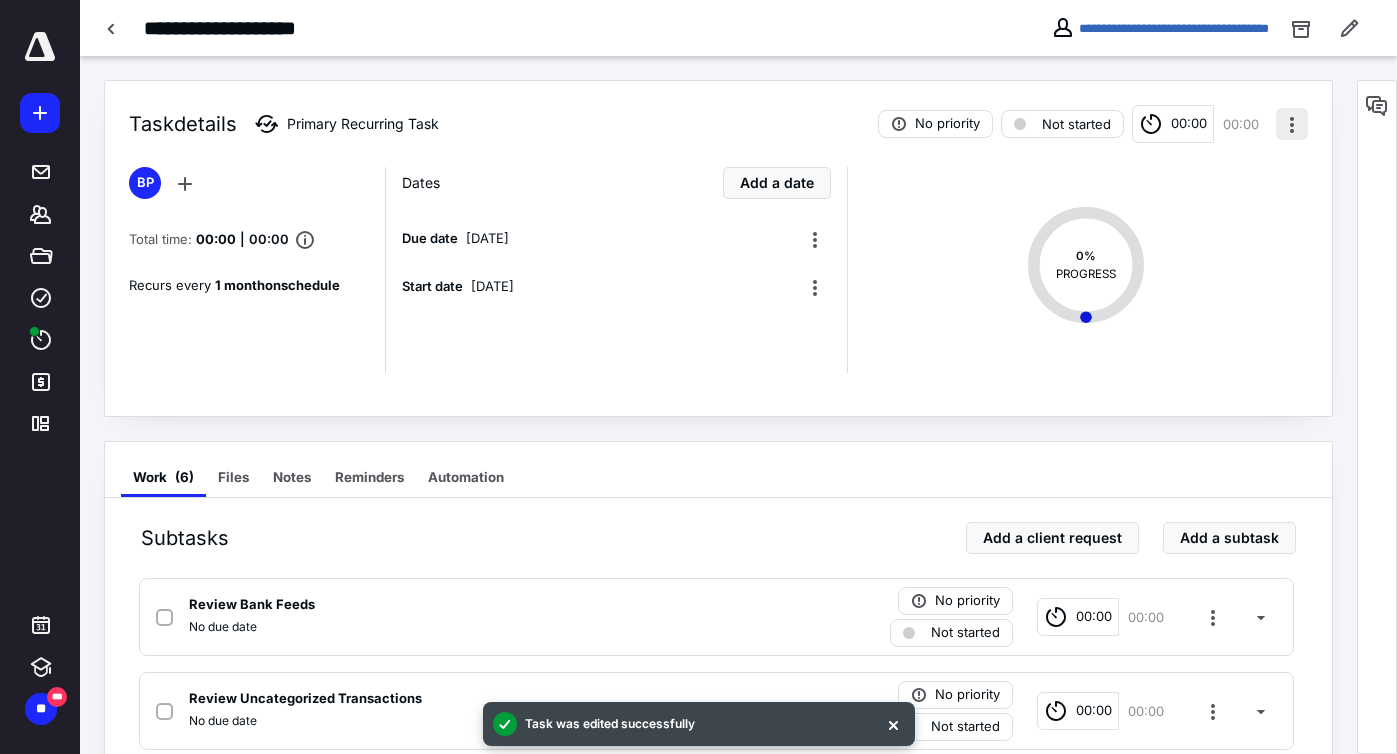 click at bounding box center [1292, 124] 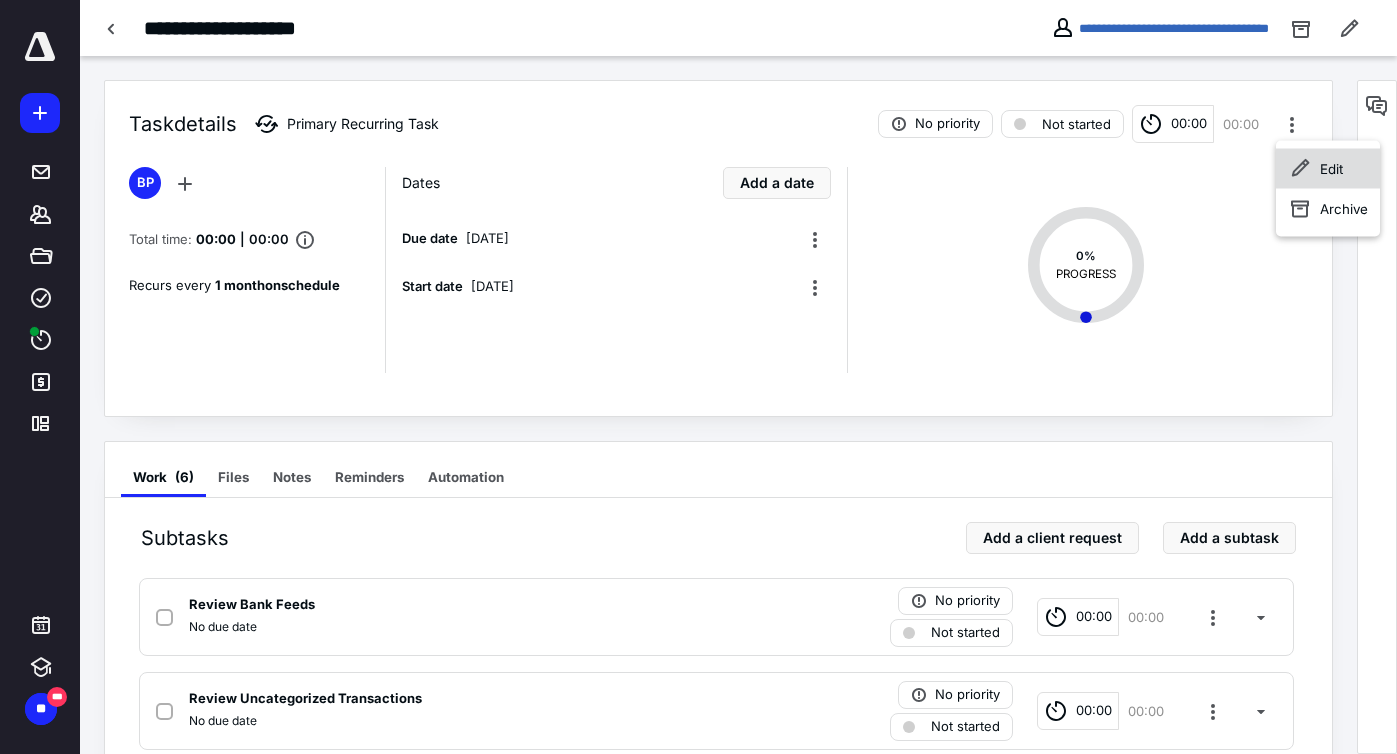 click 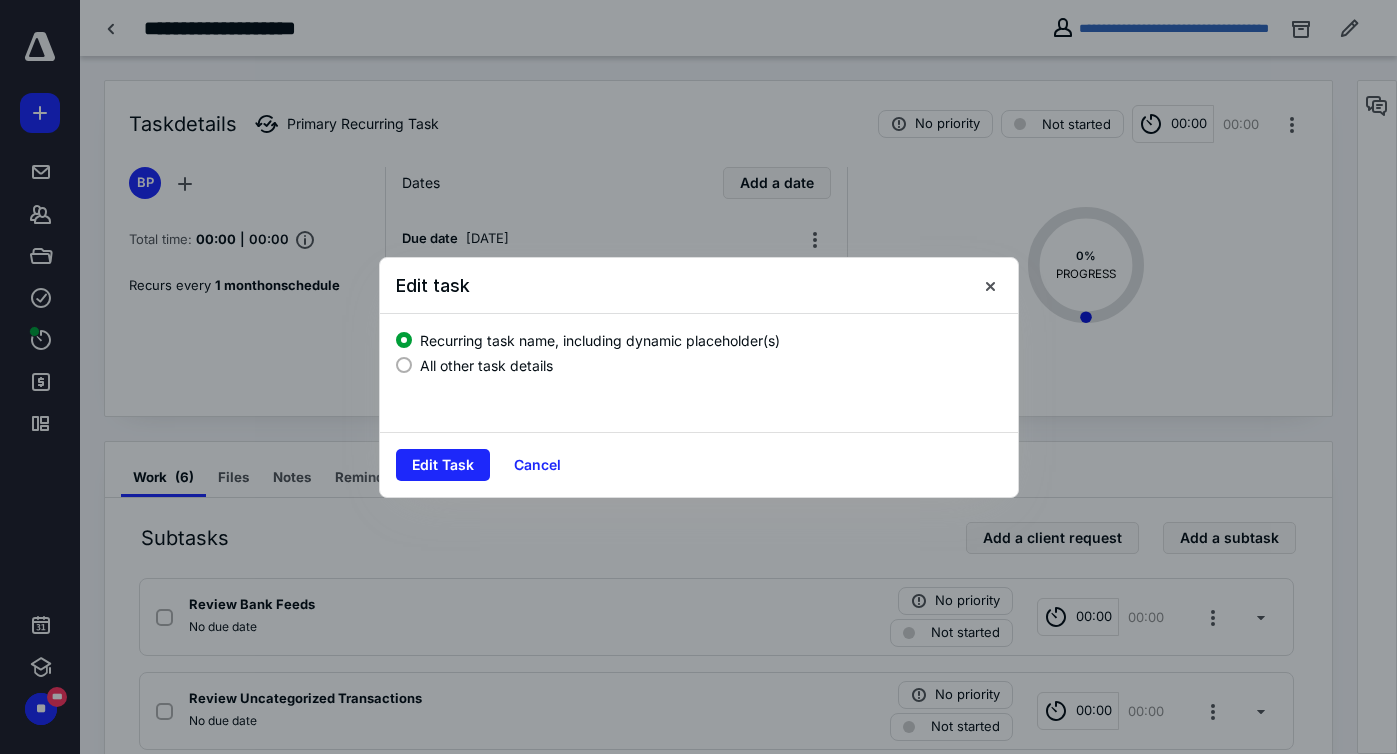 click at bounding box center (404, 365) 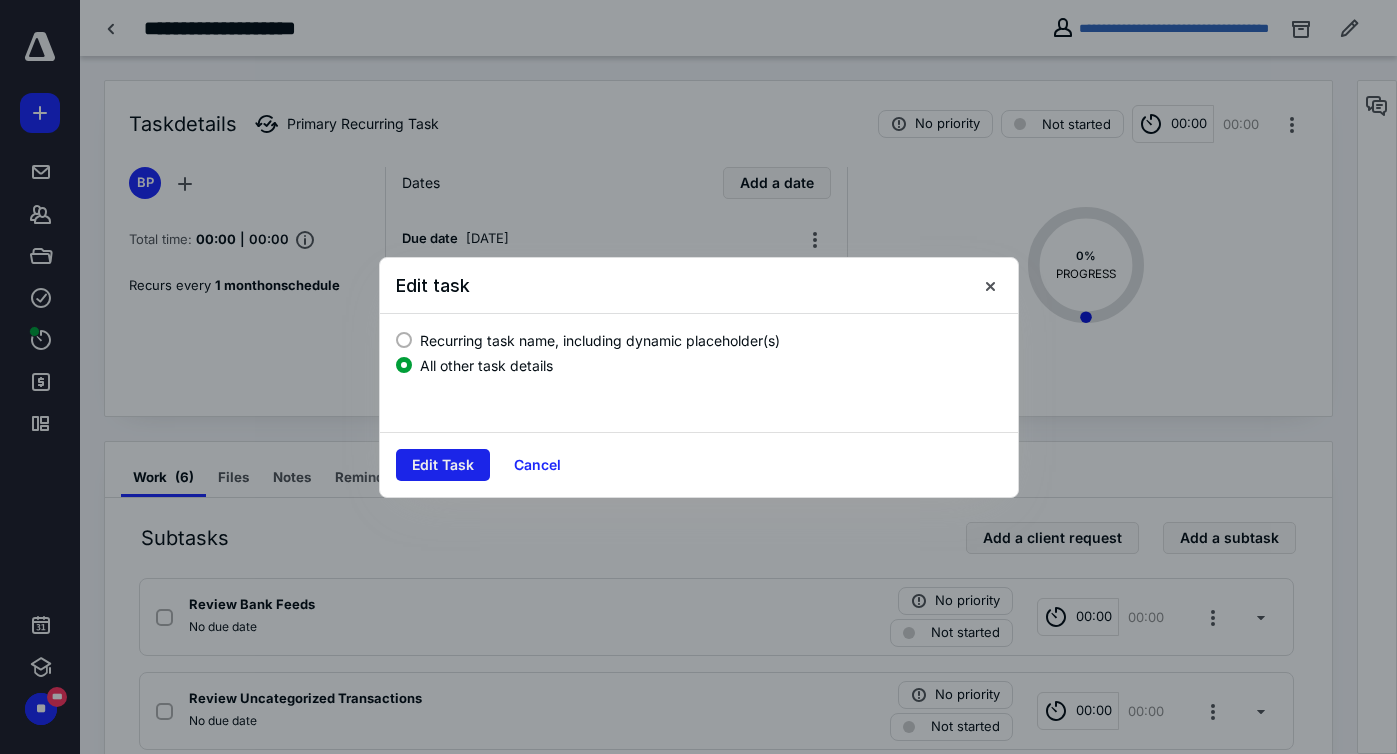 click on "Edit Task" at bounding box center (443, 465) 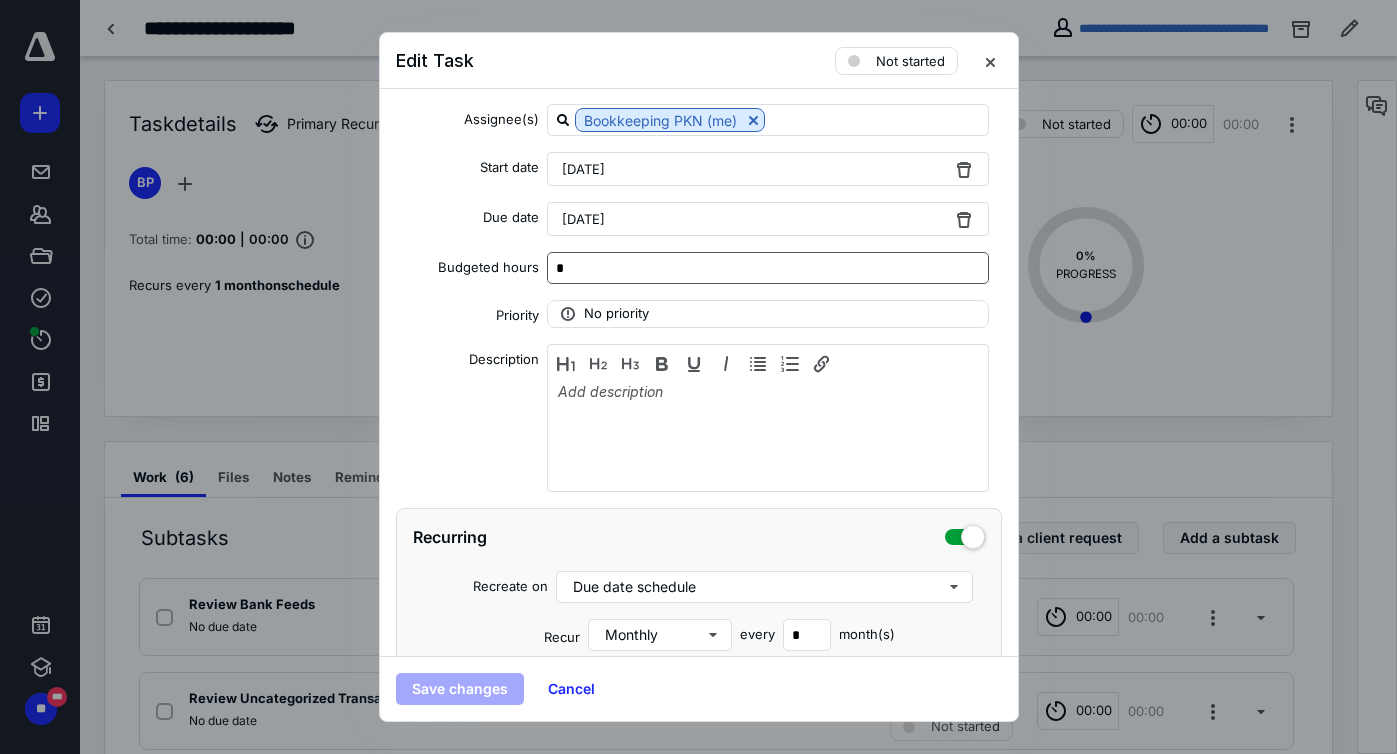 scroll, scrollTop: 347, scrollLeft: 0, axis: vertical 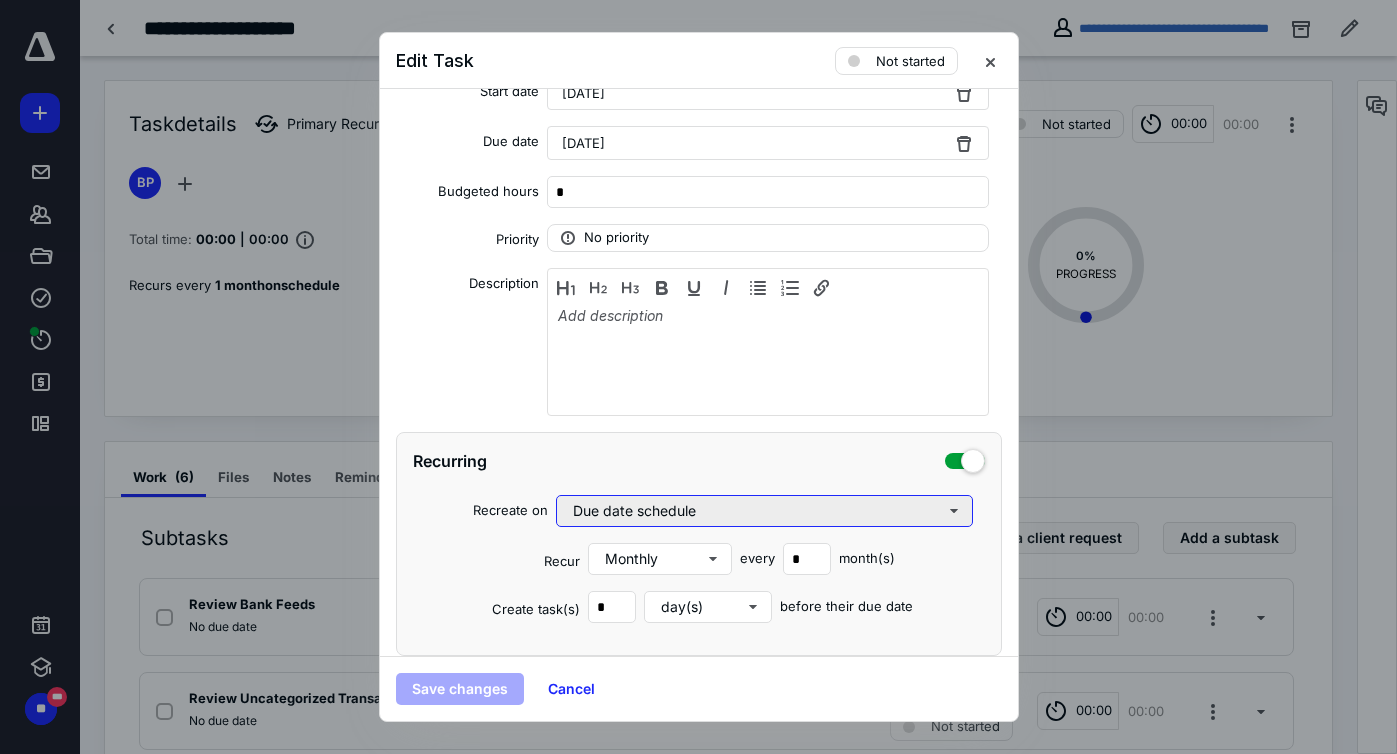 click on "Due date schedule" at bounding box center (765, 511) 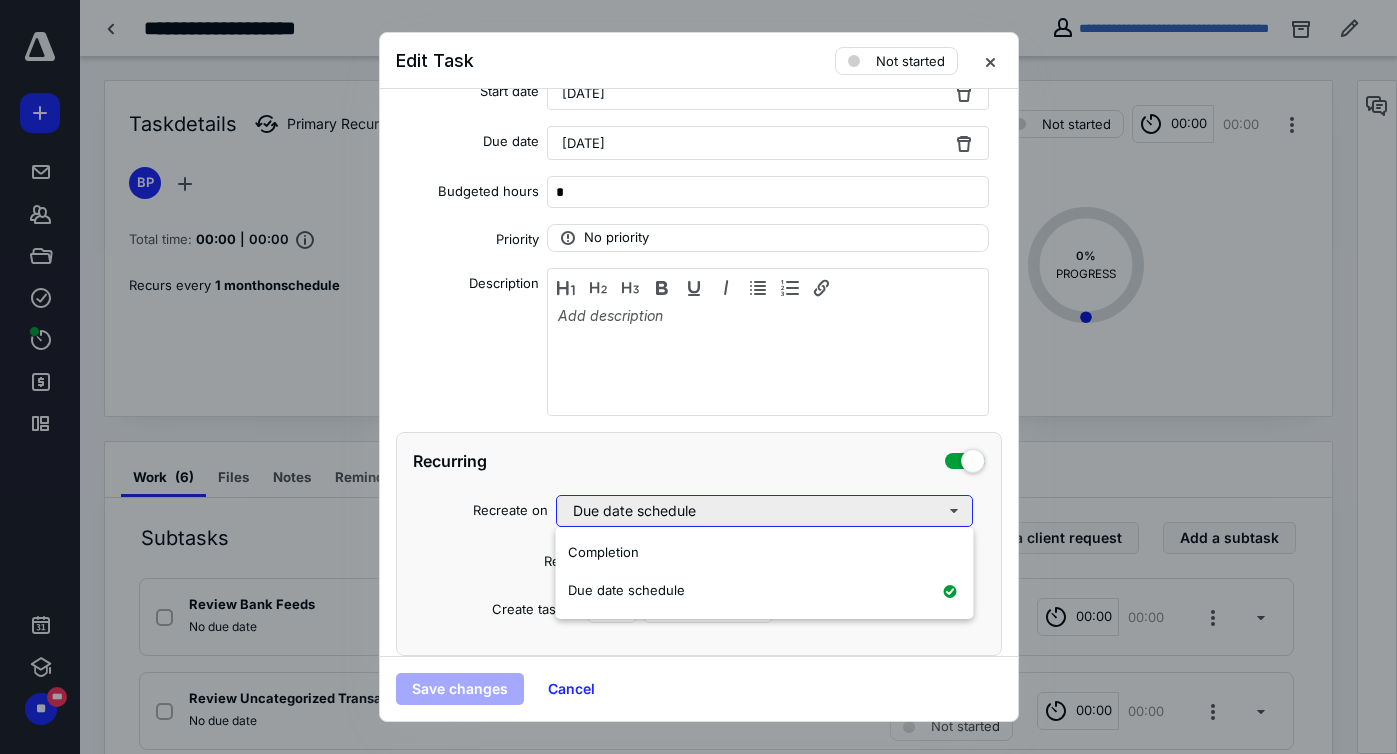 click on "Due date schedule" at bounding box center [765, 511] 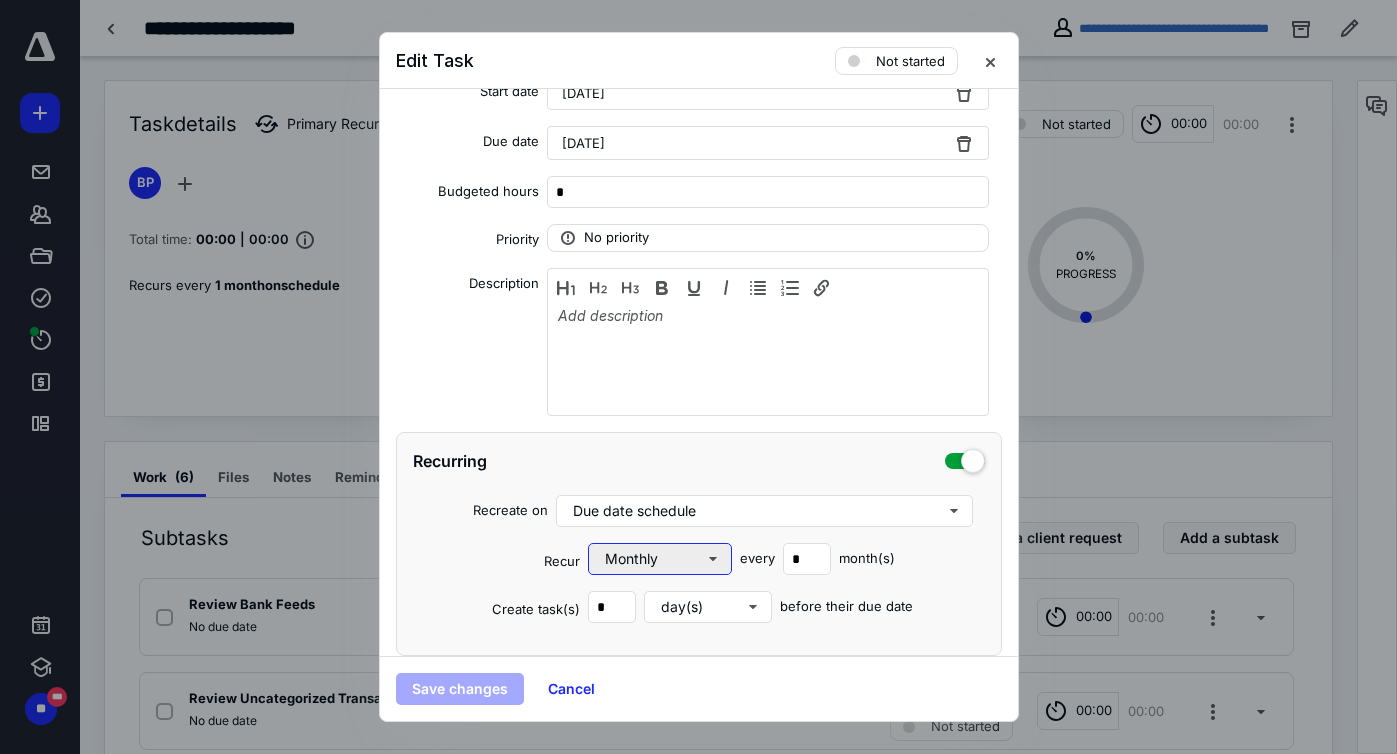click on "Monthly" at bounding box center (660, 559) 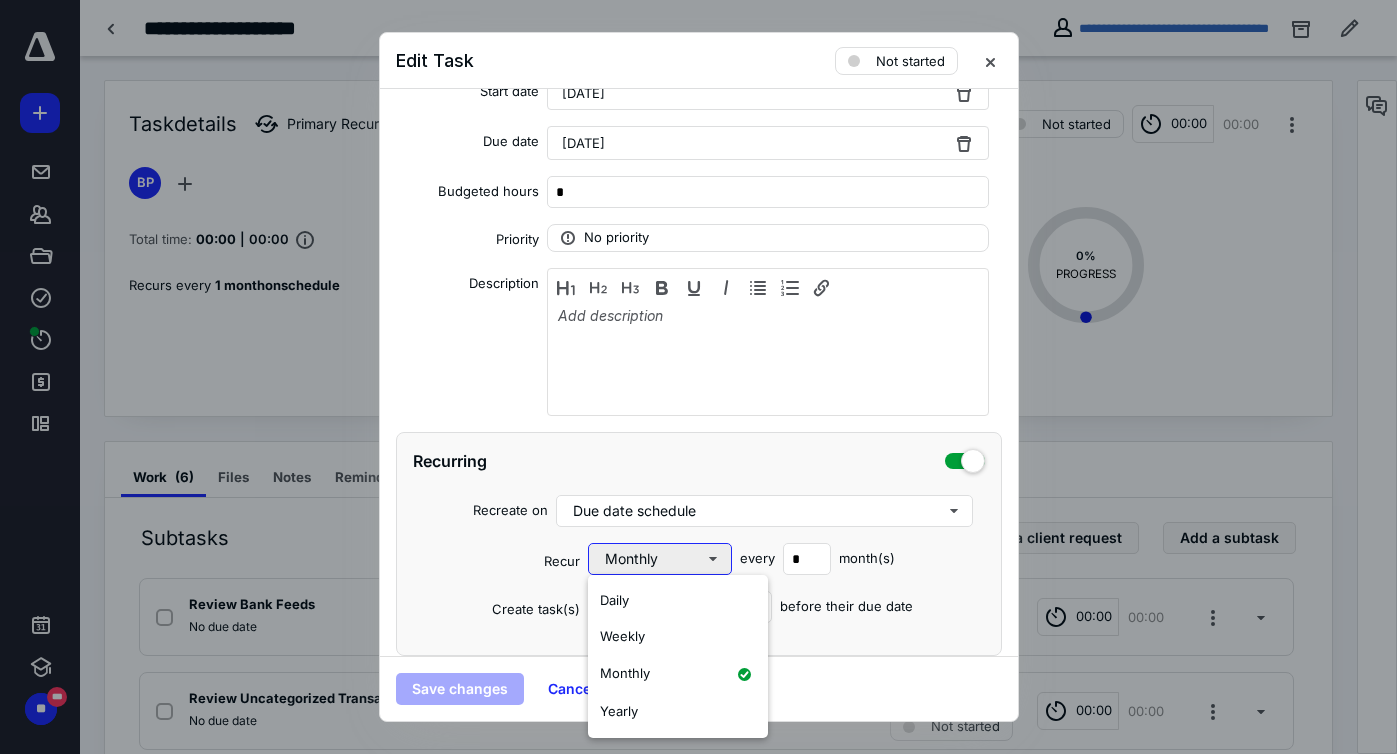 click on "Monthly" at bounding box center [660, 559] 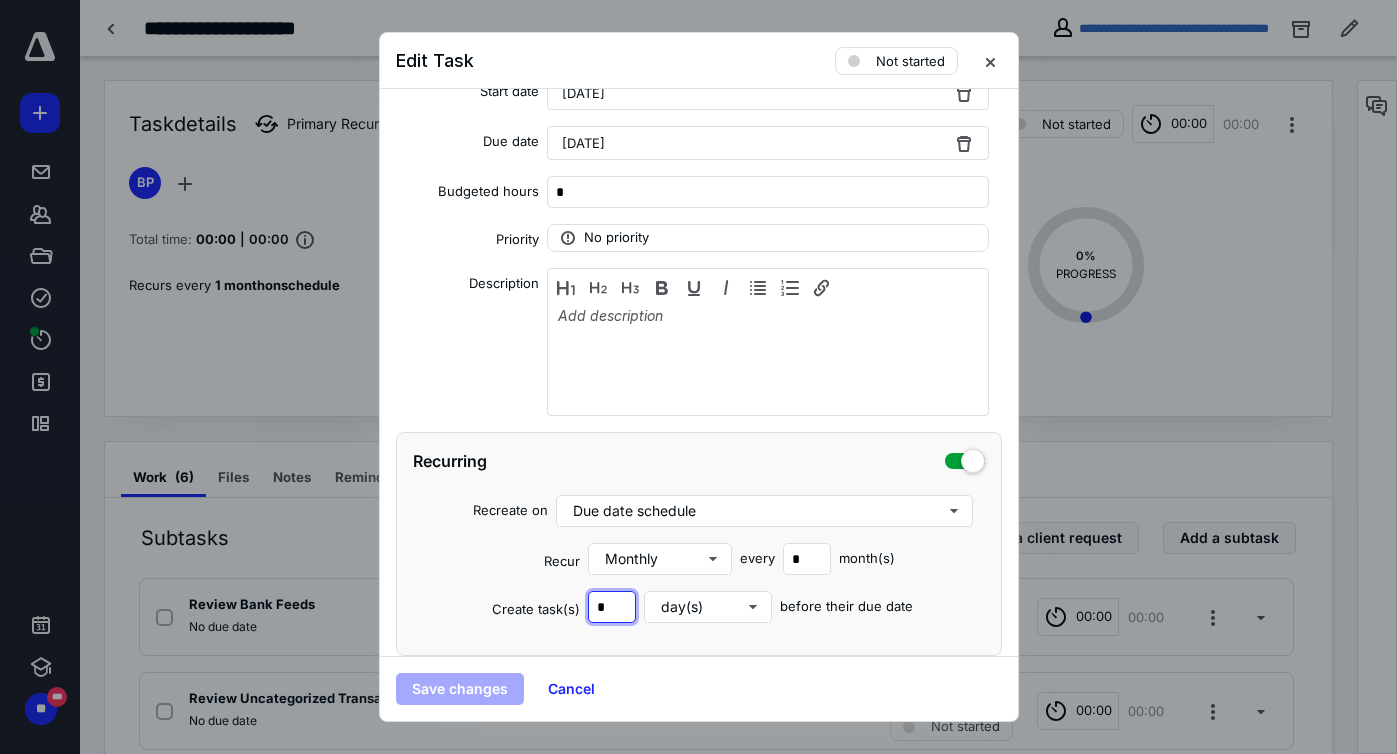 click on "*" at bounding box center (612, 607) 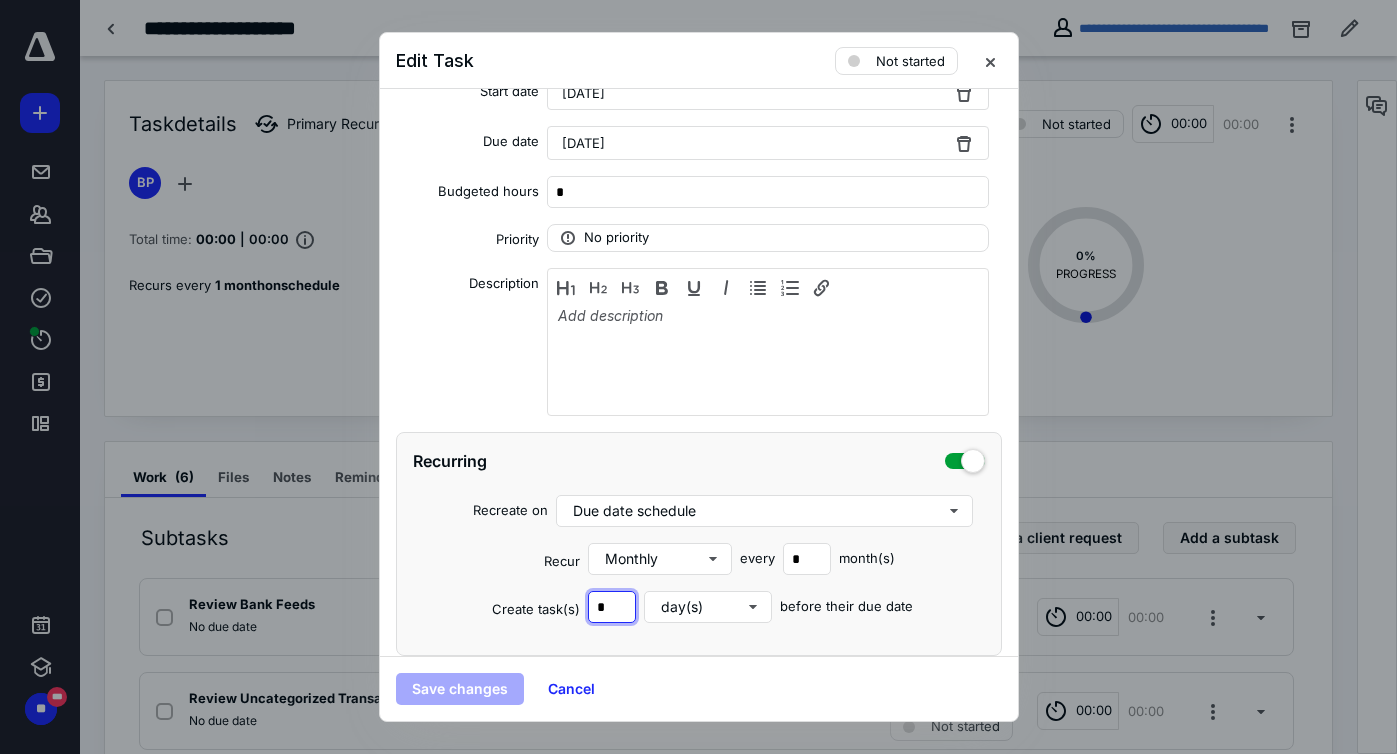 scroll, scrollTop: 222, scrollLeft: 0, axis: vertical 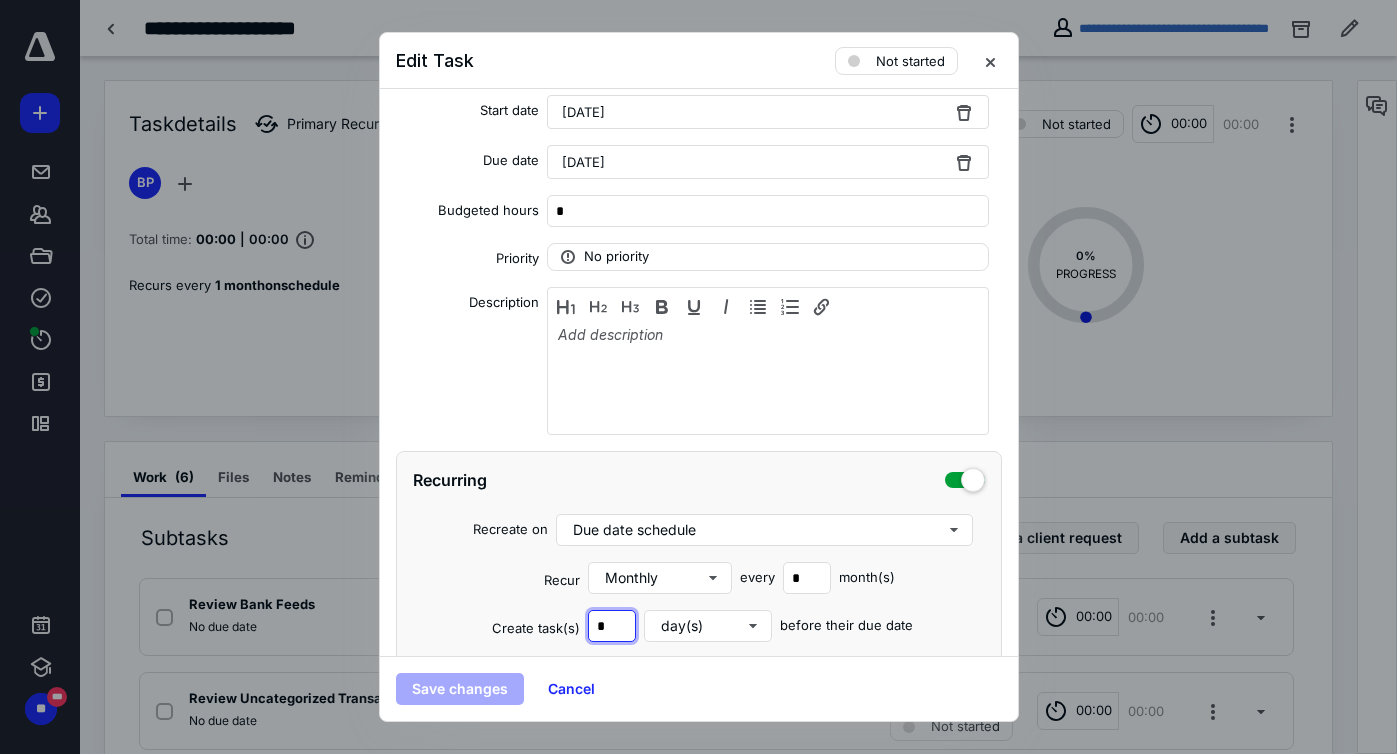 drag, startPoint x: 620, startPoint y: 624, endPoint x: 555, endPoint y: 624, distance: 65 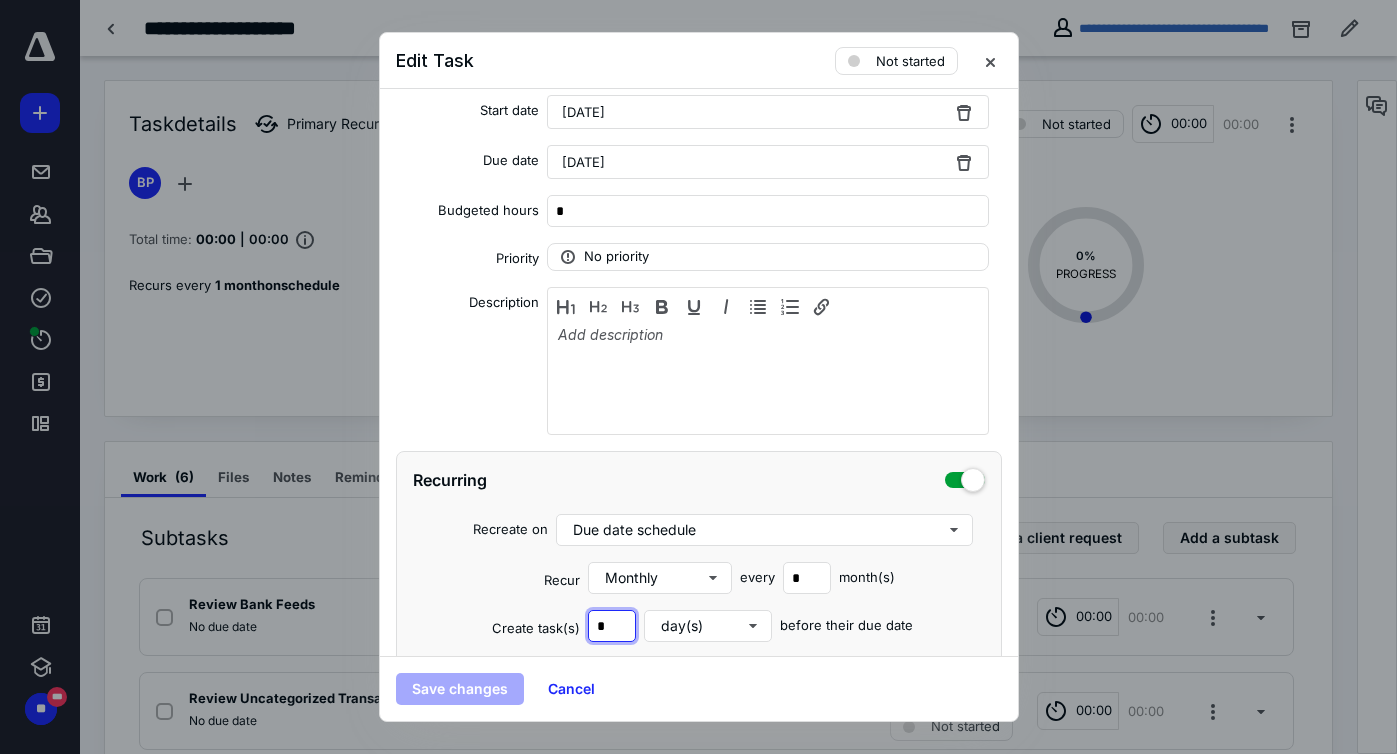click on "Create task(s) * day(s) before their due date" at bounding box center (699, 626) 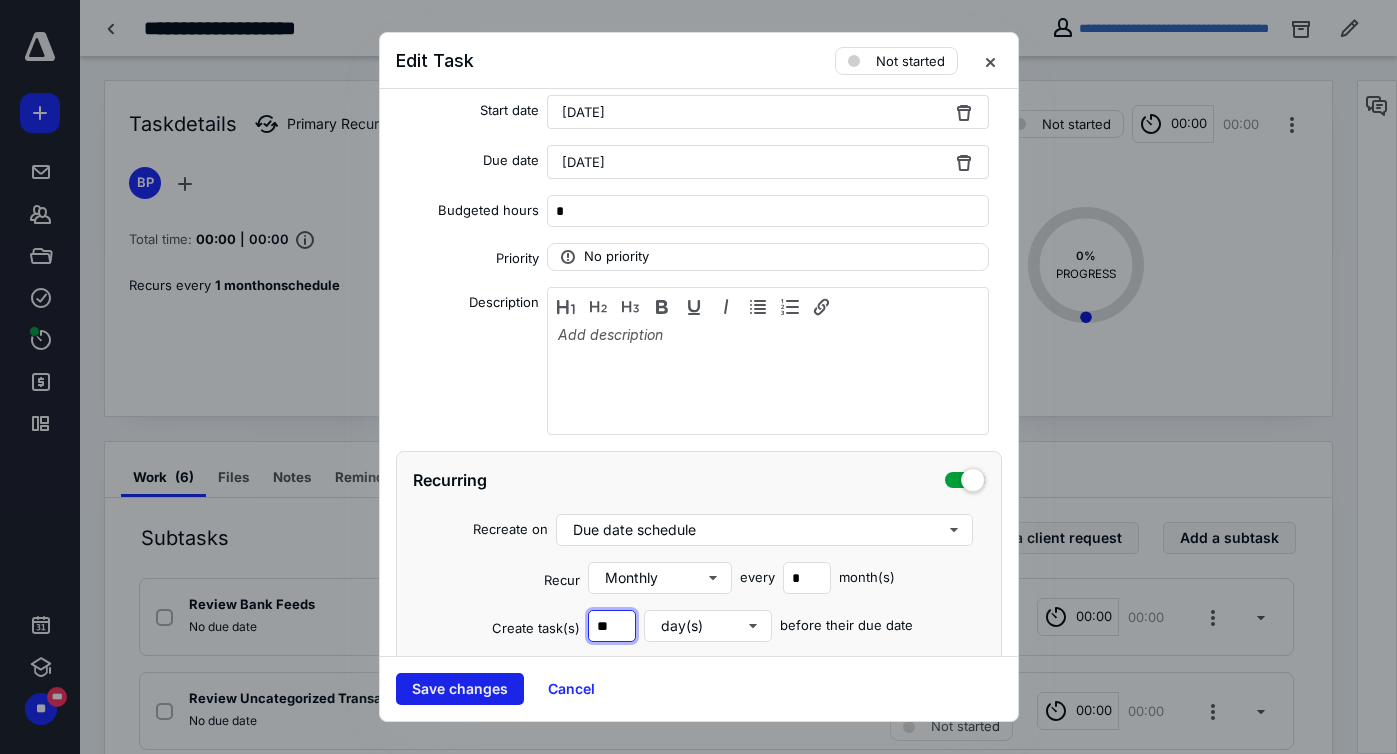 type on "**" 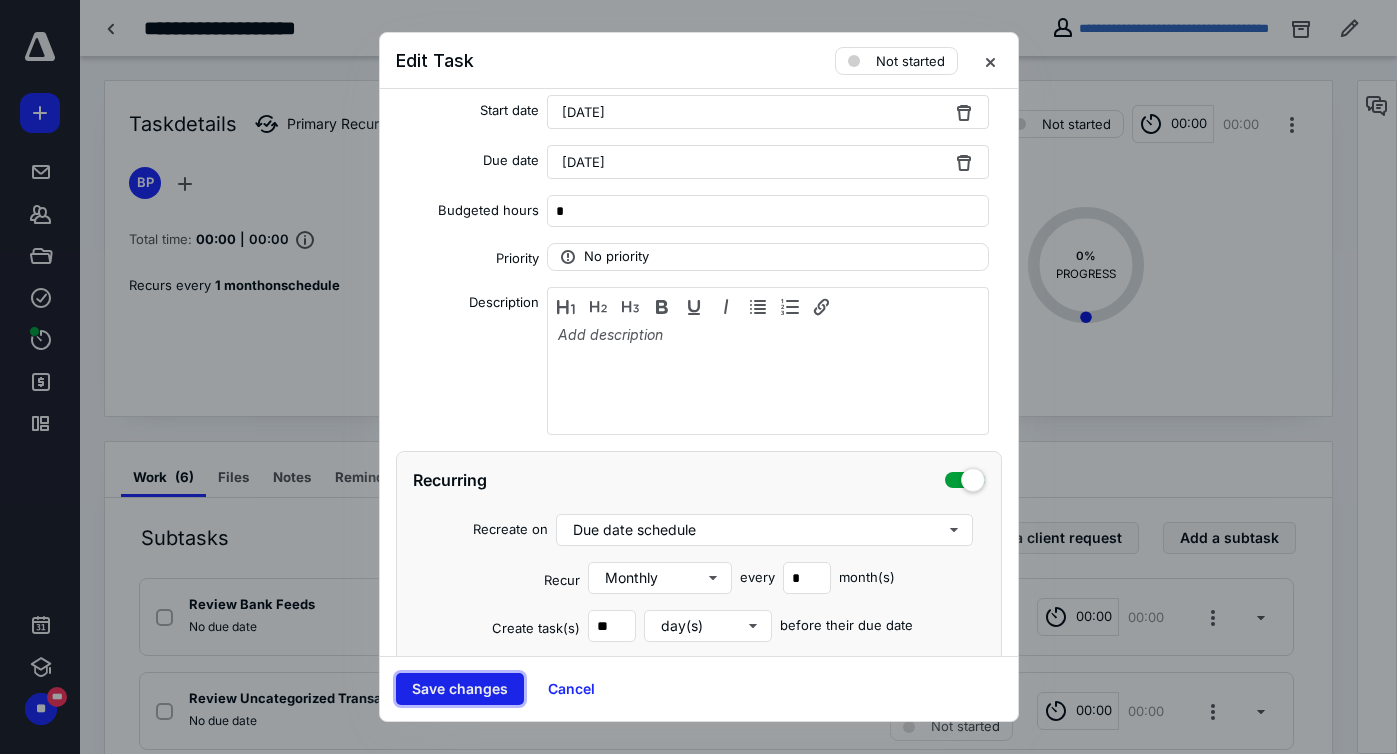 click on "Save changes" at bounding box center (460, 689) 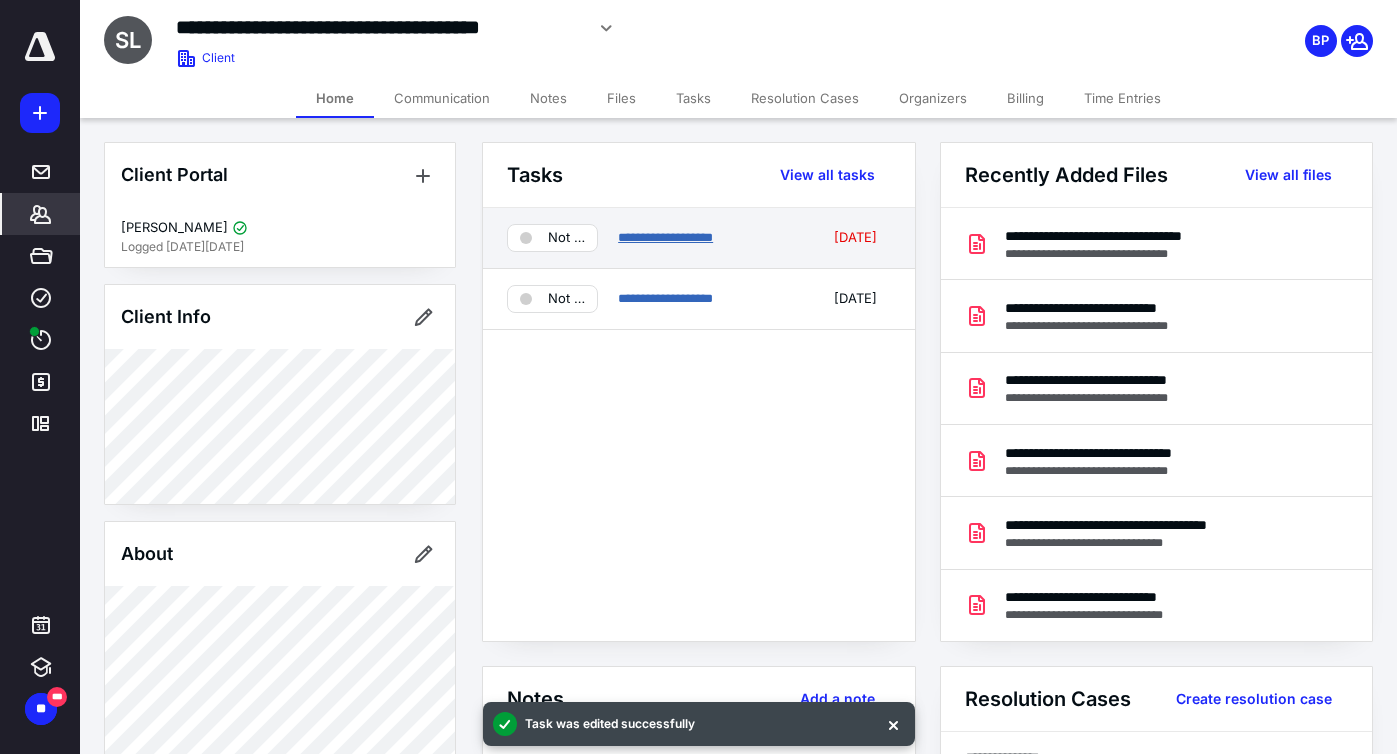 click on "**********" at bounding box center [665, 237] 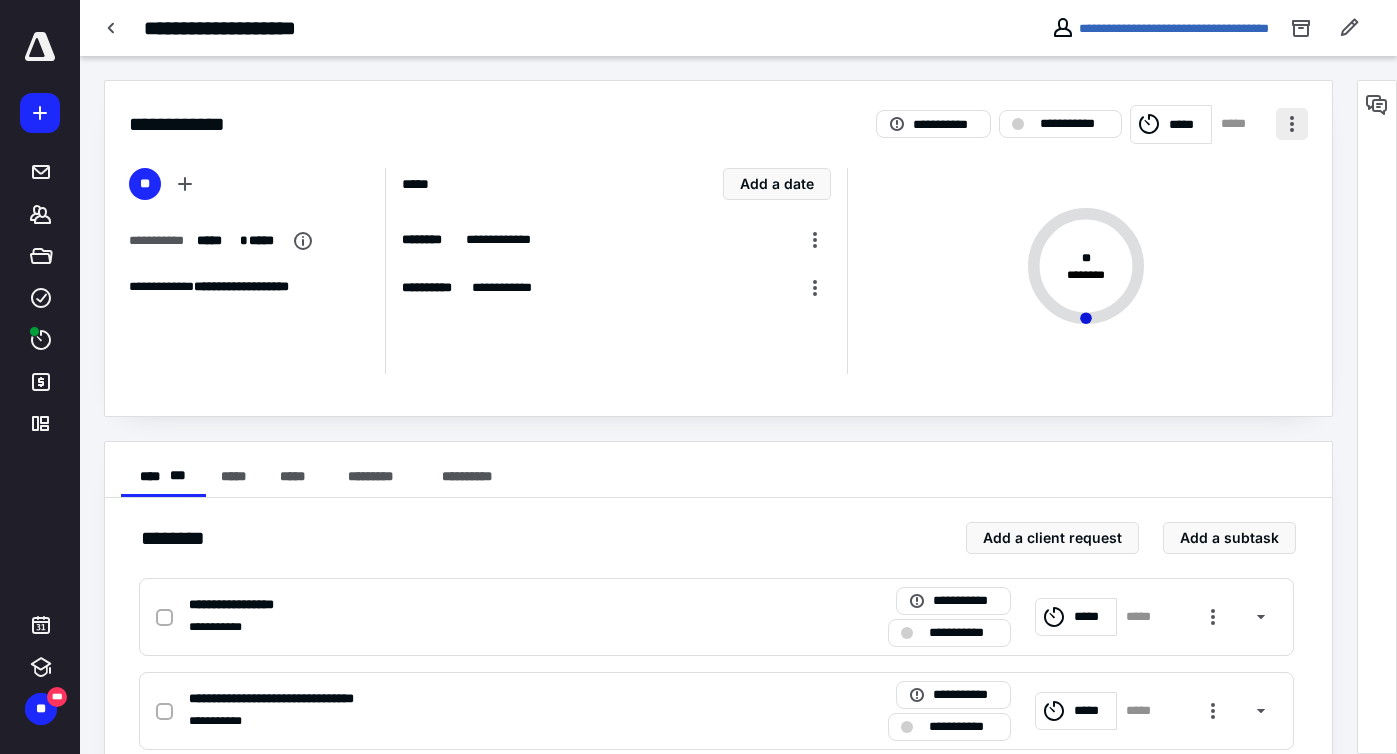 click at bounding box center (1292, 124) 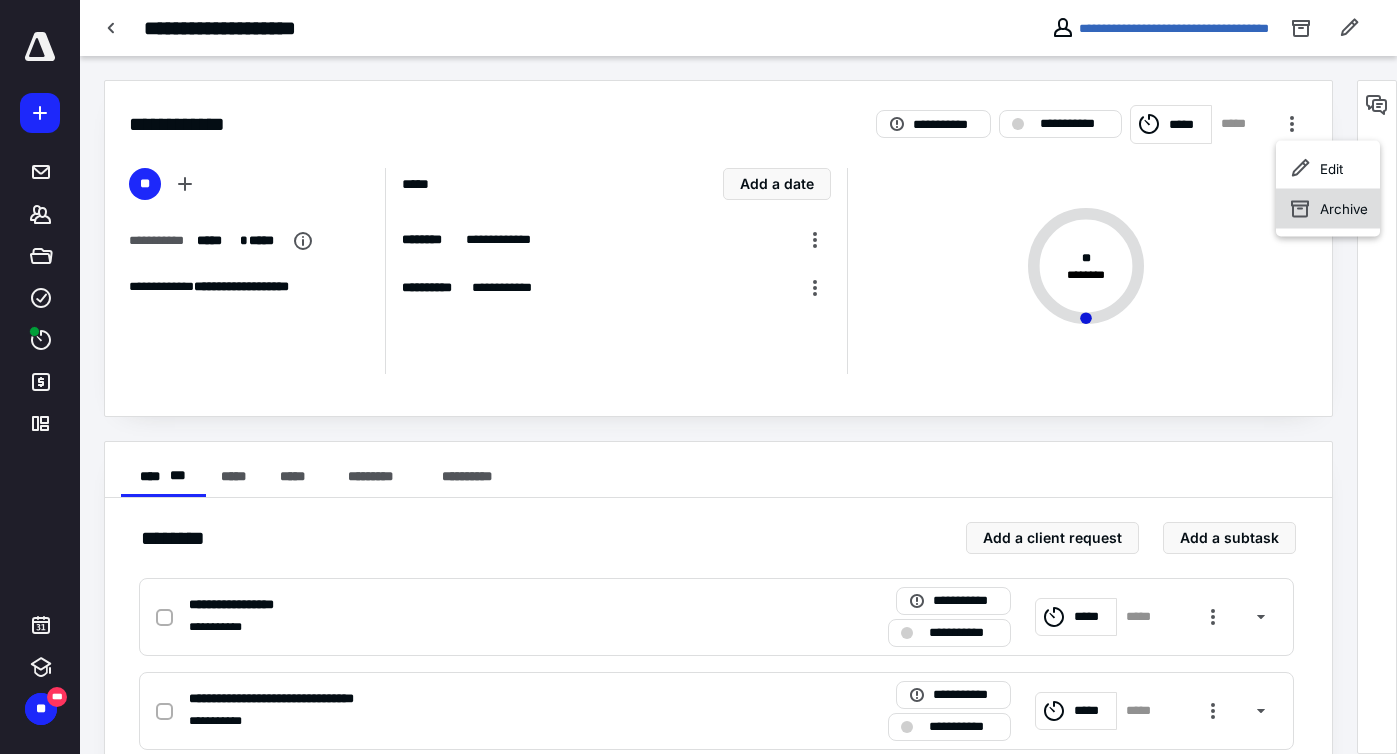 click 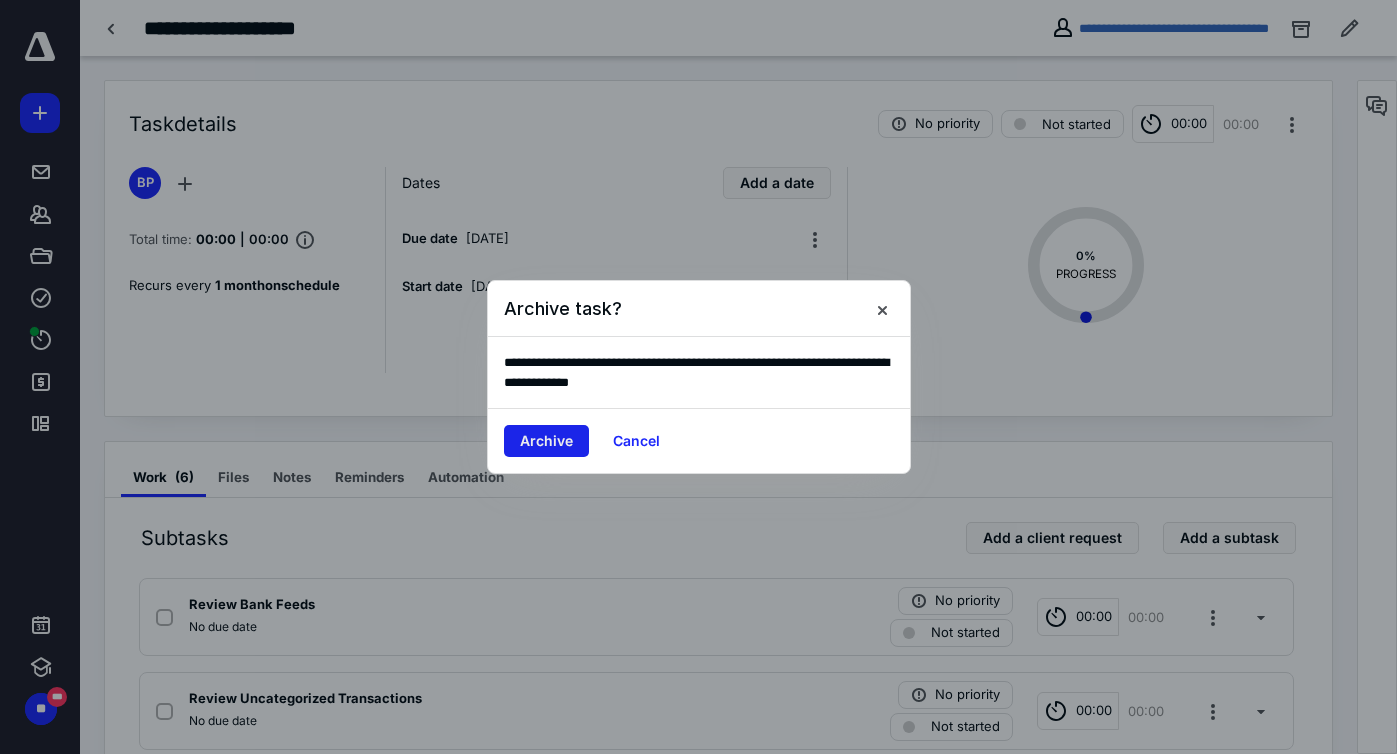 click on "Archive" at bounding box center (546, 441) 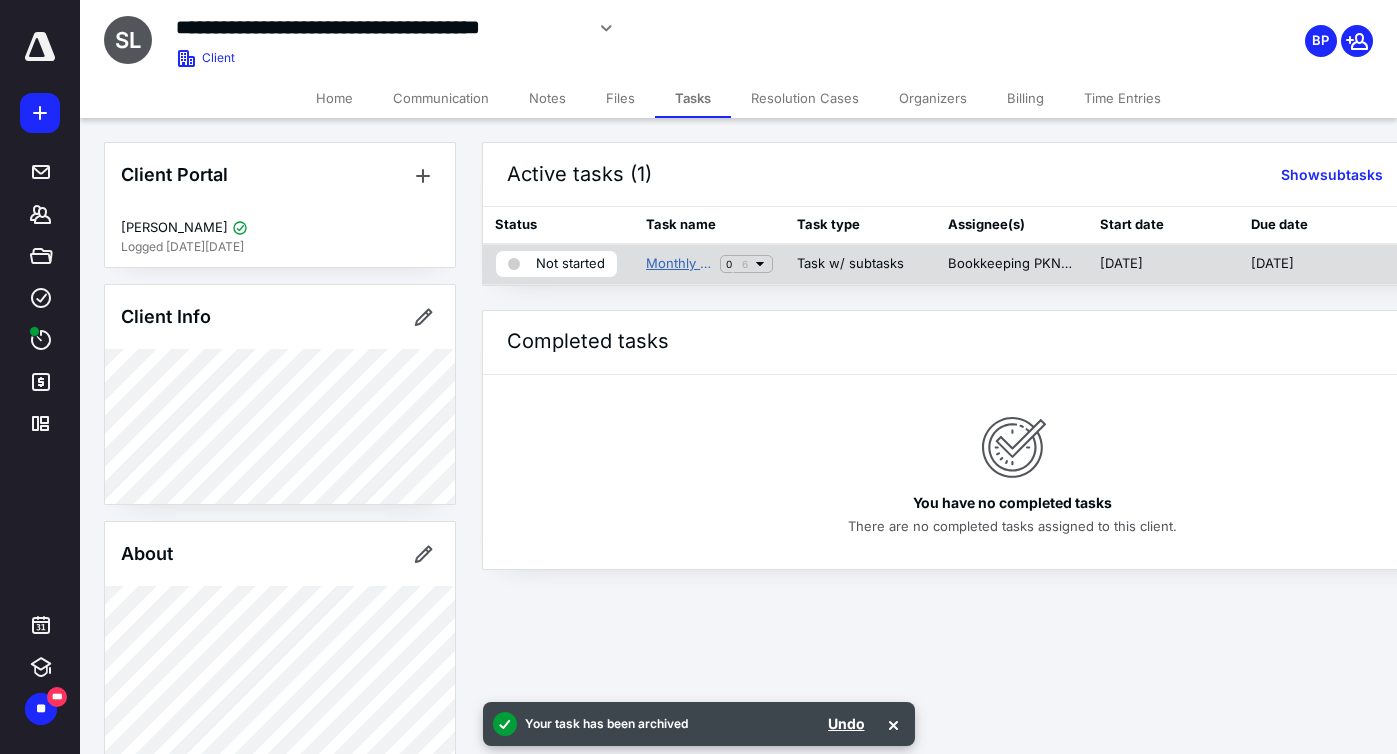 click on "Monthly Bookkeeping" at bounding box center [679, 264] 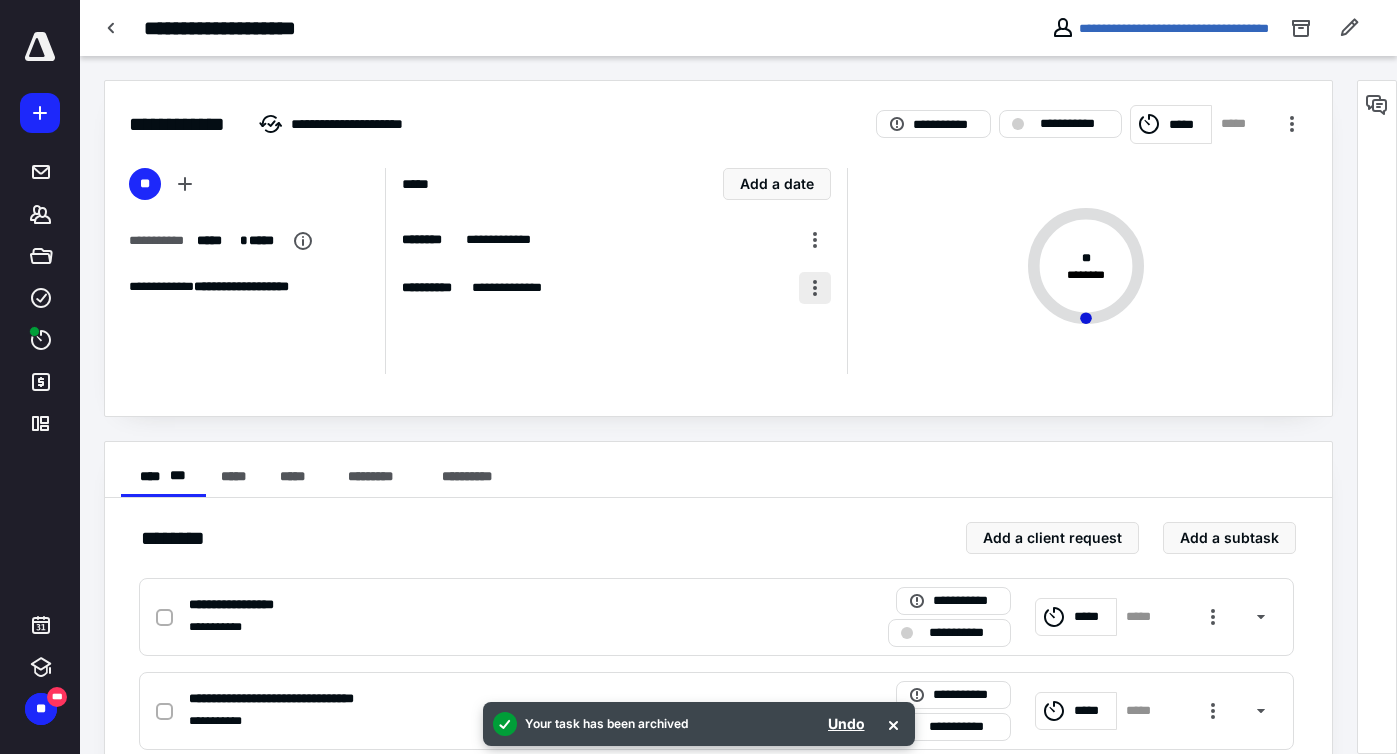 click at bounding box center [815, 288] 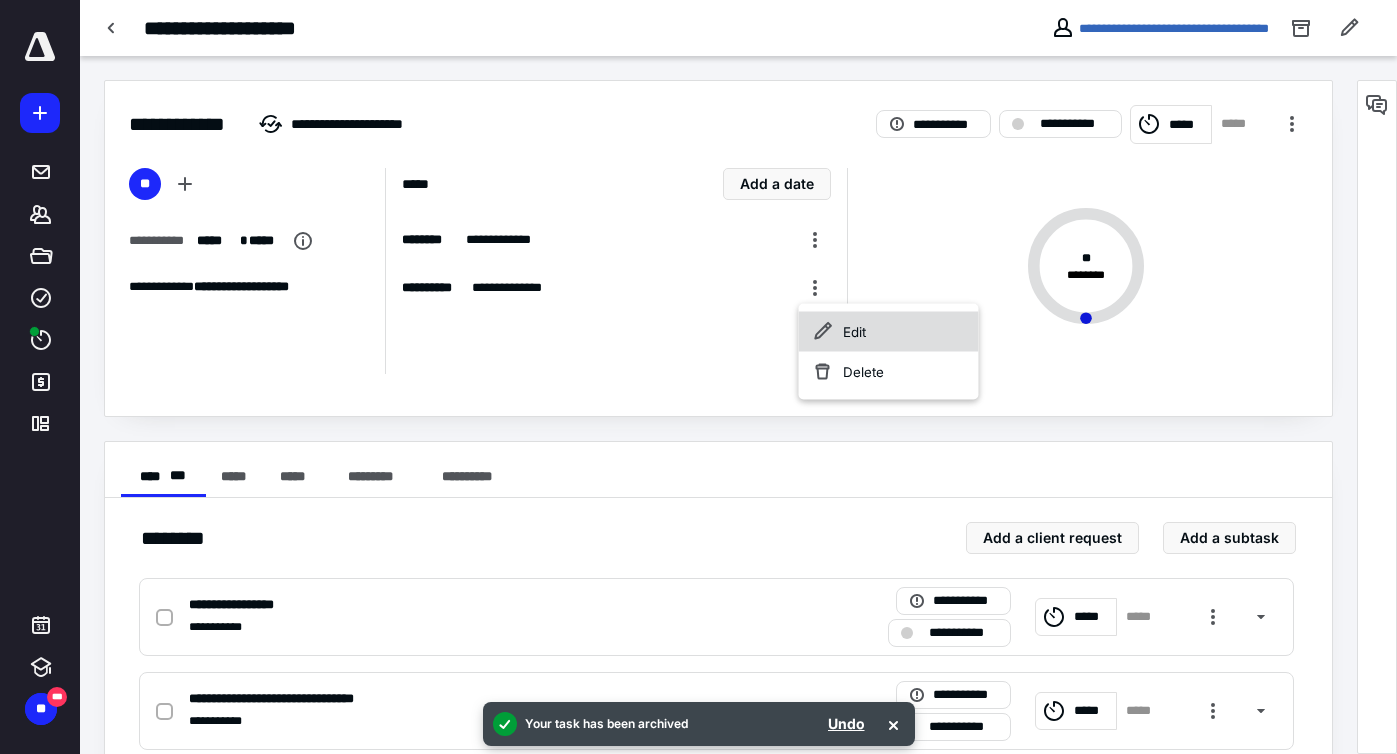 click 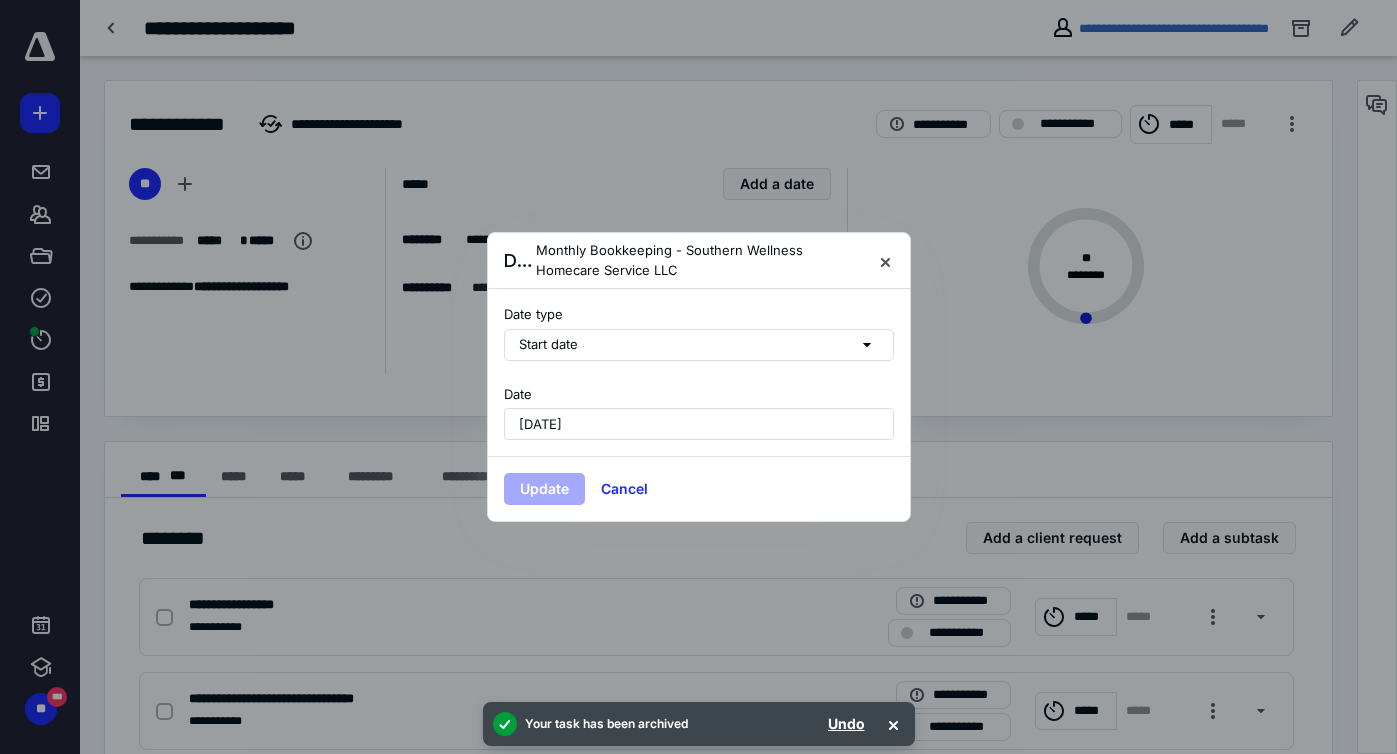 click on "[DATE]" at bounding box center [540, 424] 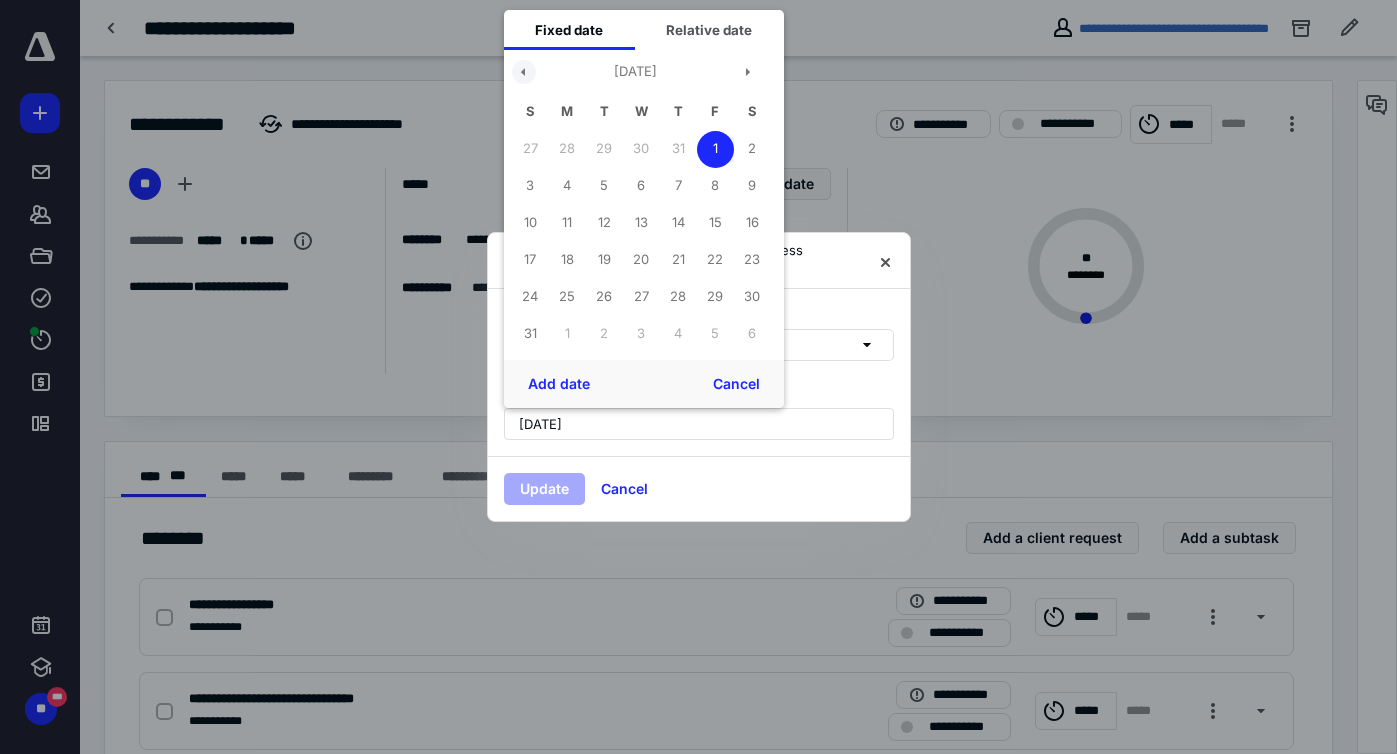click at bounding box center [524, 72] 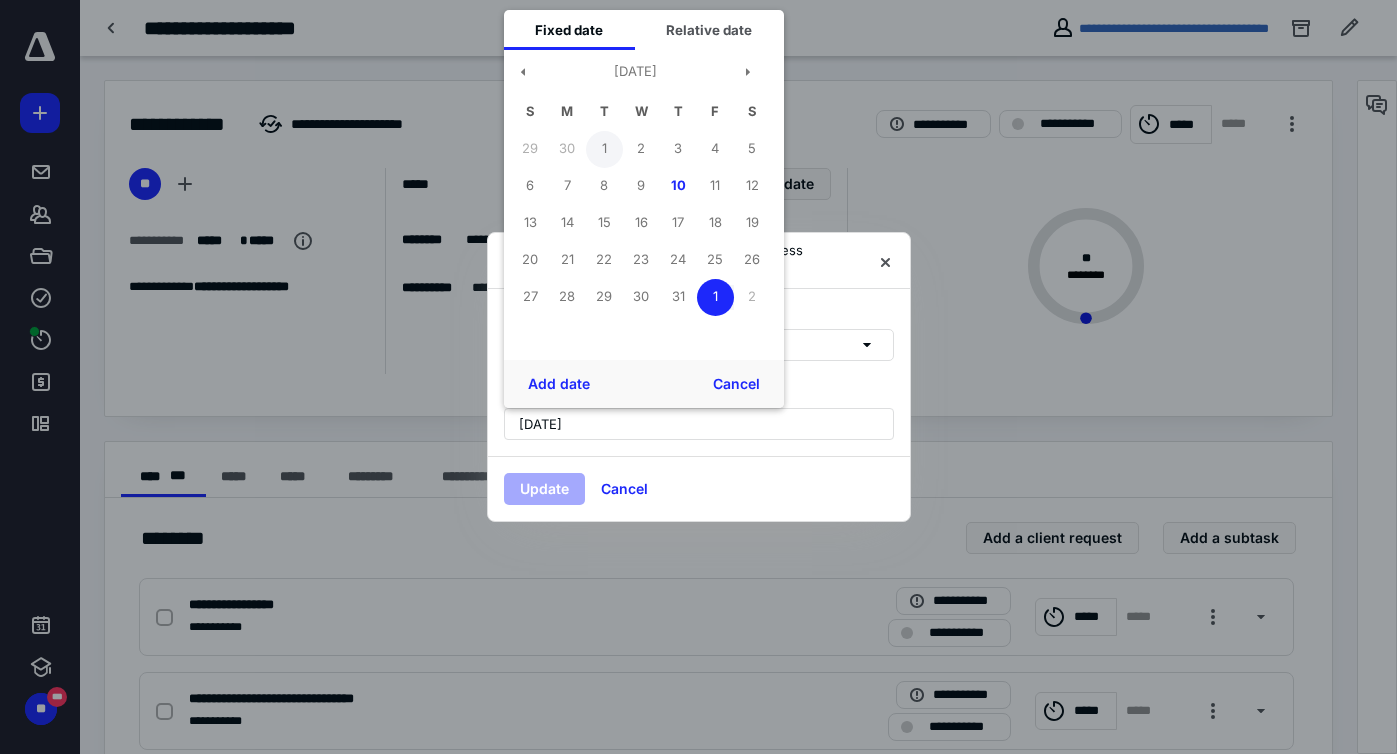 click on "1" at bounding box center [604, 149] 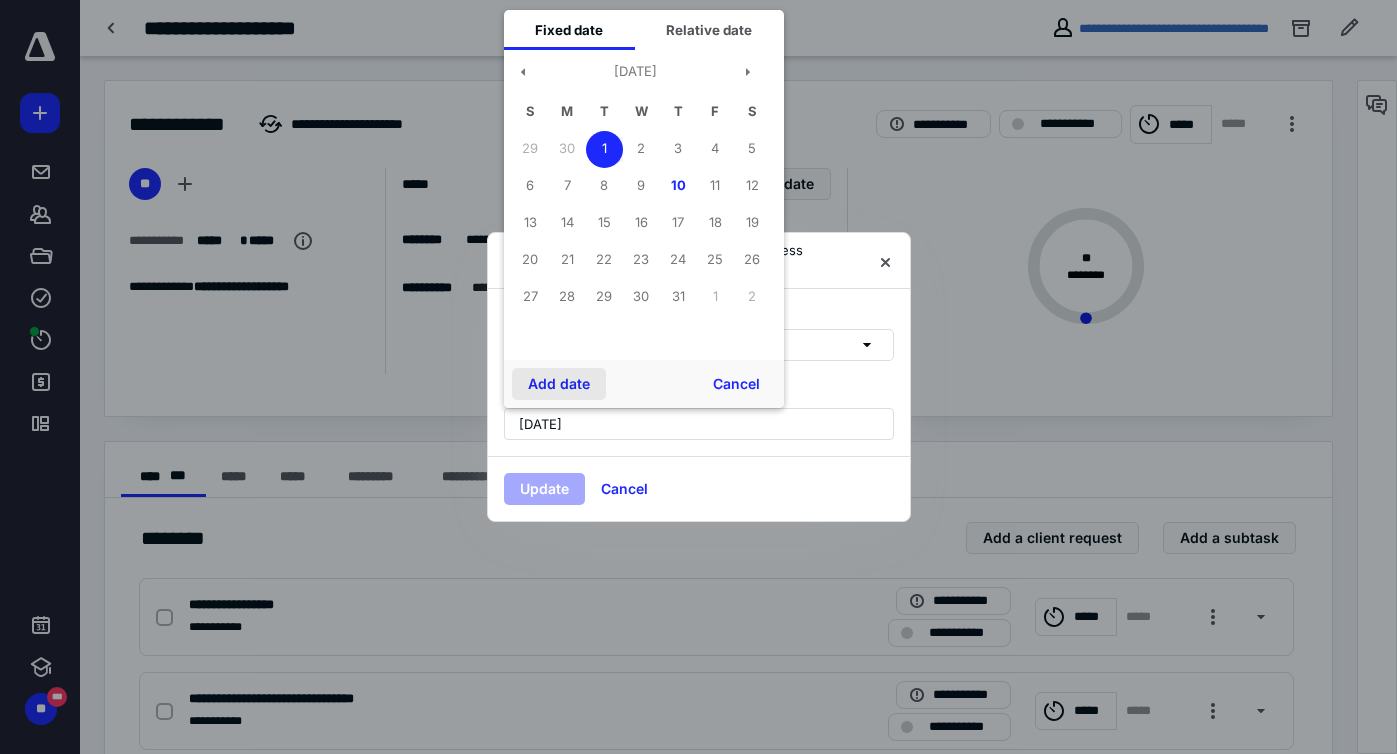 click on "Add date" at bounding box center [559, 384] 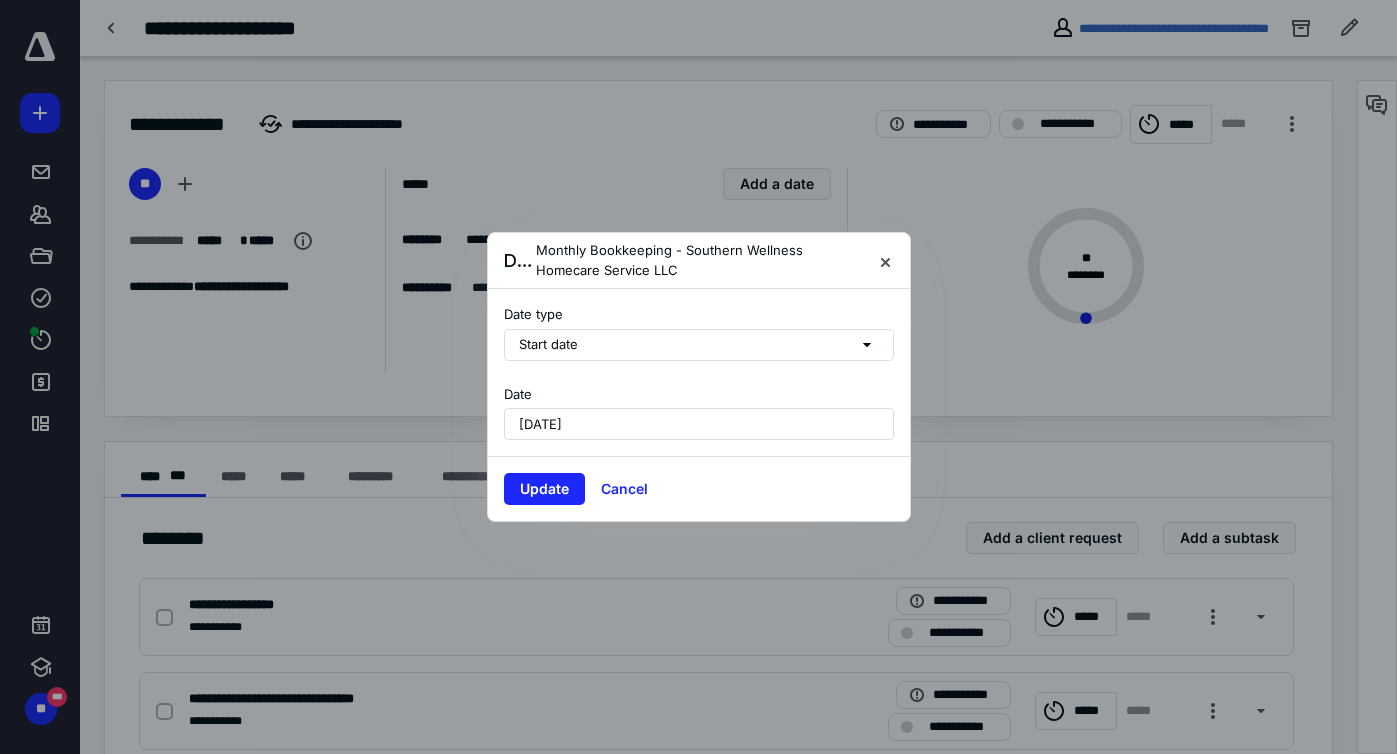 click on "Update Cancel" at bounding box center (699, 488) 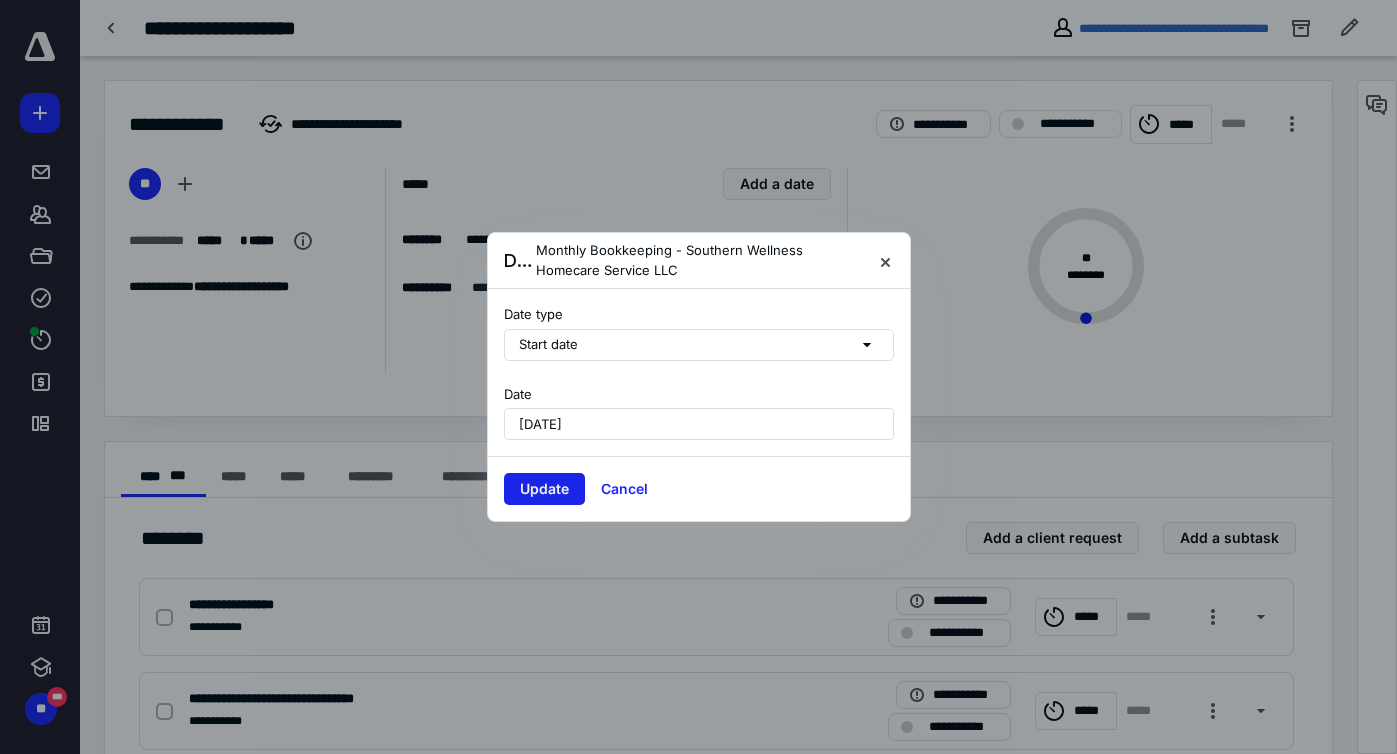 click on "Update" at bounding box center [544, 489] 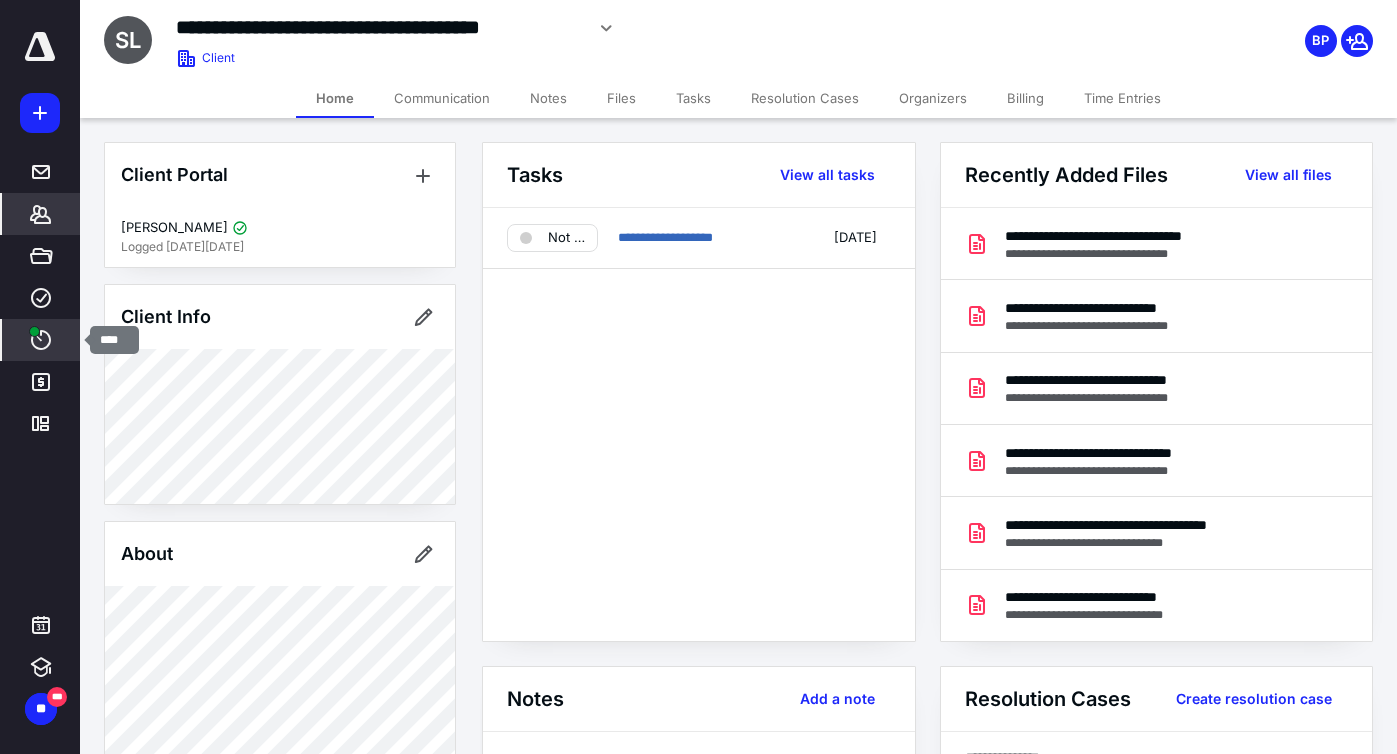 click on "****" at bounding box center (41, 340) 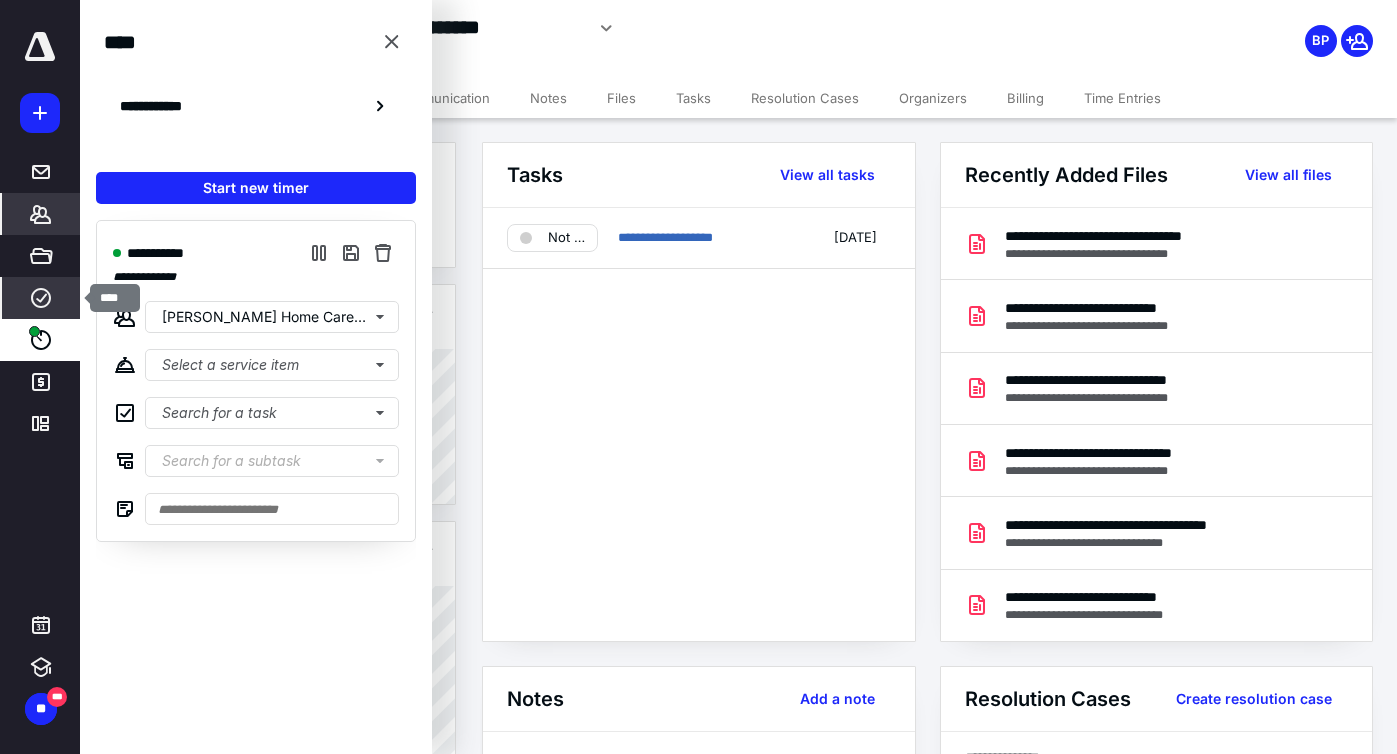 click on "****" at bounding box center [41, 298] 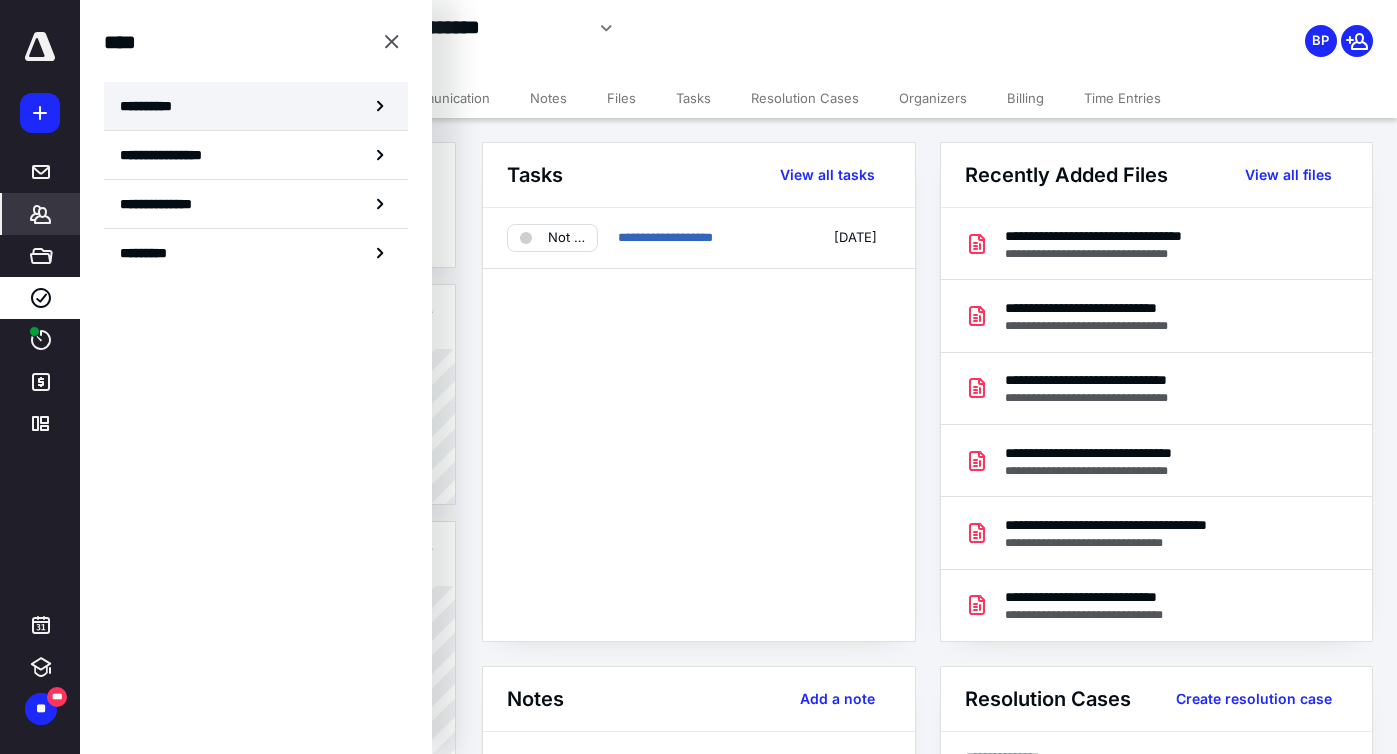 click on "**********" at bounding box center (153, 106) 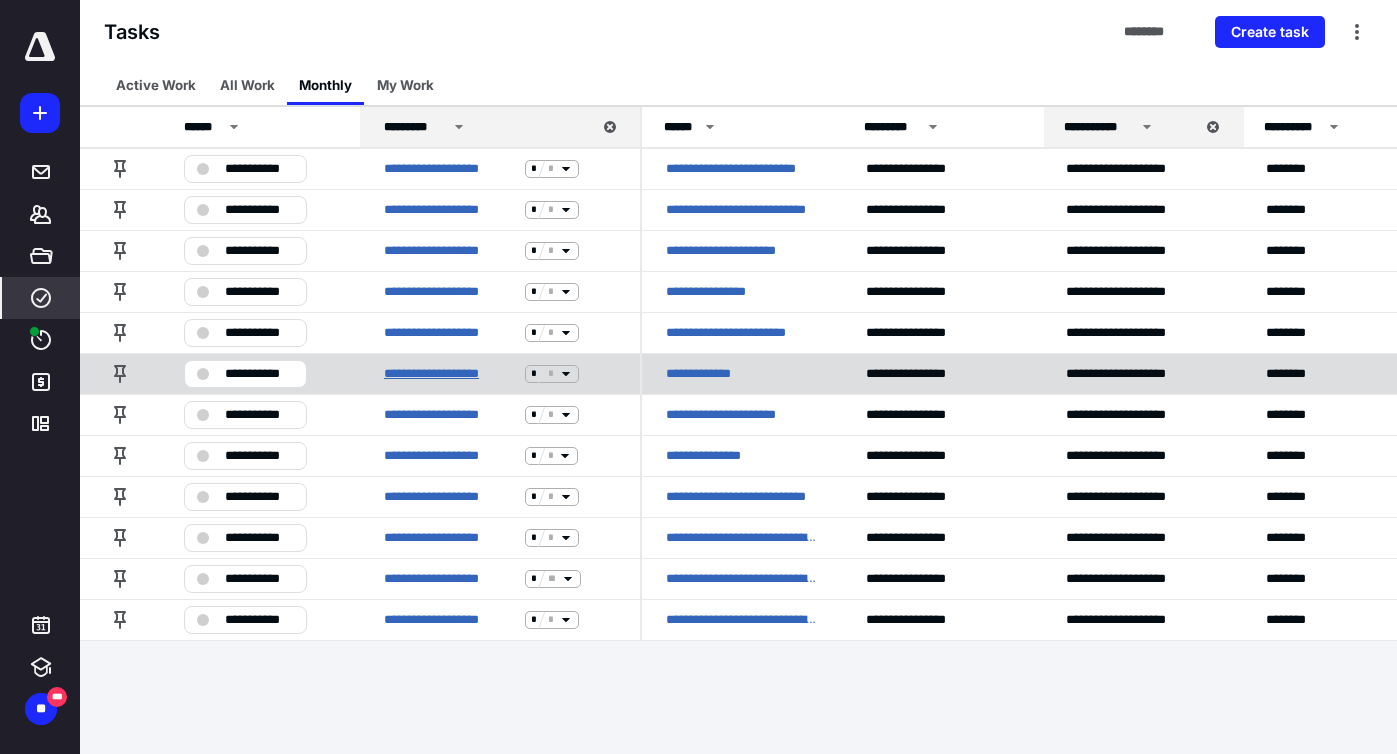 click on "**********" at bounding box center (450, 374) 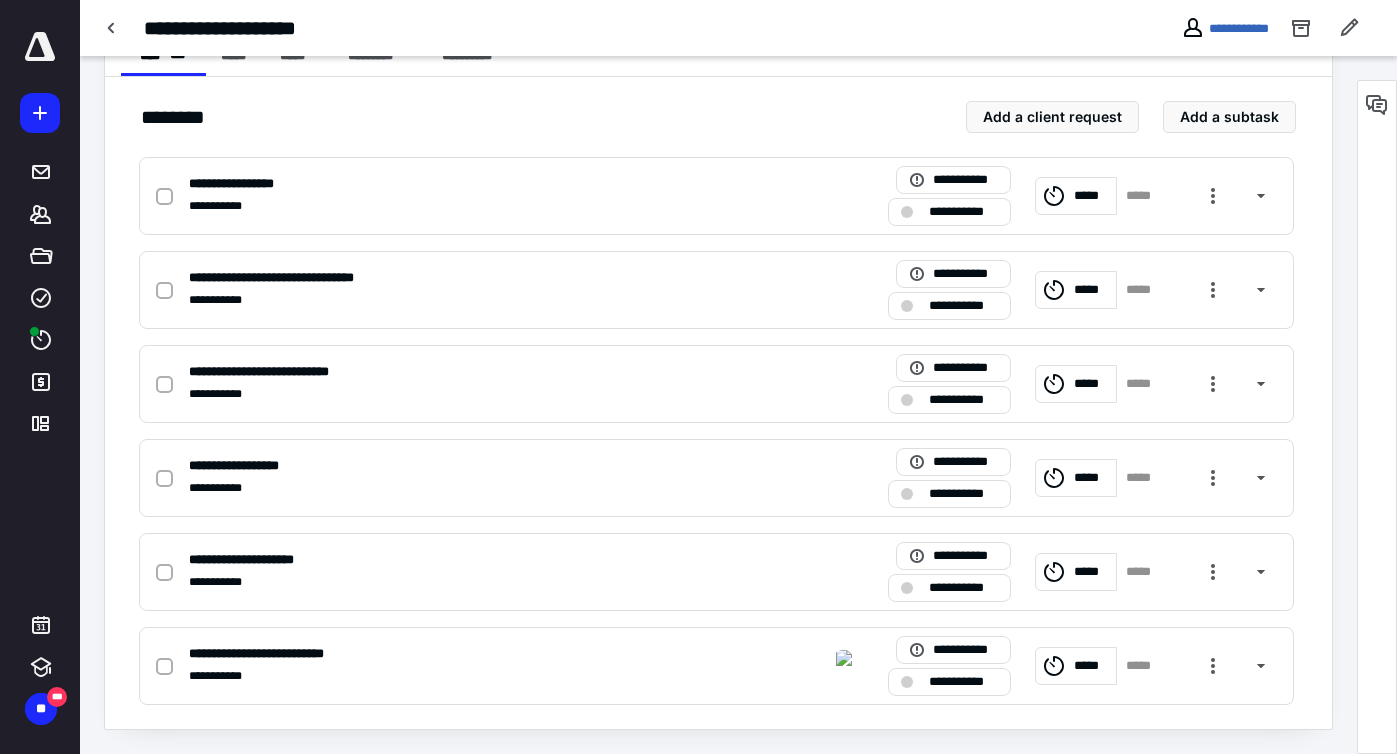 scroll, scrollTop: 0, scrollLeft: 0, axis: both 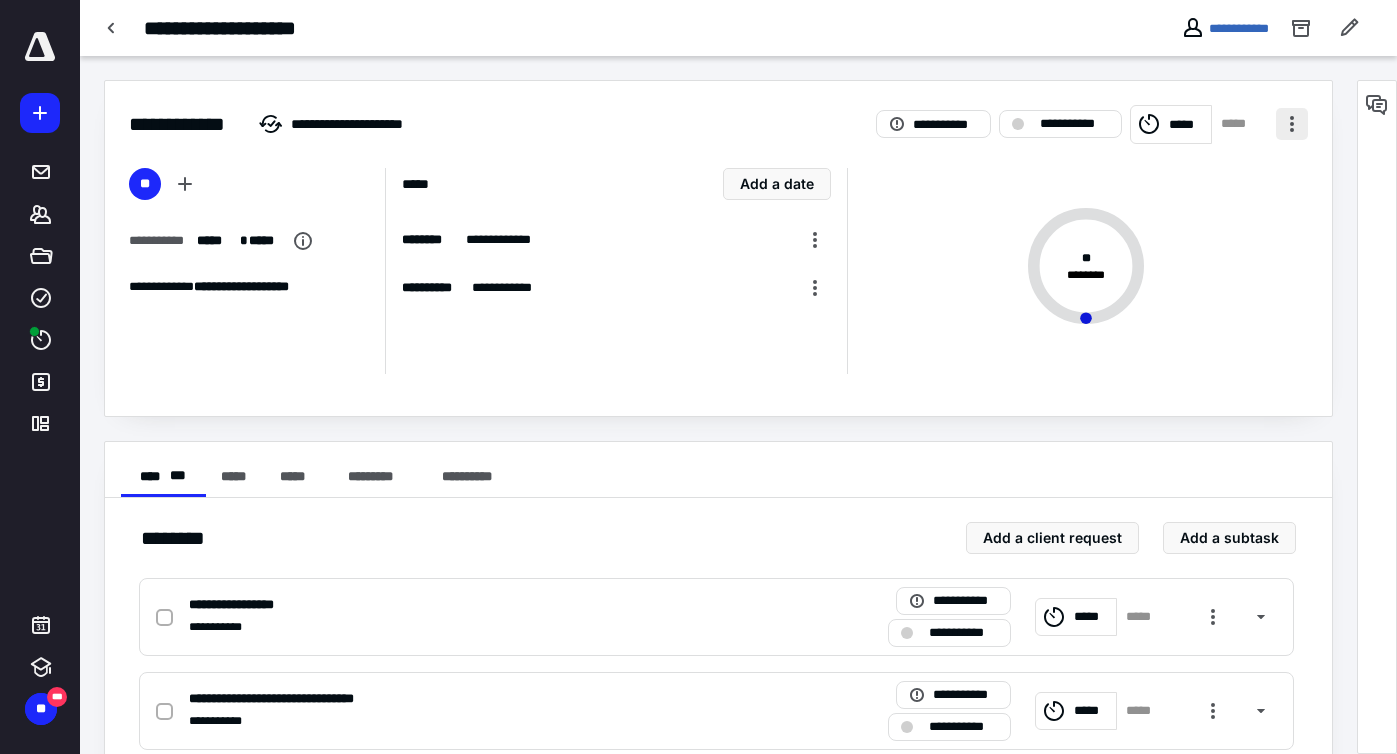 click at bounding box center (1292, 124) 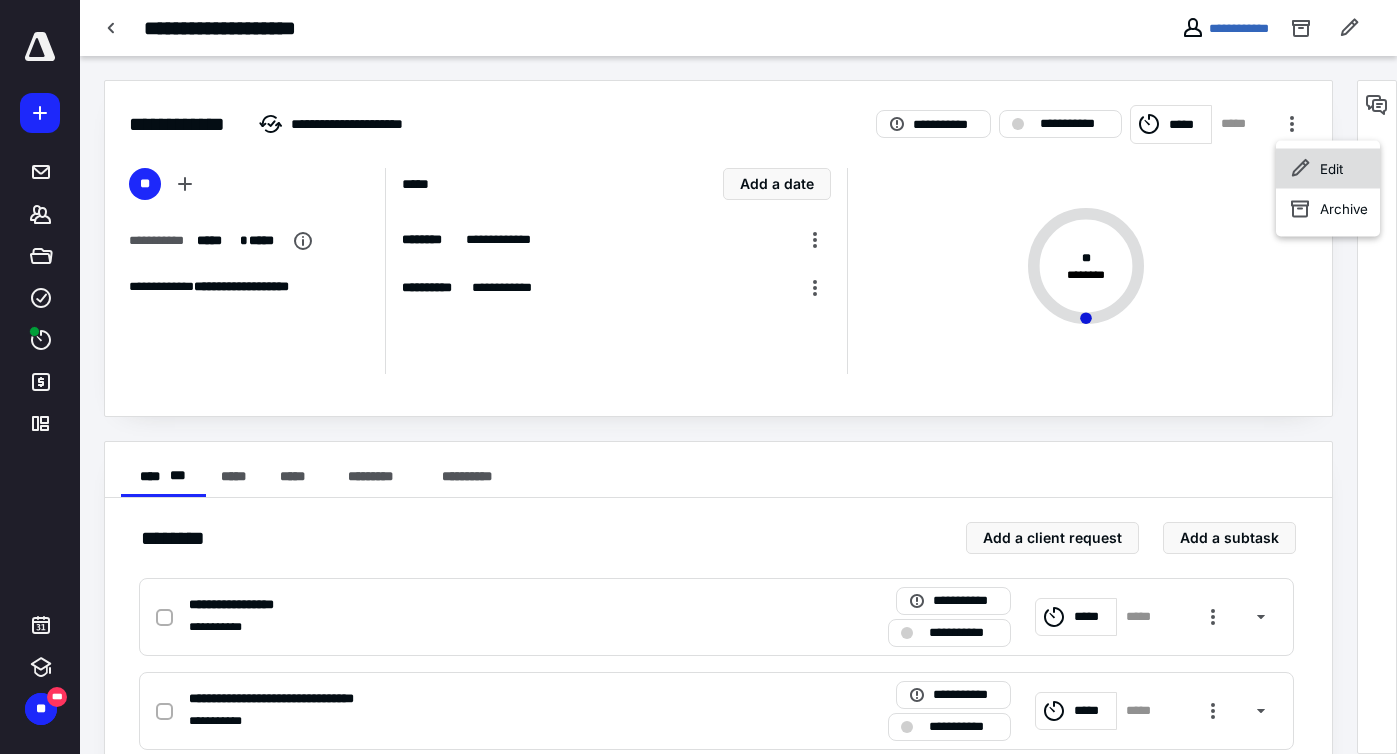 click on "Edit" at bounding box center (1328, 169) 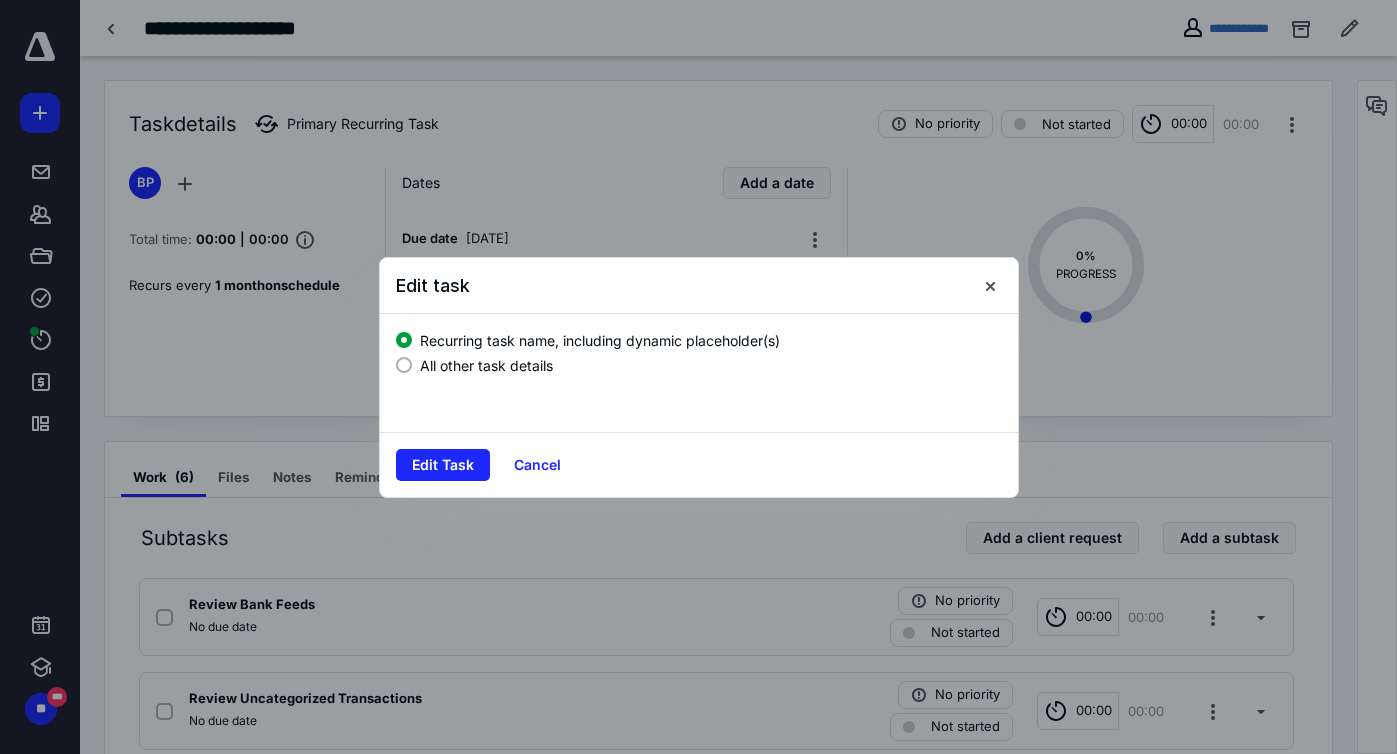 click on "Recurring task name, including dynamic placeholder(s) All other task details" at bounding box center (699, 373) 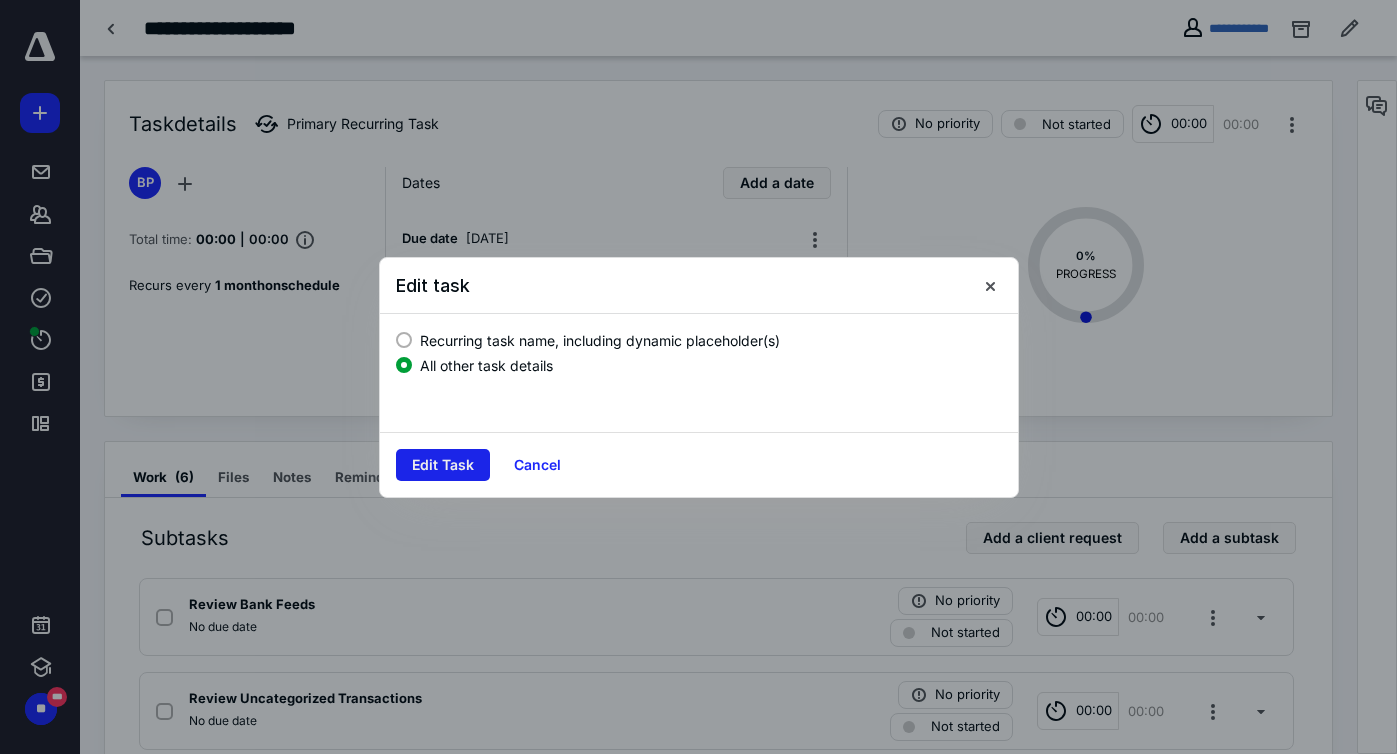 click on "Edit Task" at bounding box center (443, 465) 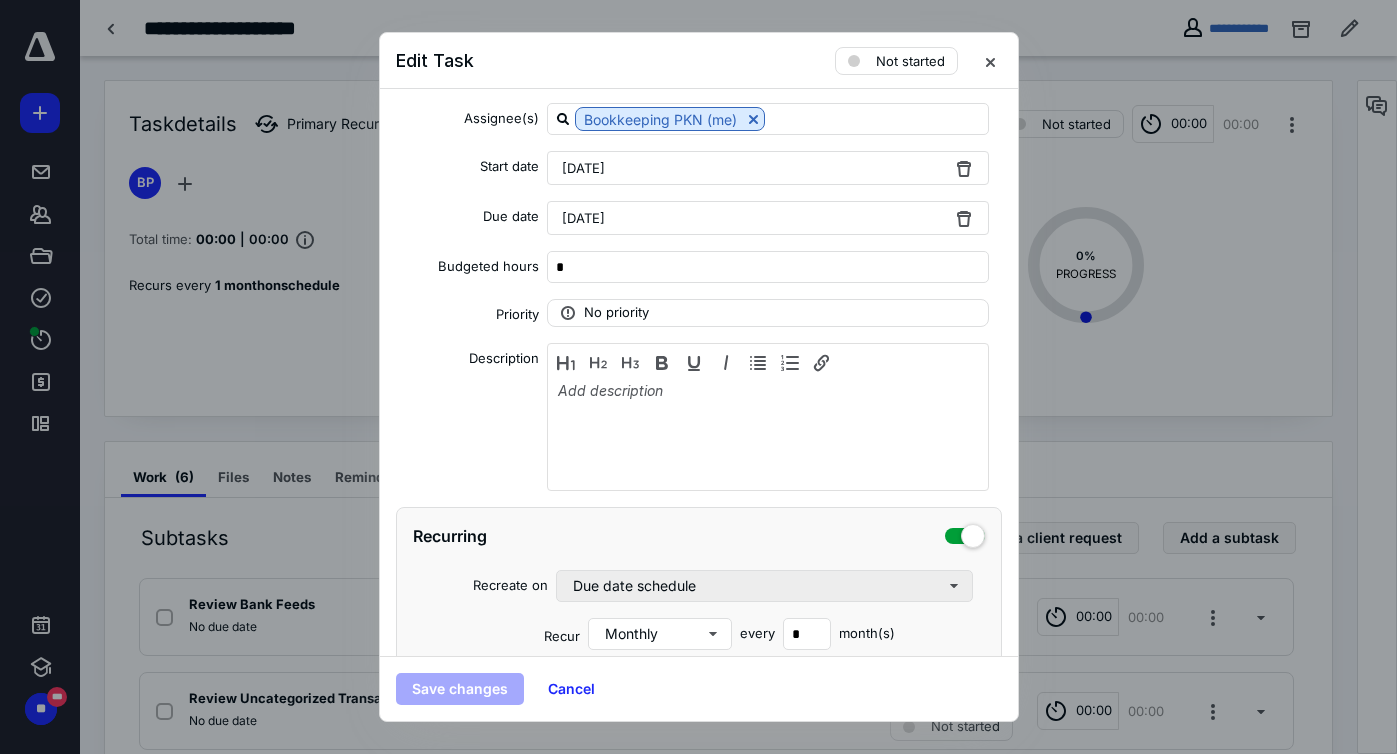 scroll, scrollTop: 138, scrollLeft: 0, axis: vertical 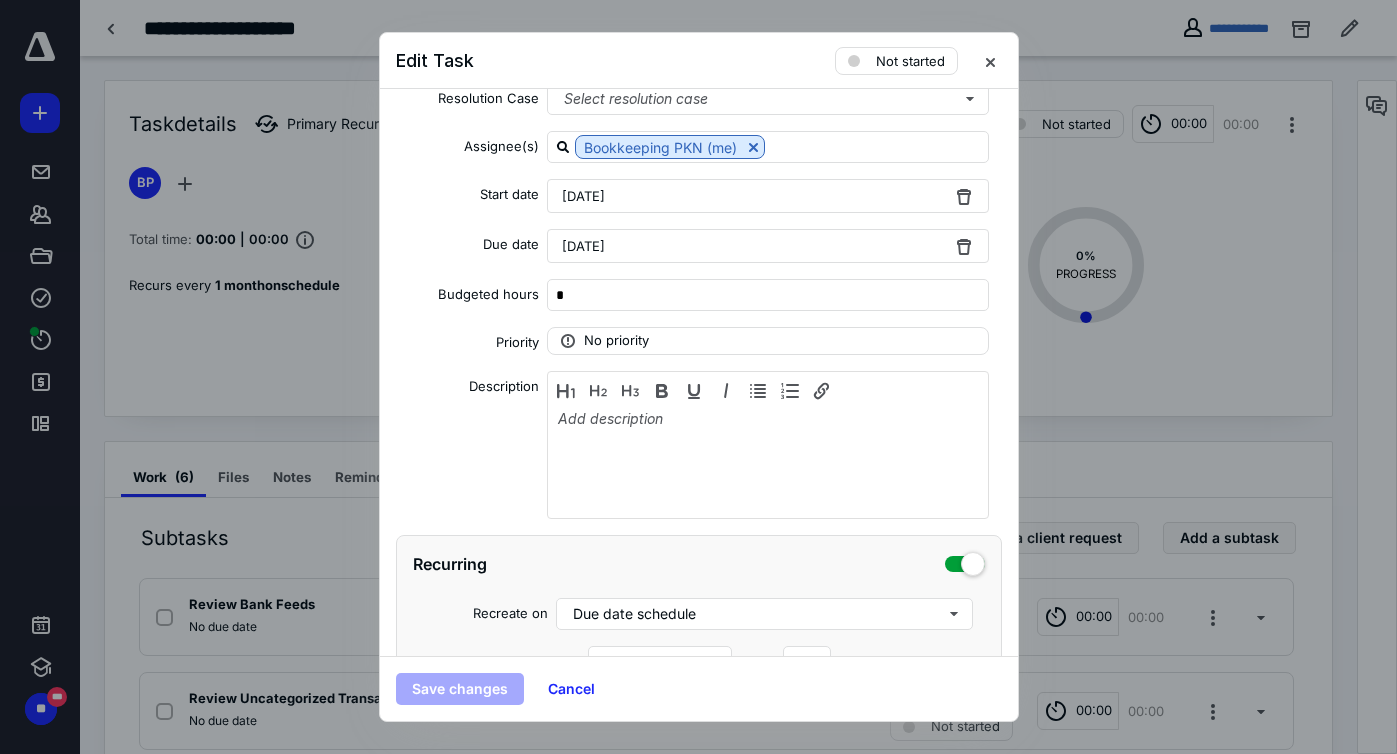 click on "[DATE]" at bounding box center [768, 196] 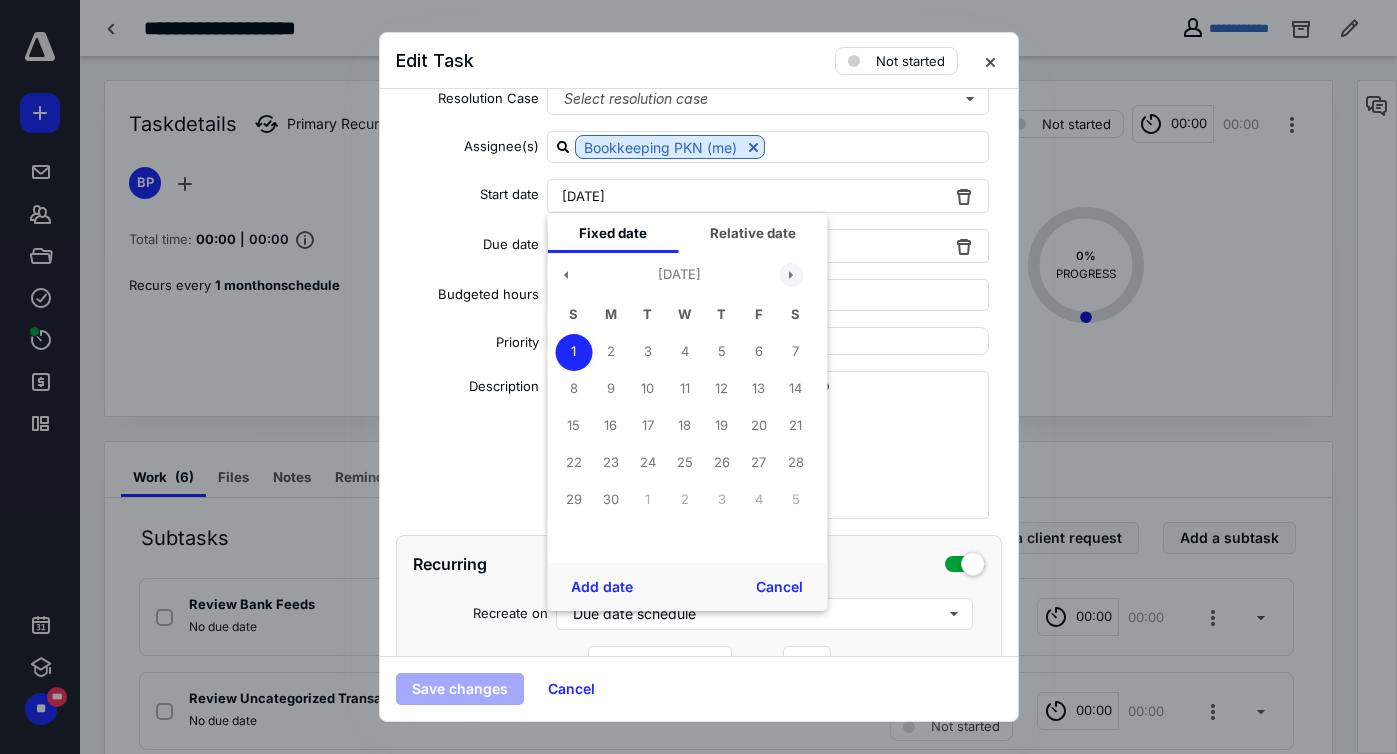click at bounding box center (791, 275) 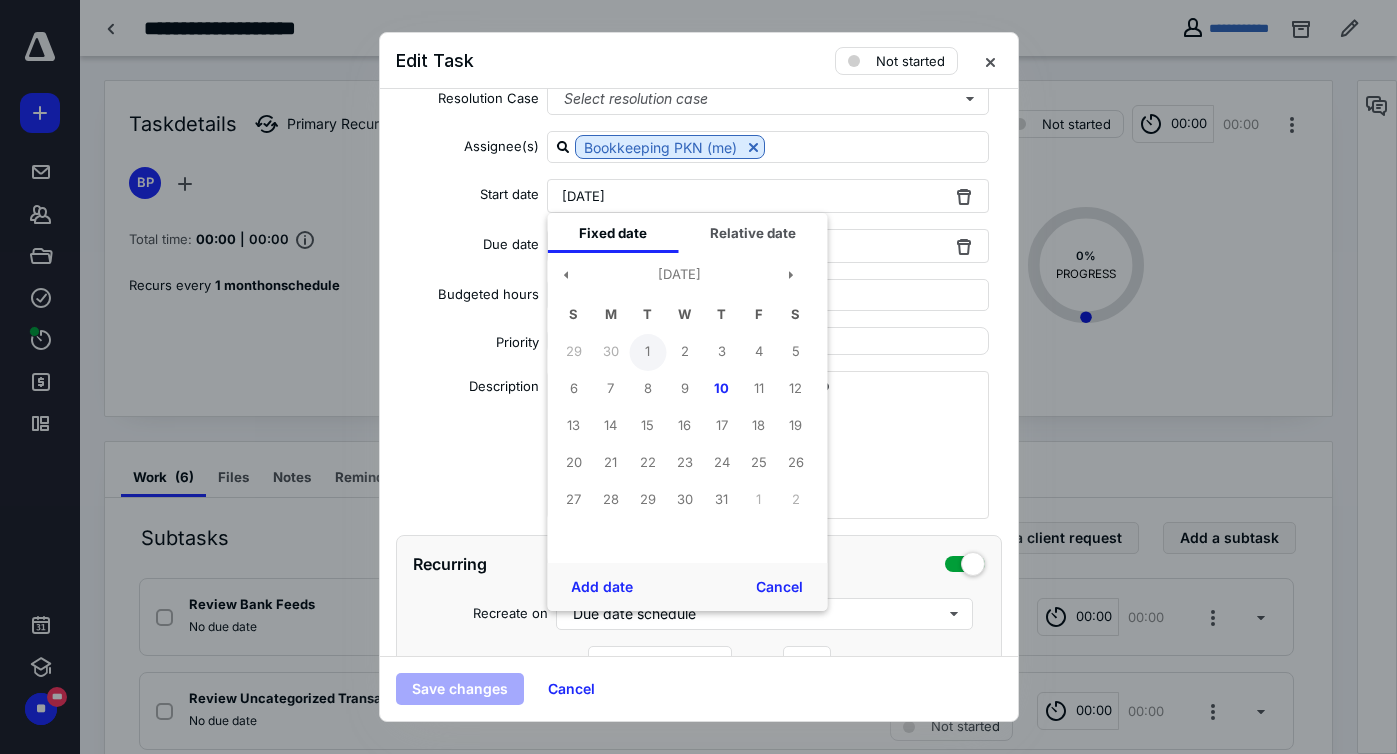 click on "1" at bounding box center [647, 352] 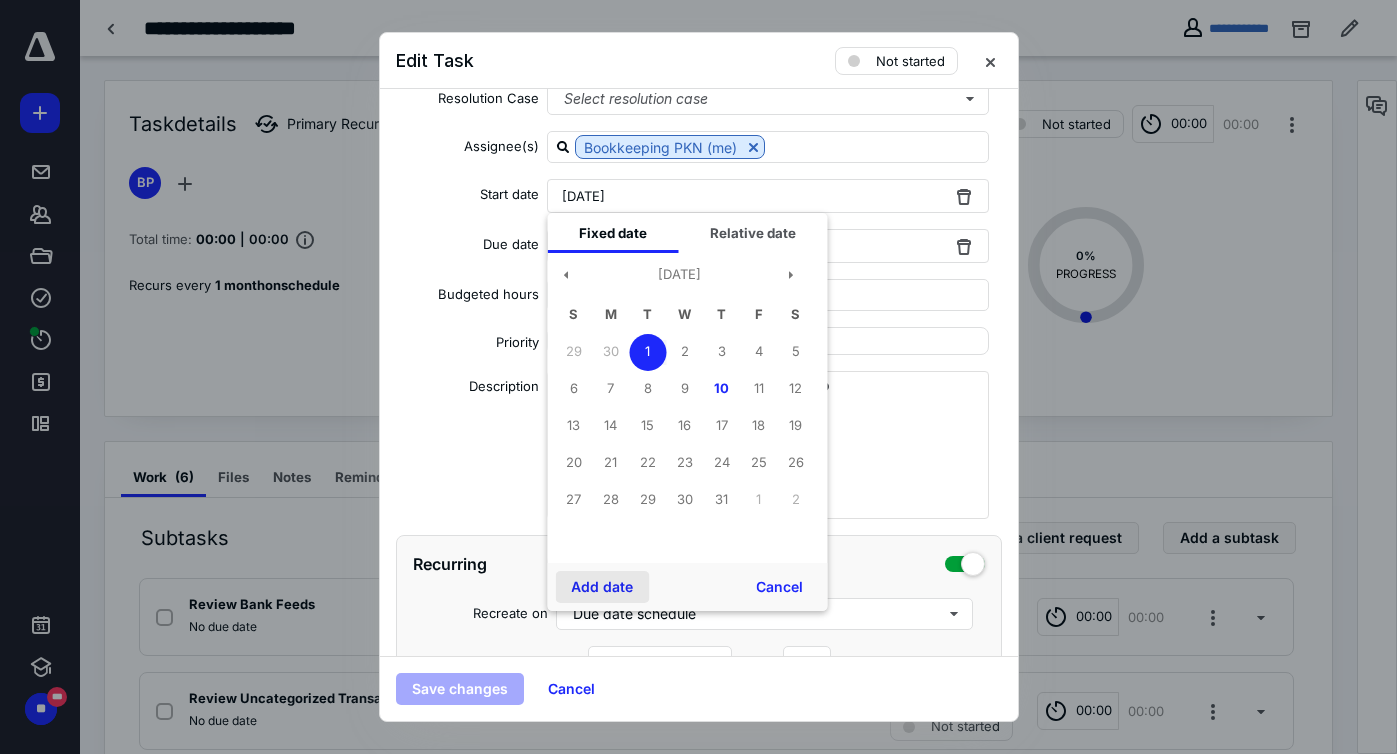 click on "Add date" at bounding box center (602, 587) 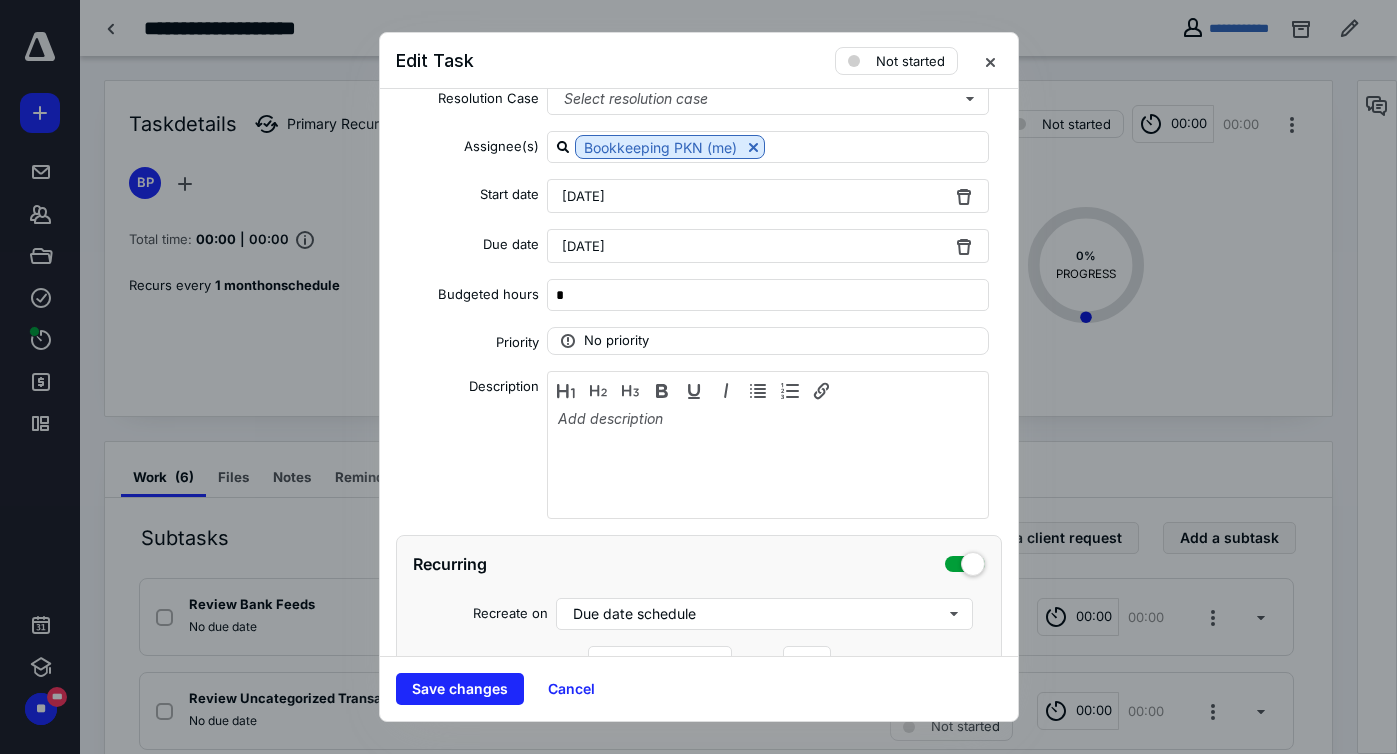 click on "[DATE]" at bounding box center (583, 246) 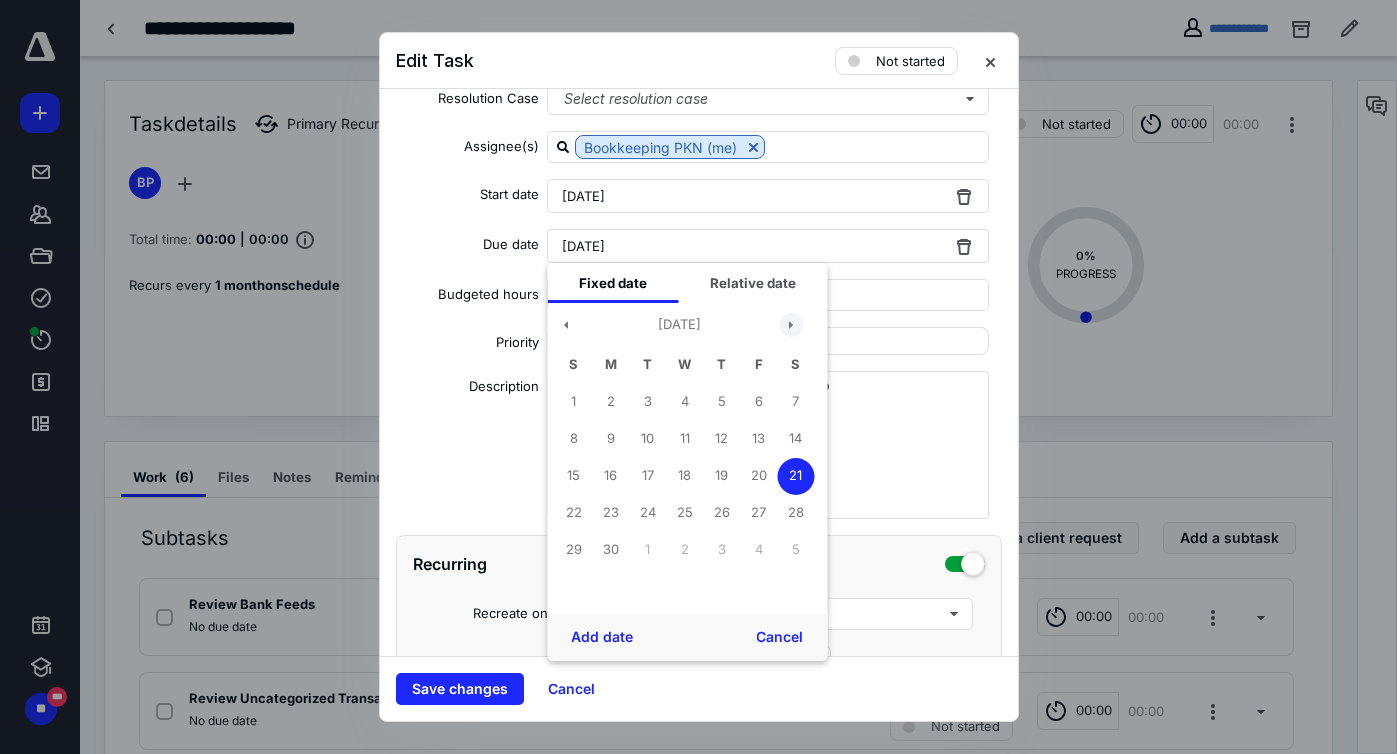 click at bounding box center (791, 325) 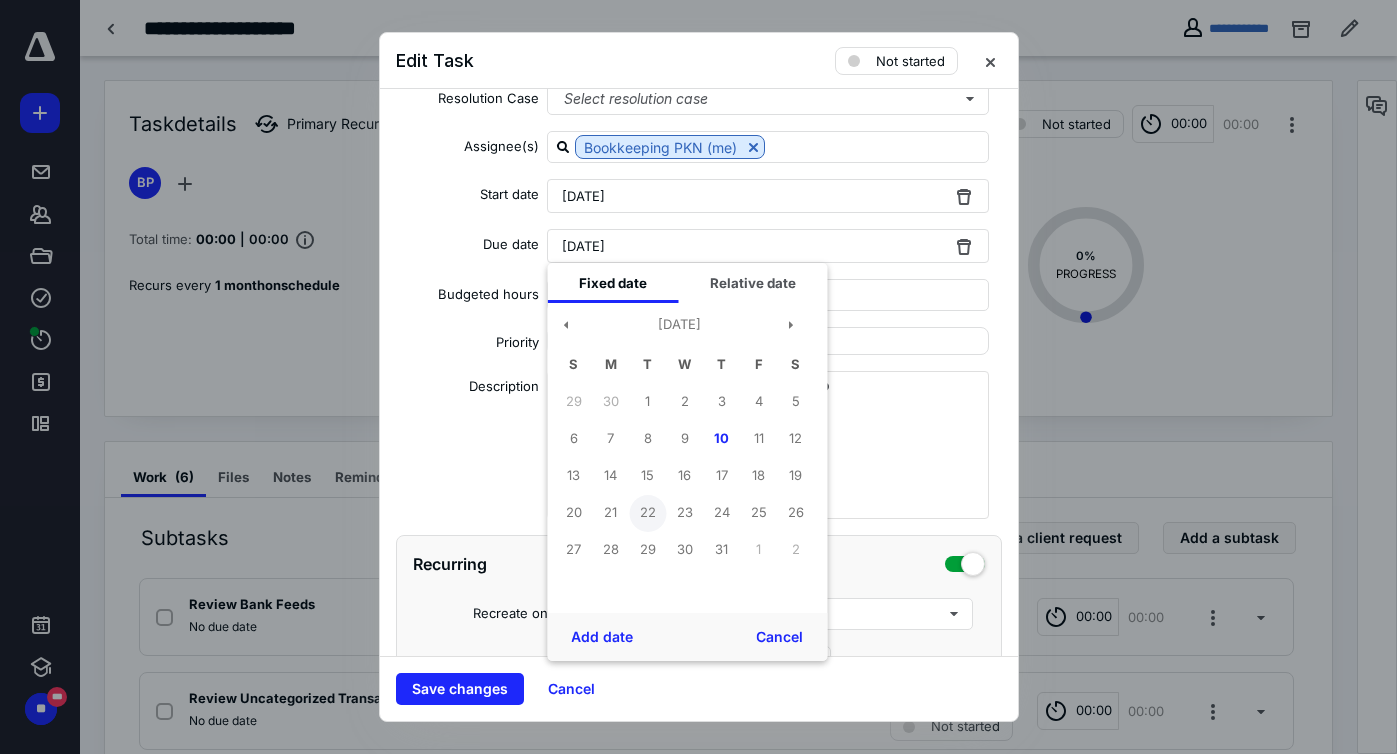 click on "22" at bounding box center (647, 513) 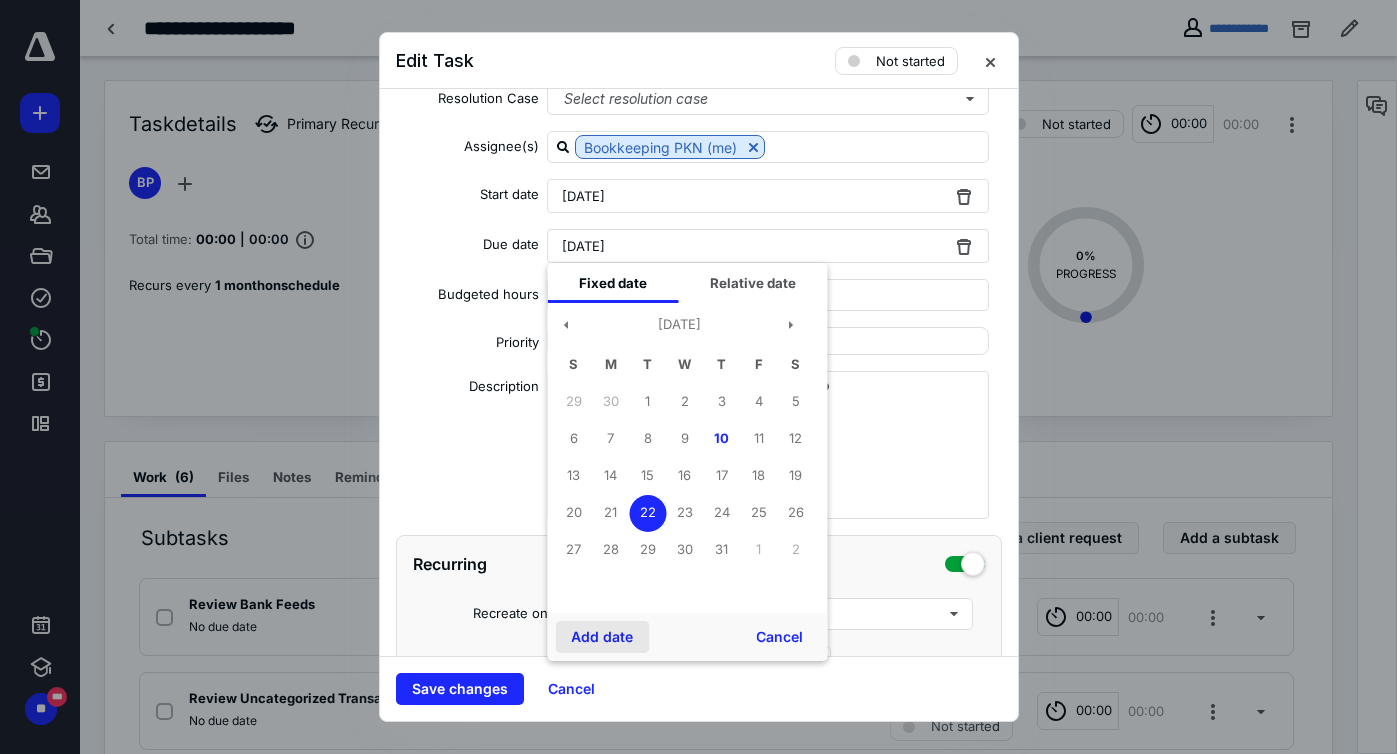 click on "Add date" at bounding box center (602, 637) 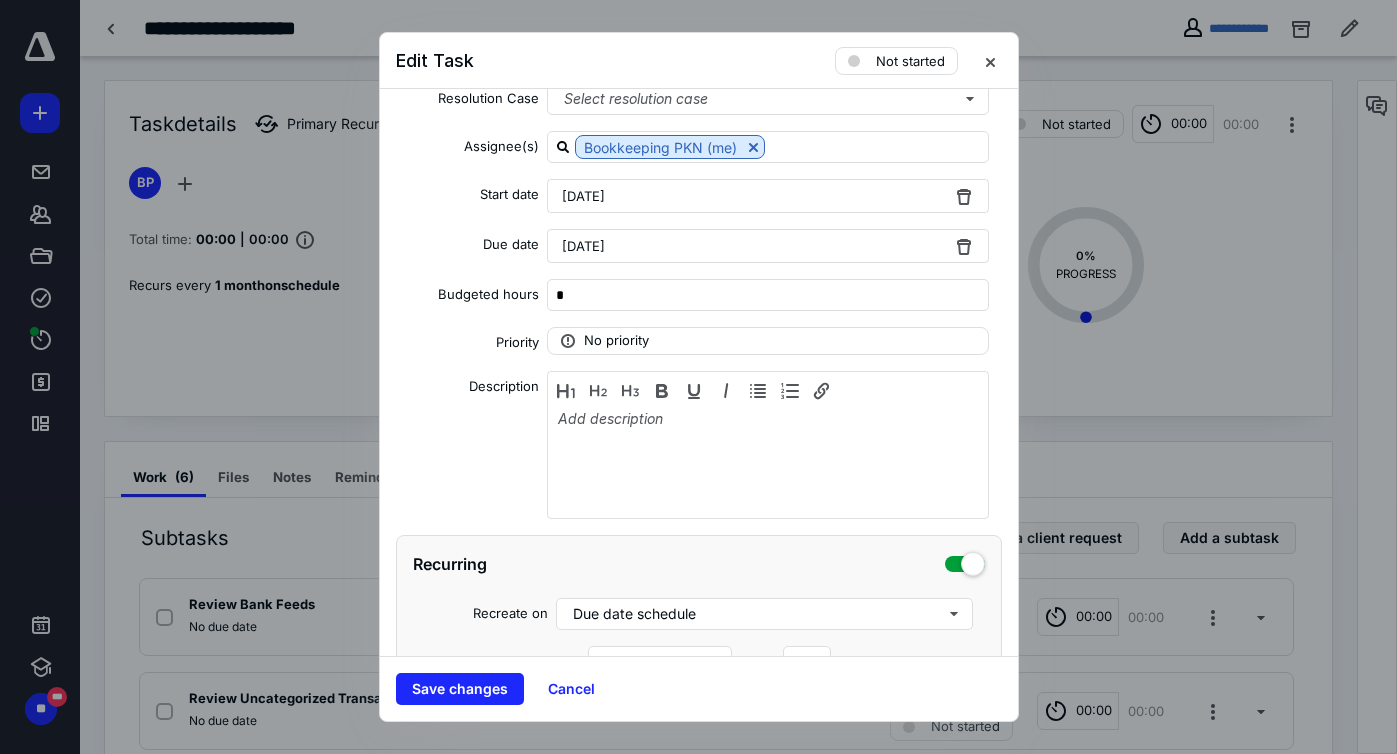 scroll, scrollTop: 347, scrollLeft: 0, axis: vertical 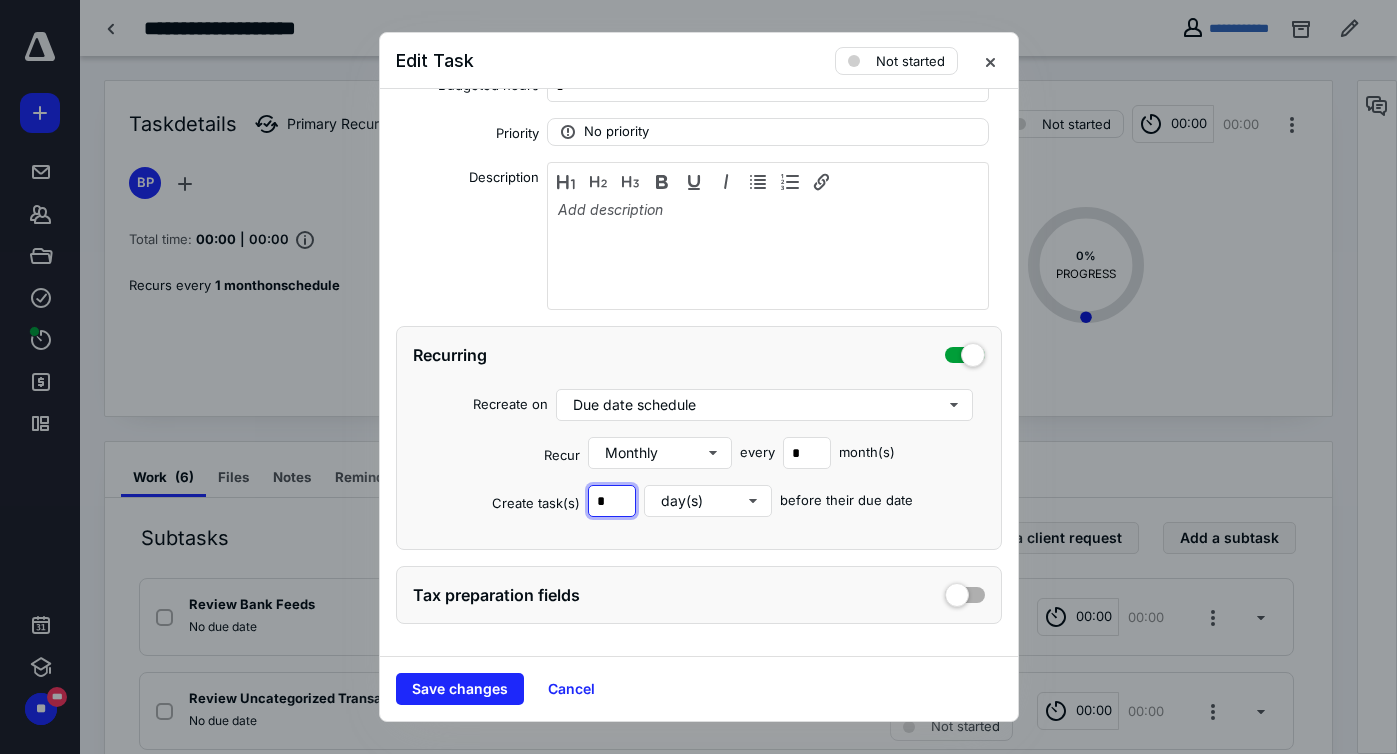 click on "*" at bounding box center (612, 501) 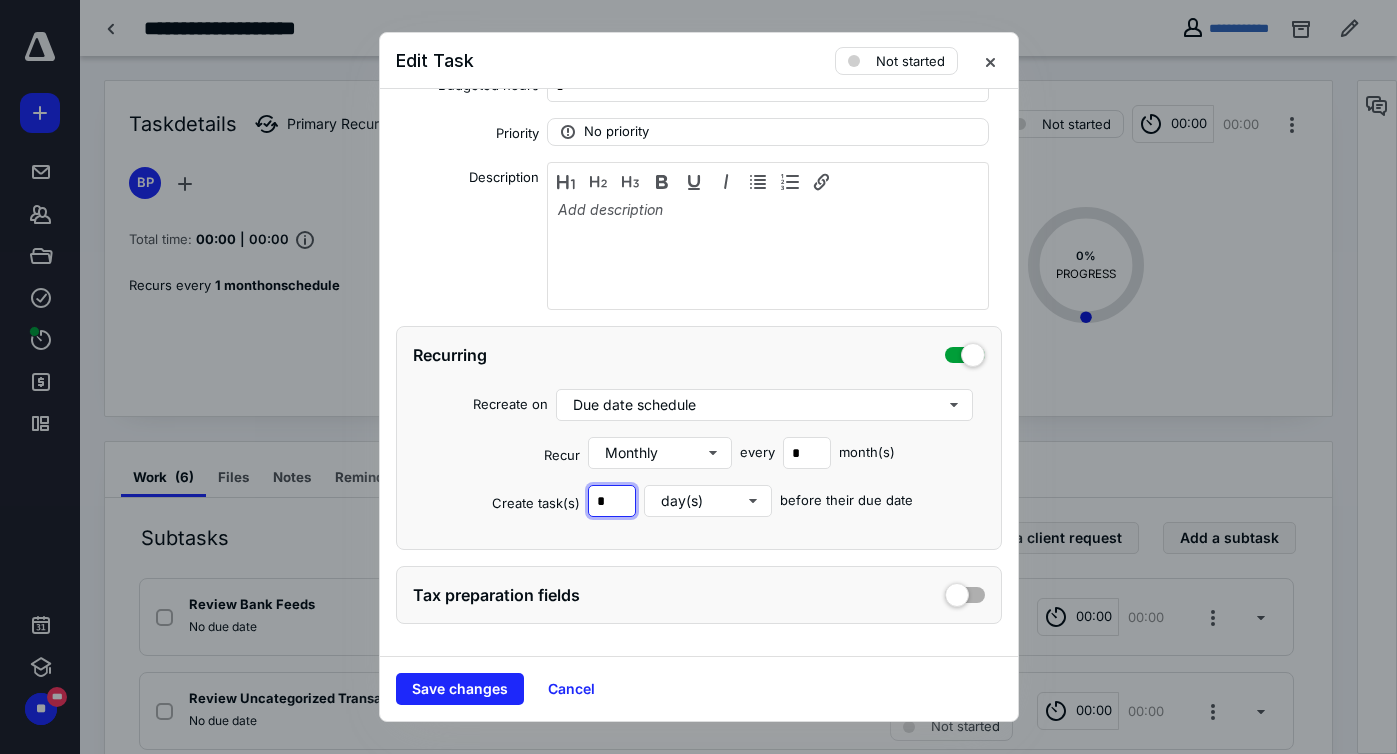 drag, startPoint x: 616, startPoint y: 505, endPoint x: 578, endPoint y: 504, distance: 38.013157 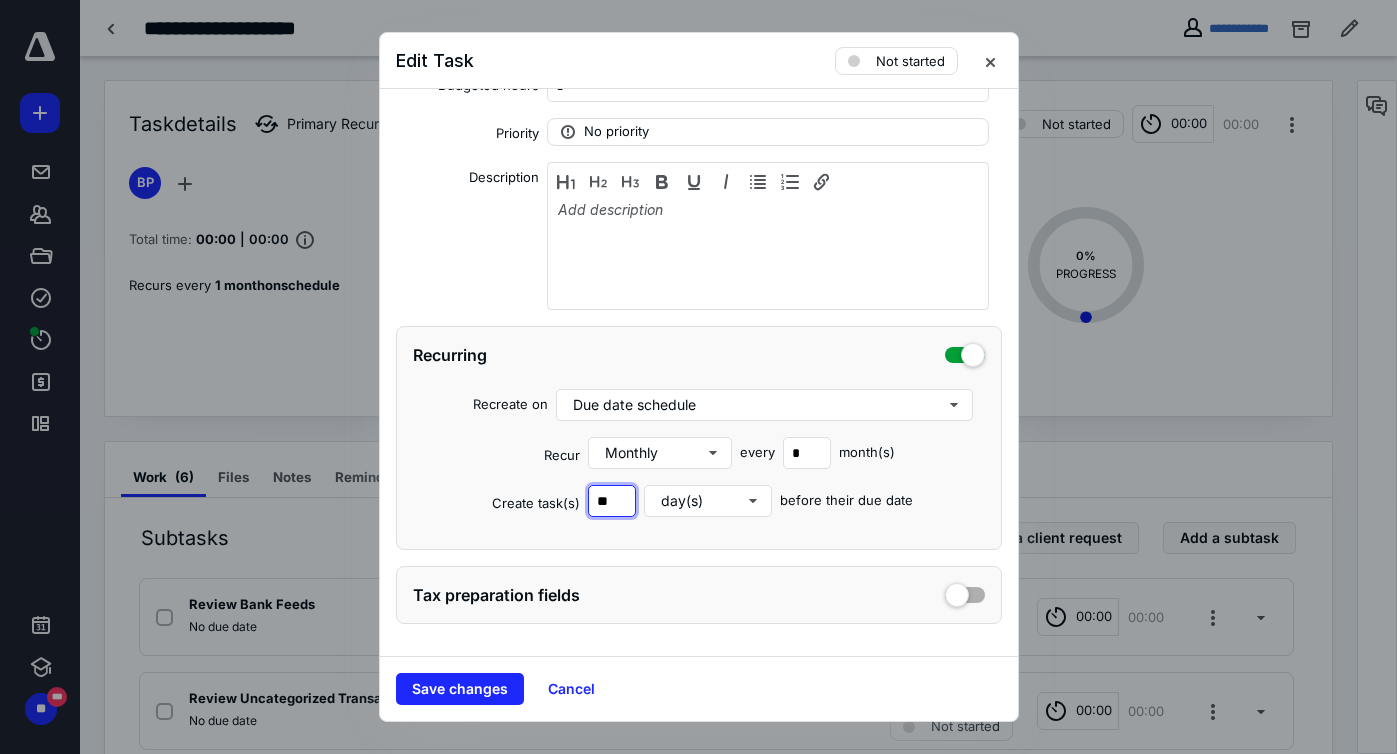 type on "**" 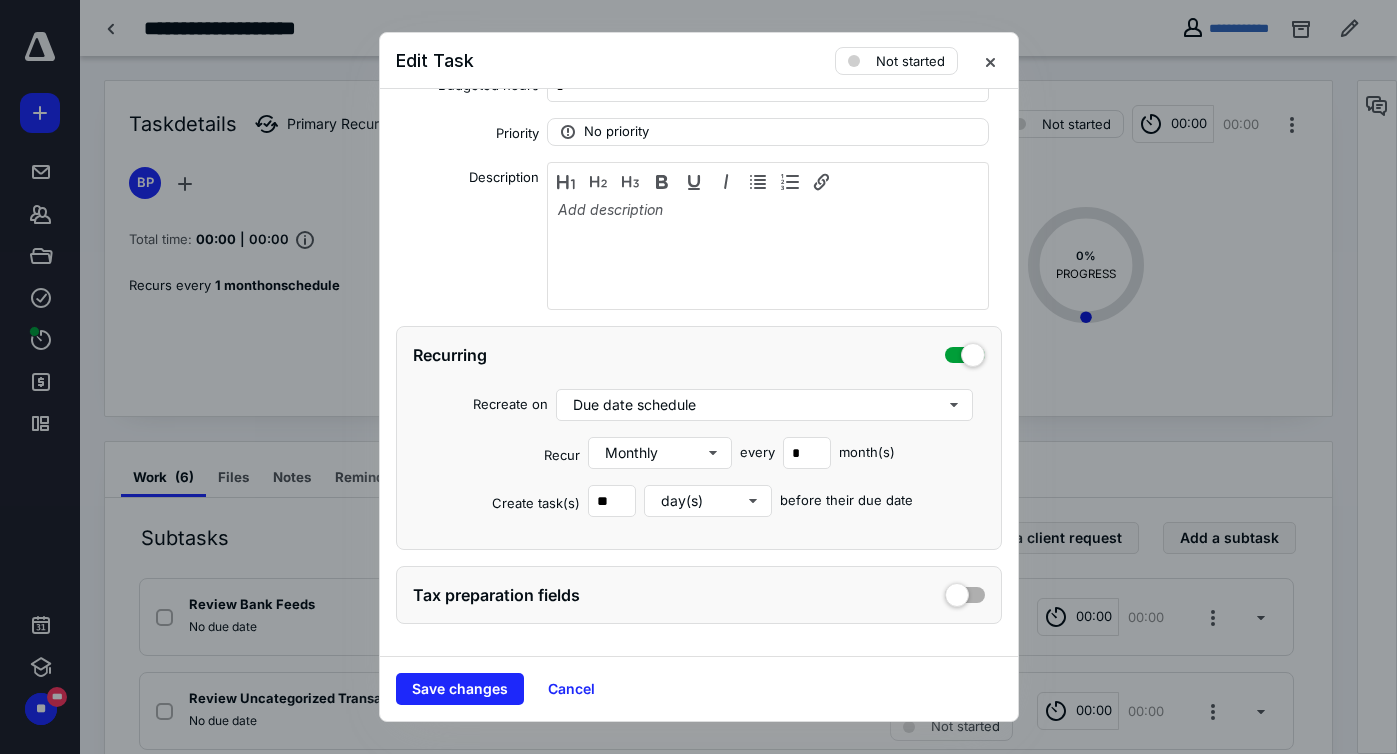 click on "Tax preparation fields" at bounding box center (699, 595) 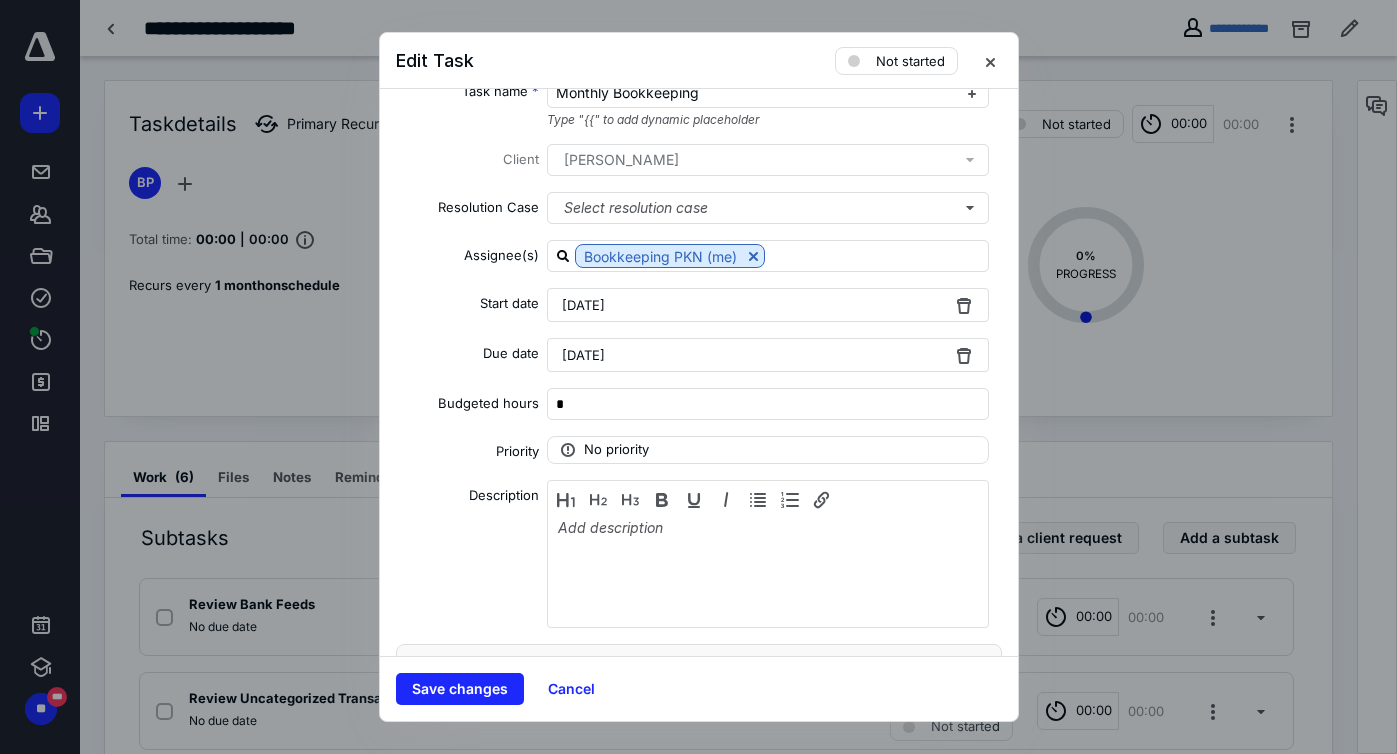 scroll, scrollTop: 0, scrollLeft: 0, axis: both 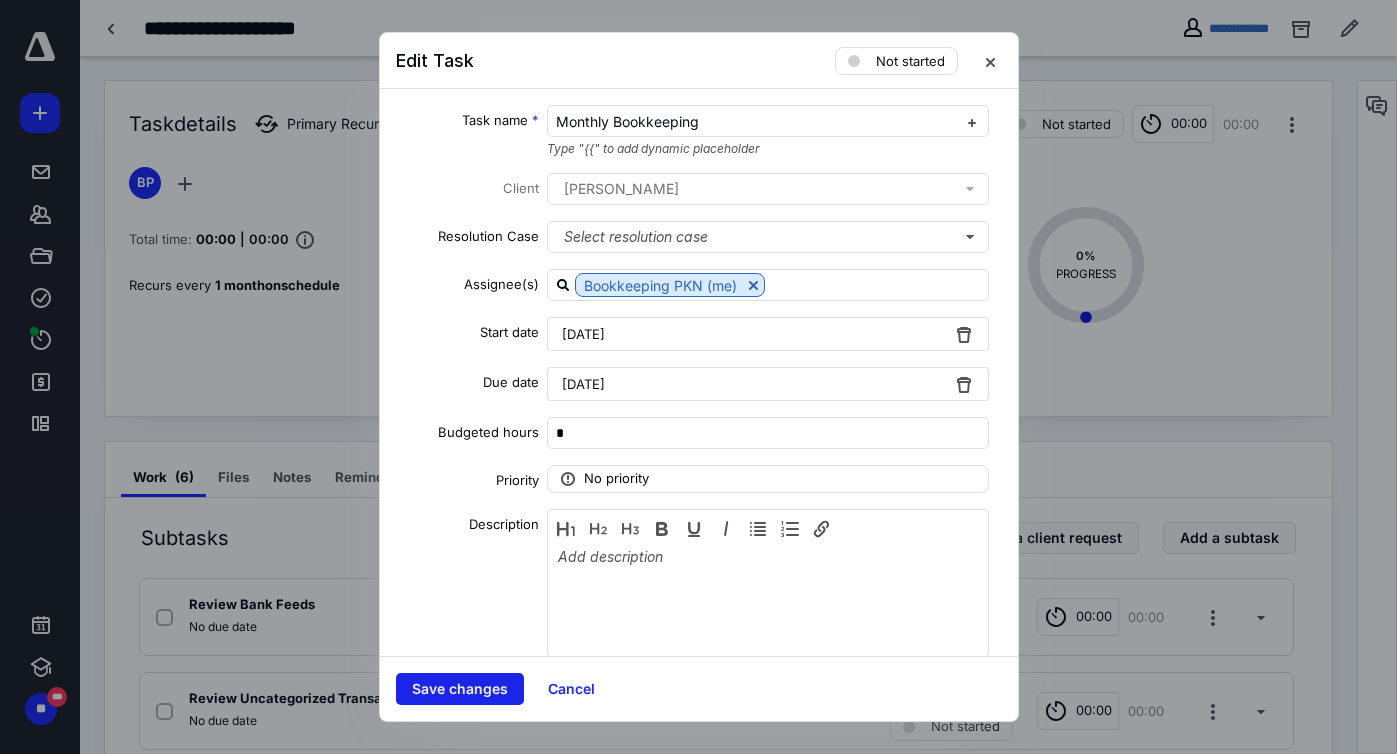 click on "Save changes" at bounding box center (460, 689) 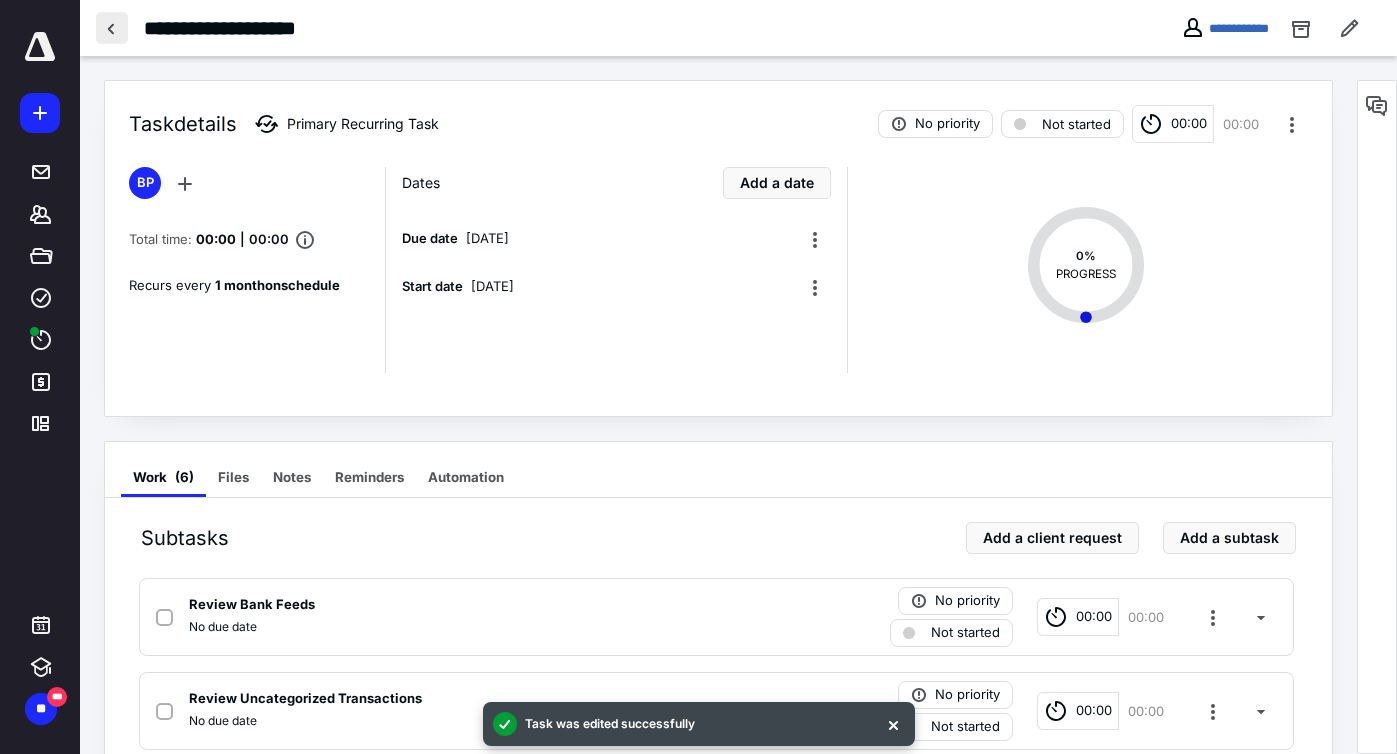 click at bounding box center [112, 28] 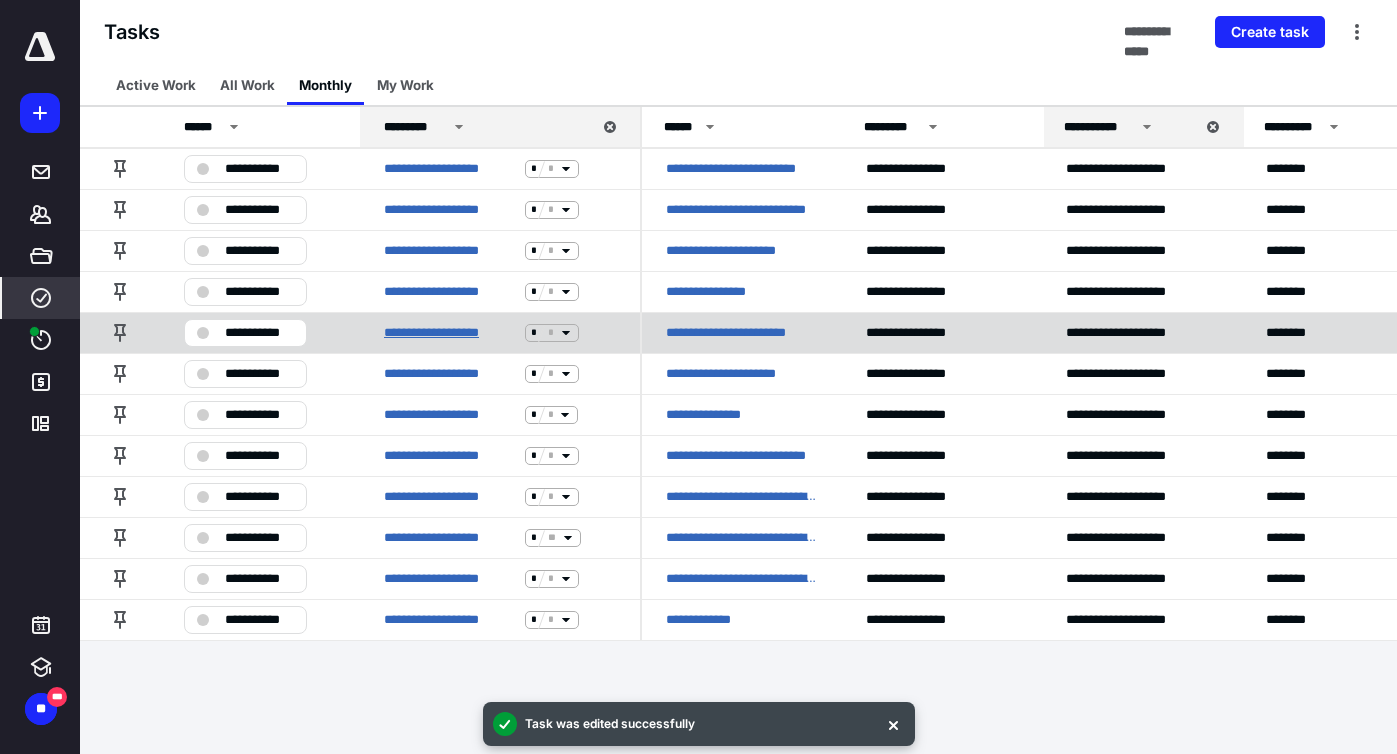 click on "**********" at bounding box center (450, 333) 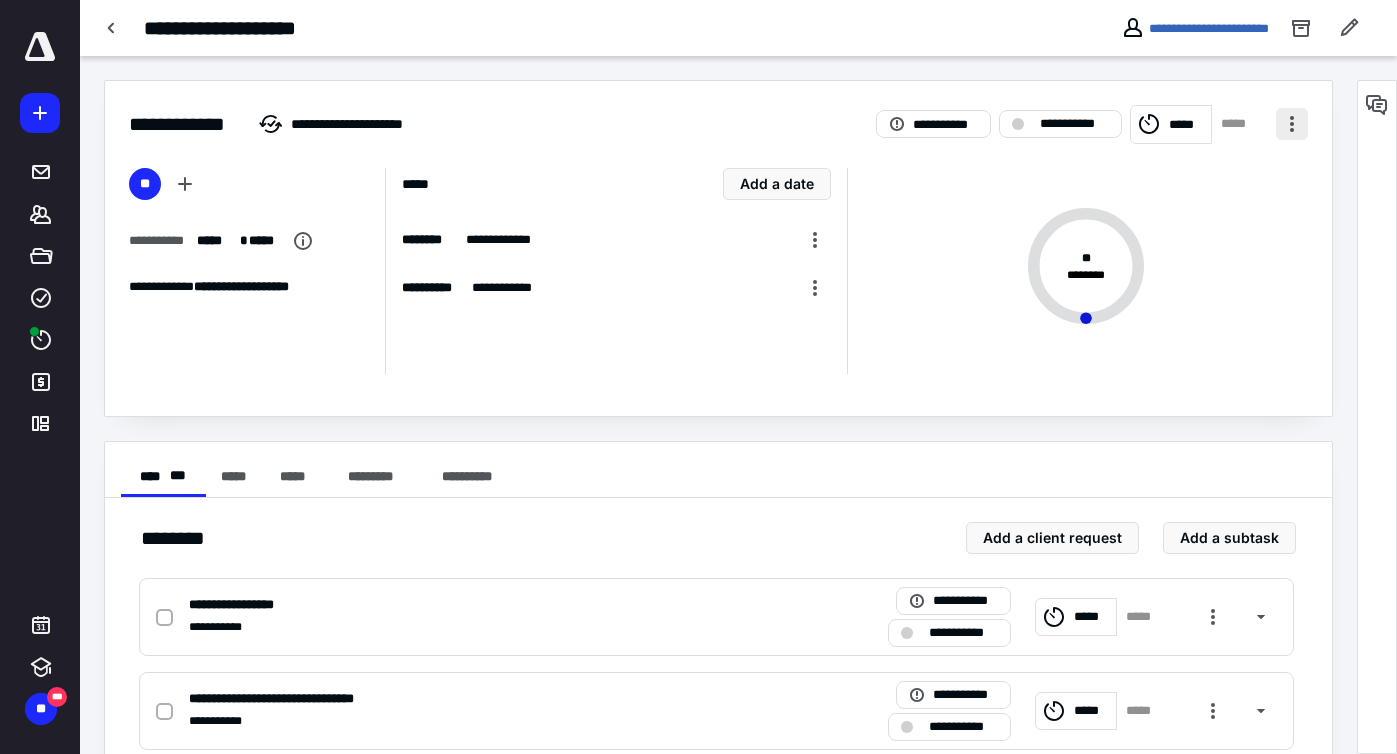 click at bounding box center [1292, 124] 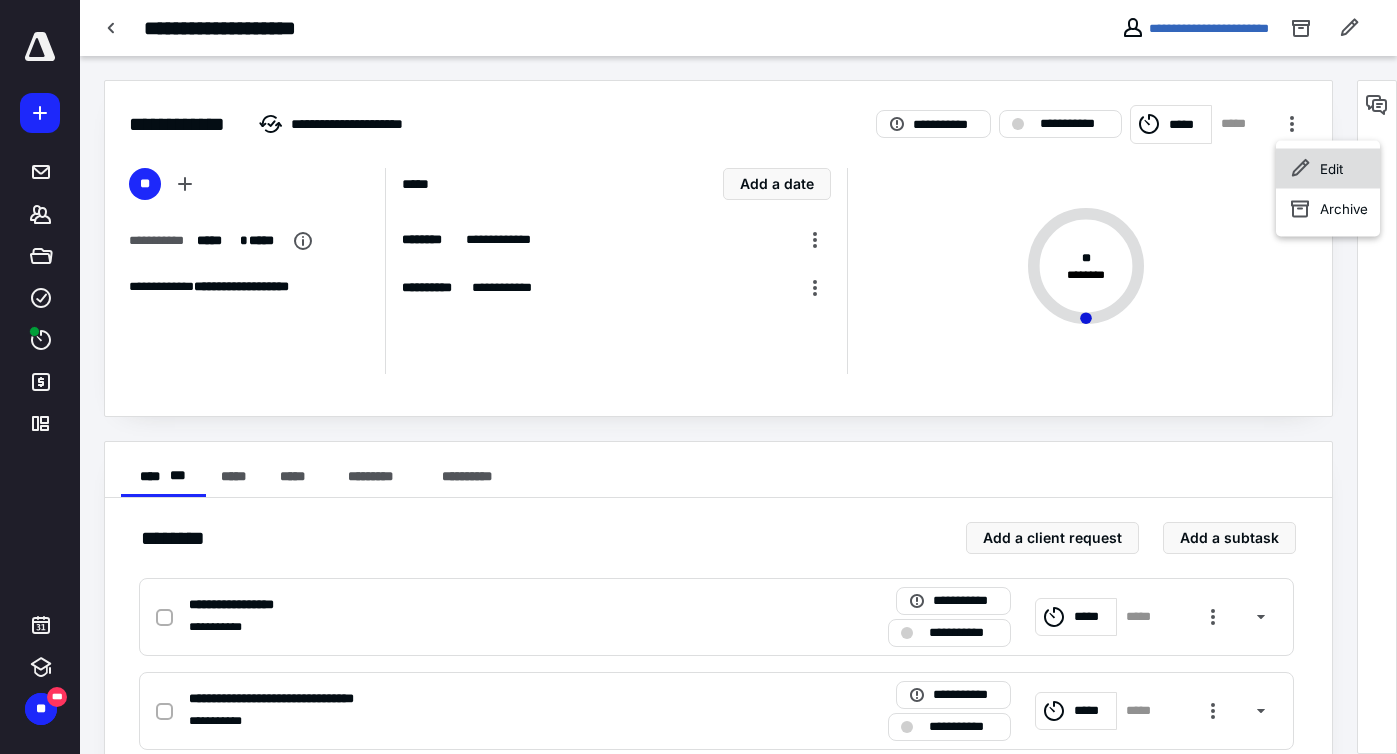 click 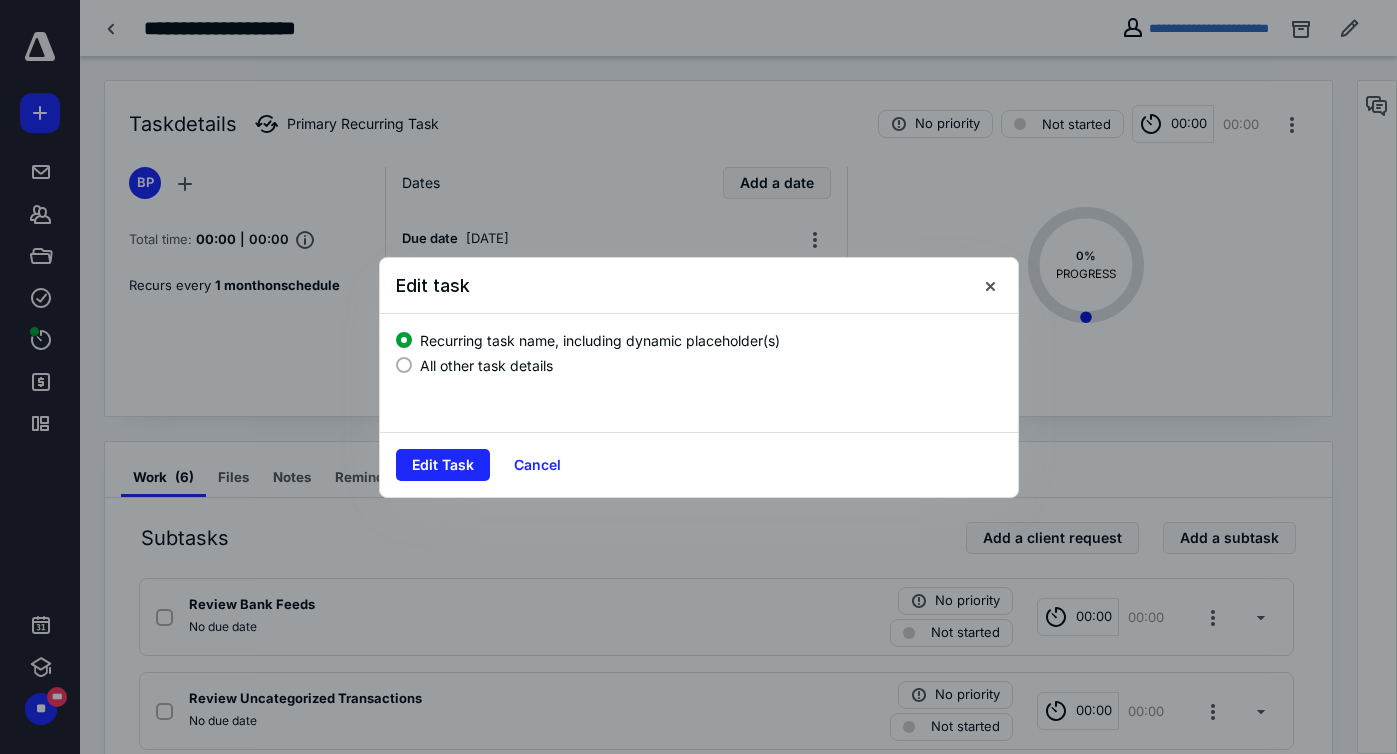 click on "All other task details" at bounding box center (486, 365) 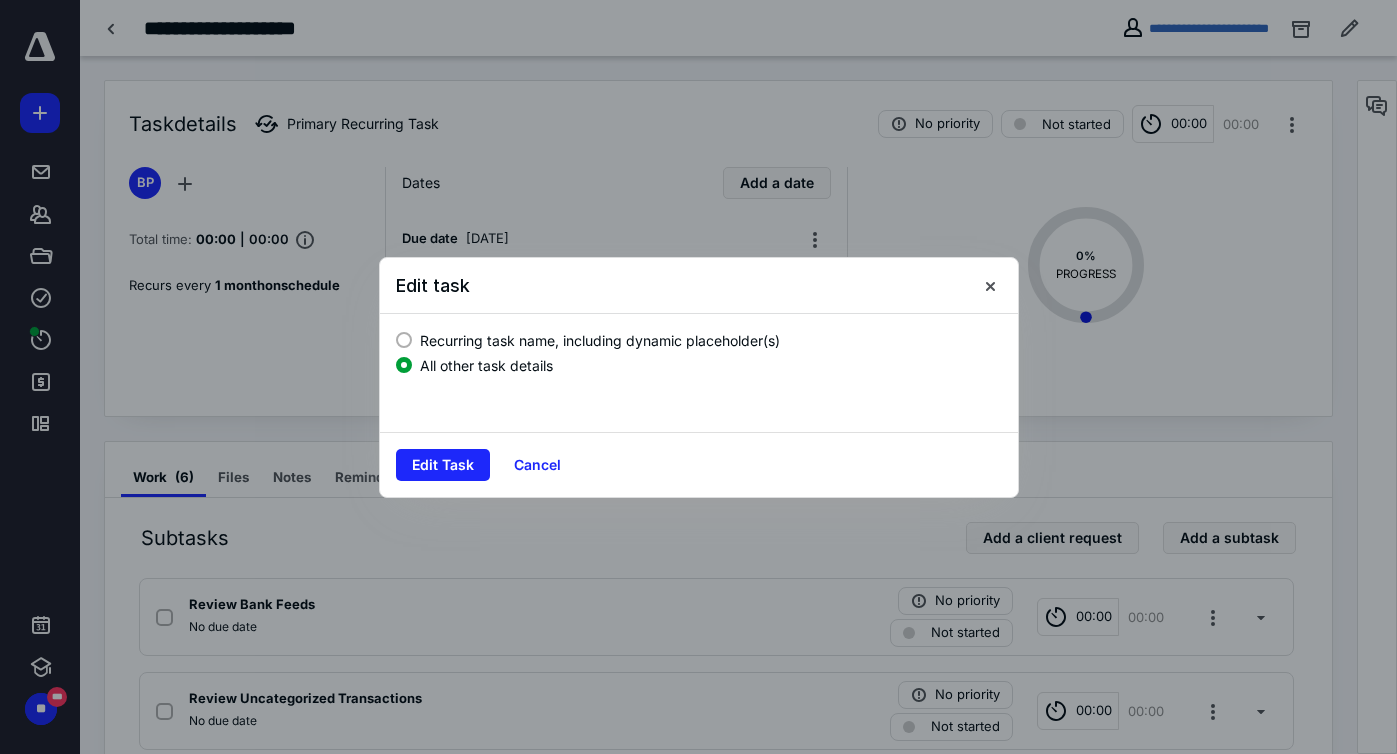 click on "Edit Task Cancel" at bounding box center [699, 464] 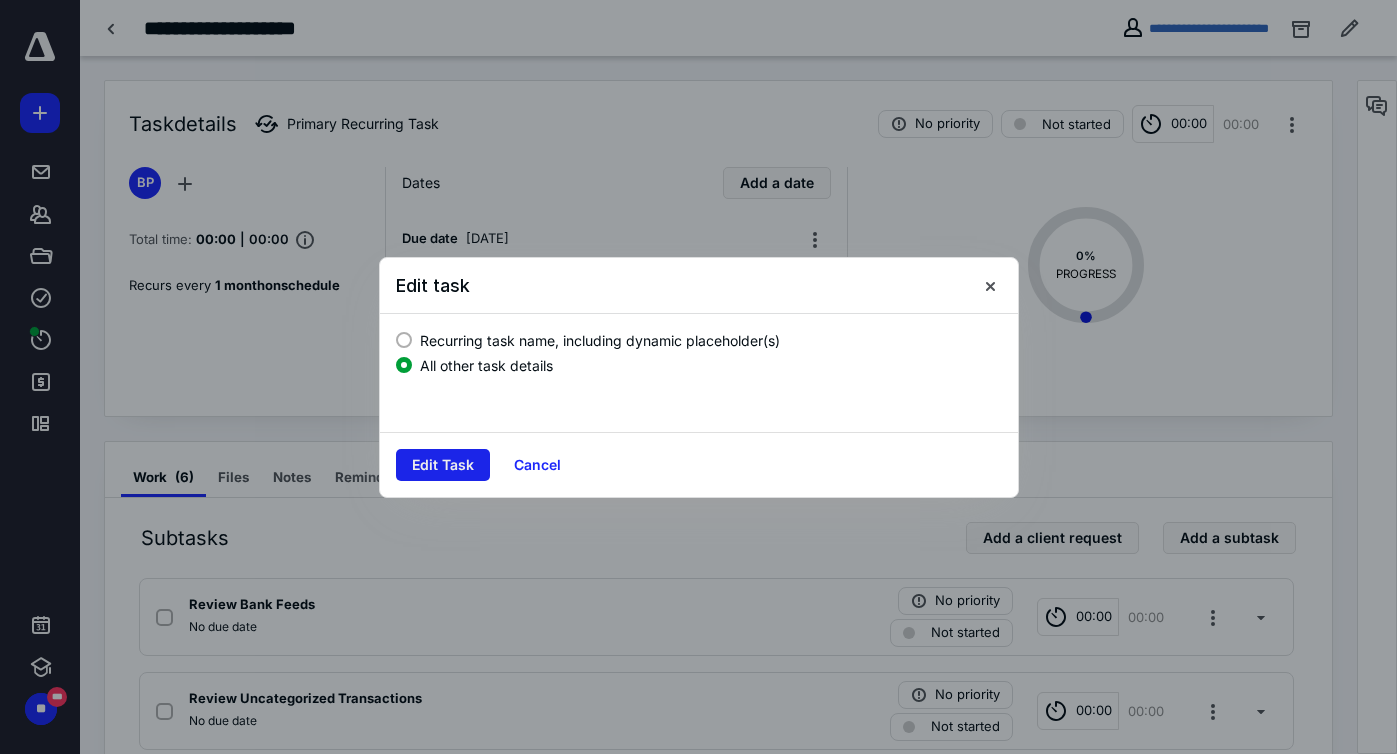 click on "Edit Task" at bounding box center [443, 465] 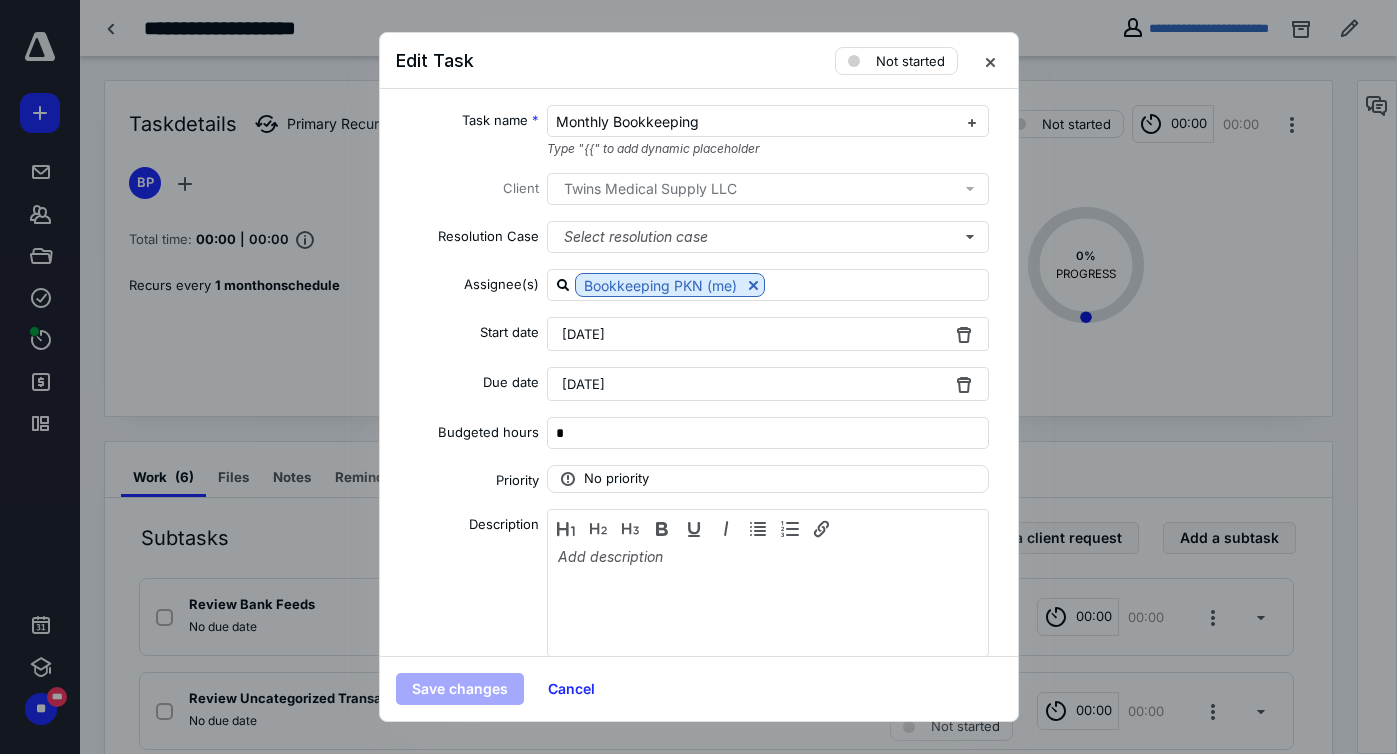 click on "[DATE]" at bounding box center [583, 334] 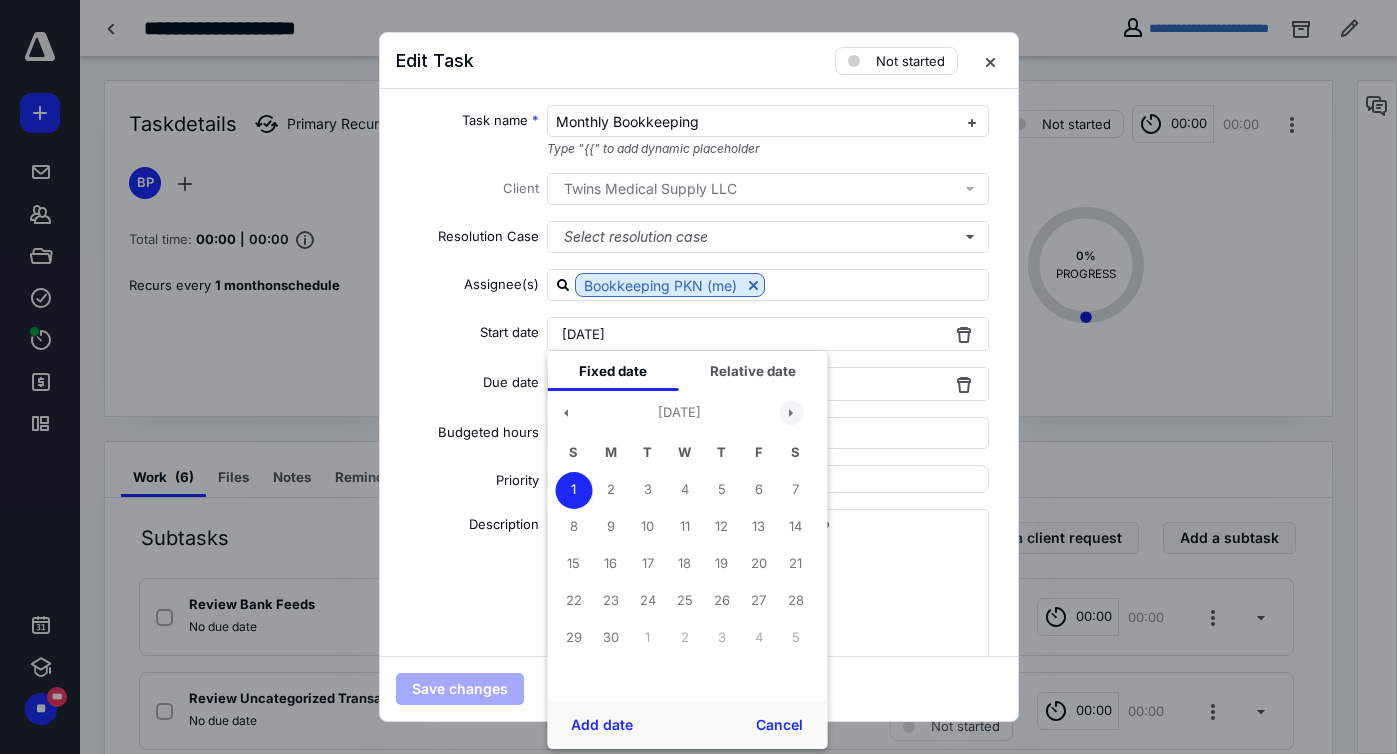 click at bounding box center (791, 413) 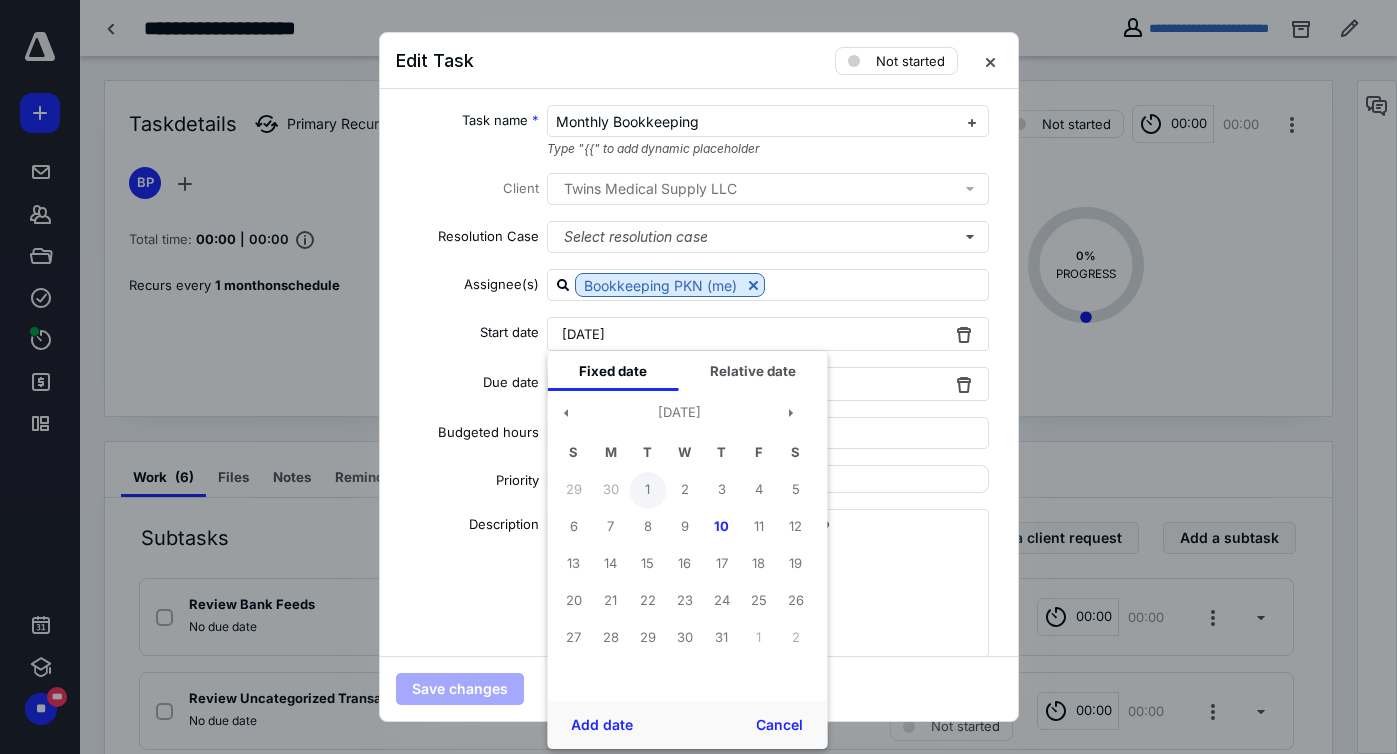 click on "1" at bounding box center (647, 490) 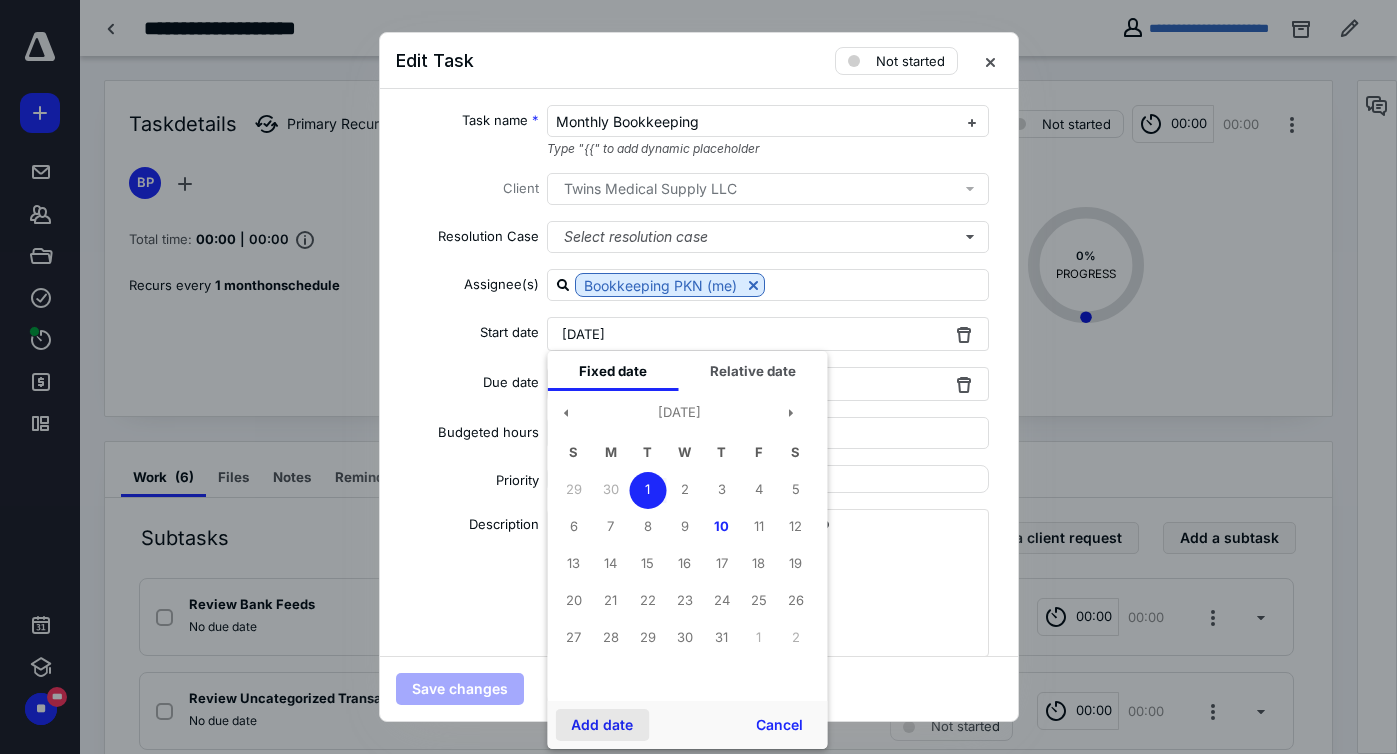 click on "Add date" at bounding box center [602, 725] 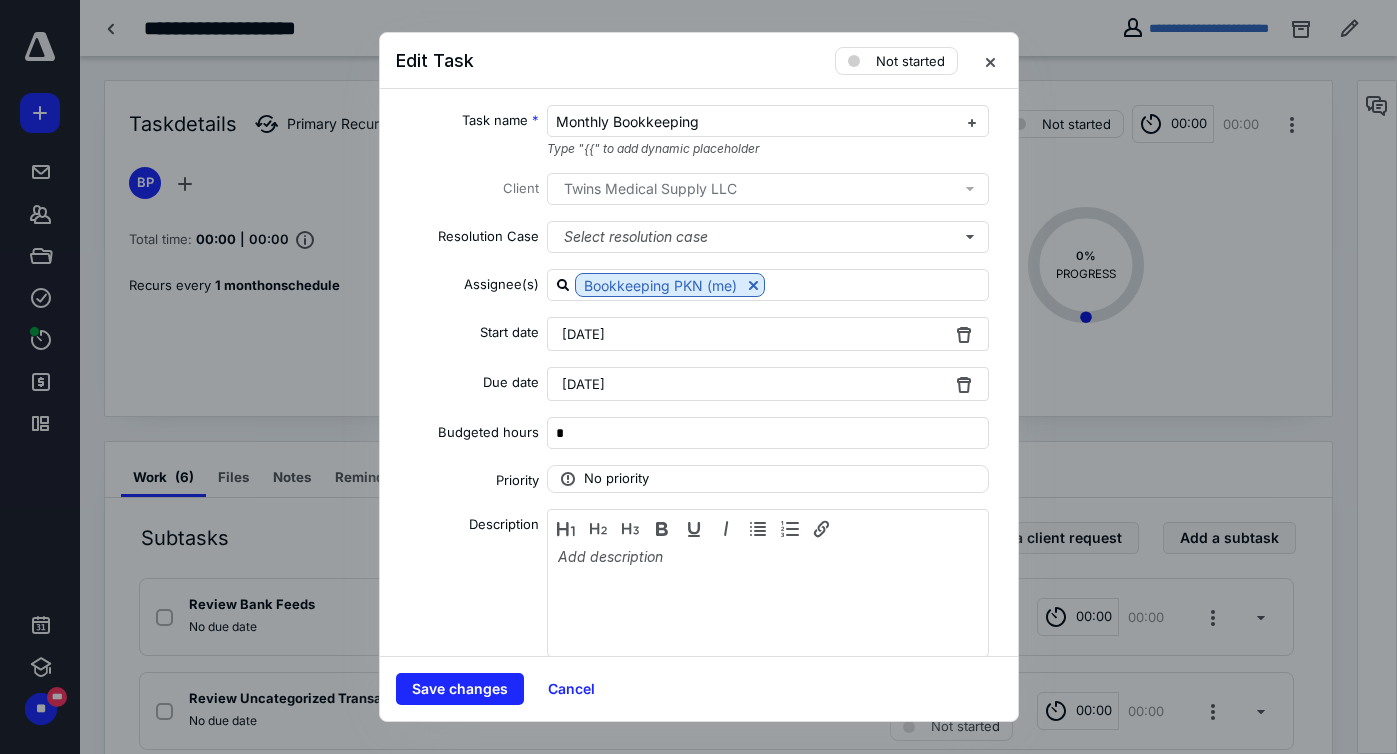 click on "[DATE]" at bounding box center [583, 384] 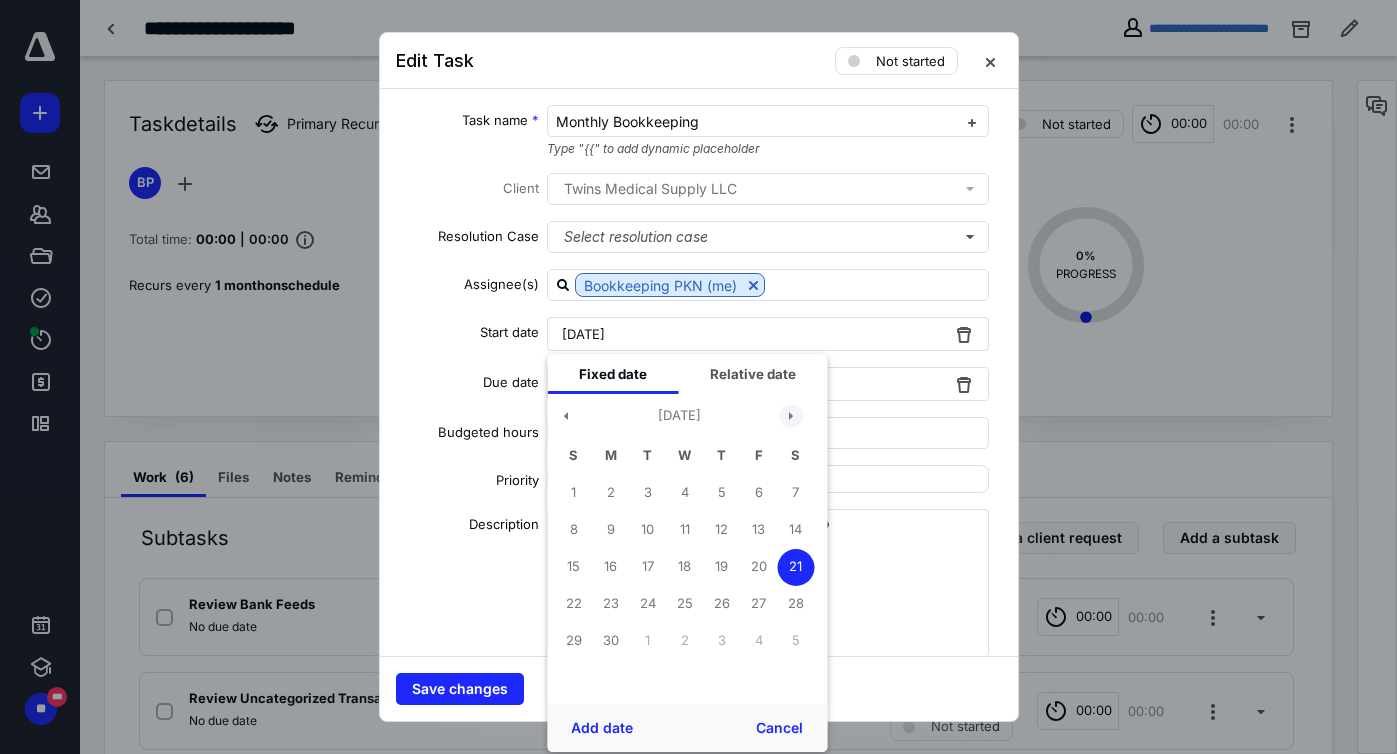 click at bounding box center [791, 416] 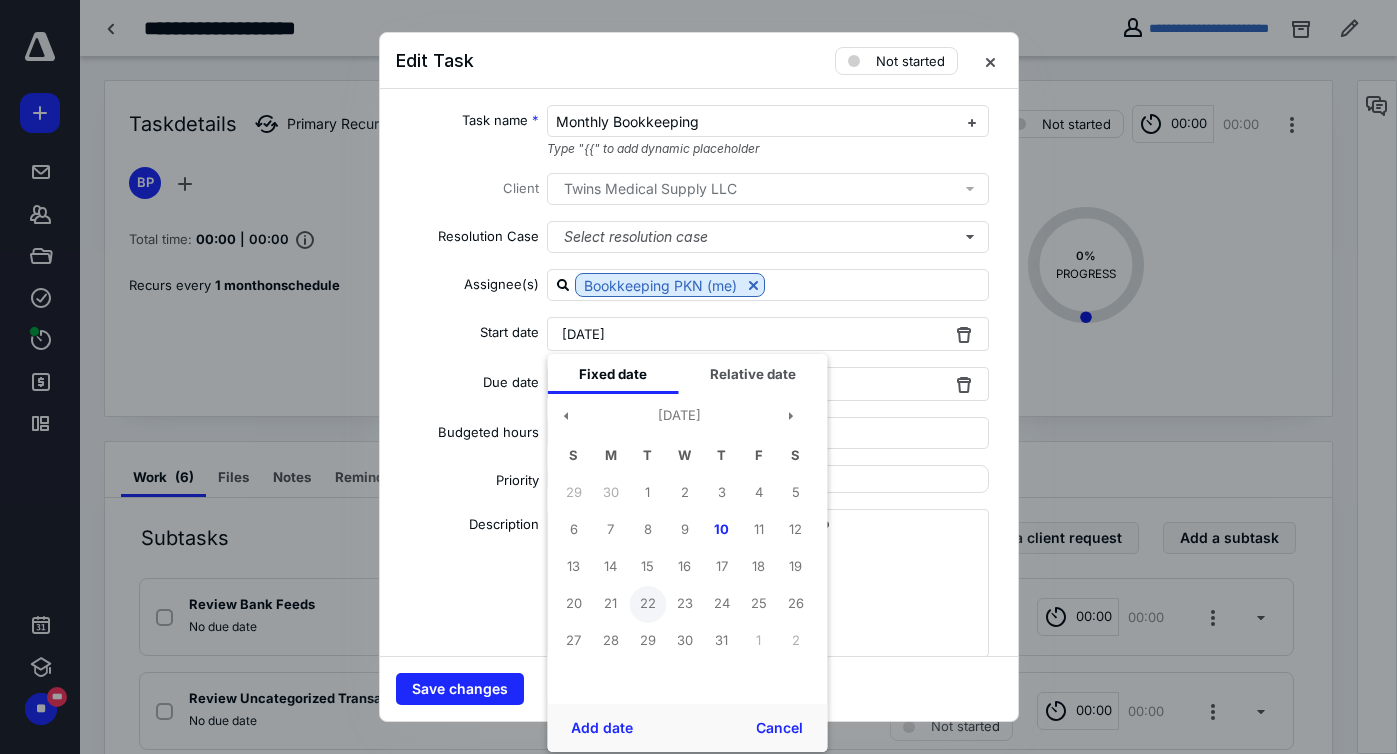 click on "22" at bounding box center [647, 604] 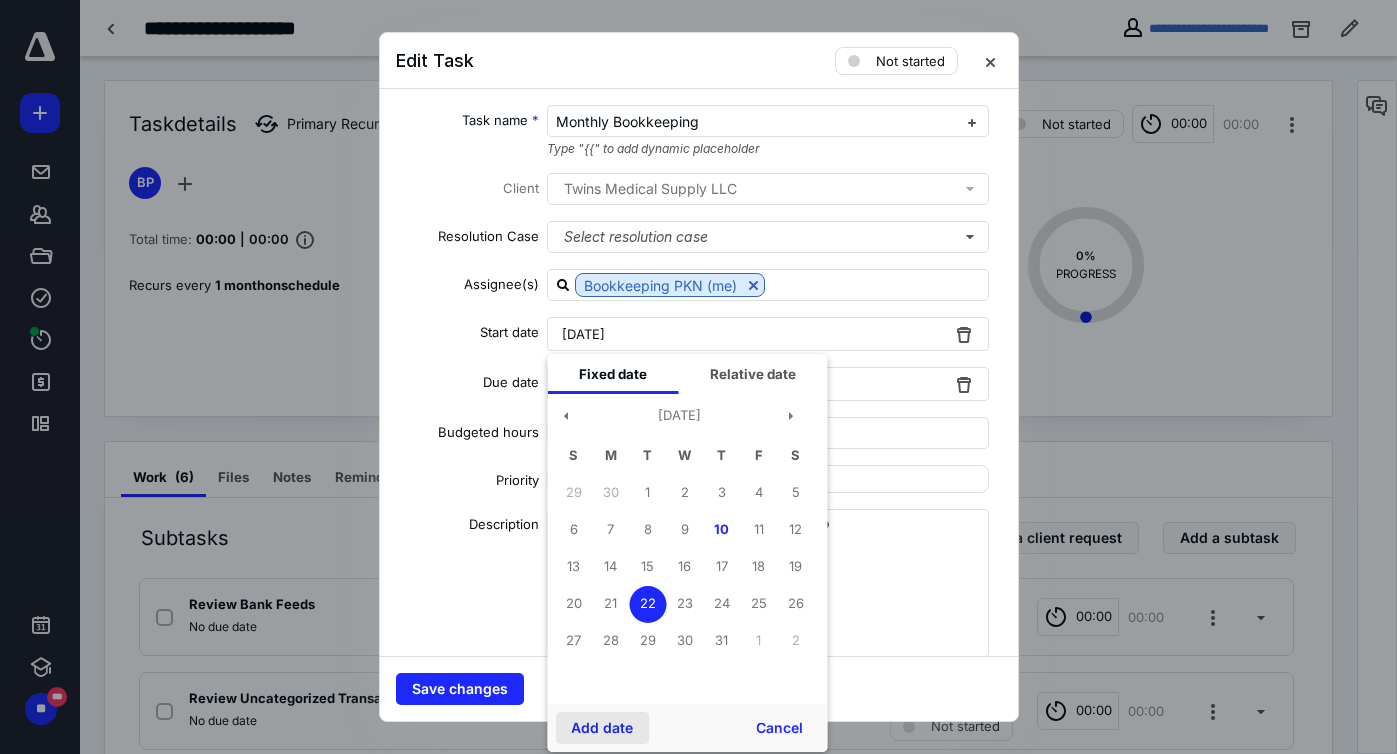 click on "Add date" at bounding box center [602, 728] 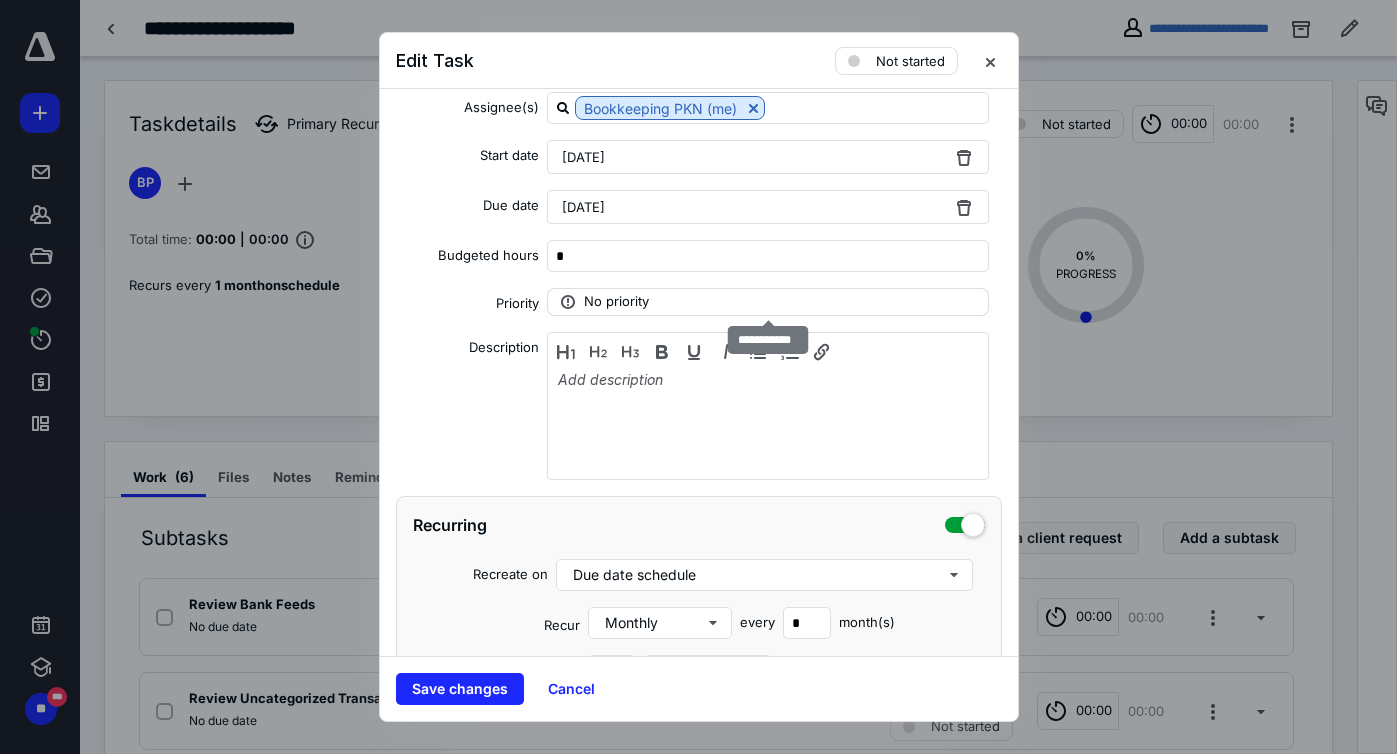 scroll, scrollTop: 347, scrollLeft: 0, axis: vertical 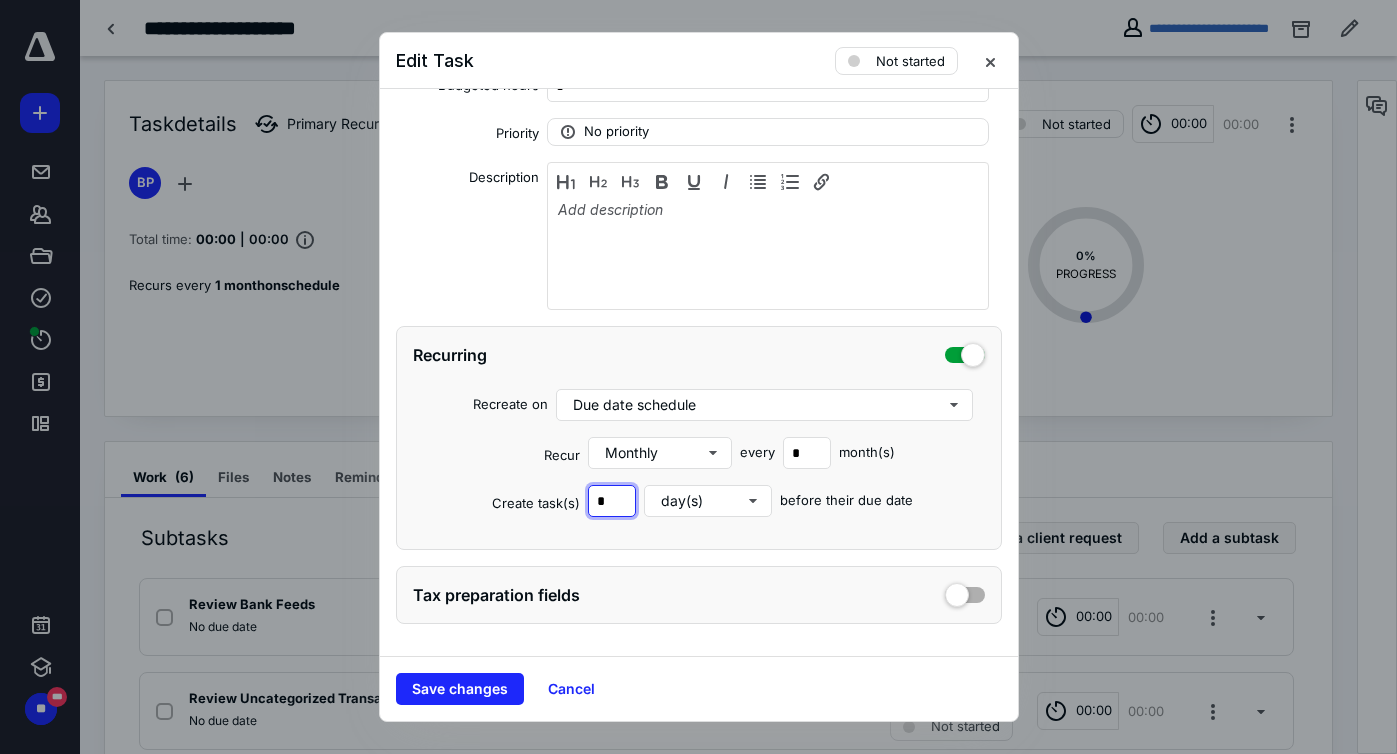 drag, startPoint x: 612, startPoint y: 499, endPoint x: 572, endPoint y: 499, distance: 40 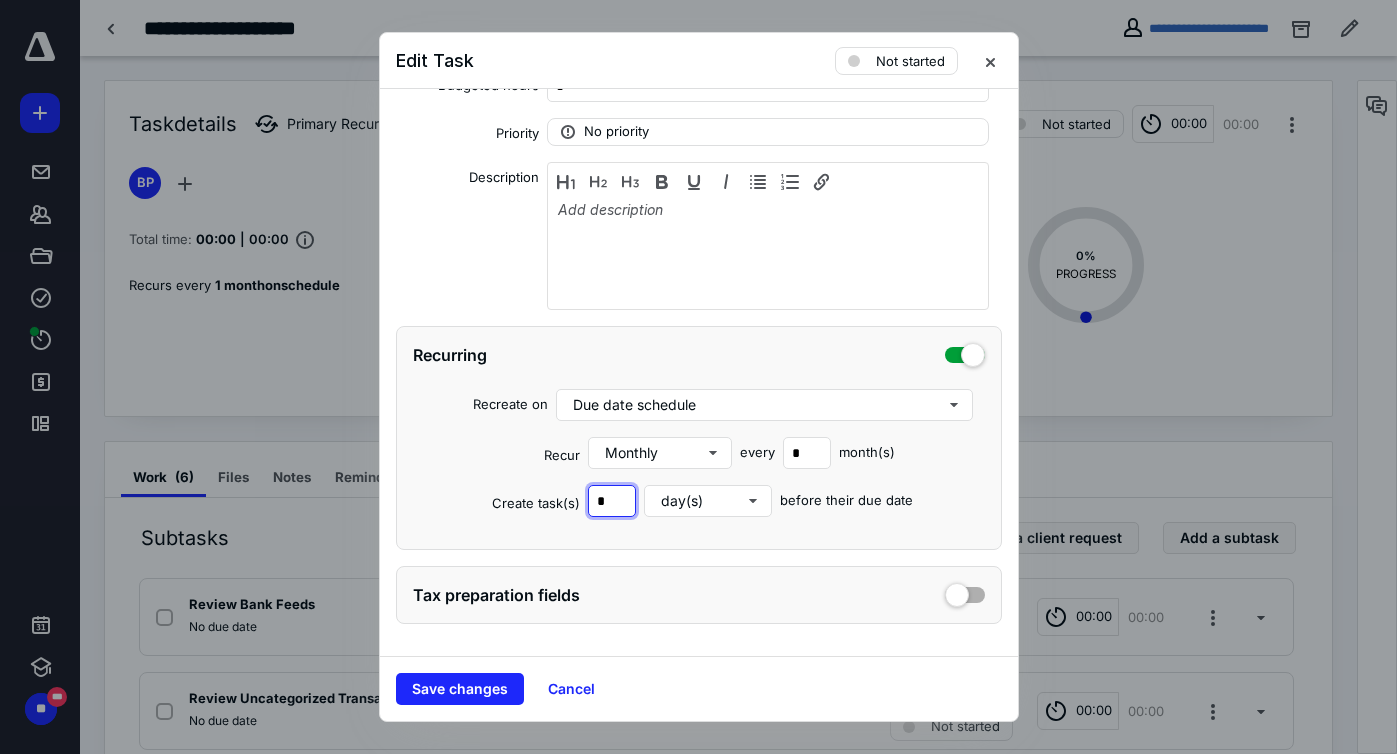 click on "Create task(s) * day(s) before their due date" at bounding box center (699, 501) 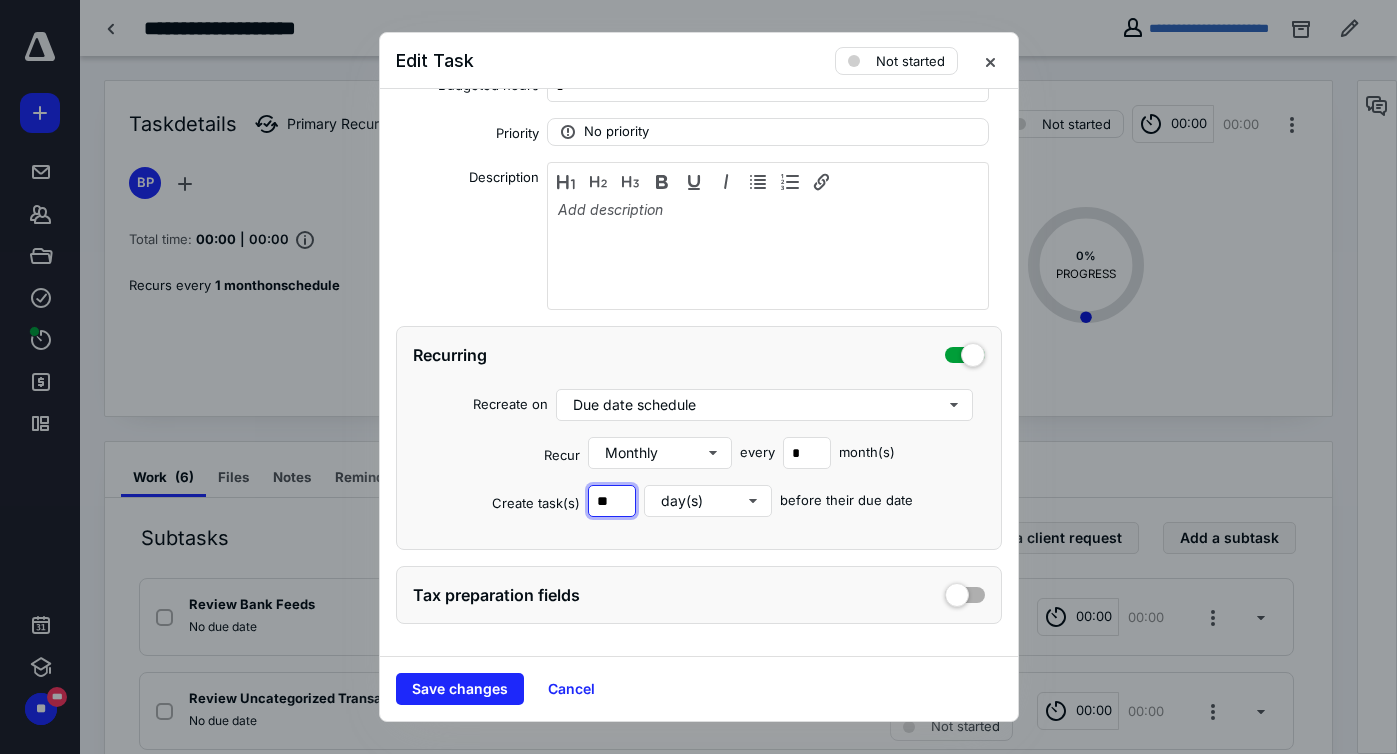 type on "**" 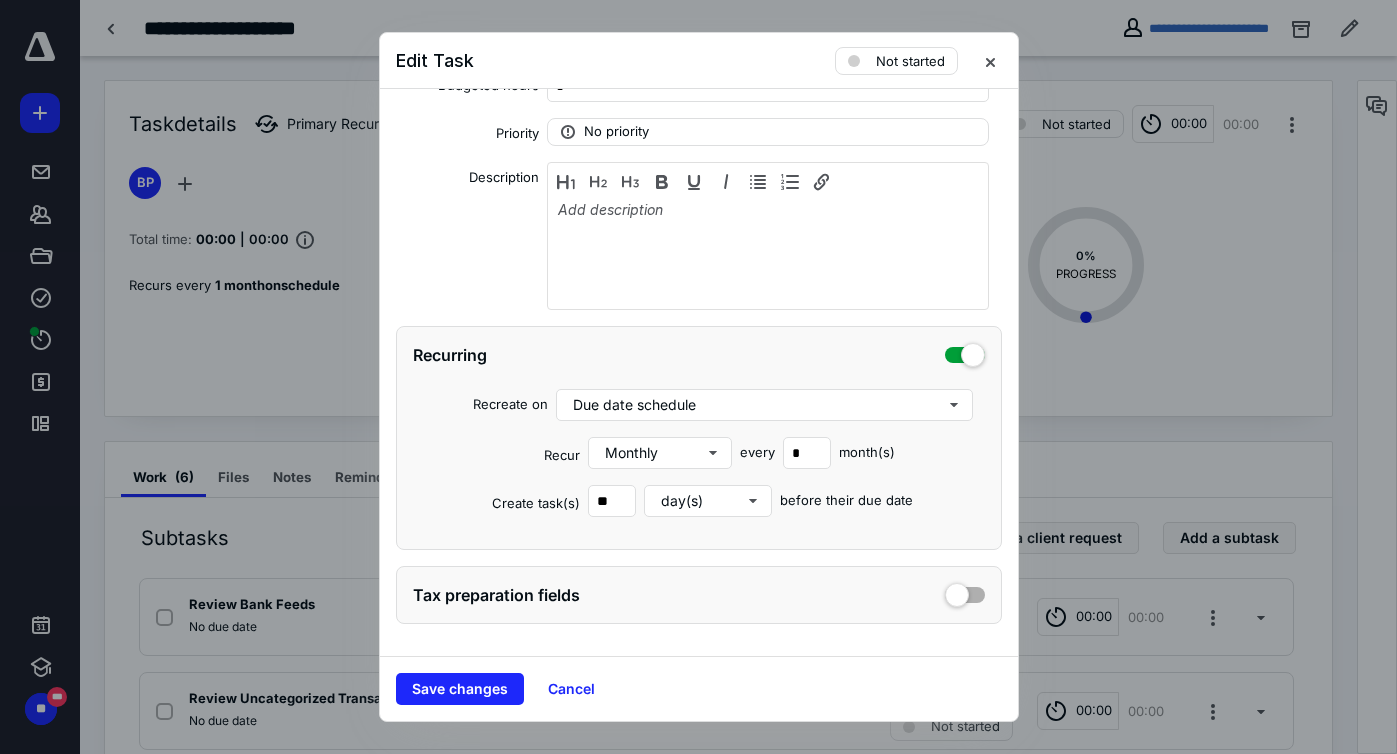 click on "Tax preparation fields" at bounding box center [699, 595] 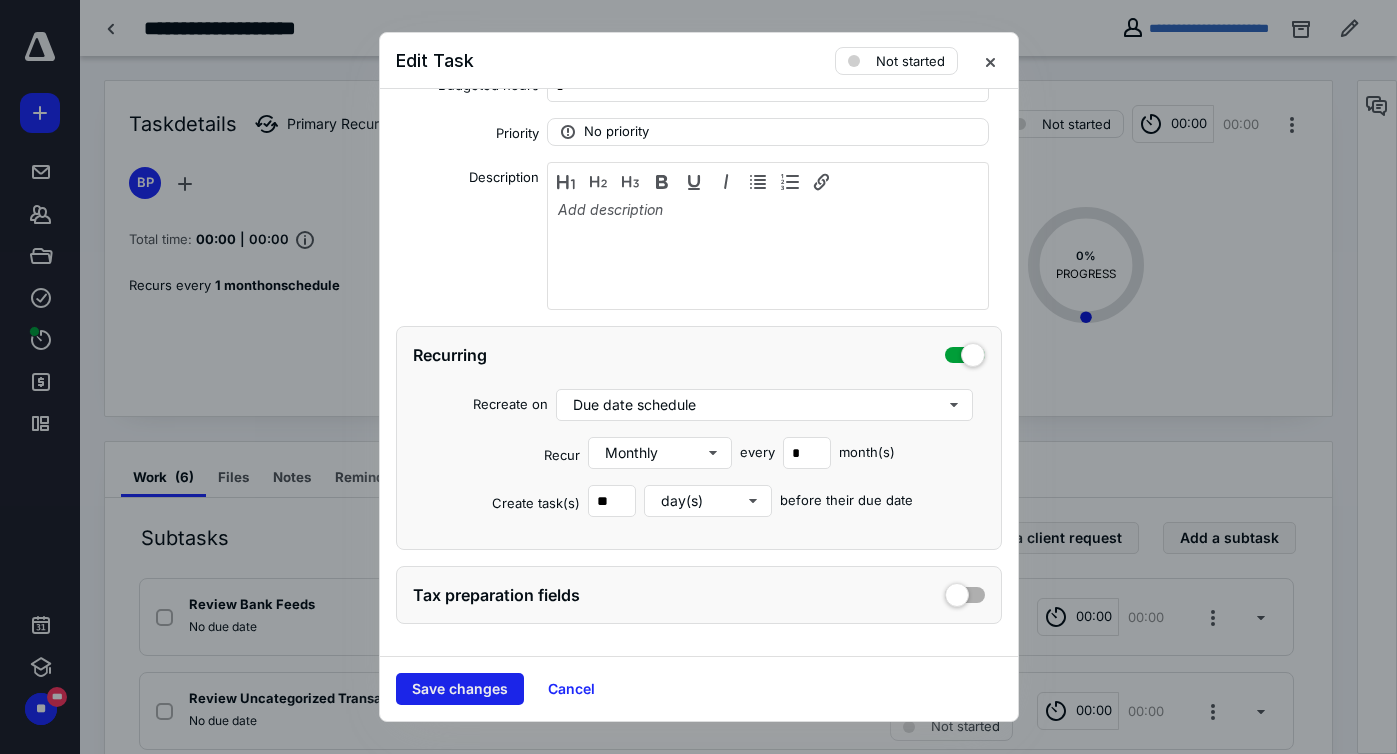 click on "Save changes" at bounding box center [460, 689] 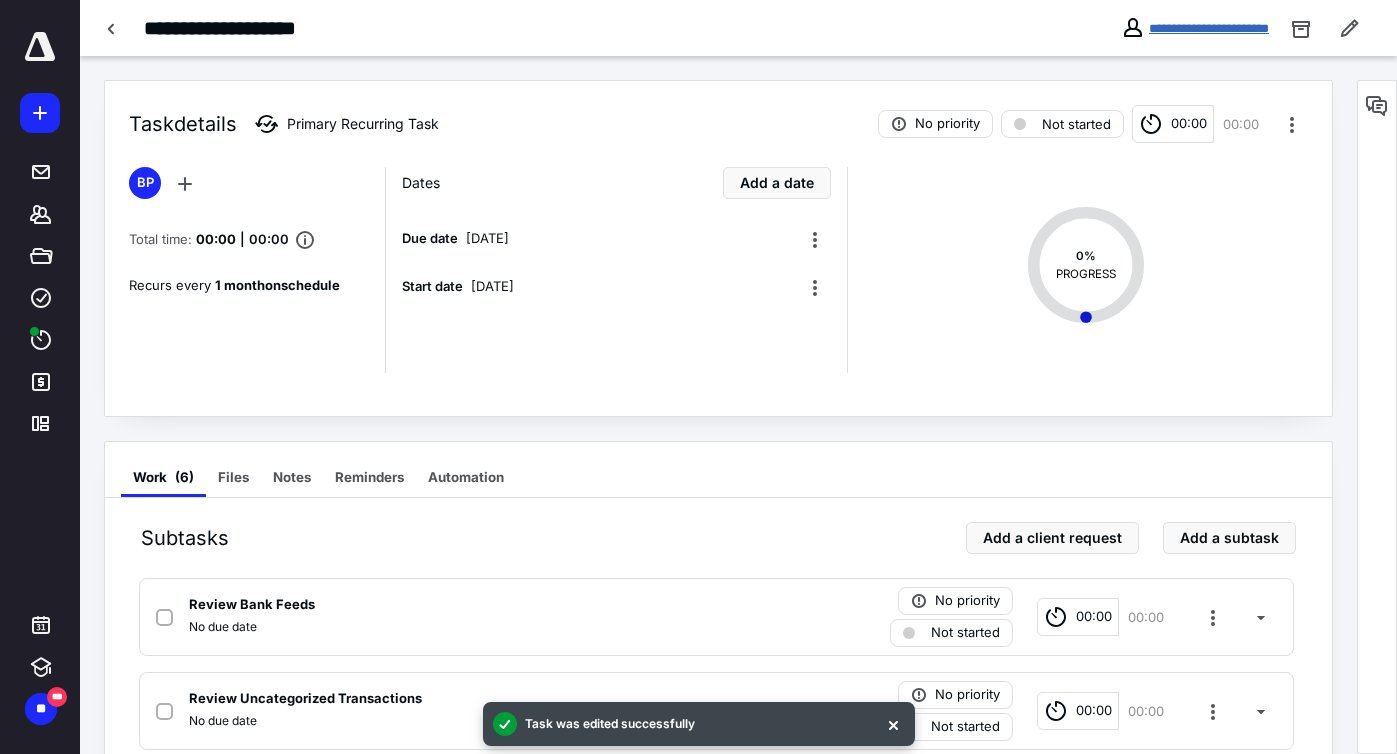 click on "**********" at bounding box center [1209, 28] 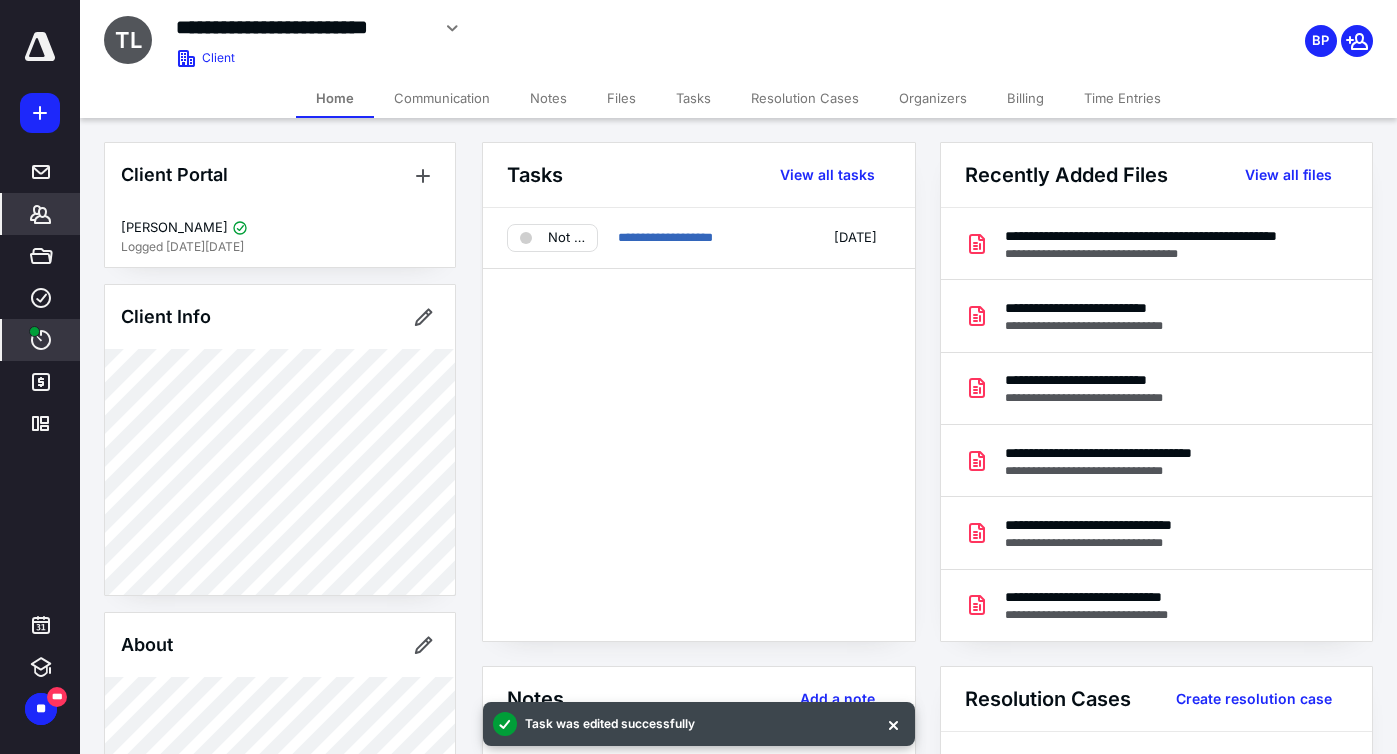 click on "****" at bounding box center [41, 340] 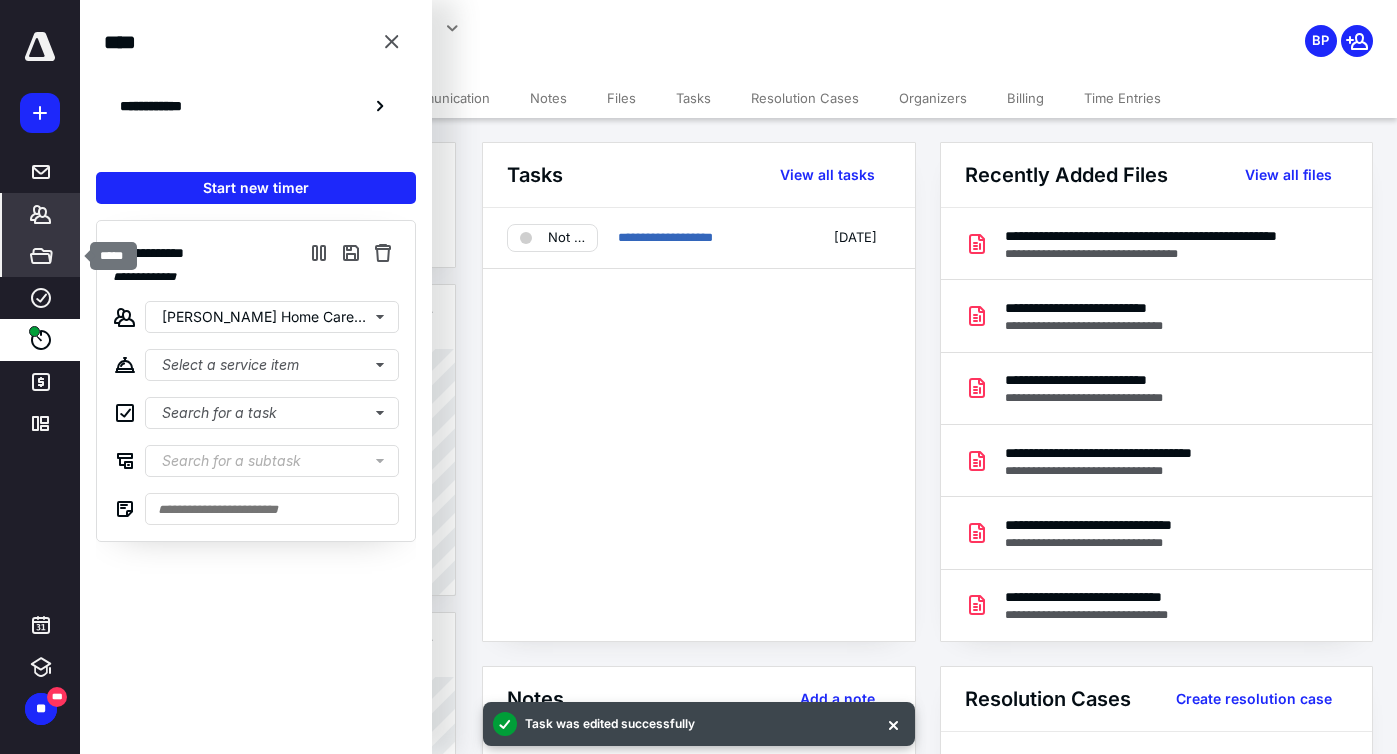 click 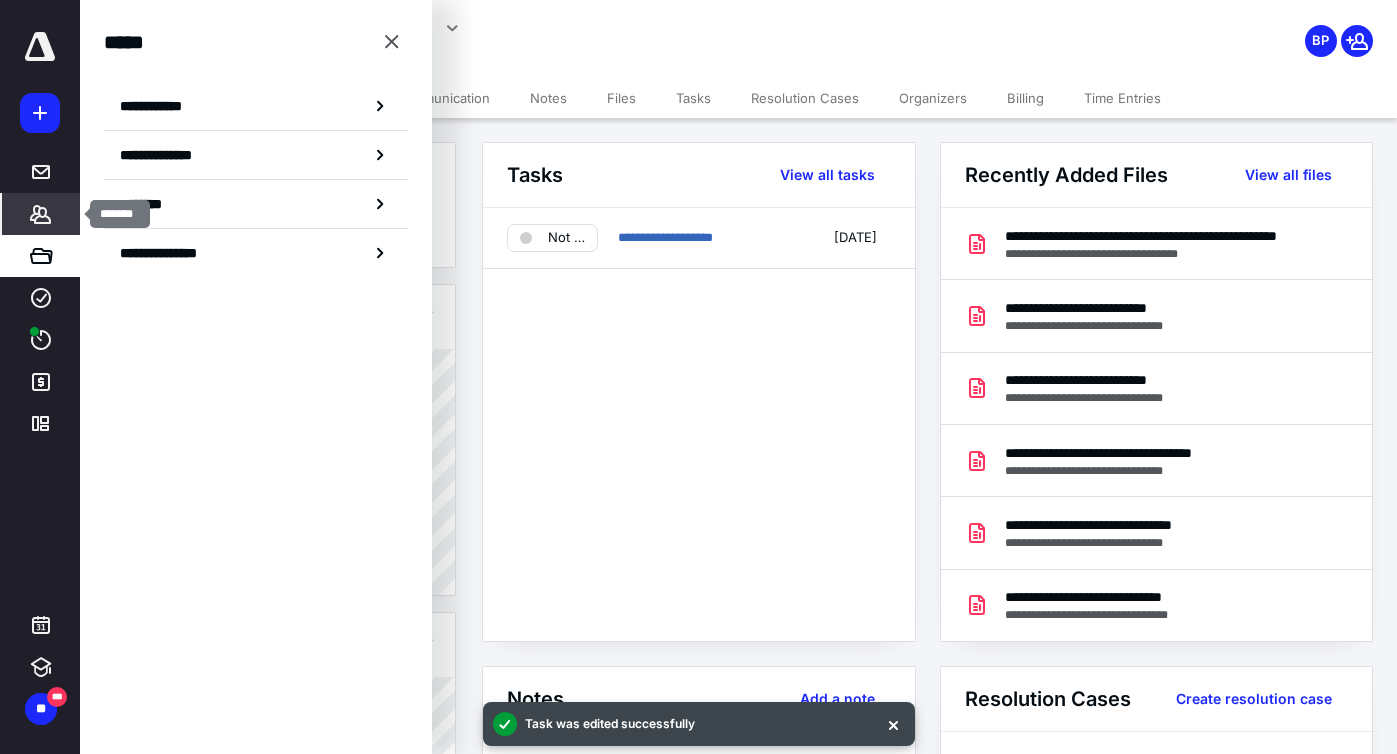 click 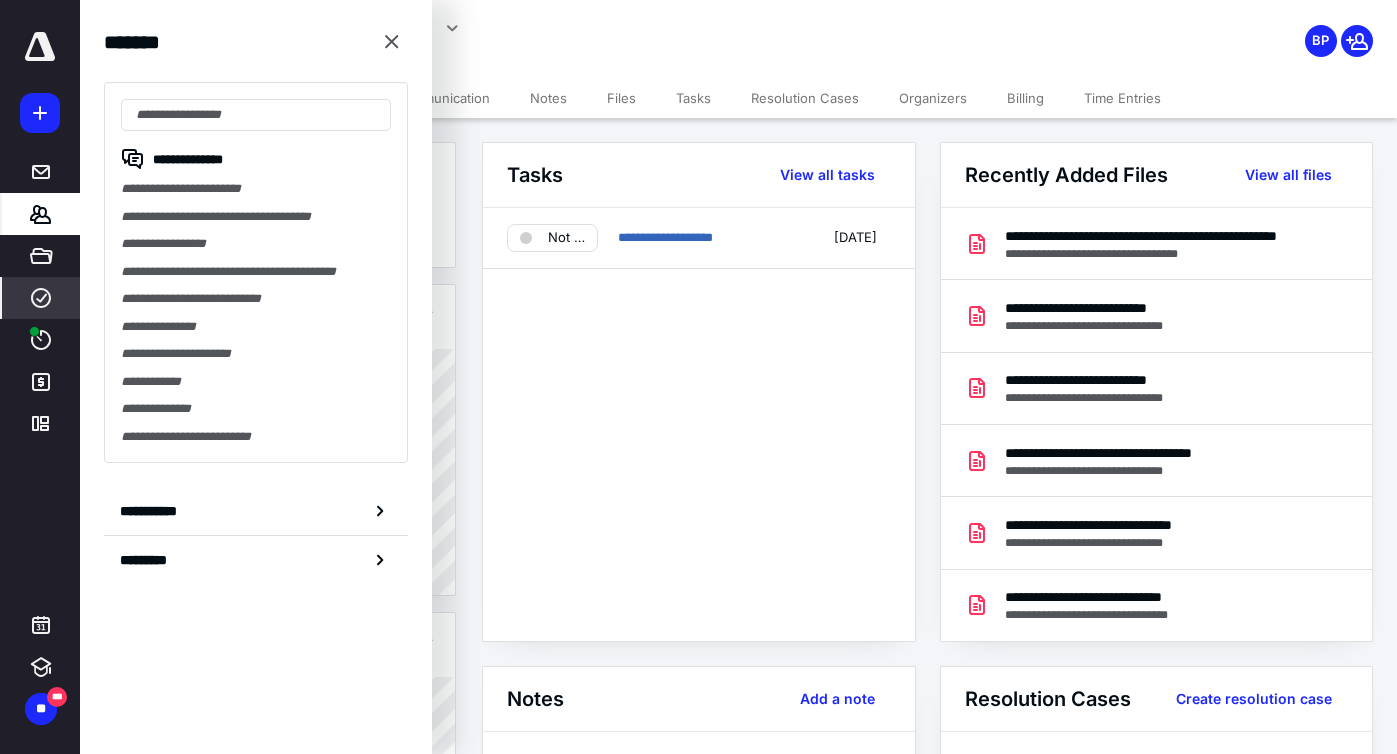 click on "****" at bounding box center (41, 298) 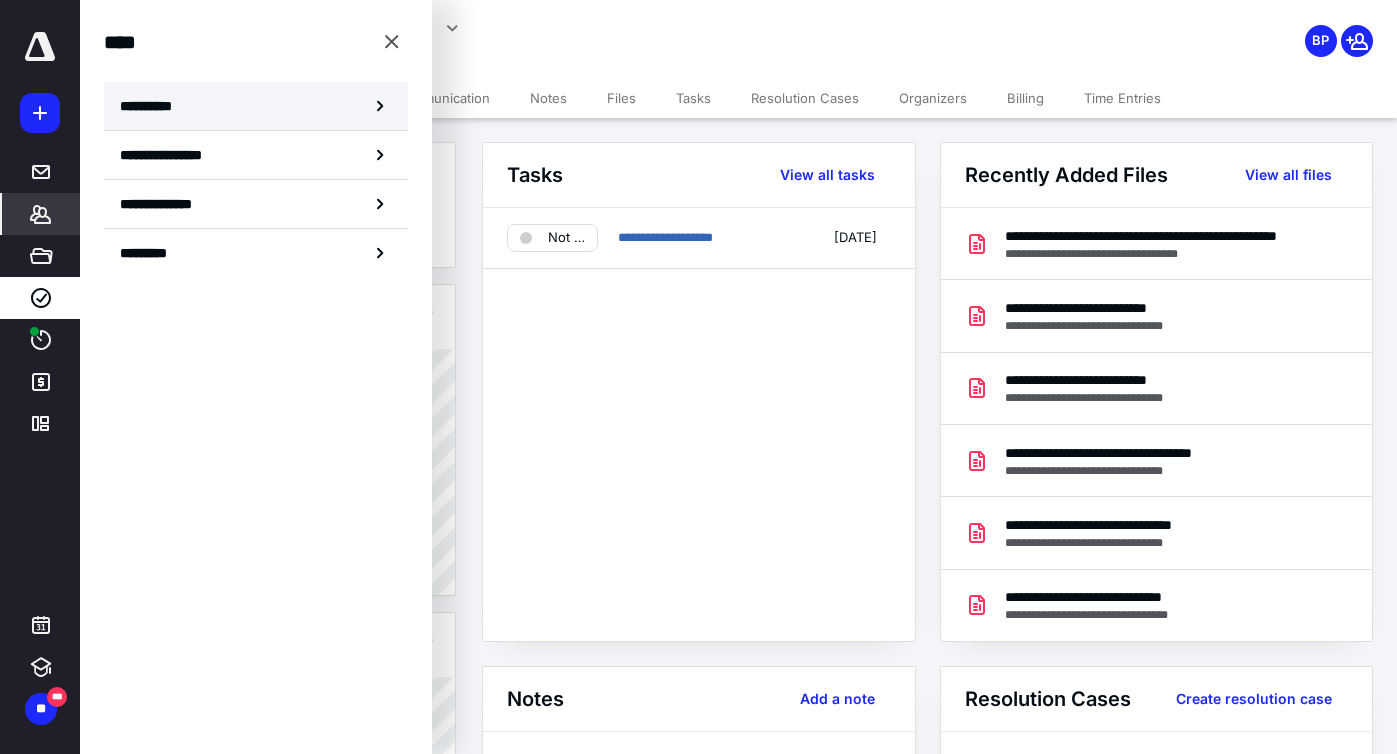 click on "**********" at bounding box center (153, 106) 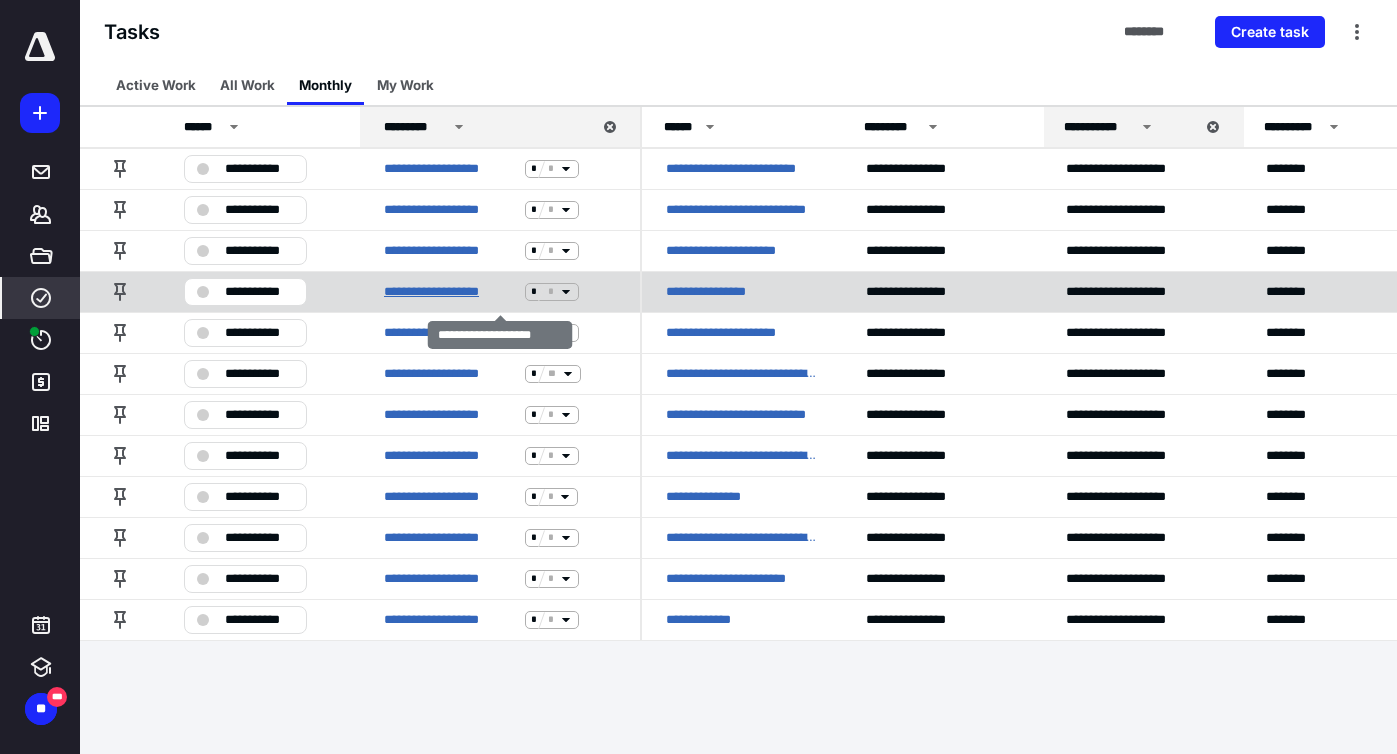 click on "**********" at bounding box center (450, 292) 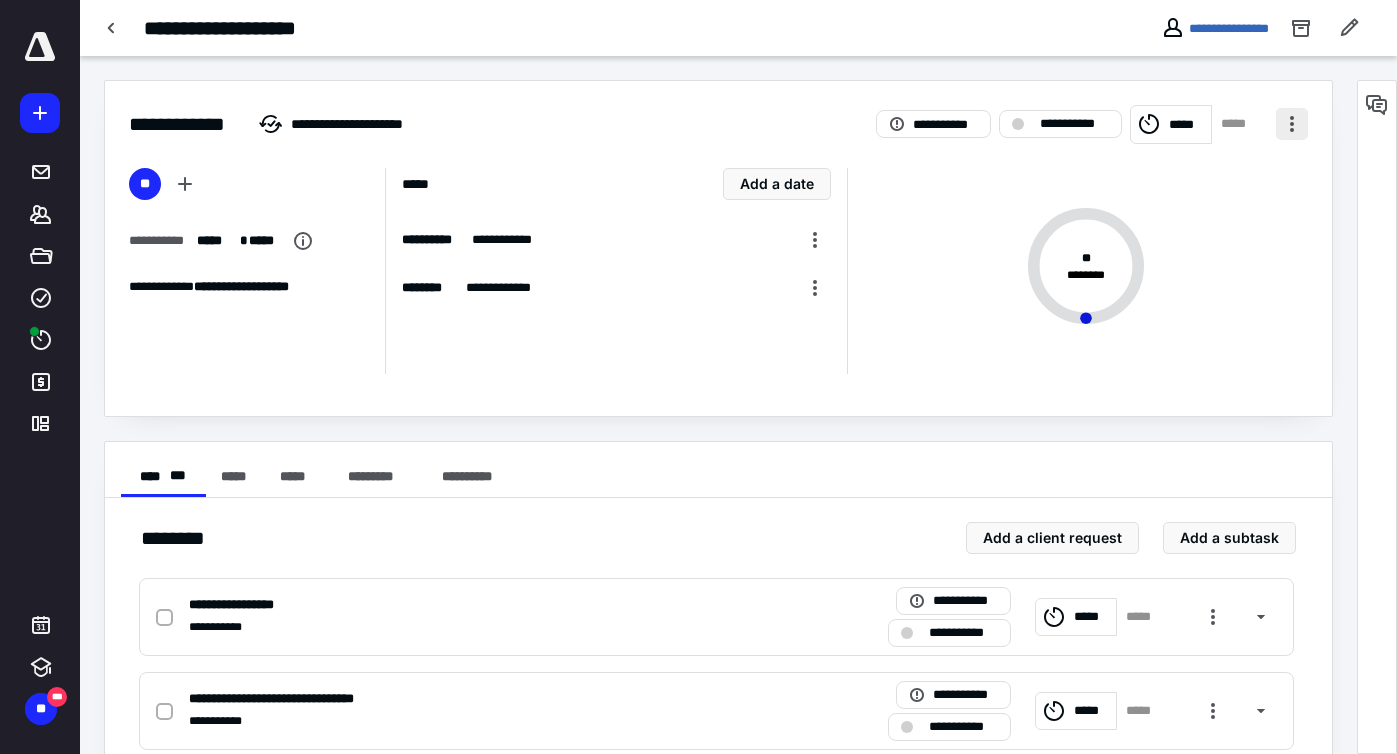 click at bounding box center [1292, 124] 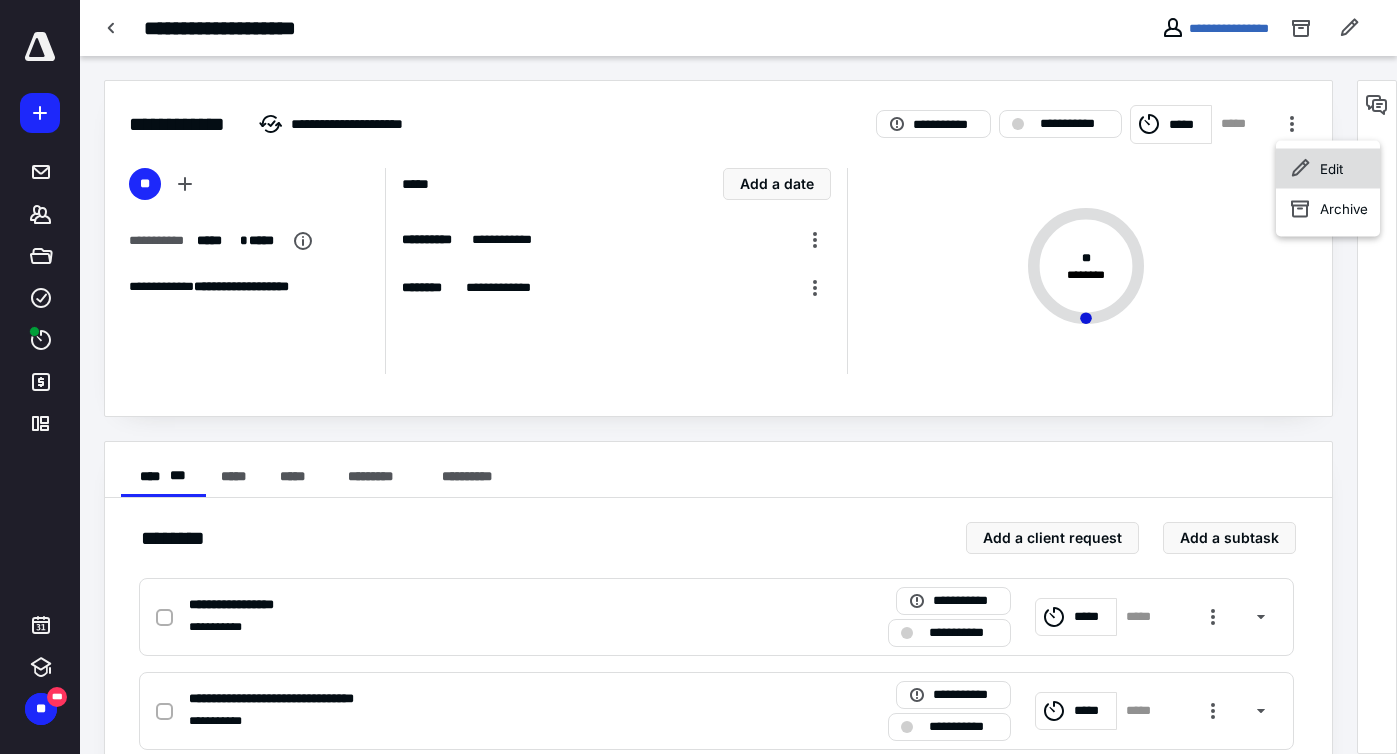 click on "Edit" at bounding box center [1328, 169] 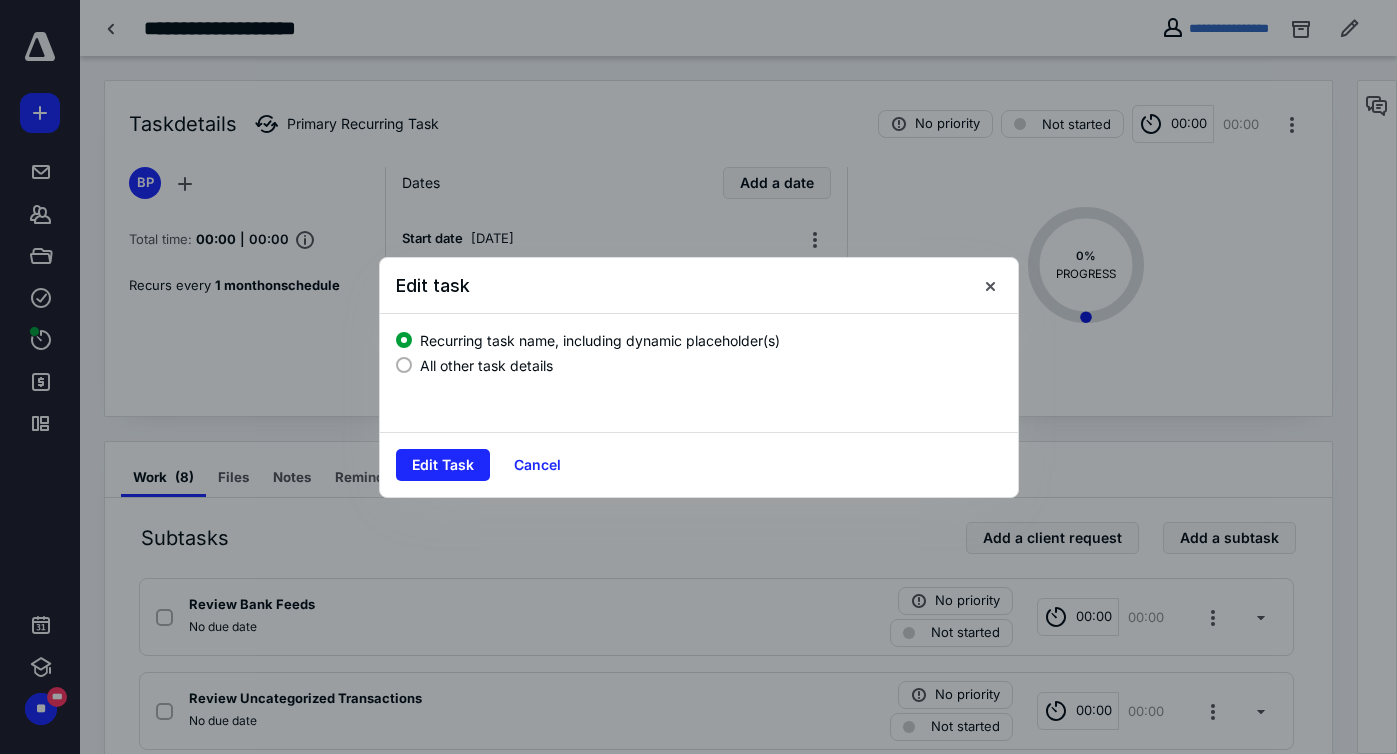 click on "All other task details" at bounding box center [486, 365] 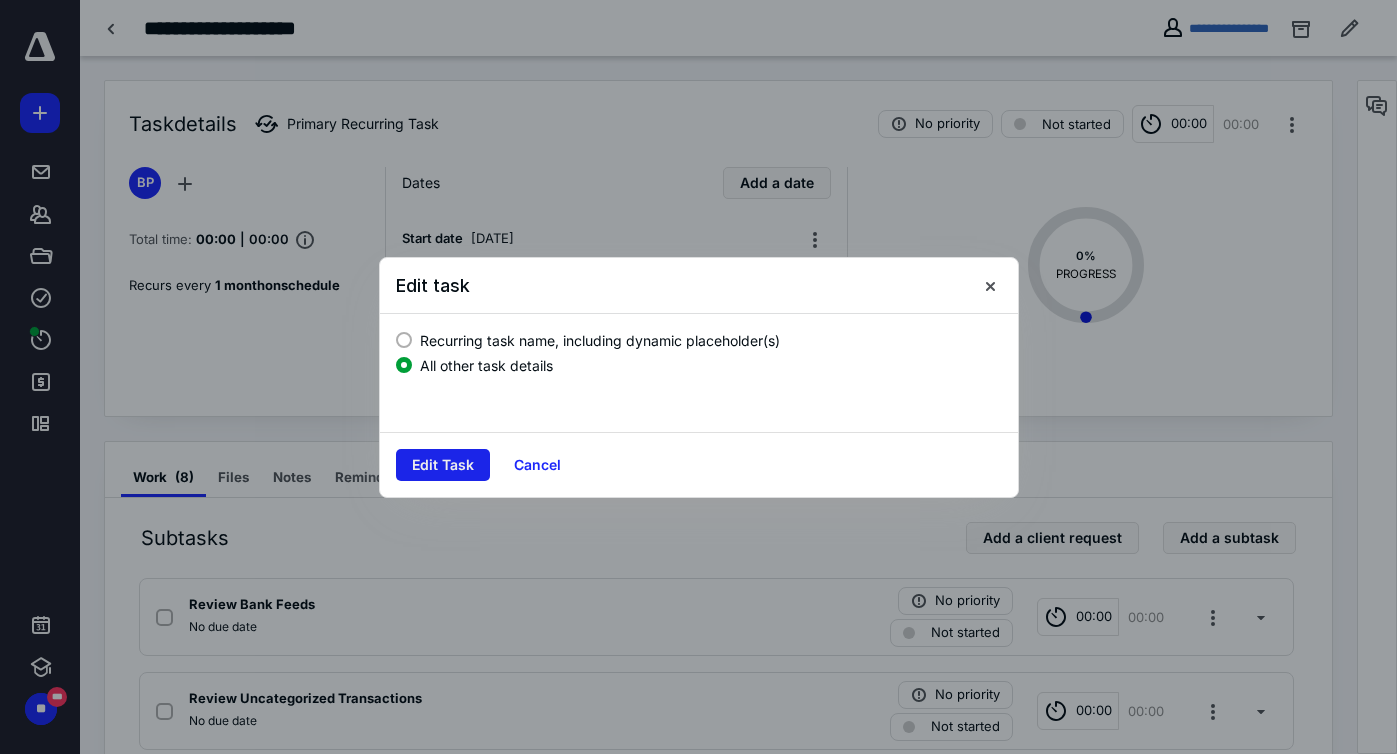 click on "Edit Task" at bounding box center [443, 465] 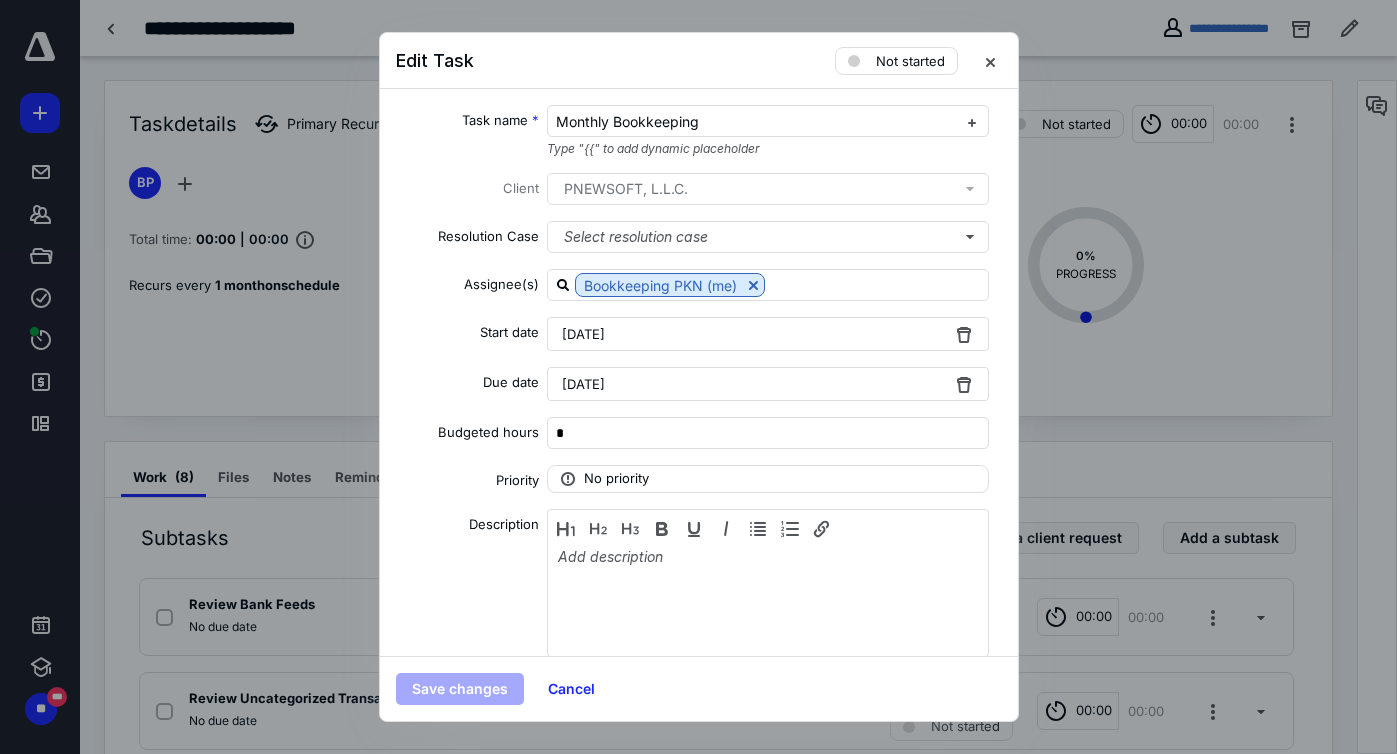 click on "[DATE]" at bounding box center (768, 334) 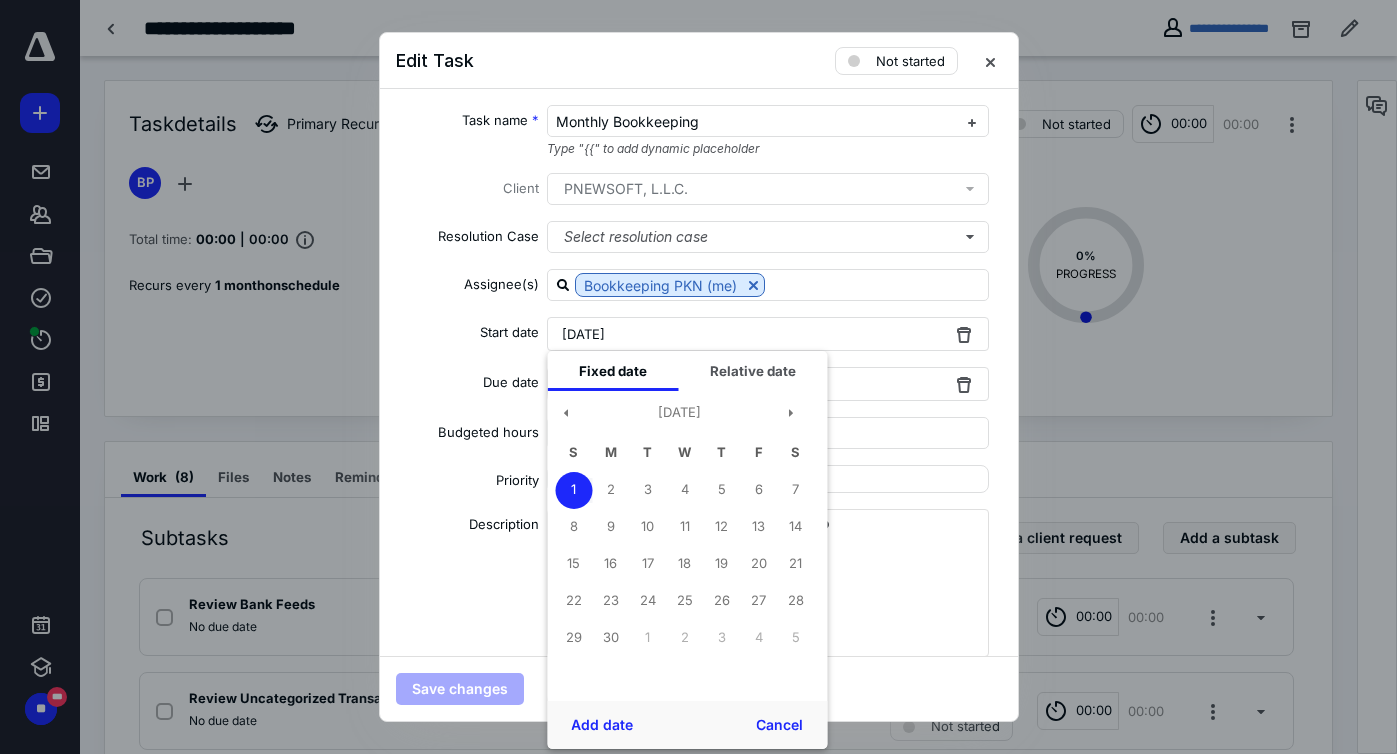 click on "[DATE] S M T W T F S 1 2 3 4 5 6 7 8 9 10 11 12 13 14 15 16 17 18 19 20 21 22 23 24 25 26 27 28 29 30 1 2 3 4 5" at bounding box center (679, 546) 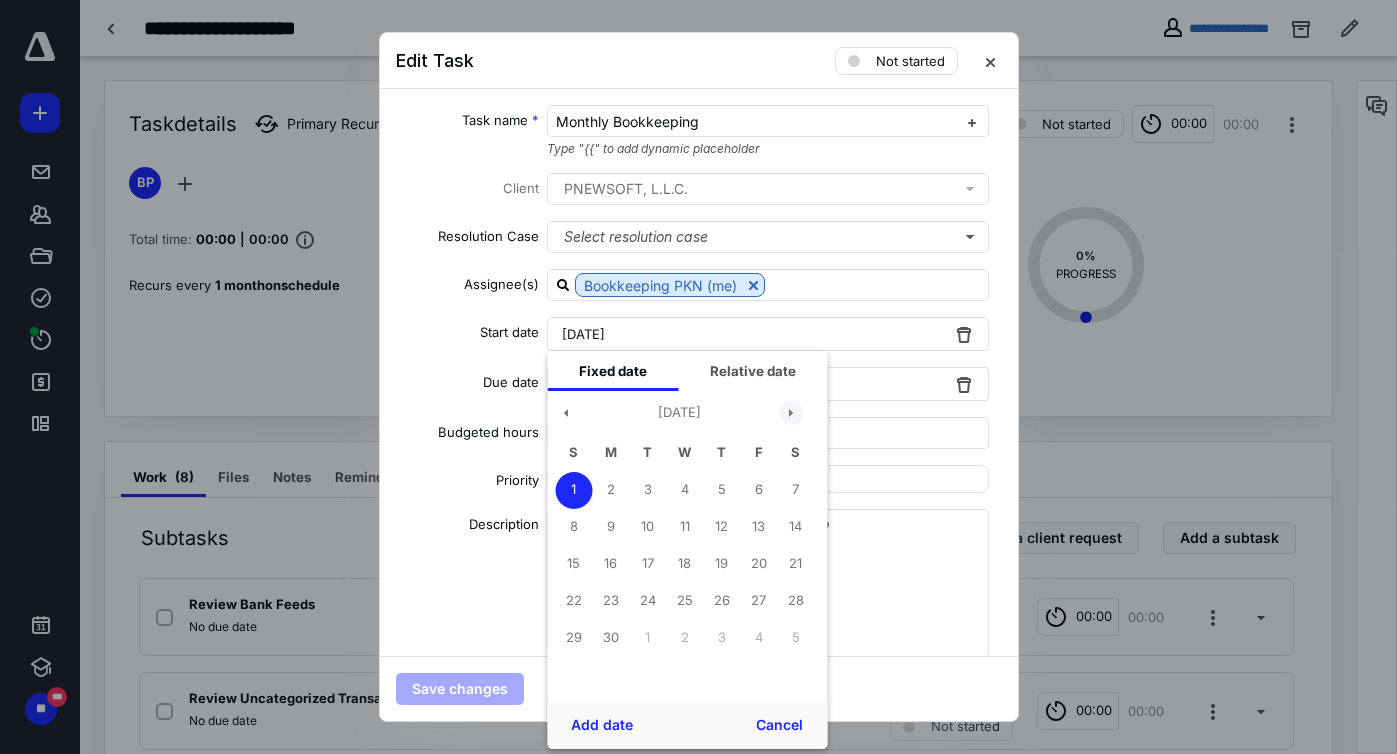 click at bounding box center [791, 413] 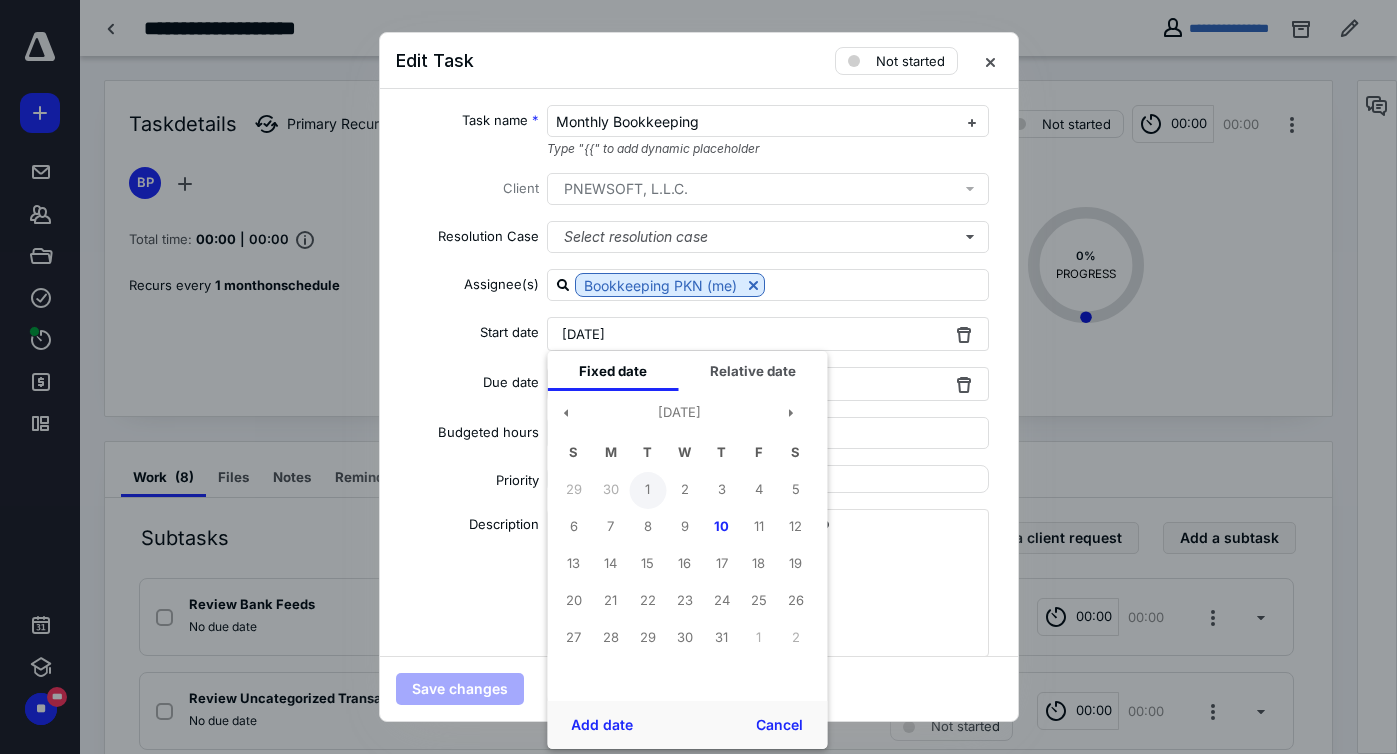 click on "1" at bounding box center (647, 490) 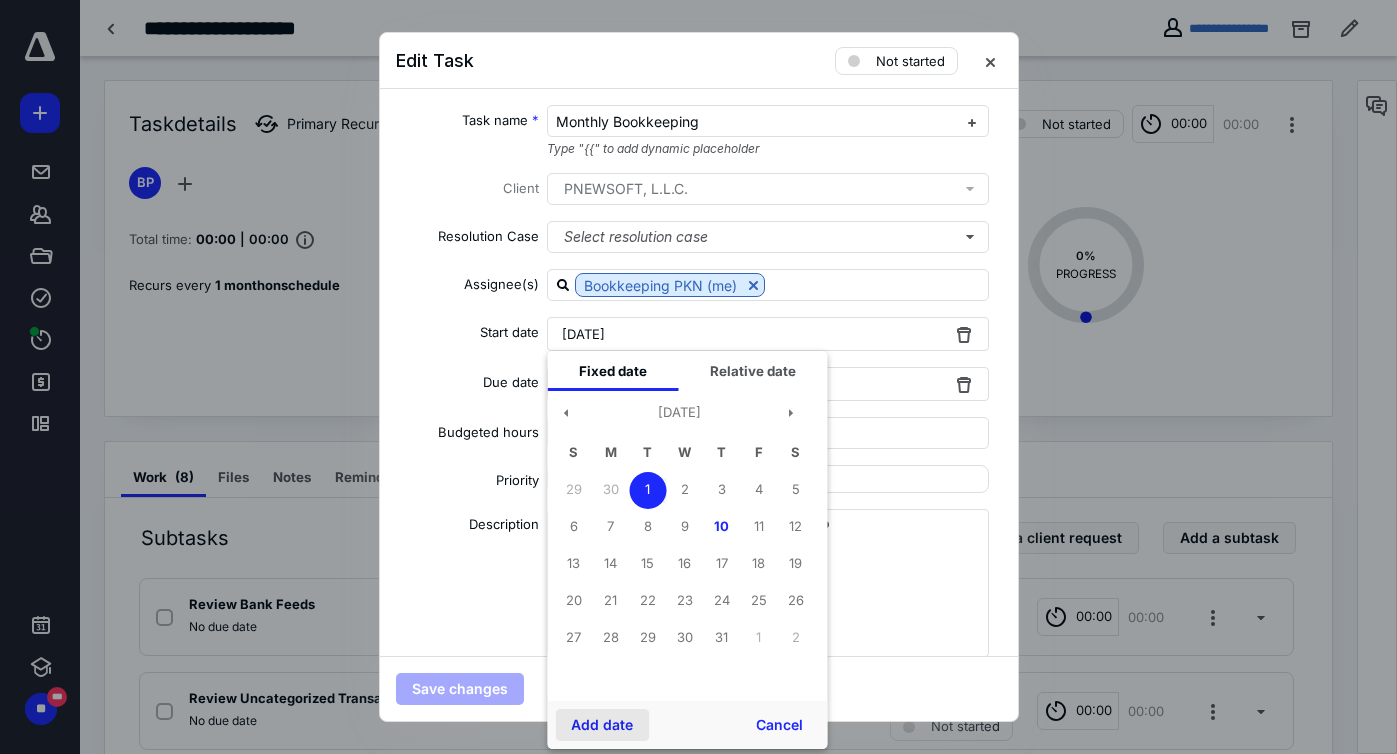 click on "Add date" at bounding box center (602, 725) 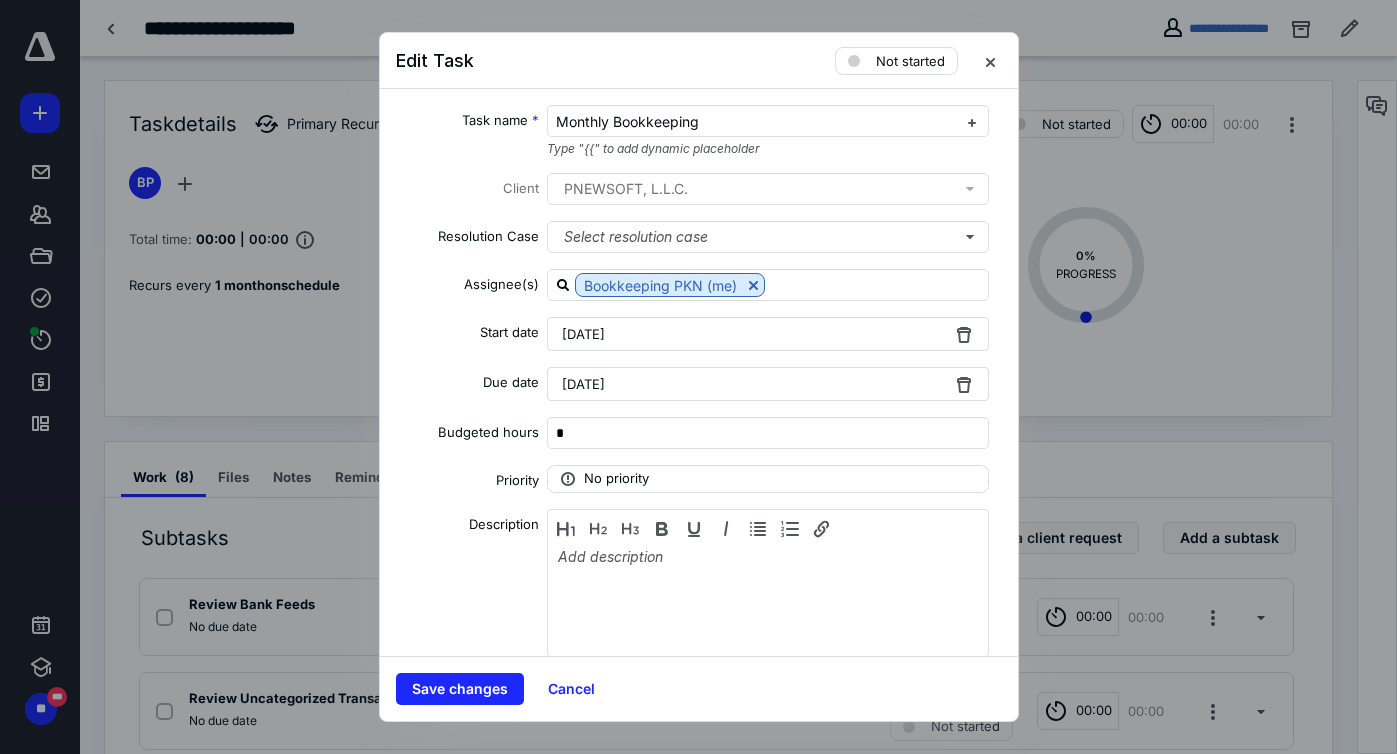 click on "[DATE]" at bounding box center [768, 384] 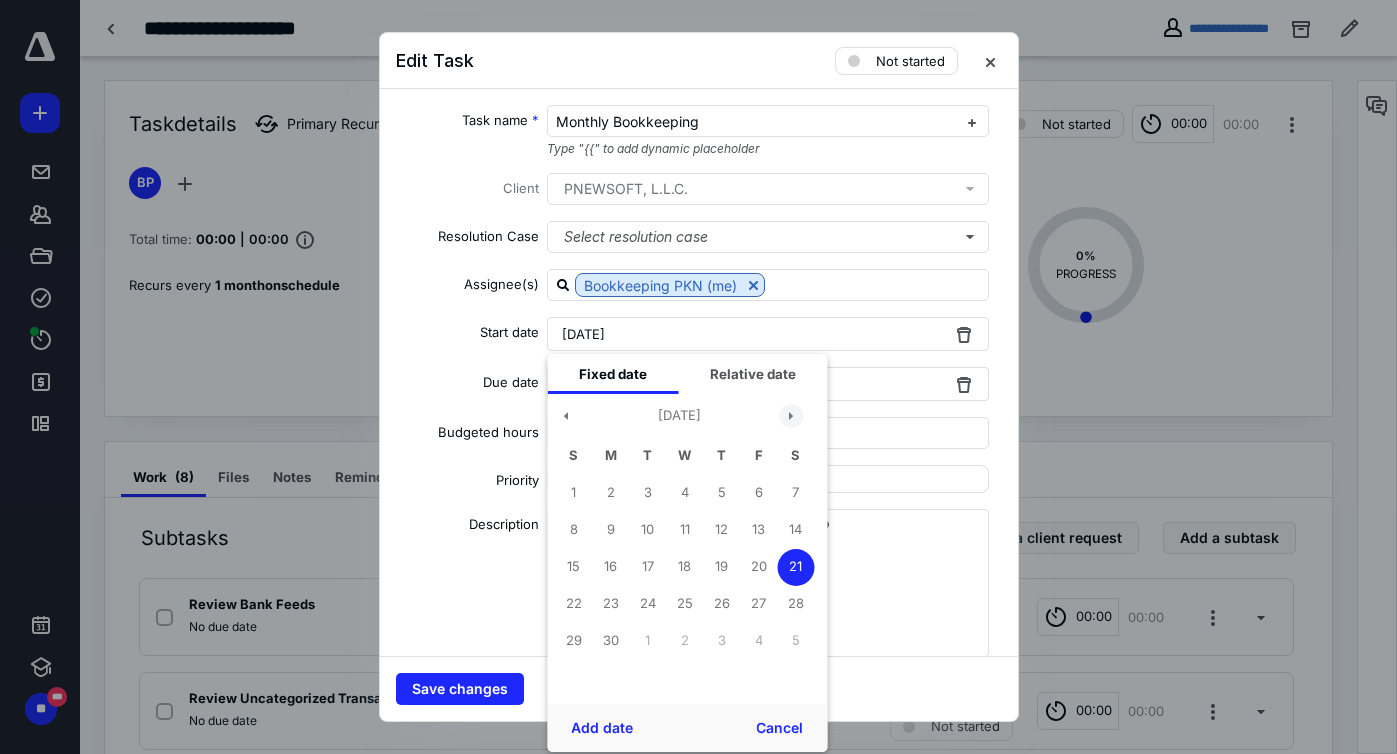 click at bounding box center (791, 416) 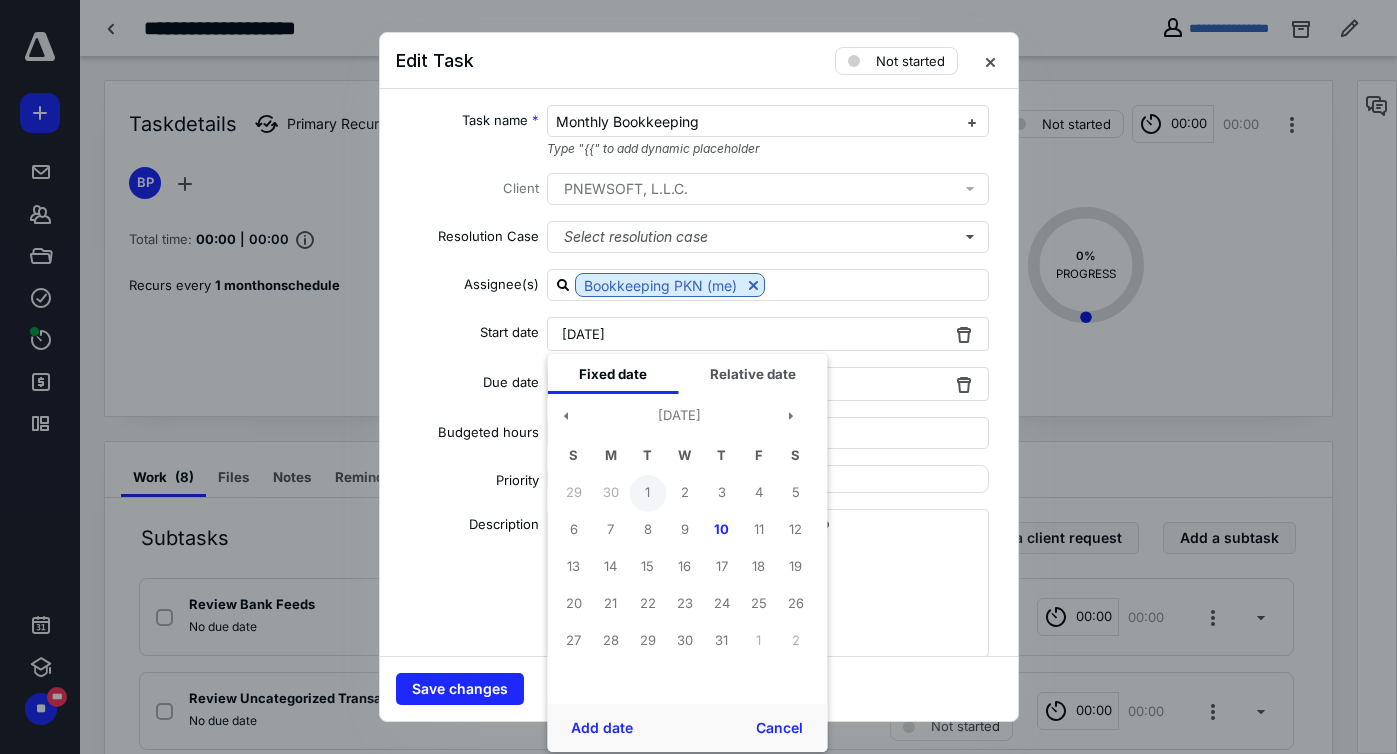 click on "1" at bounding box center (647, 493) 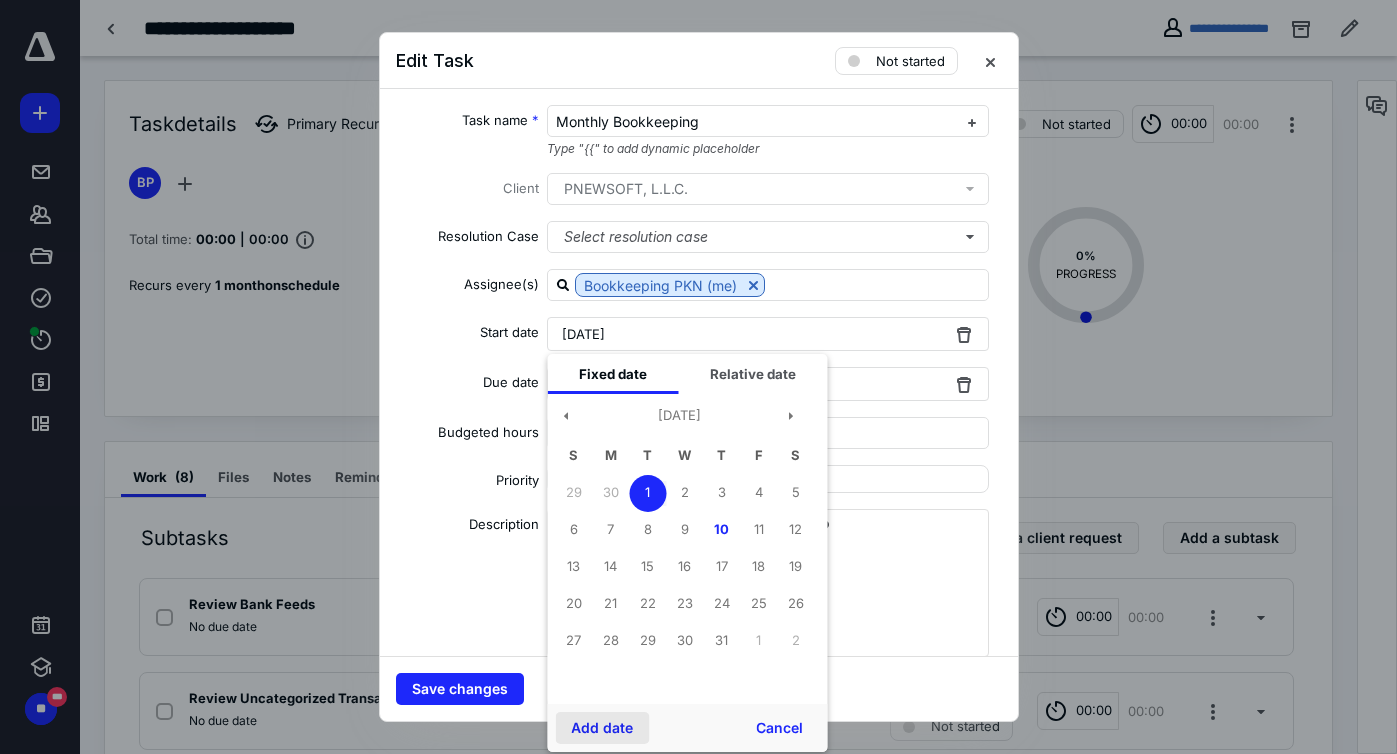 click on "Add date" at bounding box center [602, 728] 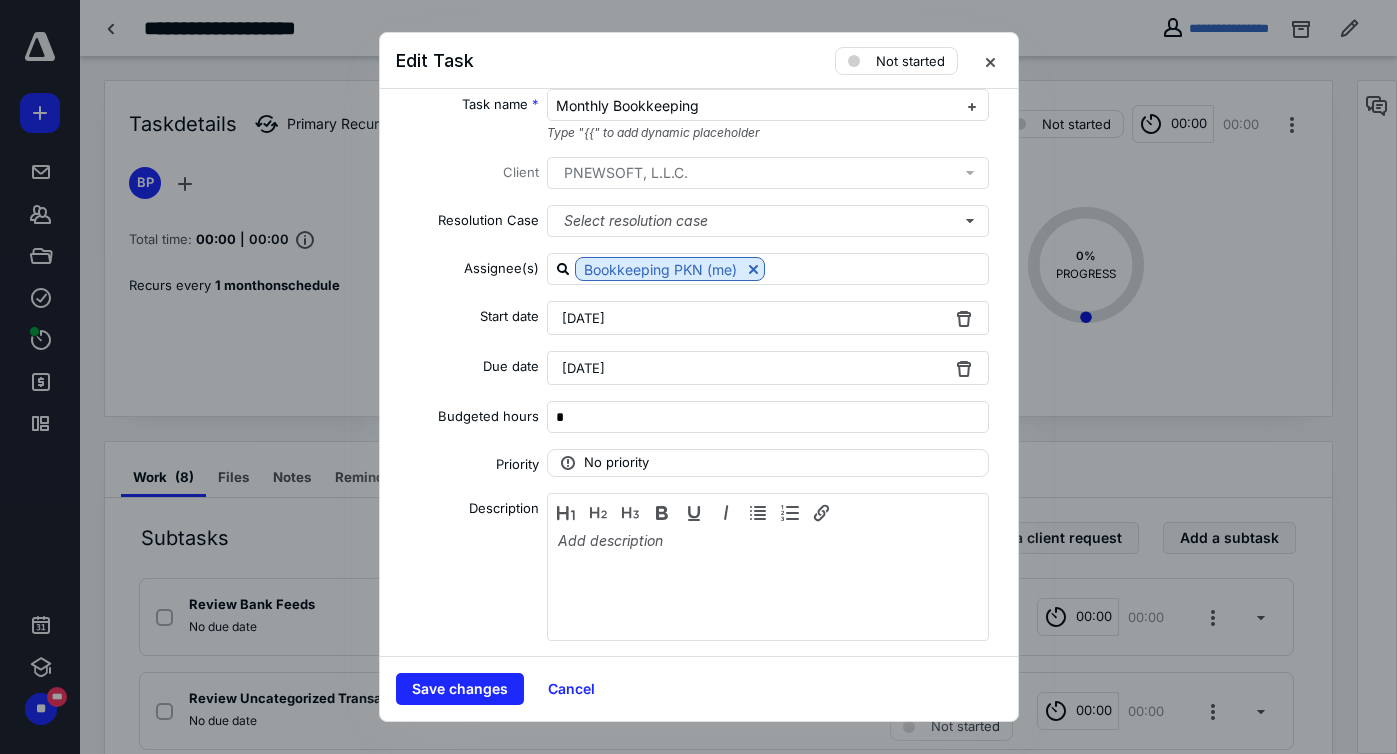 scroll, scrollTop: 24, scrollLeft: 0, axis: vertical 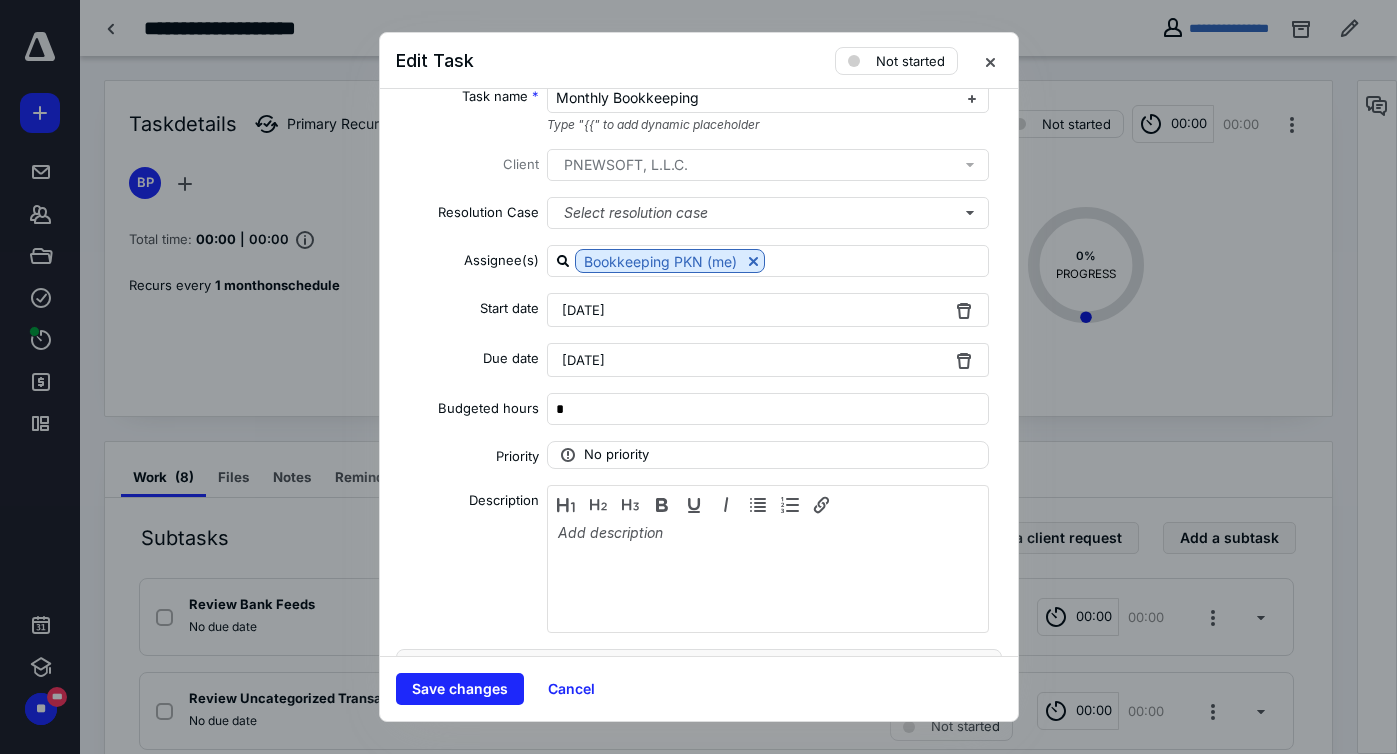 click on "[DATE]" at bounding box center (768, 360) 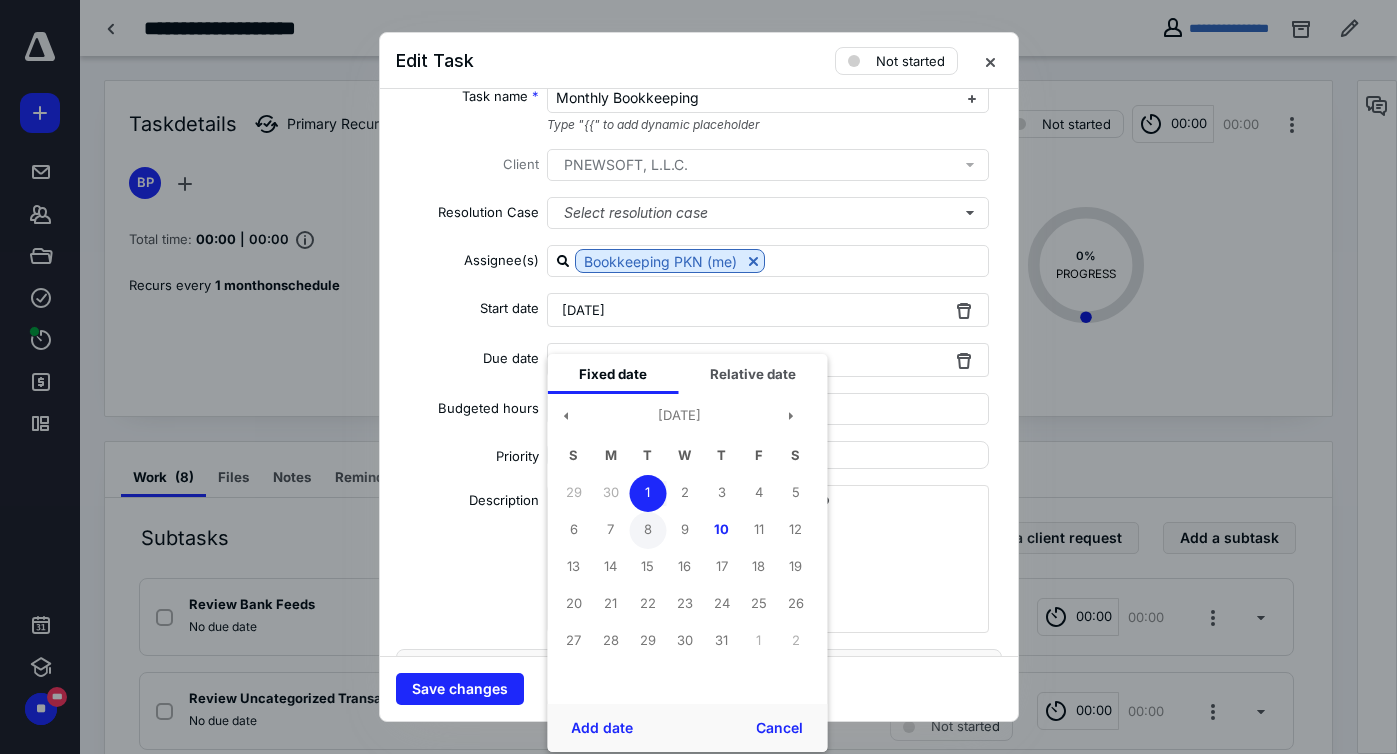 click on "8" at bounding box center [647, 530] 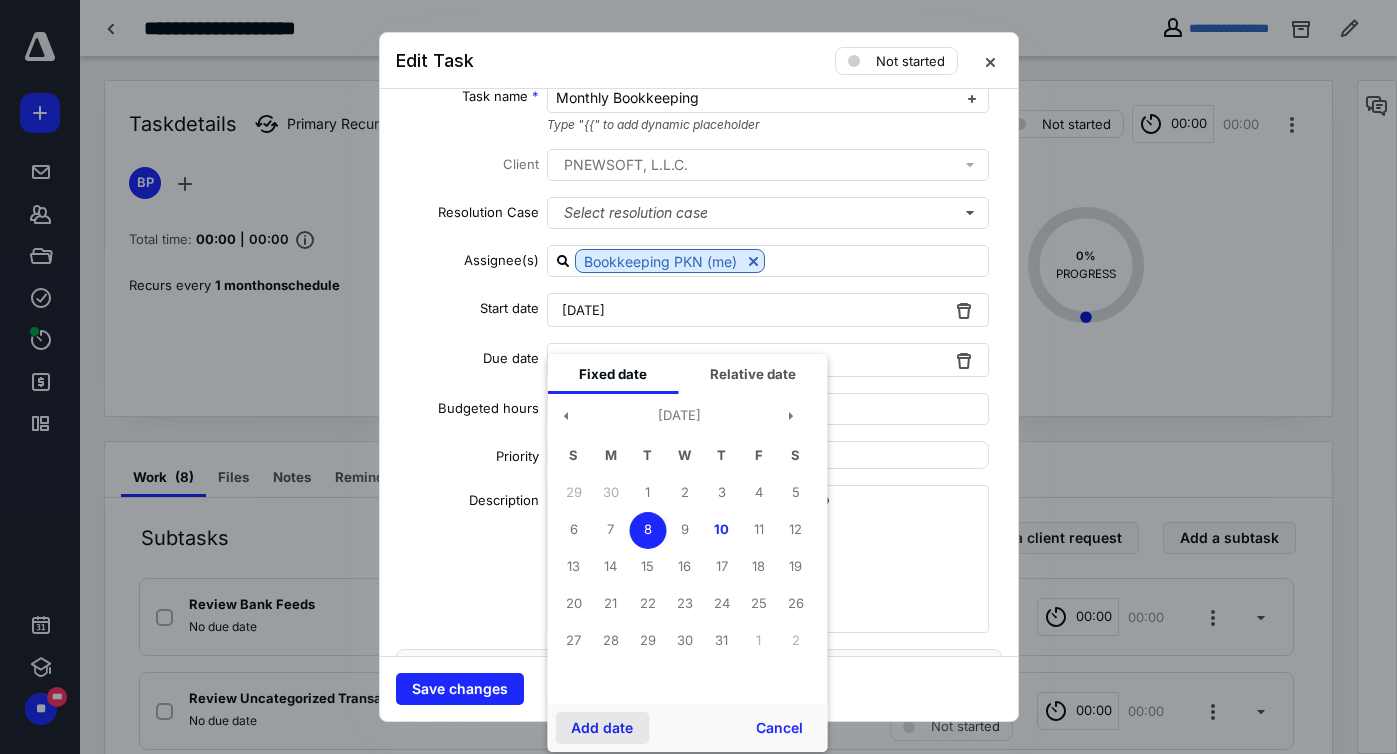click on "Add date" at bounding box center (602, 728) 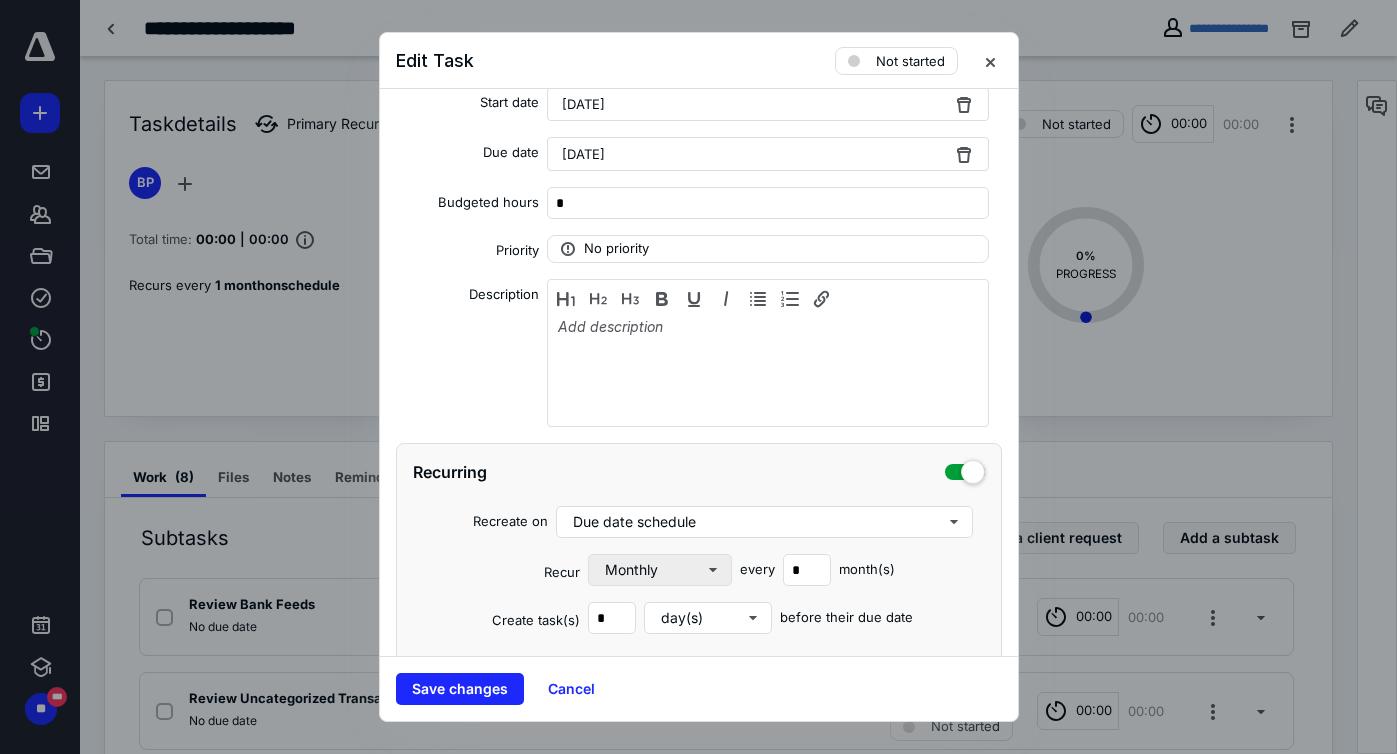 scroll, scrollTop: 316, scrollLeft: 0, axis: vertical 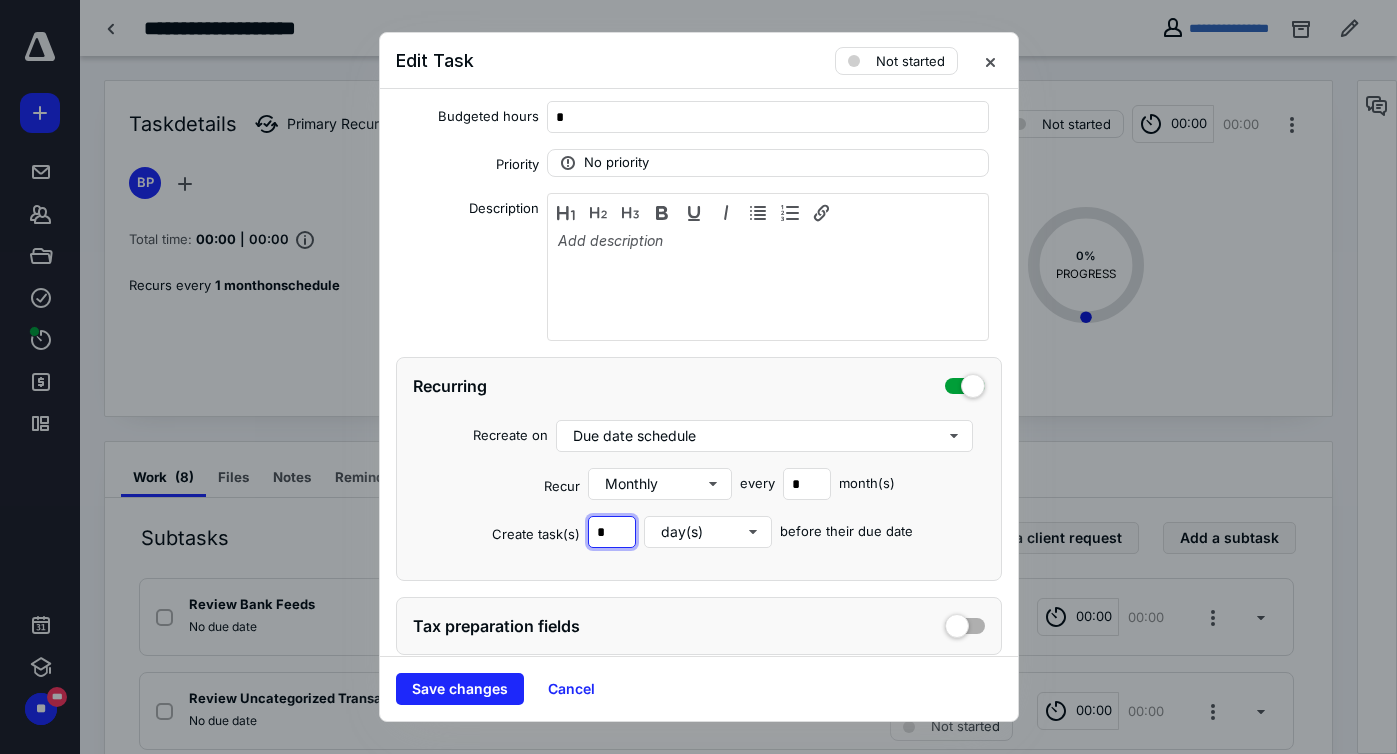 drag, startPoint x: 606, startPoint y: 534, endPoint x: 565, endPoint y: 534, distance: 41 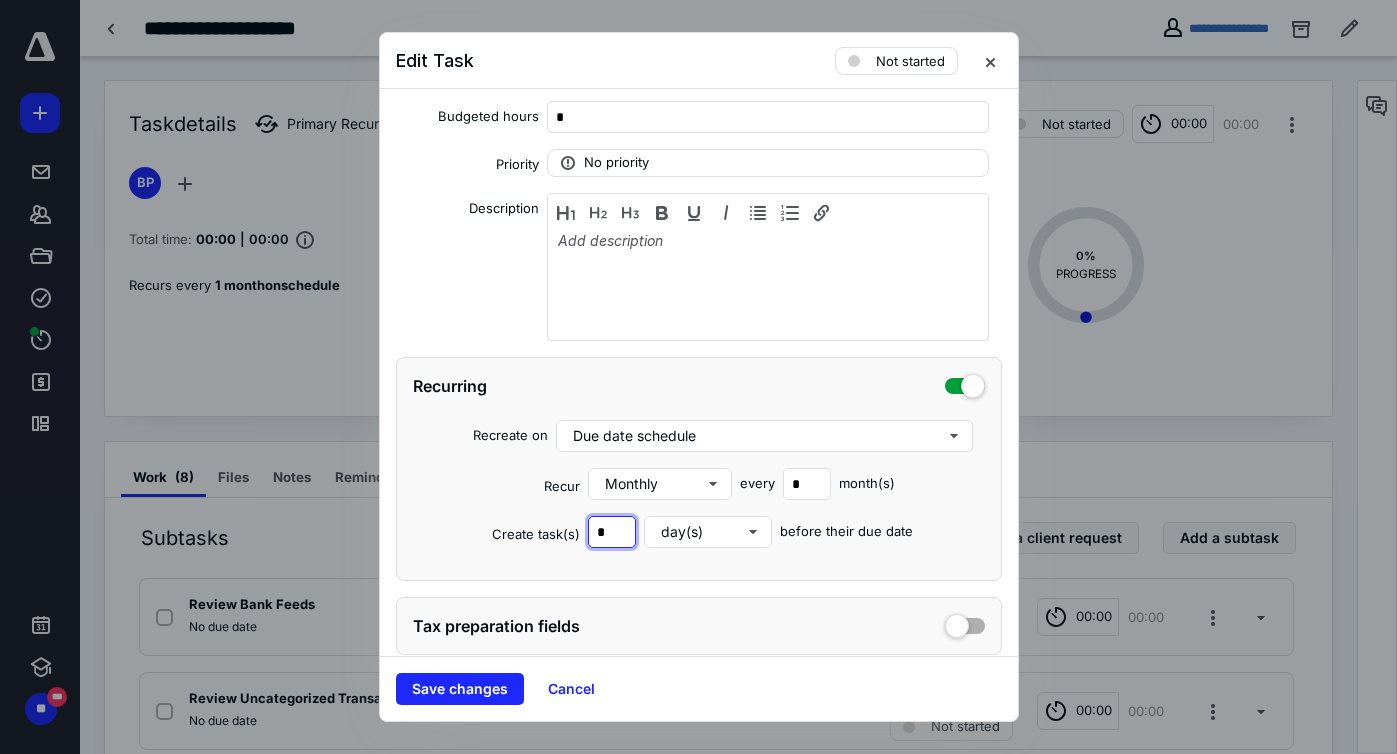 click on "Create task(s) * day(s) before their due date" at bounding box center (699, 532) 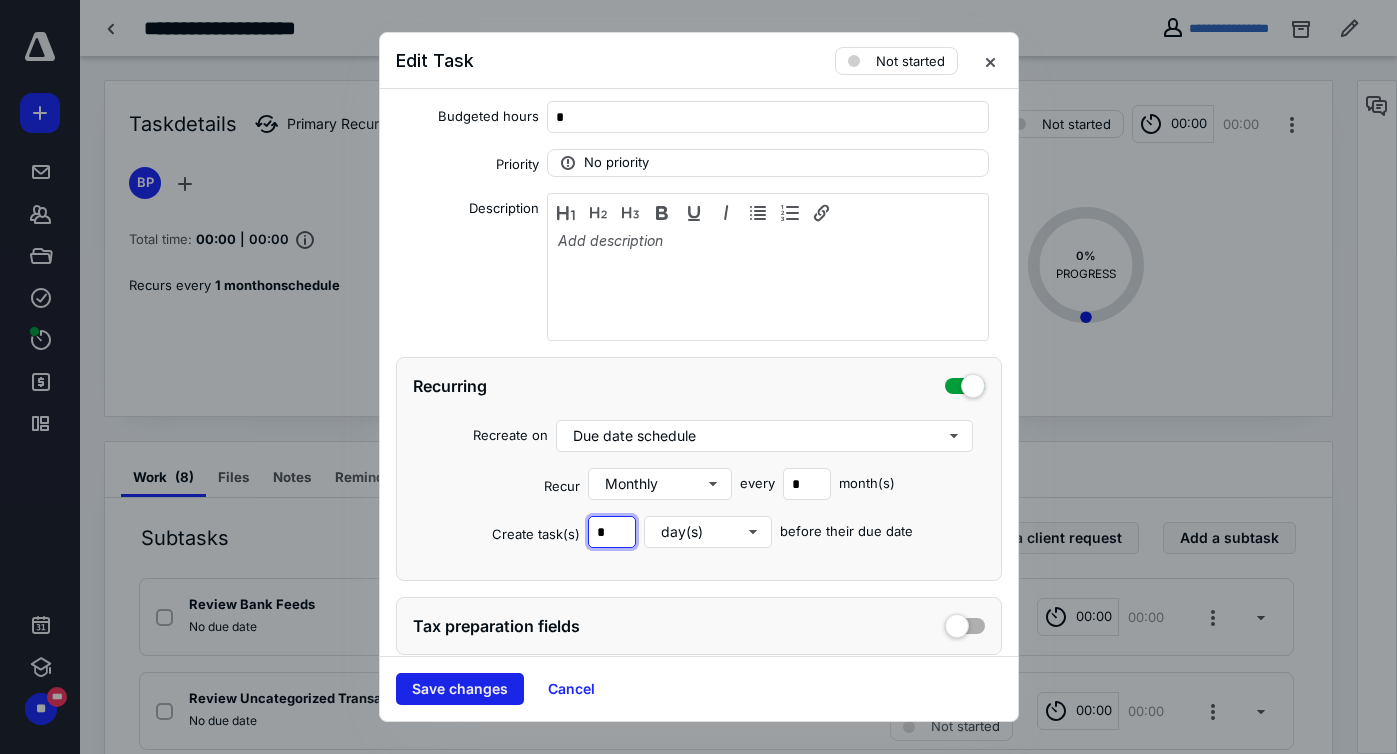 type on "*" 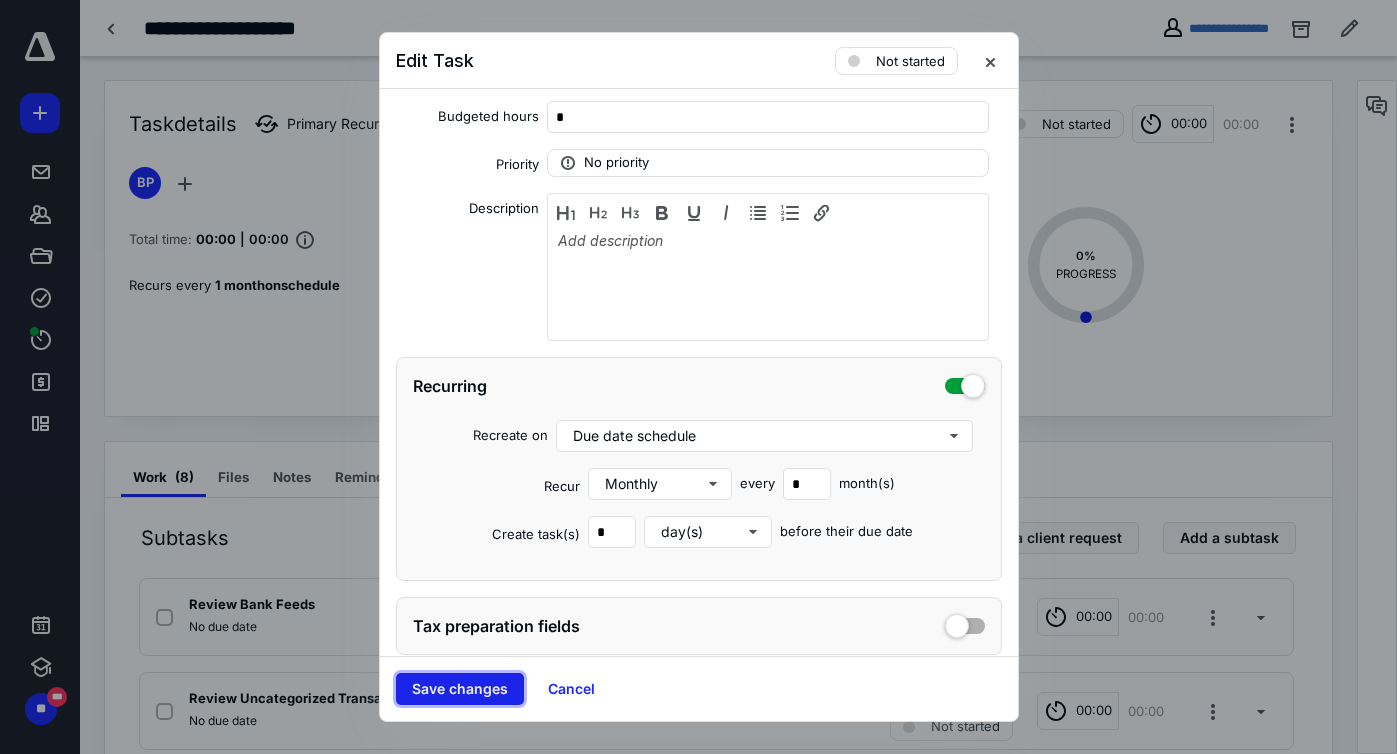 click on "Save changes" at bounding box center (460, 689) 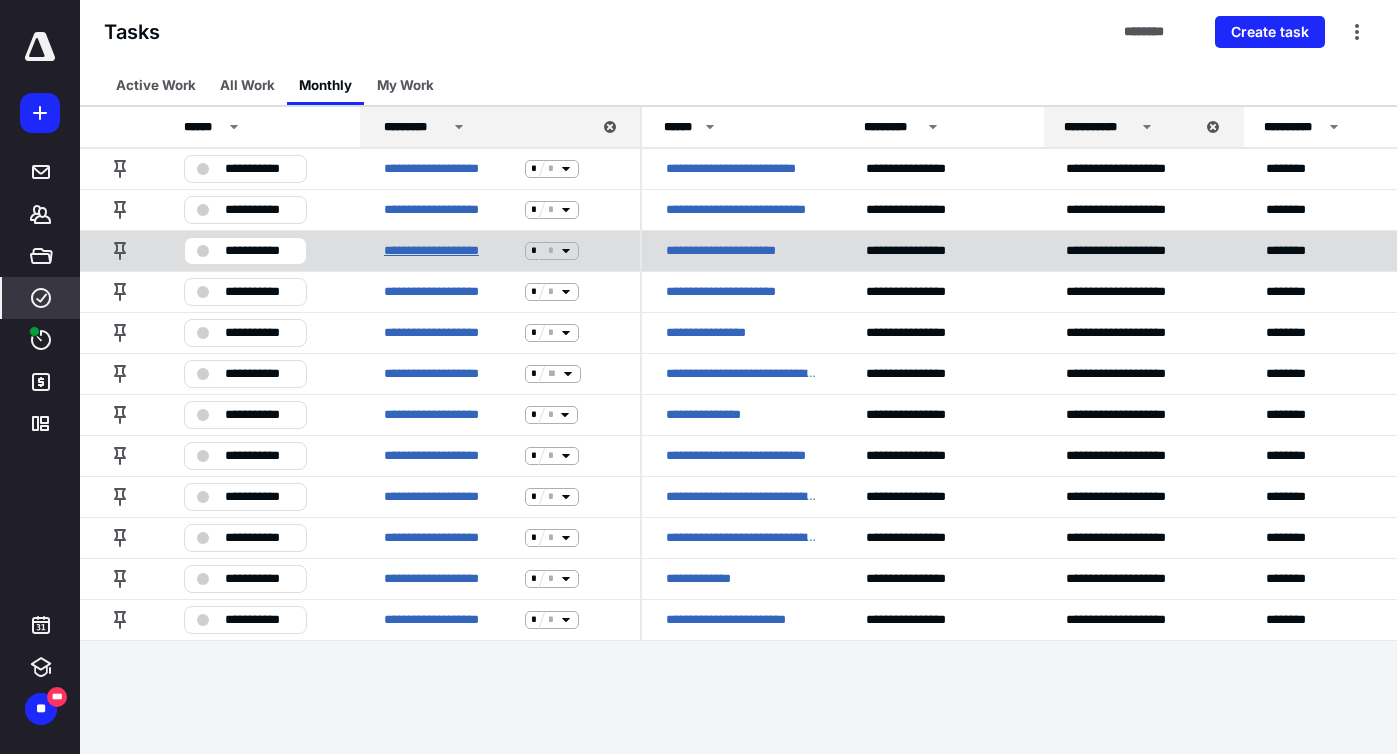click on "**********" at bounding box center [450, 251] 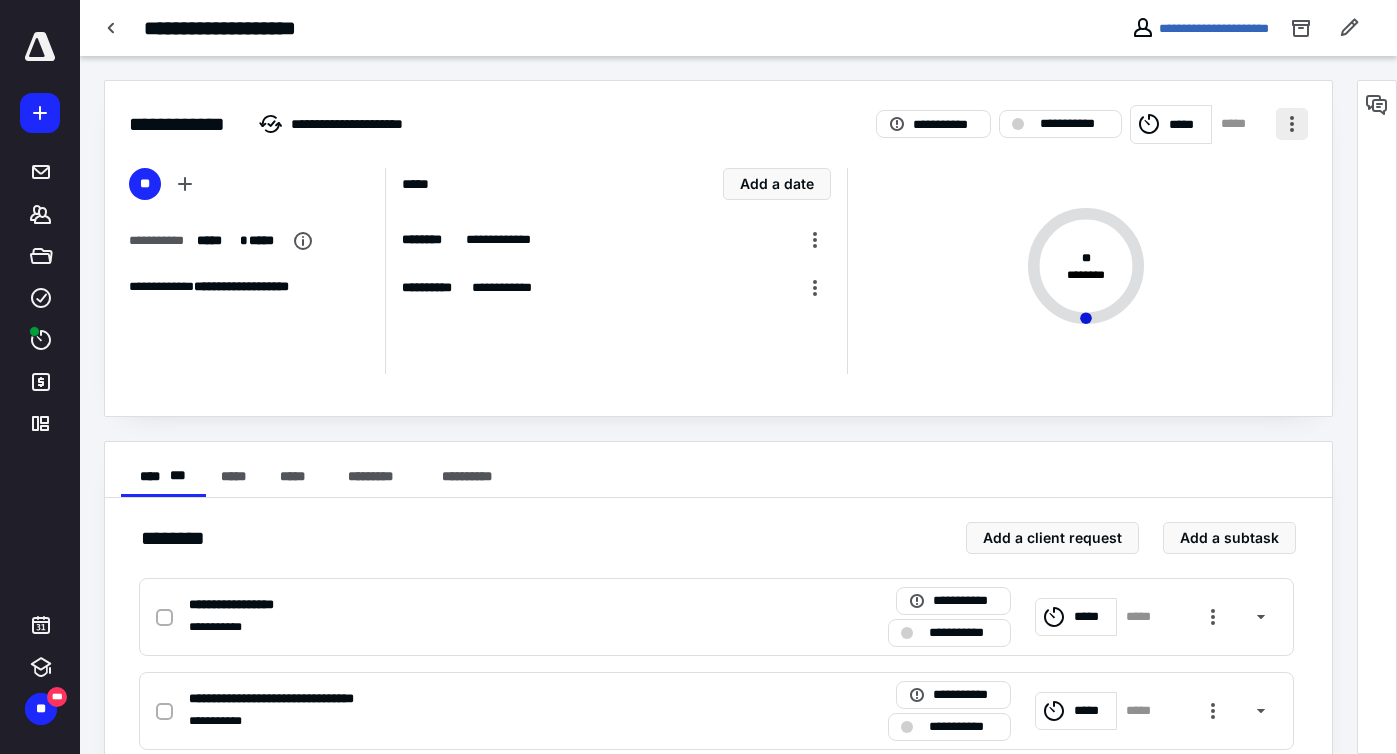 click at bounding box center (1292, 124) 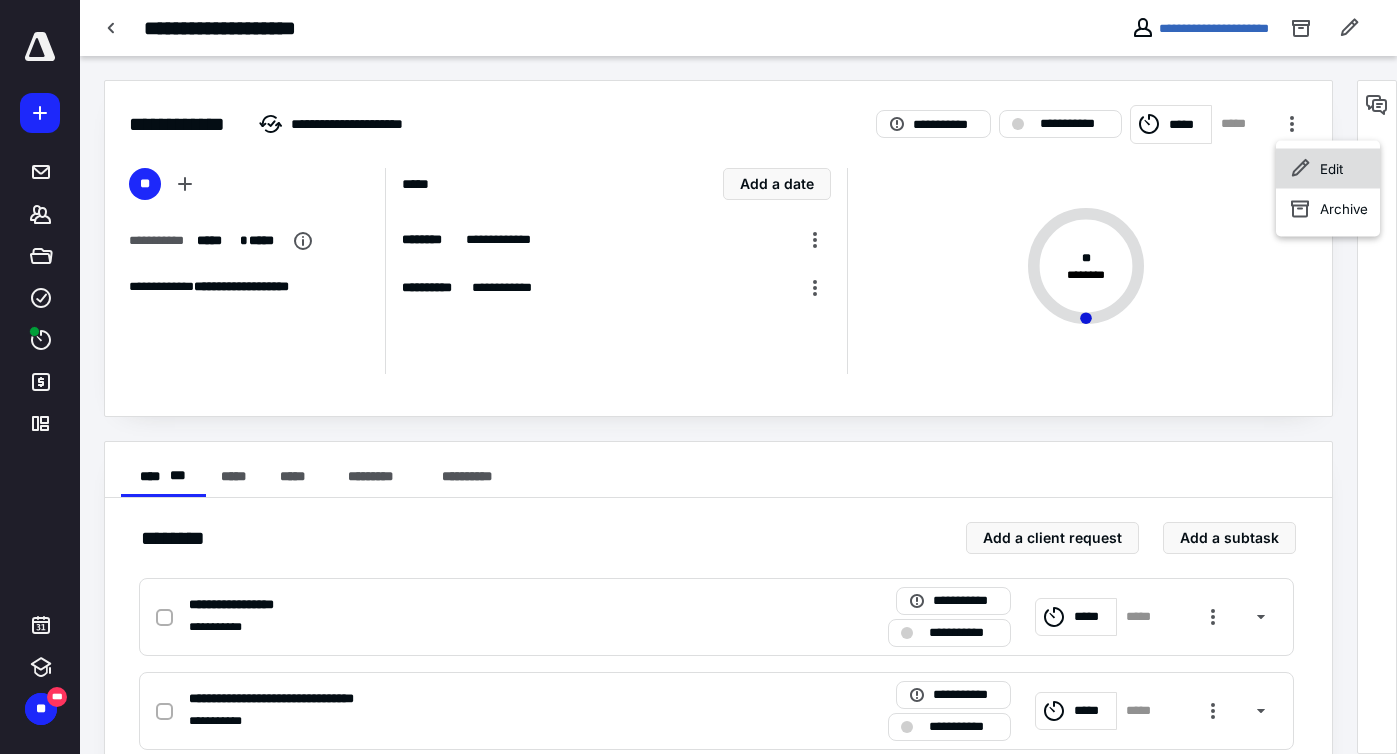 click 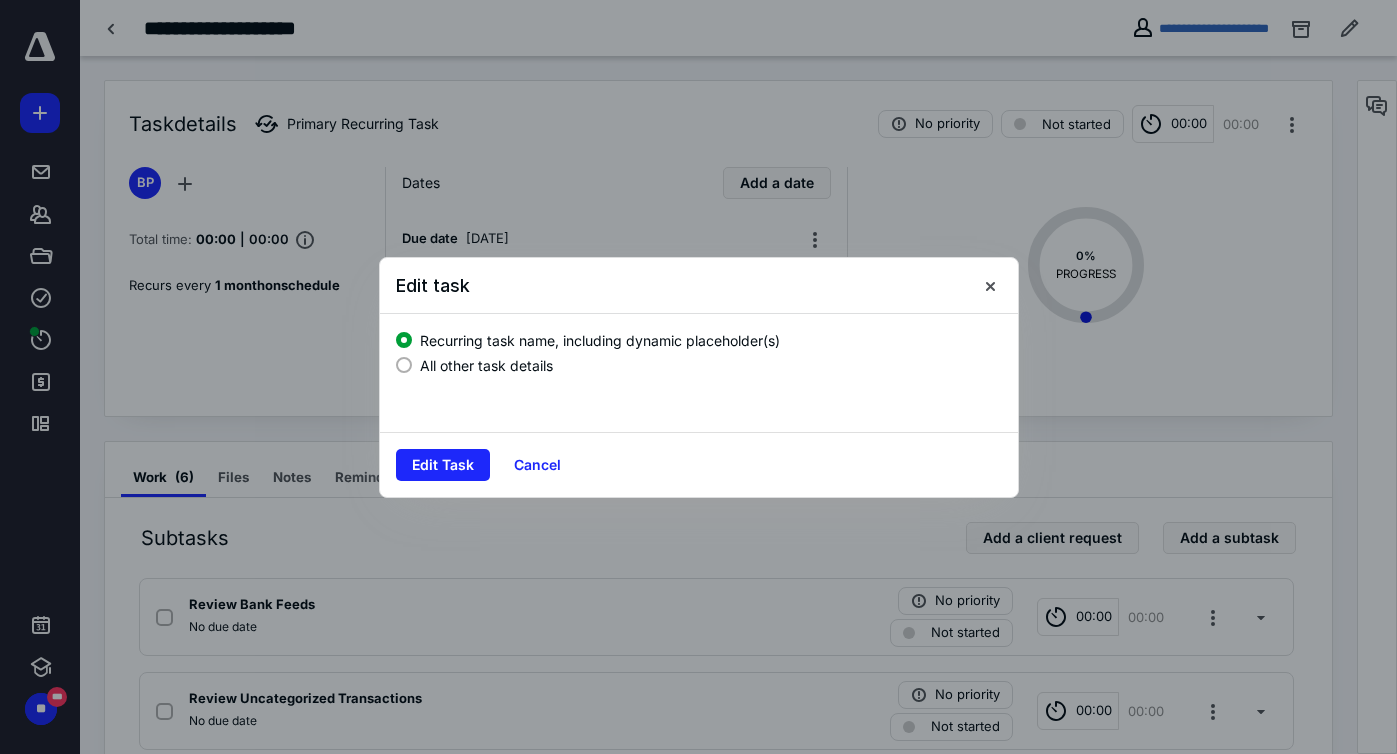 click at bounding box center (404, 365) 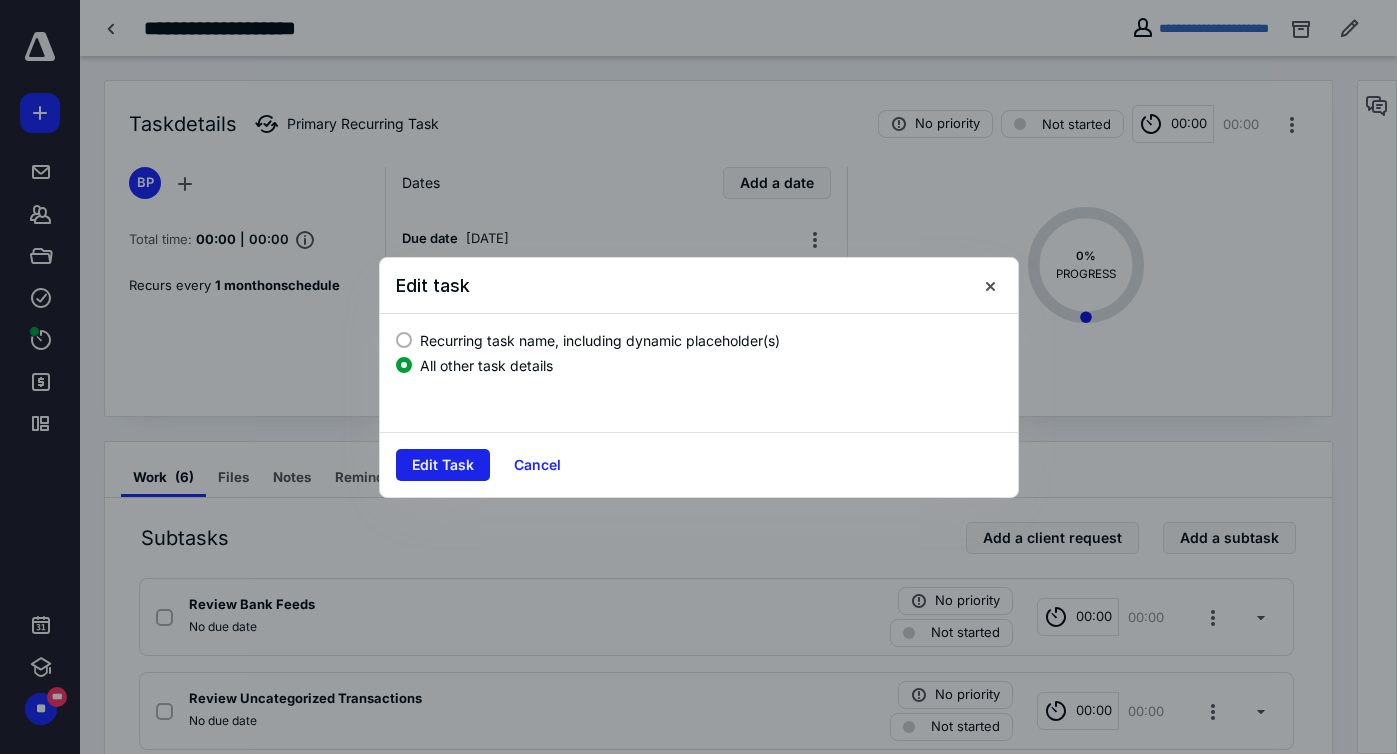 click on "Edit Task" at bounding box center (443, 465) 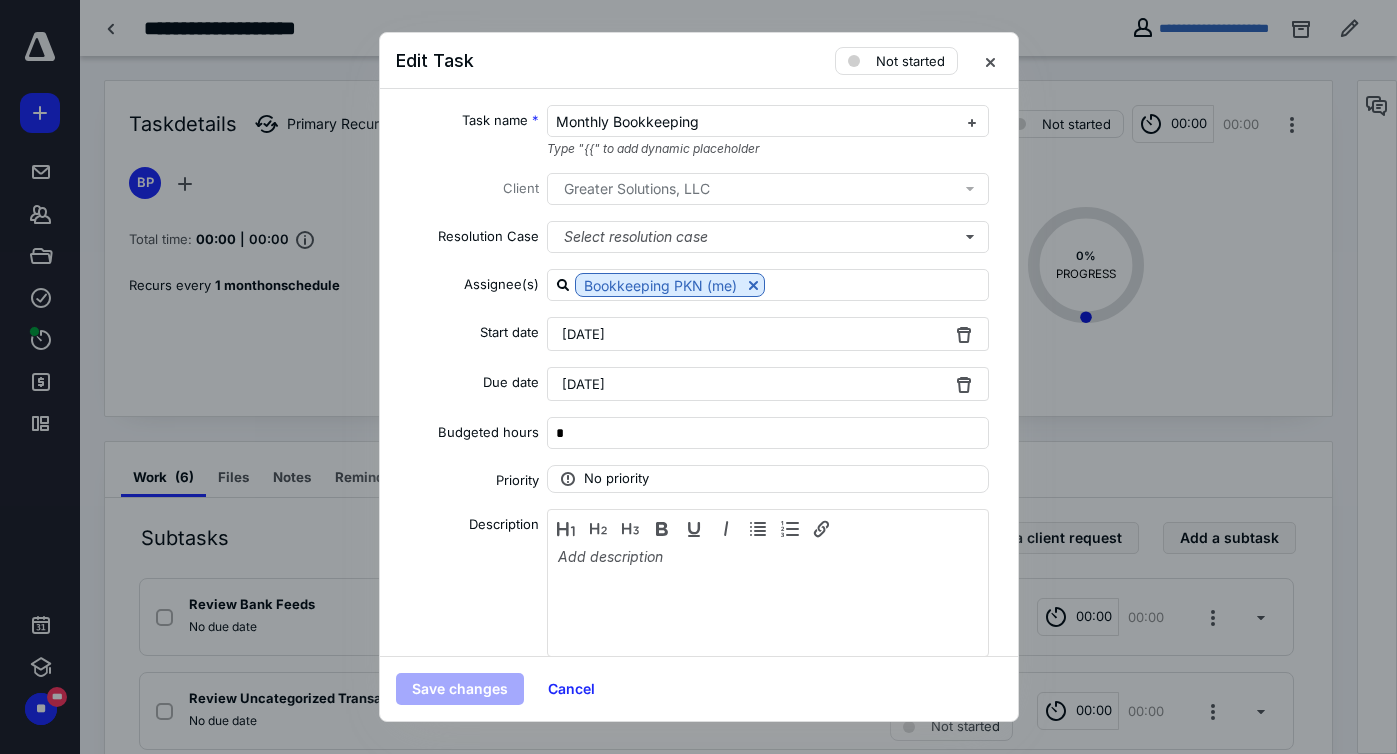 click on "[DATE]" at bounding box center [583, 334] 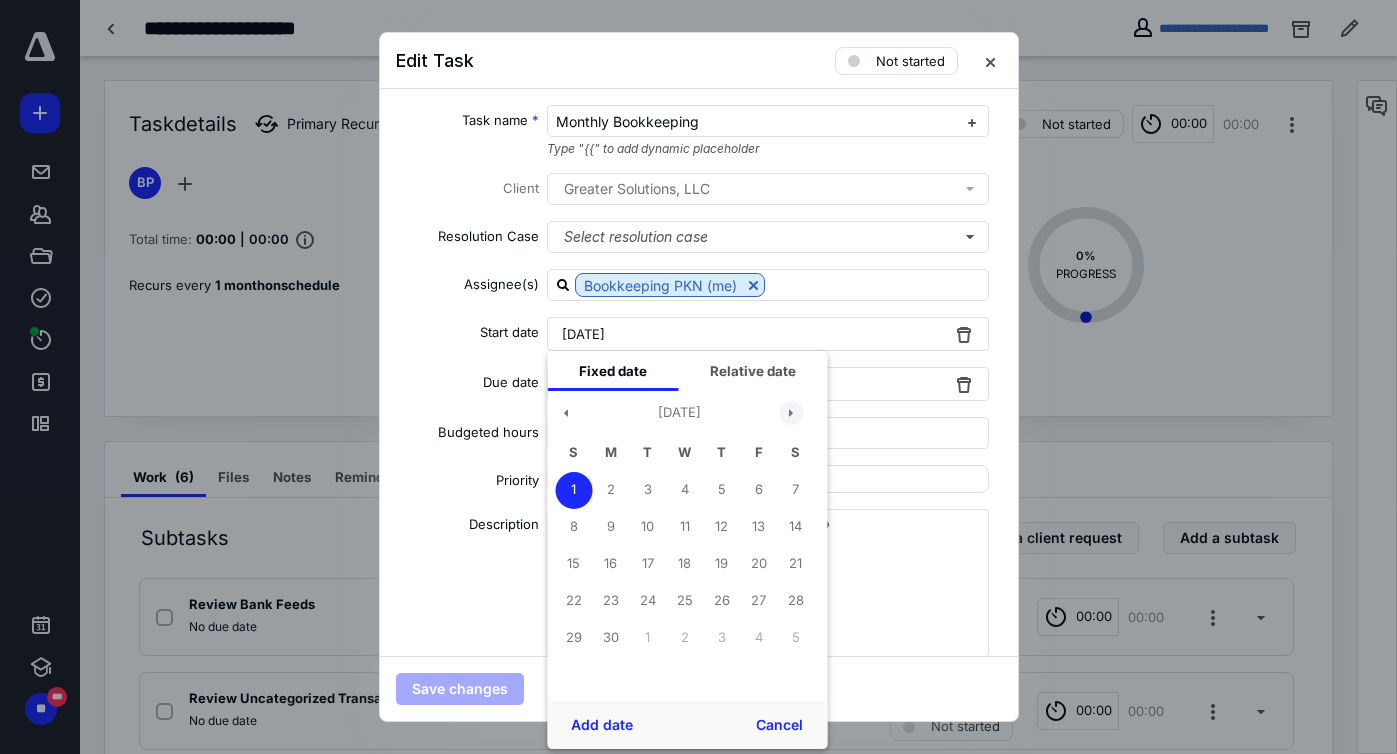 click at bounding box center (791, 413) 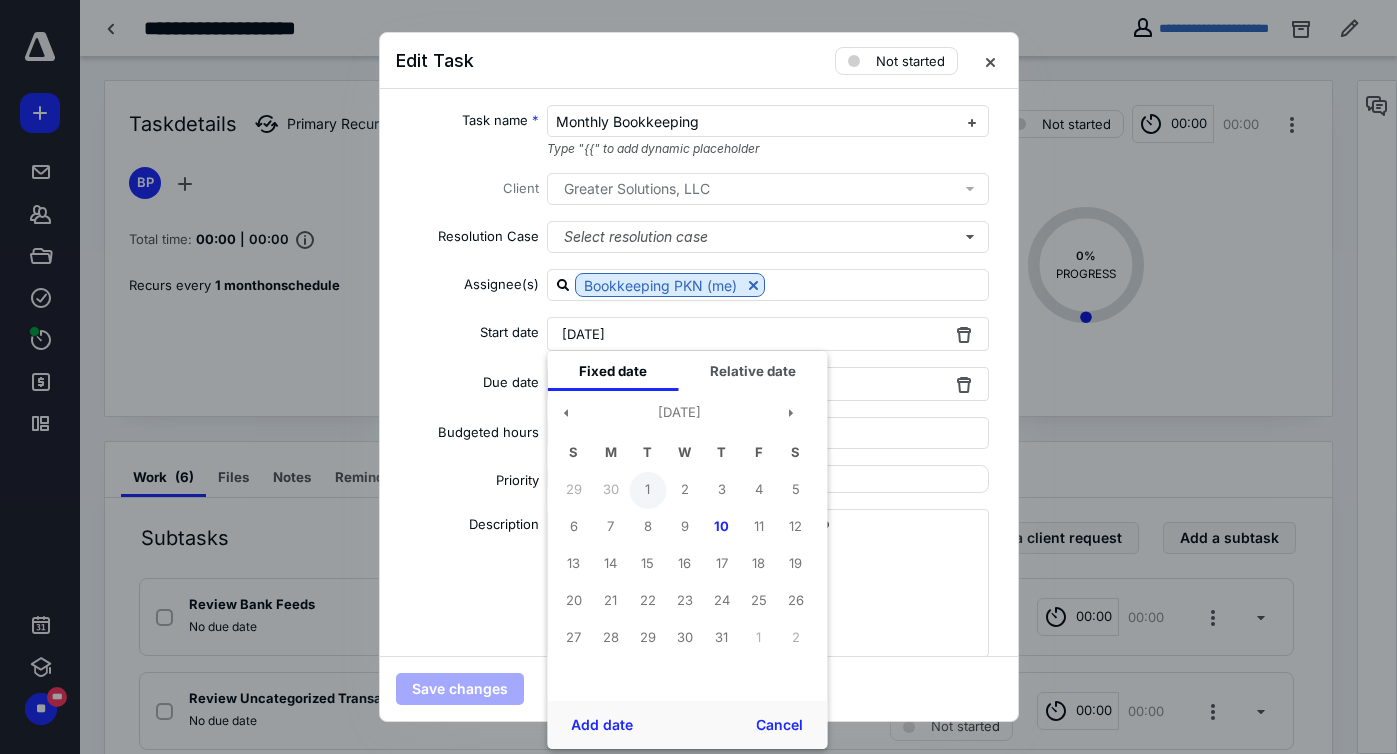 click on "1" at bounding box center [647, 490] 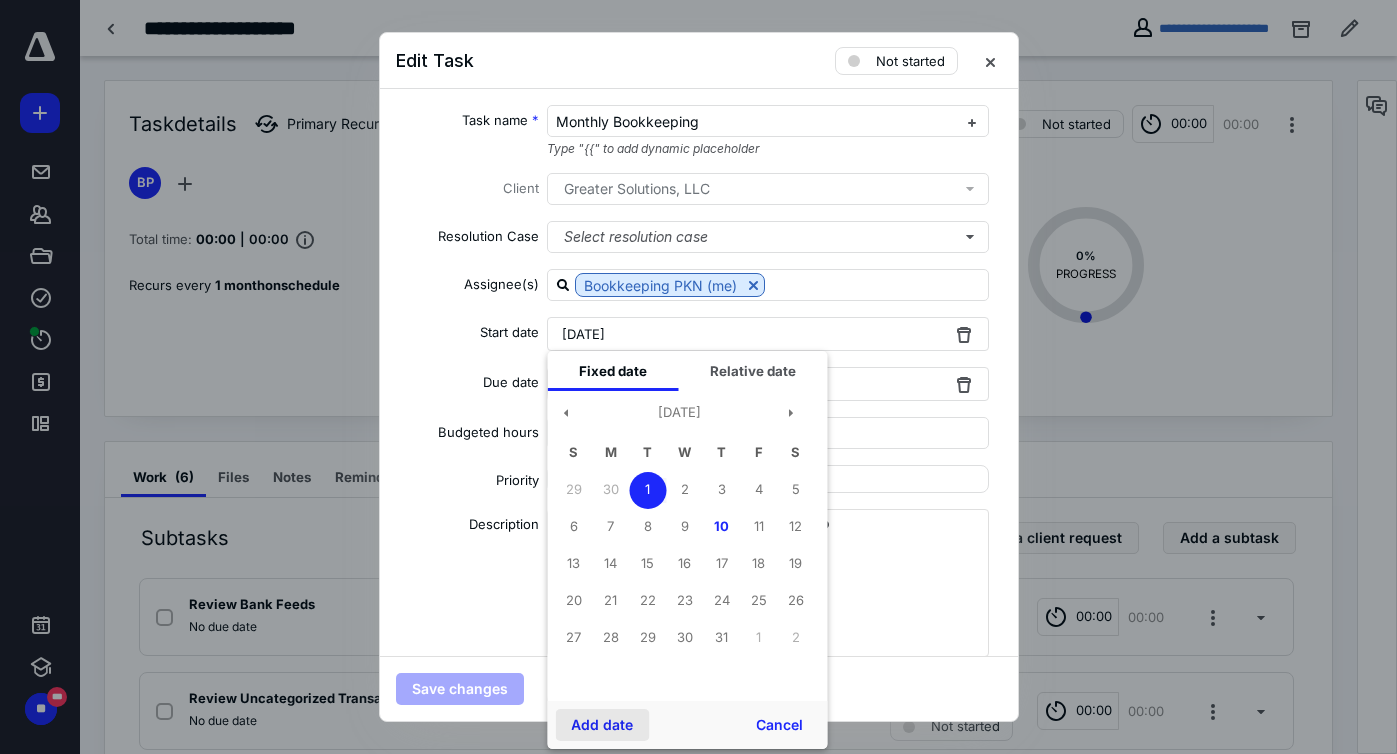 click on "Add date" at bounding box center [602, 725] 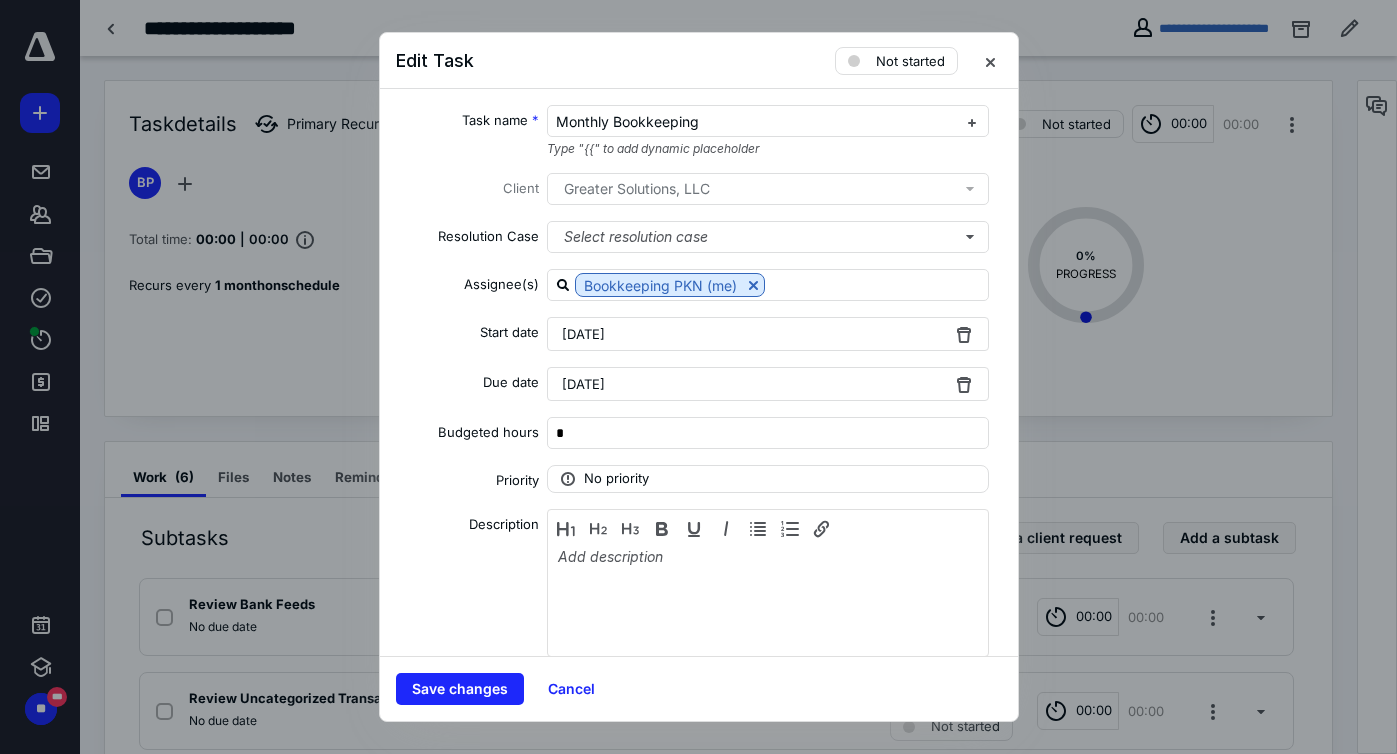 click on "[DATE]" at bounding box center (583, 384) 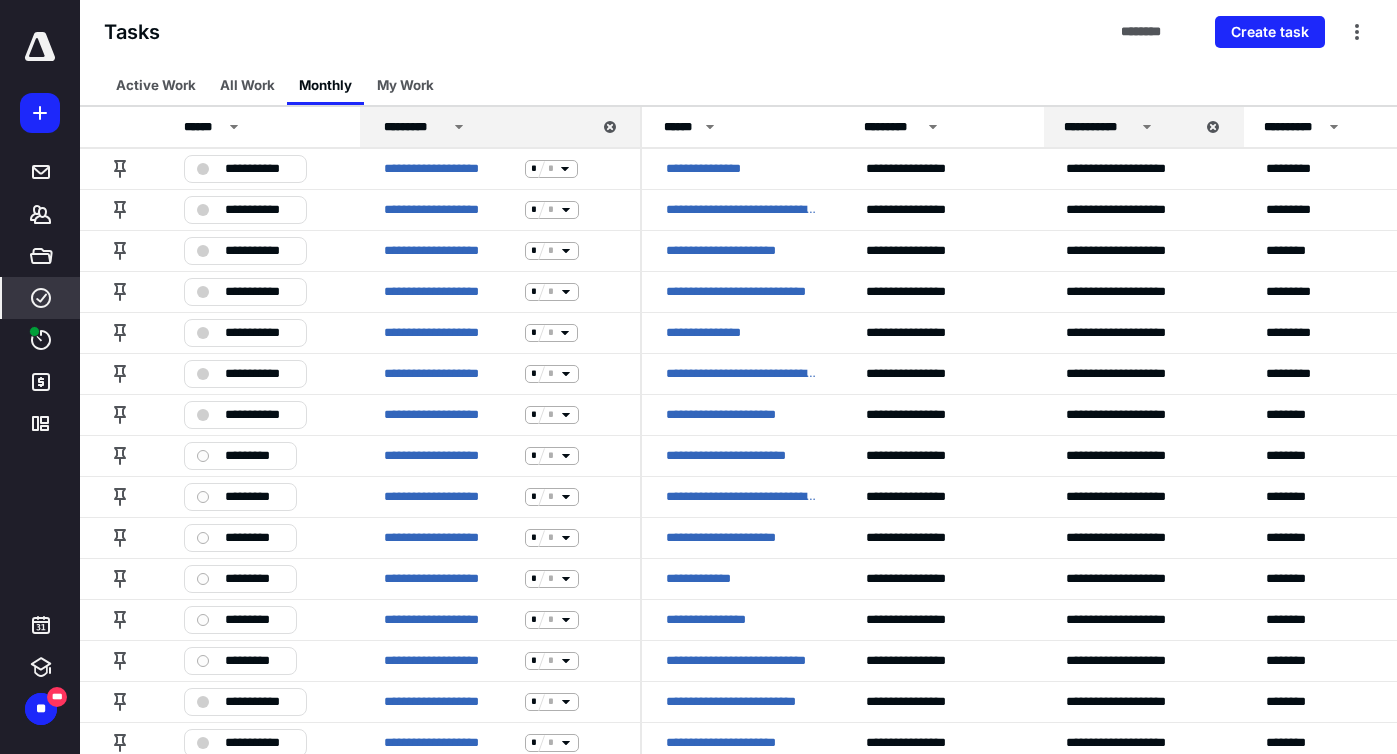 scroll, scrollTop: 0, scrollLeft: 0, axis: both 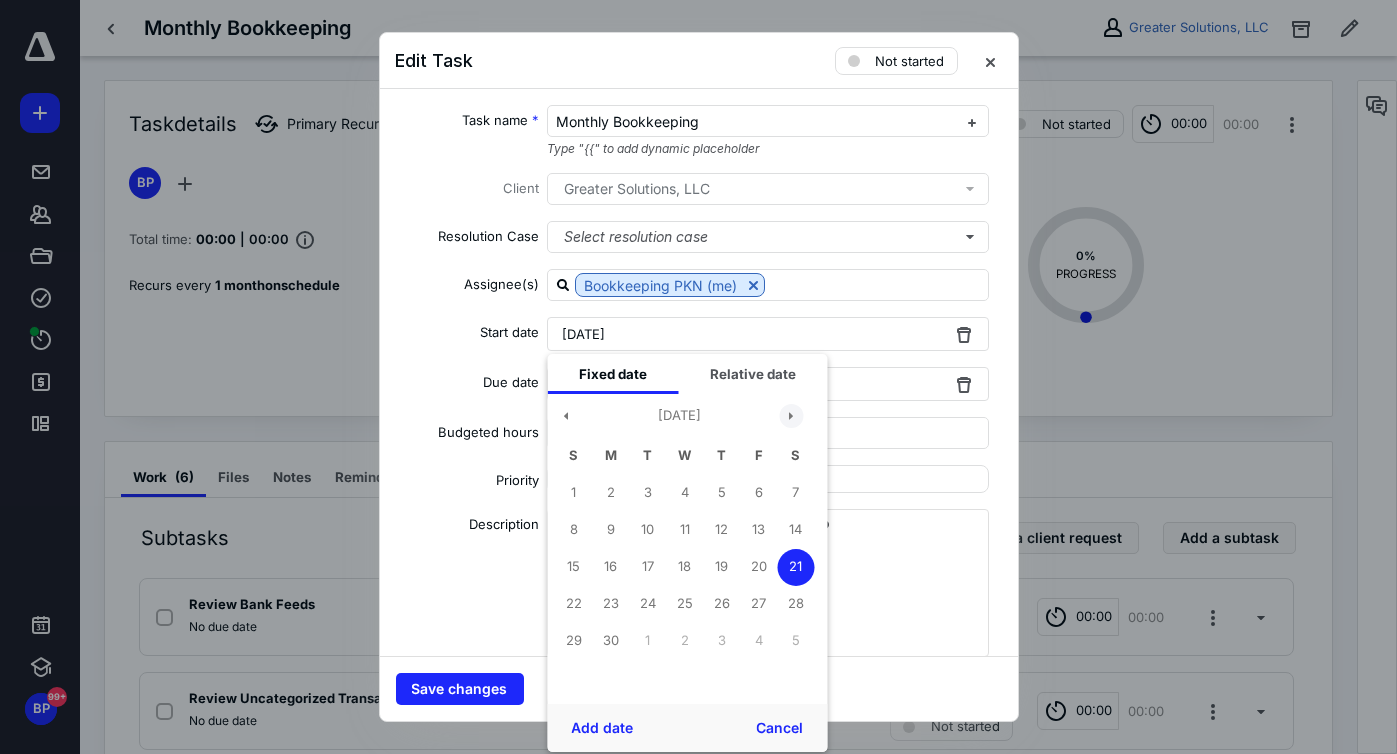 click at bounding box center (791, 416) 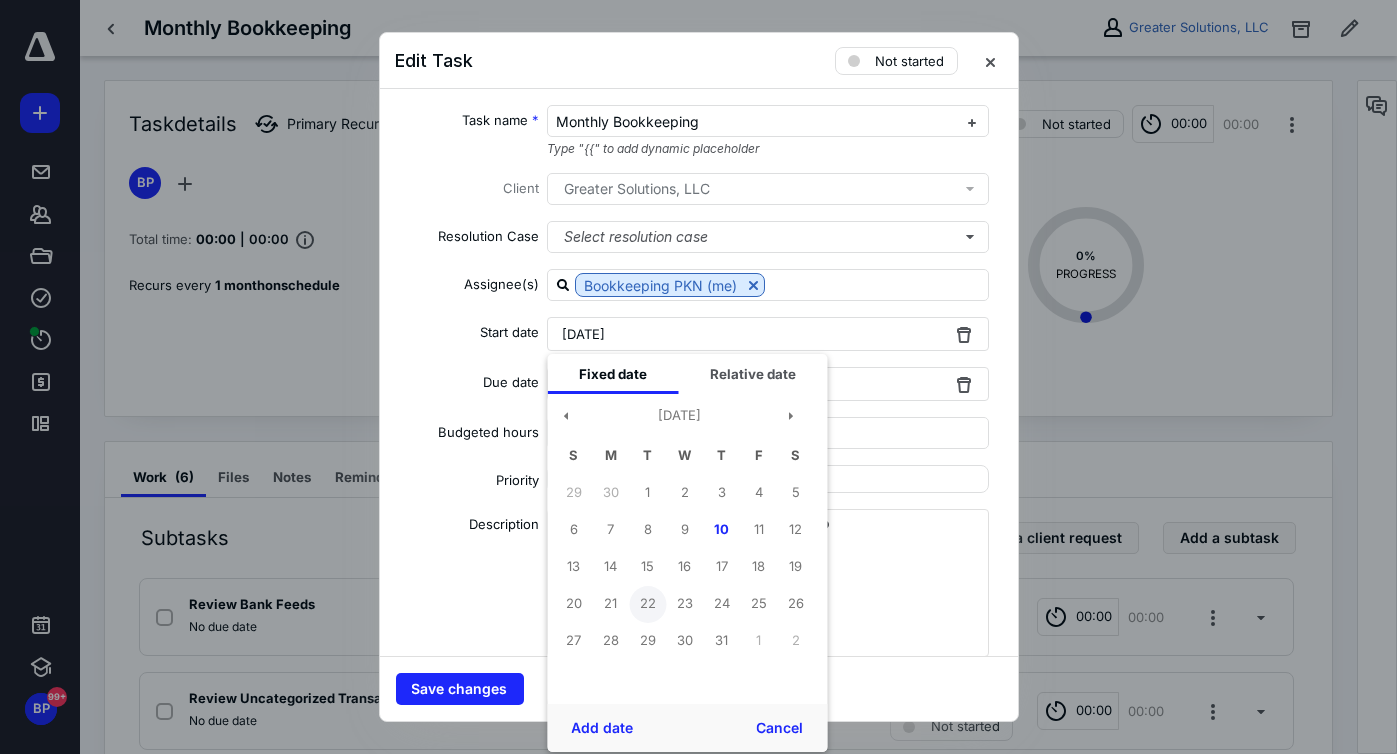 click on "22" at bounding box center (647, 604) 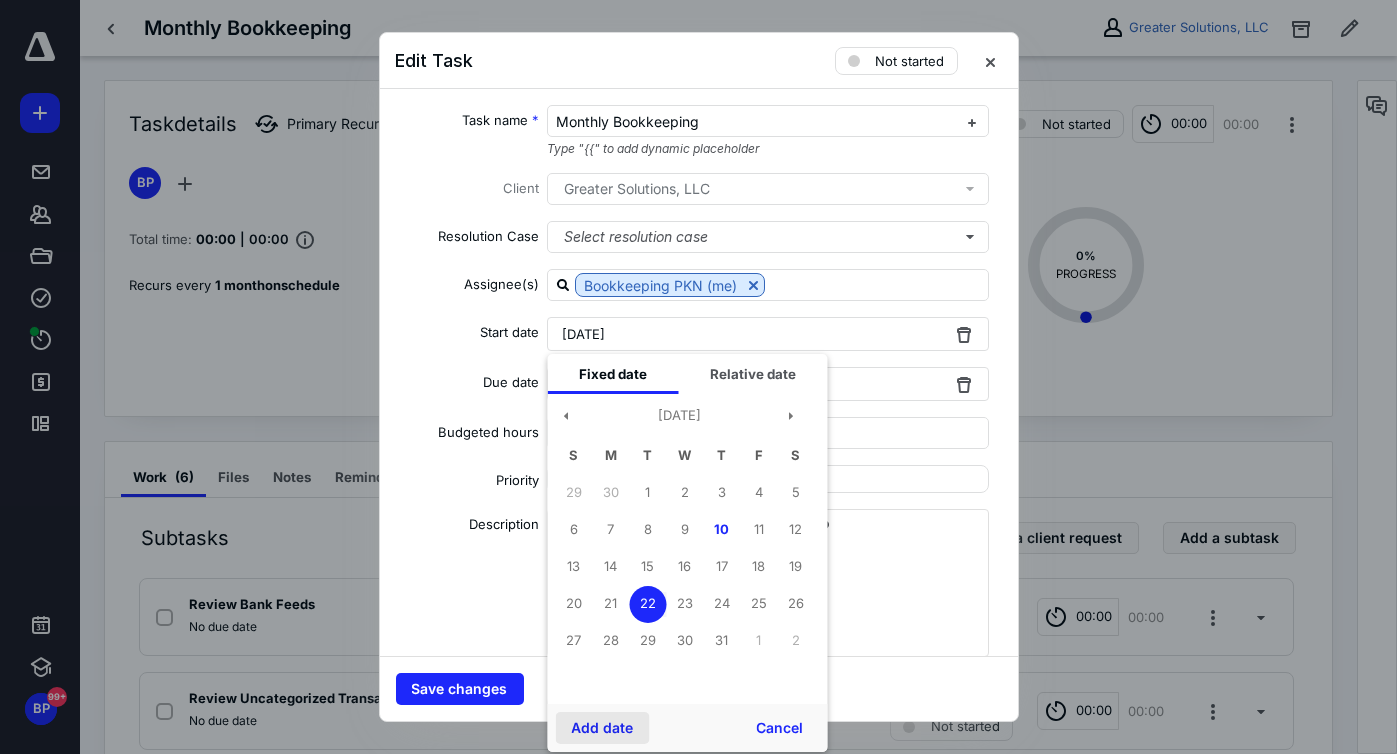 click on "Add date" at bounding box center (602, 728) 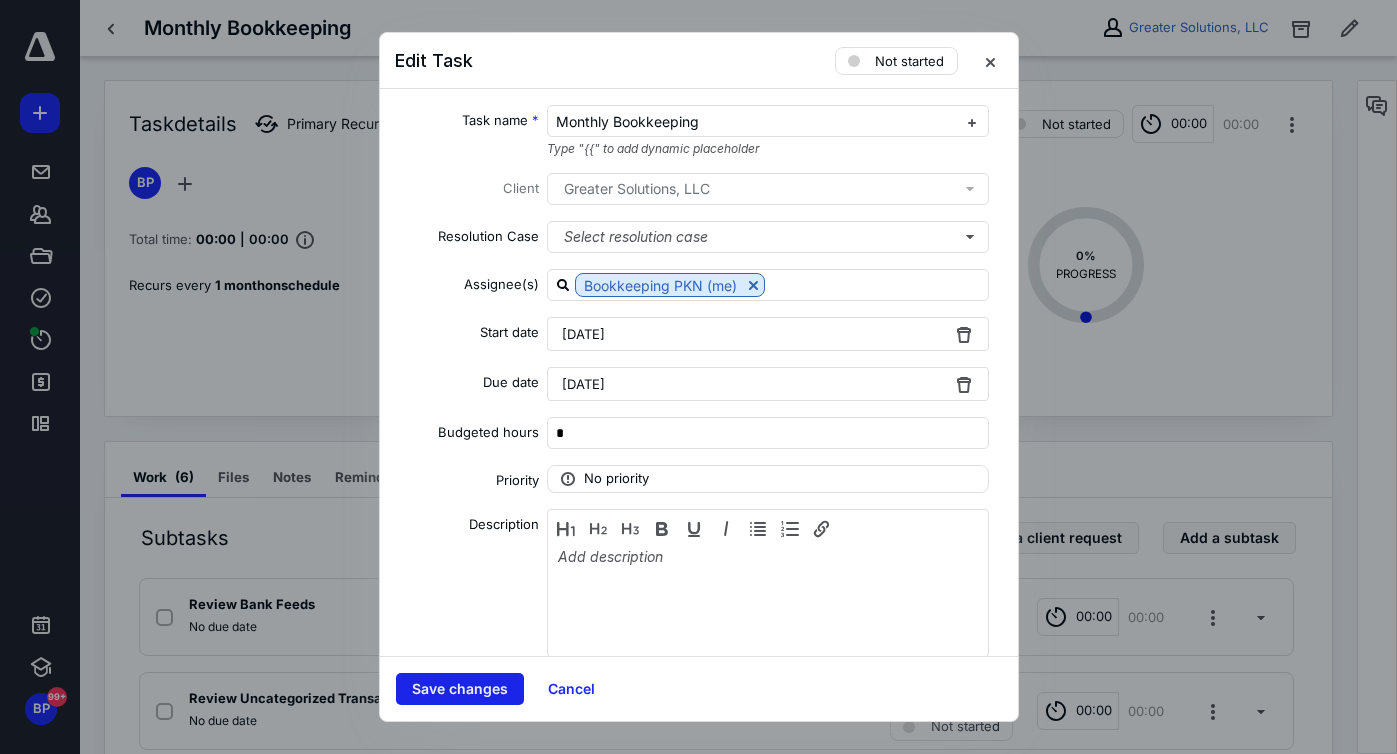 click on "Save changes" at bounding box center [460, 689] 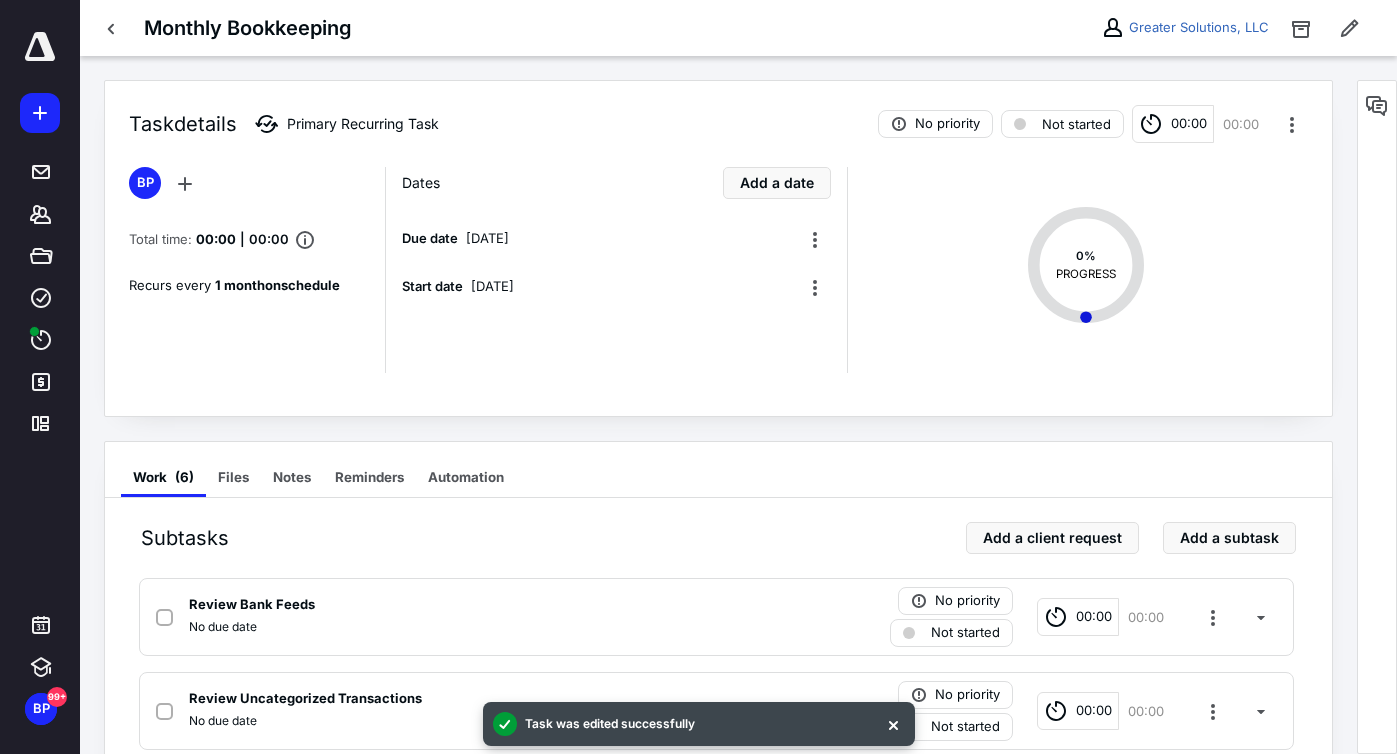 click on "Task  details  Primary Recurring Task No priority Not started 00:00 00:00" at bounding box center (718, 112) 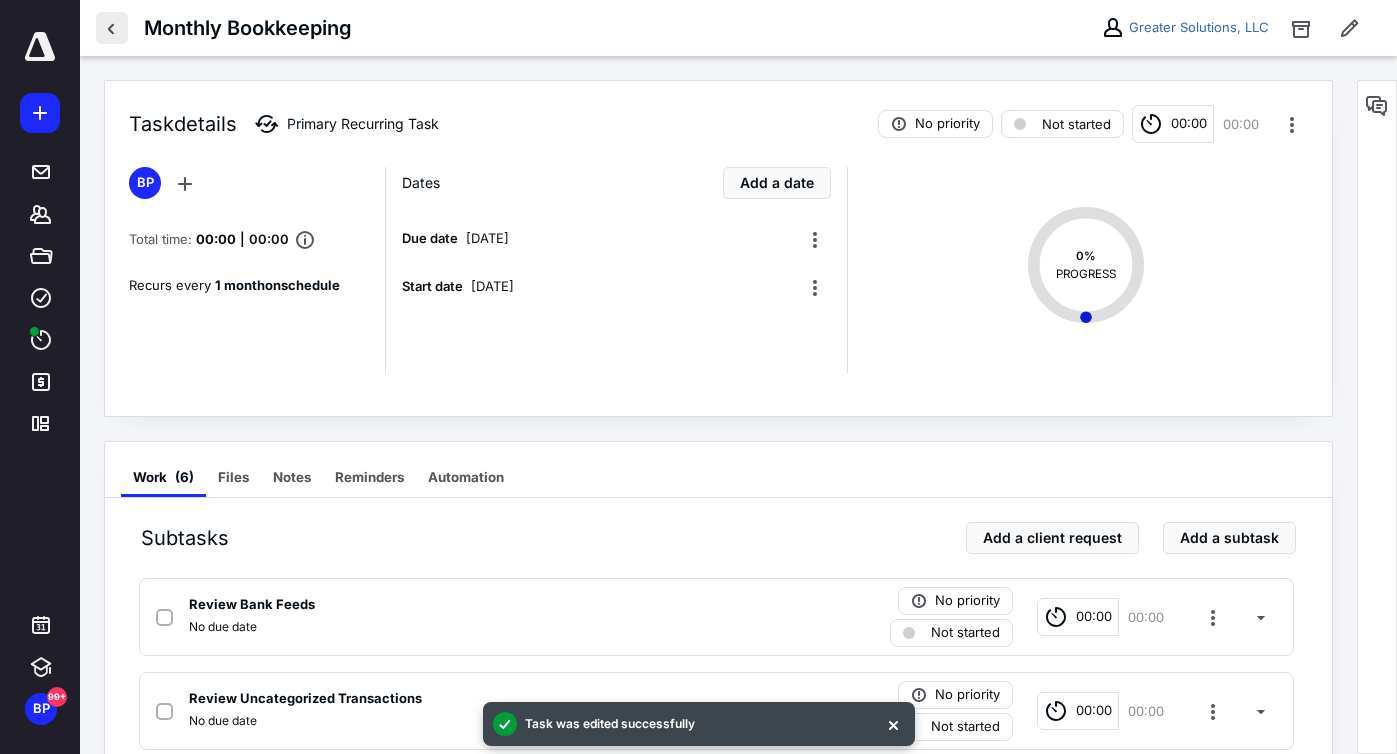 click at bounding box center (112, 28) 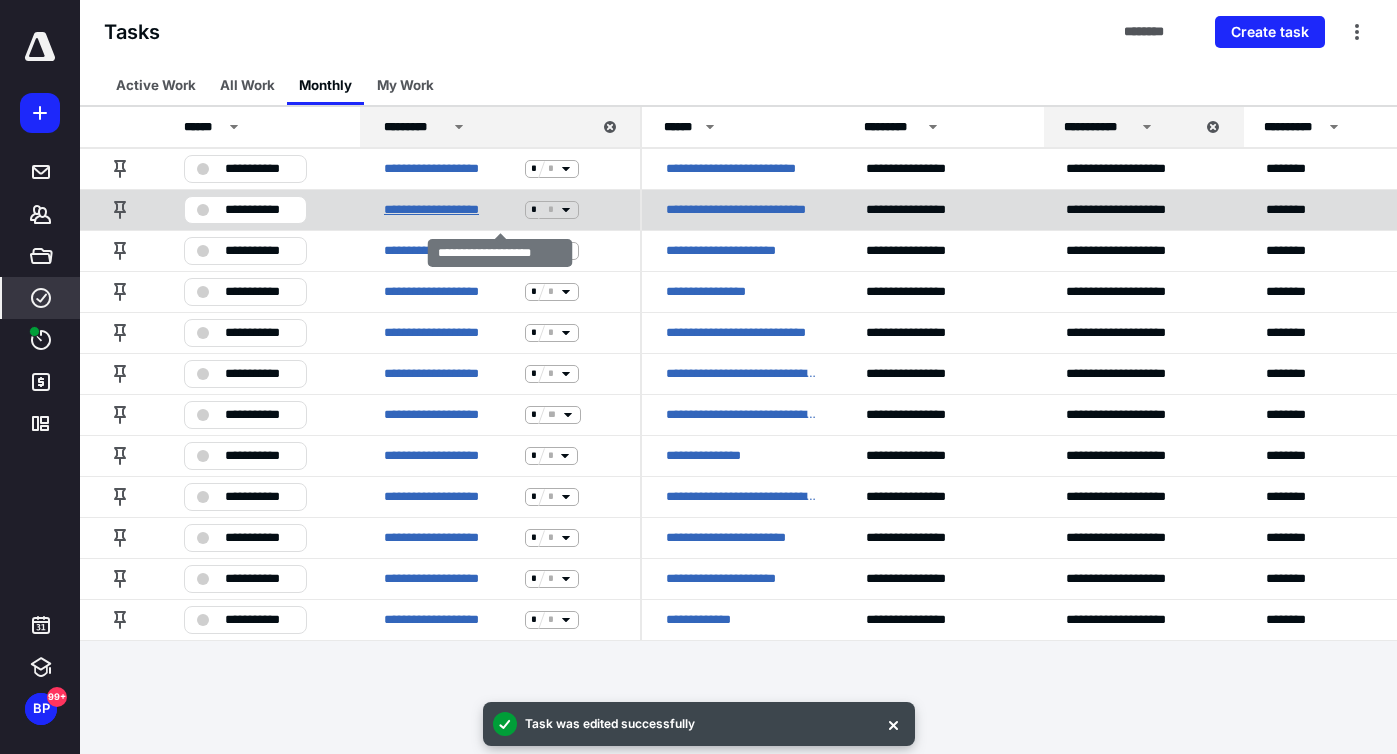 click on "**********" at bounding box center (450, 210) 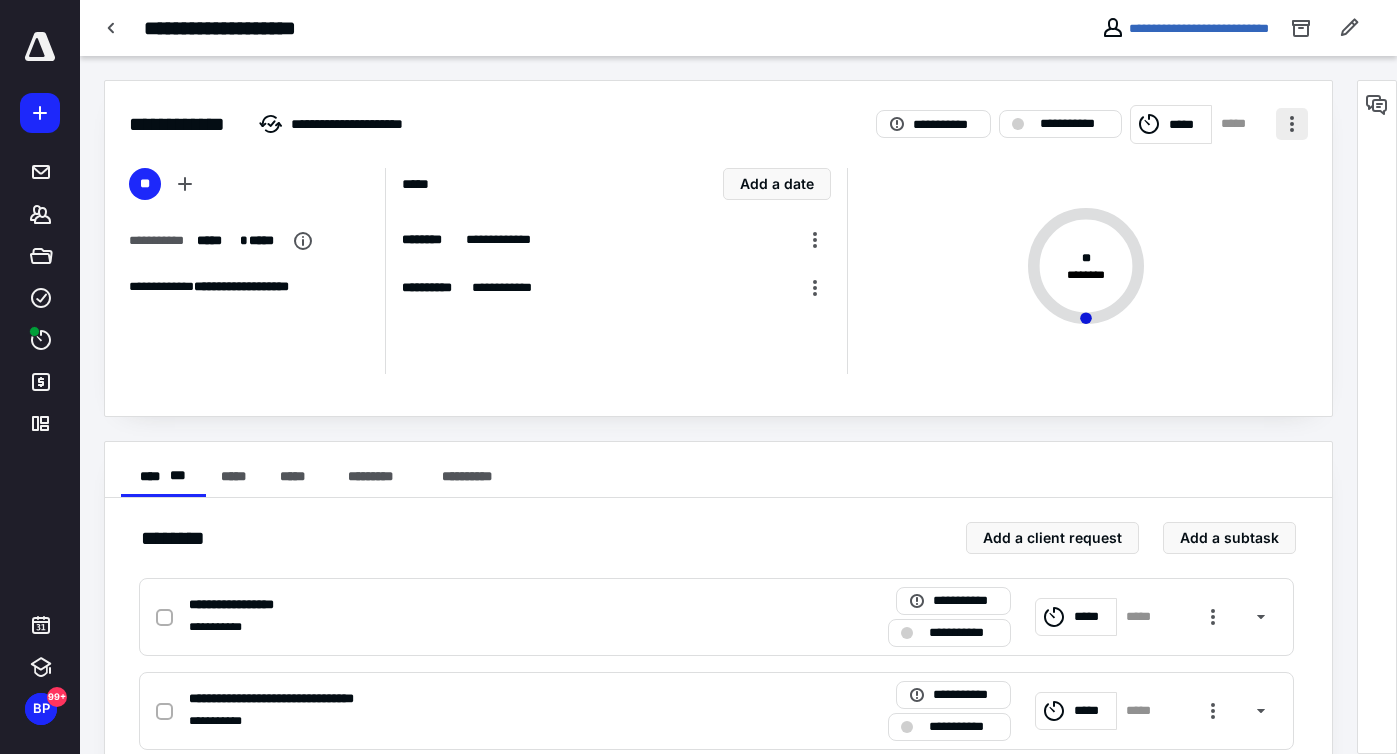 click at bounding box center (1292, 124) 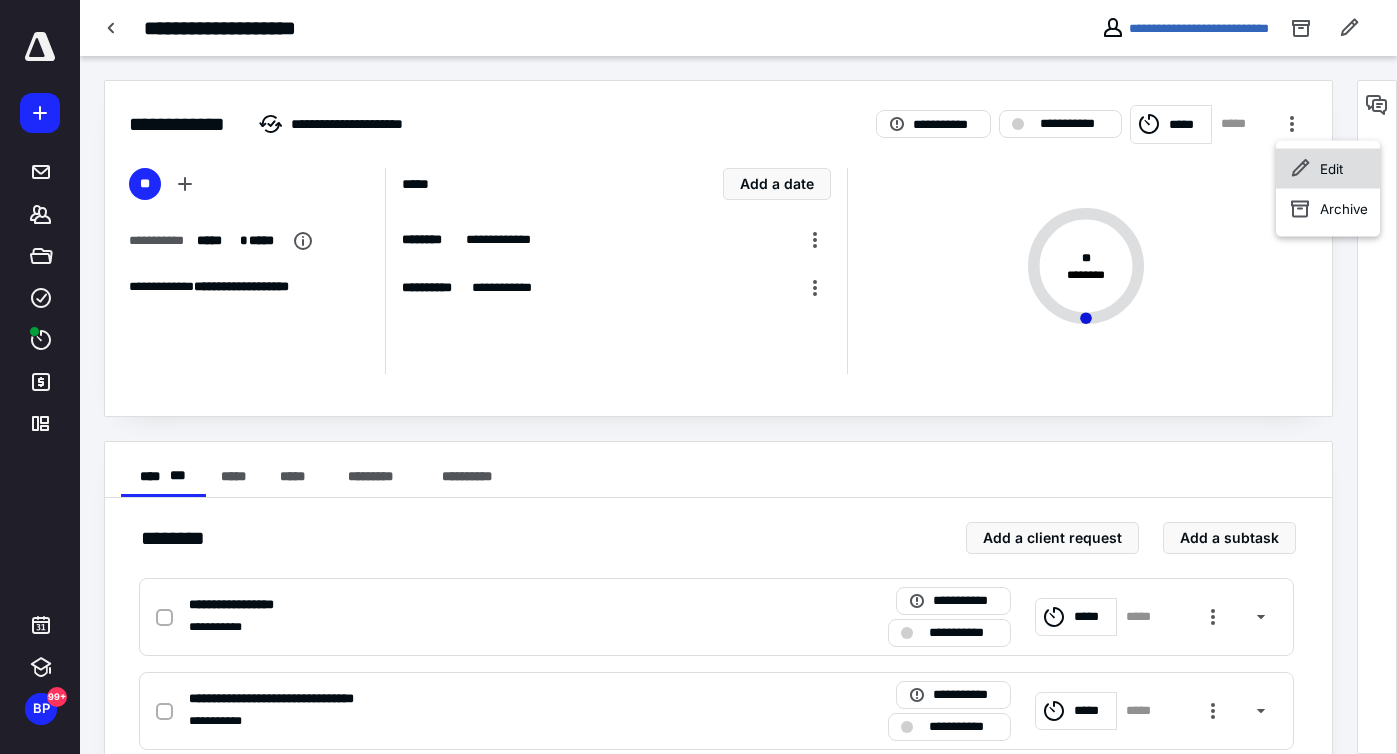 click 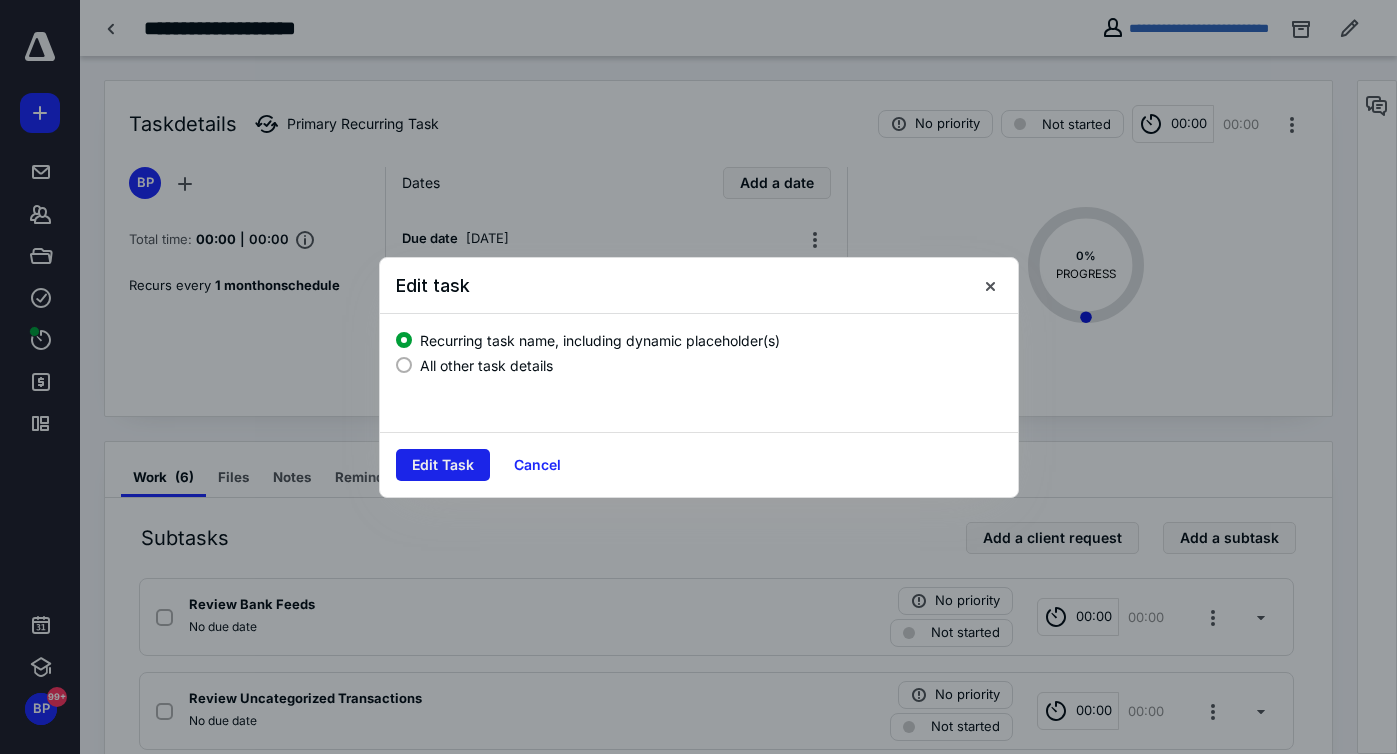 click on "Edit Task" at bounding box center [443, 465] 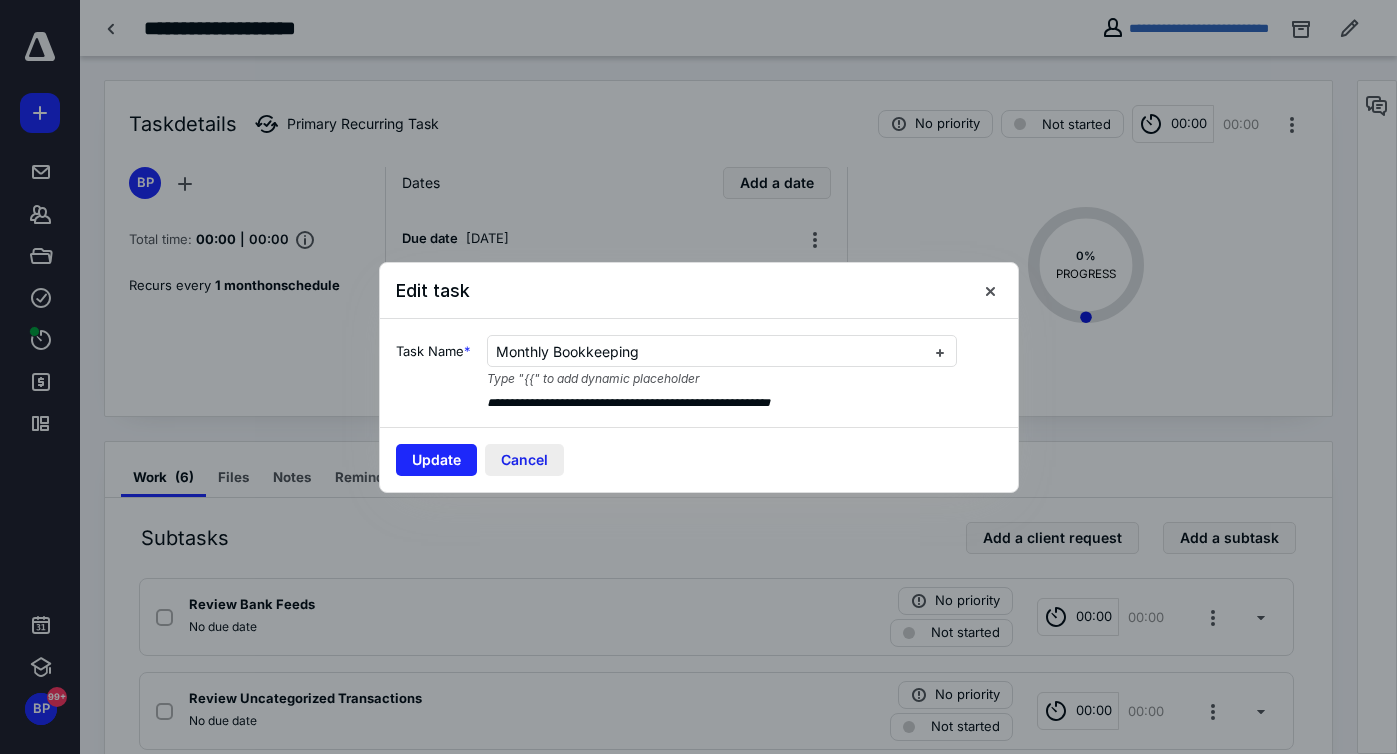 click on "Cancel" at bounding box center (524, 460) 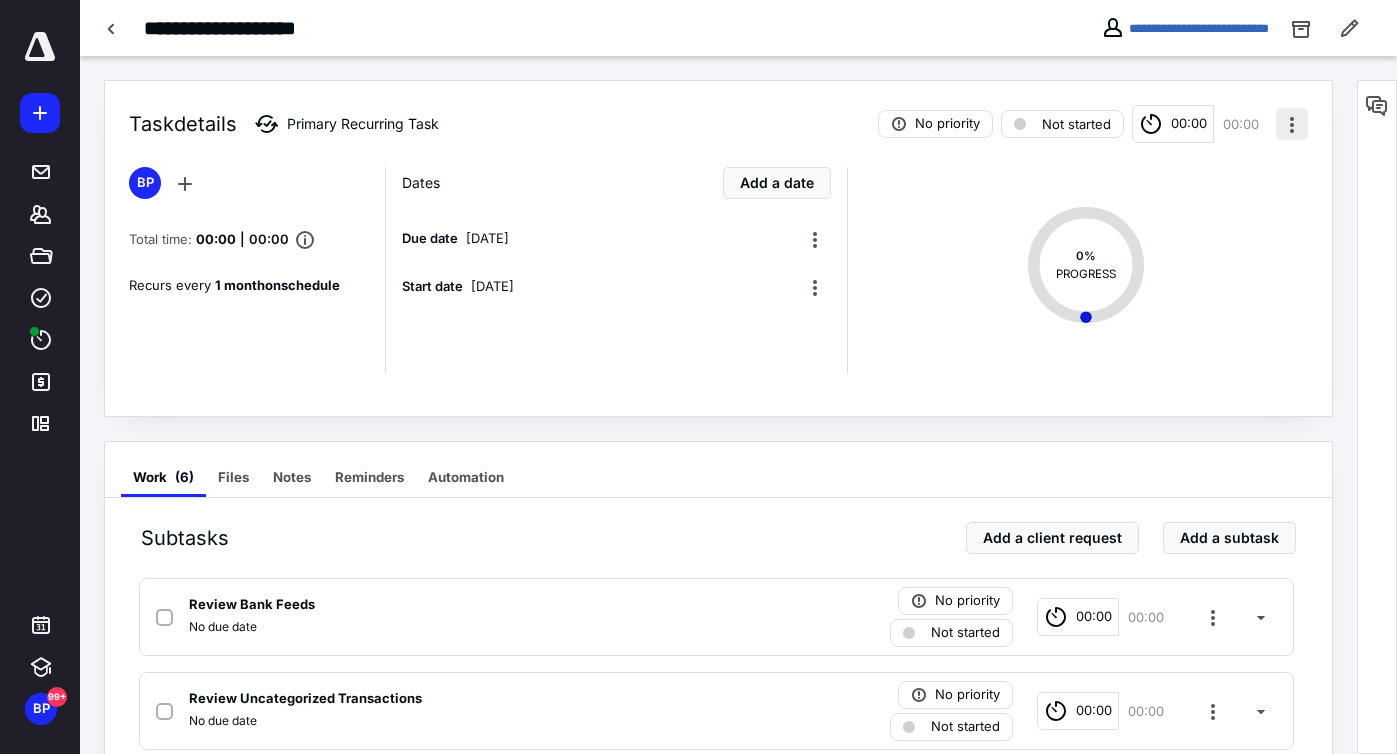 click at bounding box center [1292, 124] 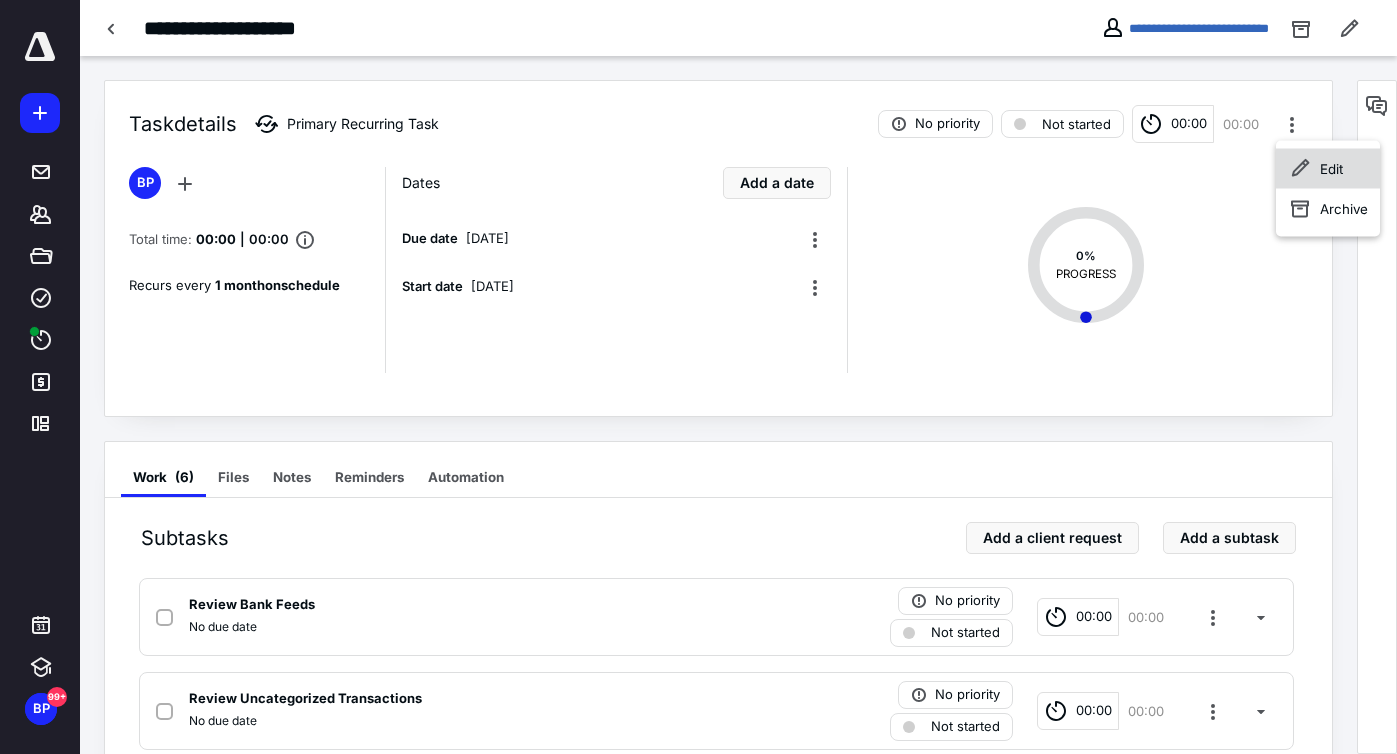 click 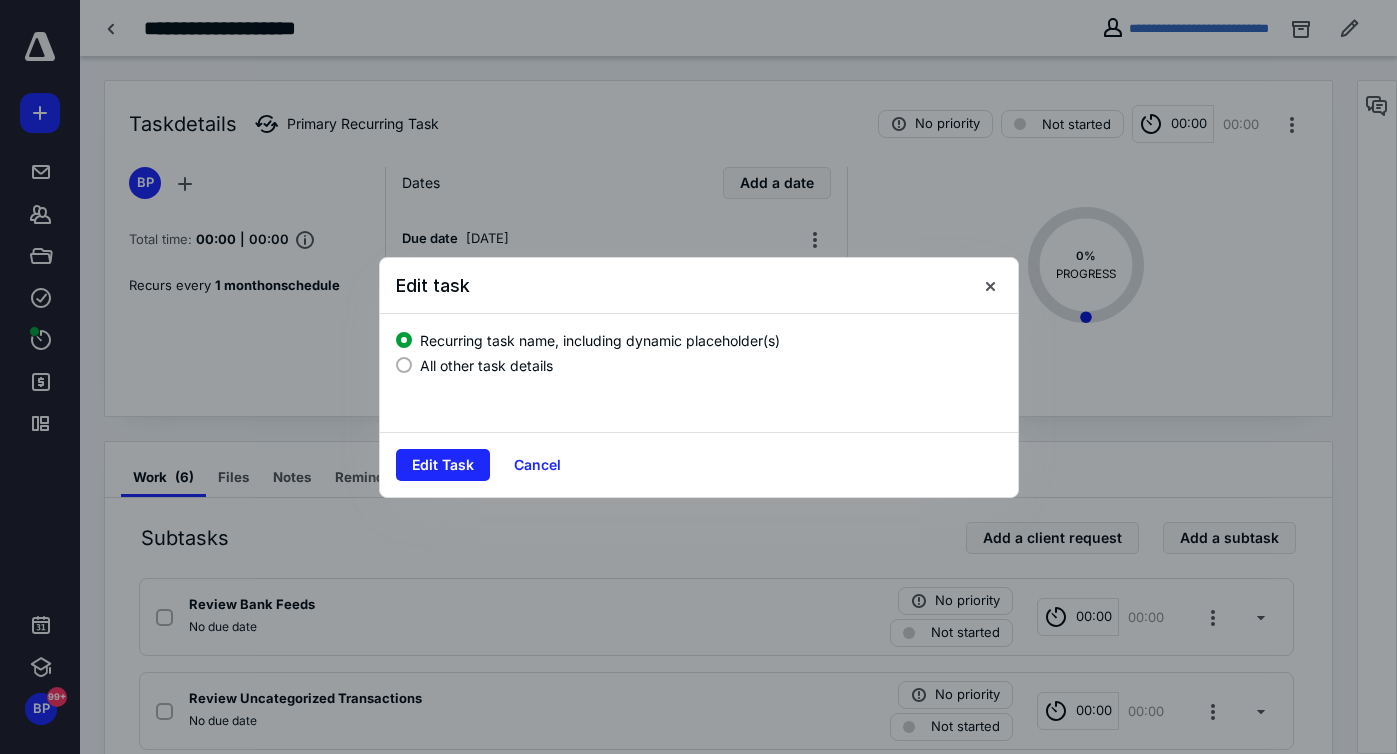 click on "All other task details" at bounding box center [486, 365] 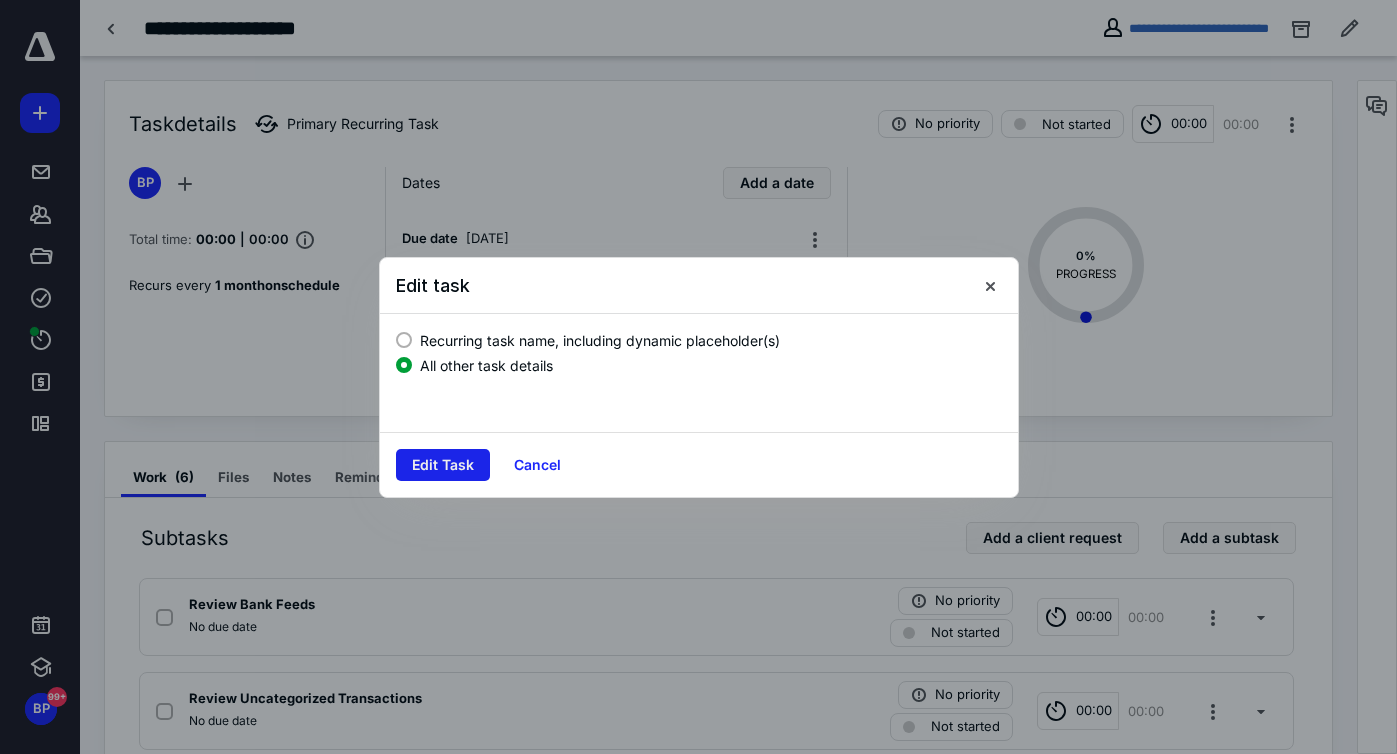 click on "Edit Task" at bounding box center [443, 465] 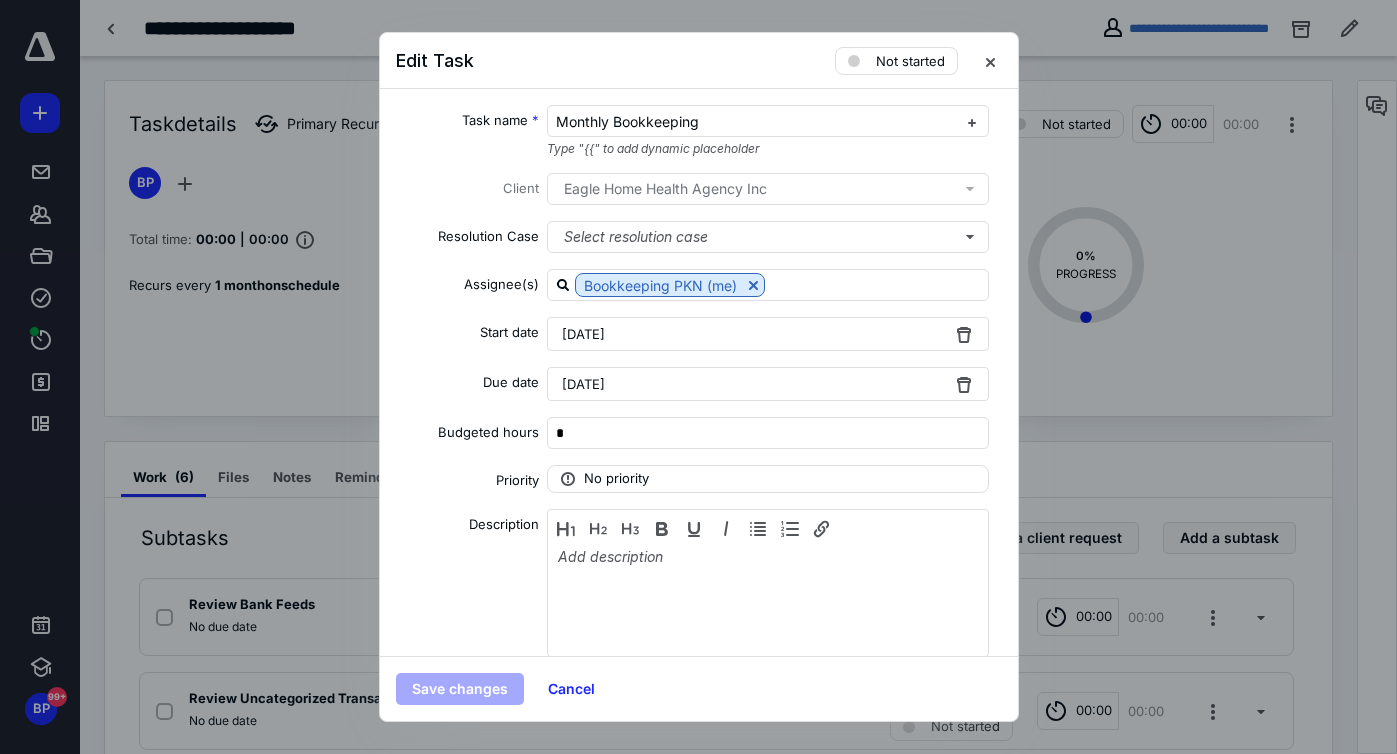 click on "[DATE]" at bounding box center [583, 334] 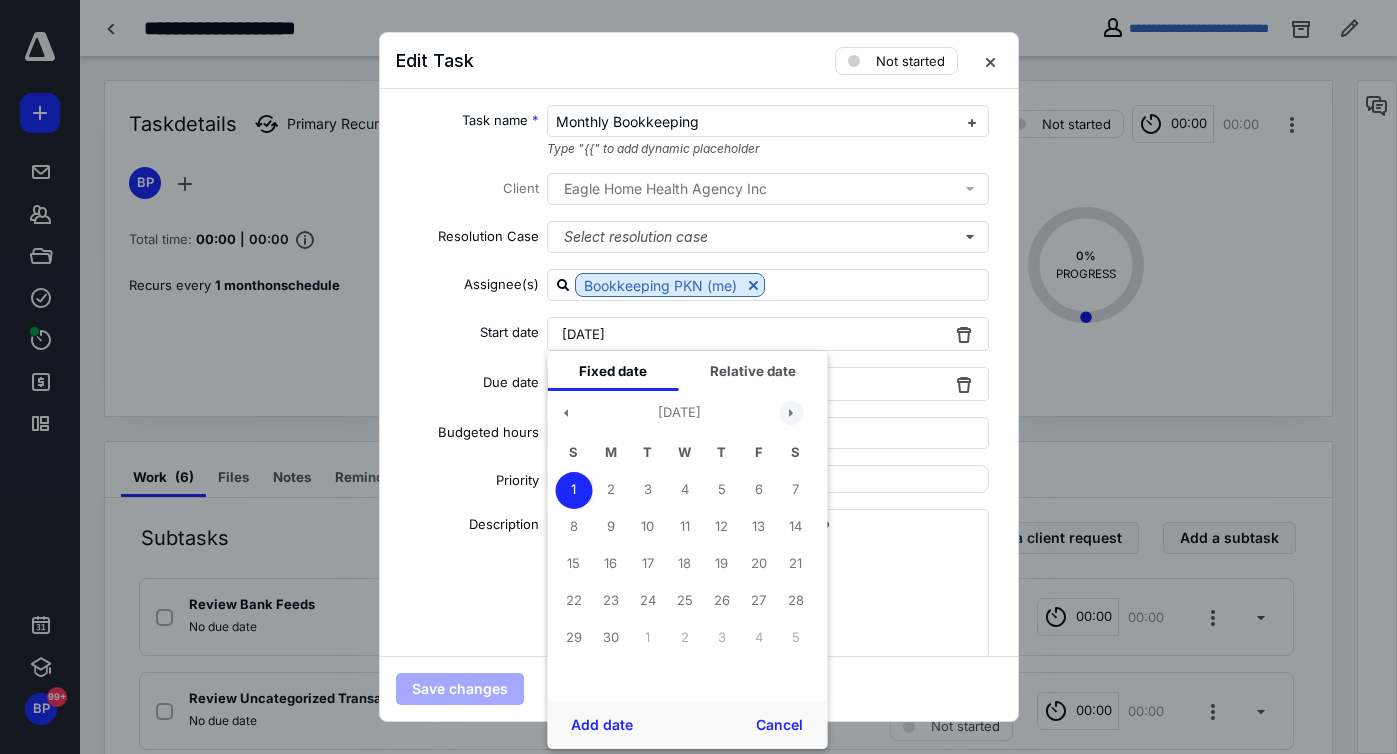 click at bounding box center [791, 413] 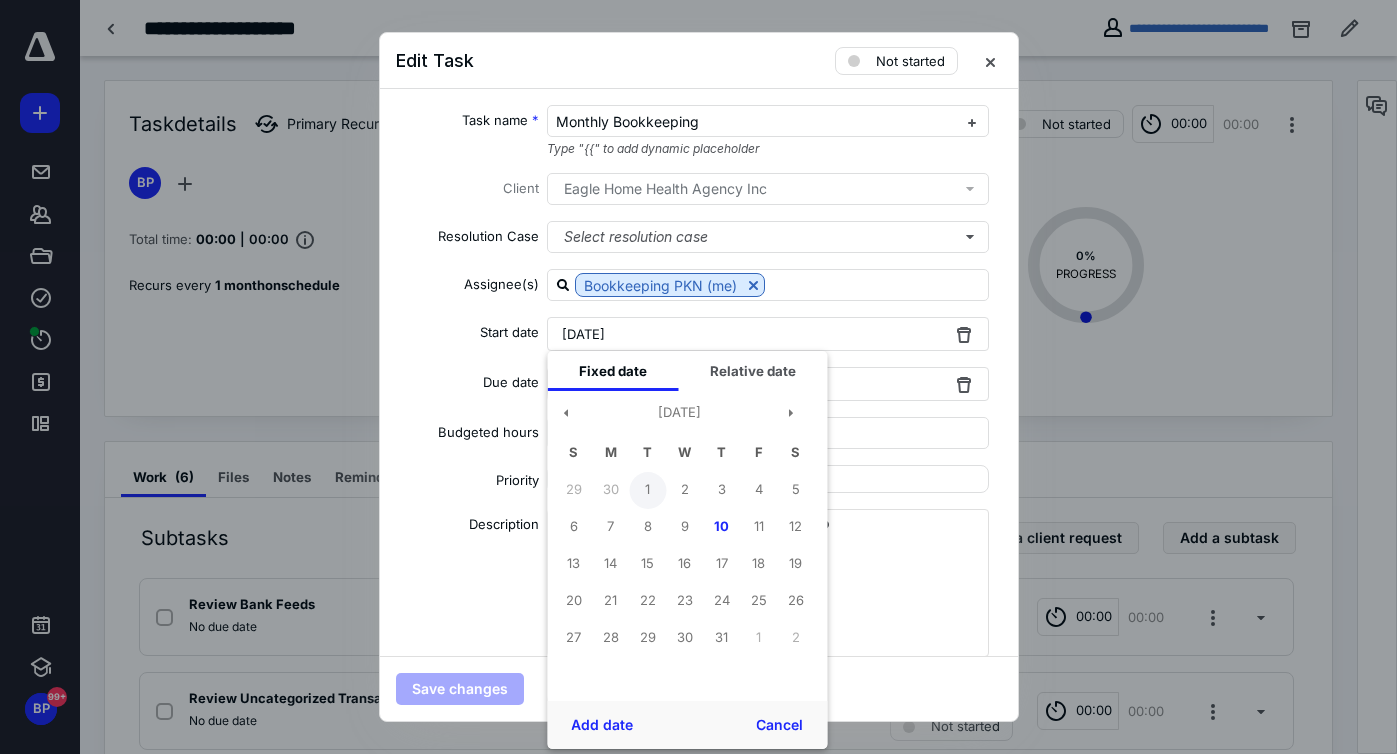 click on "1" at bounding box center (647, 490) 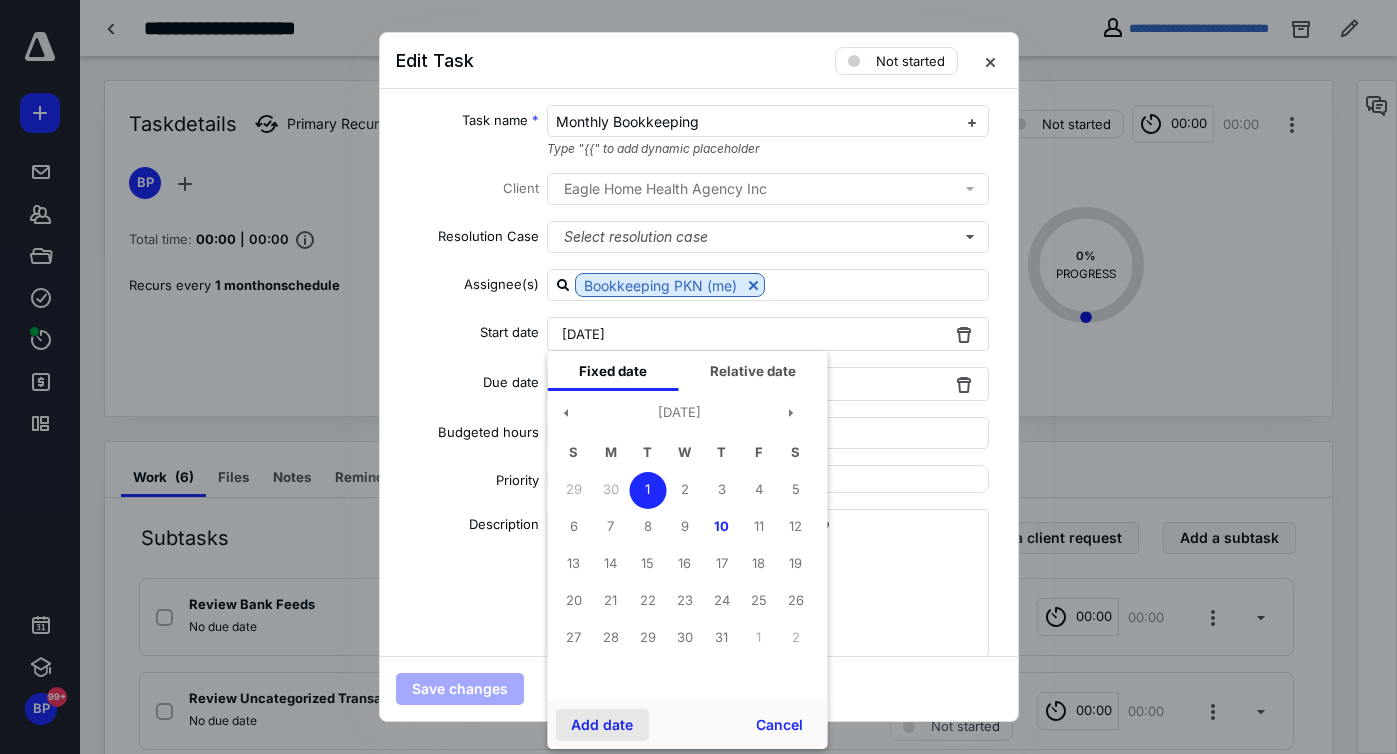 click on "Add date" at bounding box center (602, 725) 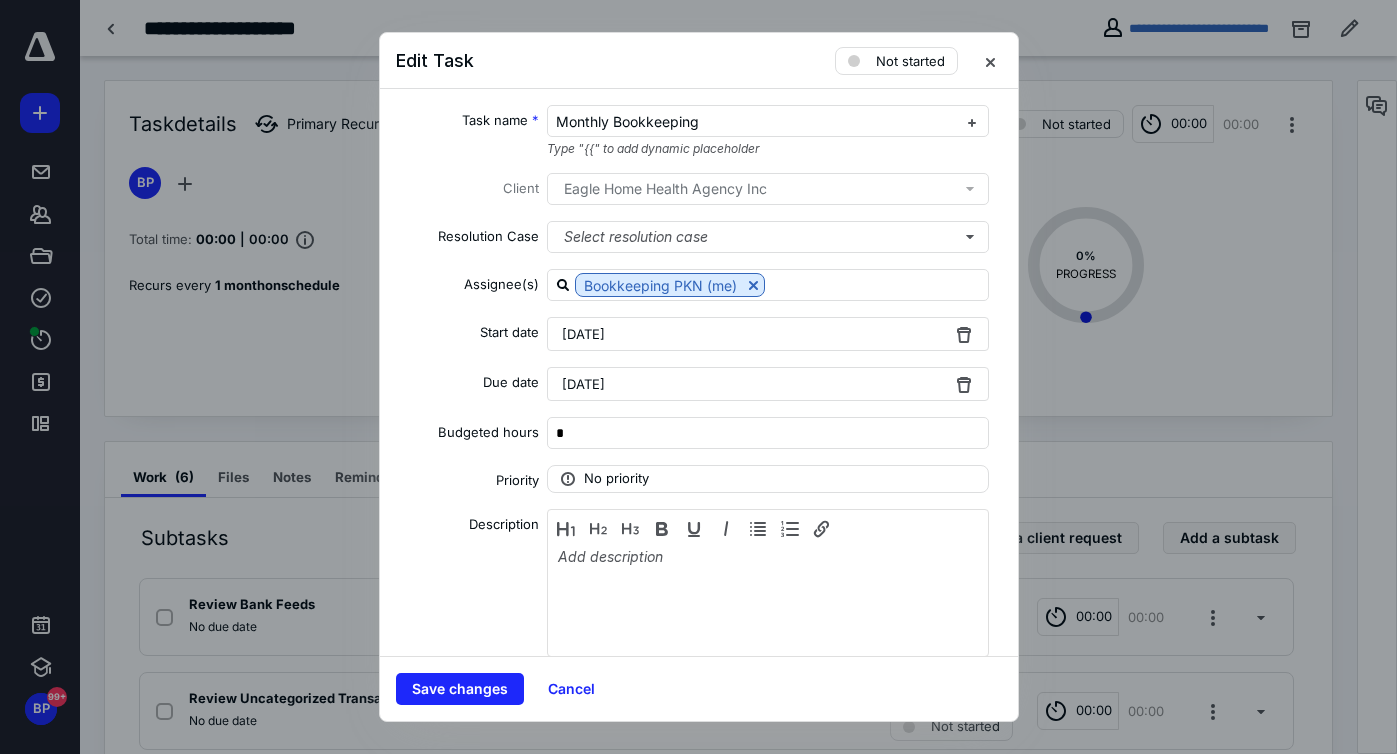 click on "[DATE]" at bounding box center (583, 384) 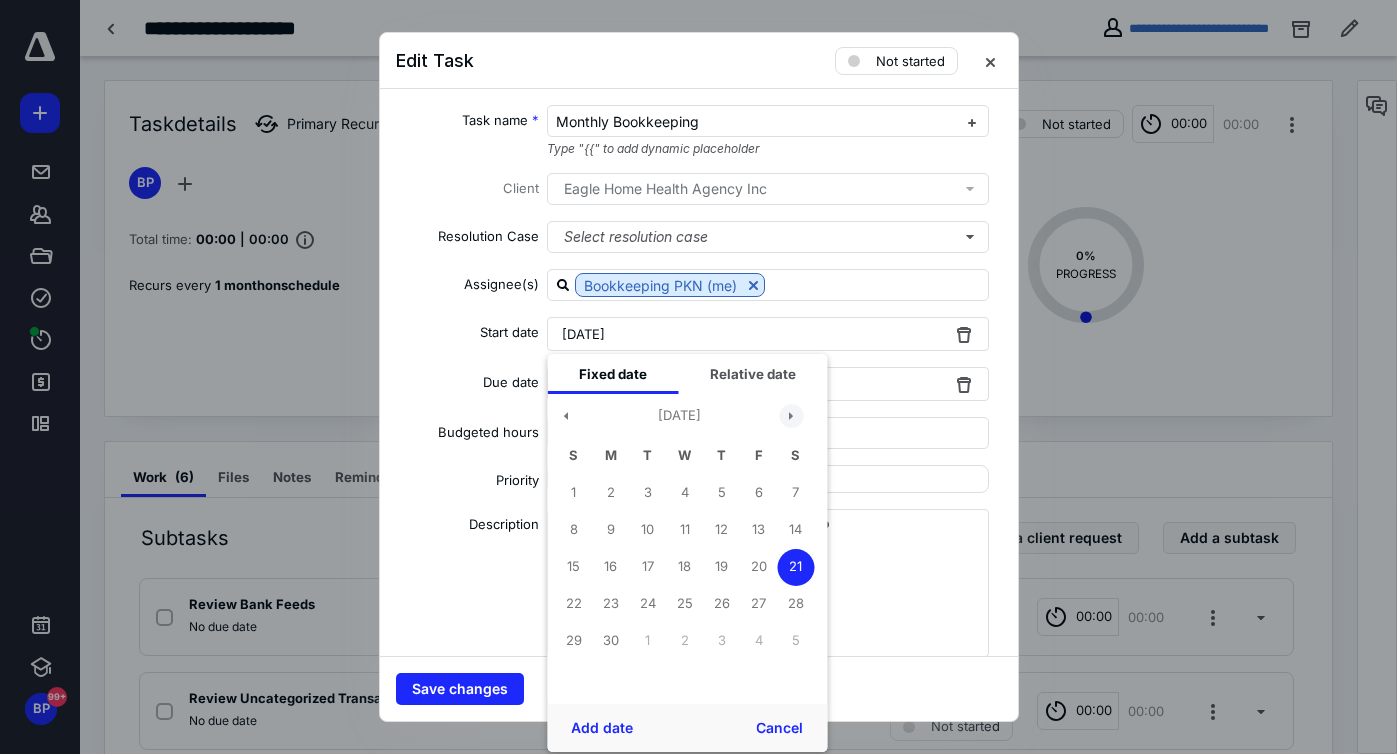 click at bounding box center [791, 416] 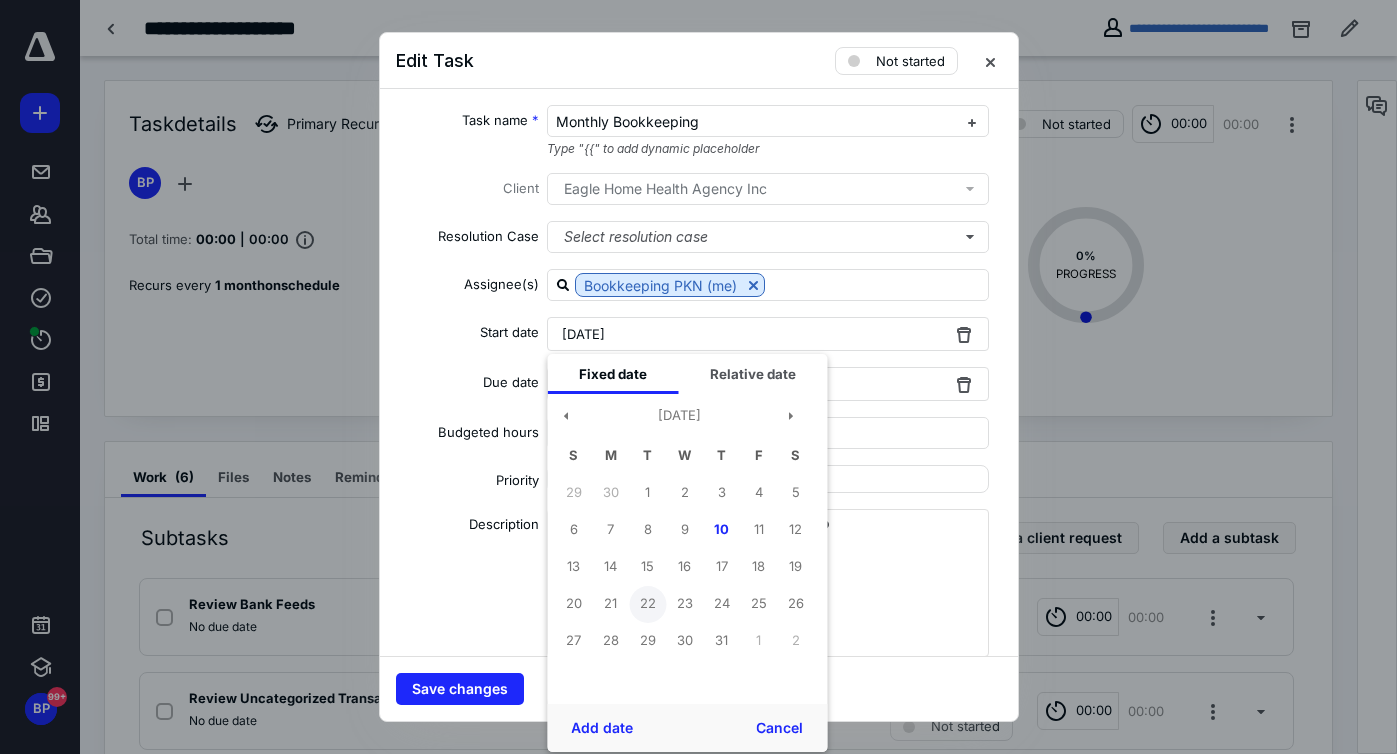click on "22" at bounding box center (647, 604) 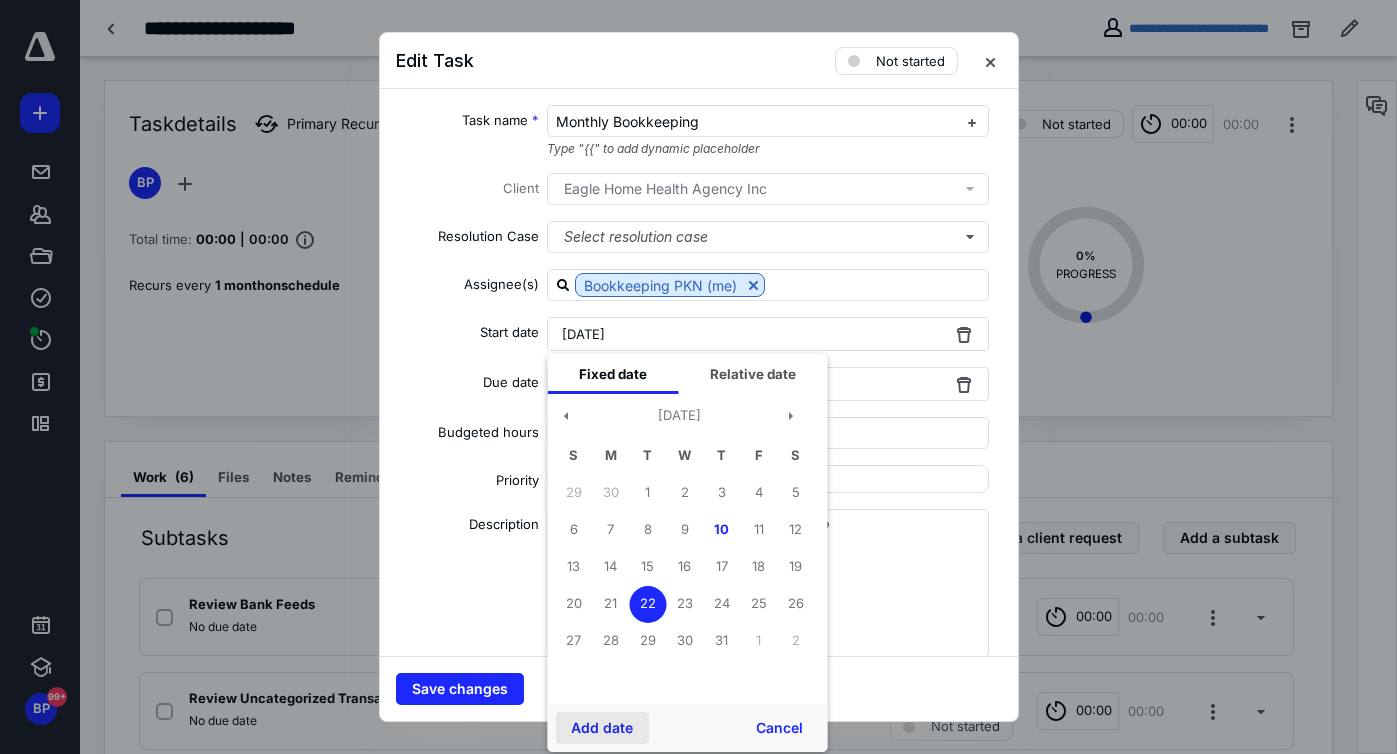 click on "Add date" at bounding box center (602, 728) 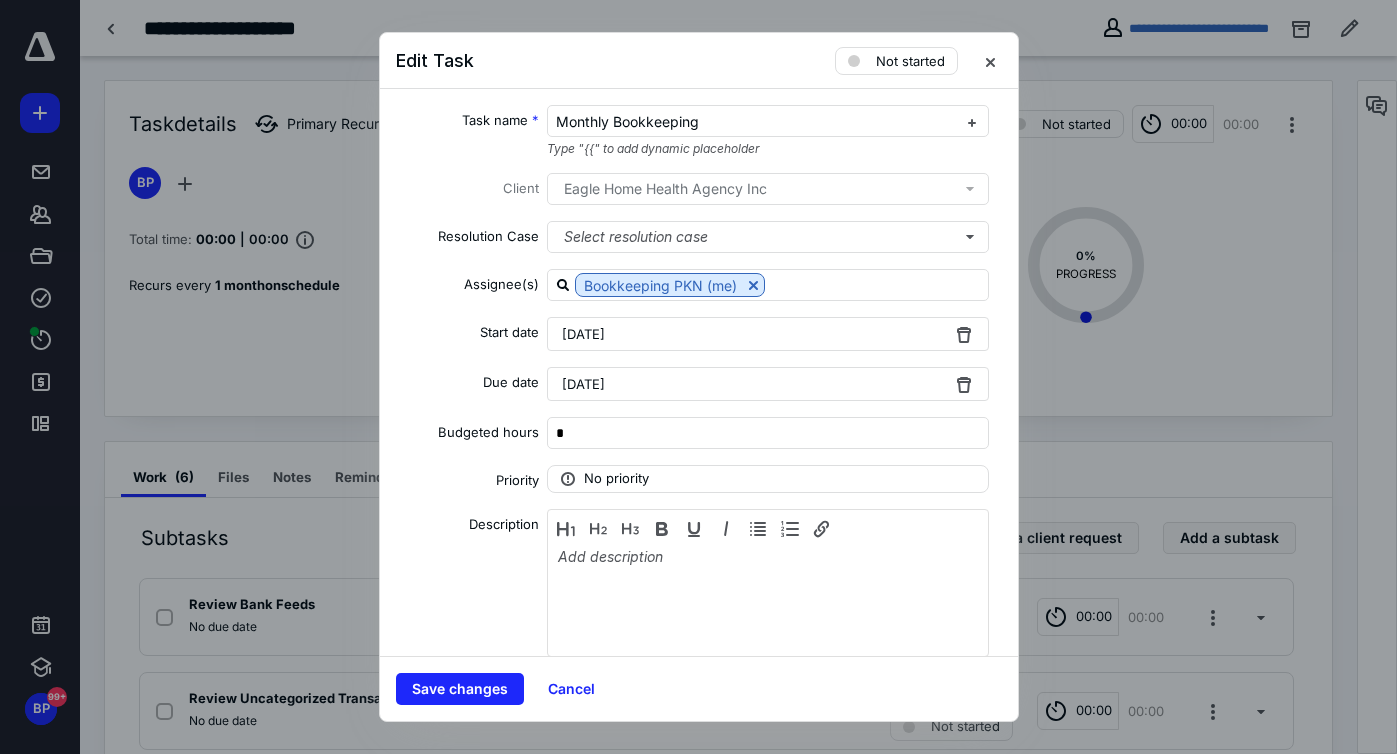 scroll, scrollTop: 347, scrollLeft: 0, axis: vertical 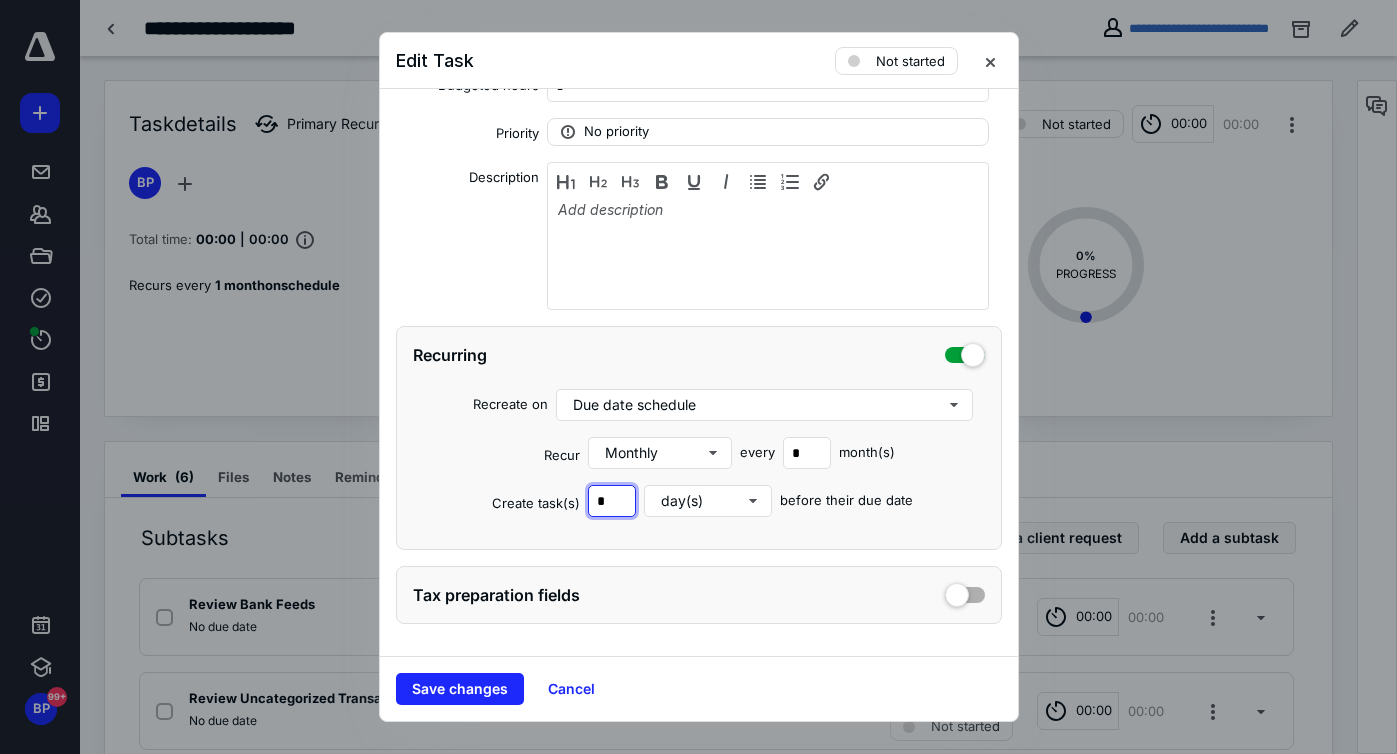 drag, startPoint x: 610, startPoint y: 506, endPoint x: 572, endPoint y: 503, distance: 38.118237 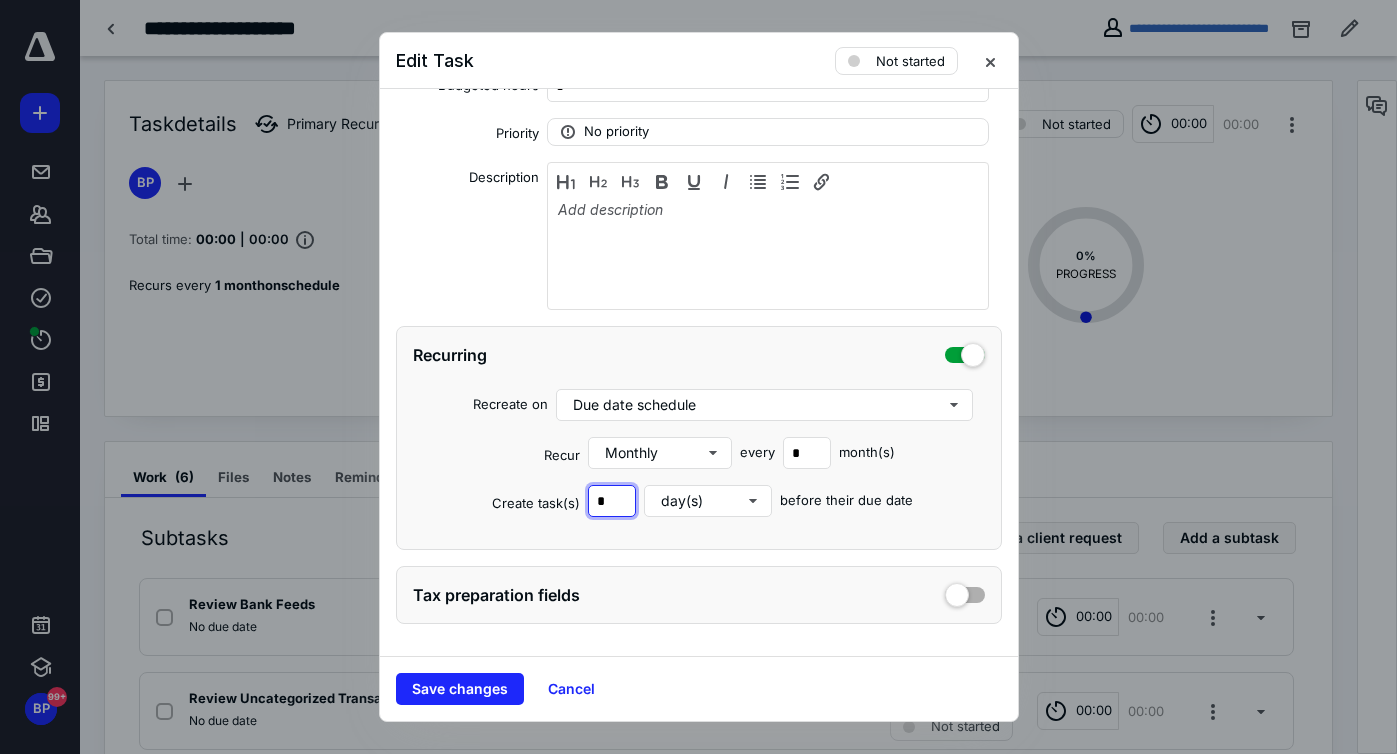 click on "Create task(s) * day(s) before their due date" at bounding box center [699, 501] 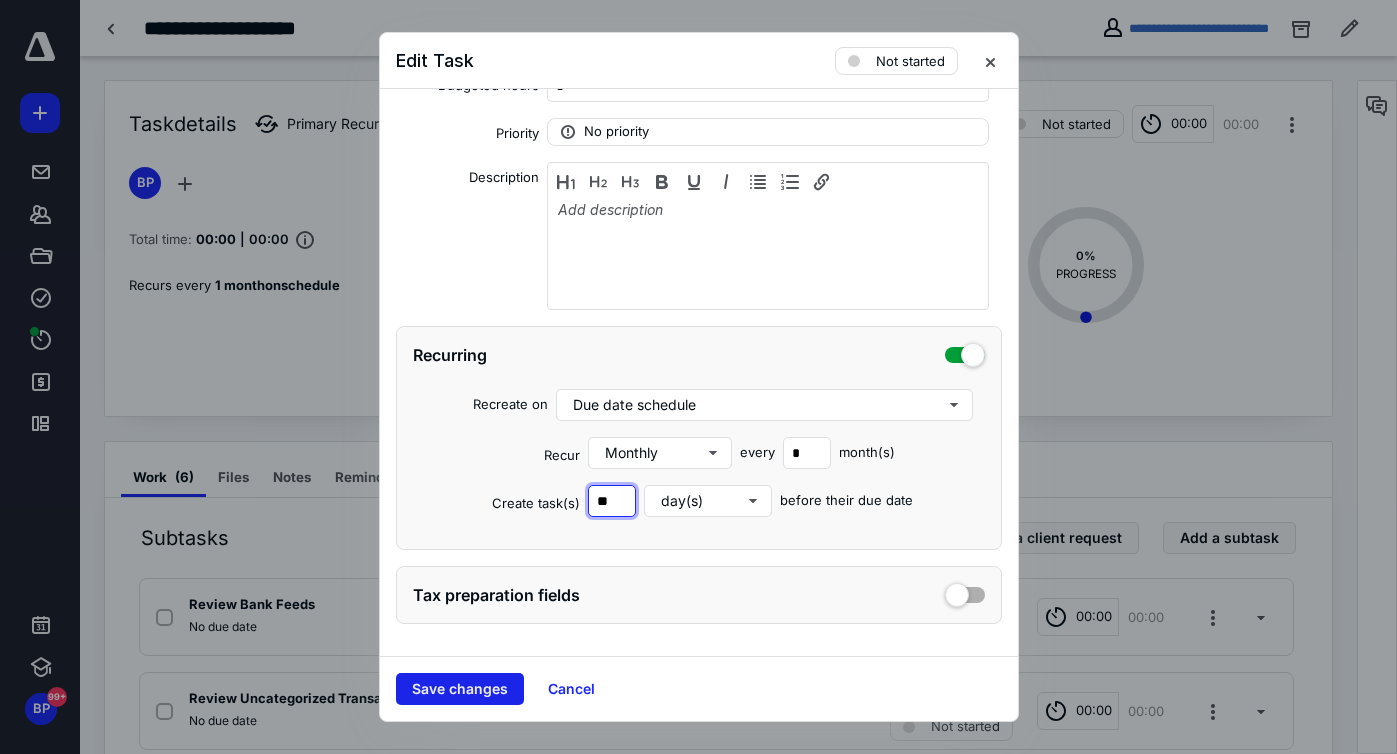 type on "**" 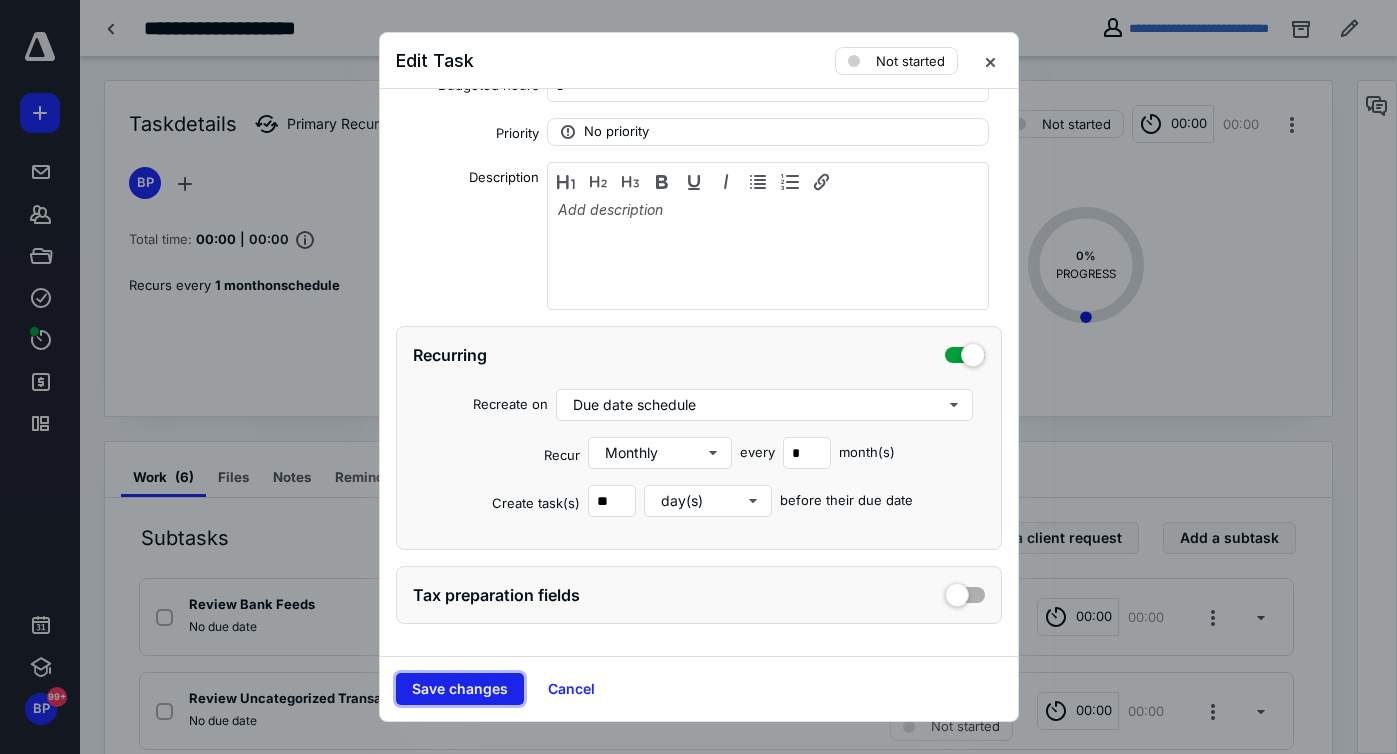 click on "Save changes" at bounding box center [460, 689] 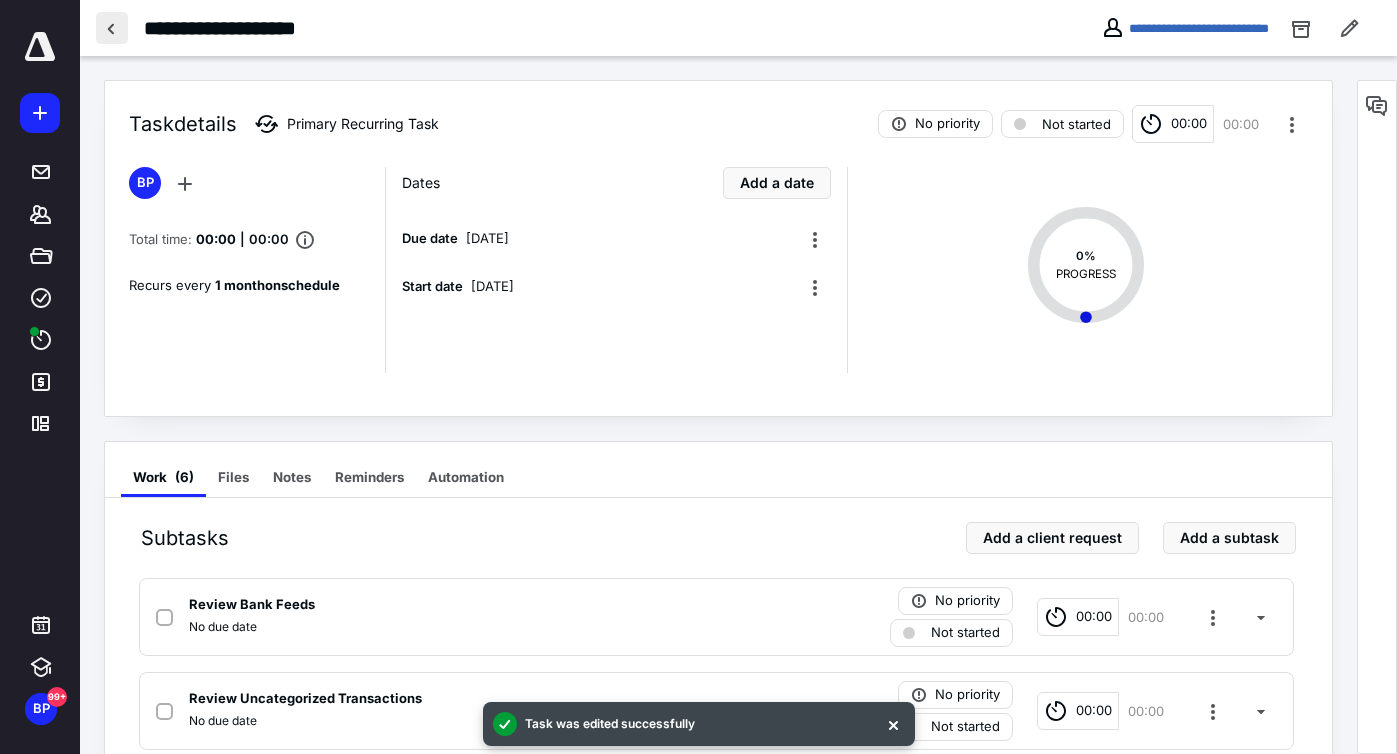 click at bounding box center (112, 28) 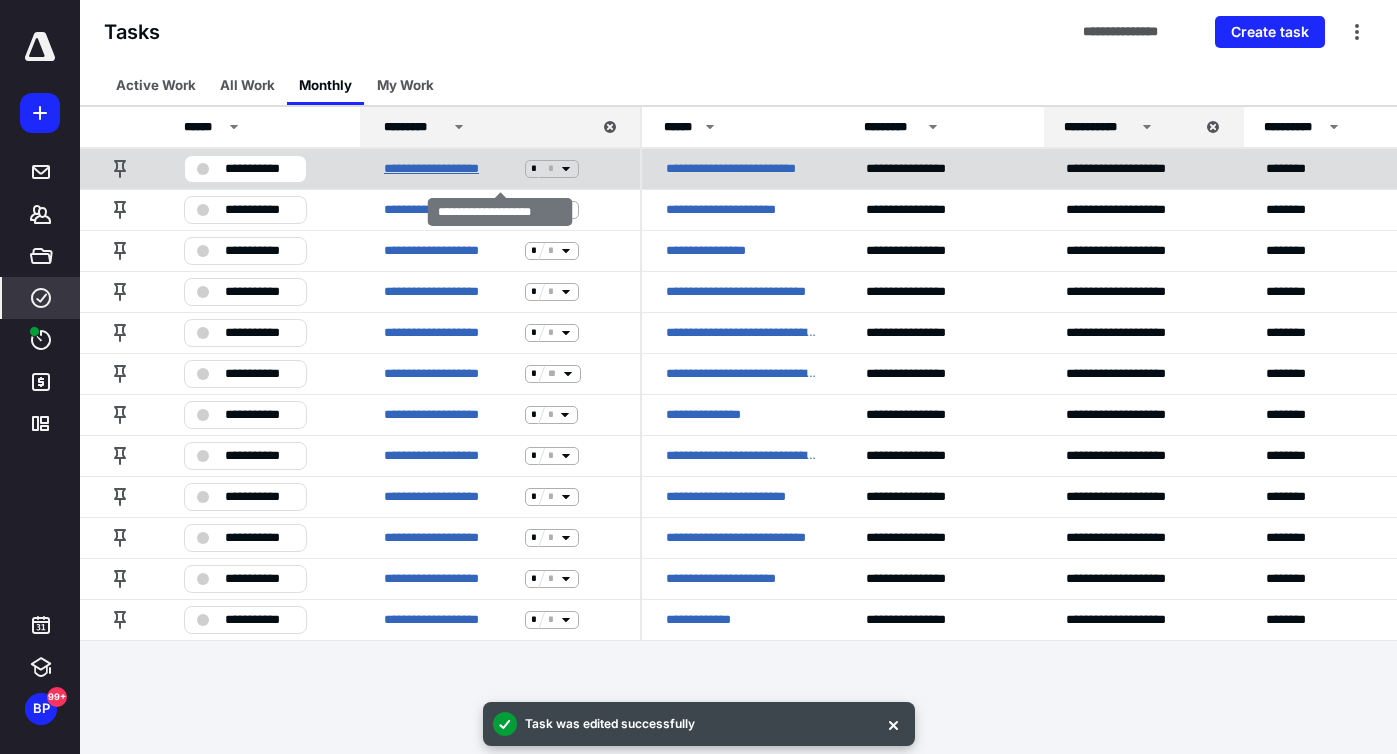 click on "**********" at bounding box center [450, 169] 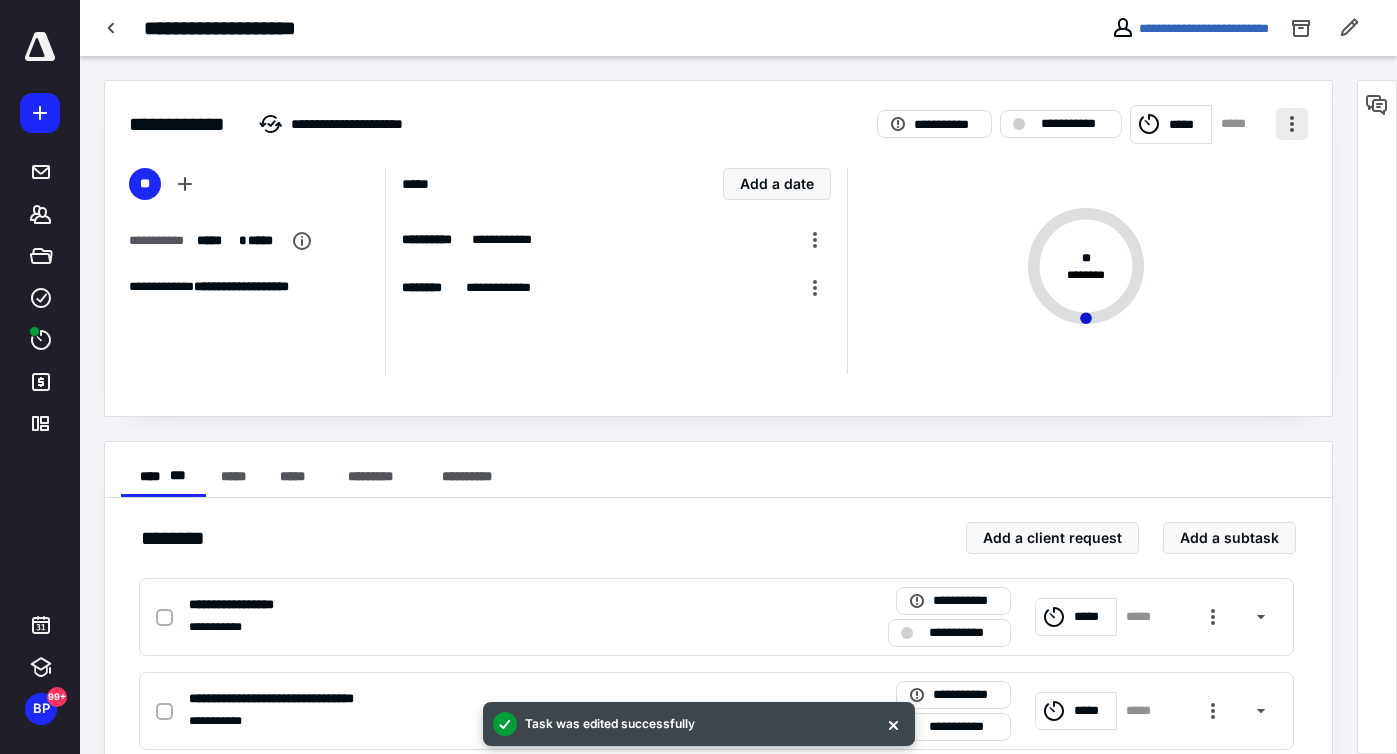 click at bounding box center [1292, 124] 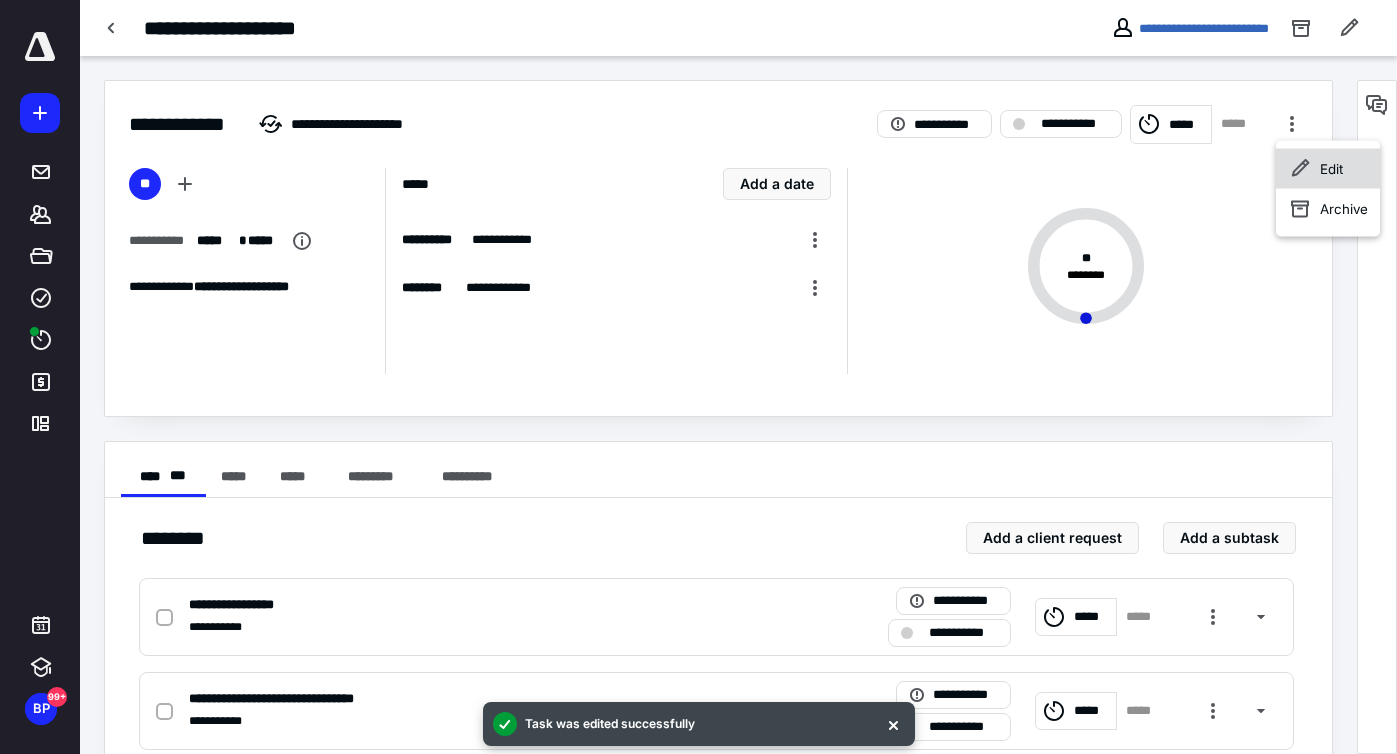 click on "Edit" at bounding box center (1328, 169) 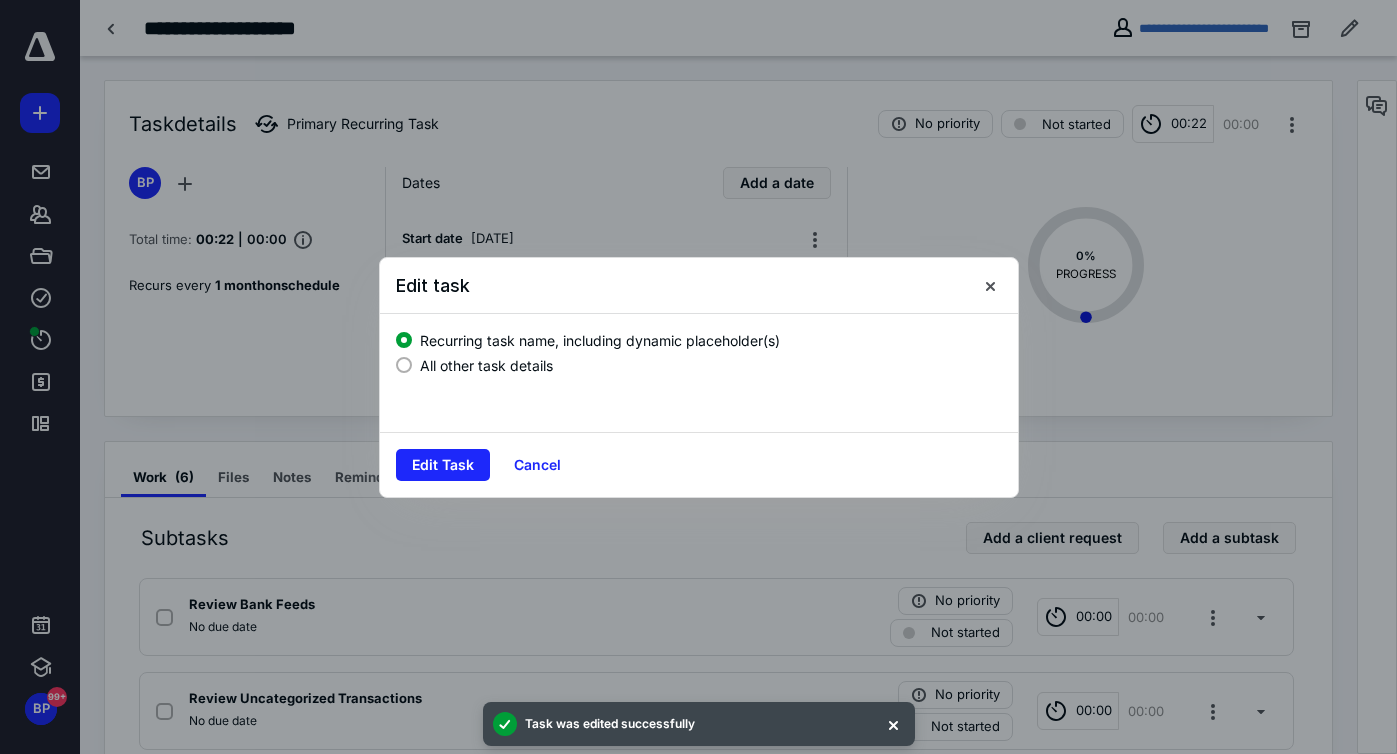 click on "All other task details" at bounding box center (699, 363) 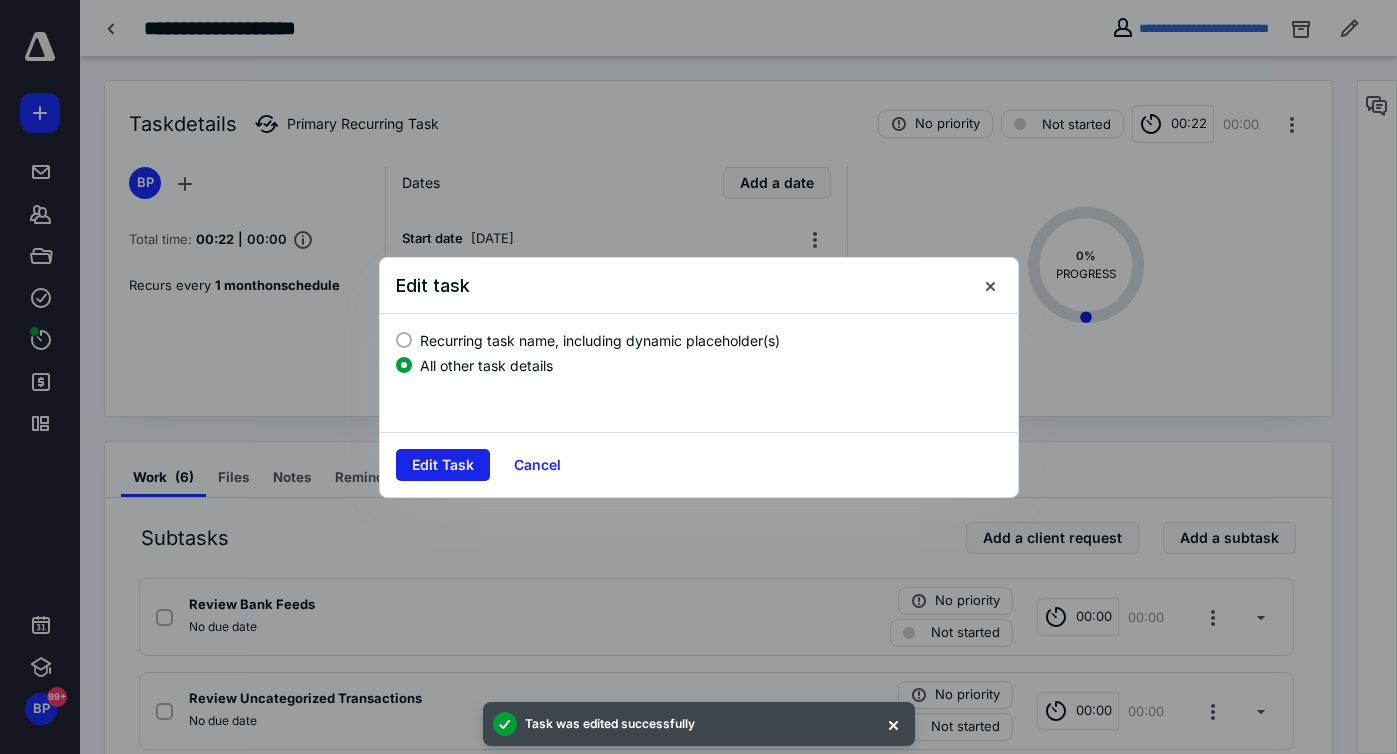click on "Edit Task" at bounding box center [443, 465] 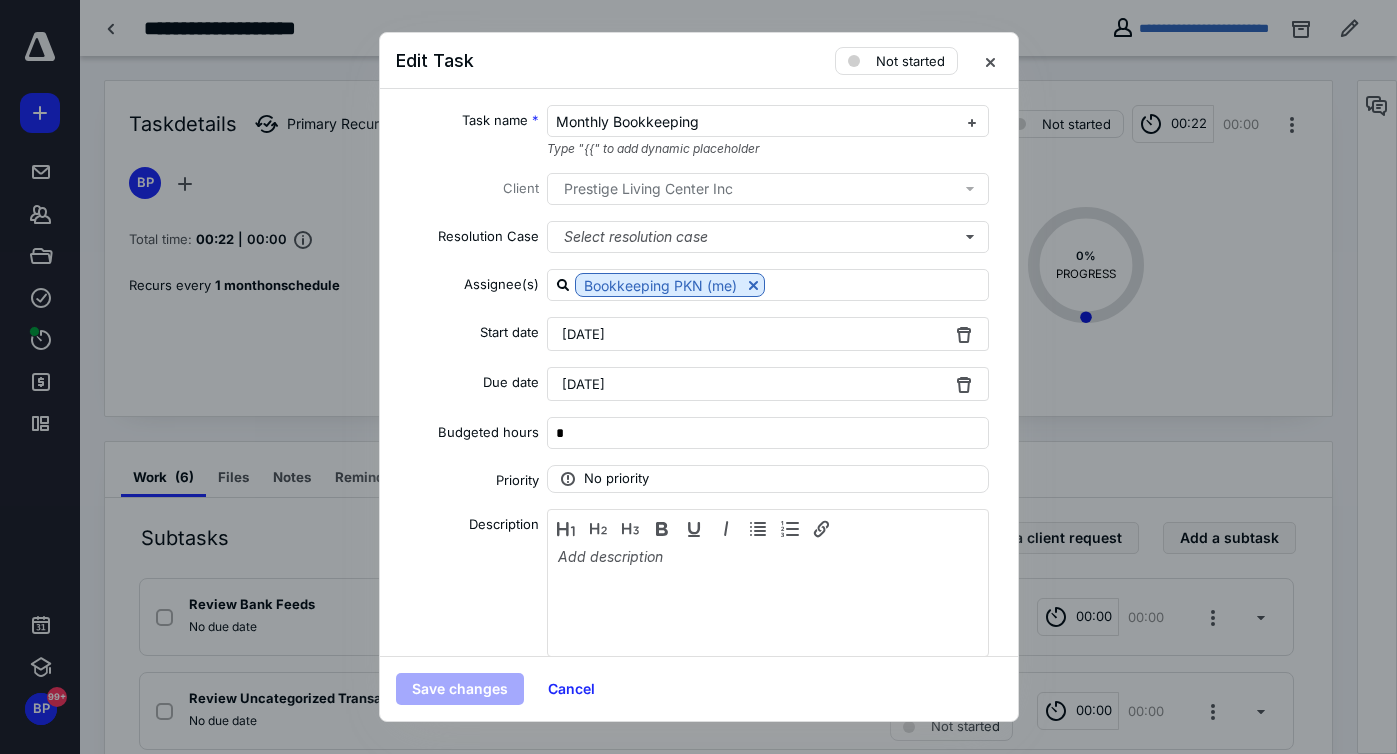 click on "Task name   * Monthly Bookkeeping Type "{{" to add dynamic placeholder Client Prestige Living Center Inc Resolution Case Select resolution case Assignee(s) Bookkeeping PKN (me) Start date June 1, 2025 Due date June 21, 2025 Budgeted hours * Priority No priority Description Recurring Recreate on Due date schedule Recur Monthly every * month(s) Create task(s) * day(s) before their due date Tax preparation fields" at bounding box center [699, 372] 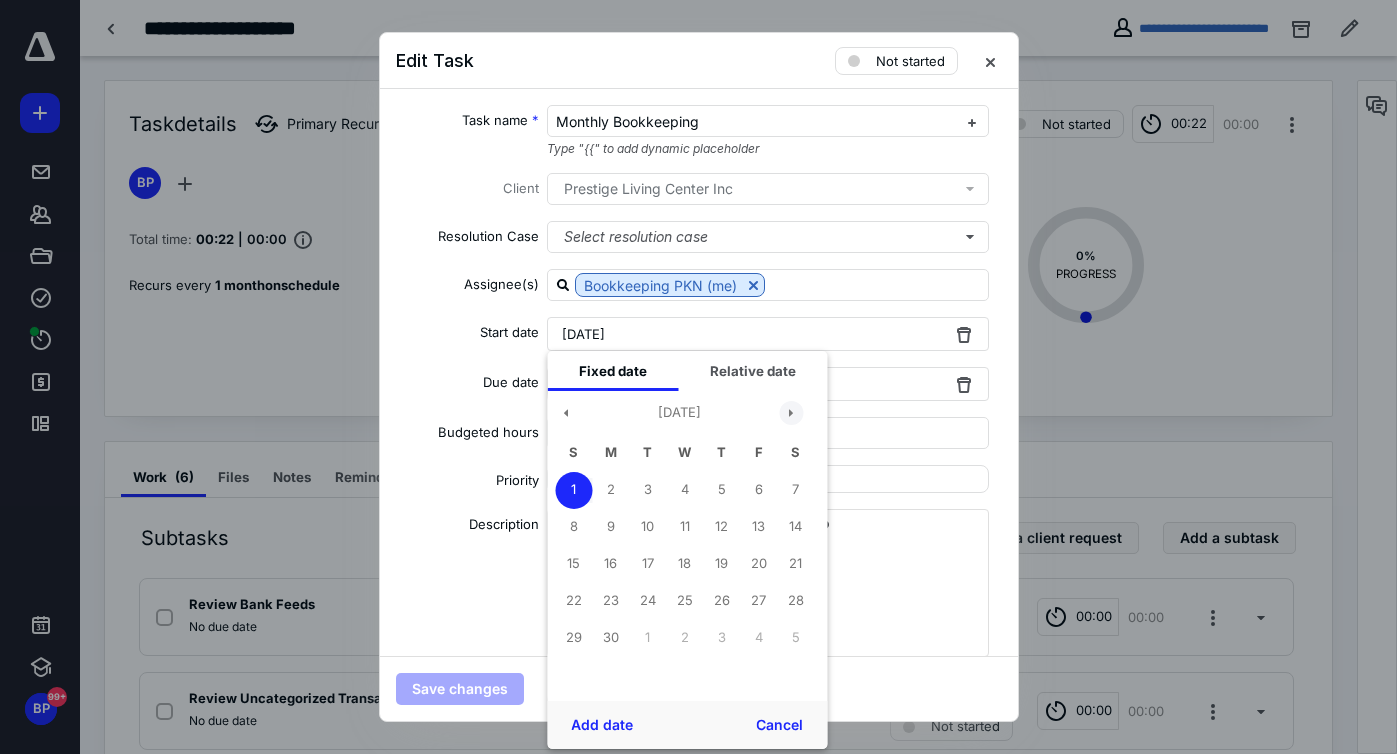click at bounding box center (791, 413) 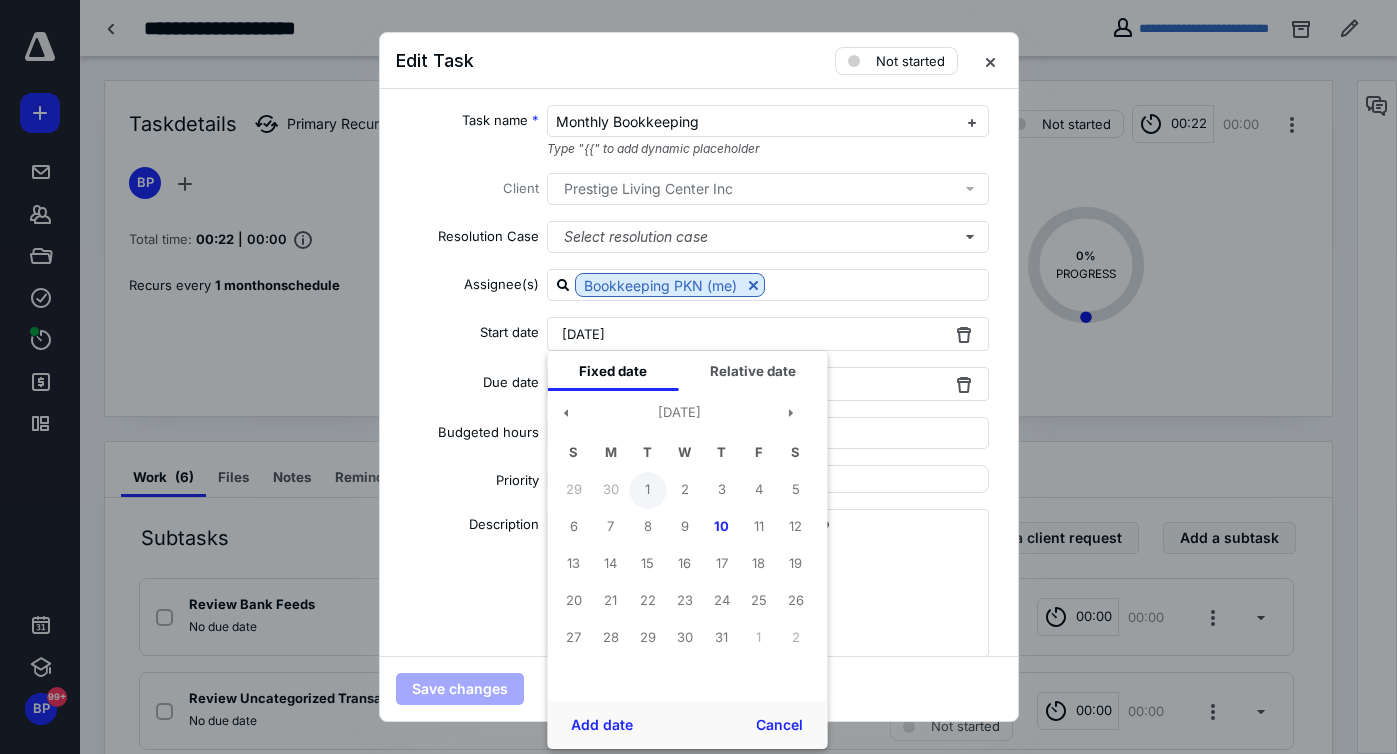 click on "1" at bounding box center [647, 490] 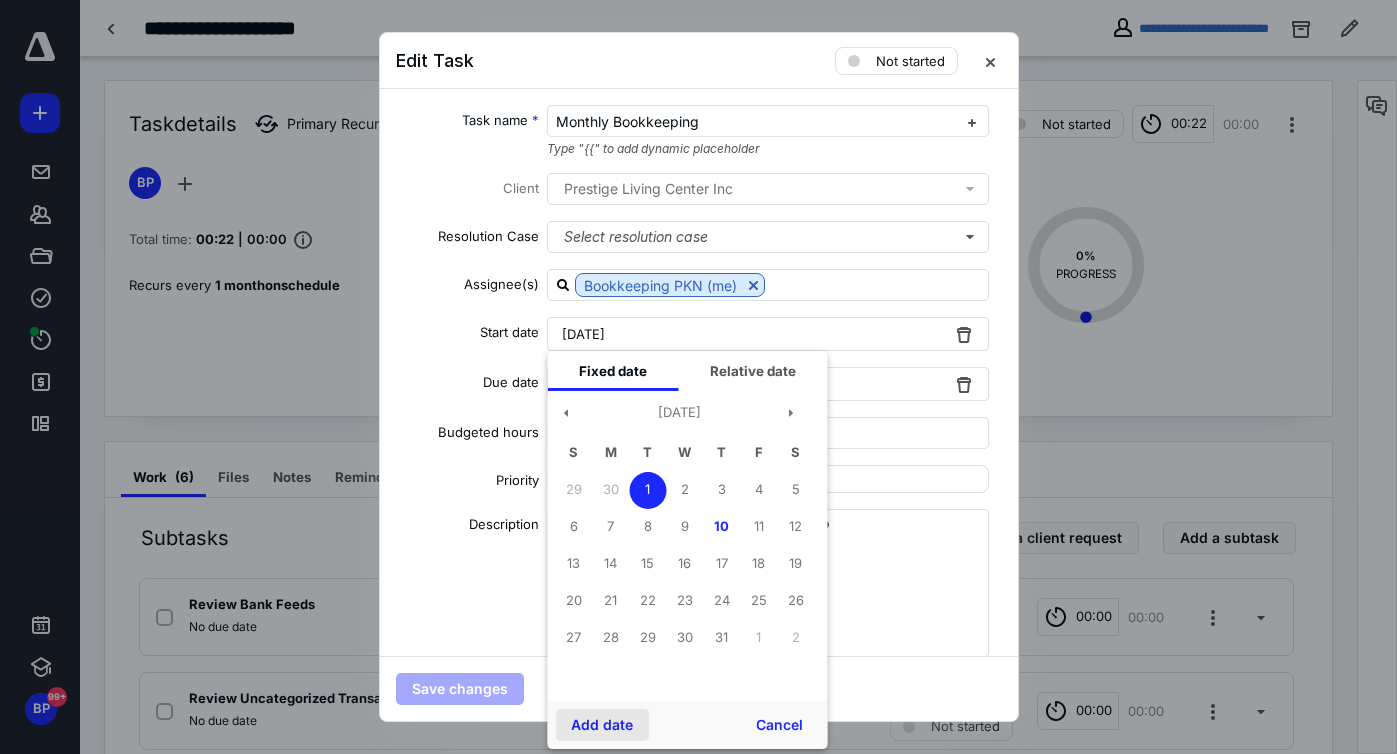 click on "Add date" at bounding box center (602, 725) 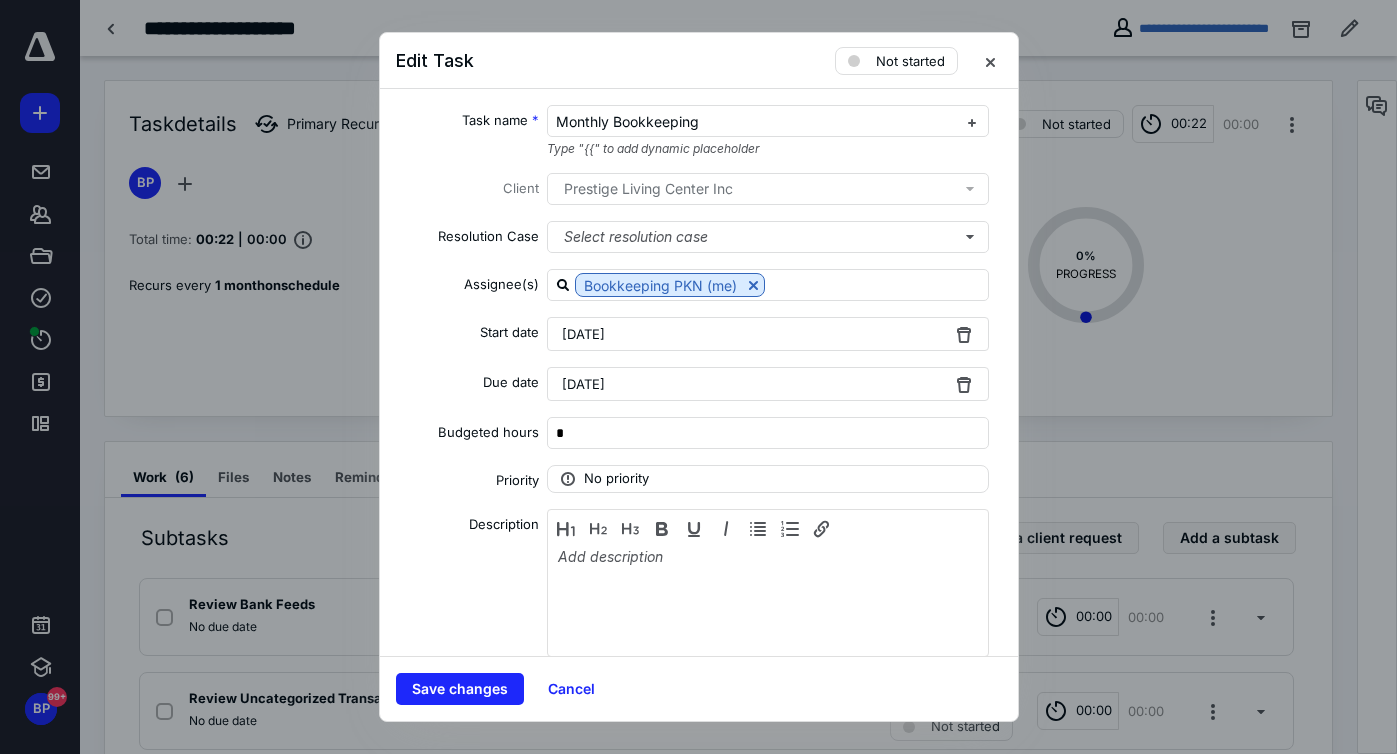 click on "[DATE]" at bounding box center (768, 384) 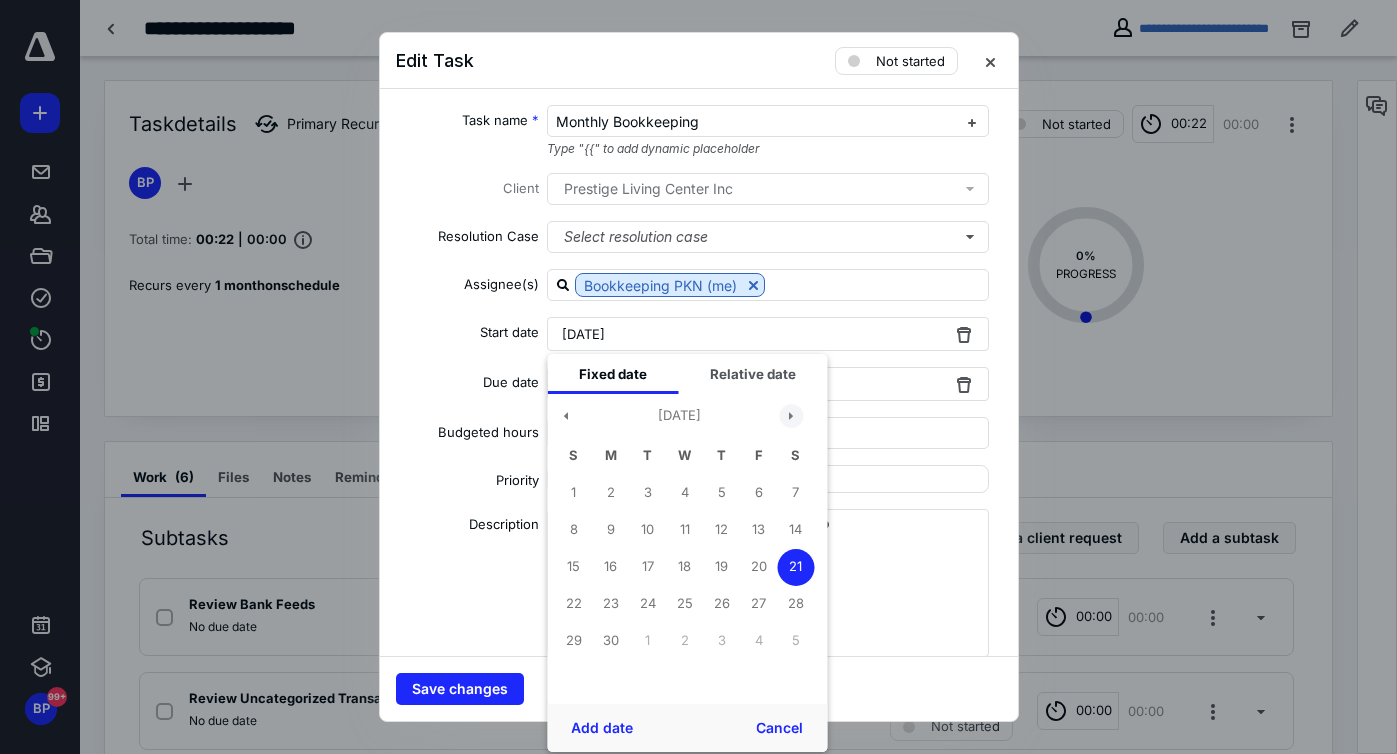 click at bounding box center (791, 416) 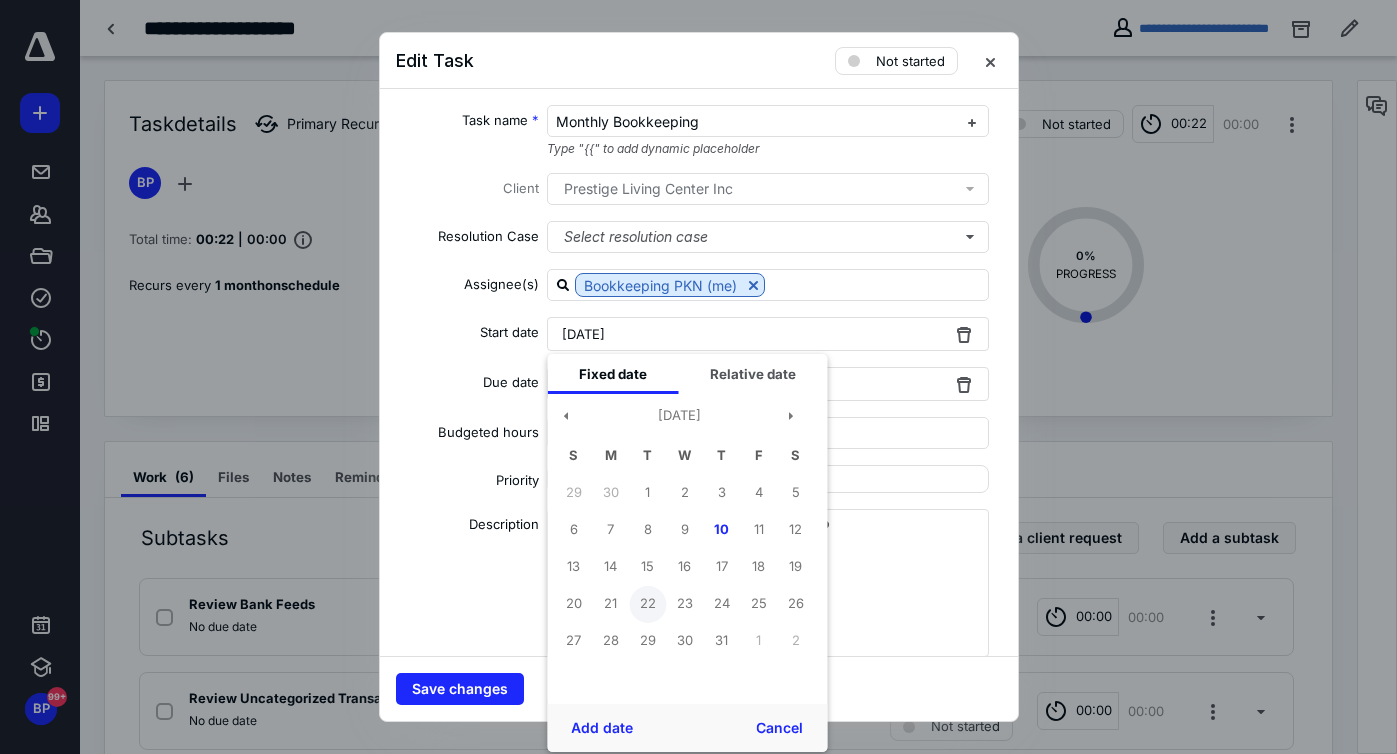 click on "22" at bounding box center [647, 604] 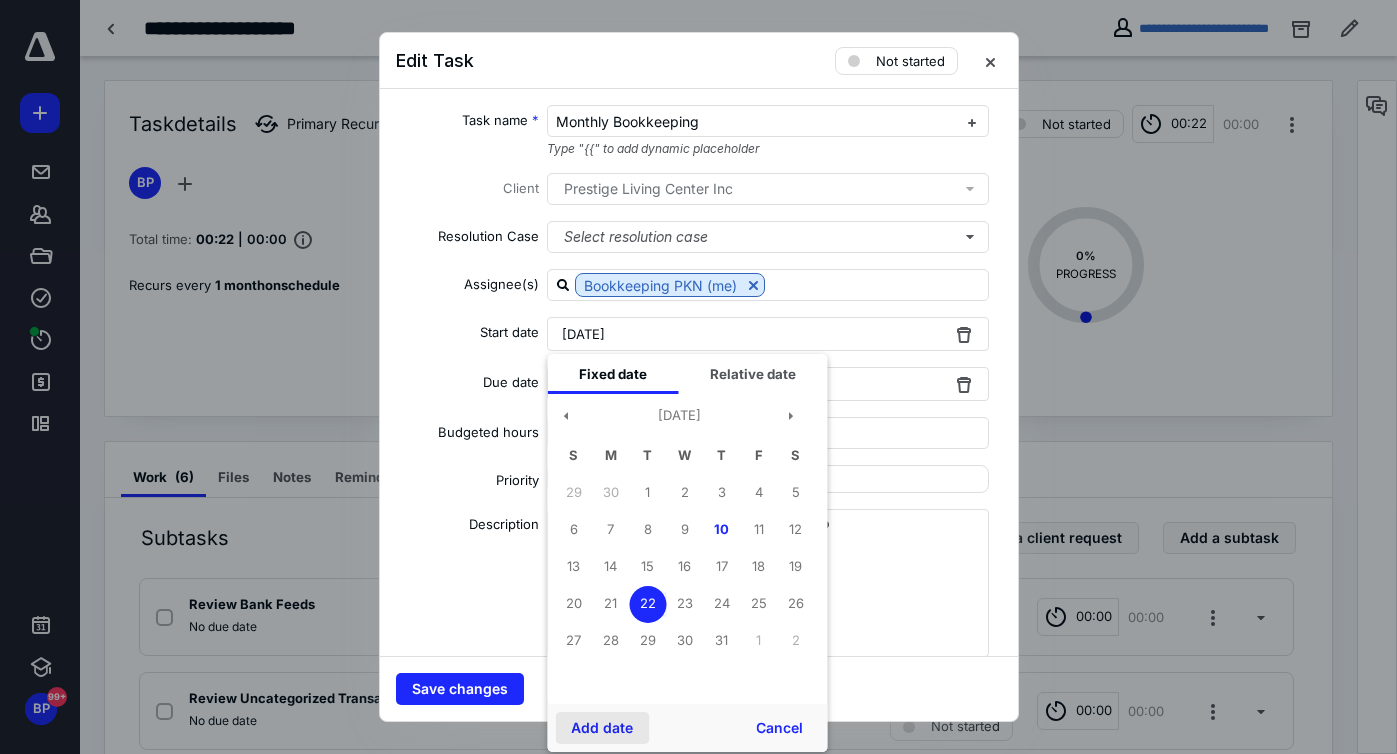 click on "Add date" at bounding box center [602, 728] 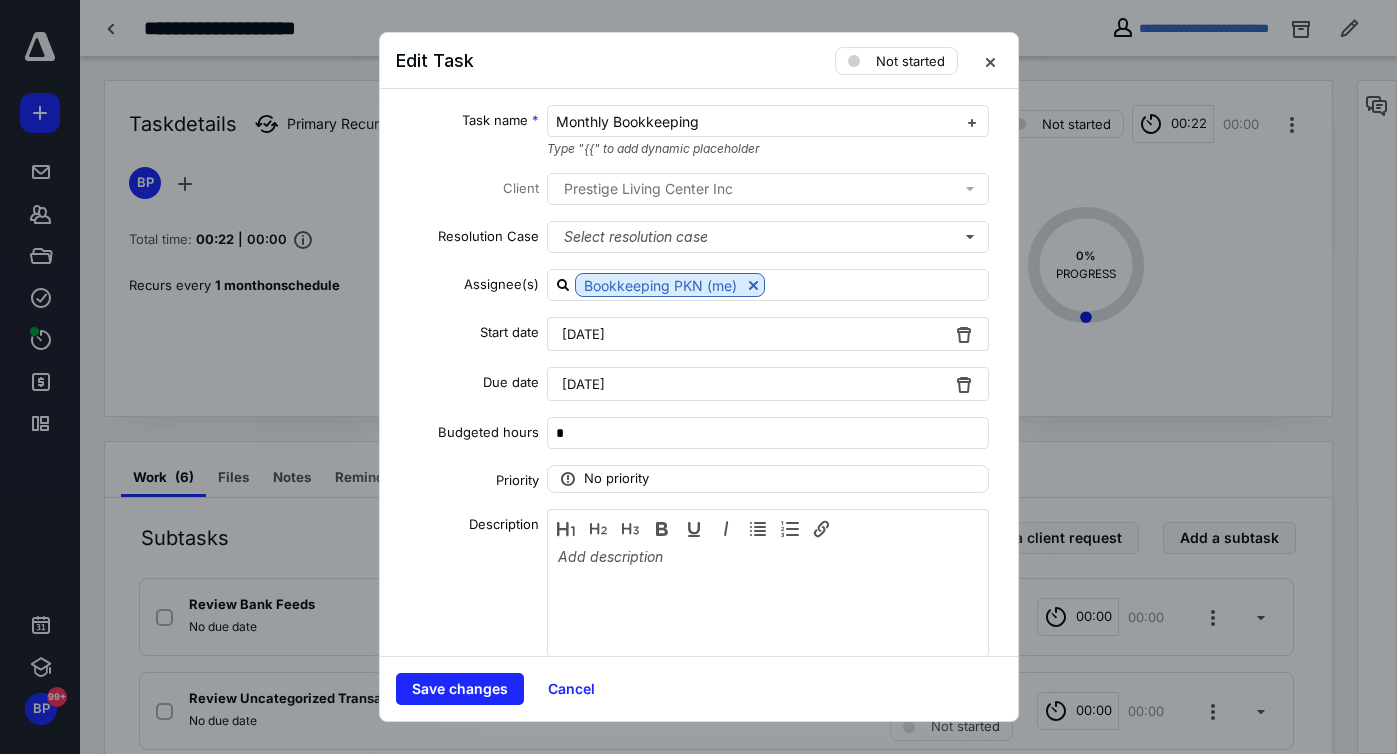 scroll, scrollTop: 179, scrollLeft: 0, axis: vertical 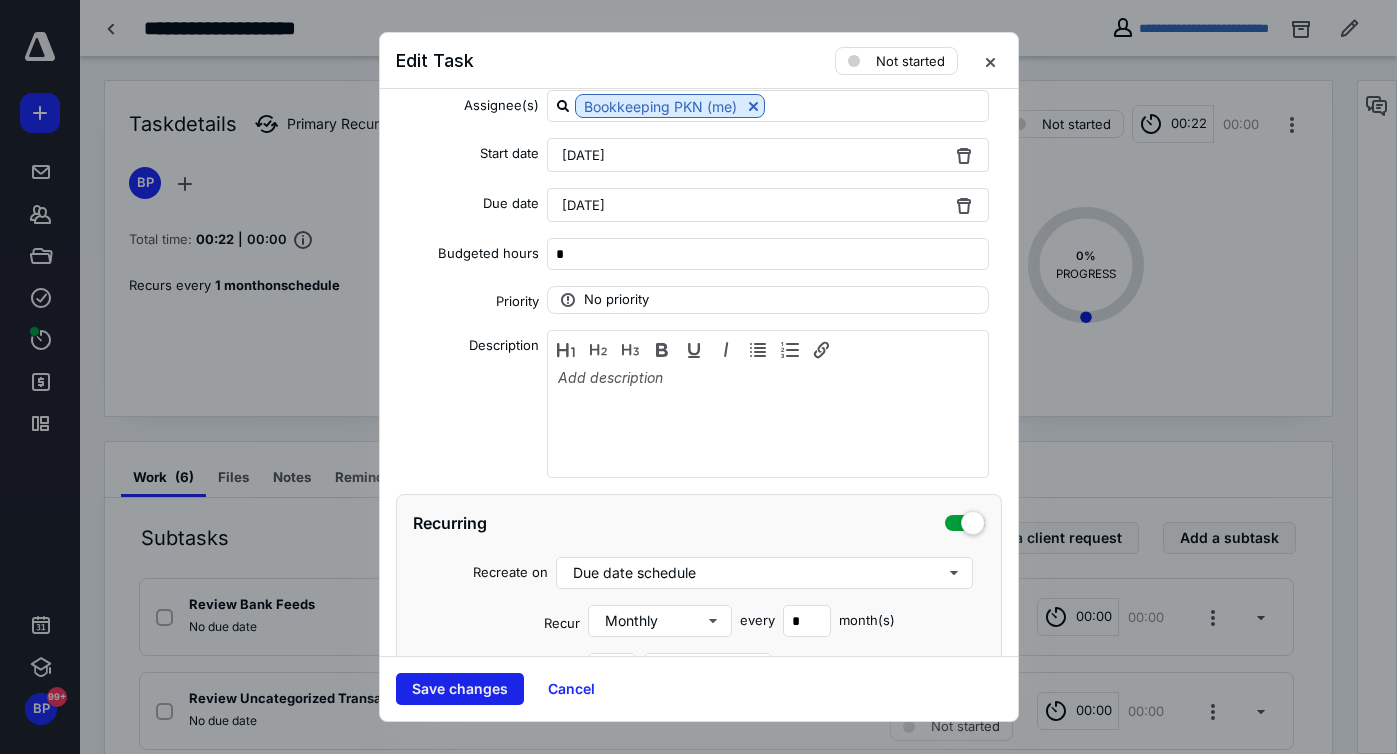 click on "Save changes" at bounding box center [460, 689] 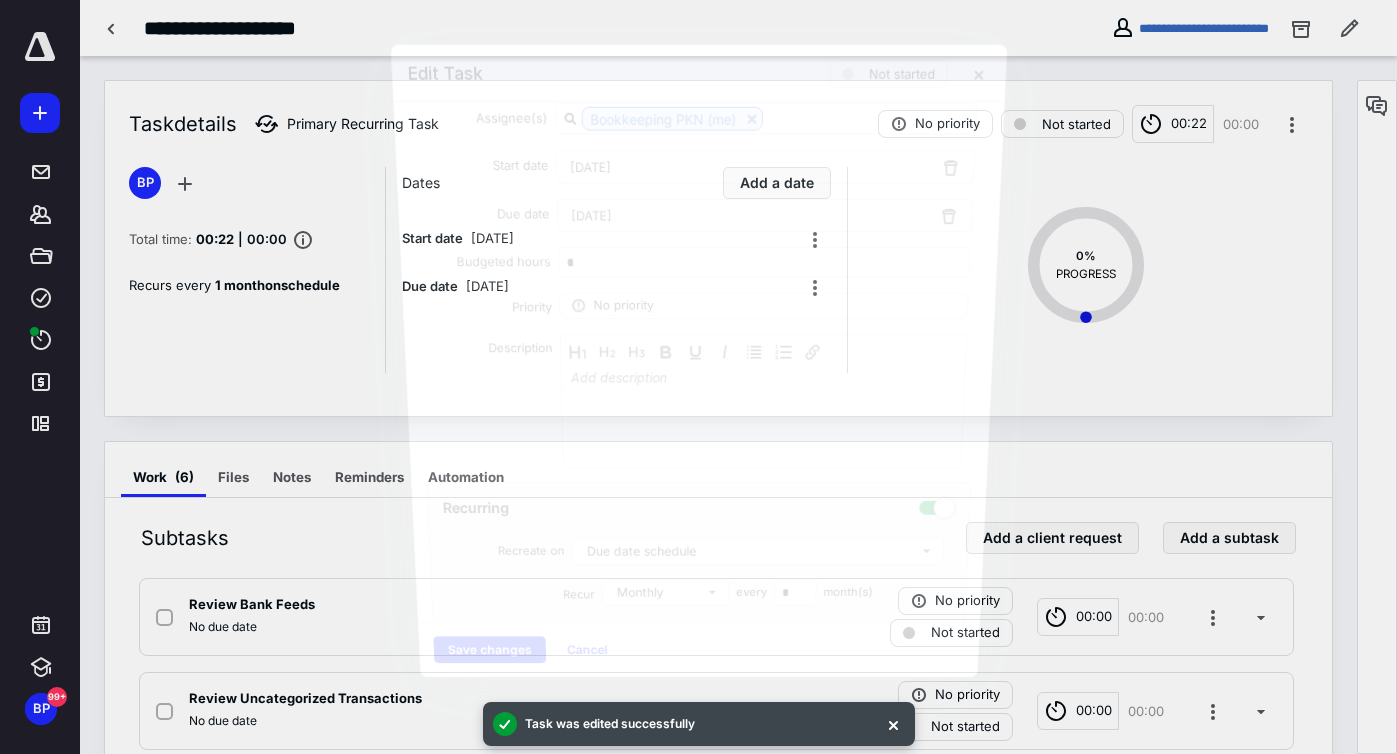 scroll, scrollTop: 347, scrollLeft: 0, axis: vertical 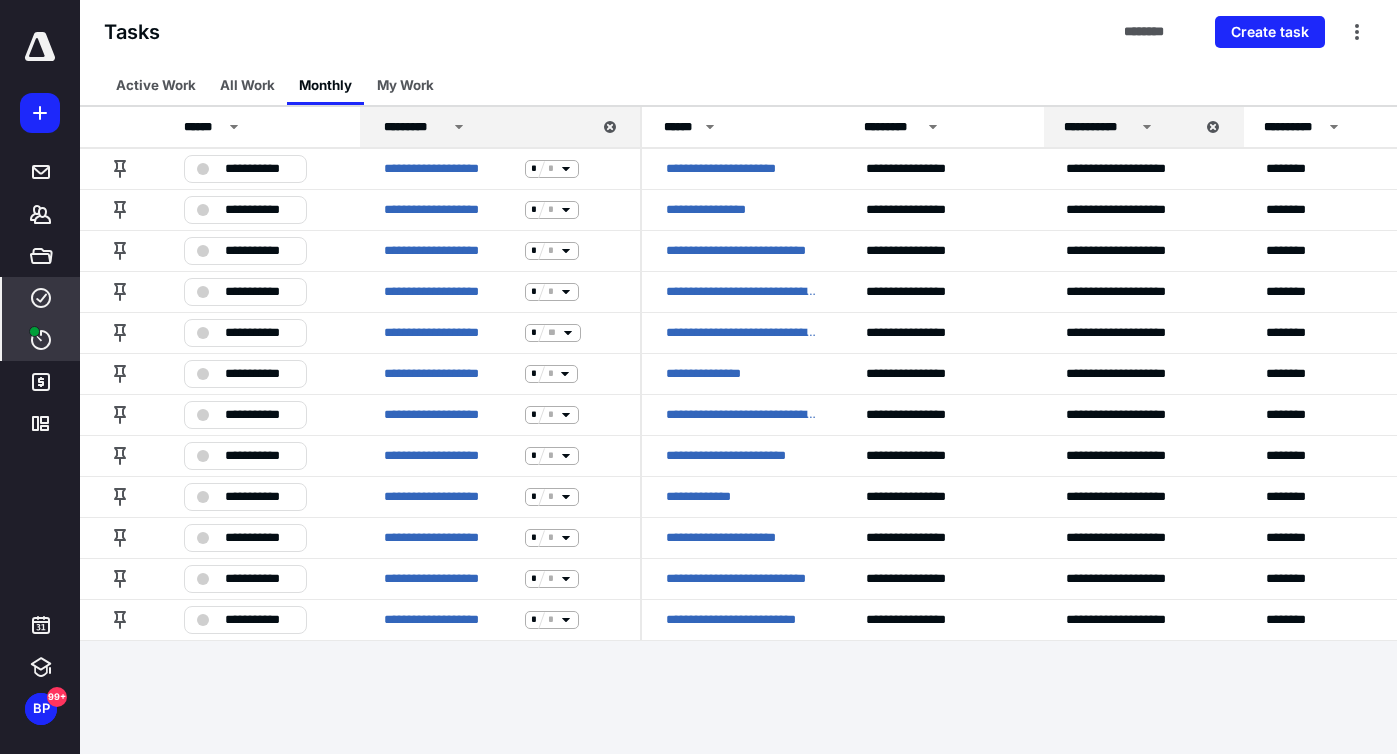 click 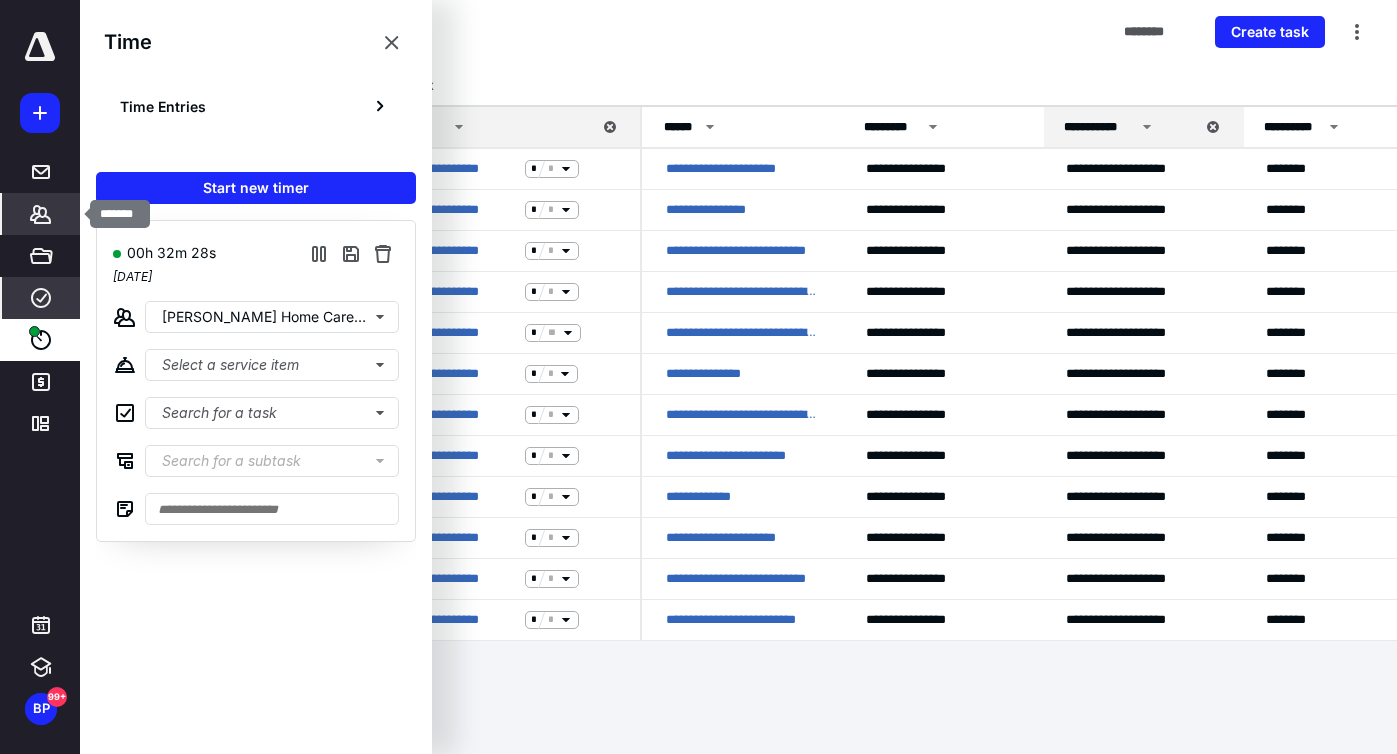 click on "Clients" at bounding box center [41, 214] 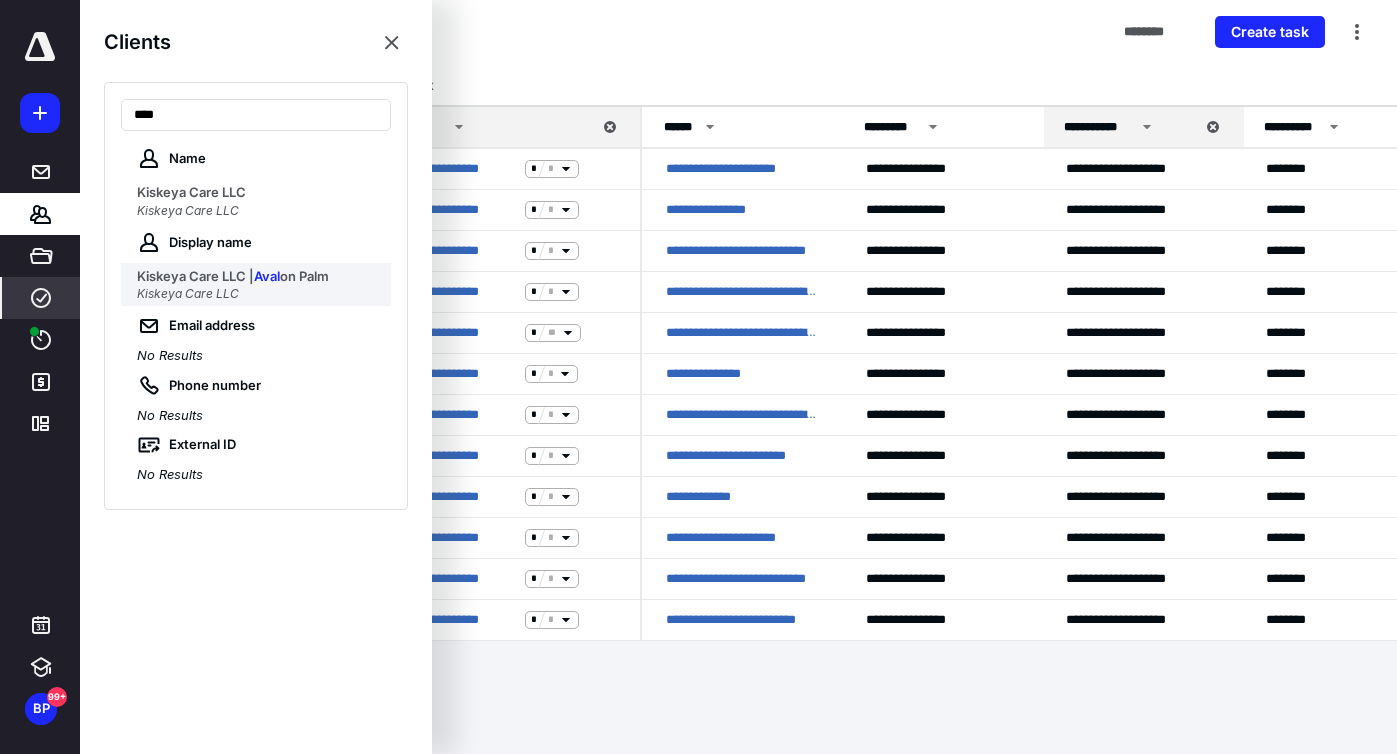type on "****" 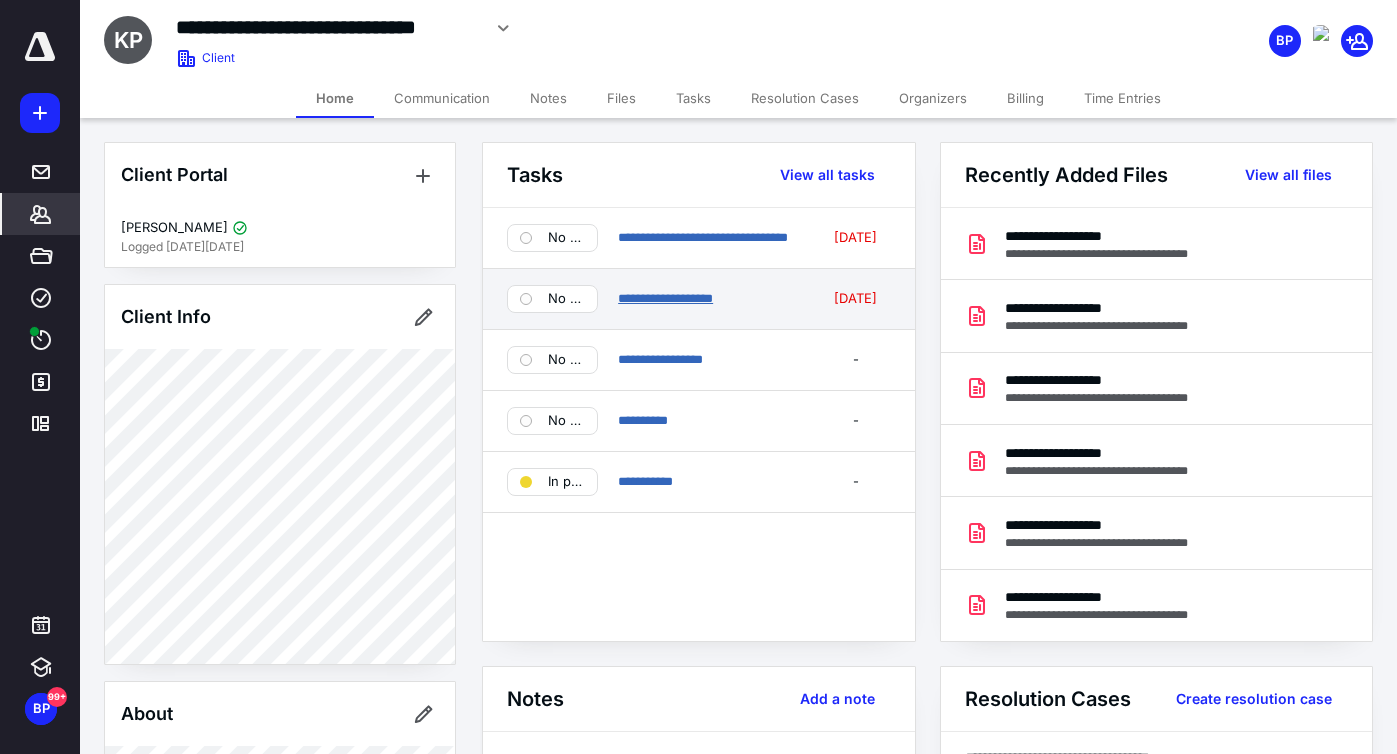 click on "**********" at bounding box center (665, 298) 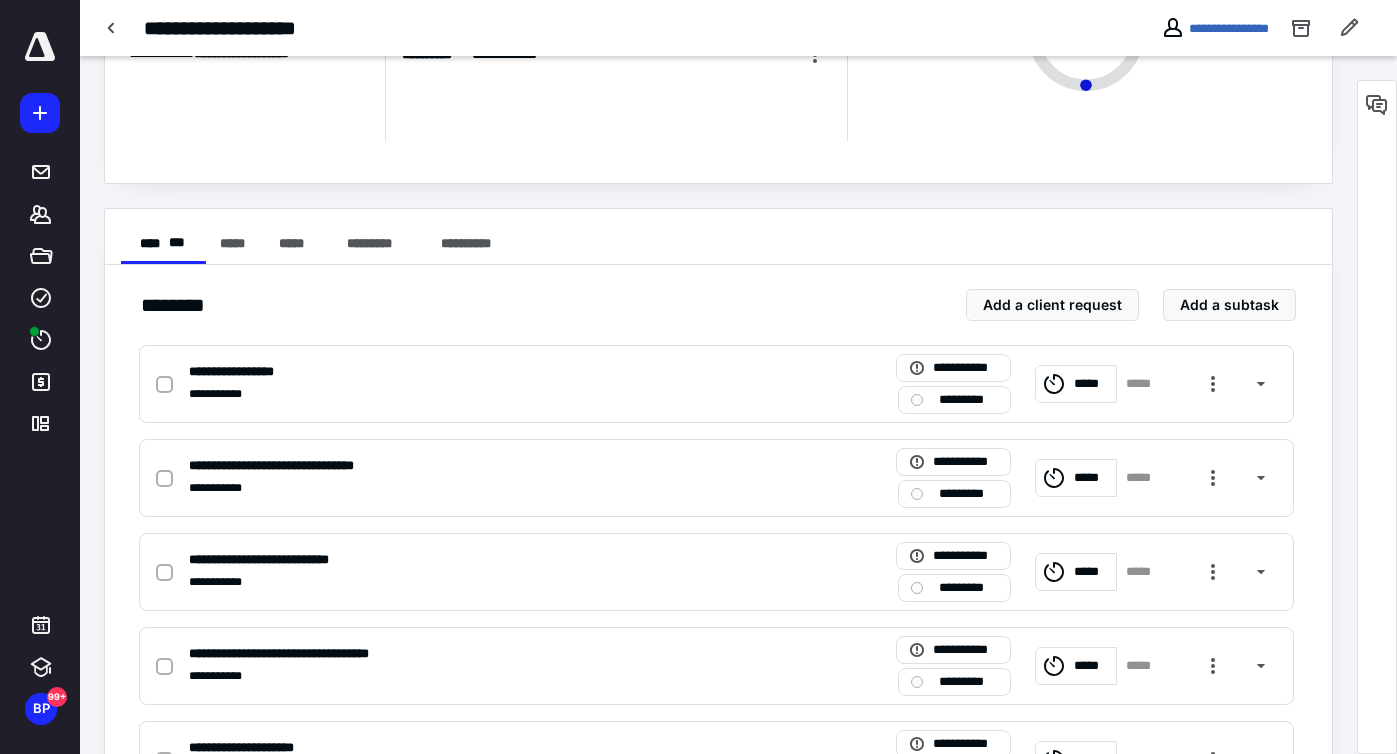 scroll, scrollTop: 0, scrollLeft: 0, axis: both 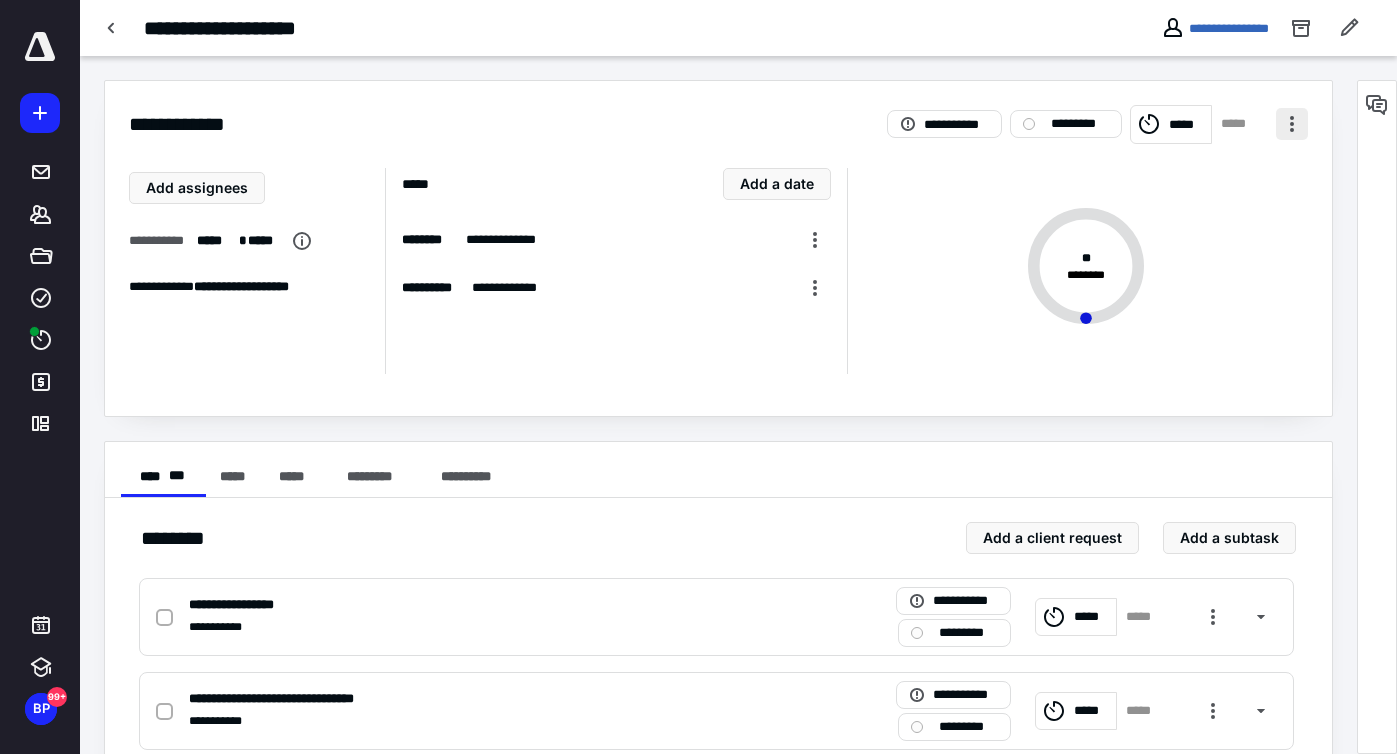 click at bounding box center [1292, 124] 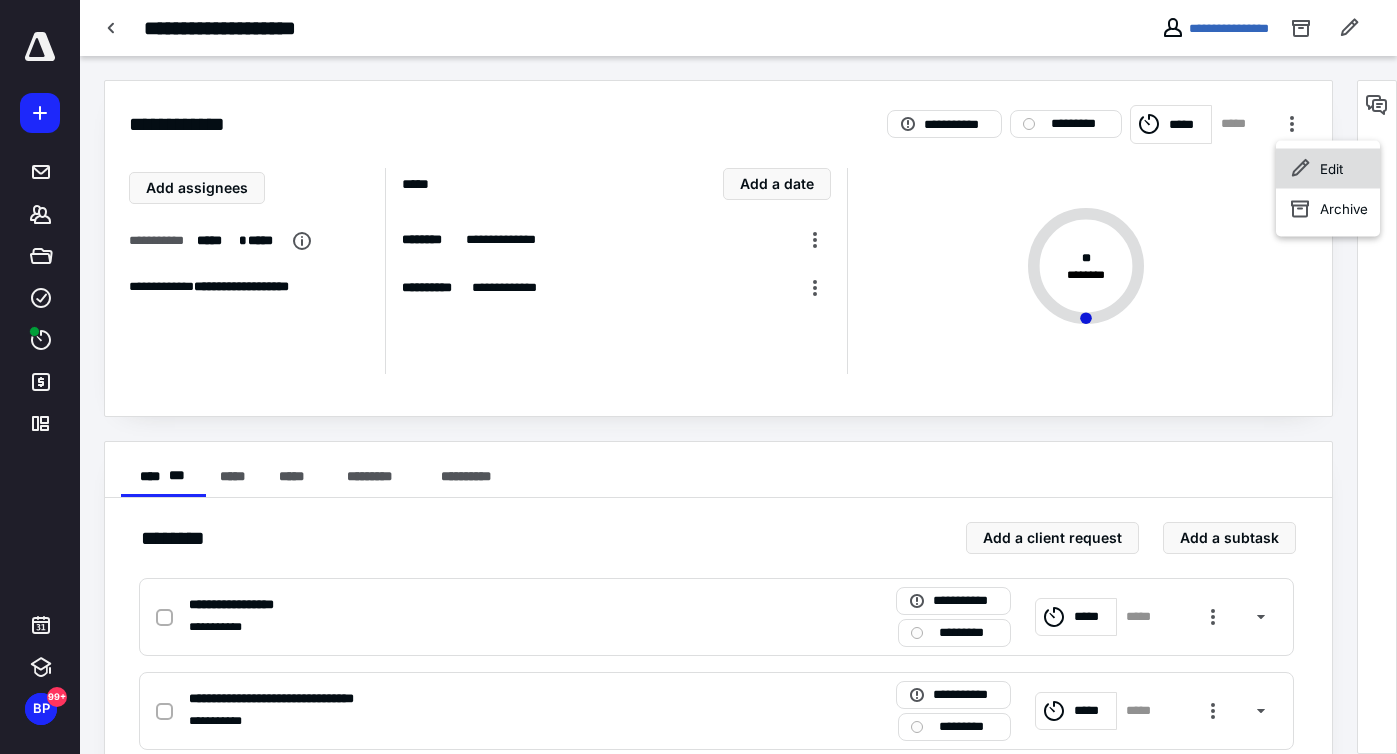 click 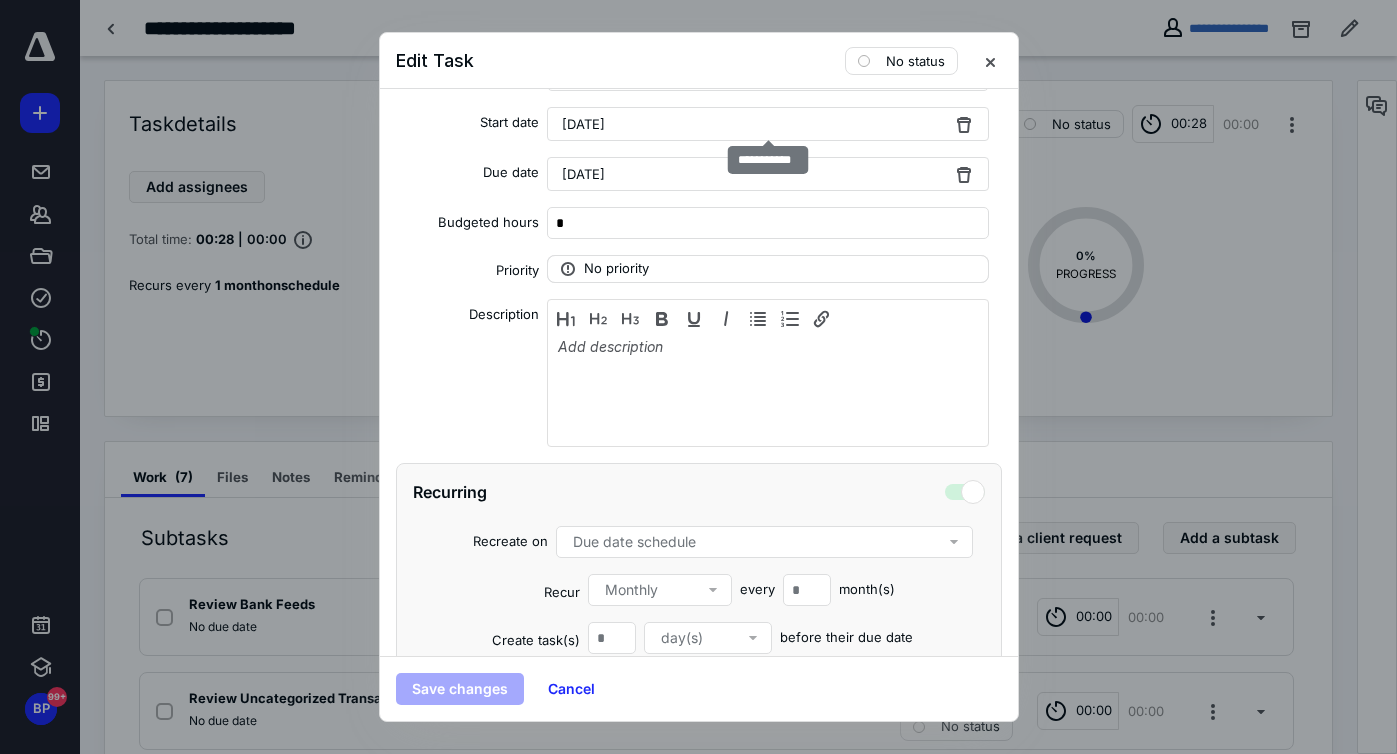 scroll, scrollTop: 371, scrollLeft: 0, axis: vertical 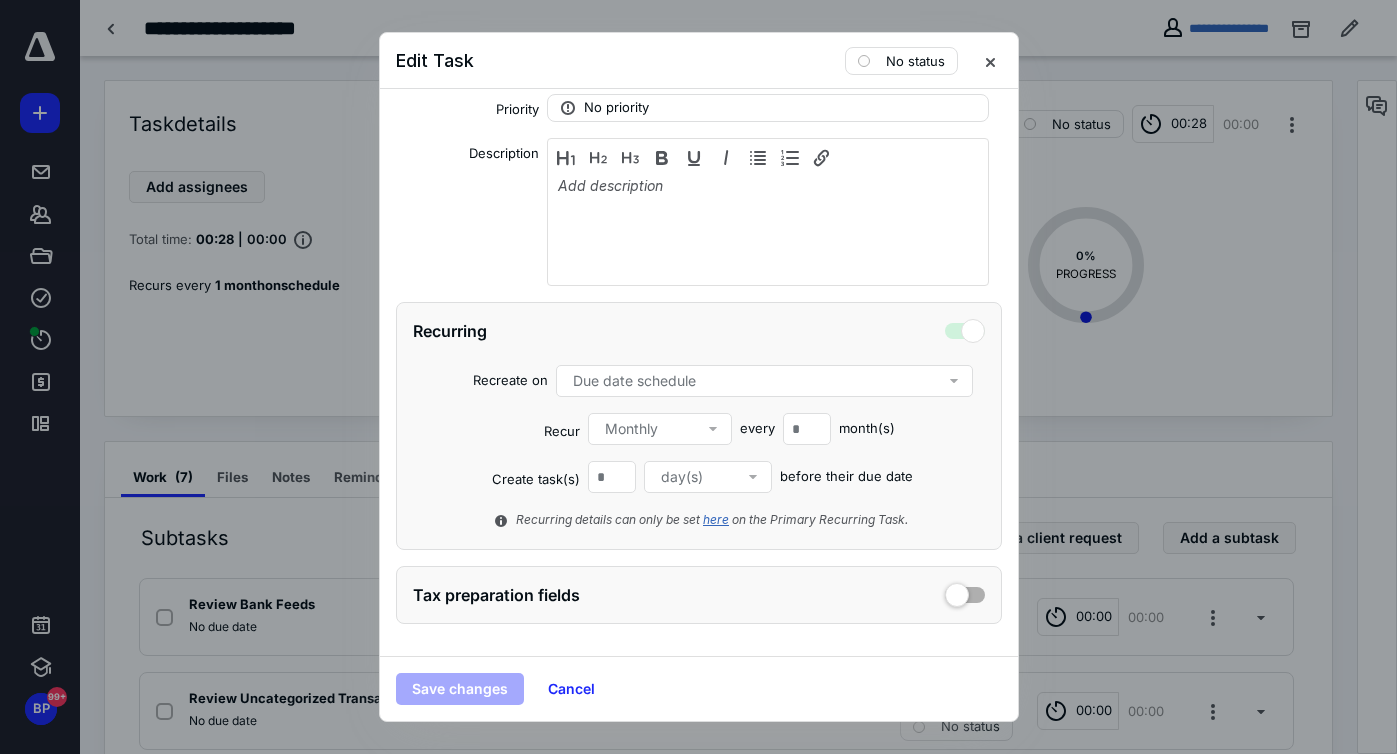 click on "here" at bounding box center [716, 519] 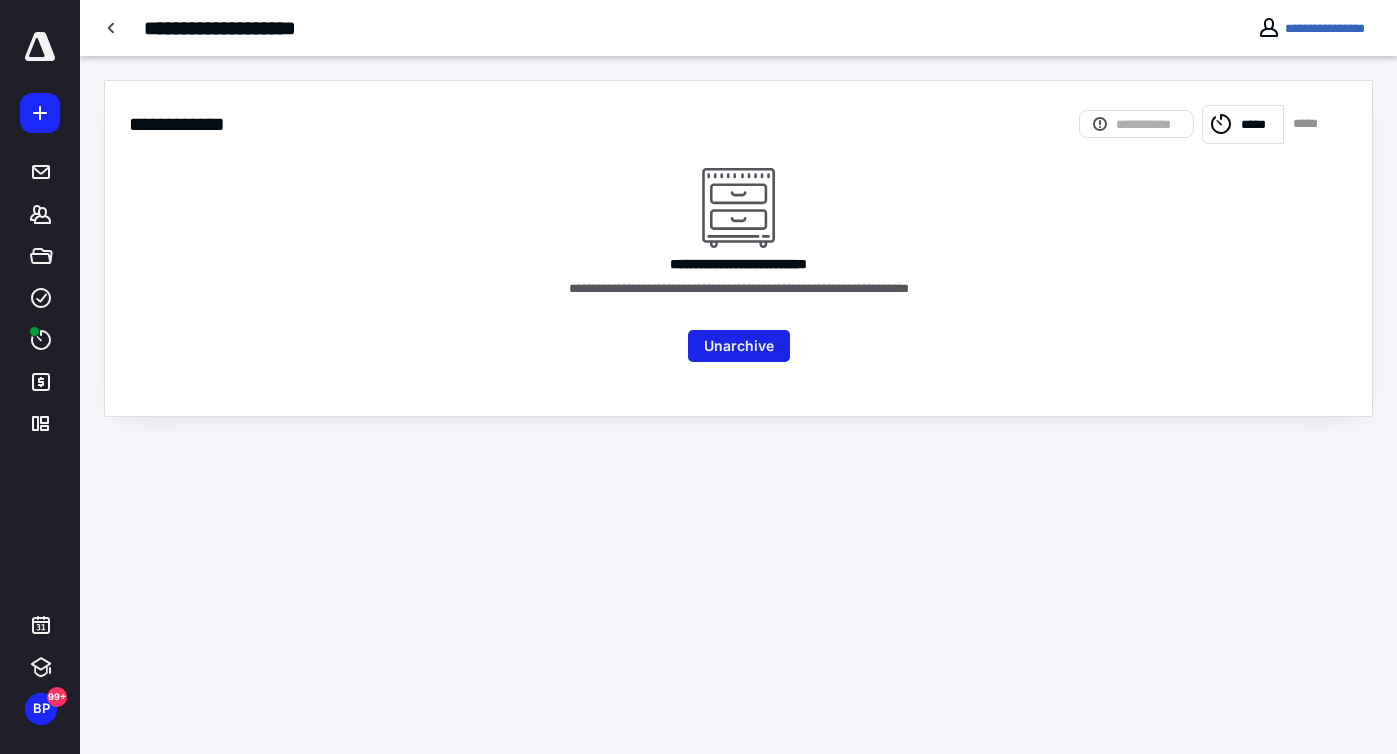 click on "Unarchive" at bounding box center [739, 346] 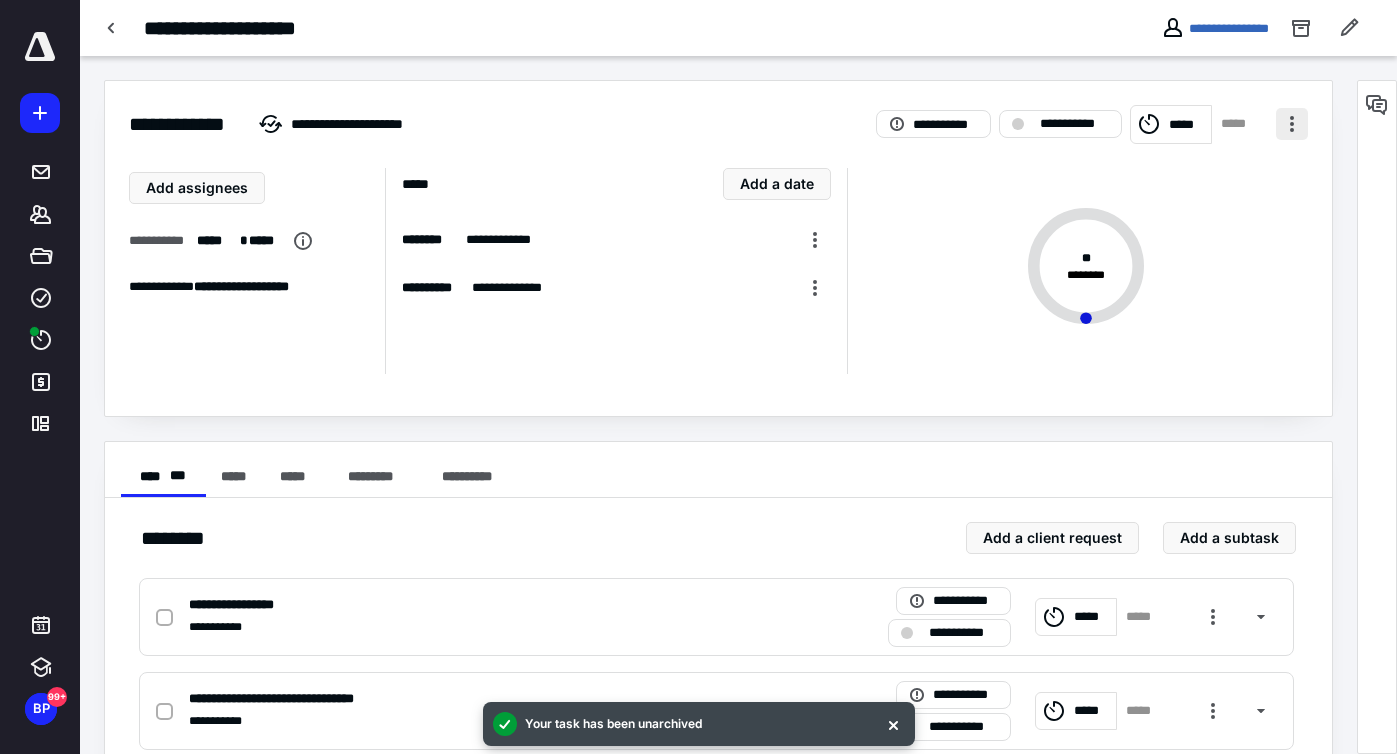 click at bounding box center (1292, 124) 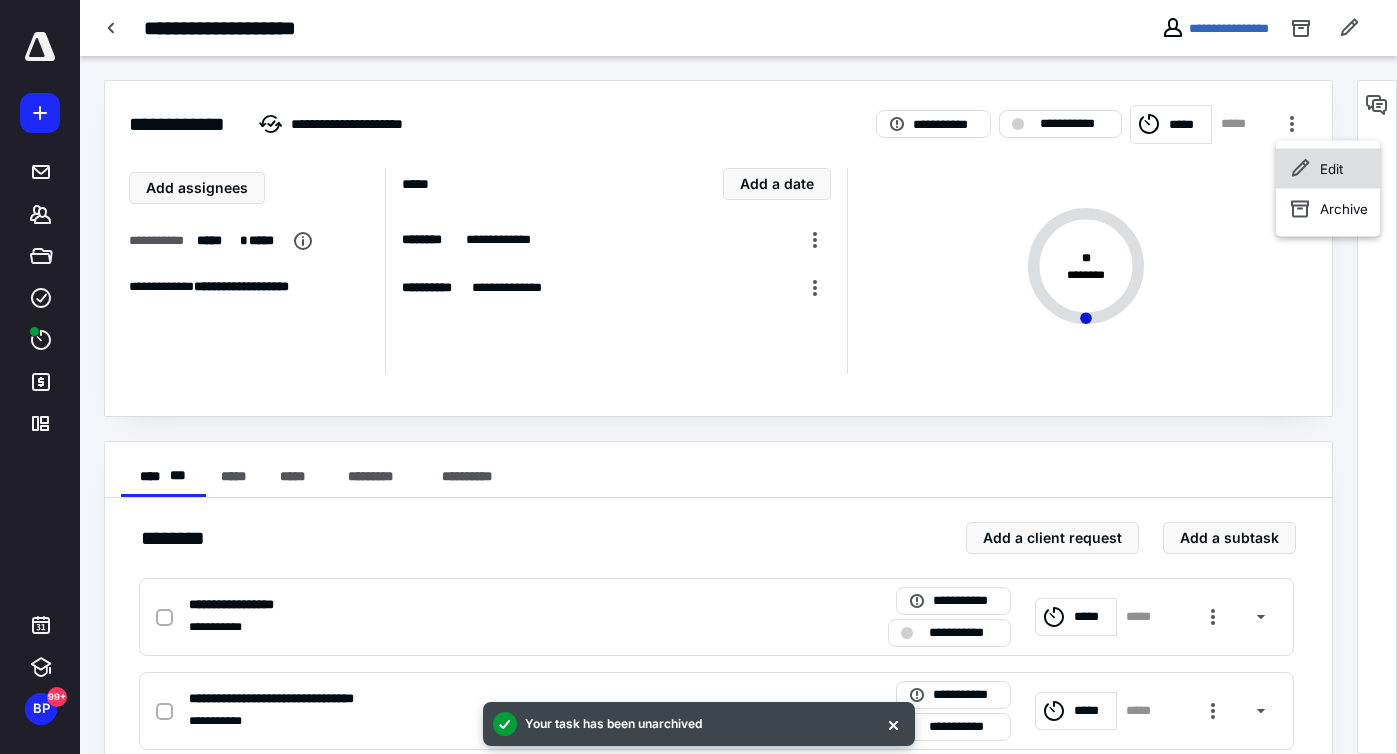 click on "Edit" at bounding box center [1328, 169] 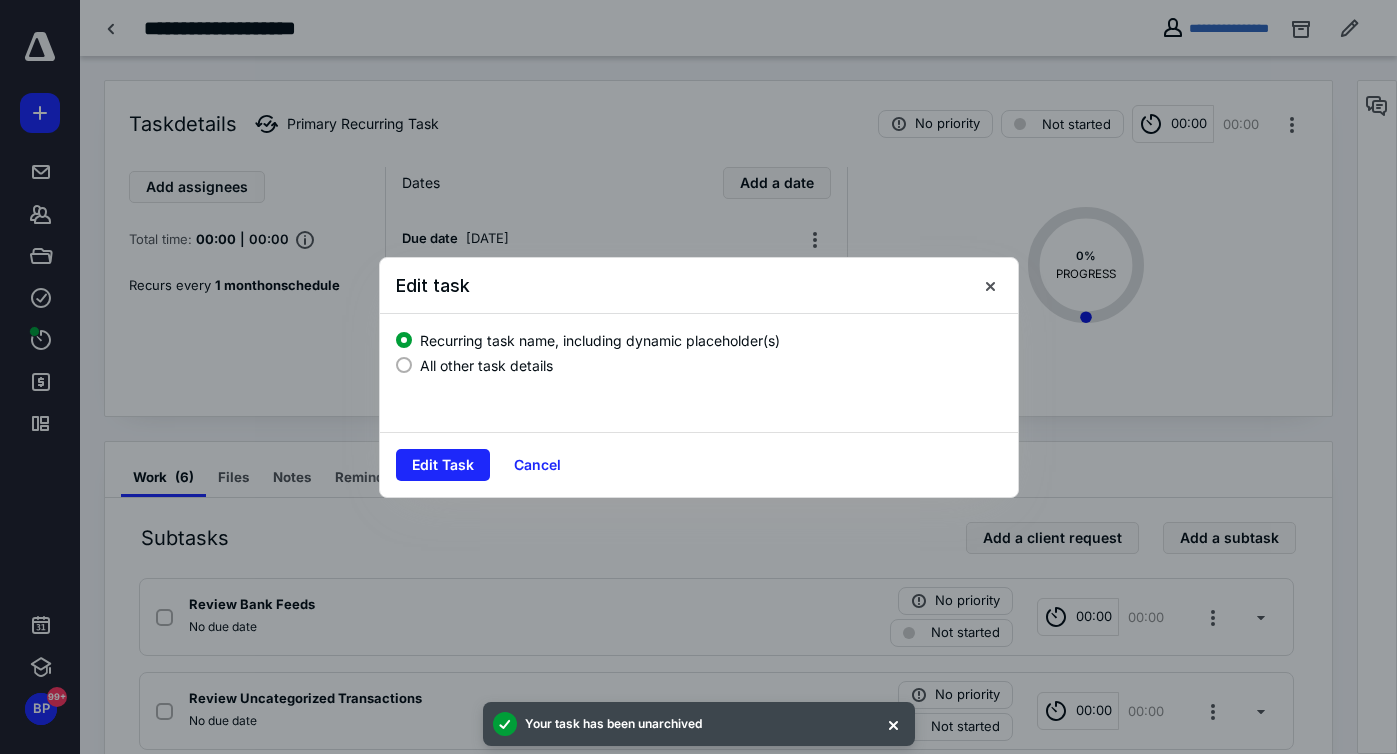 click on "All other task details" at bounding box center [486, 365] 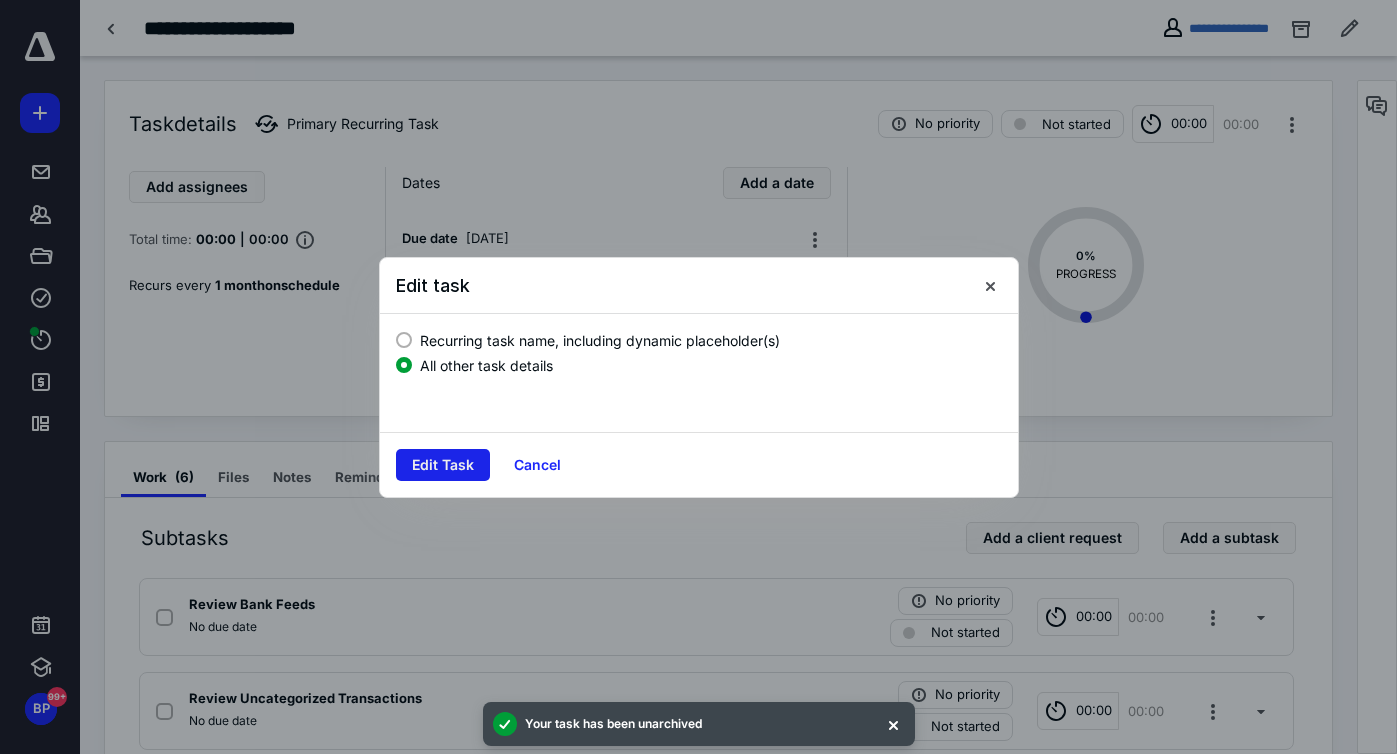 click on "Edit Task" at bounding box center (443, 465) 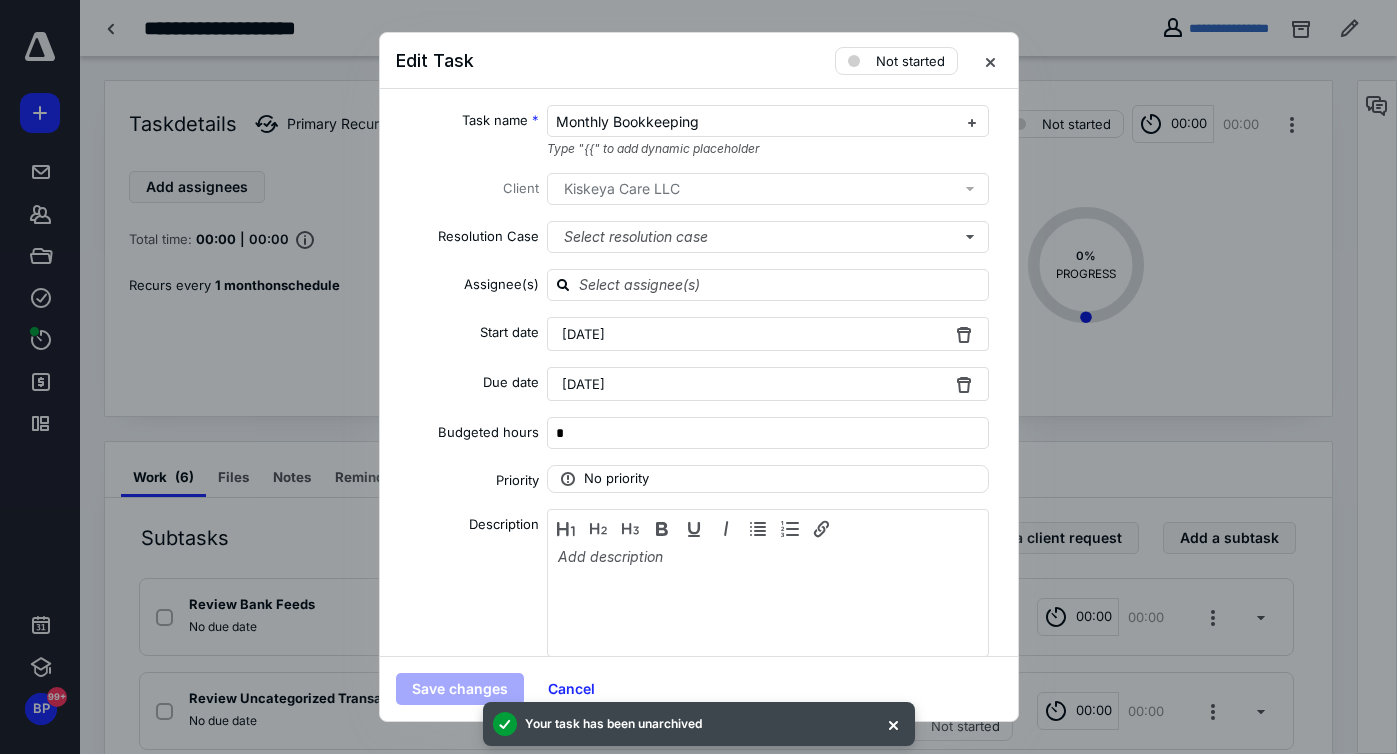 click on "[DATE]" at bounding box center (583, 334) 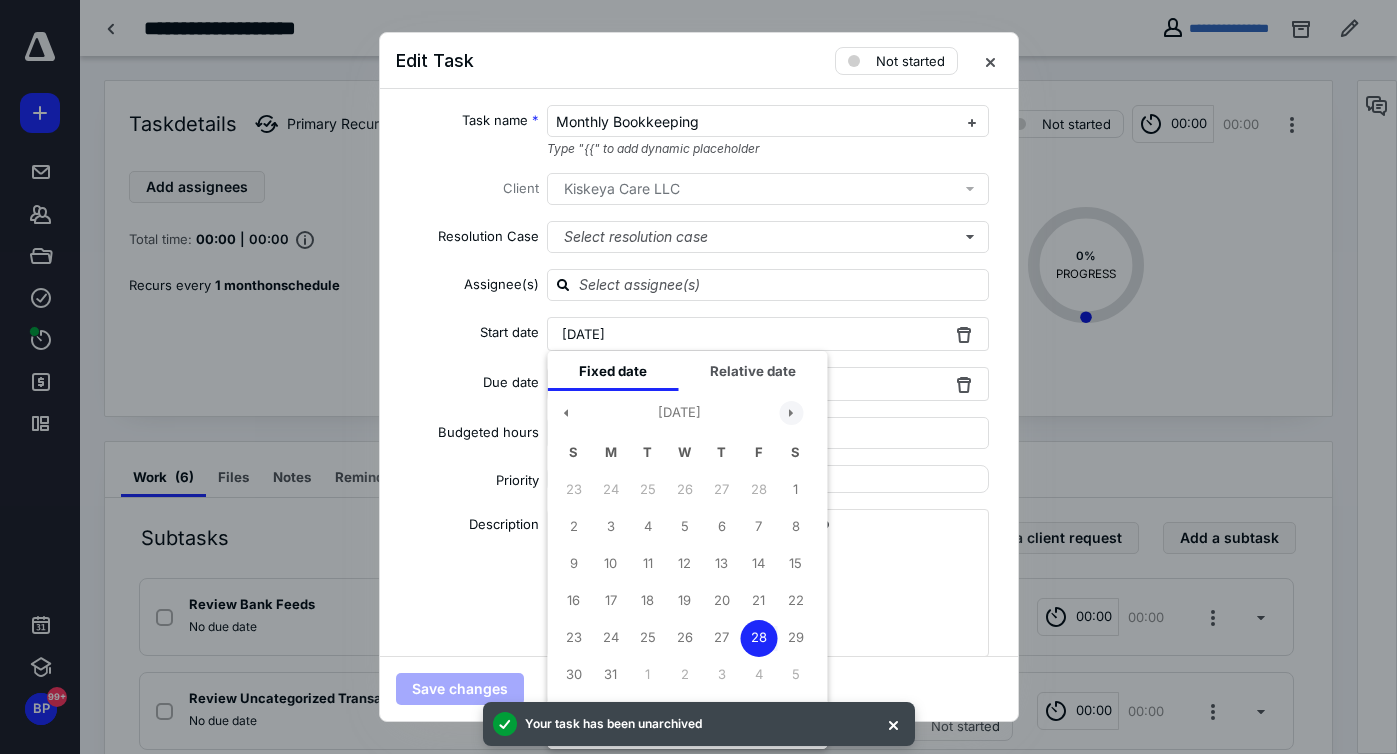 click at bounding box center (791, 413) 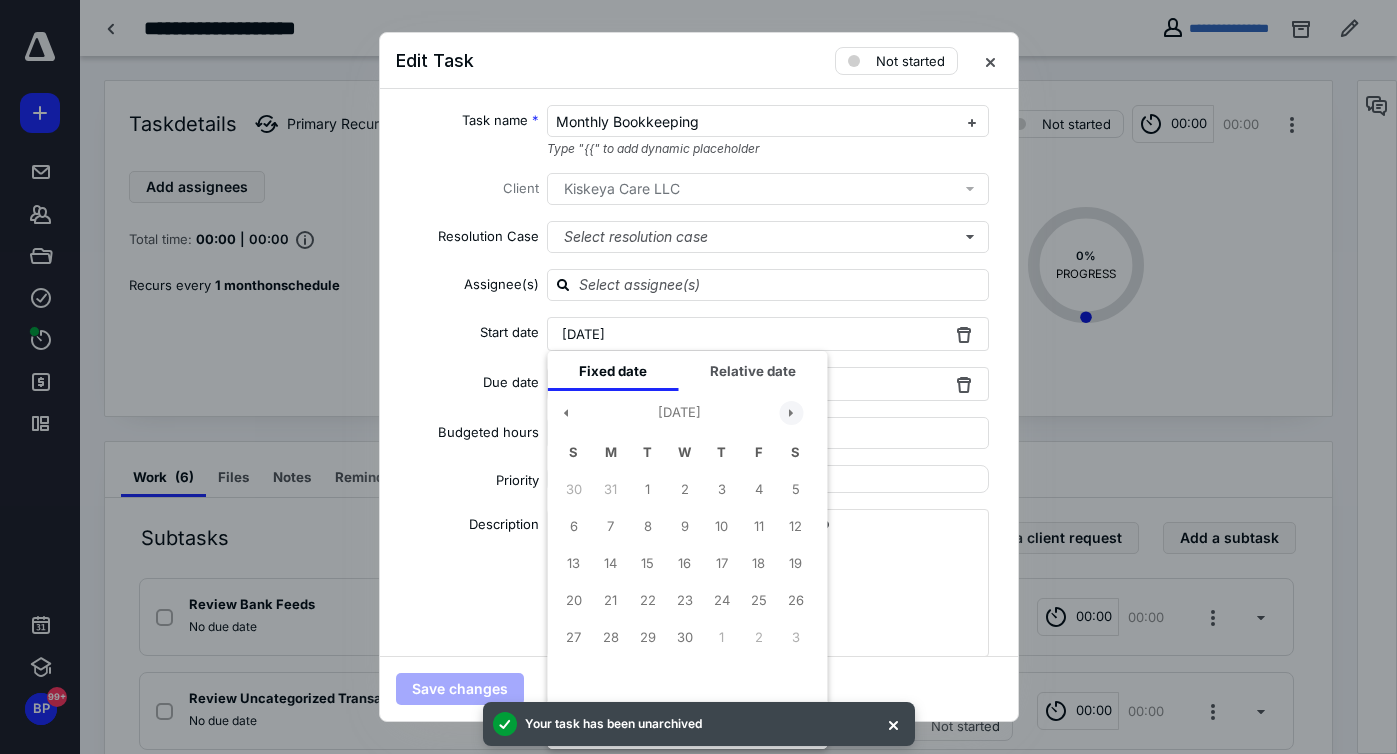click at bounding box center [791, 413] 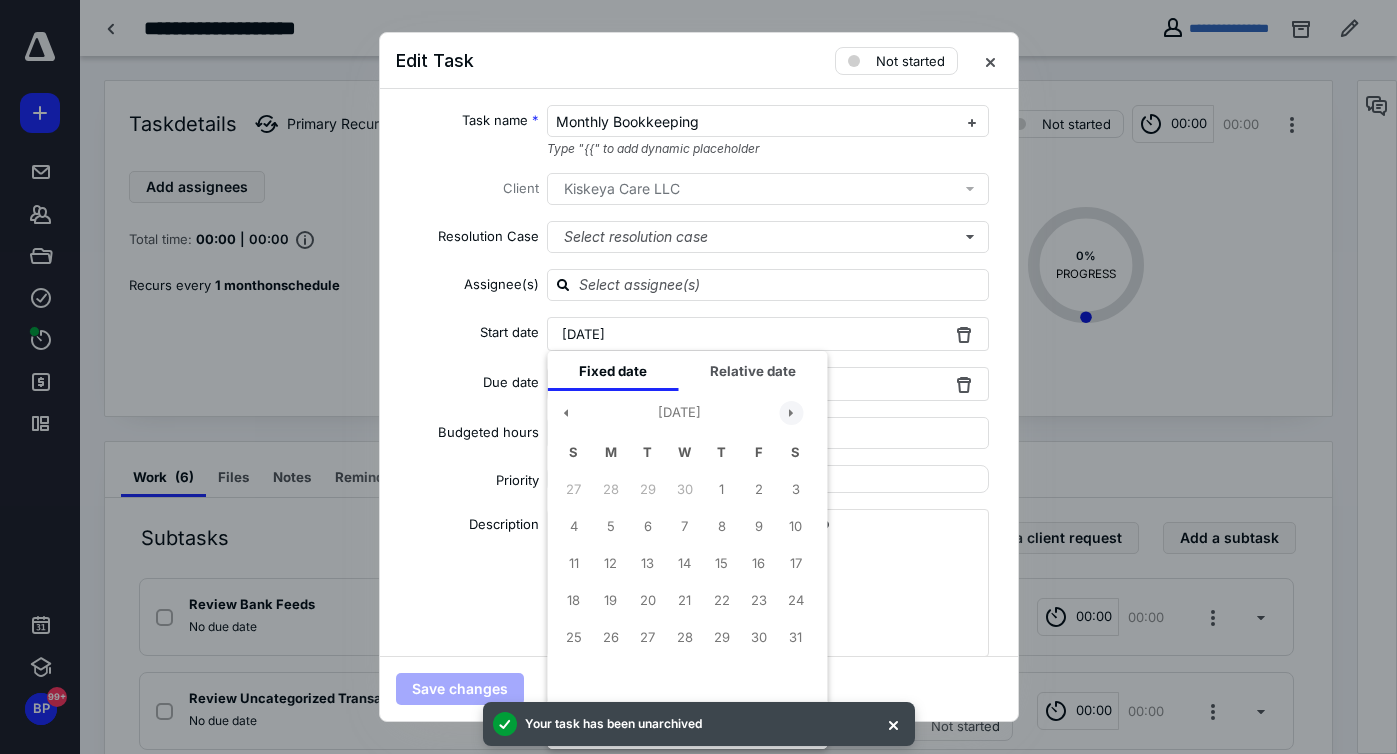 click at bounding box center [791, 413] 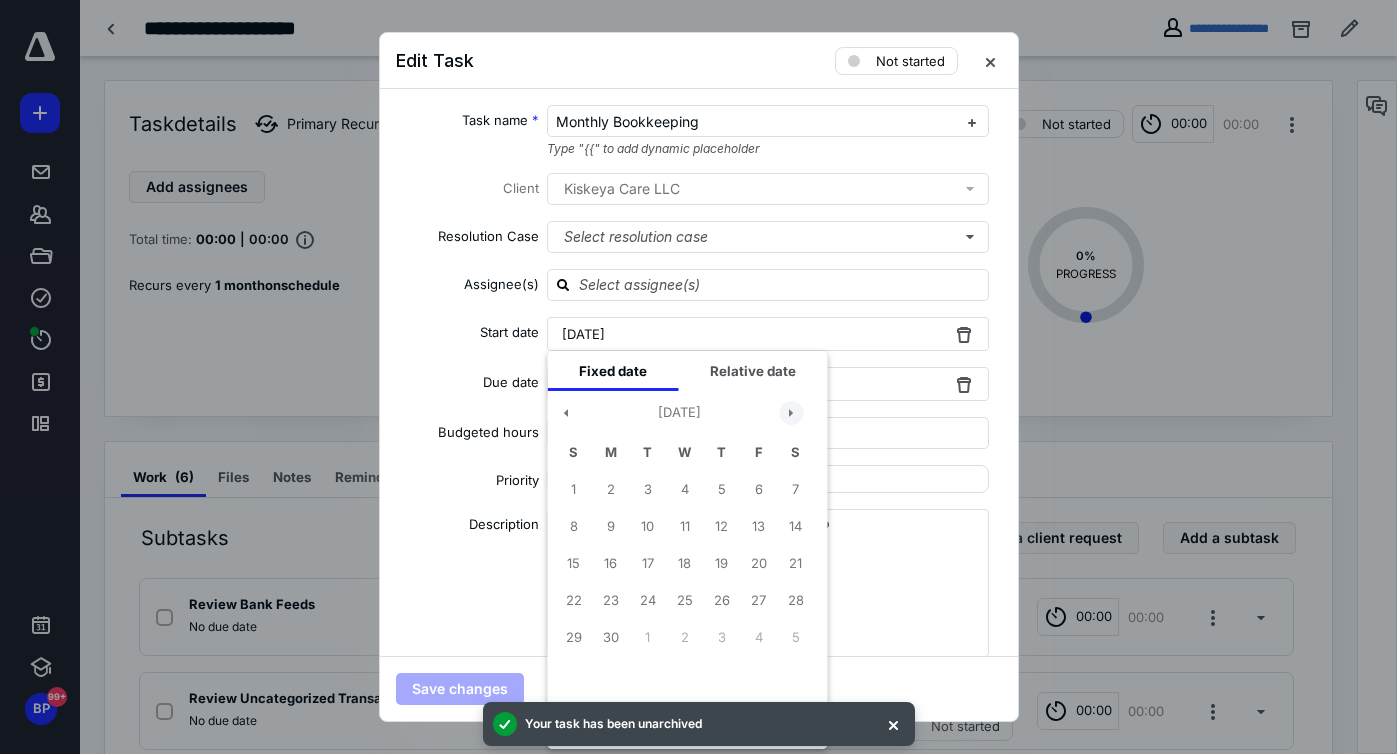 click at bounding box center [791, 413] 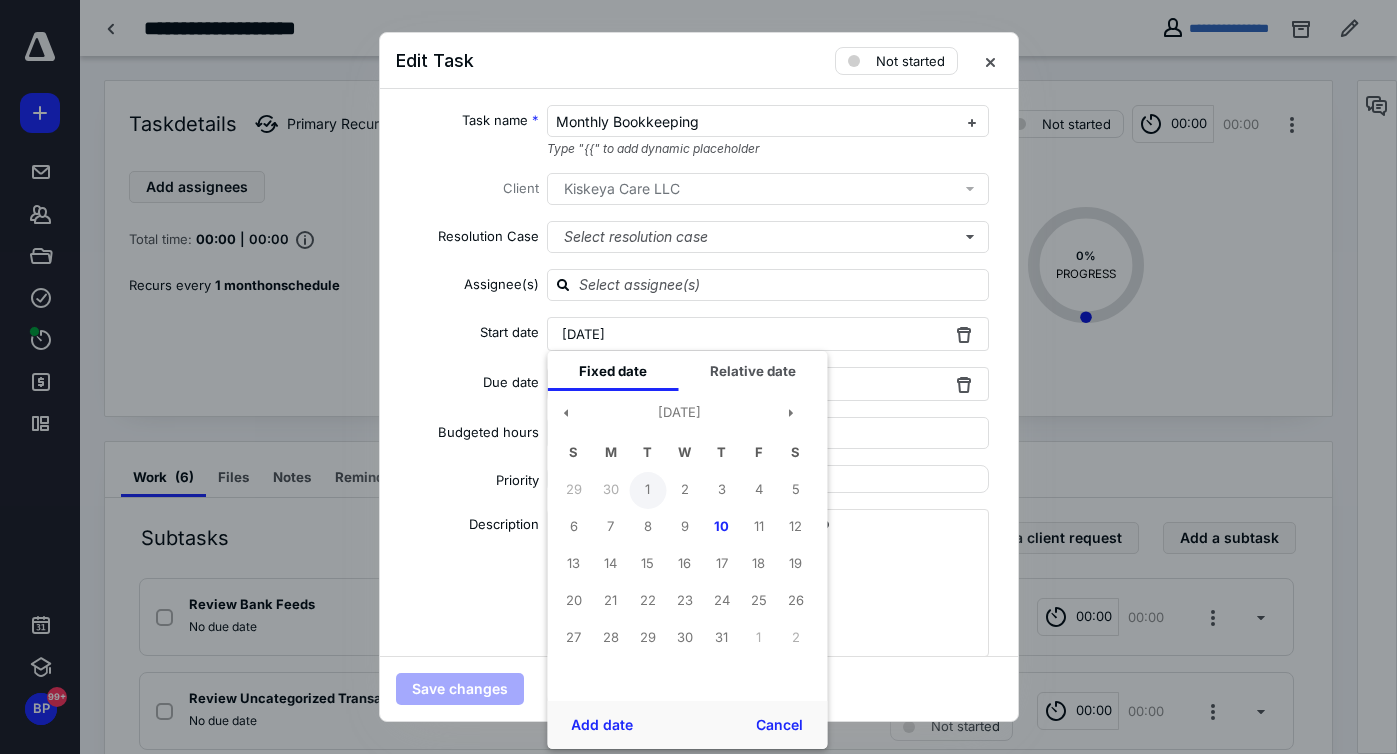 click on "1" at bounding box center [647, 490] 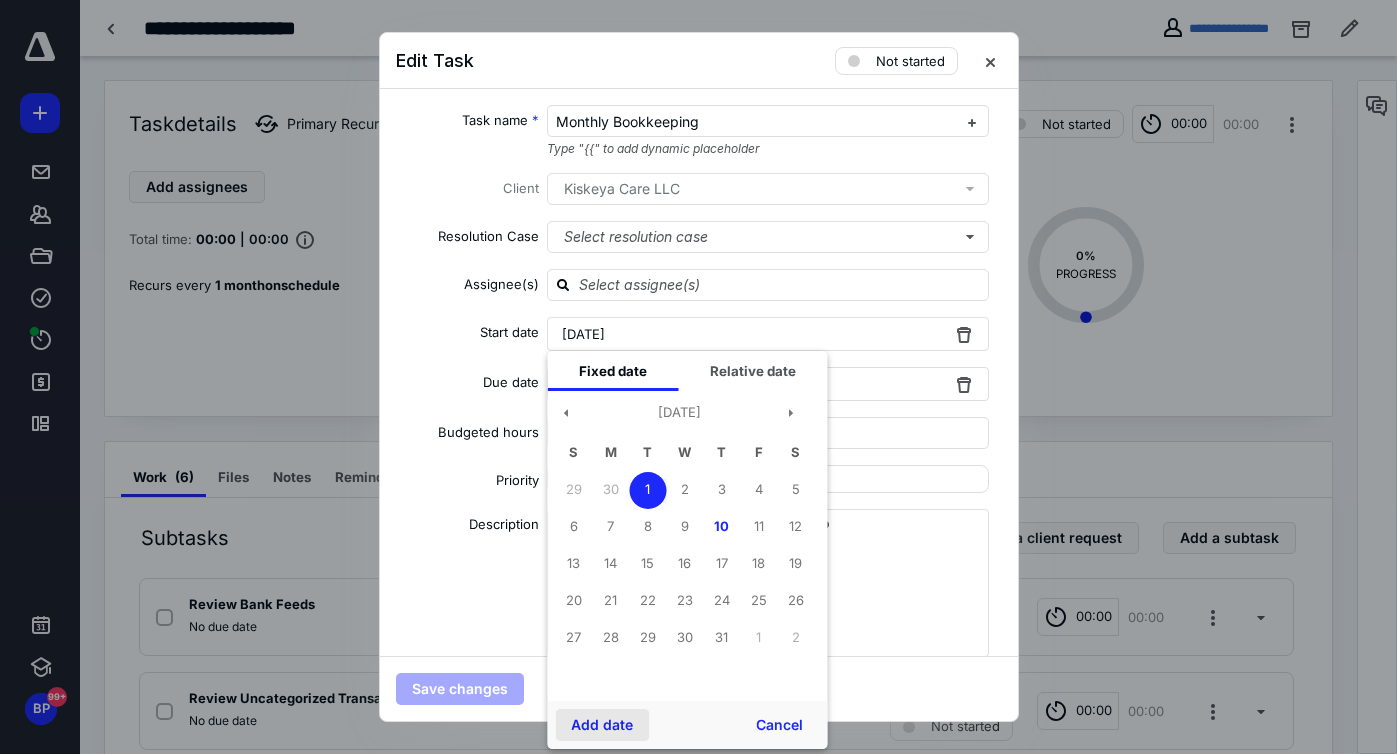 click on "Add date" at bounding box center [602, 725] 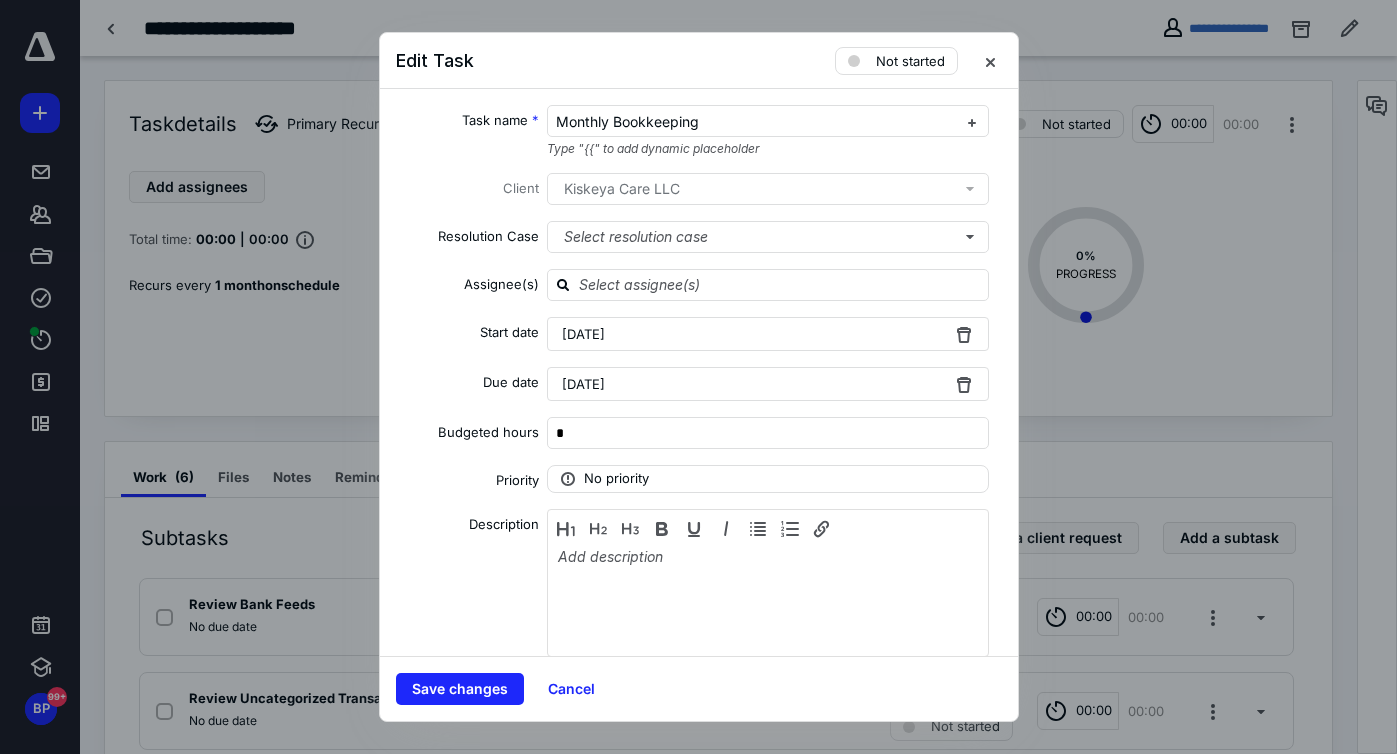click on "Task name   * Monthly Bookkeeping Type "{{" to add dynamic placeholder Client Kiskeya Care LLC Resolution Case Select resolution case Assignee(s) Start date July 1, 2025 Due date April 8, 2025 Budgeted hours * Priority No priority Description Recurring Recreate on Due date schedule Recur Monthly every * month(s) Create task(s) * day(s) before their due date Tax preparation fields" at bounding box center (699, 372) 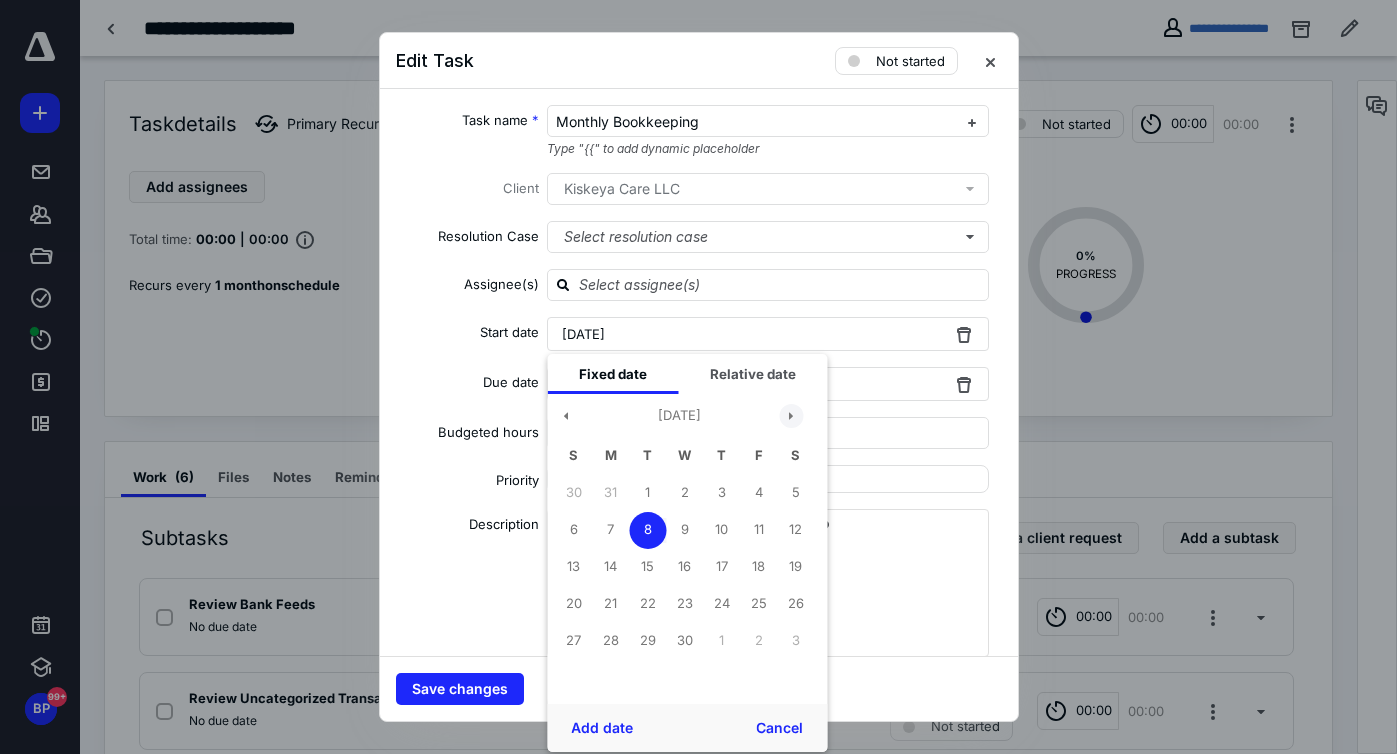 click at bounding box center (791, 416) 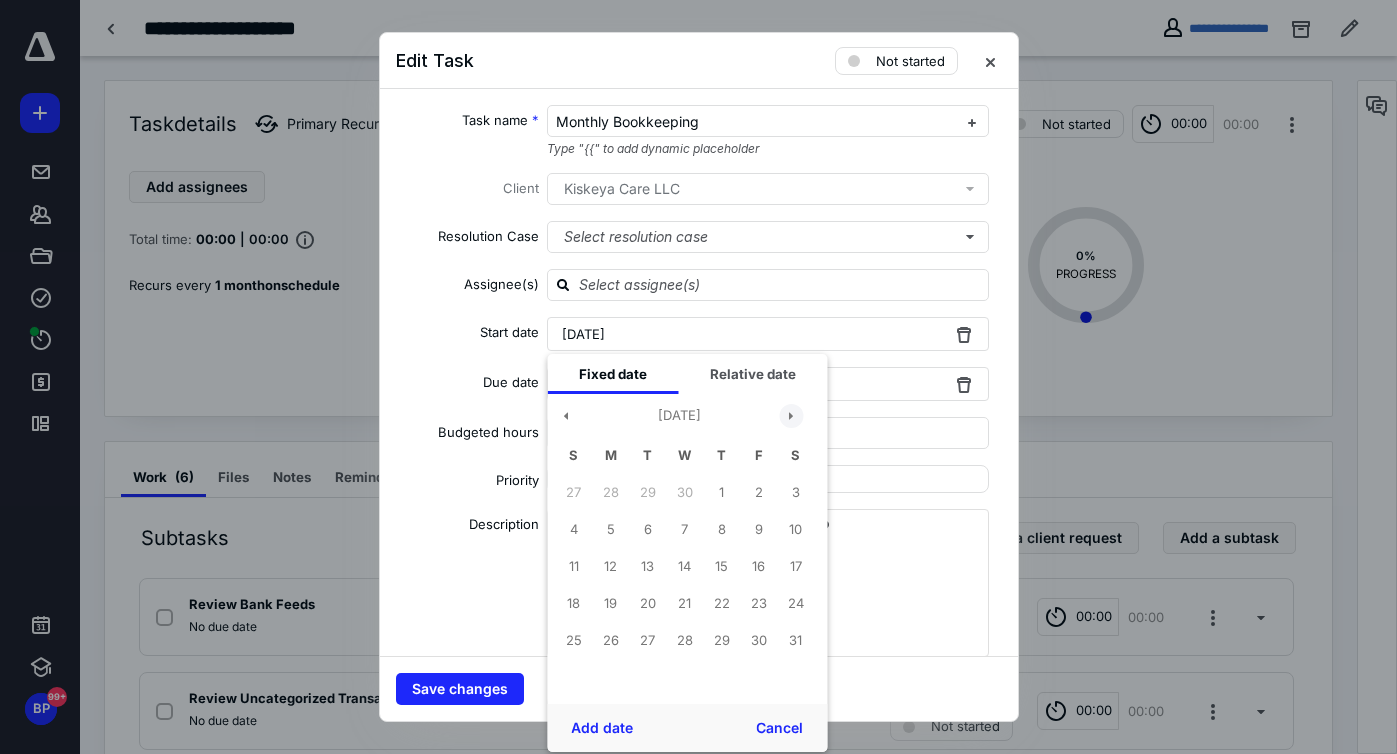 click at bounding box center (791, 416) 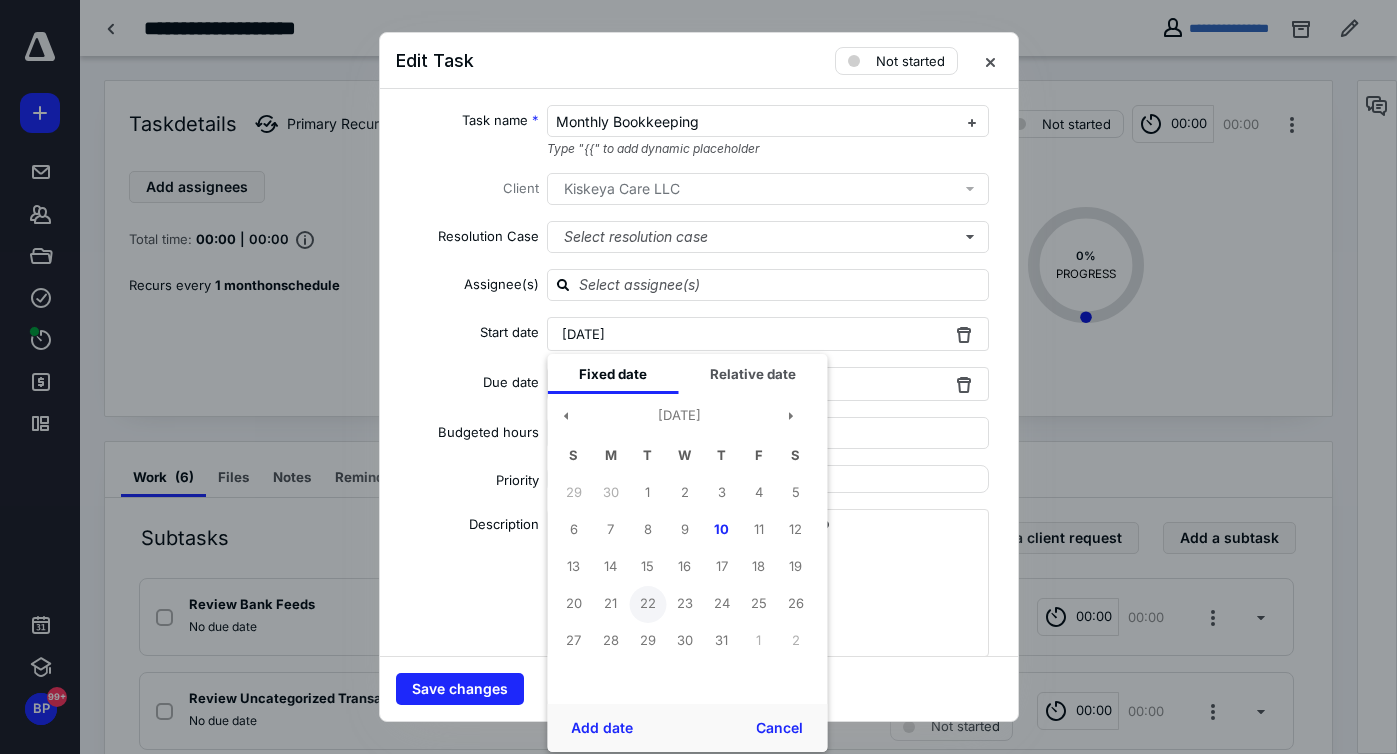 click on "22" at bounding box center (647, 604) 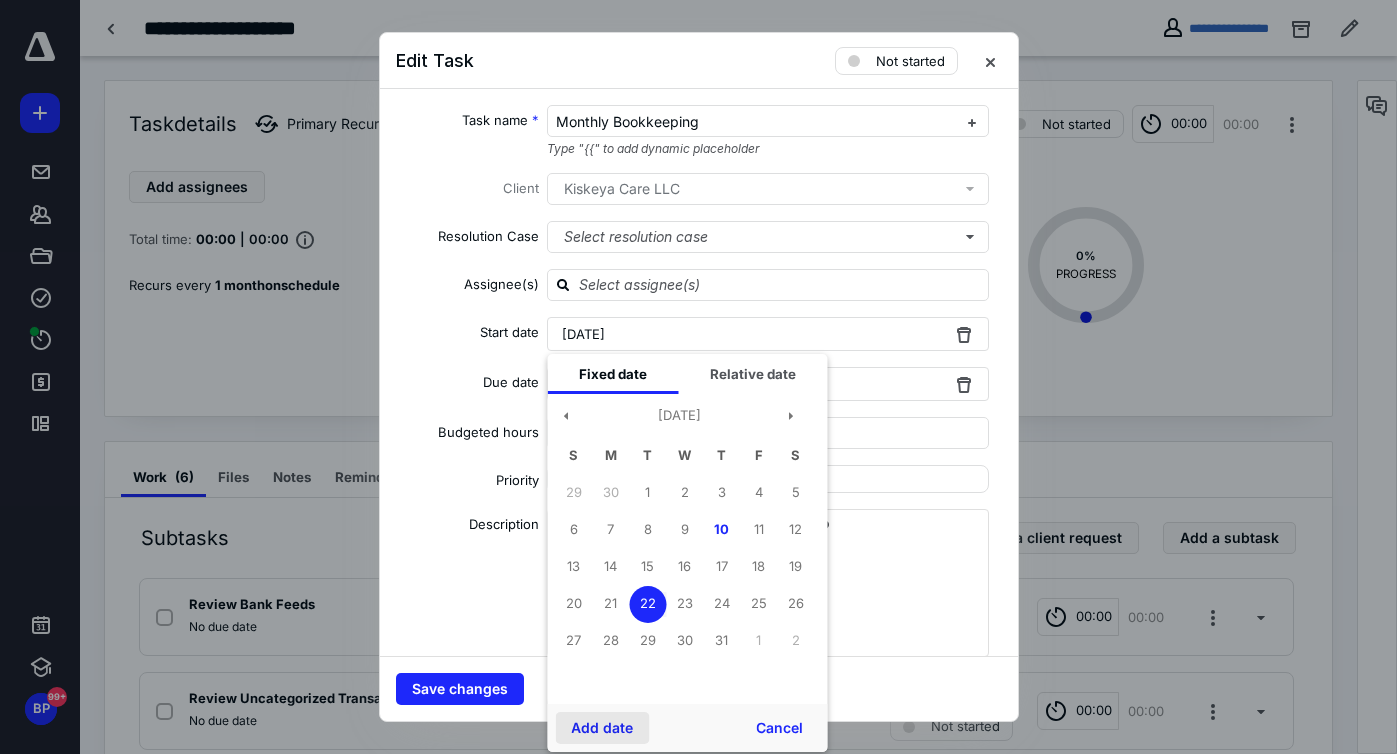 click on "Add date" at bounding box center (602, 728) 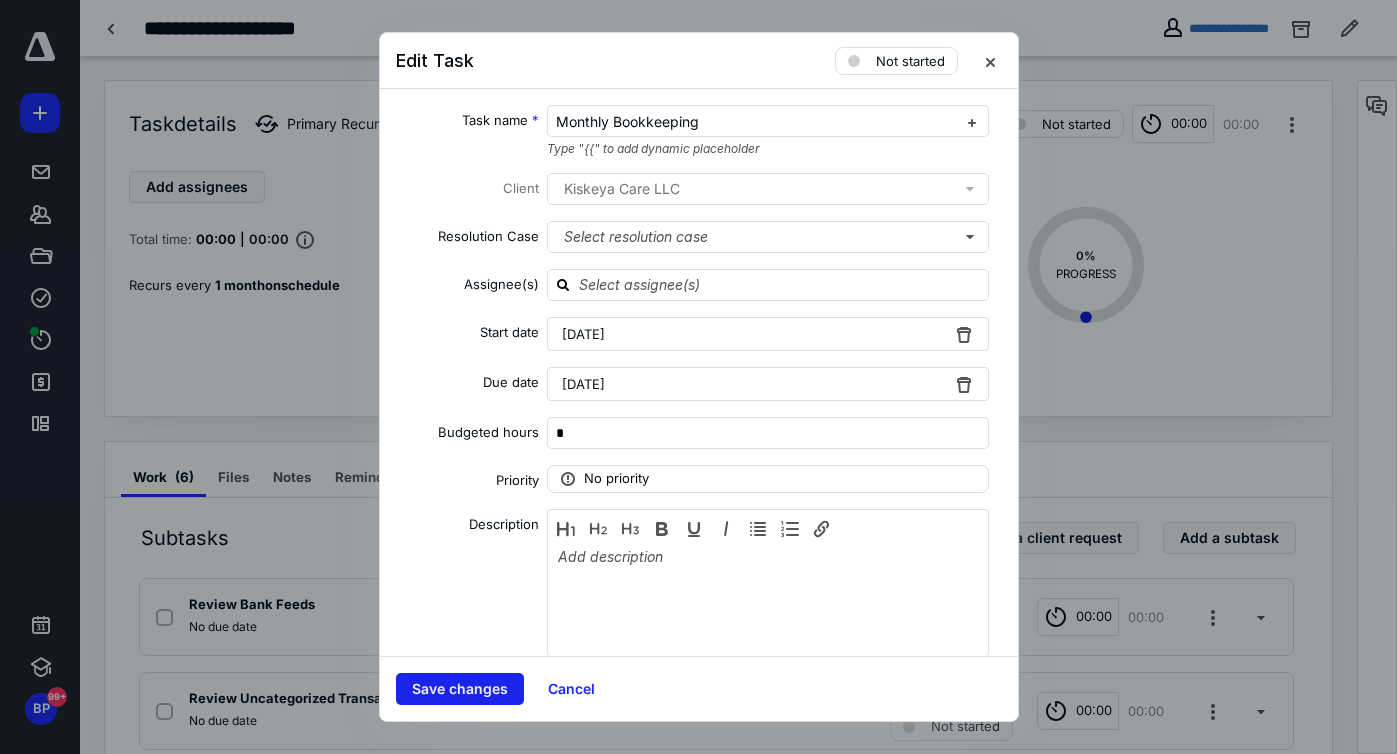 click on "Save changes" at bounding box center (460, 689) 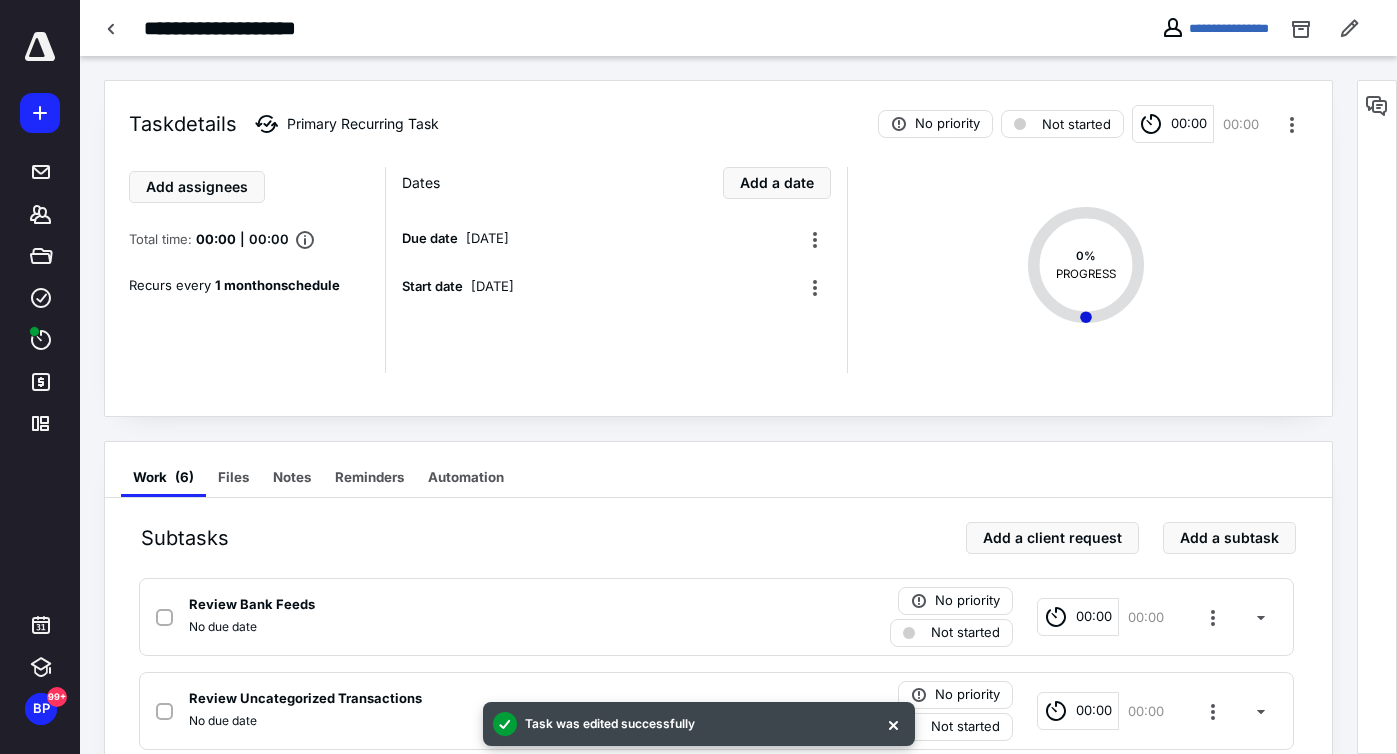 scroll, scrollTop: 421, scrollLeft: 0, axis: vertical 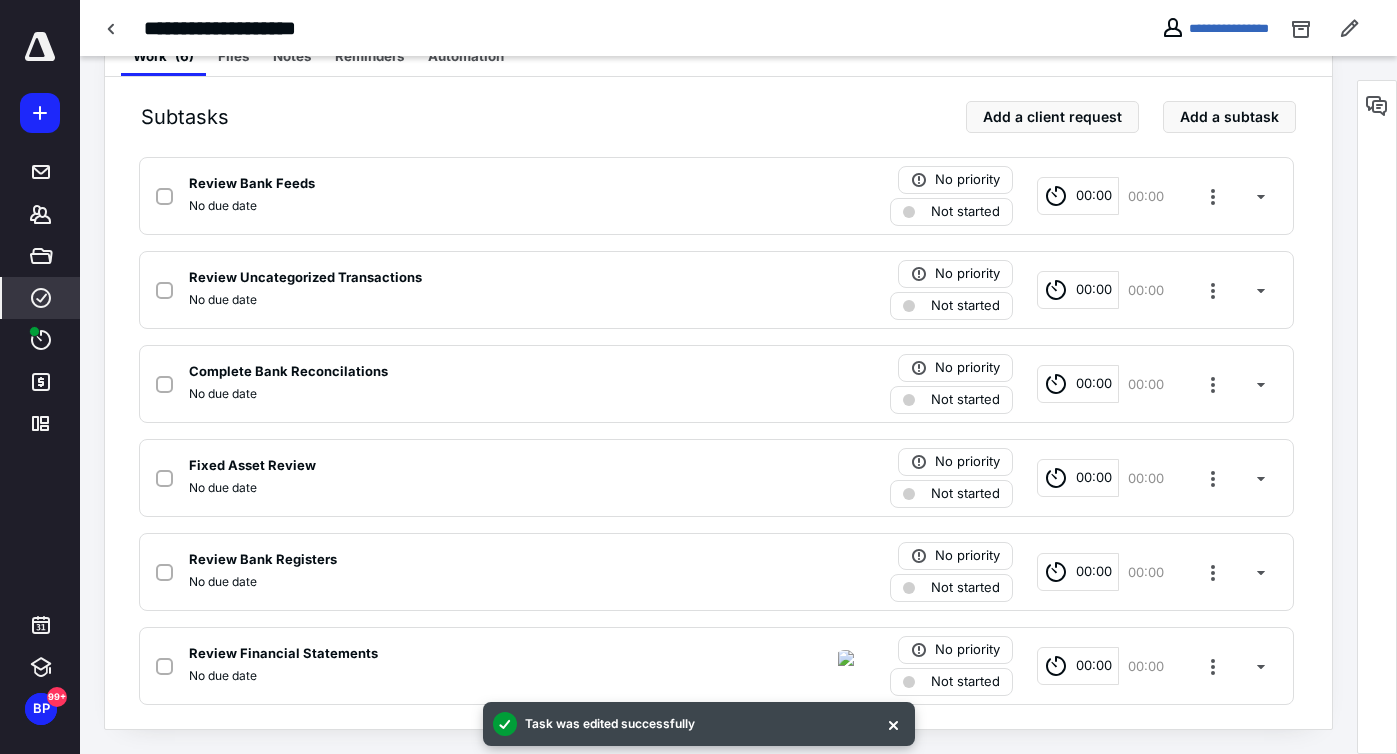 click 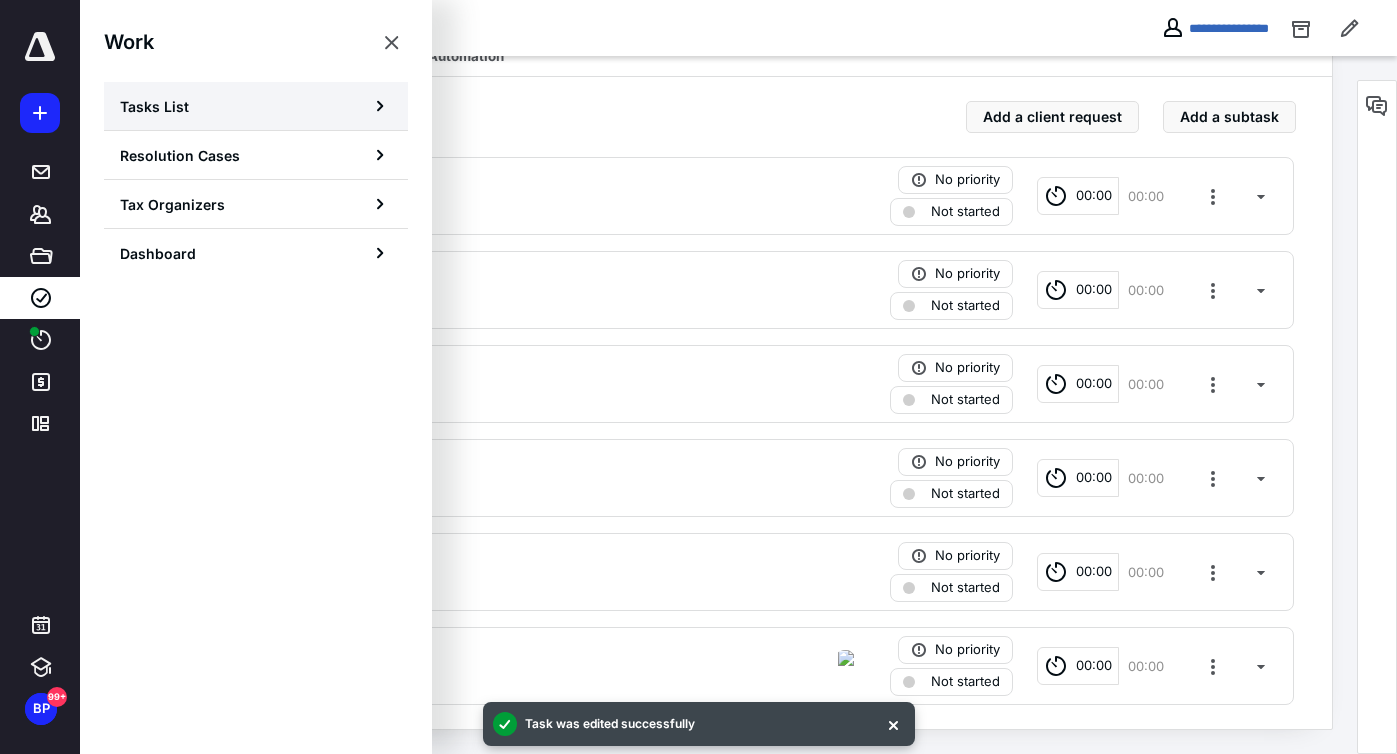 click on "Tasks List" at bounding box center [154, 106] 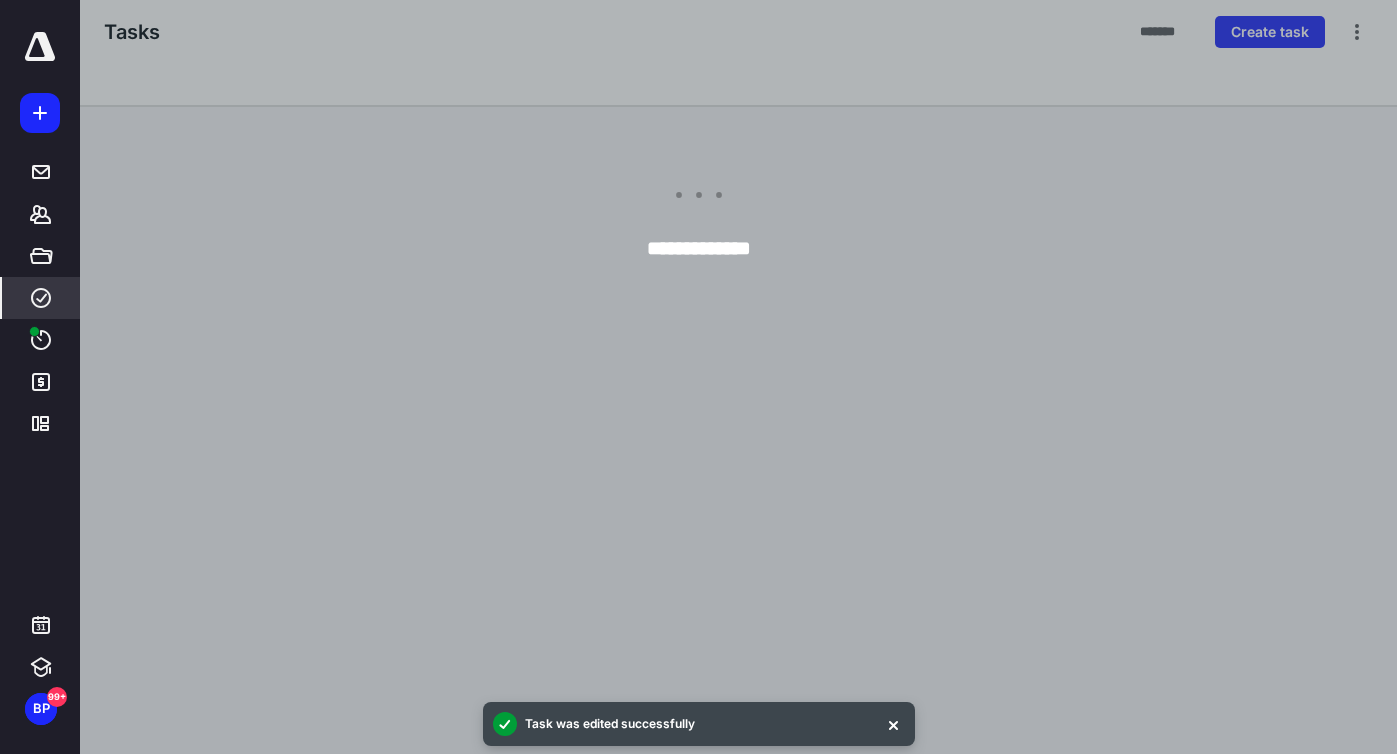 scroll, scrollTop: 0, scrollLeft: 0, axis: both 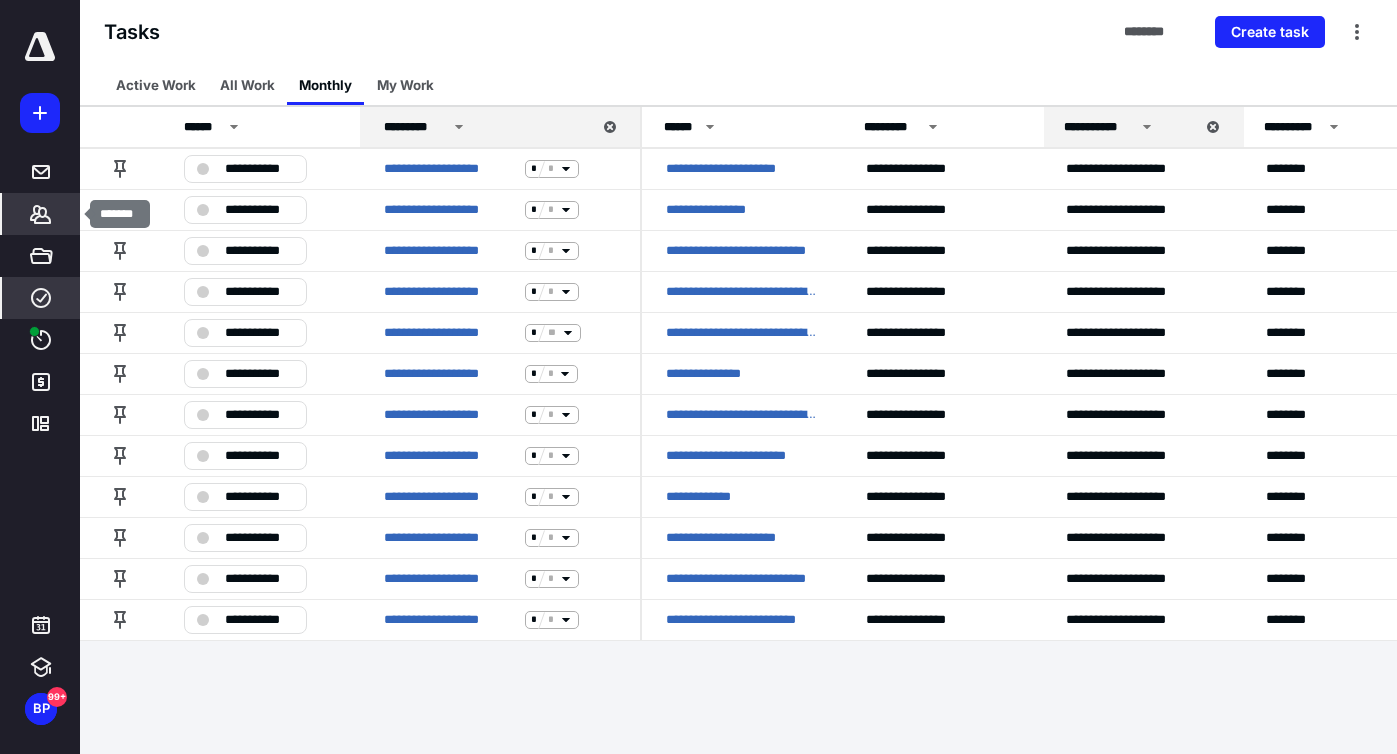 click on "Clients" at bounding box center [41, 214] 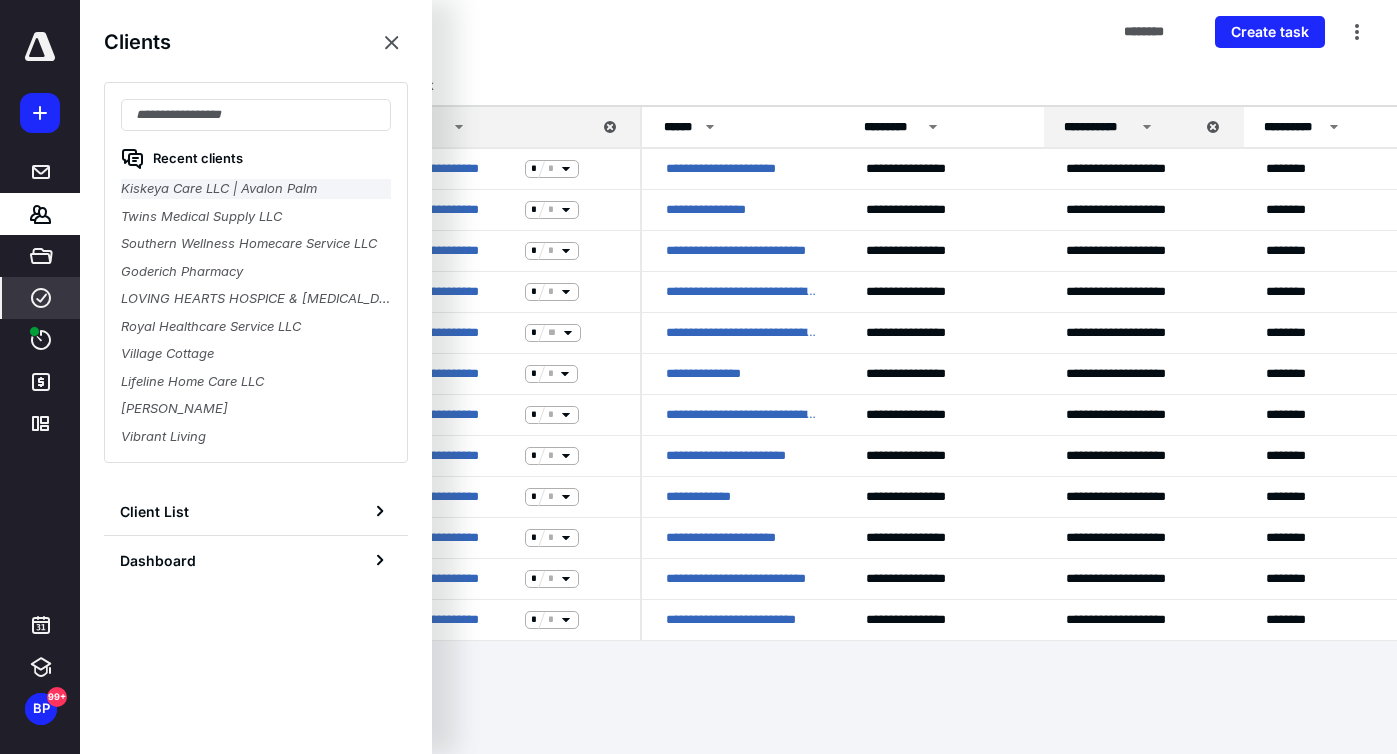 click on "Kiskeya Care LLC | Avalon Palm" at bounding box center [256, 189] 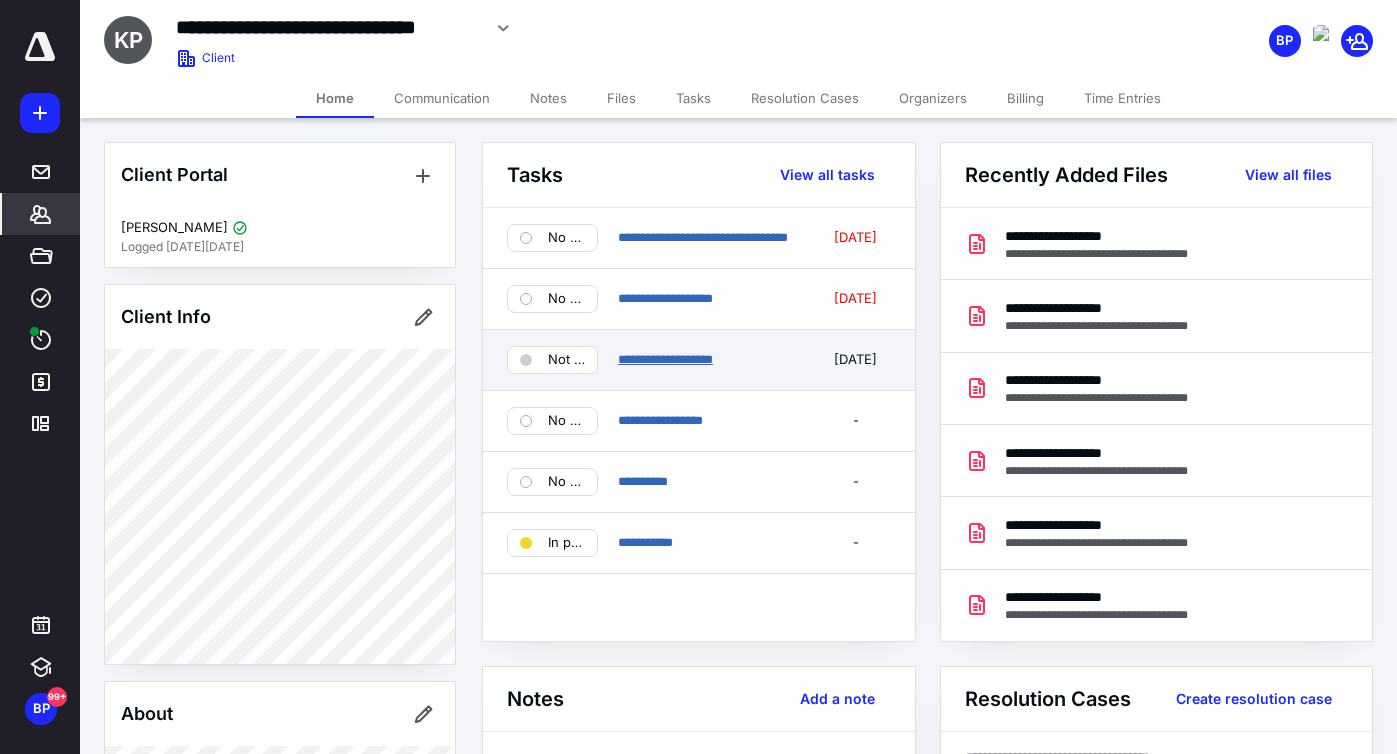 click on "**********" at bounding box center (665, 359) 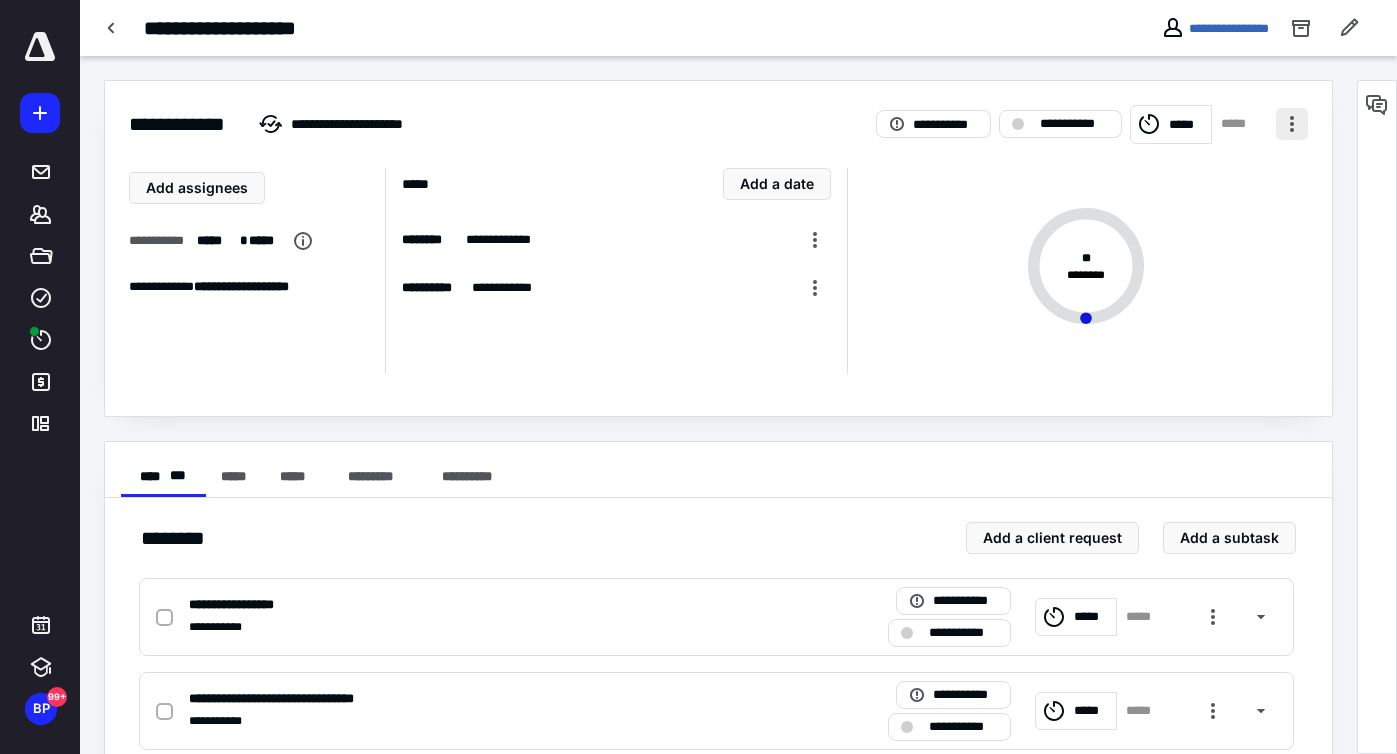 click at bounding box center (1292, 124) 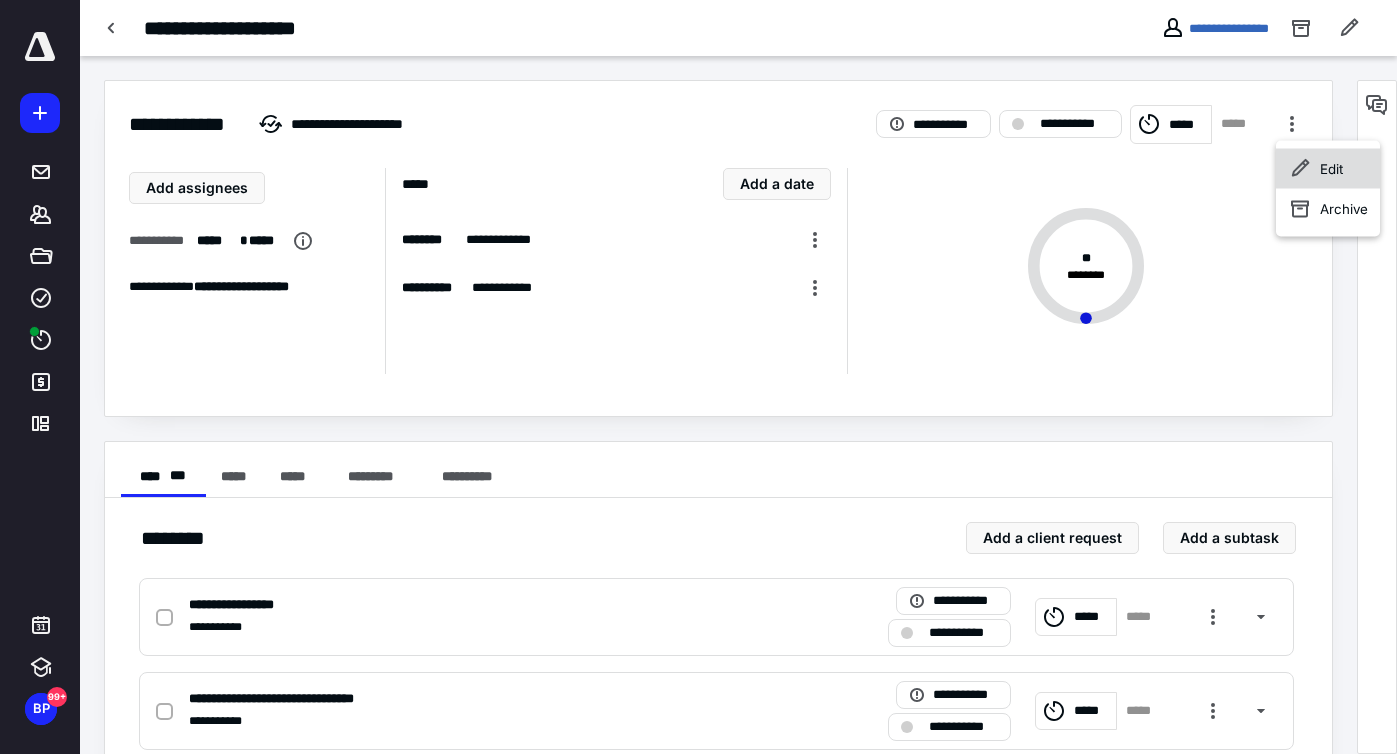 click on "Edit" at bounding box center [1328, 169] 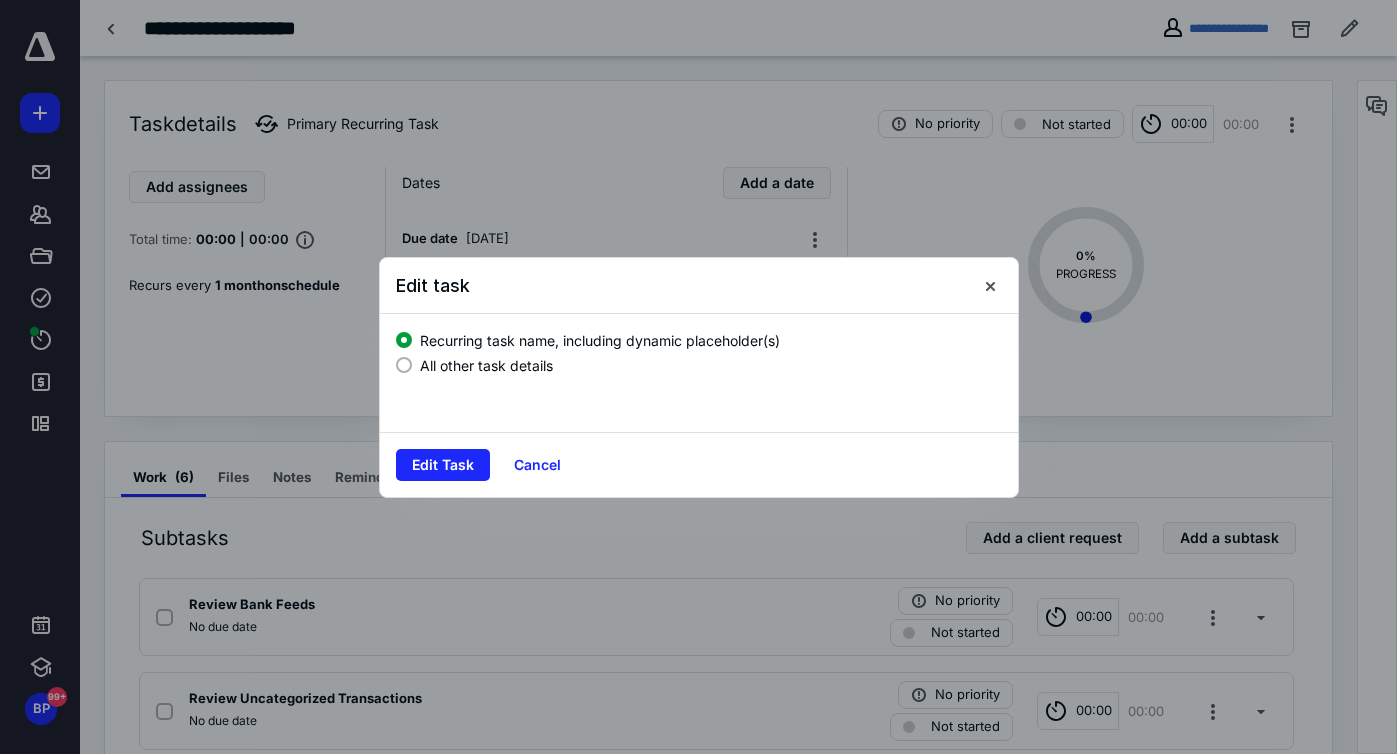 click on "All other task details" at bounding box center [486, 365] 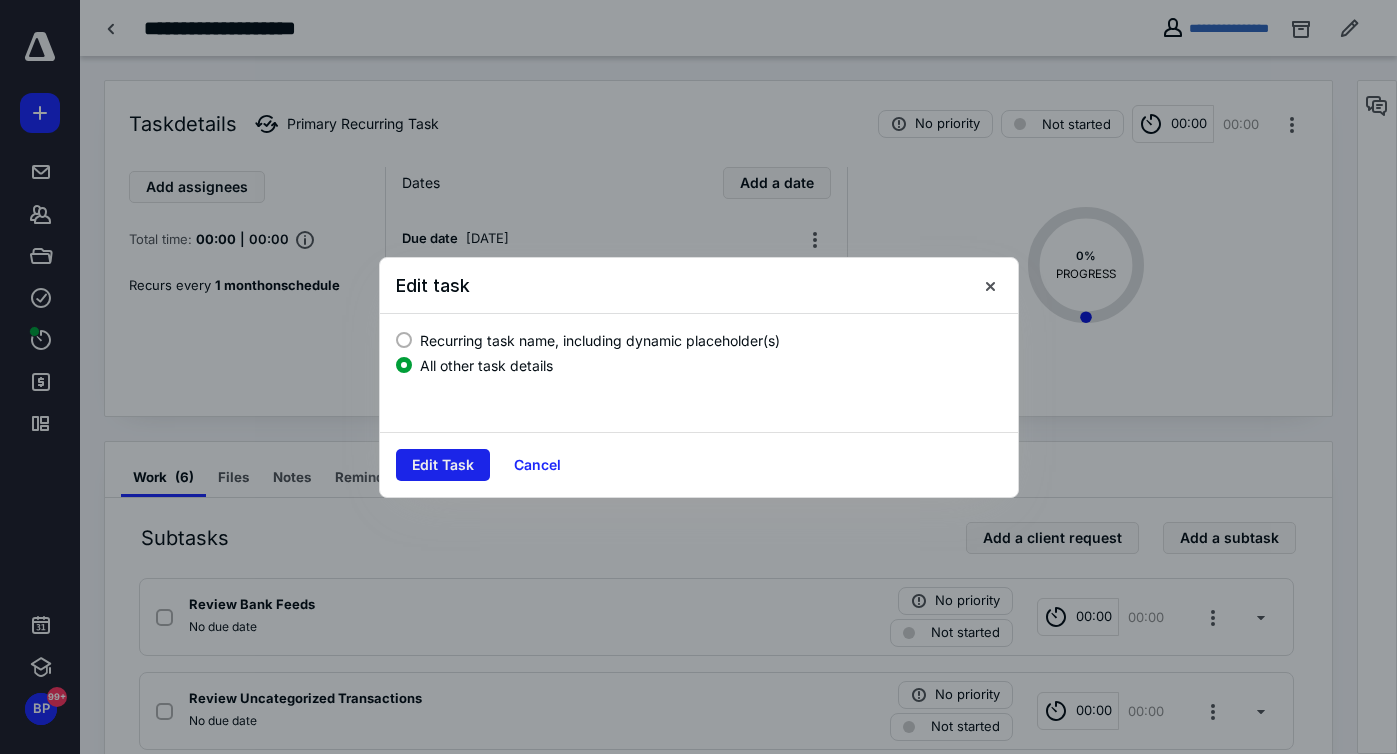 click on "Edit Task" at bounding box center [443, 465] 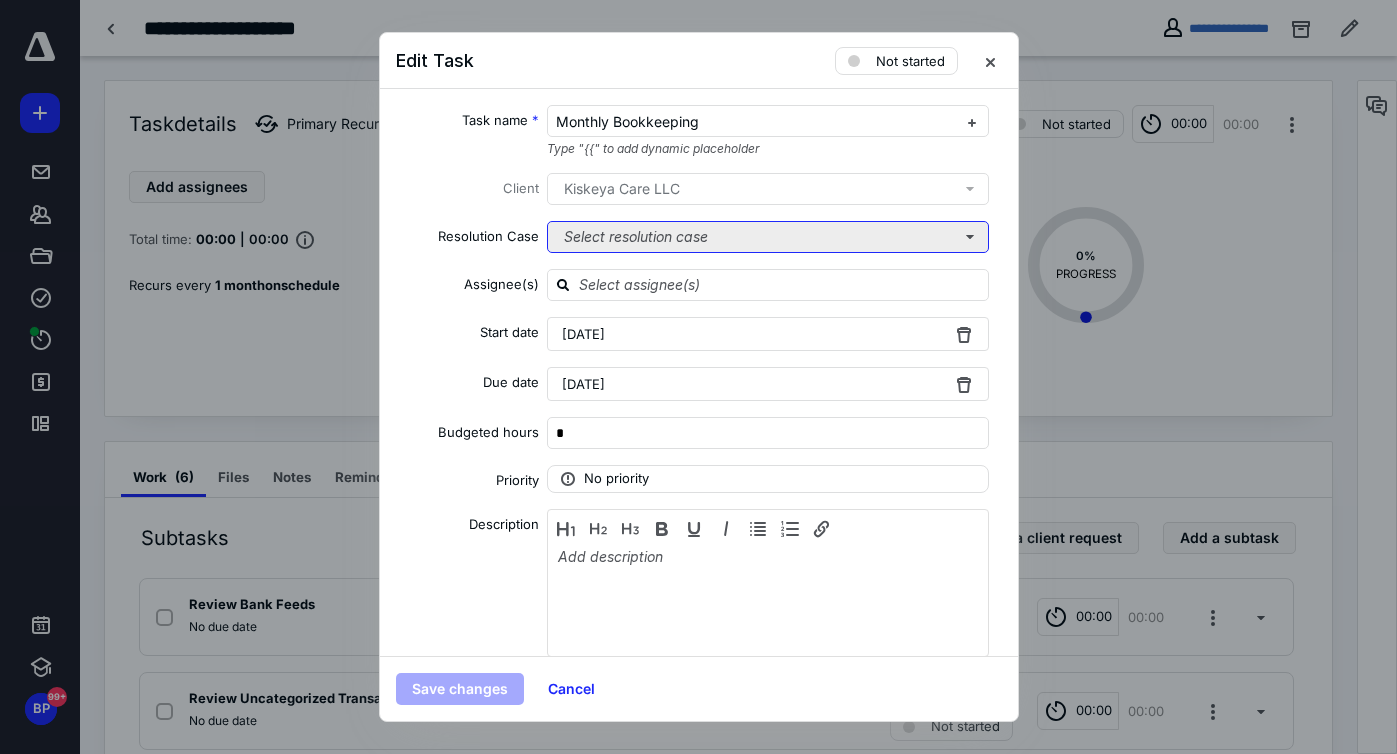 click on "Select resolution case" at bounding box center (768, 237) 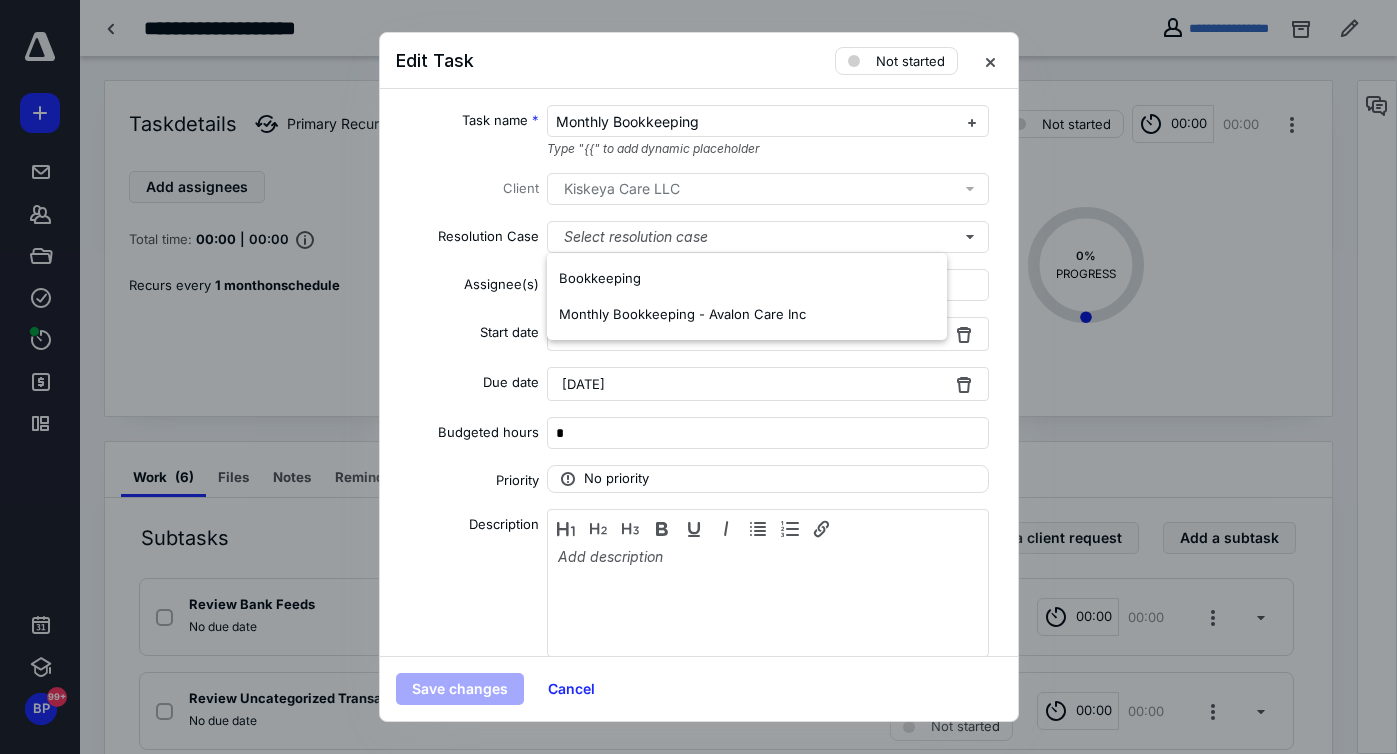 click on "Assignee(s)" at bounding box center [468, 288] 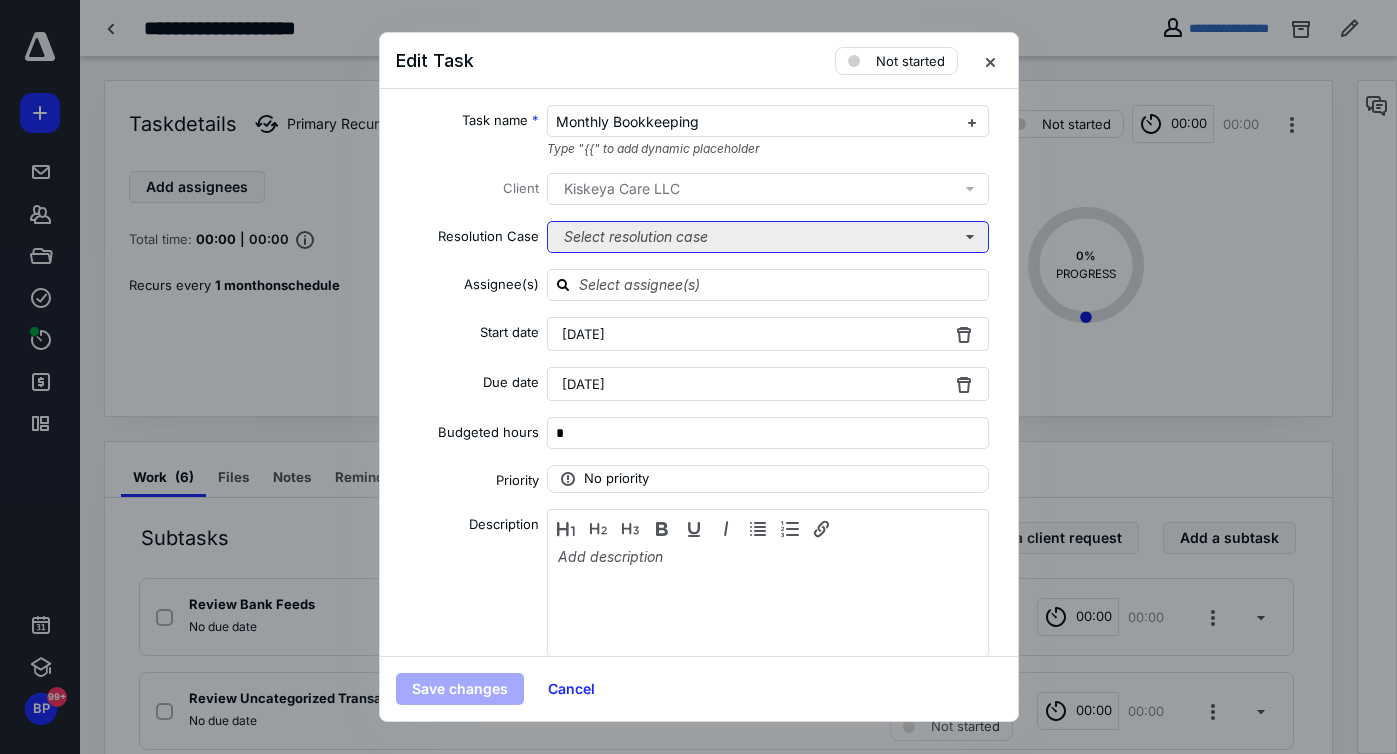 click on "Select resolution case" at bounding box center [768, 237] 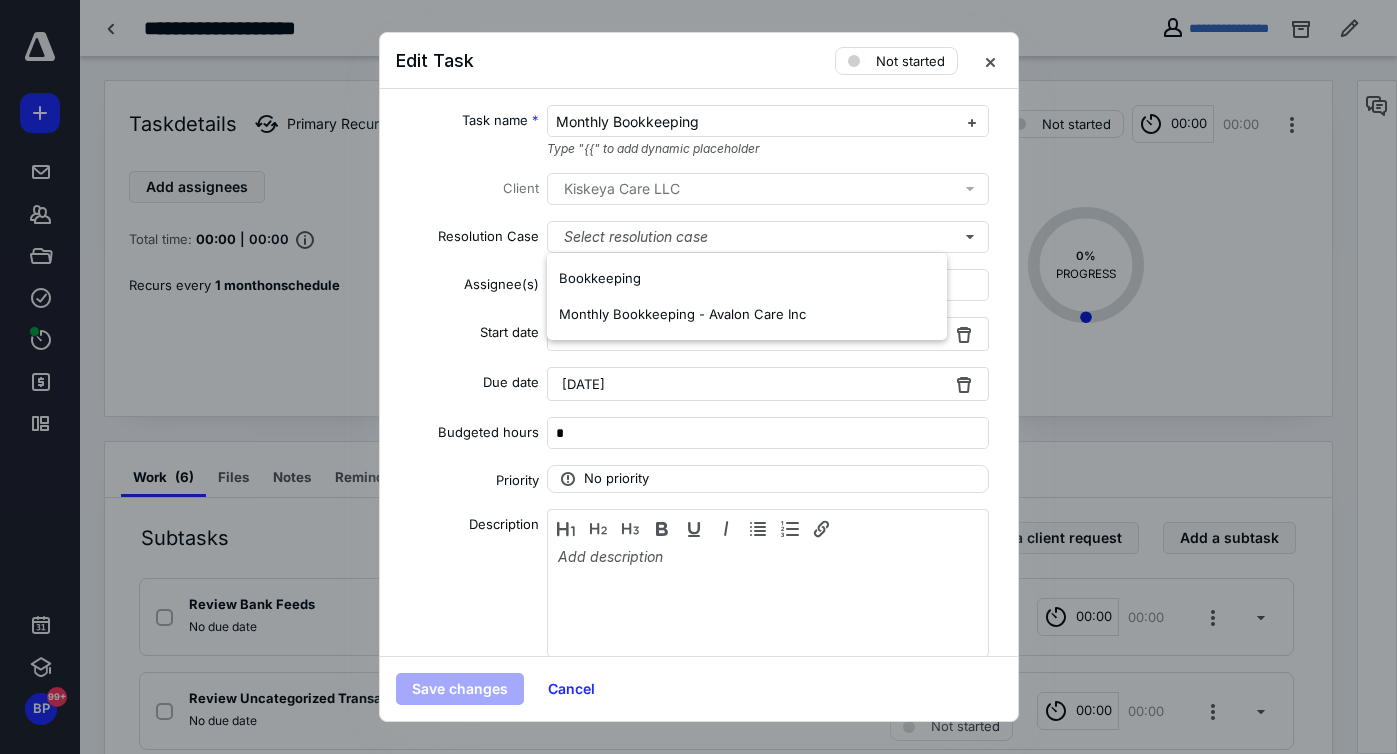 click on "Assignee(s)" at bounding box center [468, 288] 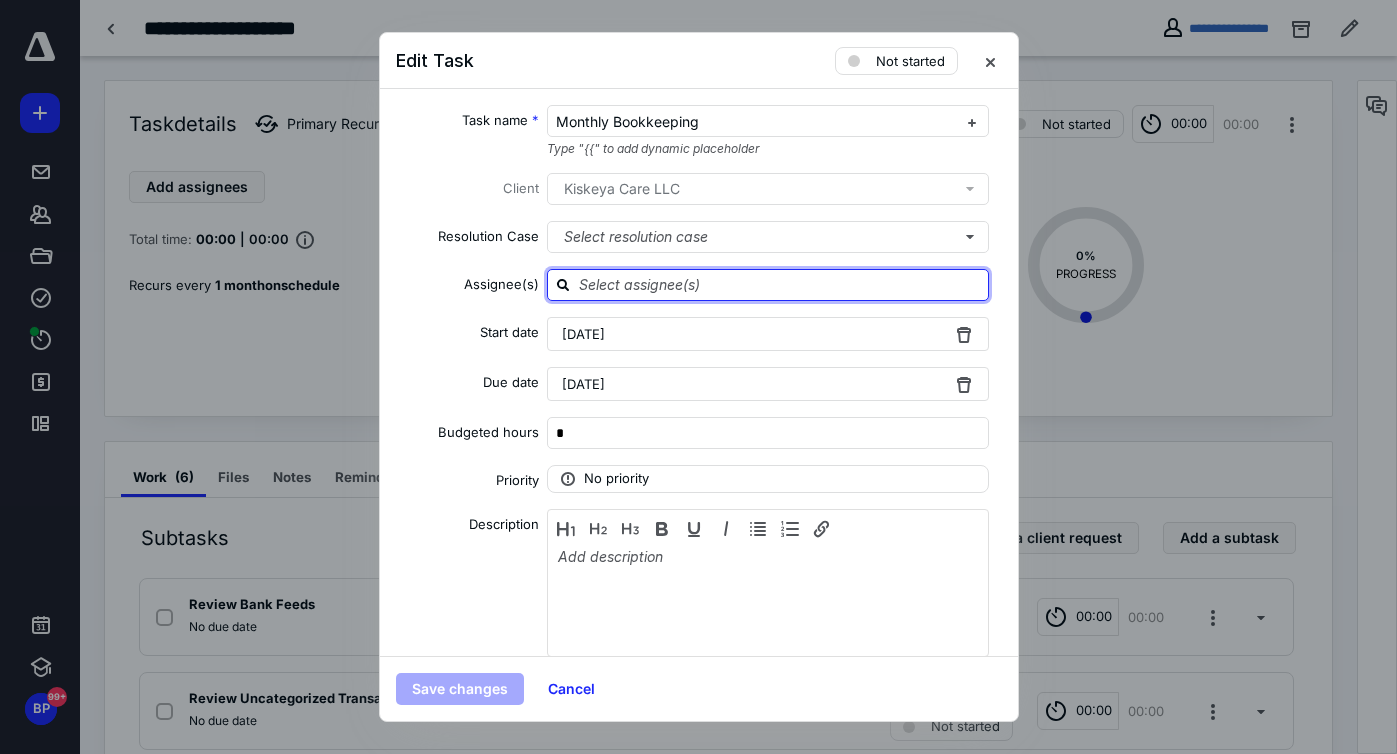 click at bounding box center [780, 284] 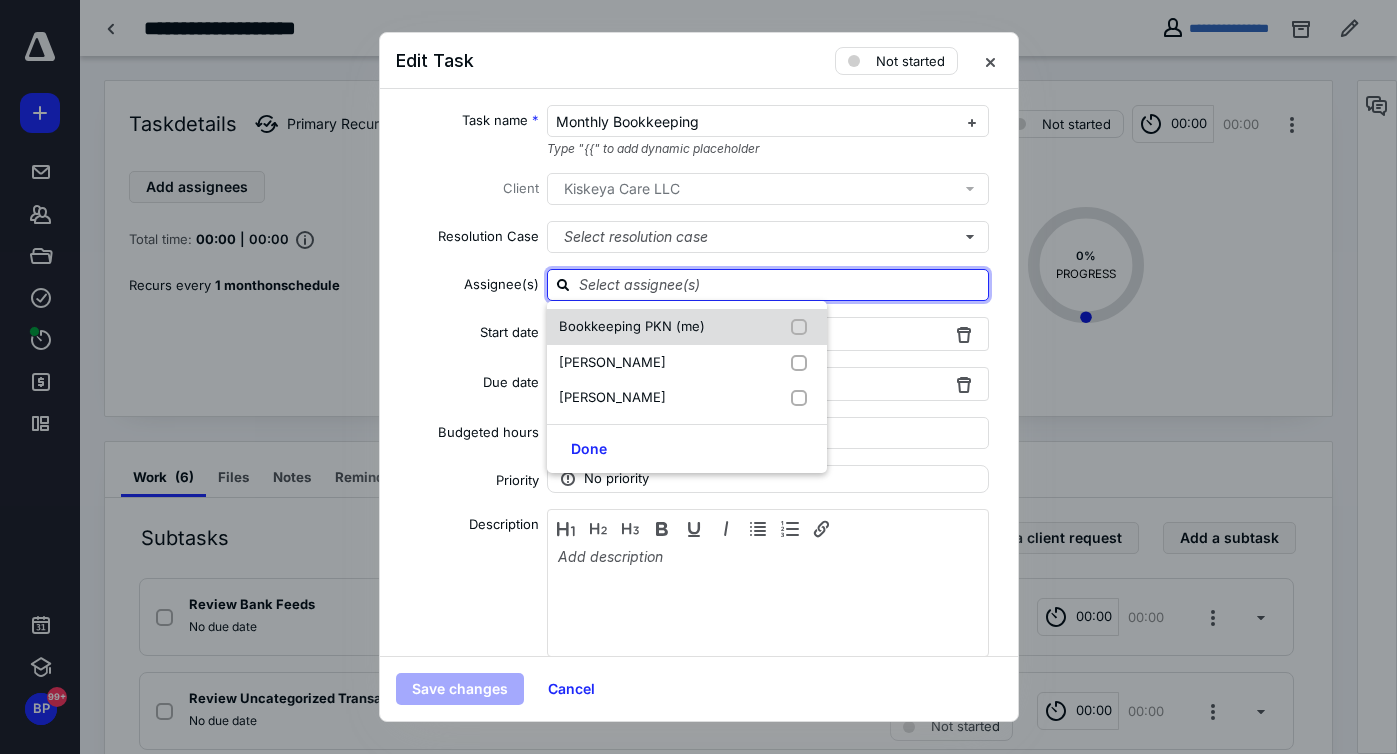 click on "Bookkeeping PKN (me)" at bounding box center [687, 327] 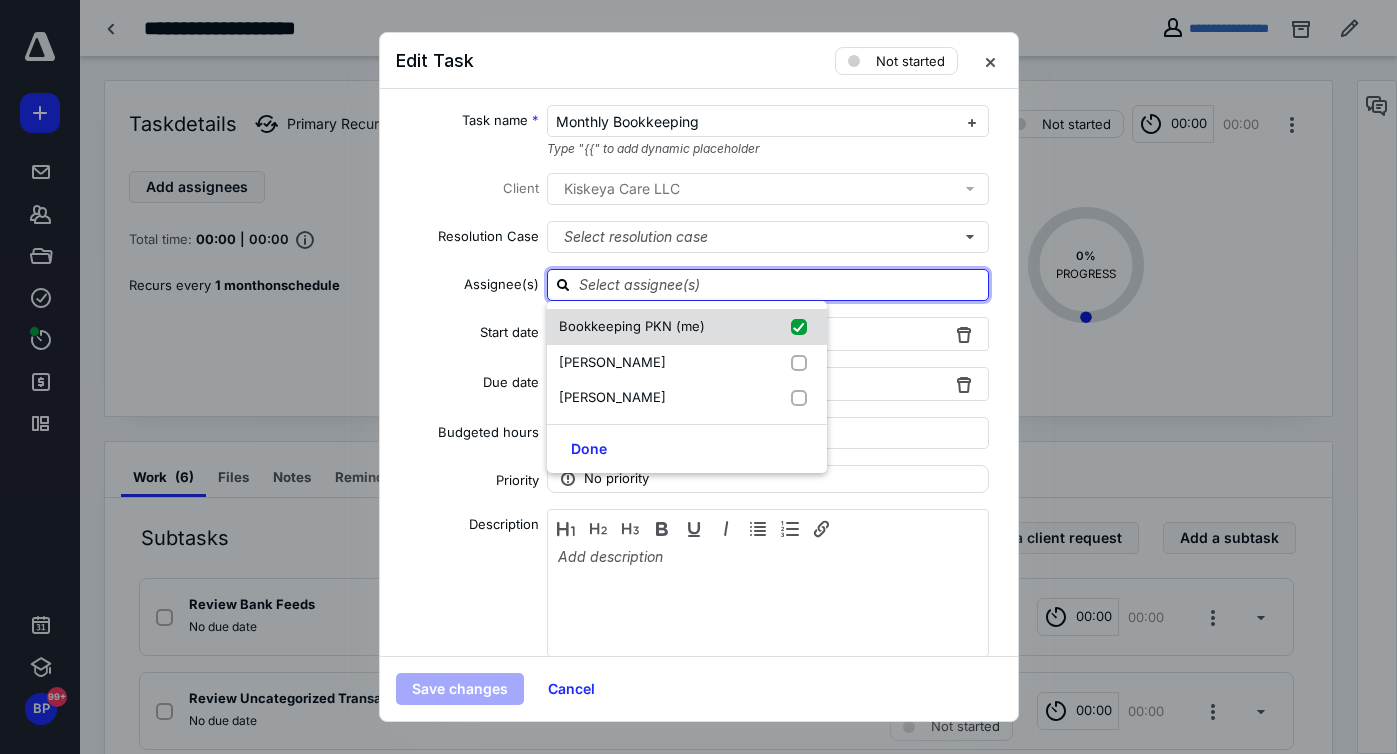 checkbox on "true" 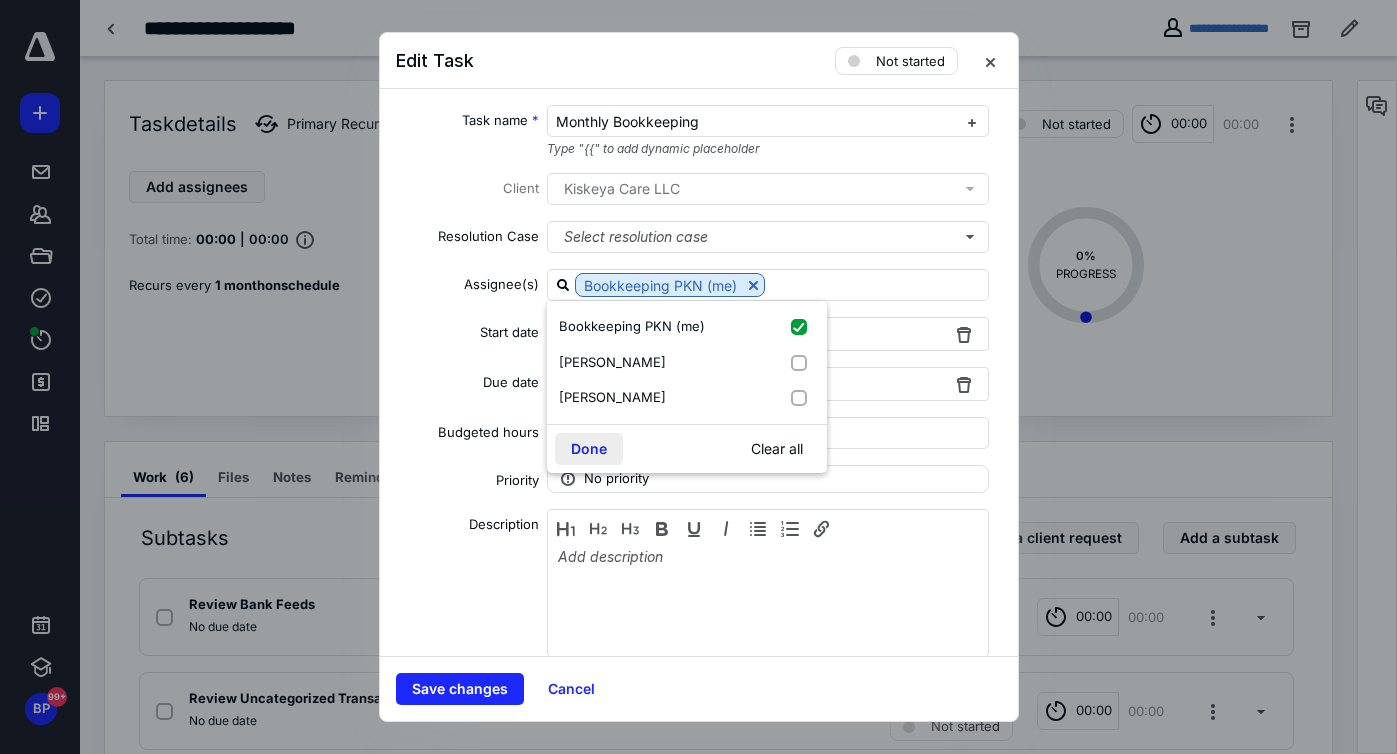 click on "Done" at bounding box center [589, 449] 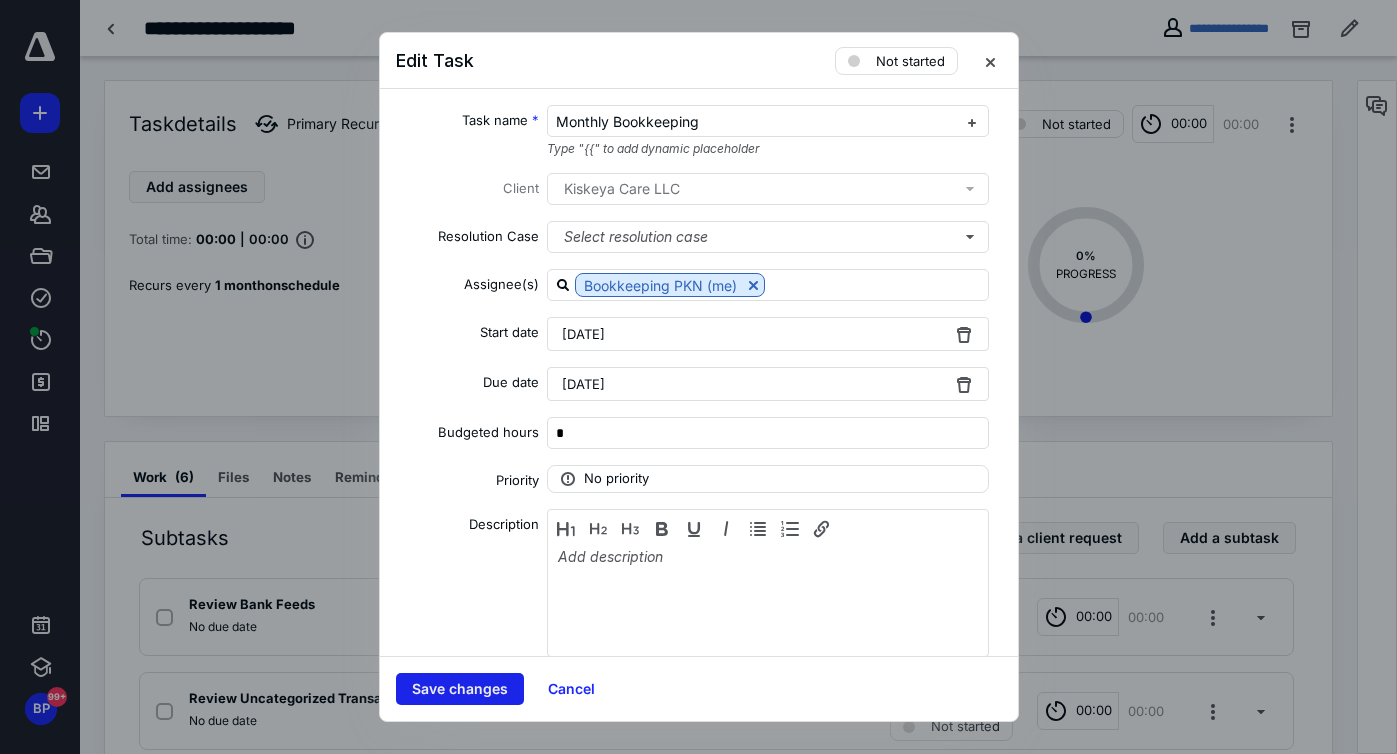 click on "Save changes" at bounding box center (460, 689) 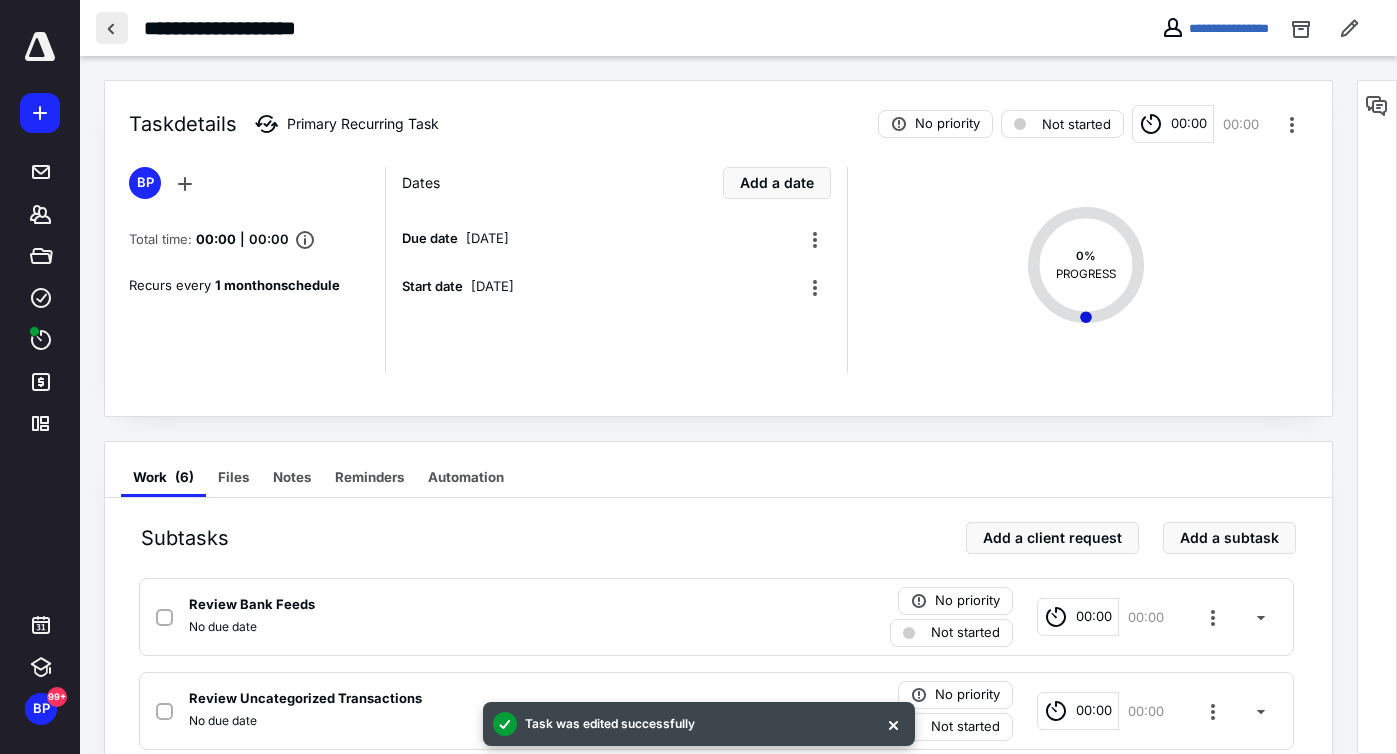 click at bounding box center (112, 28) 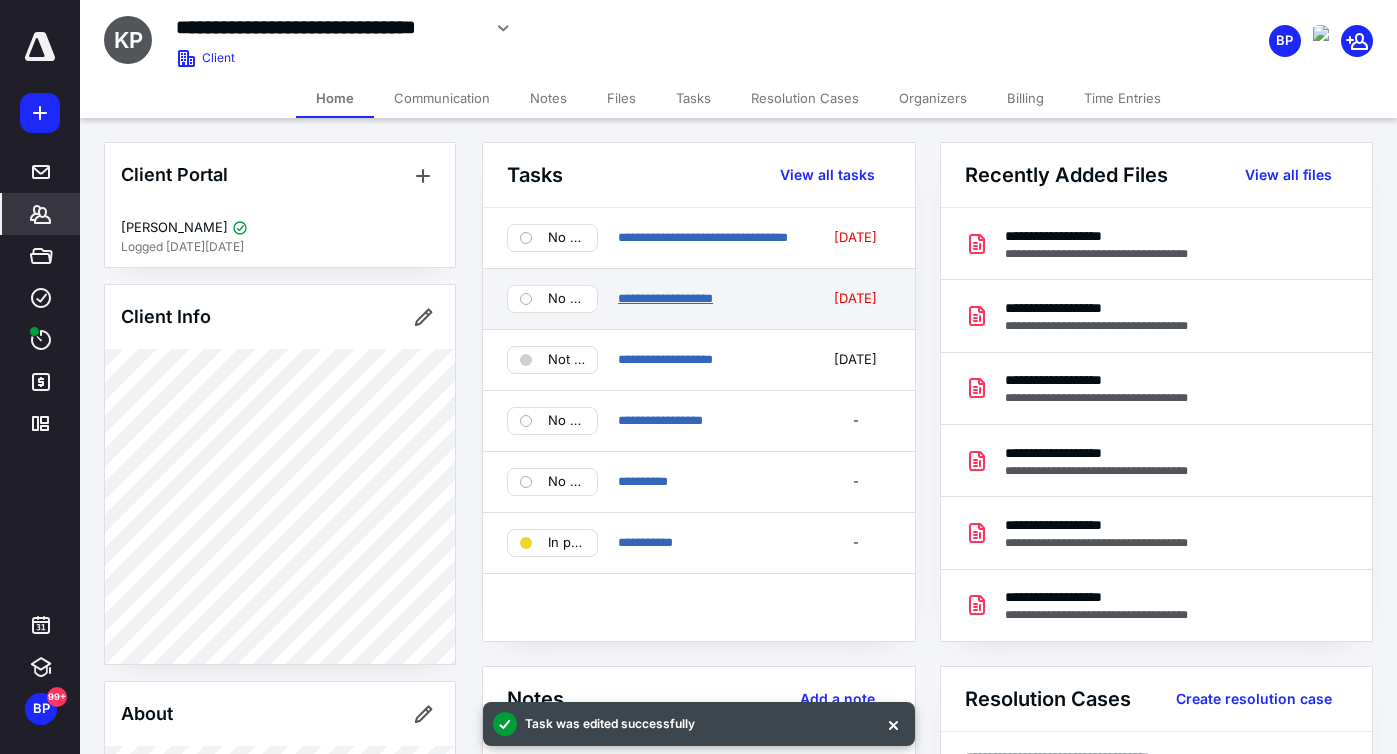 click on "**********" at bounding box center [665, 298] 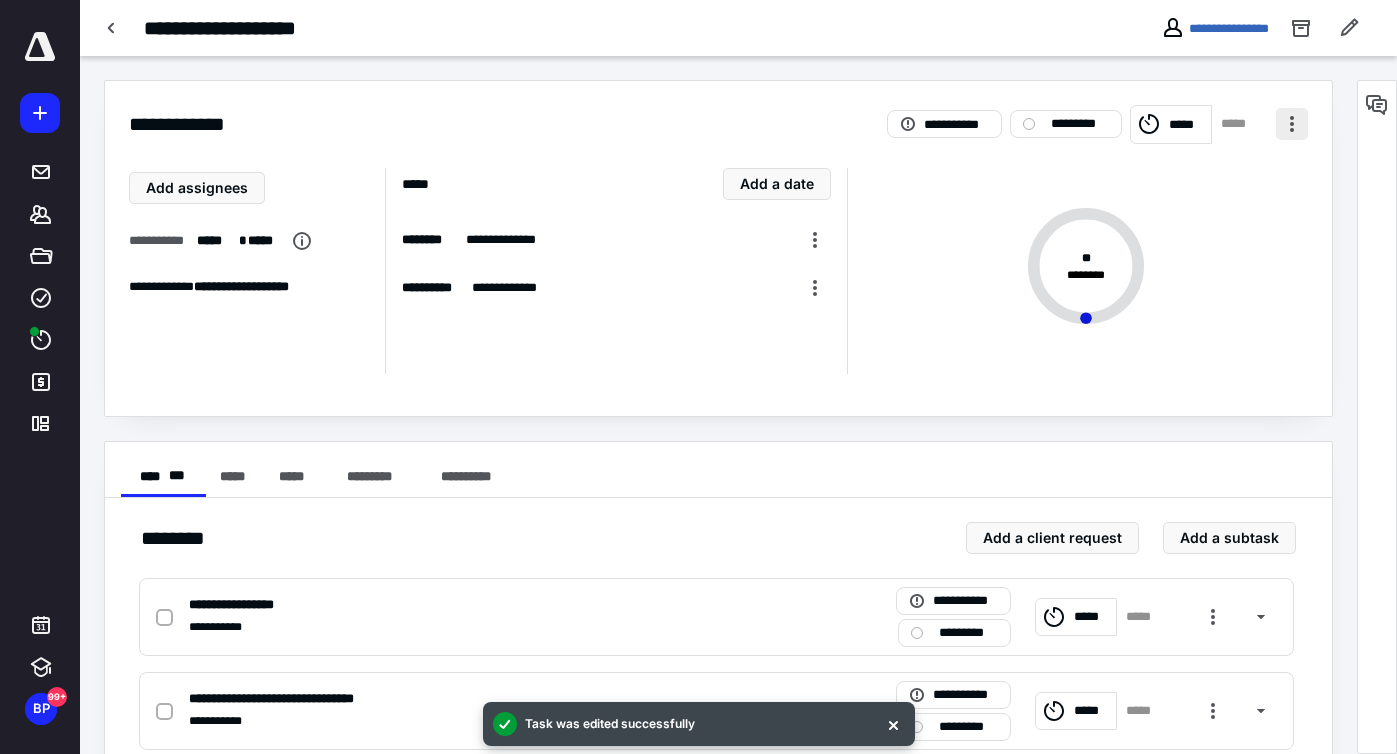 click at bounding box center (1292, 124) 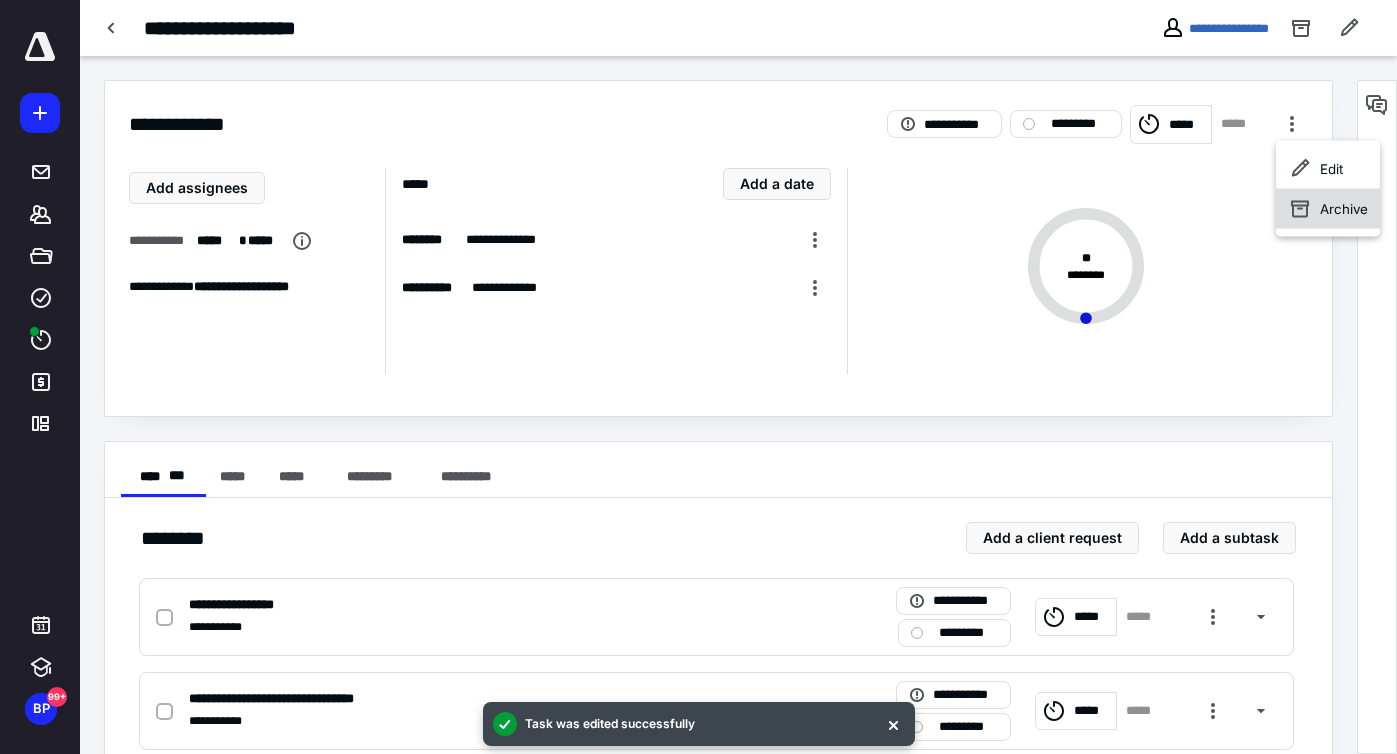 click 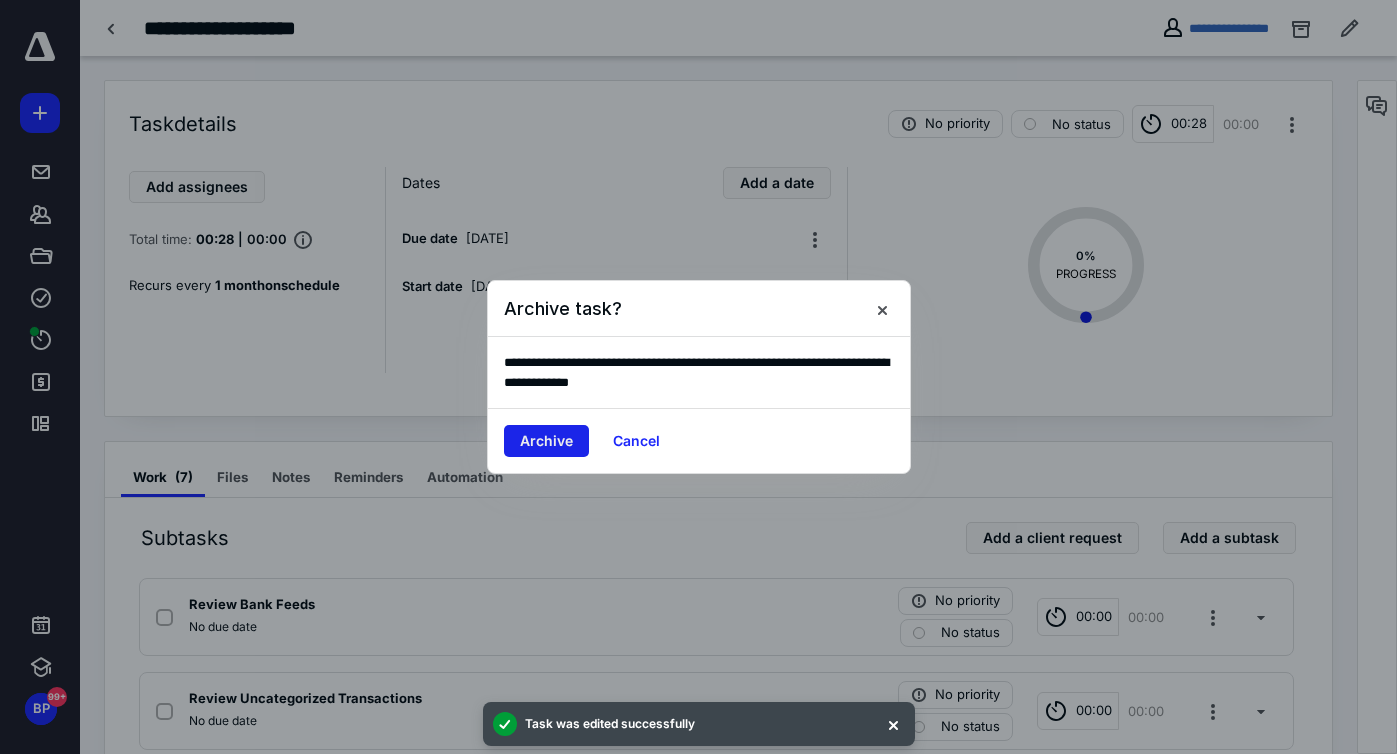 click on "Archive" at bounding box center (546, 441) 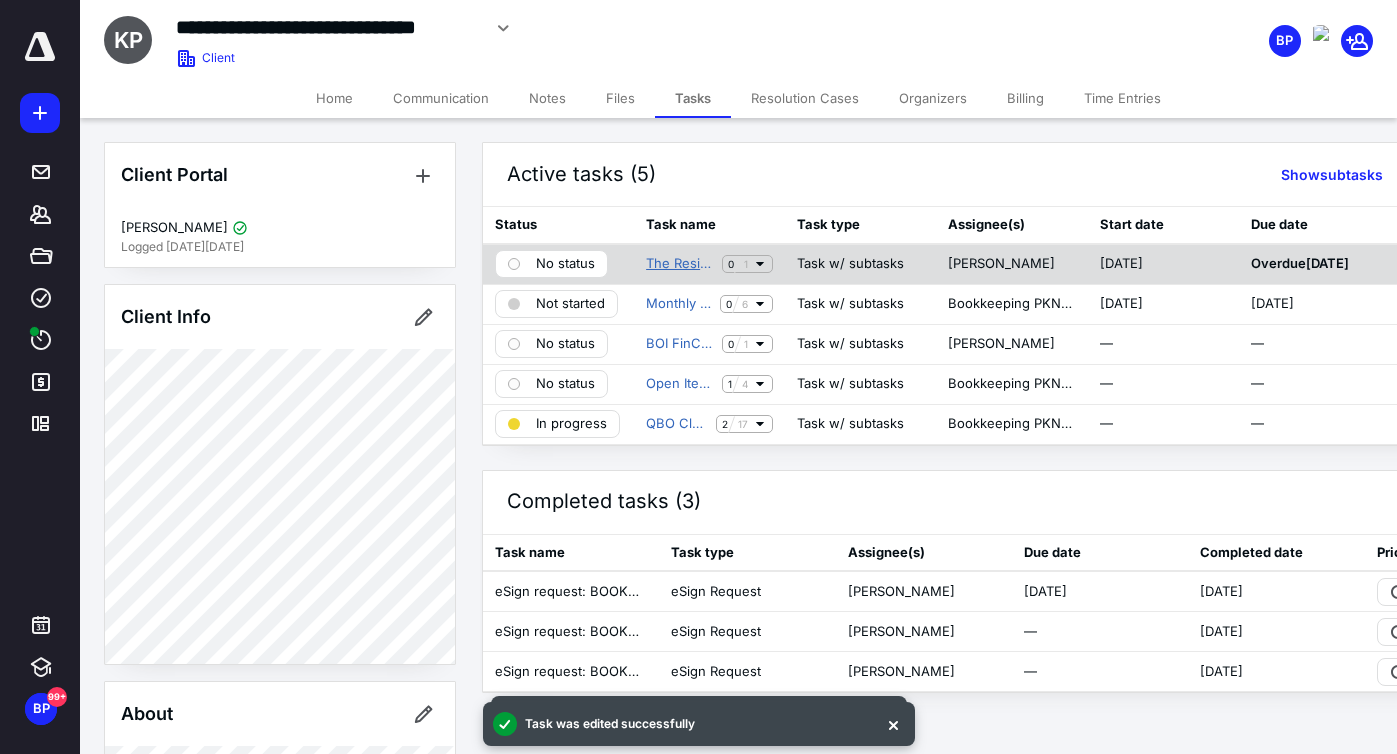 click on "The Residence Care Inc Tax Request" at bounding box center [680, 264] 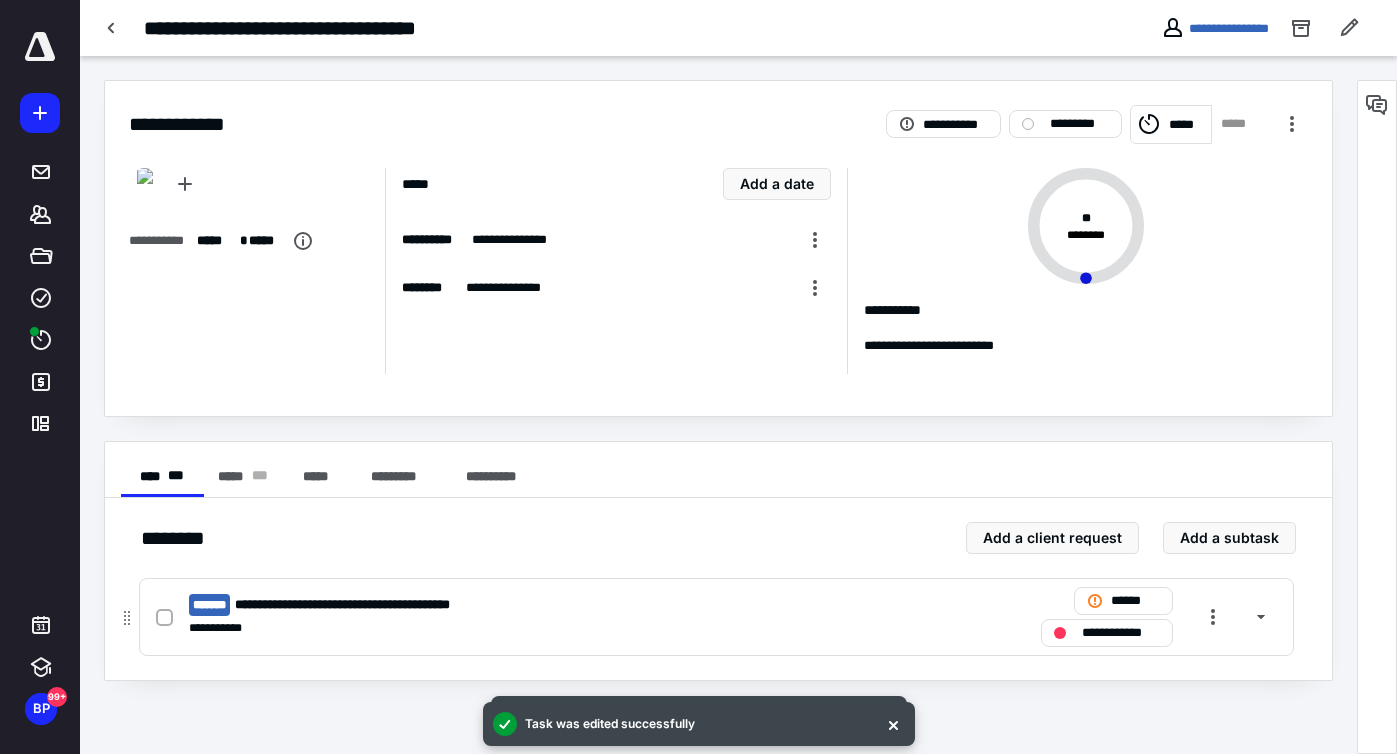 click on "**********" at bounding box center [375, 605] 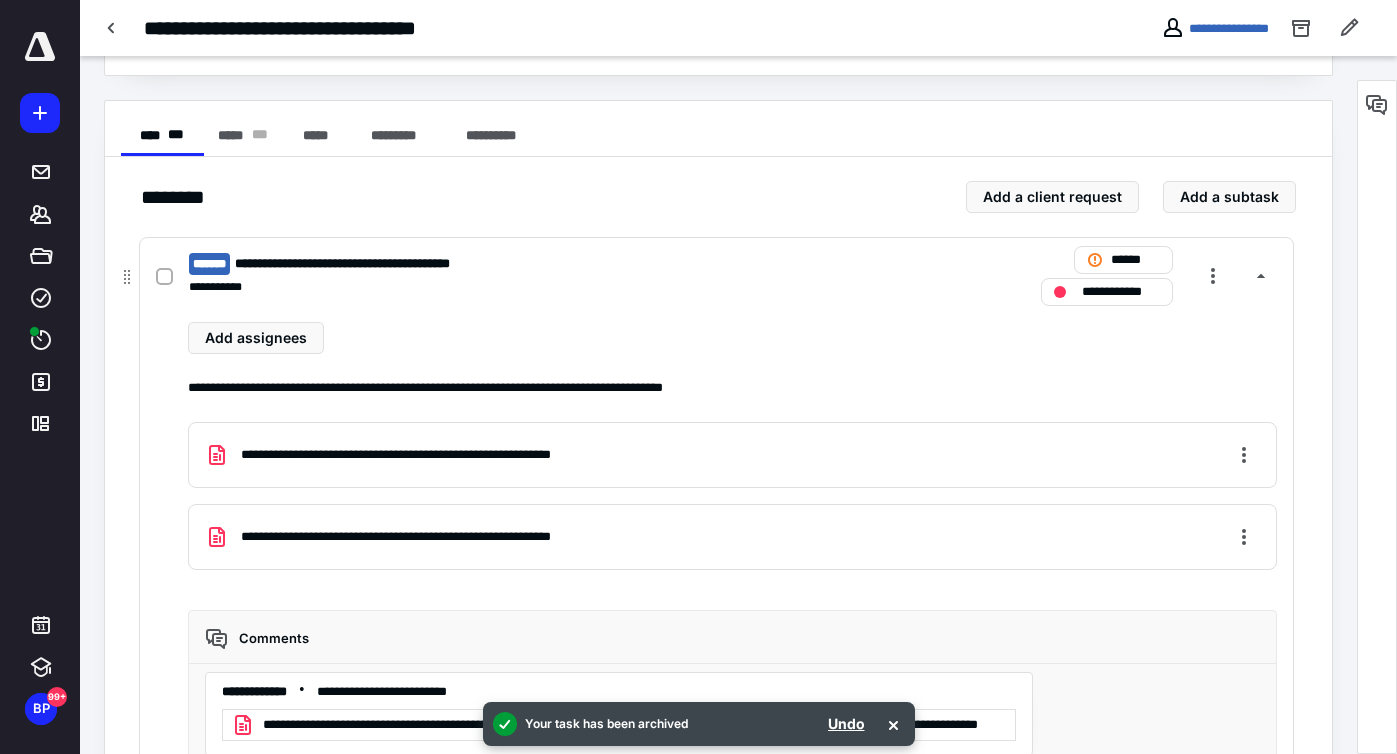 scroll, scrollTop: 0, scrollLeft: 0, axis: both 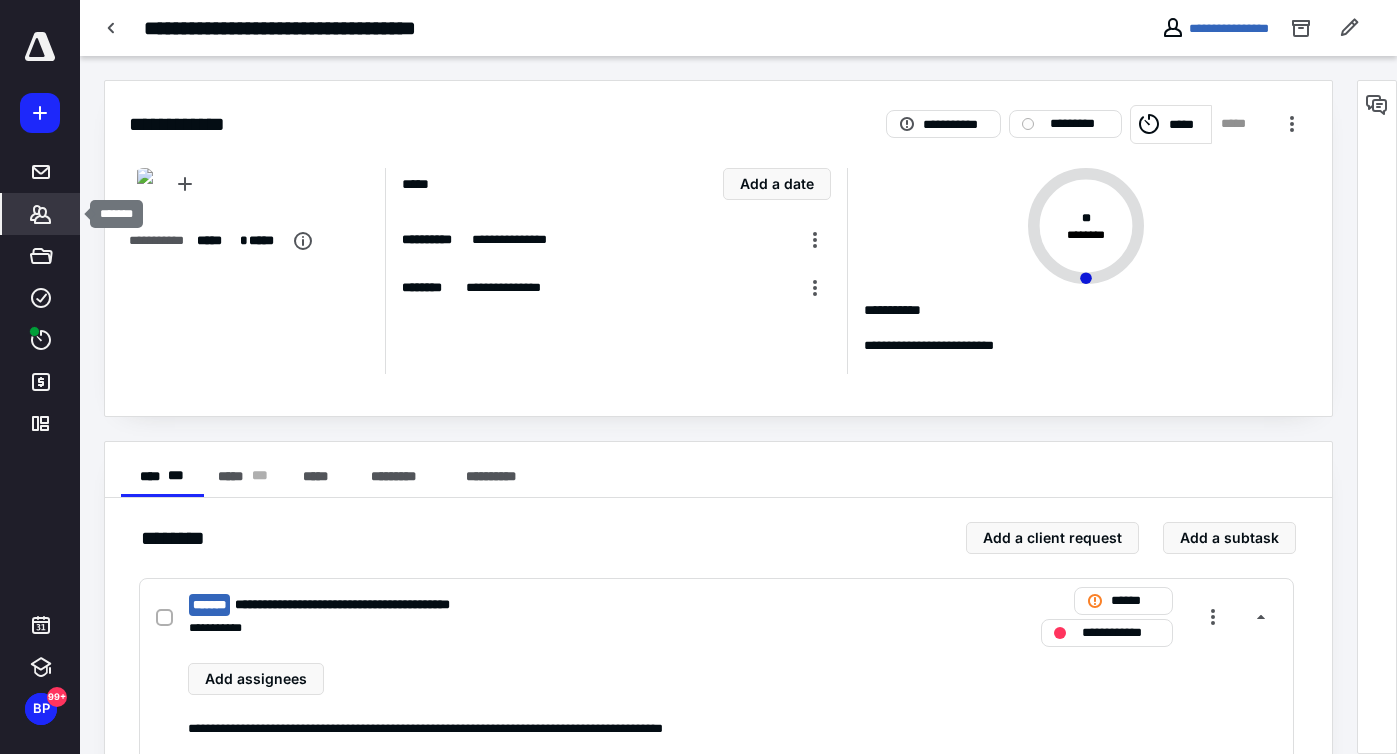 click 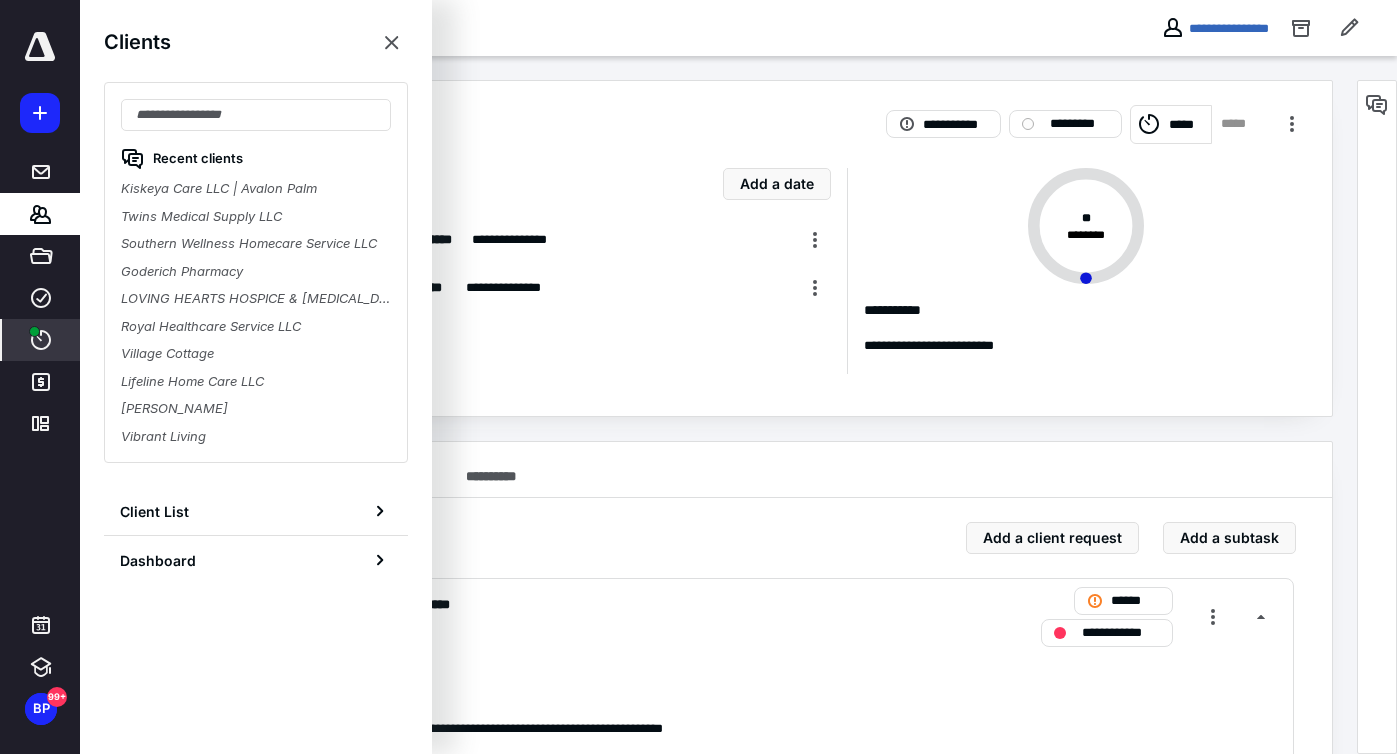click 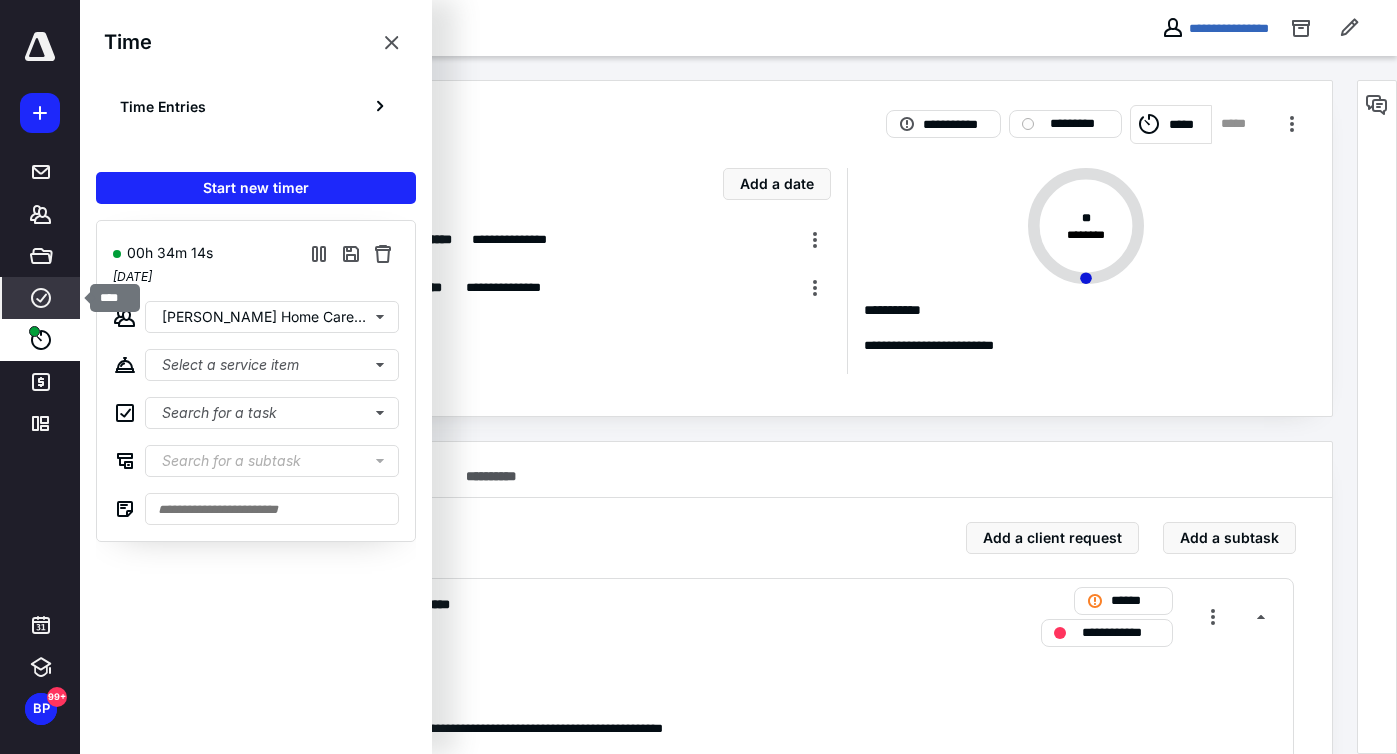 click on "Work" at bounding box center [41, 298] 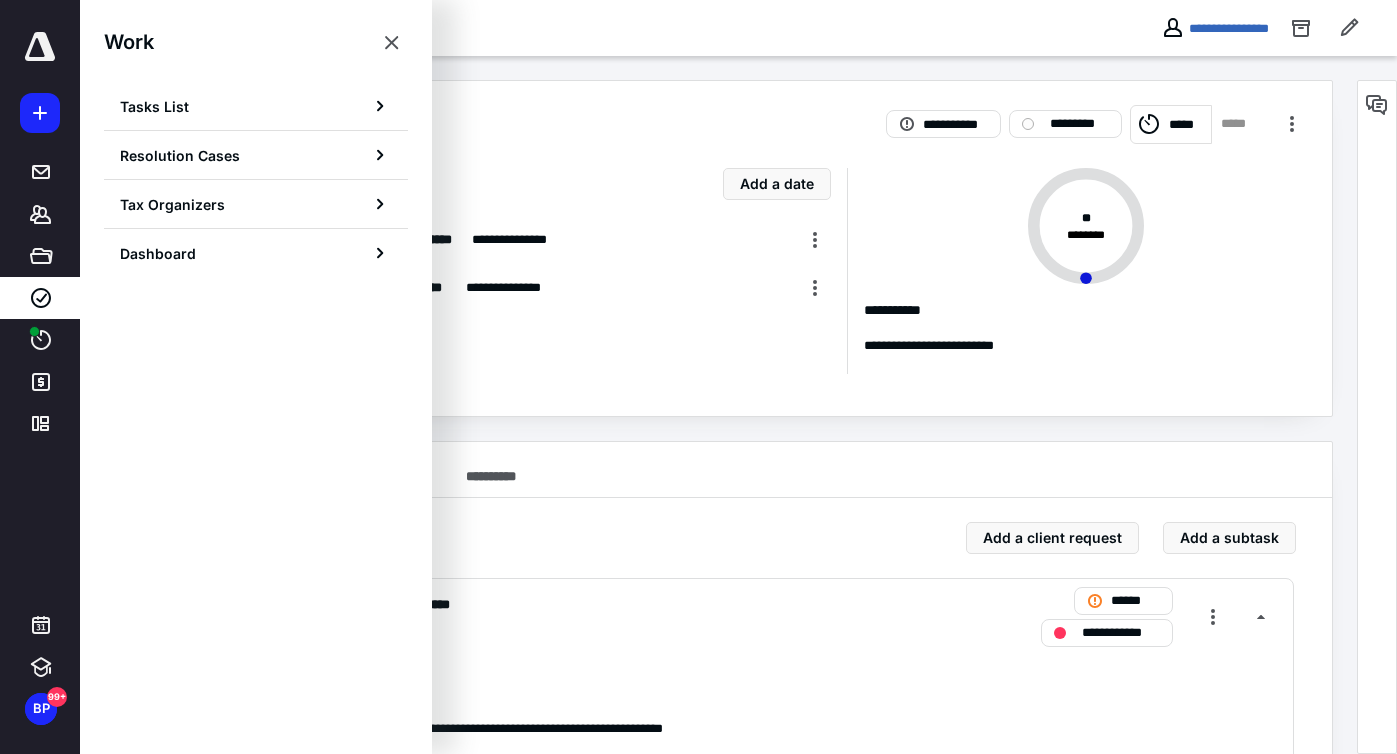 click on "Work Tasks List Resolution Cases Tax Organizers Dashboard" at bounding box center (256, 151) 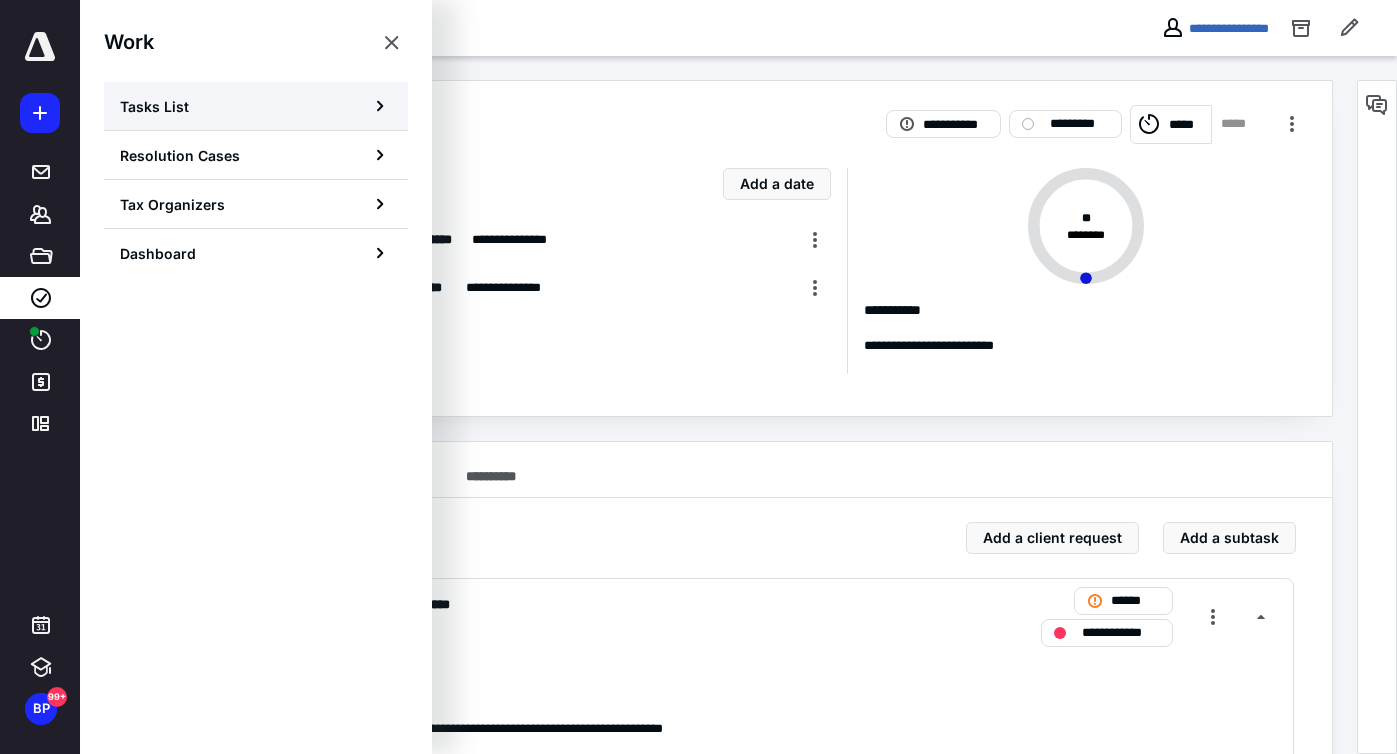 click on "Tasks List" at bounding box center [256, 106] 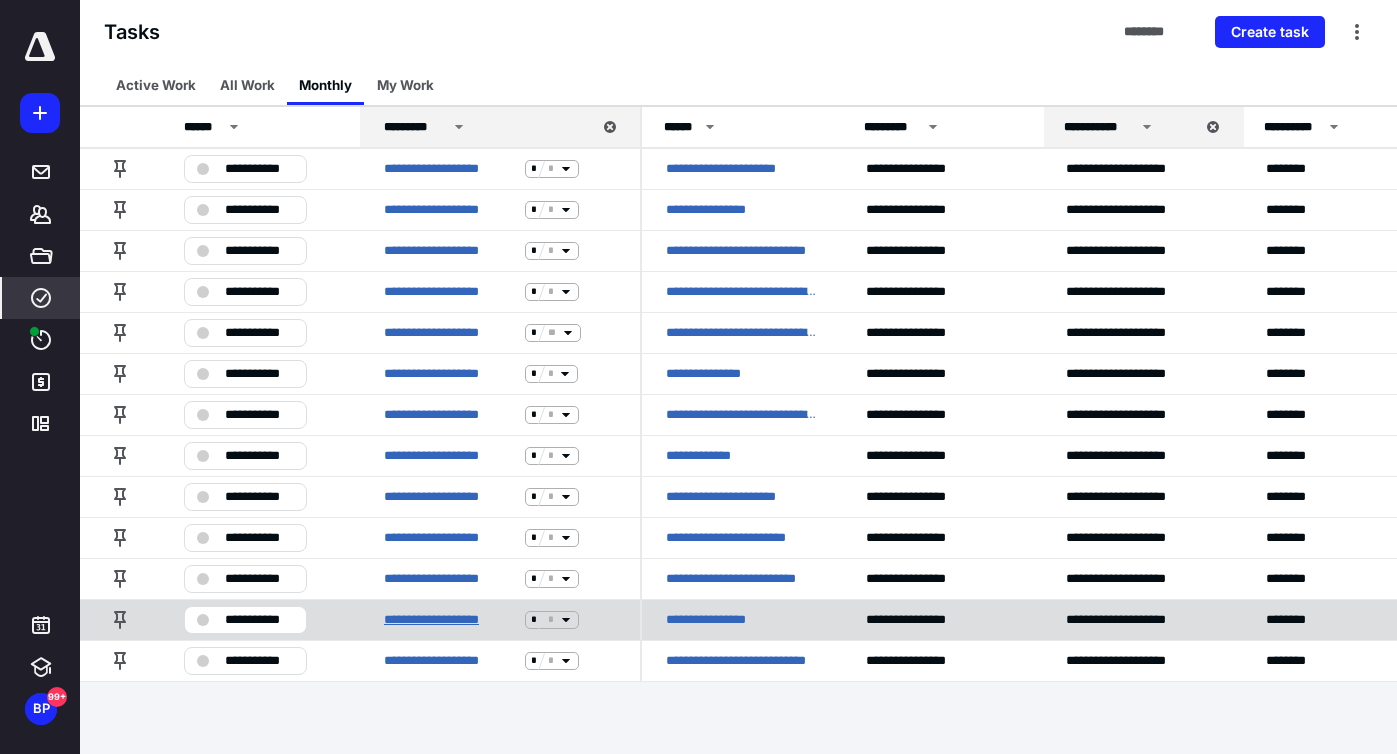 click on "**********" at bounding box center (450, 620) 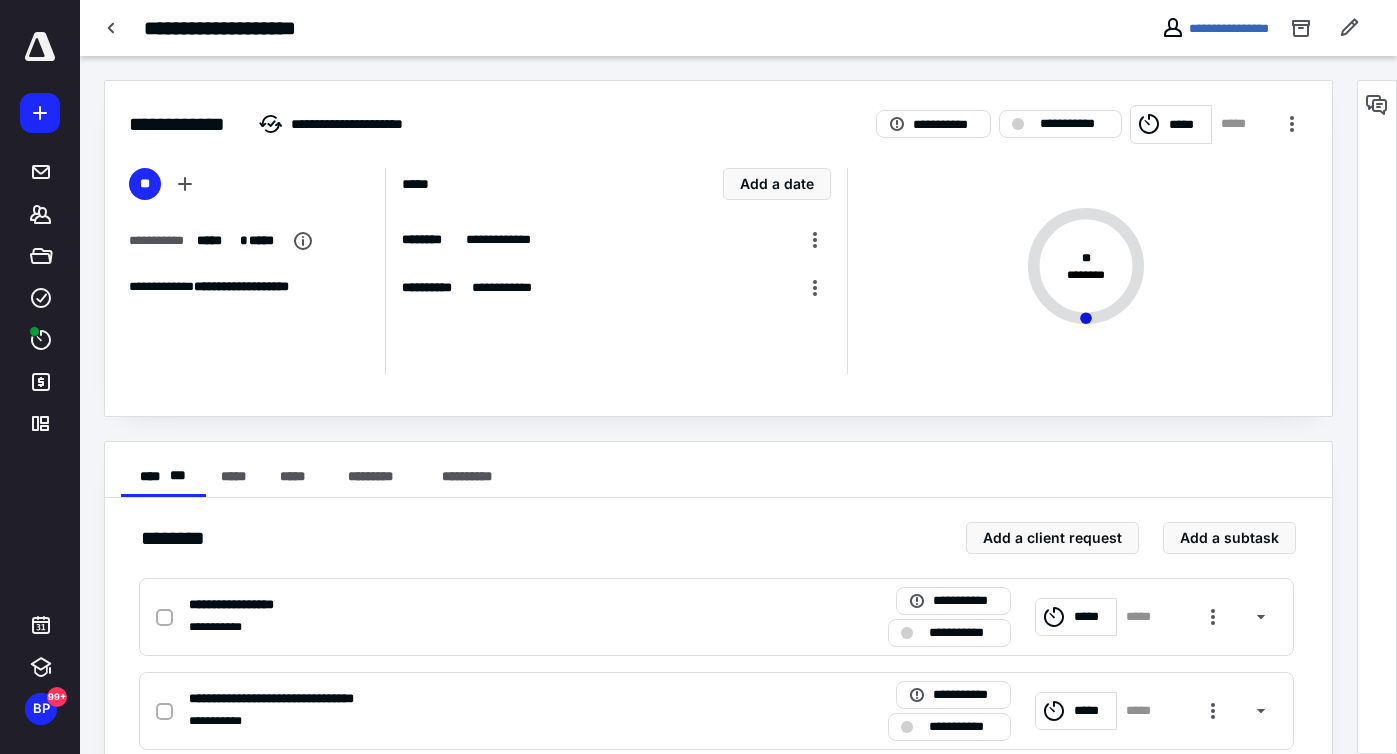 scroll, scrollTop: 421, scrollLeft: 0, axis: vertical 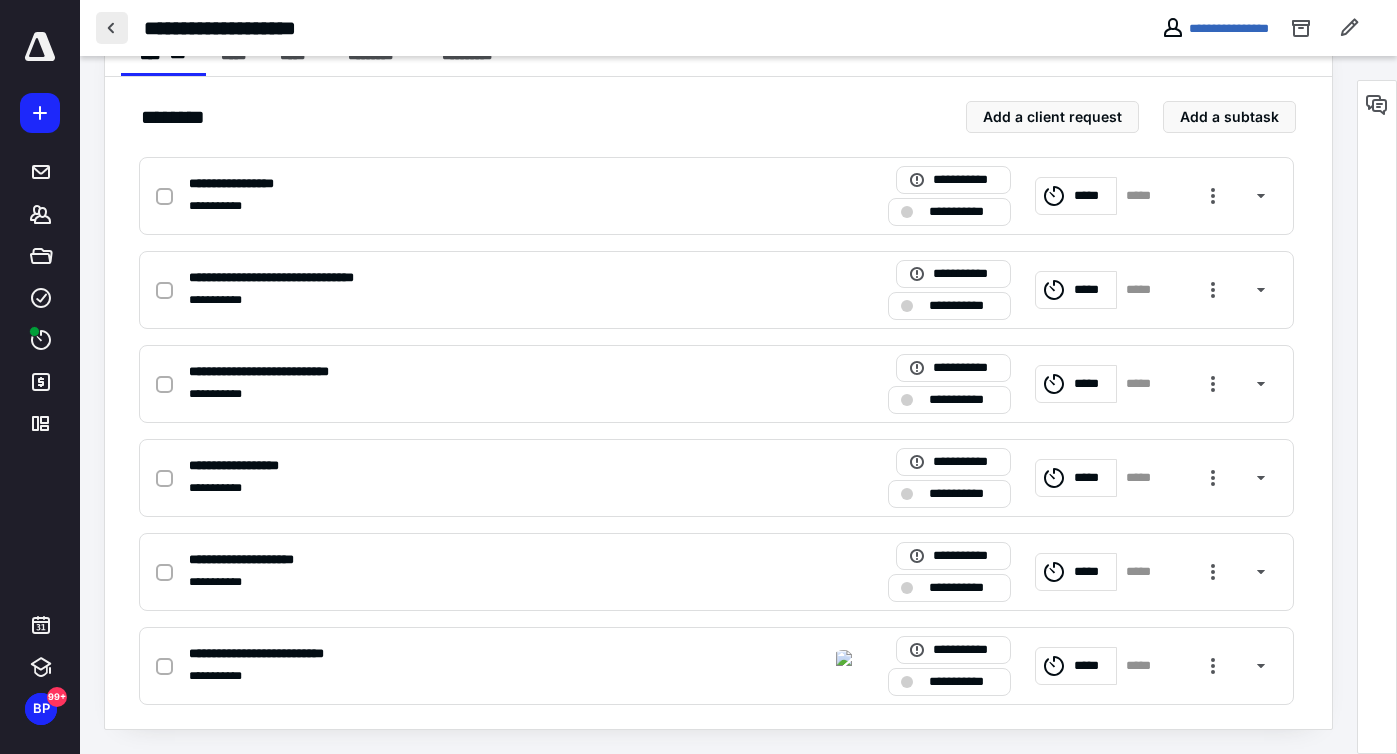 click at bounding box center [112, 28] 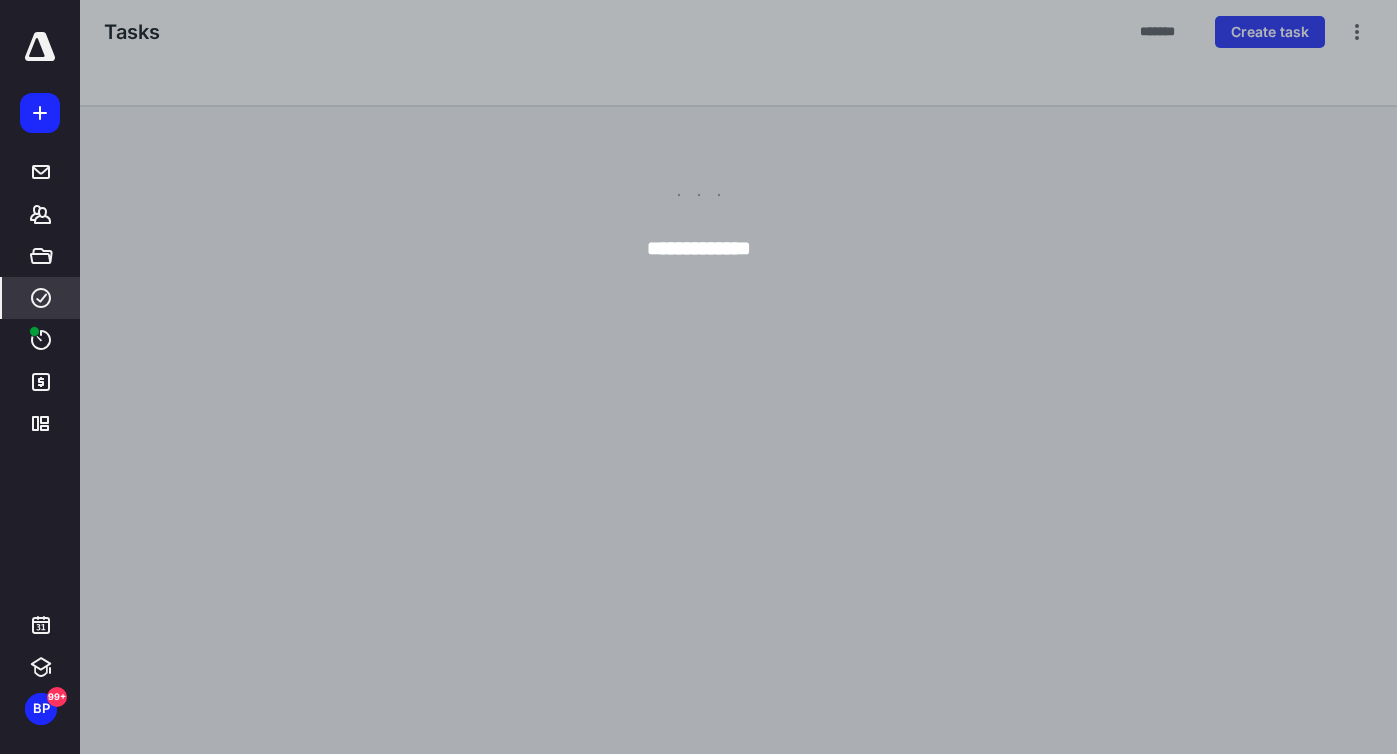 scroll, scrollTop: 0, scrollLeft: 0, axis: both 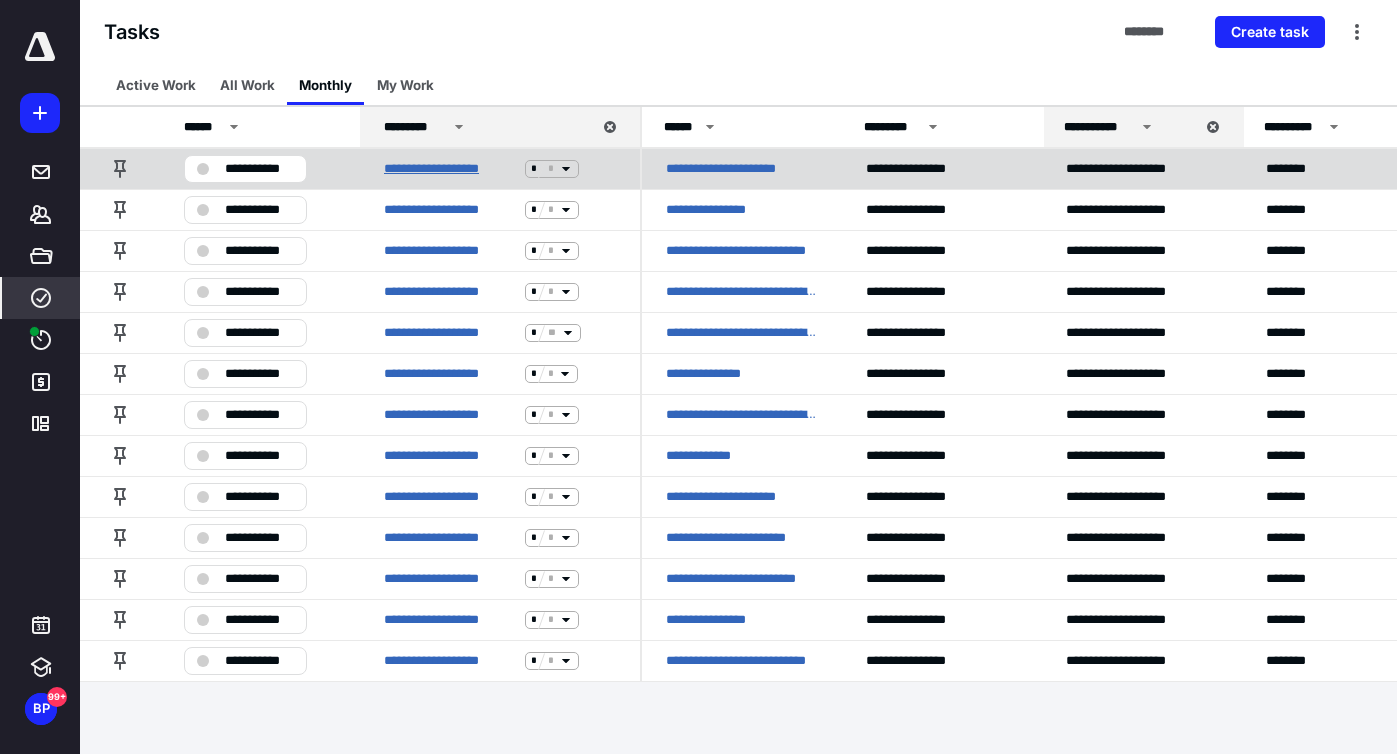 click on "**********" at bounding box center [450, 169] 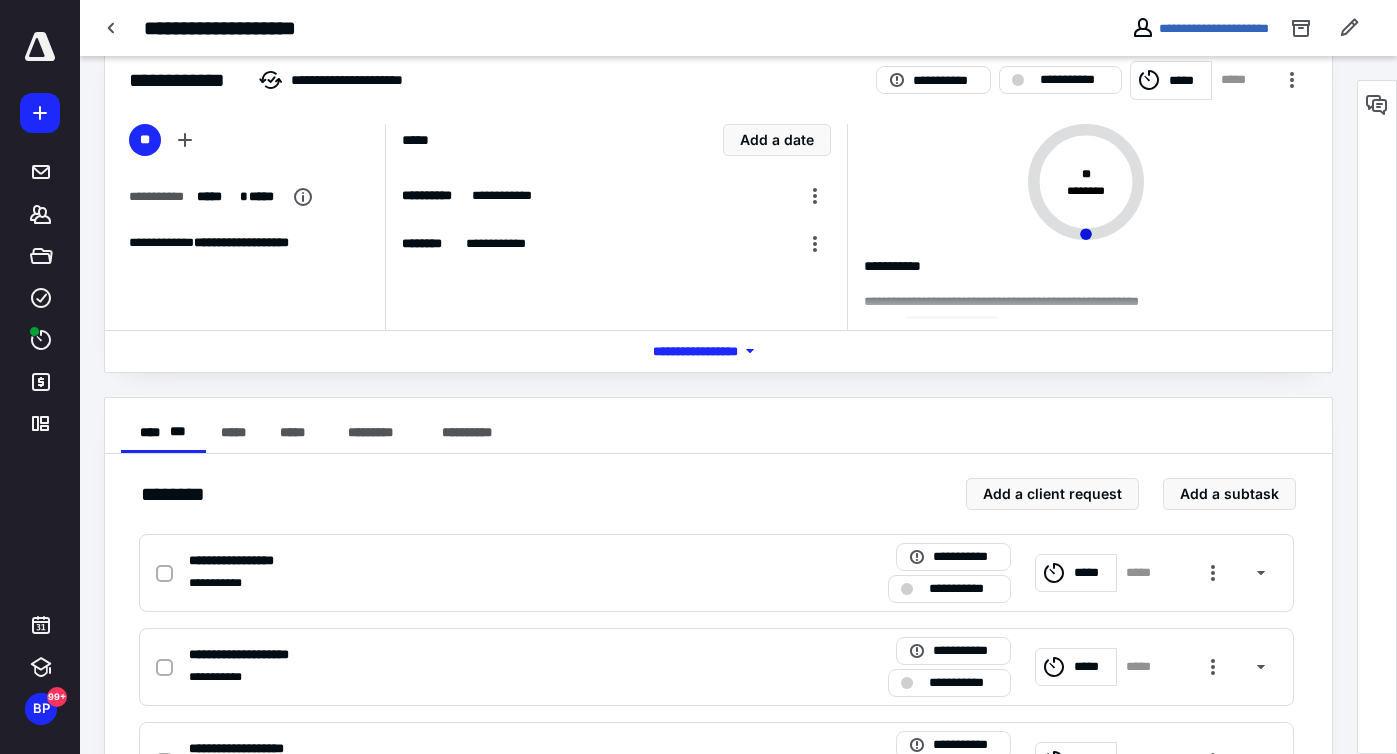 scroll, scrollTop: 0, scrollLeft: 0, axis: both 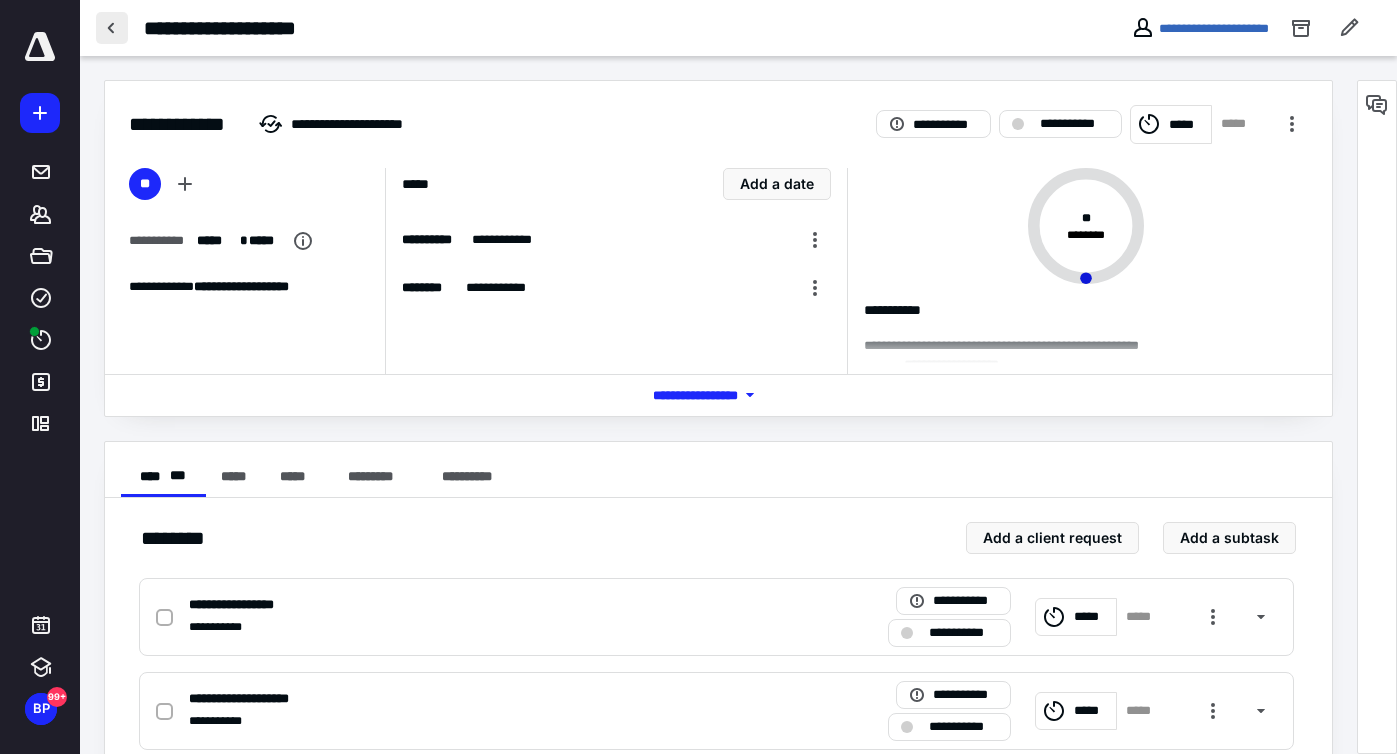 click at bounding box center (112, 28) 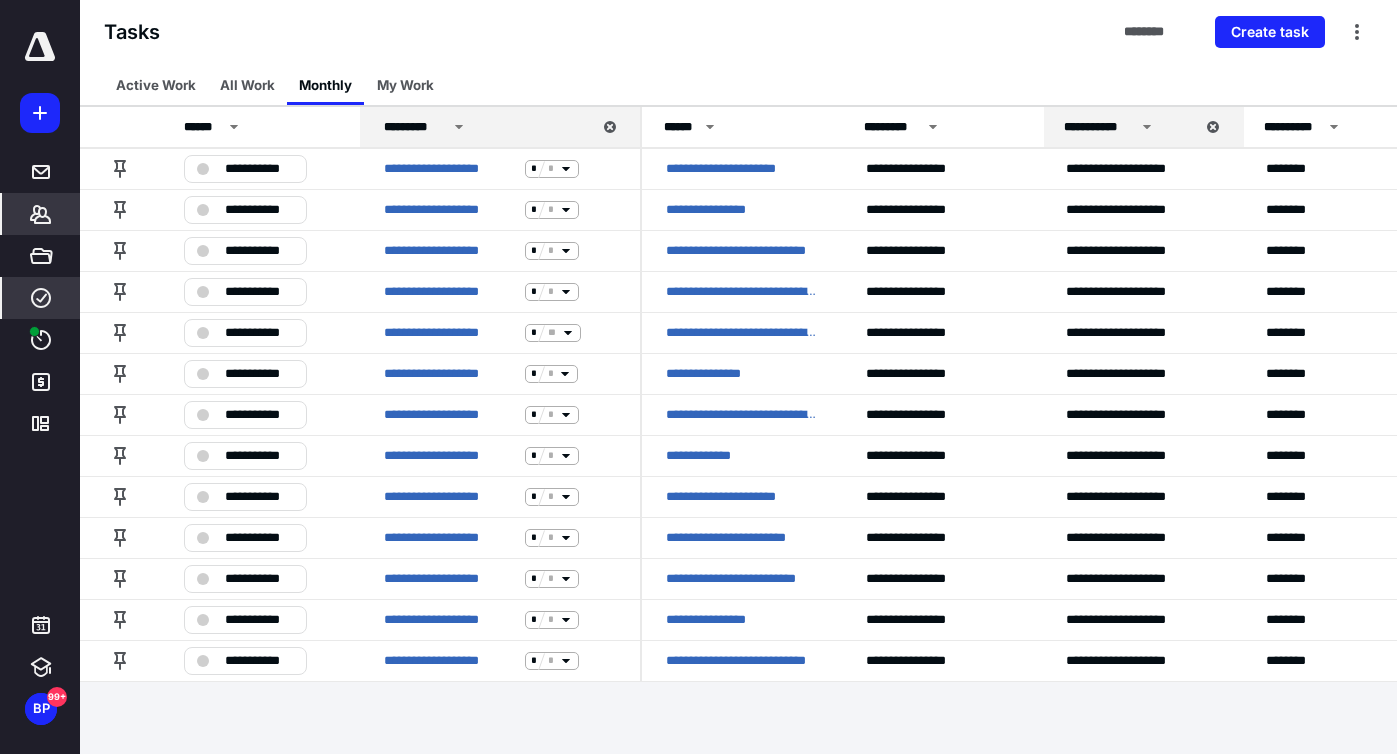 click 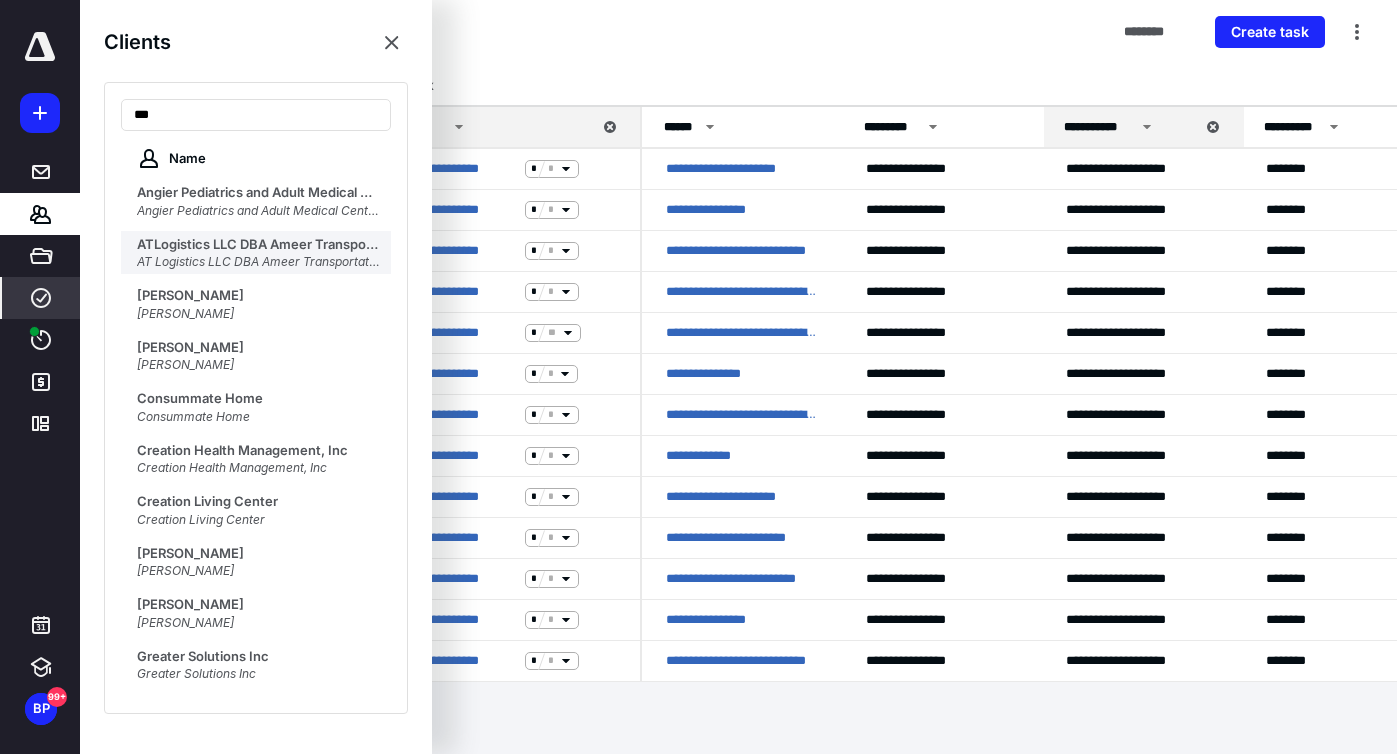 type on "**" 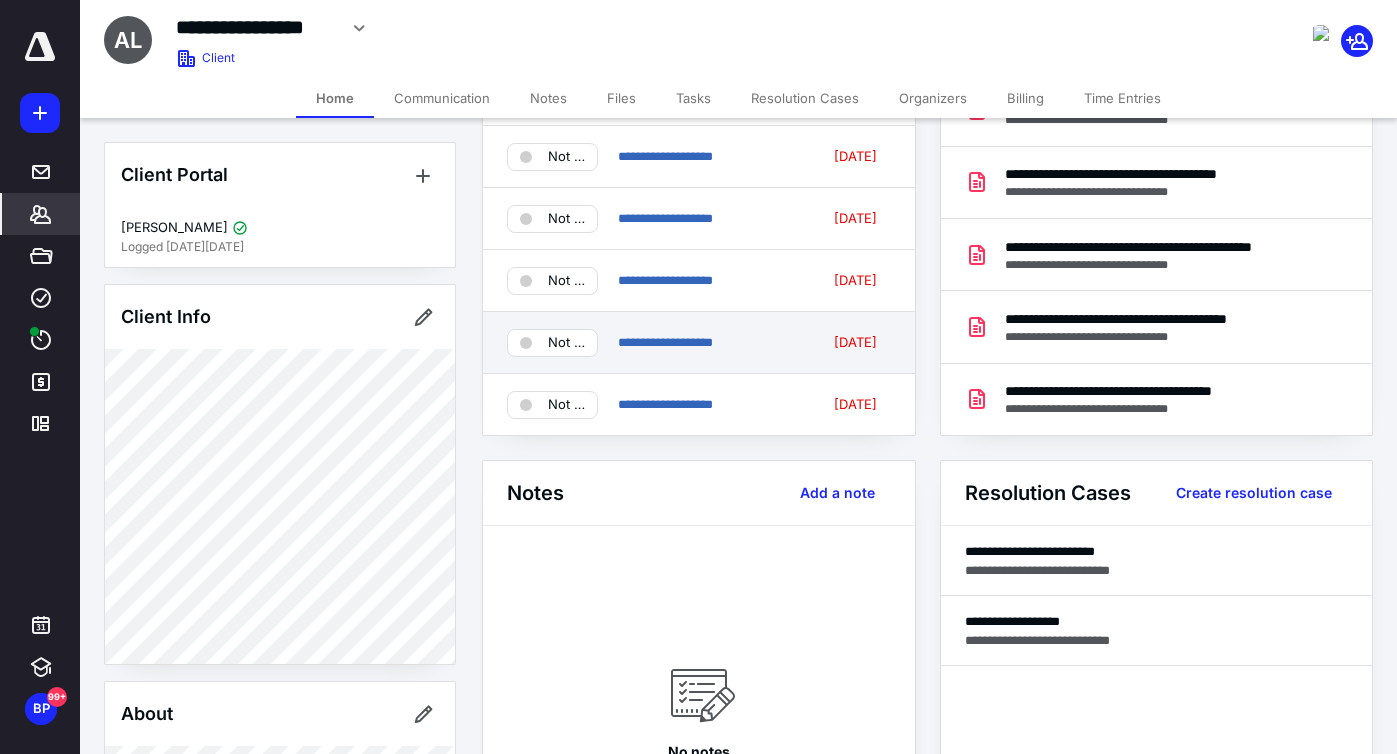 scroll, scrollTop: 0, scrollLeft: 0, axis: both 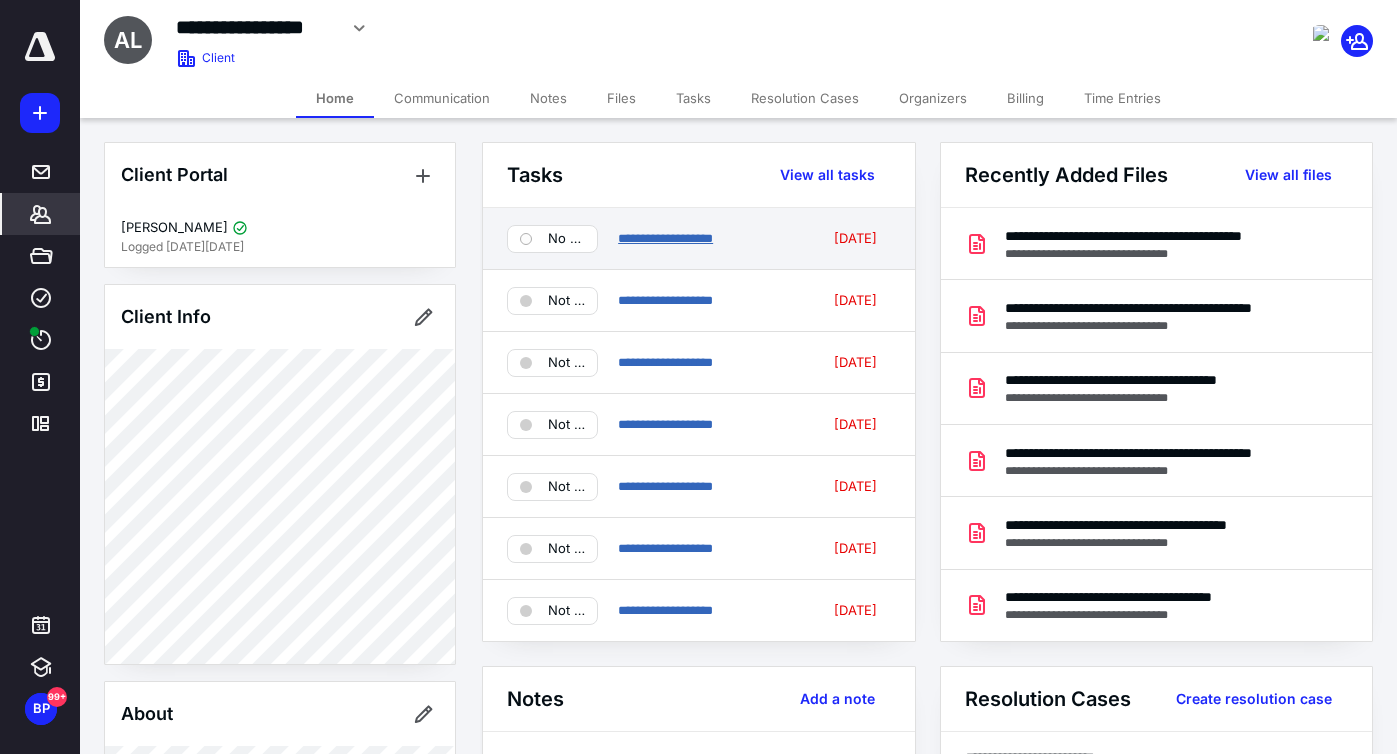click on "**********" at bounding box center [665, 238] 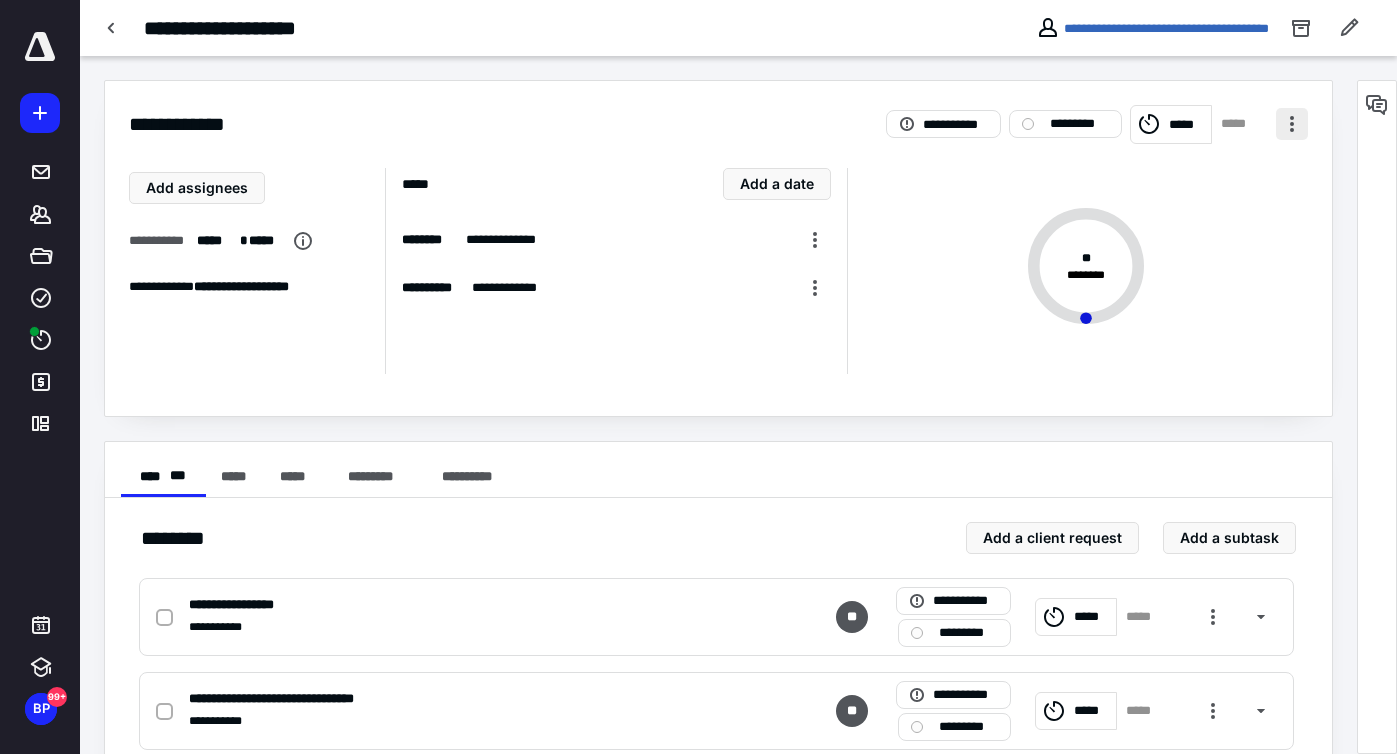 click at bounding box center (1292, 124) 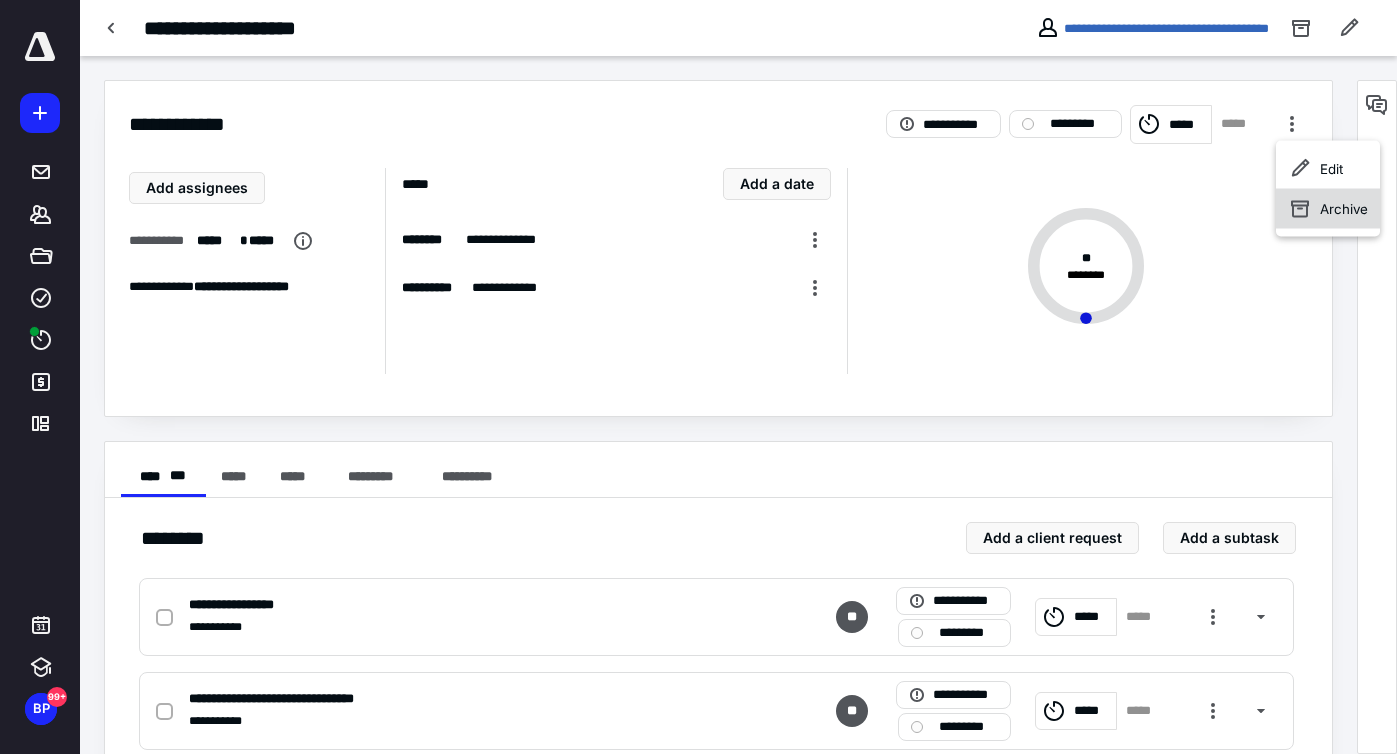 click on "Archive" at bounding box center (1328, 209) 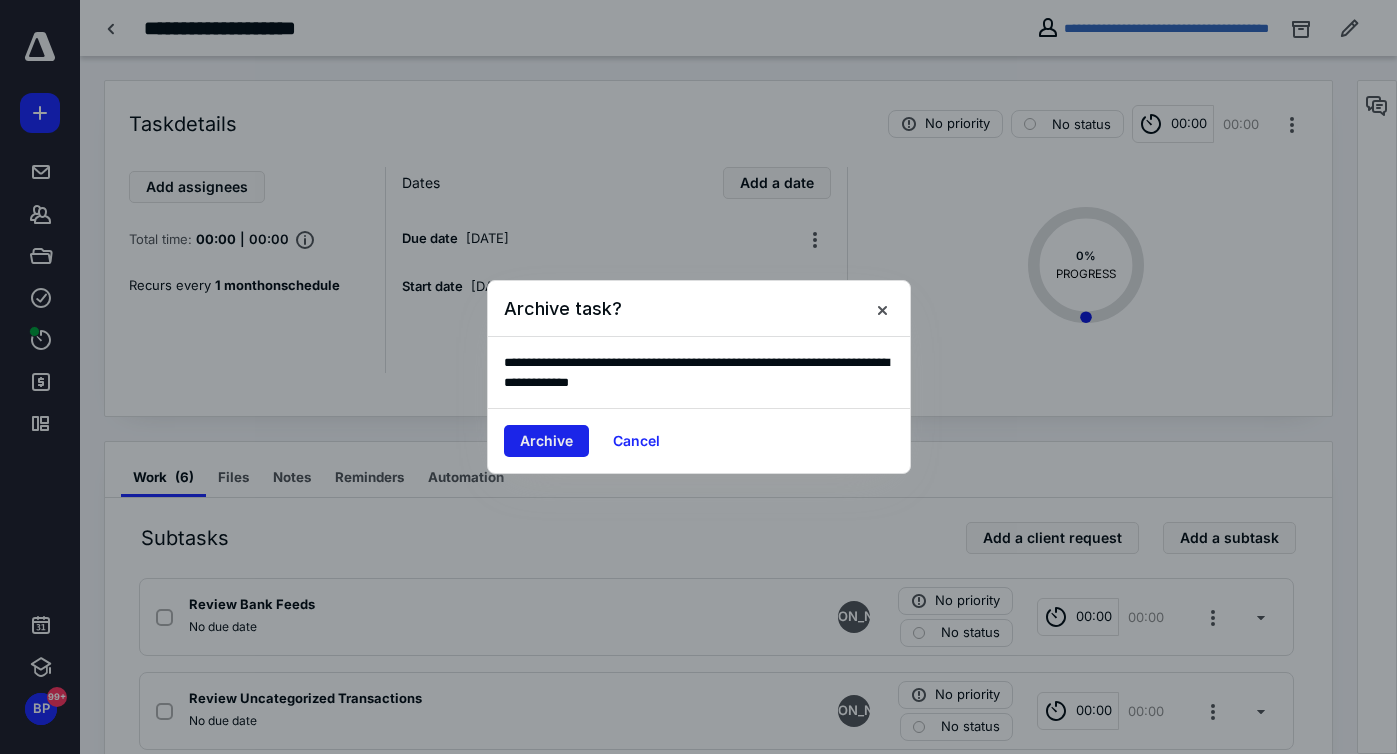 click on "Archive" at bounding box center [546, 441] 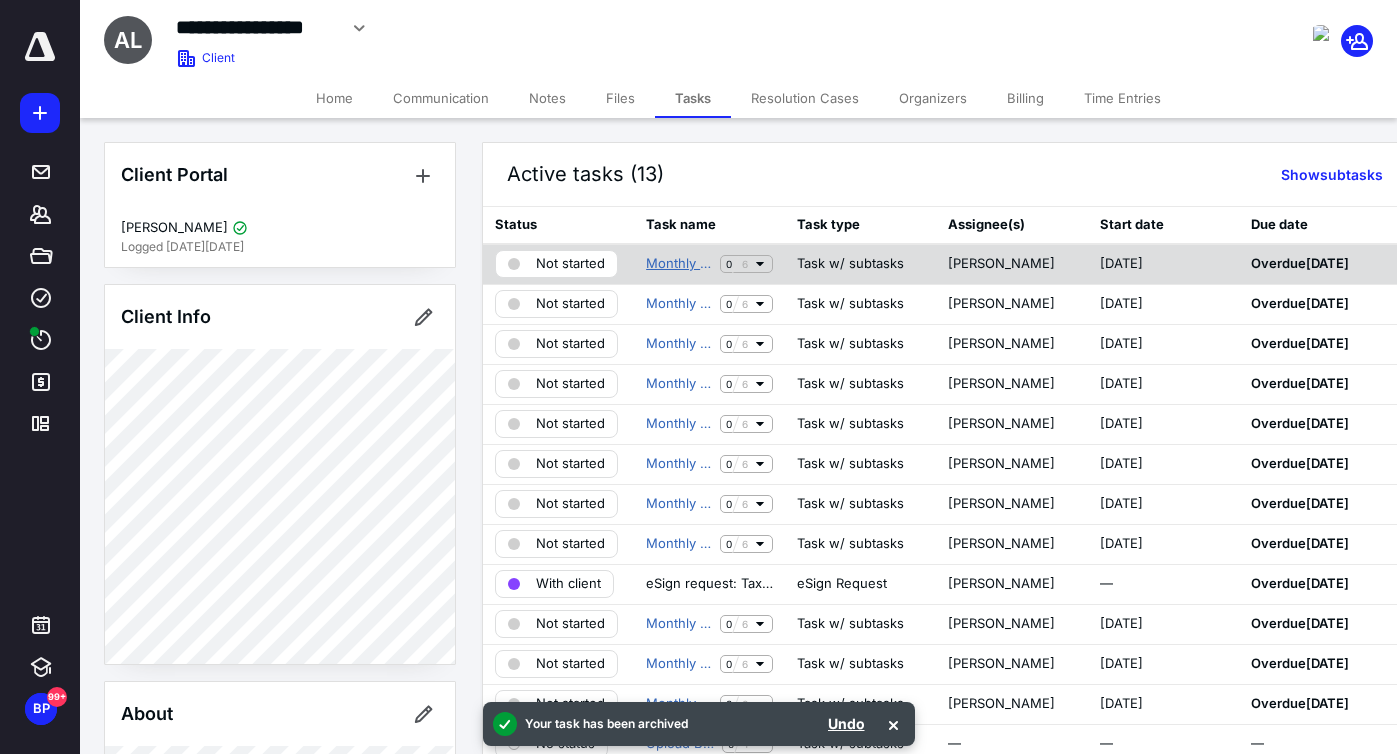 click on "Monthly Bookkeeping" at bounding box center [679, 264] 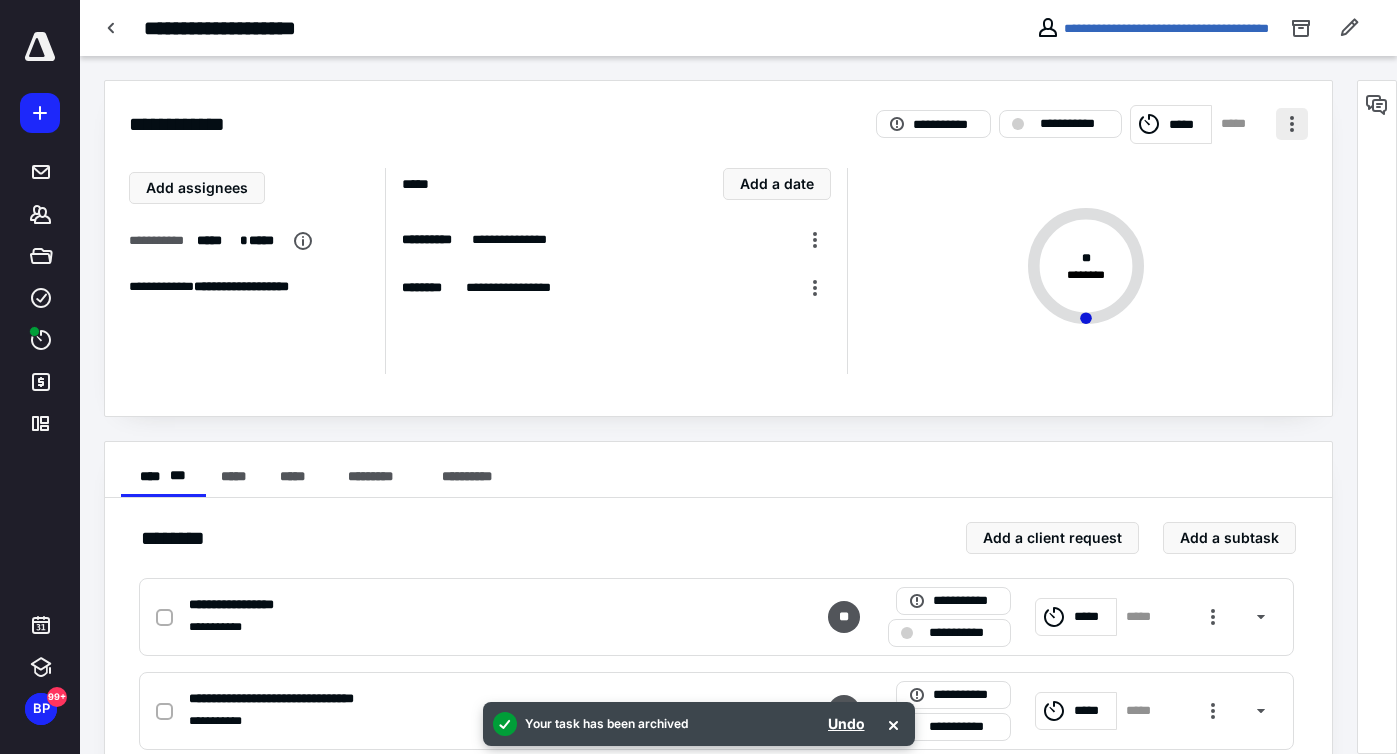 click at bounding box center (1292, 124) 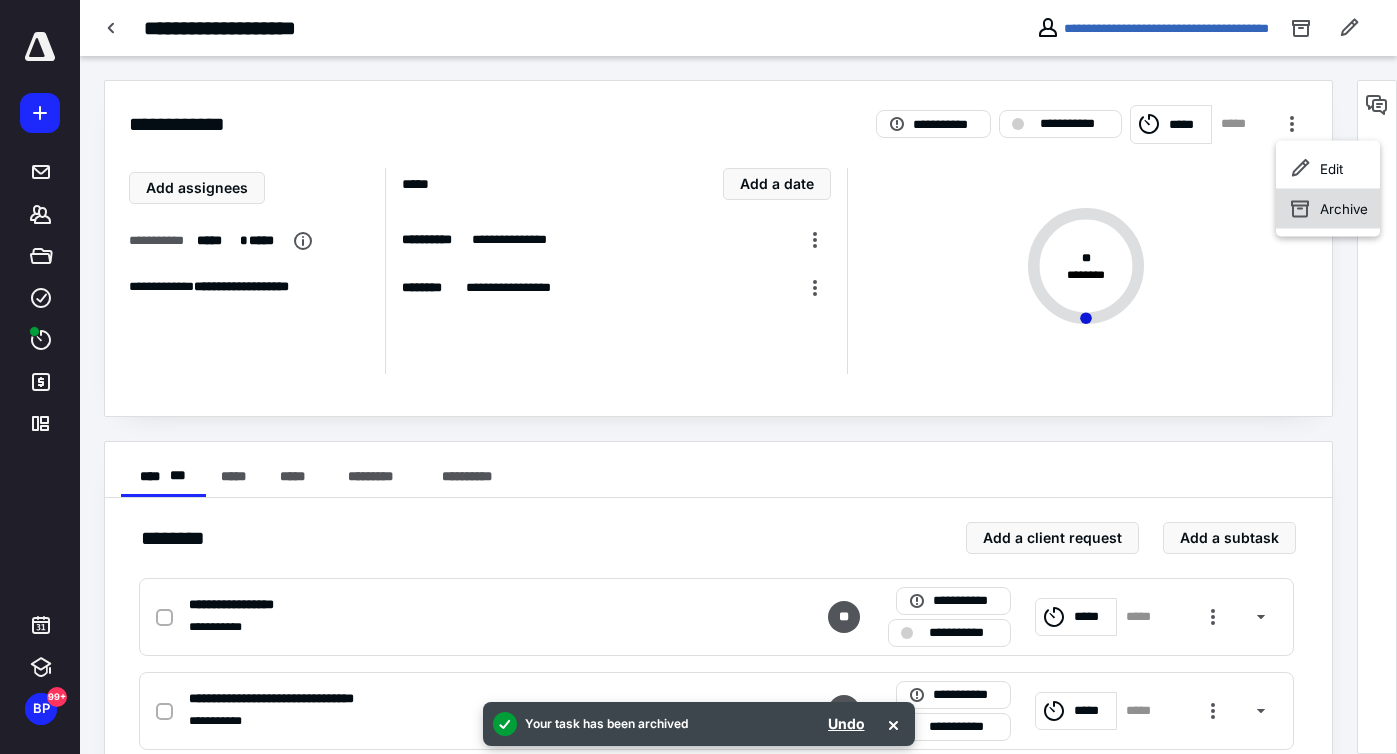 click on "Archive" at bounding box center (1328, 209) 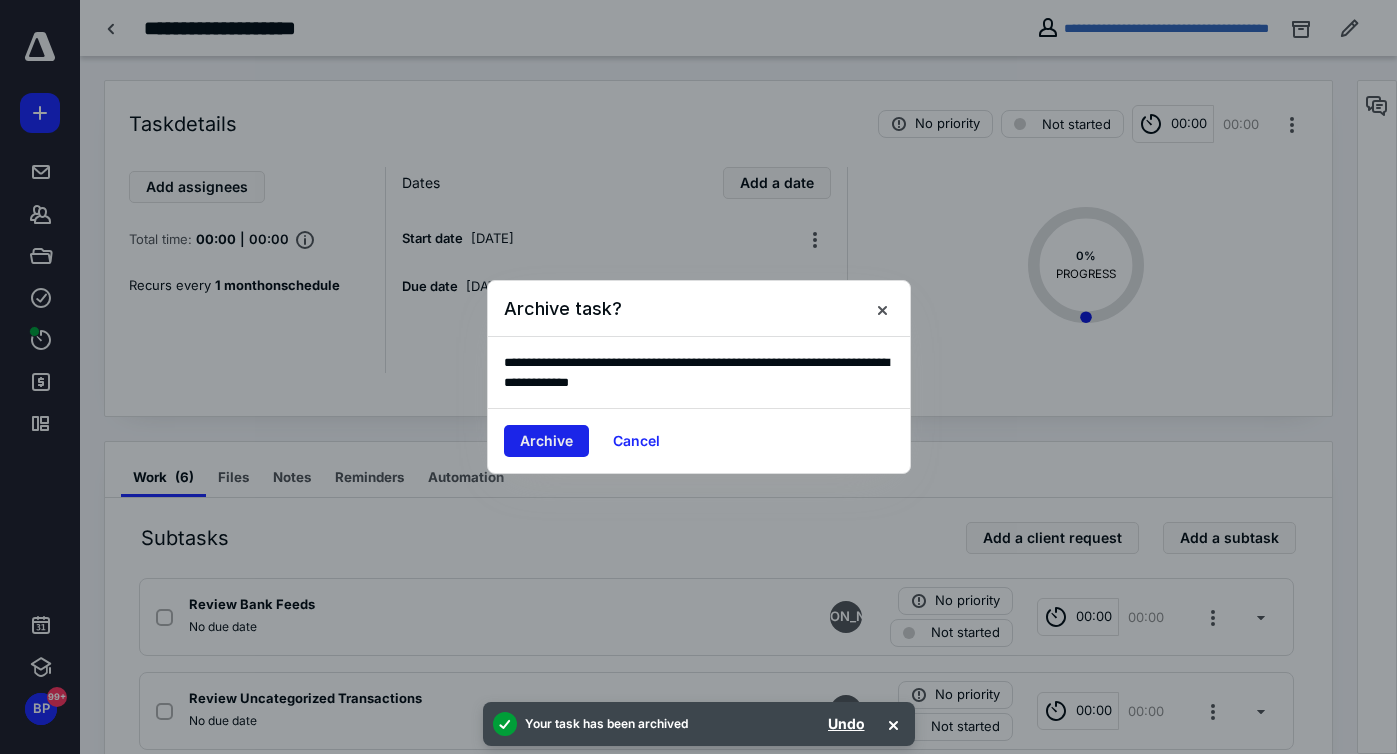 click on "Archive" at bounding box center [546, 441] 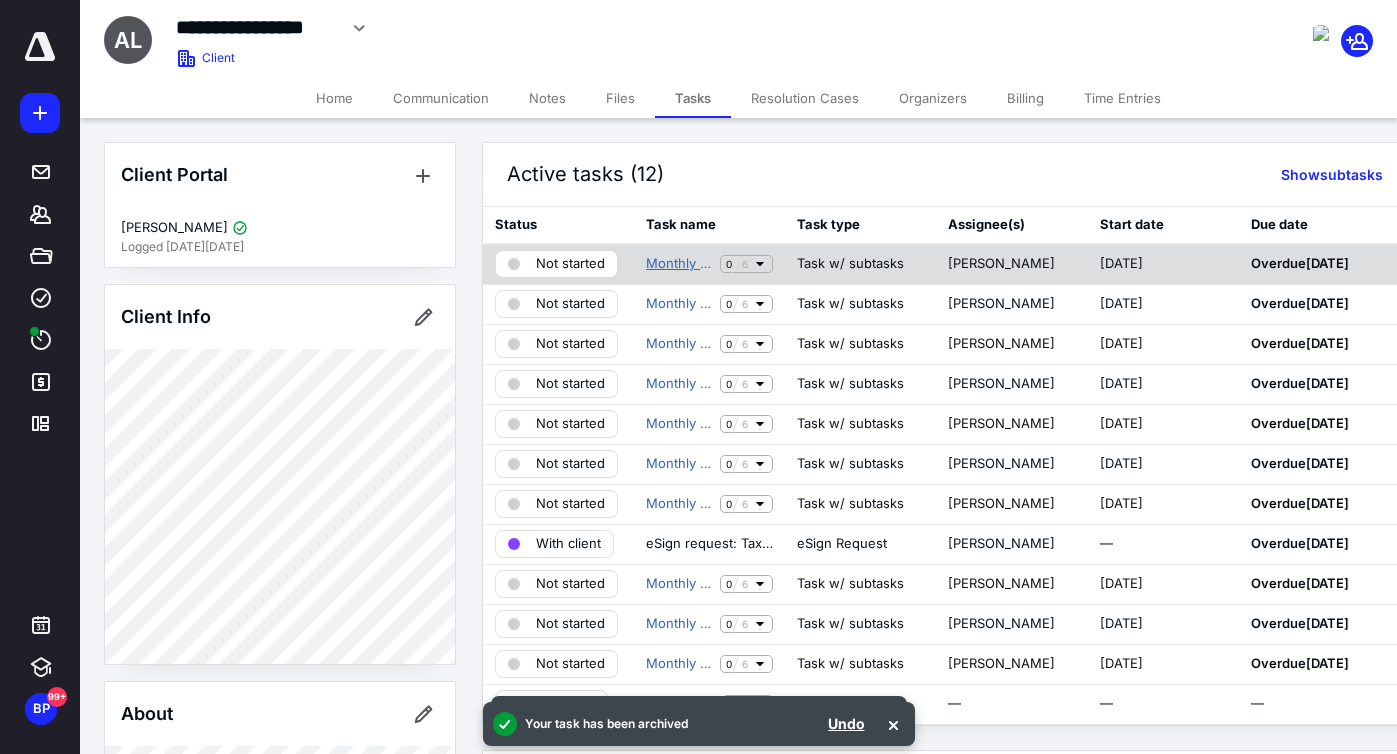 click on "Monthly Bookkeeping" at bounding box center (679, 264) 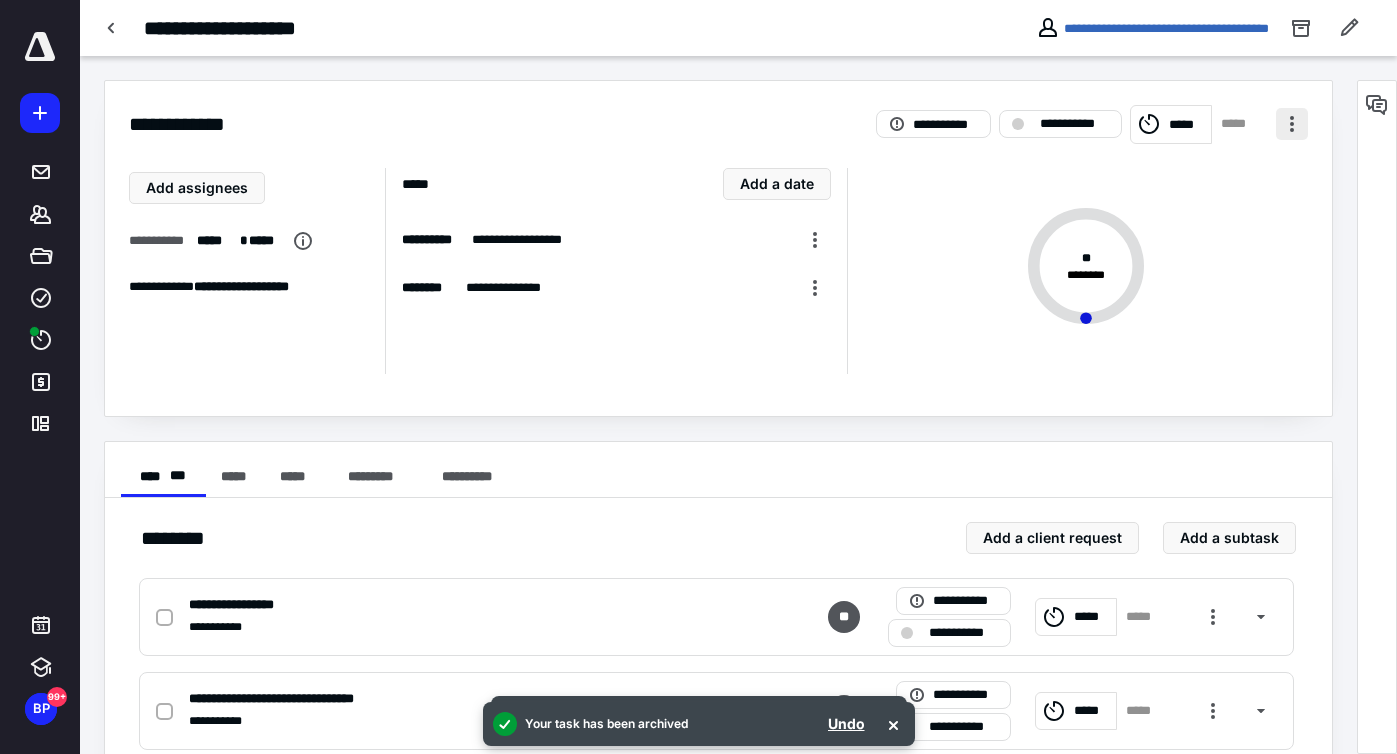 click at bounding box center [1292, 124] 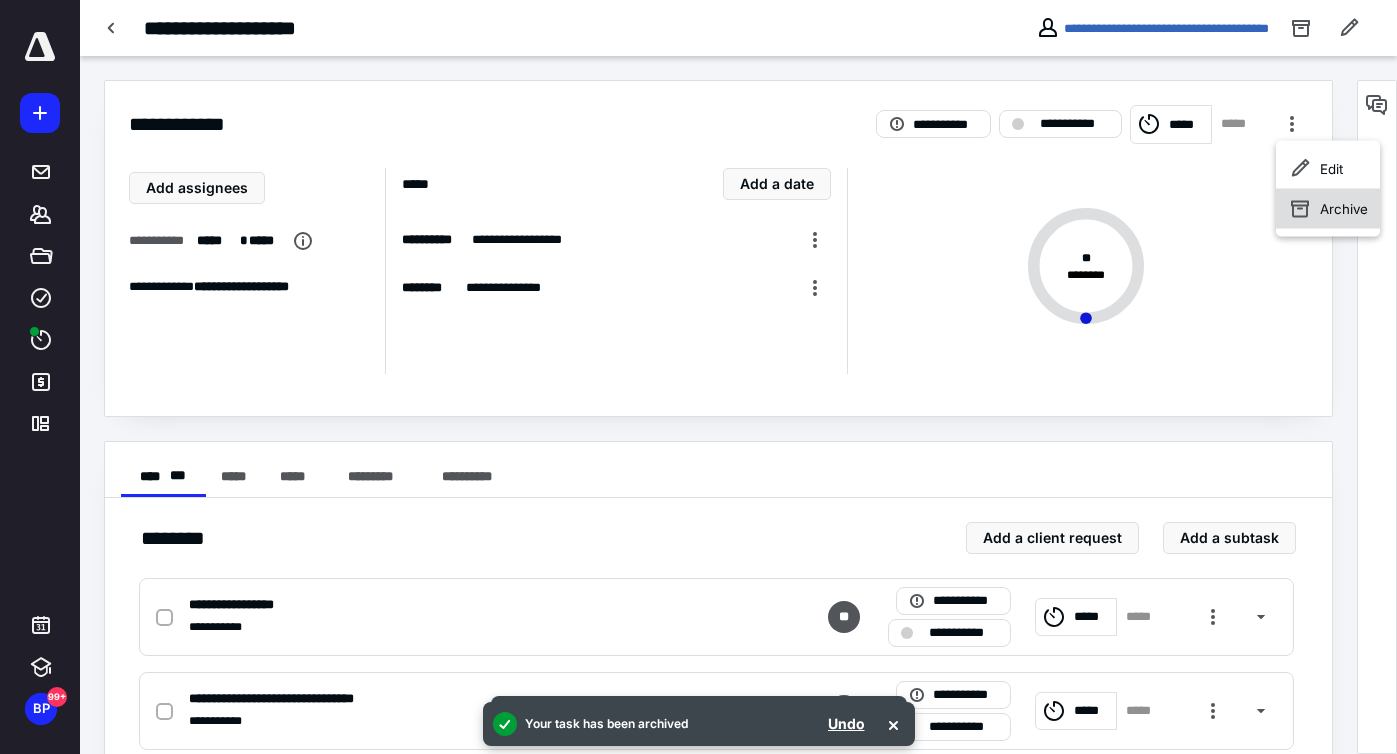 click on "Archive" at bounding box center [1328, 209] 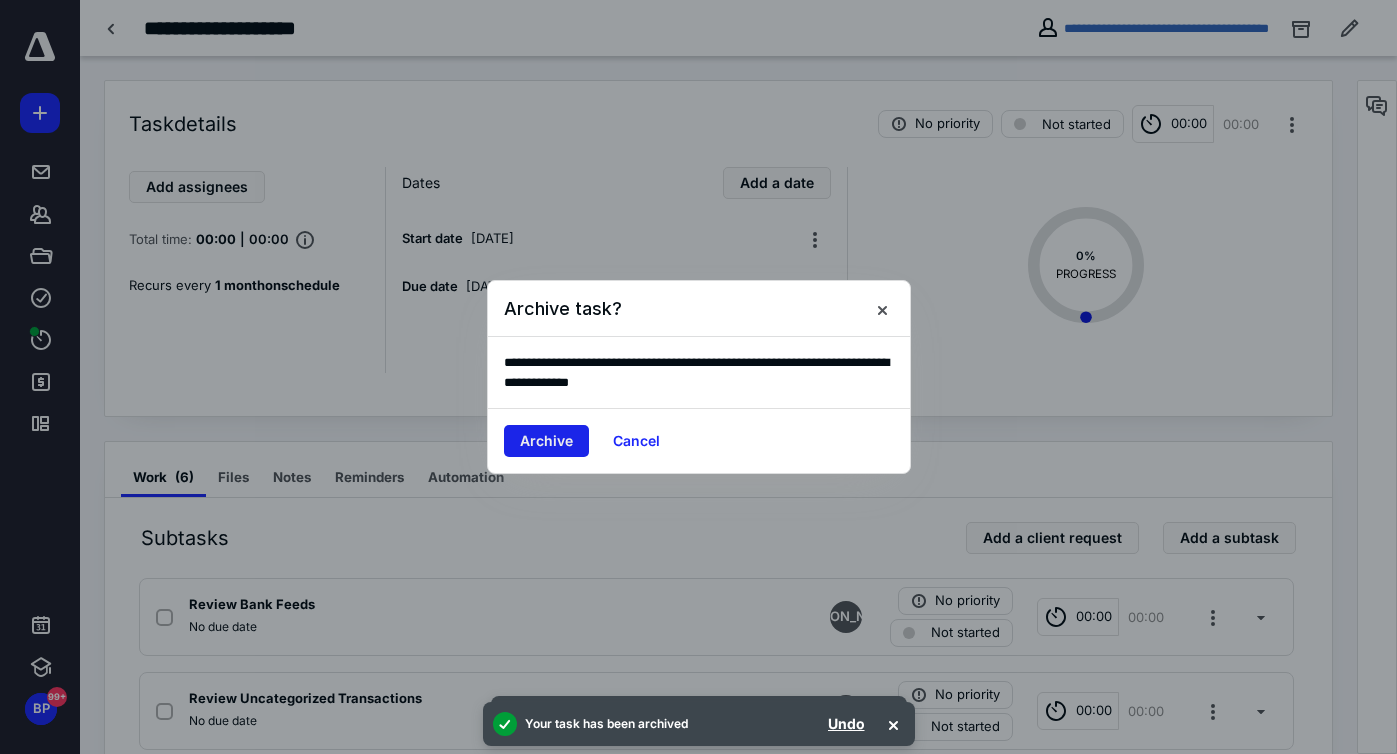 click on "Archive" at bounding box center (546, 441) 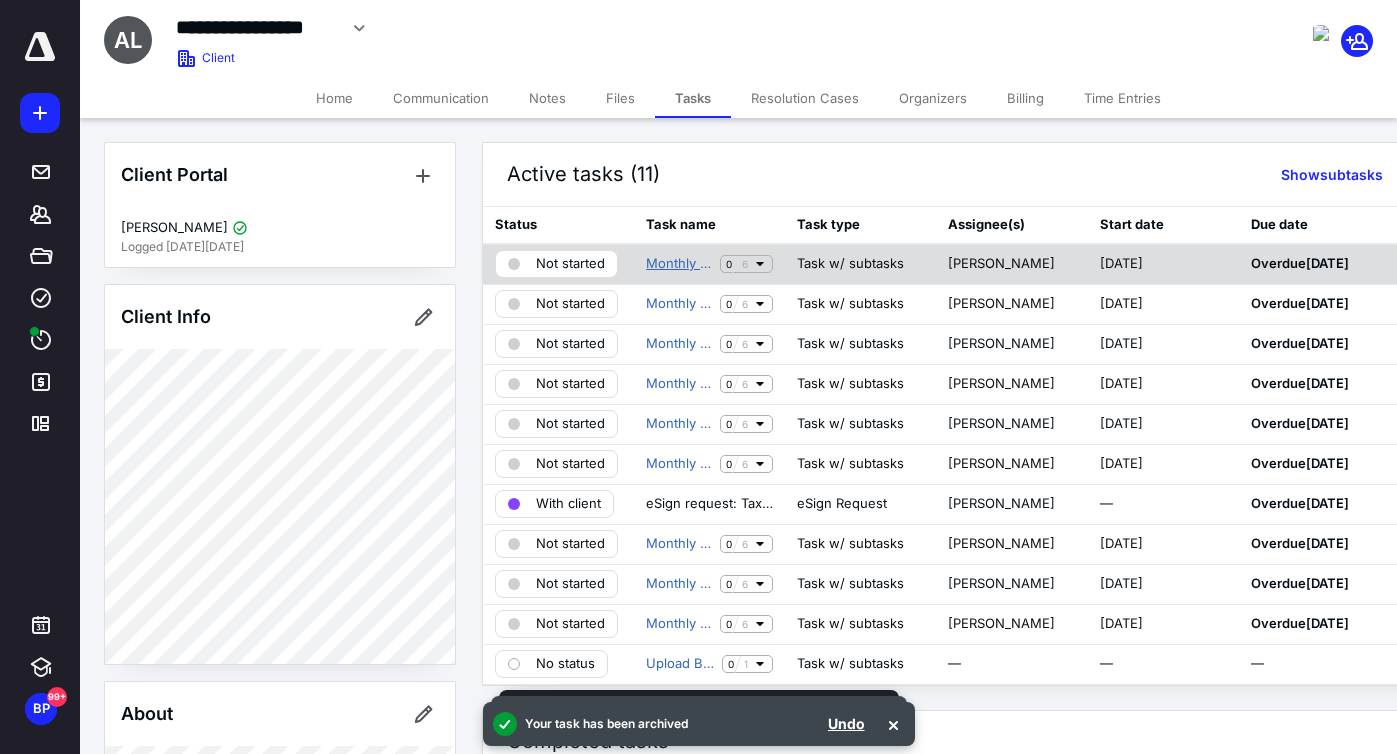 click on "Monthly Bookkeeping" at bounding box center [679, 264] 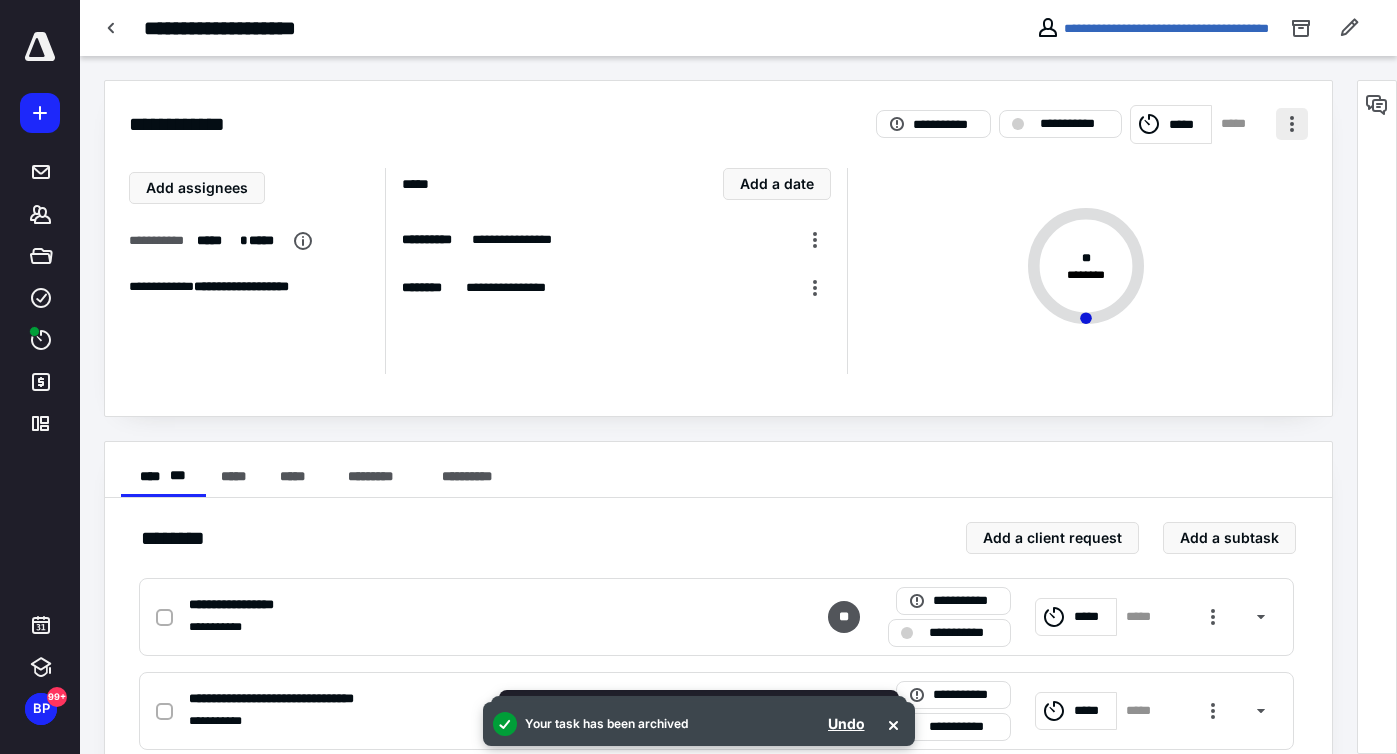 click at bounding box center [1292, 124] 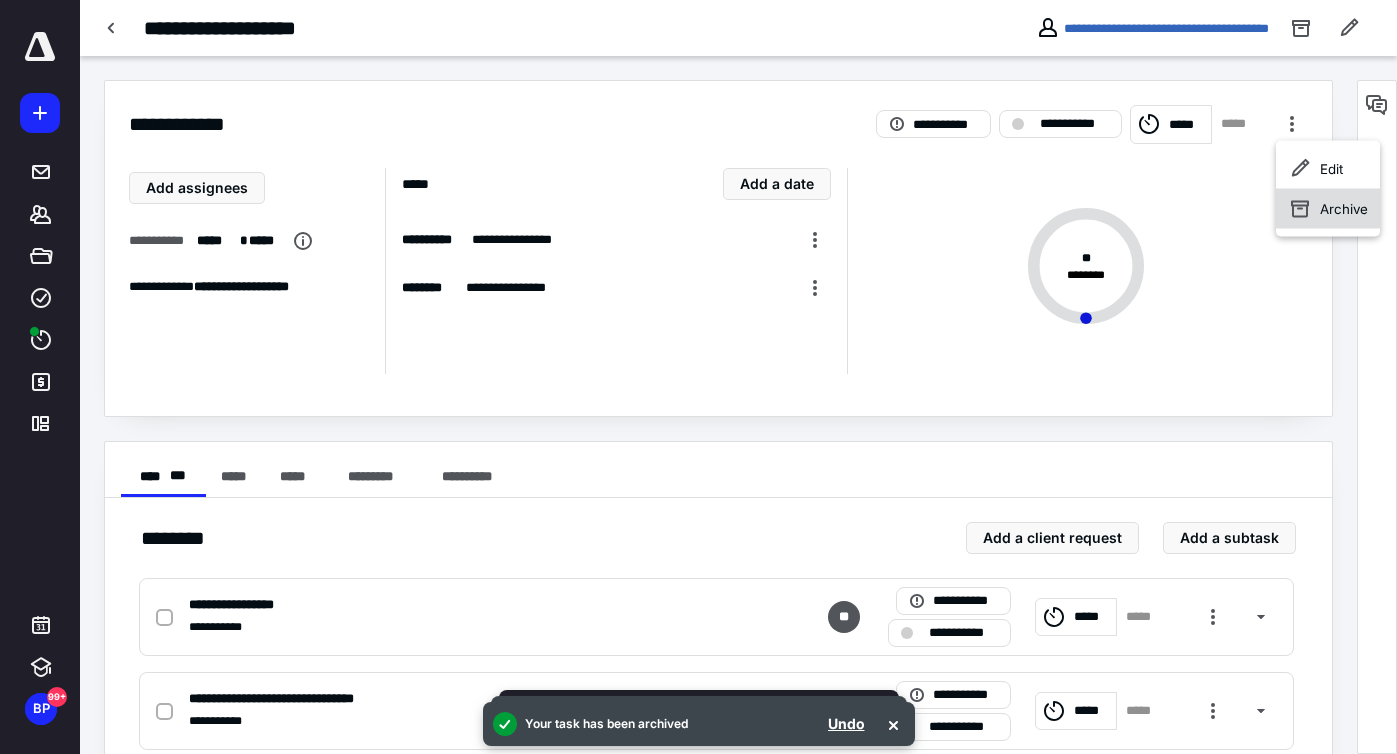 click 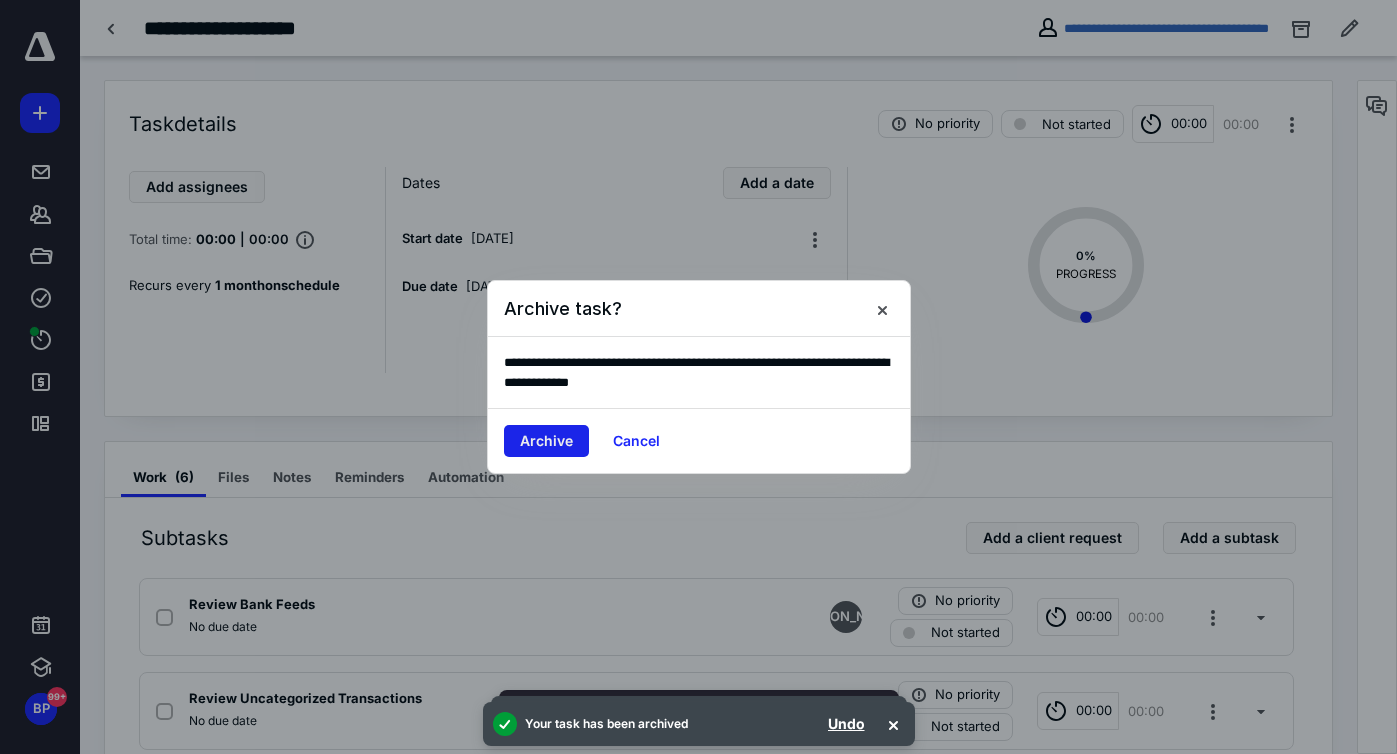 click on "Archive" at bounding box center [546, 441] 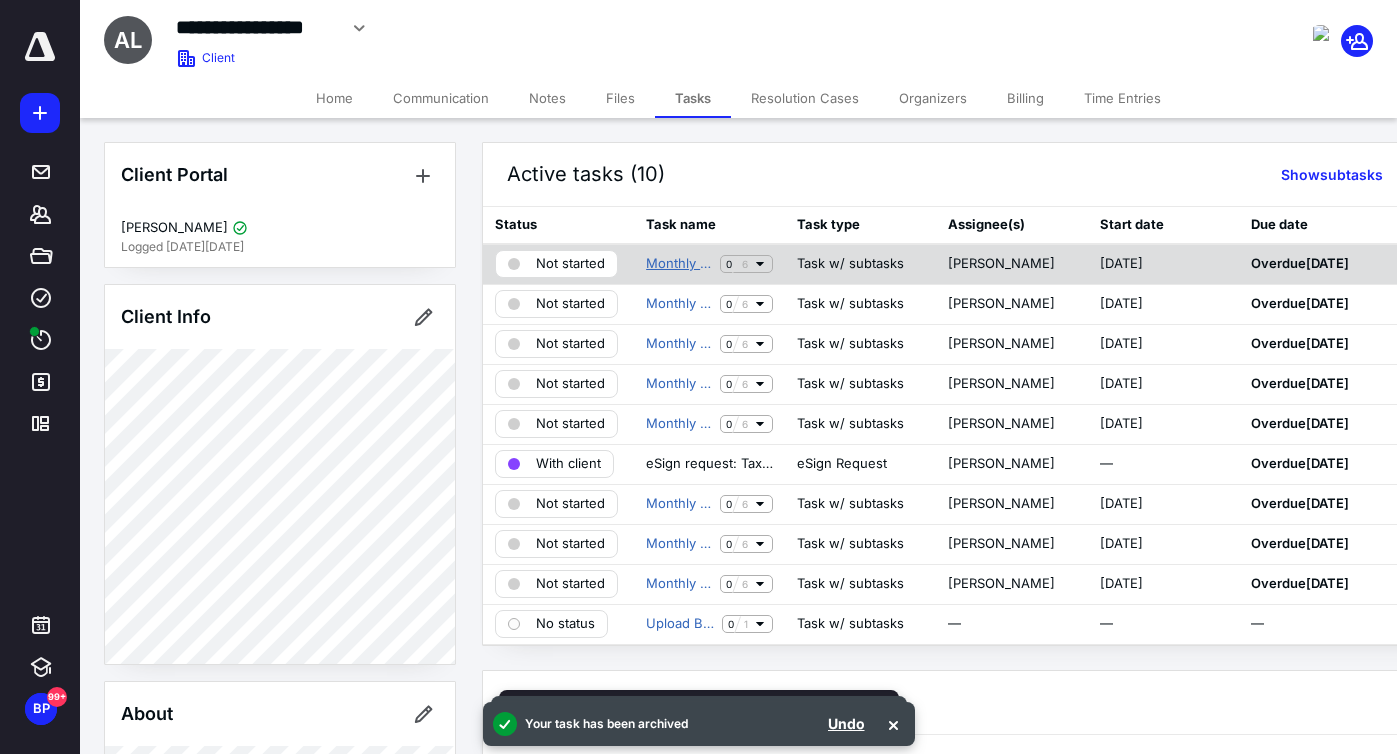 click on "Monthly Bookkeeping" at bounding box center [679, 264] 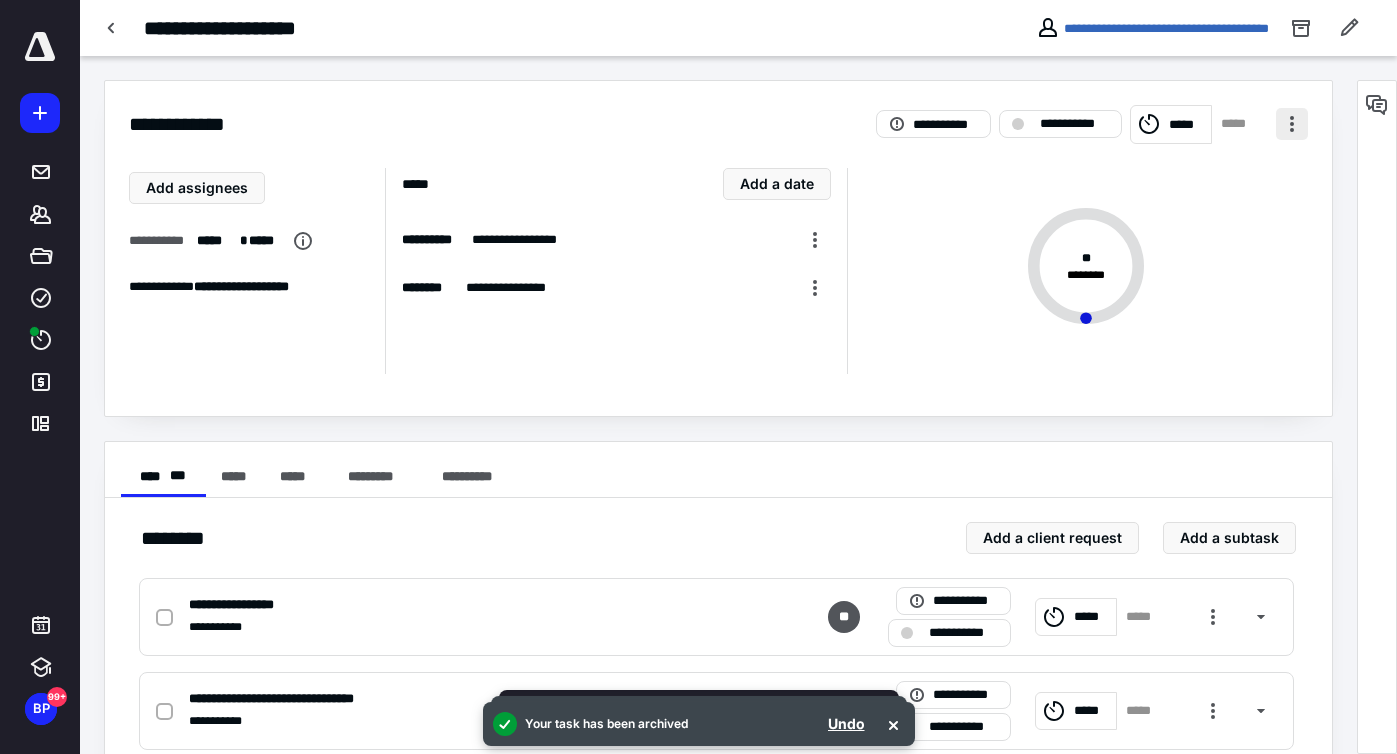 click at bounding box center (1292, 124) 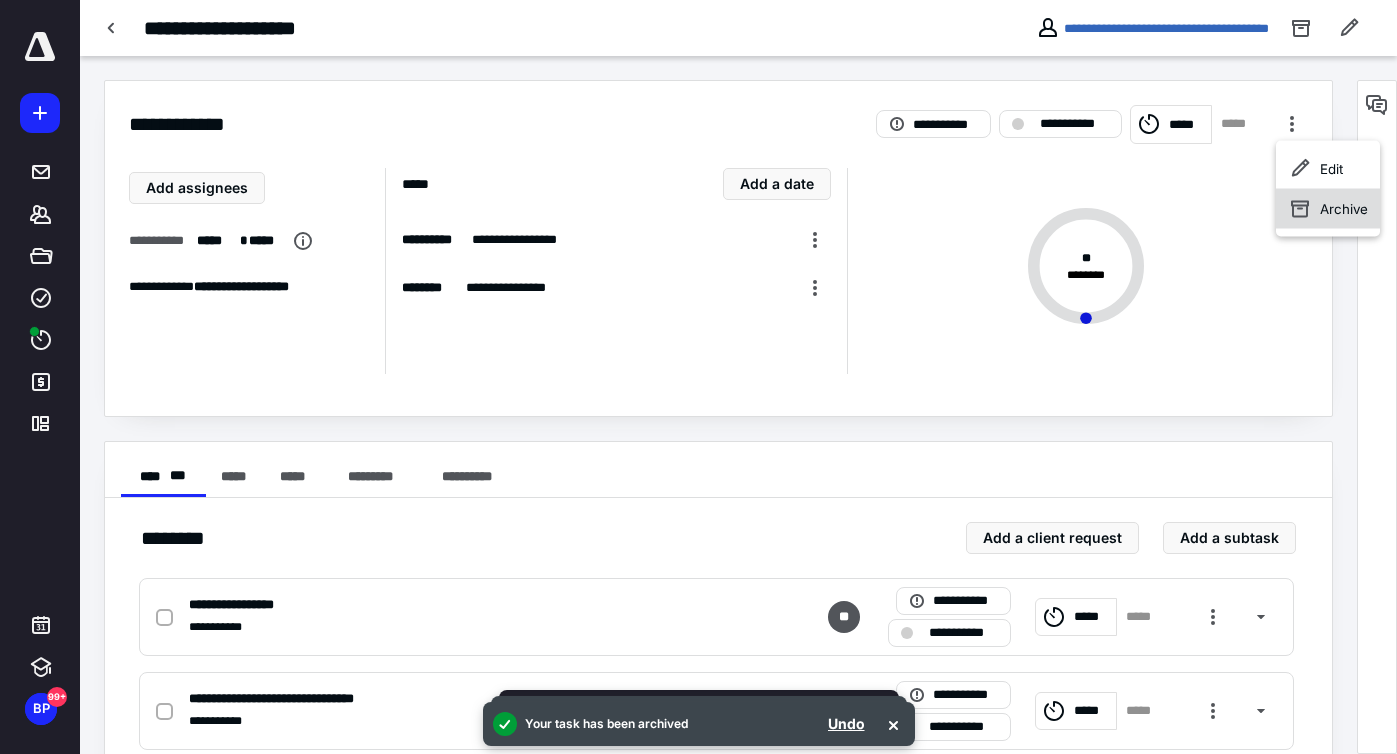 click 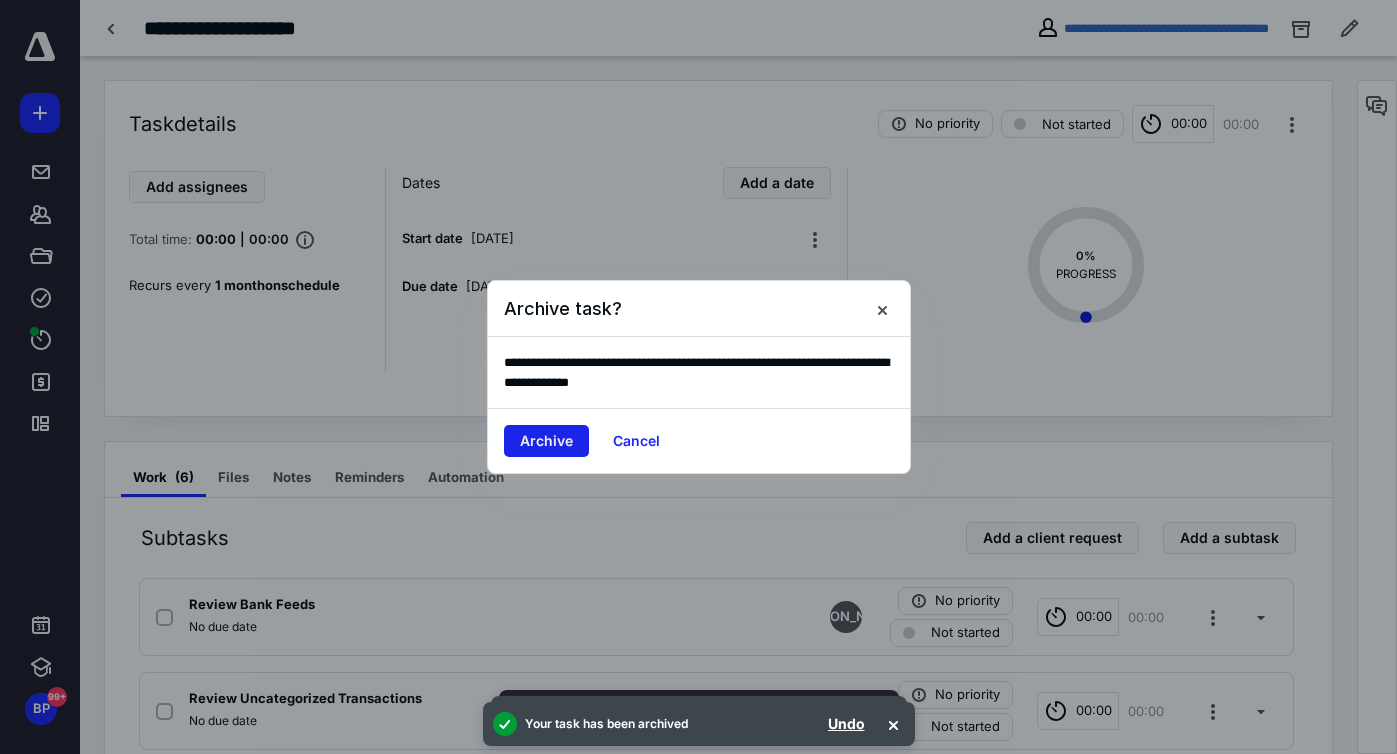 click on "Archive" at bounding box center [546, 441] 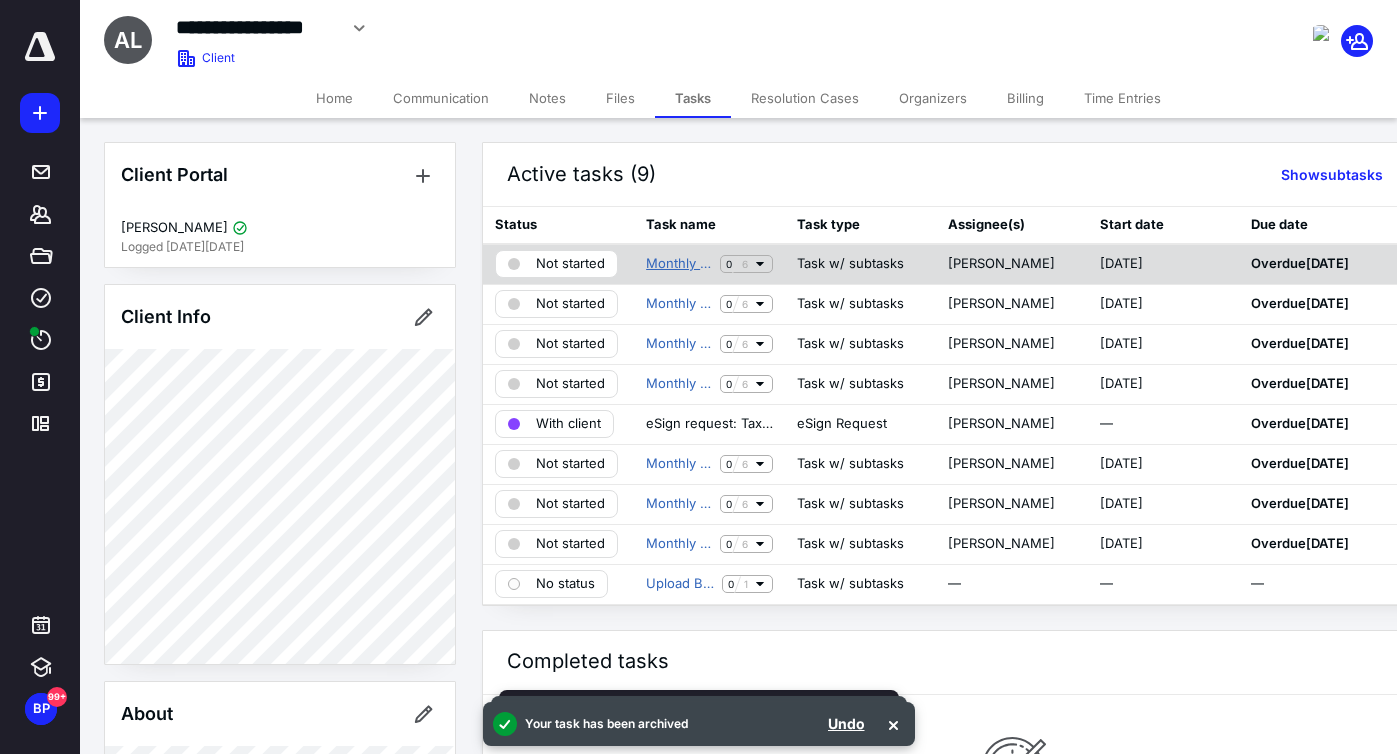 click on "Monthly Bookkeeping" at bounding box center (679, 264) 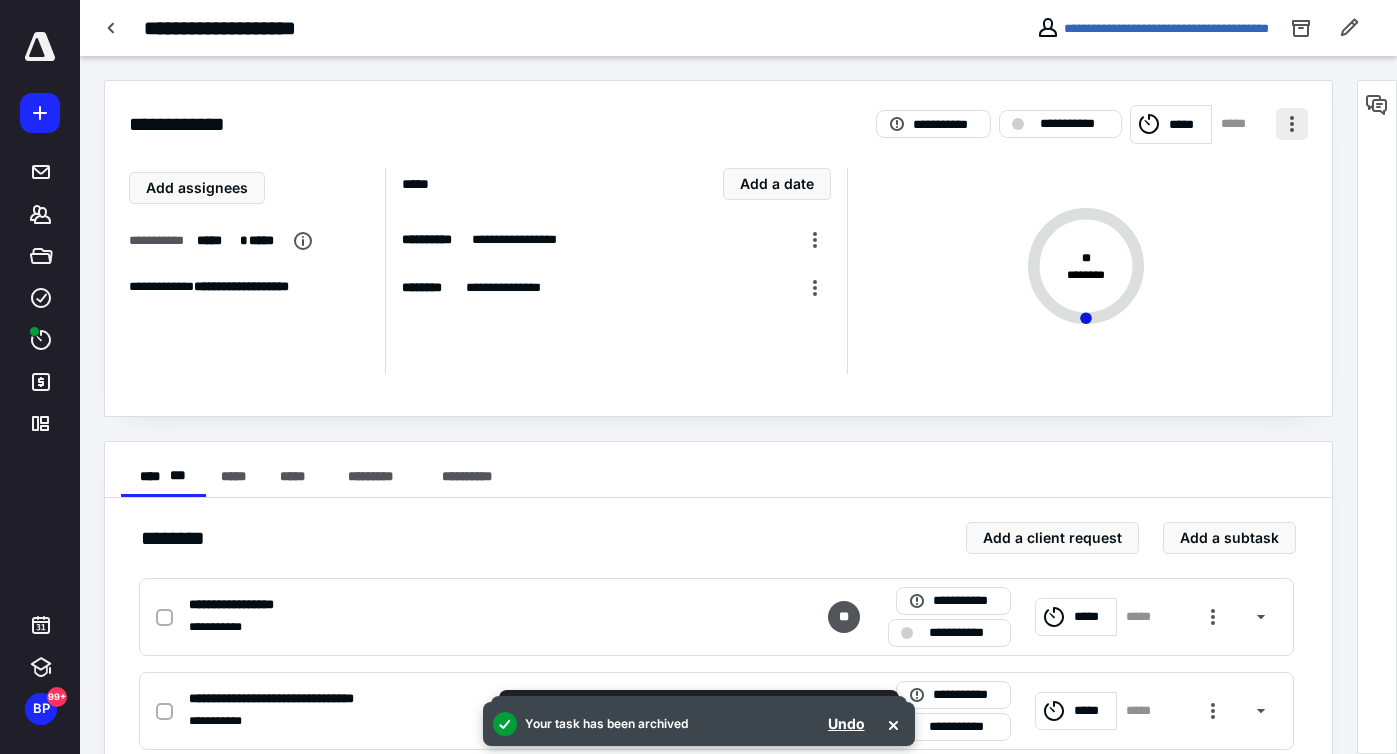 click at bounding box center (1292, 124) 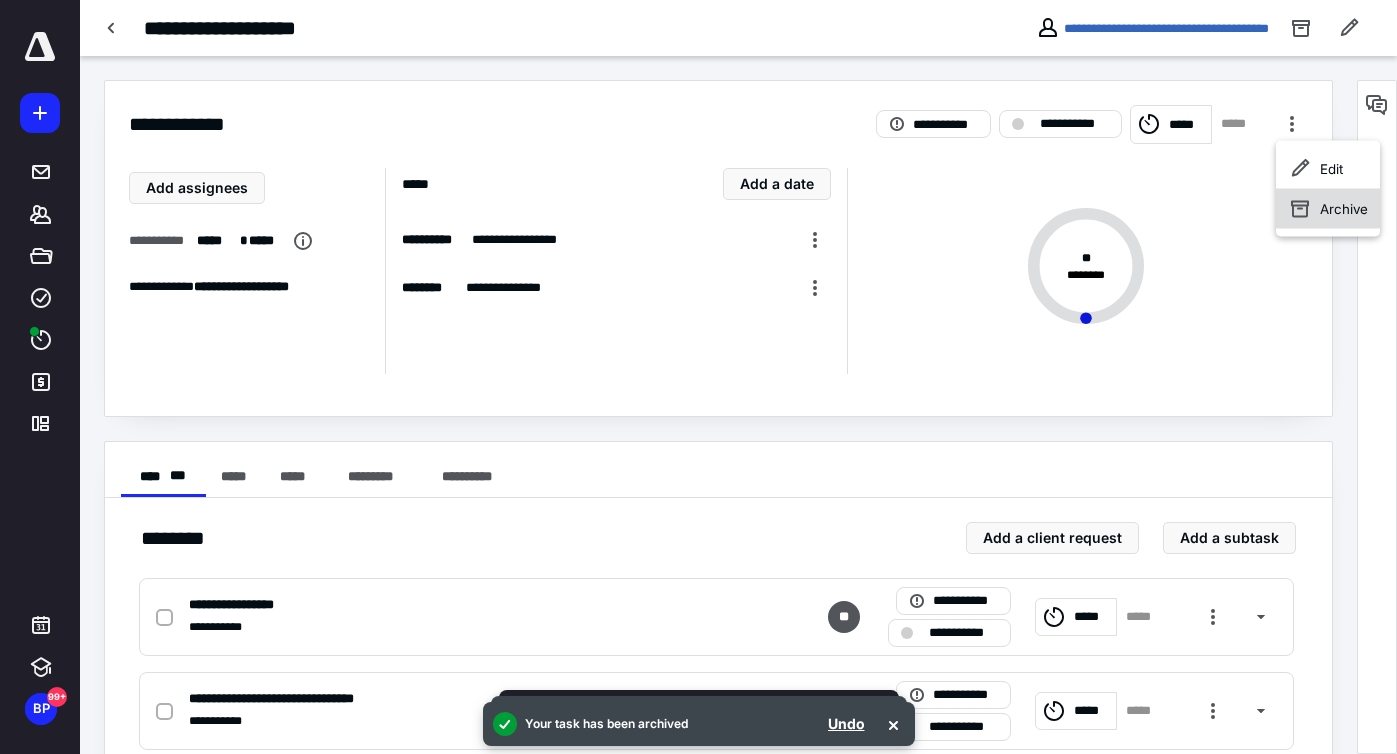 click 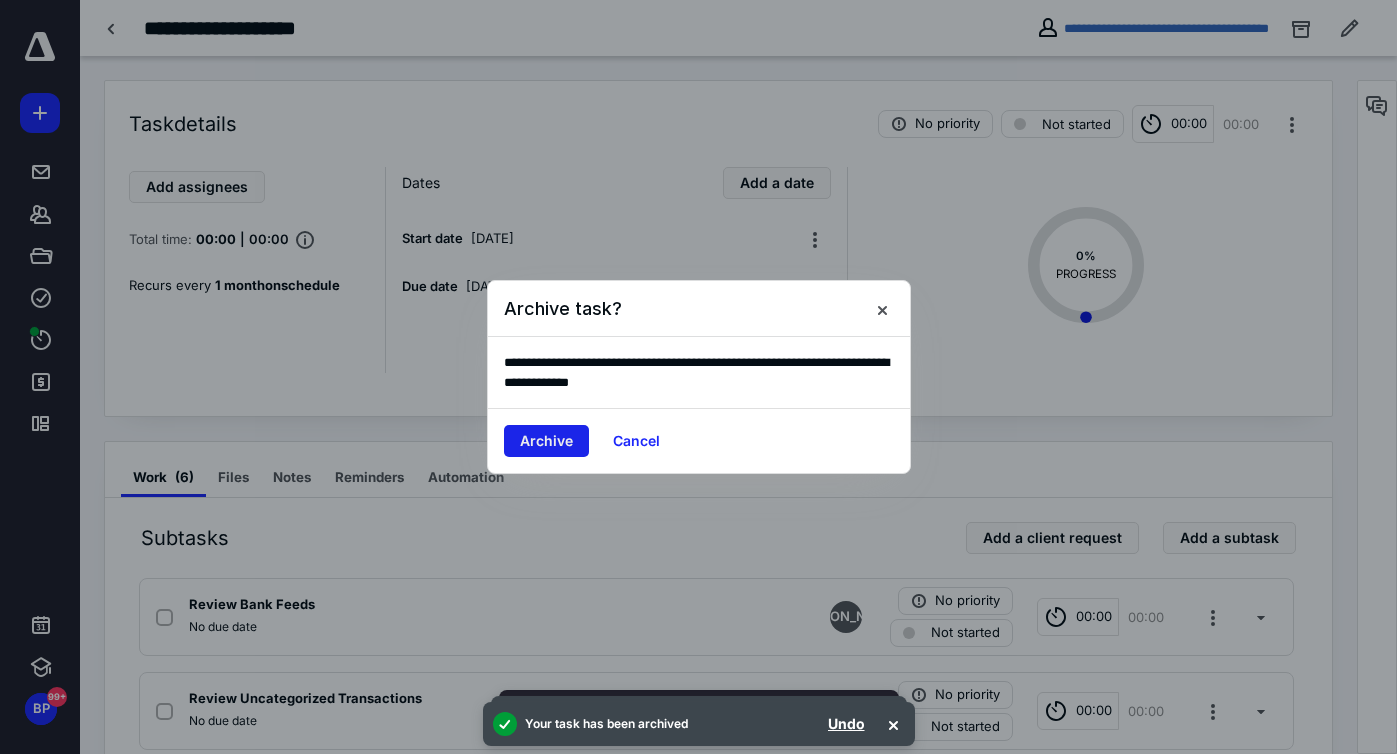 click on "Archive" at bounding box center [546, 441] 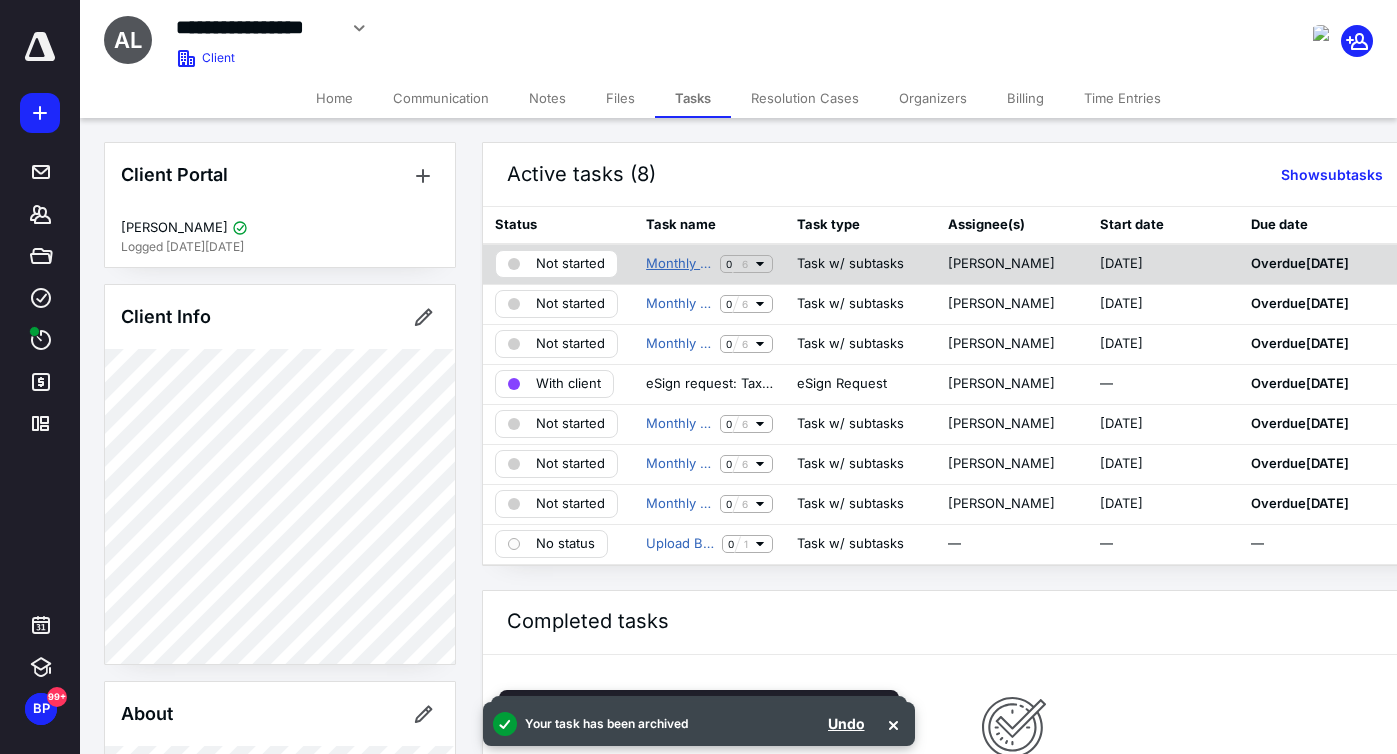 click on "Monthly Bookkeeping" at bounding box center (679, 264) 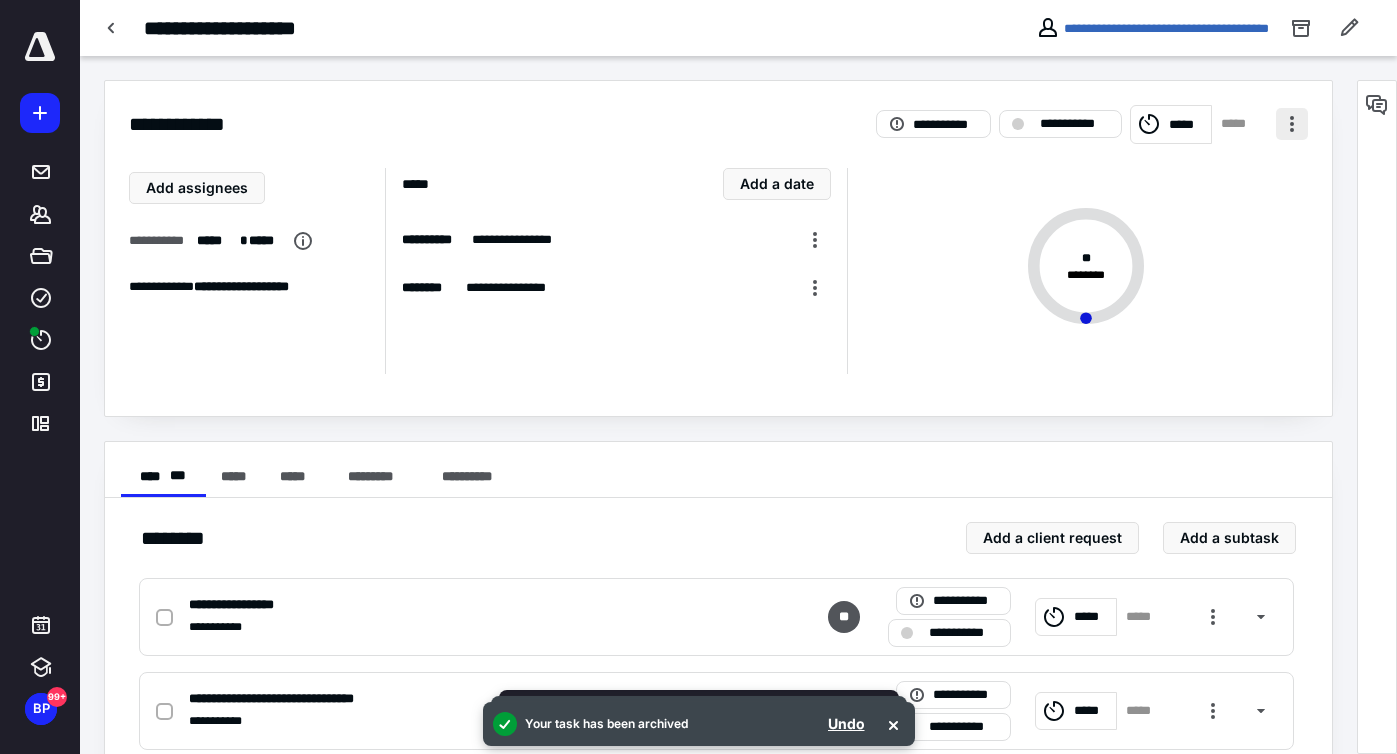 click at bounding box center (1292, 124) 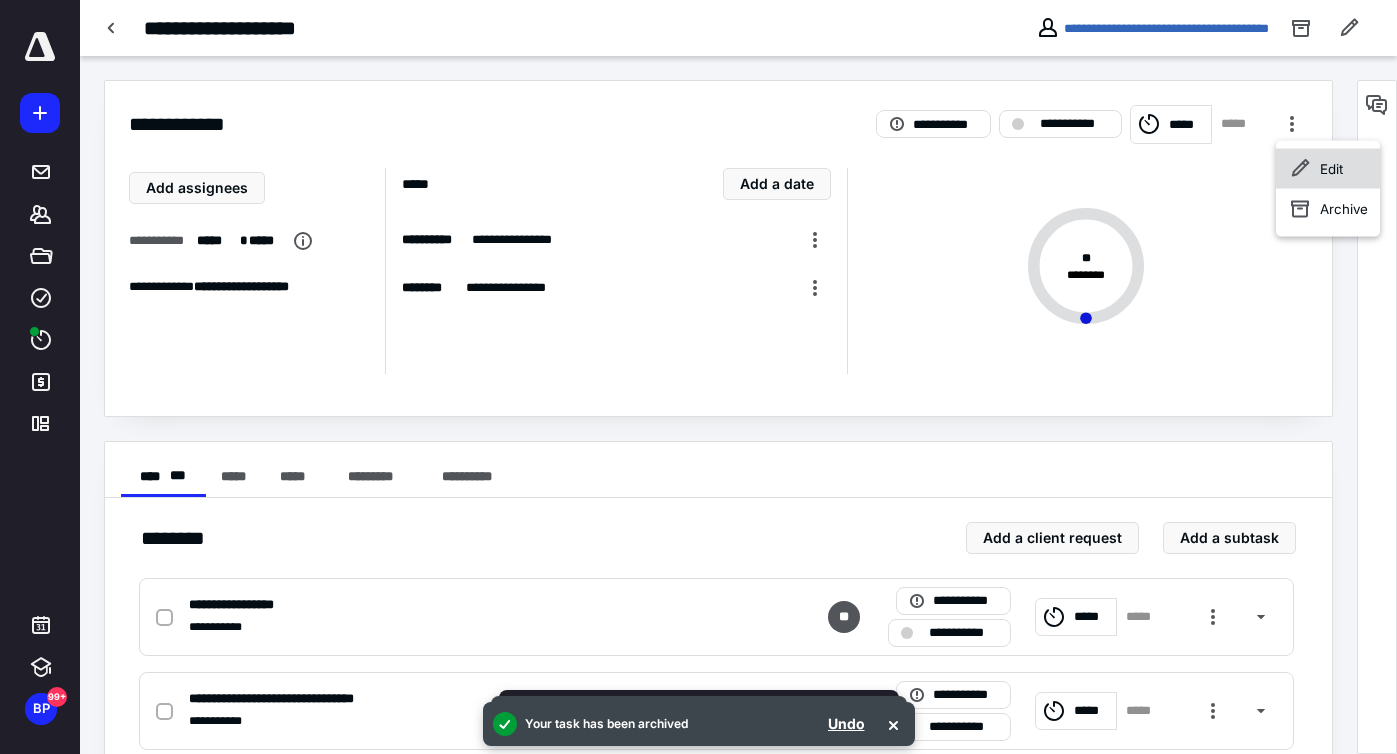 click 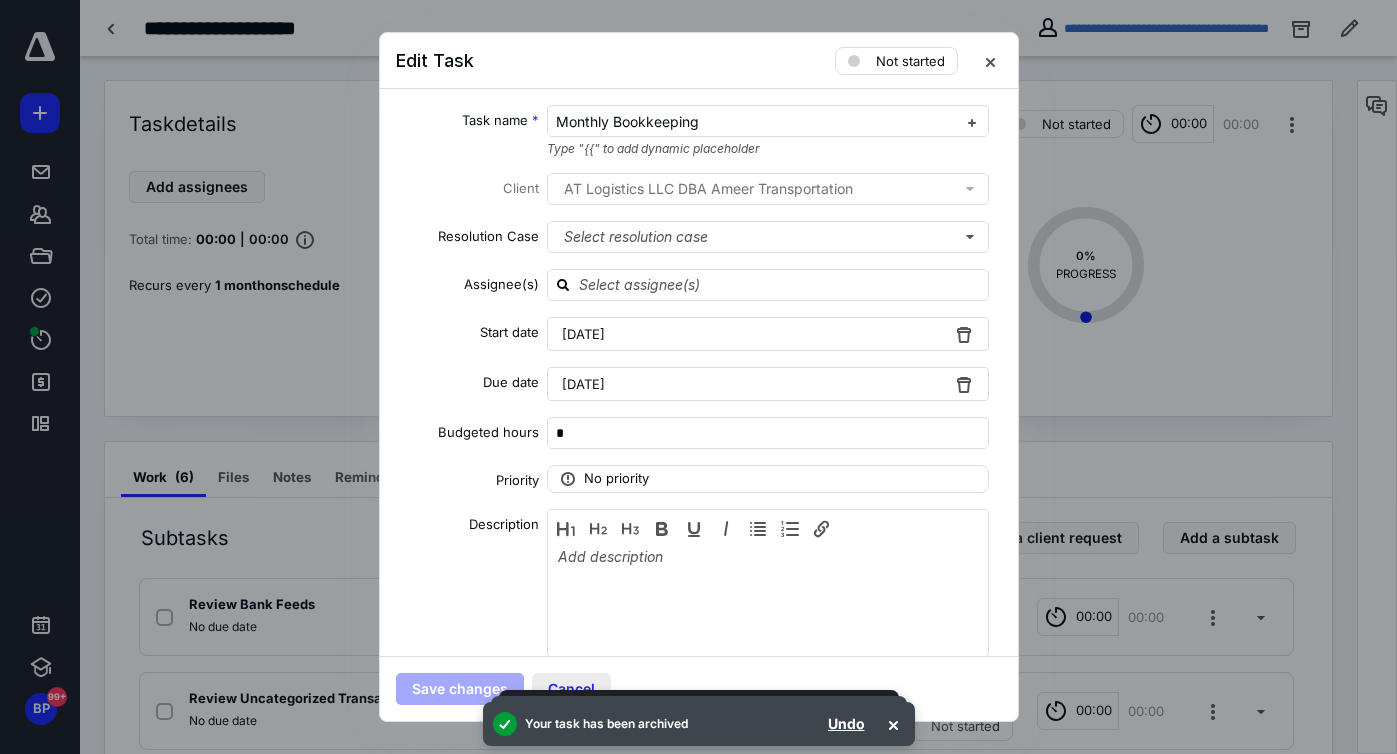 click on "Cancel" at bounding box center [571, 689] 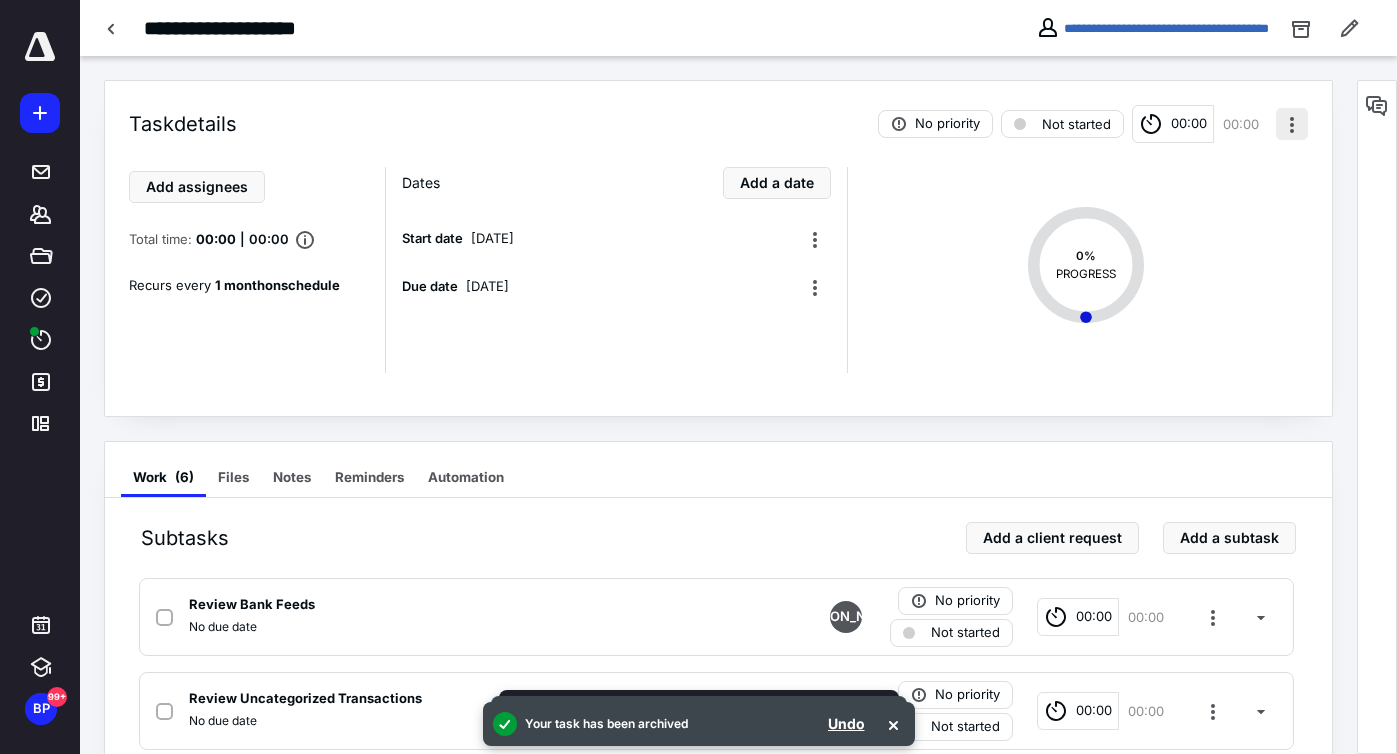 click at bounding box center [1292, 124] 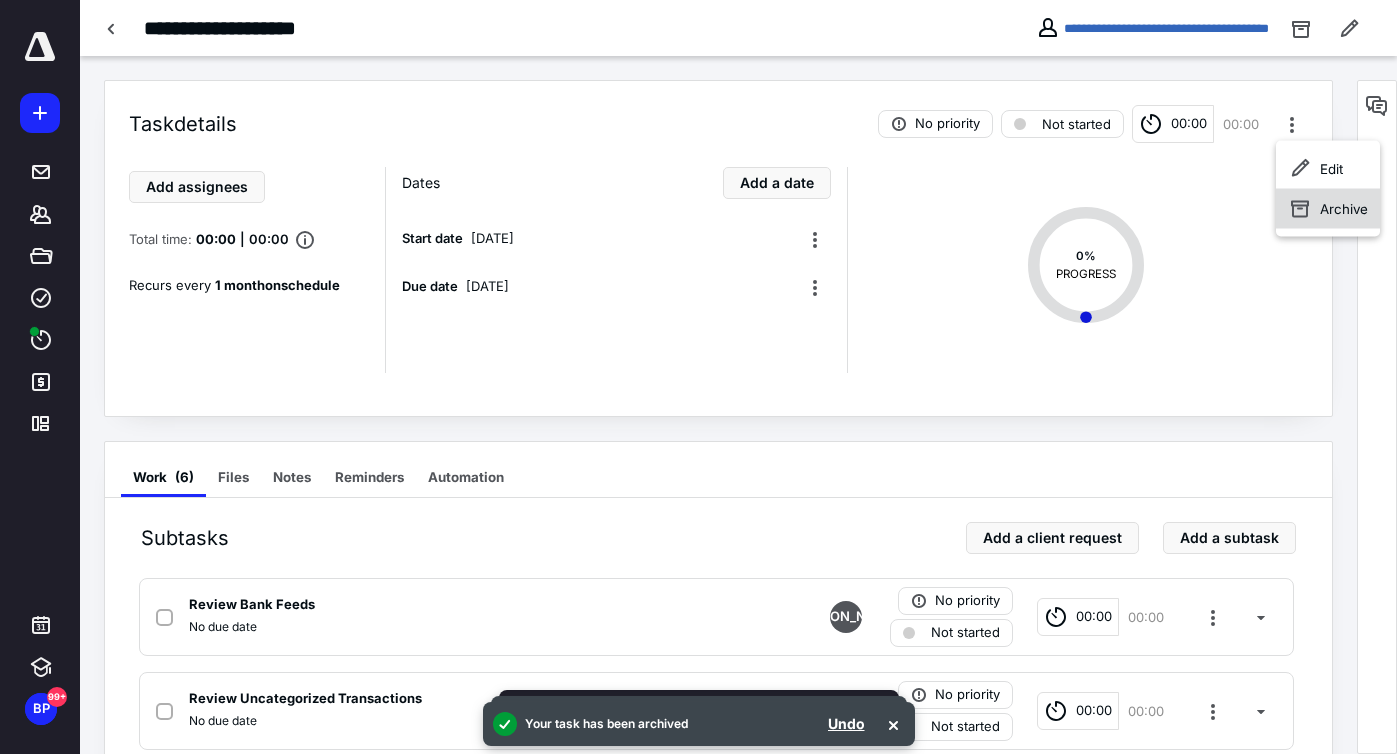 click on "Archive" at bounding box center (1344, 209) 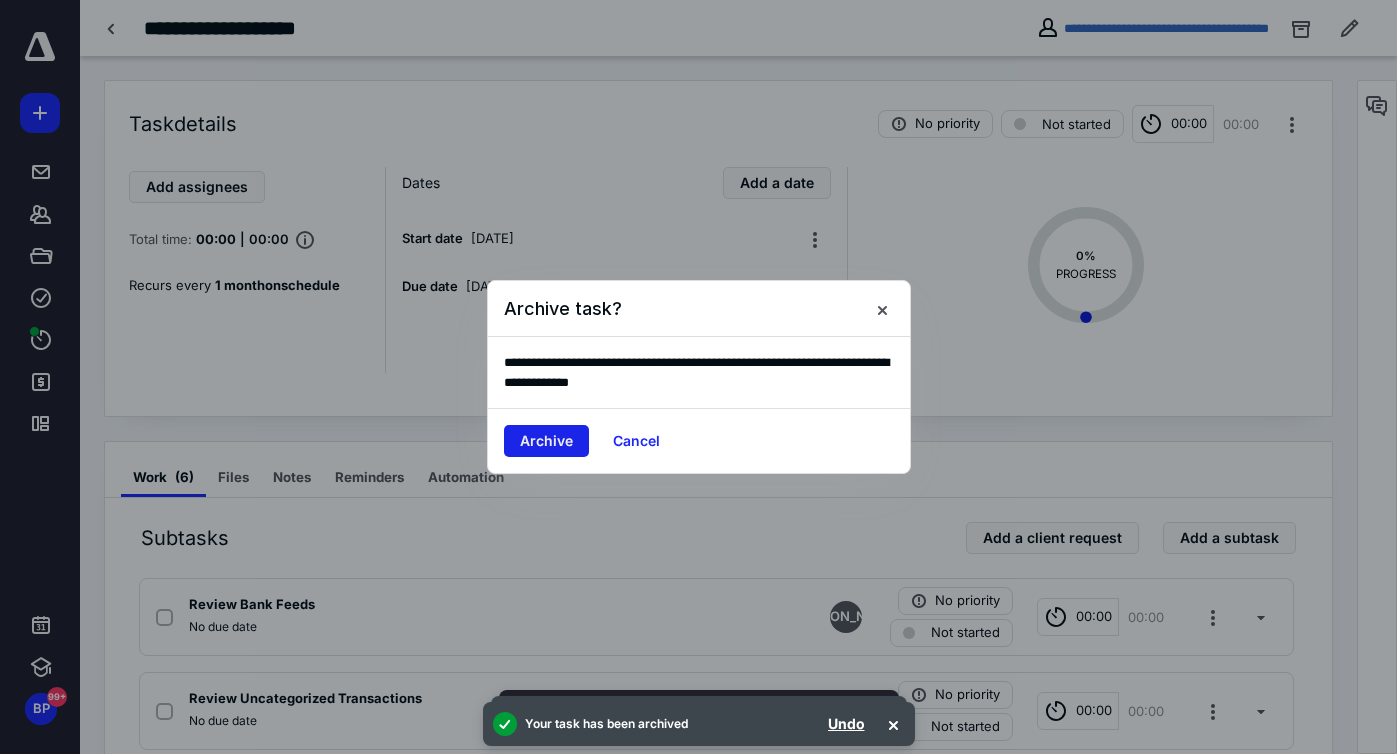 click on "Archive" at bounding box center (546, 441) 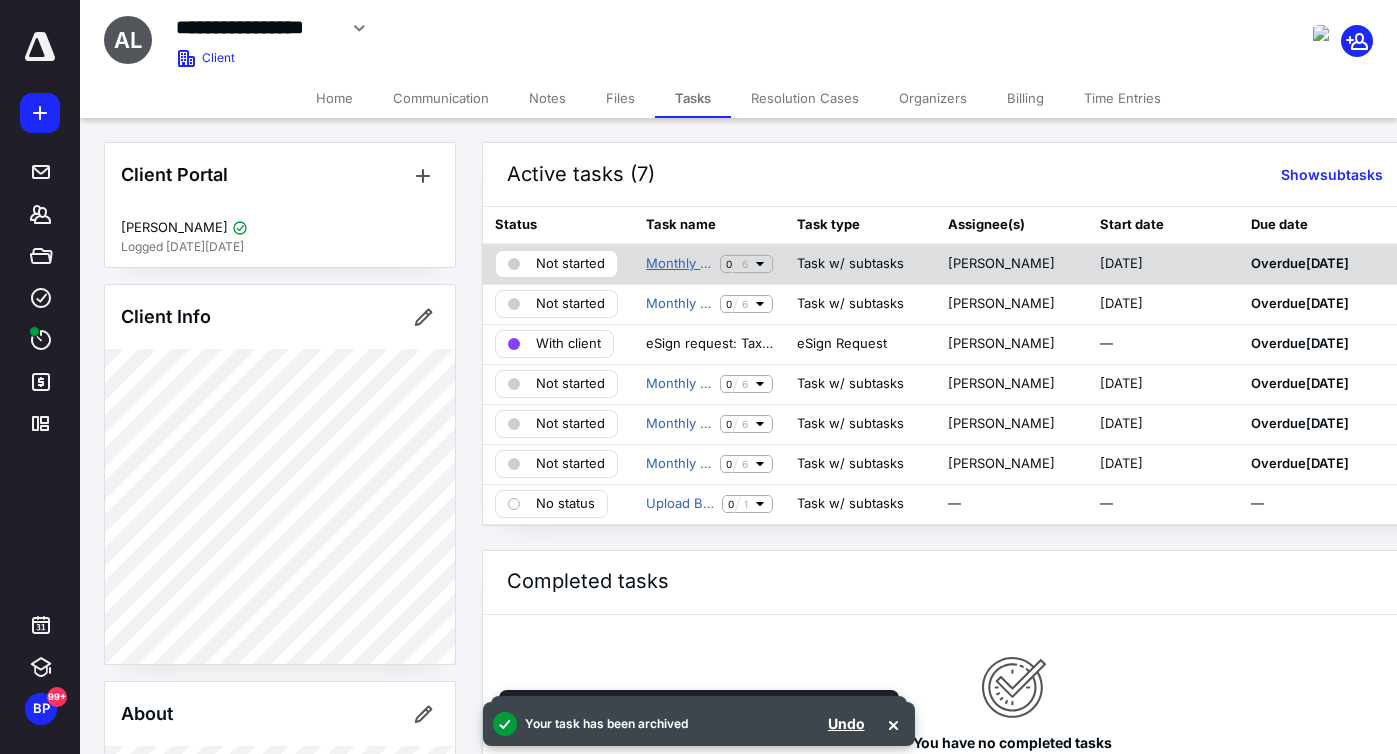 click on "Monthly Bookkeeping" at bounding box center (679, 264) 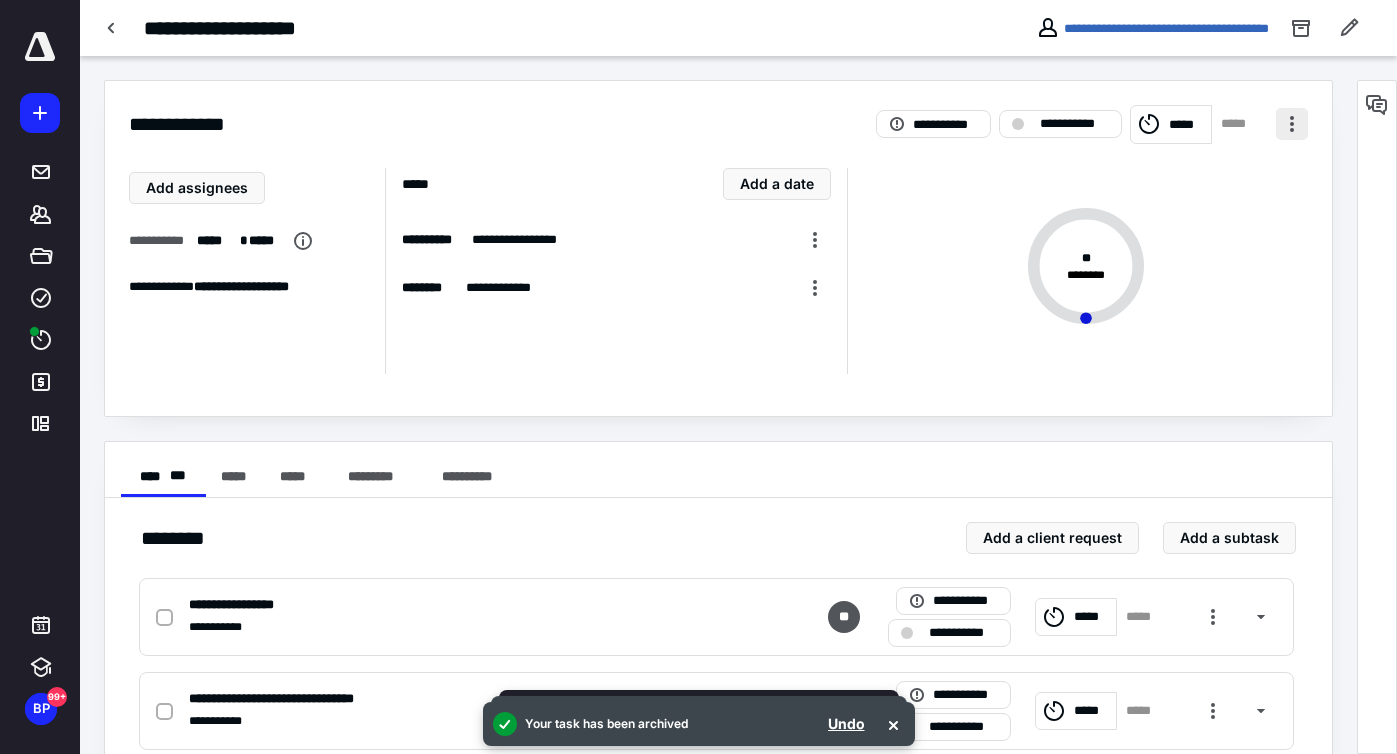 click at bounding box center (1292, 124) 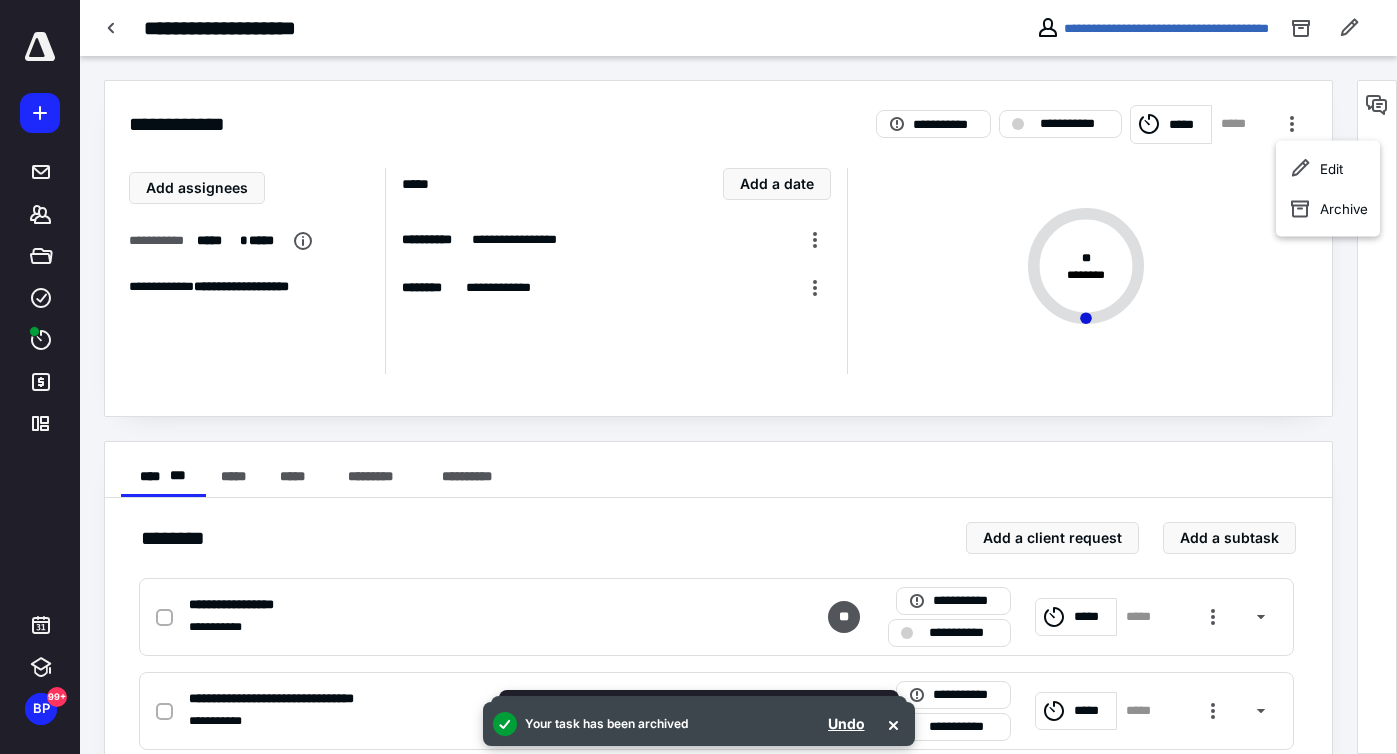 click on "Edit Archive" at bounding box center [1328, 189] 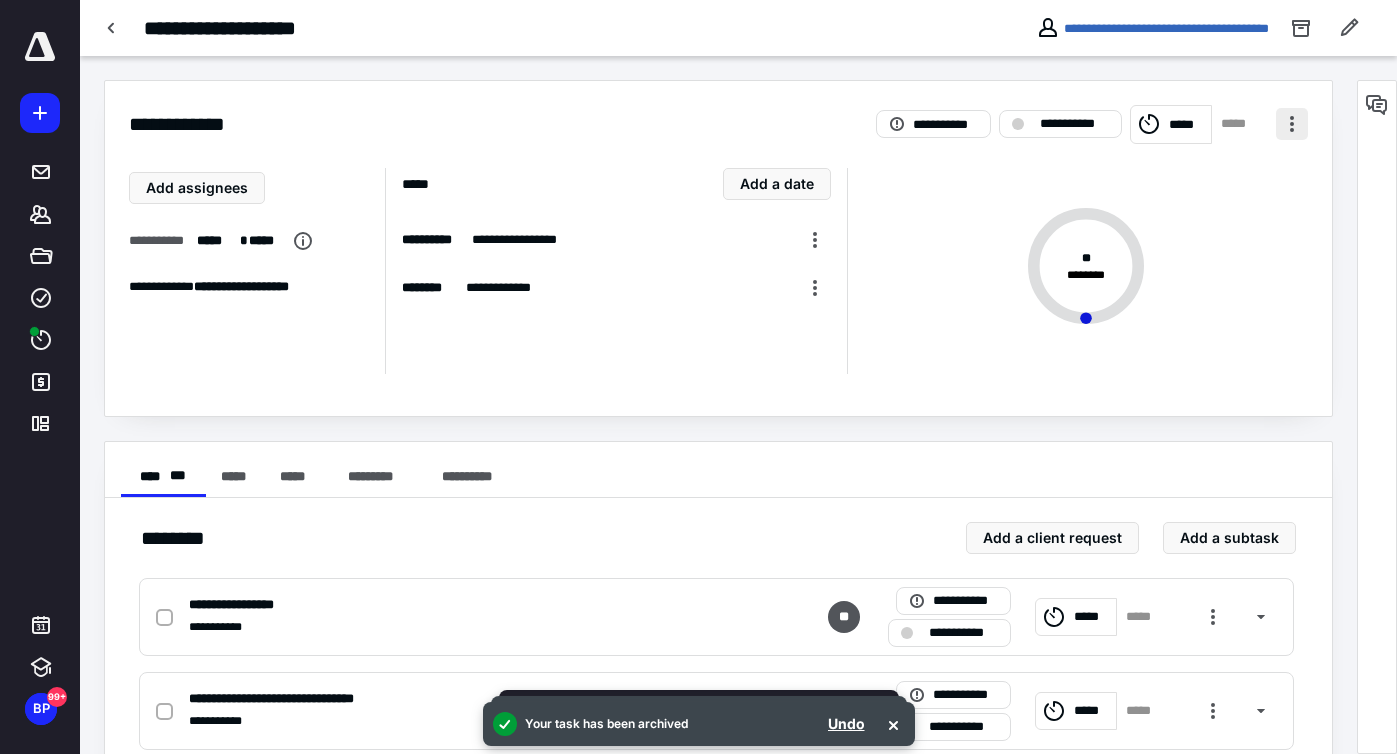 click at bounding box center (1292, 124) 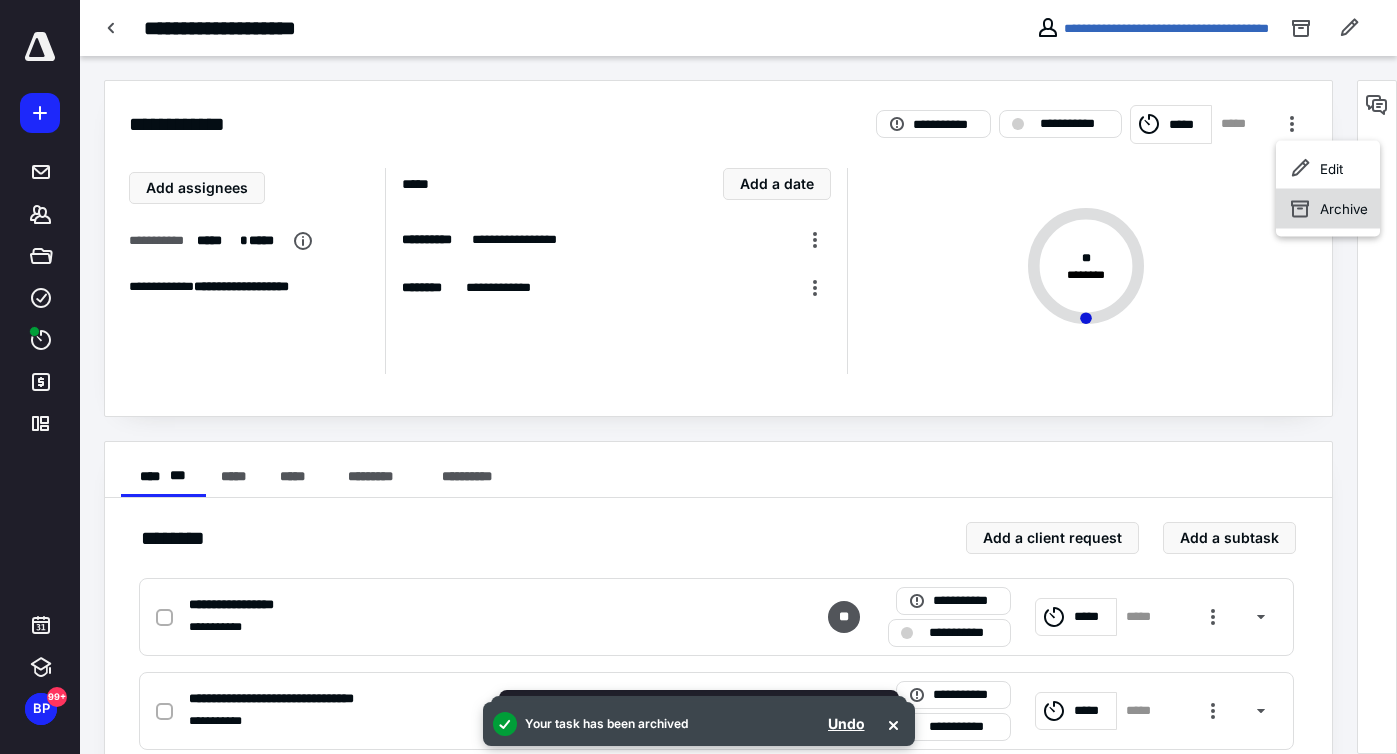 click 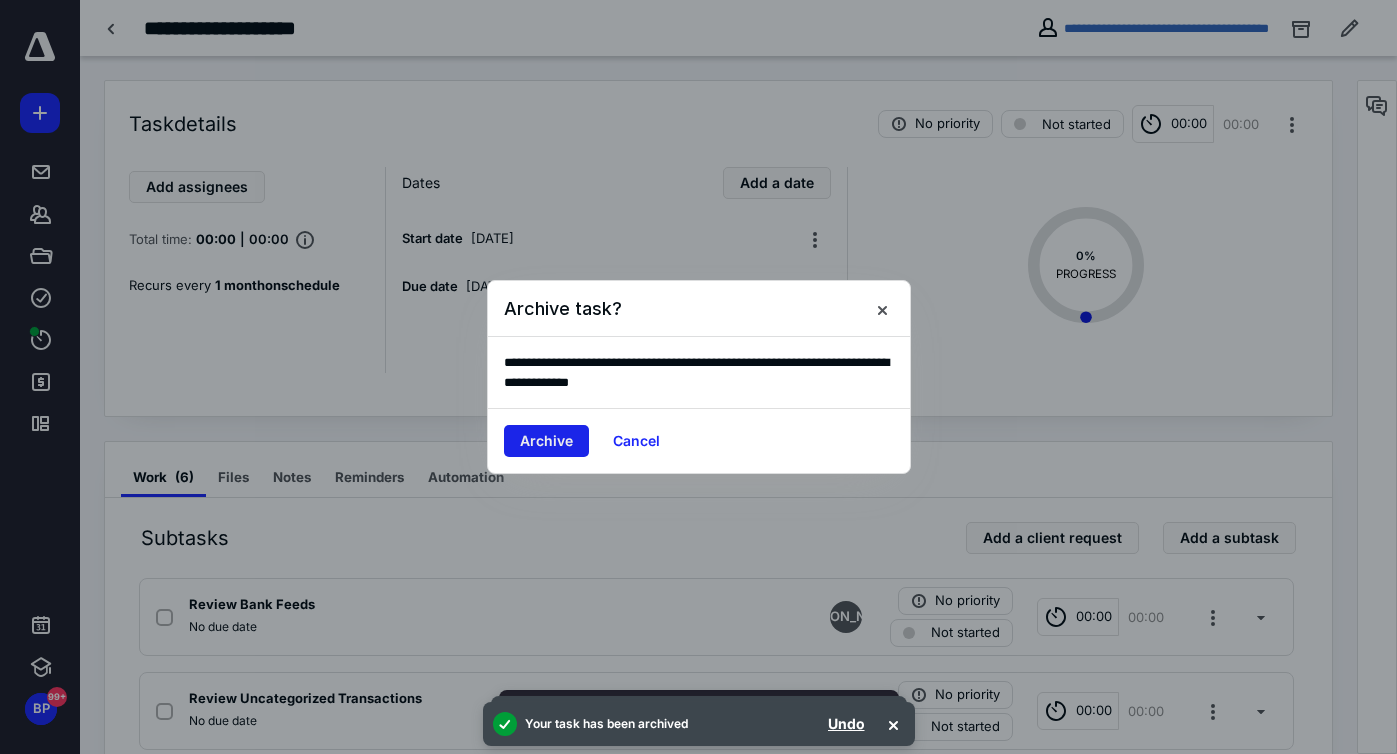 click on "Archive" at bounding box center (546, 441) 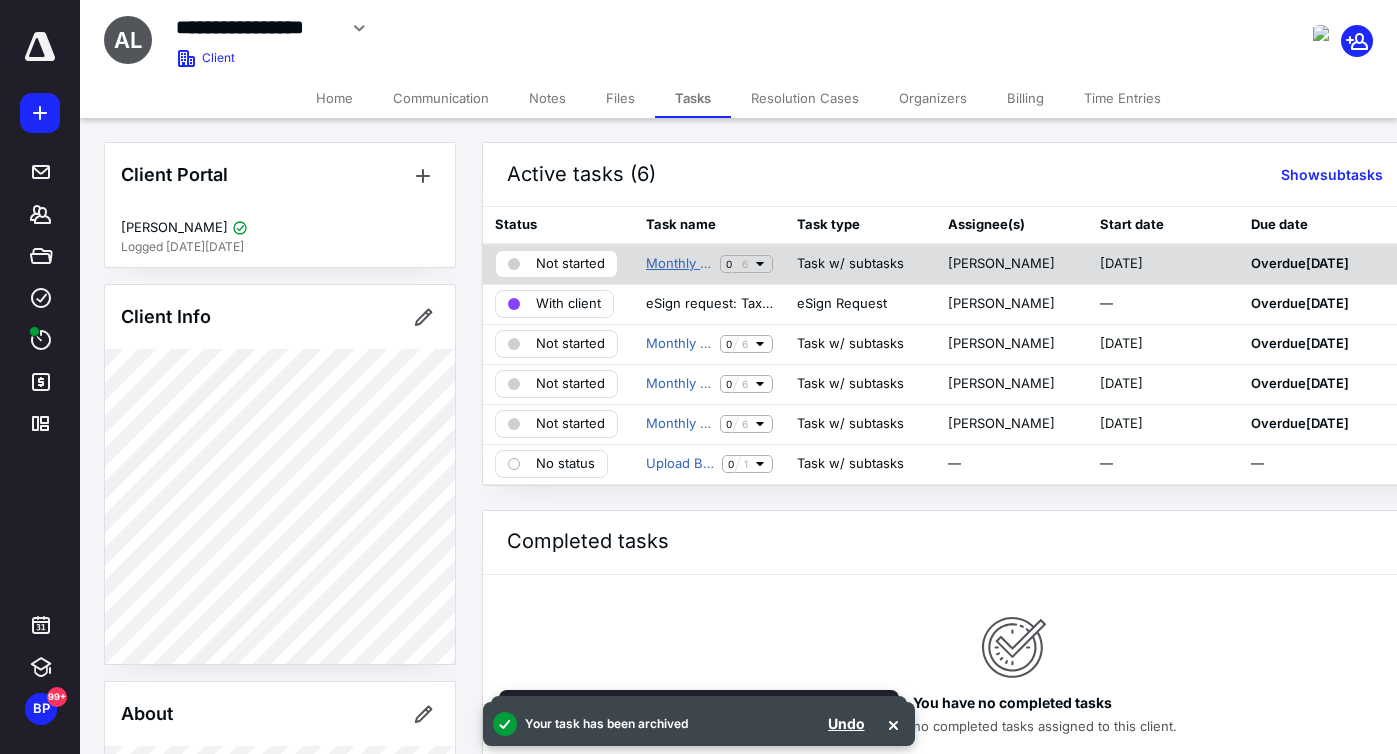click on "Monthly Bookkeeping" at bounding box center (679, 264) 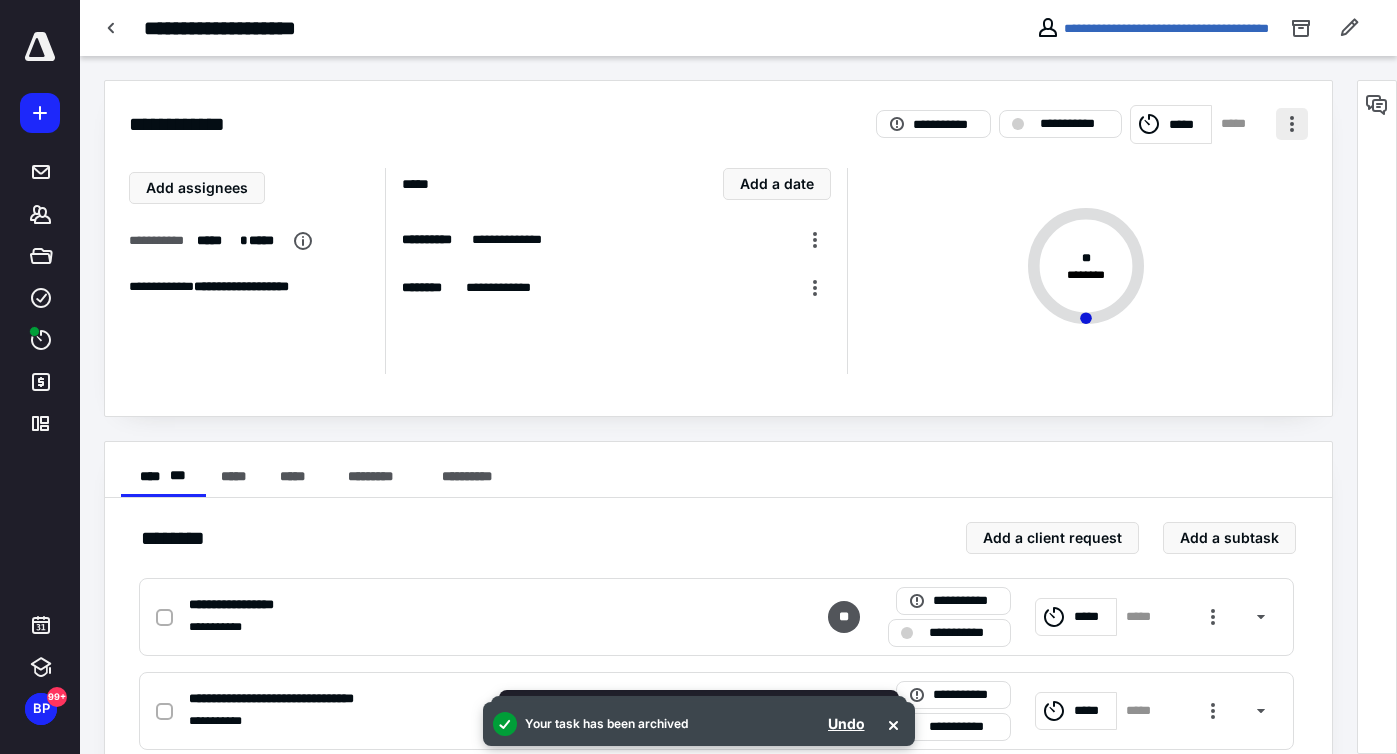 click at bounding box center [1292, 124] 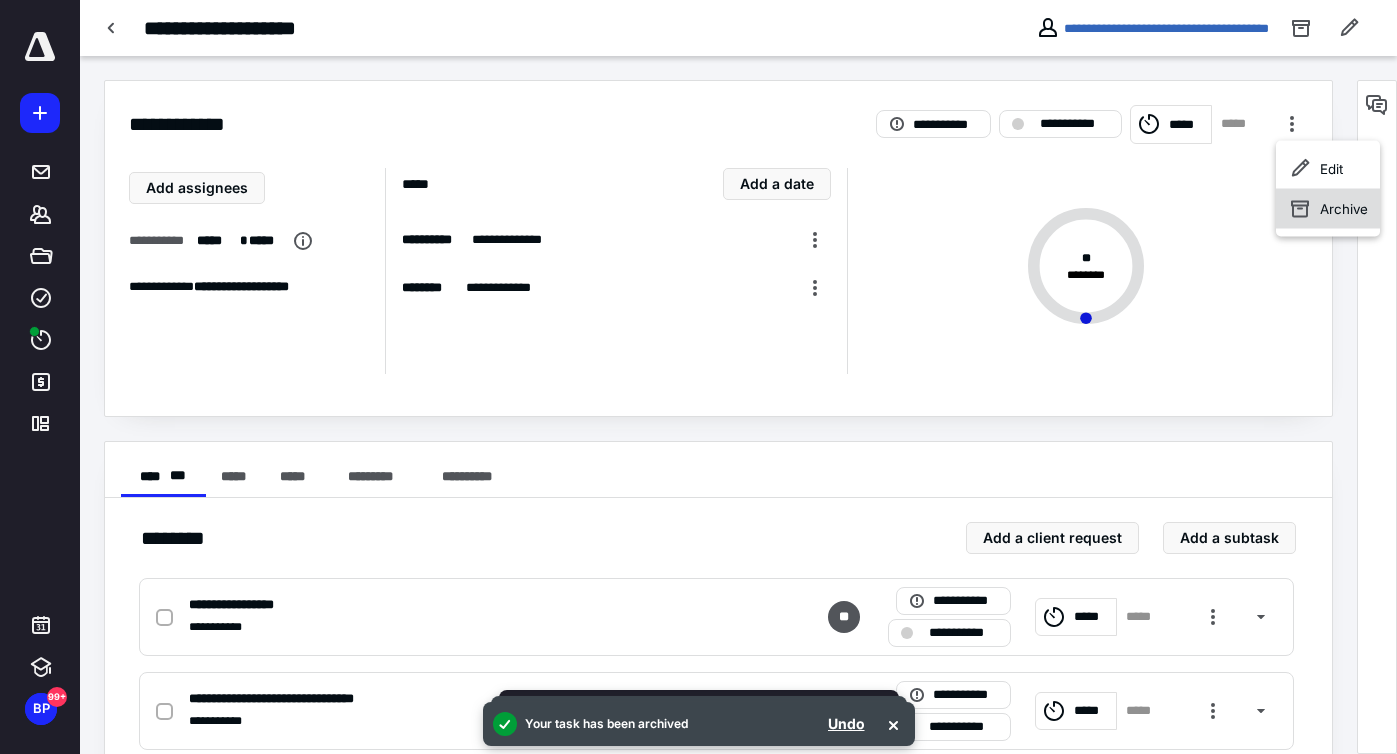 click 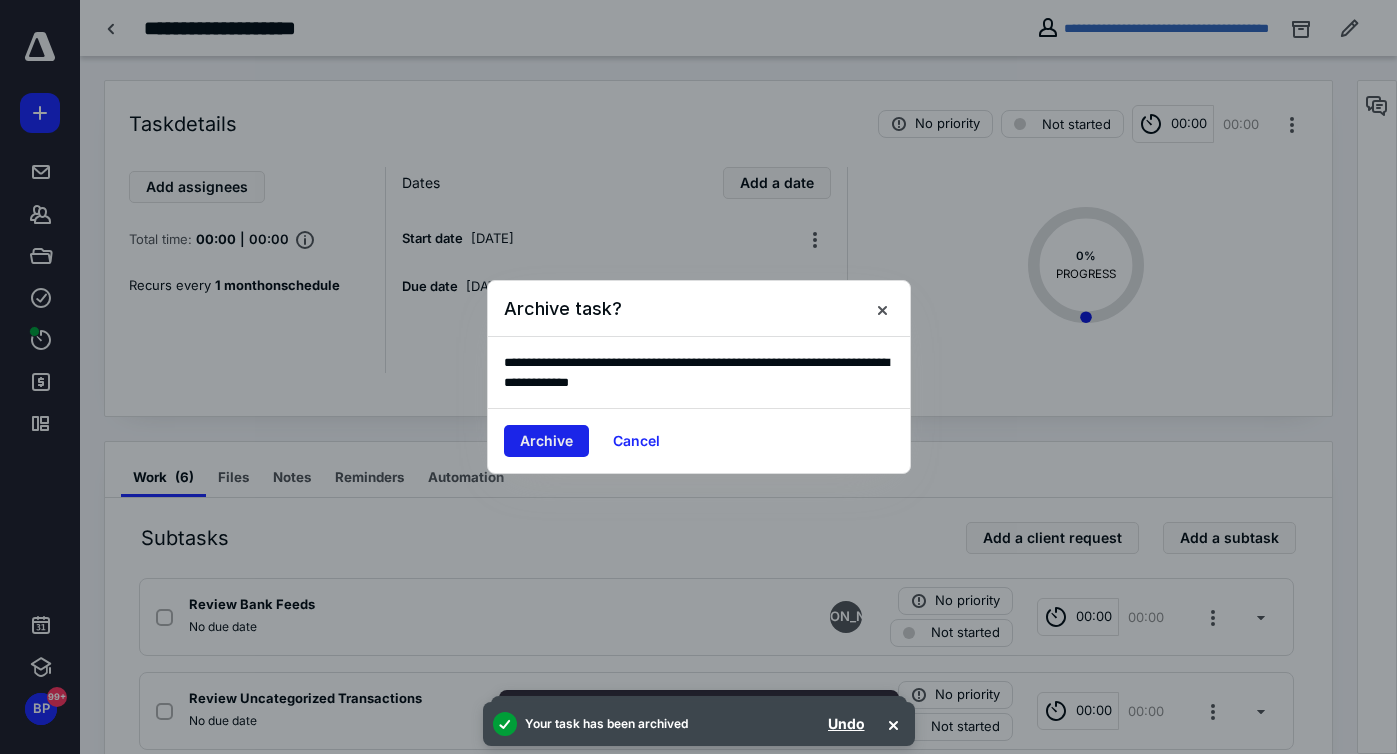 click on "Archive" at bounding box center [546, 441] 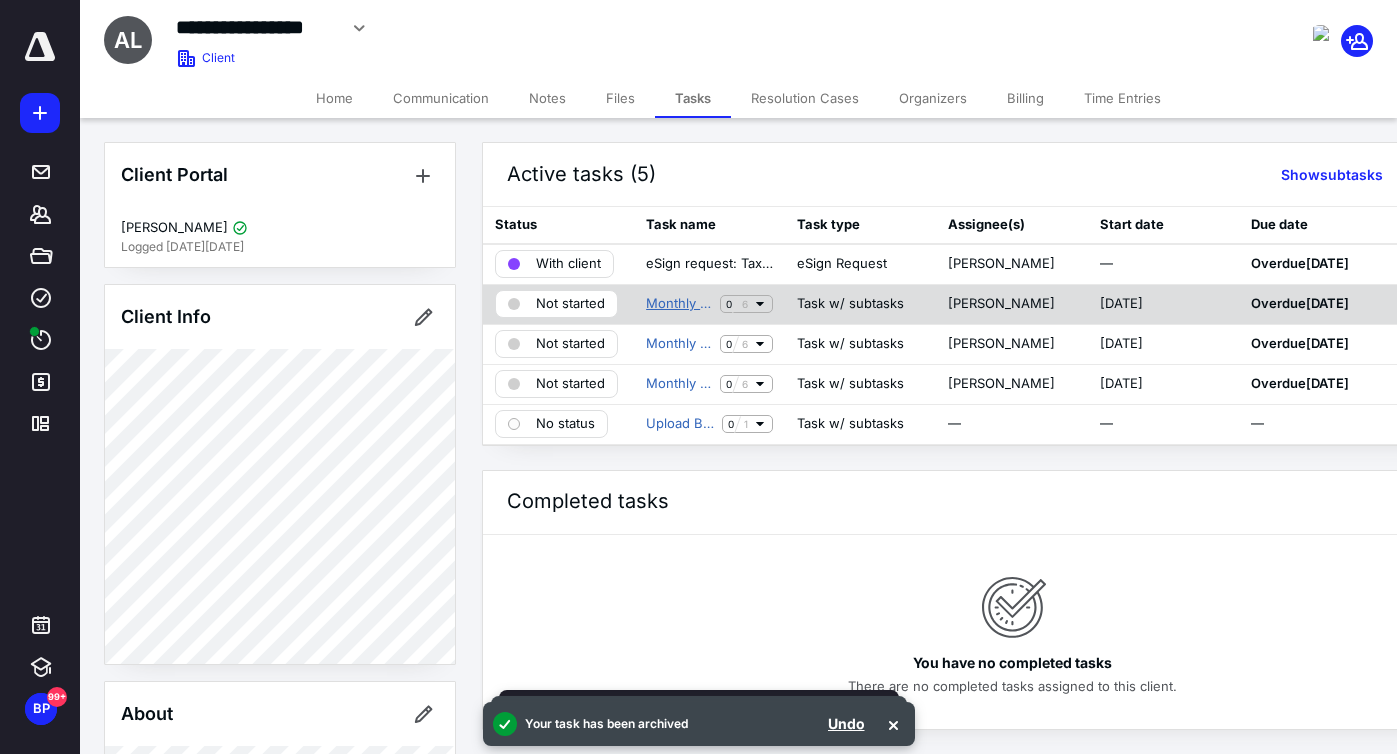 click on "Monthly Bookkeeping" at bounding box center (679, 304) 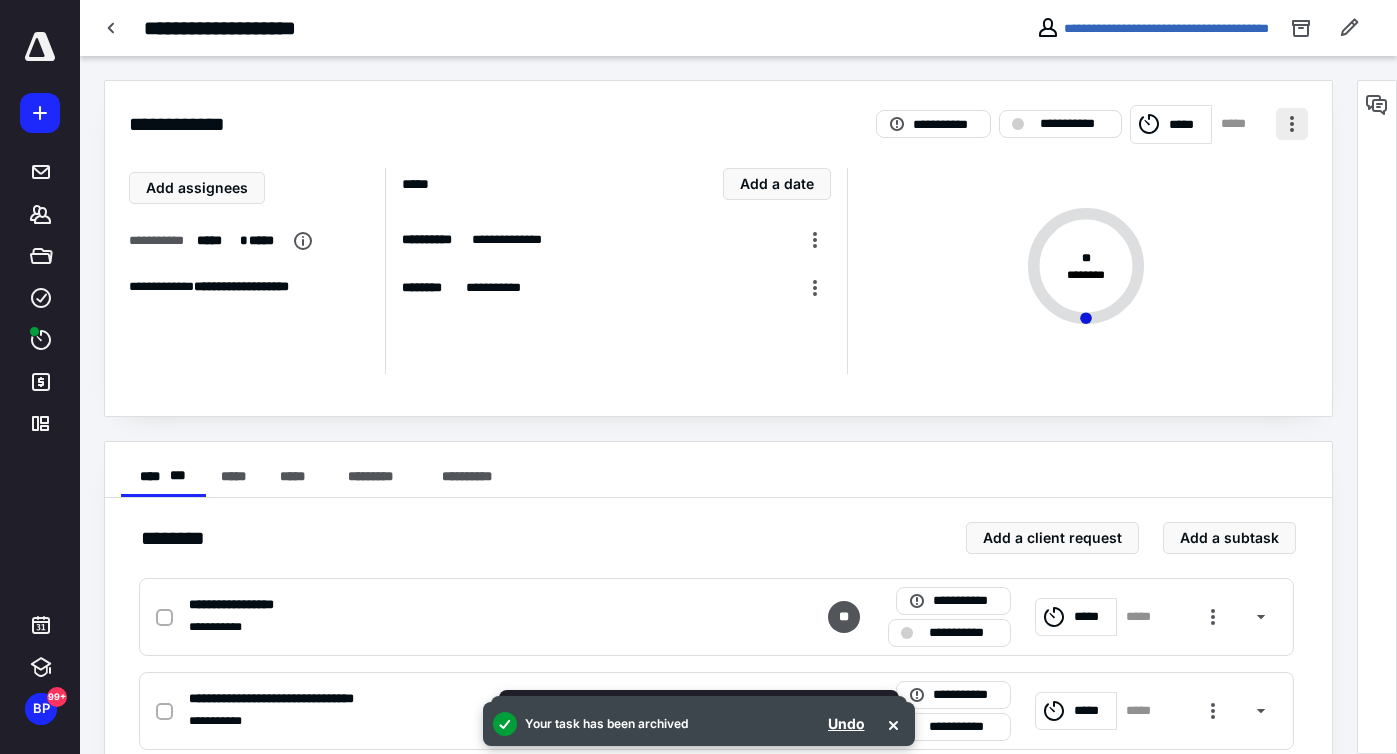 click at bounding box center (1292, 124) 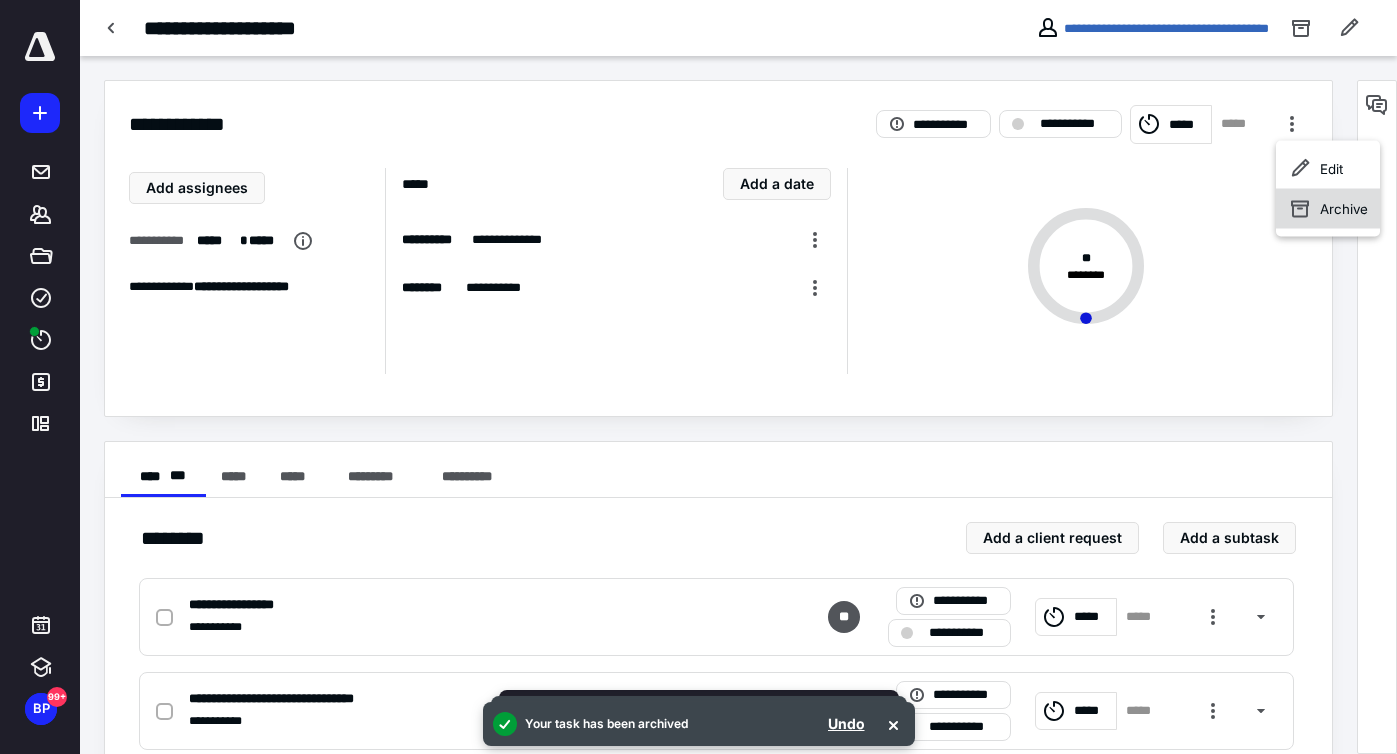 click on "Archive" at bounding box center (1328, 209) 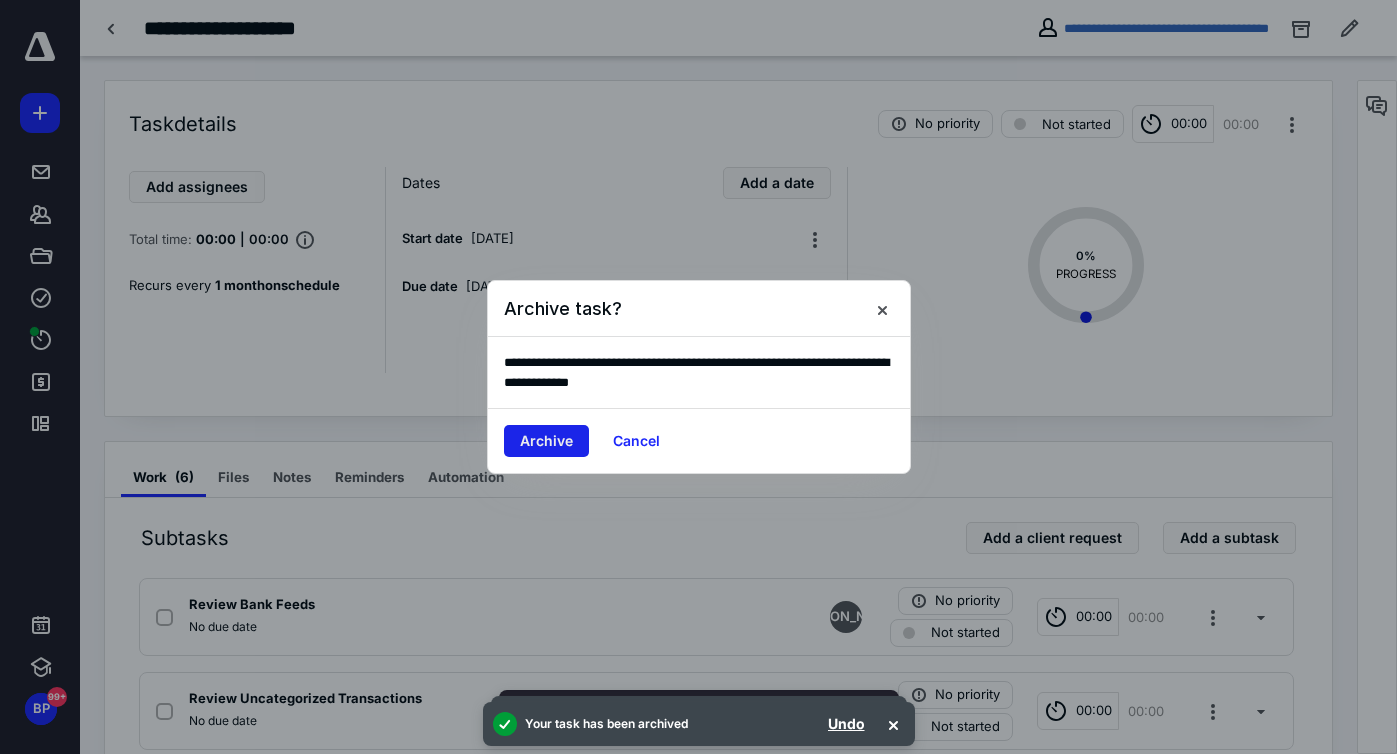 click on "Archive" at bounding box center (546, 441) 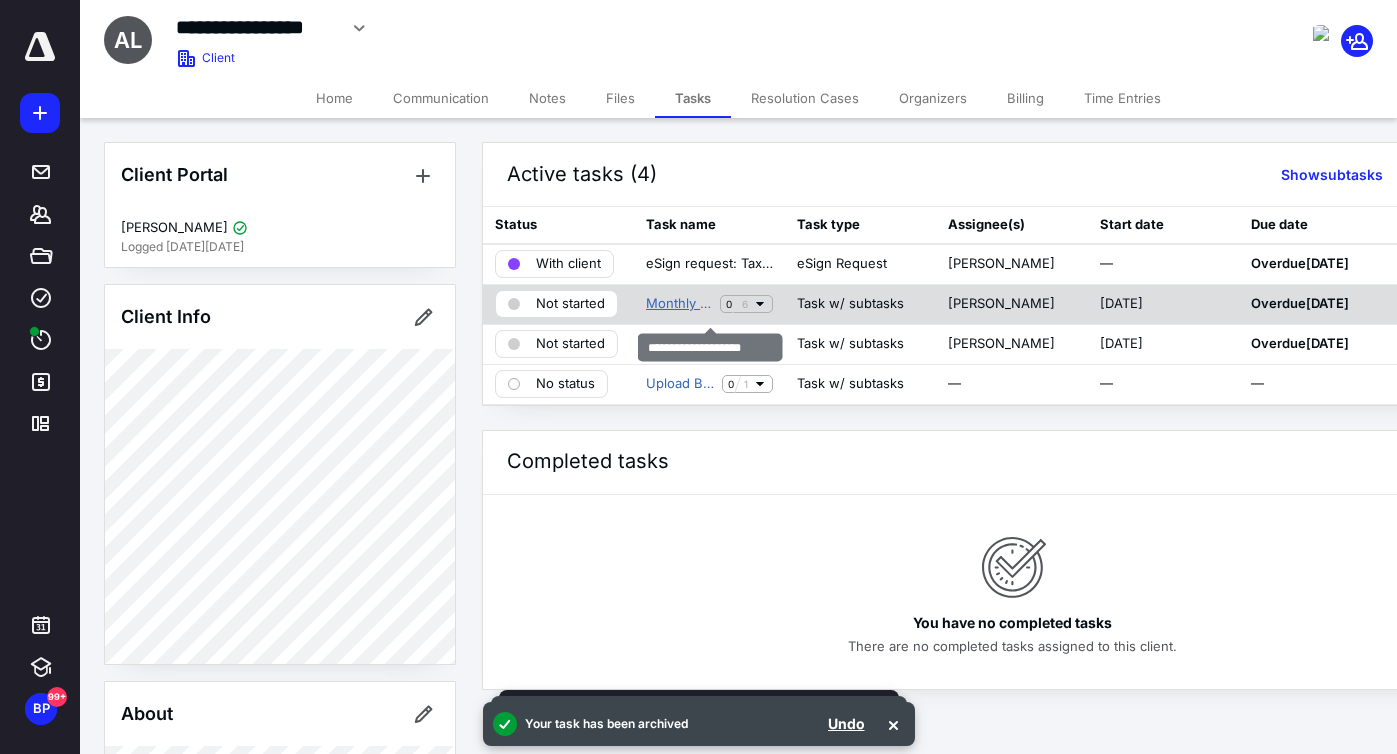 click on "Monthly Bookkeeping" at bounding box center (679, 304) 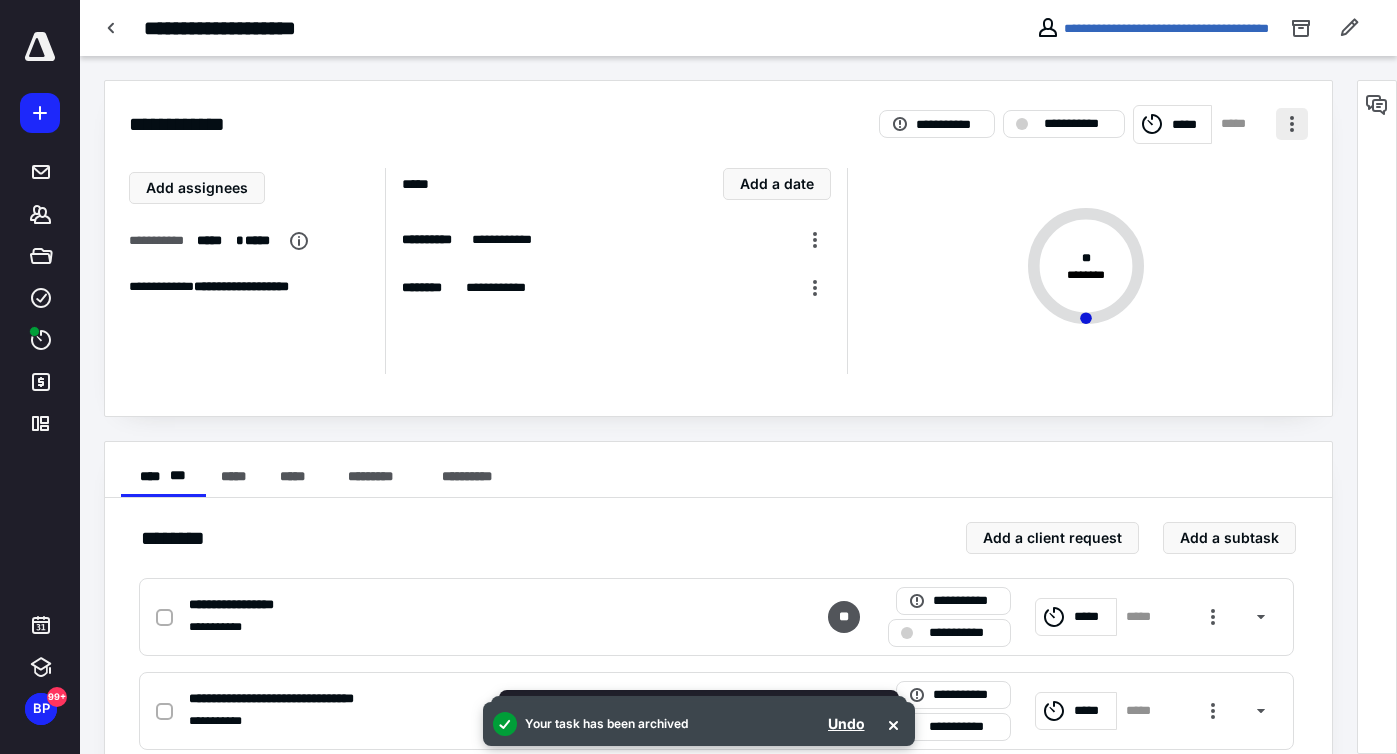 click at bounding box center [1292, 124] 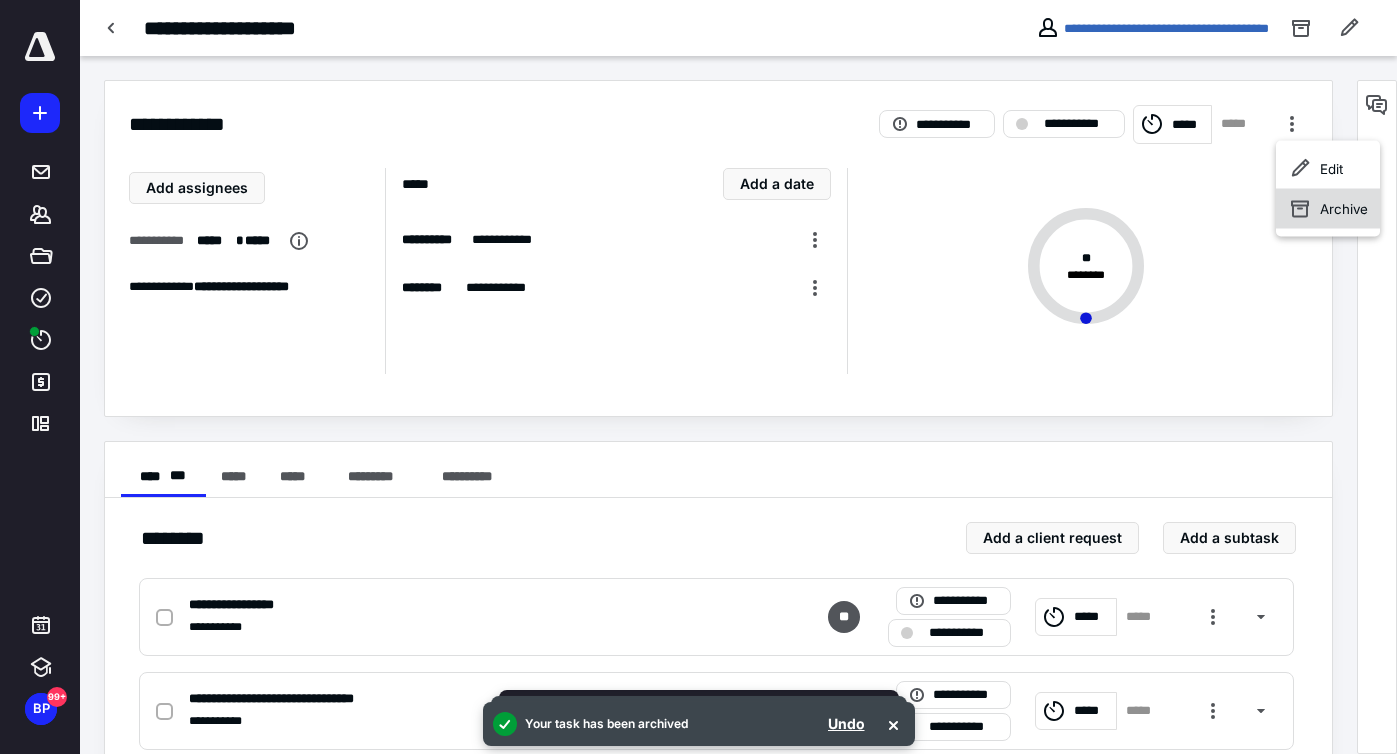 click 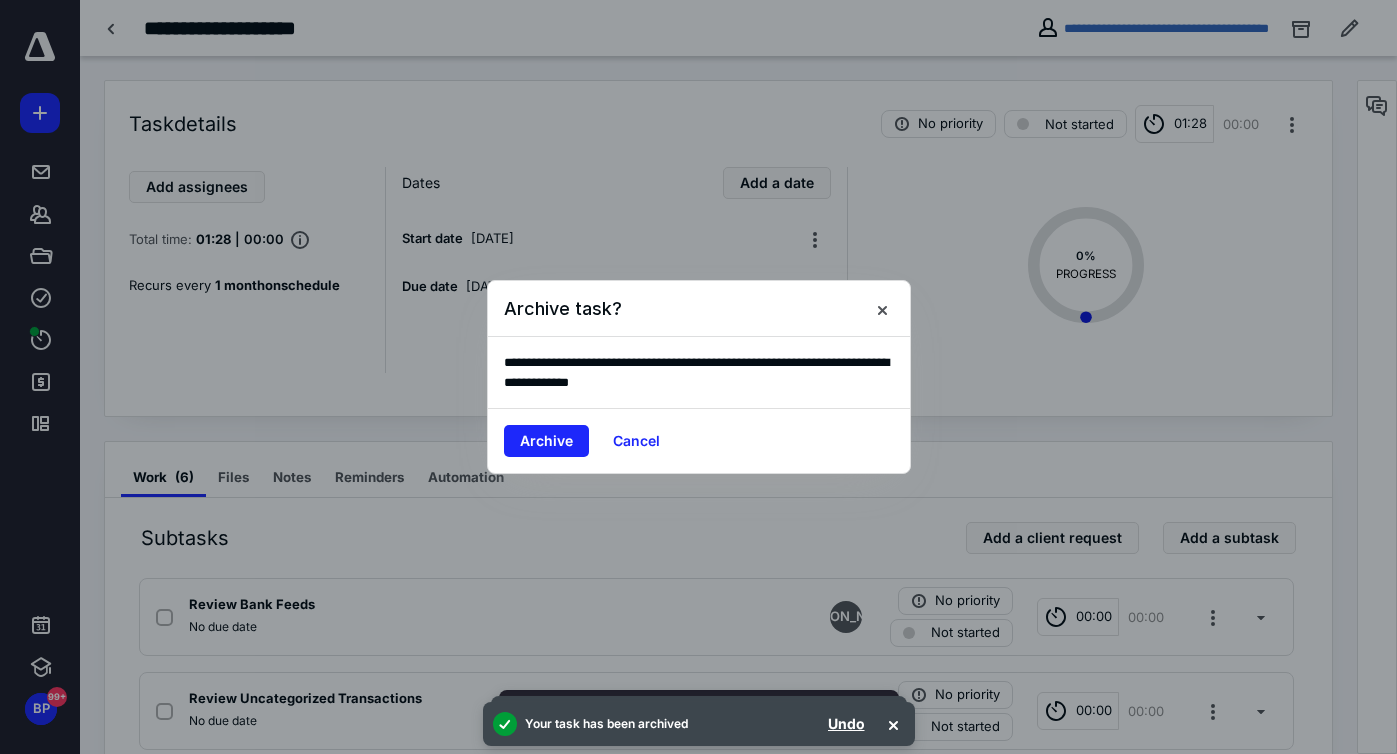 click on "Archive Cancel" at bounding box center [699, 440] 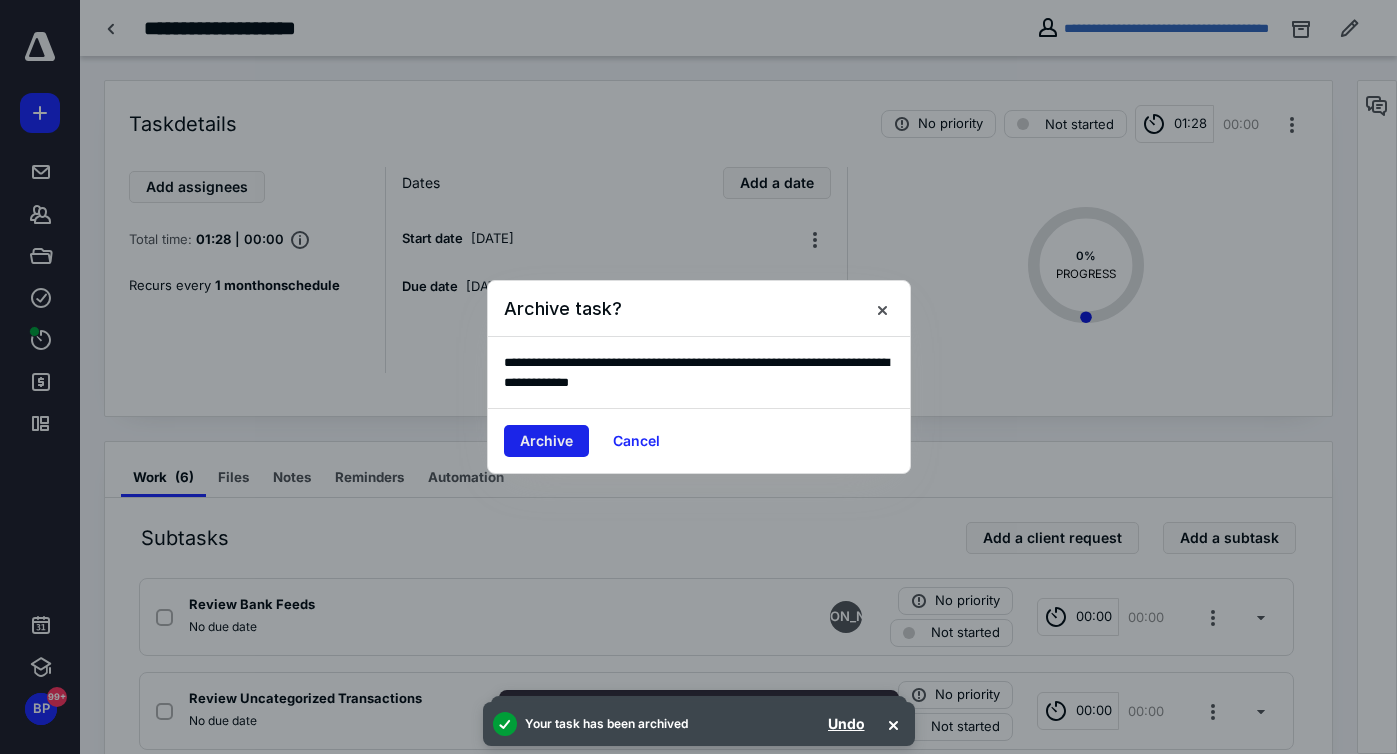 click on "Archive" at bounding box center (546, 441) 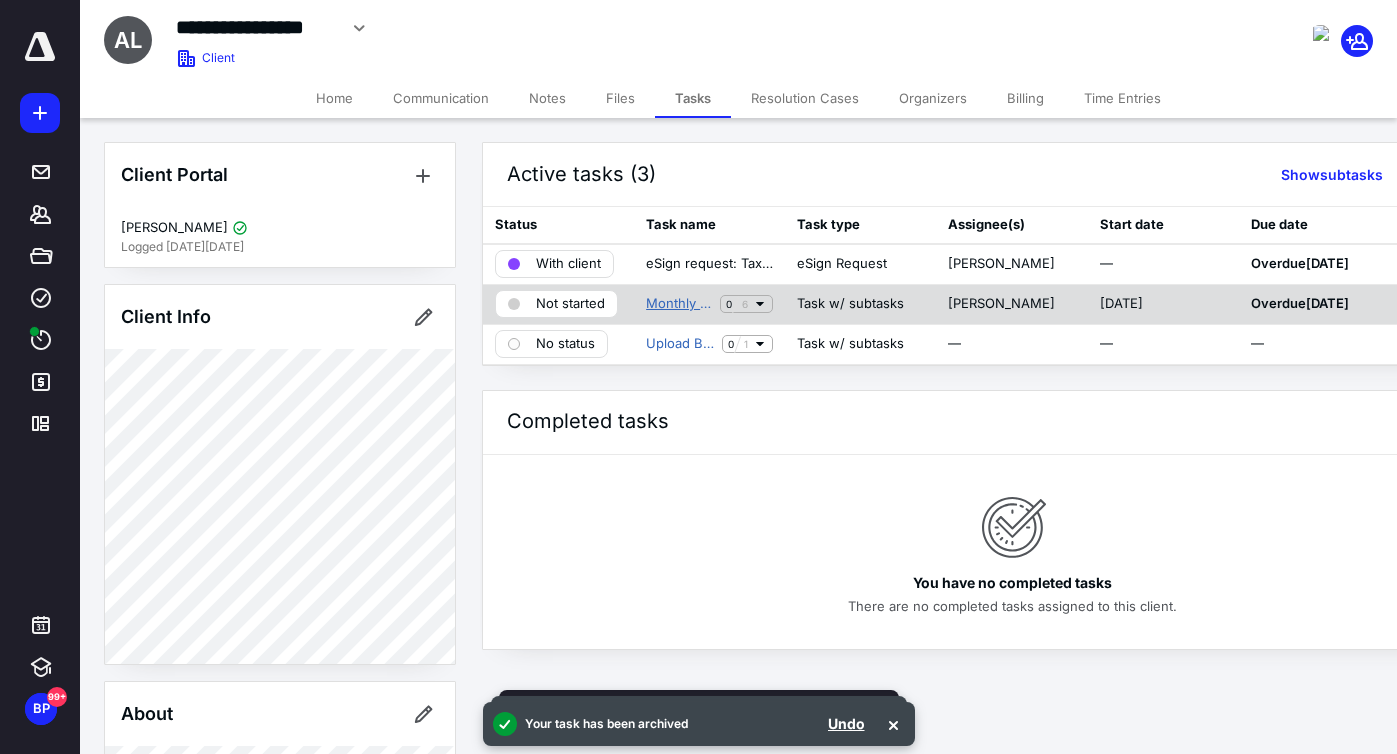 click on "Monthly Bookkeeping" at bounding box center [679, 304] 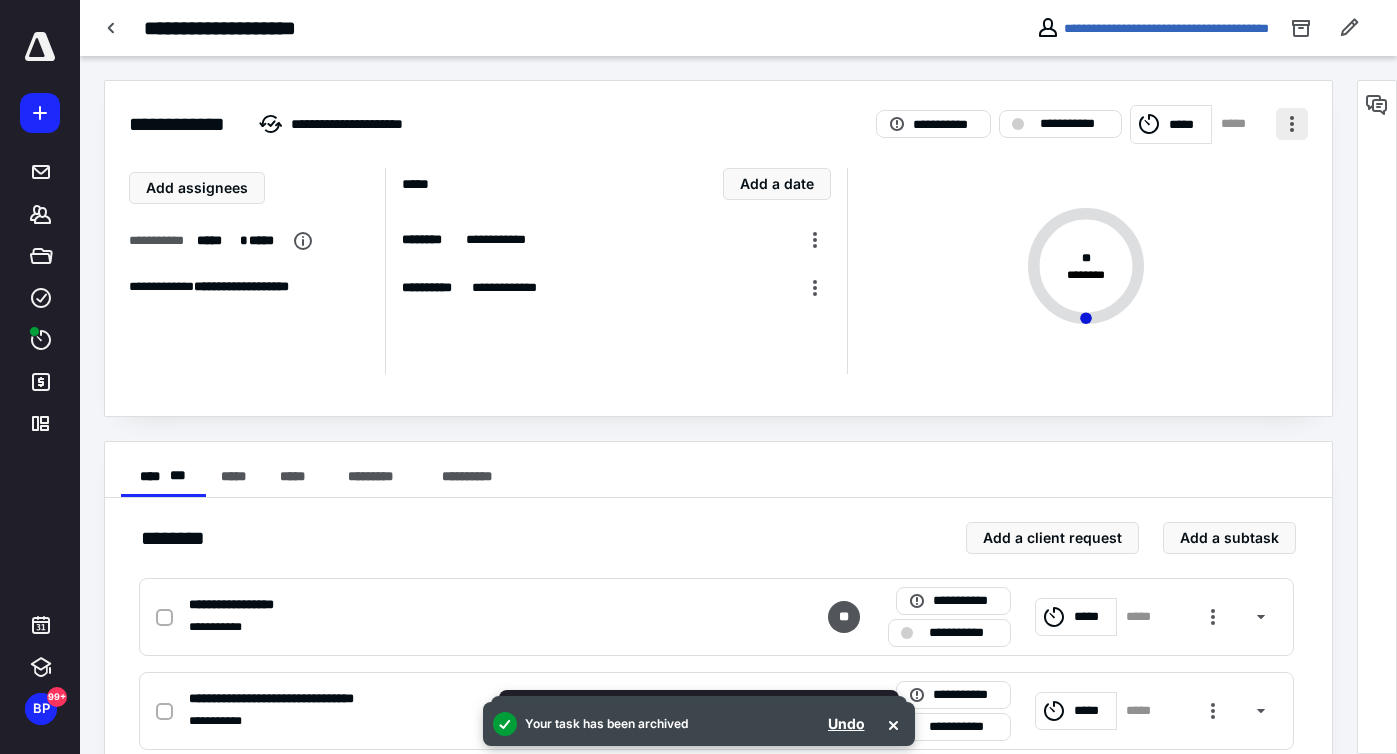 click at bounding box center (1292, 124) 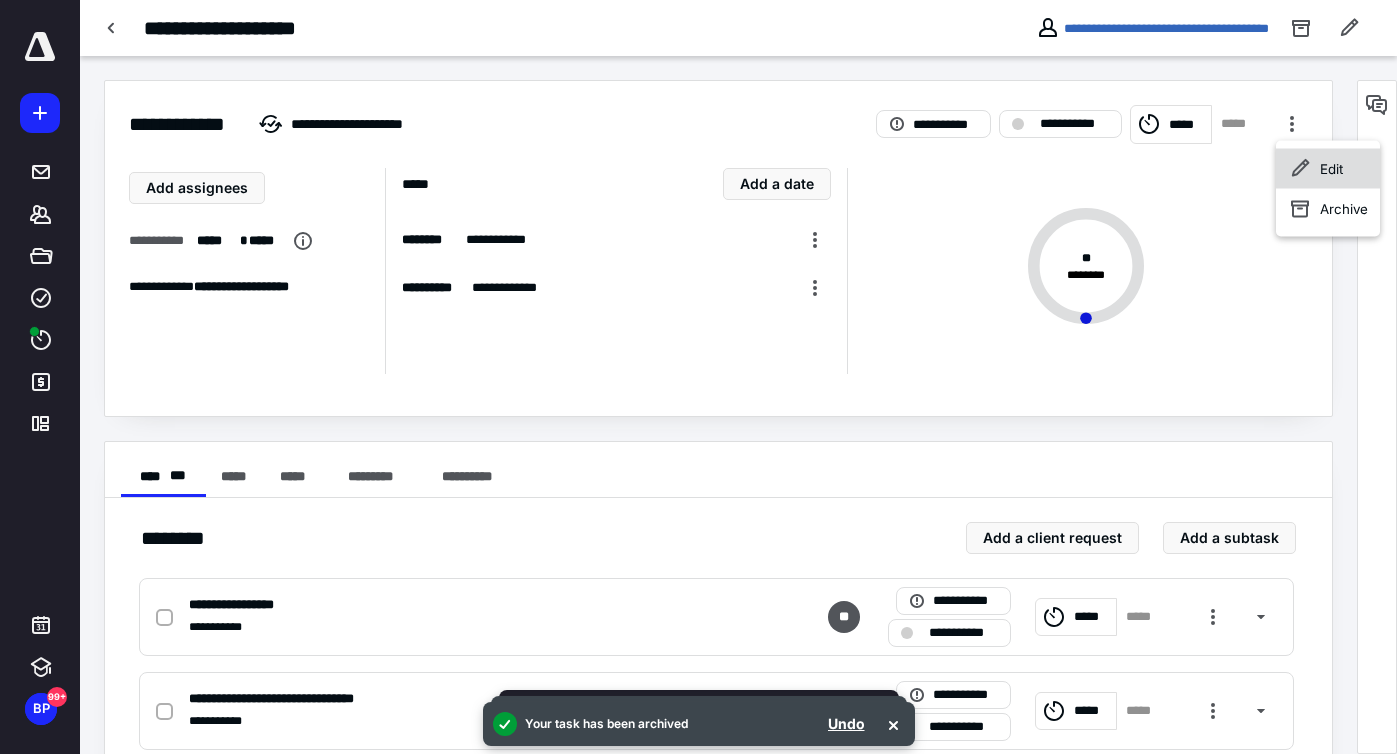 click 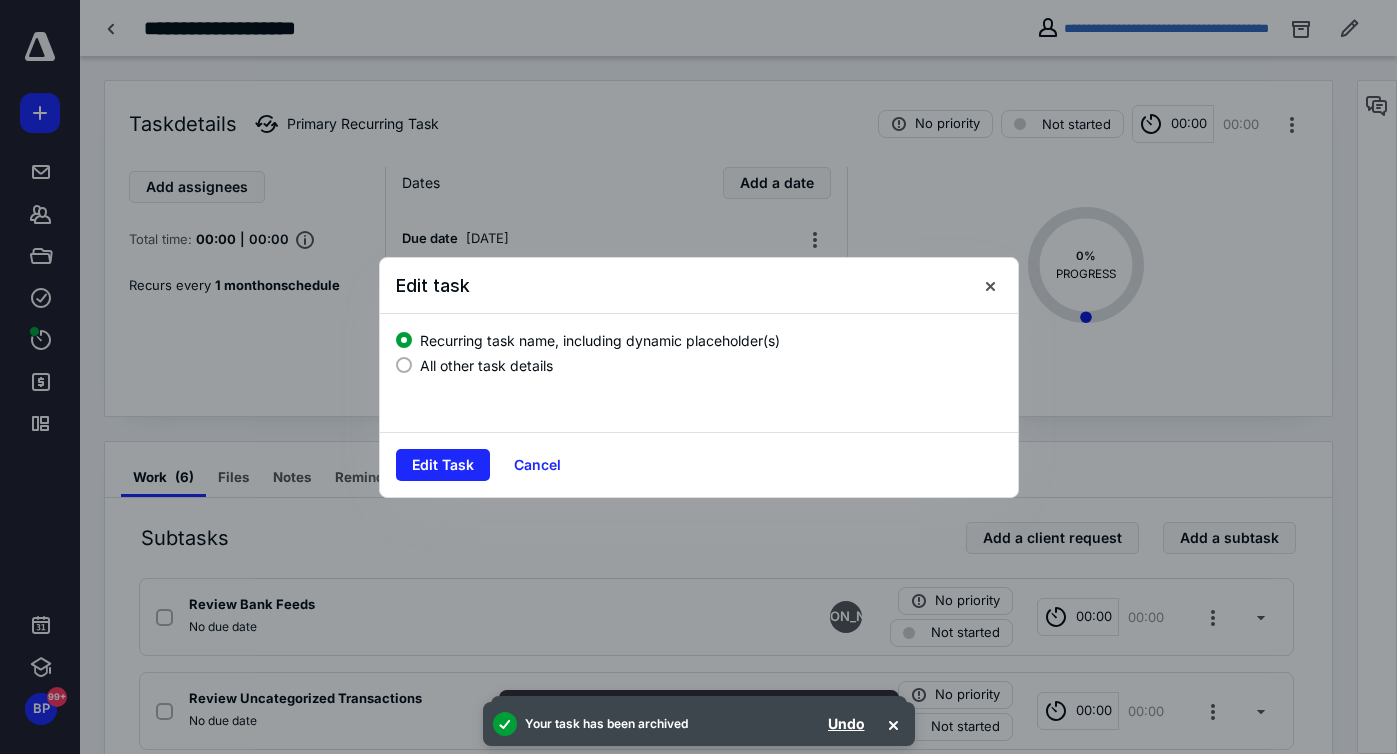 click on "All other task details" at bounding box center (486, 365) 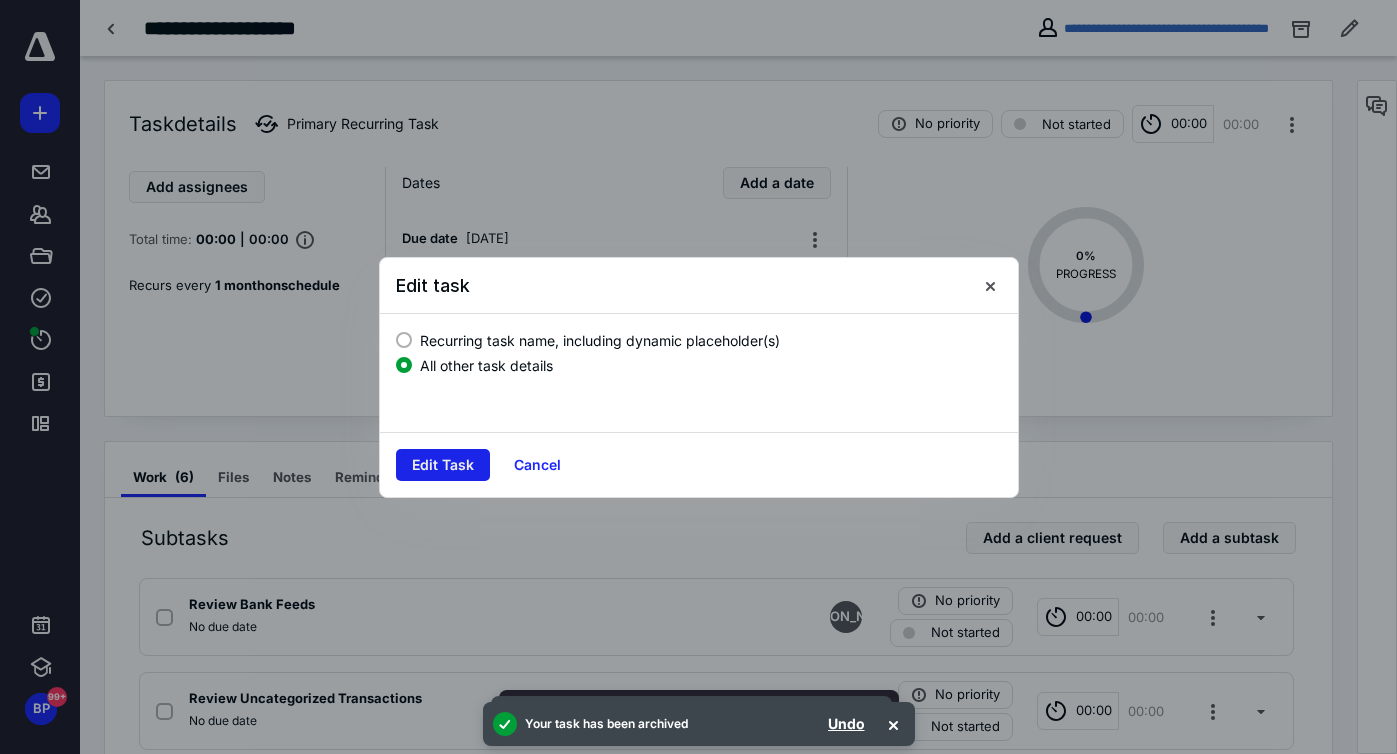 click on "Edit Task" at bounding box center (443, 465) 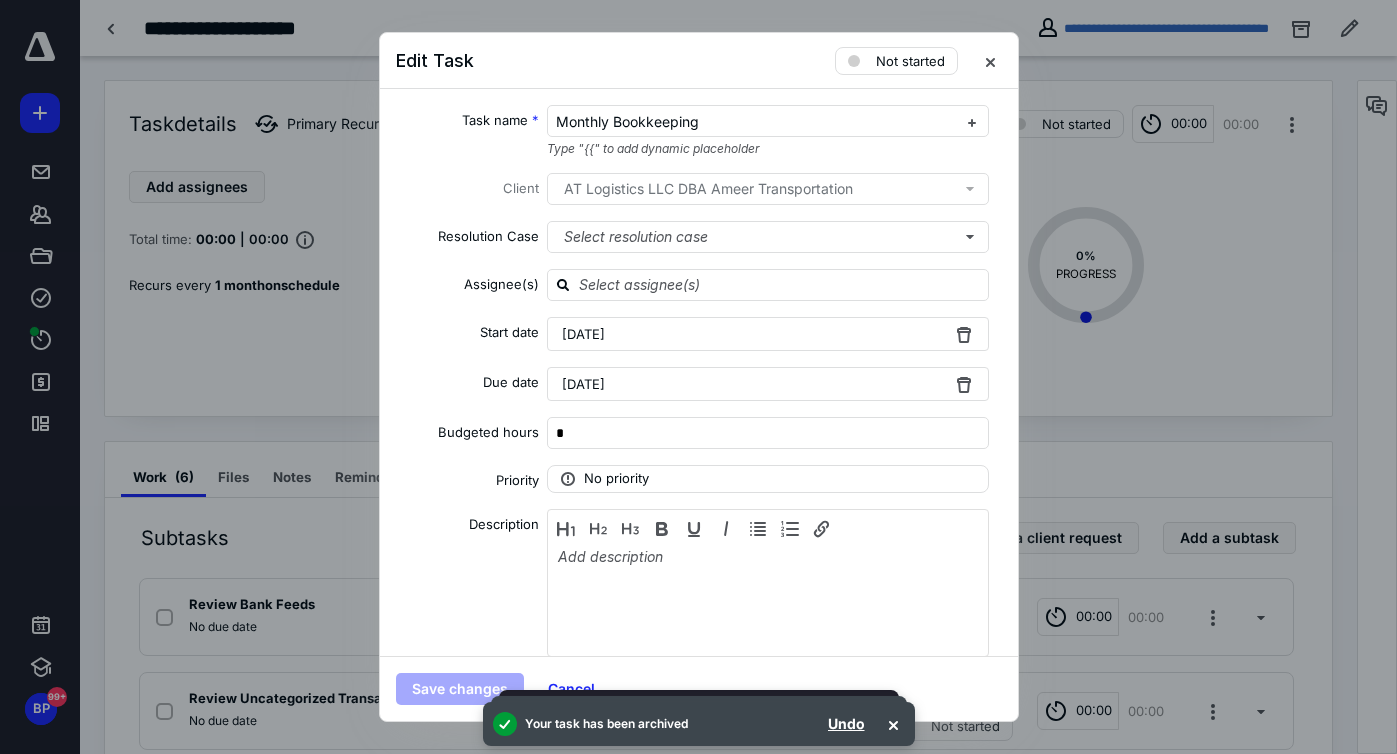 click on "[DATE]" at bounding box center [583, 384] 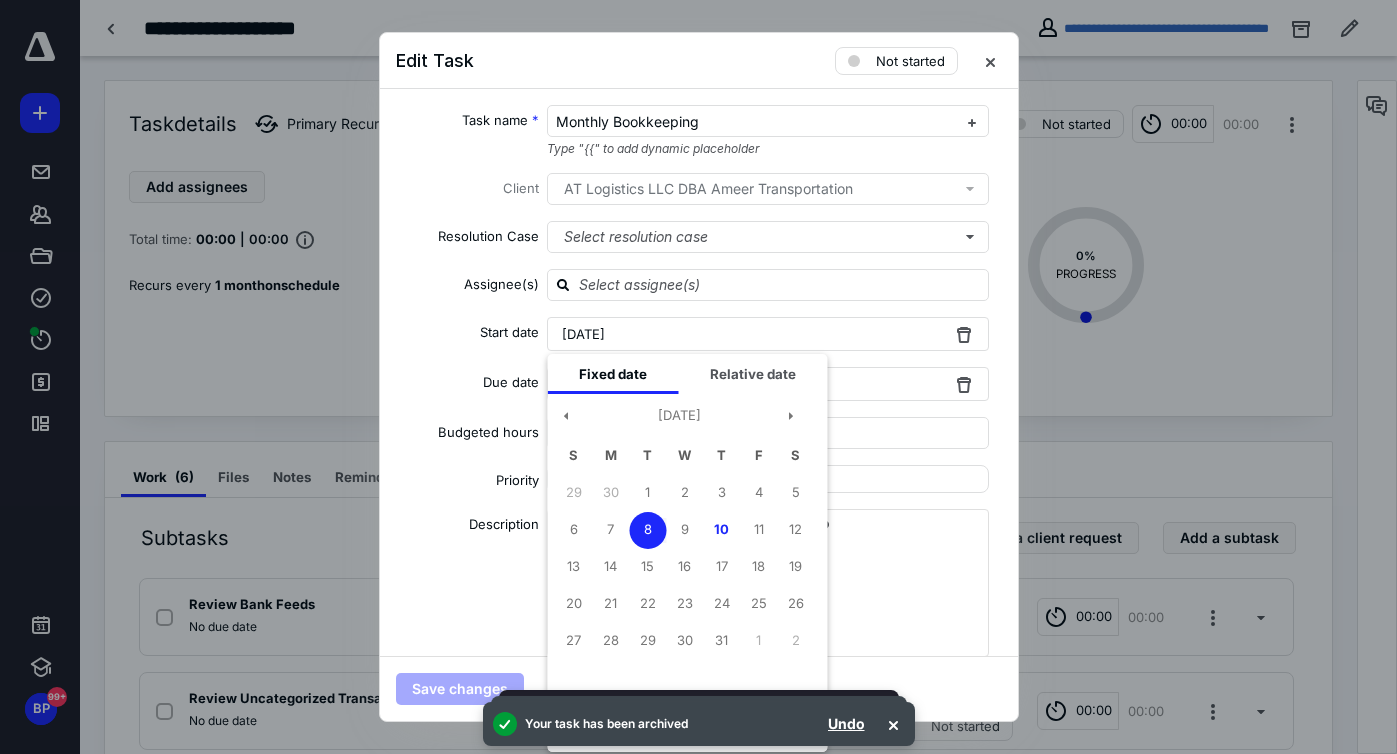 click on "Task name   * Monthly Bookkeeping Type "{{" to add dynamic placeholder Client AT Logistics LLC DBA Ameer Transportation Resolution Case Select resolution case Assignee(s) Start date June 28, 2025 Due date July 8, 2025 Fixed date Relative date July 2025 S M T W T F S 29 30 1 2 3 4 5 6 7 8 9 10 11 12 13 14 15 16 17 18 19 20 21 22 23 24 25 26 27 28 29 30 31 1 2 Add date Cancel Budgeted hours * Priority No priority Description Recurring Recreate on Due date schedule Recur Monthly every * month(s) Create task(s) * day(s) before their due date Tax preparation fields" at bounding box center [699, 372] 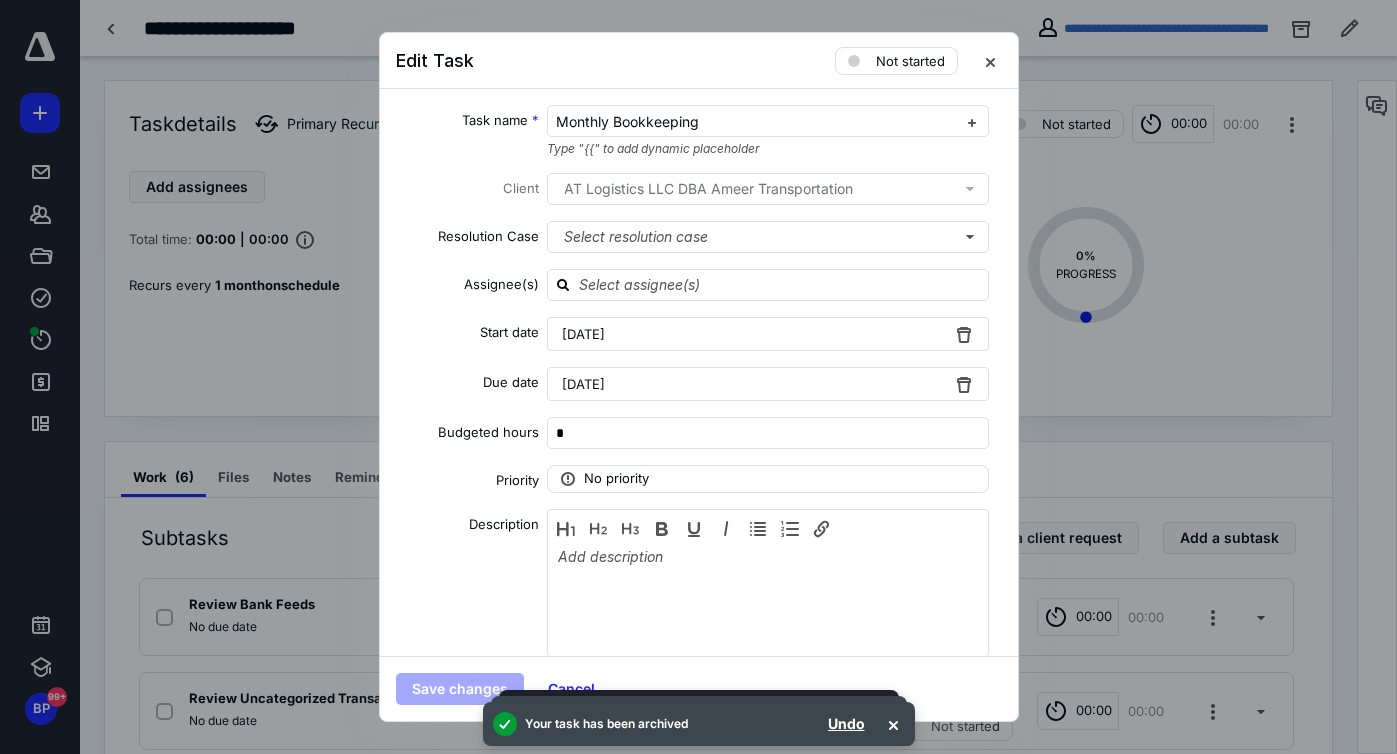 click on "[DATE]" at bounding box center [768, 334] 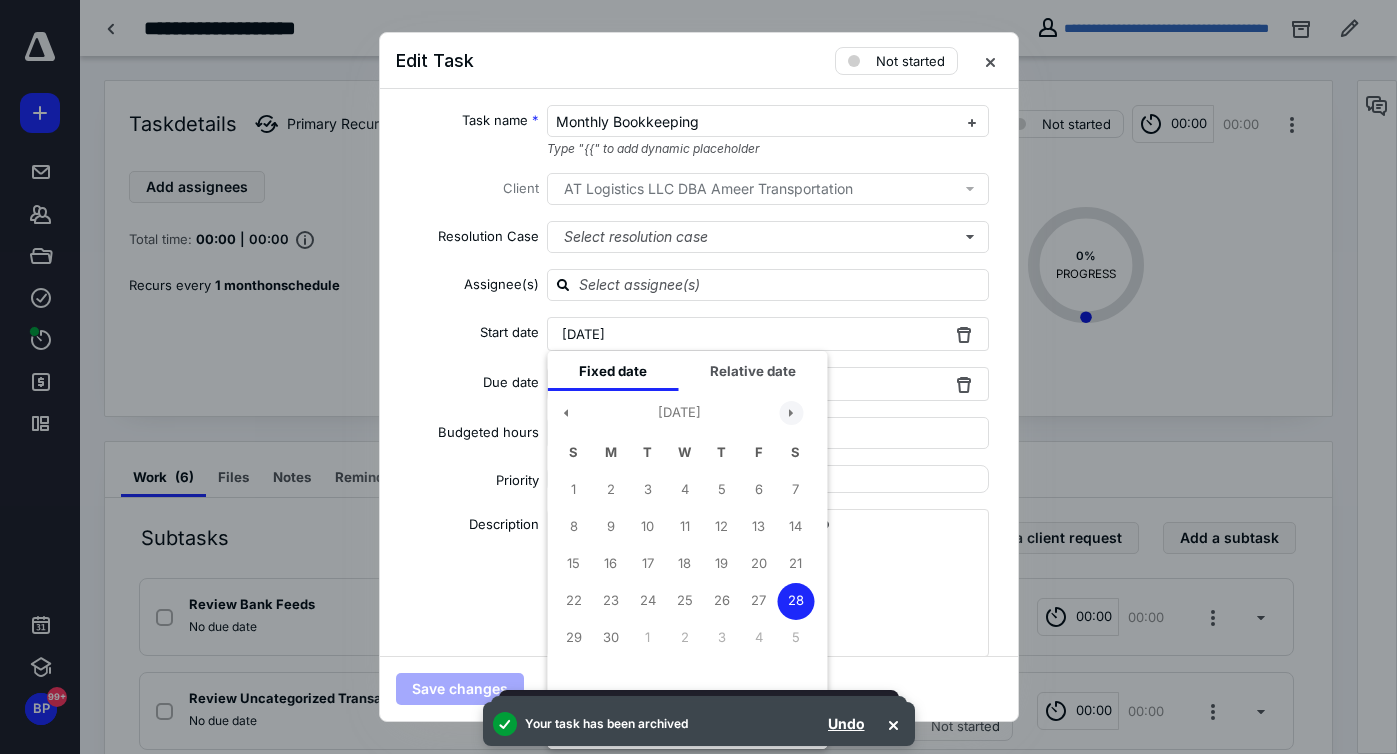 click at bounding box center (791, 413) 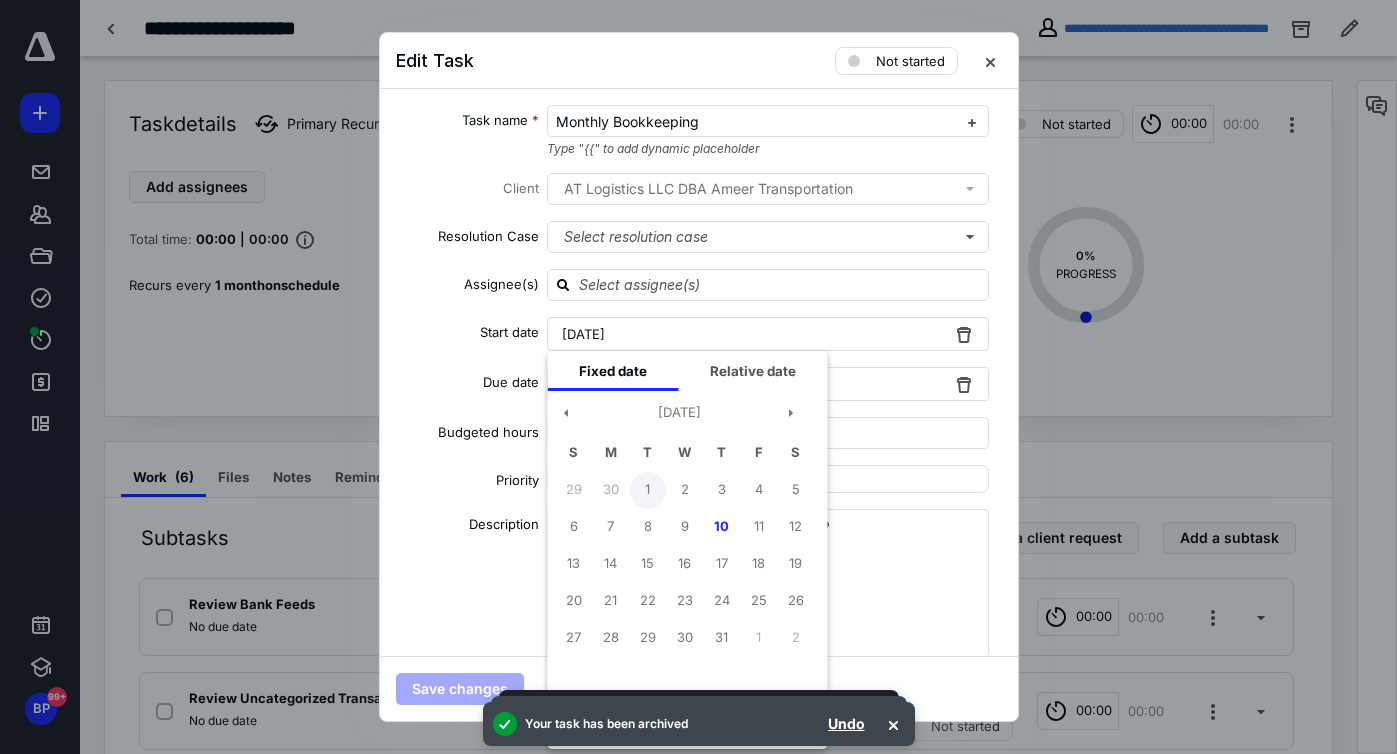 click on "1" at bounding box center [647, 490] 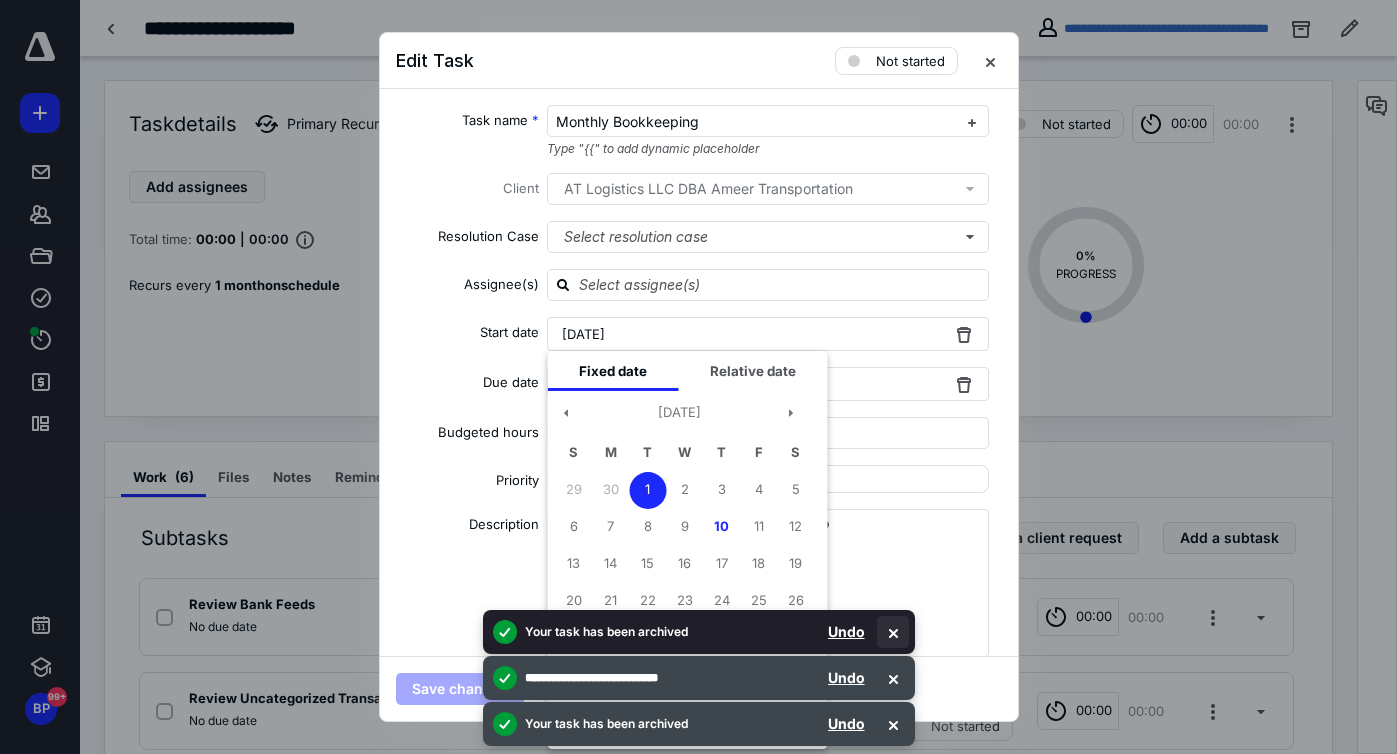 click at bounding box center (893, 632) 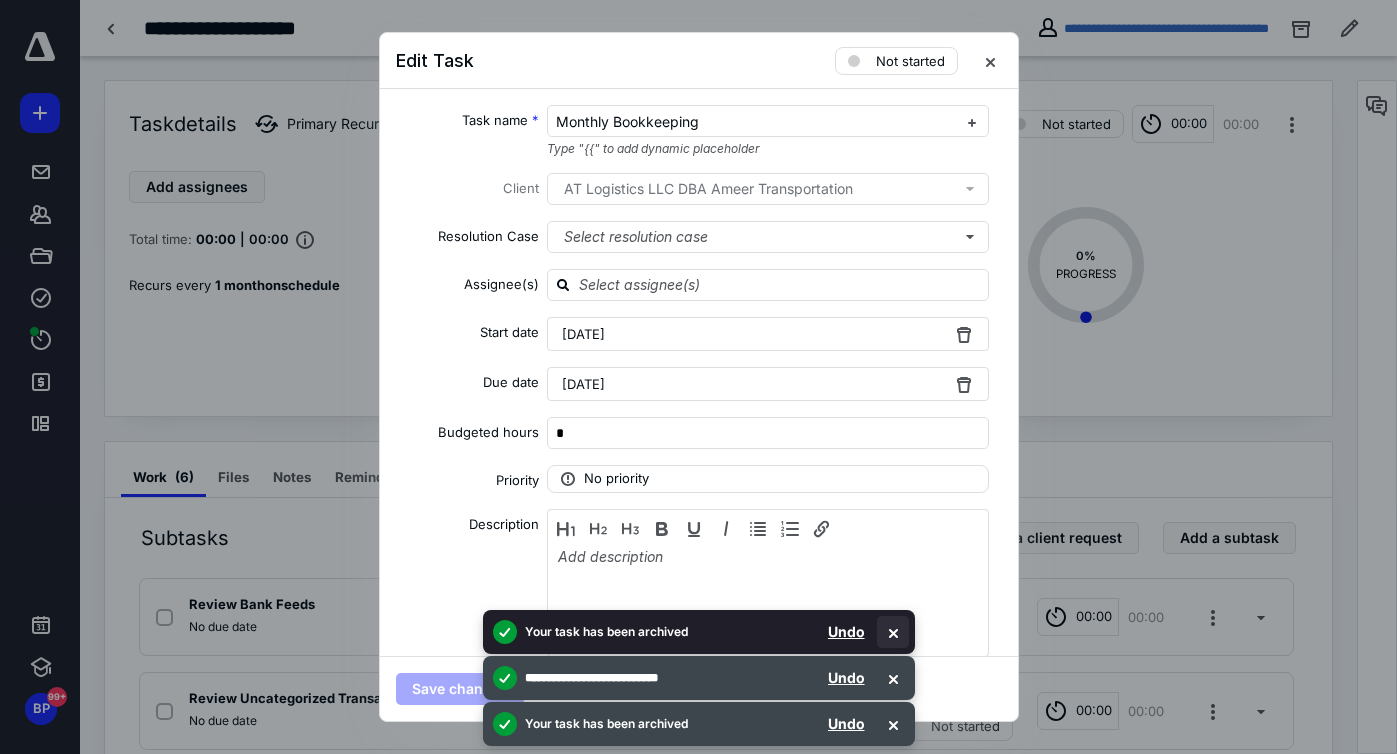 click at bounding box center [893, 632] 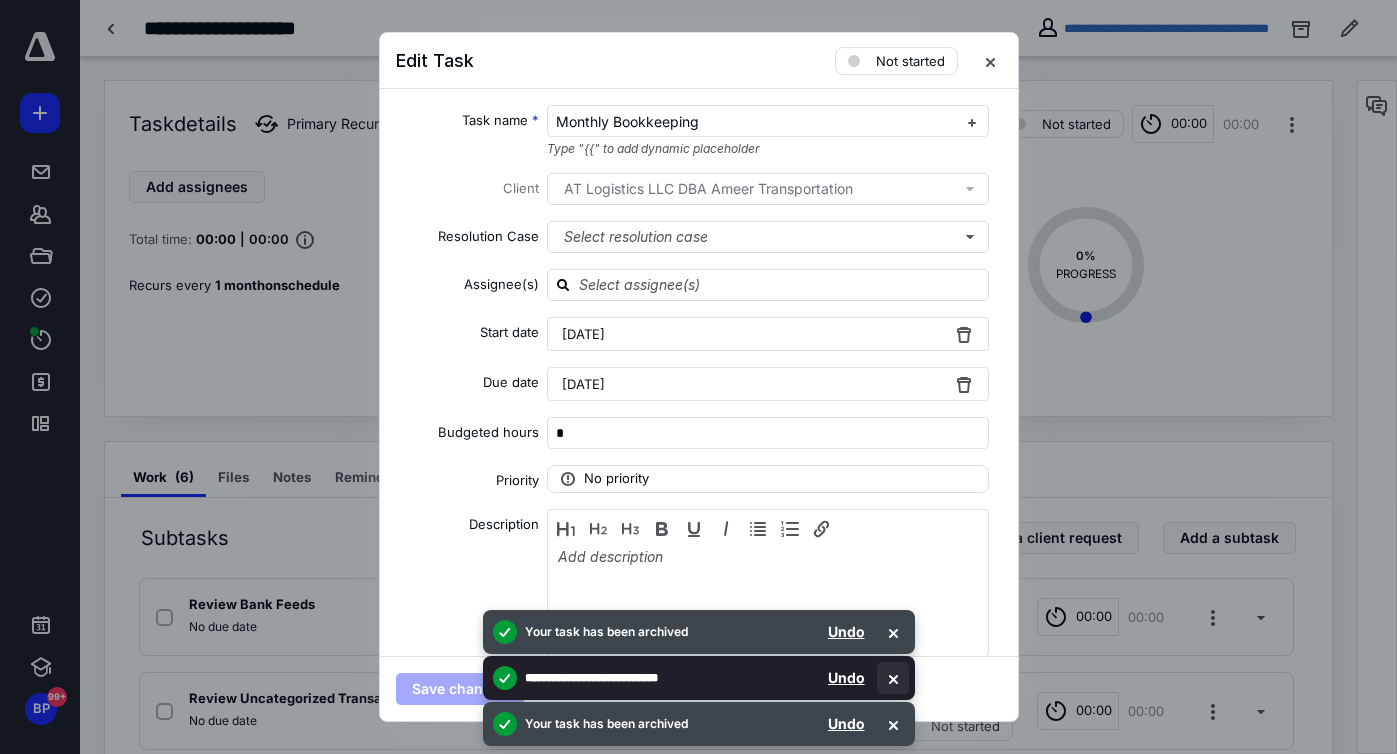click at bounding box center [893, 678] 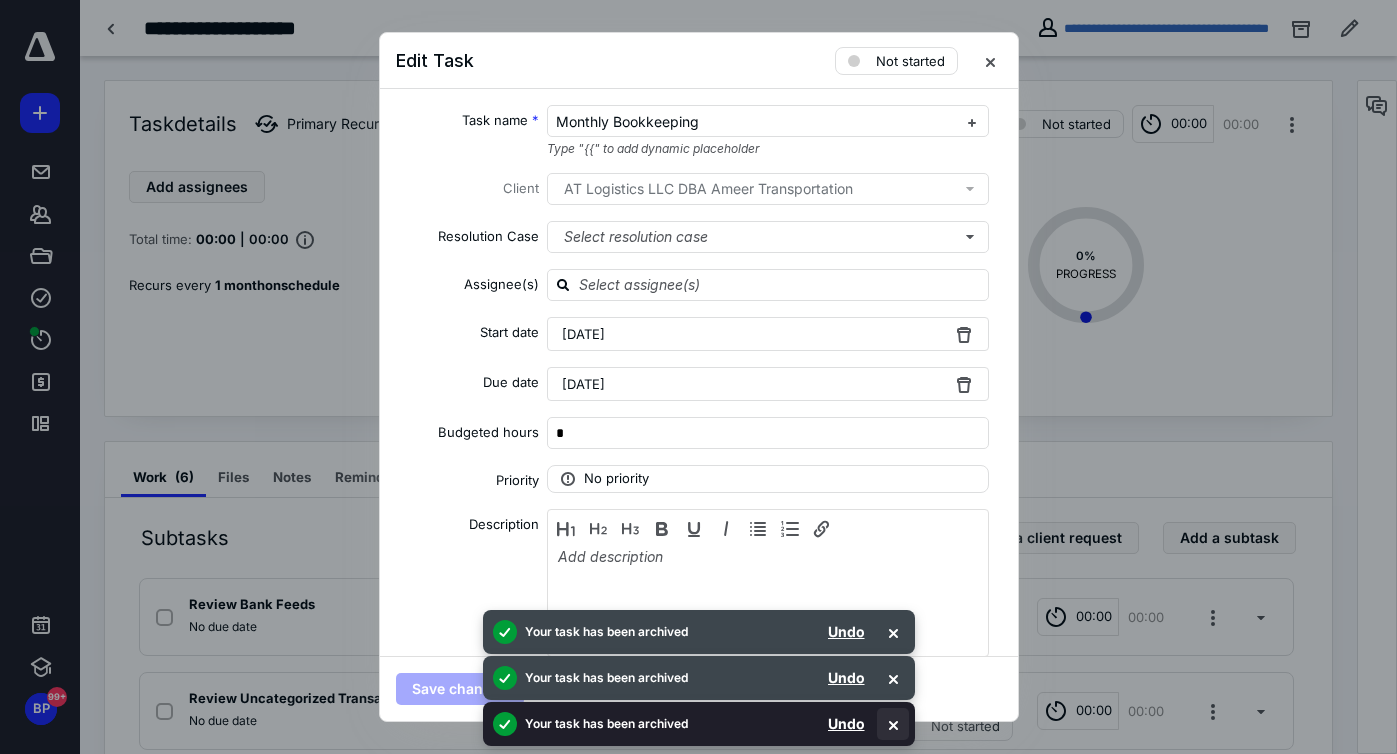 click at bounding box center (893, 724) 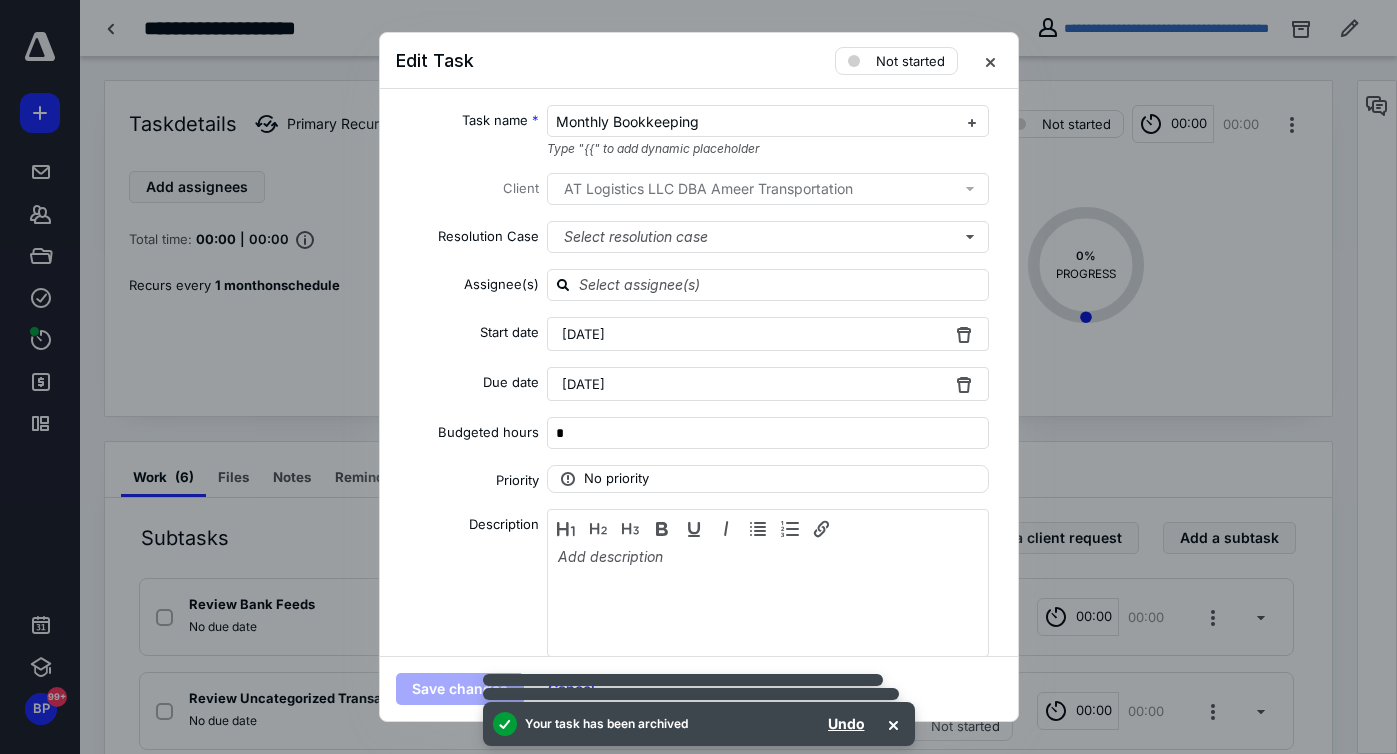 click on "[DATE]" at bounding box center [768, 334] 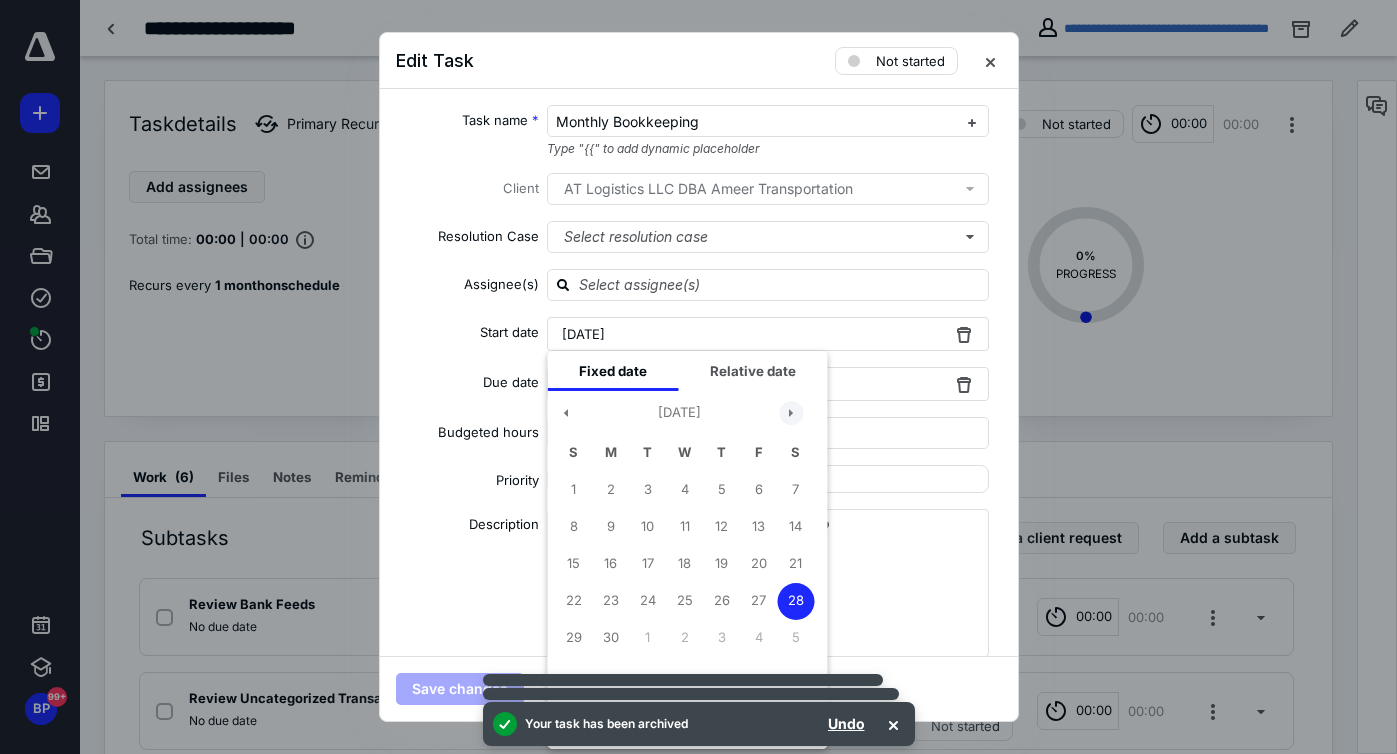 click at bounding box center [791, 413] 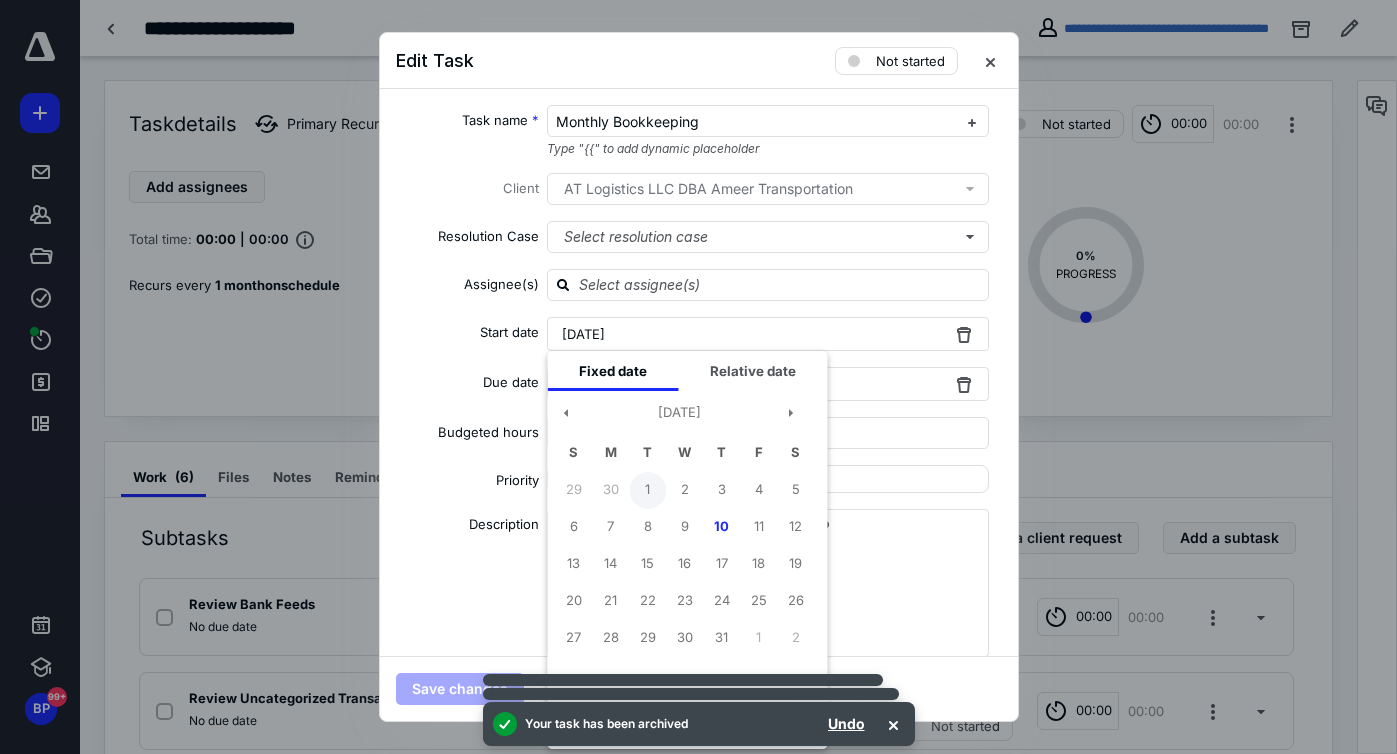 click on "1" at bounding box center [647, 490] 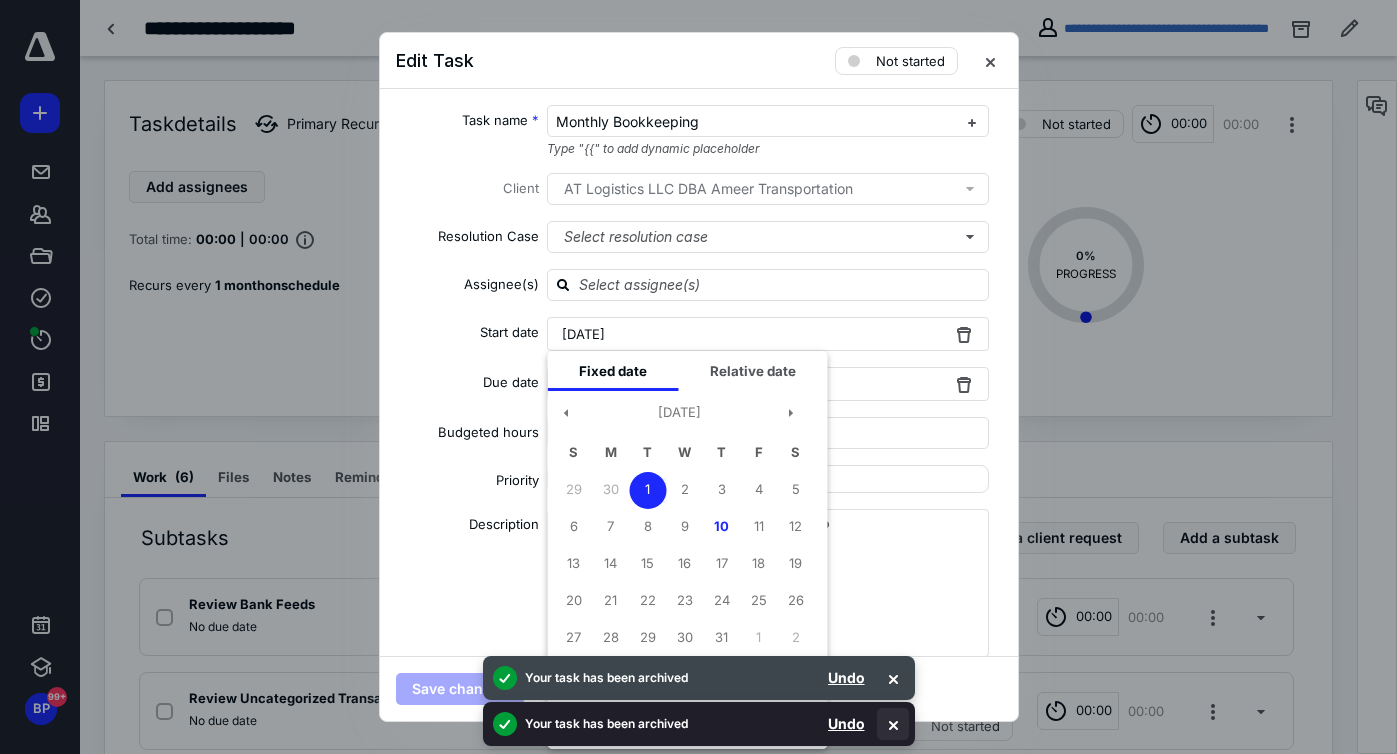 click at bounding box center (893, 724) 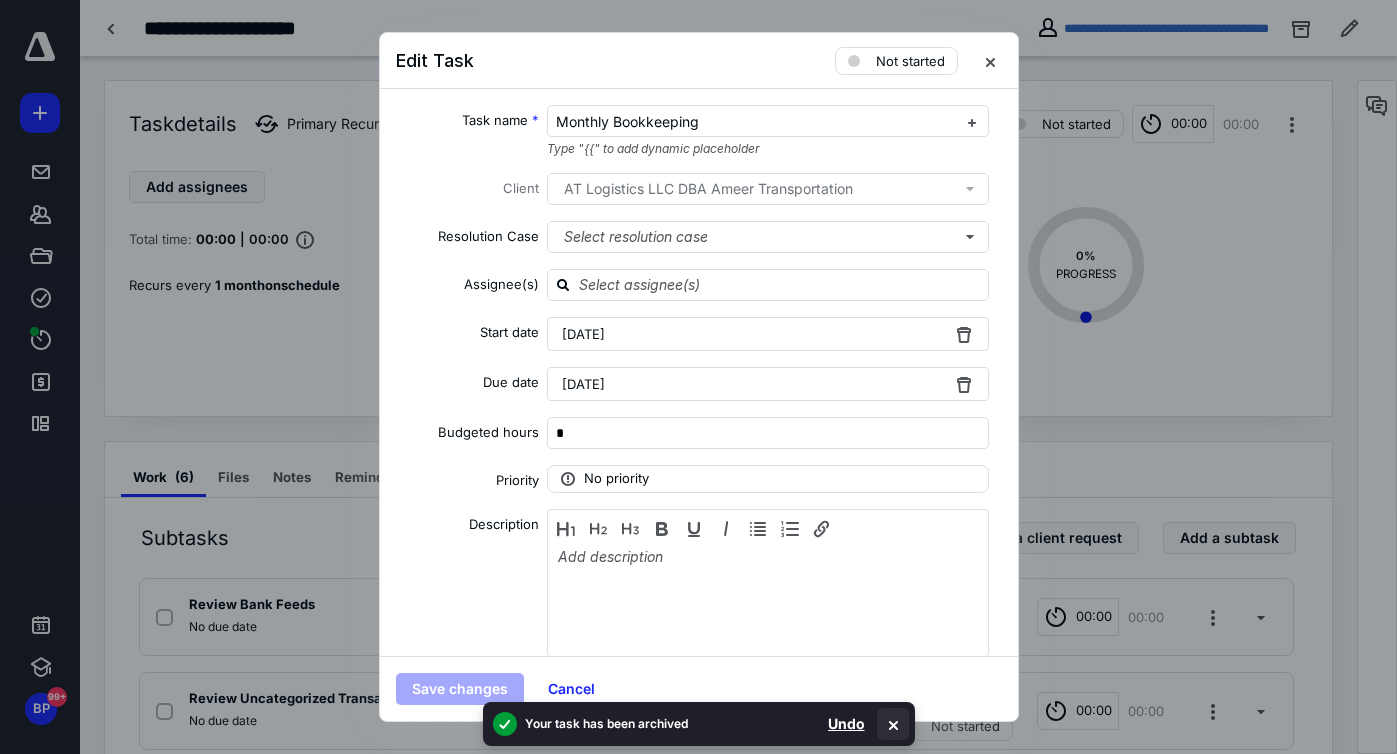 click at bounding box center [893, 724] 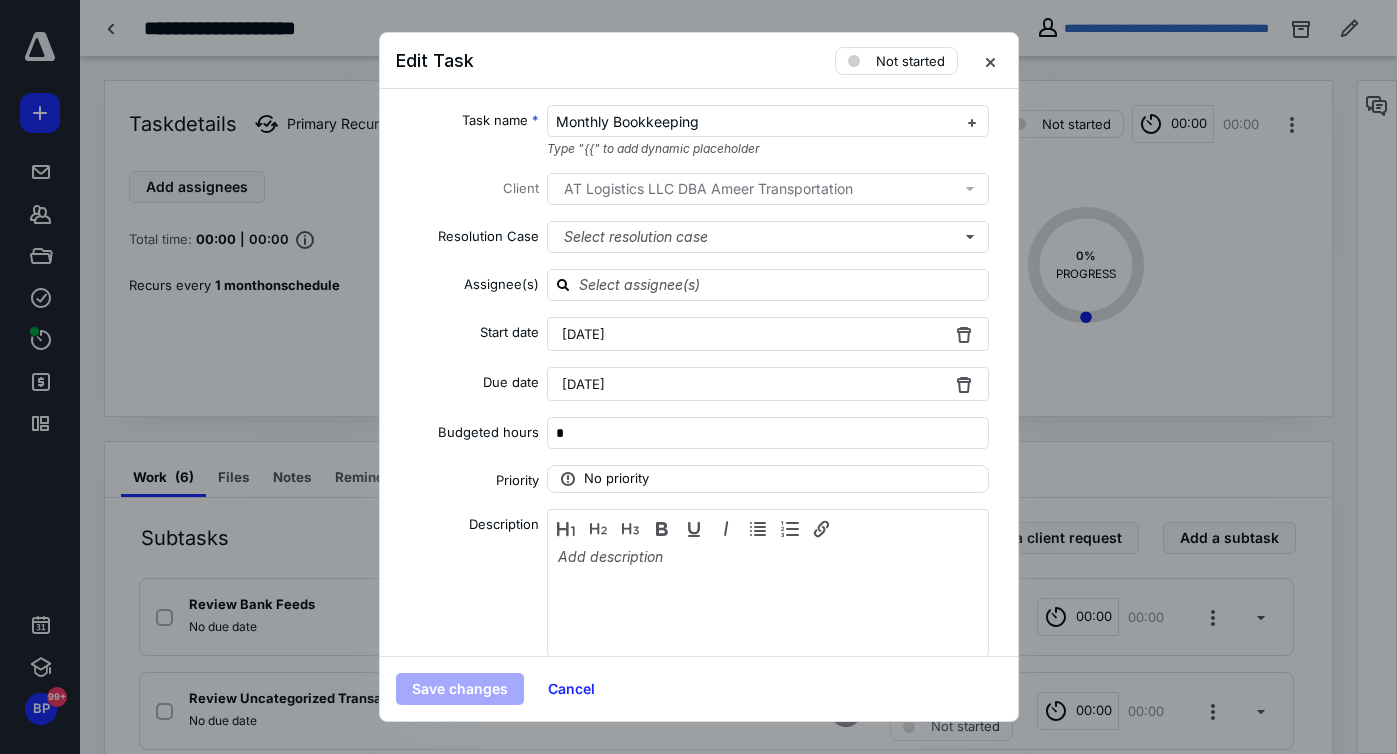 click on "[DATE]" at bounding box center (583, 334) 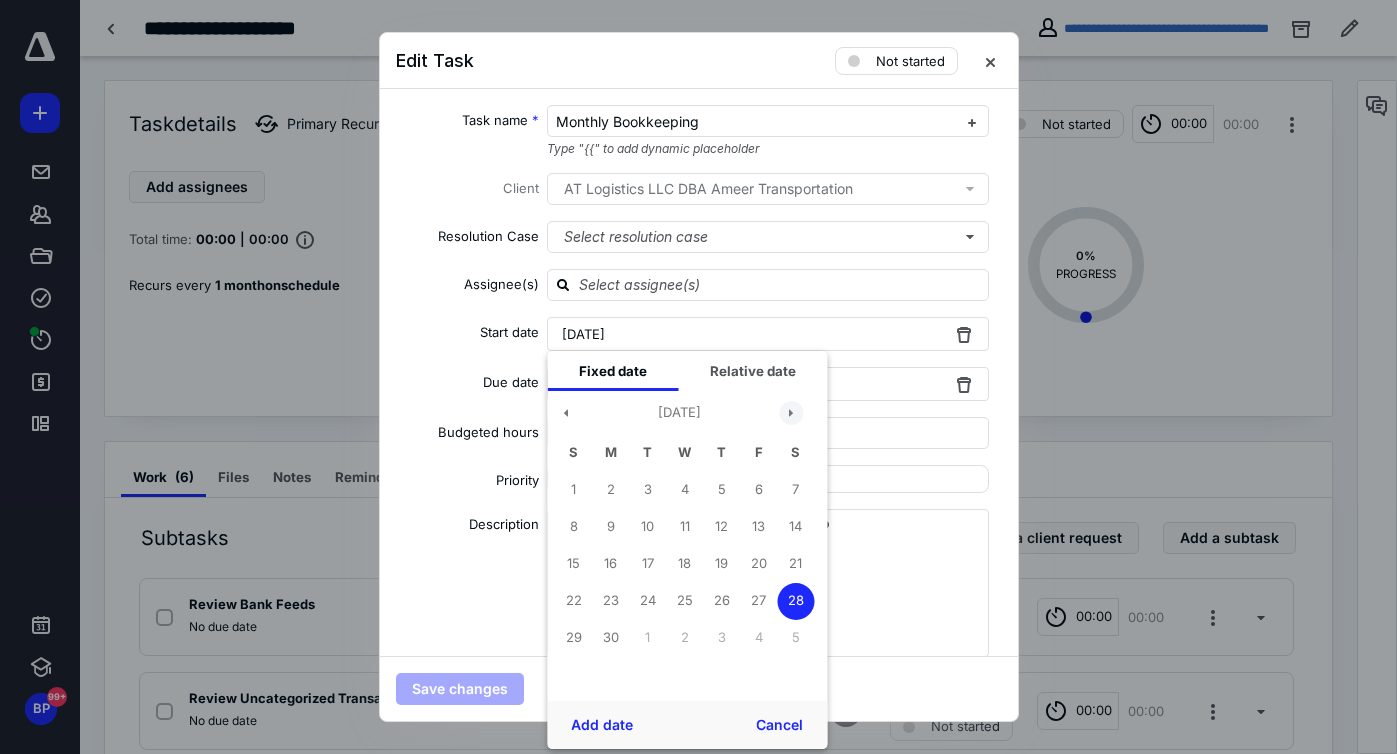 click at bounding box center [791, 413] 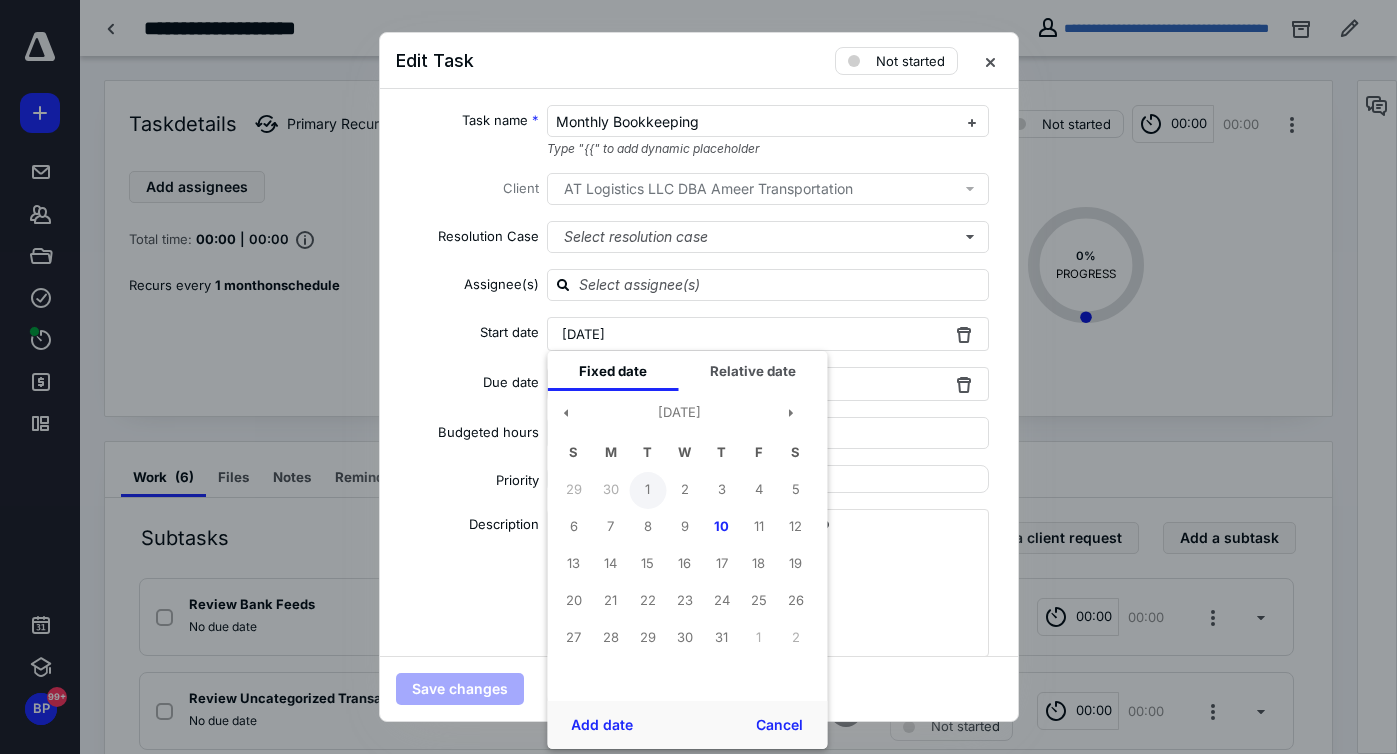 click on "1" at bounding box center (647, 490) 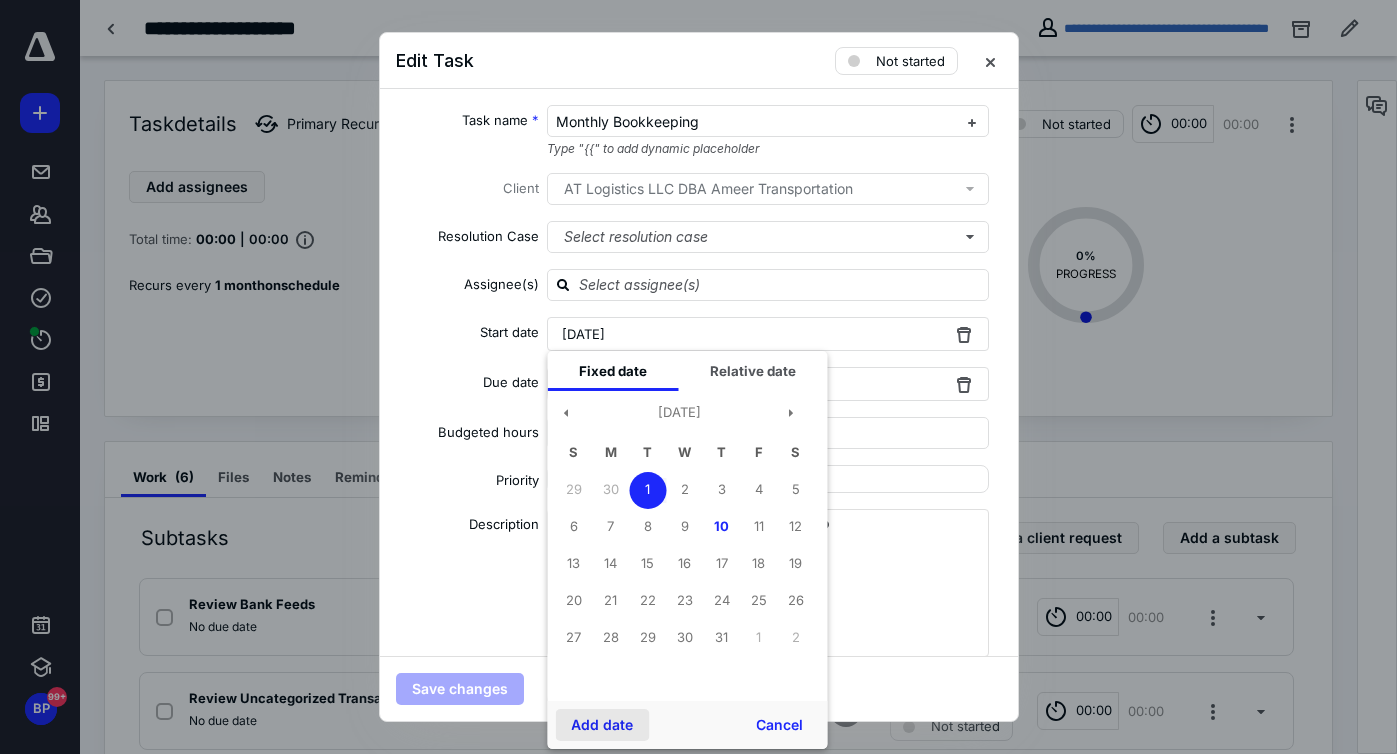 click on "Add date" at bounding box center [602, 725] 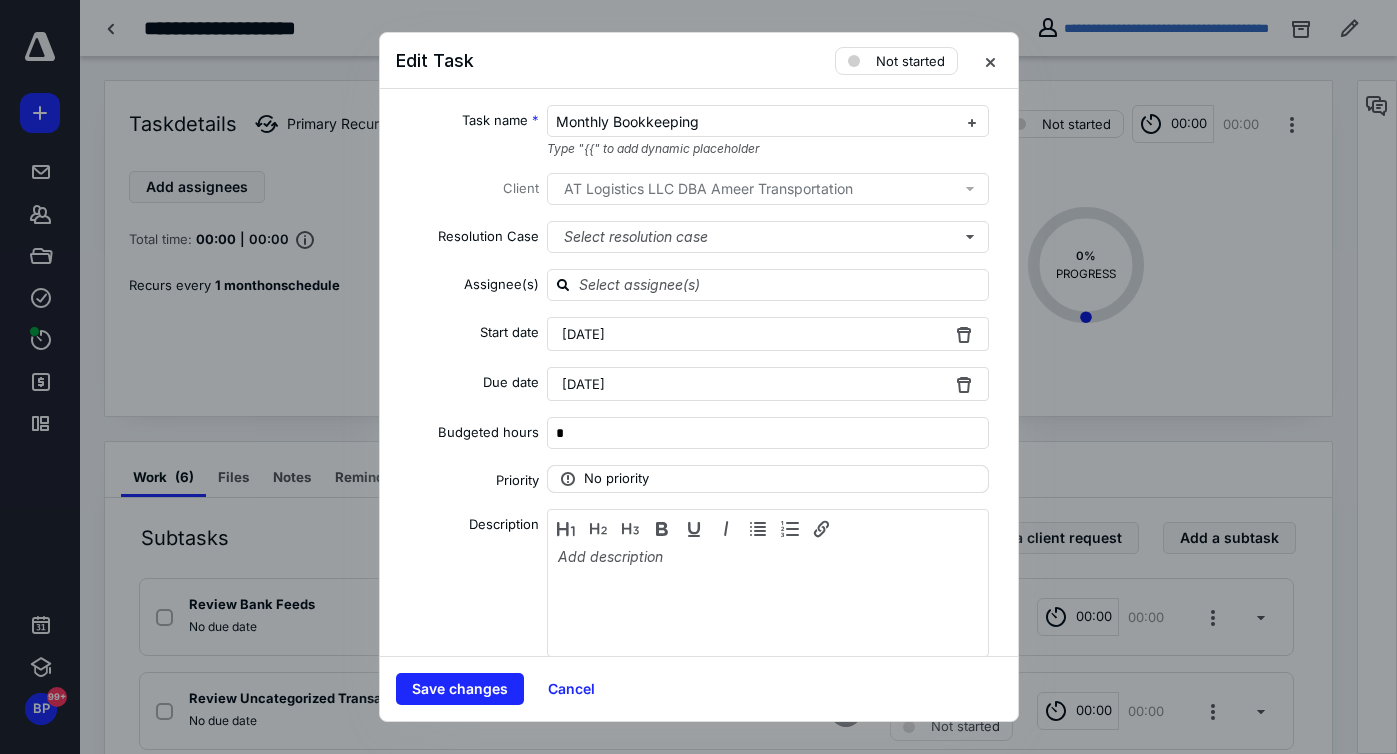 scroll, scrollTop: 347, scrollLeft: 0, axis: vertical 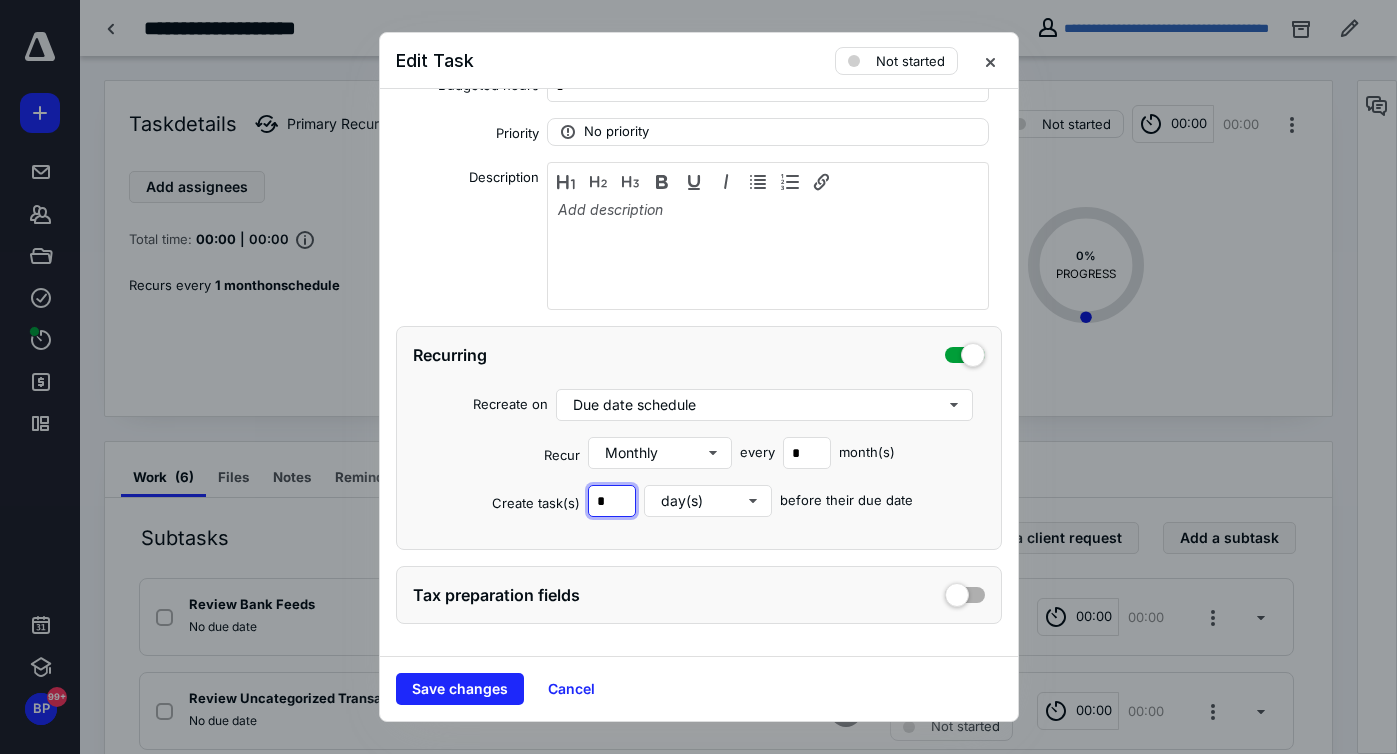 click on "*" at bounding box center (612, 501) 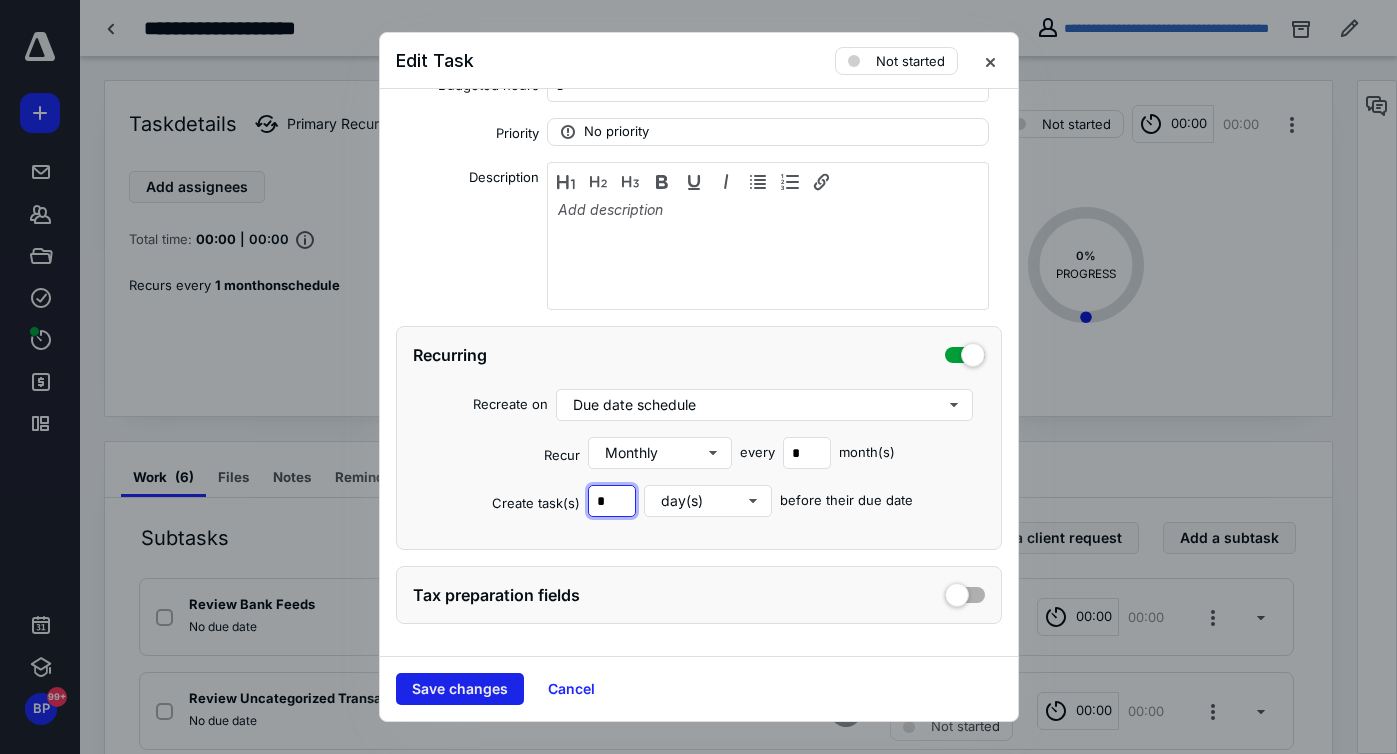type on "*" 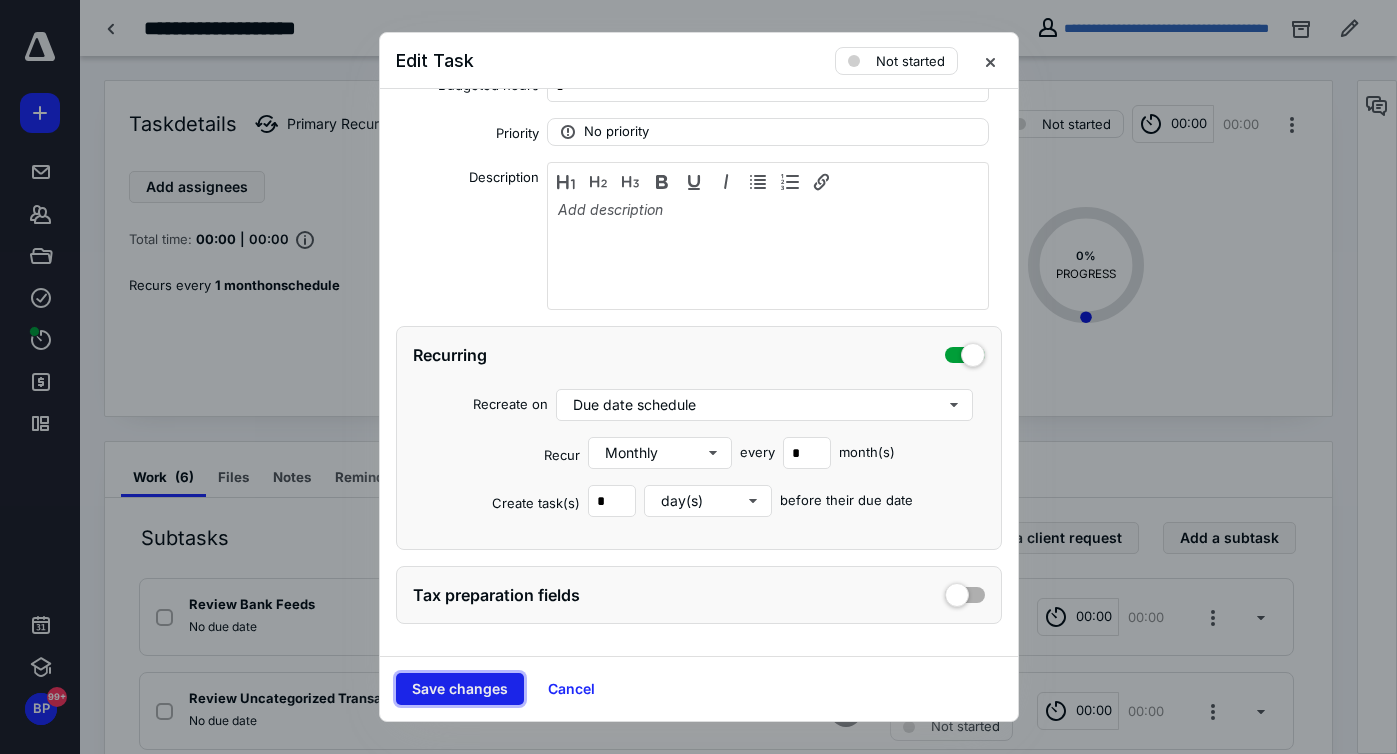 click on "Save changes" at bounding box center [460, 689] 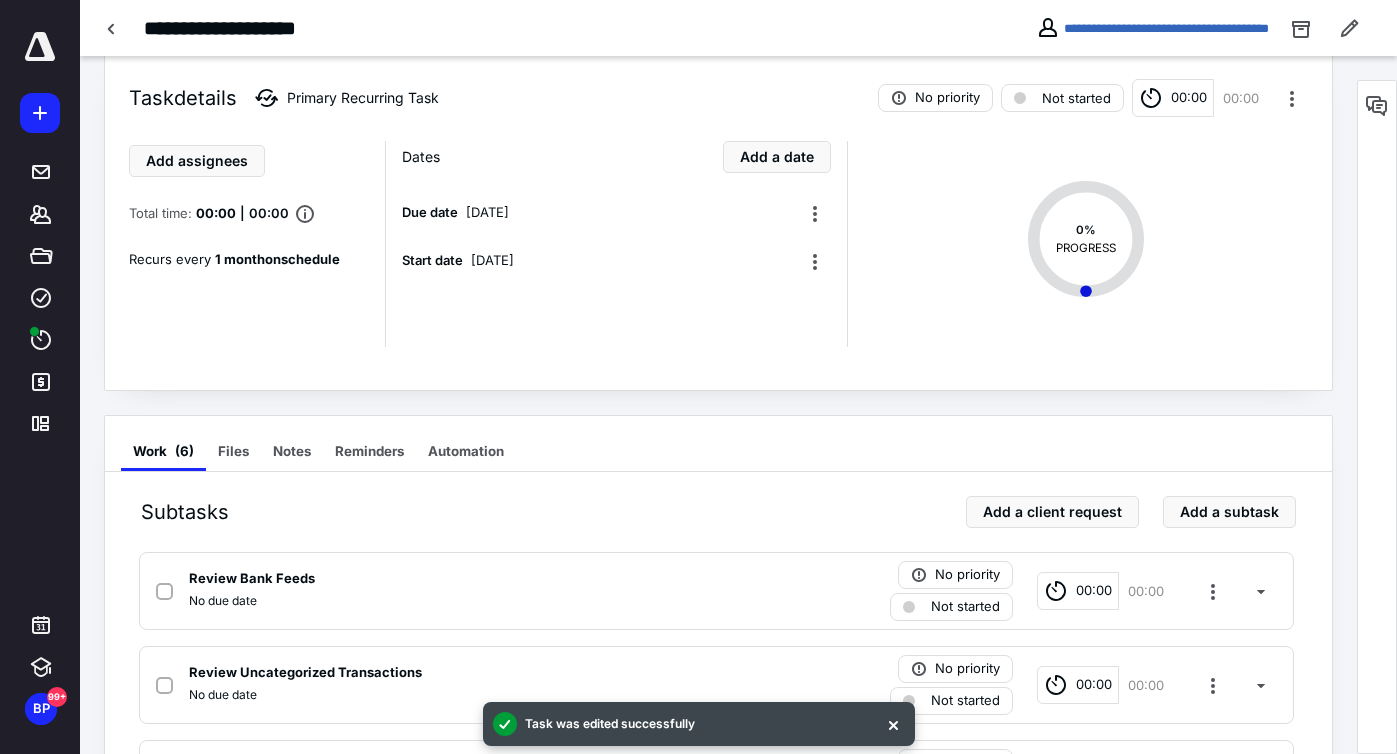 scroll, scrollTop: 0, scrollLeft: 0, axis: both 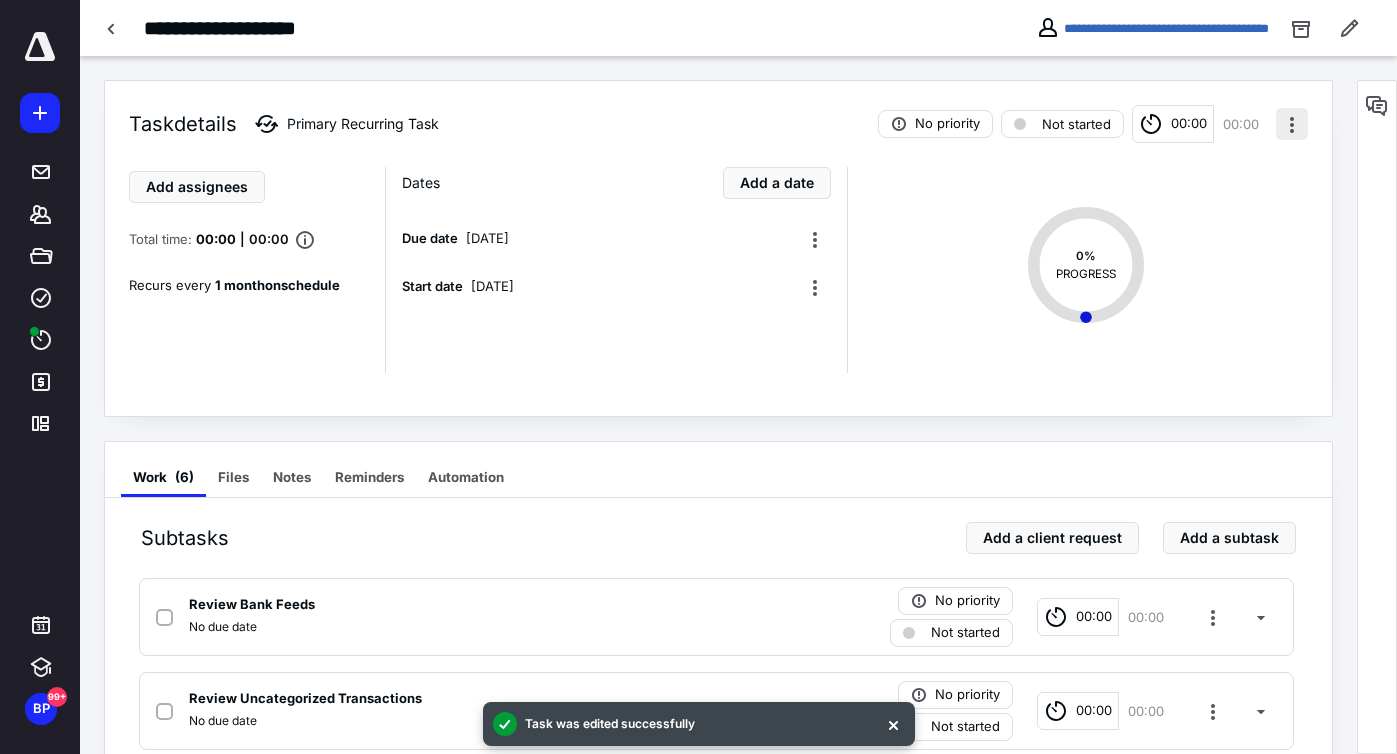 click at bounding box center (1292, 124) 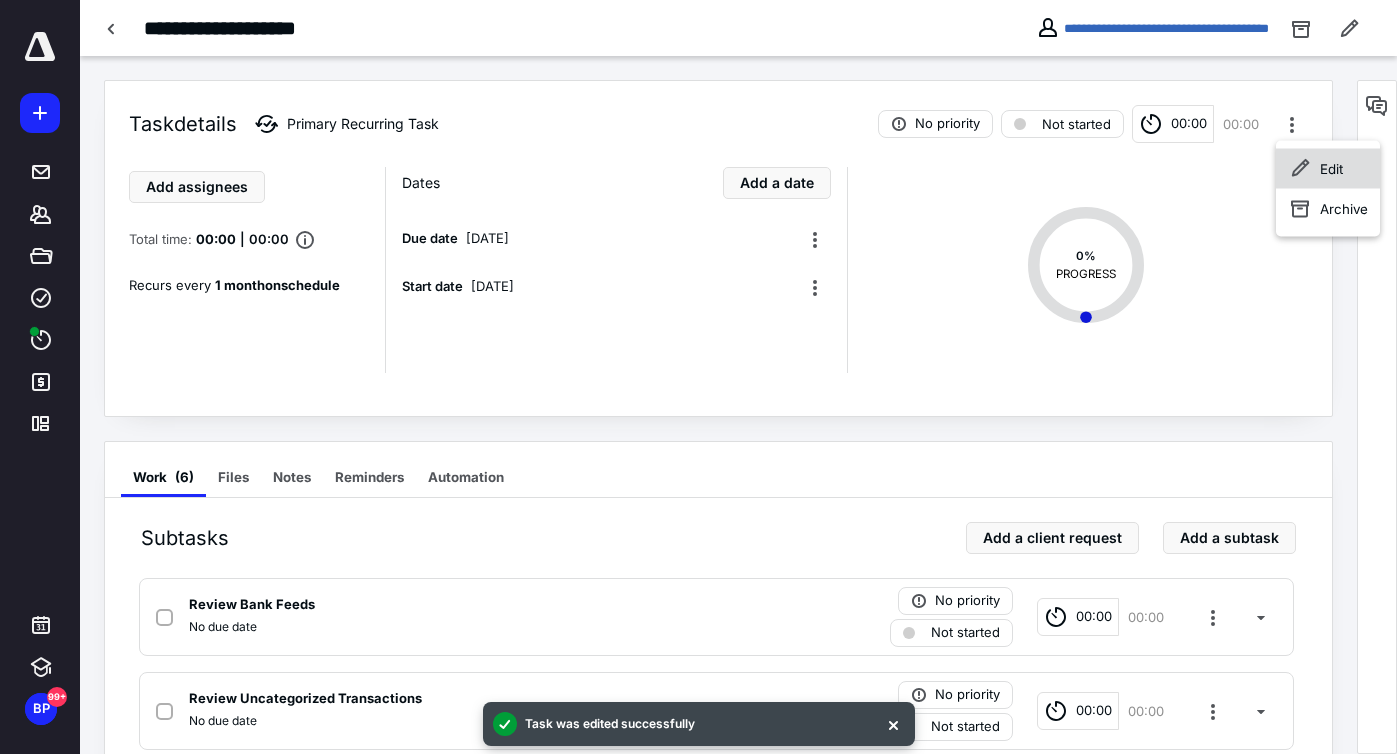 click 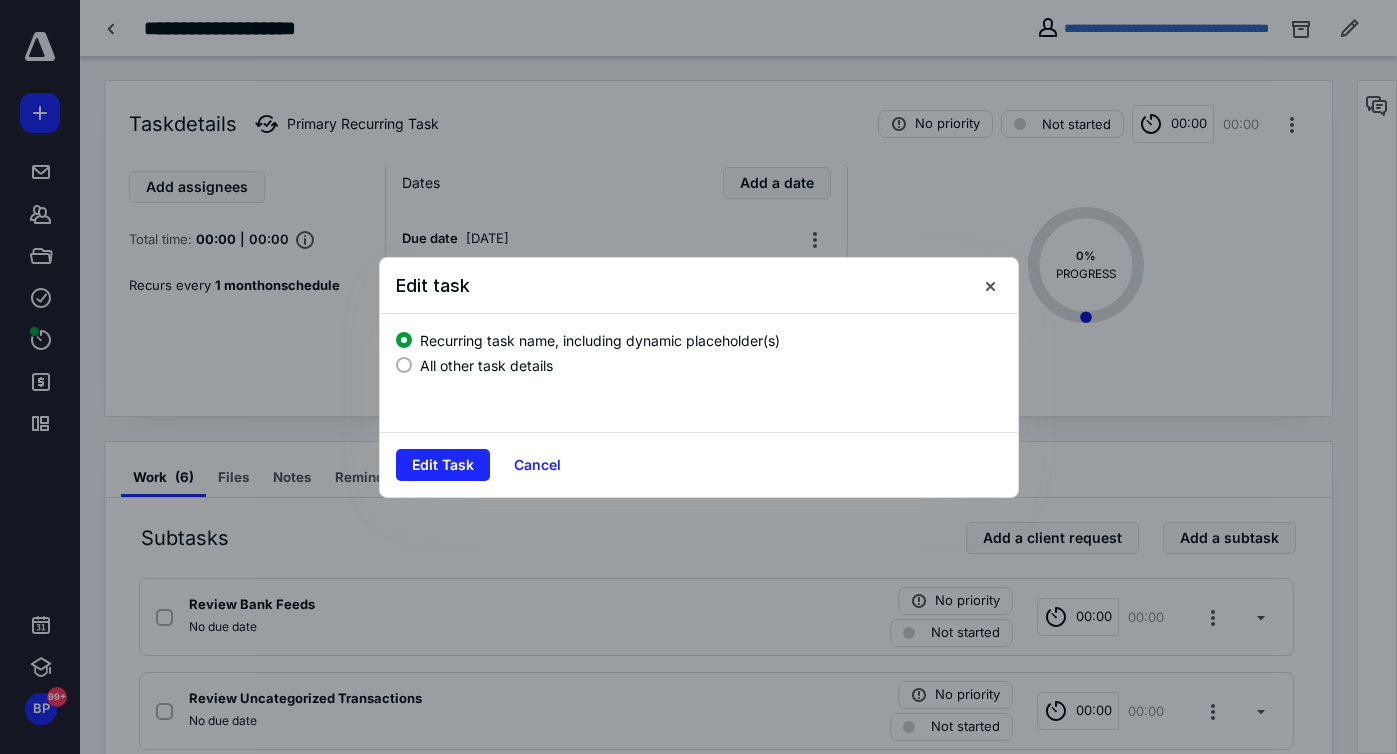 click on "All other task details" at bounding box center [486, 365] 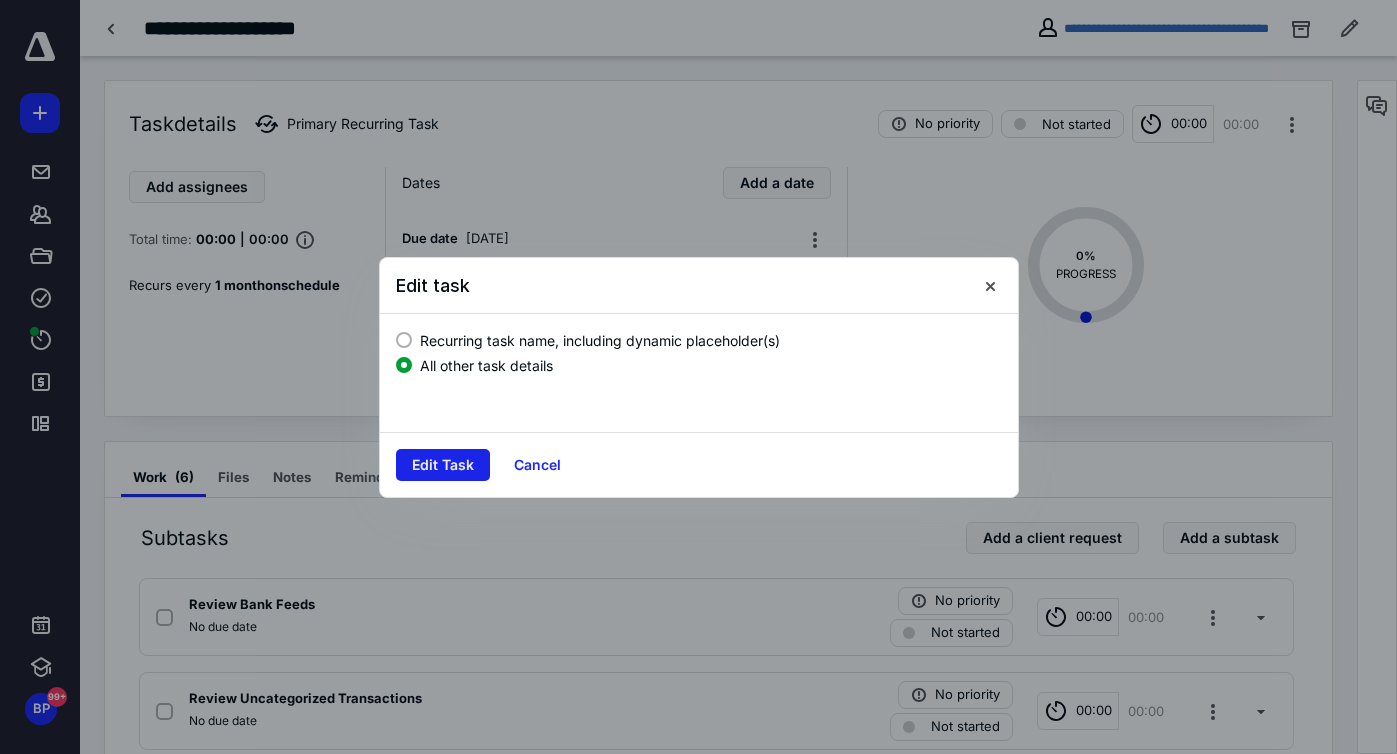 click on "Edit Task" at bounding box center (443, 465) 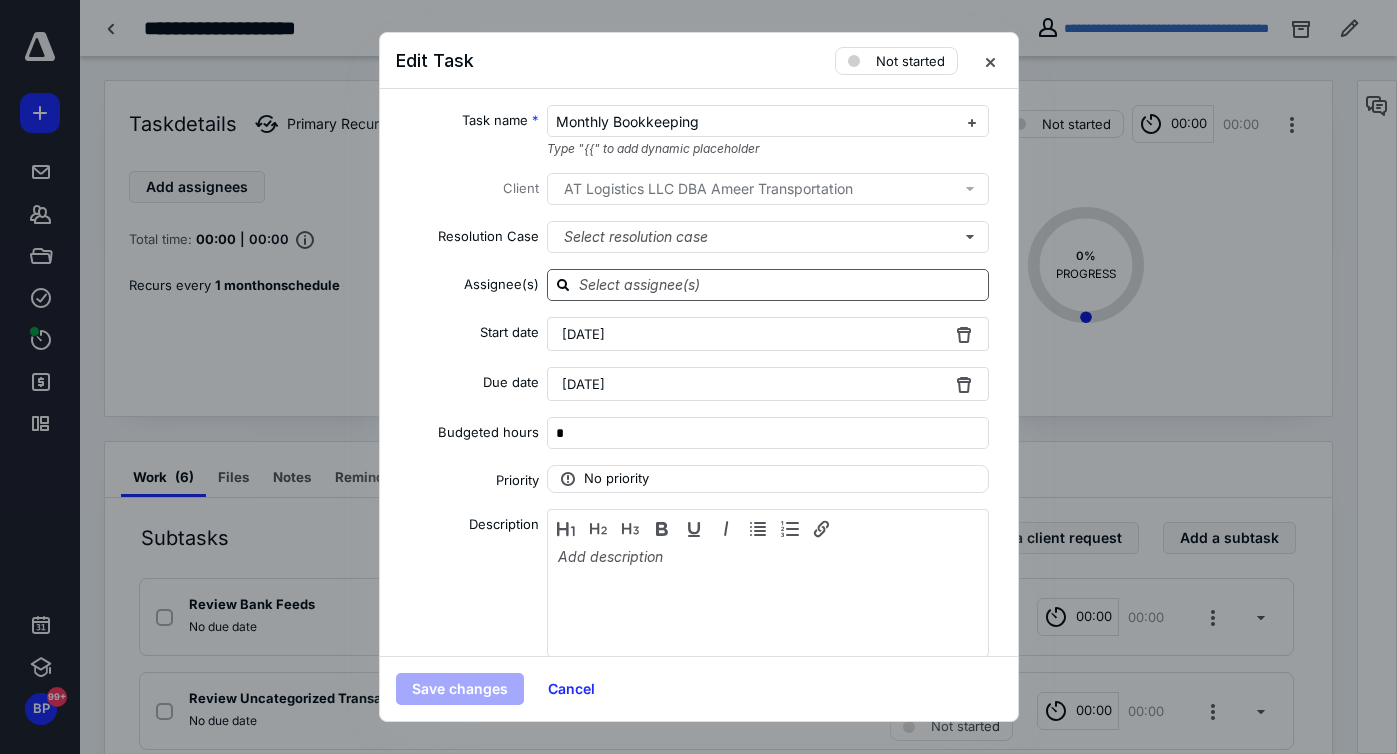 click at bounding box center (780, 284) 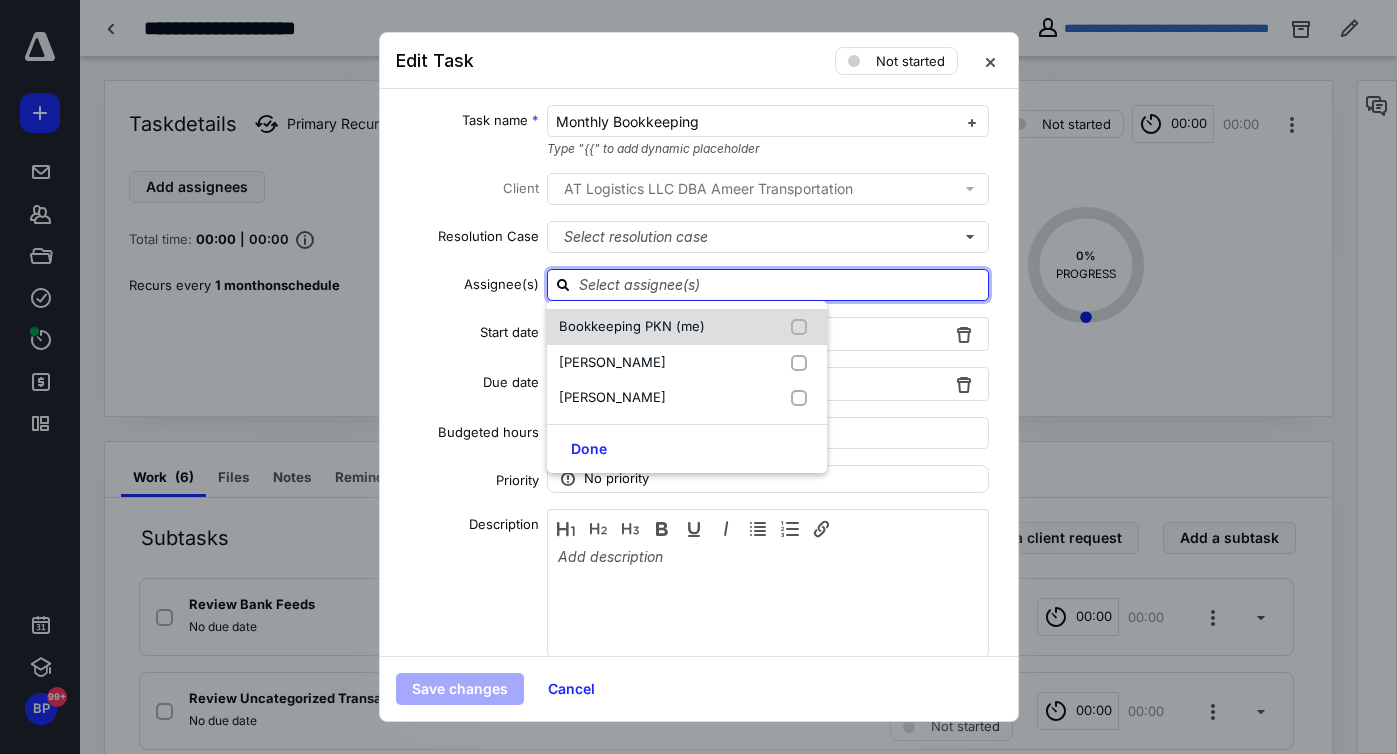 click on "Bookkeeping PKN (me)" at bounding box center [632, 326] 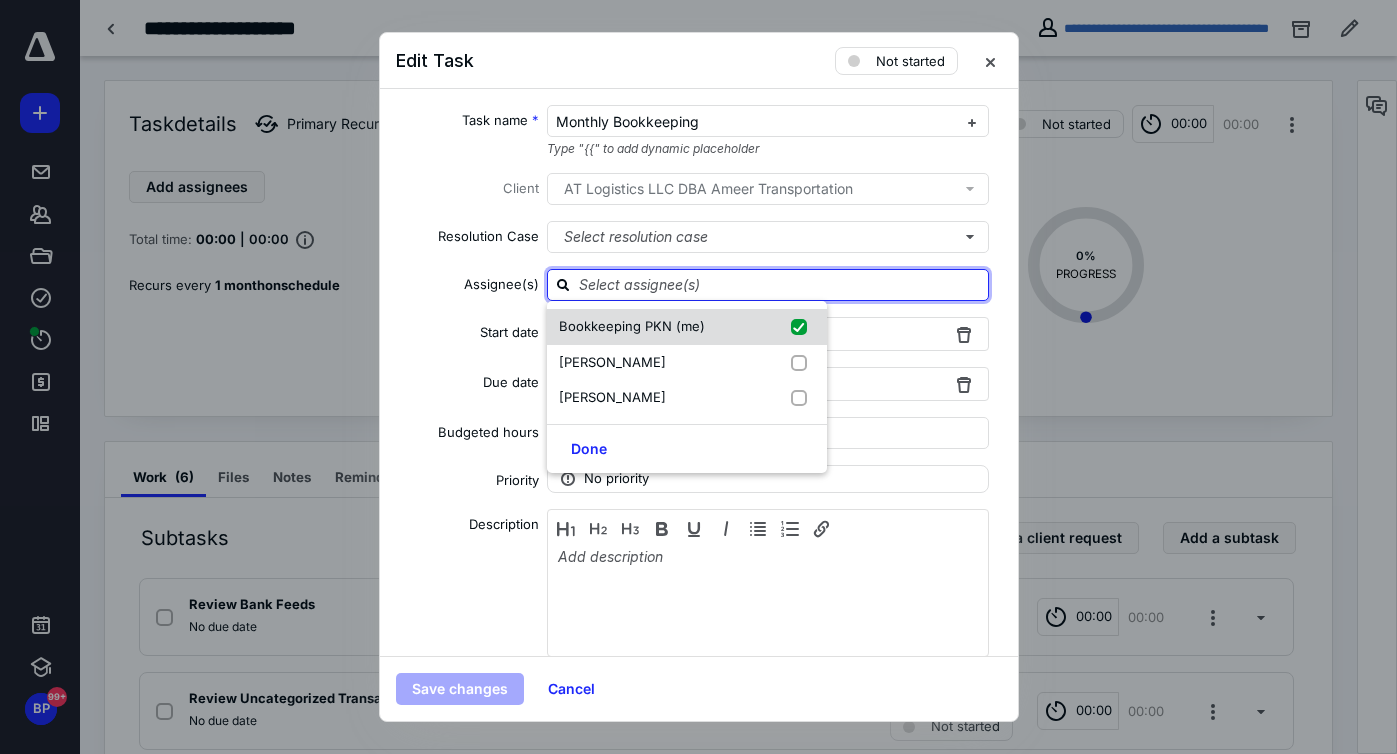 checkbox on "true" 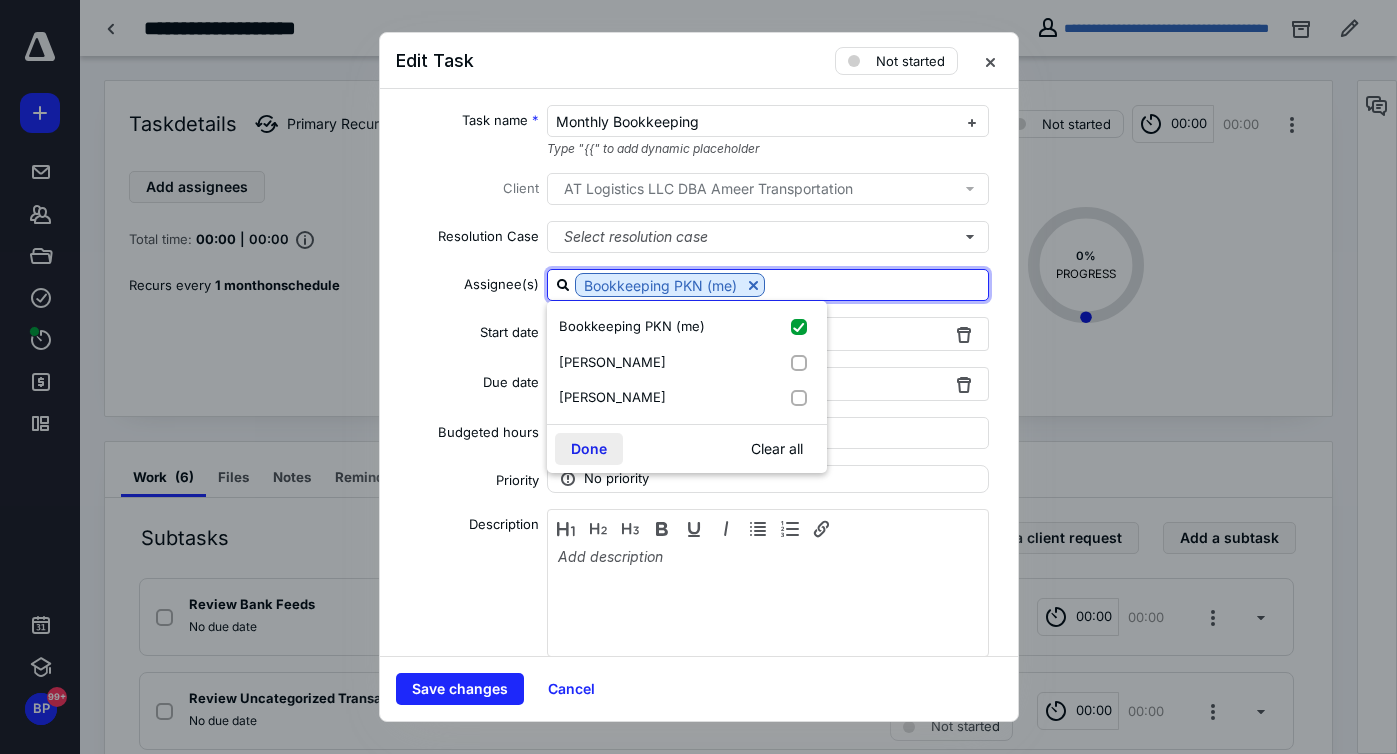 click on "Done" at bounding box center [589, 449] 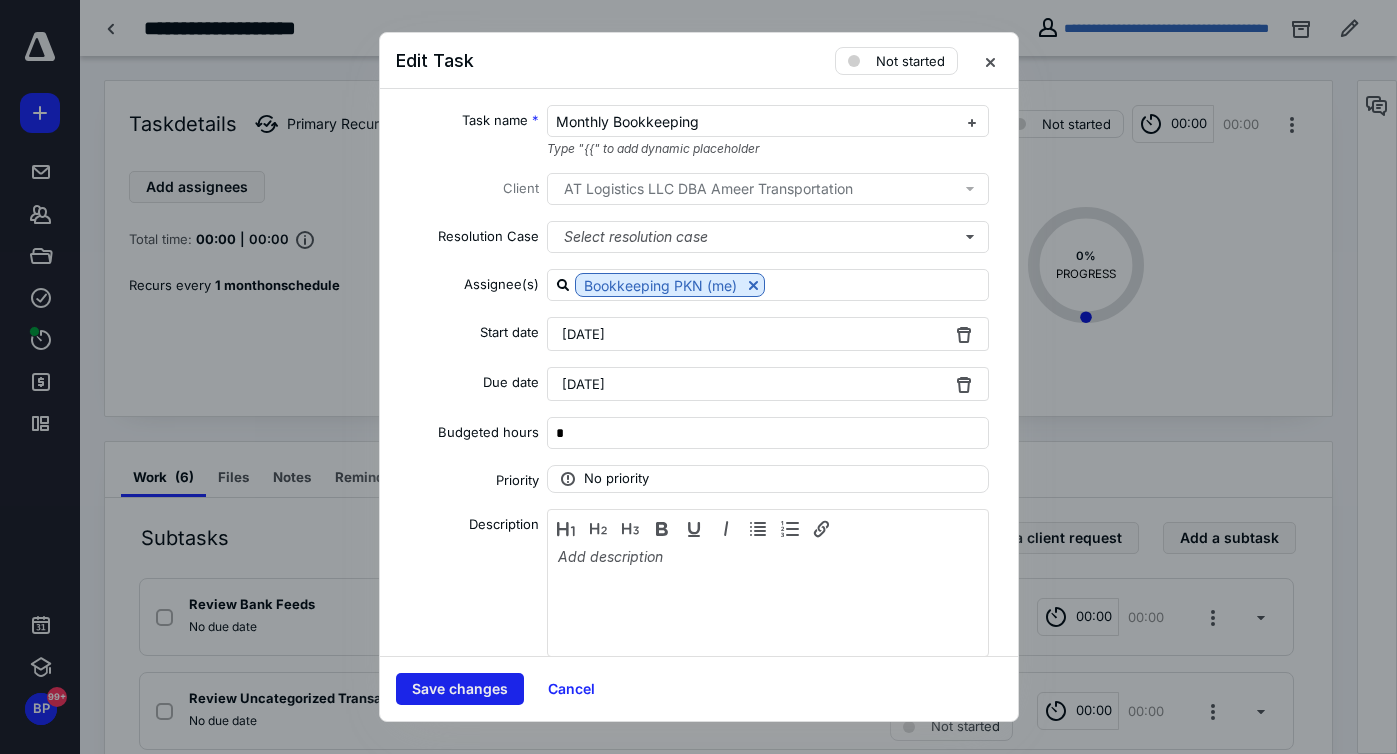 click on "Save changes" at bounding box center [460, 689] 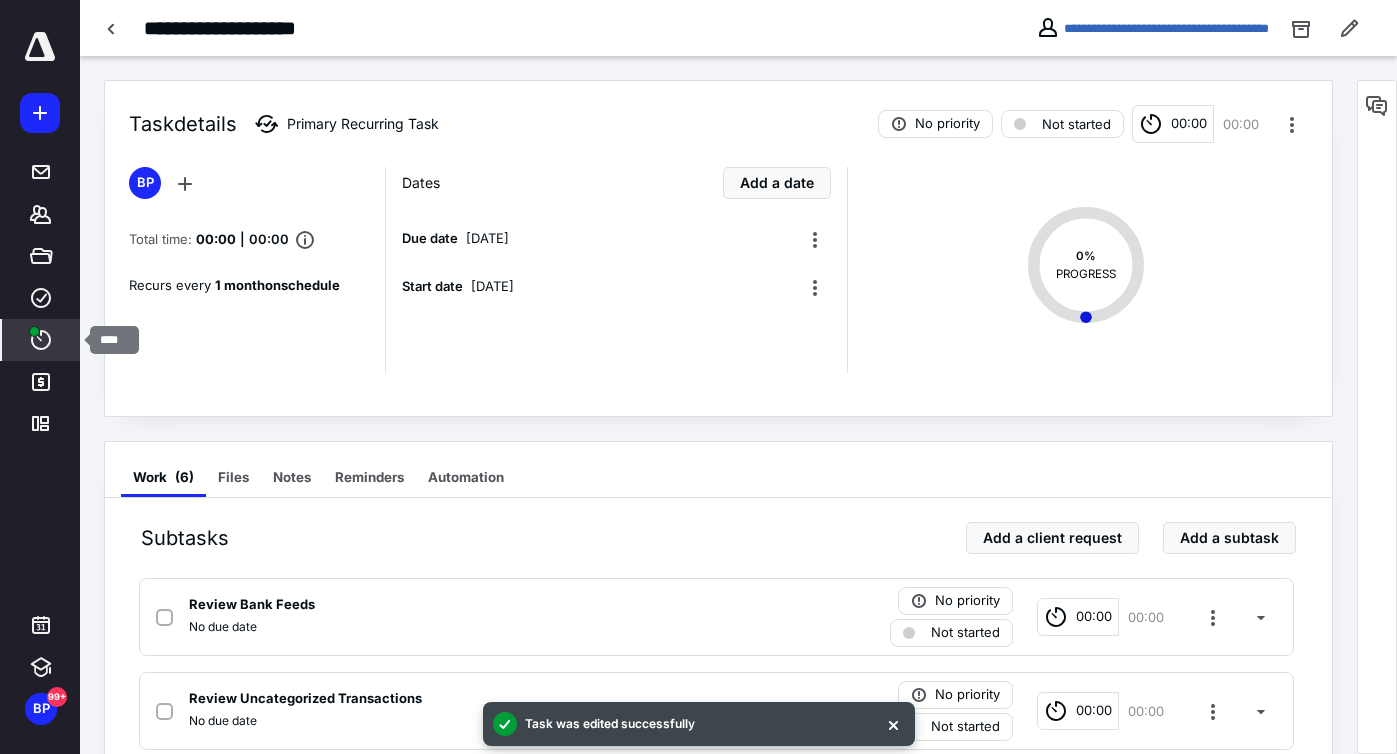 click 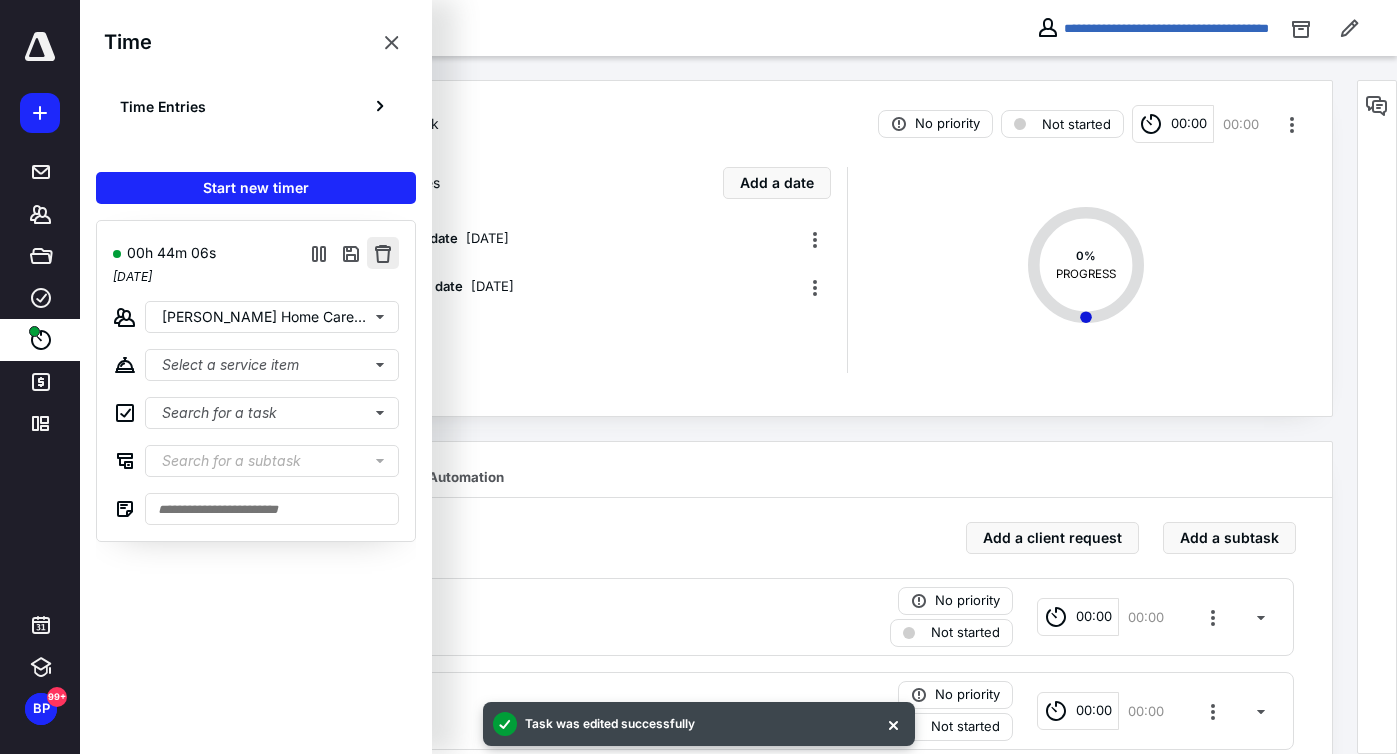 click at bounding box center [383, 253] 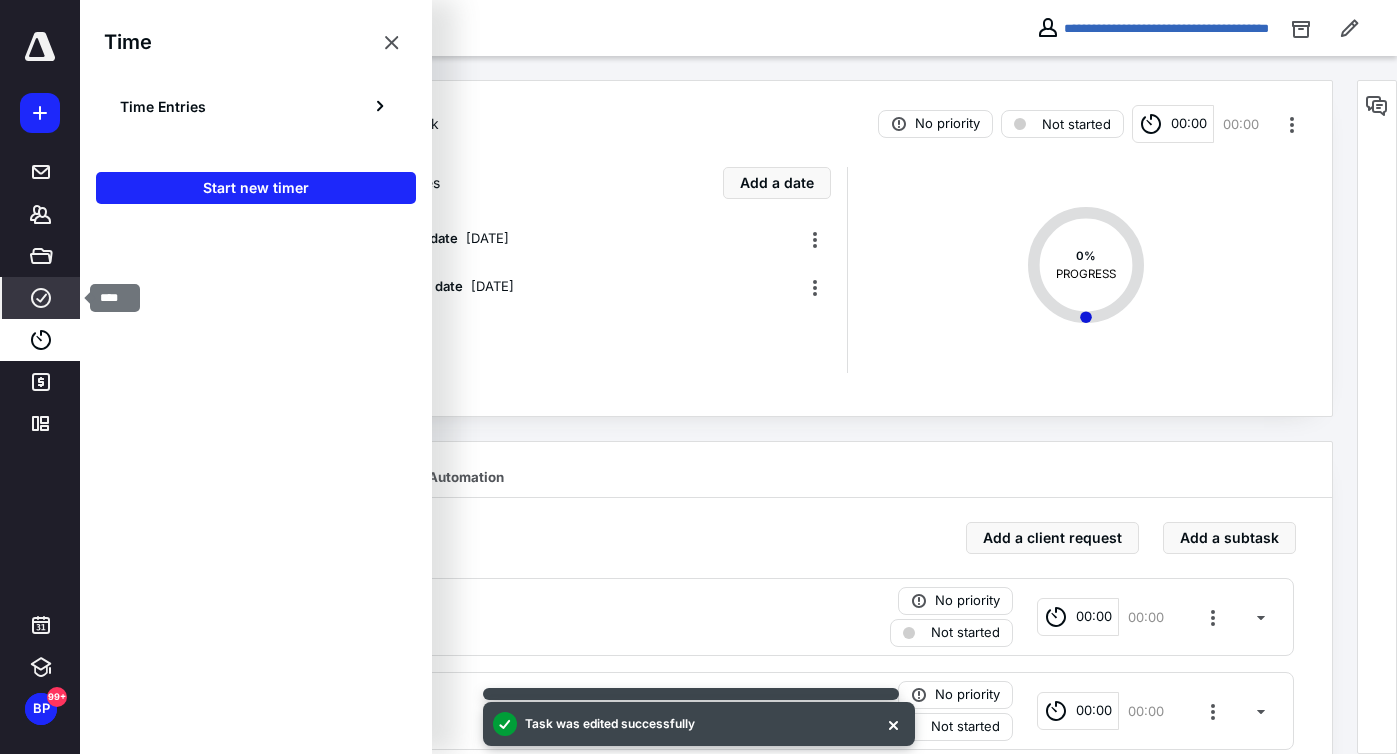 click 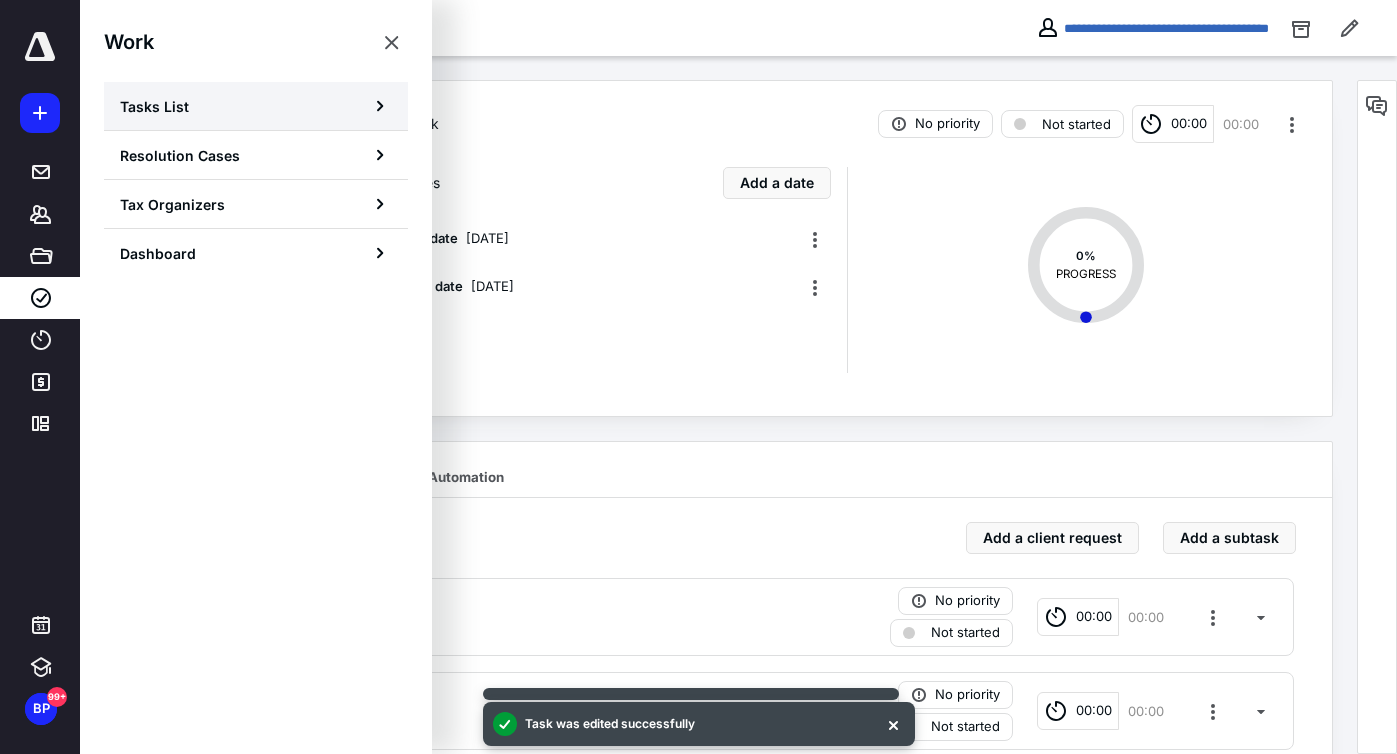 click on "Tasks List" at bounding box center [154, 106] 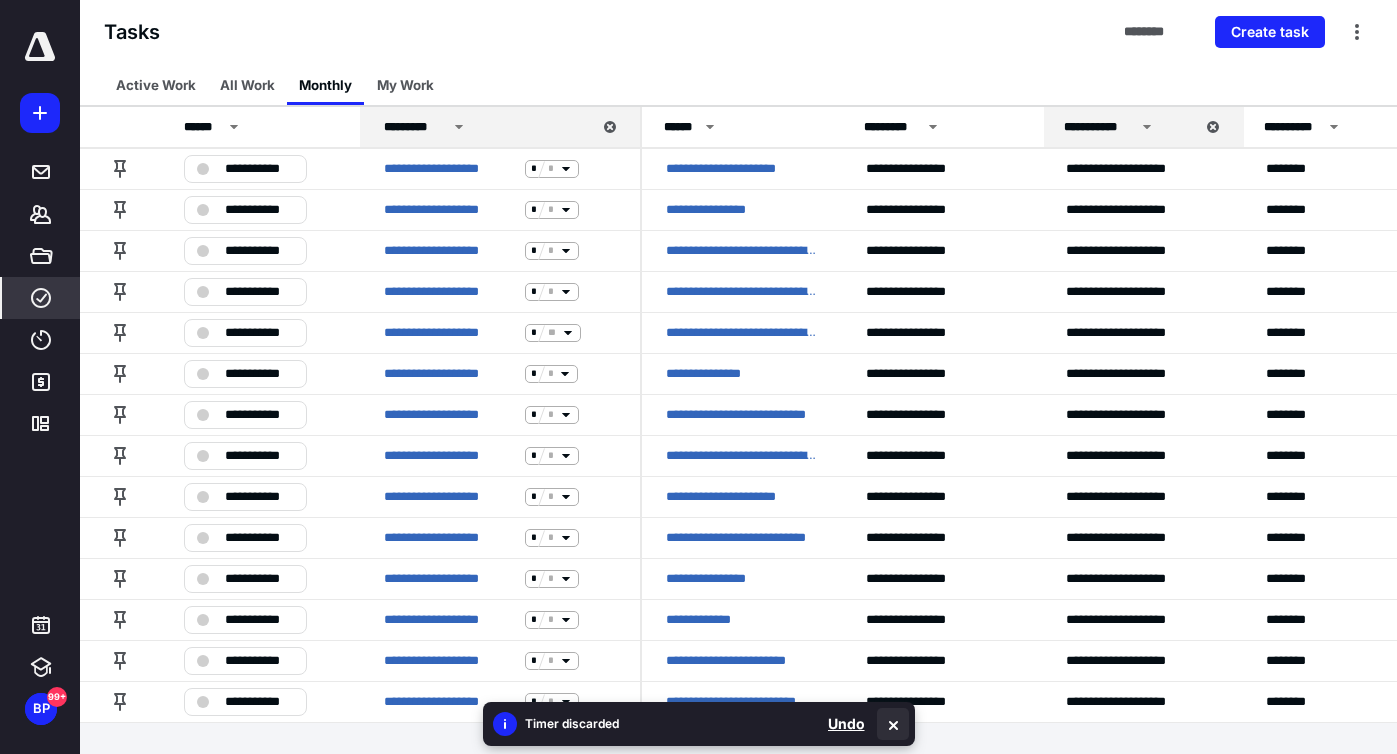 click at bounding box center [893, 724] 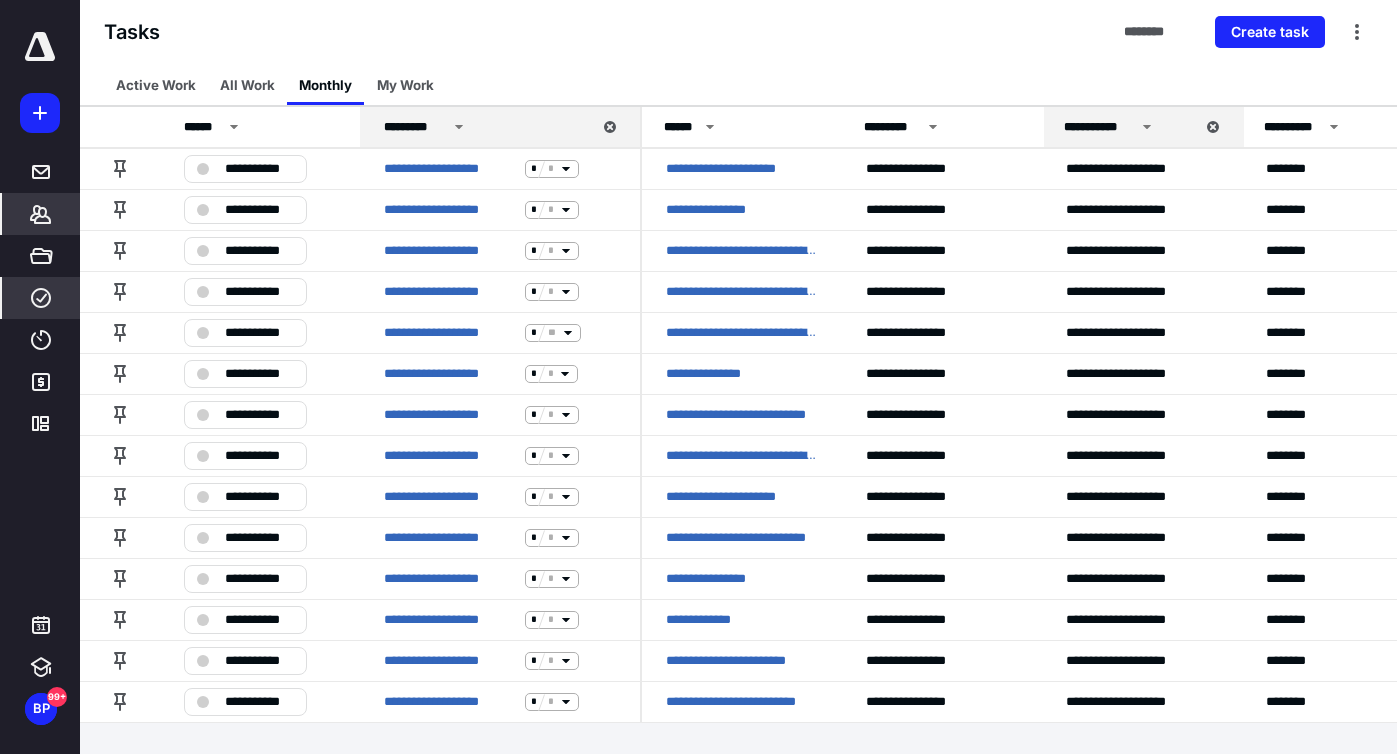 click 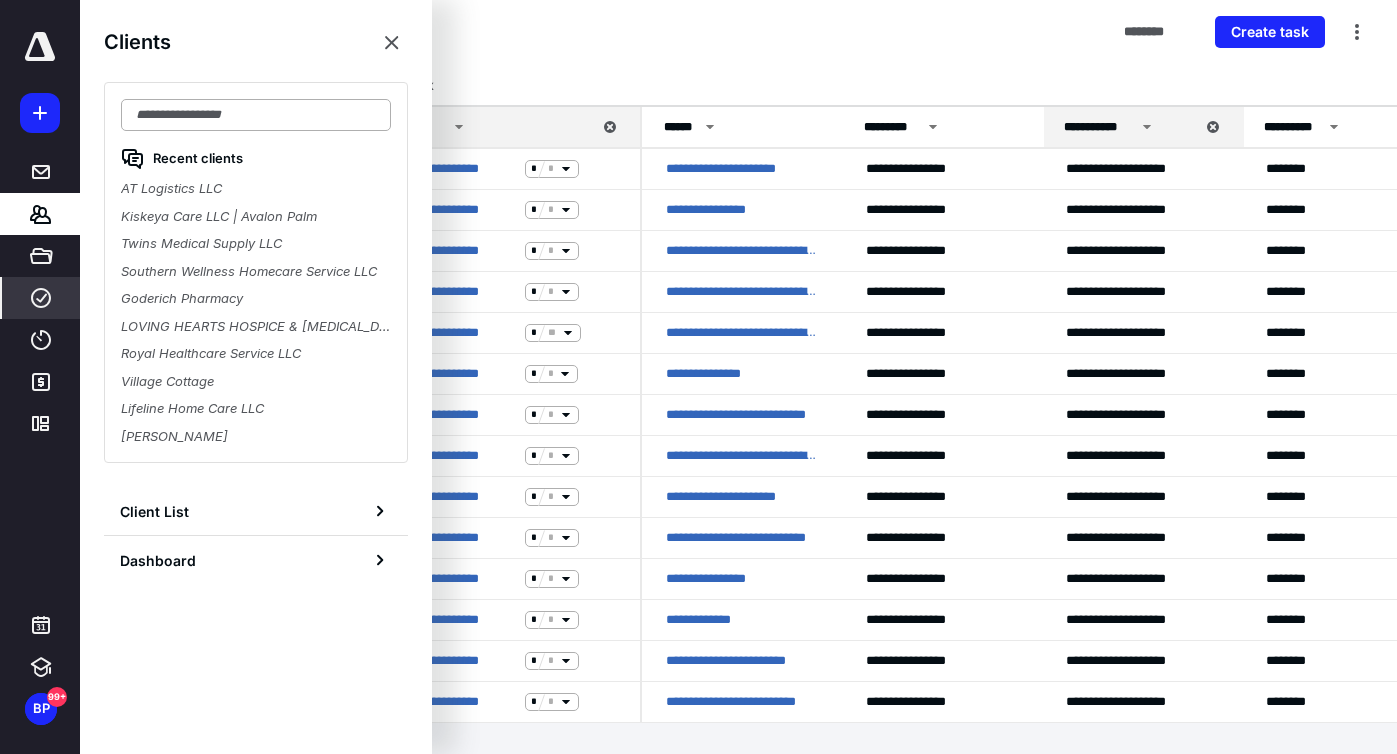 click at bounding box center (256, 115) 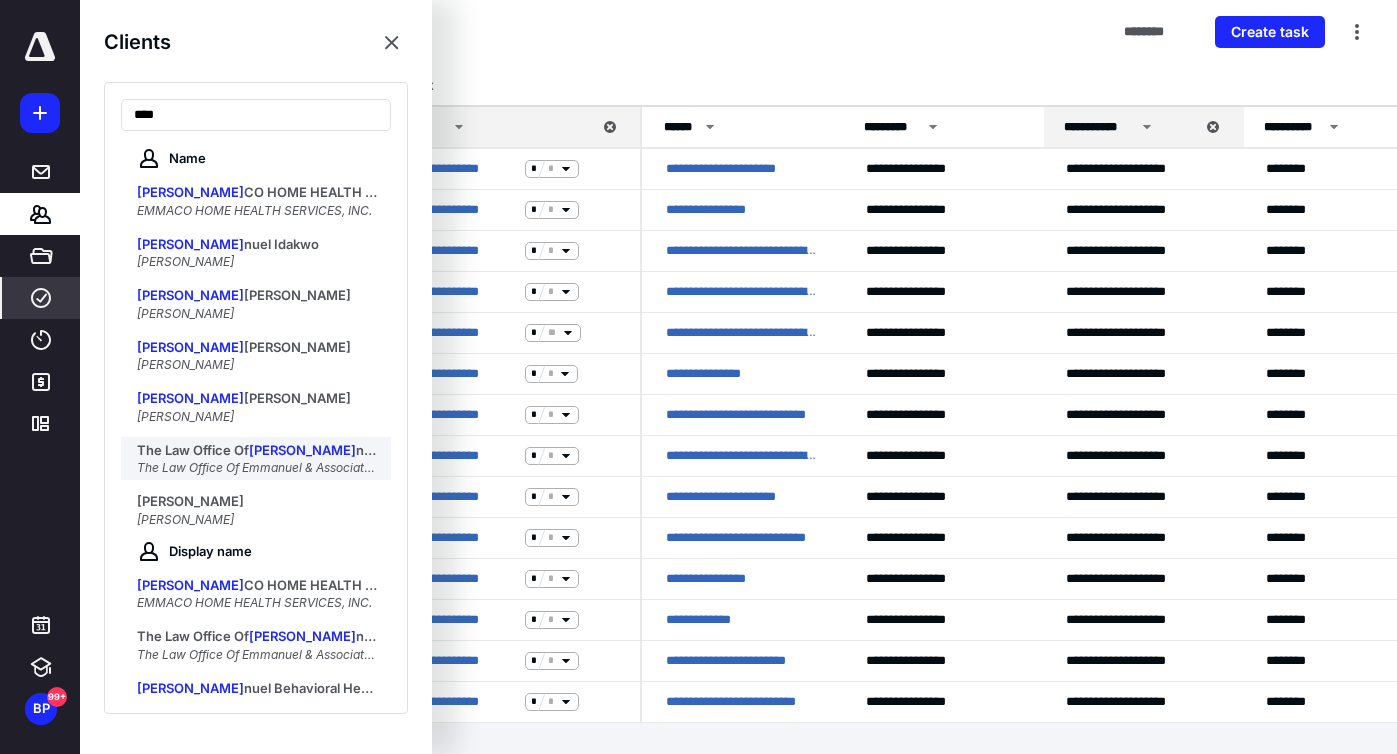 type on "****" 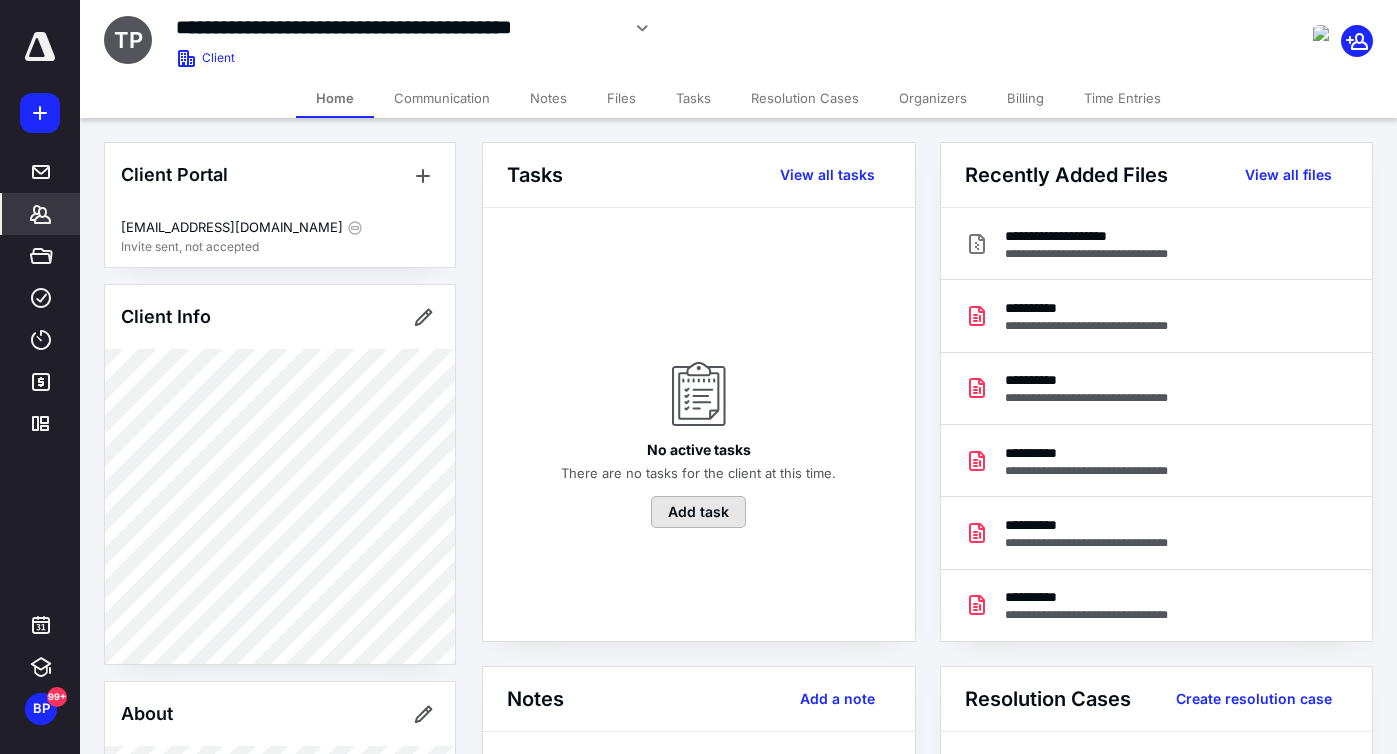 click on "Add task" at bounding box center [698, 512] 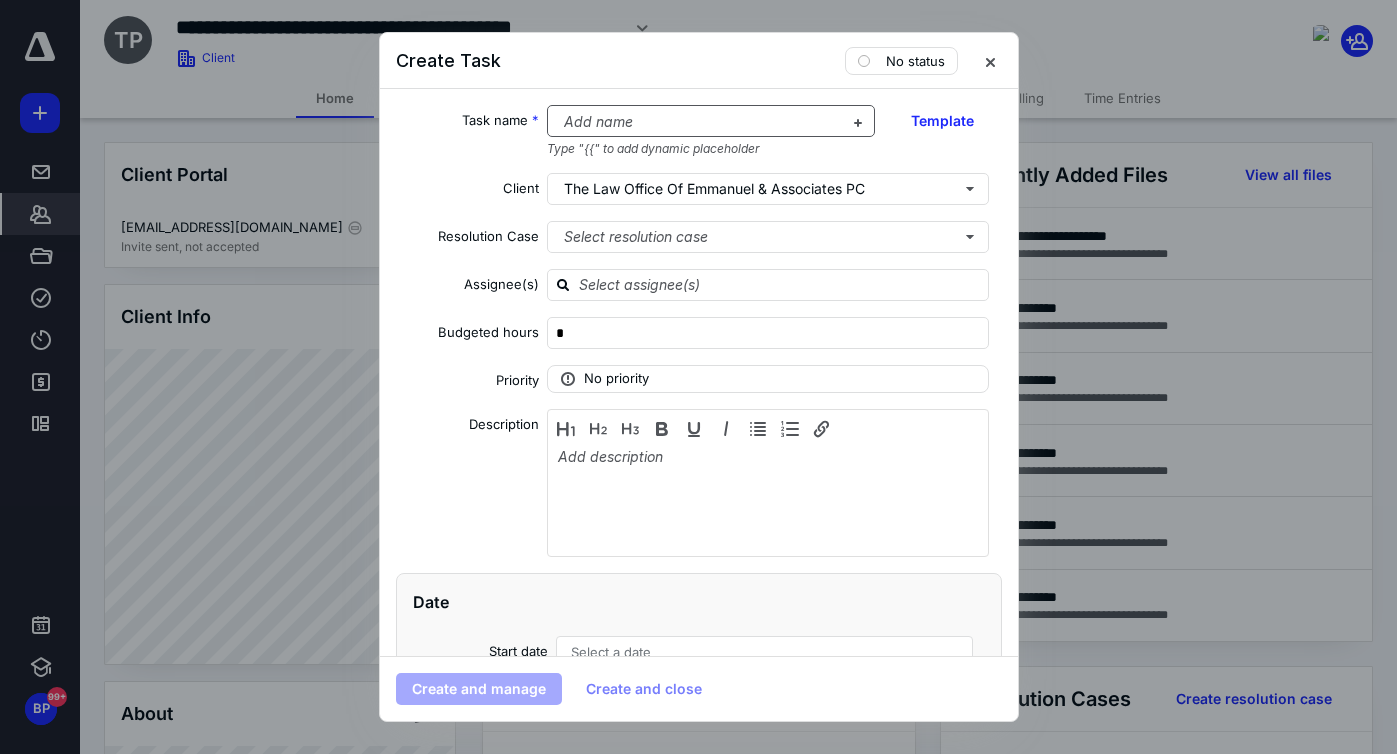 click at bounding box center [699, 122] 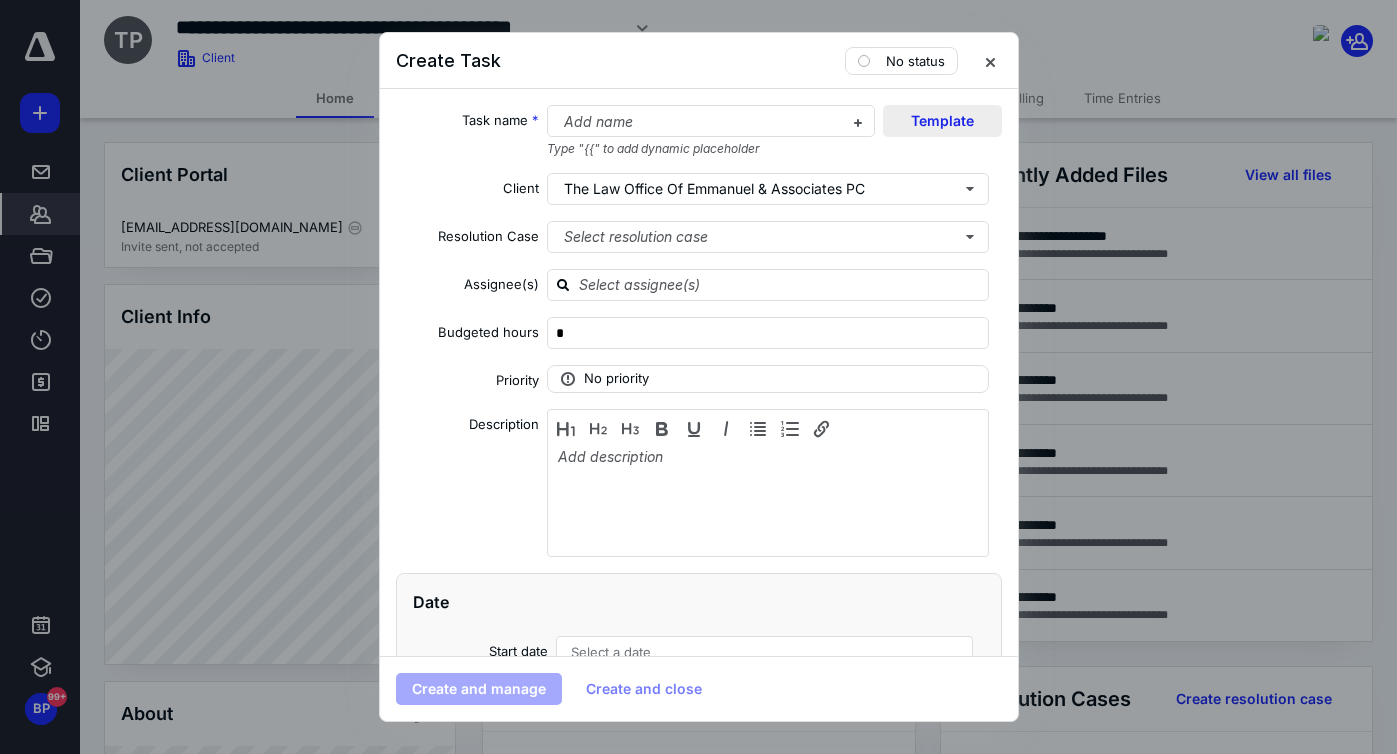 click on "Template" at bounding box center (942, 121) 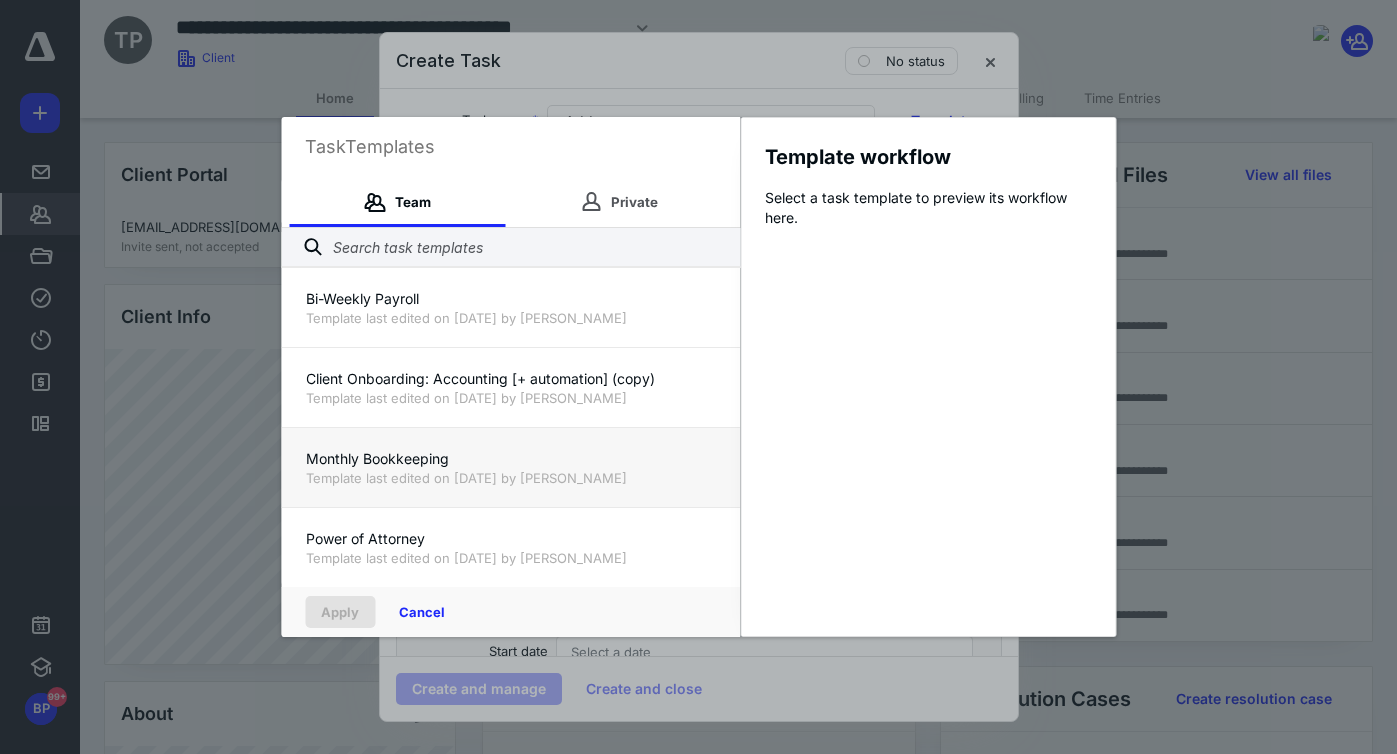 click on "Template last edited on 7/24/2024 by Paul Njoku" at bounding box center [510, 478] 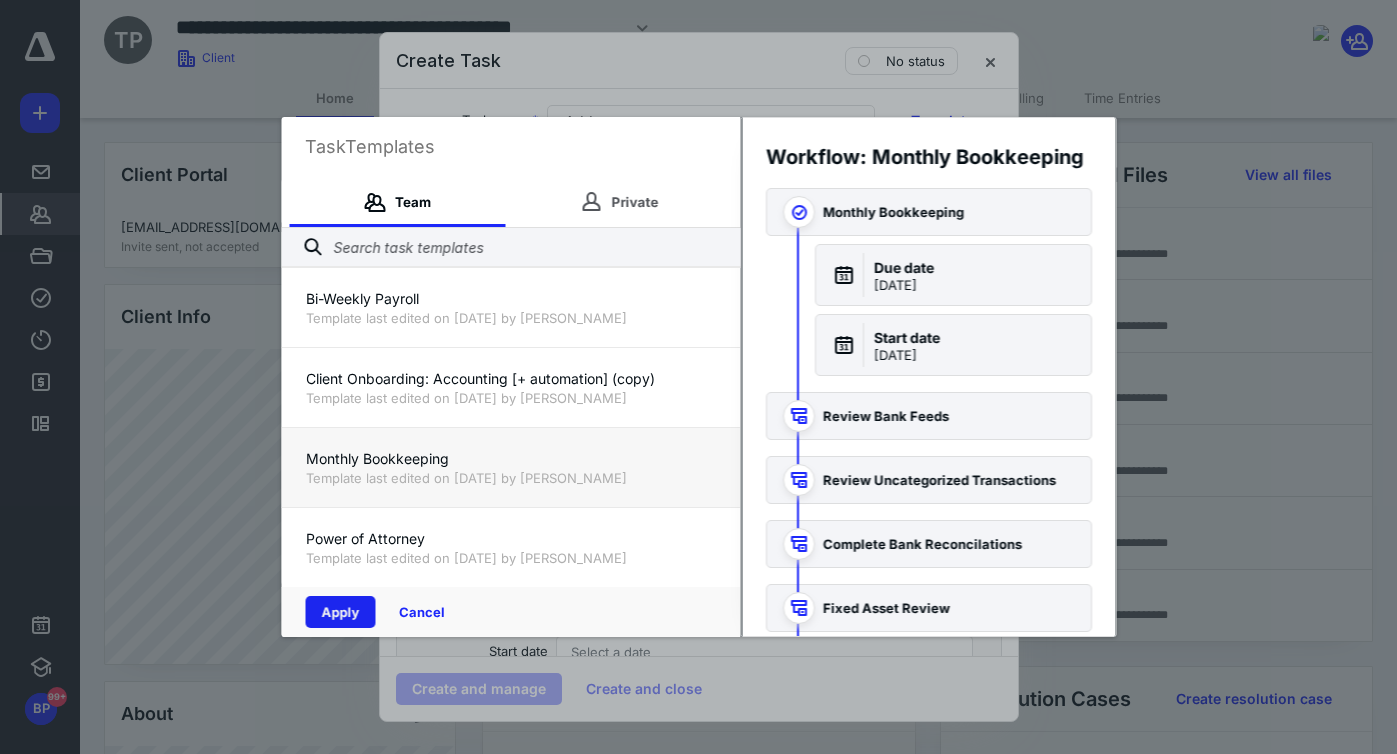 click on "Apply" at bounding box center (340, 612) 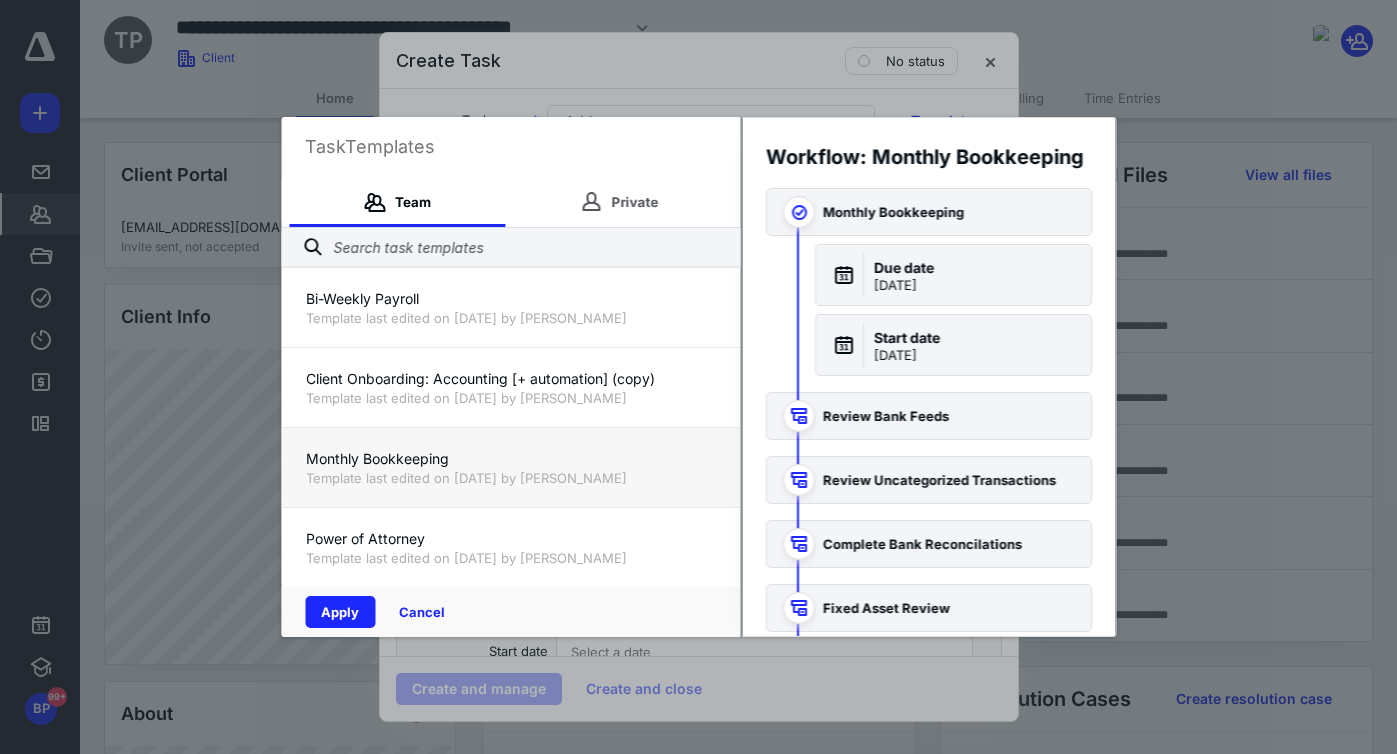 checkbox on "true" 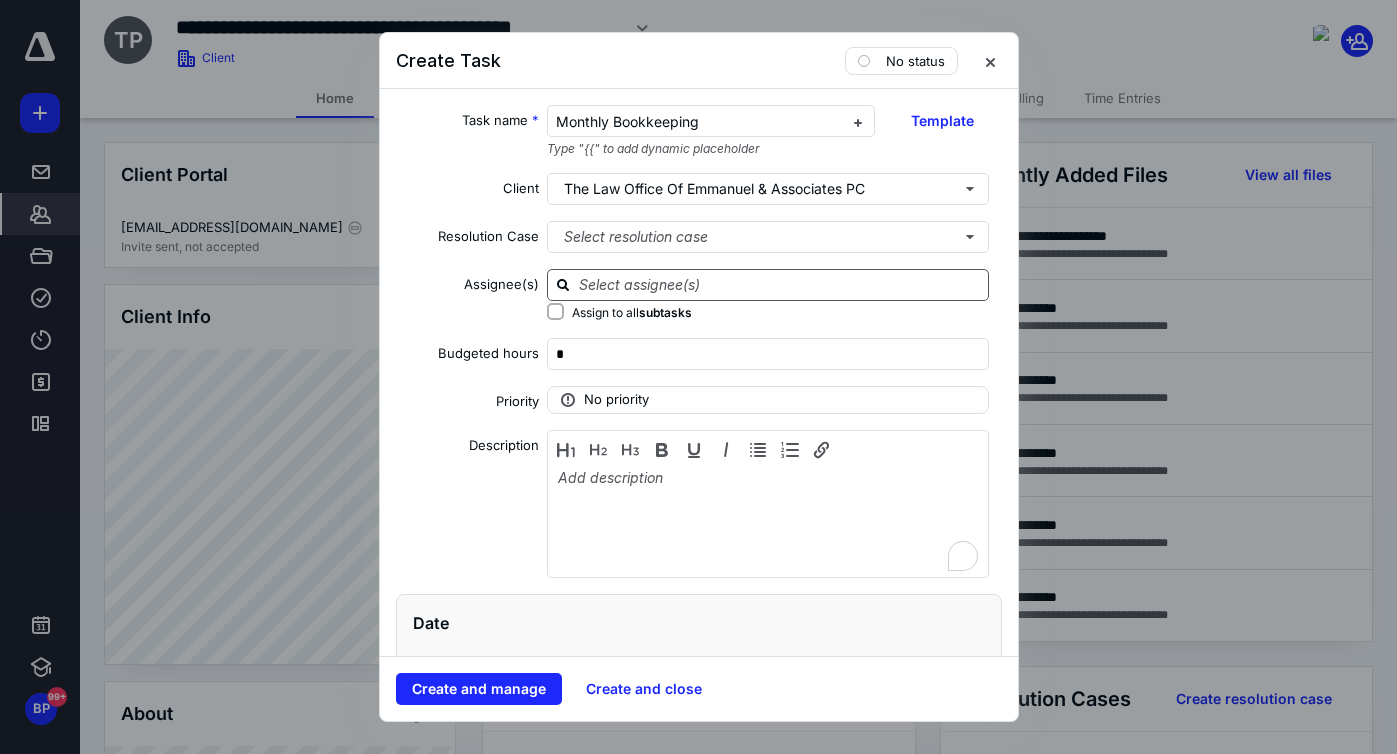 click at bounding box center (780, 284) 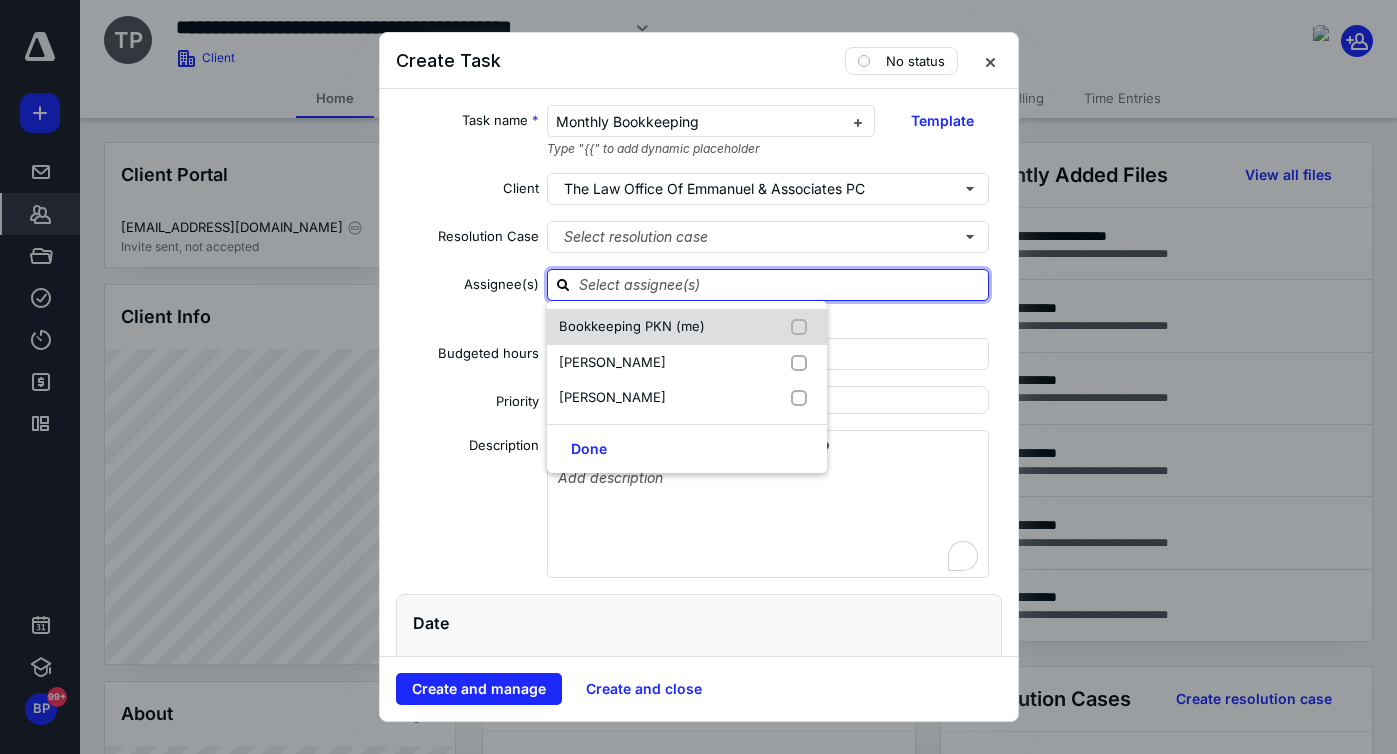 click on "Bookkeeping PKN (me)" at bounding box center [632, 326] 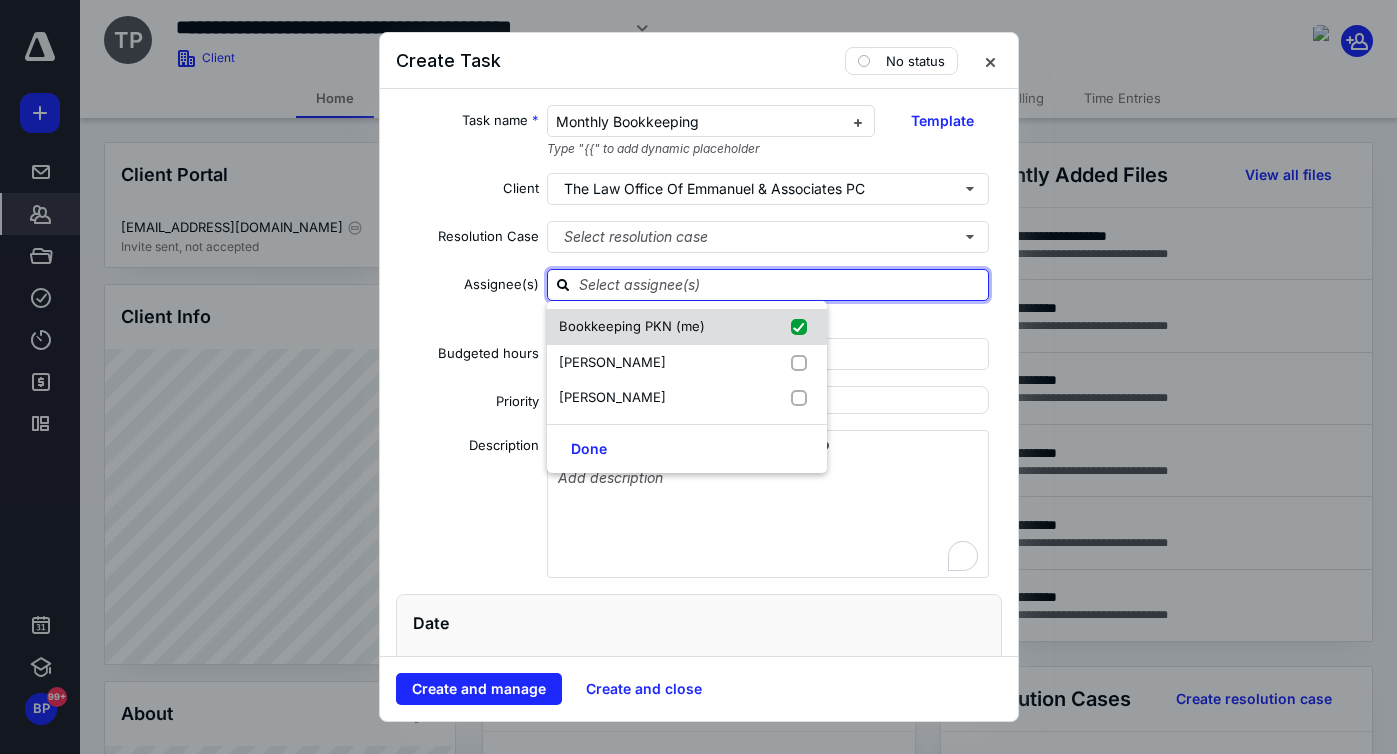 checkbox on "true" 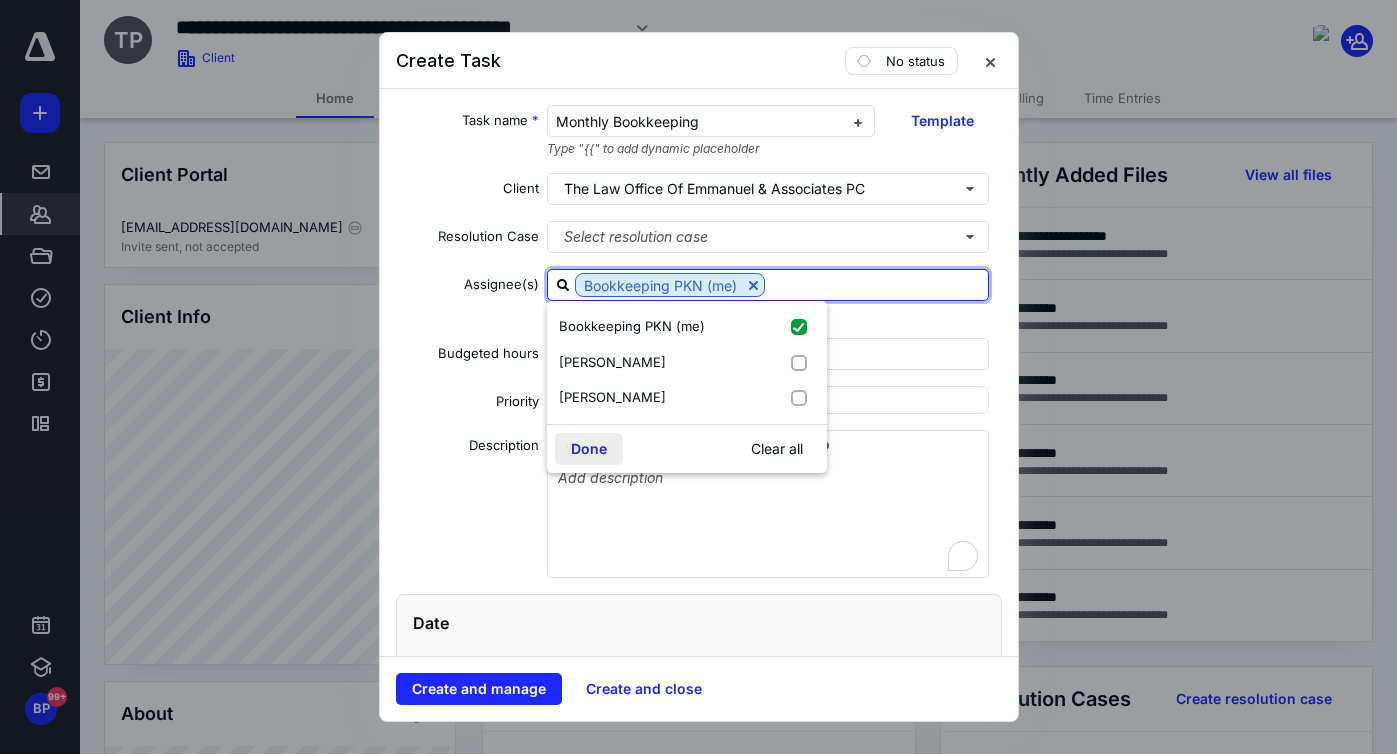 click on "Done" at bounding box center (589, 449) 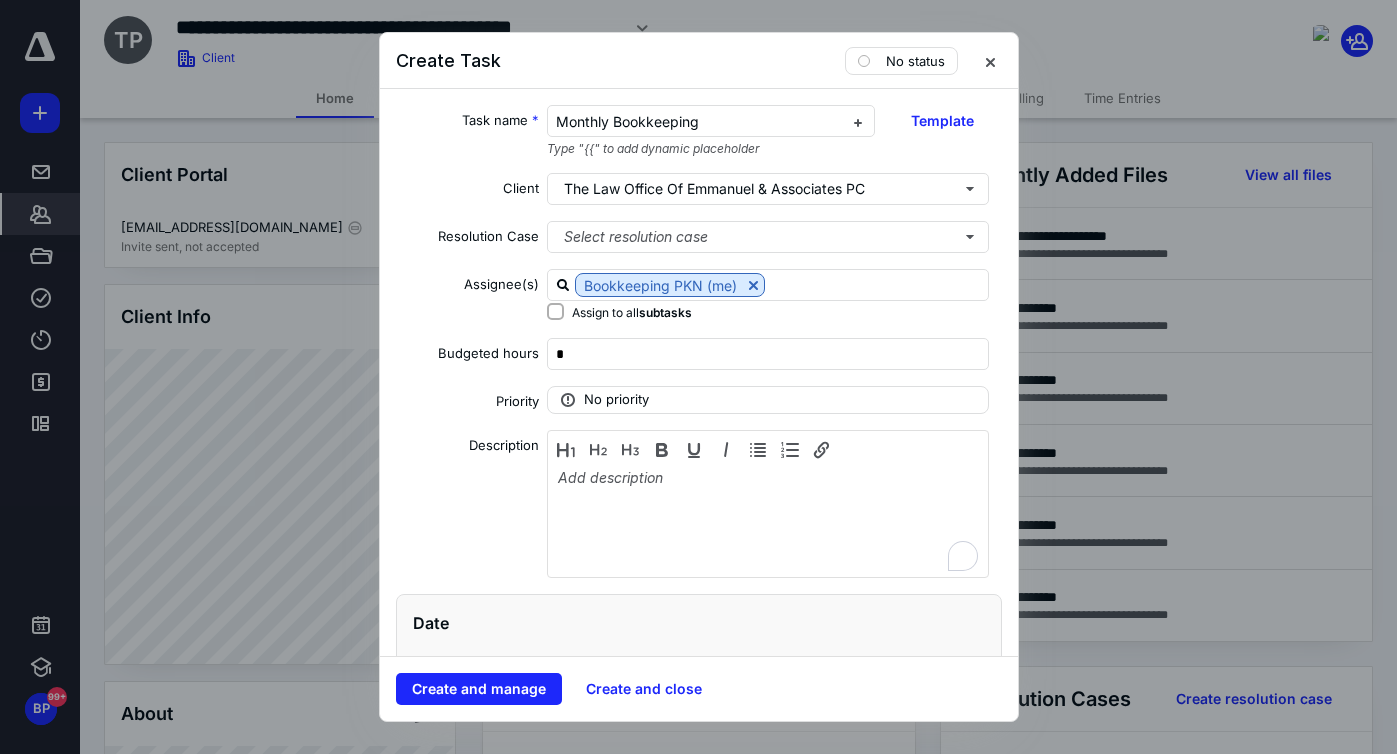 scroll, scrollTop: 80, scrollLeft: 0, axis: vertical 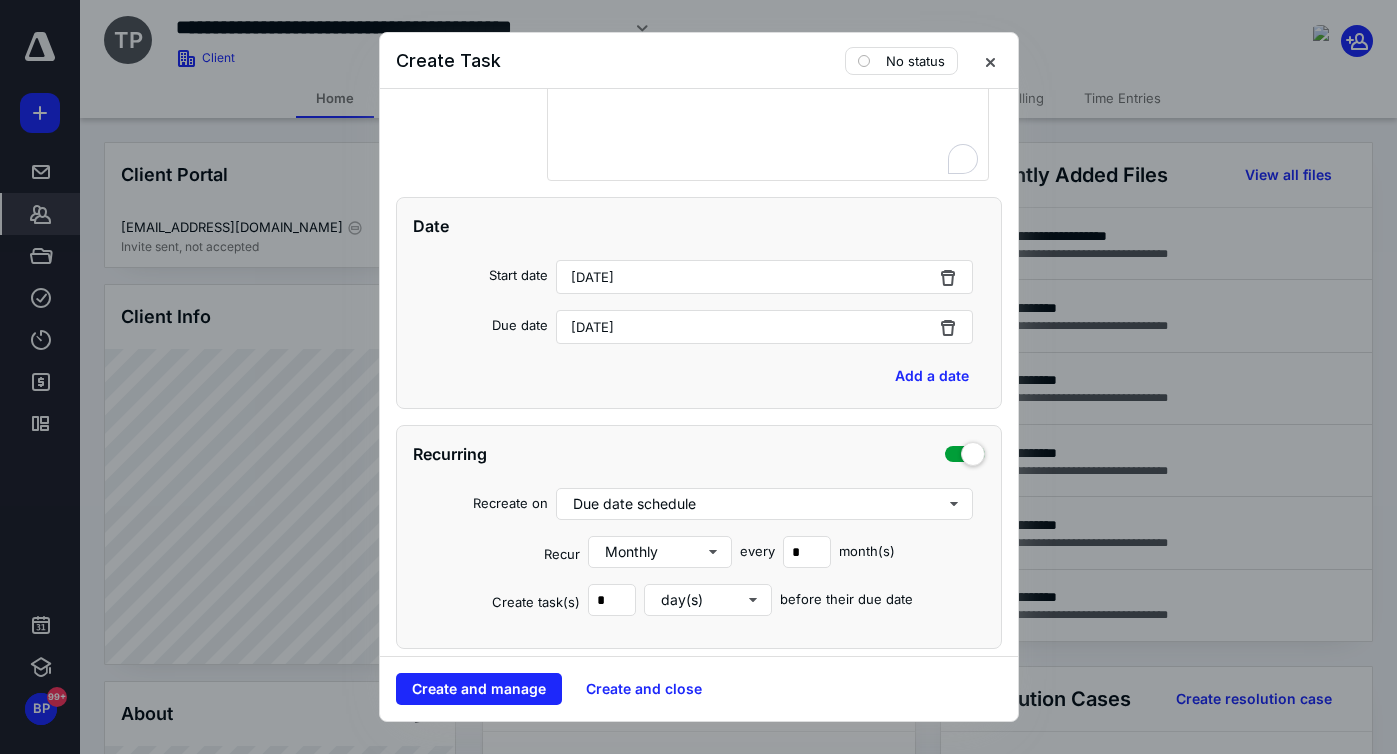 click on "July 31, 2024" at bounding box center [592, 277] 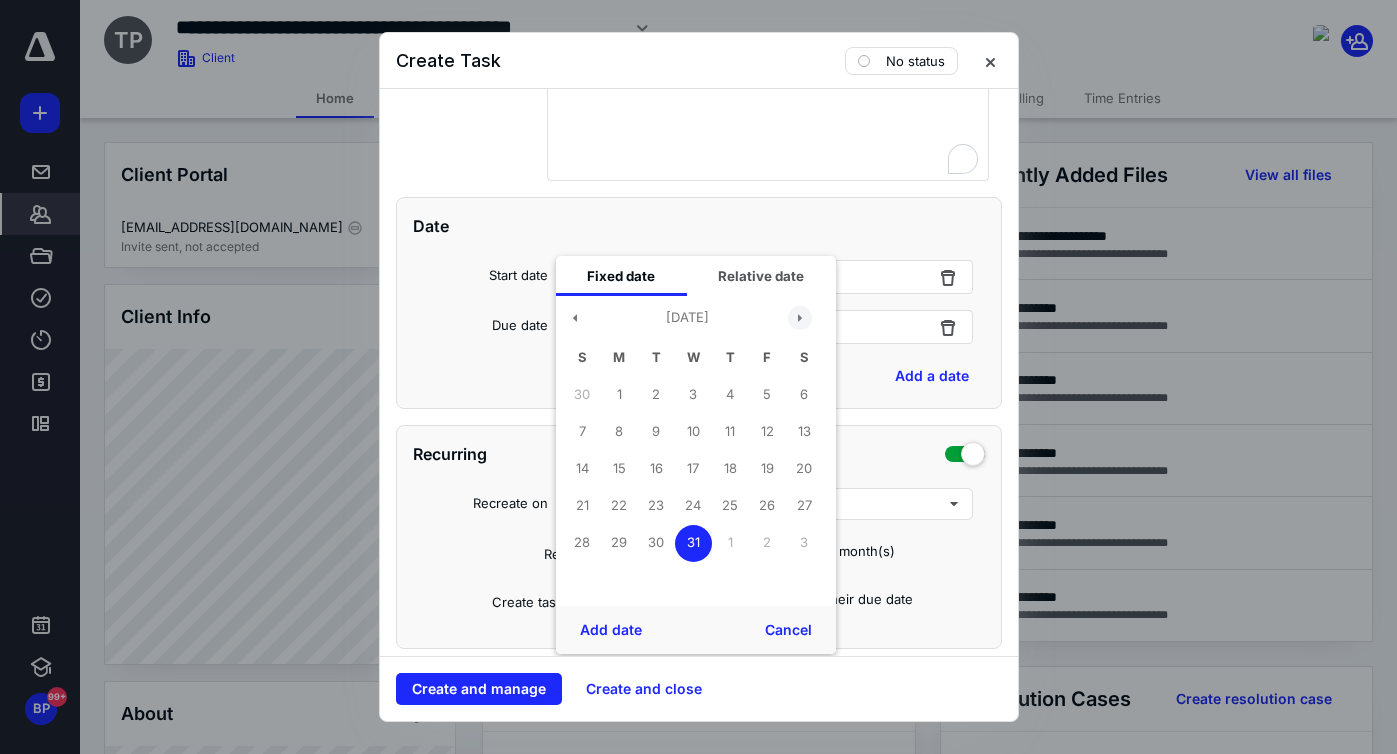 click at bounding box center (800, 318) 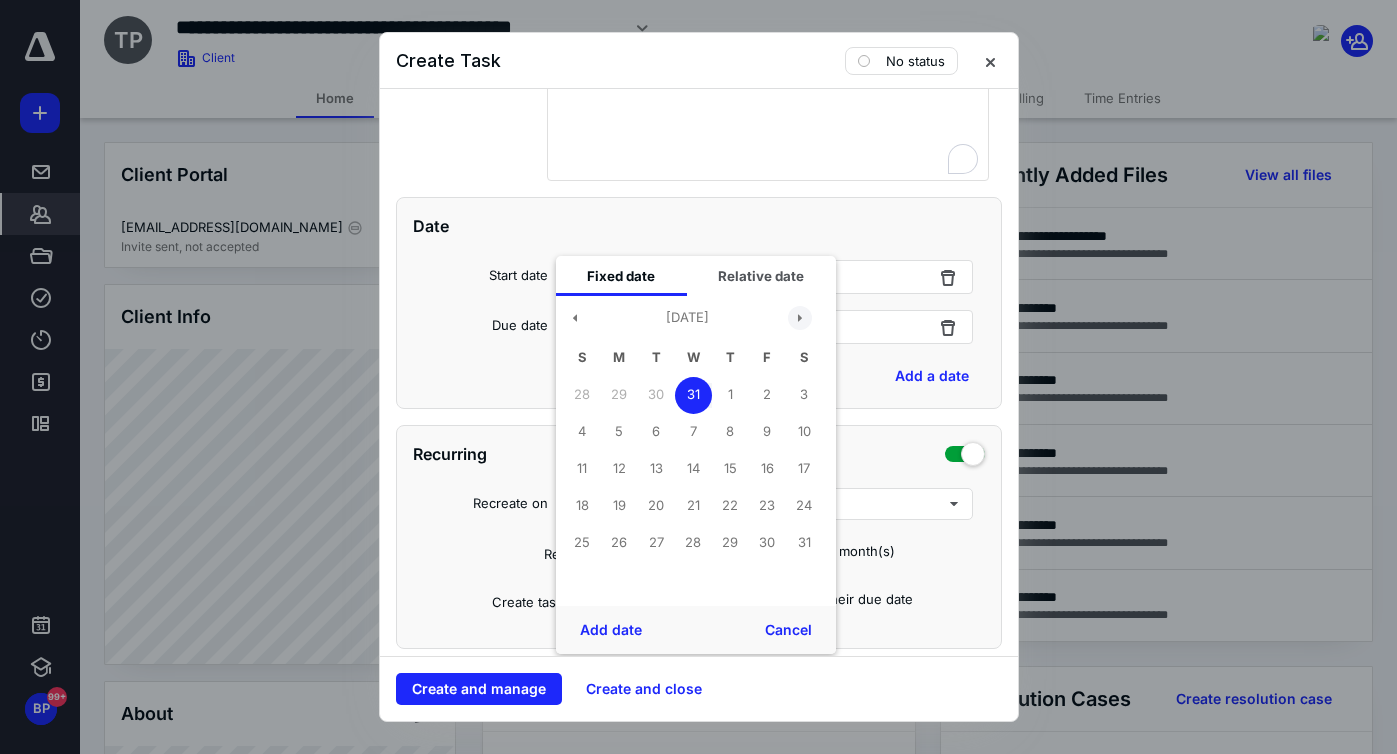 click at bounding box center [800, 318] 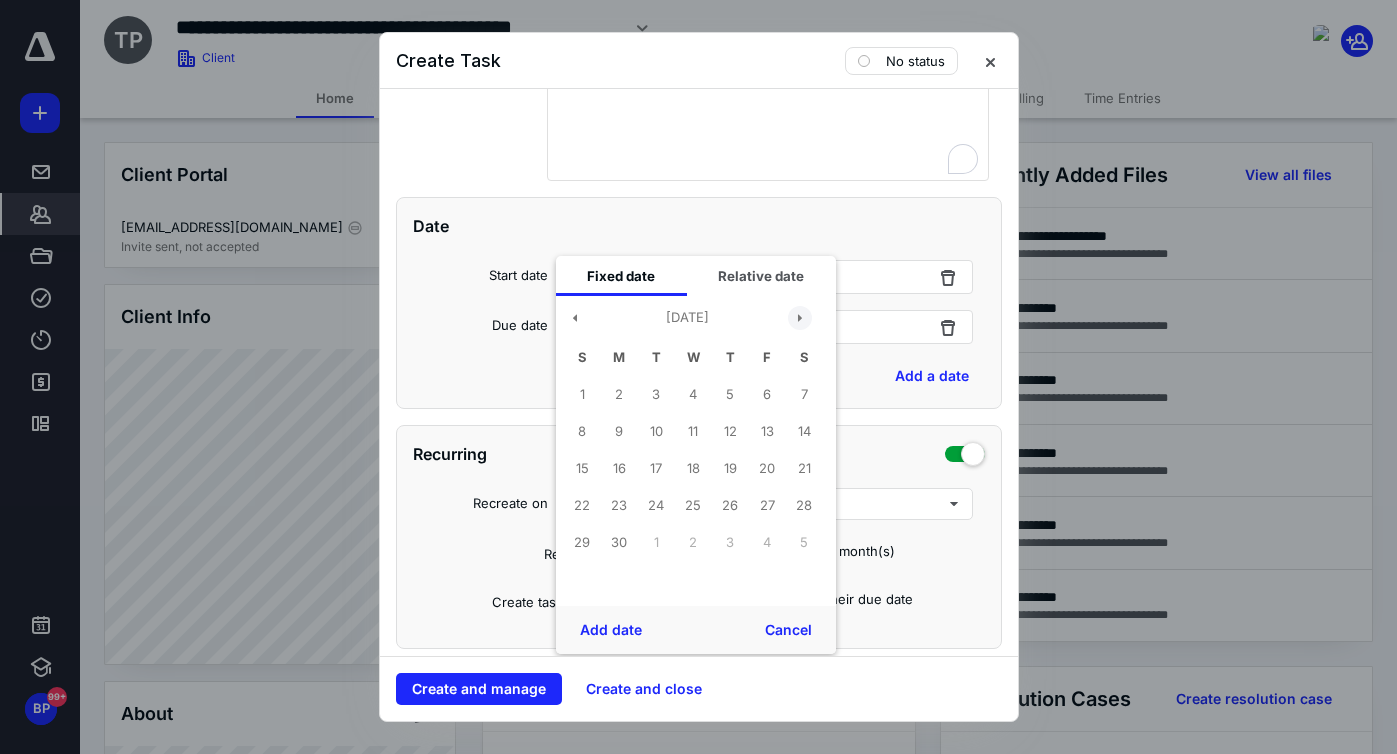 click at bounding box center [800, 318] 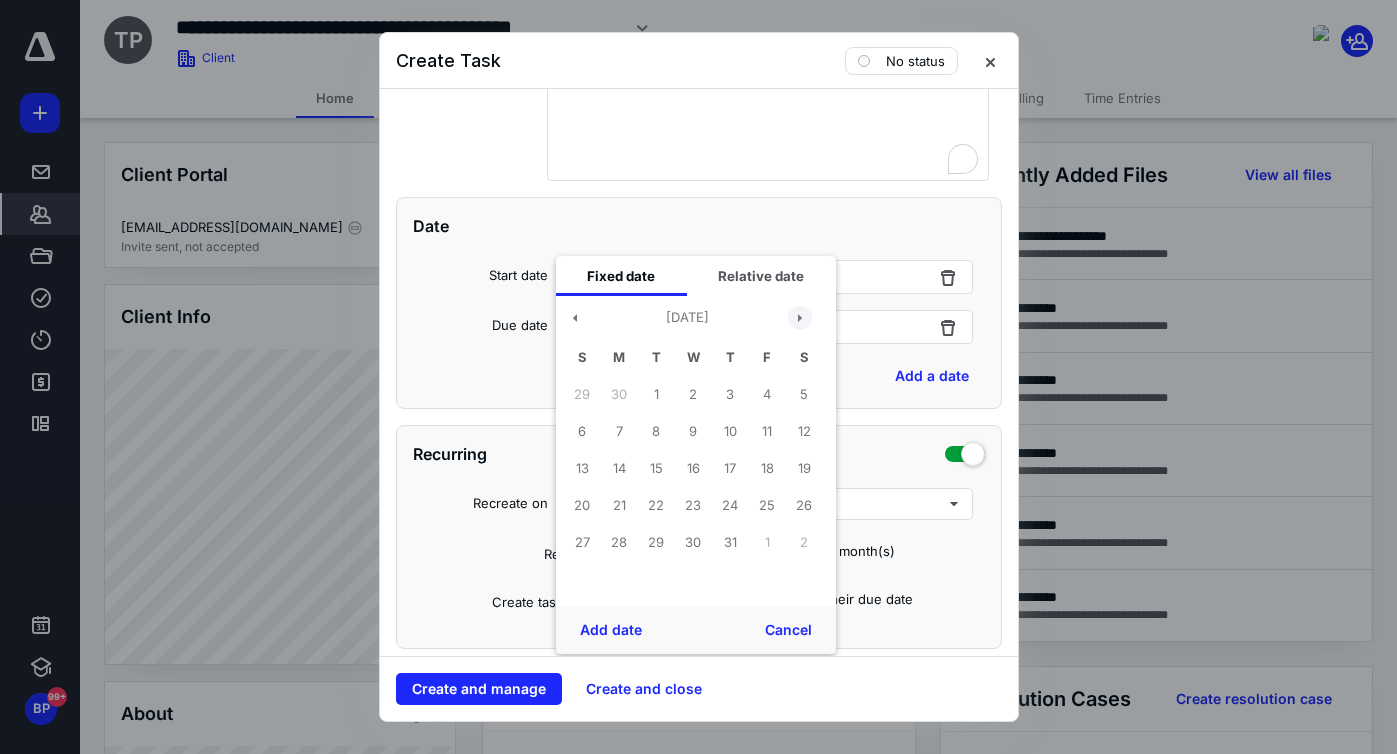 click at bounding box center (800, 318) 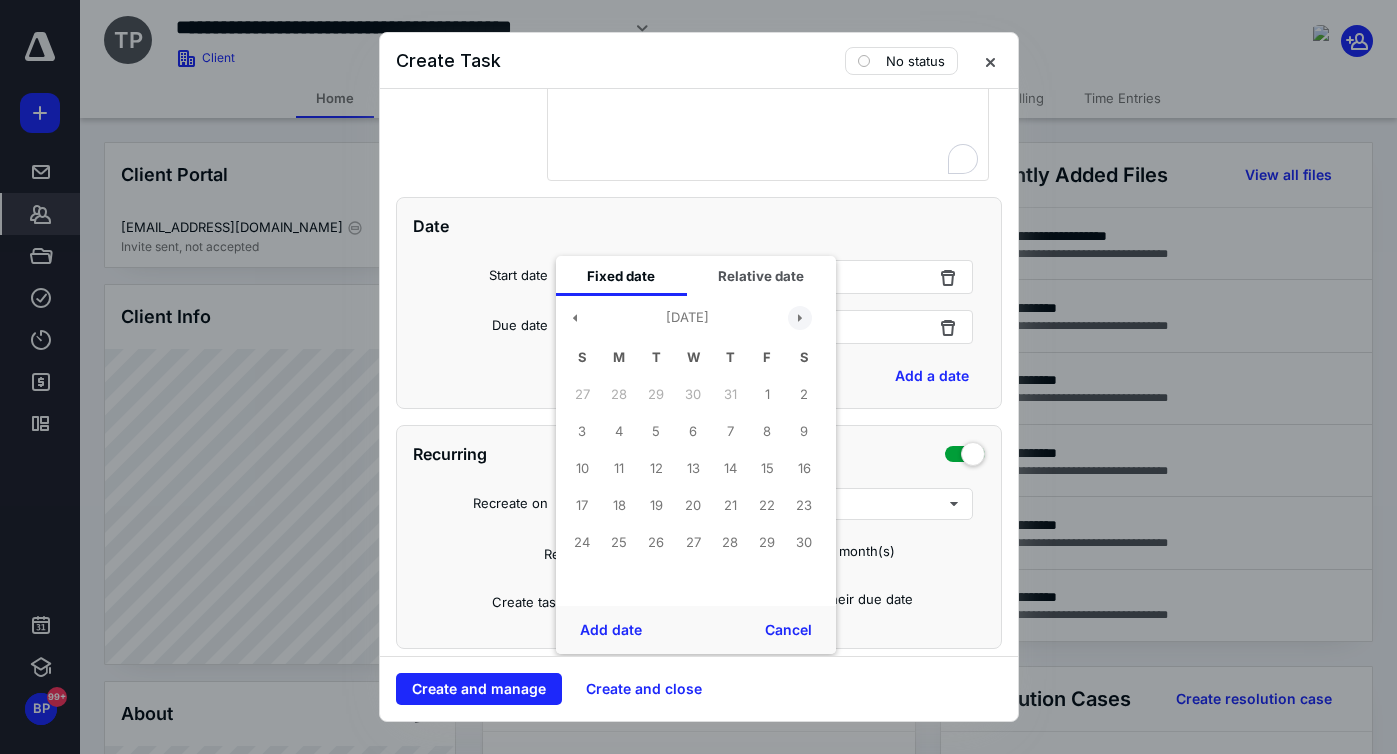 click at bounding box center [800, 318] 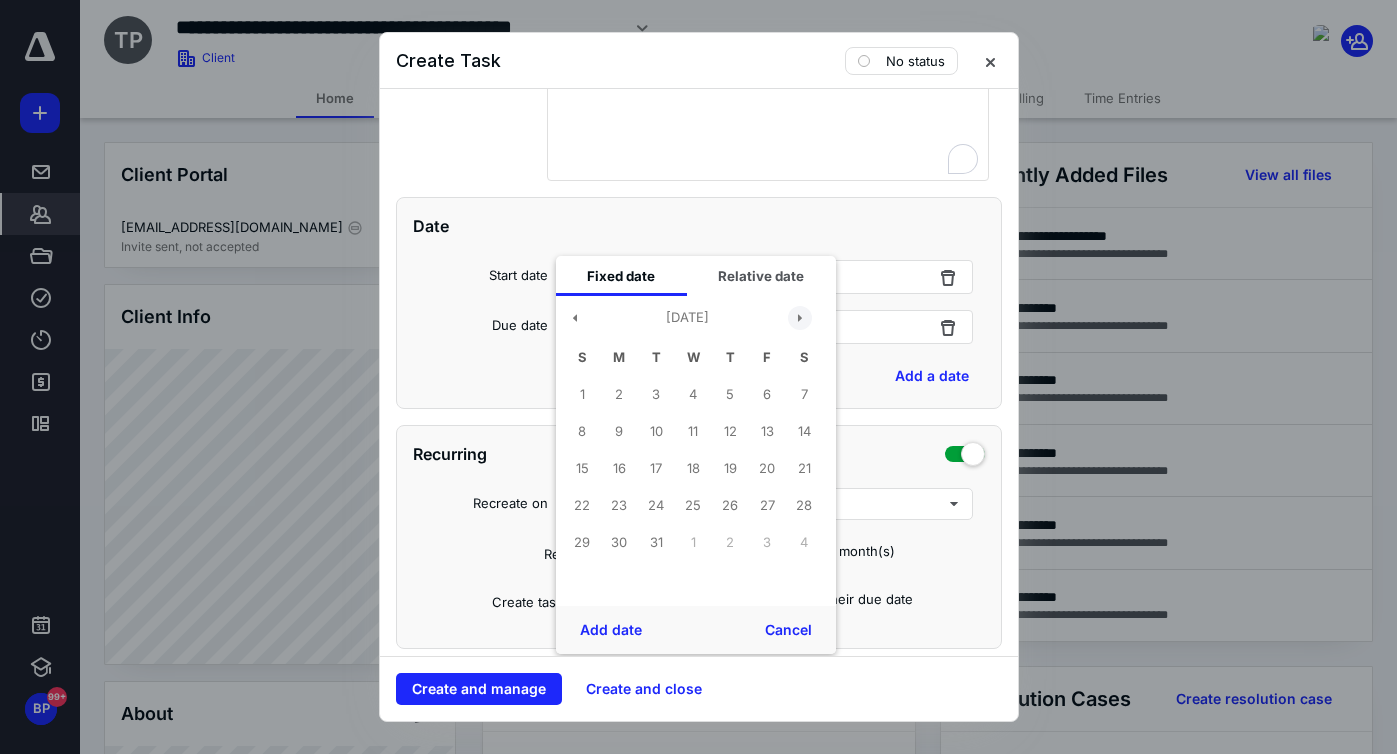 click at bounding box center (800, 318) 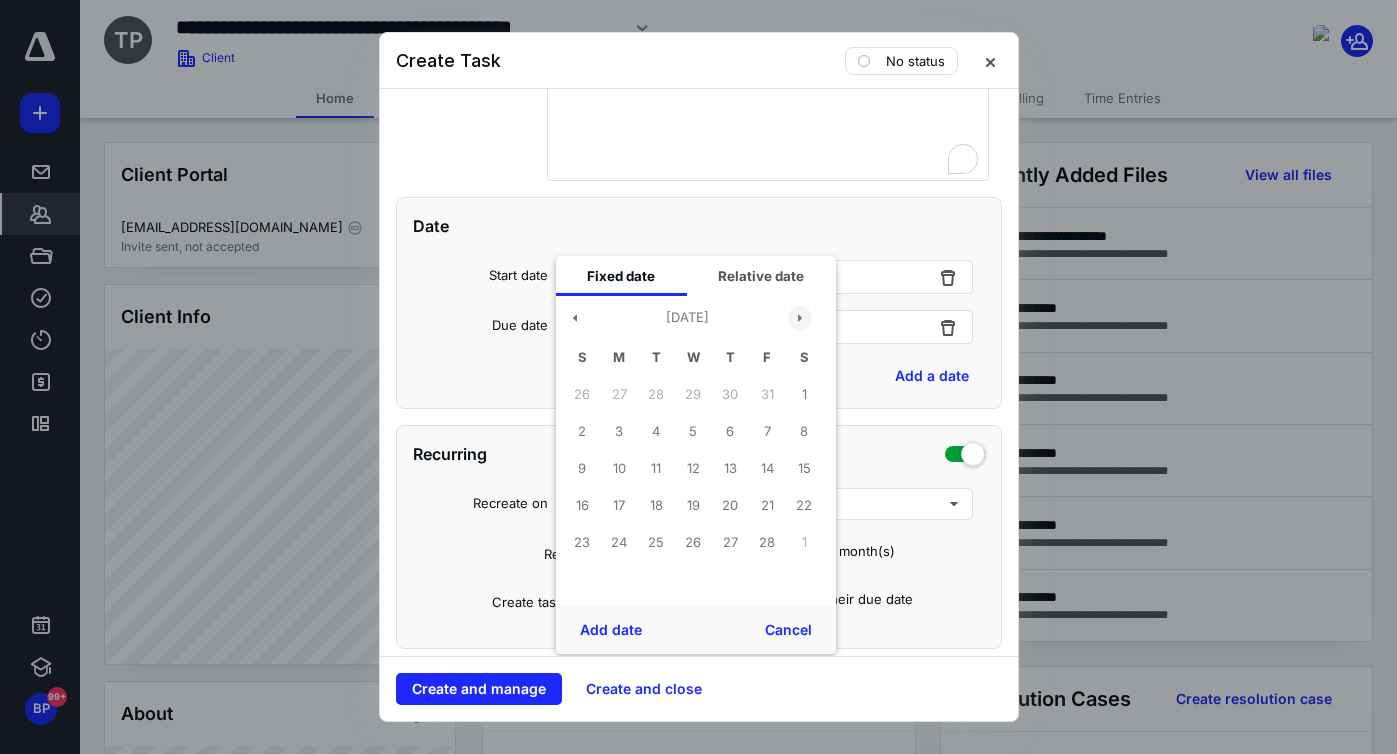 click at bounding box center [800, 318] 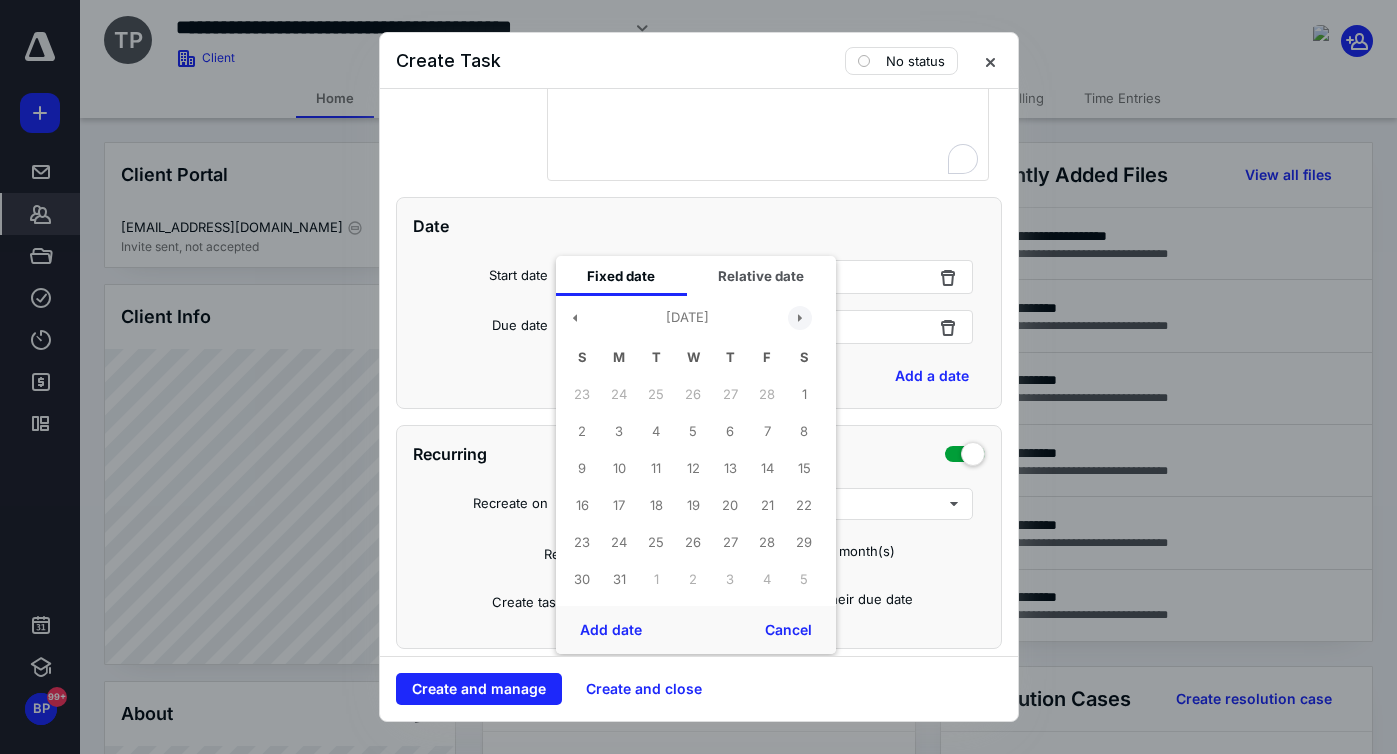 click at bounding box center [800, 318] 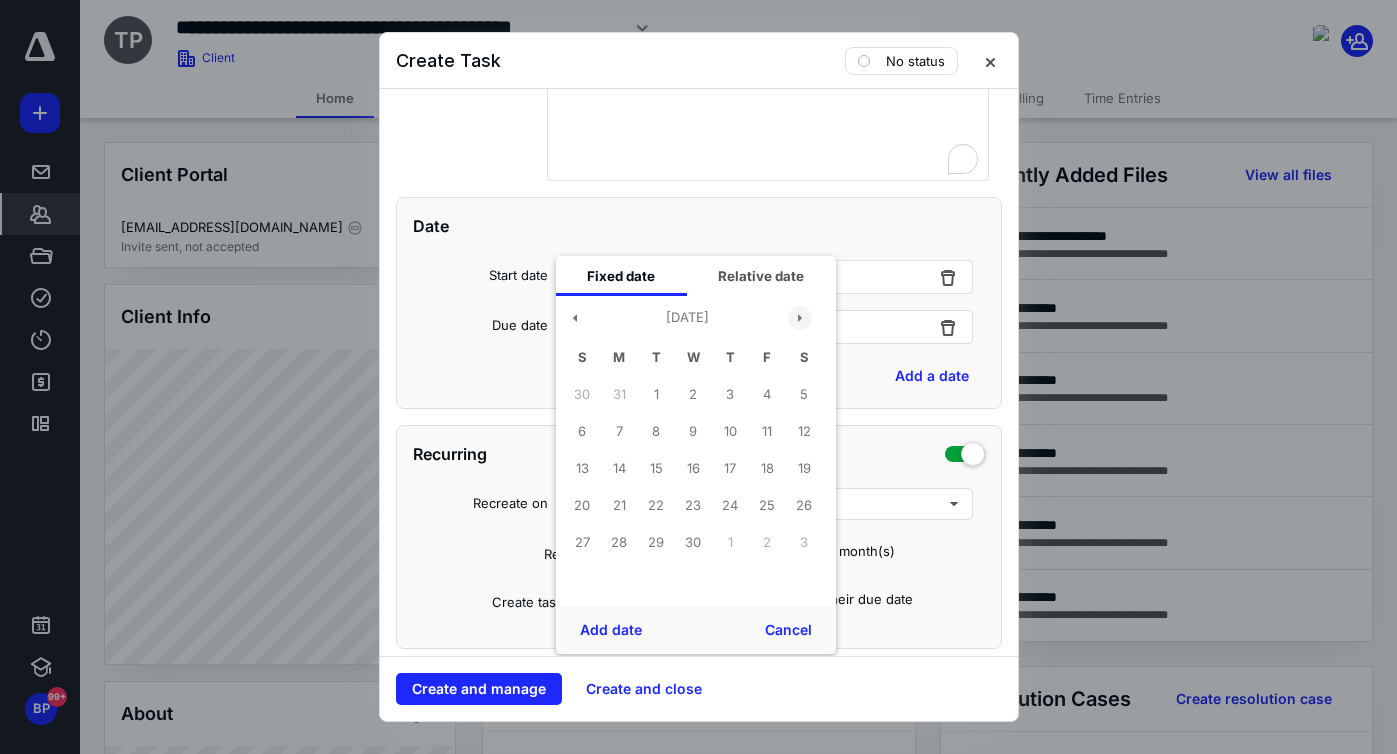 click at bounding box center (800, 318) 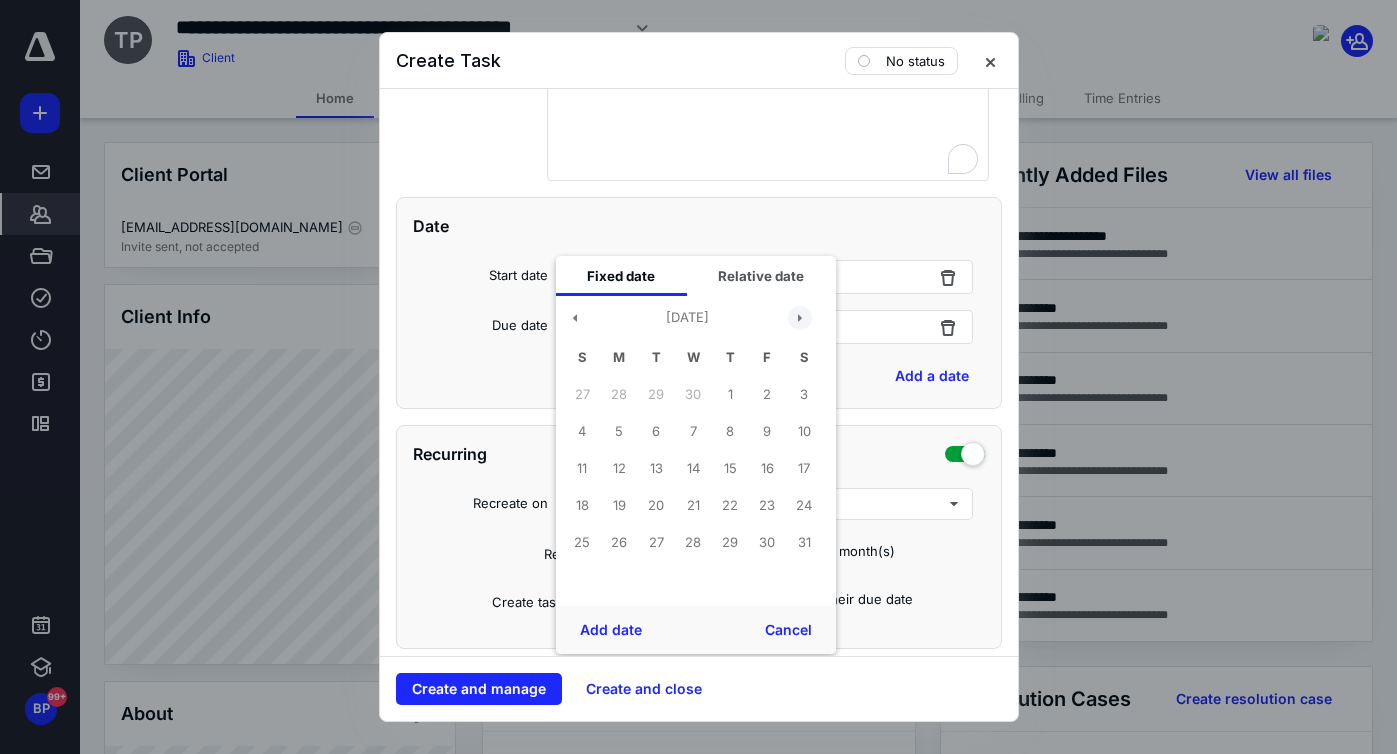click at bounding box center (800, 318) 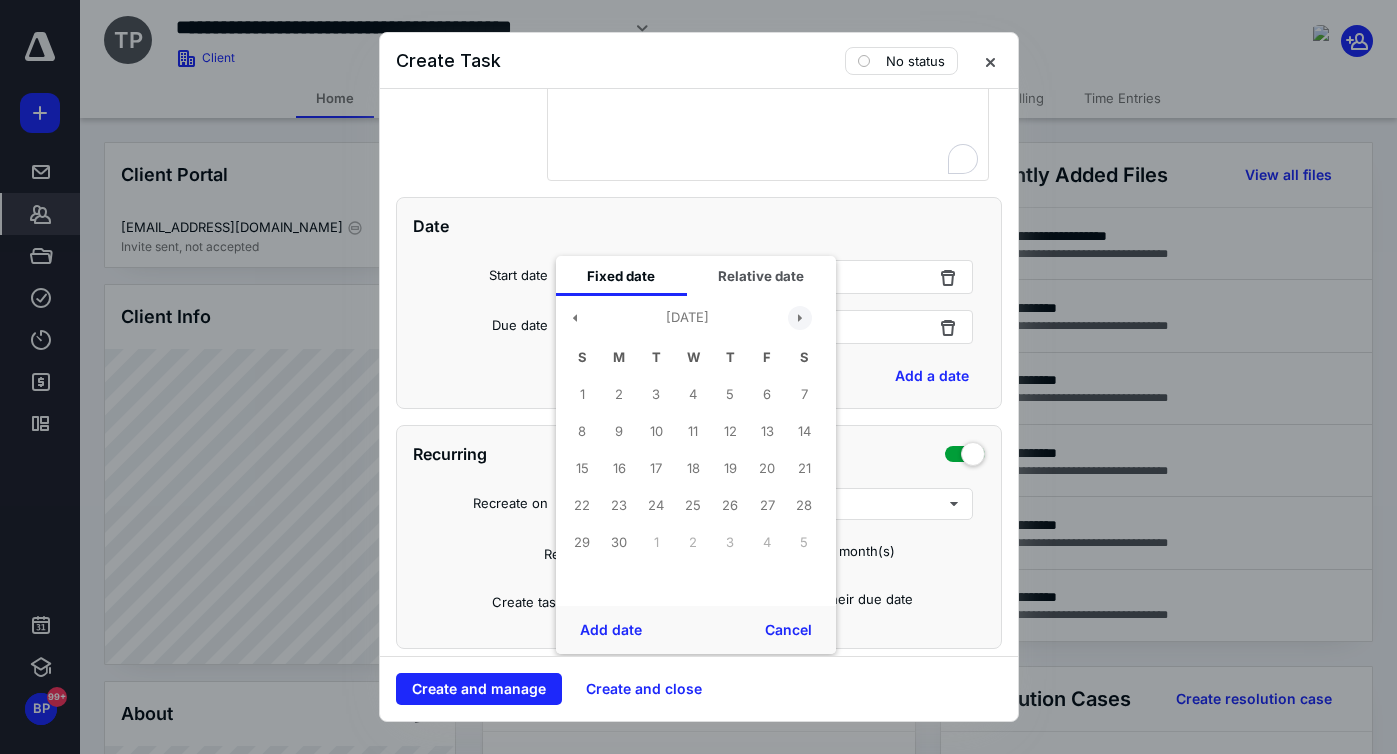 click at bounding box center (800, 318) 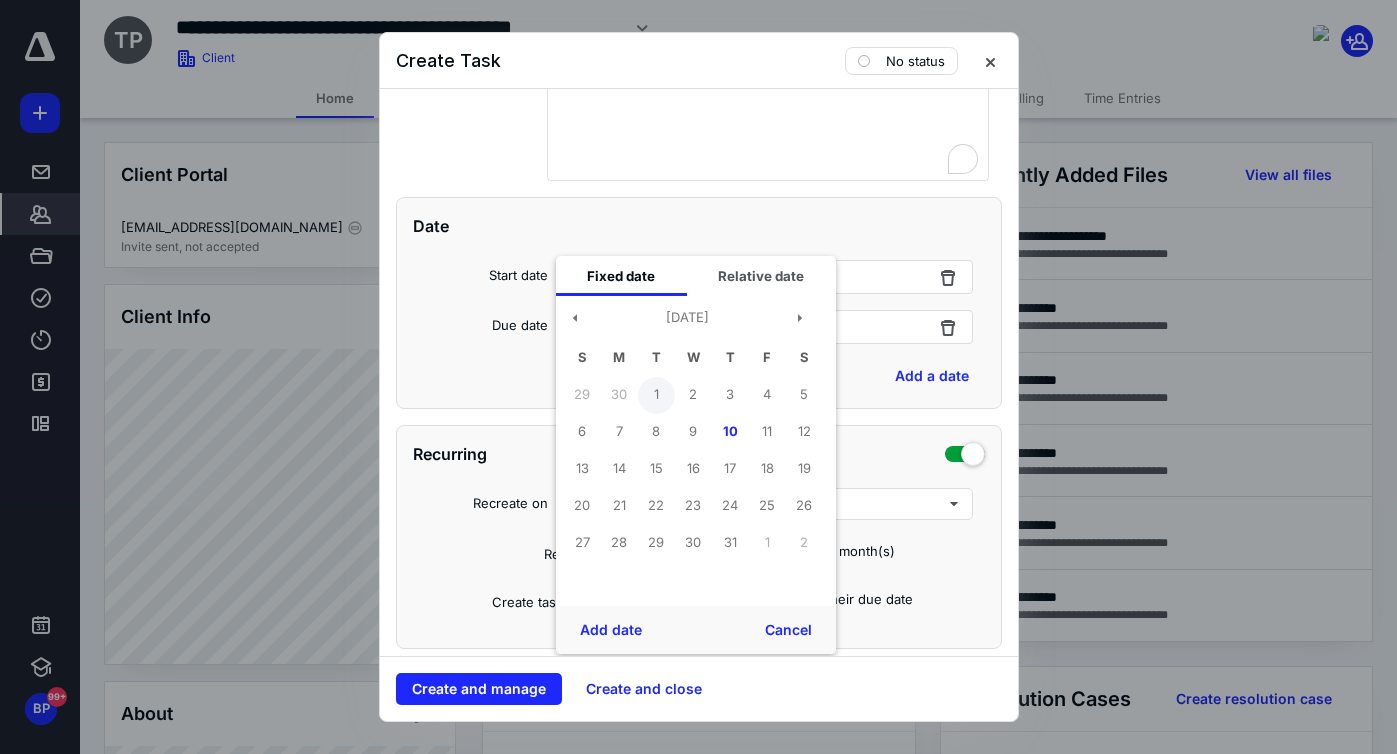 click on "1" at bounding box center [656, 395] 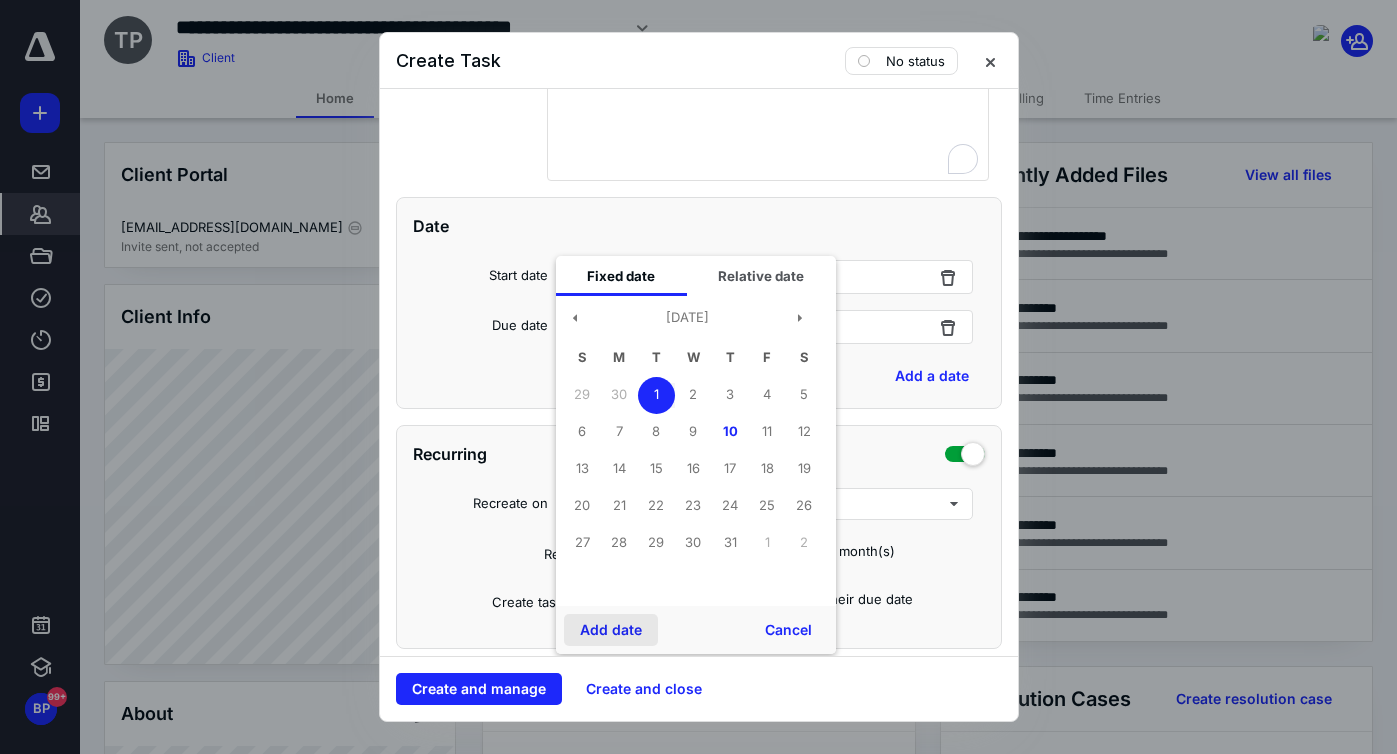click on "Add date" at bounding box center [611, 630] 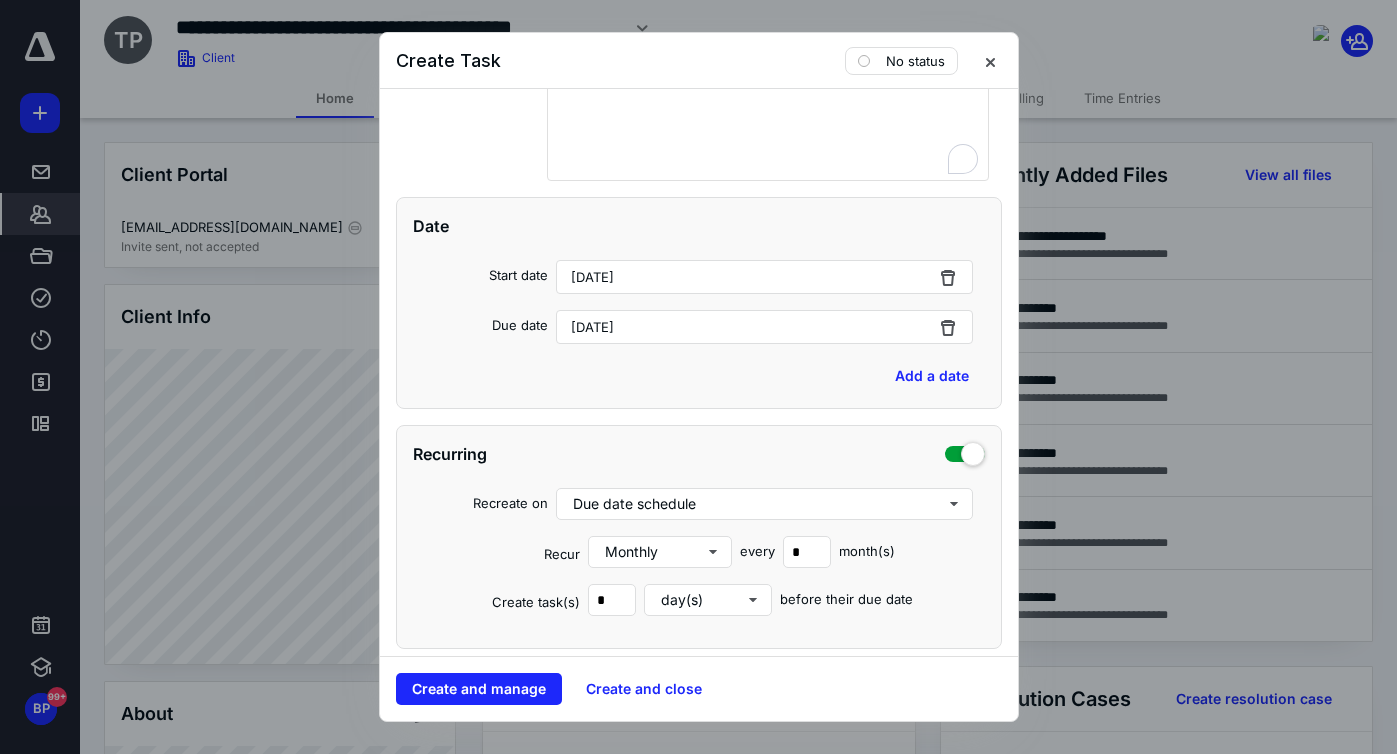 click on "August 8, 2024" at bounding box center [765, 327] 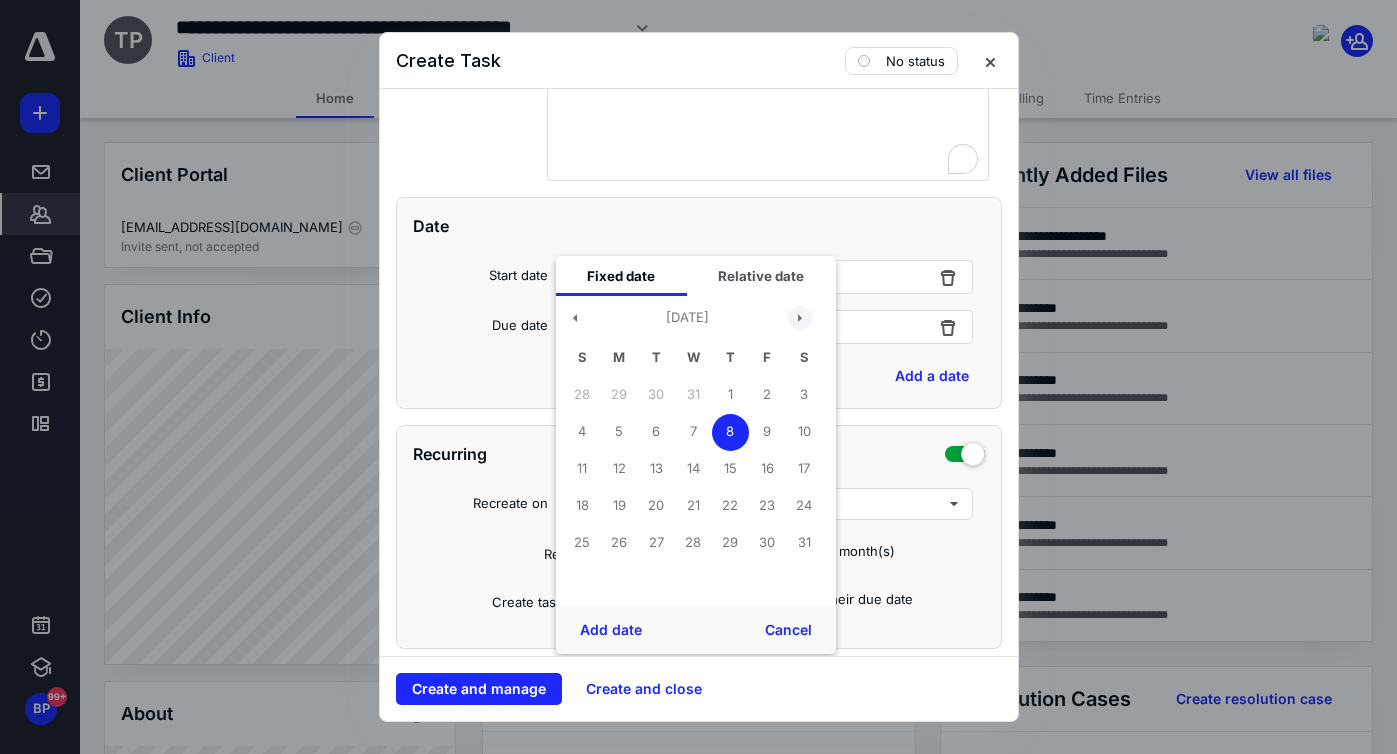 click at bounding box center [800, 318] 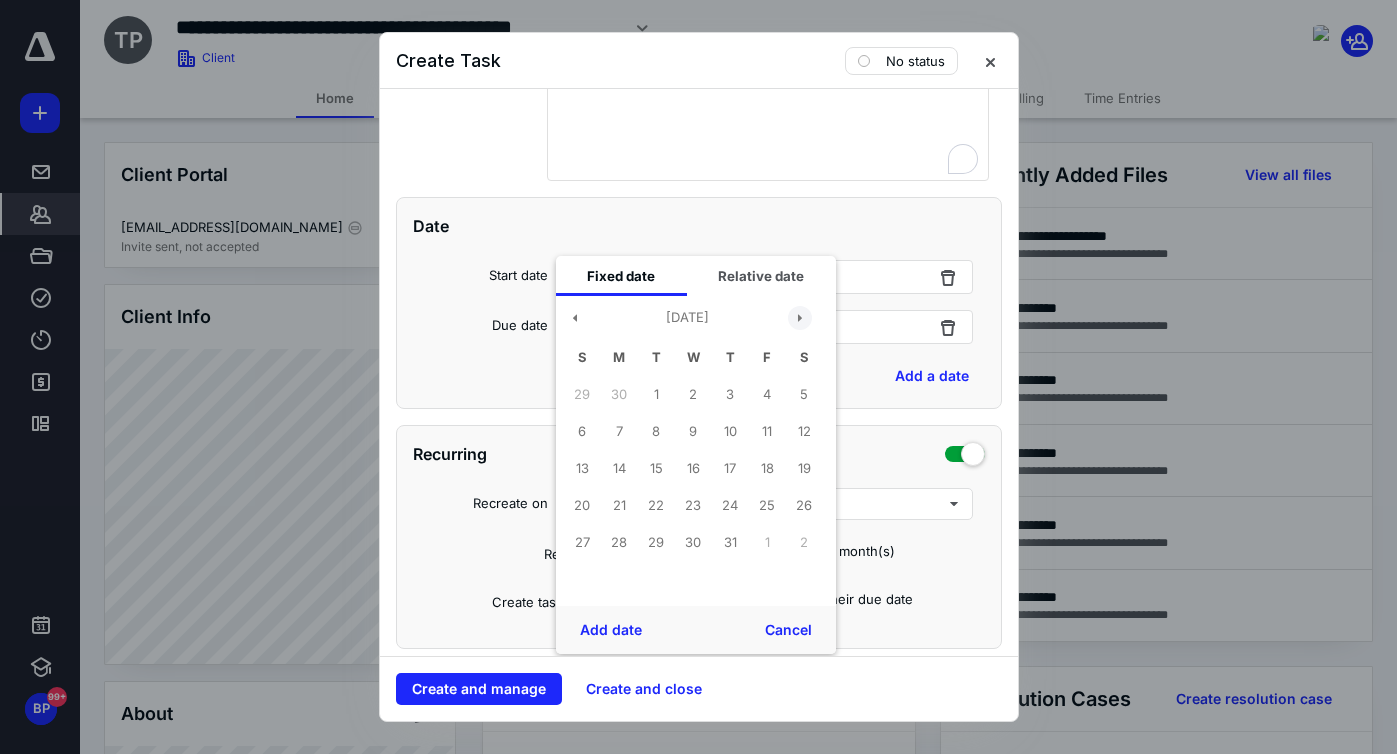 click at bounding box center (800, 318) 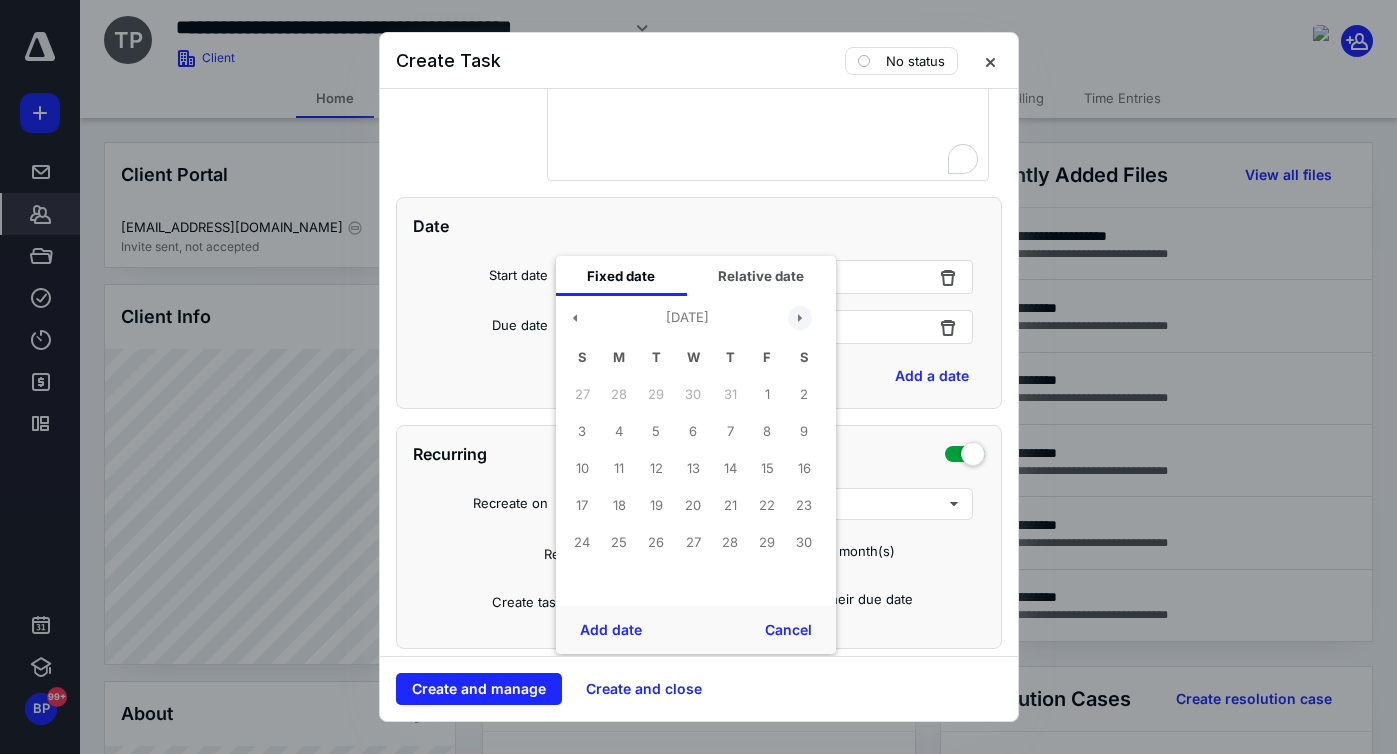 click at bounding box center [800, 318] 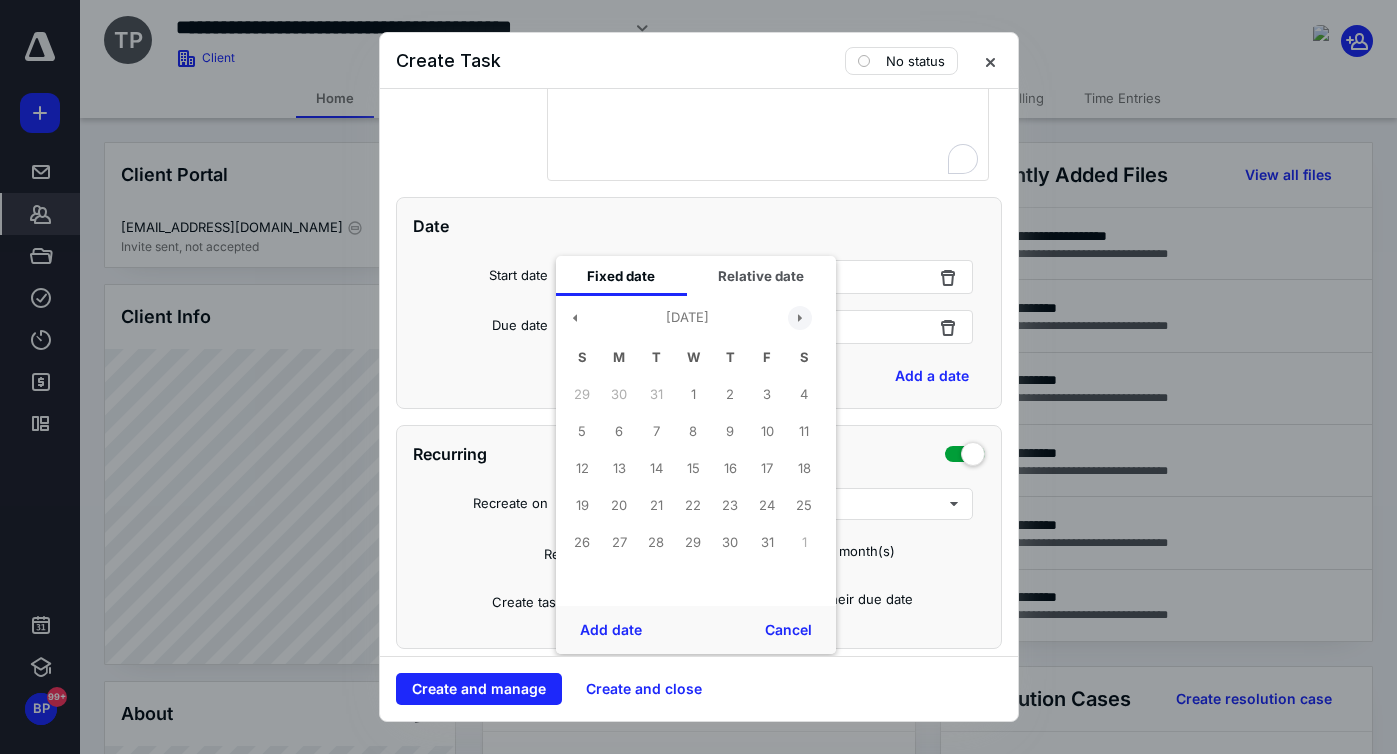 click at bounding box center (800, 318) 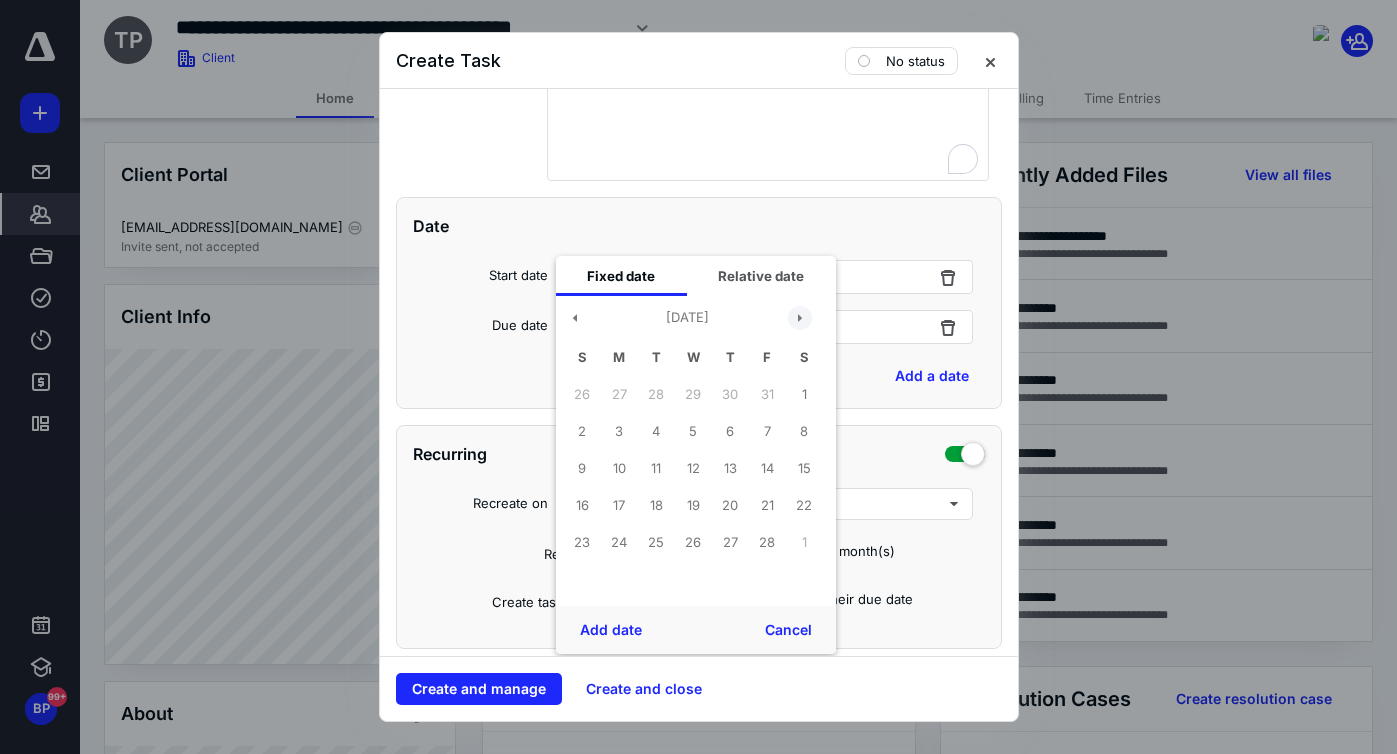 click at bounding box center (800, 318) 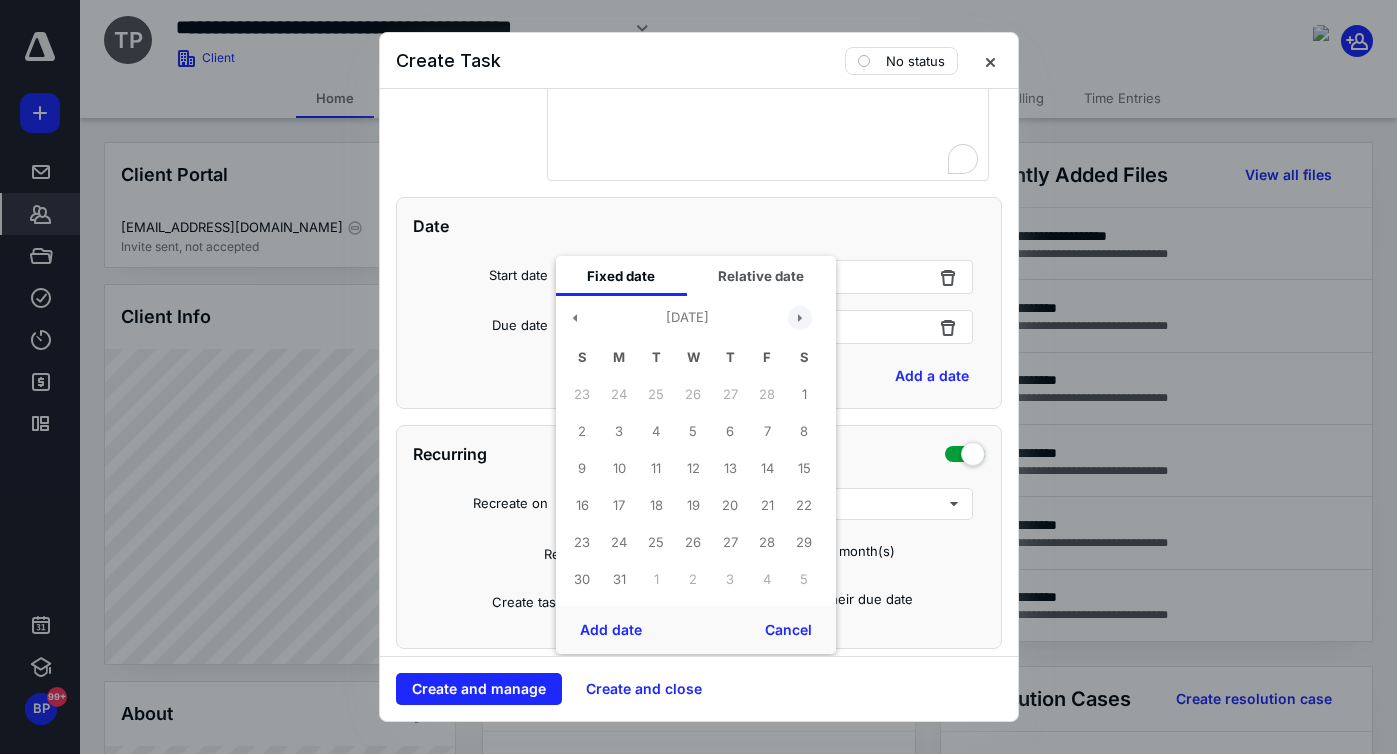 click at bounding box center [800, 318] 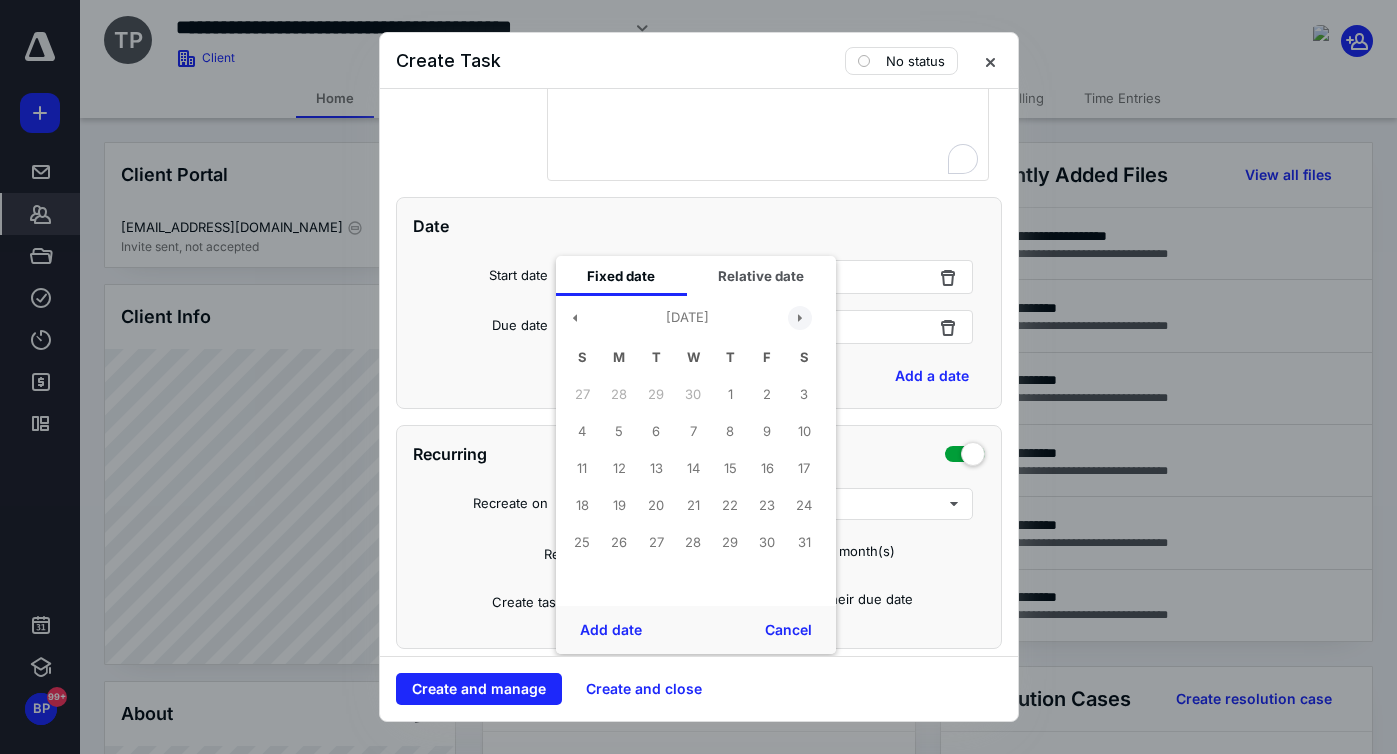 click at bounding box center (800, 318) 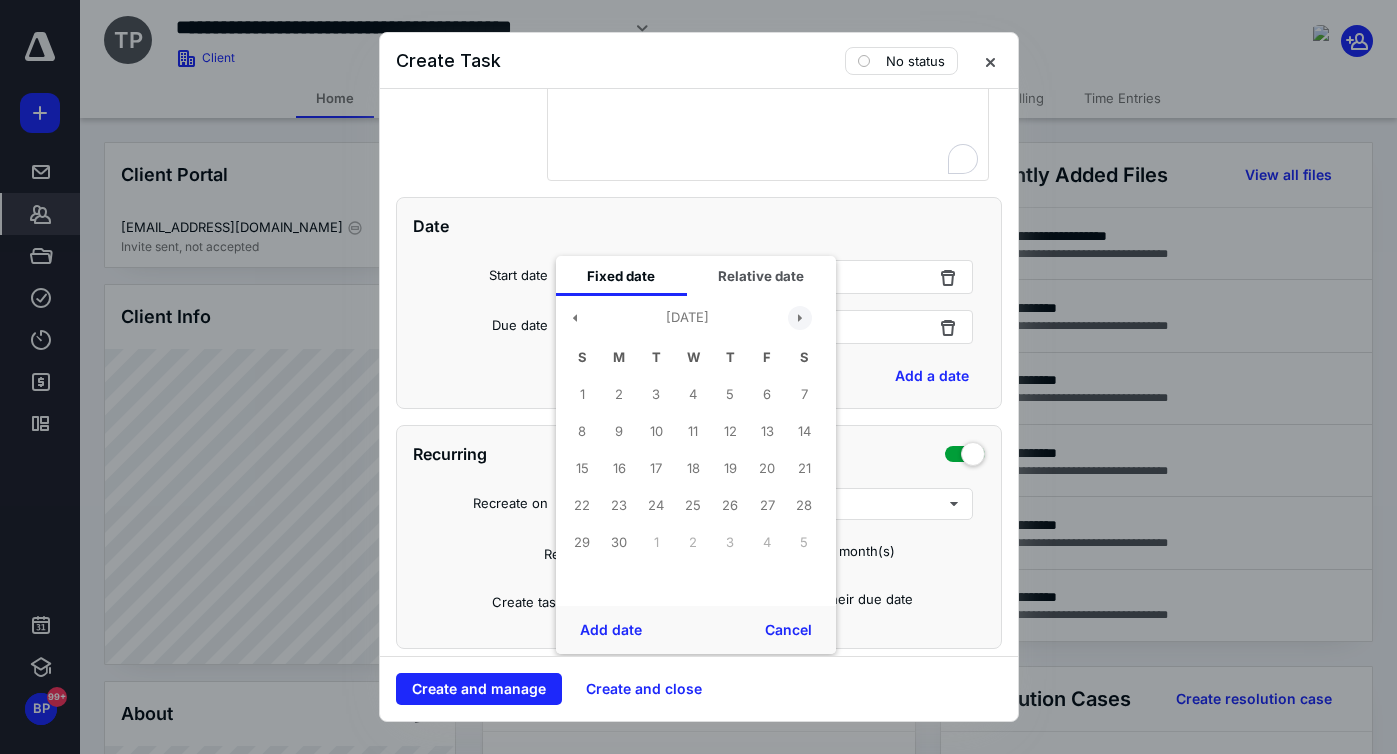 click at bounding box center (800, 318) 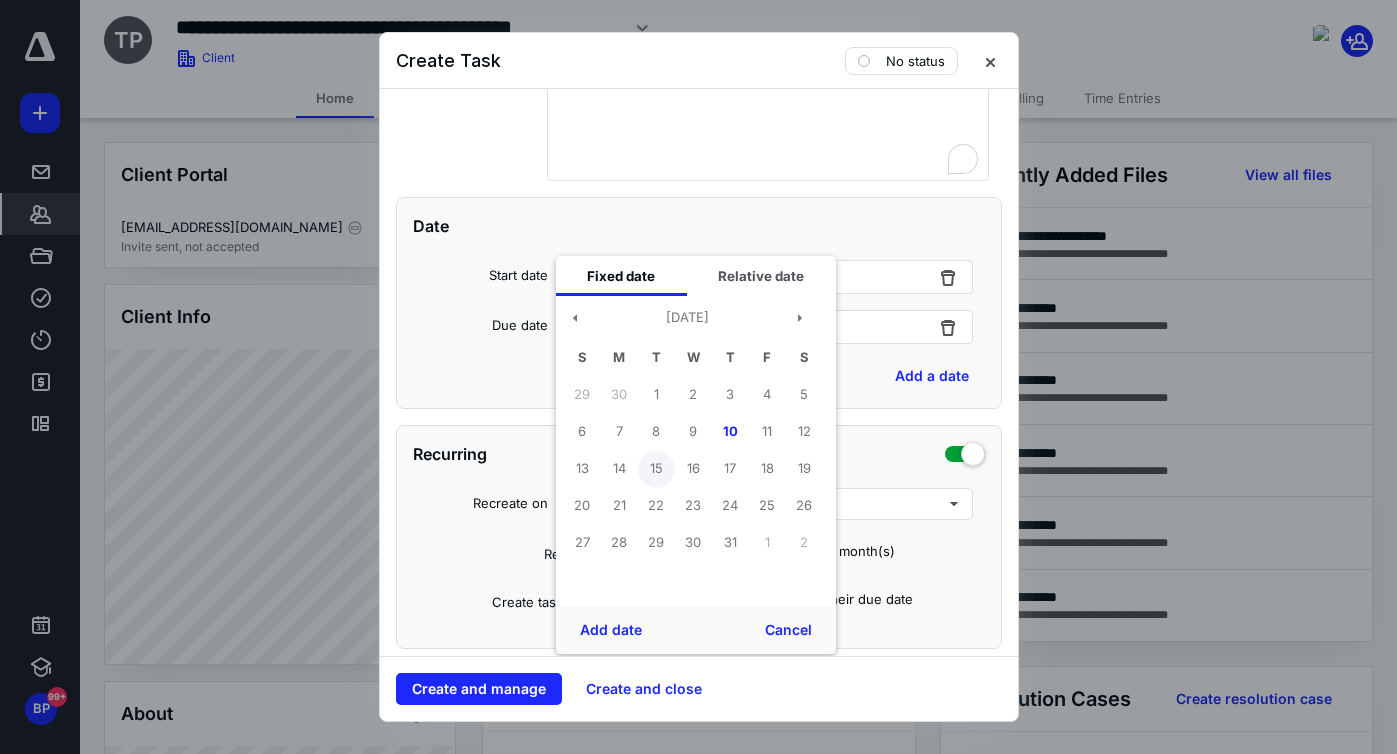 click on "15" at bounding box center [656, 469] 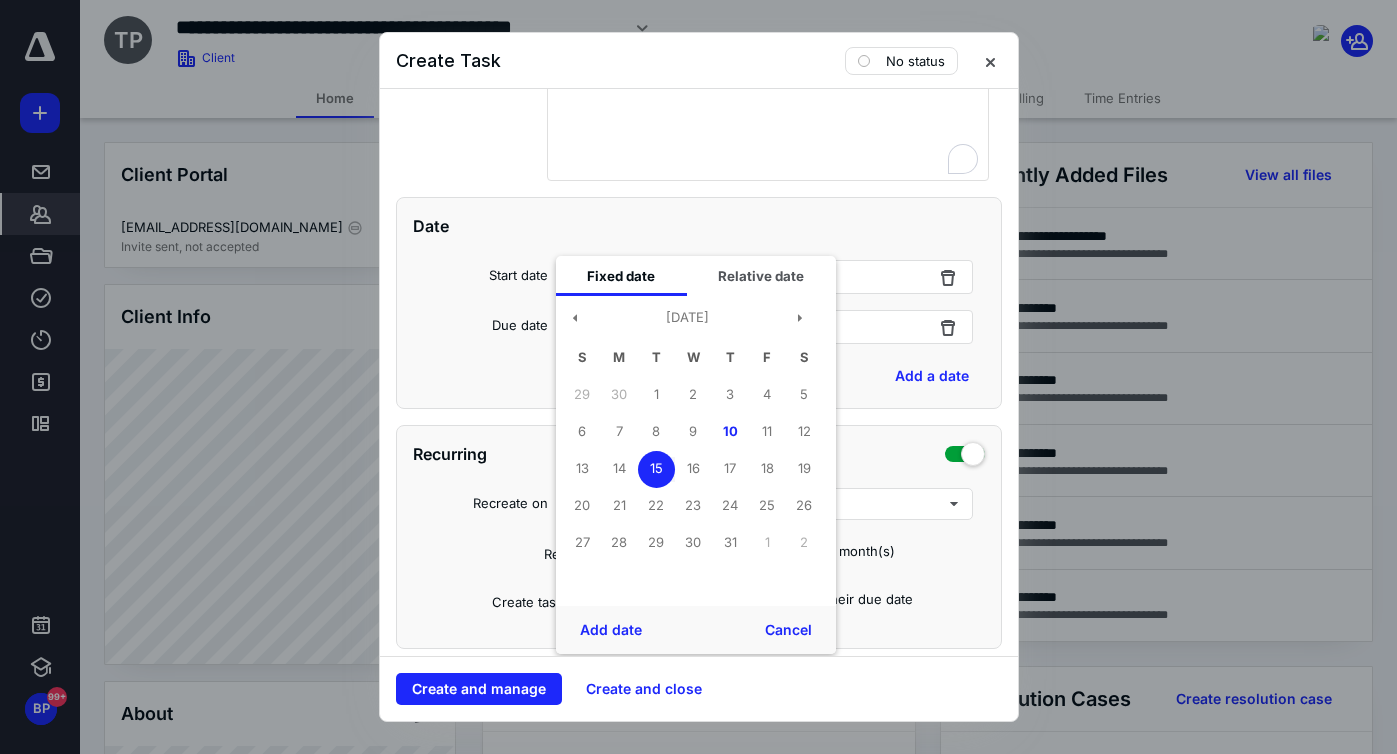 click on "Add date Cancel" at bounding box center (696, 630) 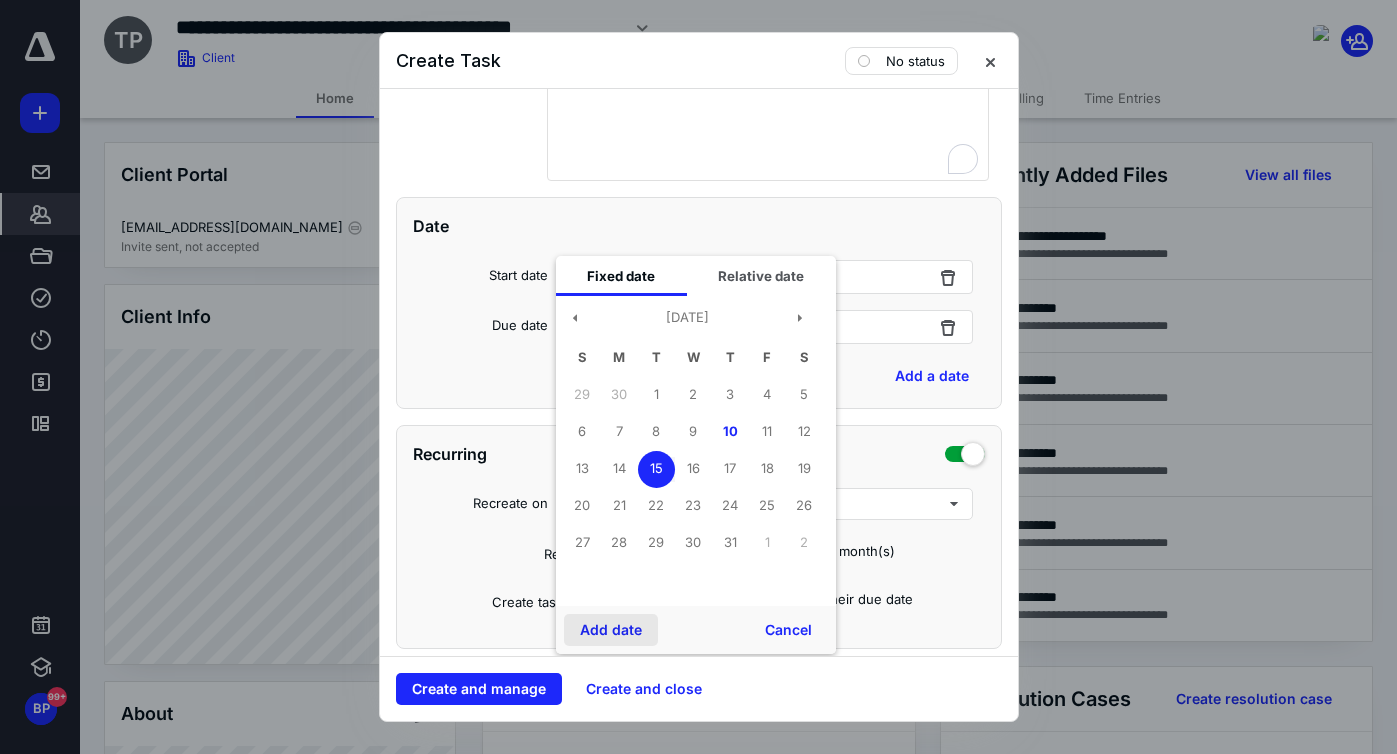click on "Add date" at bounding box center [611, 630] 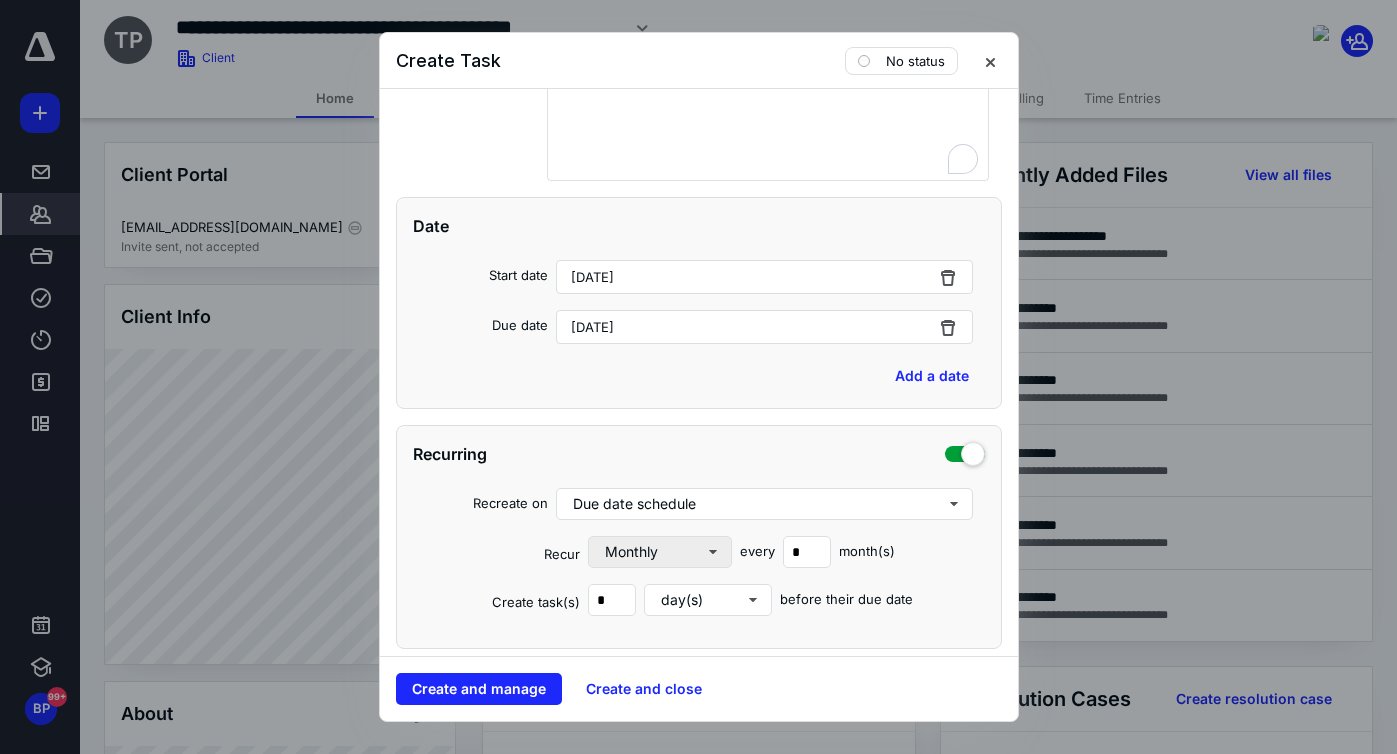 scroll, scrollTop: 448, scrollLeft: 0, axis: vertical 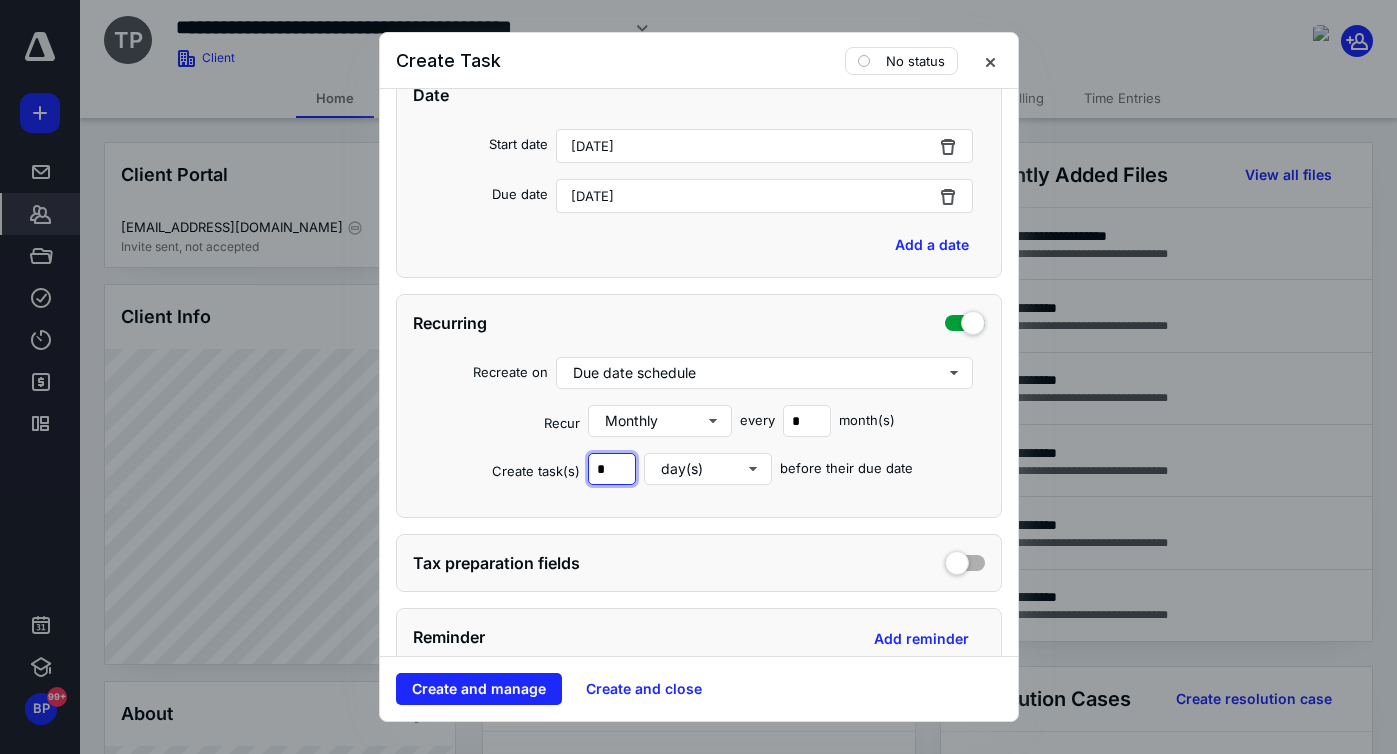 click on "*" at bounding box center [612, 469] 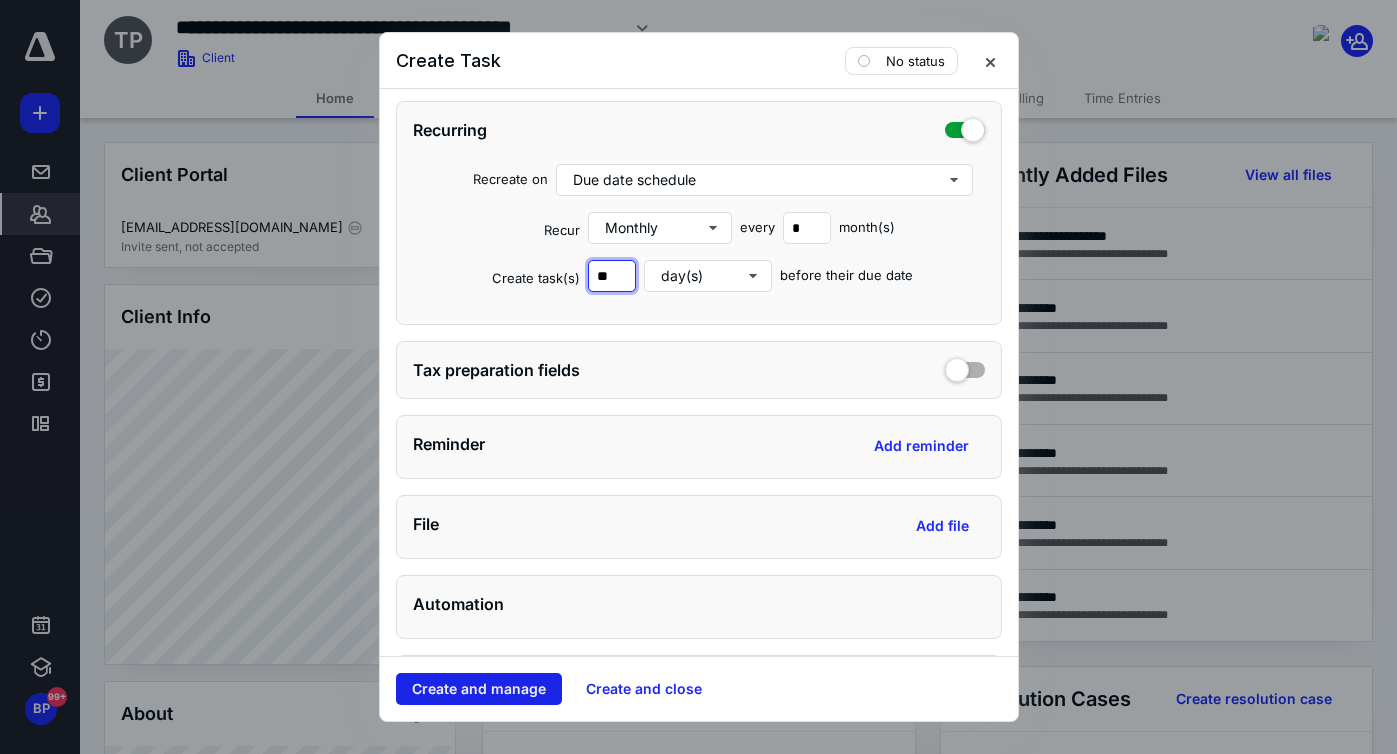 type on "**" 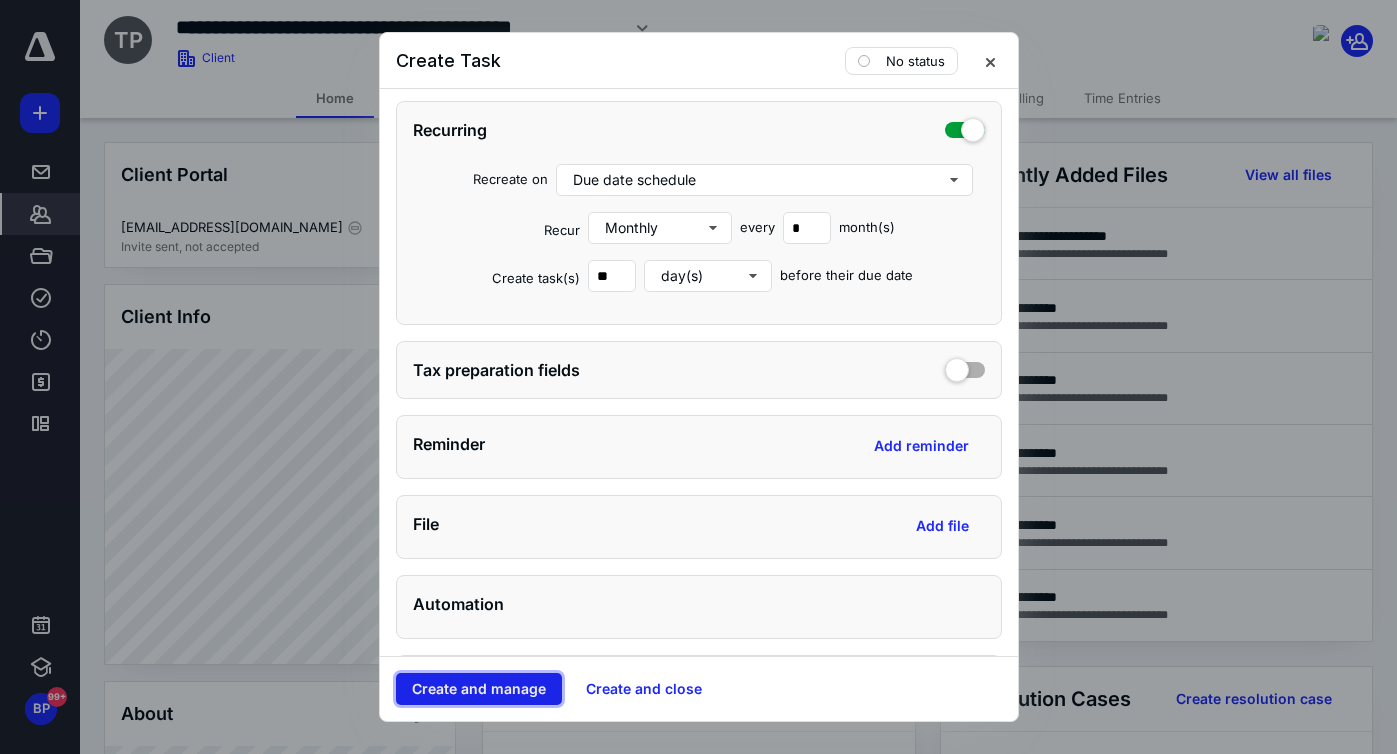 click on "Create and manage" at bounding box center [479, 689] 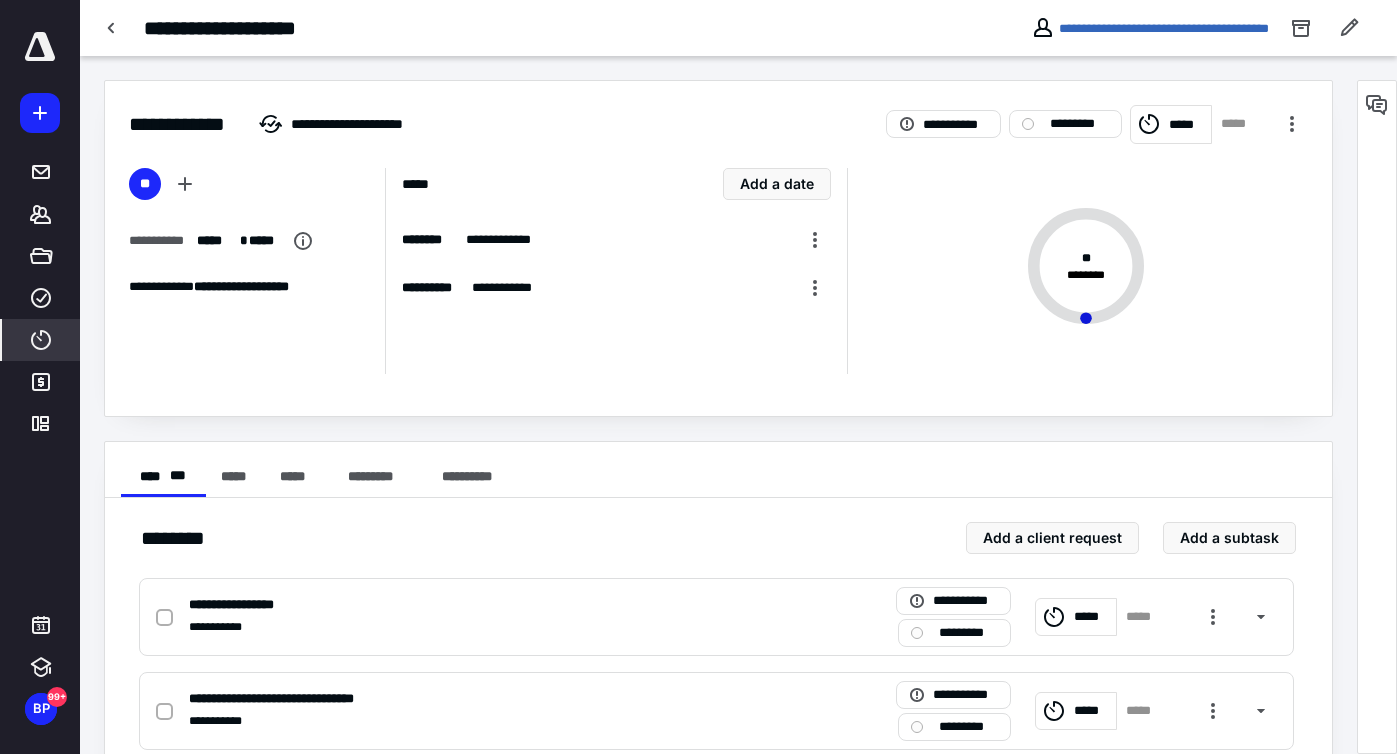 click 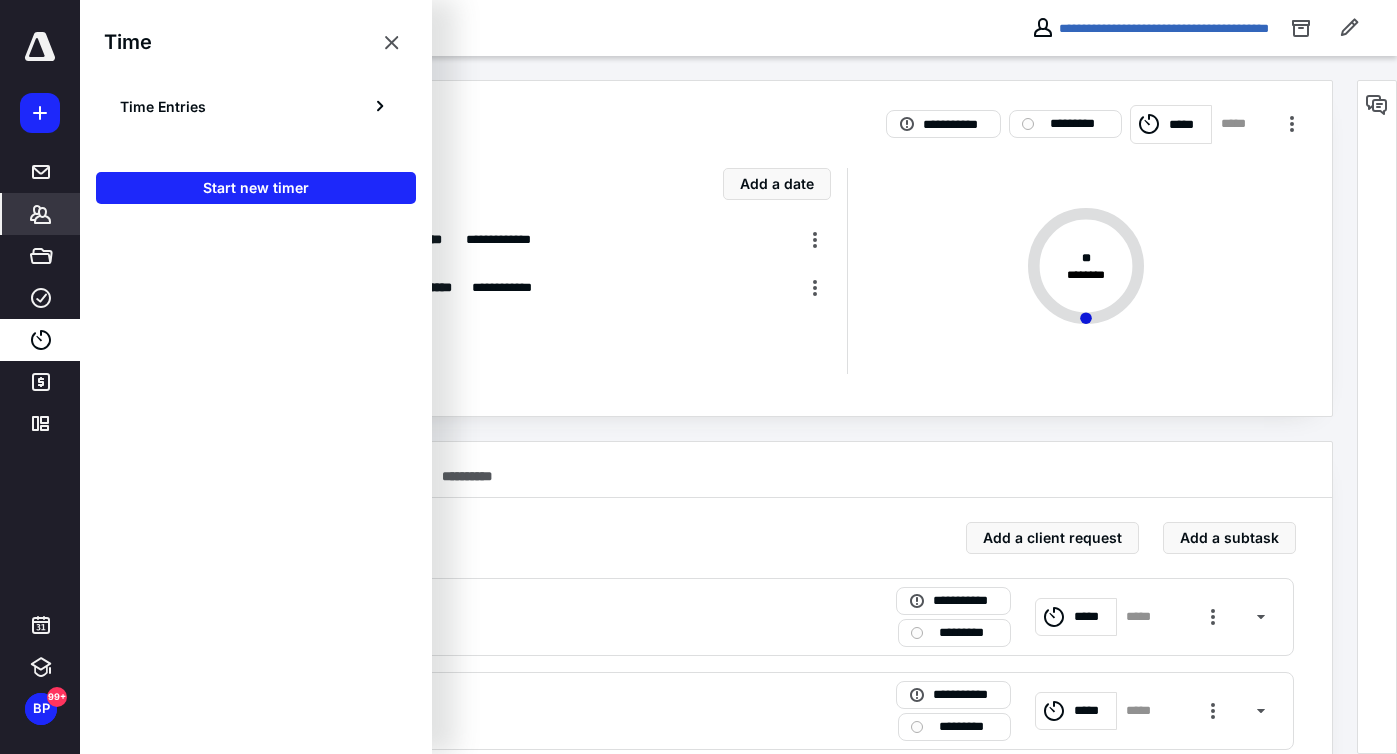 click 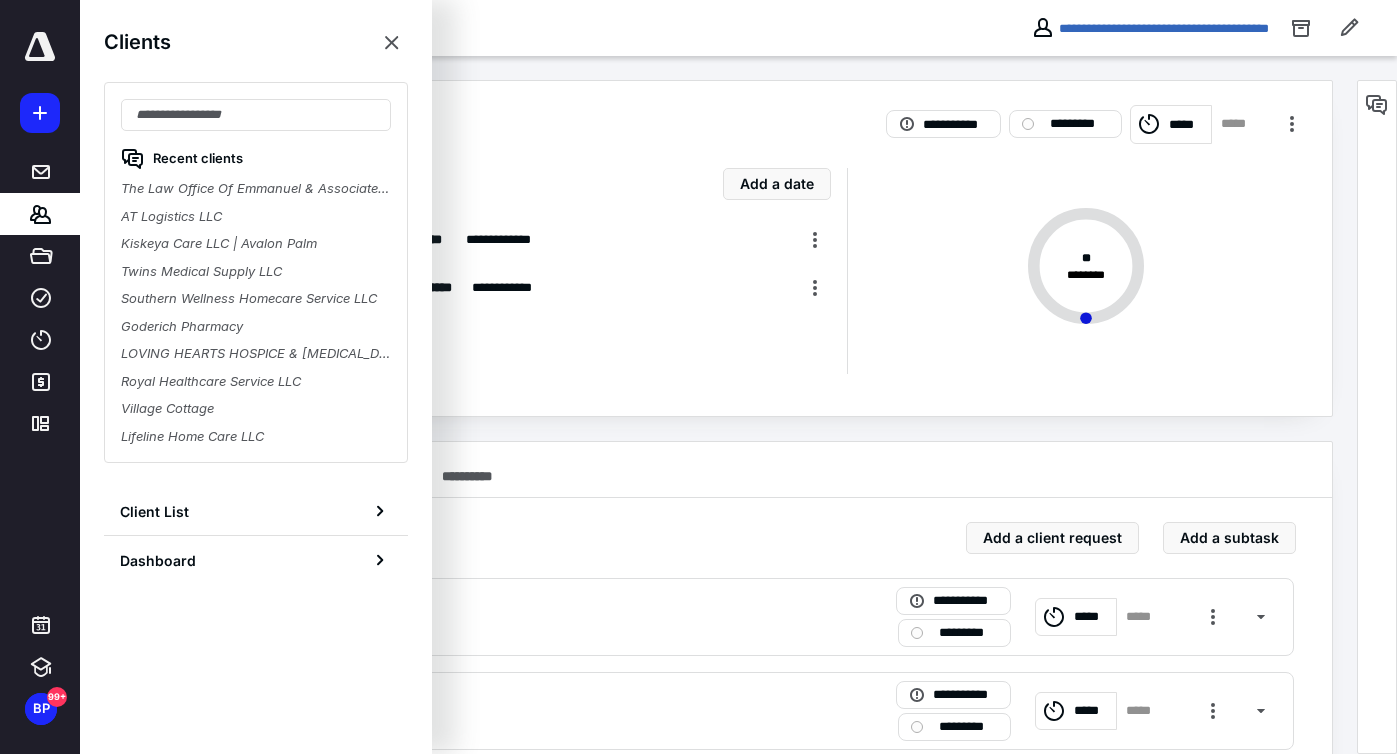click on "**********" at bounding box center (616, 271) 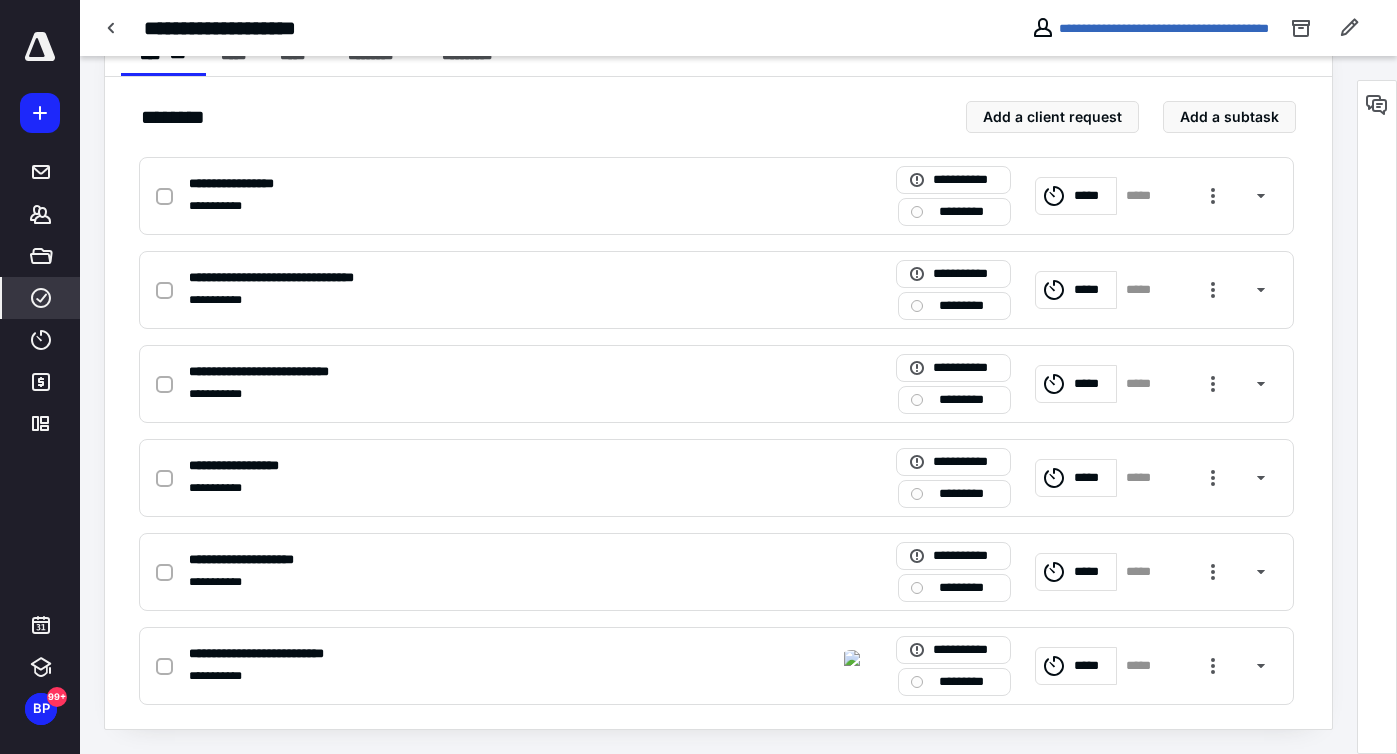 click 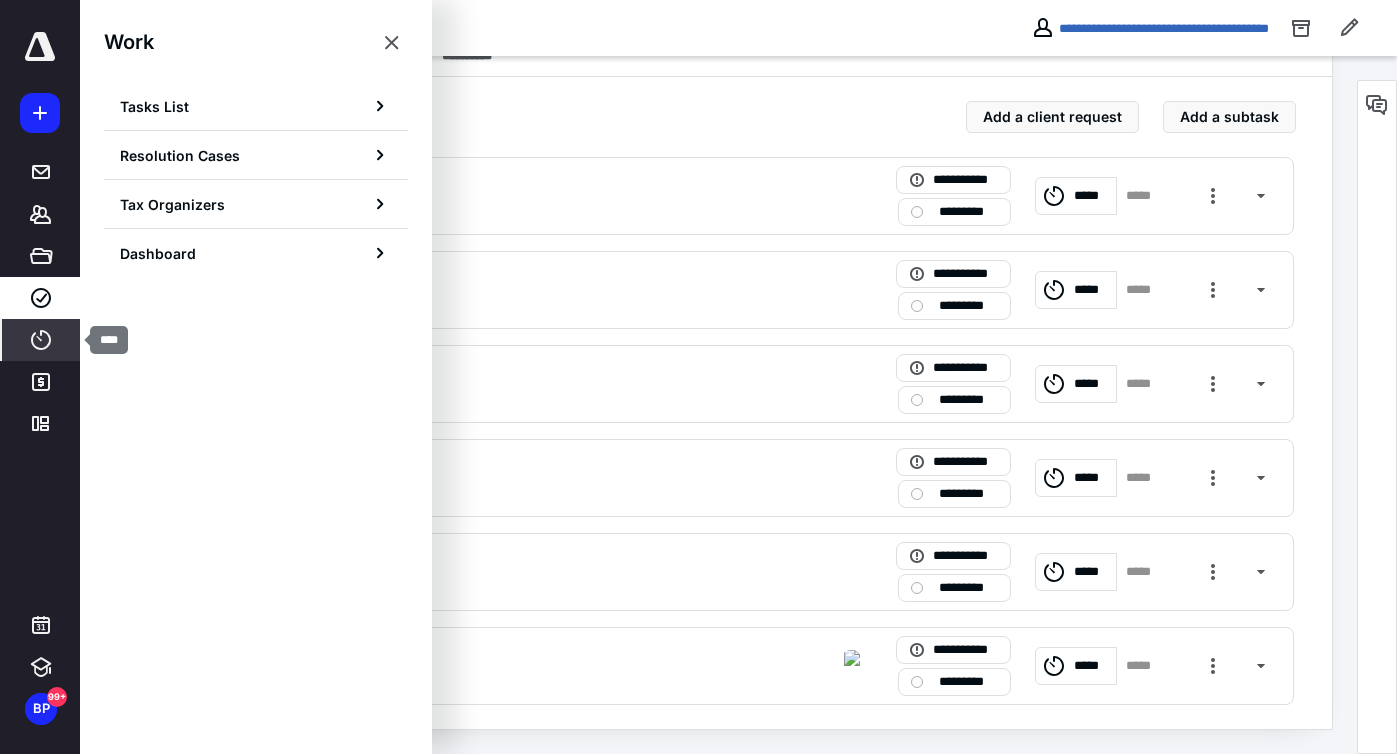 click 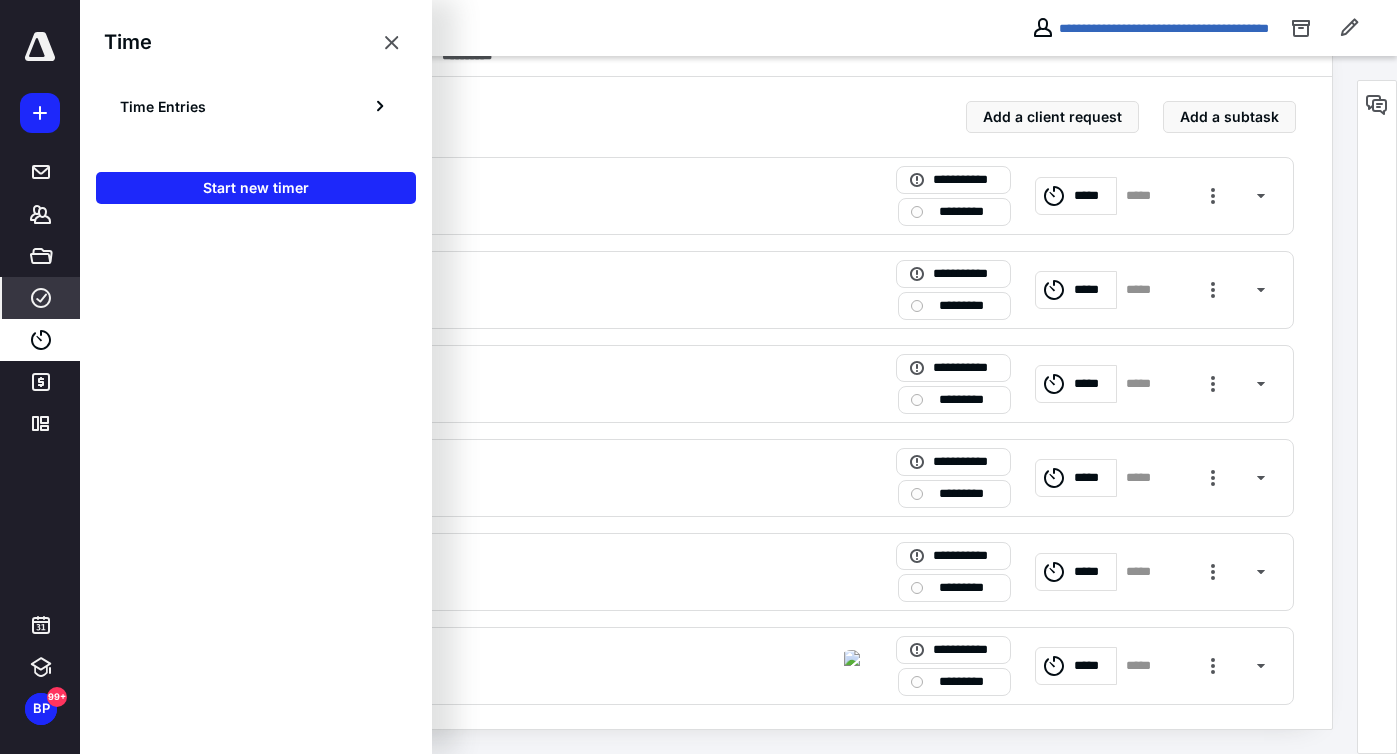click on "Work" at bounding box center (41, 298) 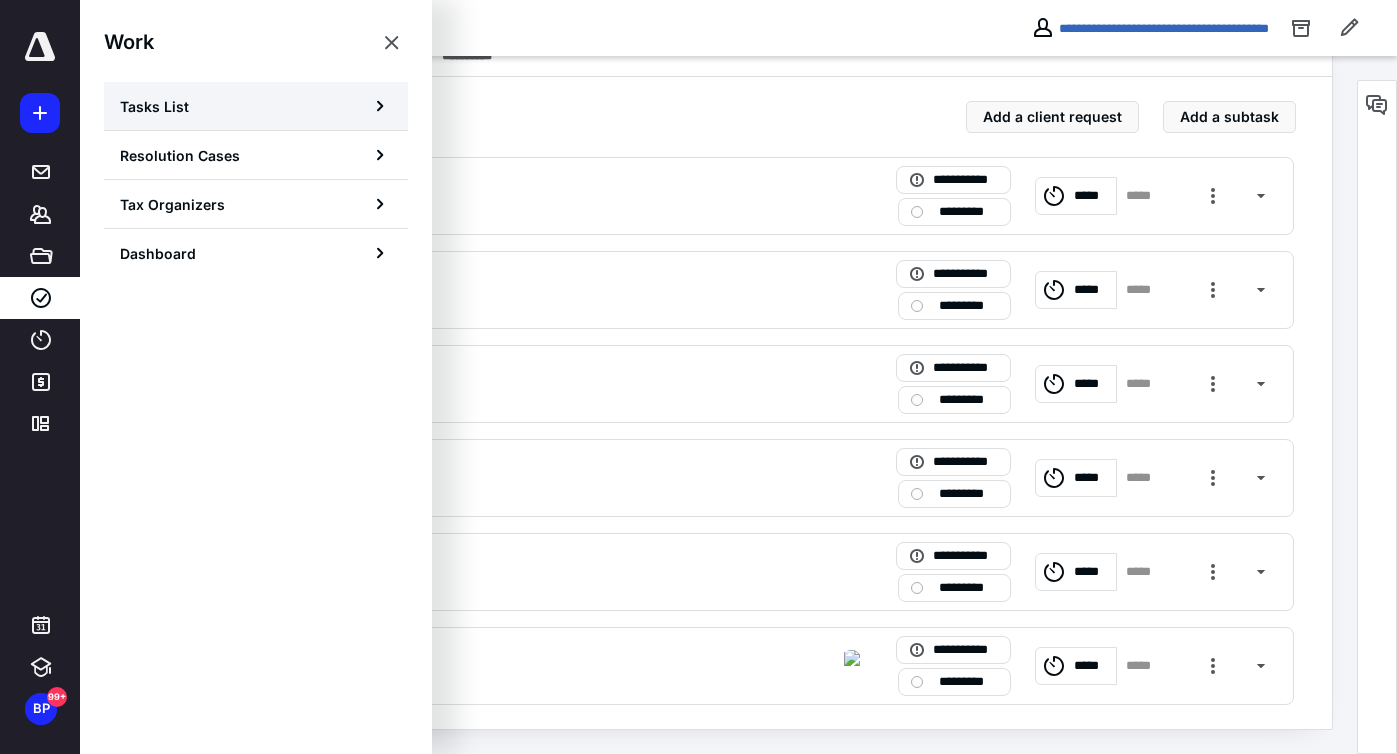 click on "Tasks List" at bounding box center (256, 106) 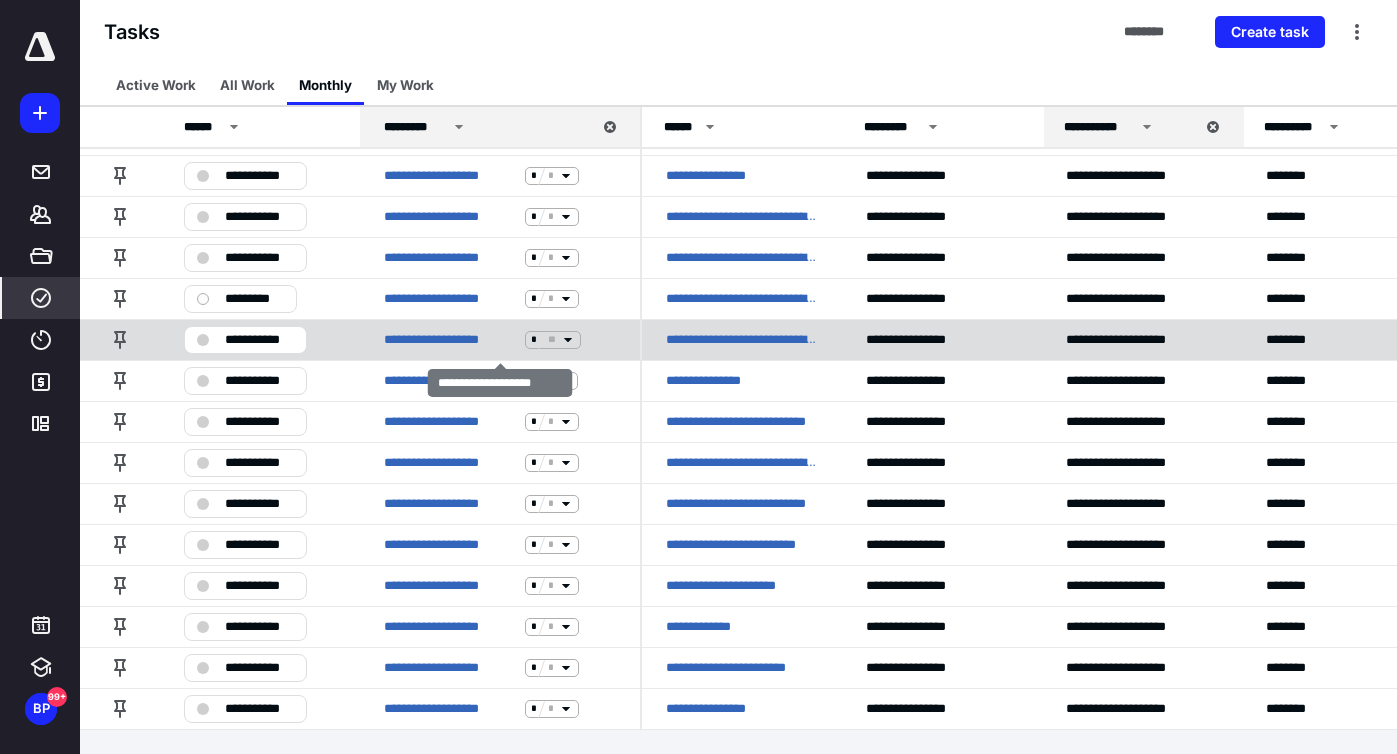 scroll, scrollTop: 0, scrollLeft: 0, axis: both 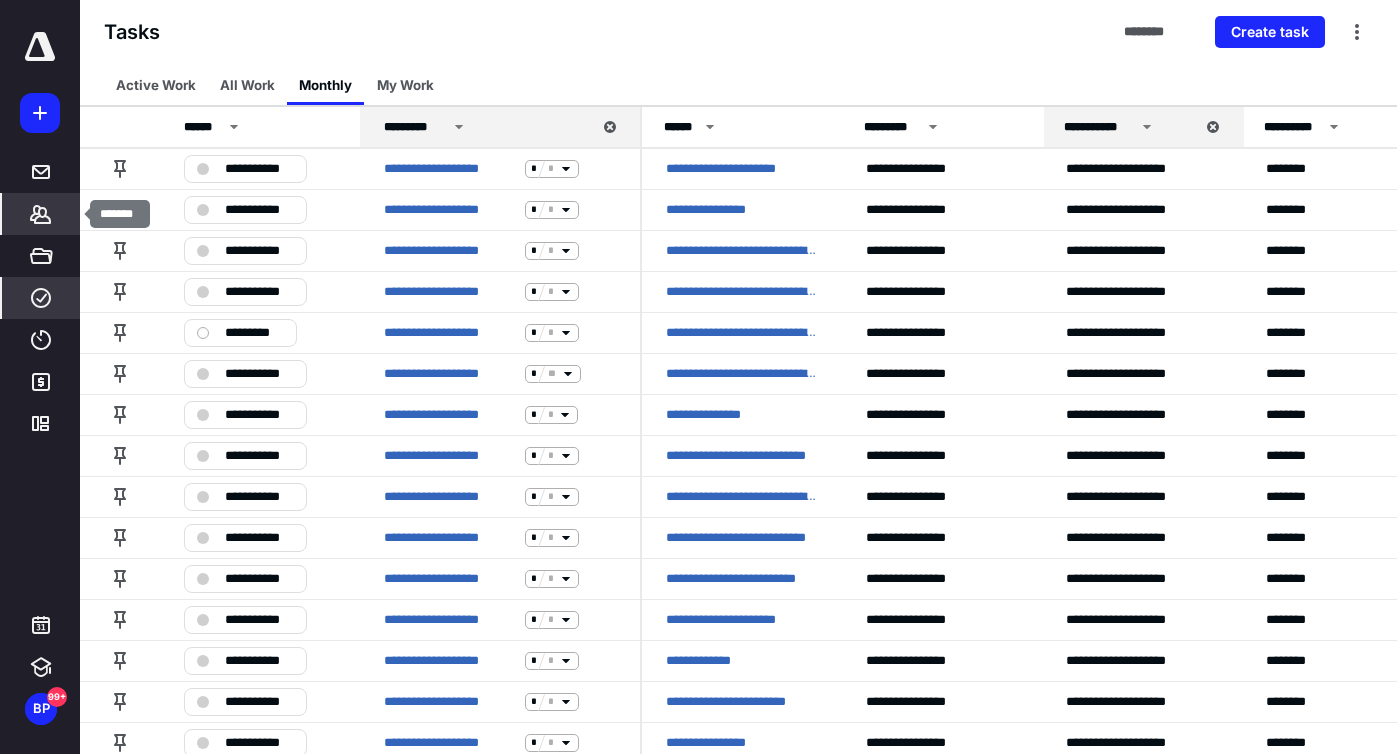 click on "Clients" at bounding box center (41, 214) 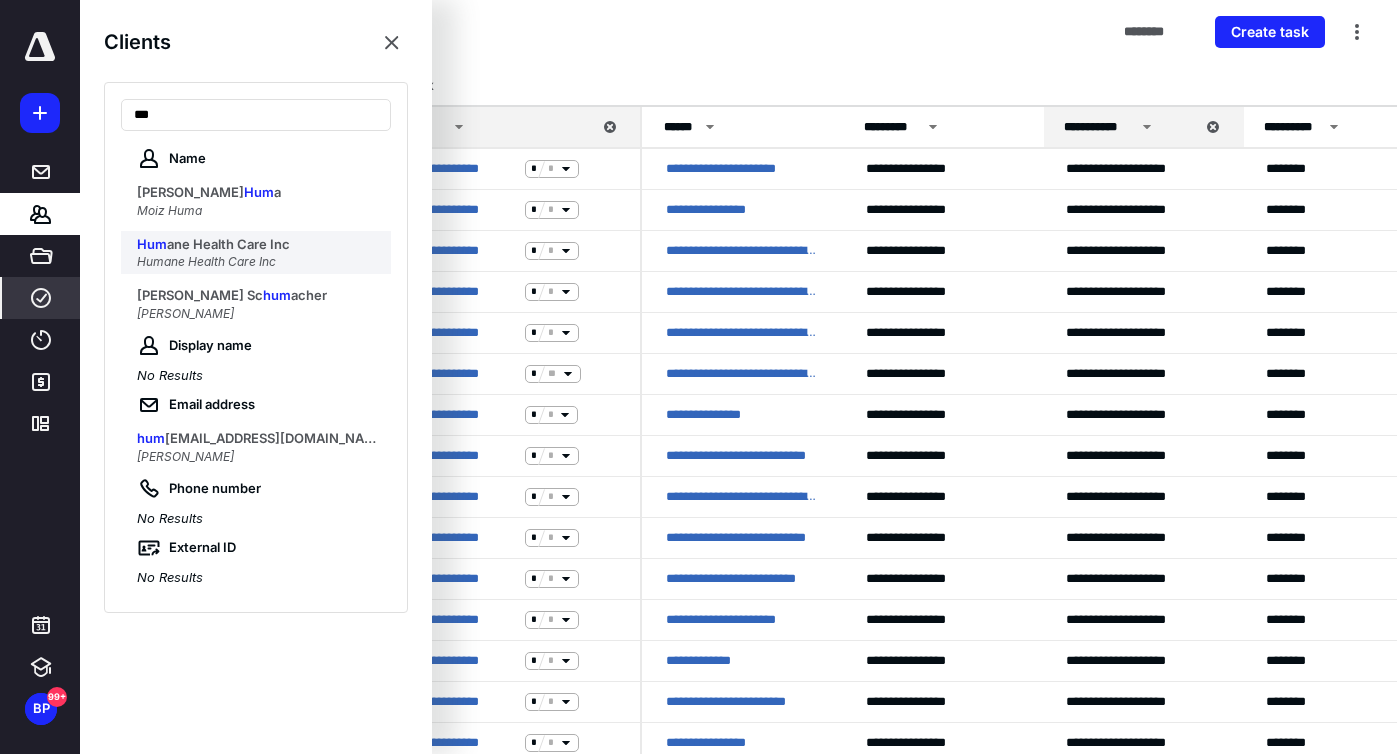 type on "***" 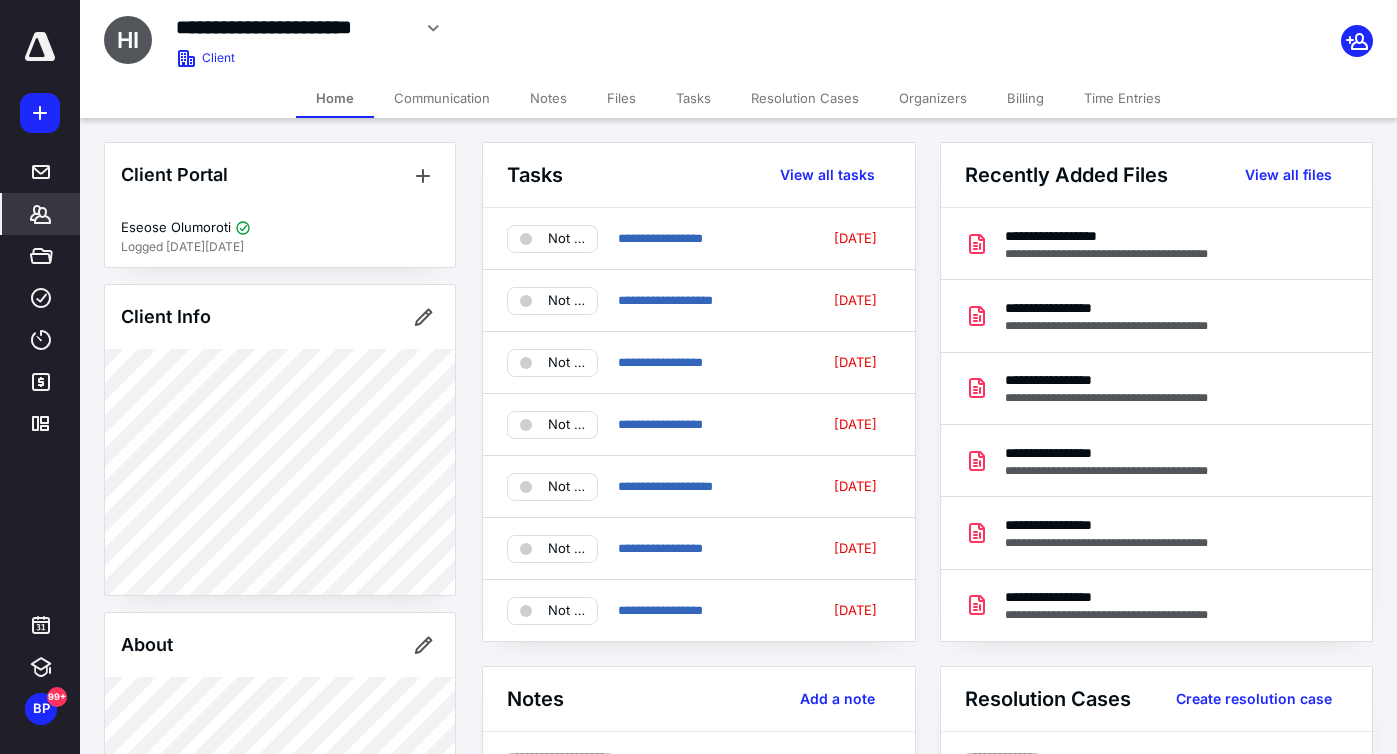 click on "Tasks" at bounding box center [693, 98] 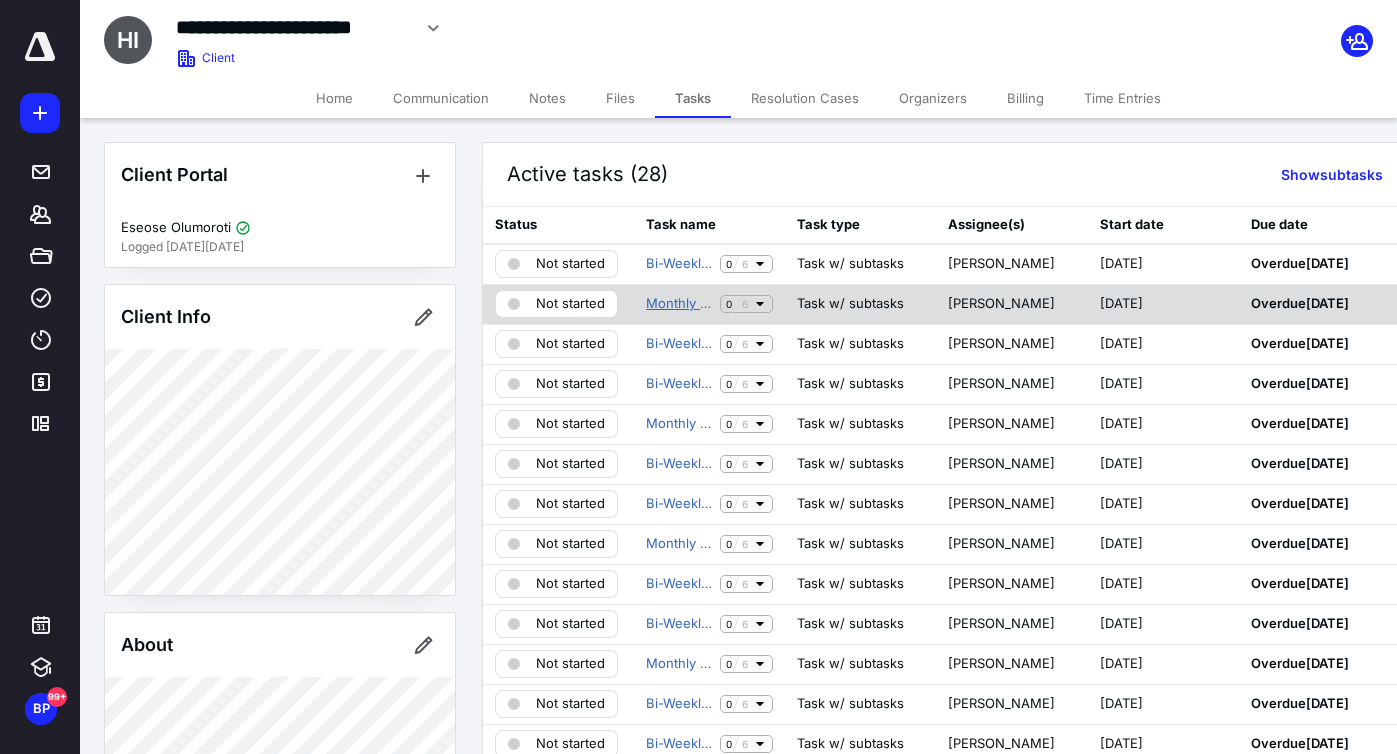 click on "Monthly Bookkeeping" at bounding box center [679, 304] 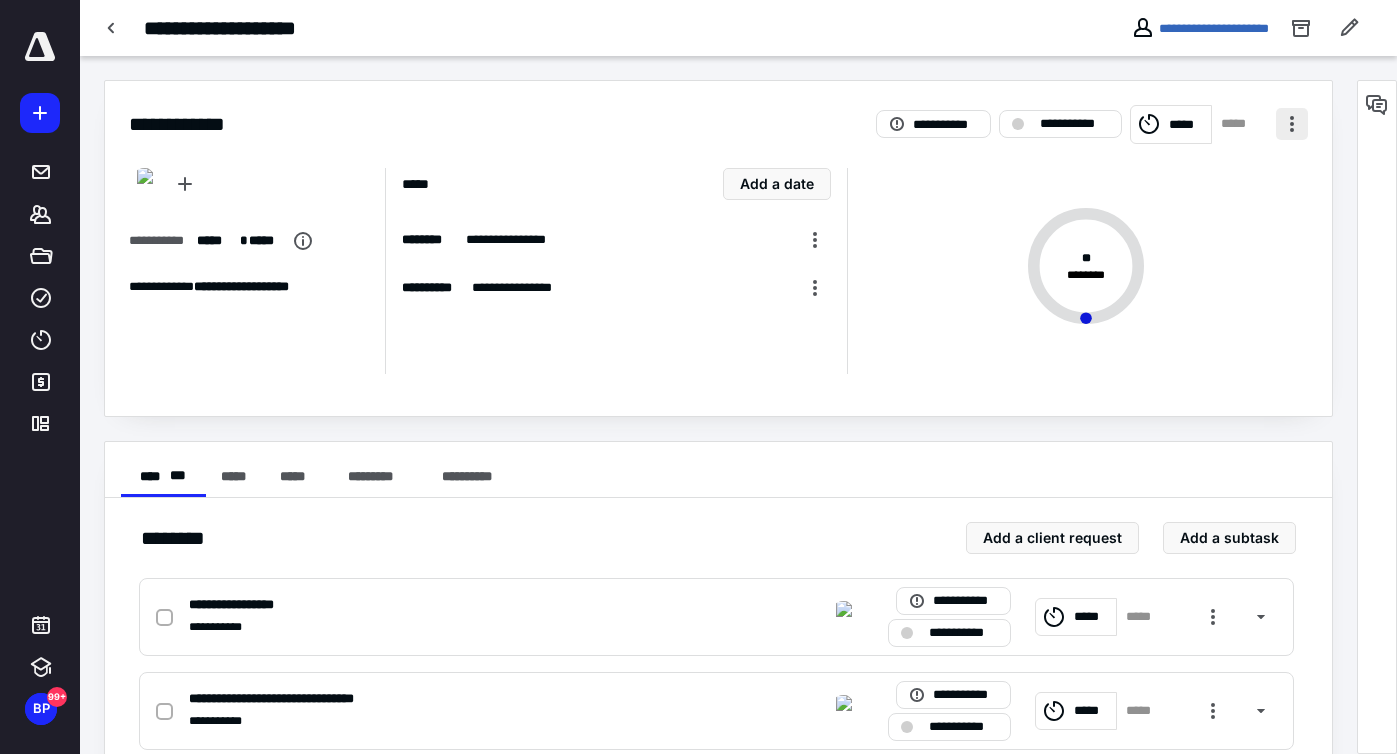 click at bounding box center (1292, 124) 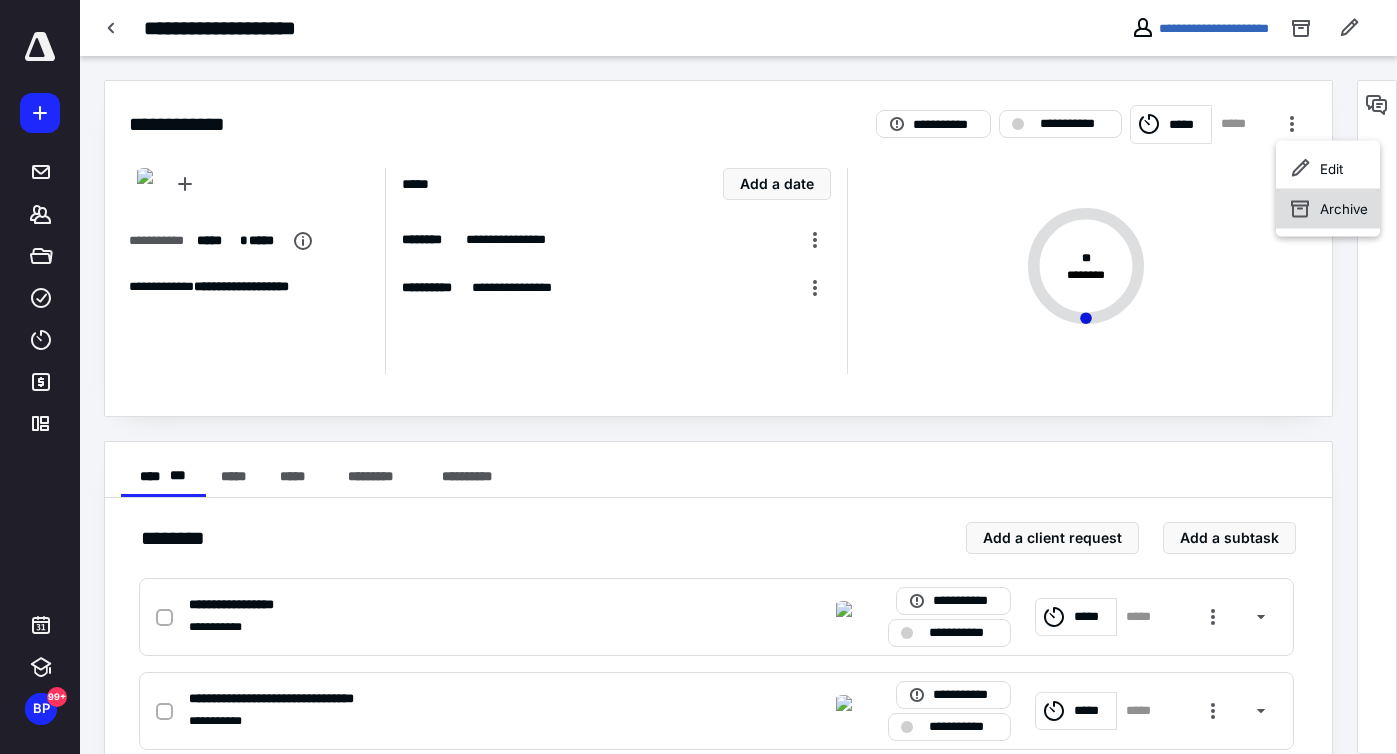 click 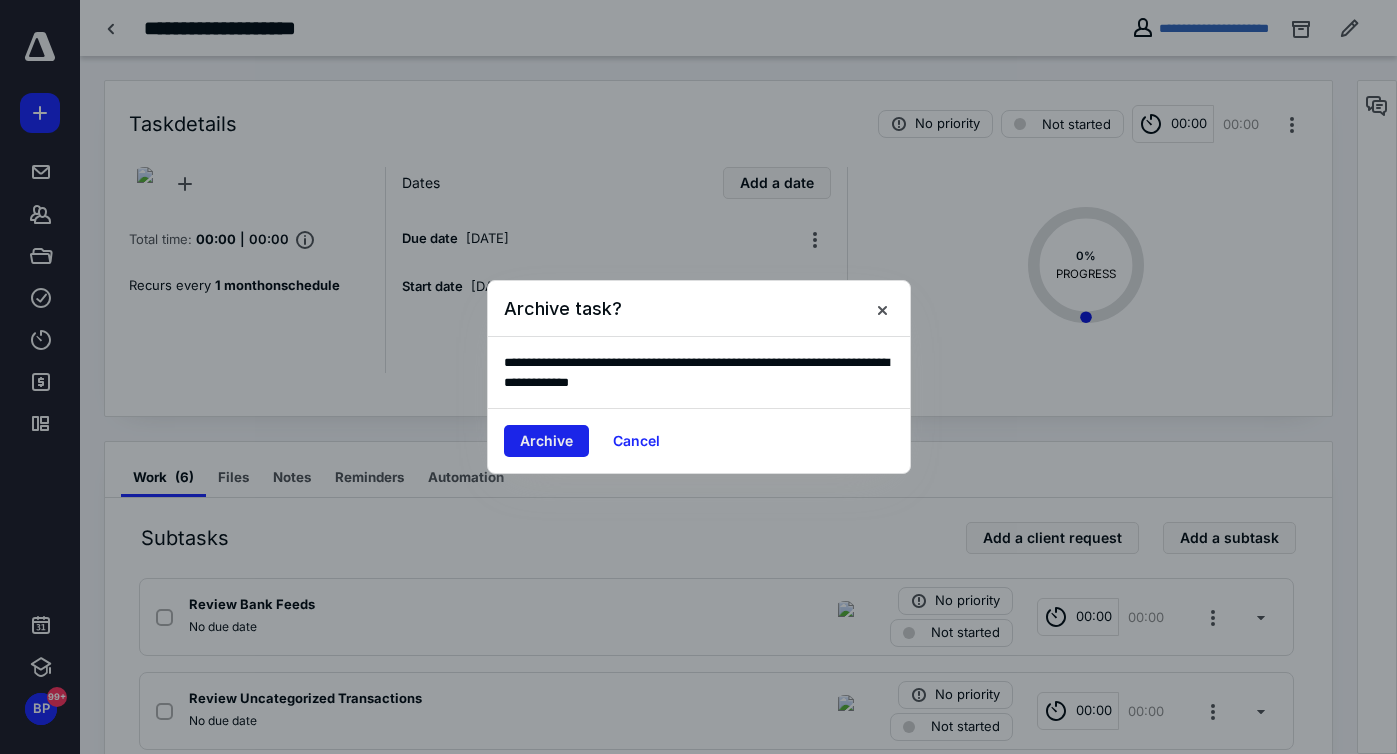 click on "Archive" at bounding box center (546, 441) 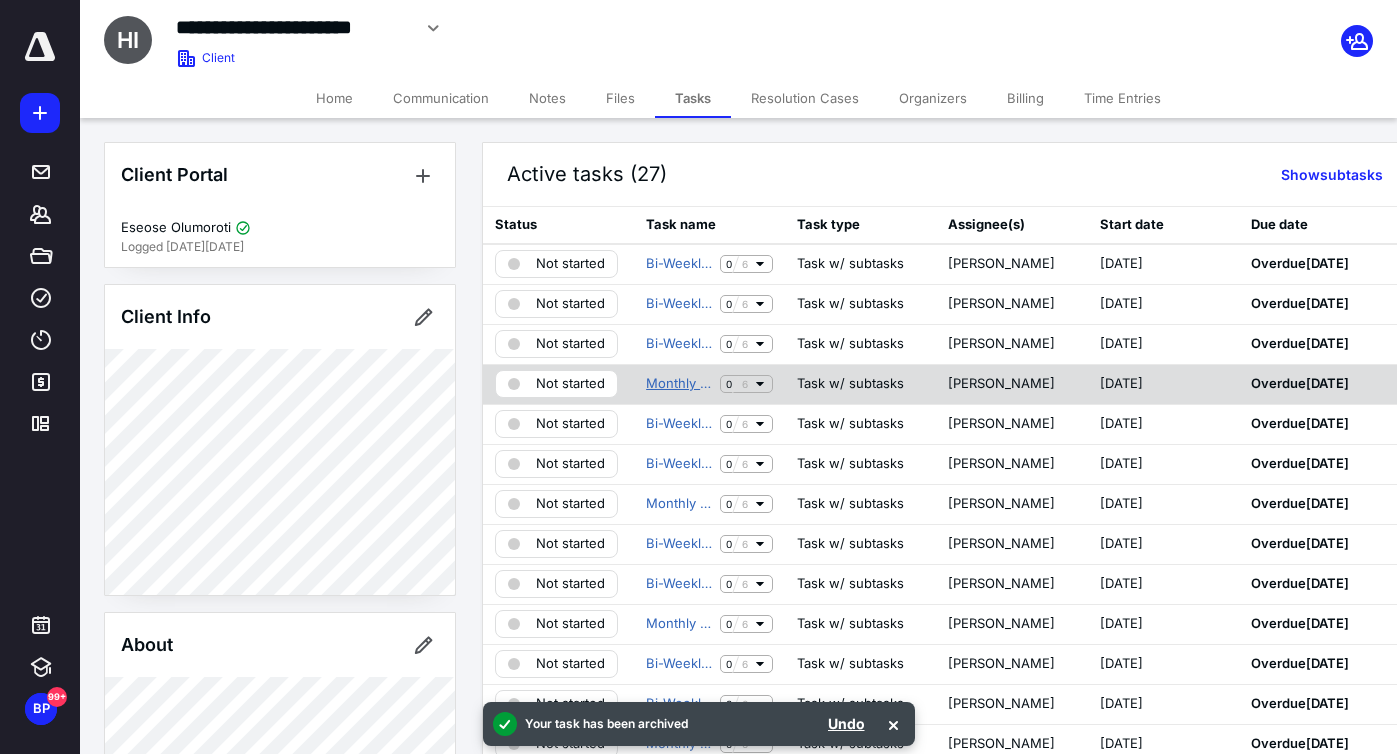click on "Monthly Bookkeeping" at bounding box center [679, 384] 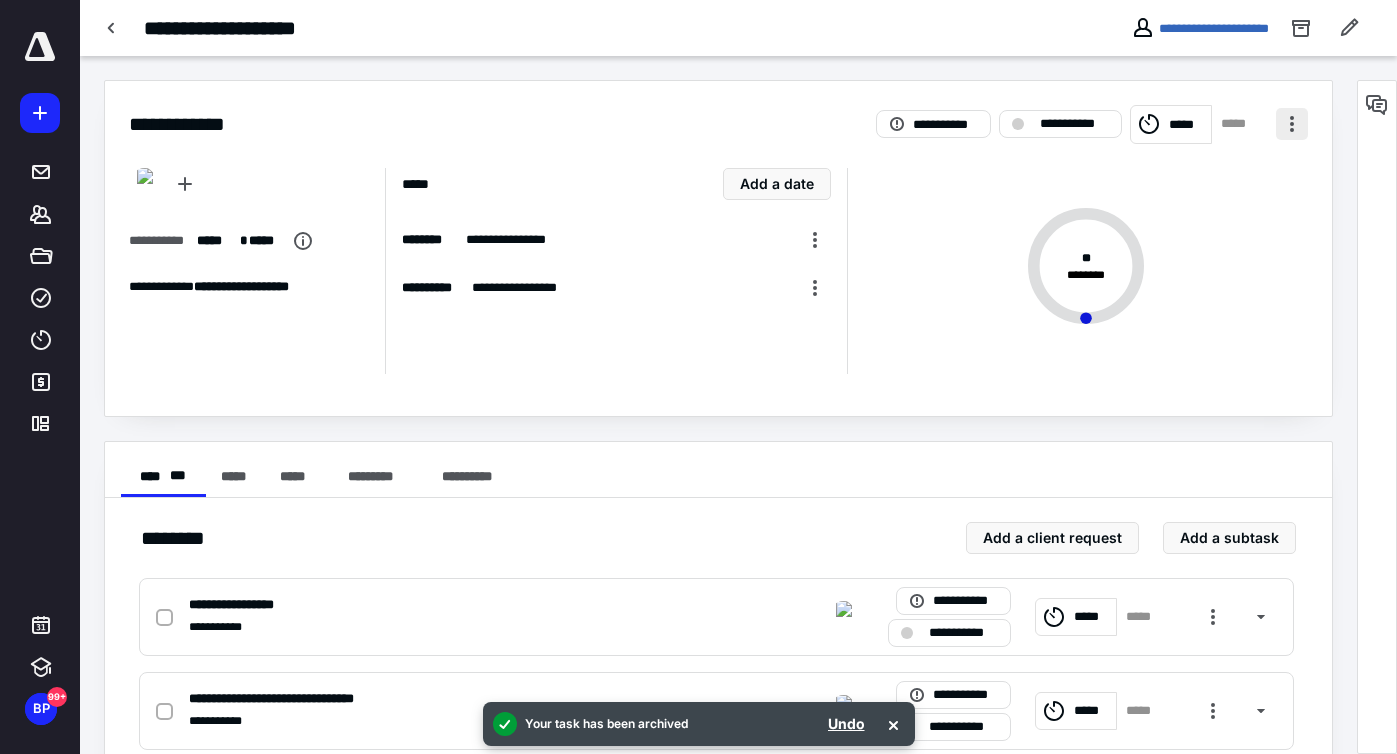 click at bounding box center (1292, 124) 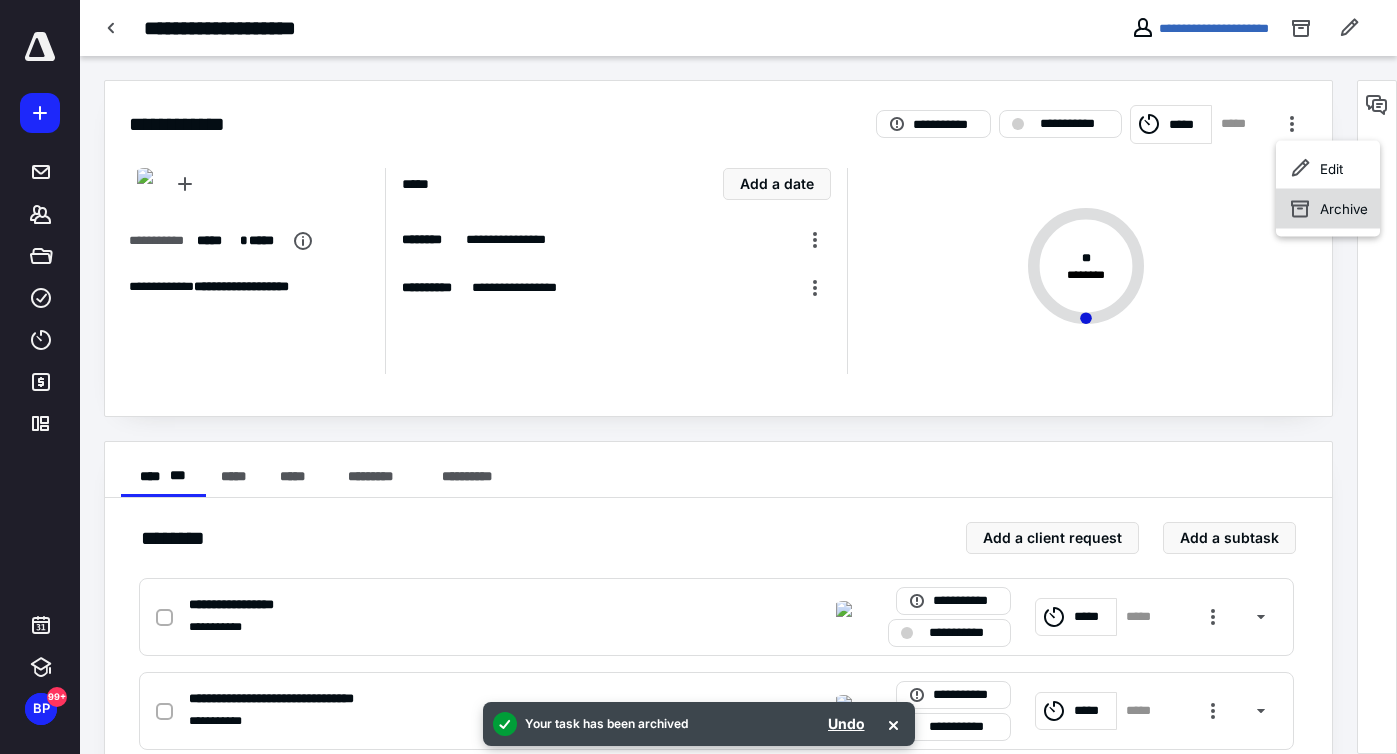 click on "Archive" at bounding box center (1328, 209) 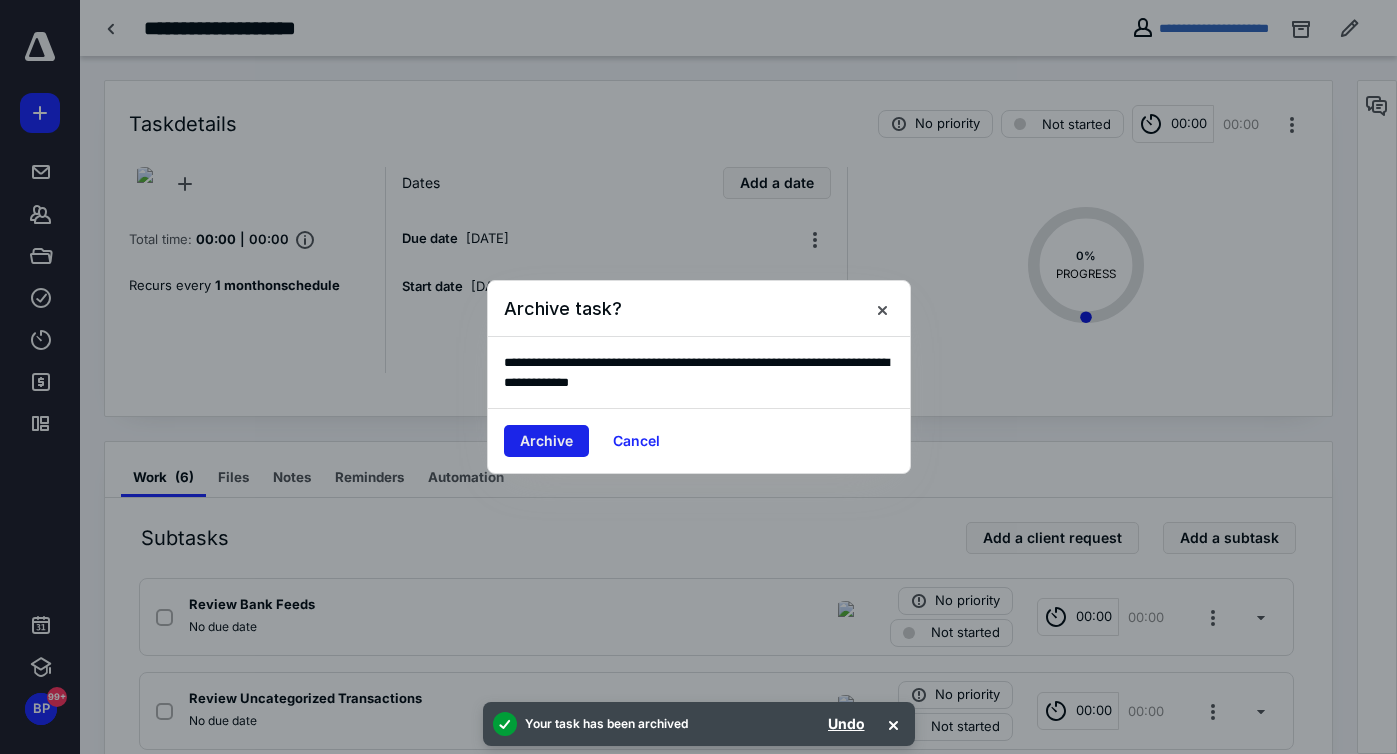 click on "Archive" at bounding box center [546, 441] 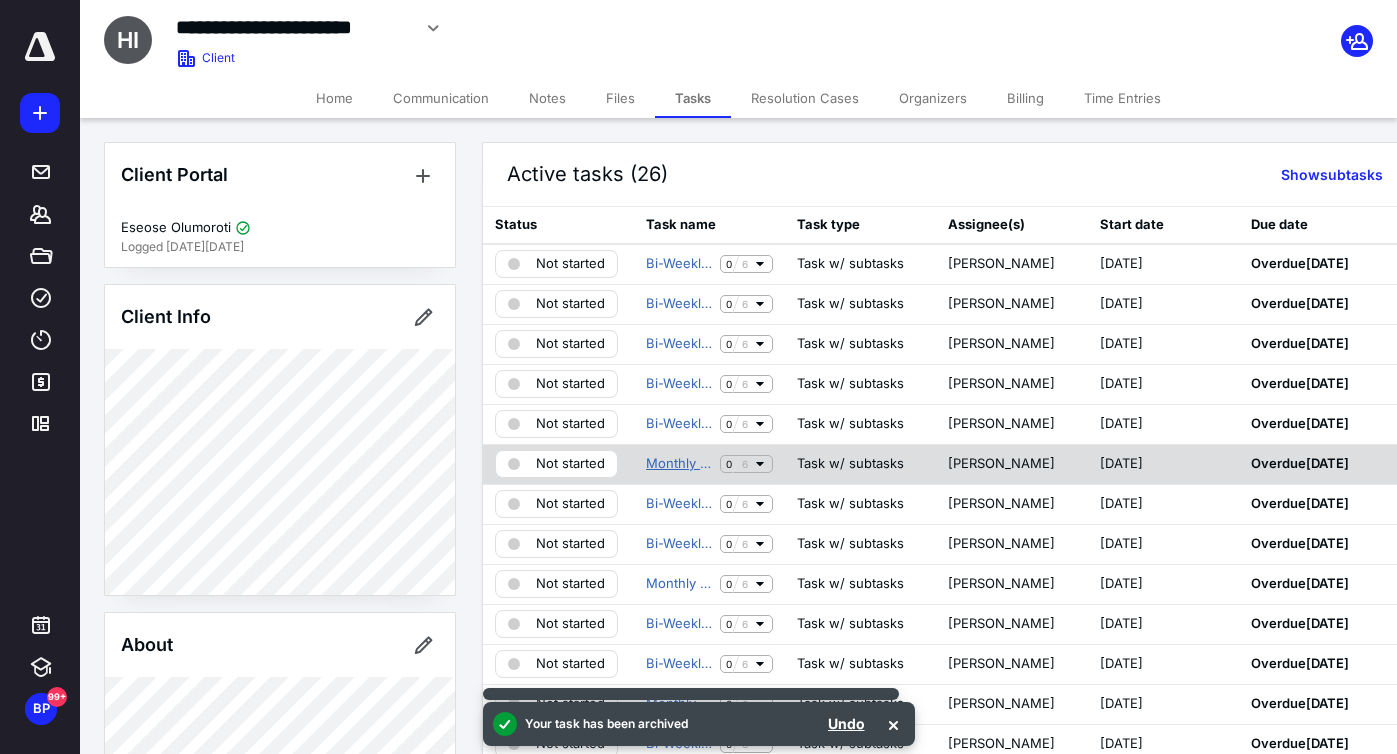 click on "Monthly Bookkeeping" at bounding box center (679, 464) 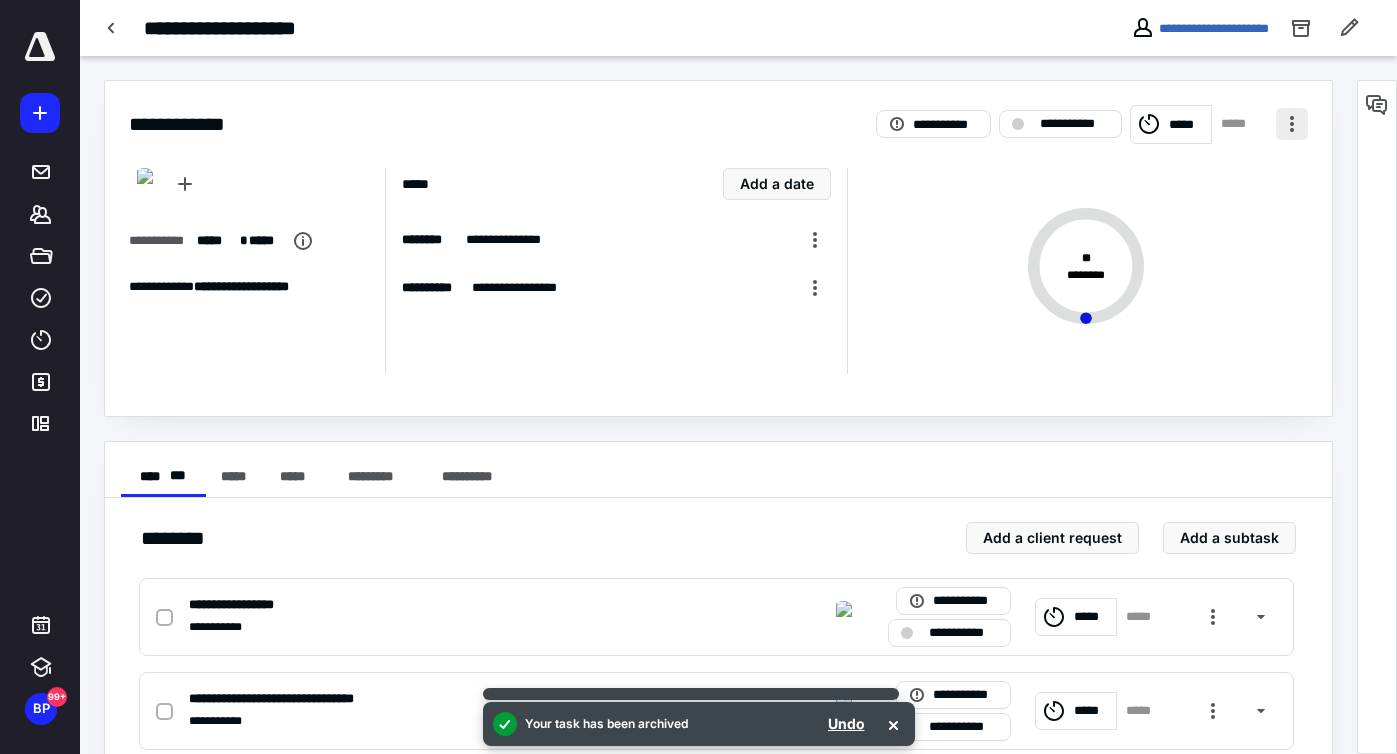 click at bounding box center (1292, 124) 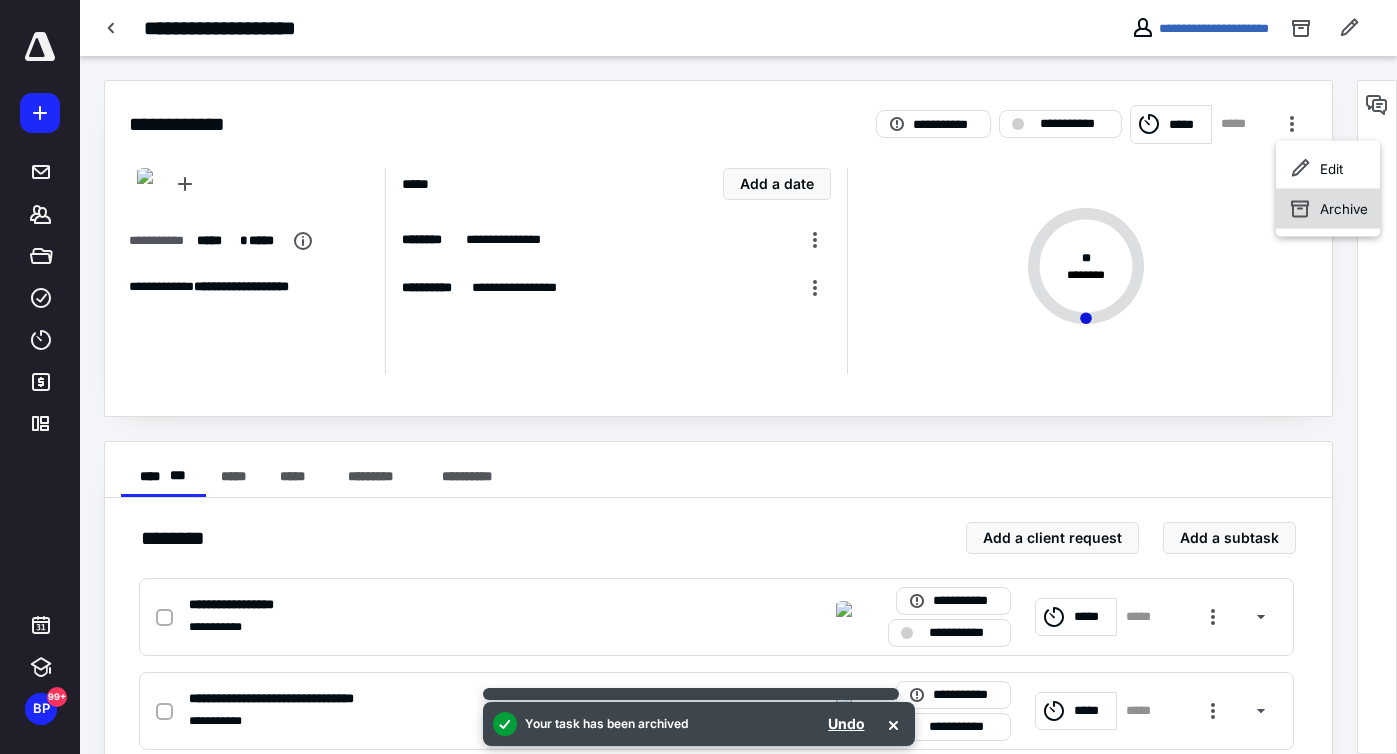 click 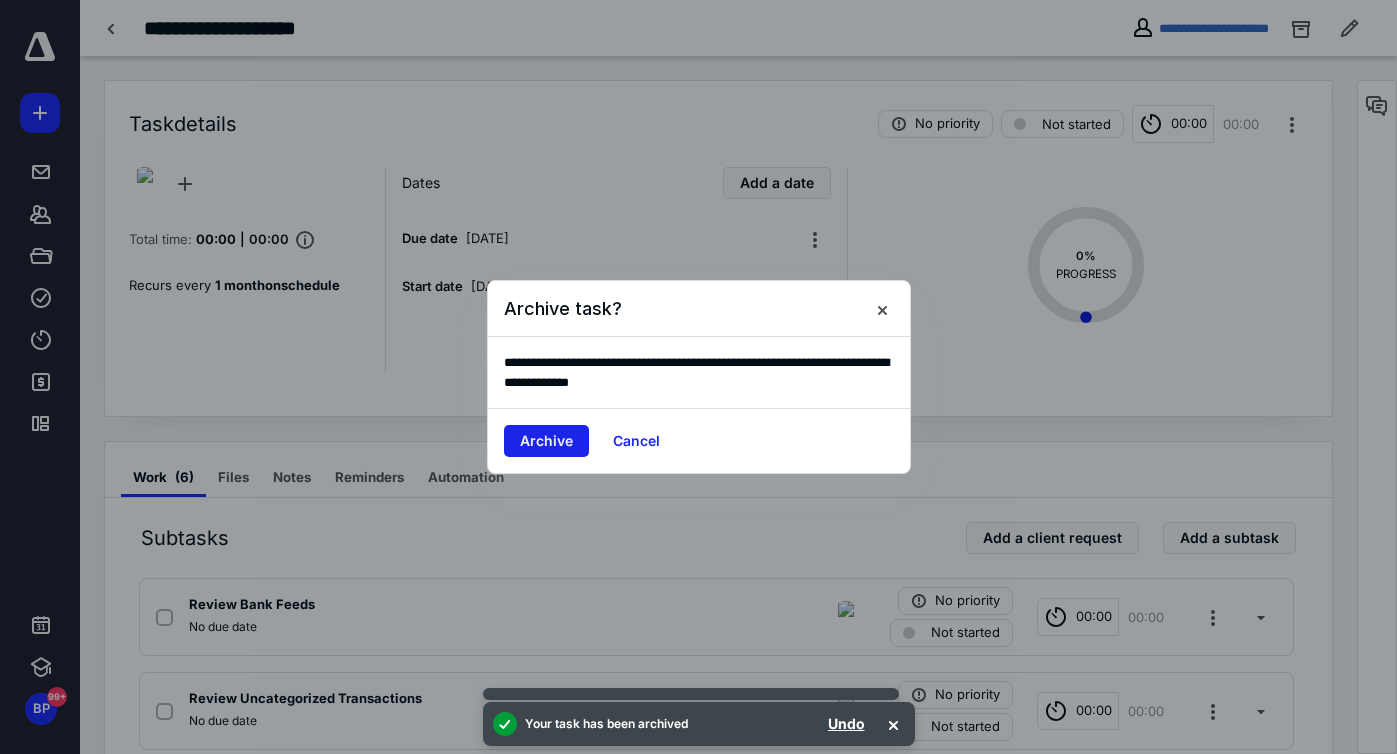 click on "Archive" at bounding box center (546, 441) 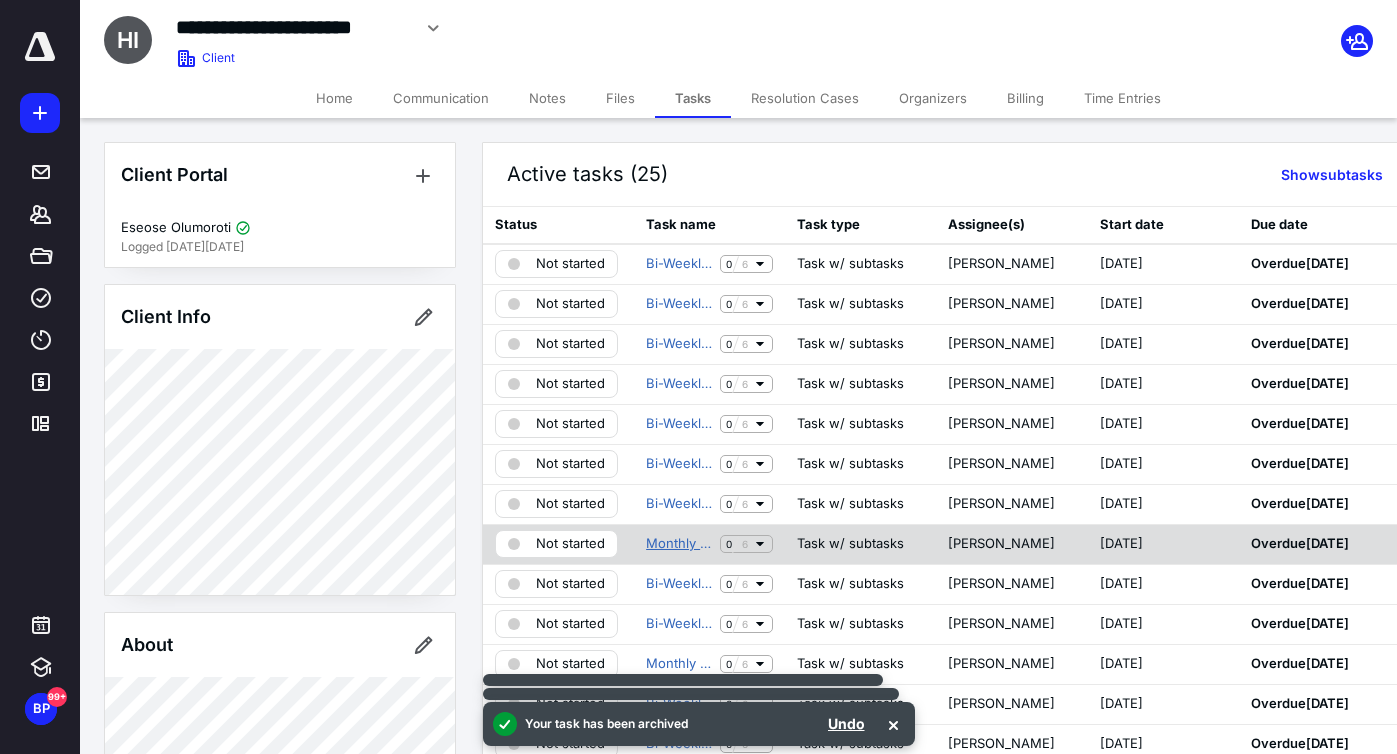 click on "Monthly Bookkeeping" at bounding box center [679, 544] 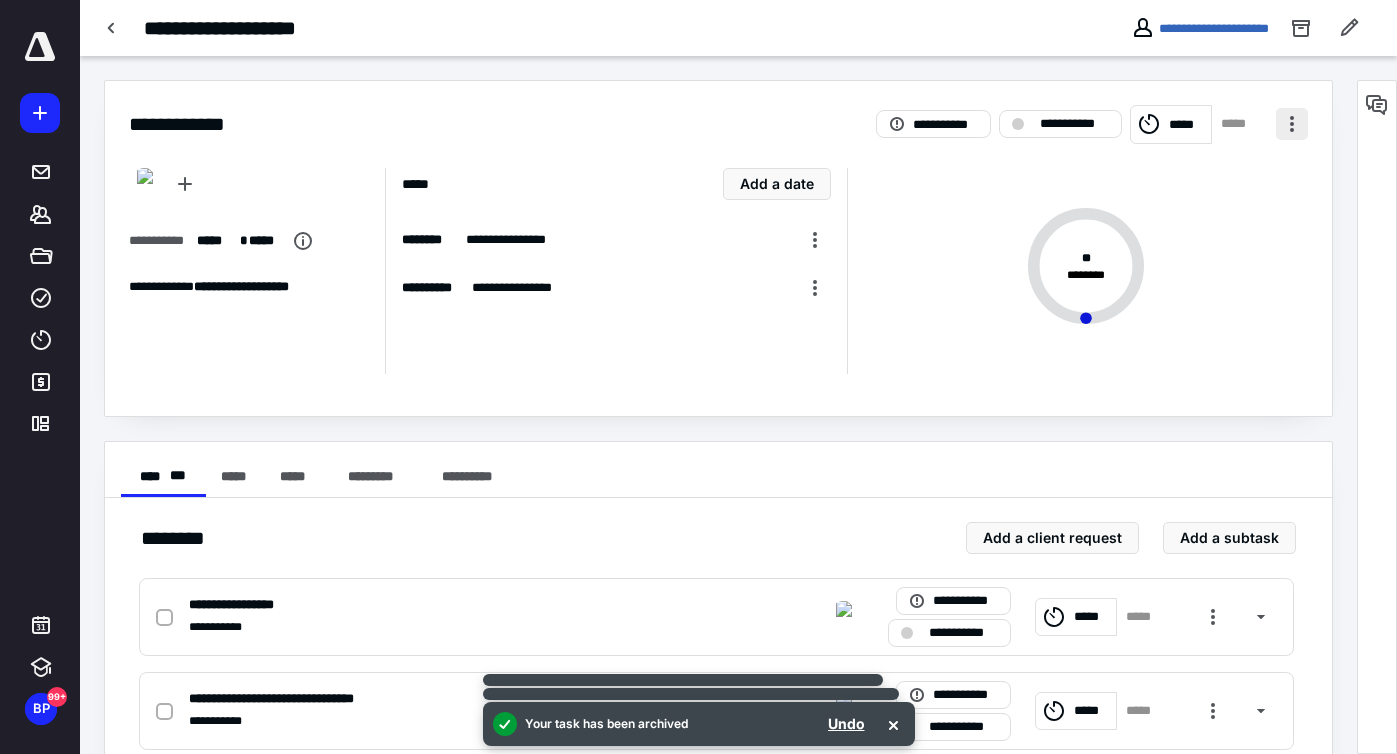 click at bounding box center [1292, 124] 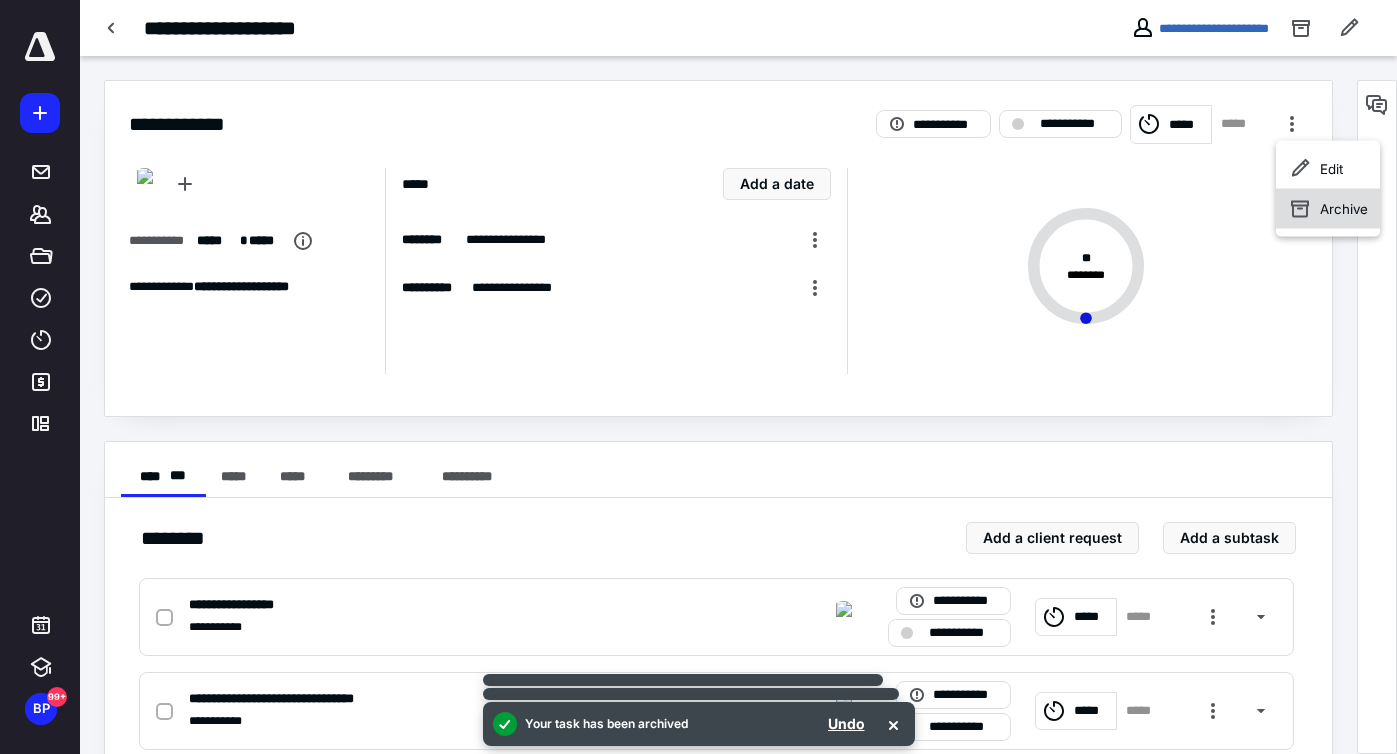 click 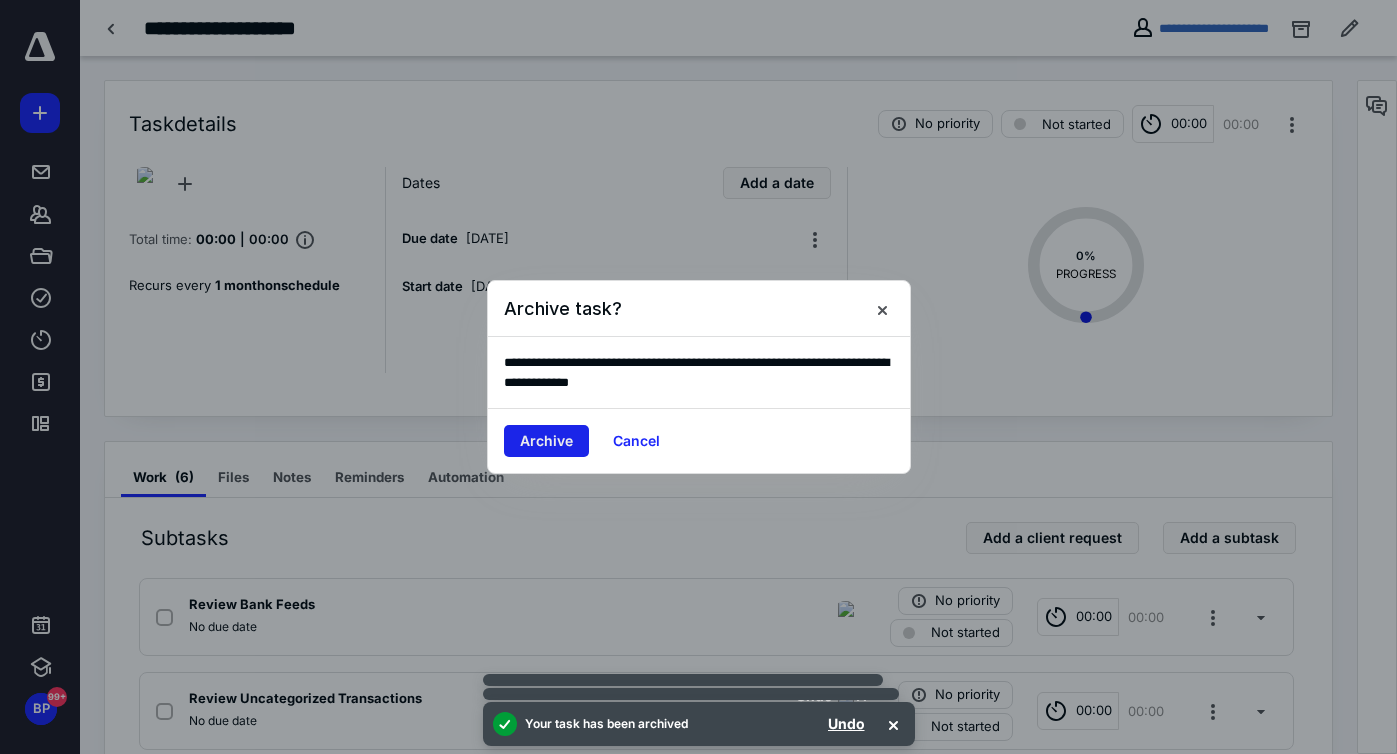 click on "Archive" at bounding box center [546, 441] 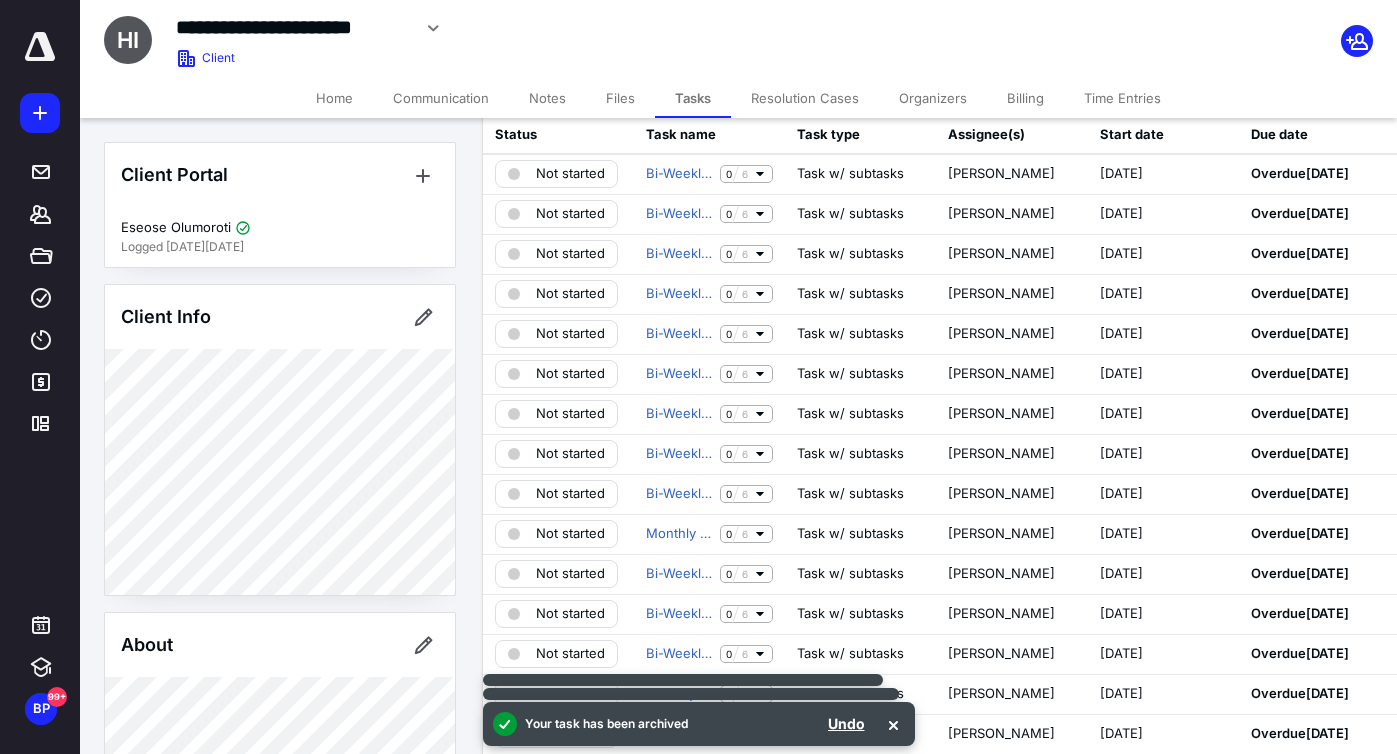 scroll, scrollTop: 102, scrollLeft: 0, axis: vertical 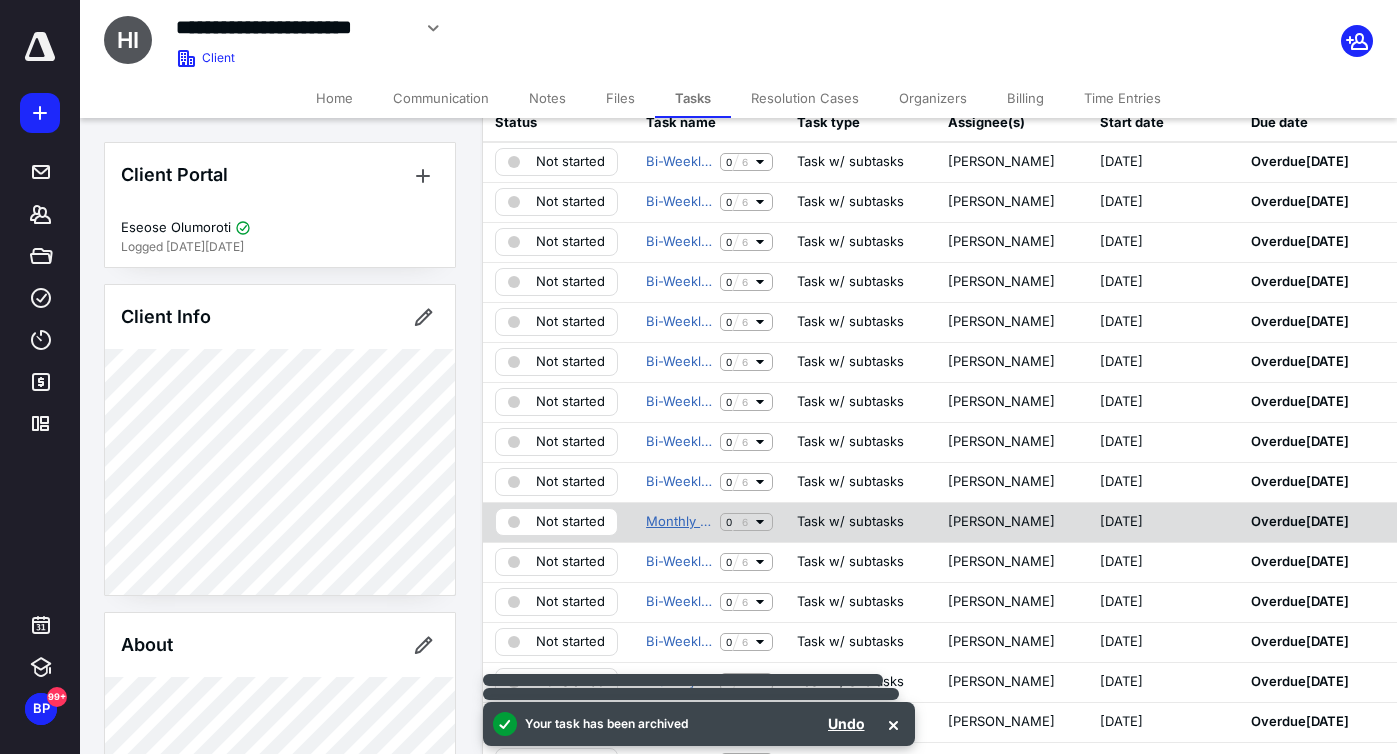 click on "Monthly Bookkeeping" at bounding box center [679, 522] 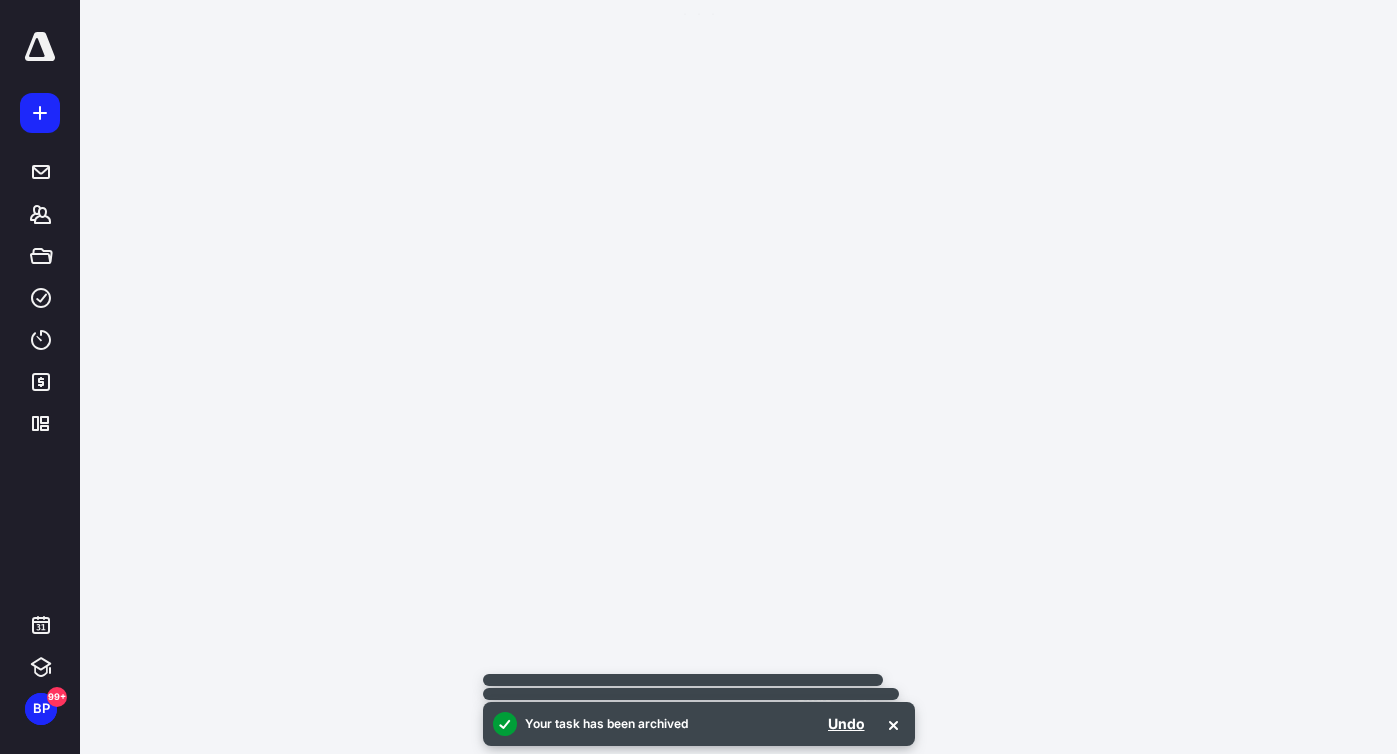 scroll, scrollTop: 0, scrollLeft: 0, axis: both 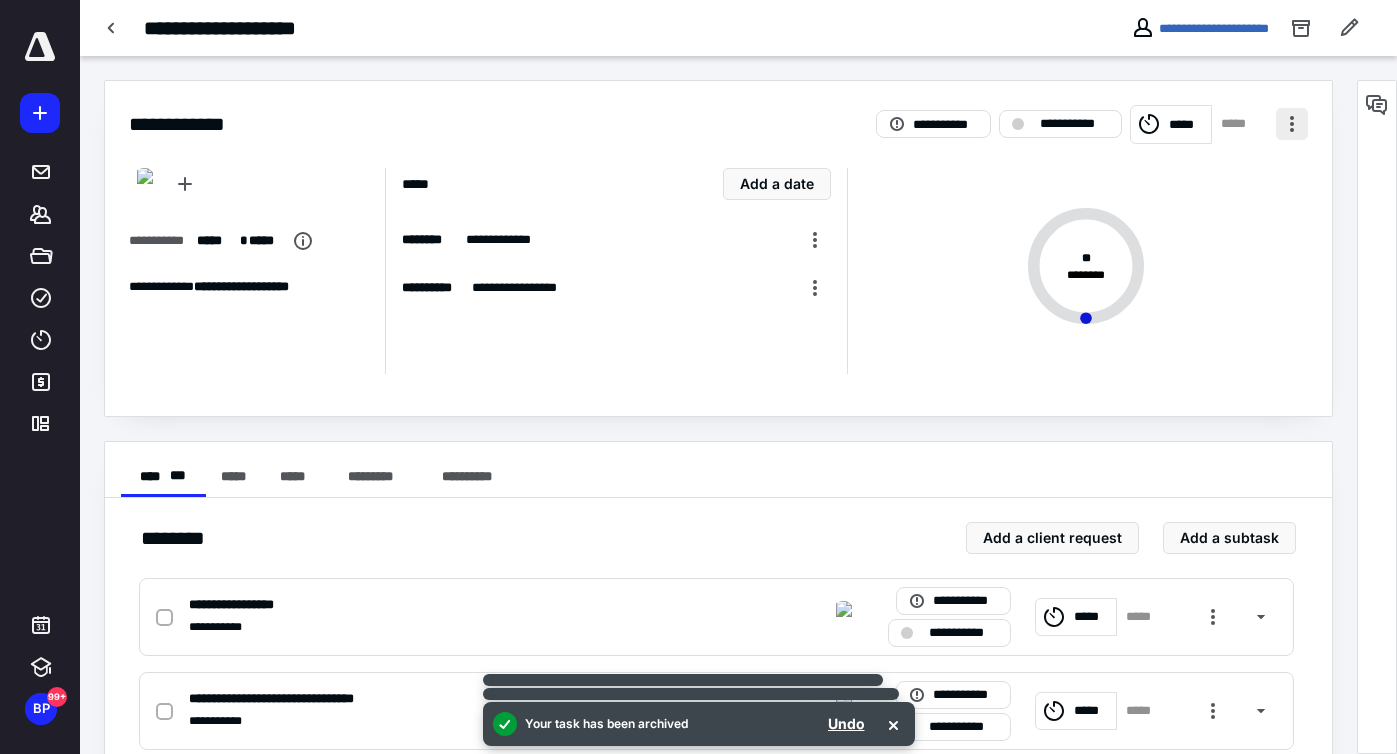 click at bounding box center (1292, 124) 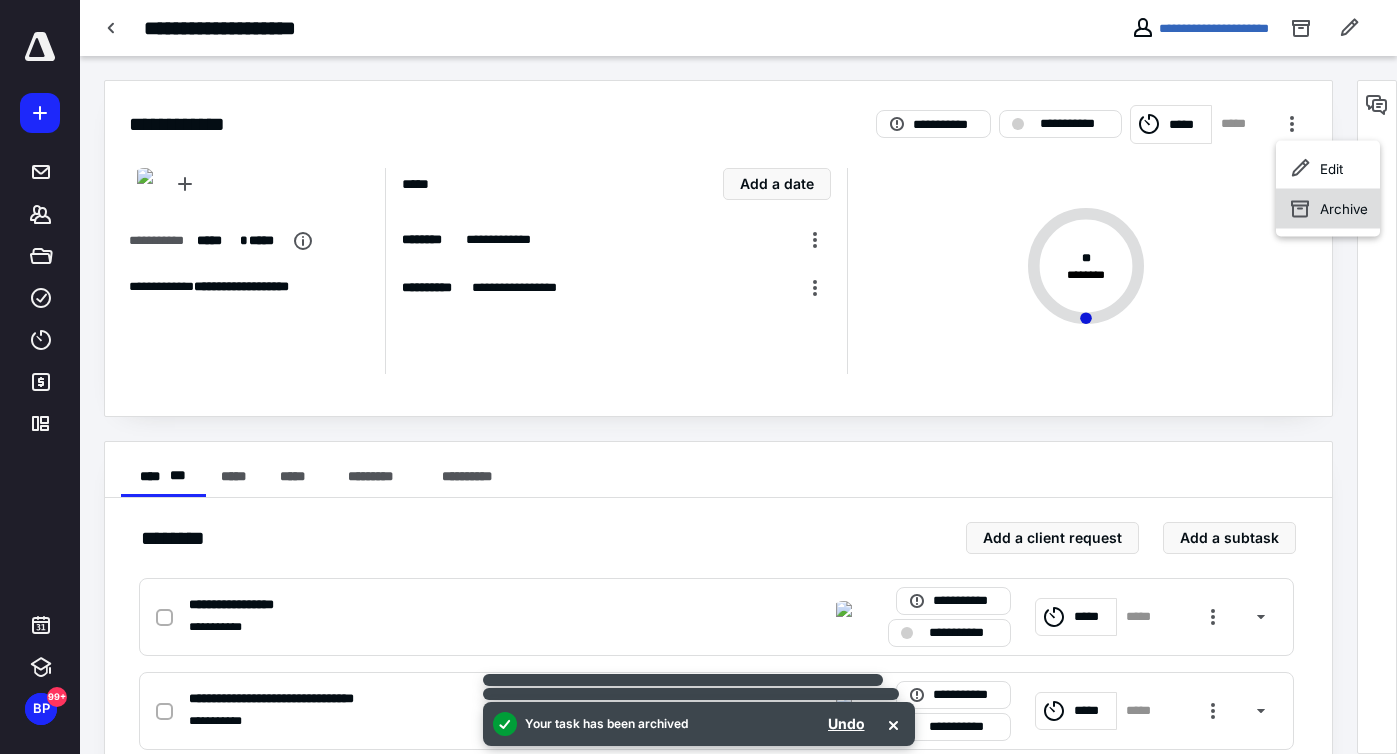 click 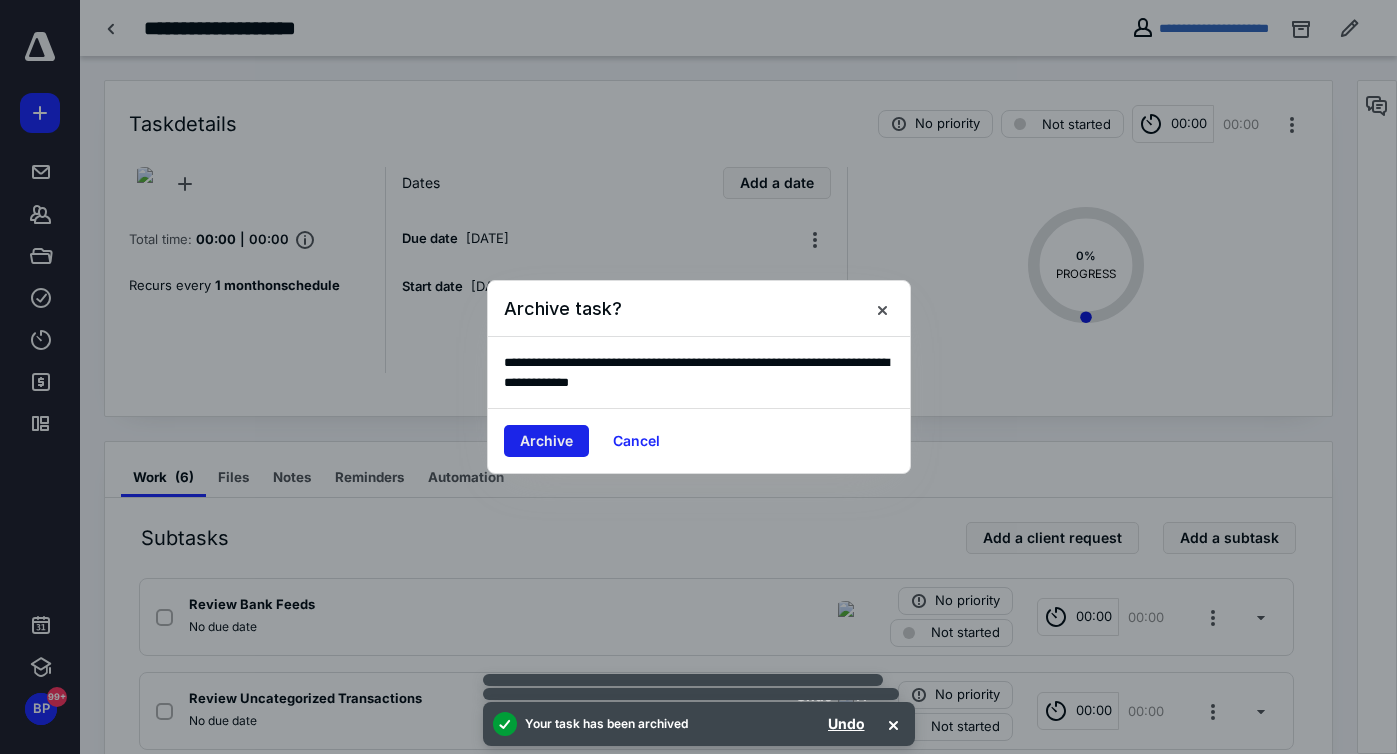 click on "Archive" at bounding box center (546, 441) 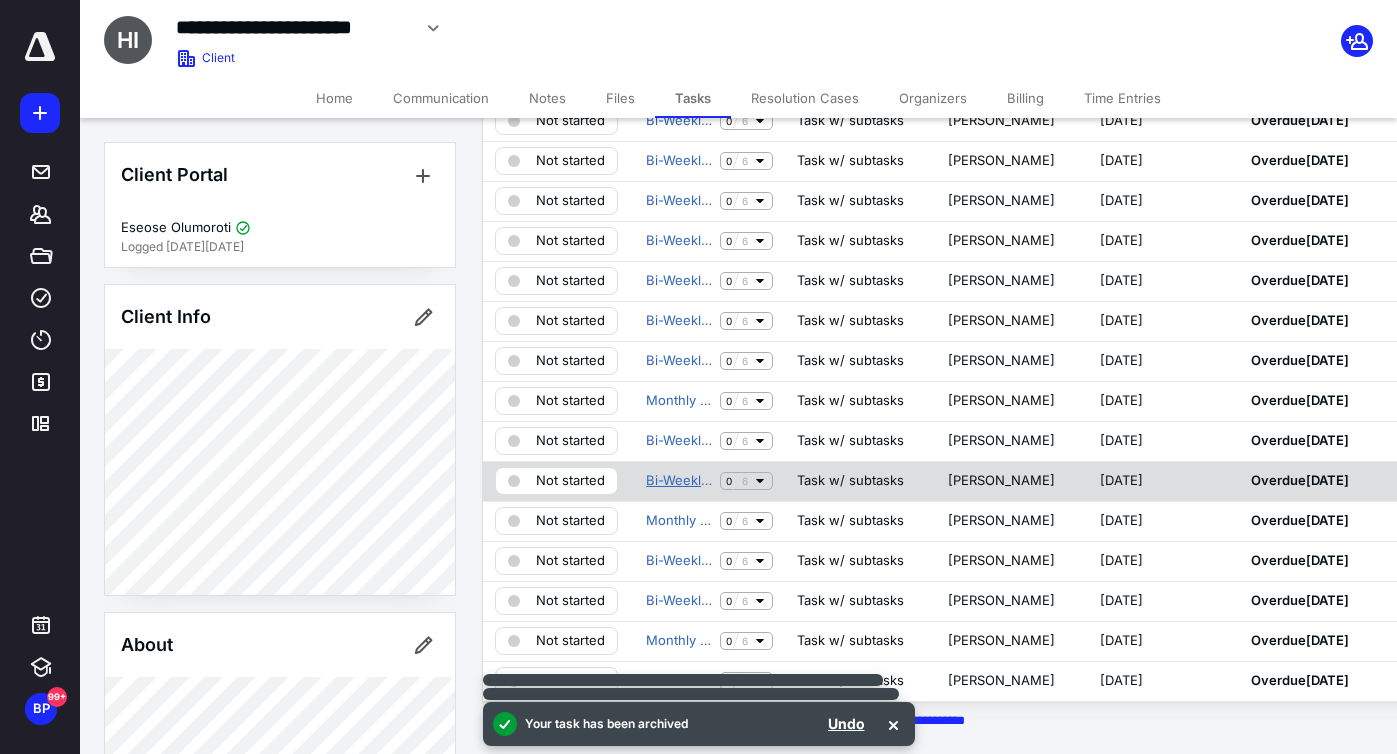 scroll, scrollTop: 353, scrollLeft: 0, axis: vertical 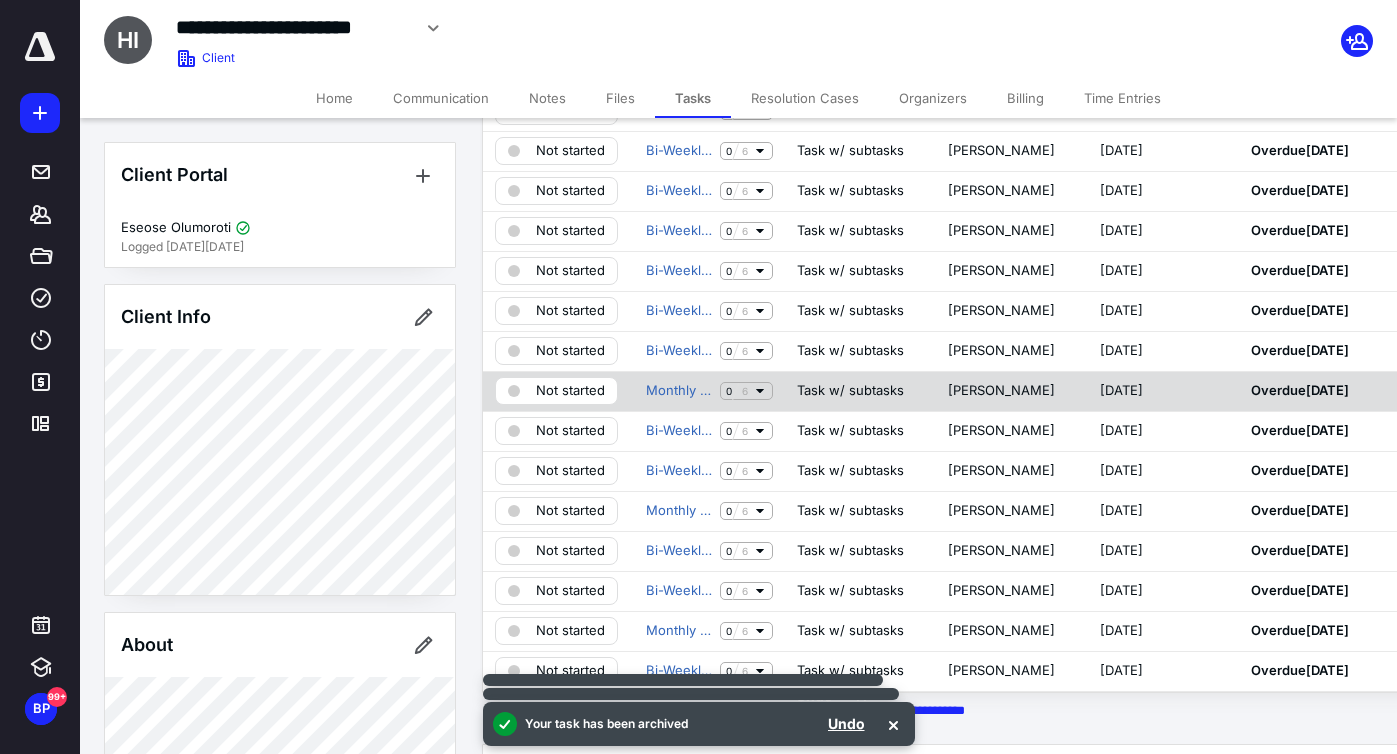 click on "Monthly Bookkeeping 0 6" at bounding box center (709, 391) 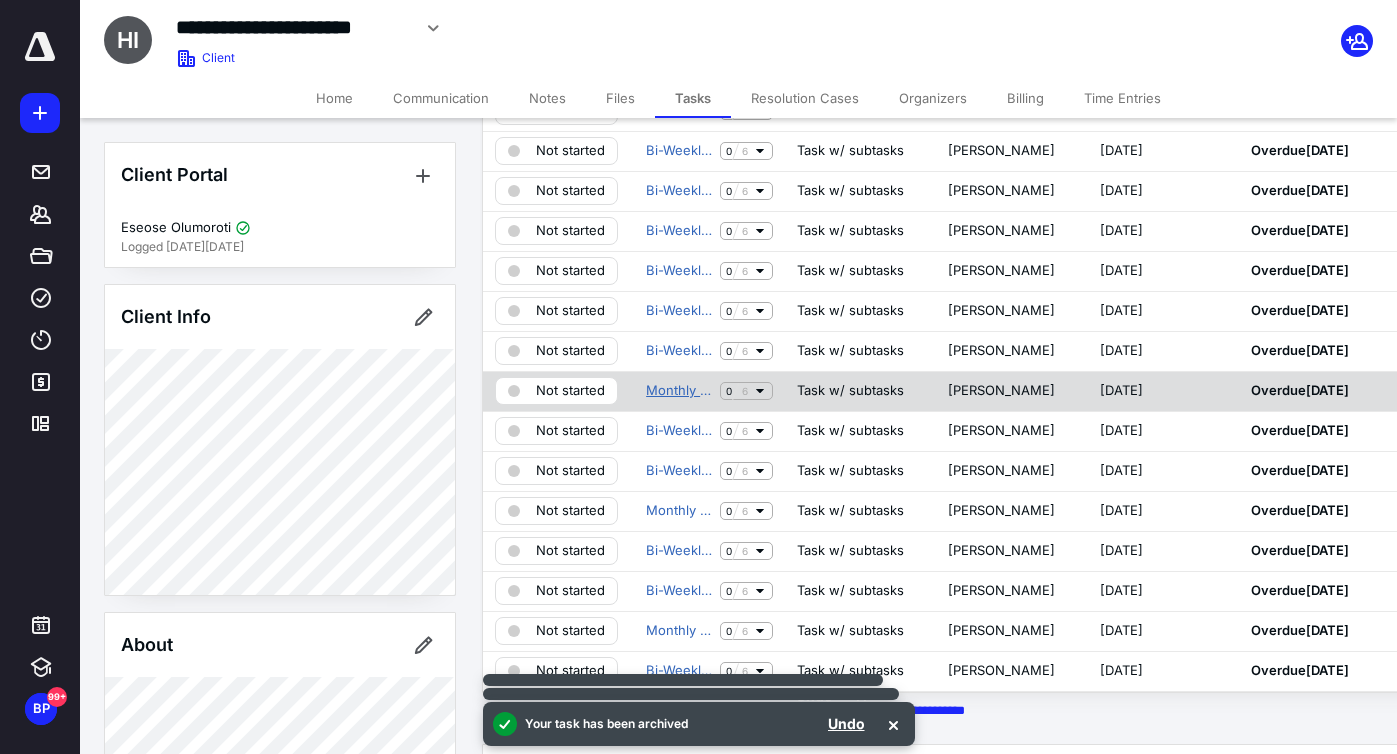 click on "Monthly Bookkeeping" at bounding box center (679, 391) 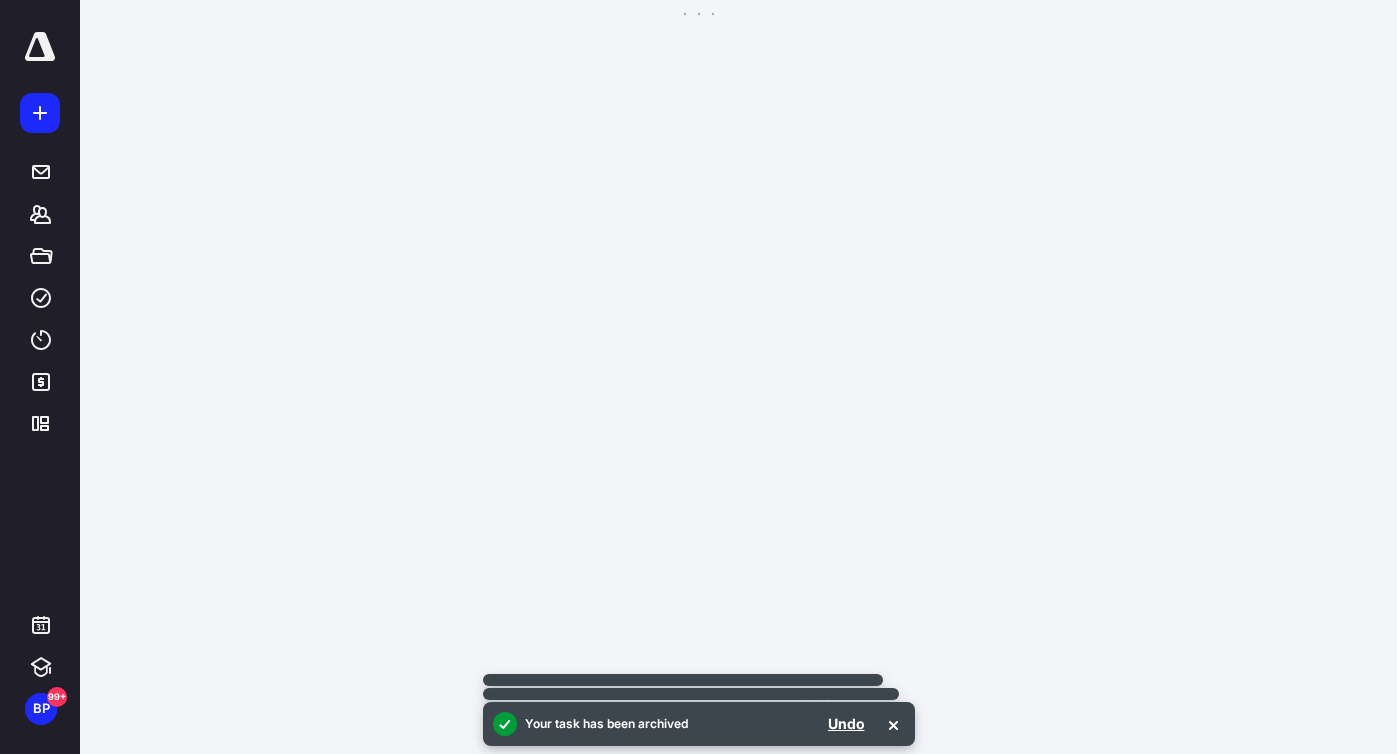 scroll, scrollTop: 0, scrollLeft: 0, axis: both 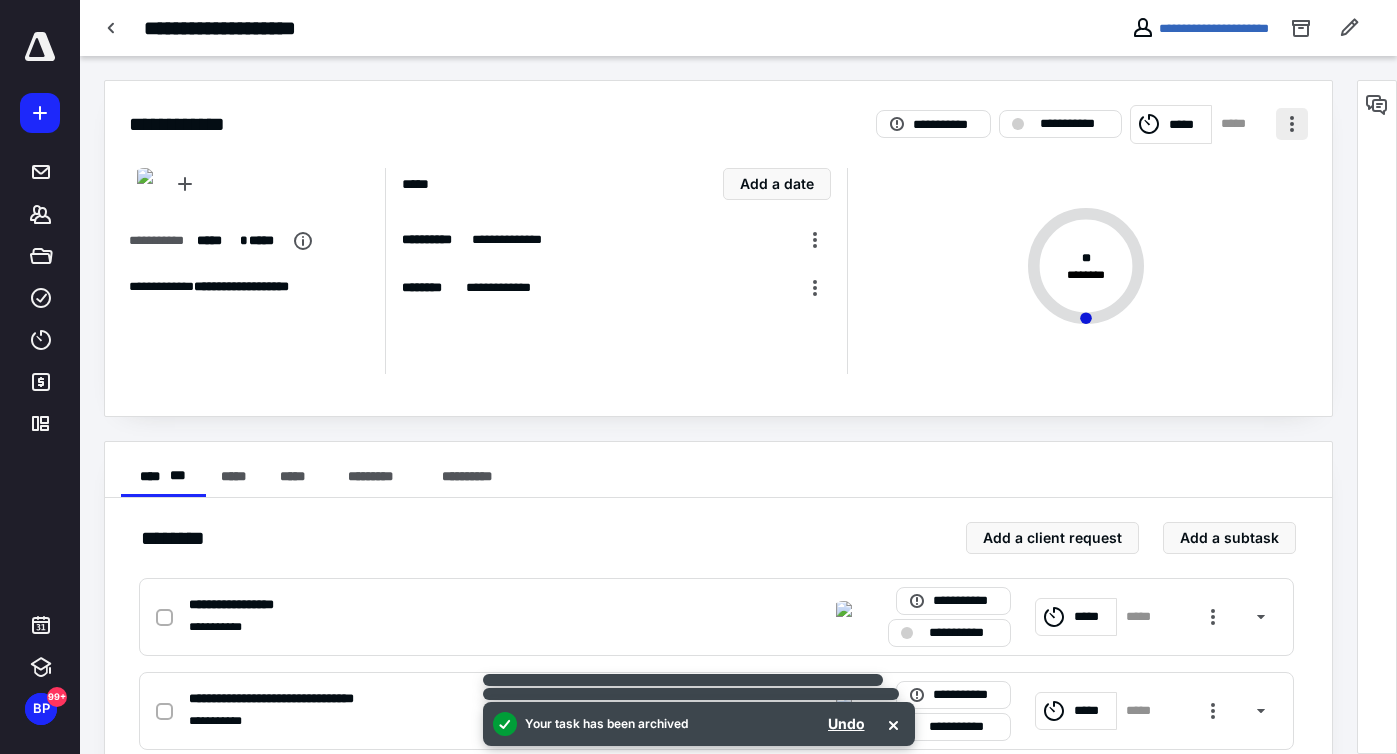 click at bounding box center (1292, 124) 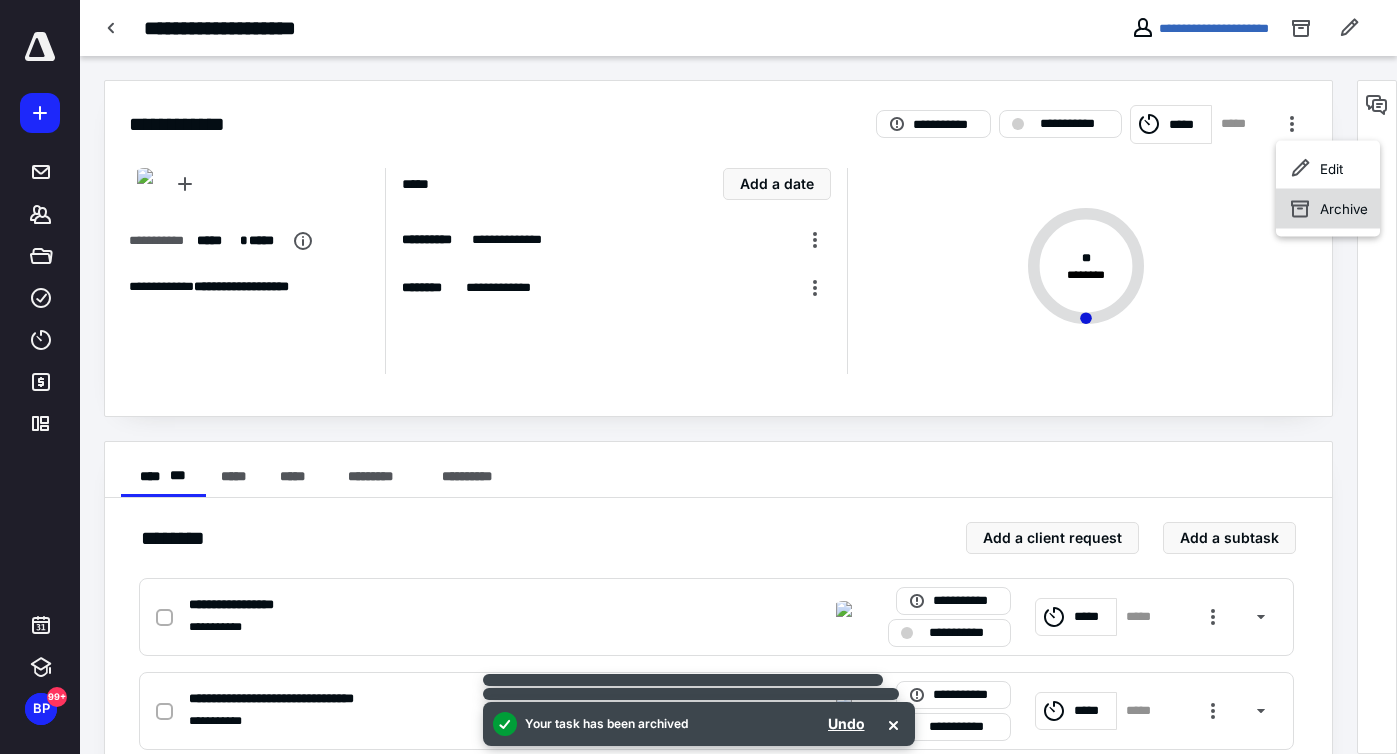 click 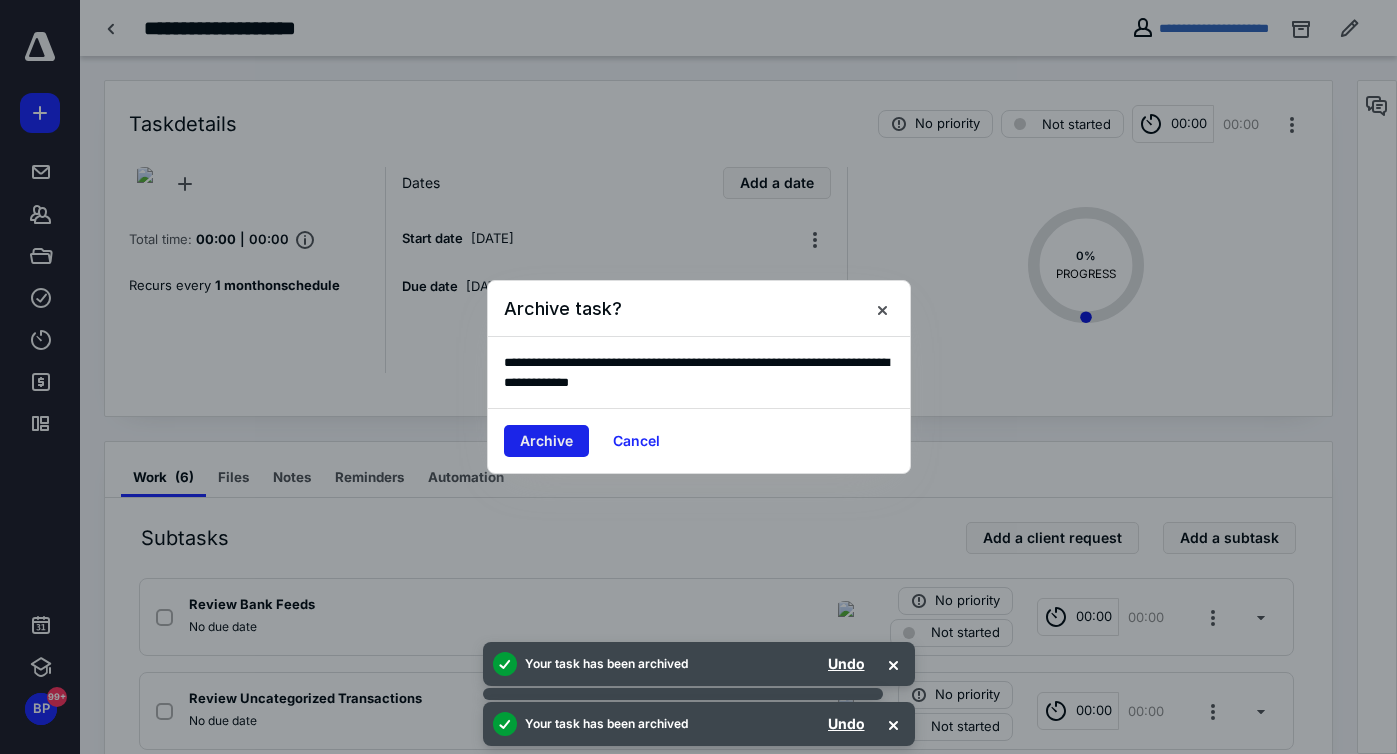 click on "Archive" at bounding box center (546, 441) 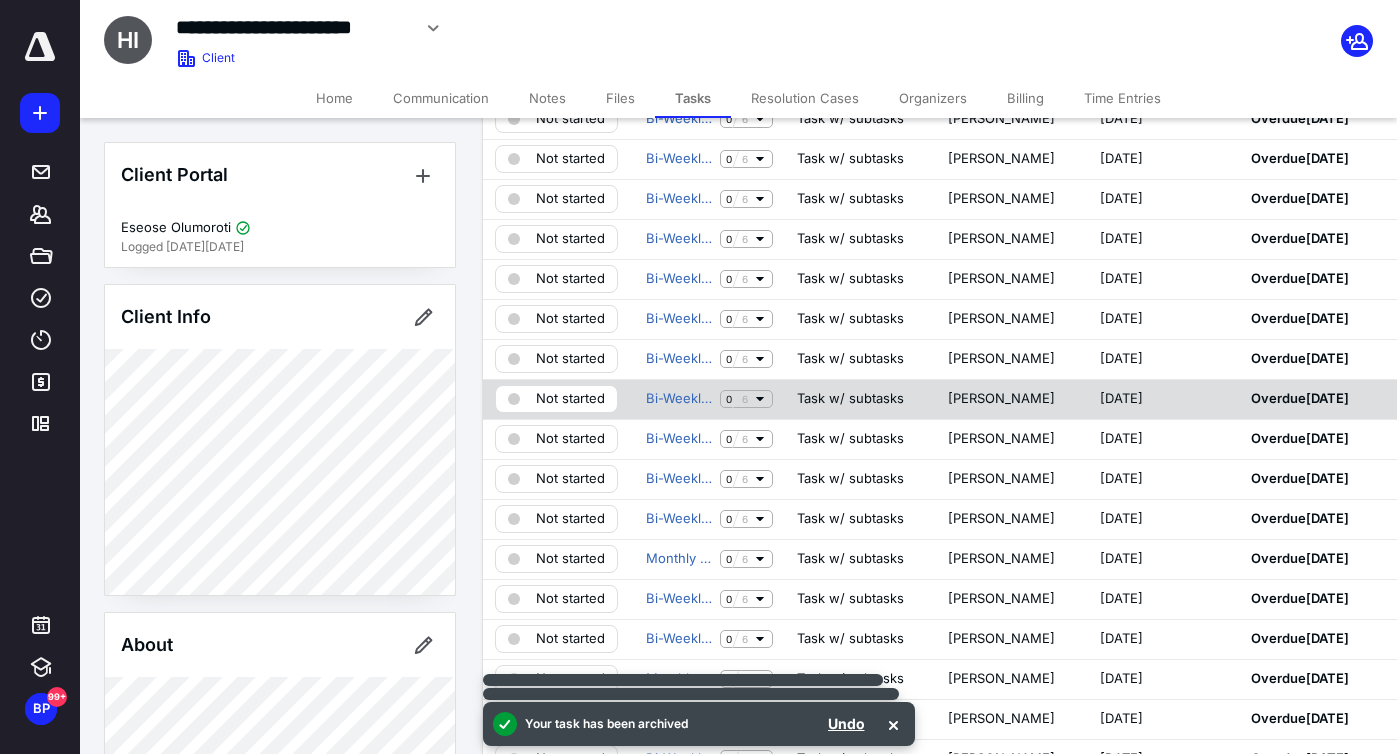 scroll, scrollTop: 510, scrollLeft: 0, axis: vertical 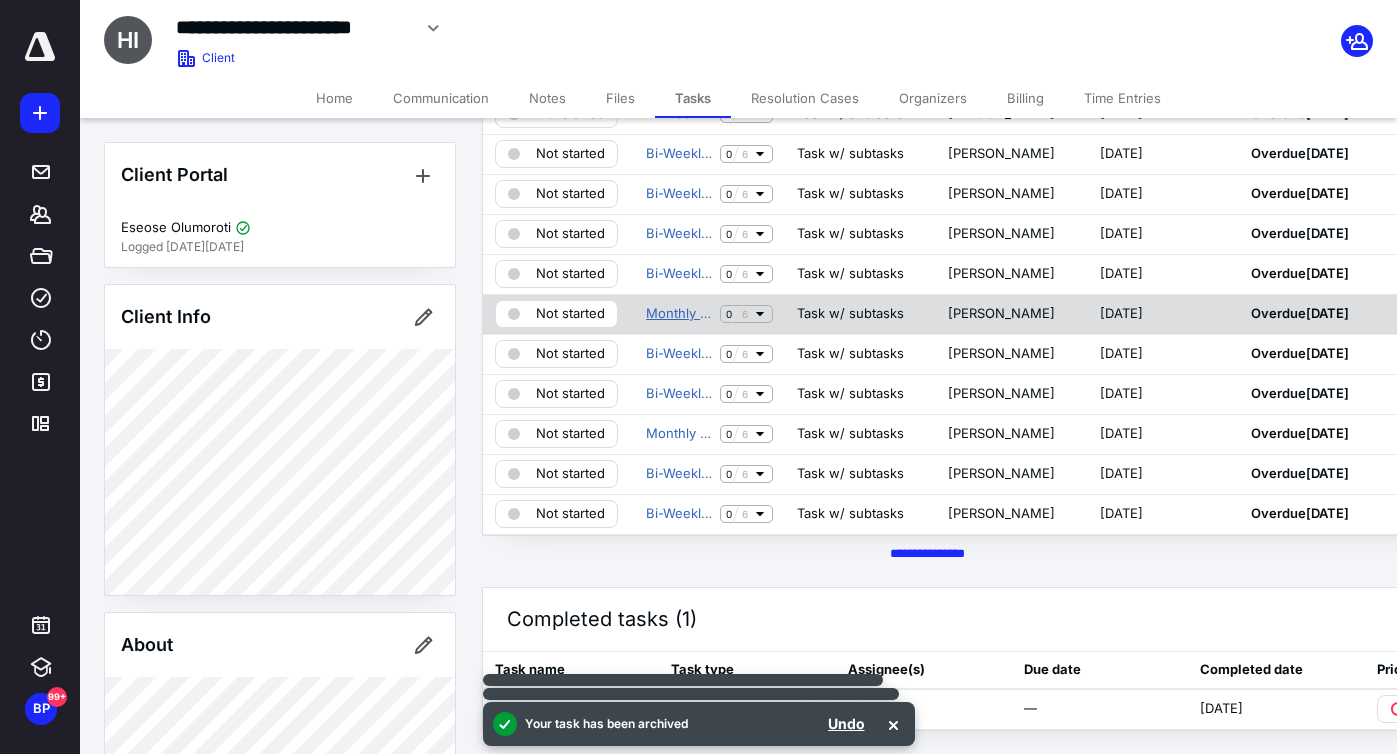 click on "Monthly Bookkeeping" at bounding box center [679, 314] 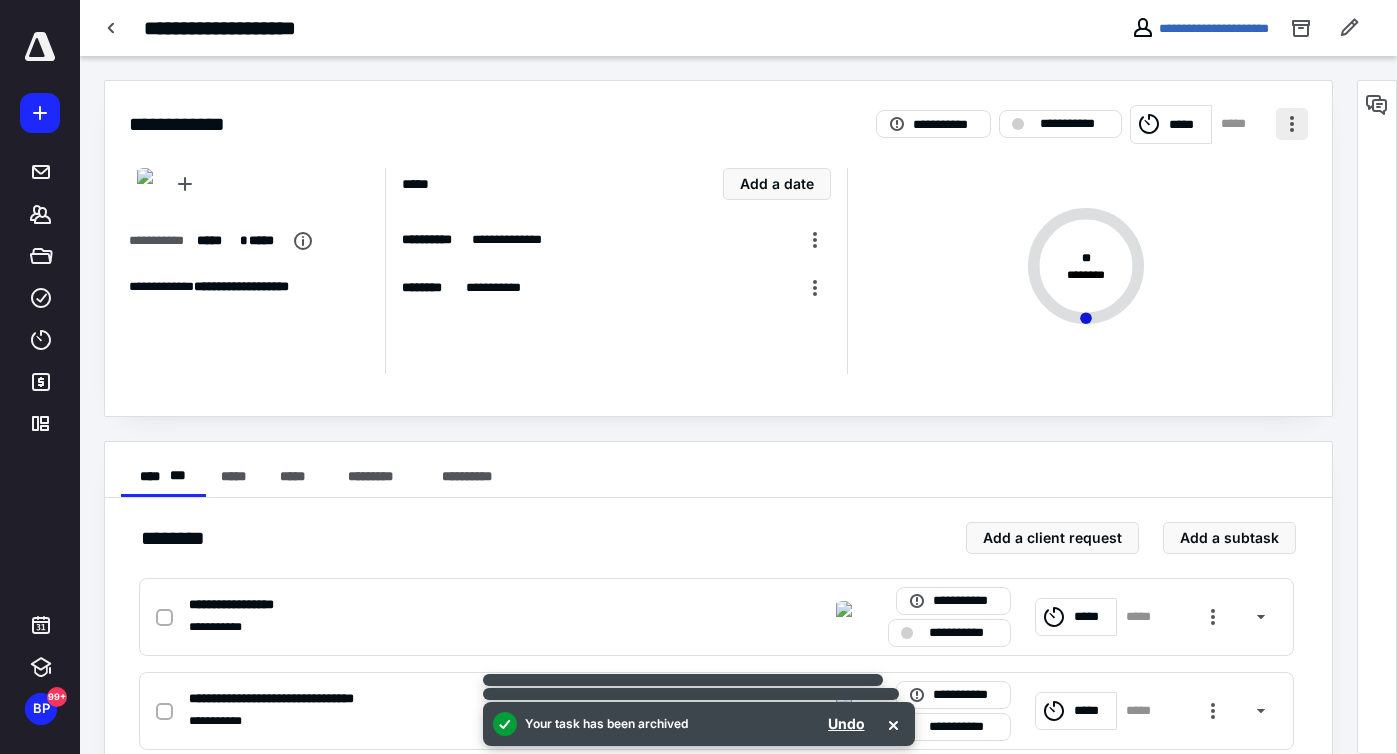 click at bounding box center (1292, 124) 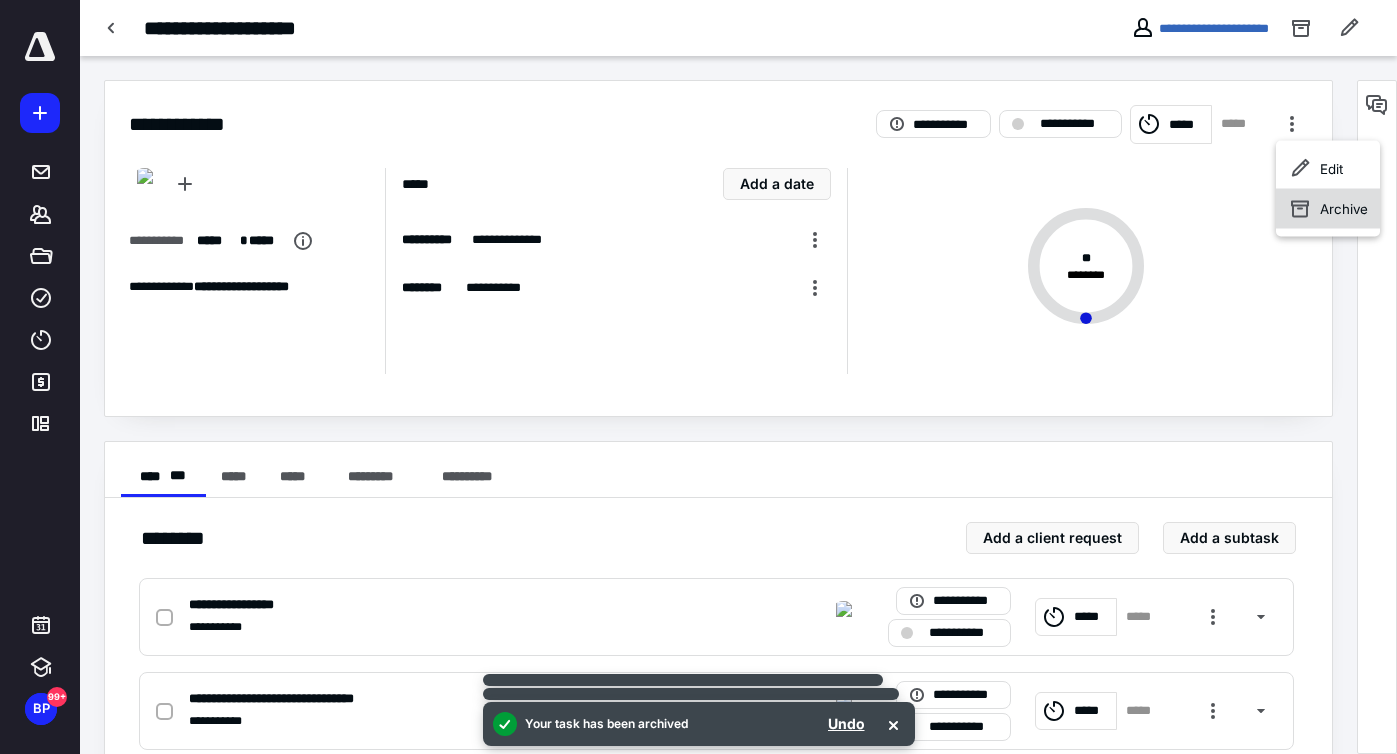 click 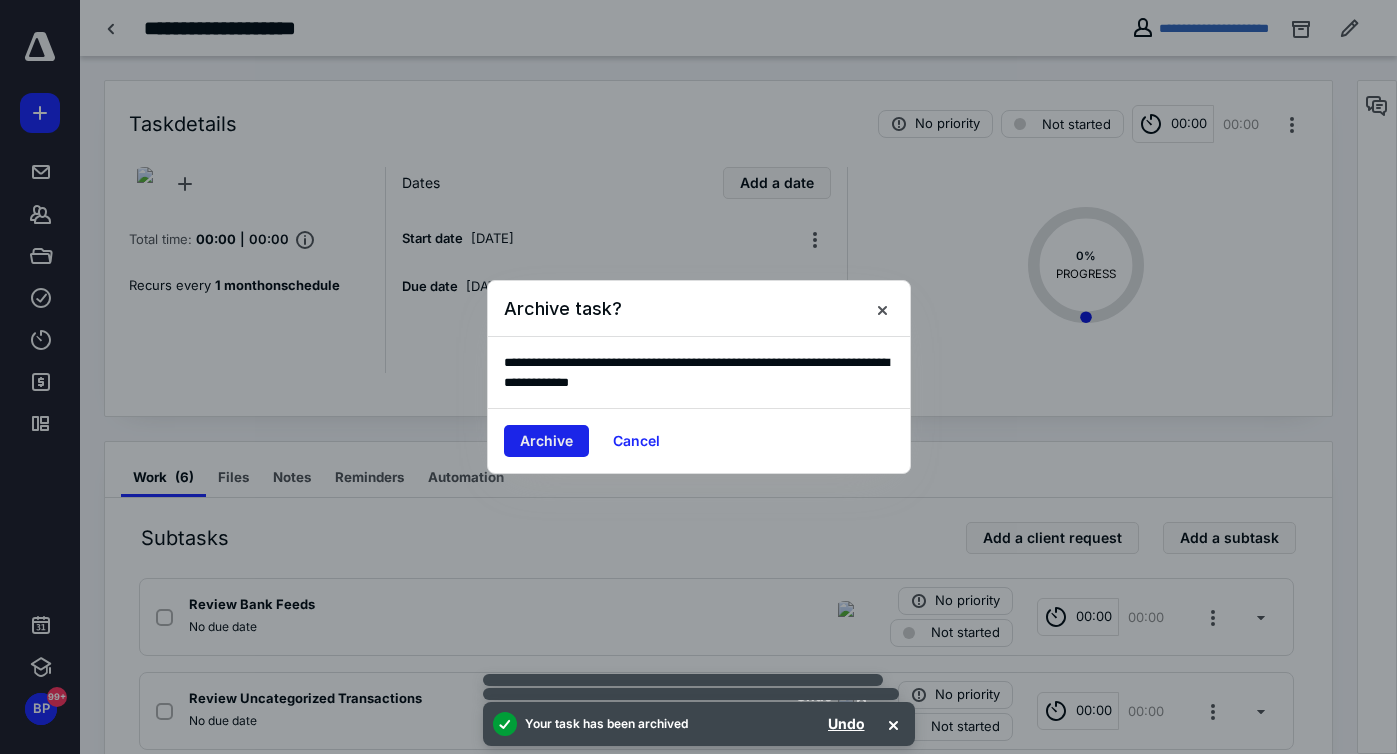 click on "Archive" at bounding box center [546, 441] 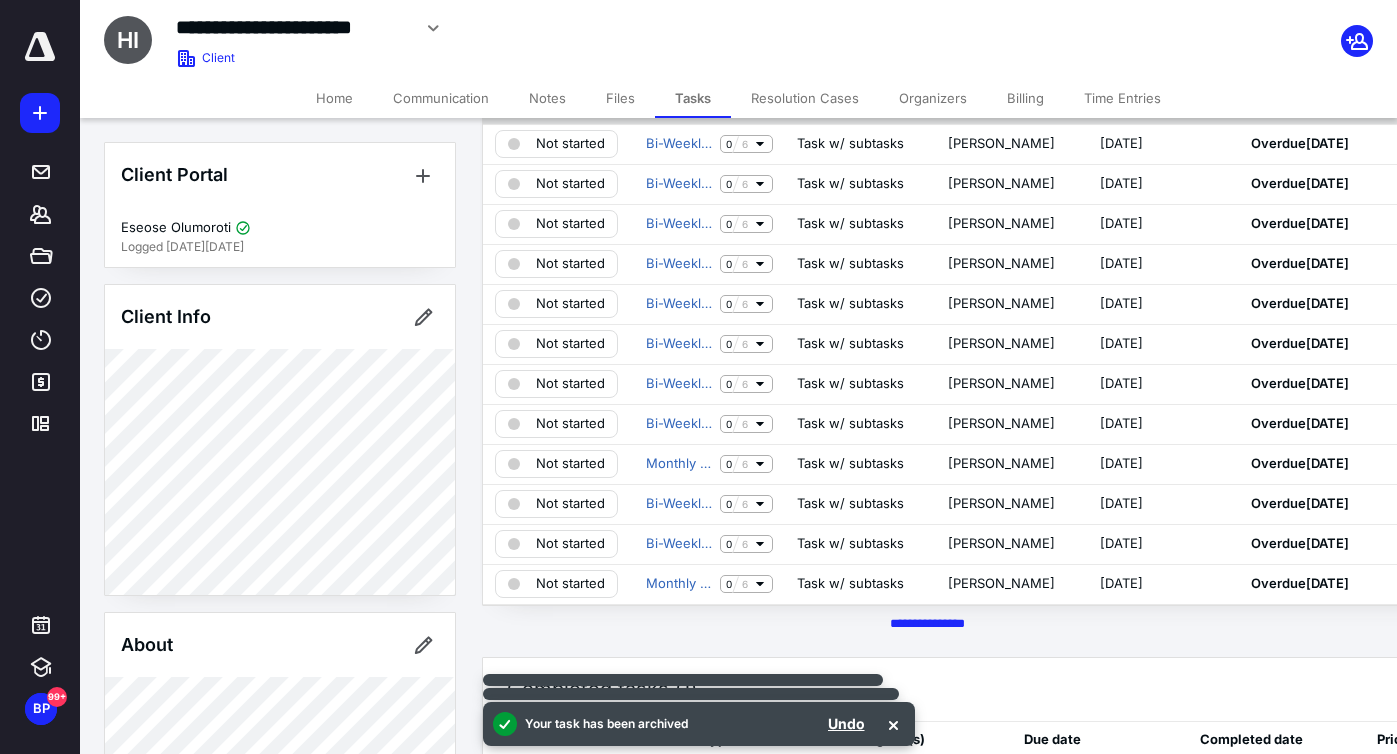 scroll, scrollTop: 446, scrollLeft: 0, axis: vertical 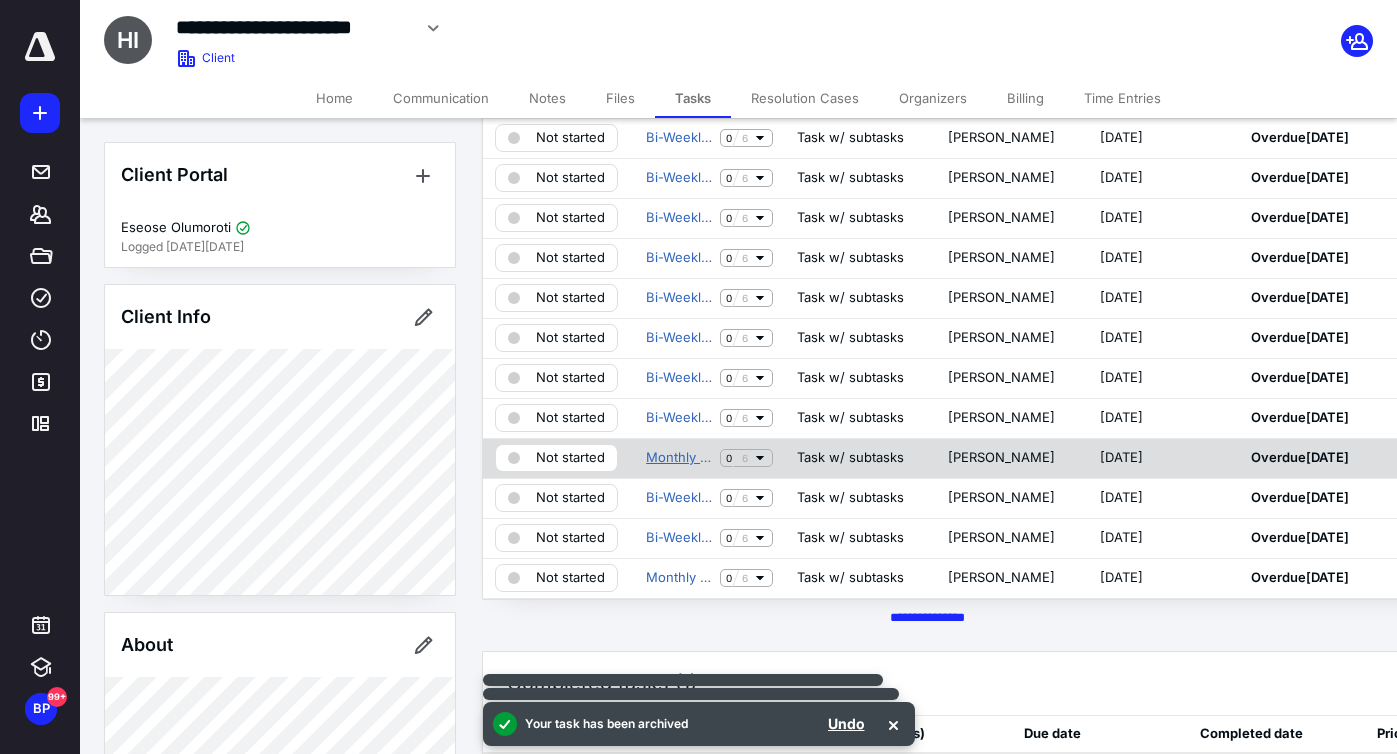 click on "Monthly Bookkeeping" at bounding box center [679, 458] 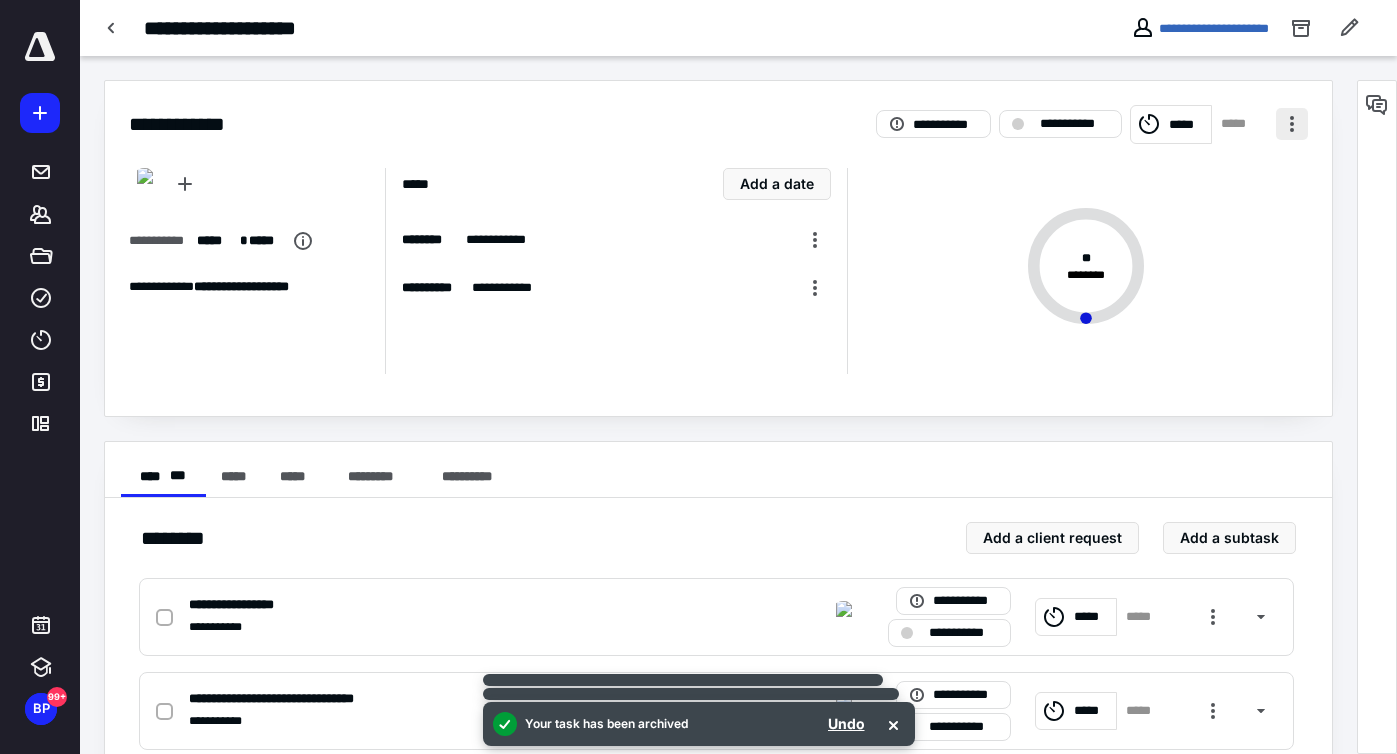 click at bounding box center (1292, 124) 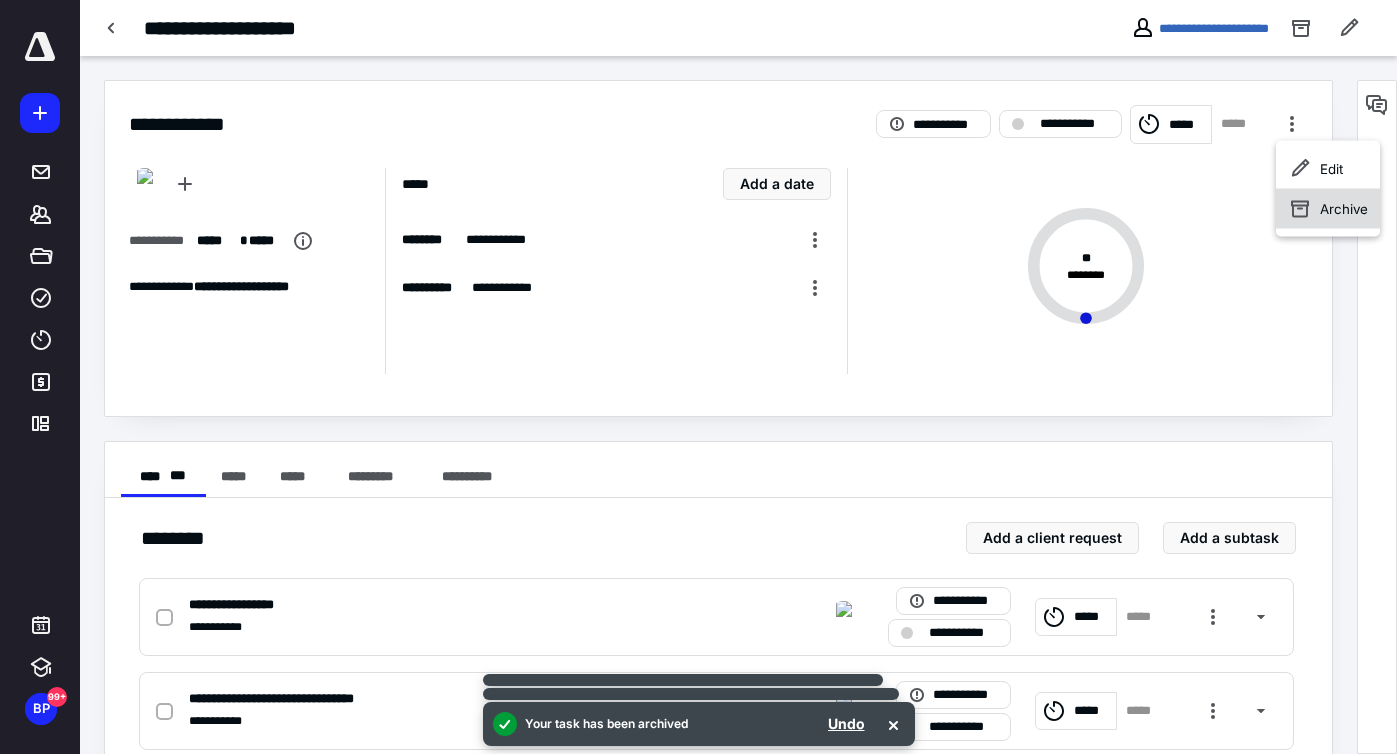 click 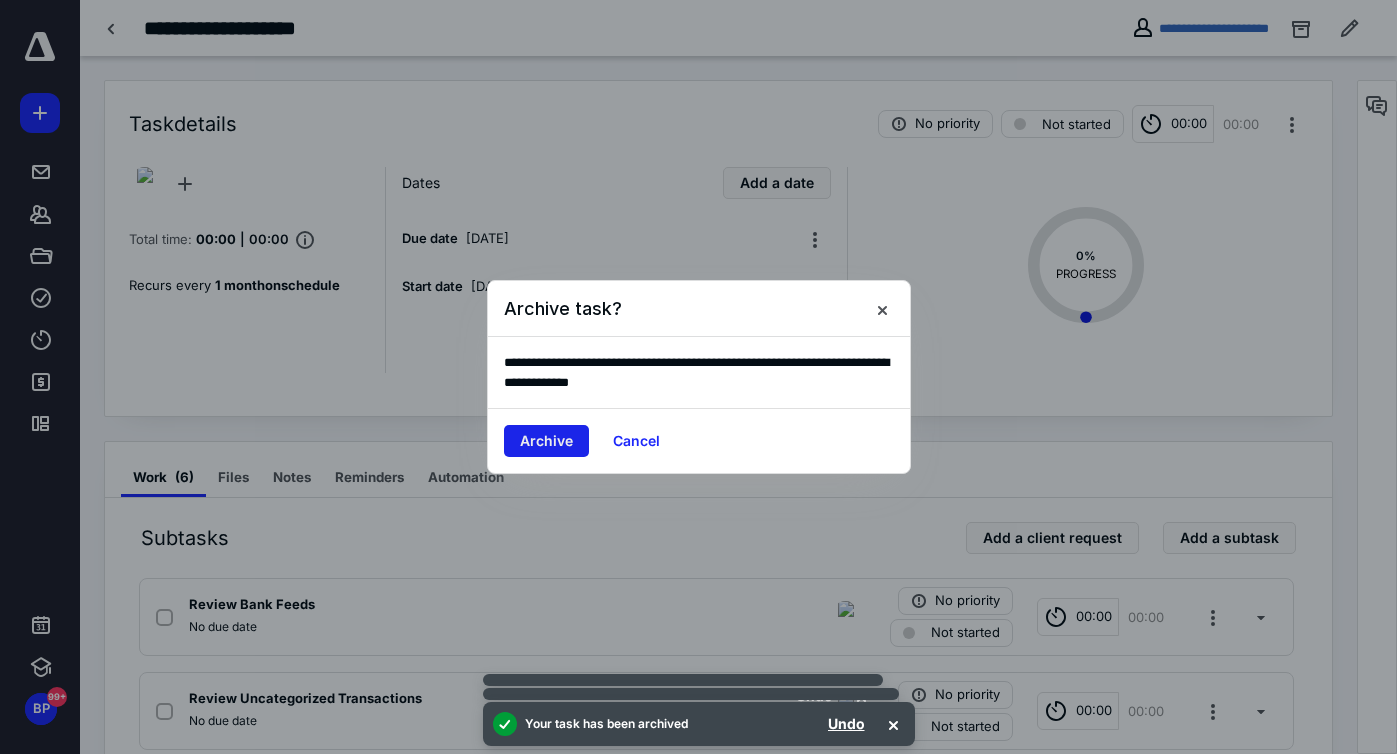 click on "Archive" at bounding box center (546, 441) 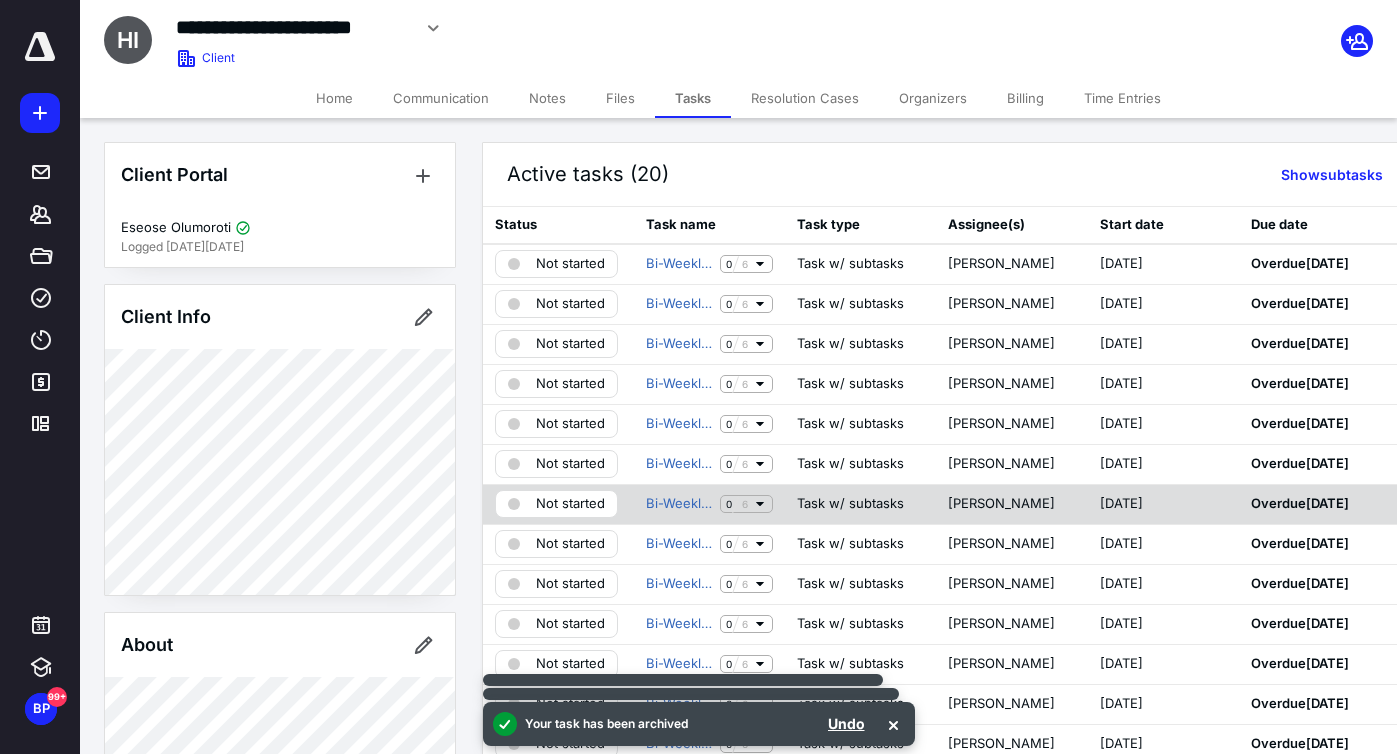 scroll, scrollTop: 483, scrollLeft: 0, axis: vertical 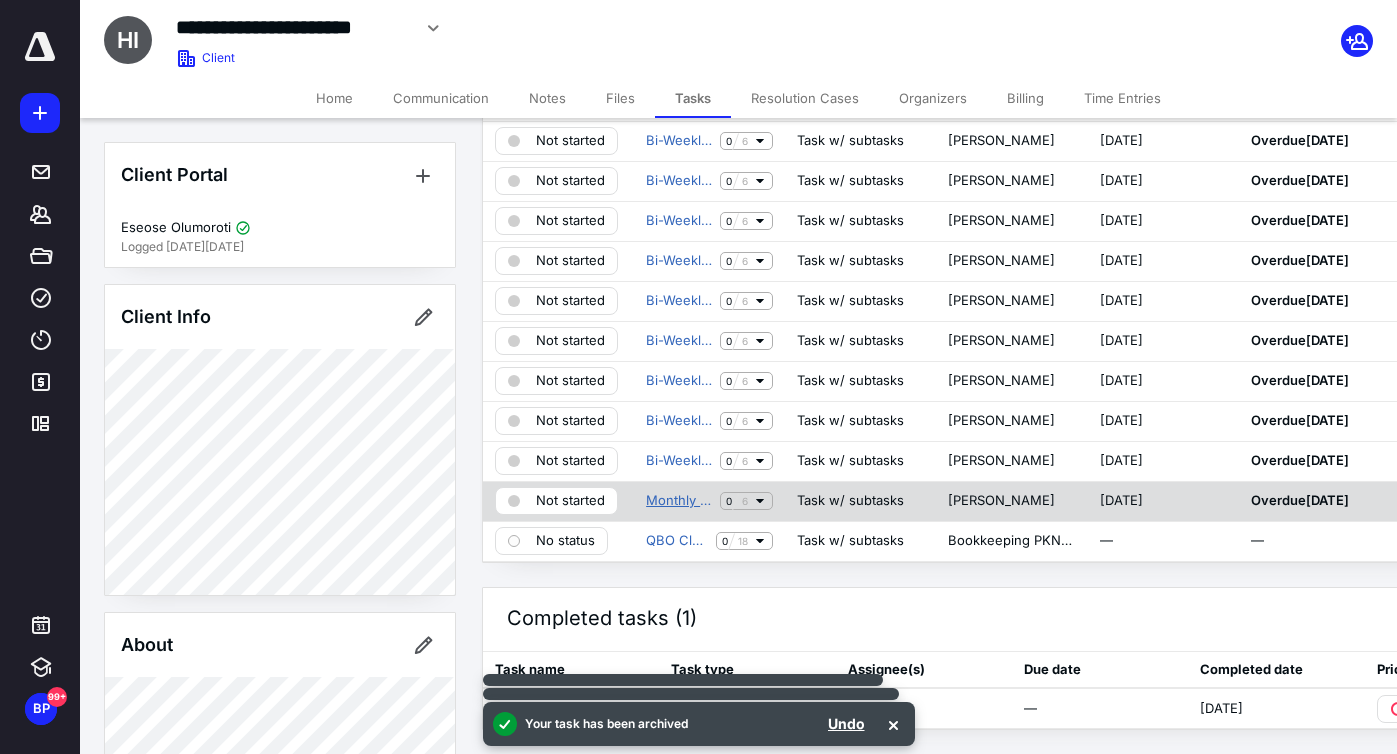 click on "Monthly Bookkeeping" at bounding box center [679, 501] 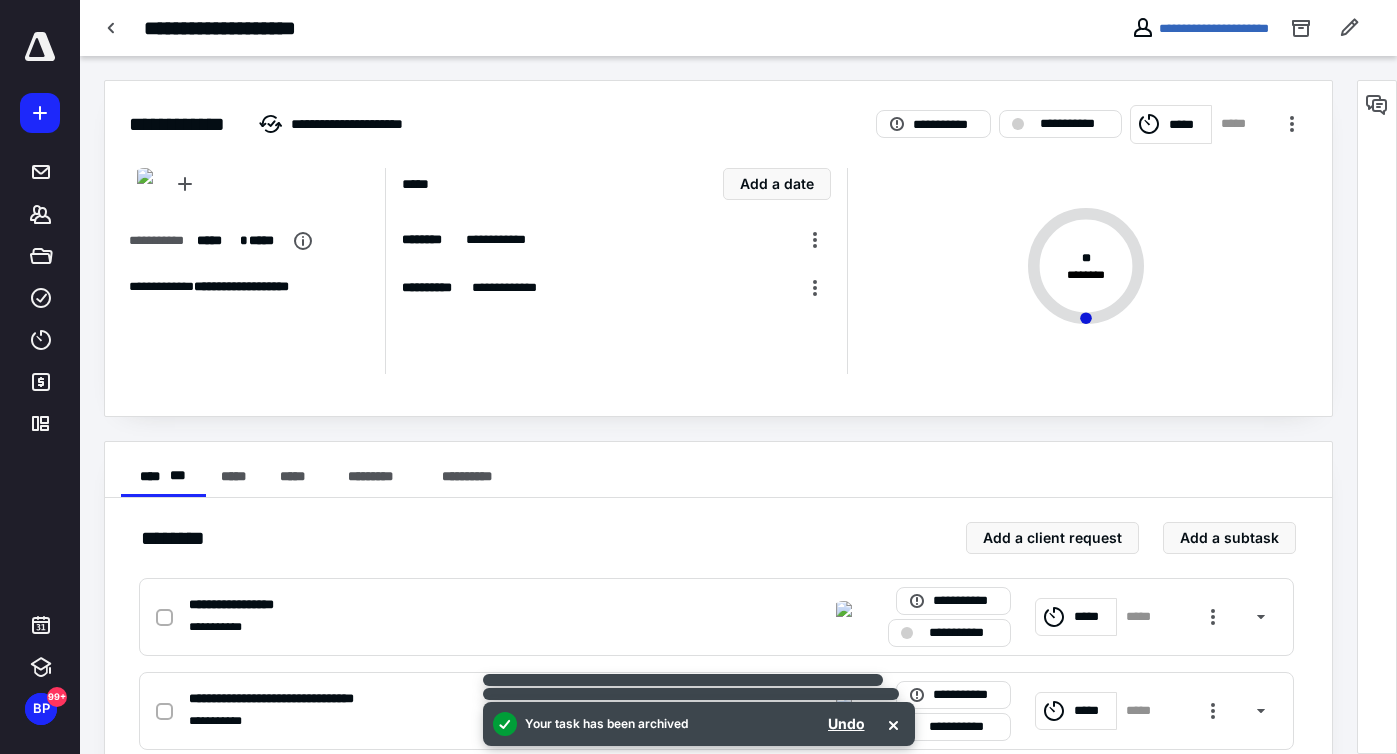 click on "**********" at bounding box center (718, 112) 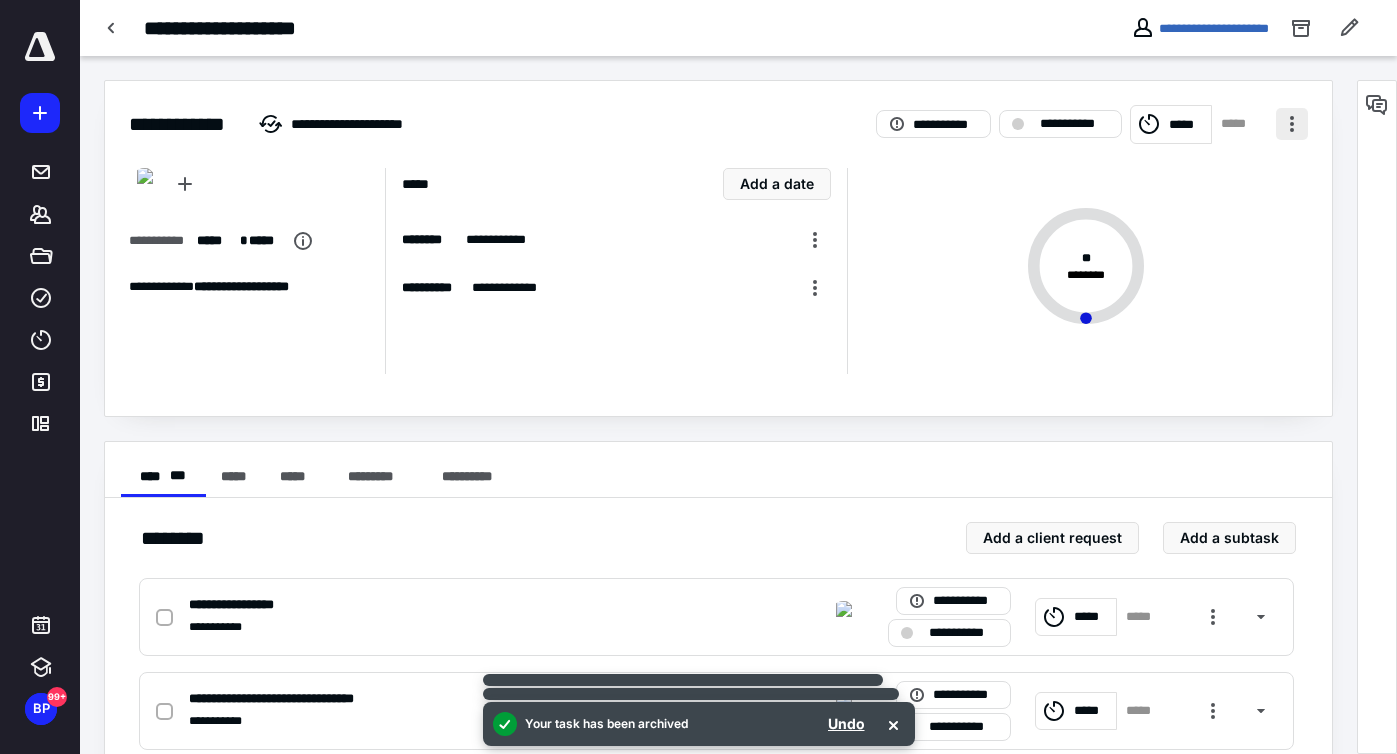 click at bounding box center (1292, 124) 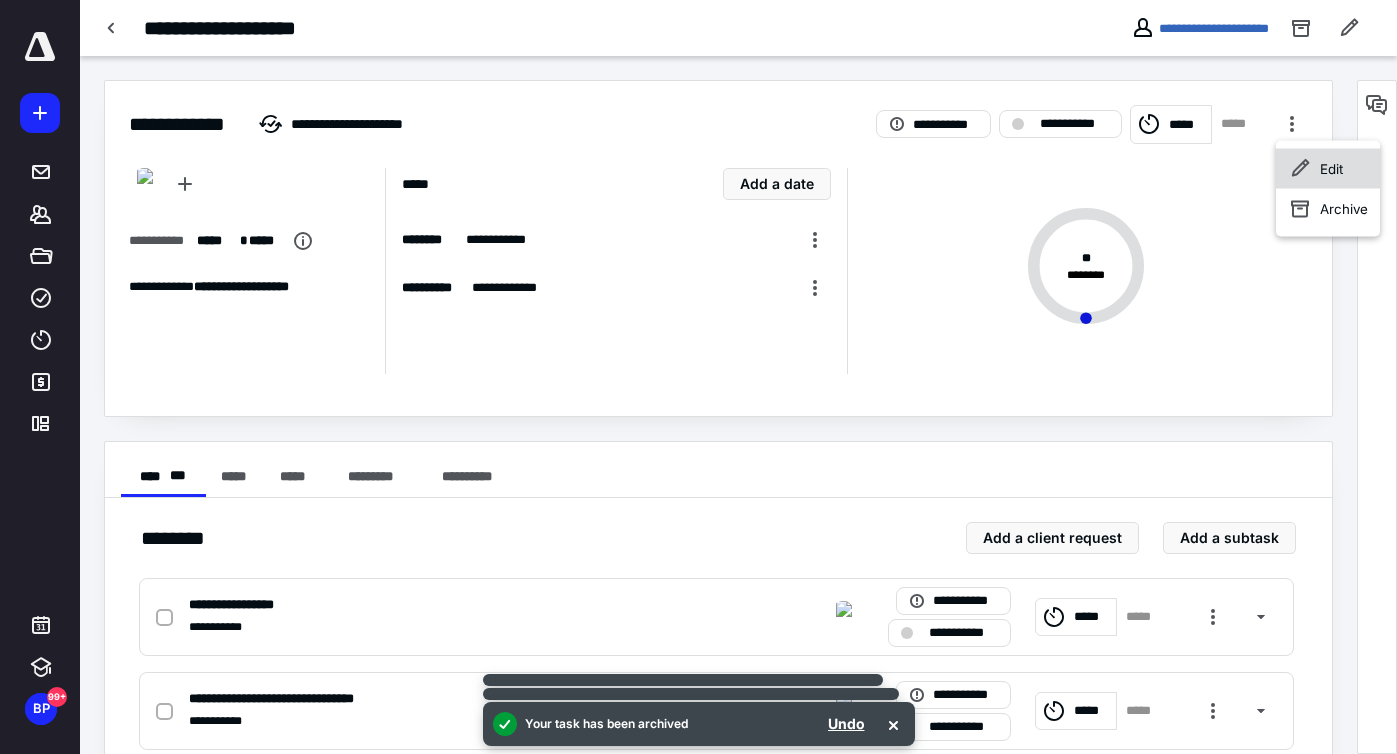 click 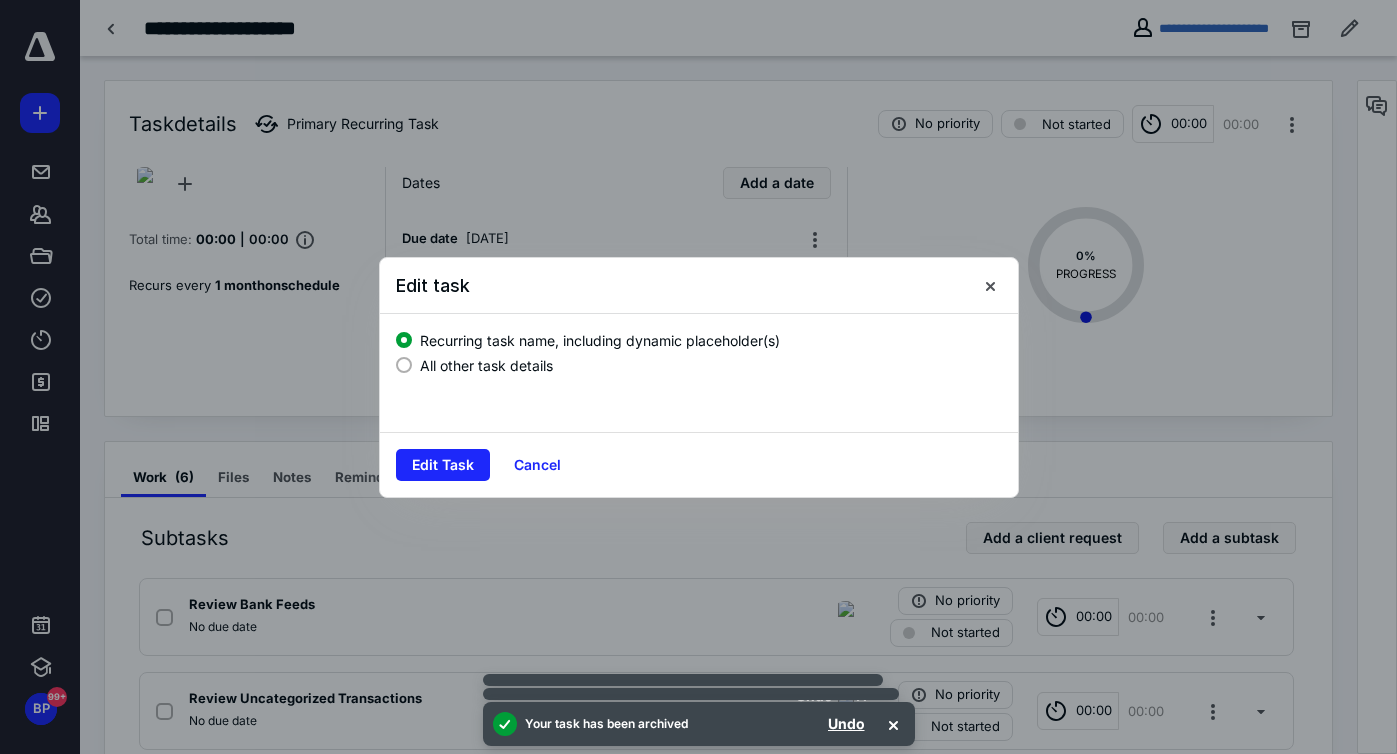 click at bounding box center [404, 365] 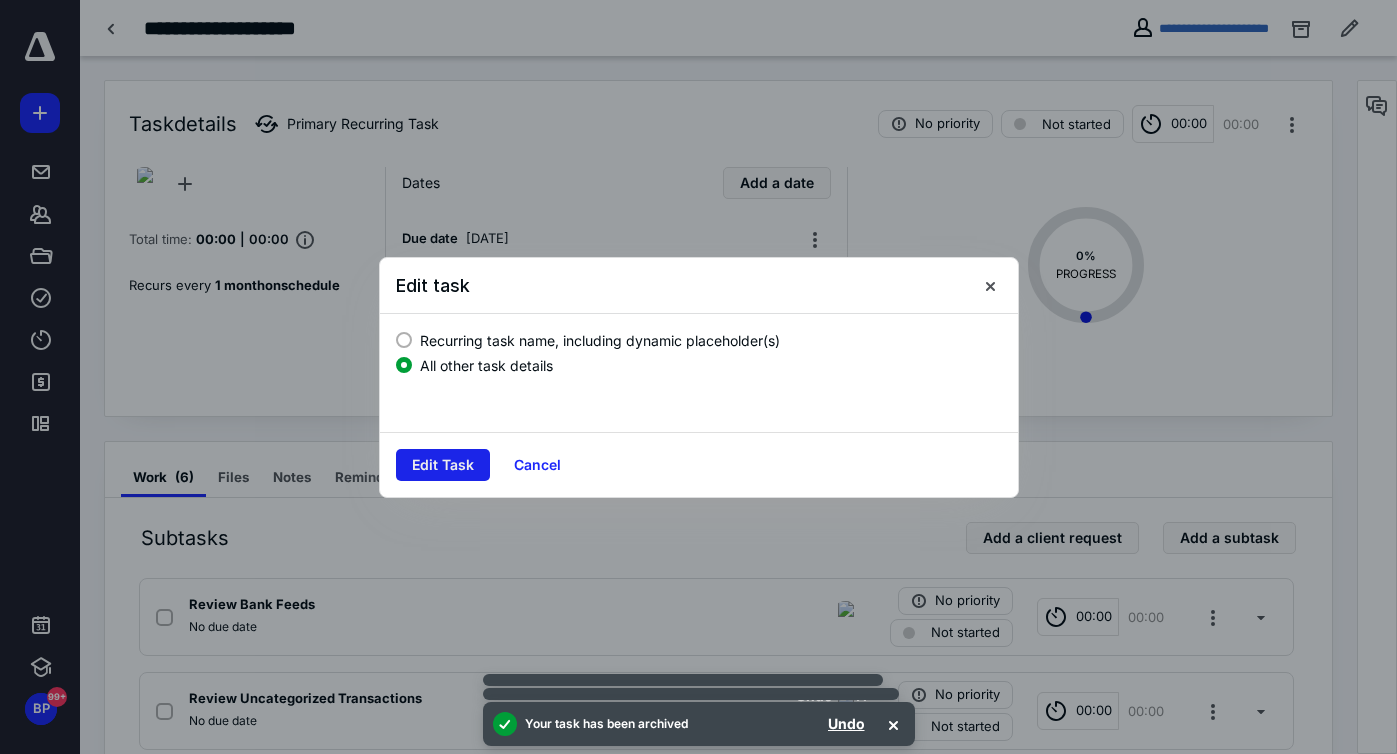 click on "Edit Task" at bounding box center [443, 465] 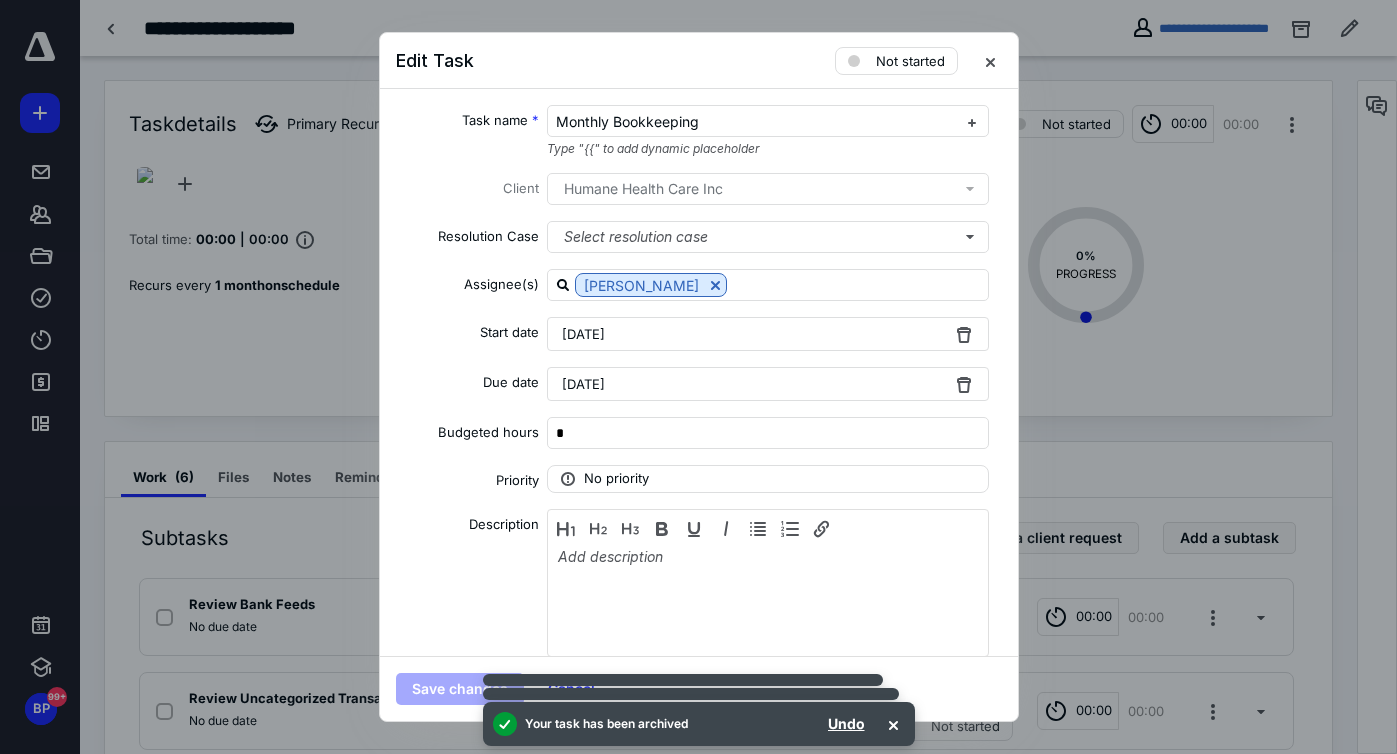 click on "[DATE]" at bounding box center [583, 334] 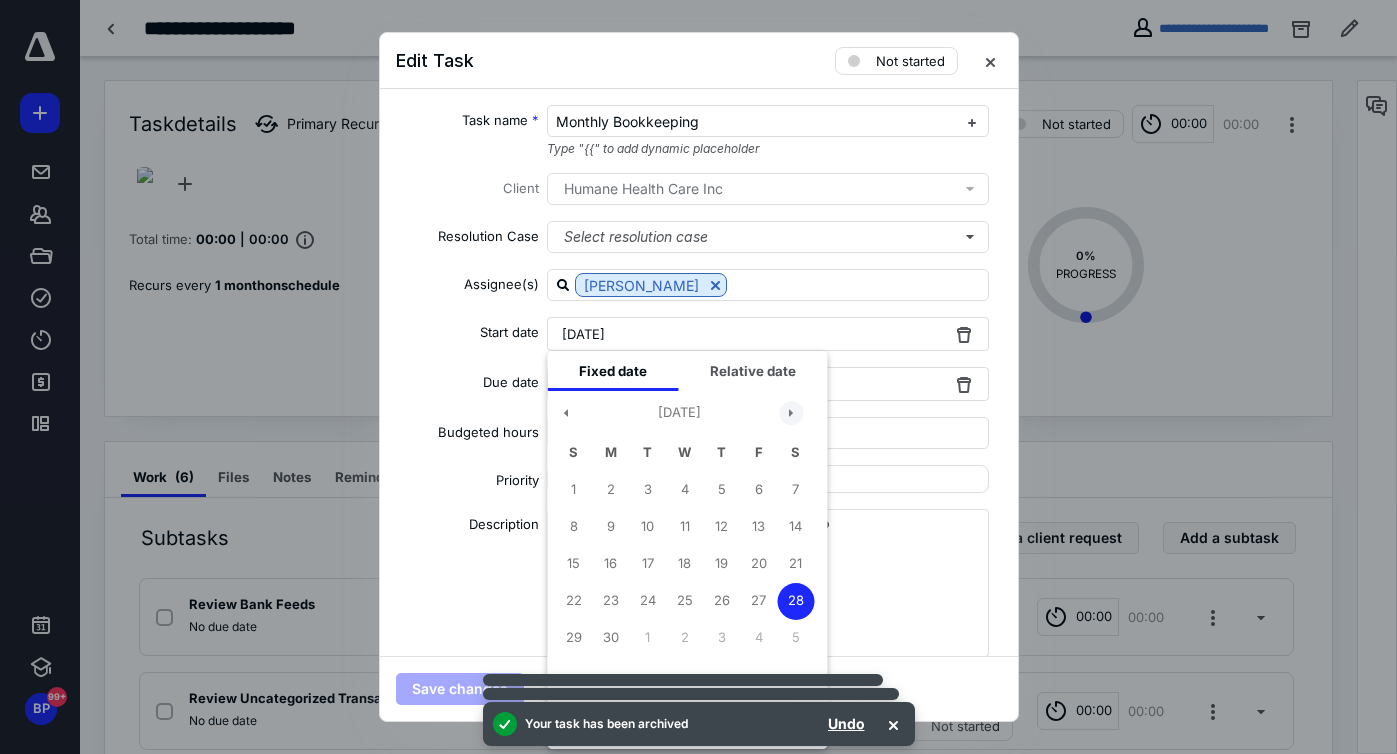 click at bounding box center [791, 413] 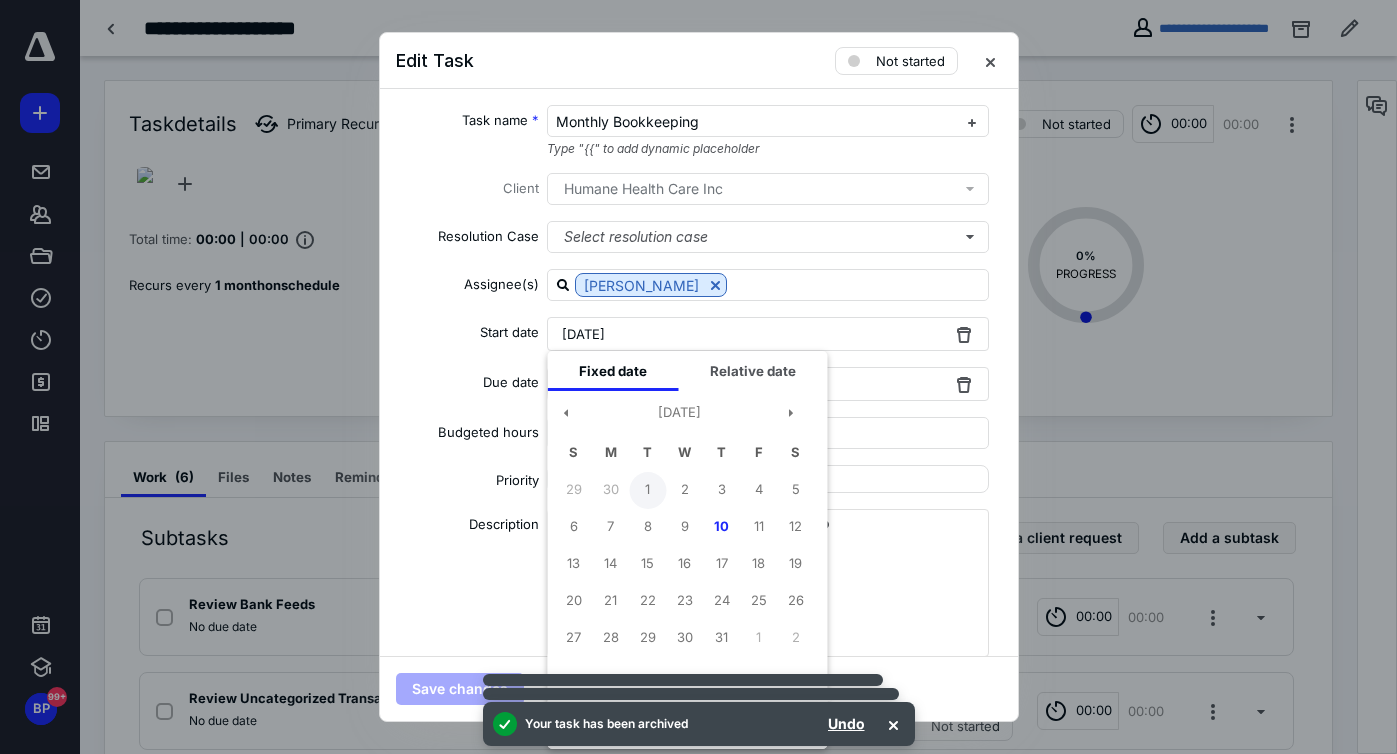click on "1" at bounding box center [647, 490] 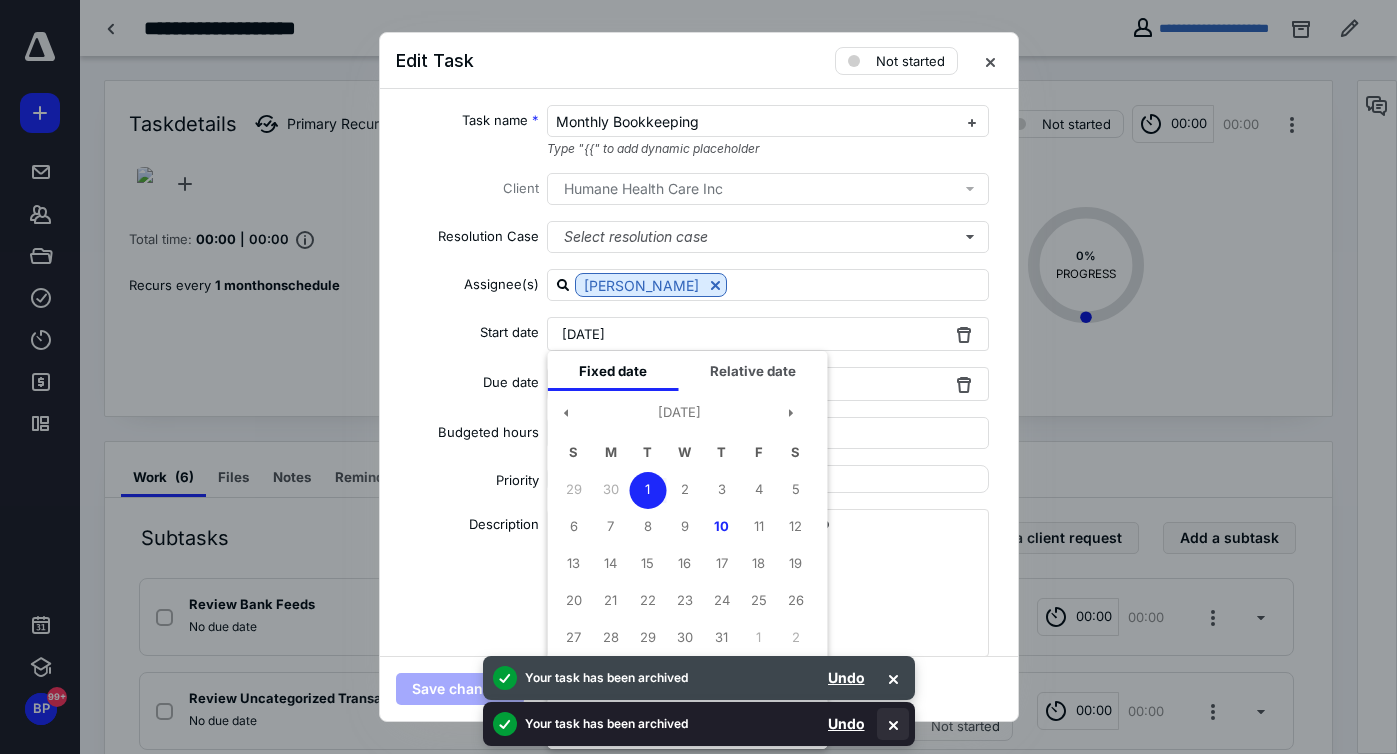 click at bounding box center (893, 724) 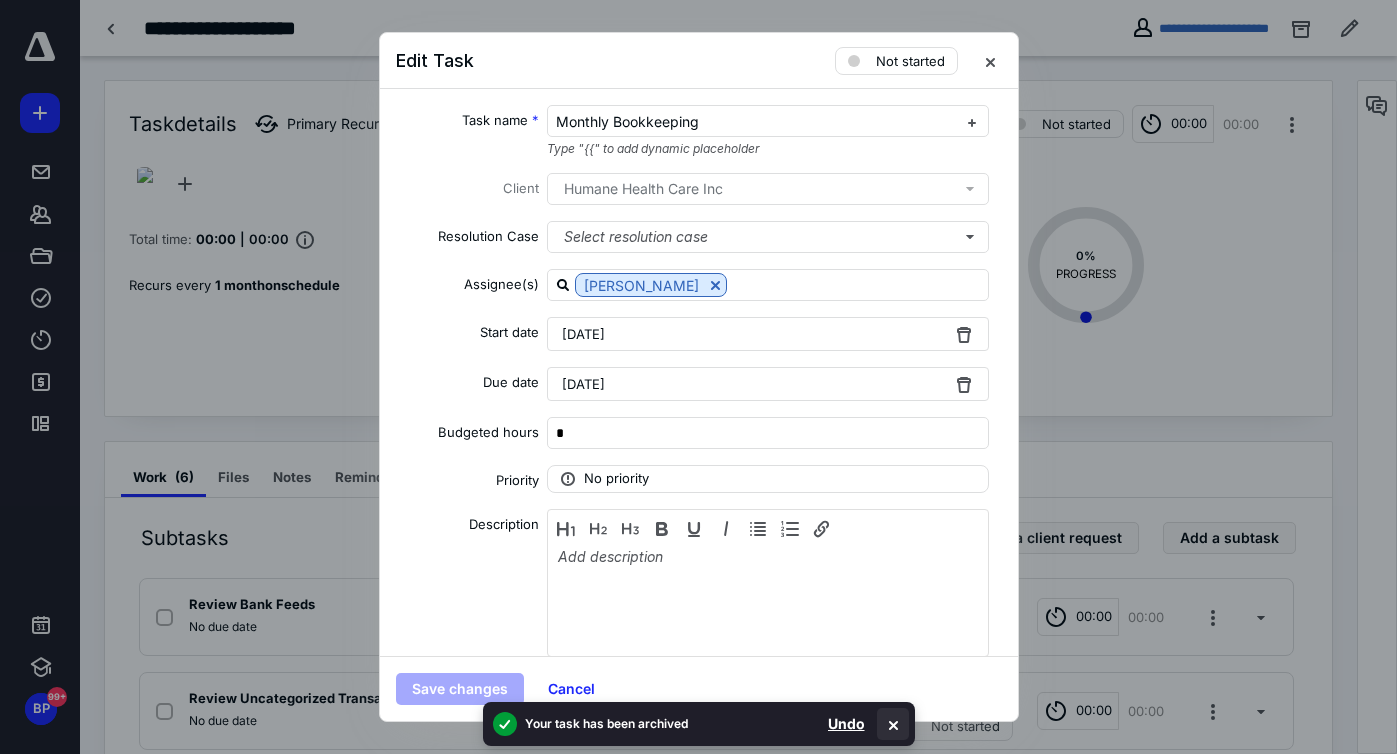 click at bounding box center [893, 724] 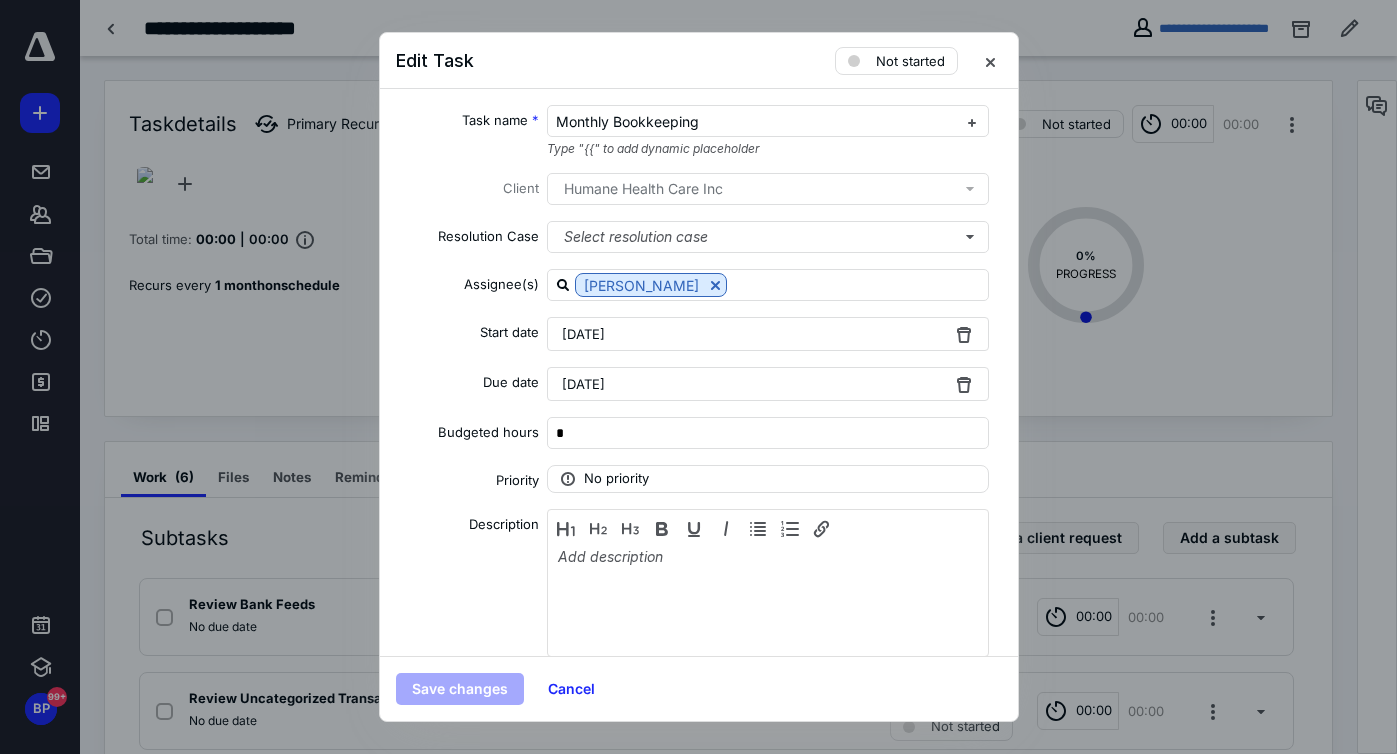 click on "[DATE]" at bounding box center (768, 334) 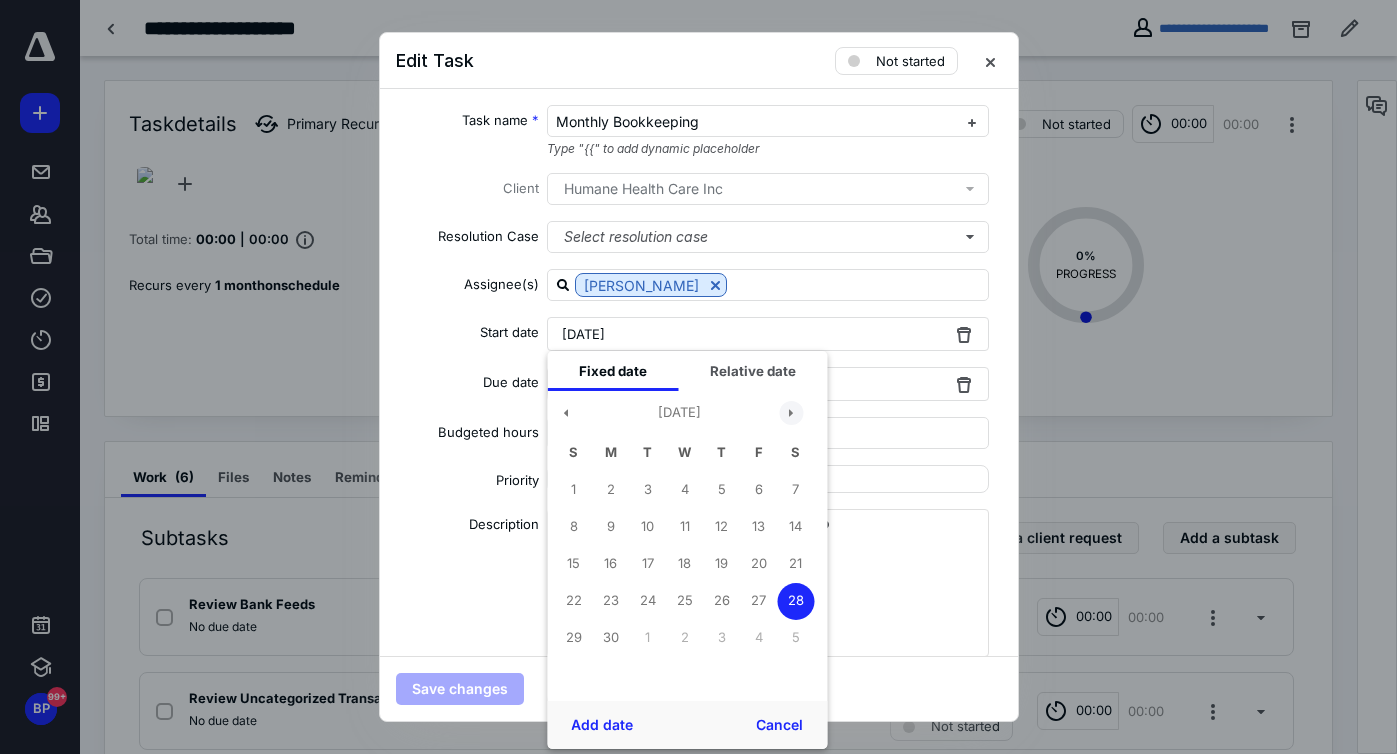 click at bounding box center (791, 413) 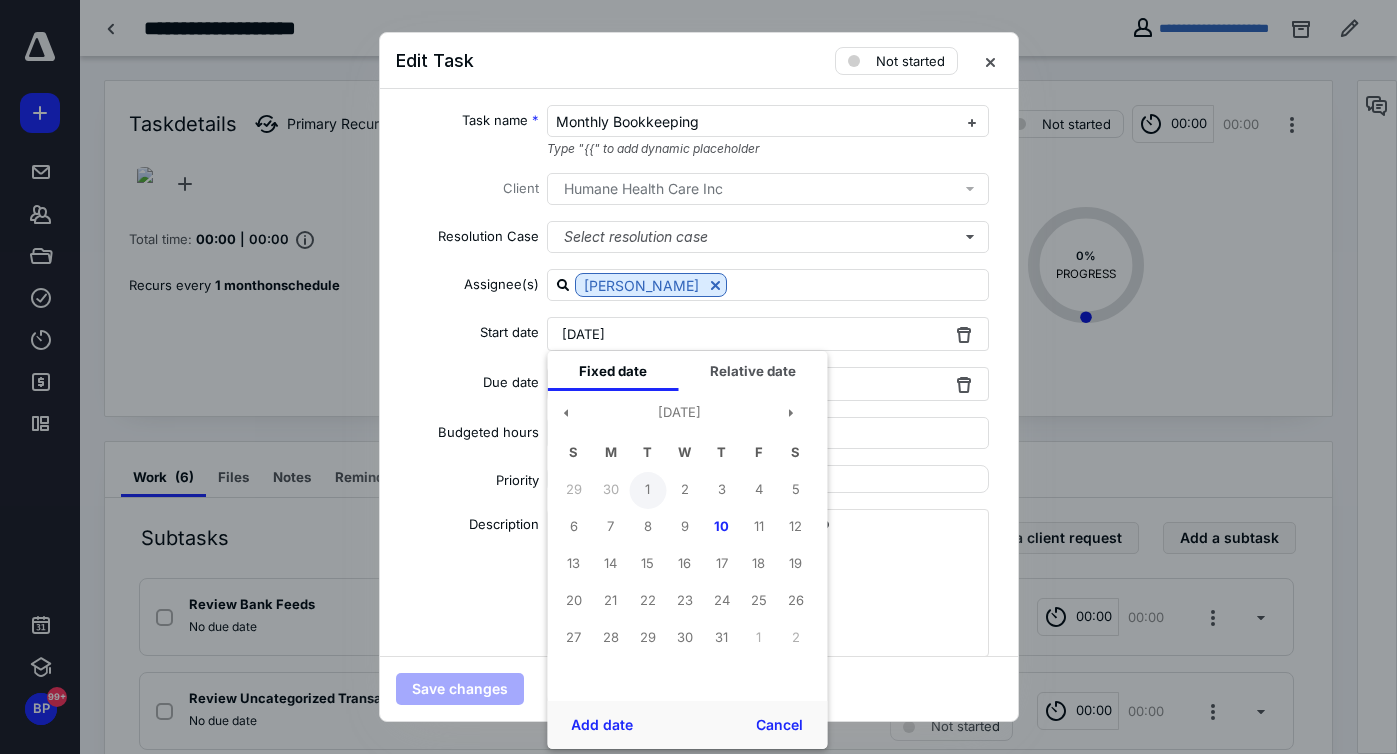 click on "1" at bounding box center [647, 490] 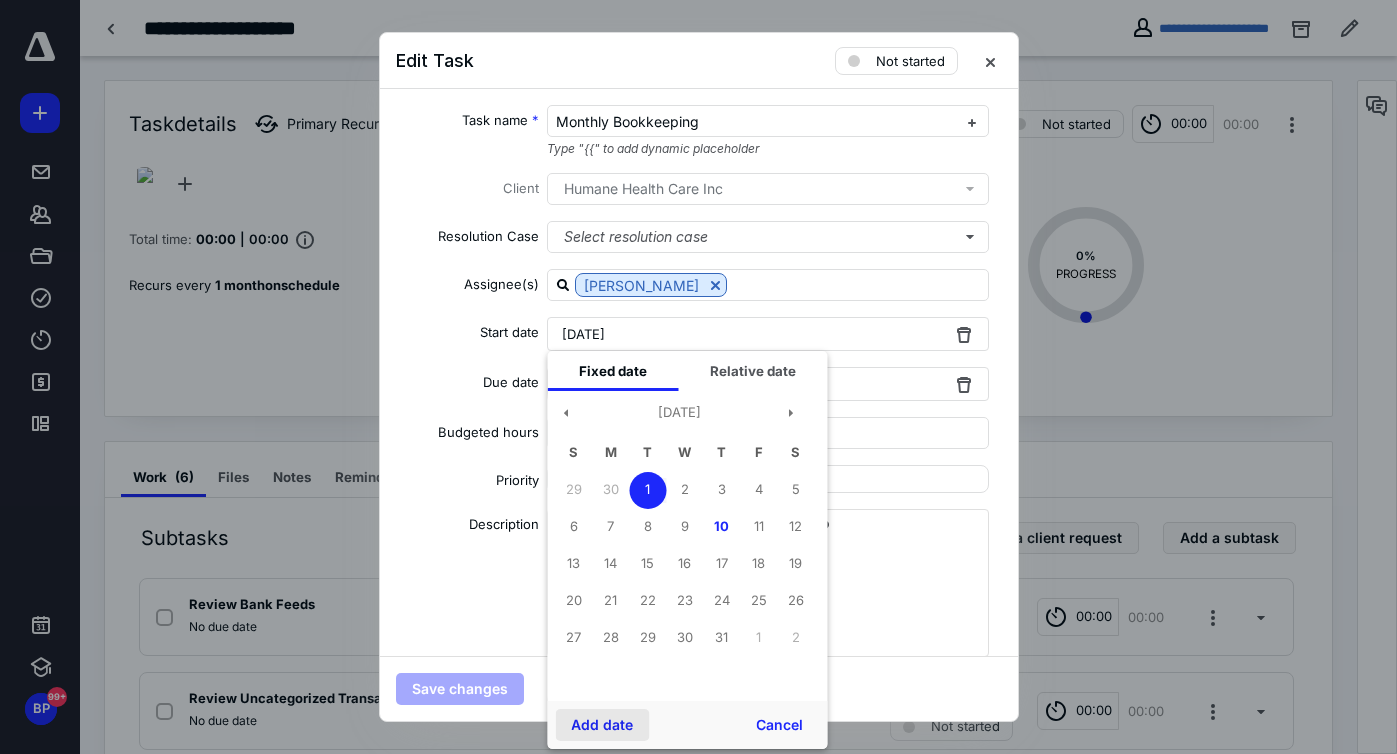 click on "Add date" at bounding box center (602, 725) 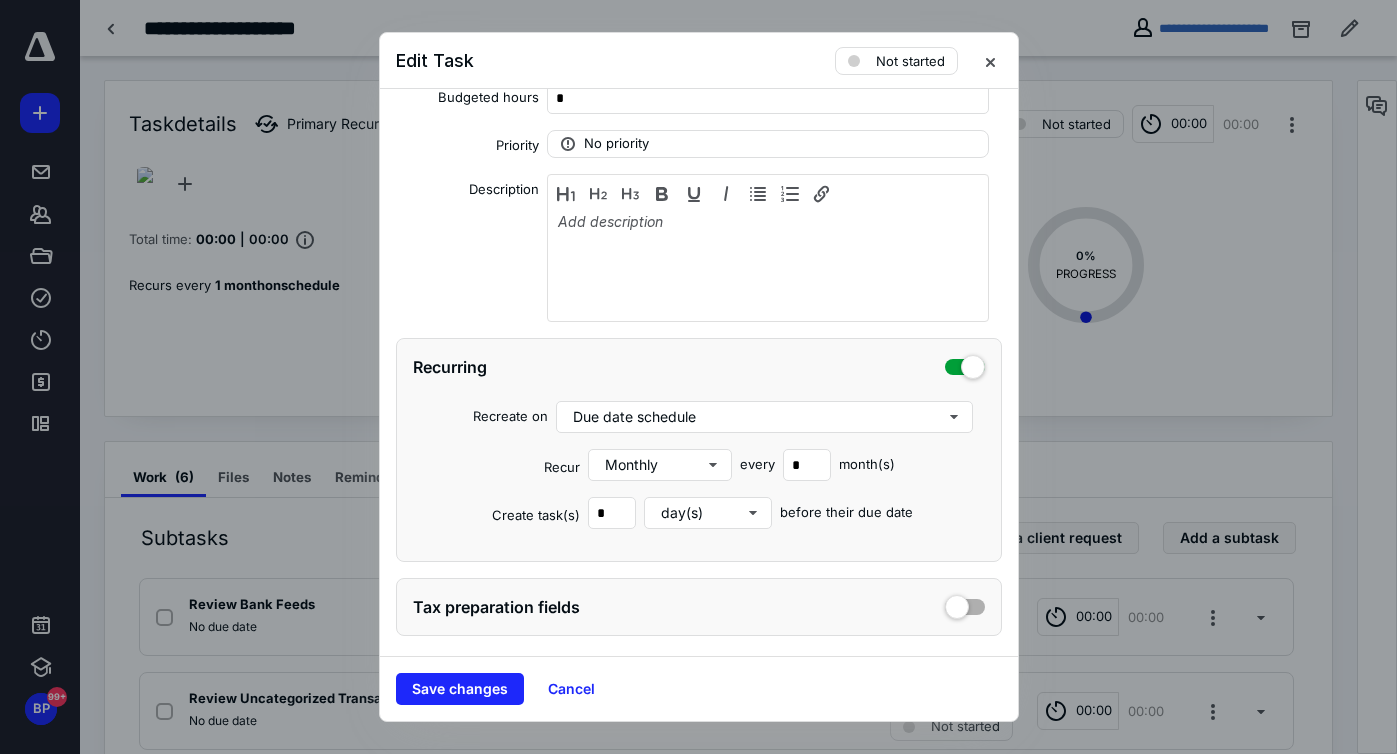 scroll, scrollTop: 347, scrollLeft: 0, axis: vertical 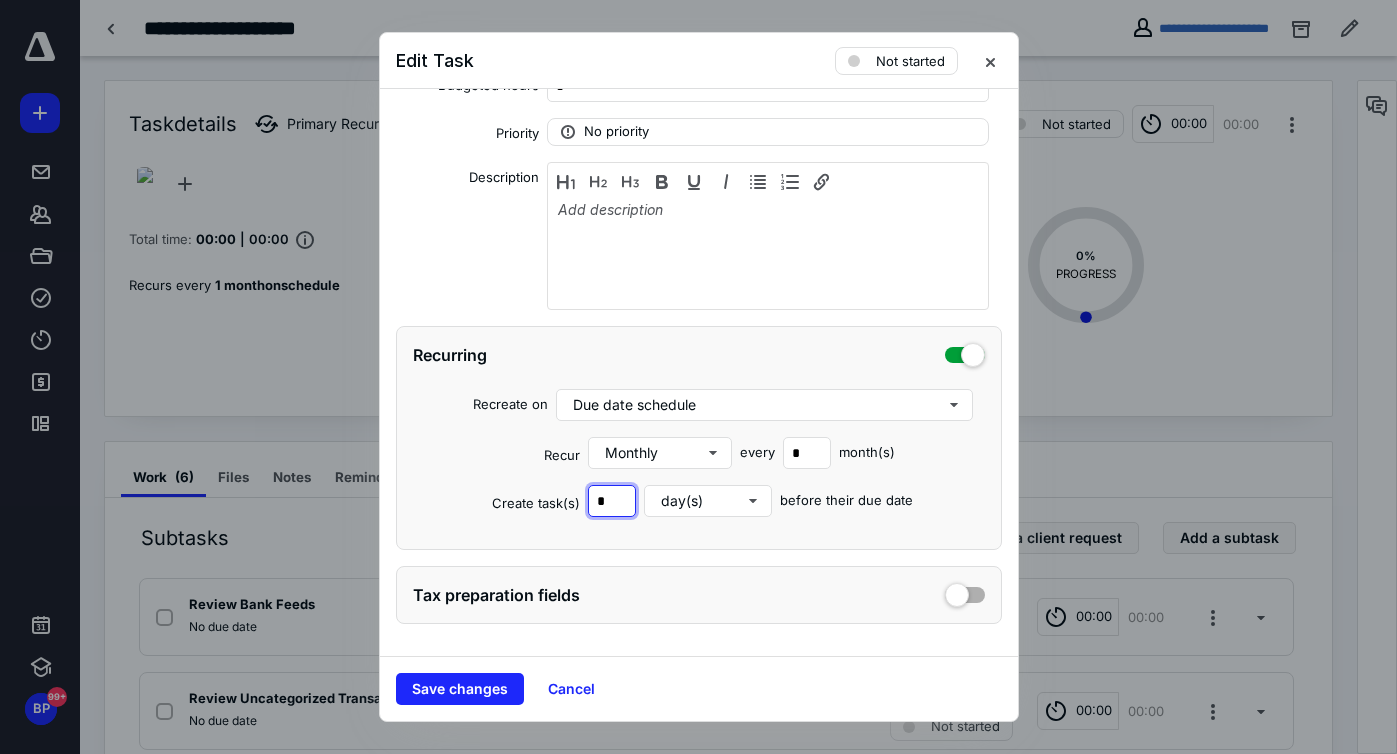 drag, startPoint x: 609, startPoint y: 507, endPoint x: 566, endPoint y: 503, distance: 43.185646 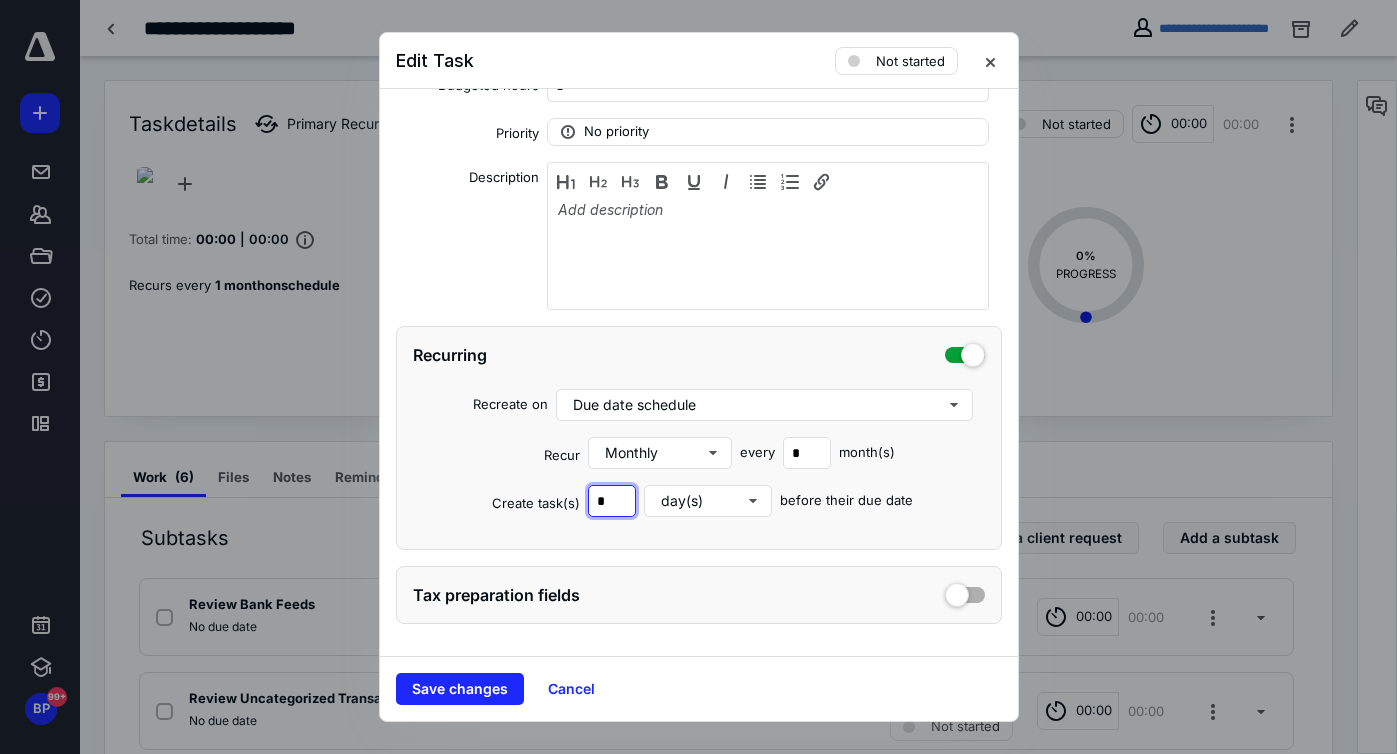 click on "Create task(s) * day(s) before their due date" at bounding box center (699, 501) 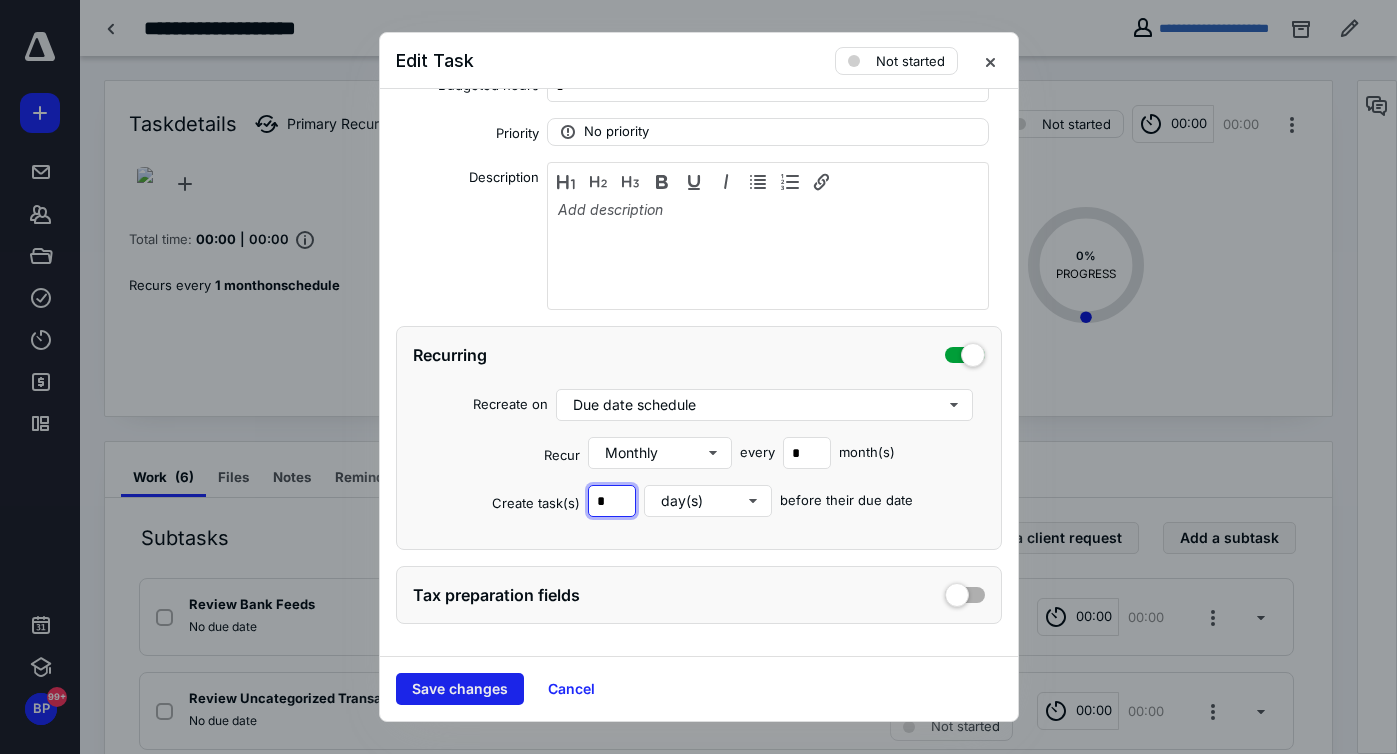 type on "*" 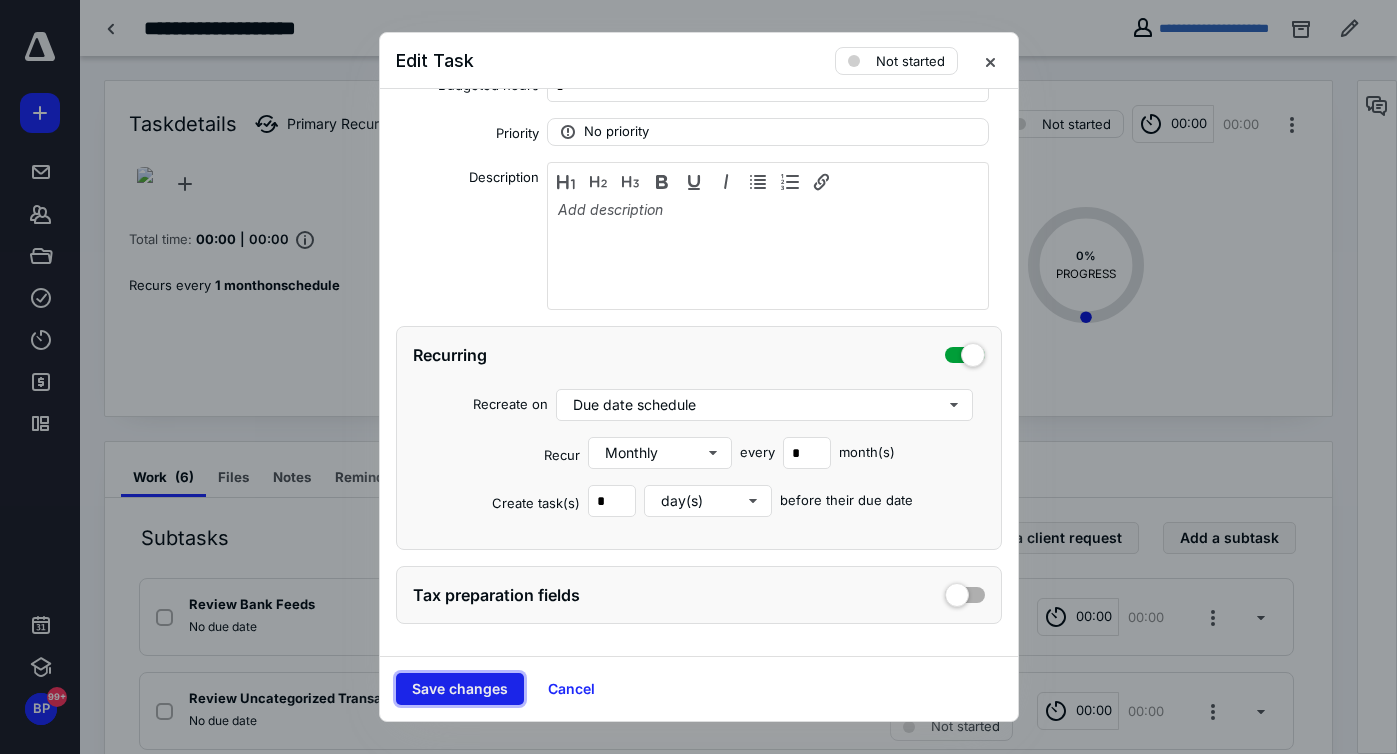 click on "Save changes" at bounding box center [460, 689] 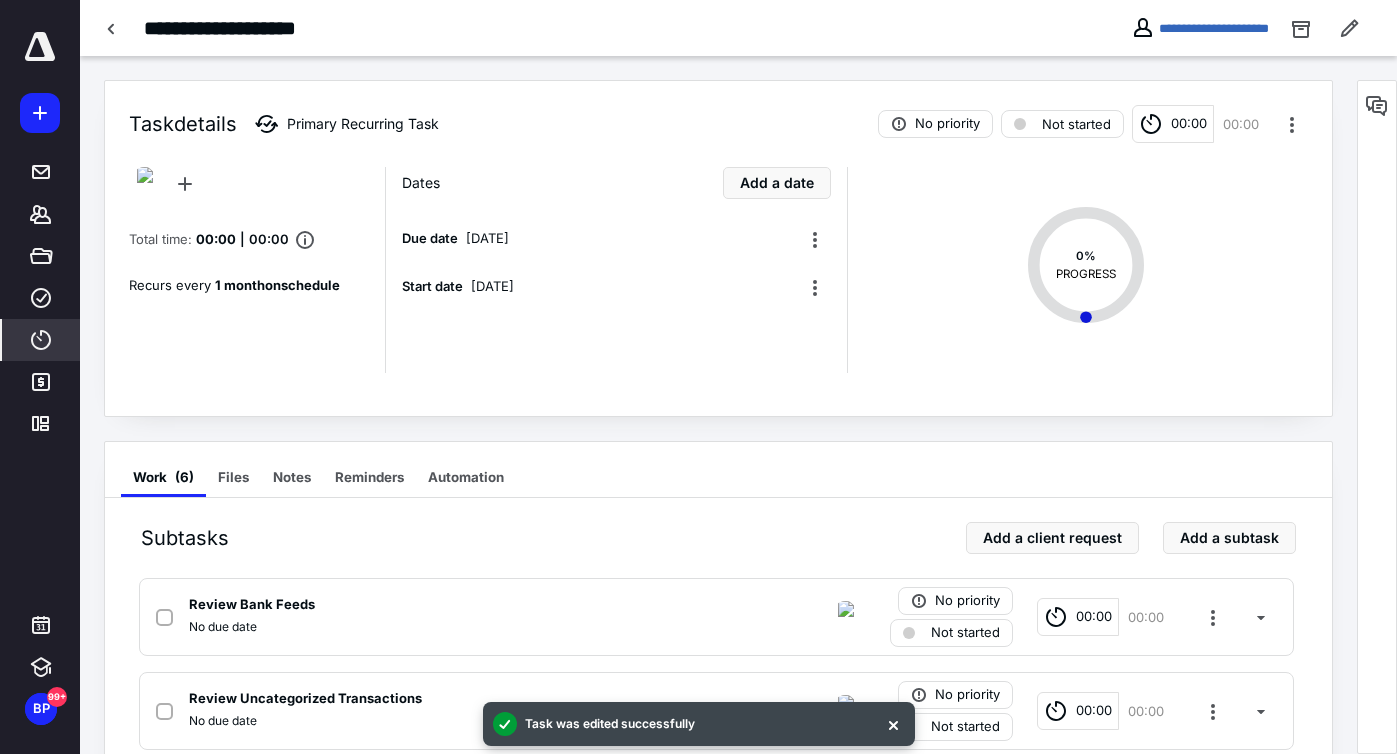 click 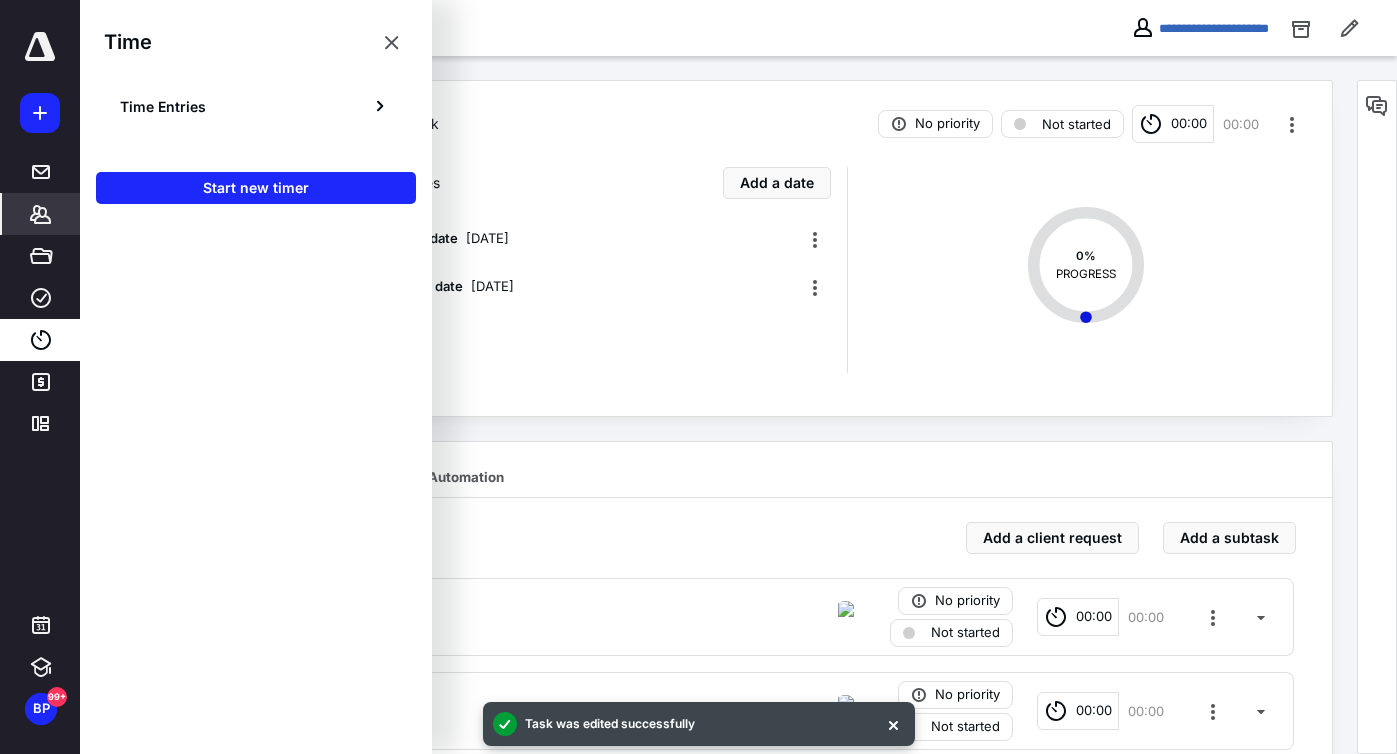 click on "Clients" at bounding box center (41, 214) 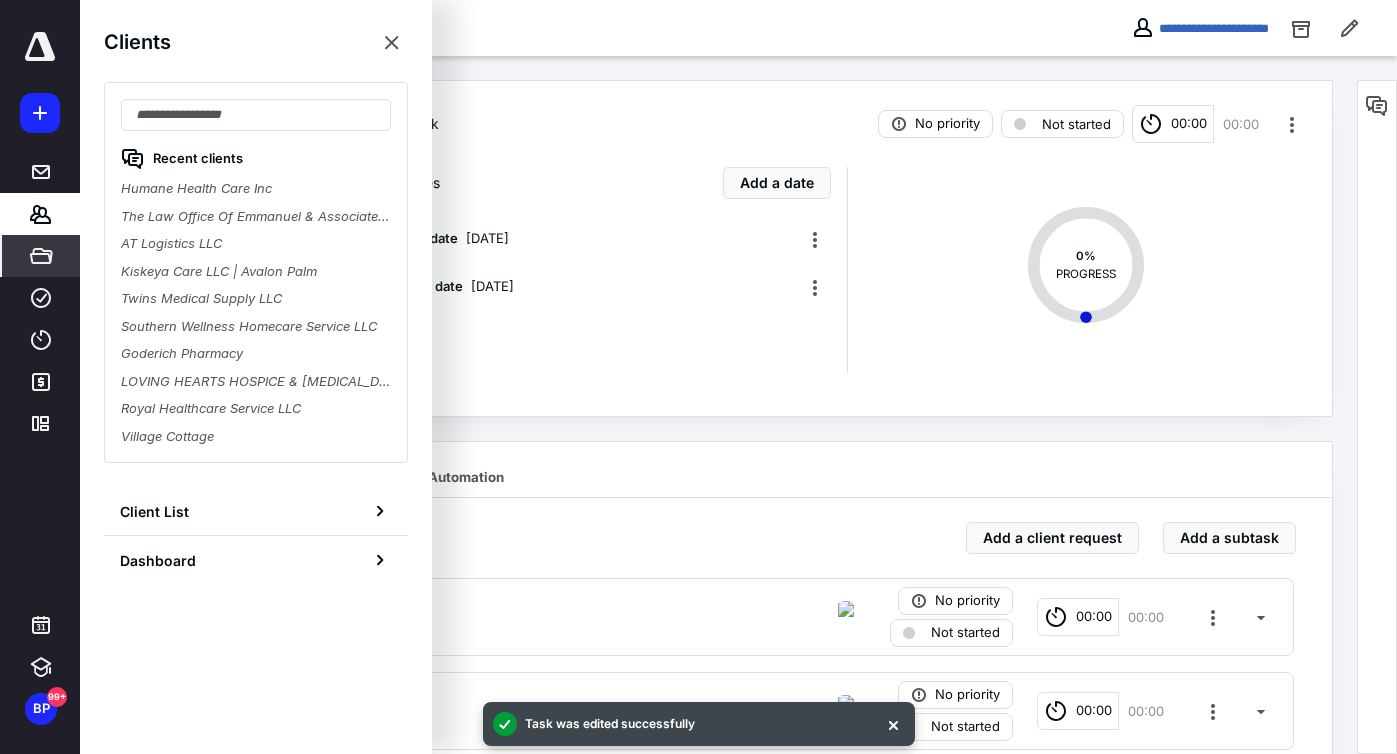 click on "Files" at bounding box center [41, 256] 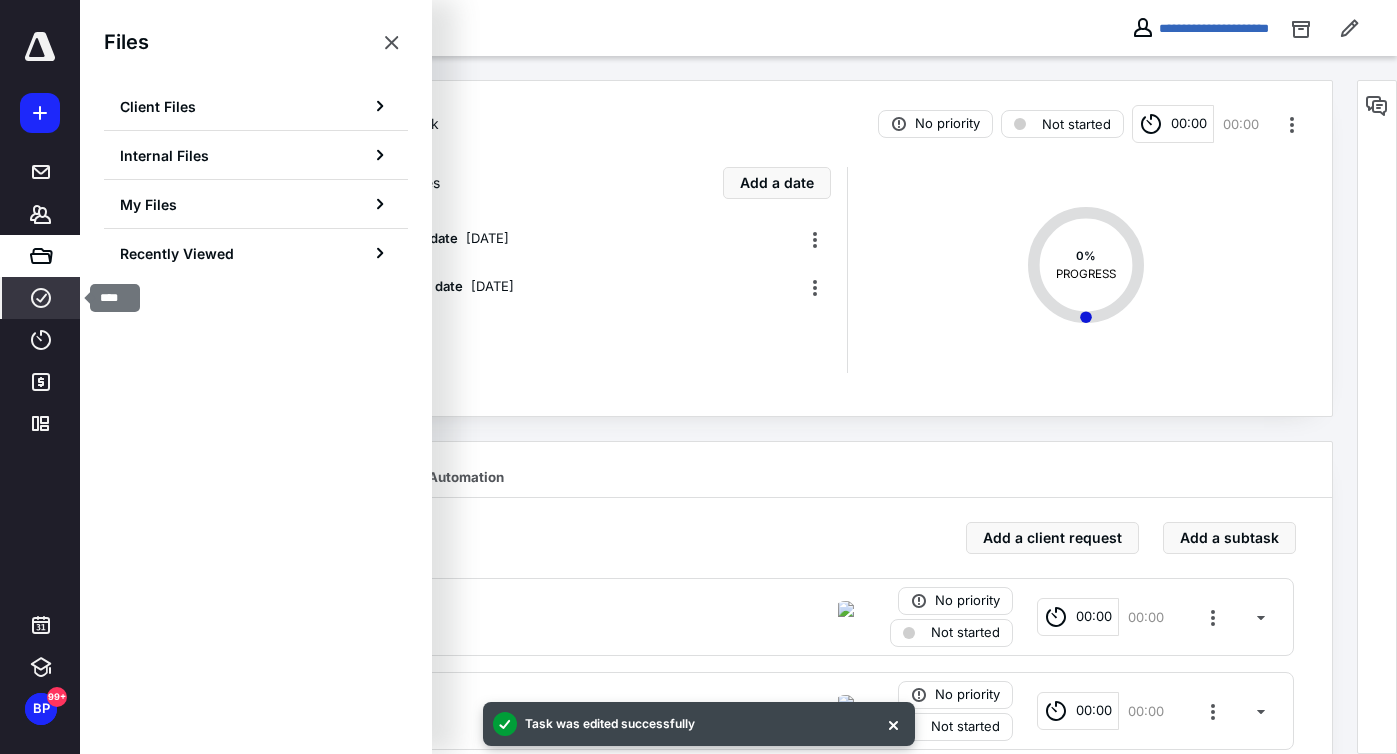 click on "Work" at bounding box center (41, 298) 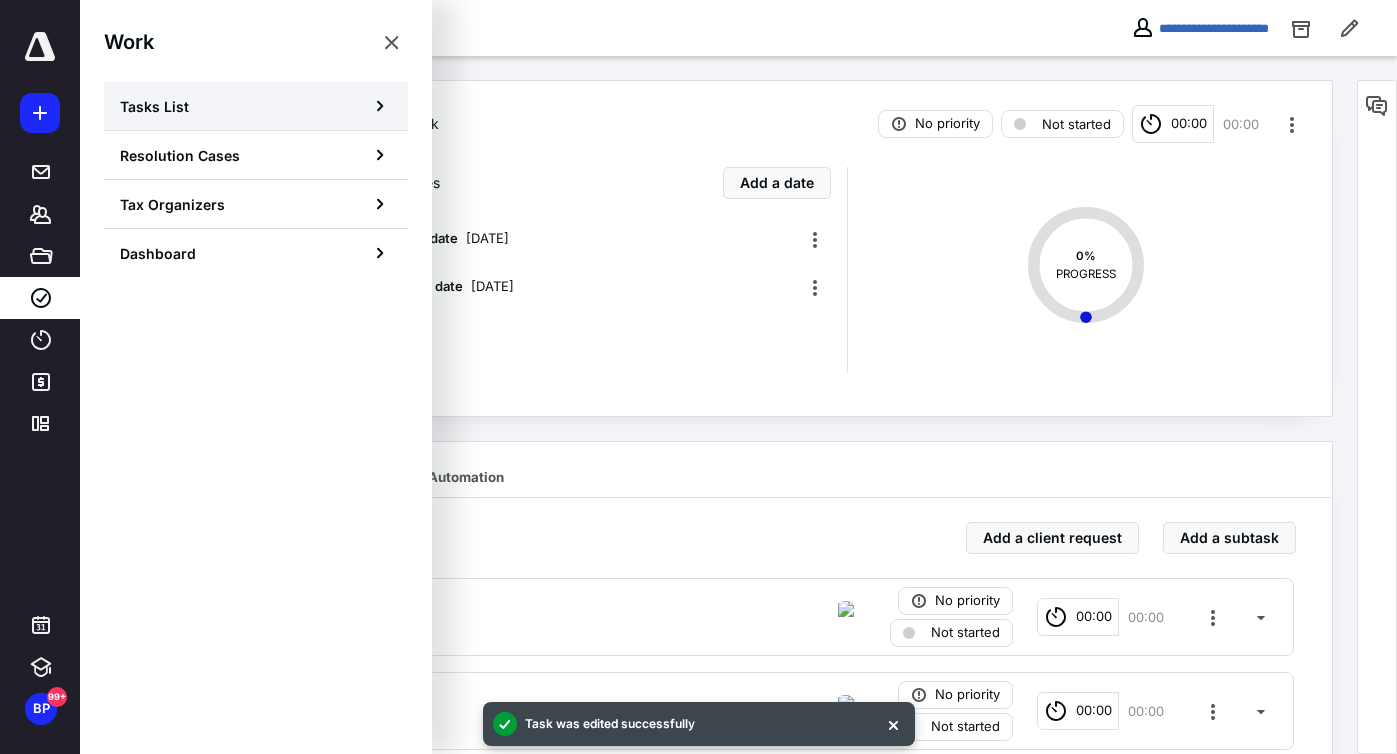 click on "Tasks List" at bounding box center (256, 106) 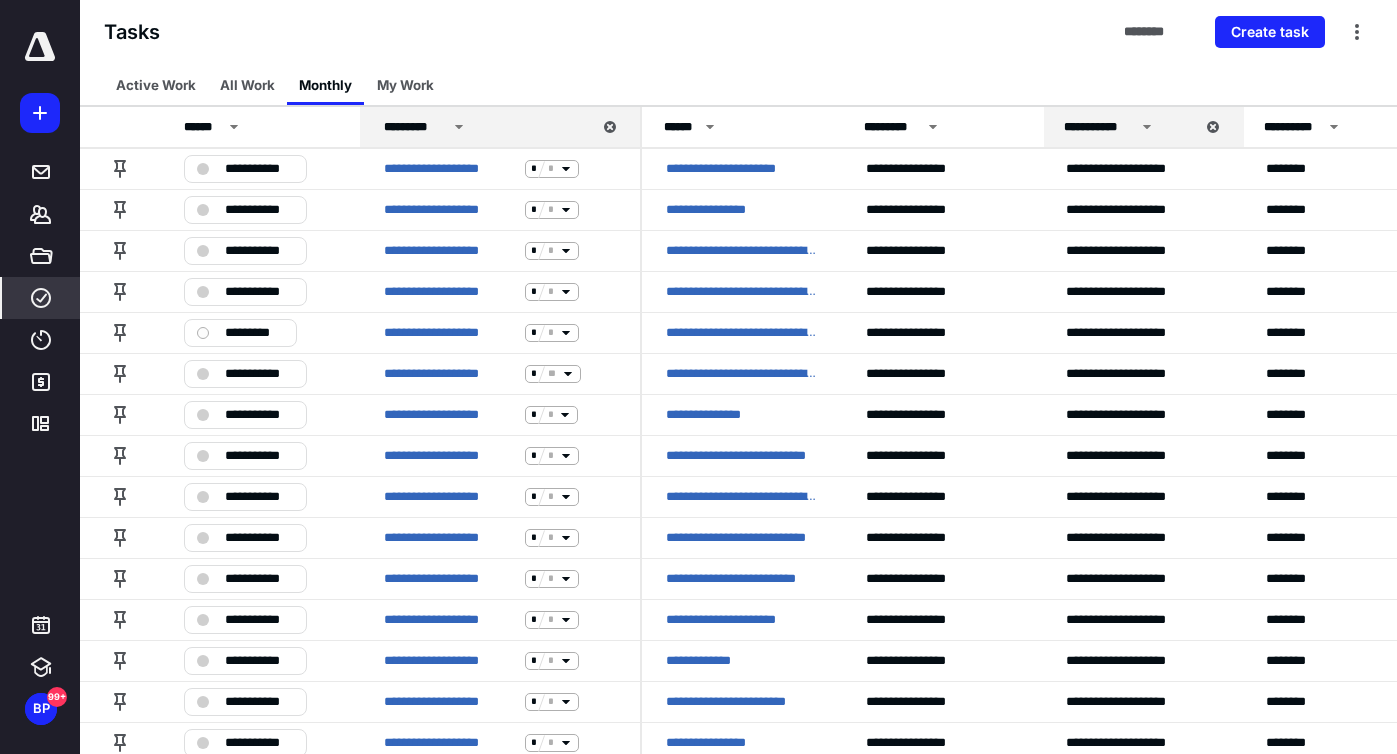 scroll, scrollTop: 34, scrollLeft: 0, axis: vertical 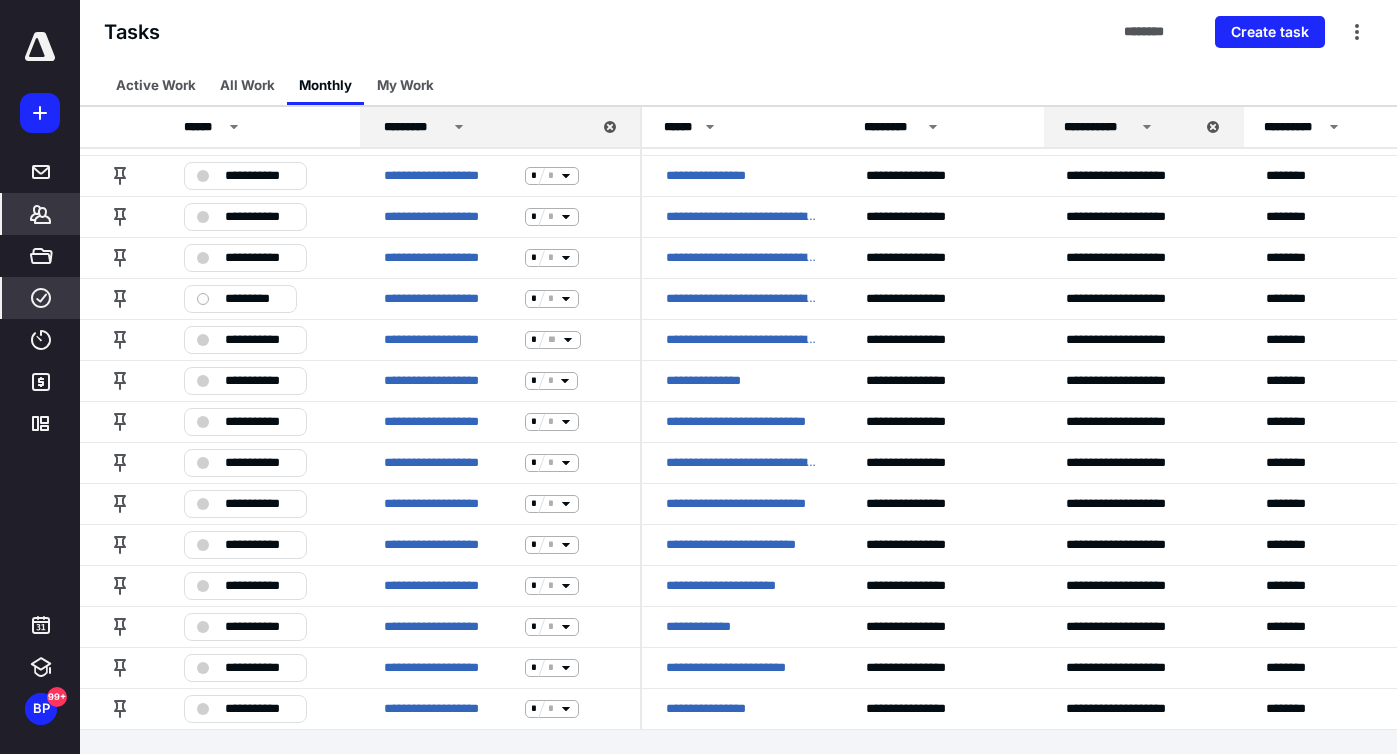 click 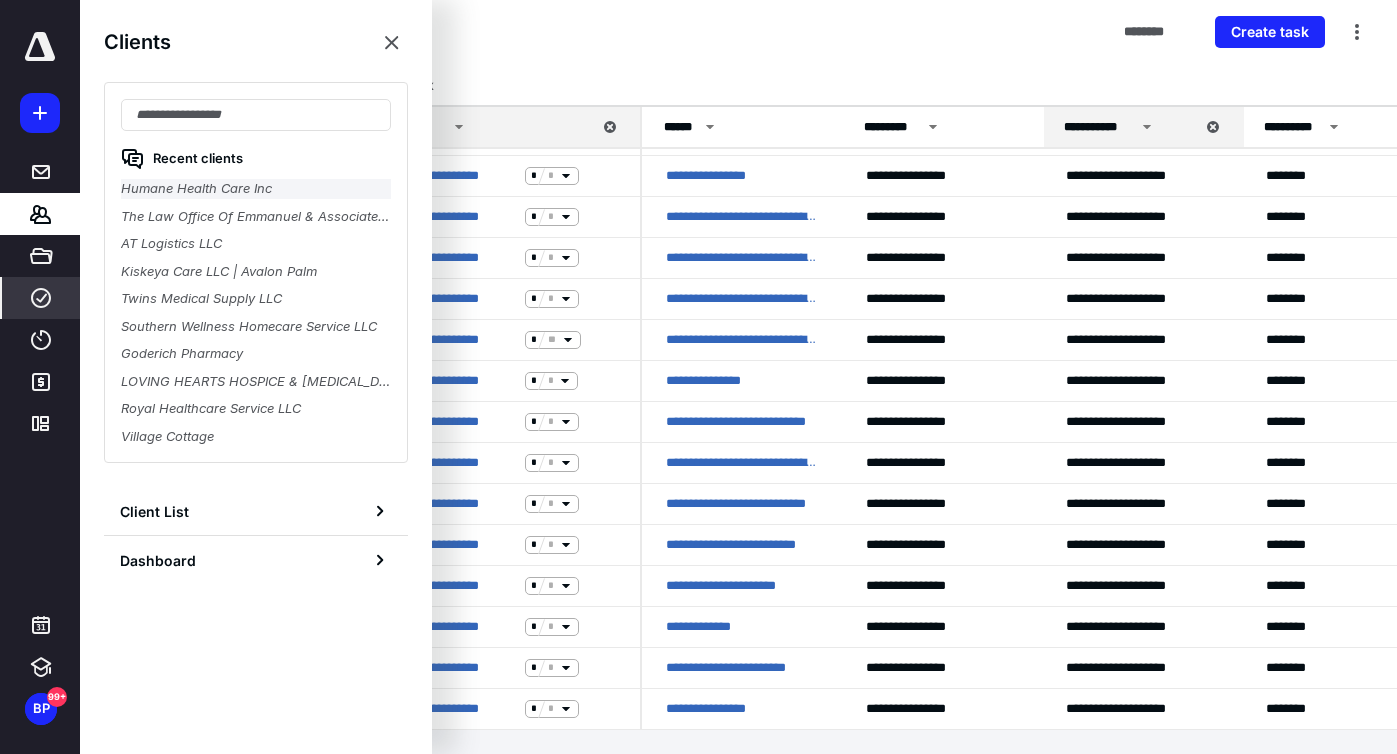 click on "Humane Health Care Inc" at bounding box center (256, 189) 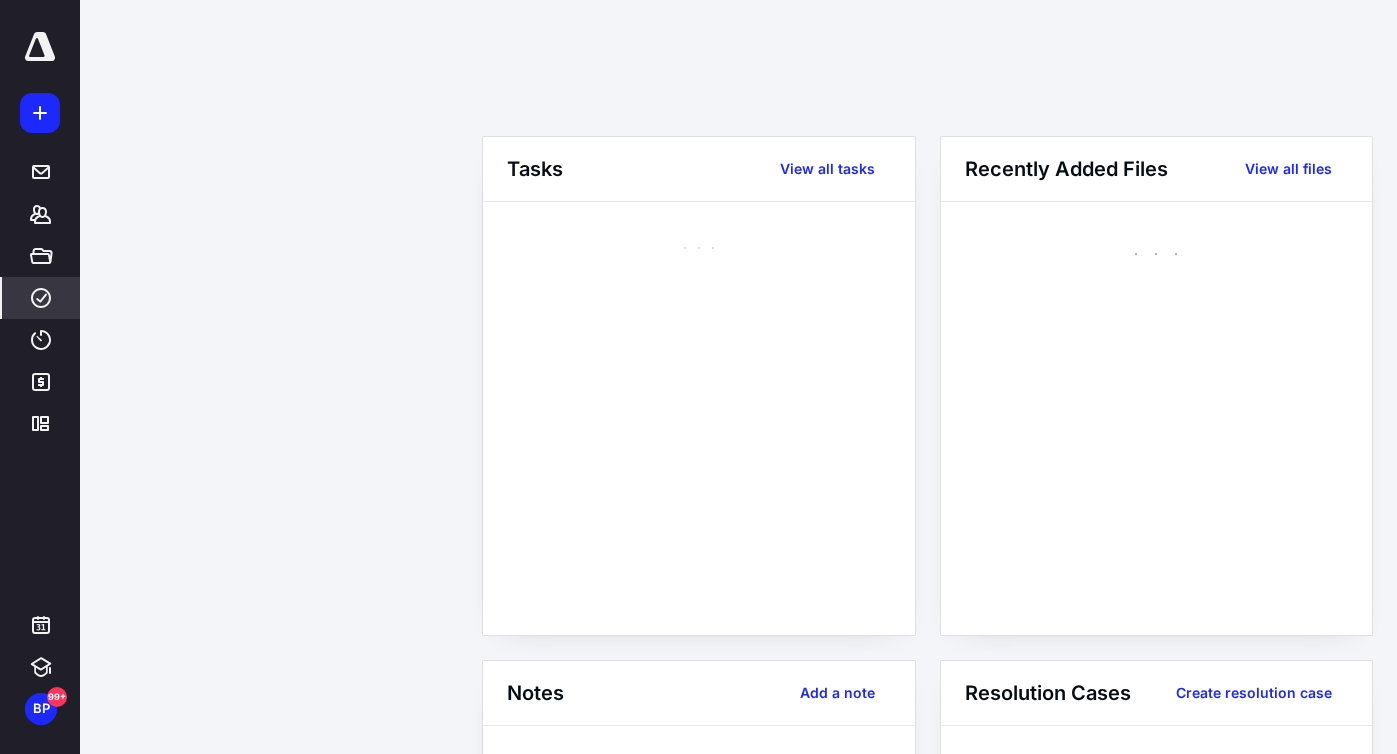 scroll, scrollTop: 0, scrollLeft: 0, axis: both 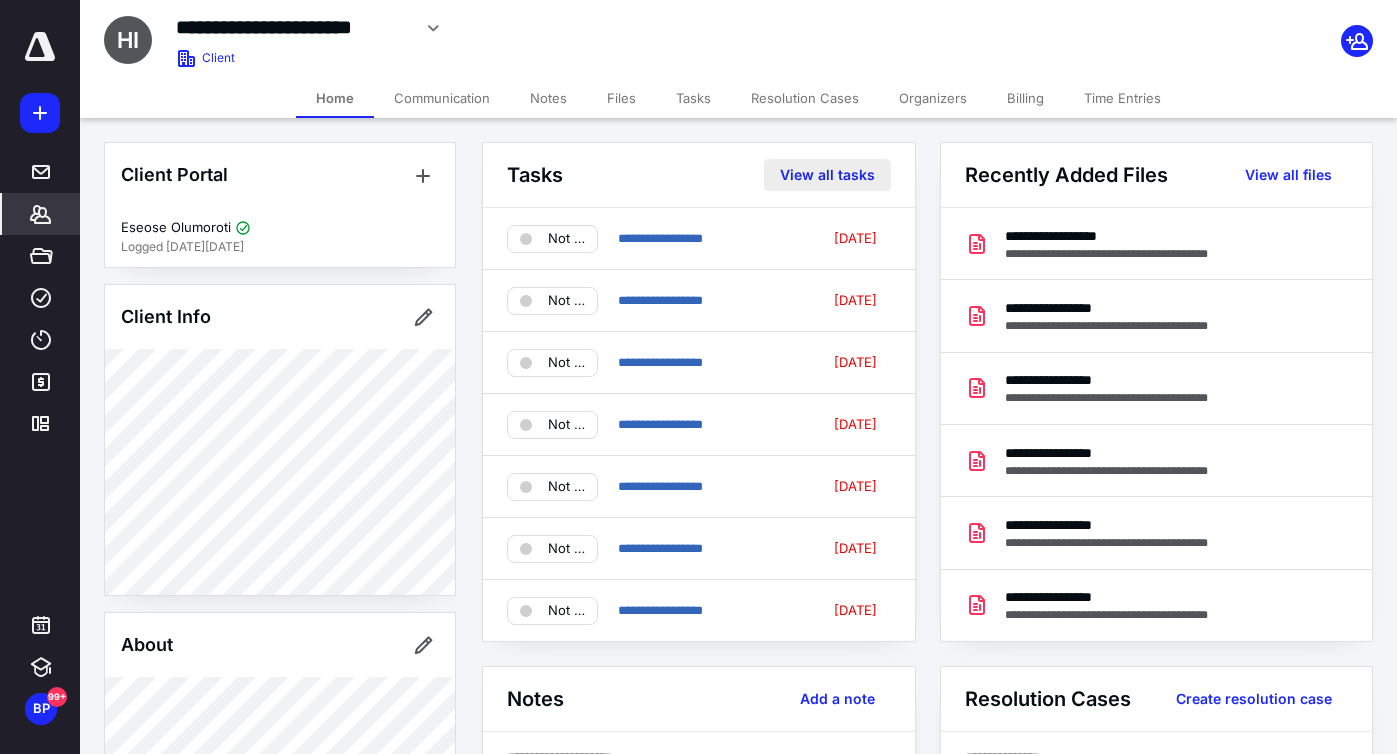 click on "View all tasks" at bounding box center [827, 175] 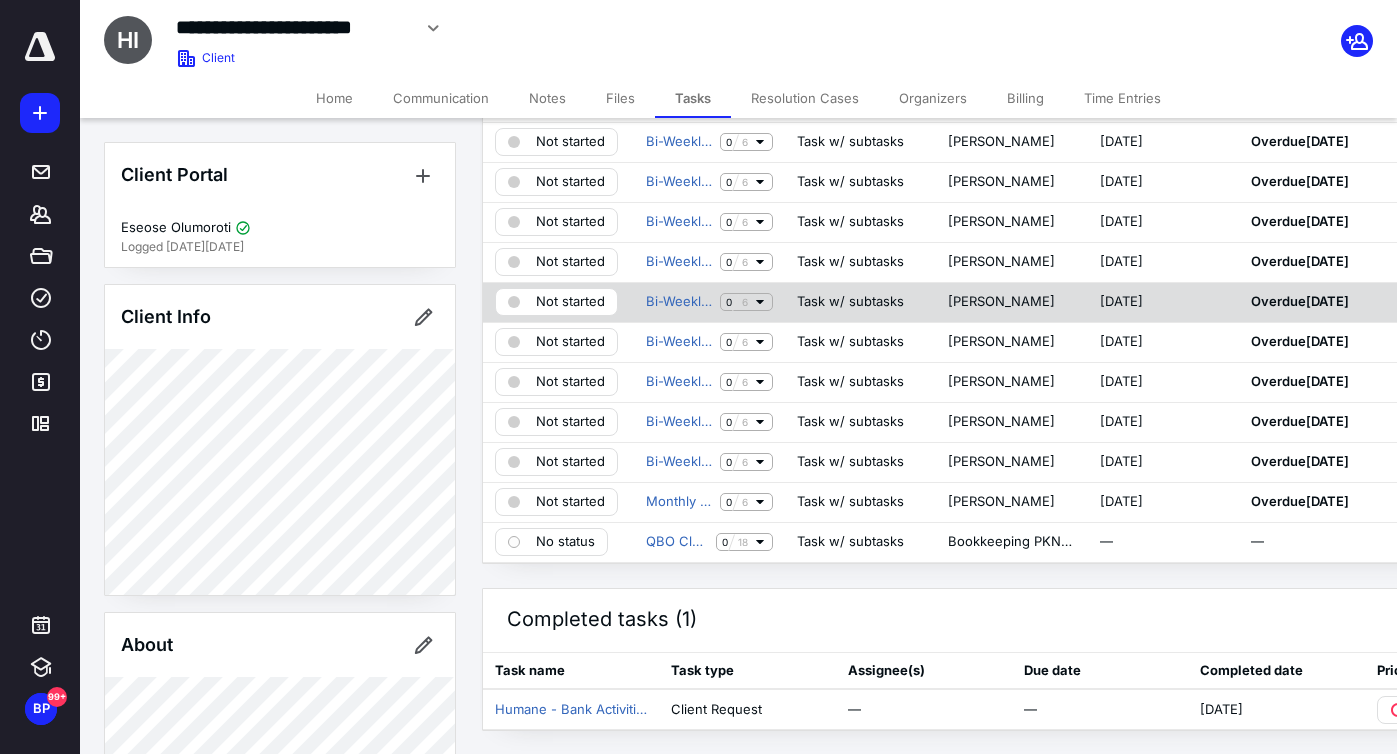 scroll, scrollTop: 483, scrollLeft: 0, axis: vertical 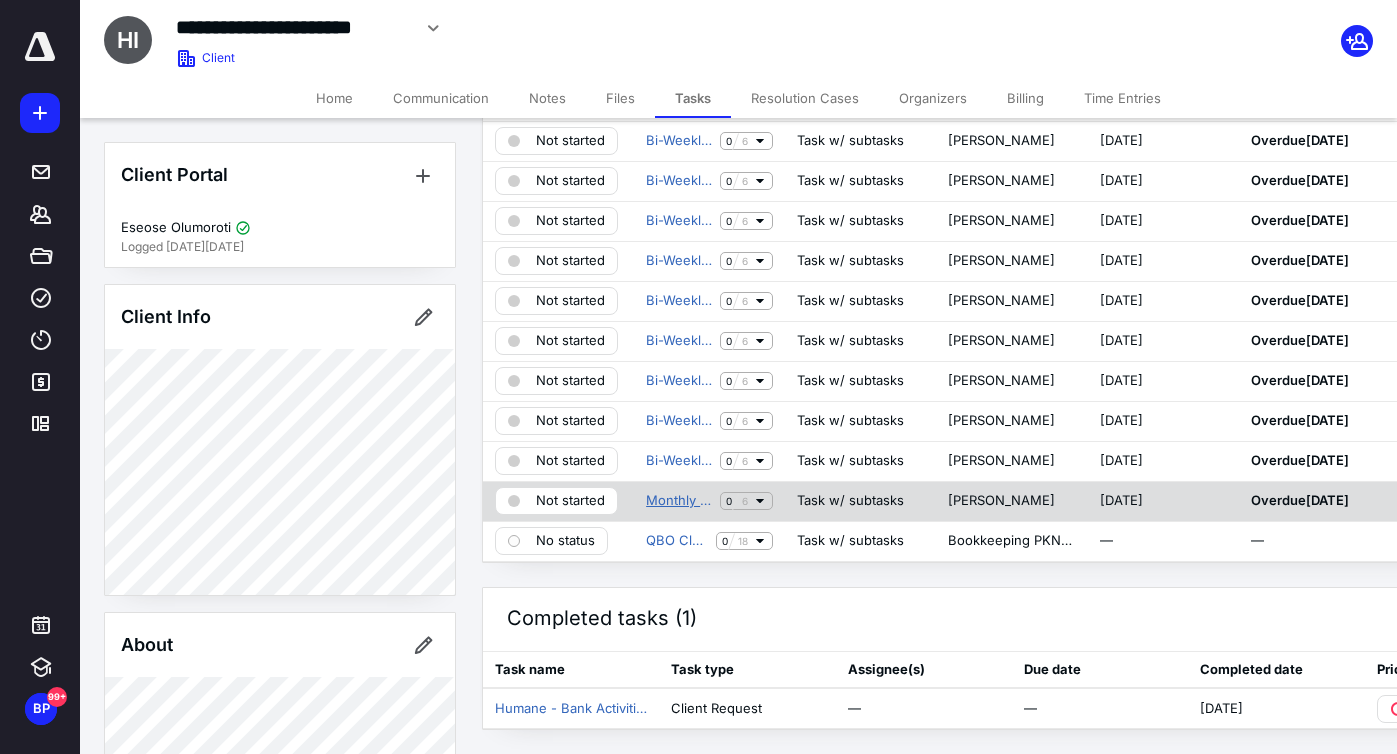 click on "Monthly Bookkeeping" at bounding box center (679, 501) 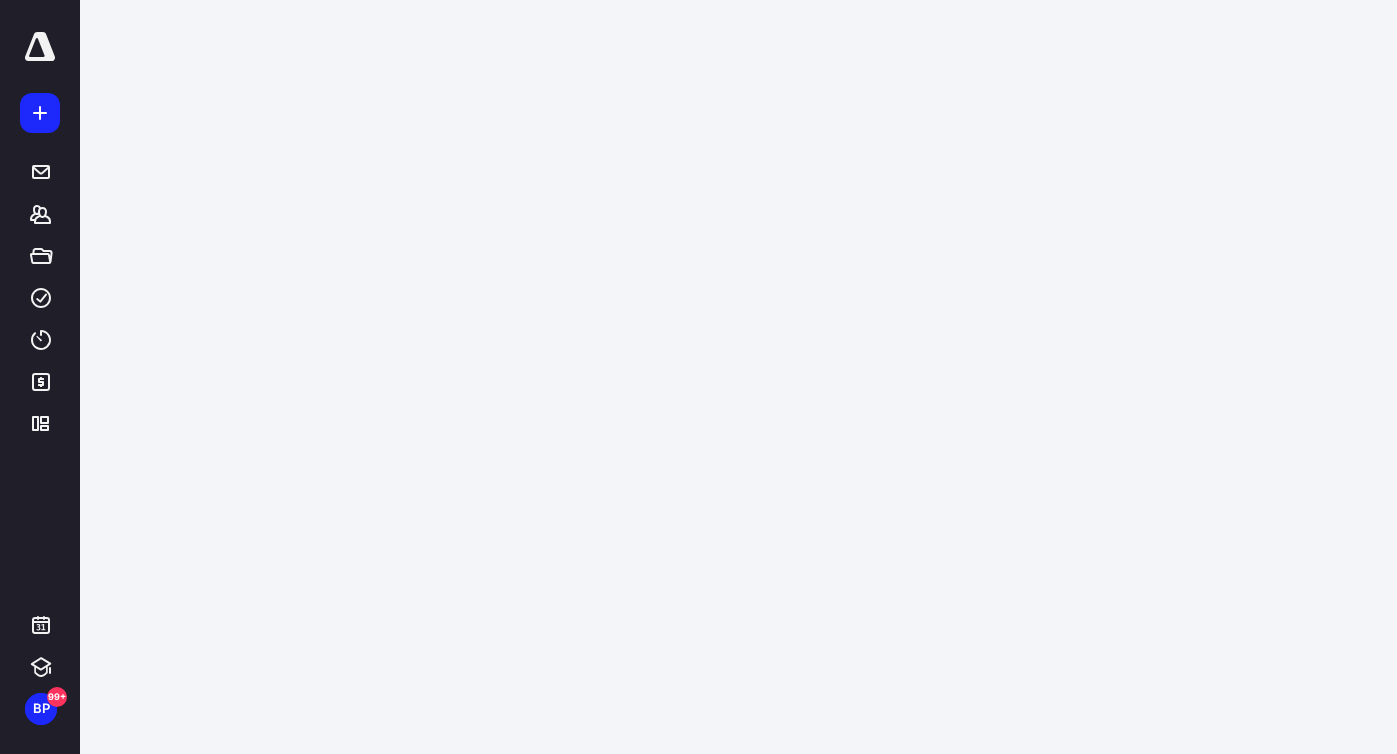 scroll, scrollTop: 0, scrollLeft: 0, axis: both 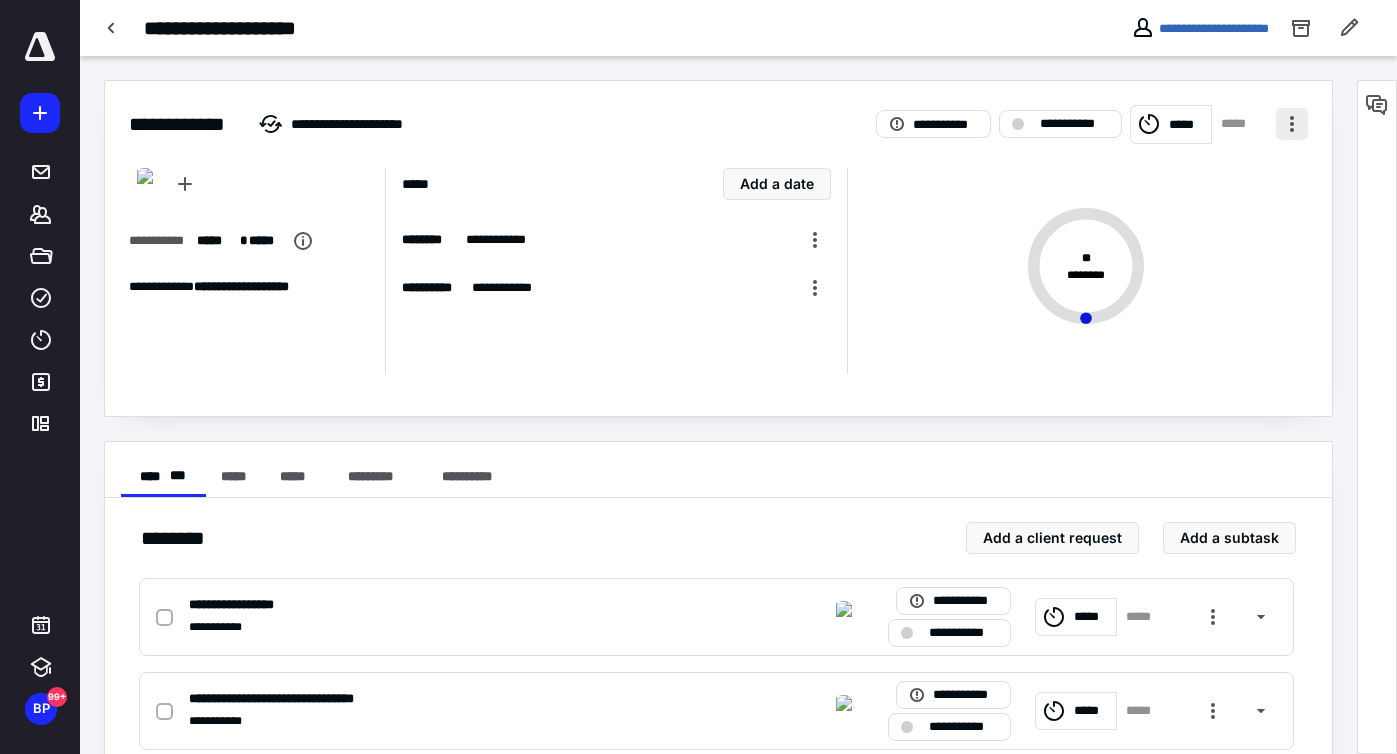 click at bounding box center [1292, 124] 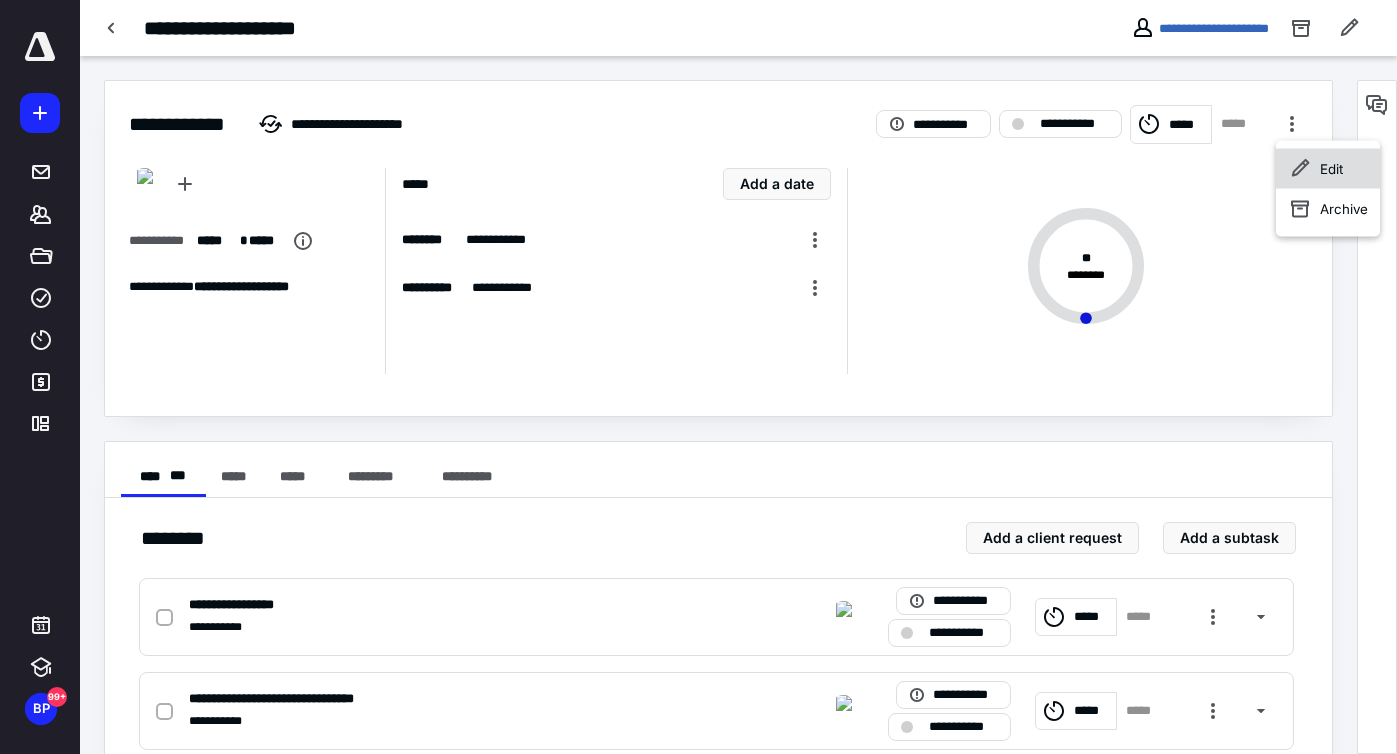 click 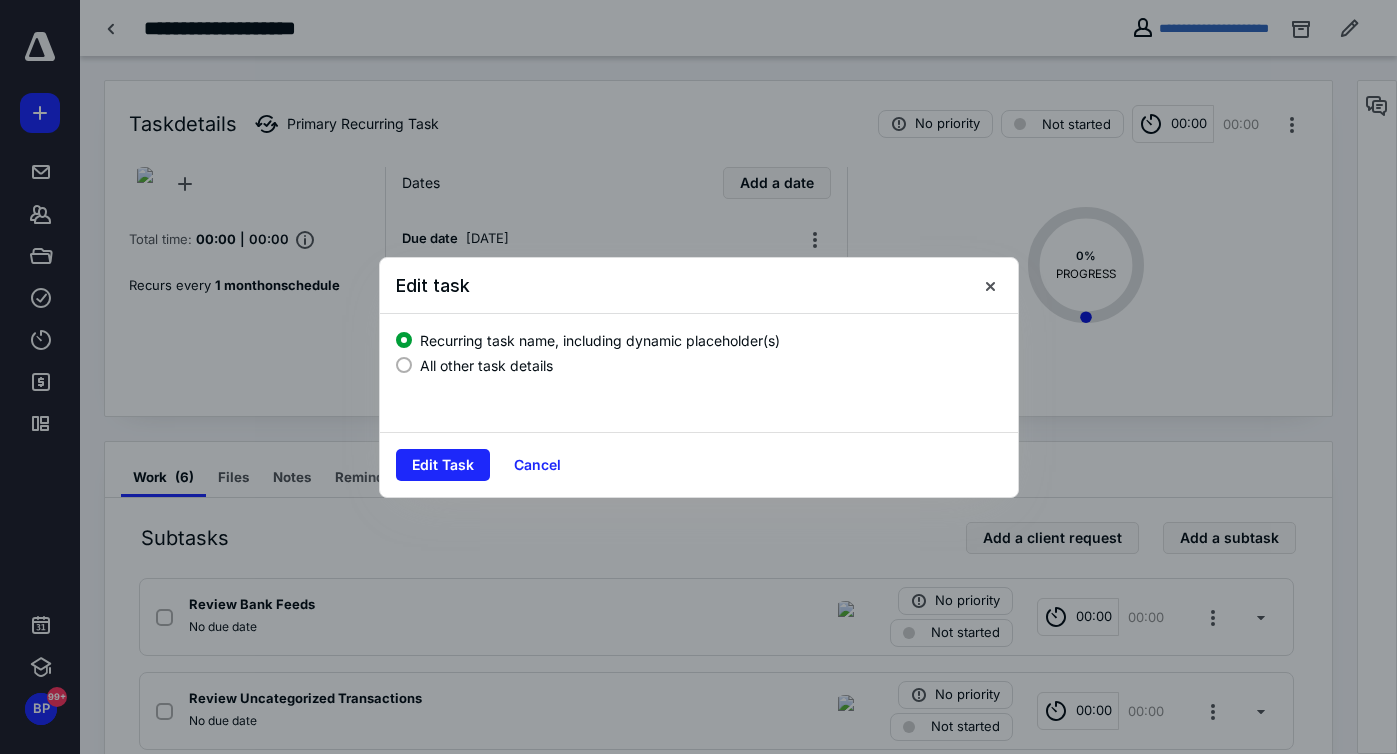 click at bounding box center (404, 365) 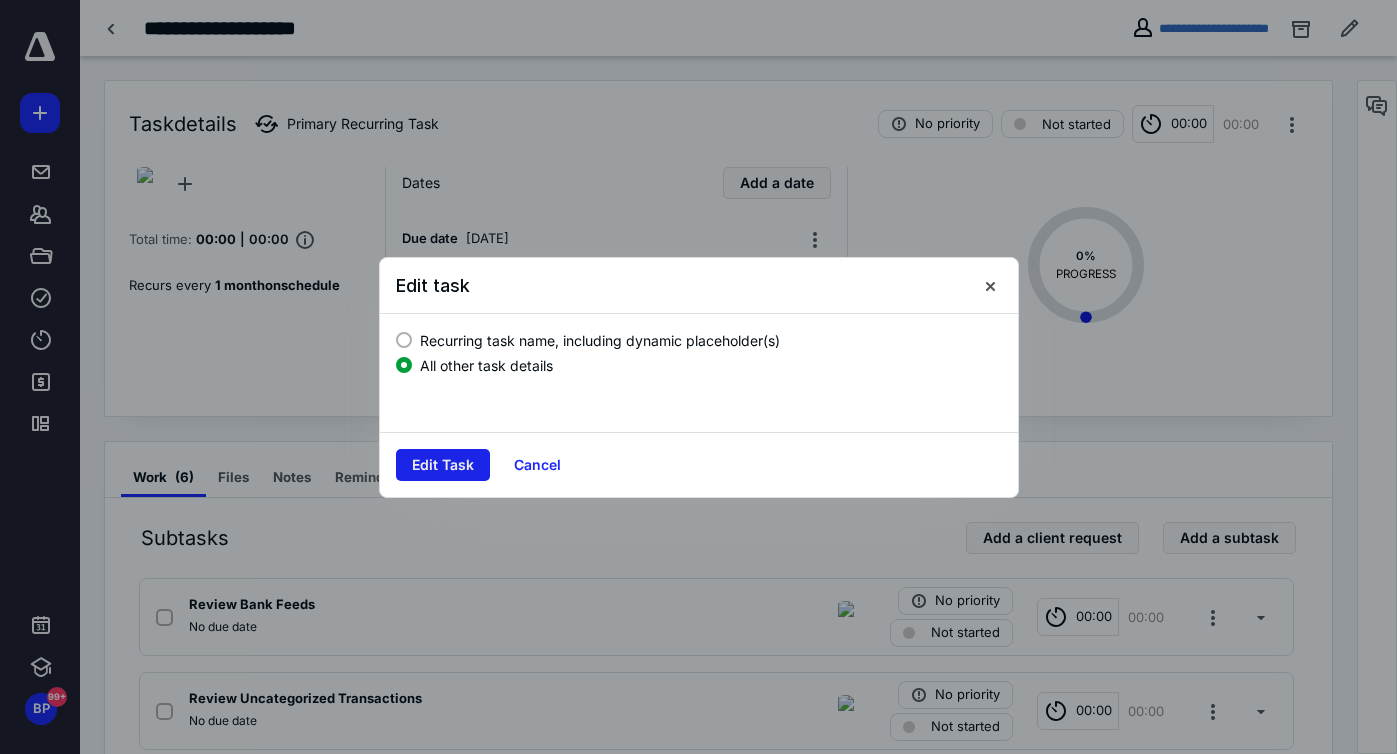 click on "Edit Task" at bounding box center [443, 465] 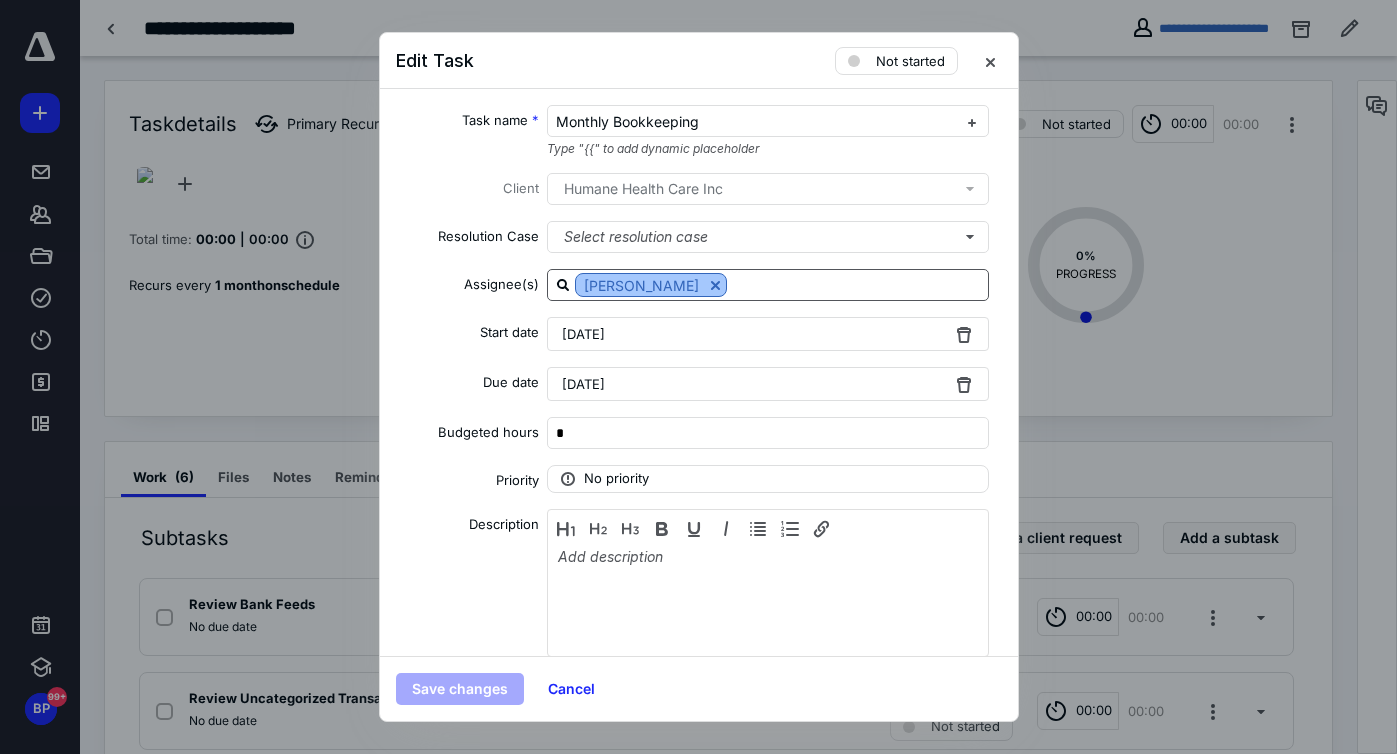 click at bounding box center (715, 285) 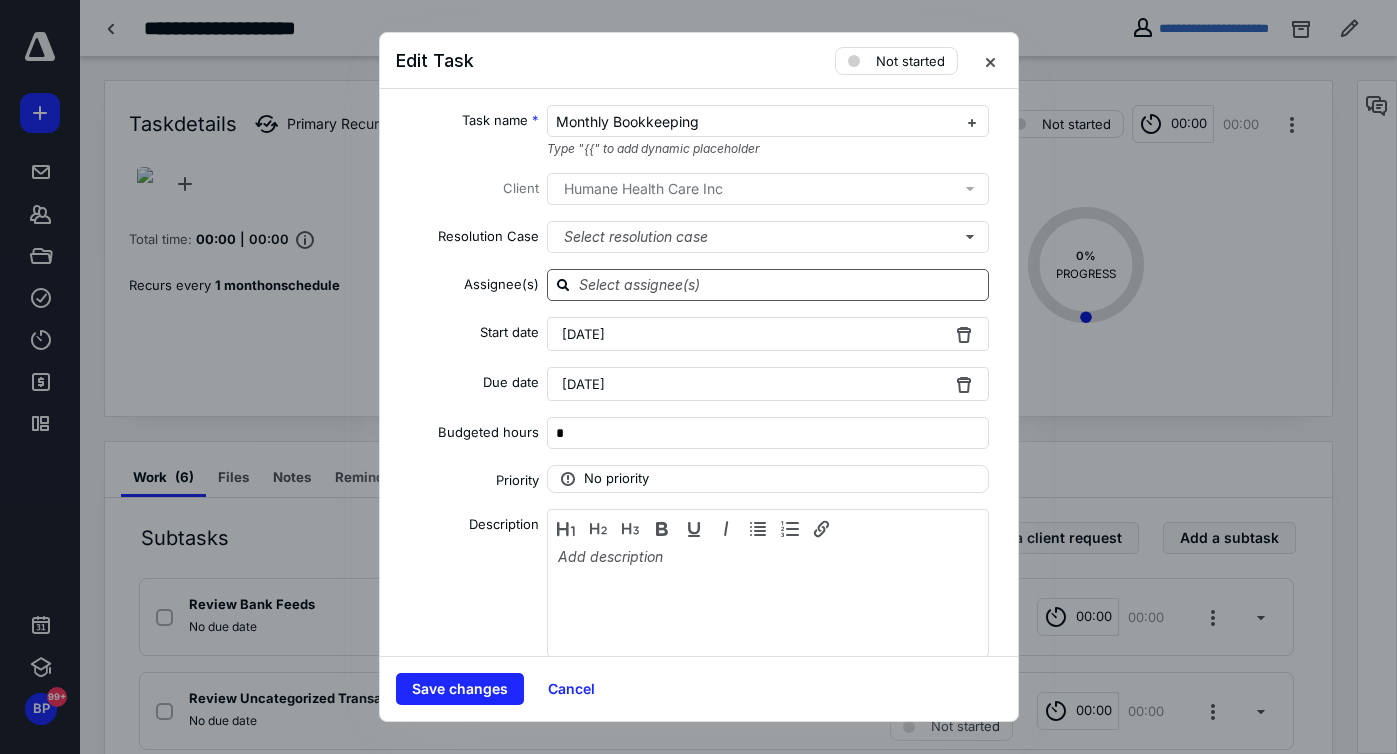 click at bounding box center (780, 284) 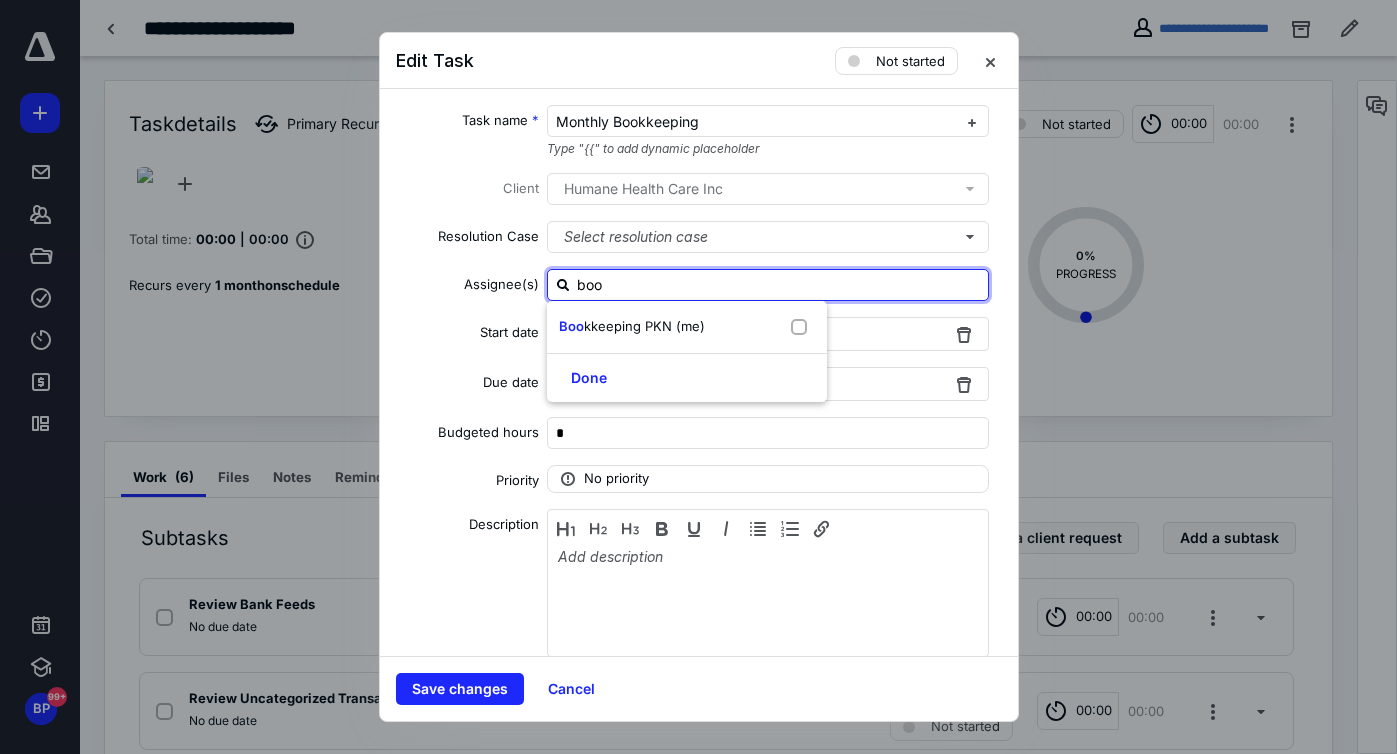 type on "book" 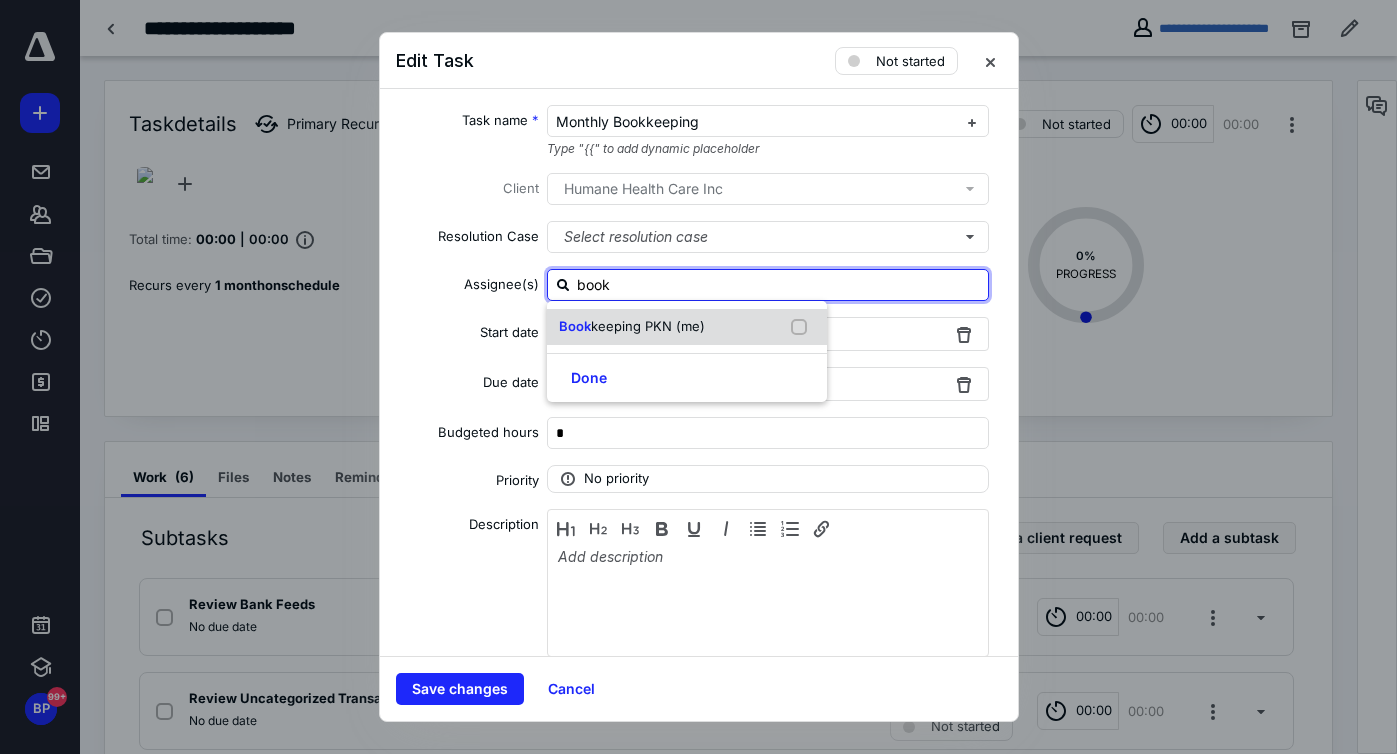 click on "keeping PKN (me)" at bounding box center (648, 326) 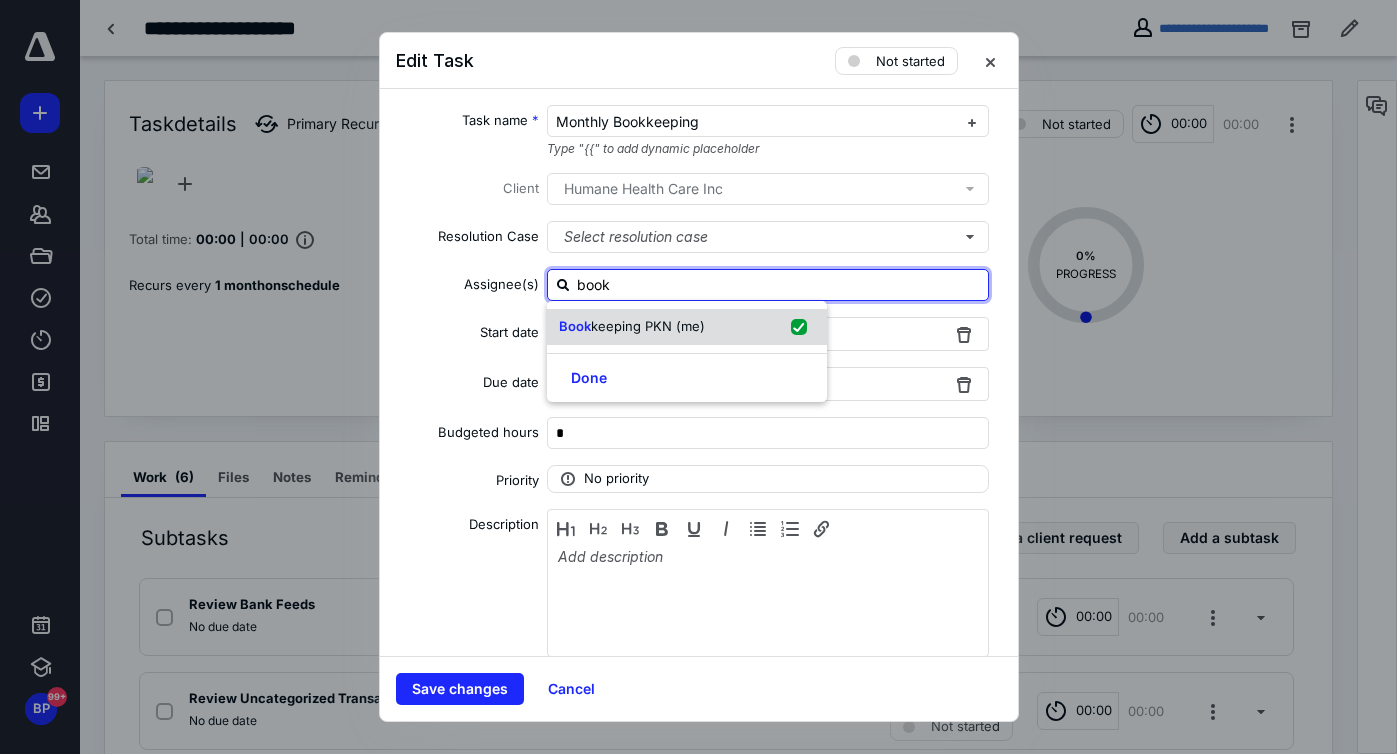 checkbox on "true" 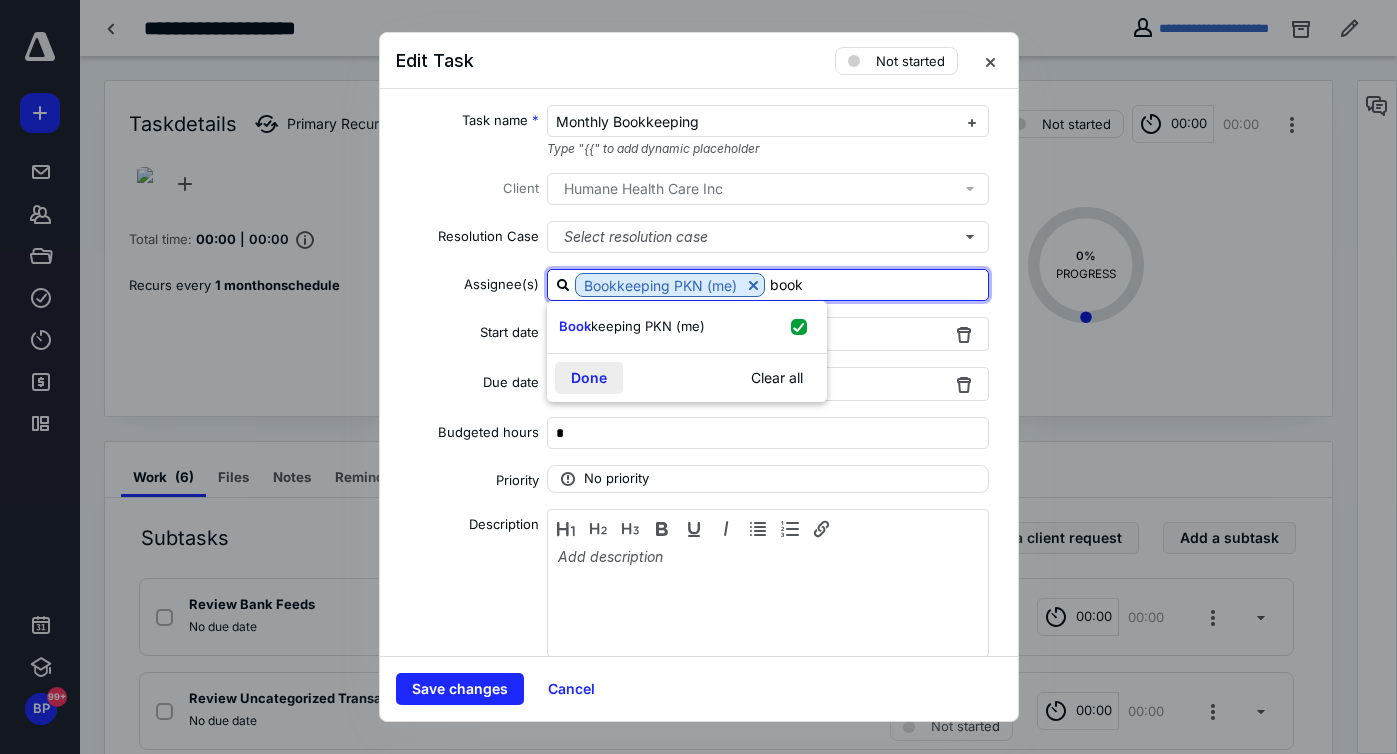 type on "book" 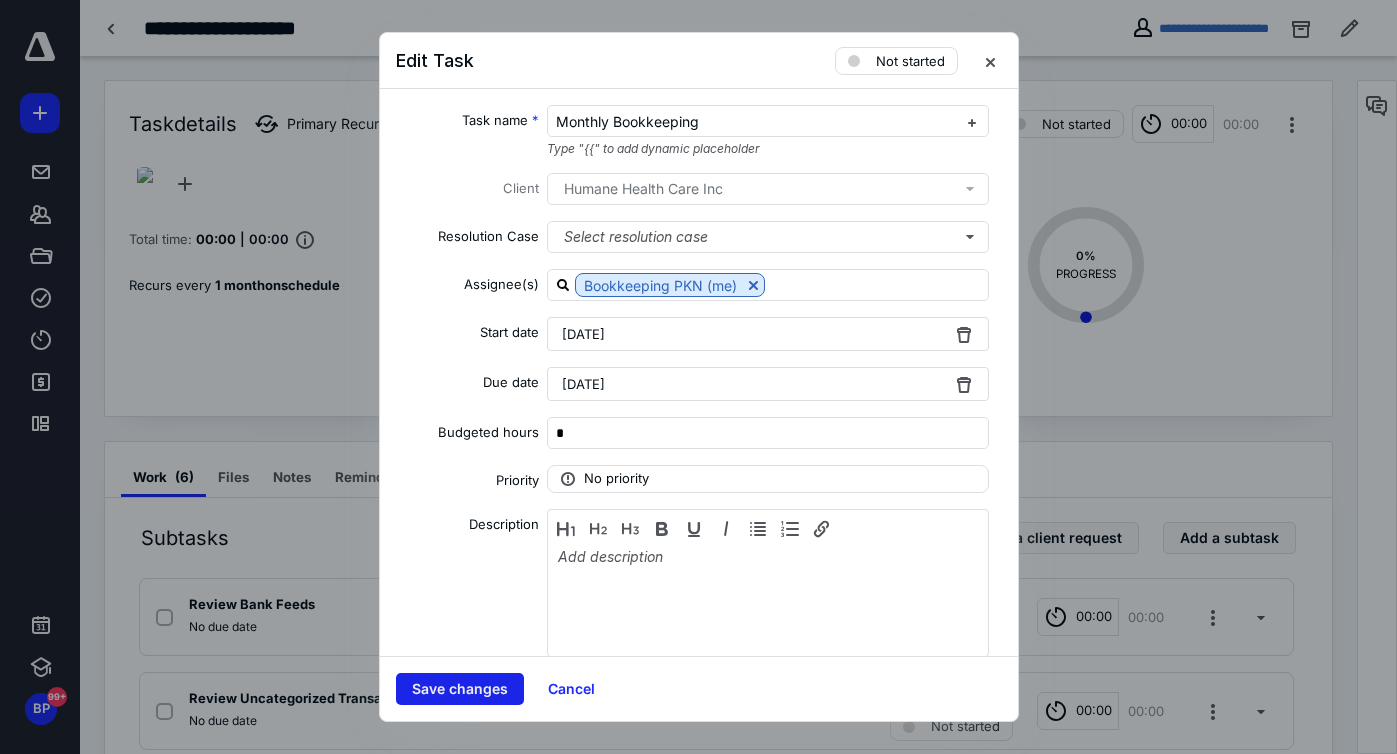 click on "Save changes" at bounding box center [460, 689] 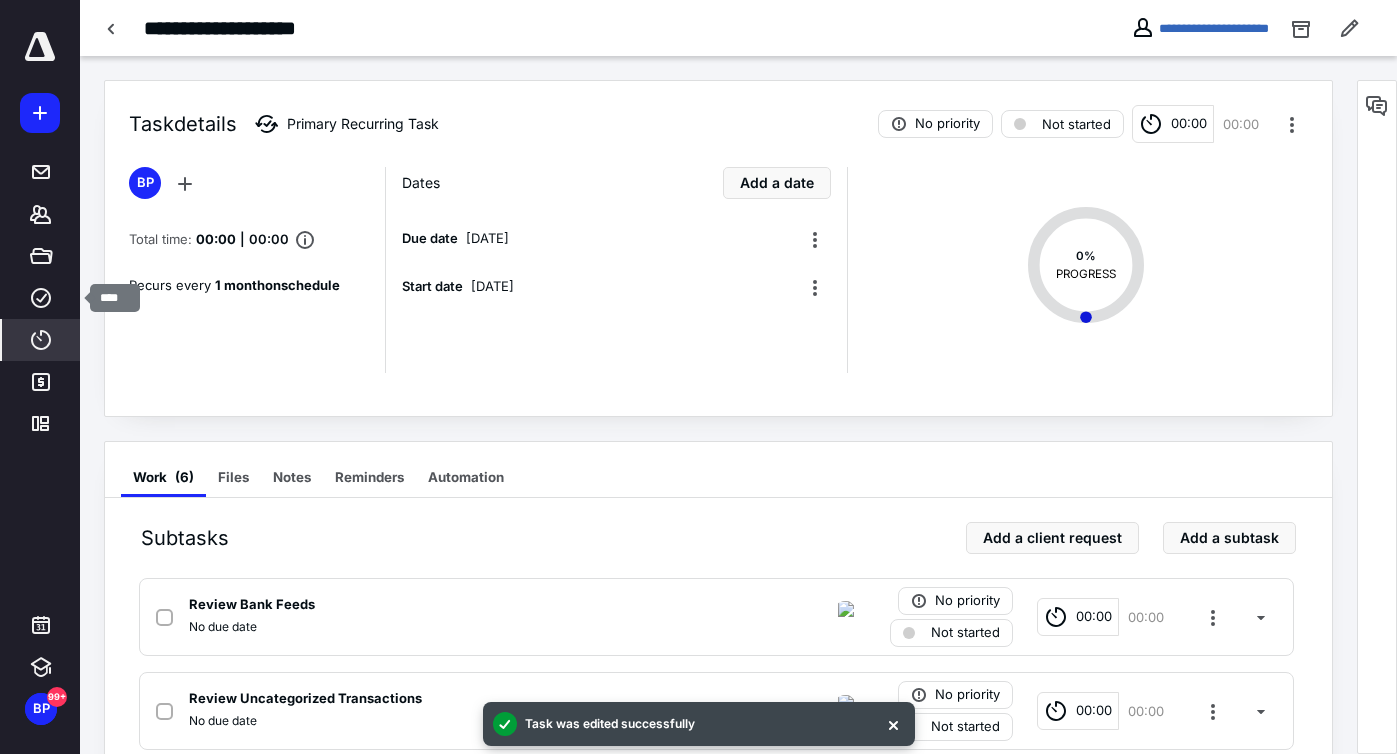 click 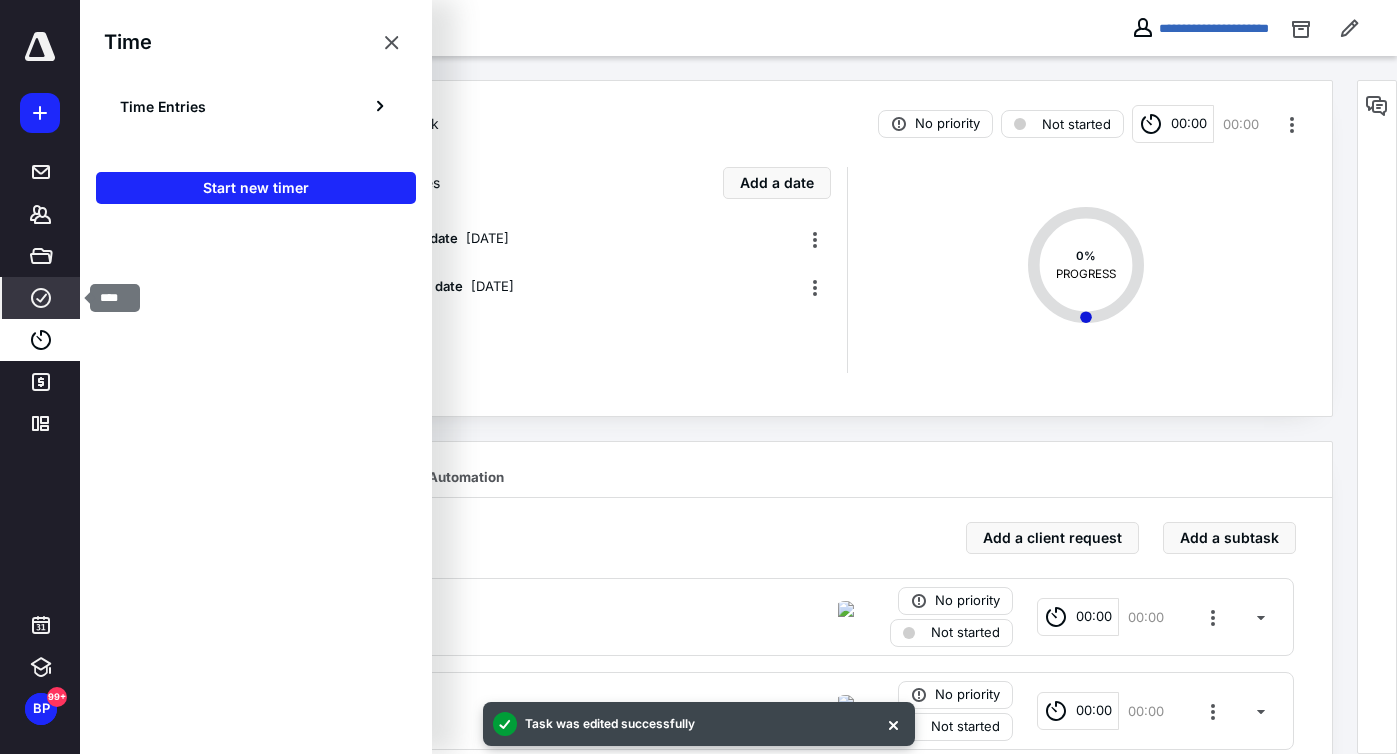 click on "Work" at bounding box center (41, 298) 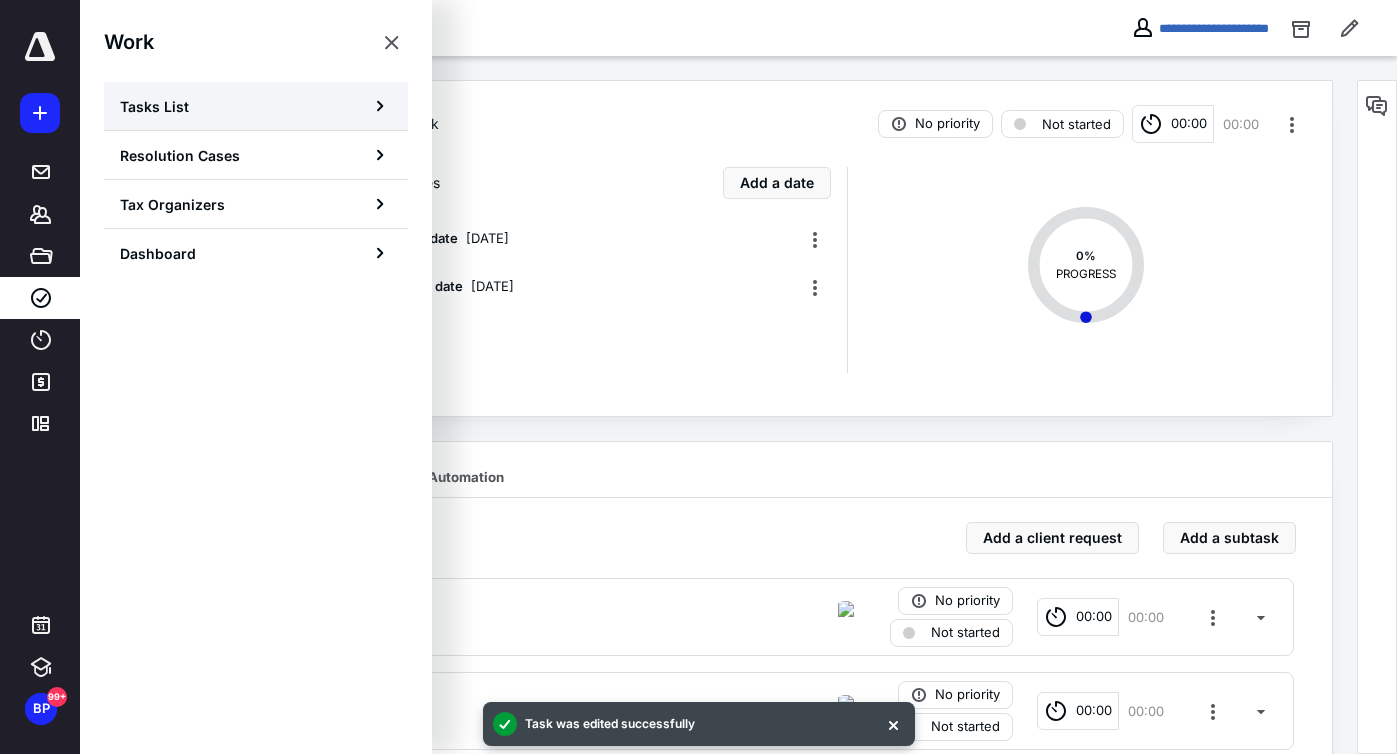 click on "Tasks List" at bounding box center [256, 106] 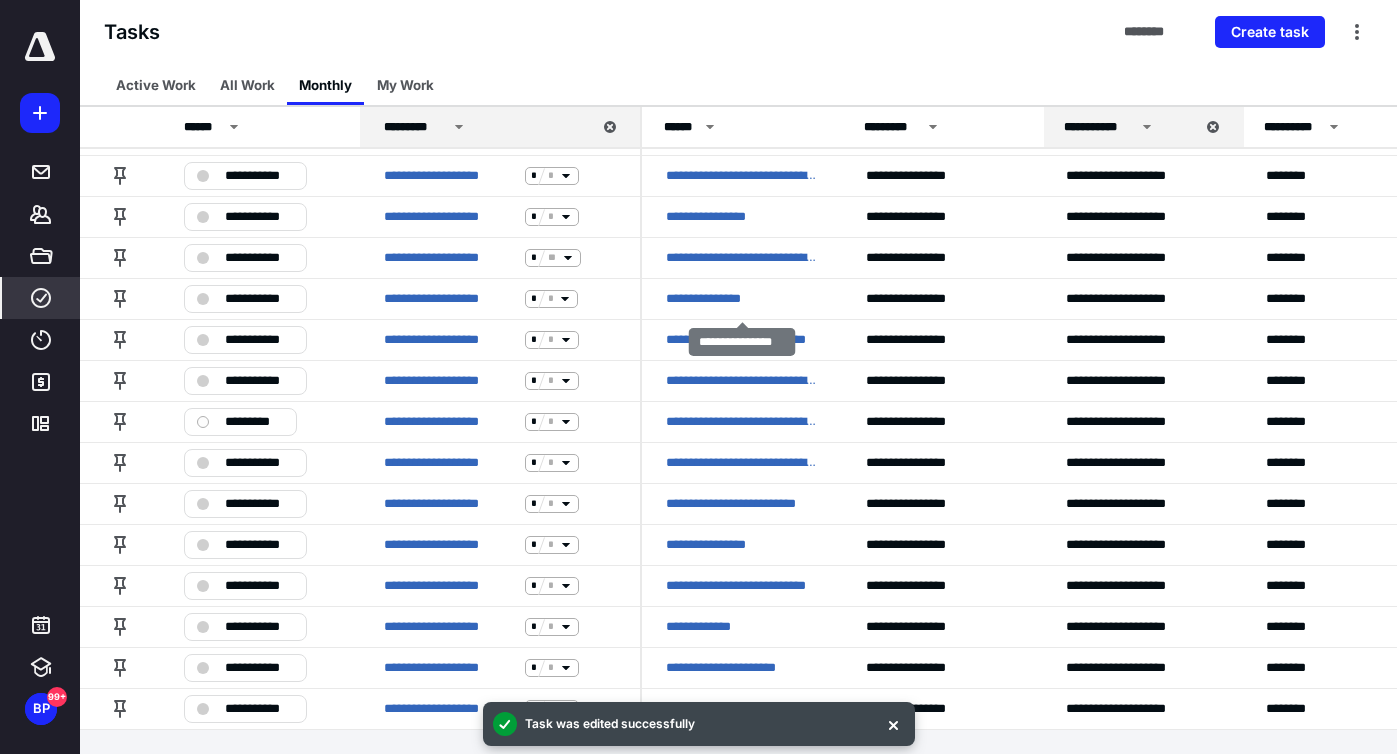 scroll, scrollTop: 0, scrollLeft: 0, axis: both 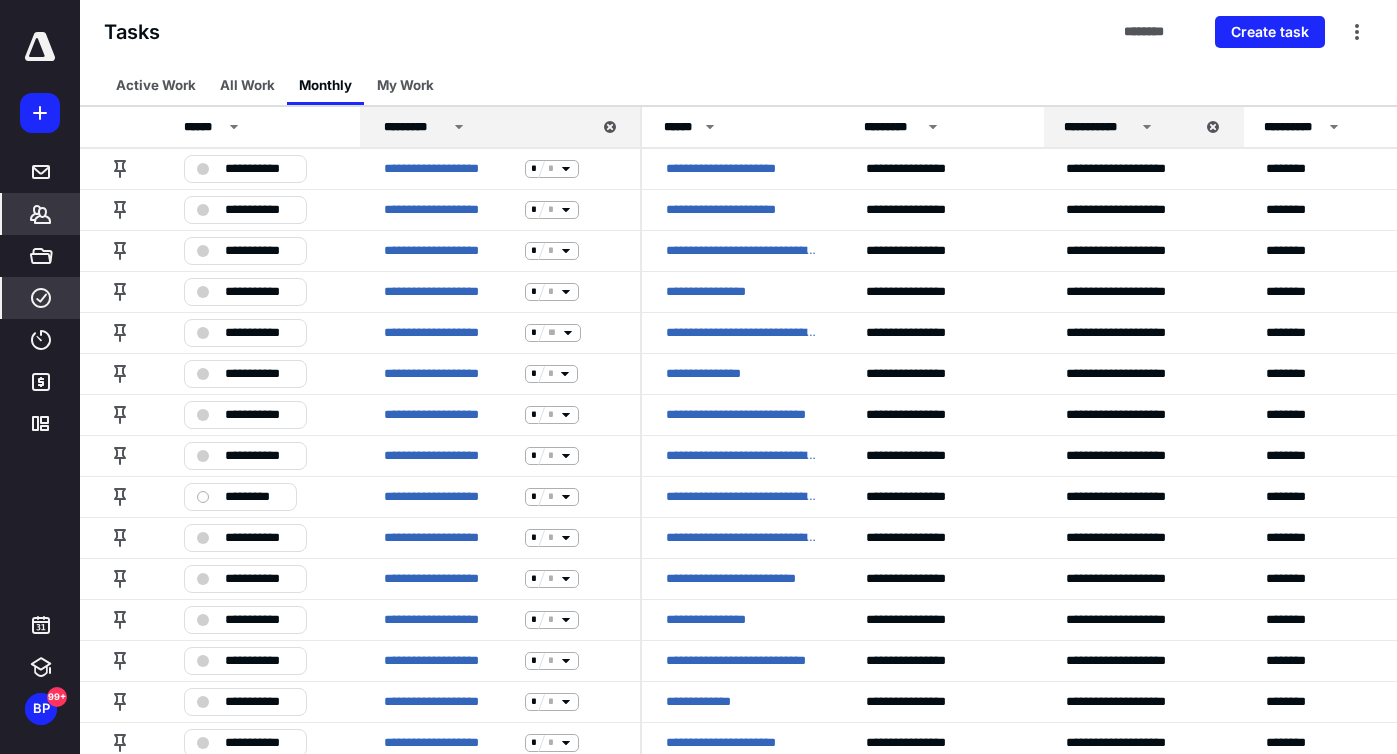 click on "Clients" at bounding box center [41, 214] 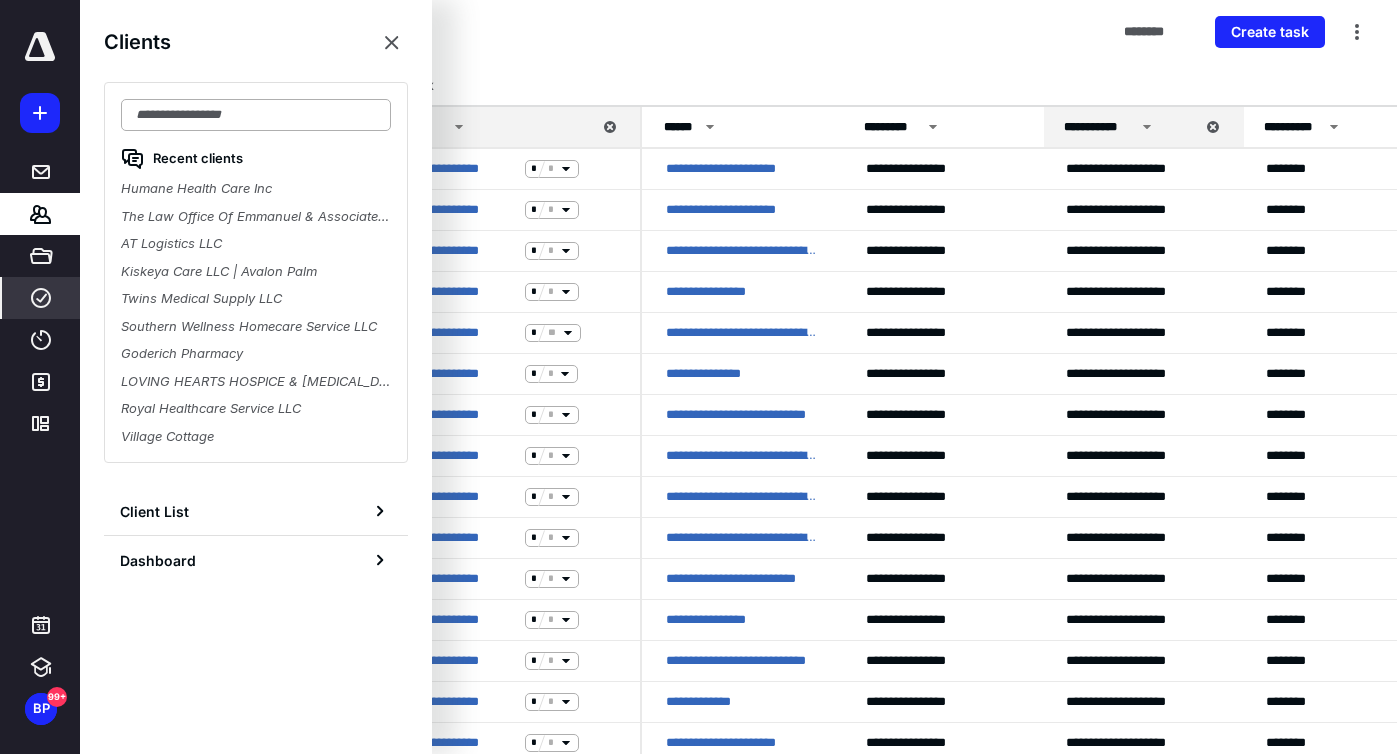 click at bounding box center (256, 115) 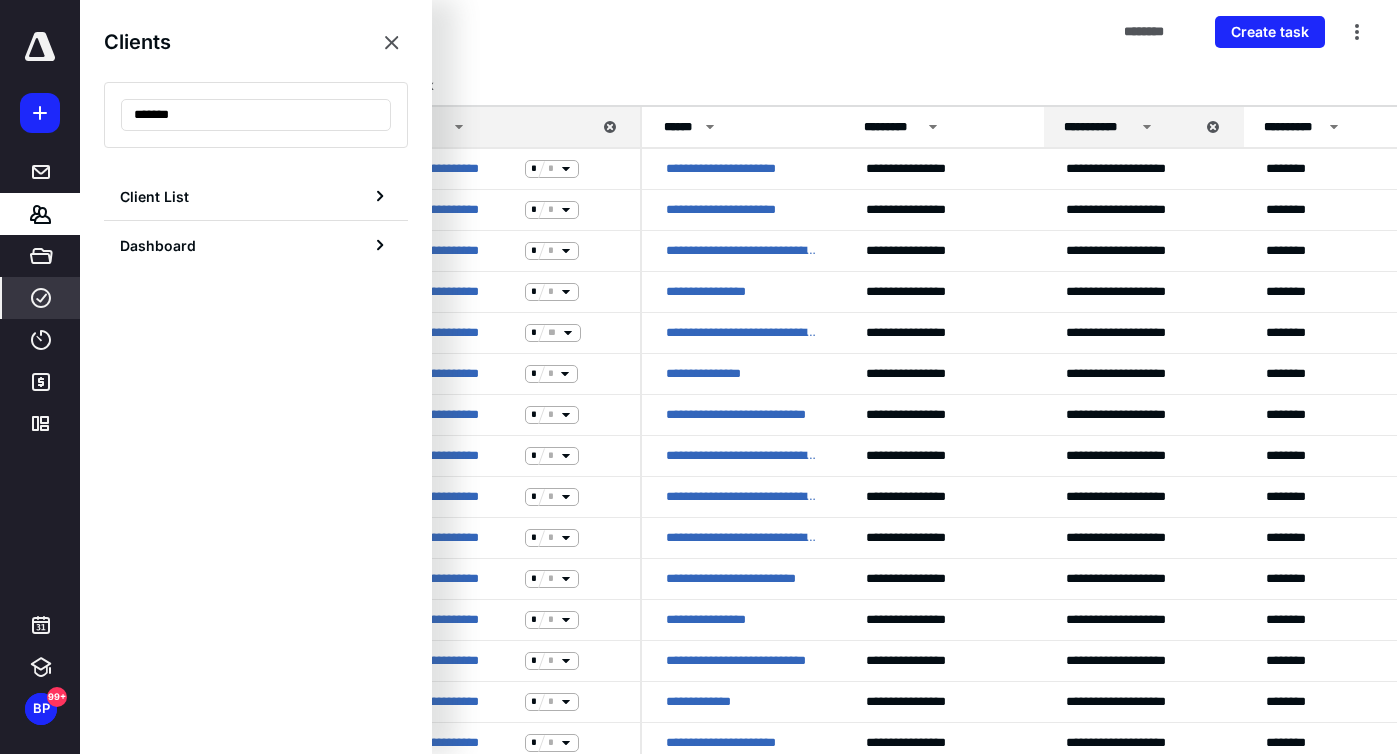 type on "*******" 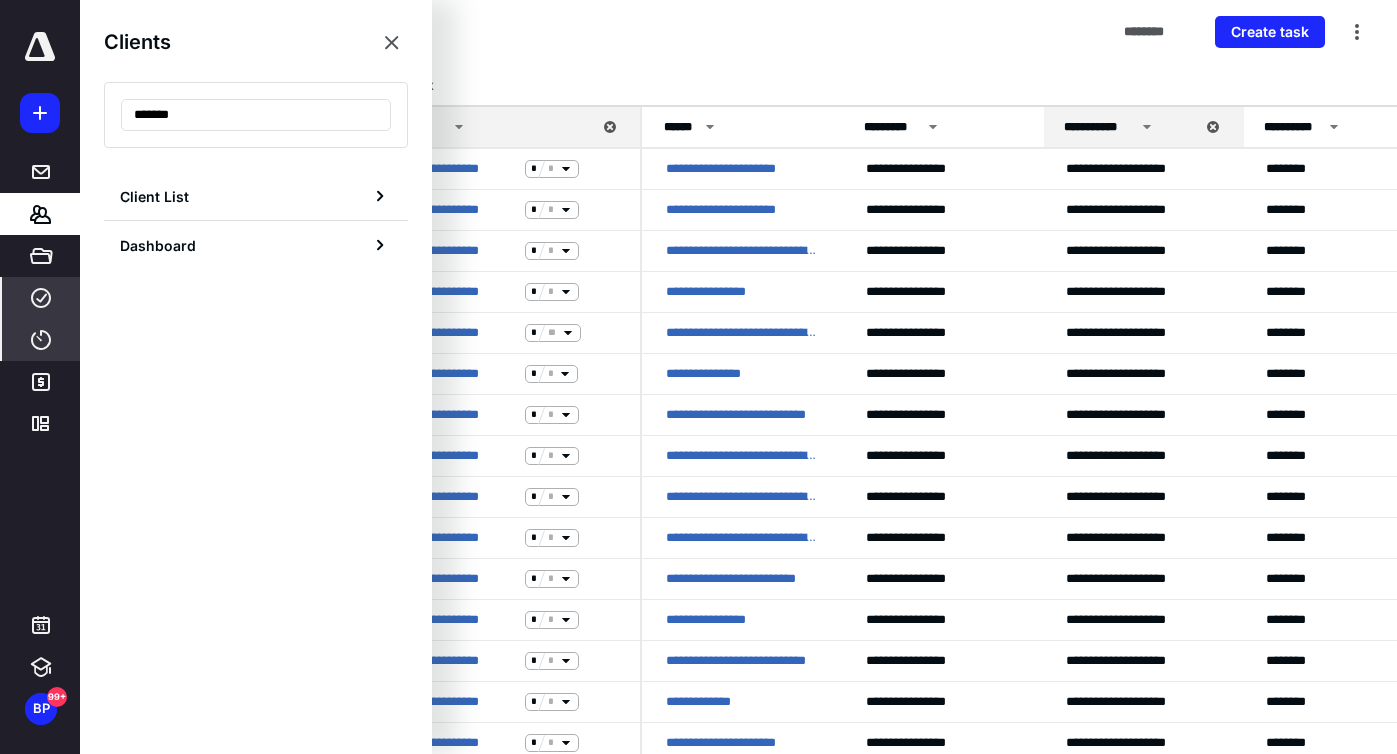 click on "Time" at bounding box center [41, 340] 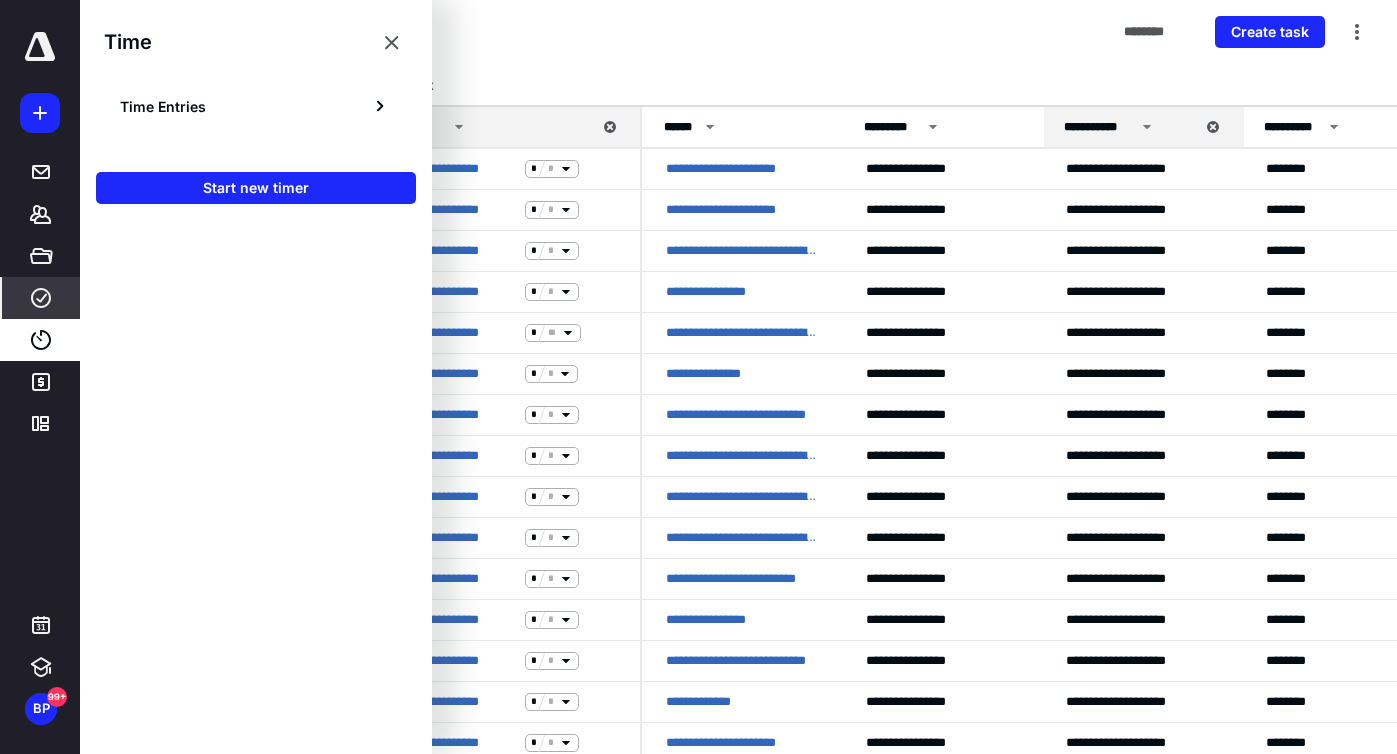 click on "Tasks ******** Create task" at bounding box center [738, 32] 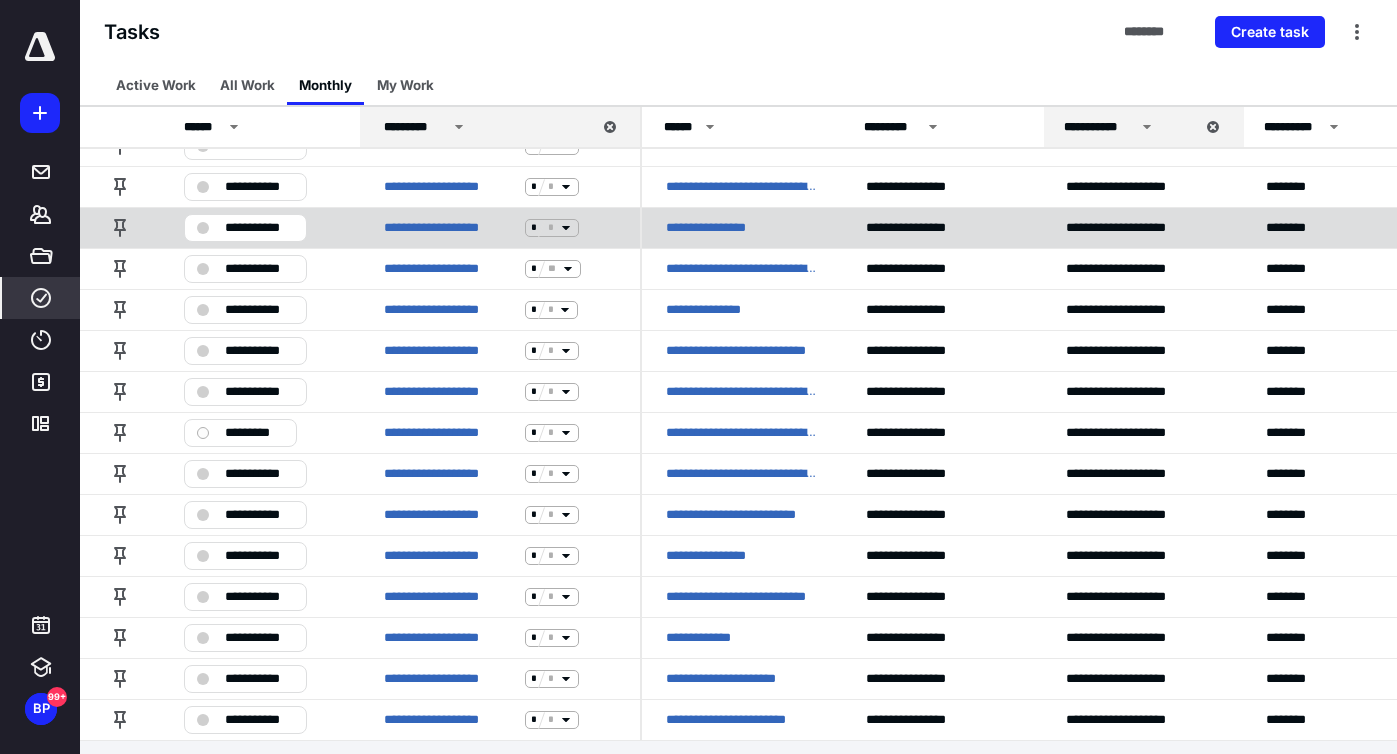 scroll, scrollTop: 0, scrollLeft: 0, axis: both 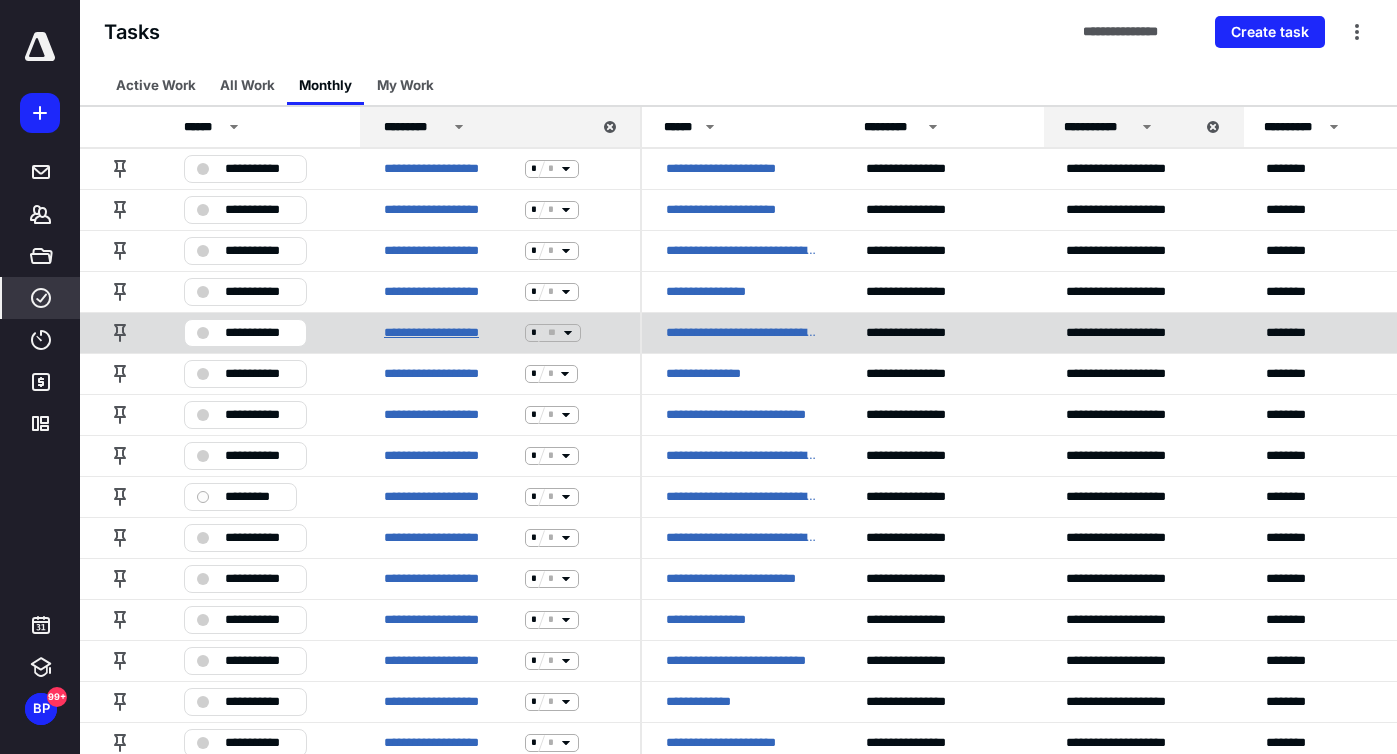 click on "**********" at bounding box center [450, 333] 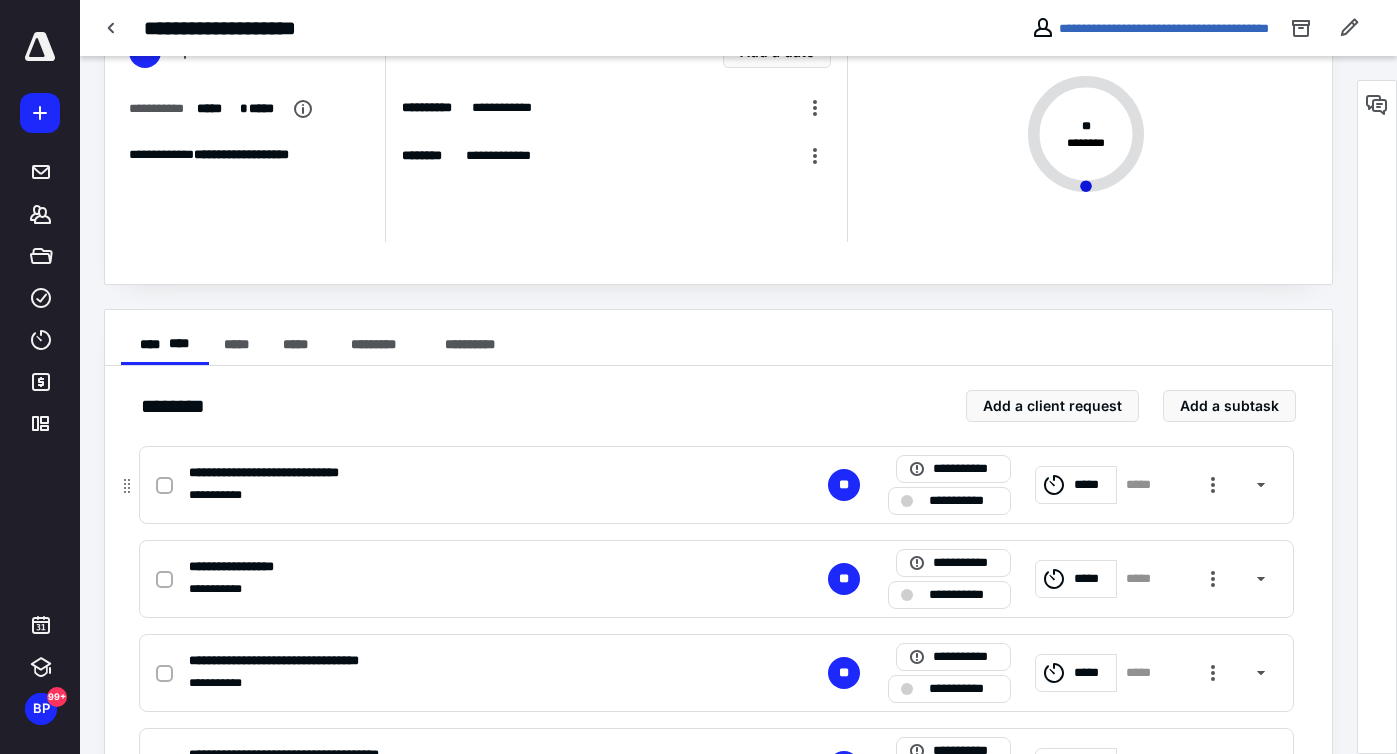 scroll, scrollTop: 136, scrollLeft: 0, axis: vertical 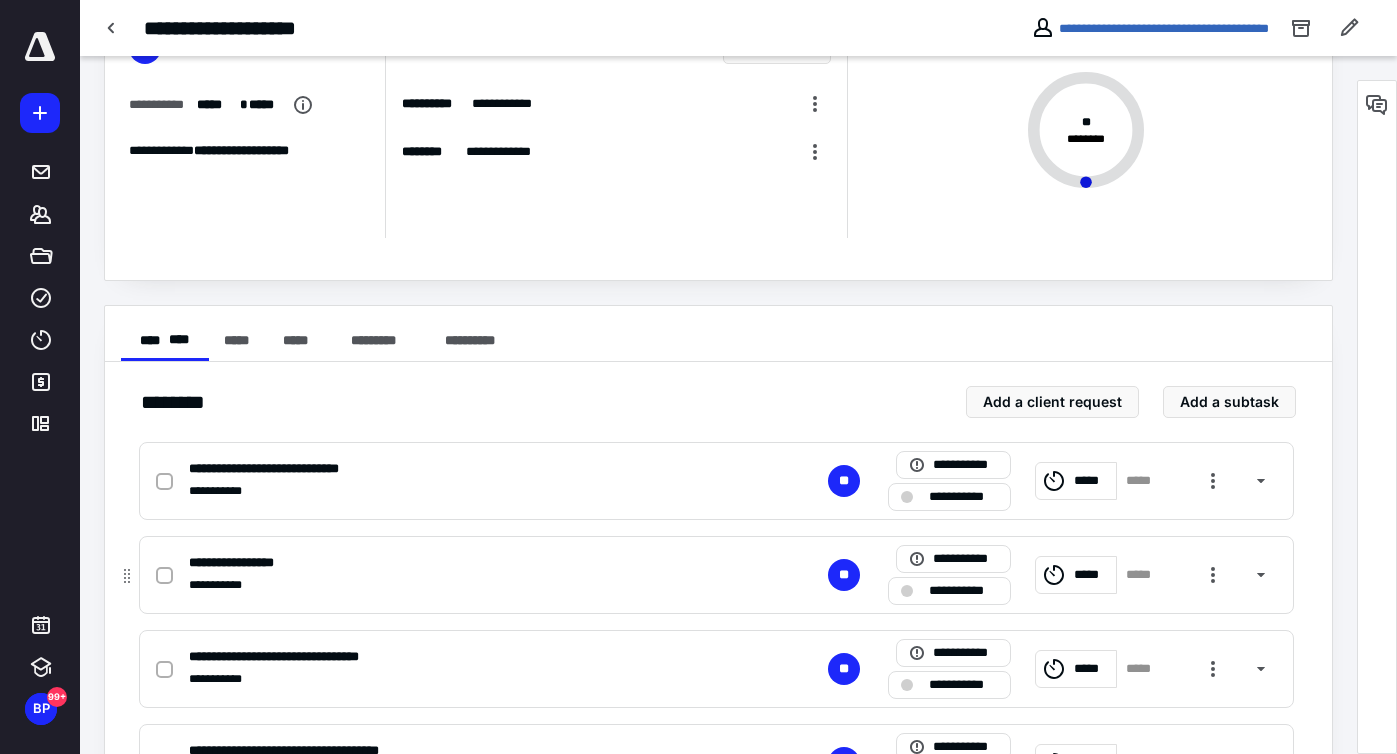 click 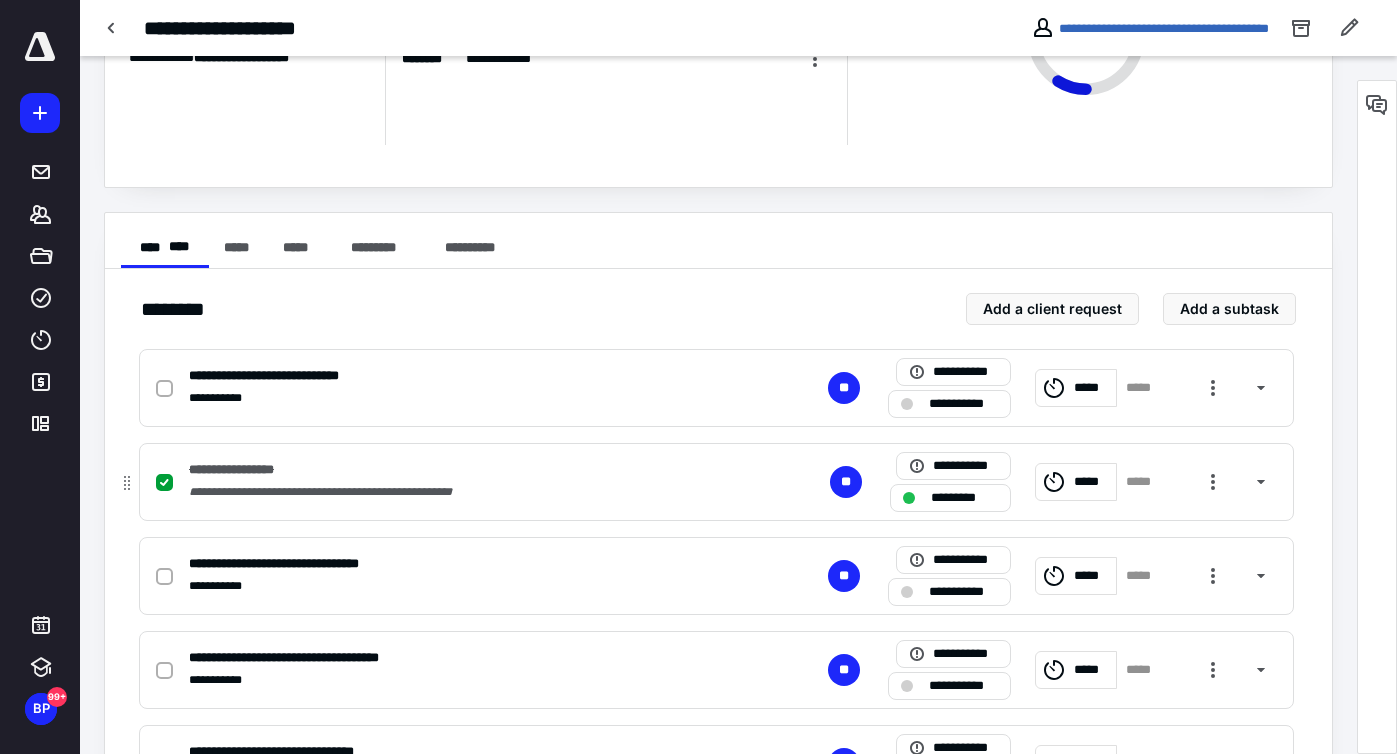 scroll, scrollTop: 253, scrollLeft: 0, axis: vertical 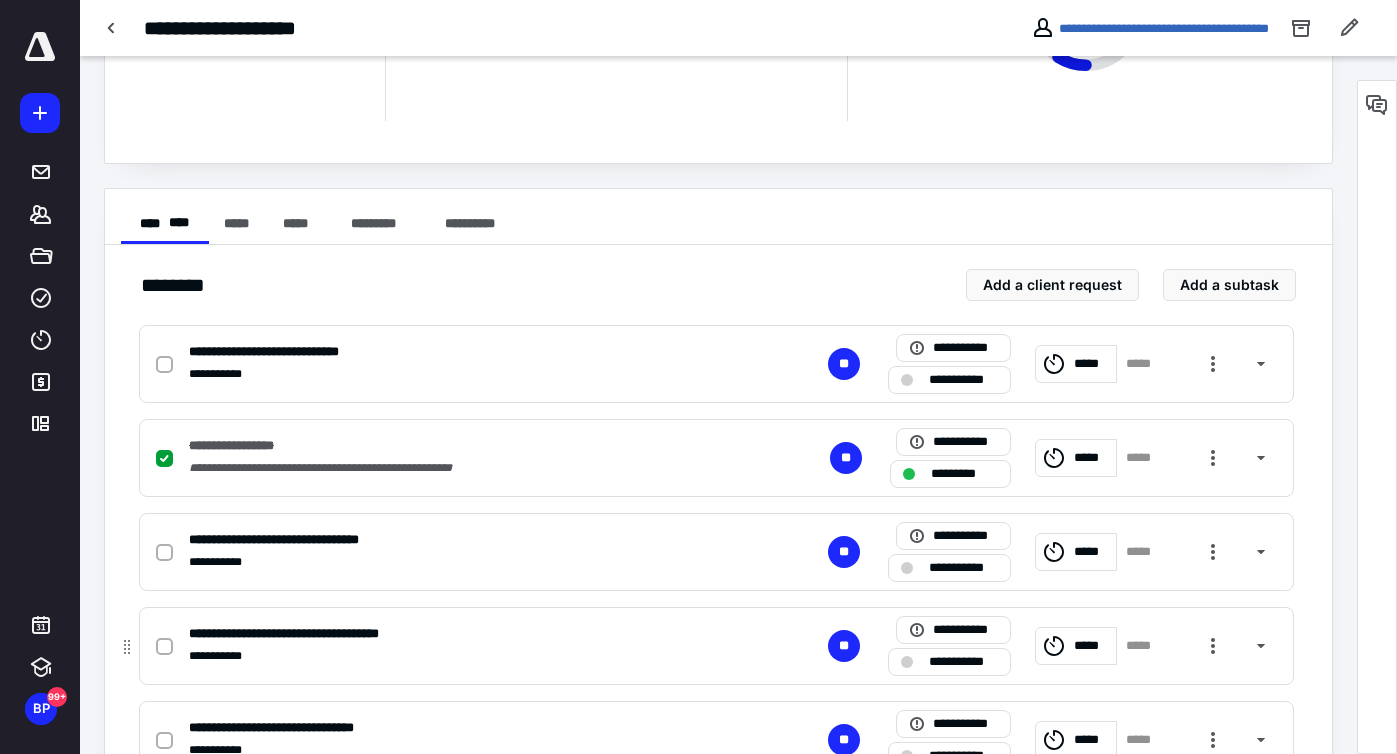 click on "**********" at bounding box center (310, 634) 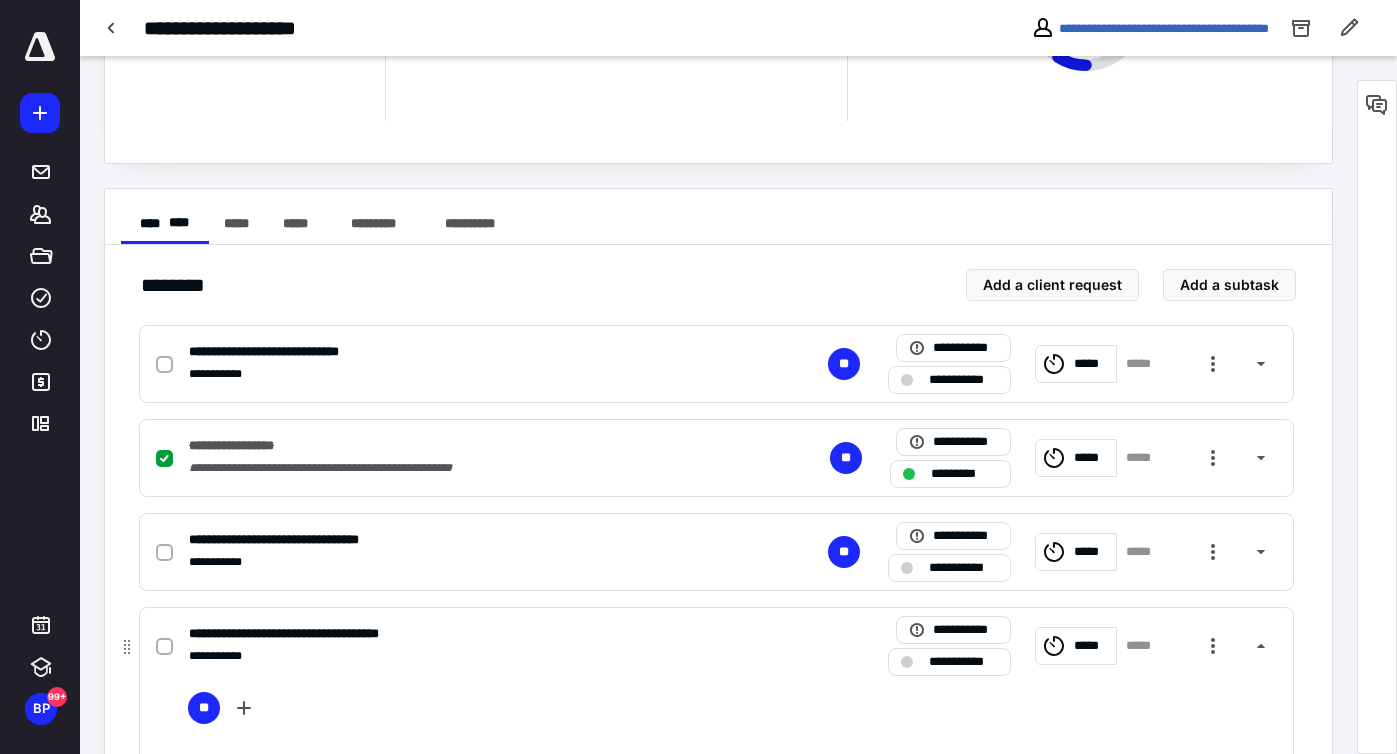 click on "**********" at bounding box center (310, 634) 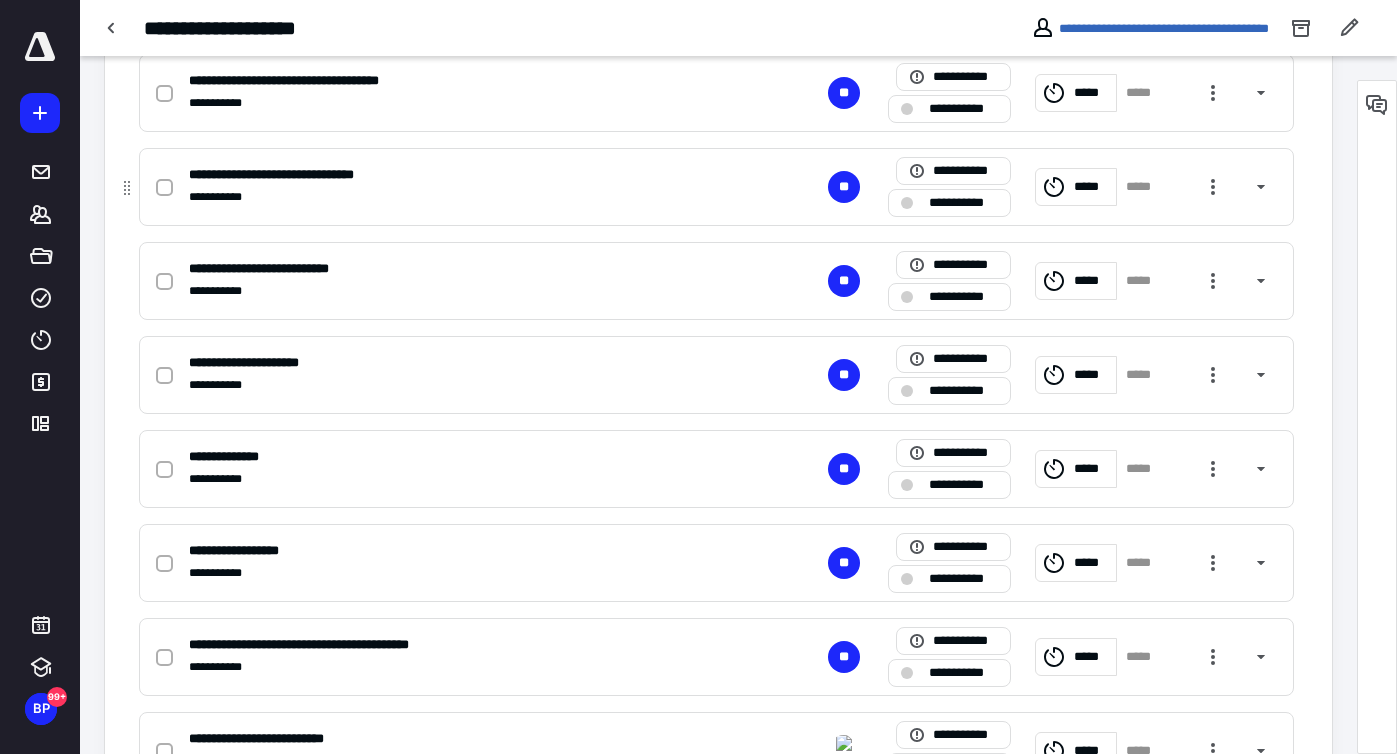 scroll, scrollTop: 839, scrollLeft: 0, axis: vertical 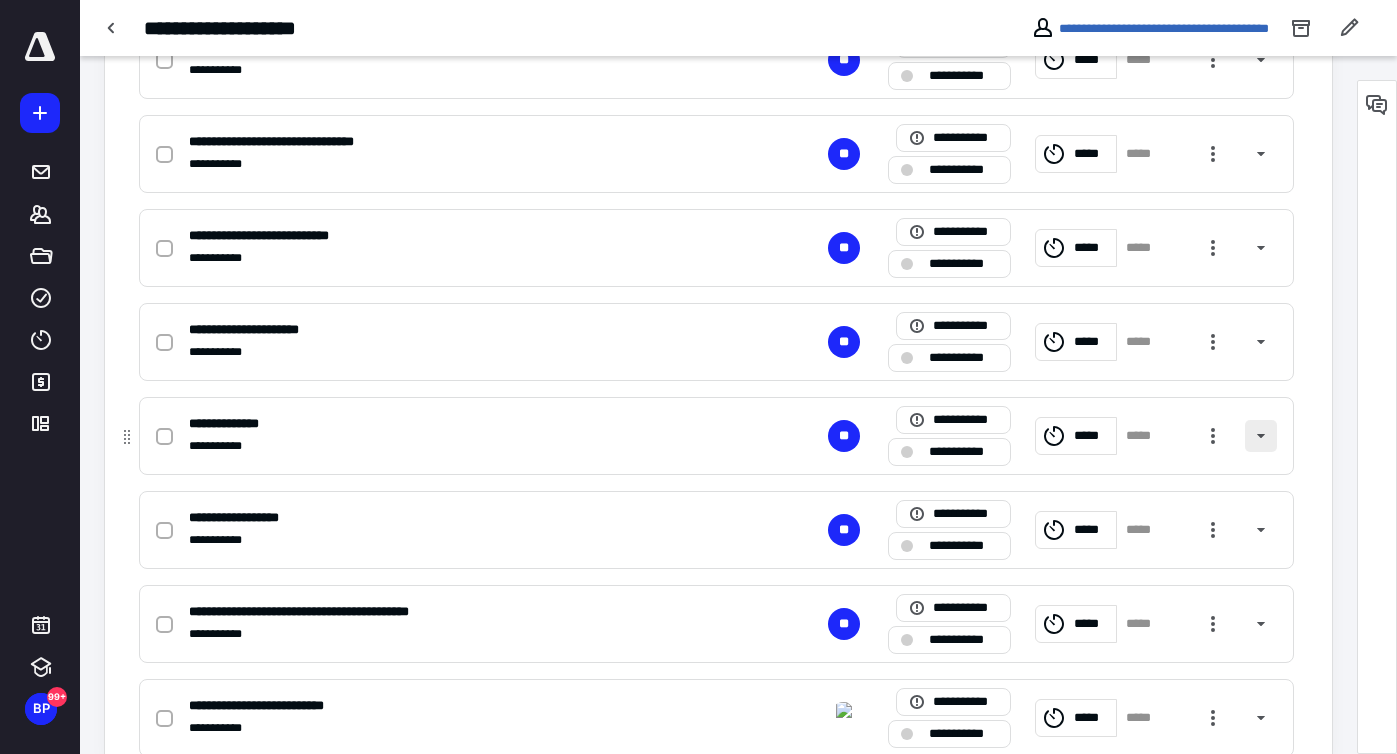 click at bounding box center [1261, 436] 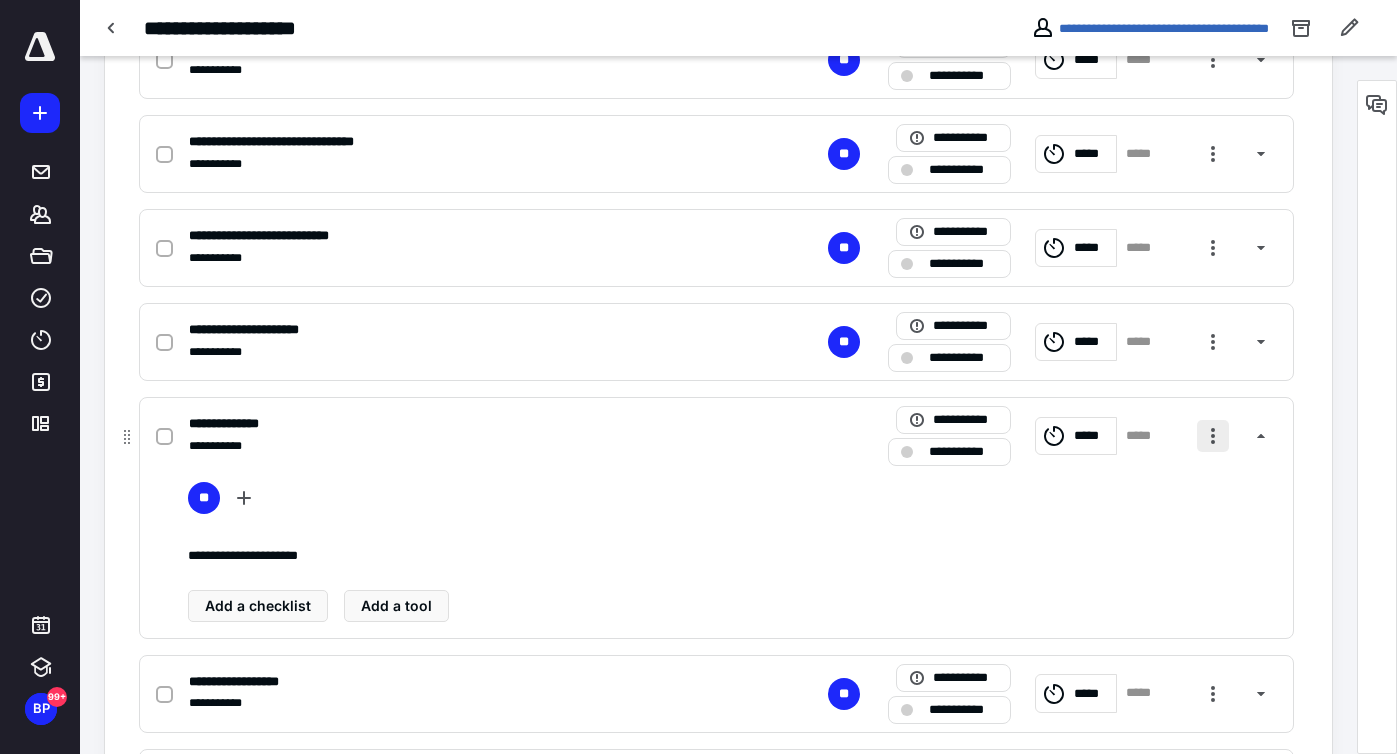 click at bounding box center (1213, 436) 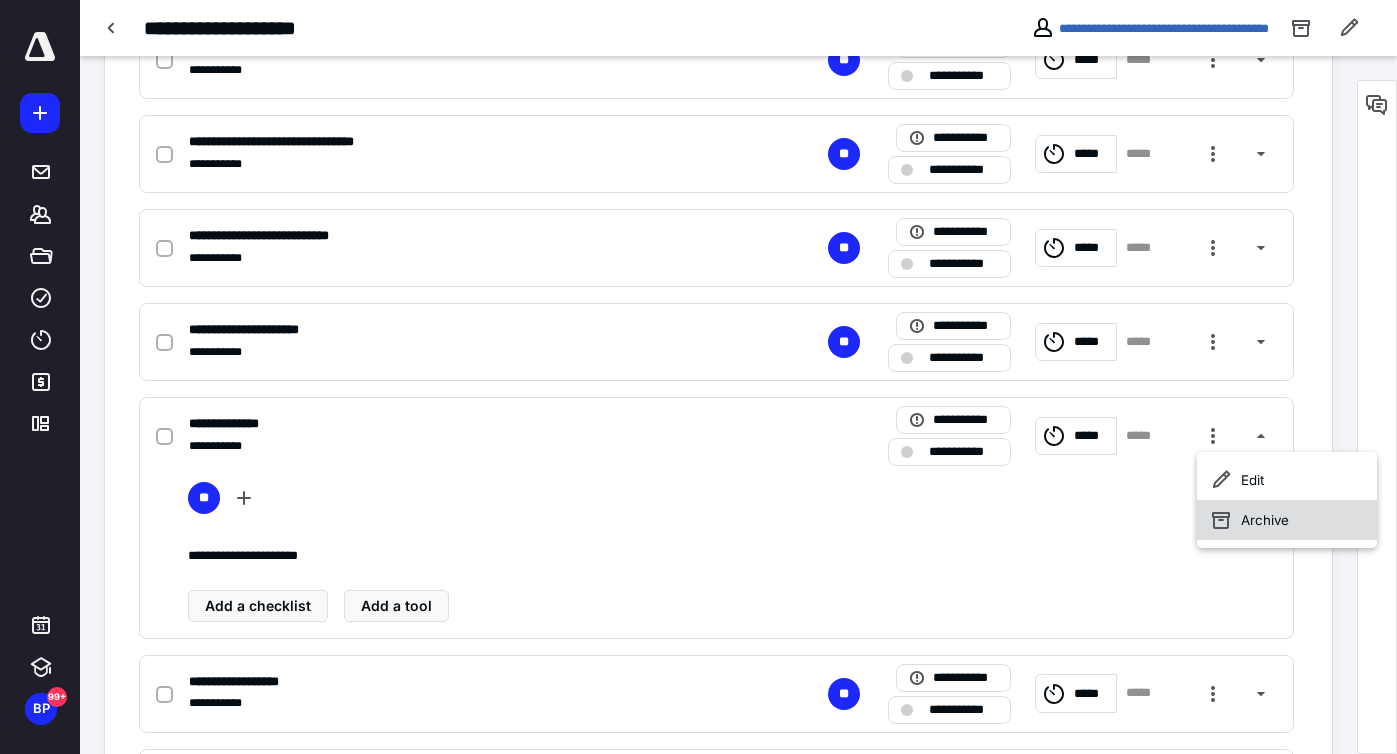 click on "Archive" at bounding box center (1287, 520) 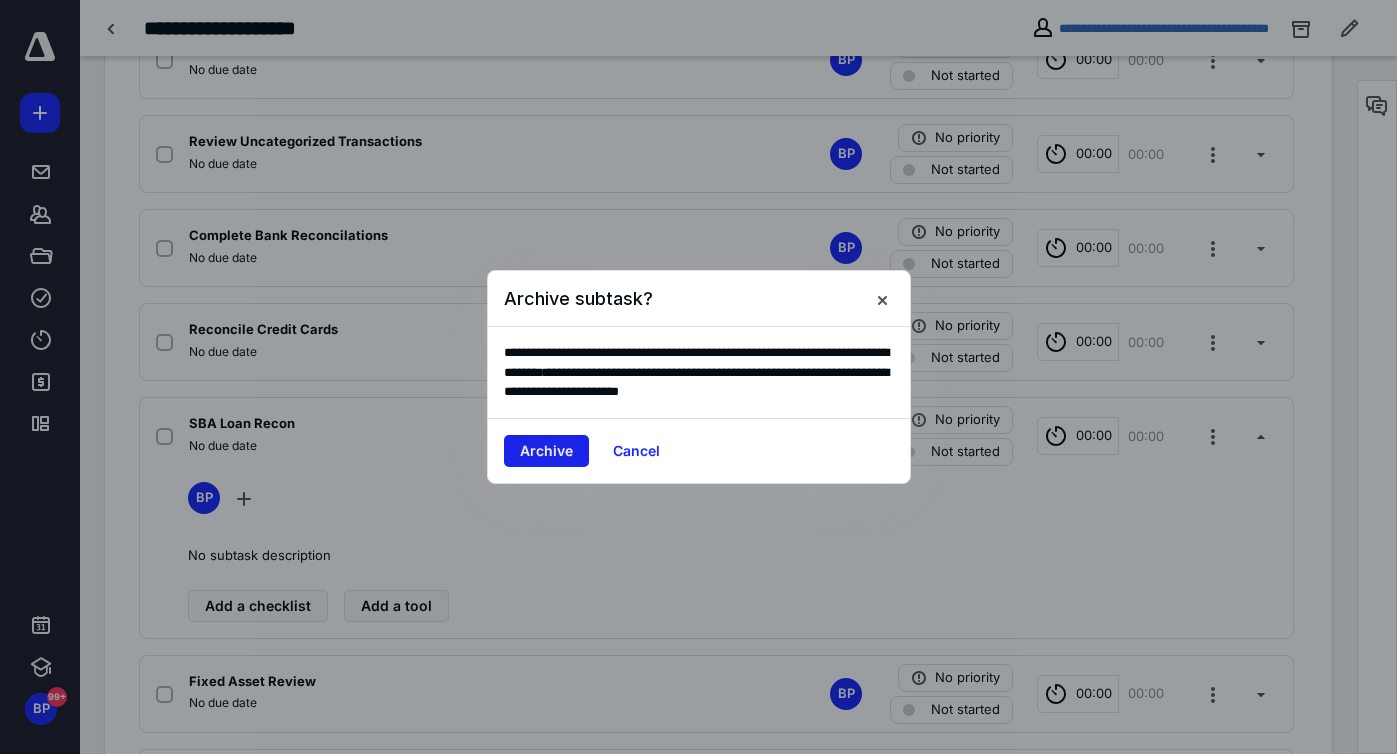 click on "Archive" at bounding box center [546, 451] 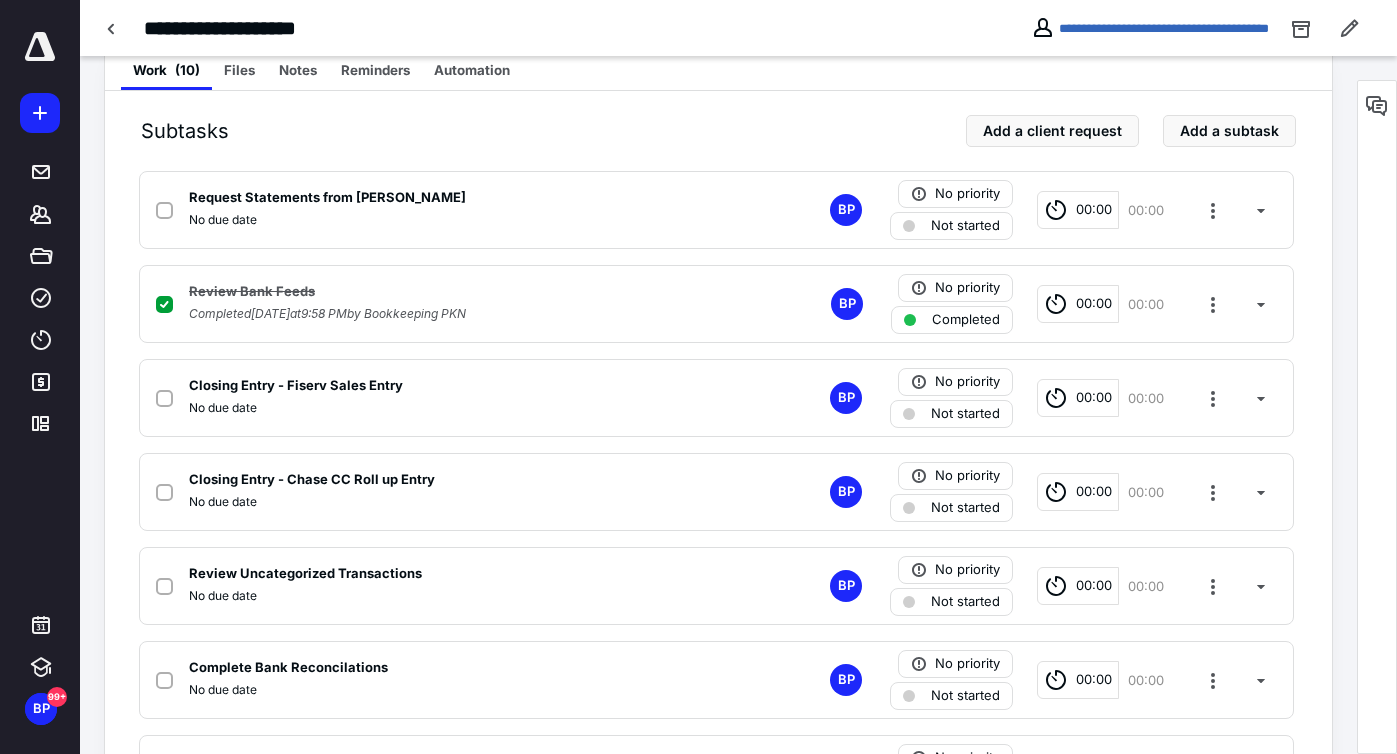 scroll, scrollTop: 351, scrollLeft: 0, axis: vertical 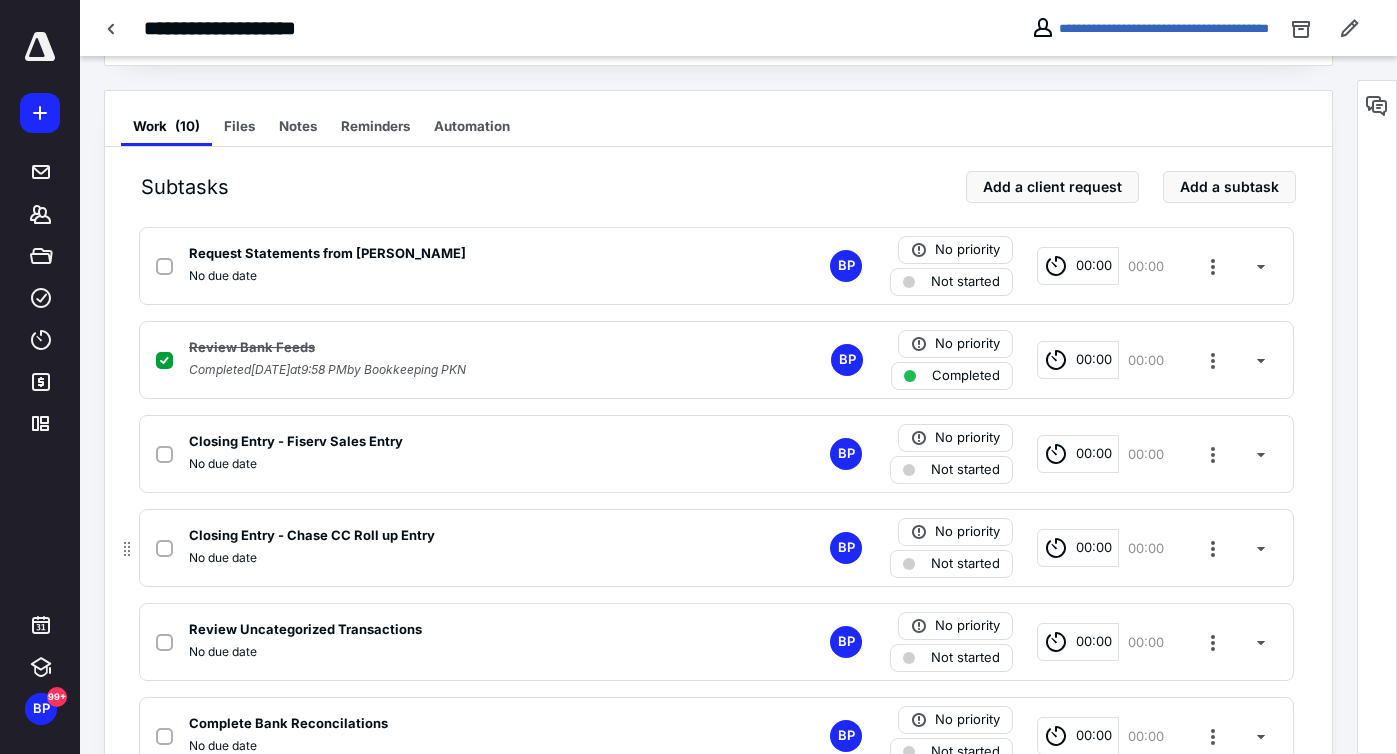click on "Closing Entry - Chase CC Roll up Entry No due date BP No priority Not started 00:00 00:00" at bounding box center [716, 548] 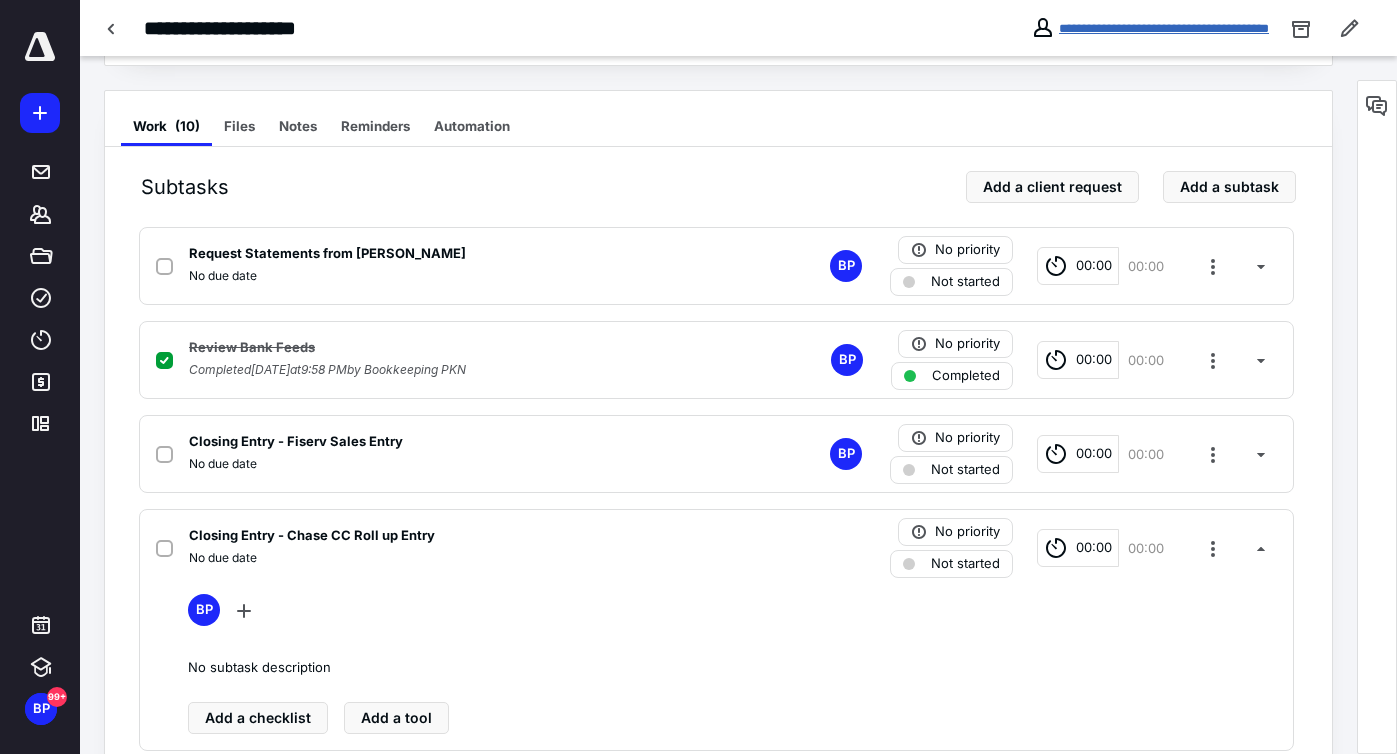 click on "**********" at bounding box center [1164, 28] 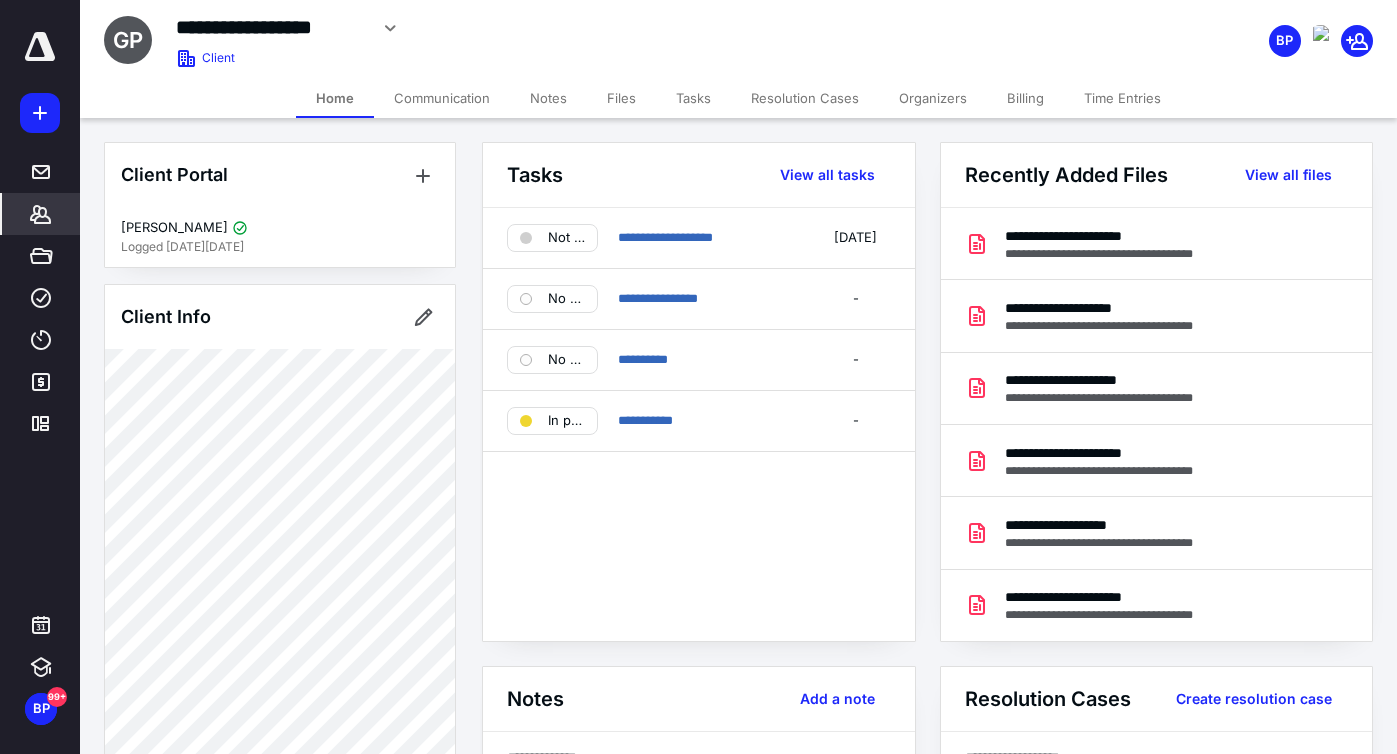 click on "Tasks" at bounding box center (693, 98) 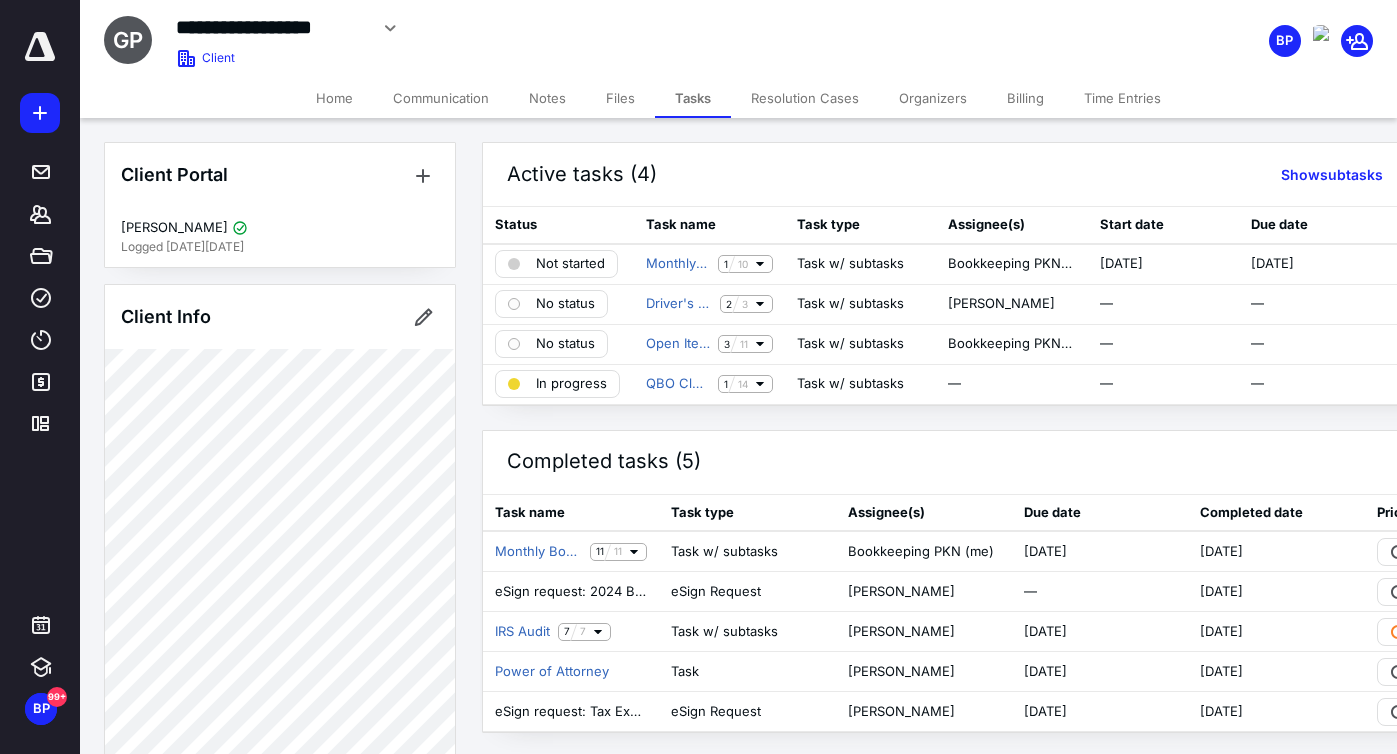 click on "Files" at bounding box center (620, 98) 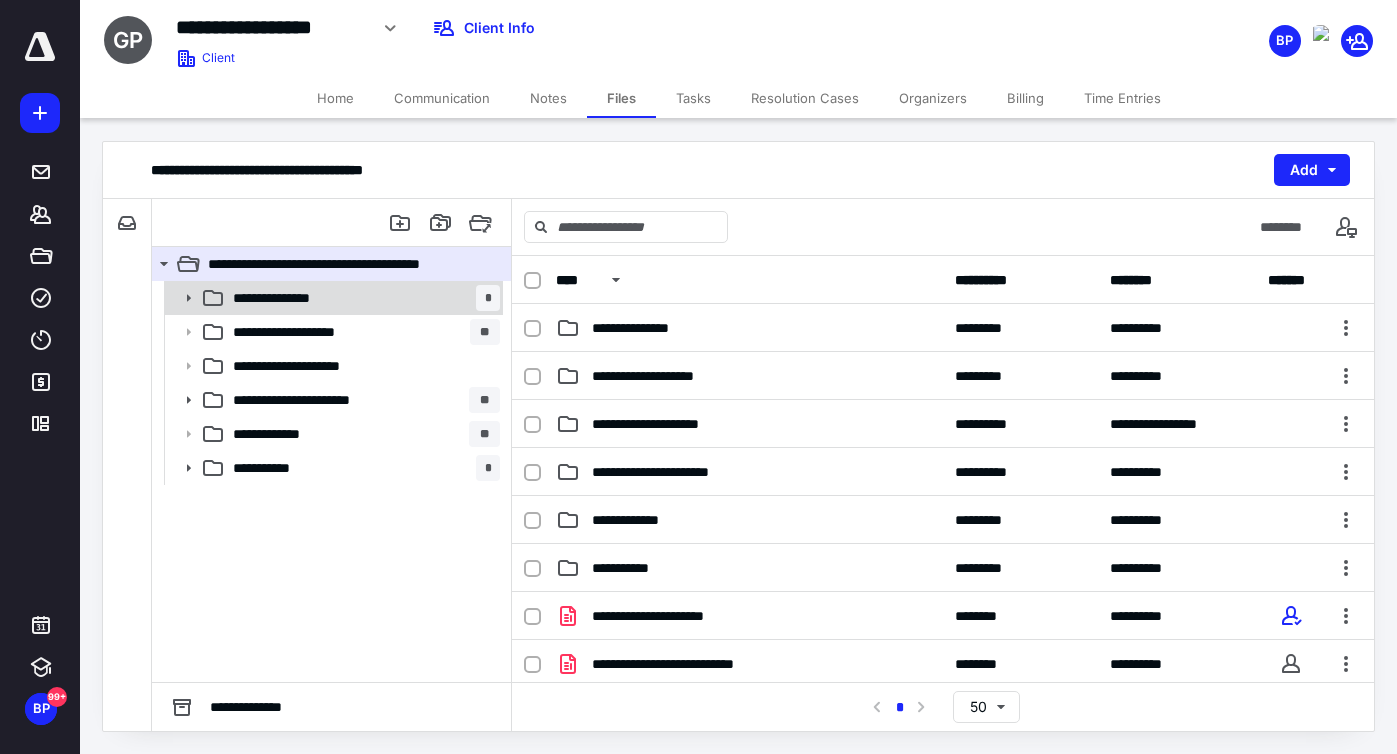 click 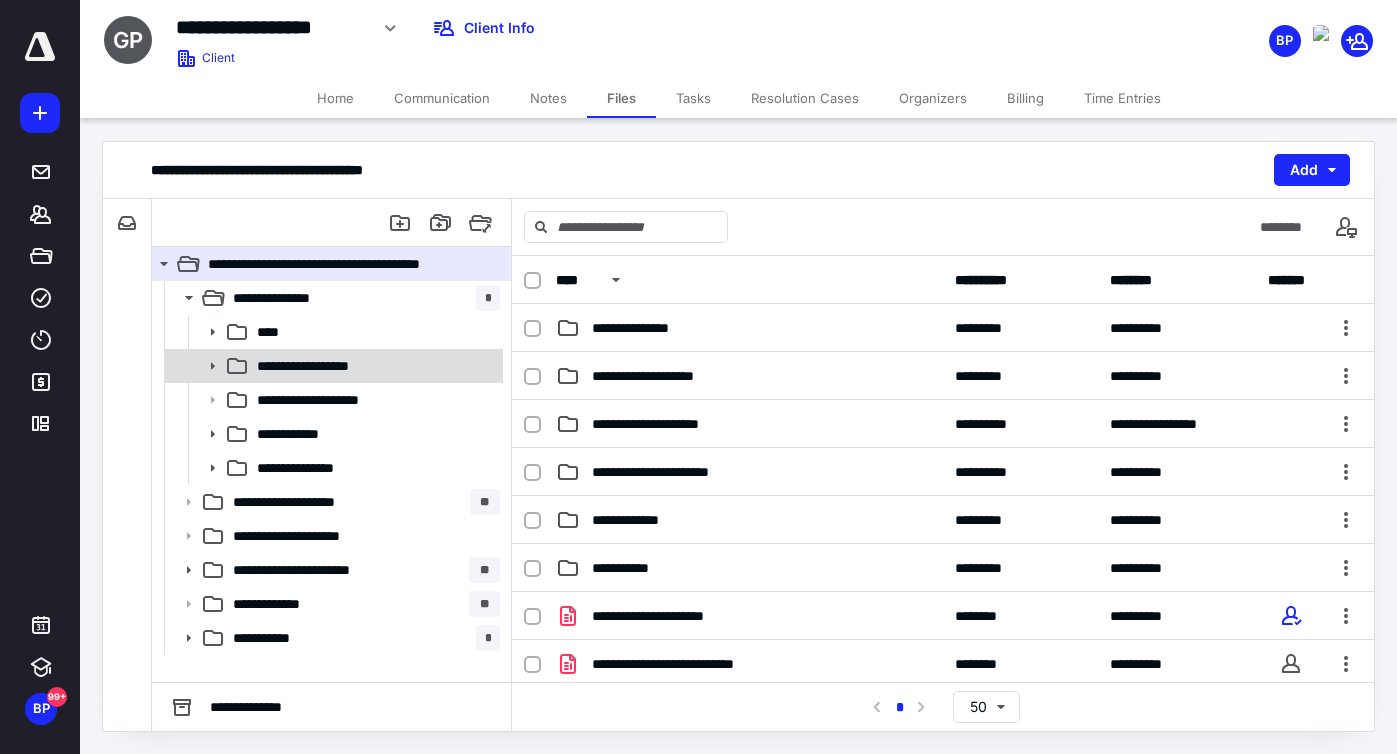 click at bounding box center (206, 366) 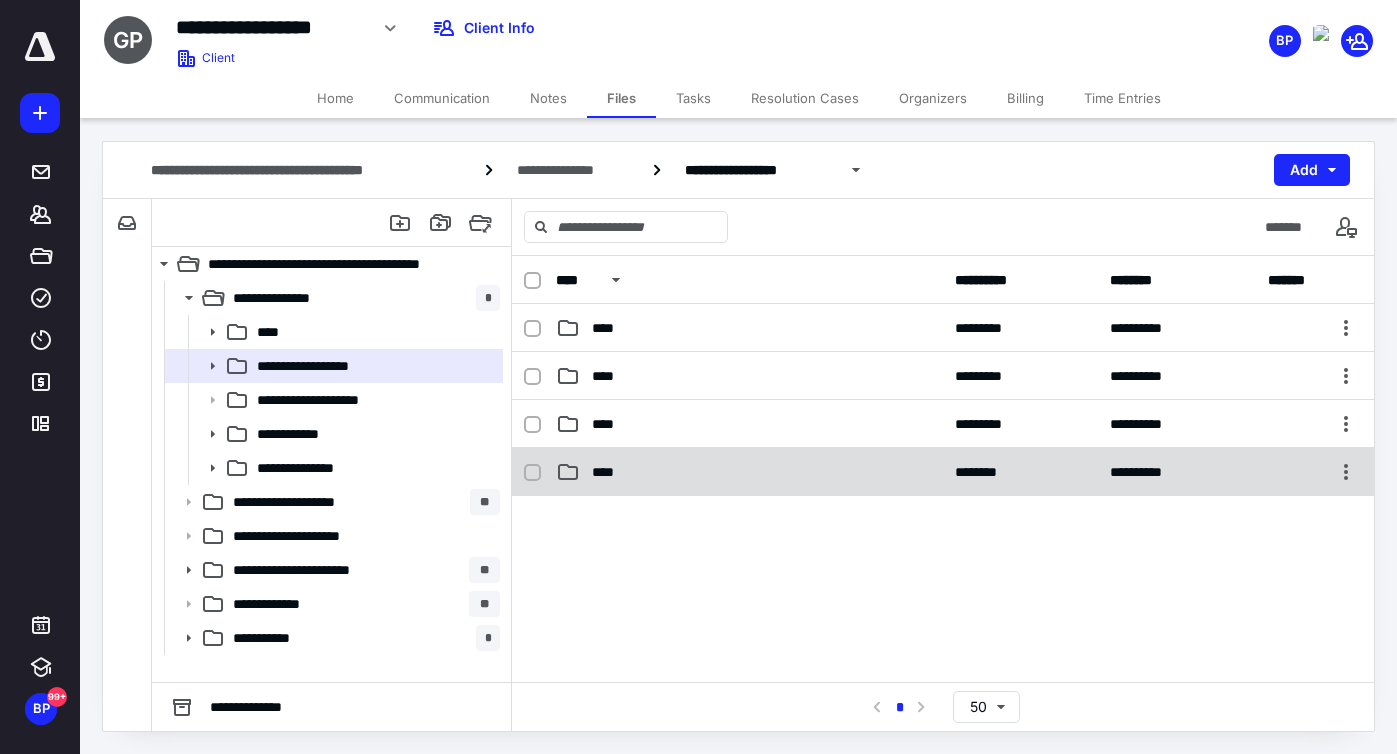 click 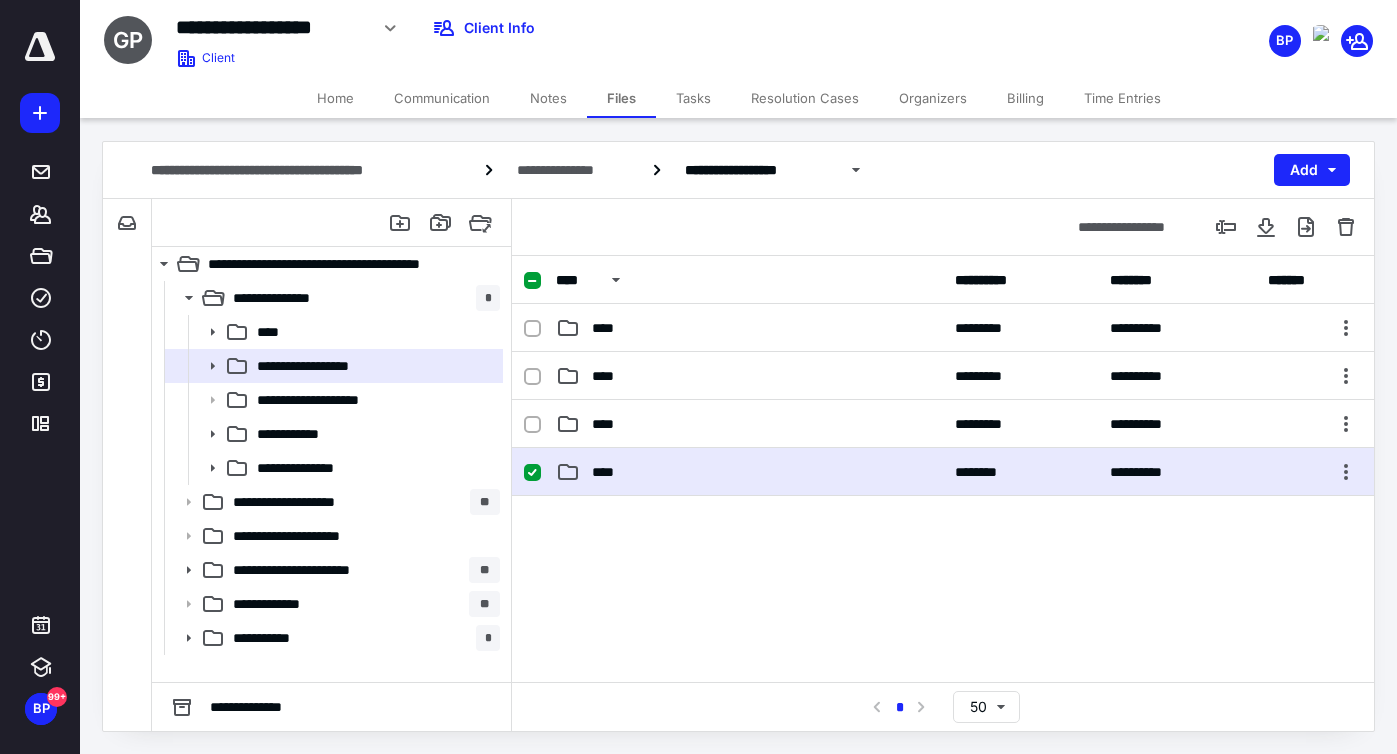 click 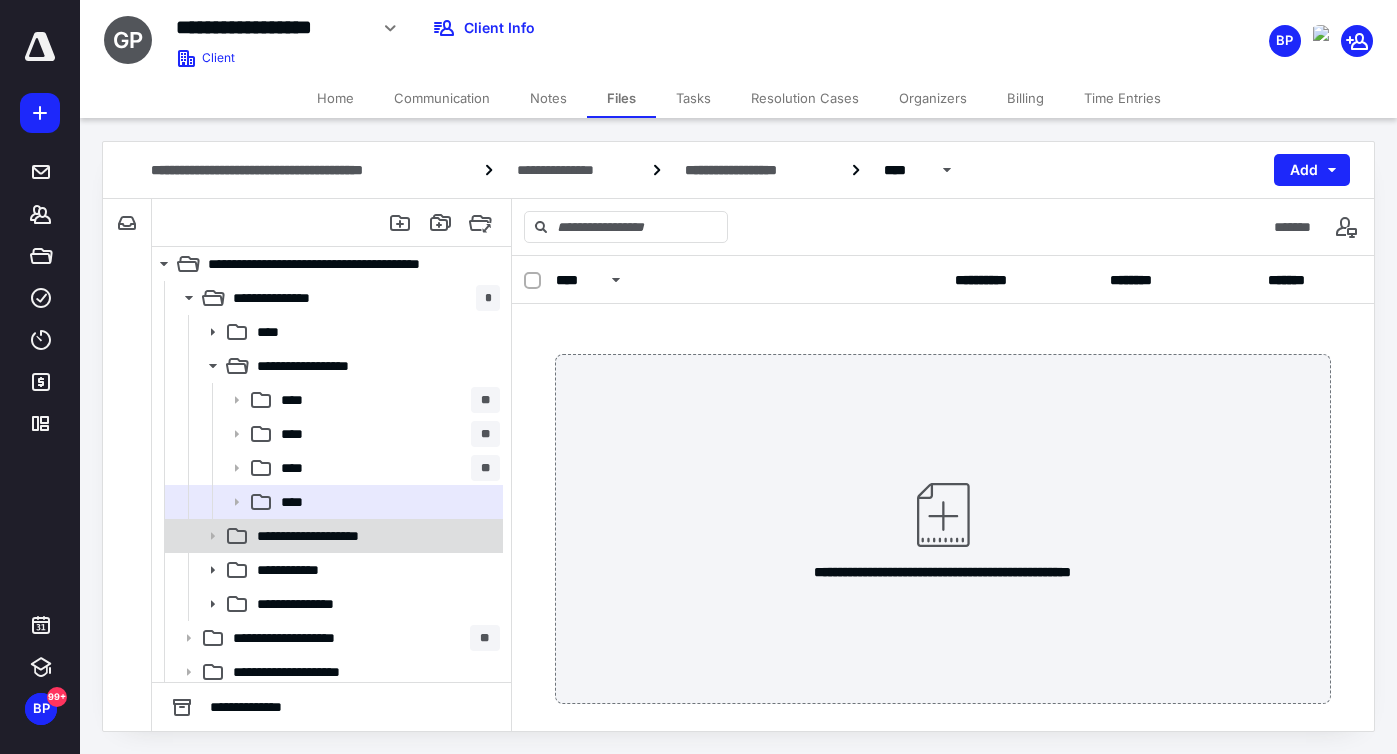 click on "**********" at bounding box center (330, 536) 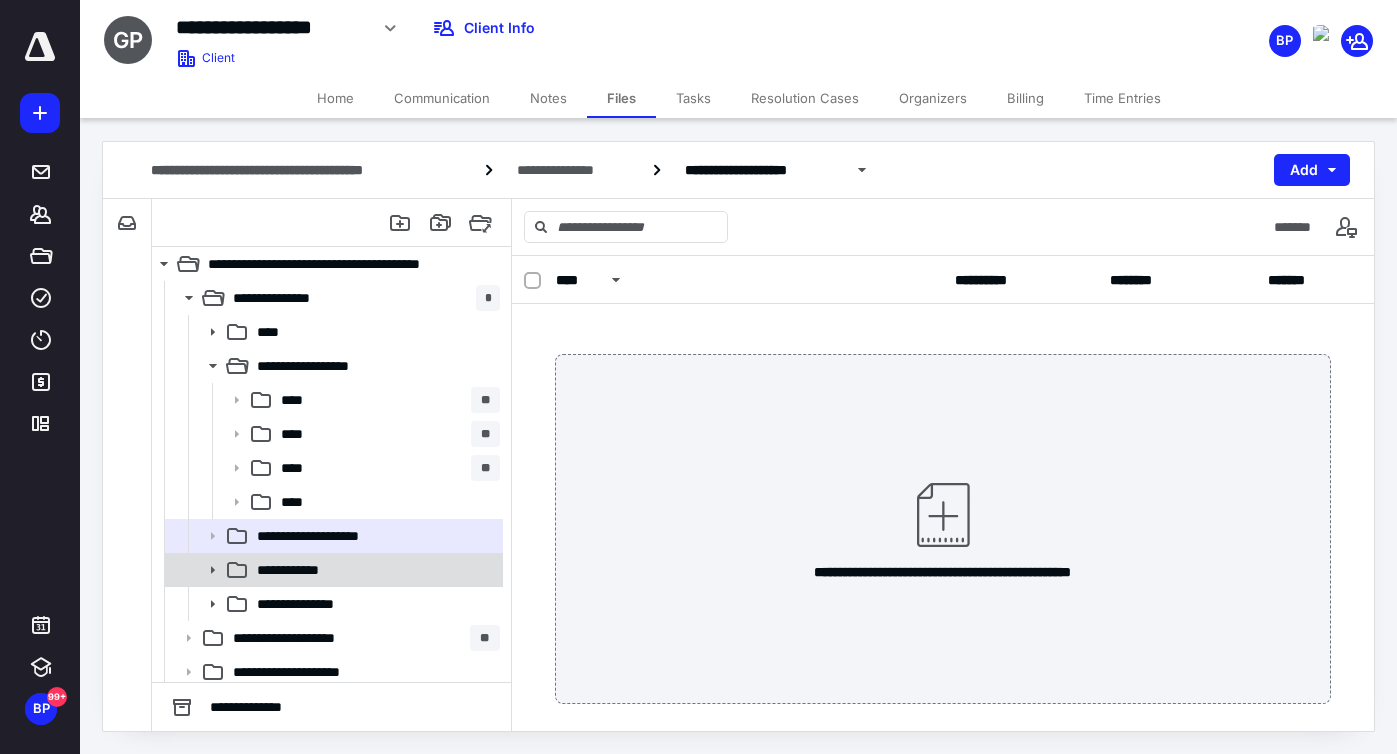 click on "**********" at bounding box center [303, 570] 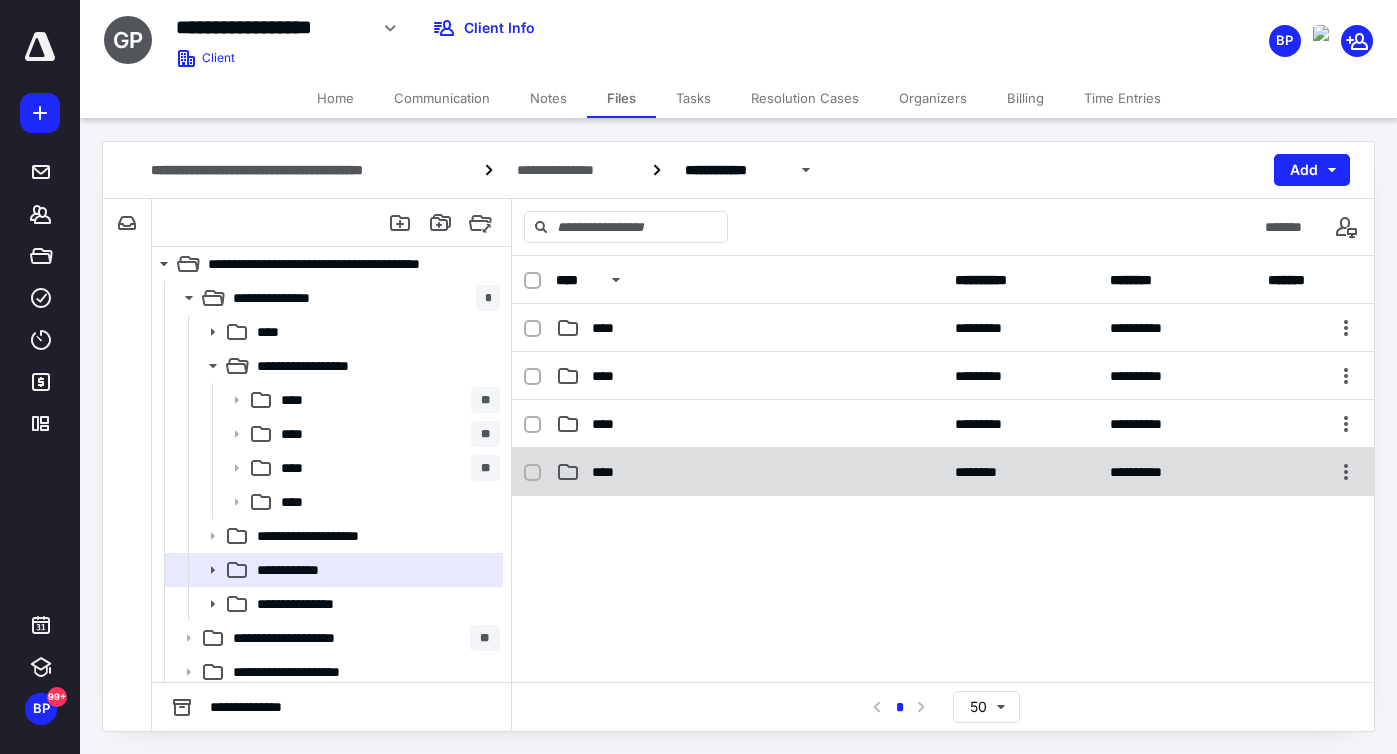 click on "****" at bounding box center (609, 472) 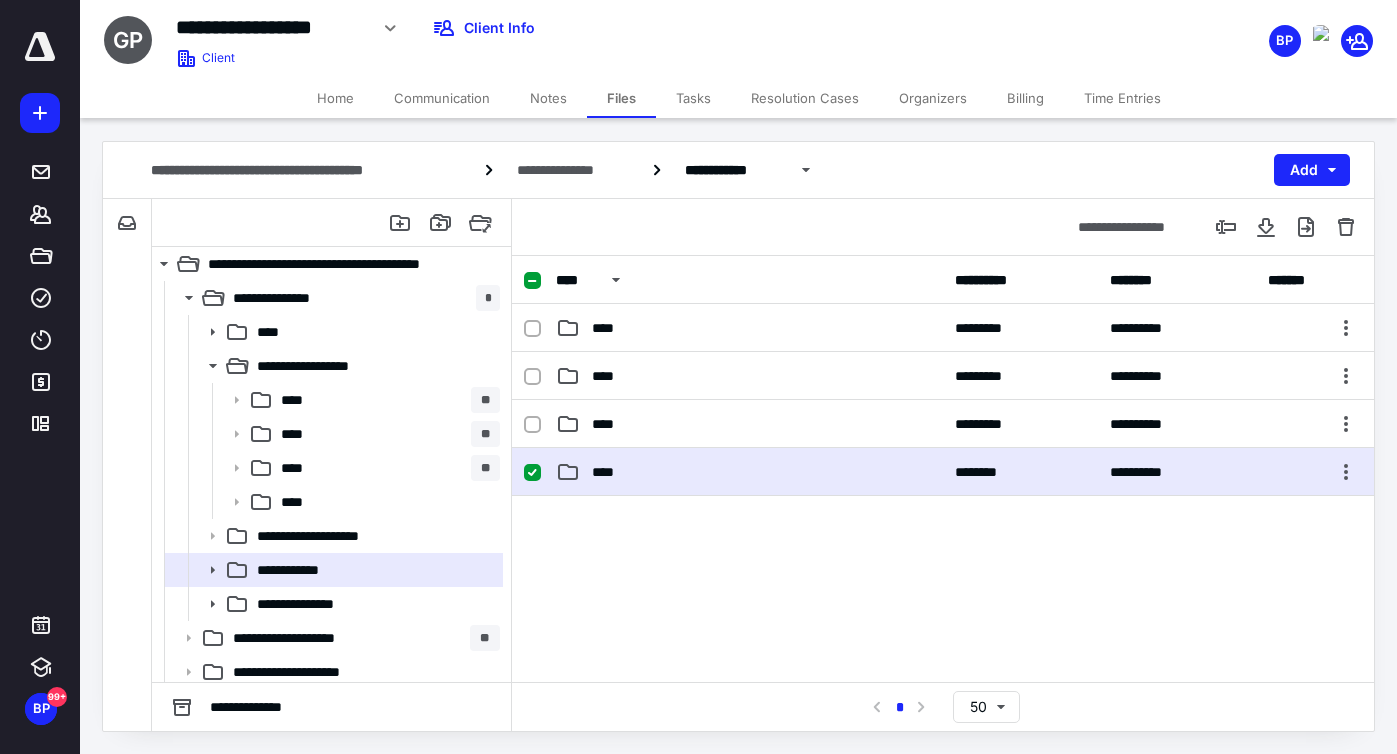 click on "****" at bounding box center [609, 472] 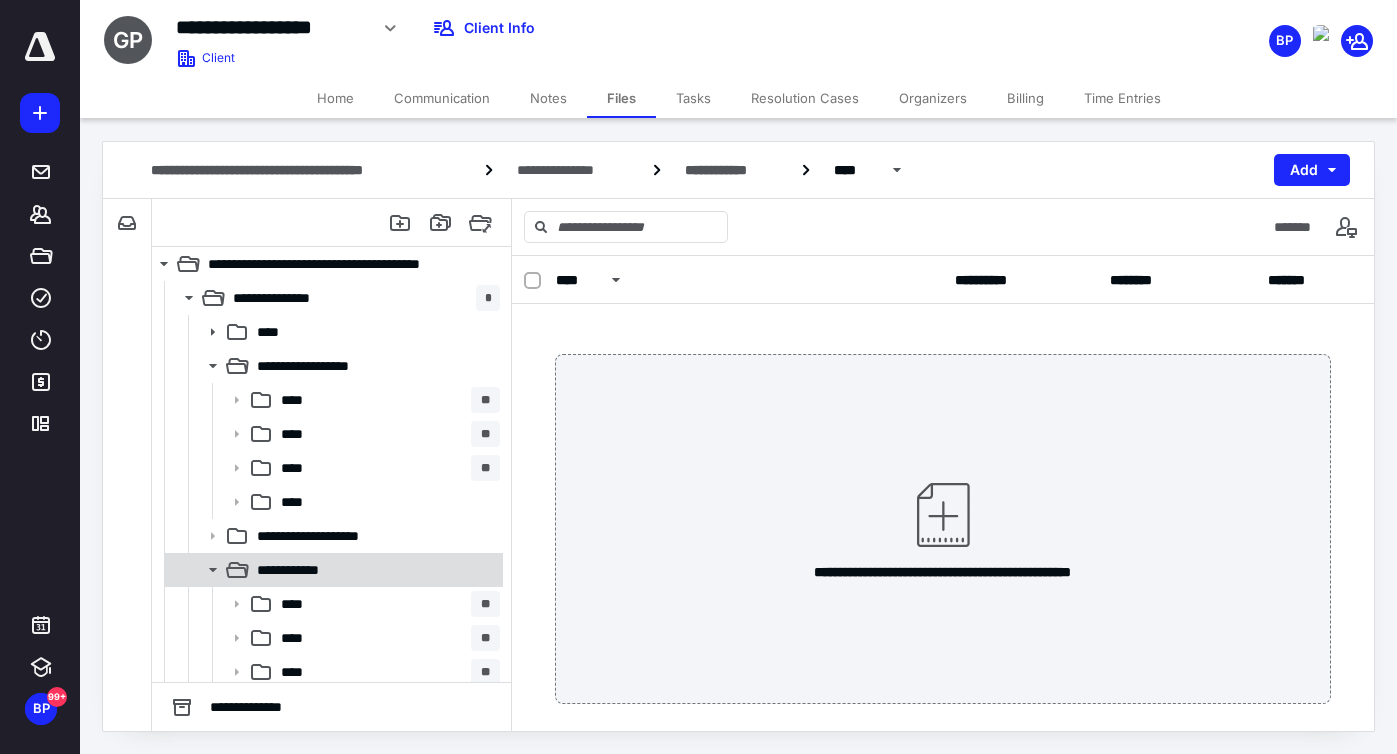 scroll, scrollTop: 245, scrollLeft: 0, axis: vertical 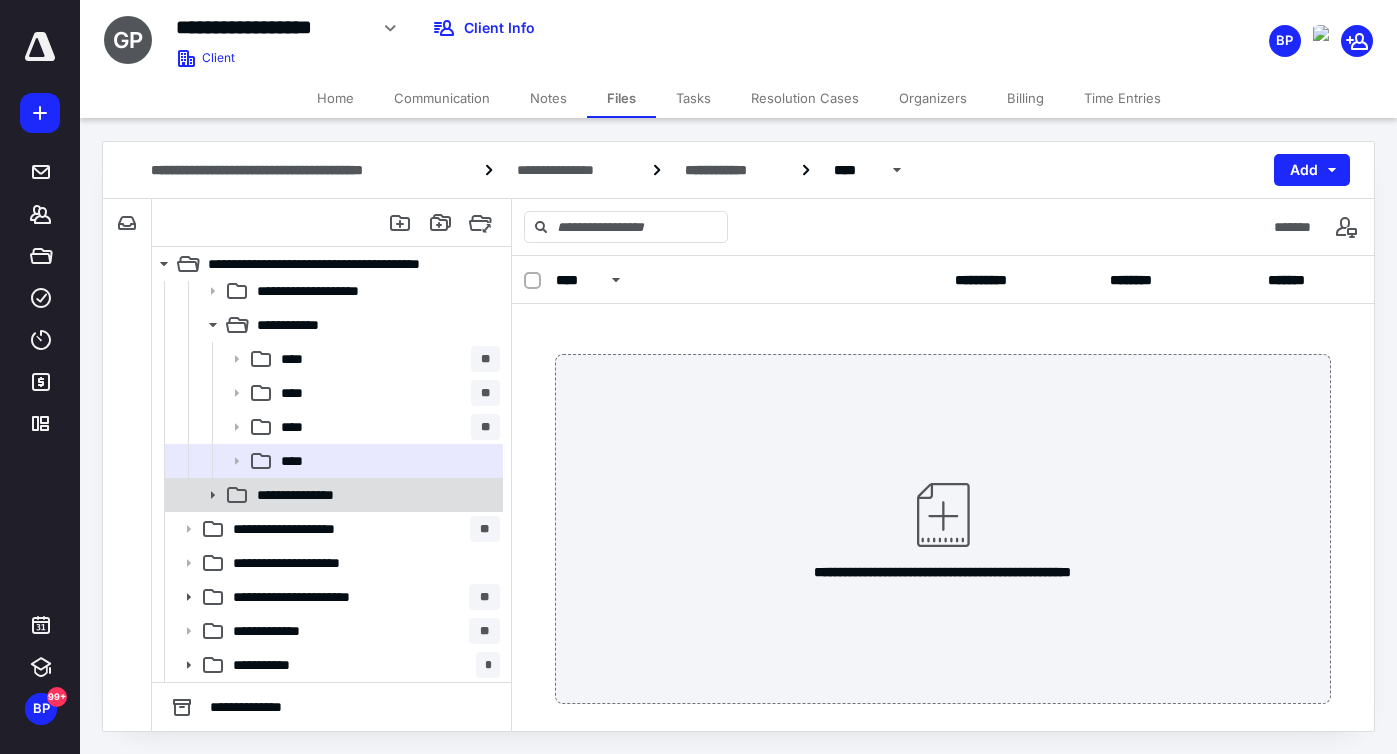 click on "**********" at bounding box center [374, 495] 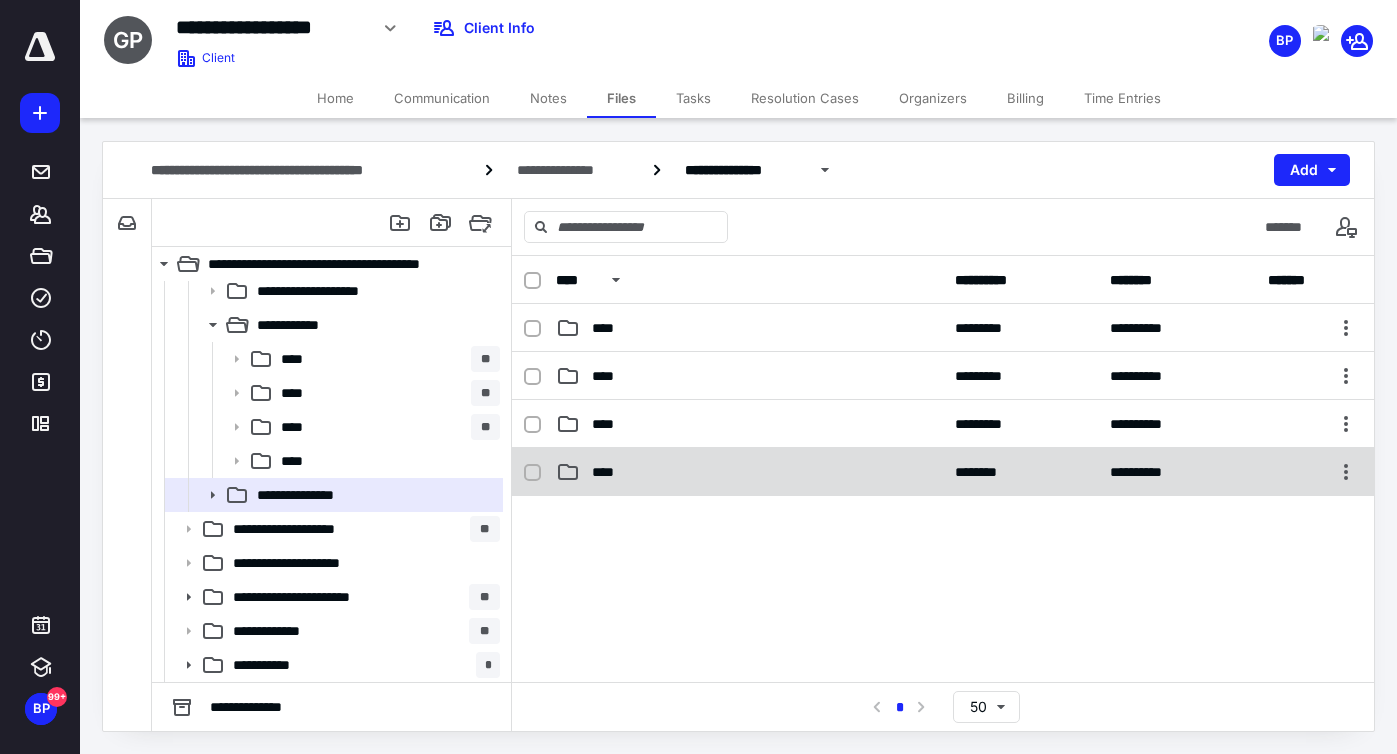 click on "****" at bounding box center [749, 472] 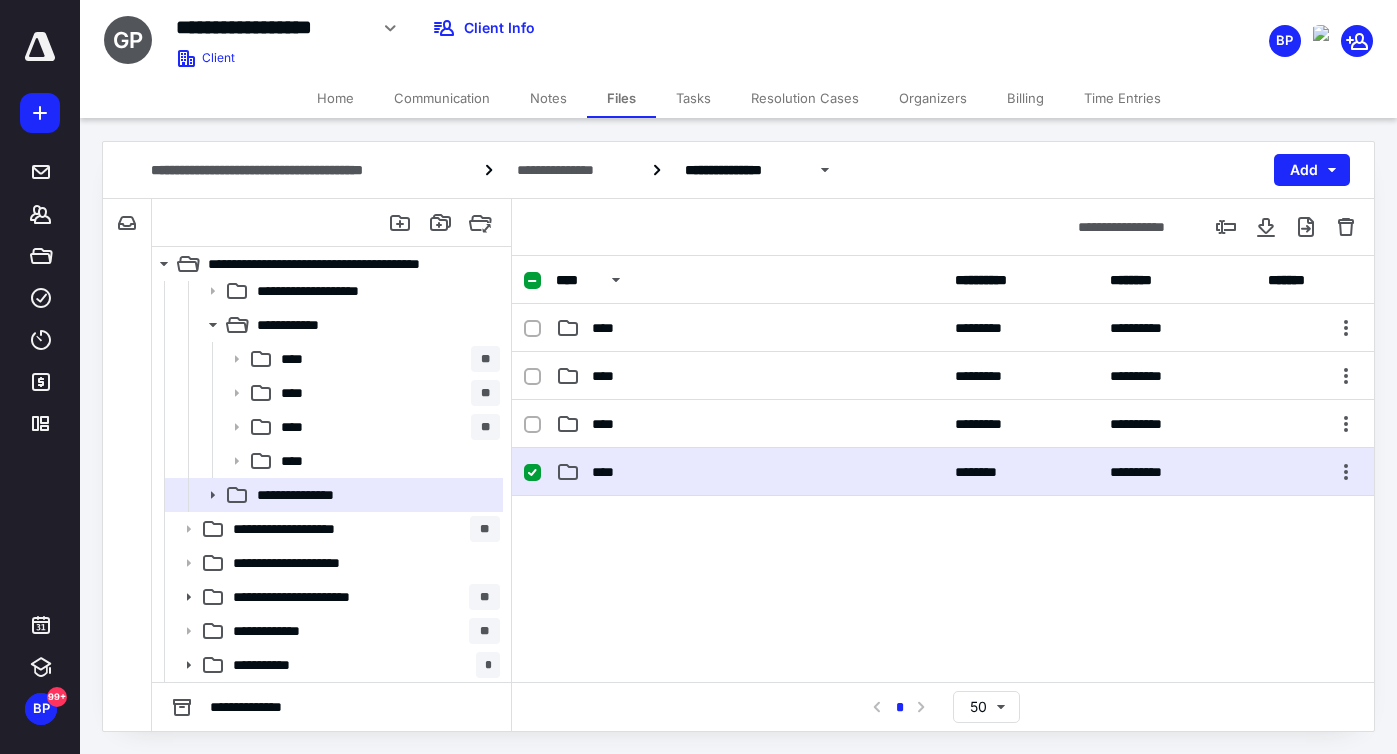 click on "****" at bounding box center [749, 472] 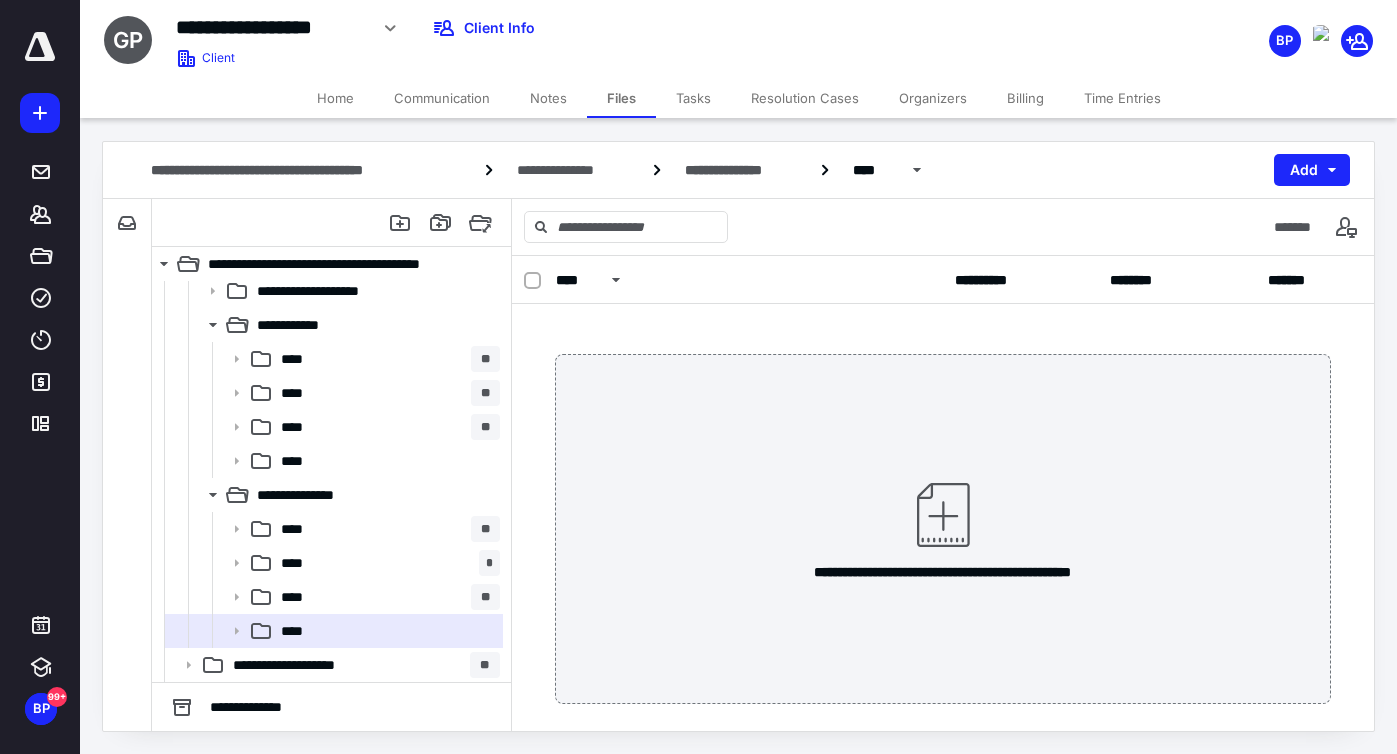 click on "Resolution Cases" at bounding box center (805, 98) 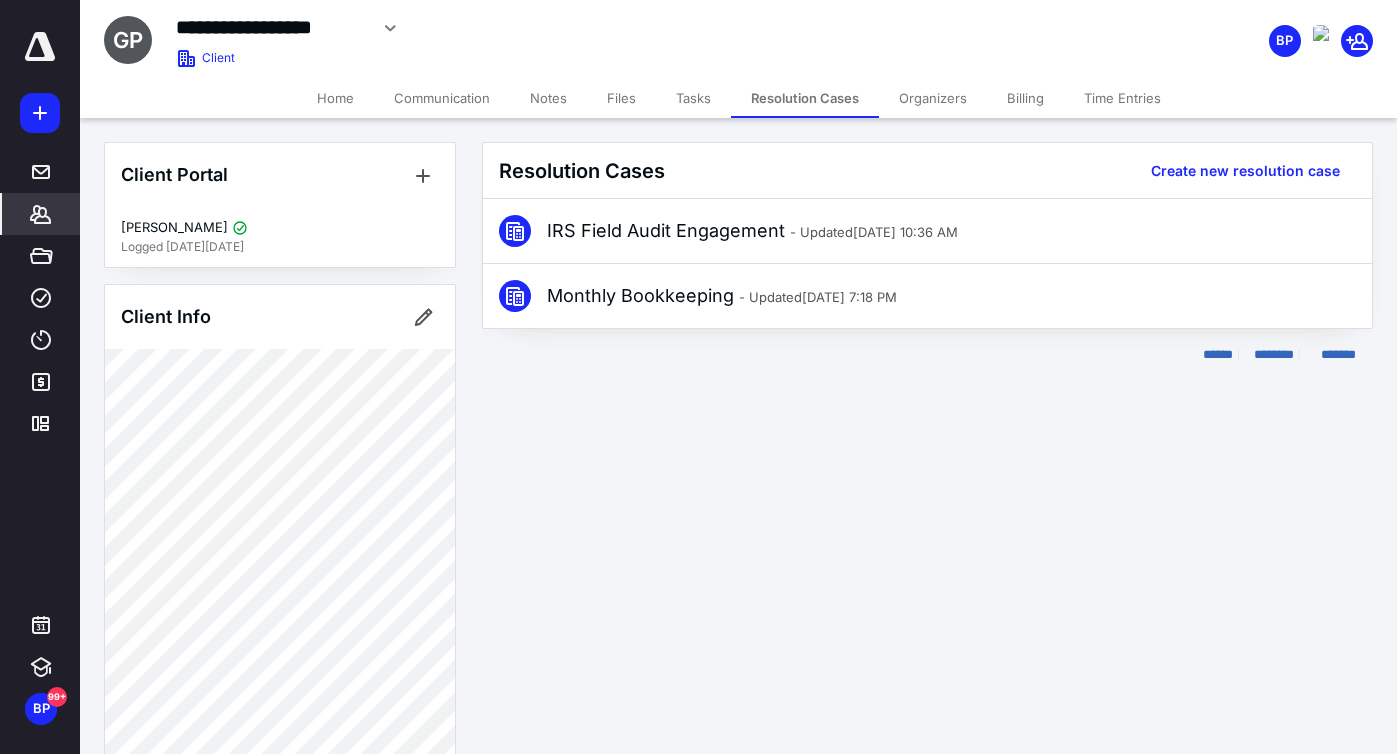 click on "Tasks" at bounding box center [693, 98] 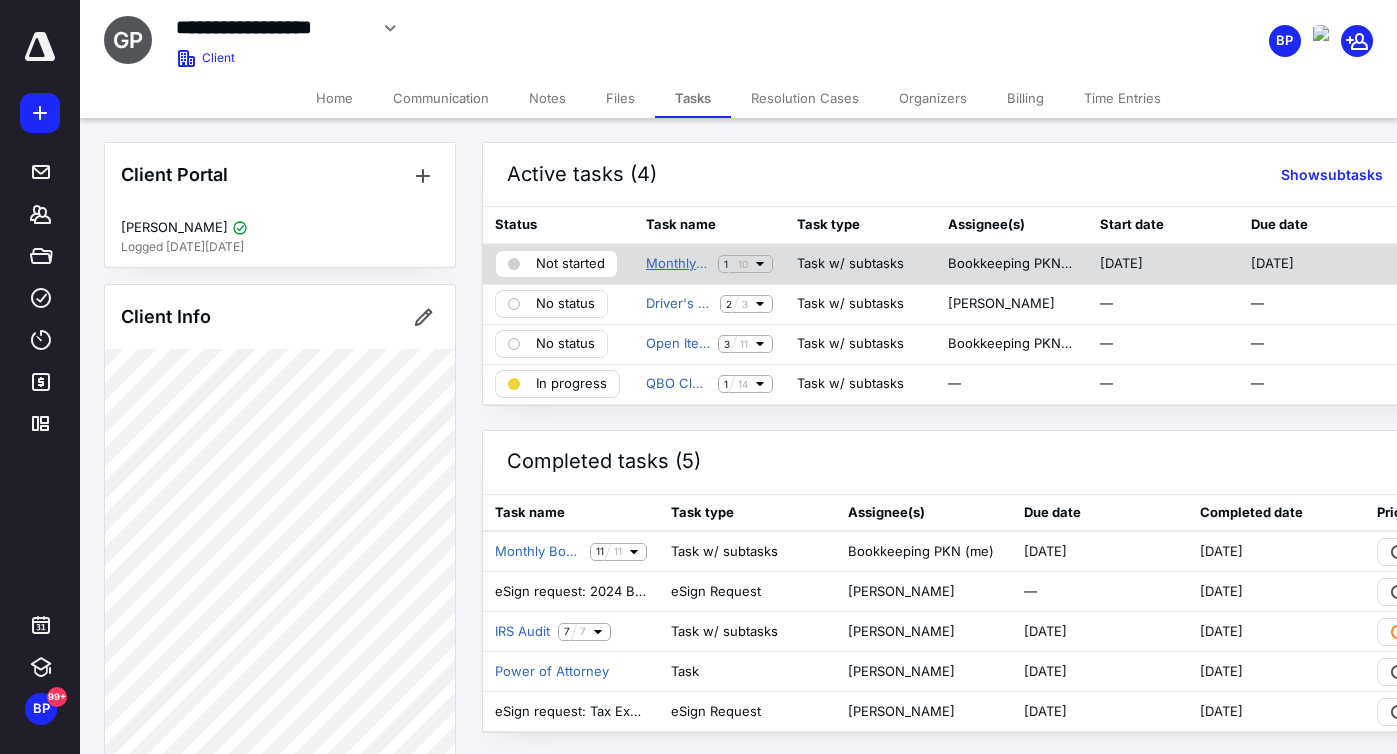 click on "Monthly Bookkeeping" at bounding box center (678, 264) 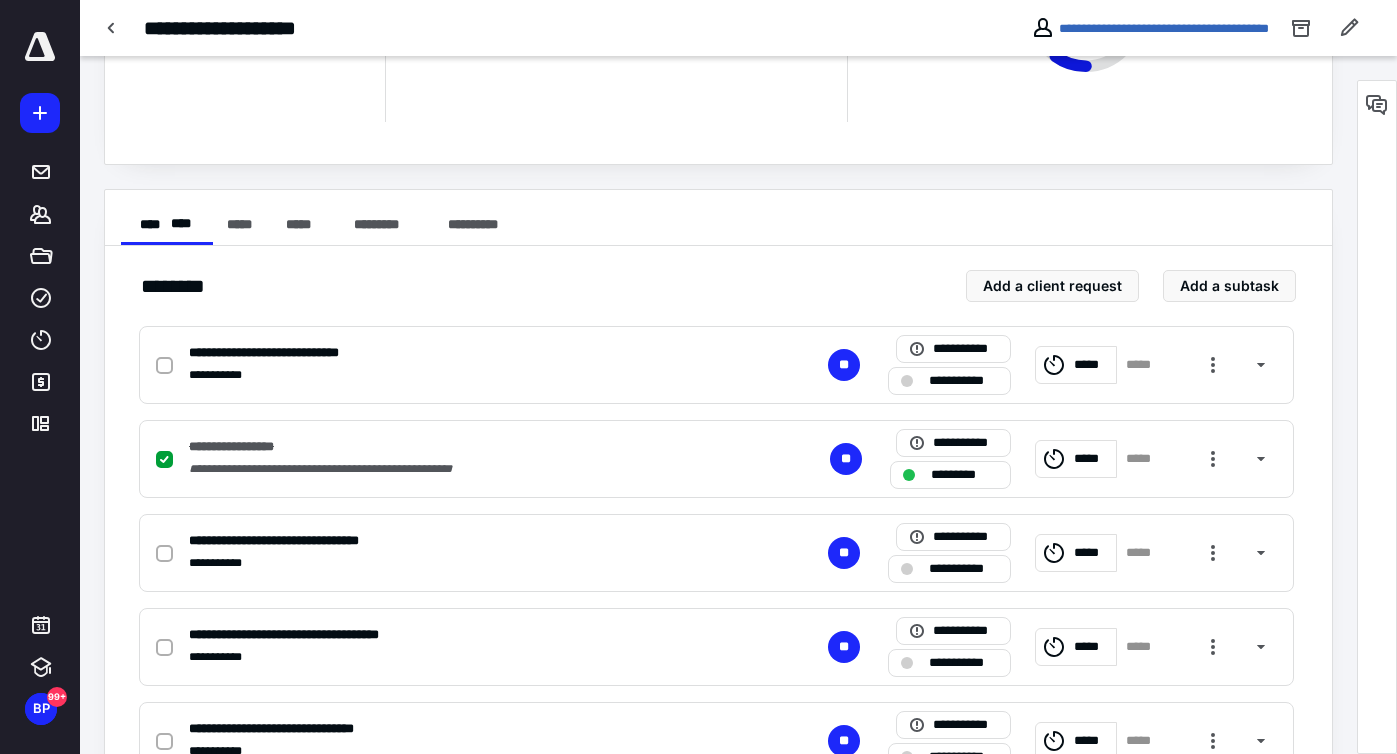 scroll, scrollTop: 316, scrollLeft: 0, axis: vertical 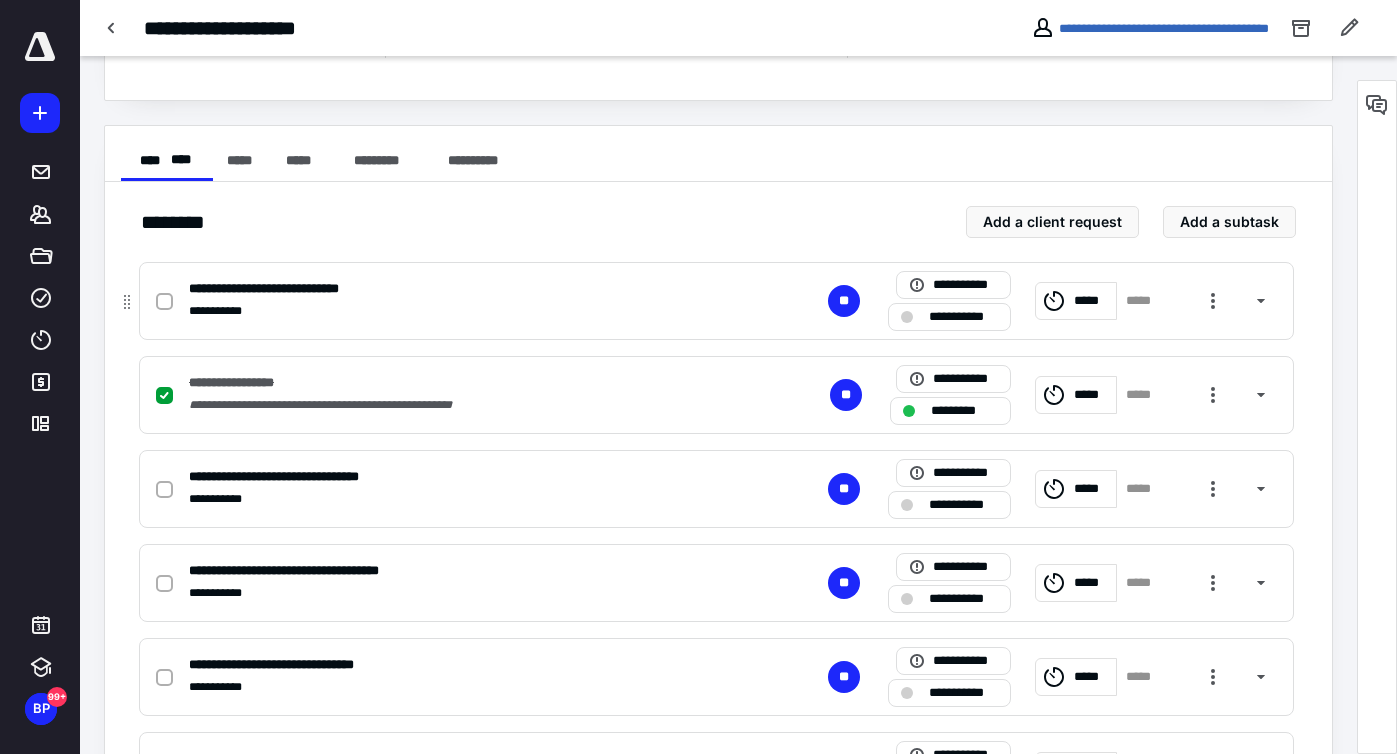 click on "**********" at bounding box center (716, 301) 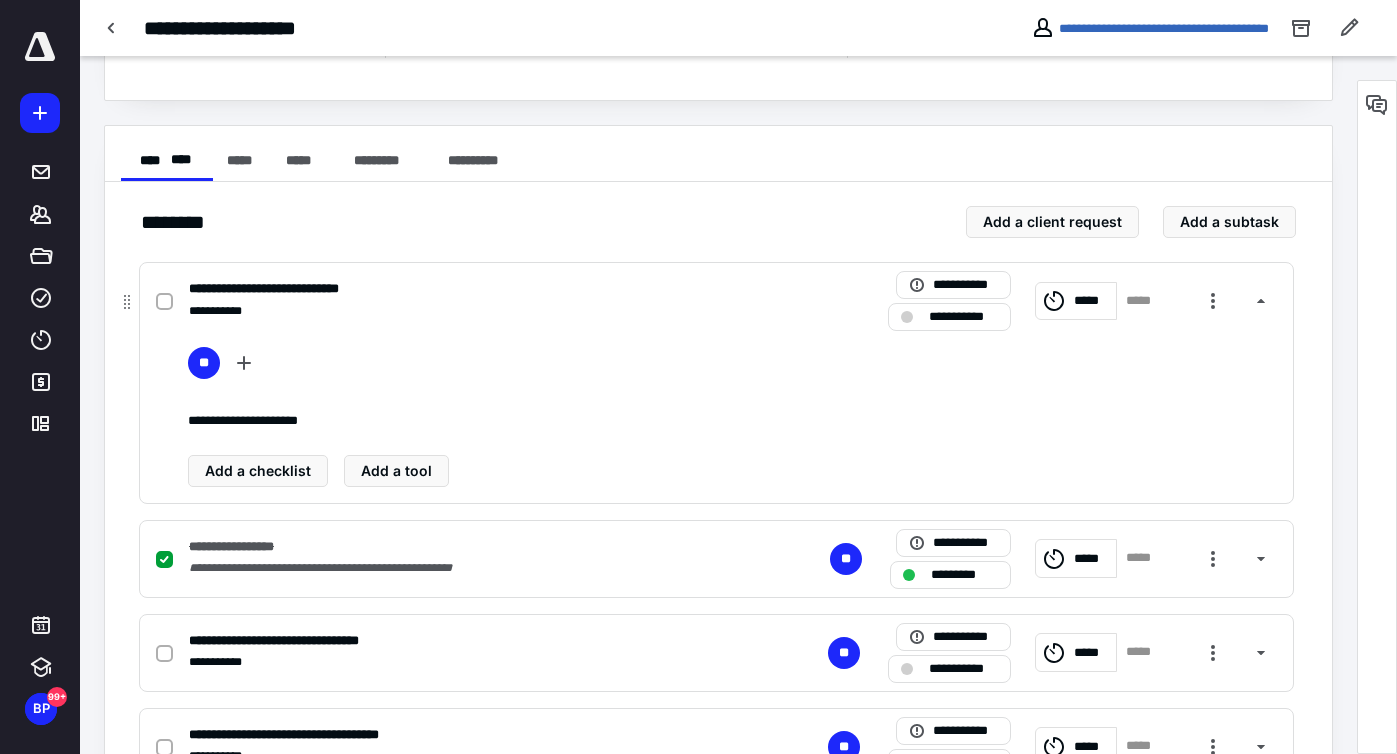 click on "**********" at bounding box center [716, 301] 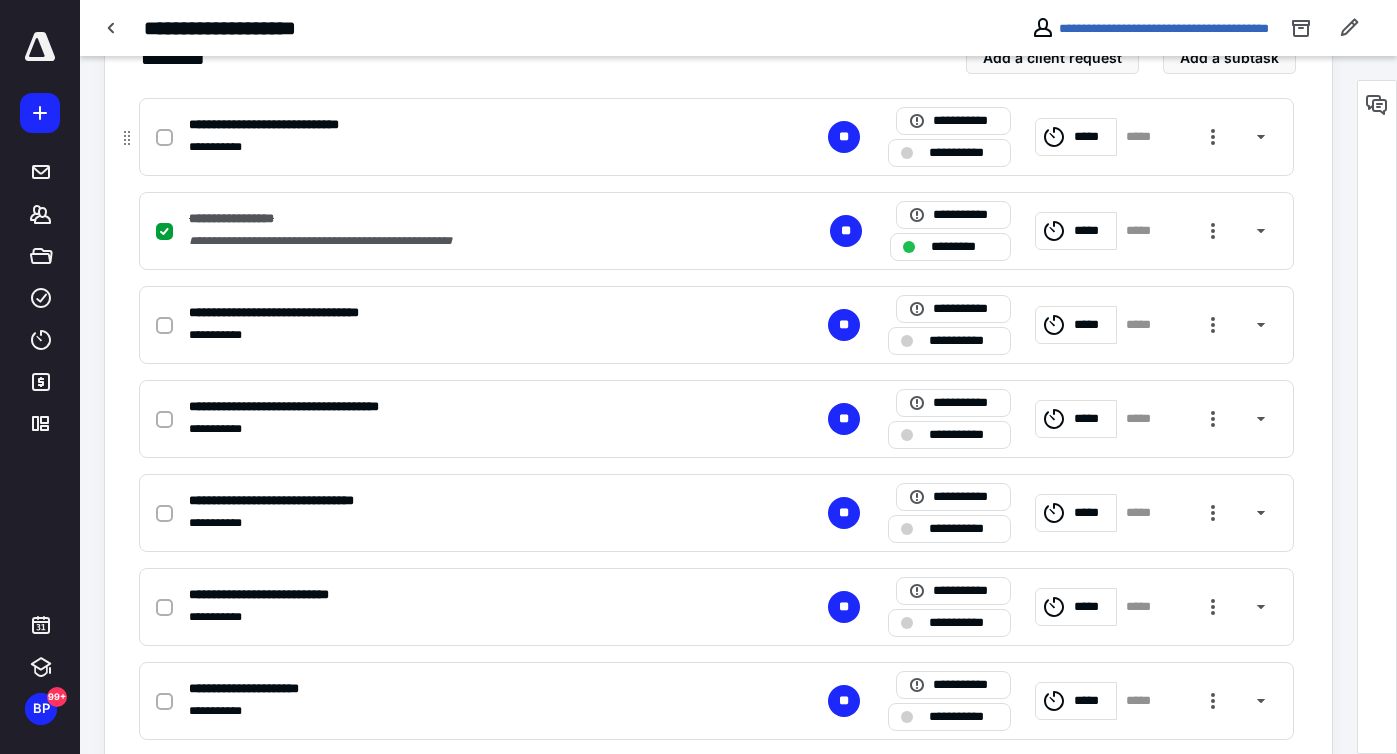 scroll, scrollTop: 486, scrollLeft: 0, axis: vertical 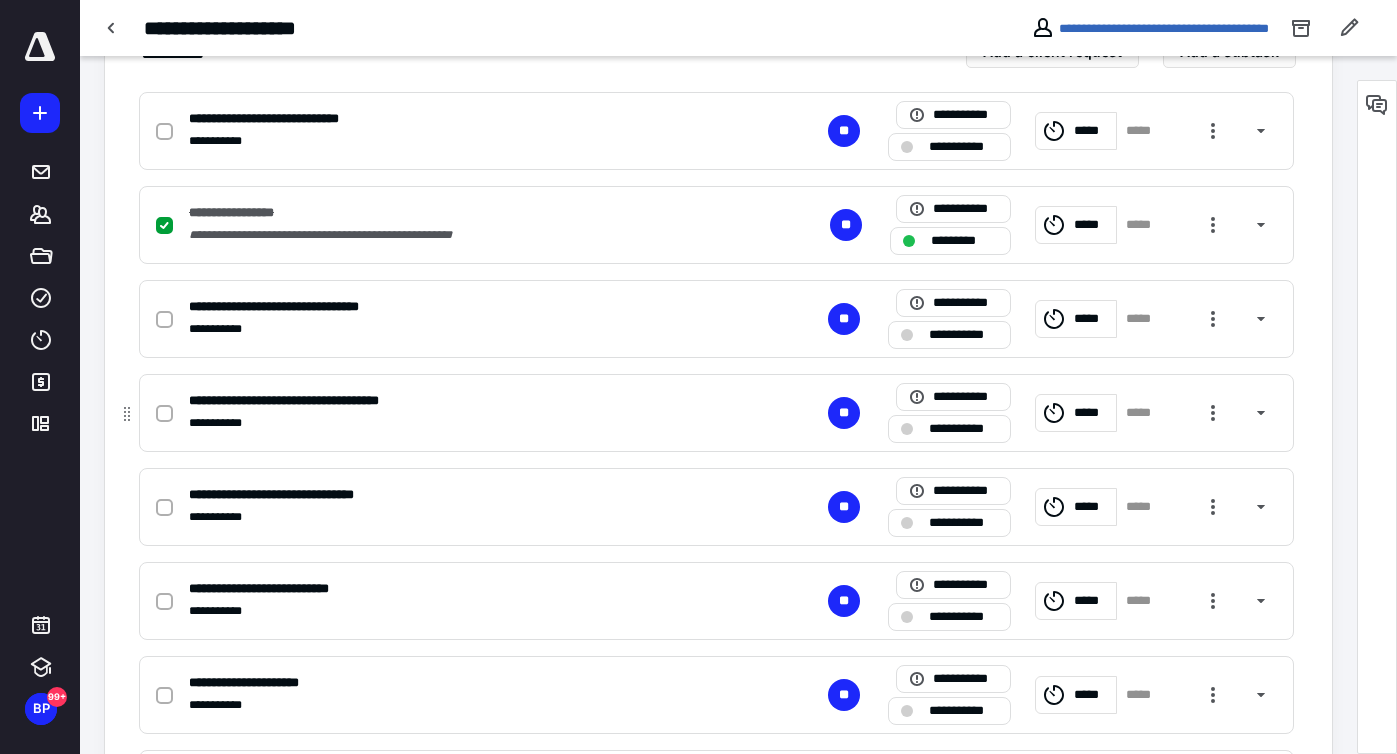 click on "**********" at bounding box center (454, 423) 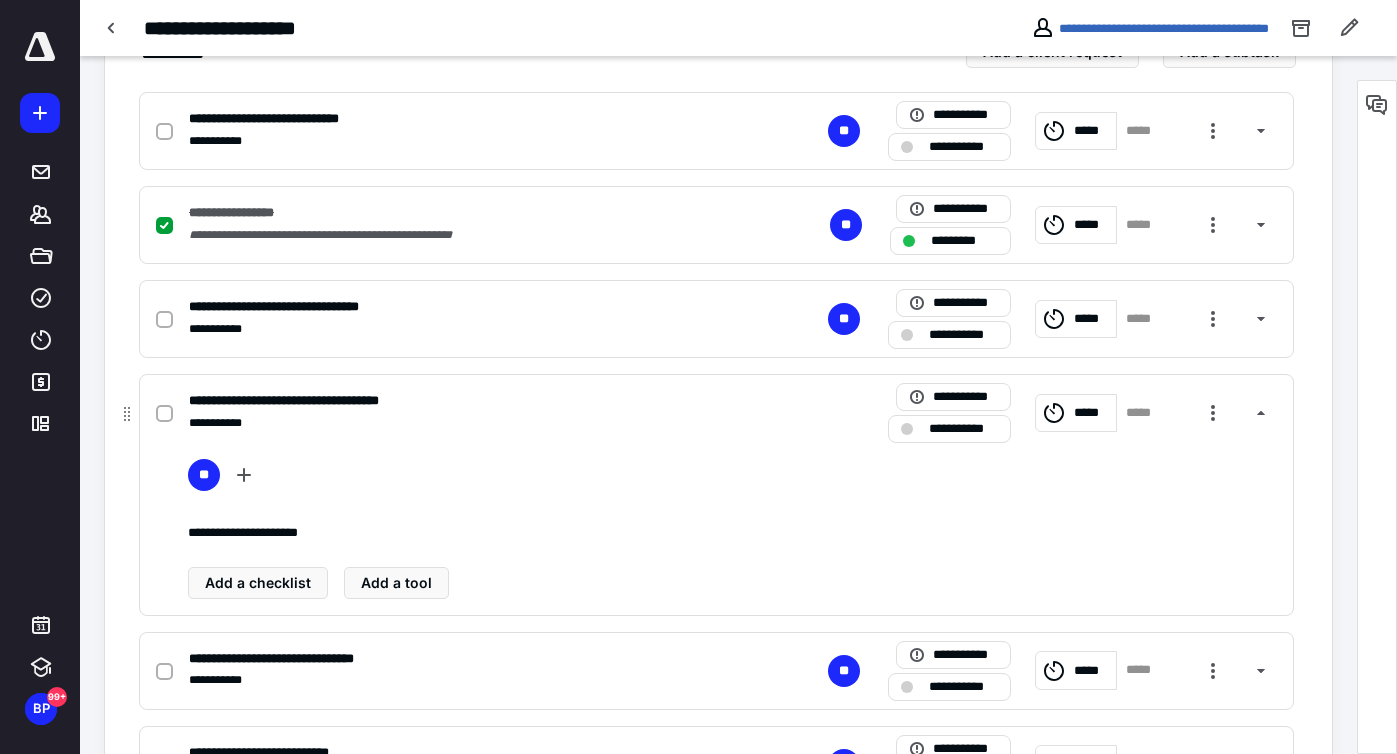 click on "**********" at bounding box center [454, 423] 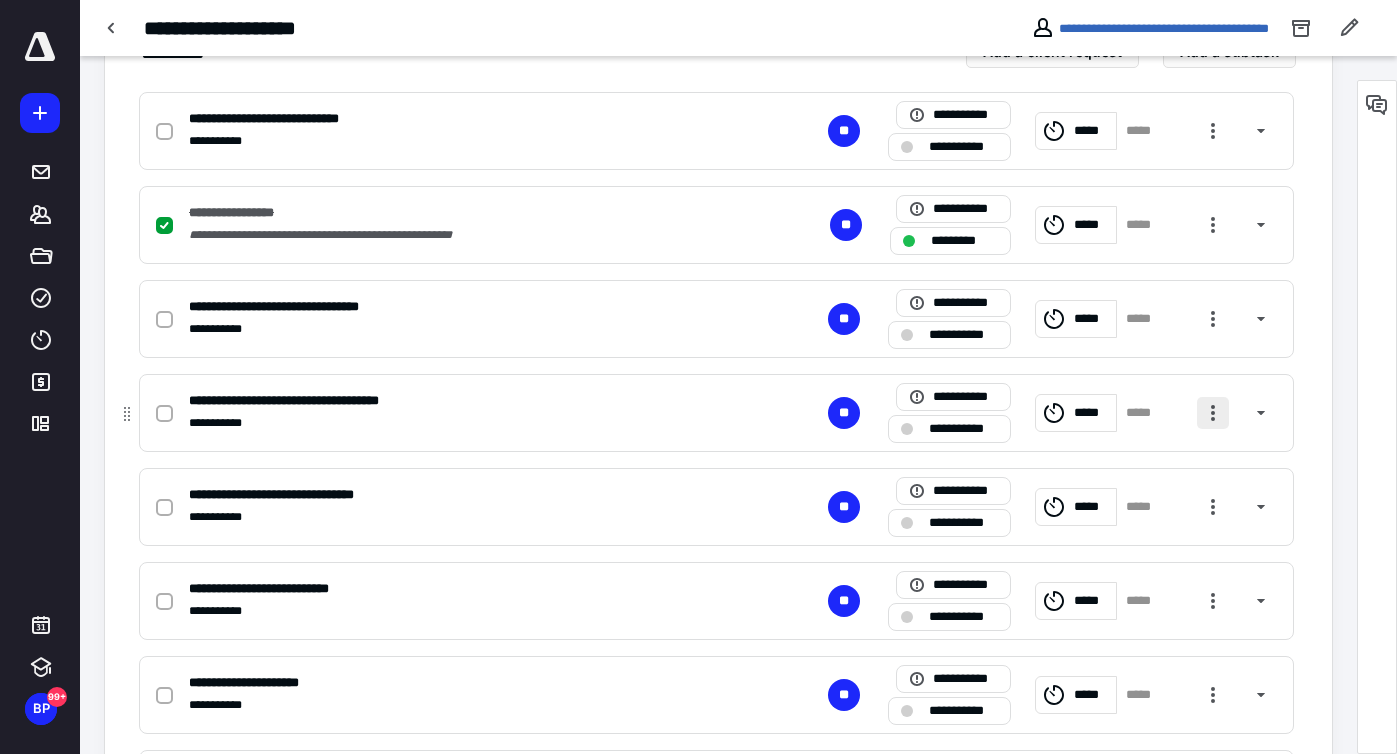 click at bounding box center [1213, 413] 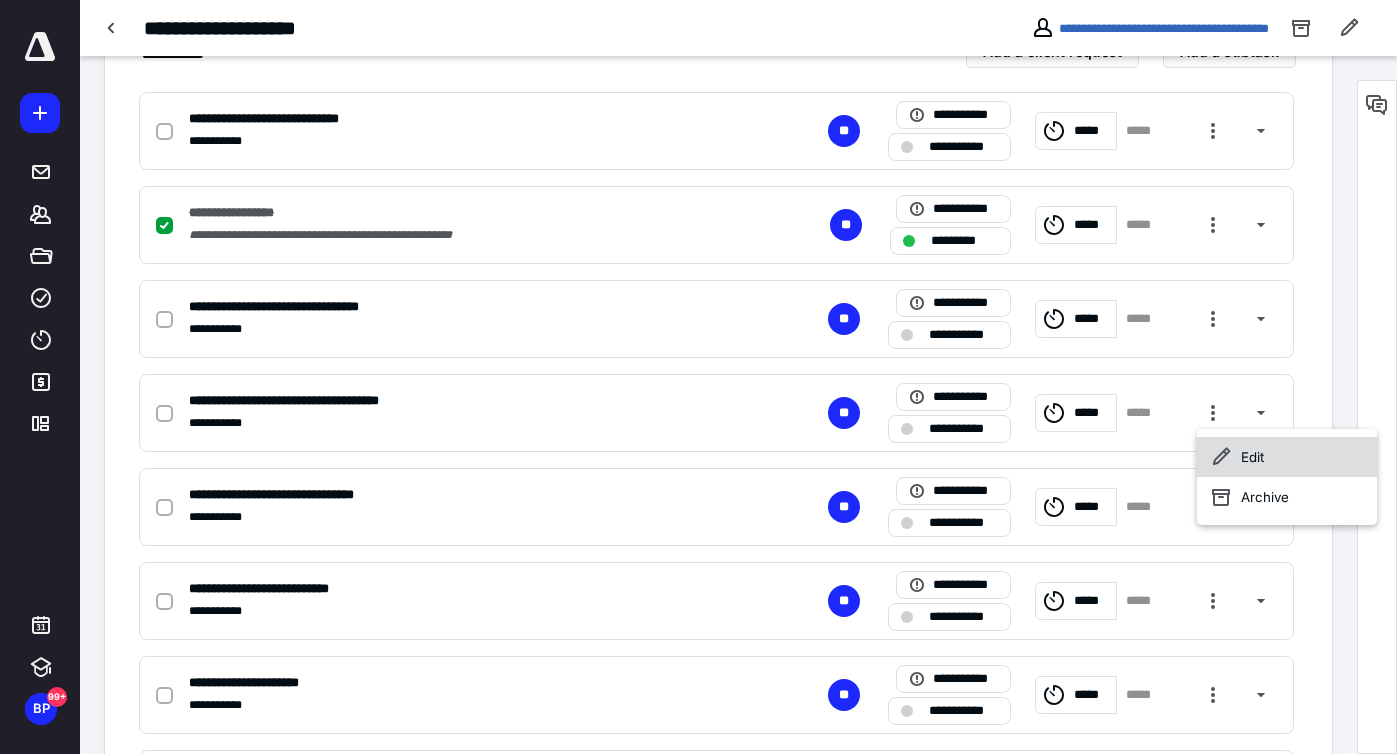 click on "Edit" at bounding box center (1287, 457) 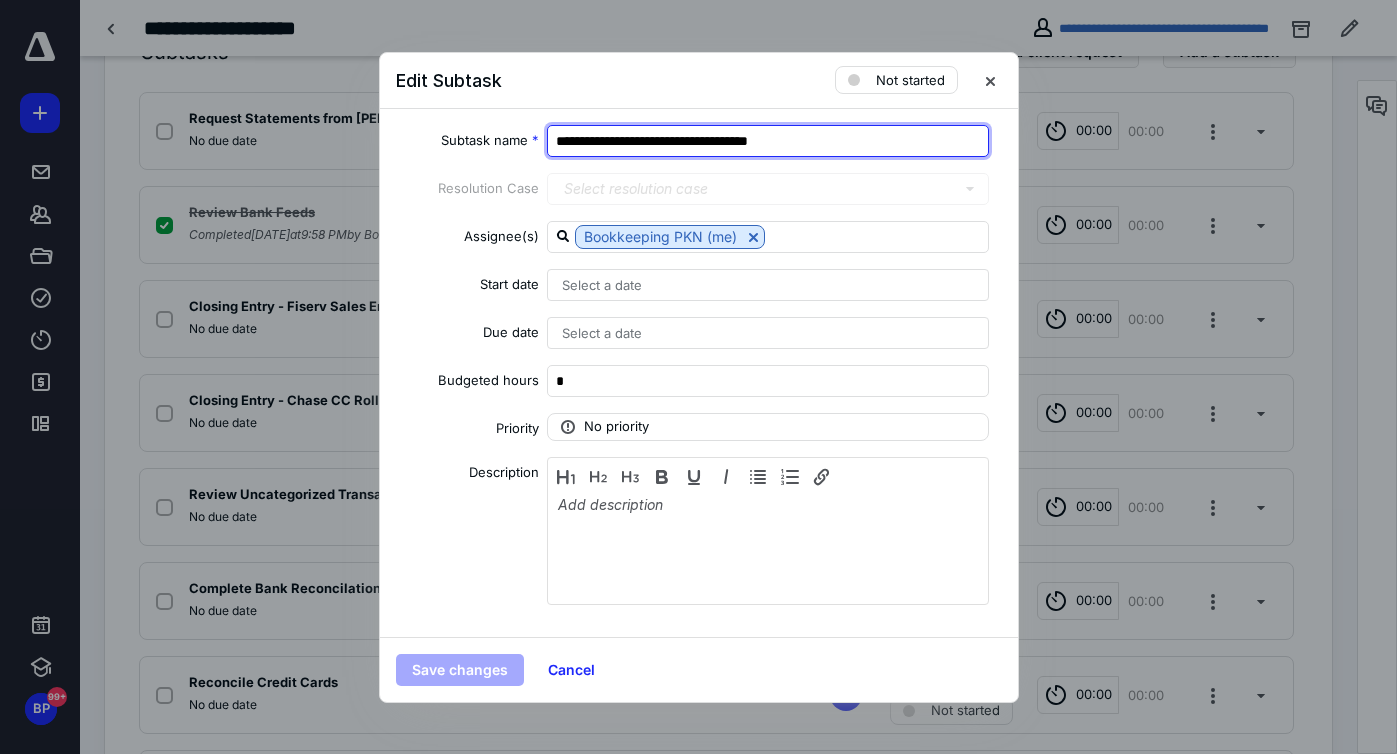 drag, startPoint x: 704, startPoint y: 137, endPoint x: 659, endPoint y: 138, distance: 45.01111 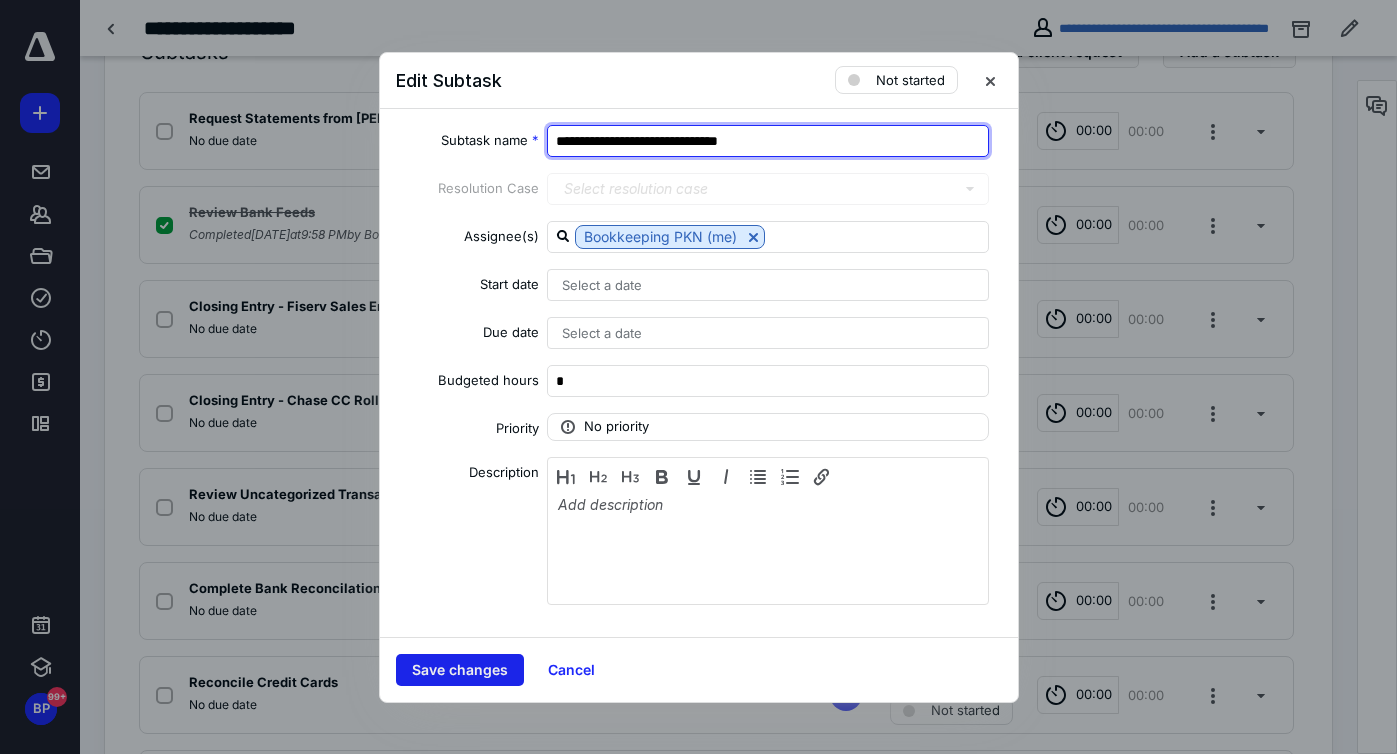 type on "**********" 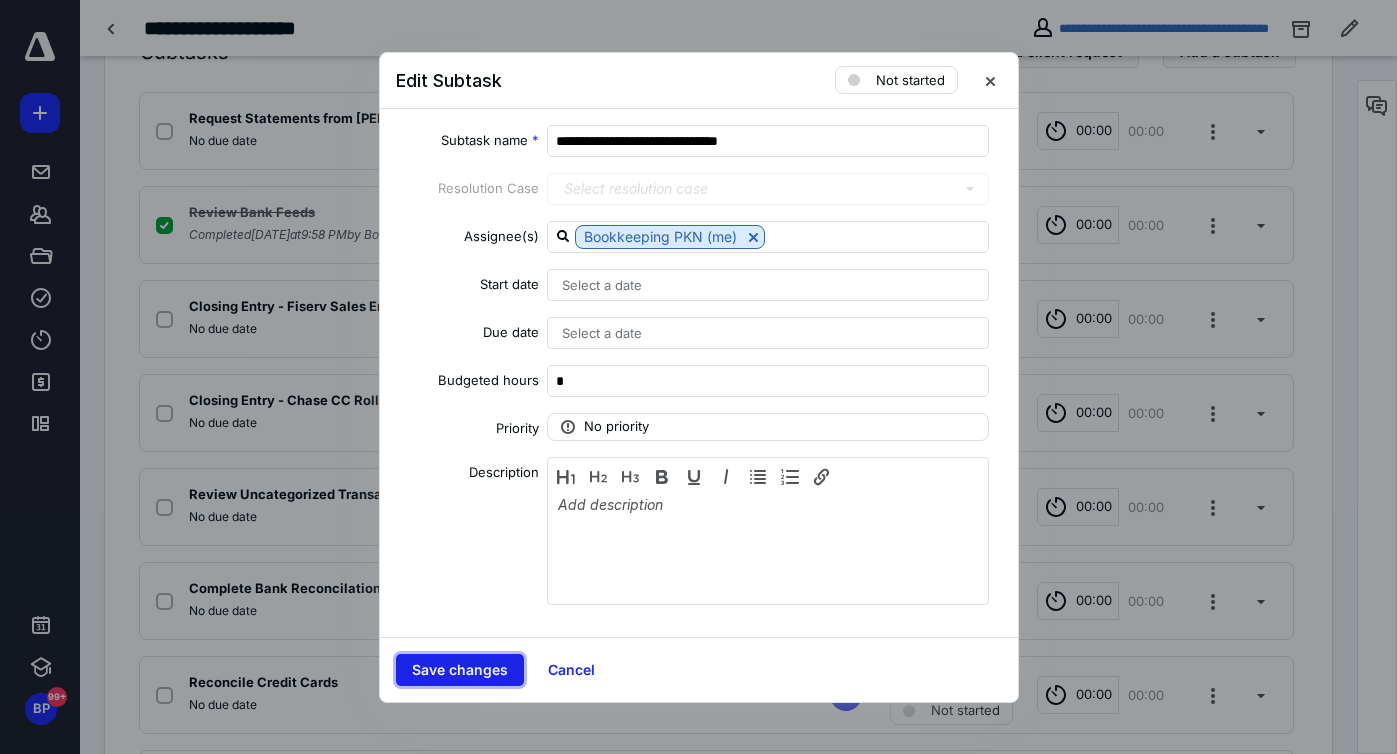 click on "Save changes" at bounding box center [460, 670] 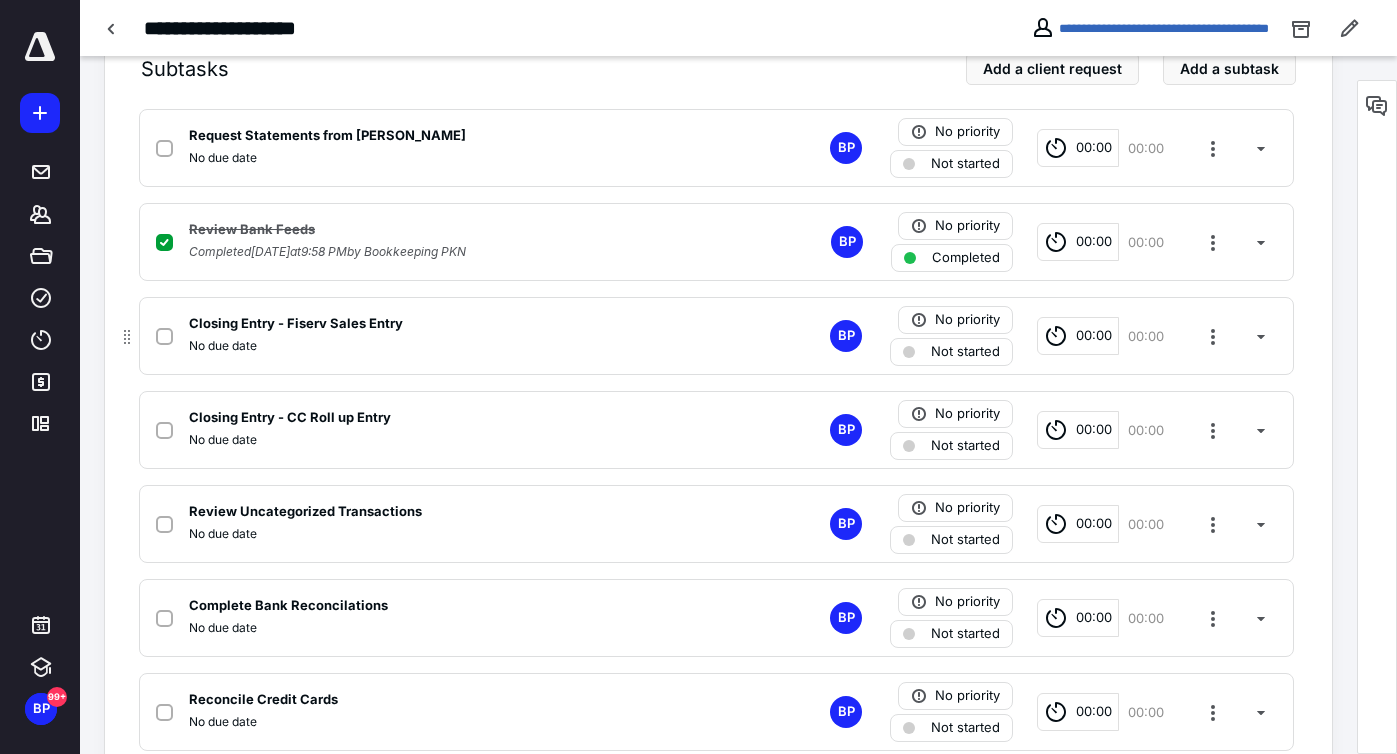 scroll, scrollTop: 484, scrollLeft: 0, axis: vertical 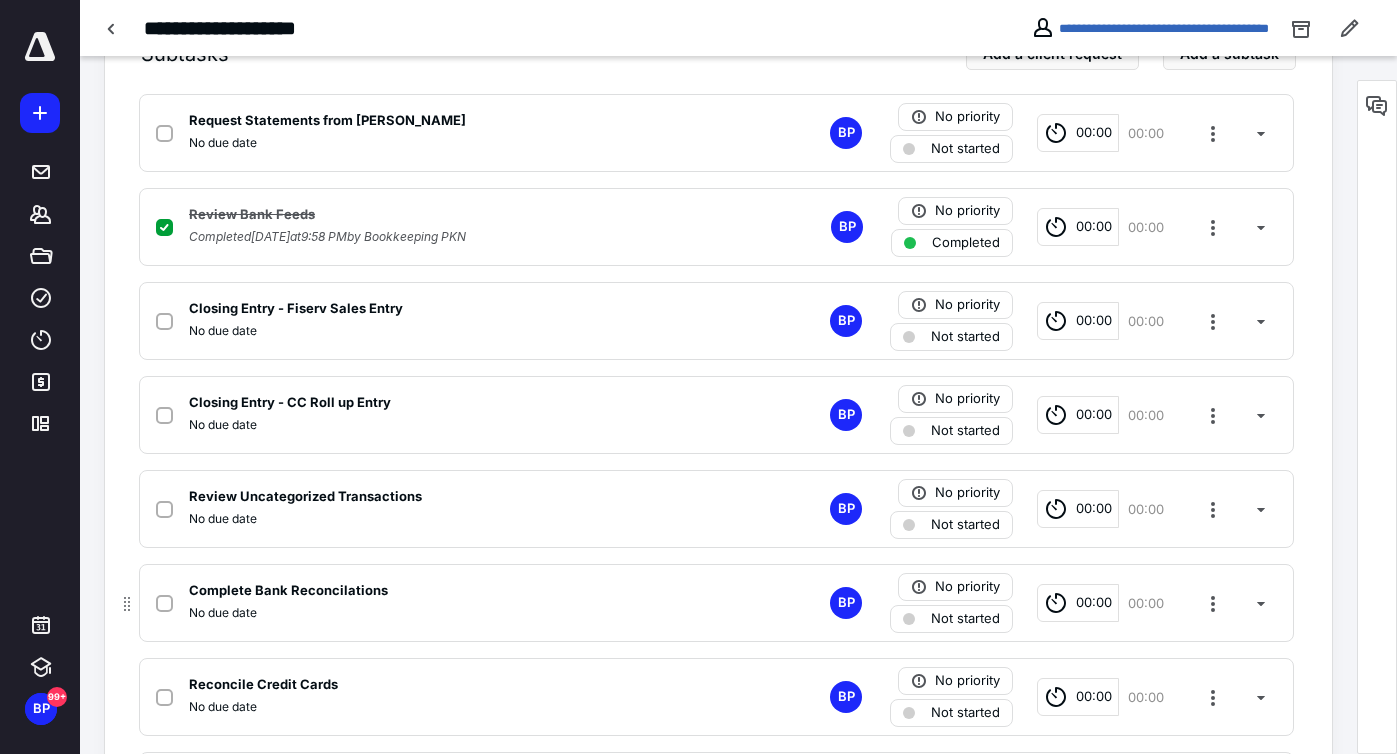 click on "Complete Bank Reconcilations No due date BP No priority Not started 00:00 00:00" at bounding box center (716, 603) 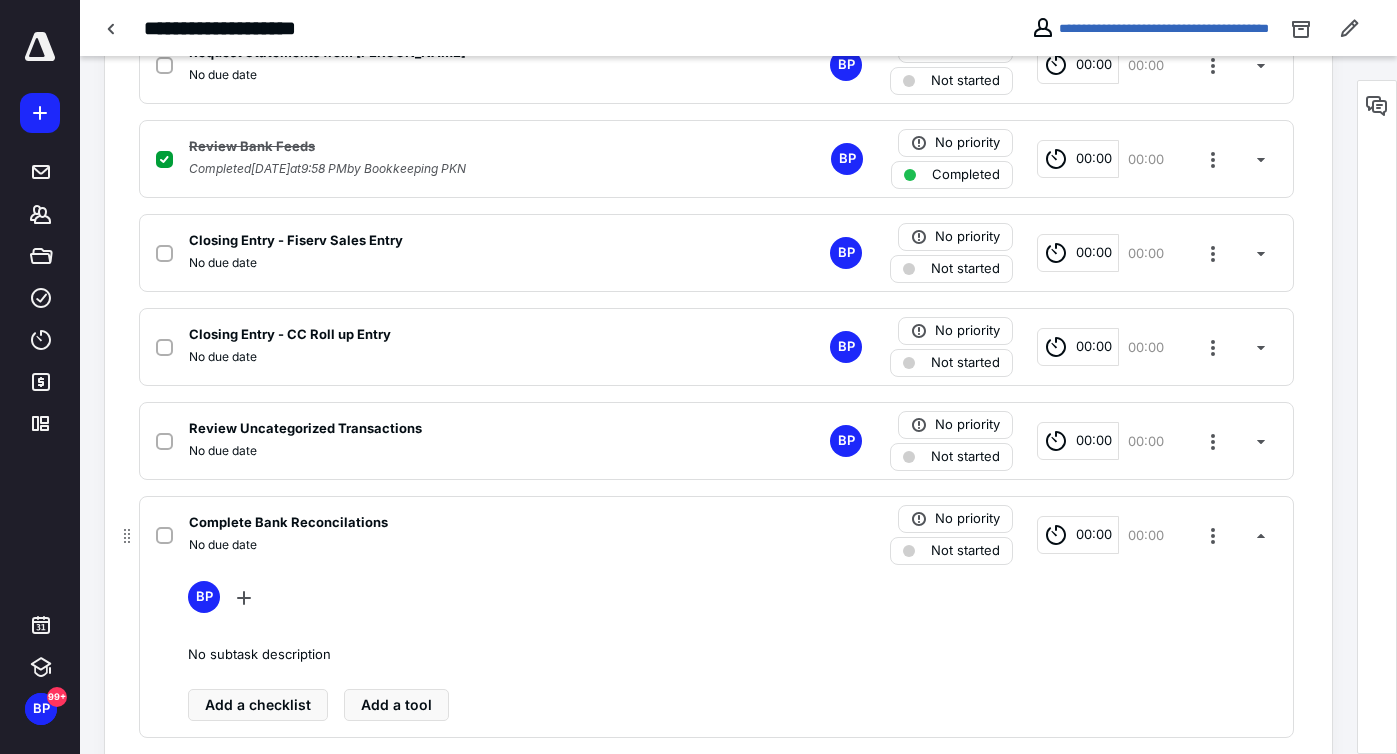 scroll, scrollTop: 585, scrollLeft: 0, axis: vertical 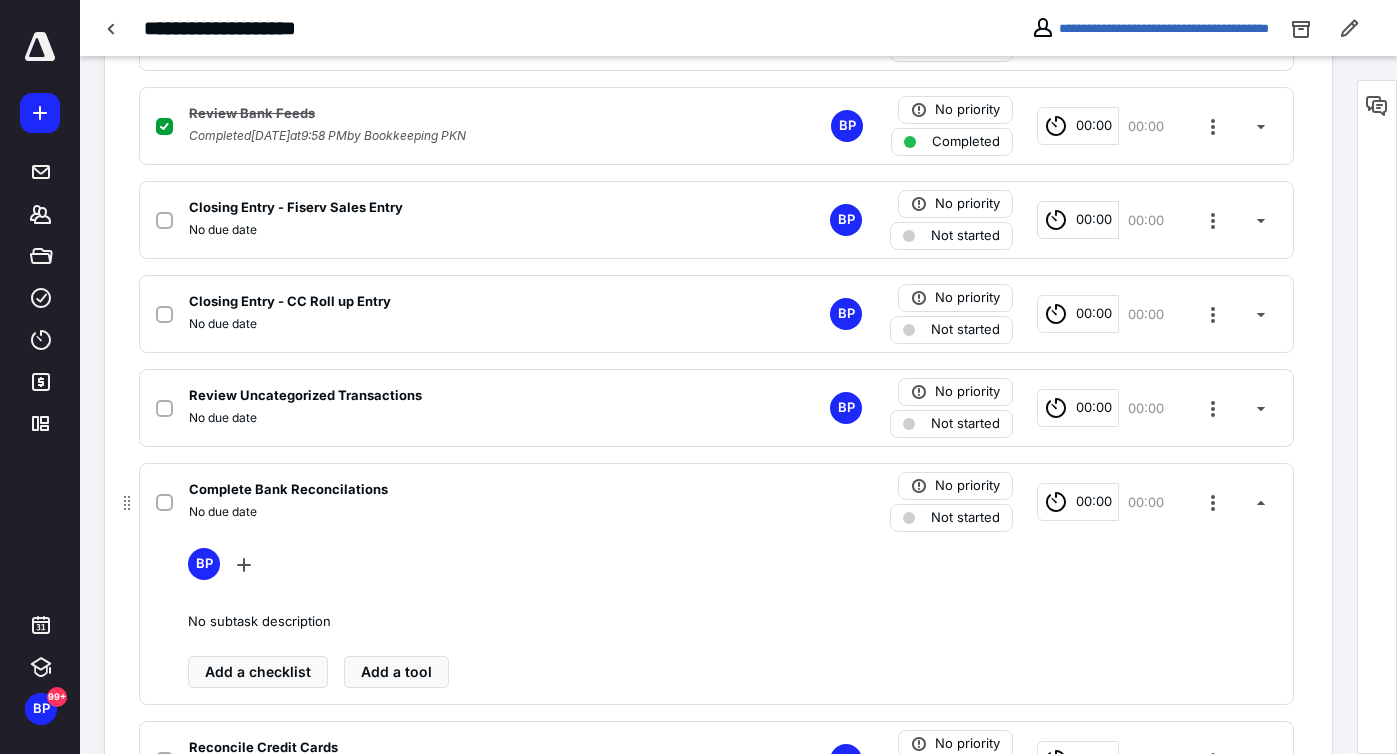 click at bounding box center (164, 503) 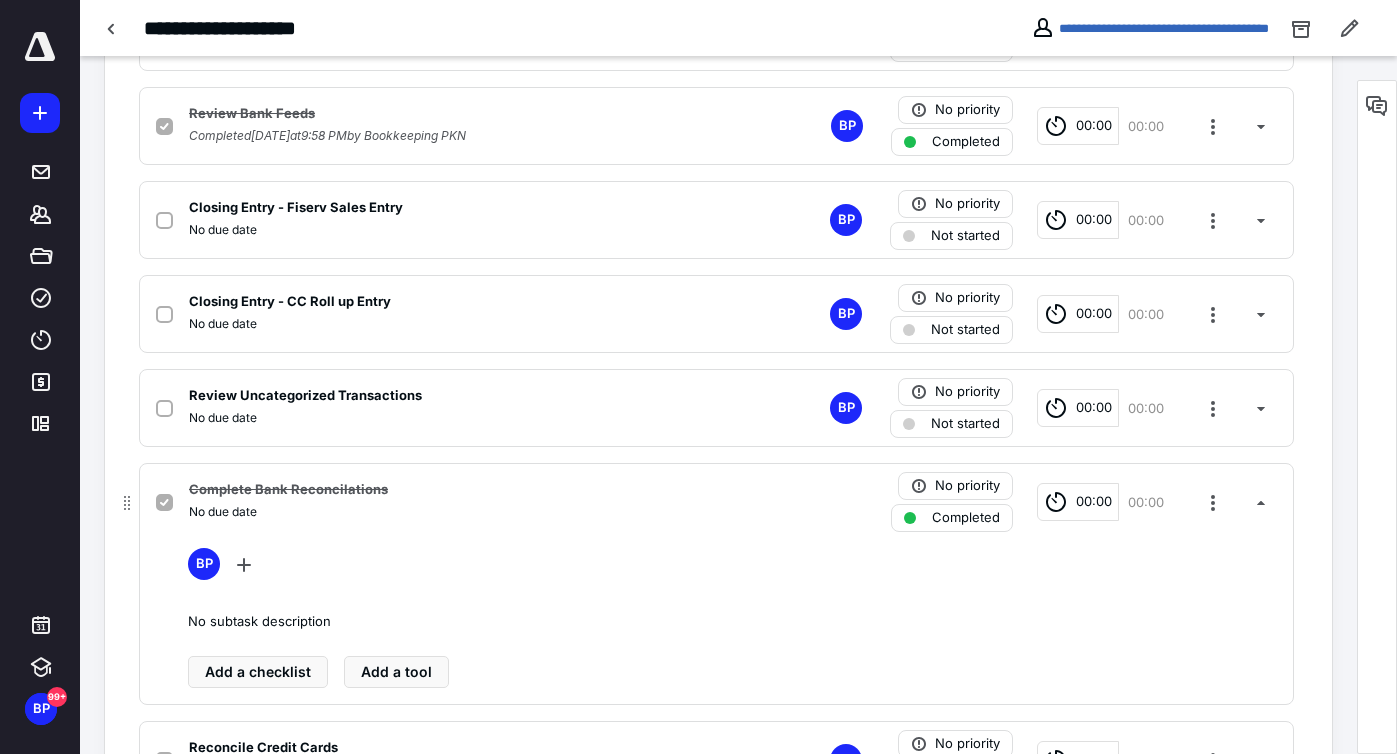 click on "Complete Bank Reconcilations" at bounding box center (288, 490) 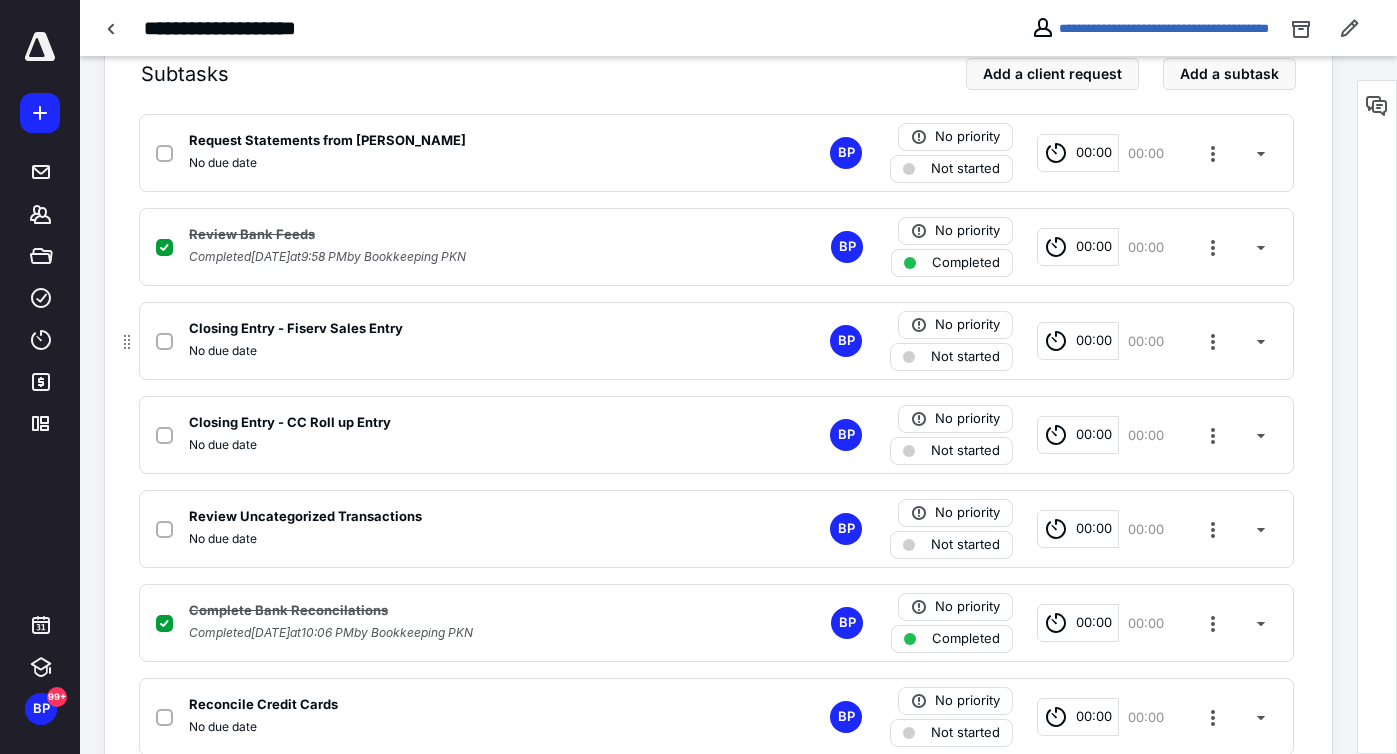 scroll, scrollTop: 460, scrollLeft: 0, axis: vertical 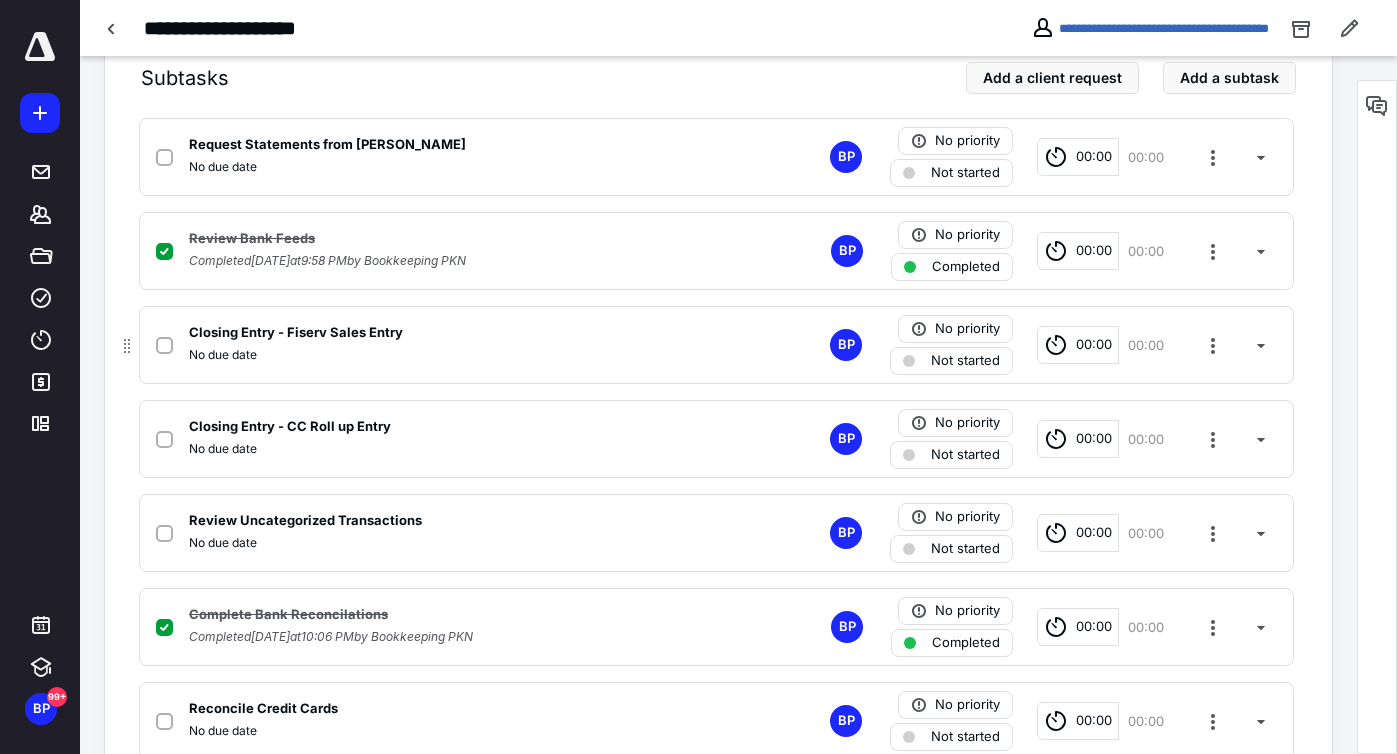 click on "Closing Entry - Fiserv Sales Entry No due date BP No priority Not started 00:00 00:00" at bounding box center [716, 345] 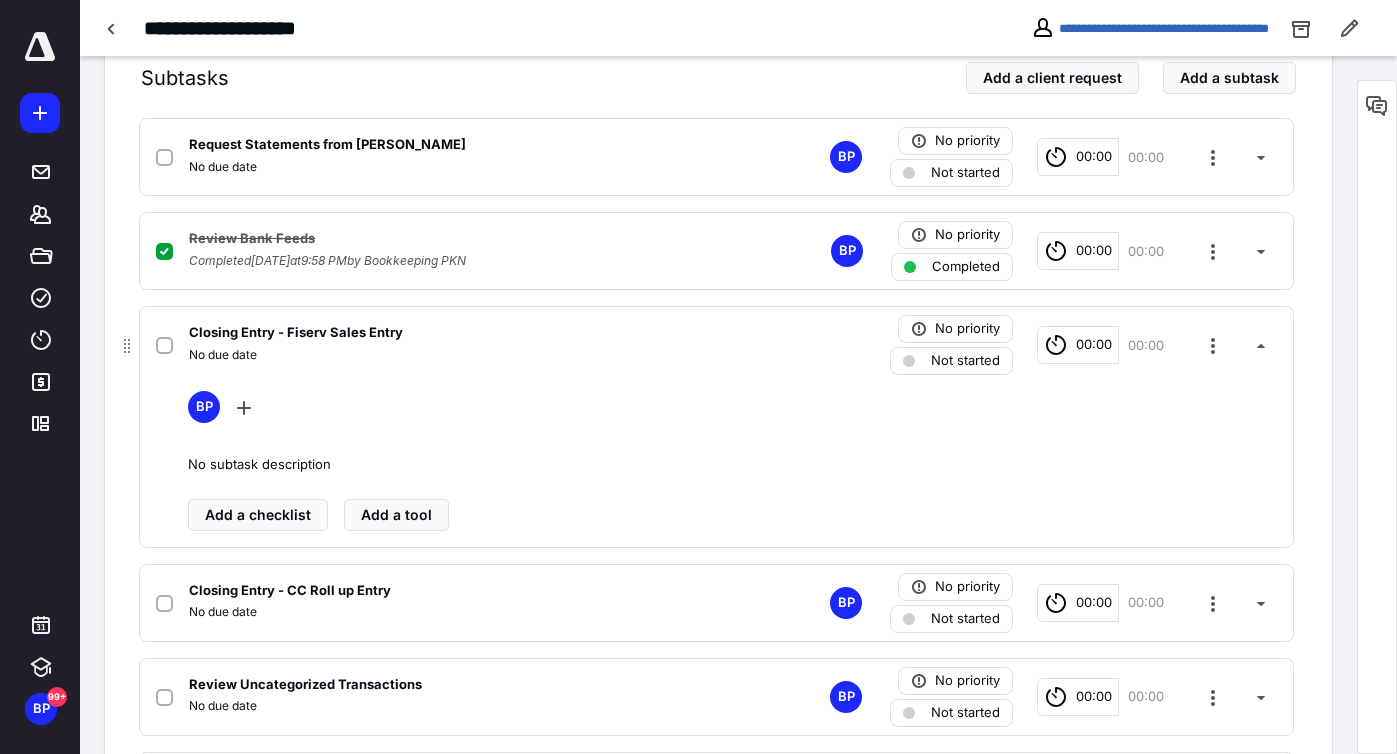 click on "Closing Entry - Fiserv Sales Entry" at bounding box center [296, 333] 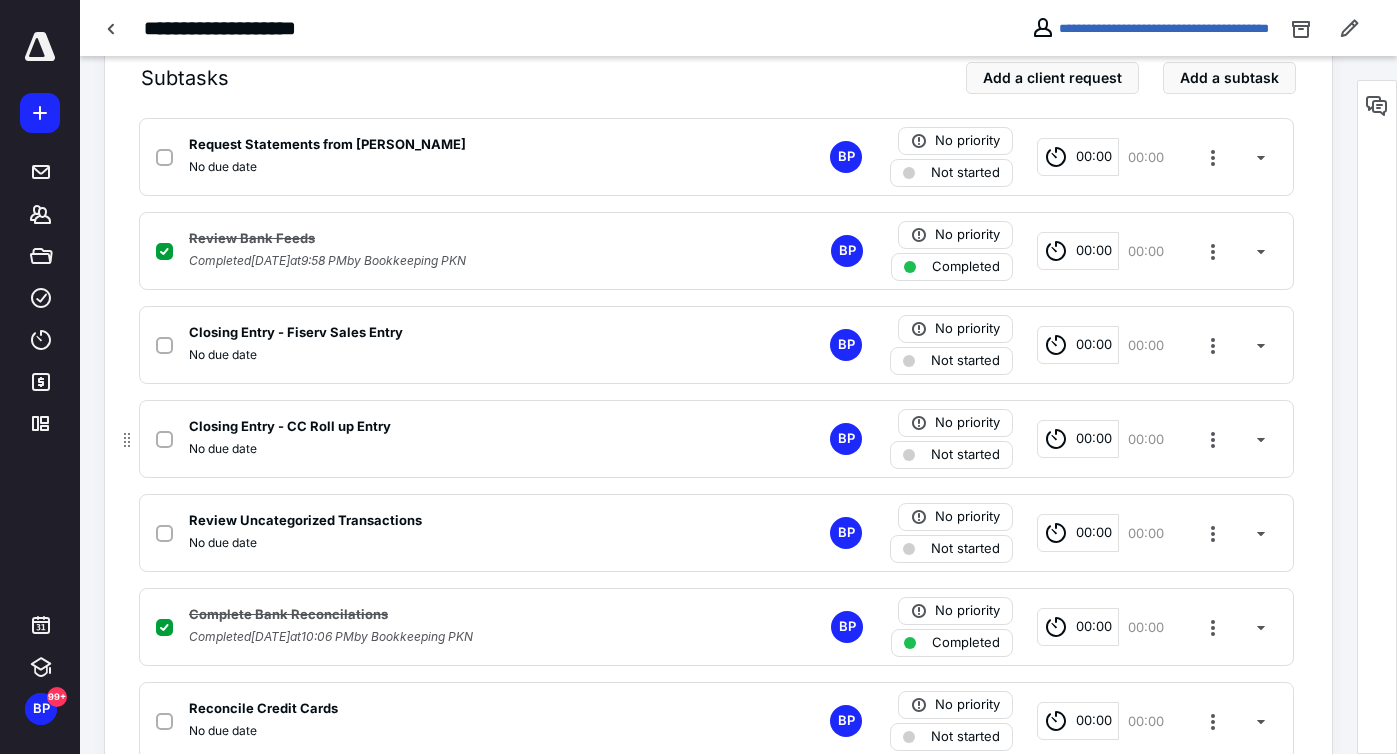 click on "No due date" at bounding box center [454, 449] 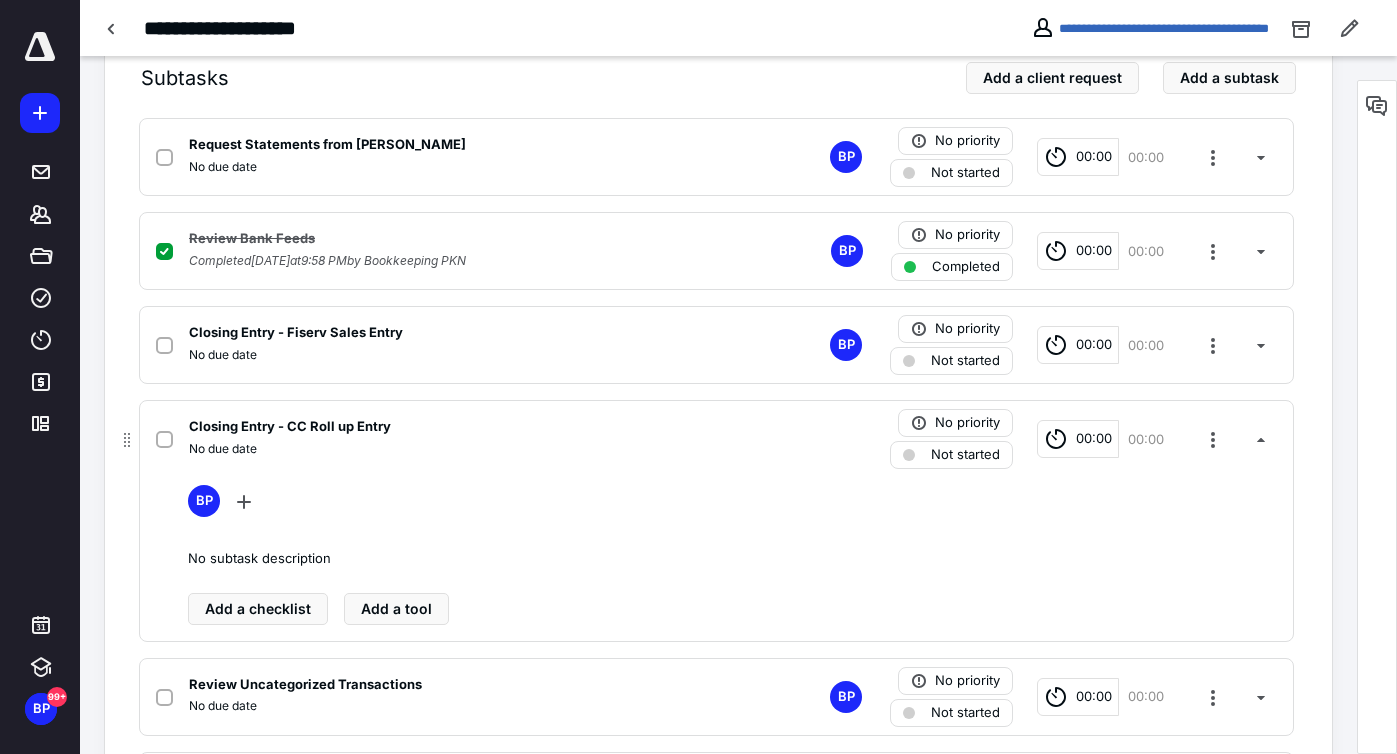 click on "No due date" at bounding box center (454, 449) 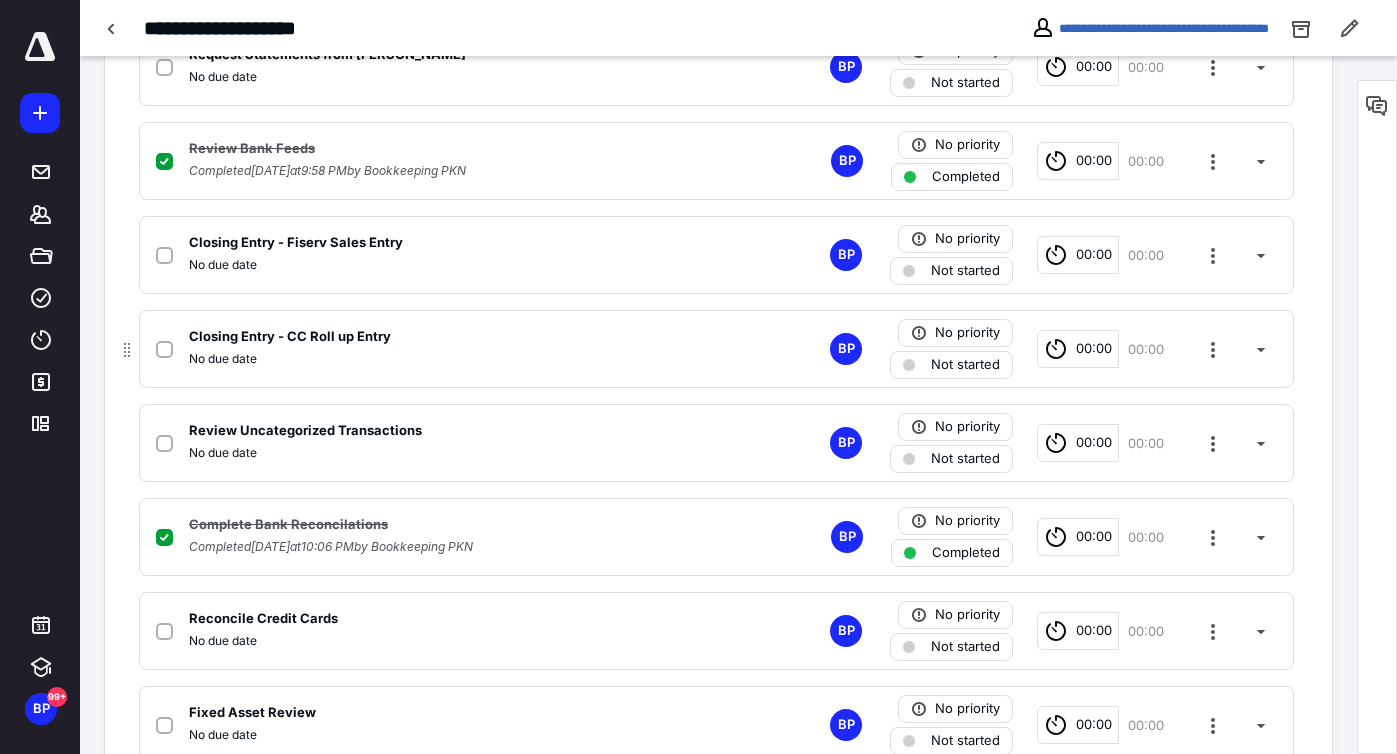 scroll, scrollTop: 559, scrollLeft: 0, axis: vertical 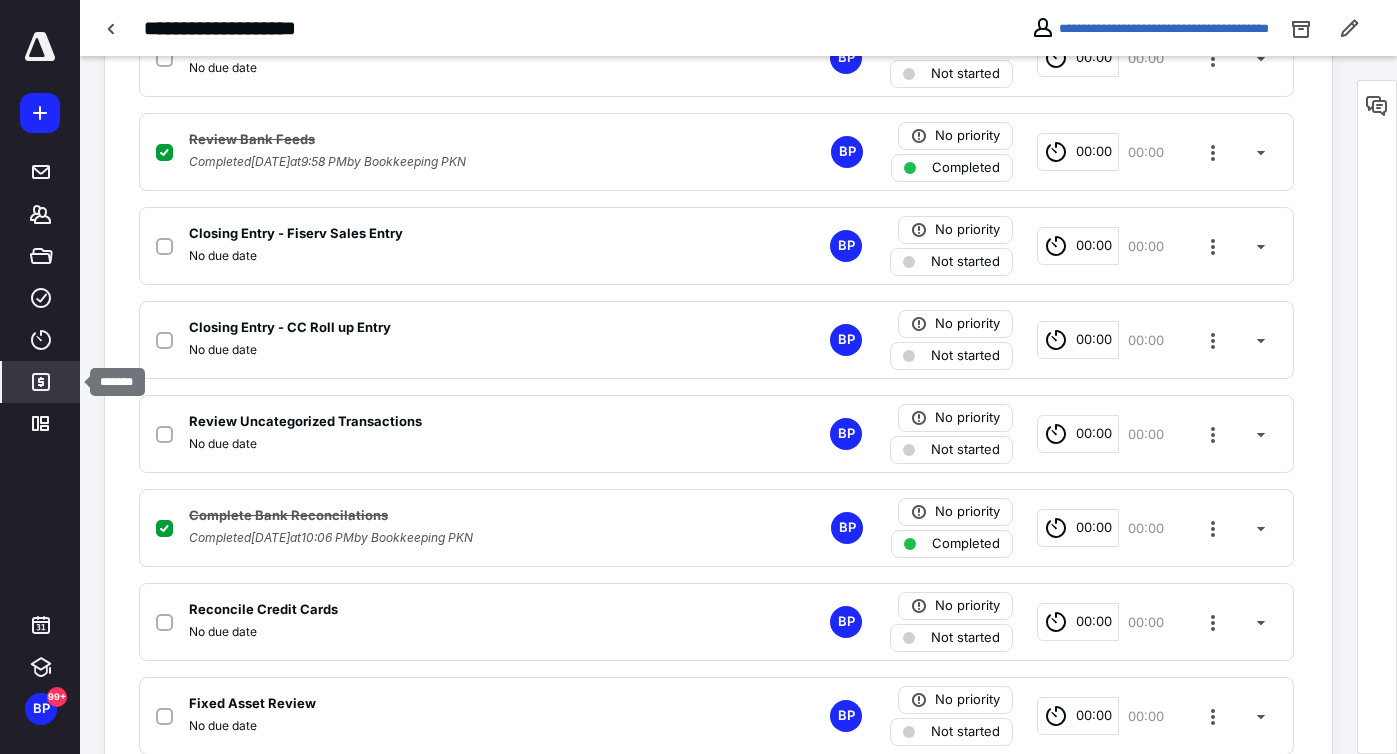 click on "Billing" at bounding box center [41, 382] 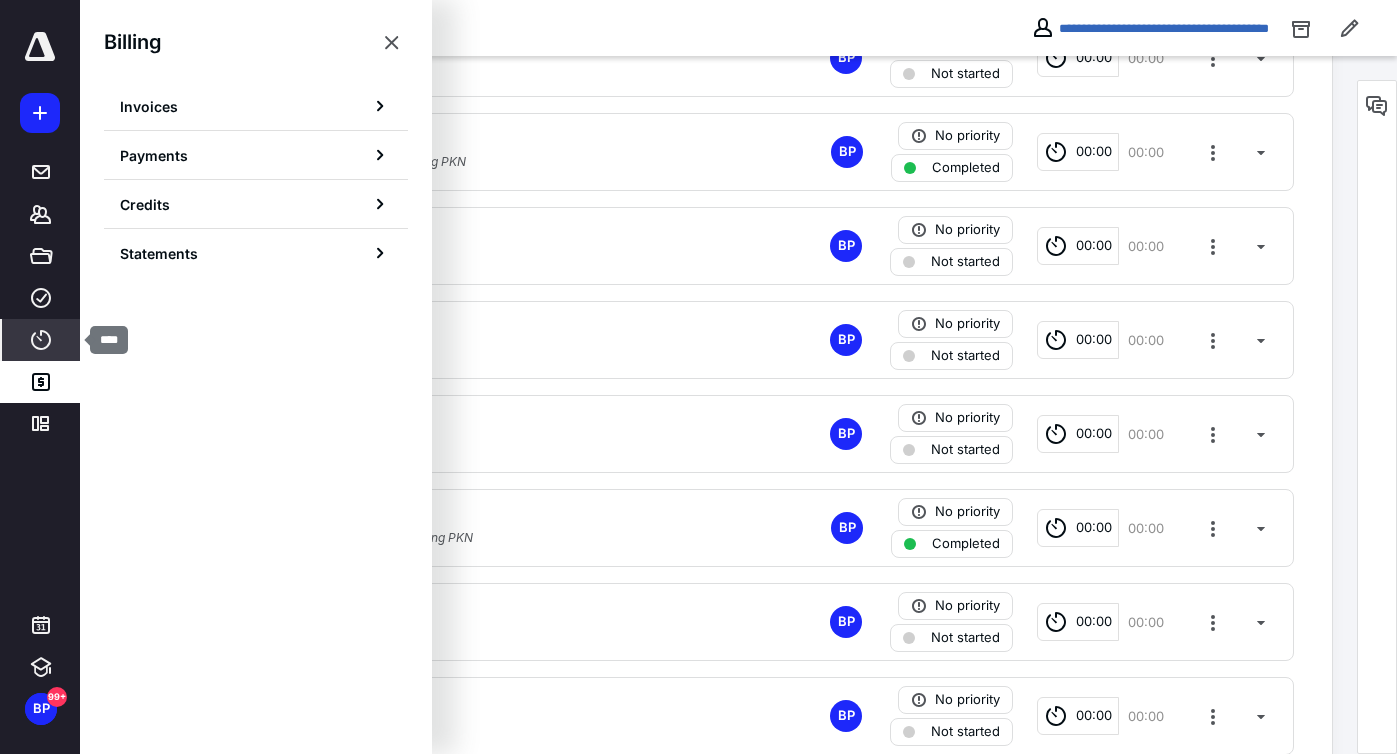 click on "Time" at bounding box center (41, 340) 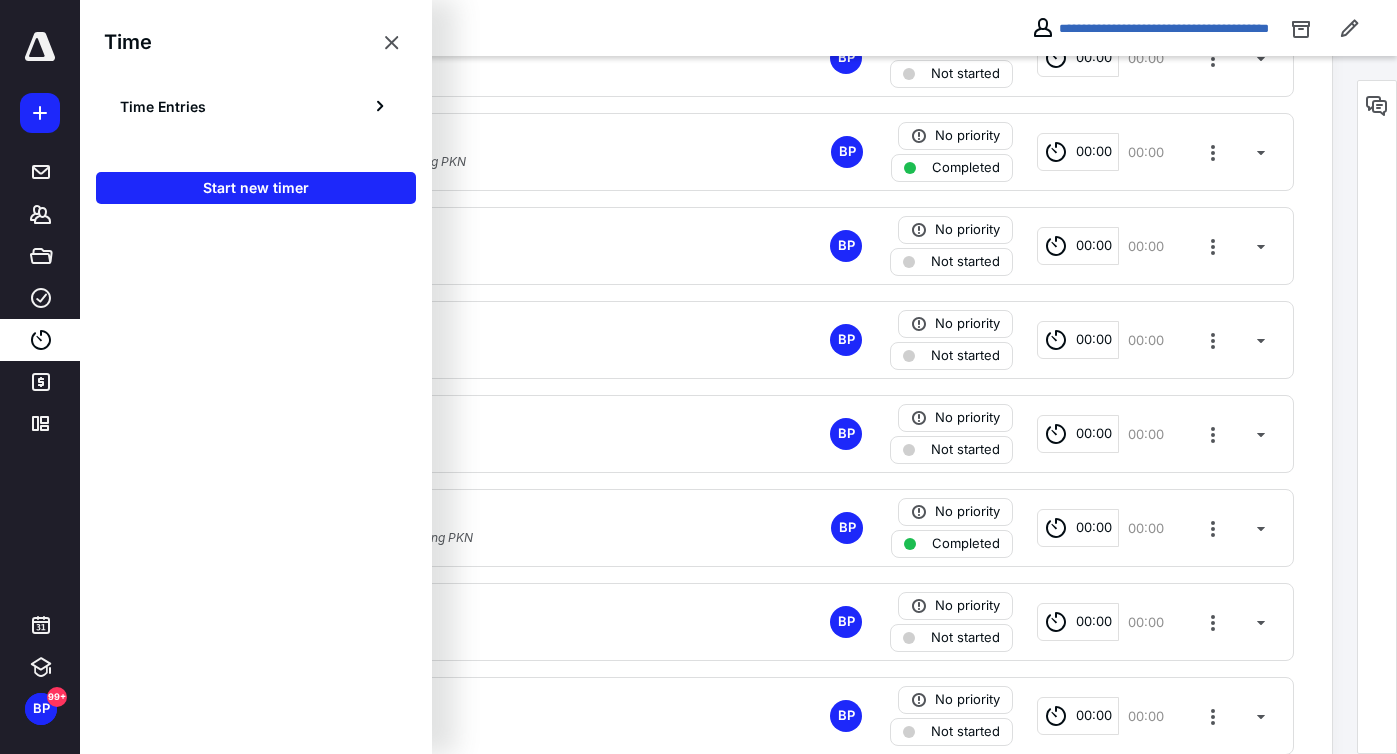 click on "Task  details  Primary Recurring Task No priority Not started 00:00 00:00 BP Total time: 00:00 | 00:00 Recurs every   1   month  on  schedule Dates Add a date Start date July 1, 2025 Due date July 15, 2025 20 % PROGRESS Work ( 10 ) Files Notes Reminders Automation Subtasks Add a client request Add a subtask Request Statements from Martha No due date BP No priority Not started 00:00 00:00 Review Bank Feeds Completed  July 10, 2025  at  9:58 PM  by Bookkeeping PKN BP No priority Completed 00:00 00:00 Closing Entry - Fiserv Sales Entry No due date BP No priority Not started 00:00 00:00 Closing Entry - CC Roll up Entry No due date BP No priority Not started 00:00 00:00 Review Uncategorized Transactions No due date BP No priority Not started 00:00 00:00 Complete Bank Reconcilations Completed  July 10, 2025  at  10:06 PM  by Bookkeeping PKN BP No priority Completed 00:00 00:00 Reconcile Credit Cards No due date BP No priority Not started 00:00 00:00 Fixed Asset Review No due date BP No priority Not started 00:00 BP" at bounding box center [718, 244] 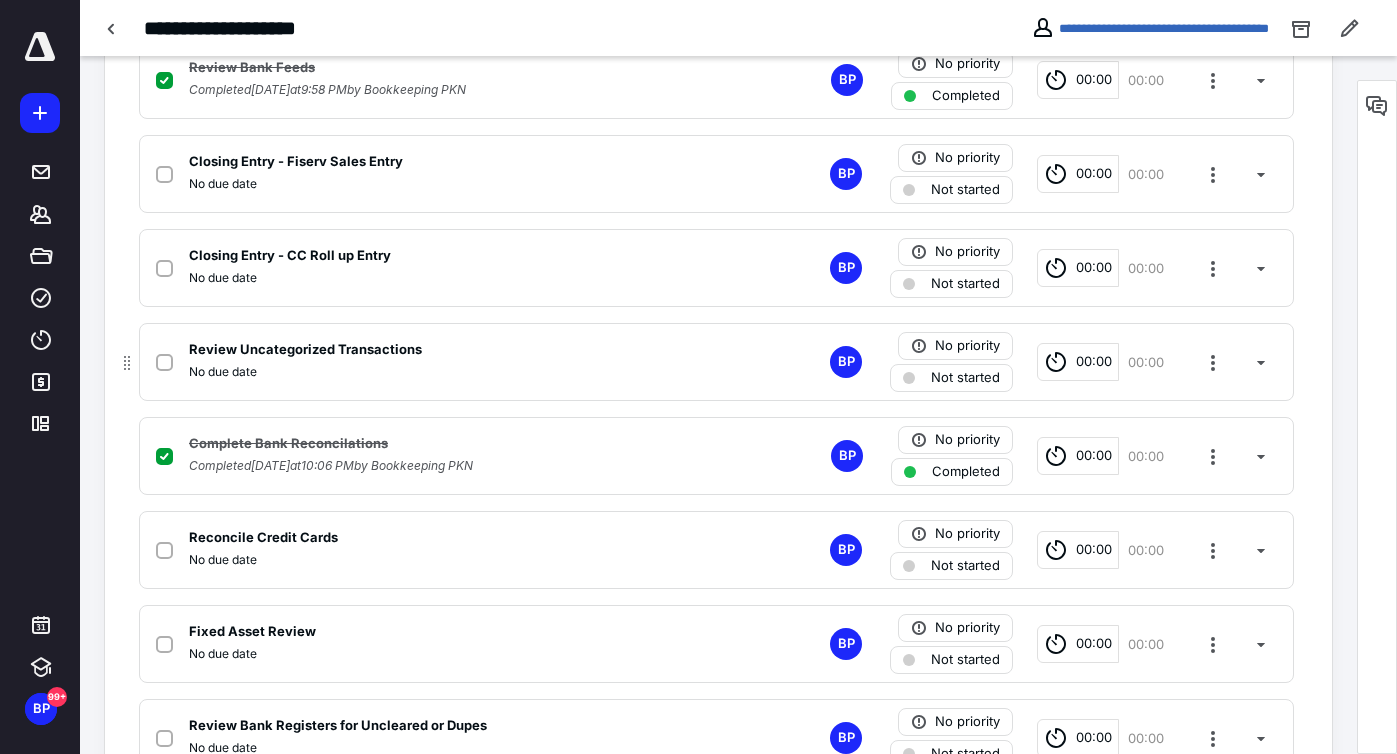 scroll, scrollTop: 0, scrollLeft: 0, axis: both 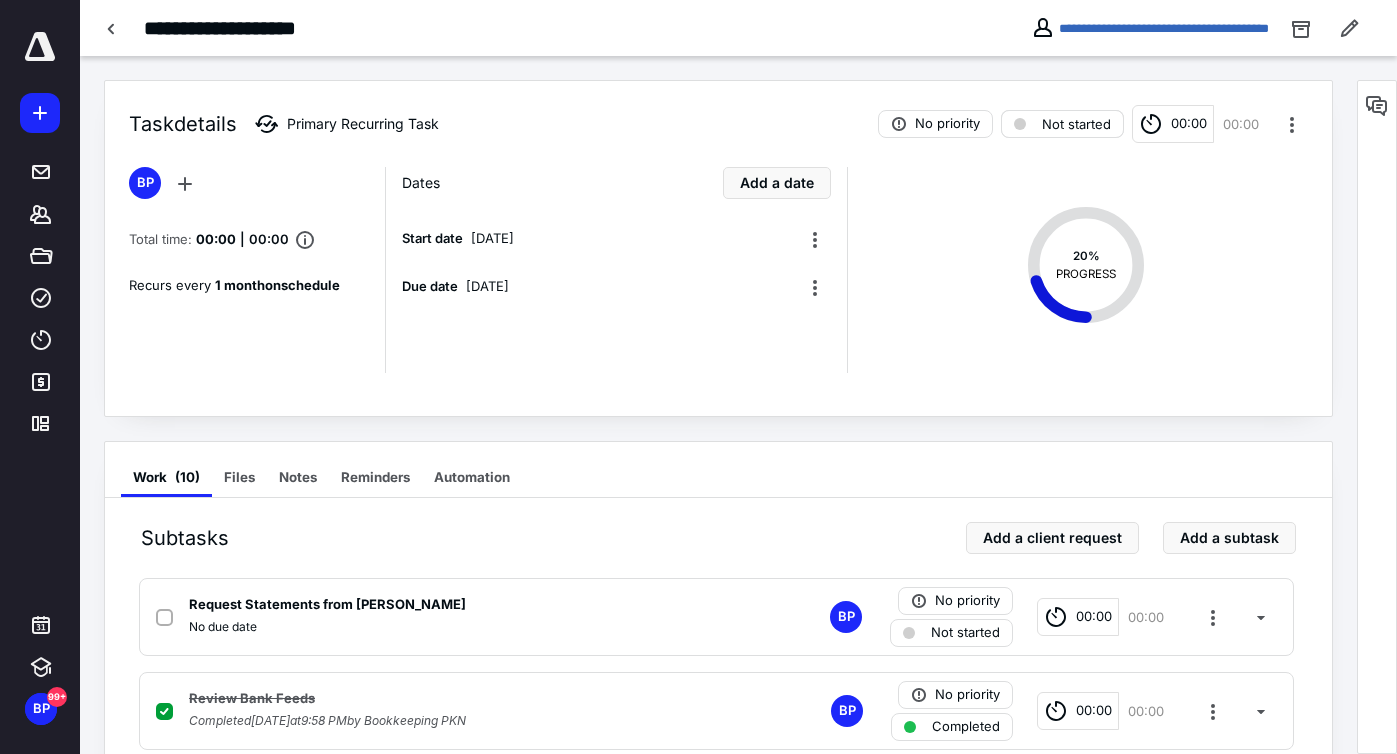 click on "Not started" at bounding box center (1062, 124) 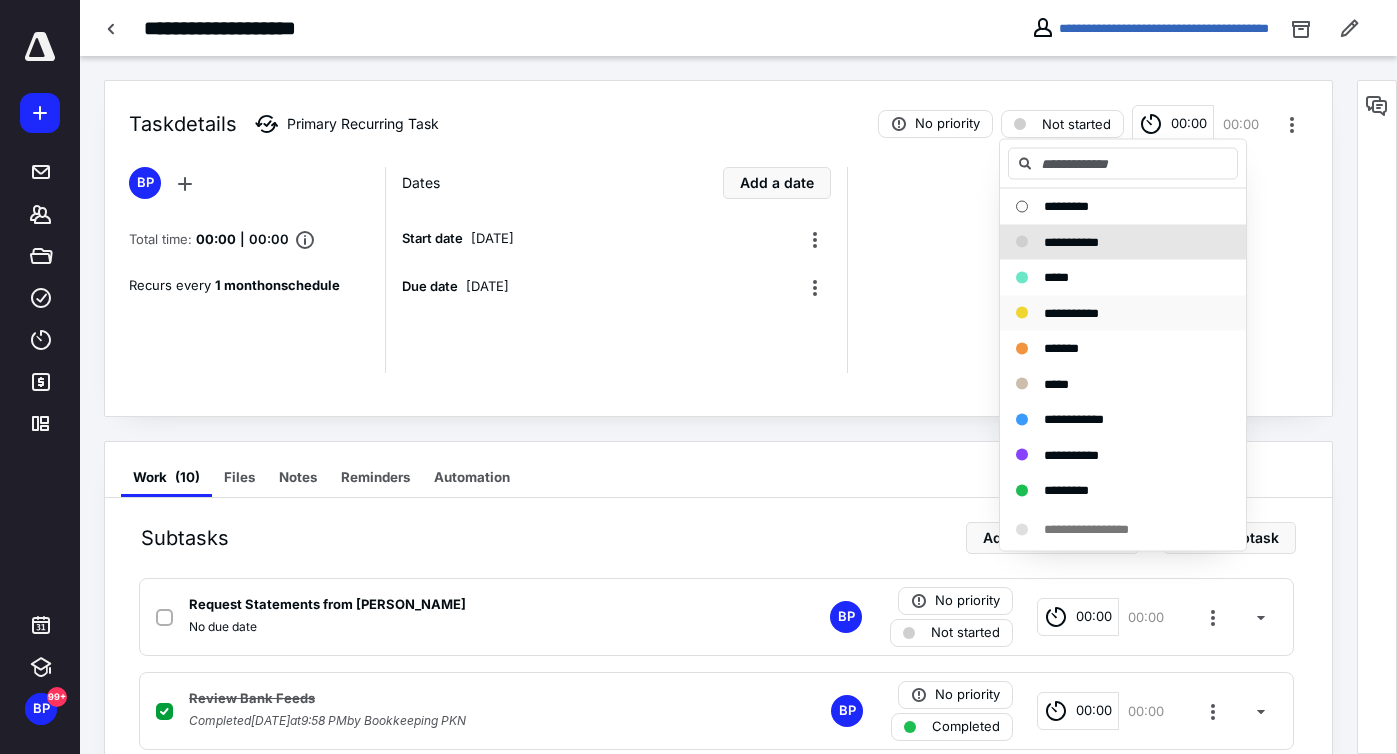 click on "**********" at bounding box center (1123, 313) 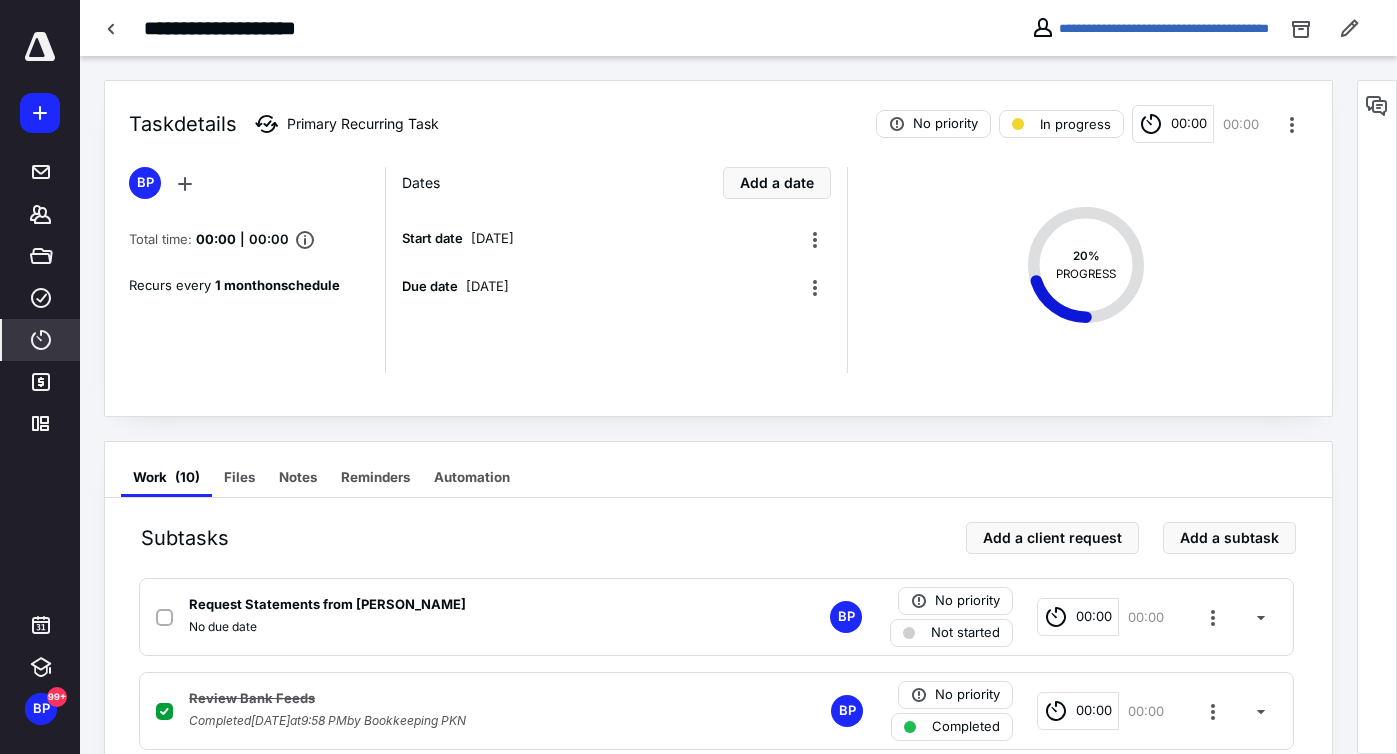 click on "Time" at bounding box center [41, 340] 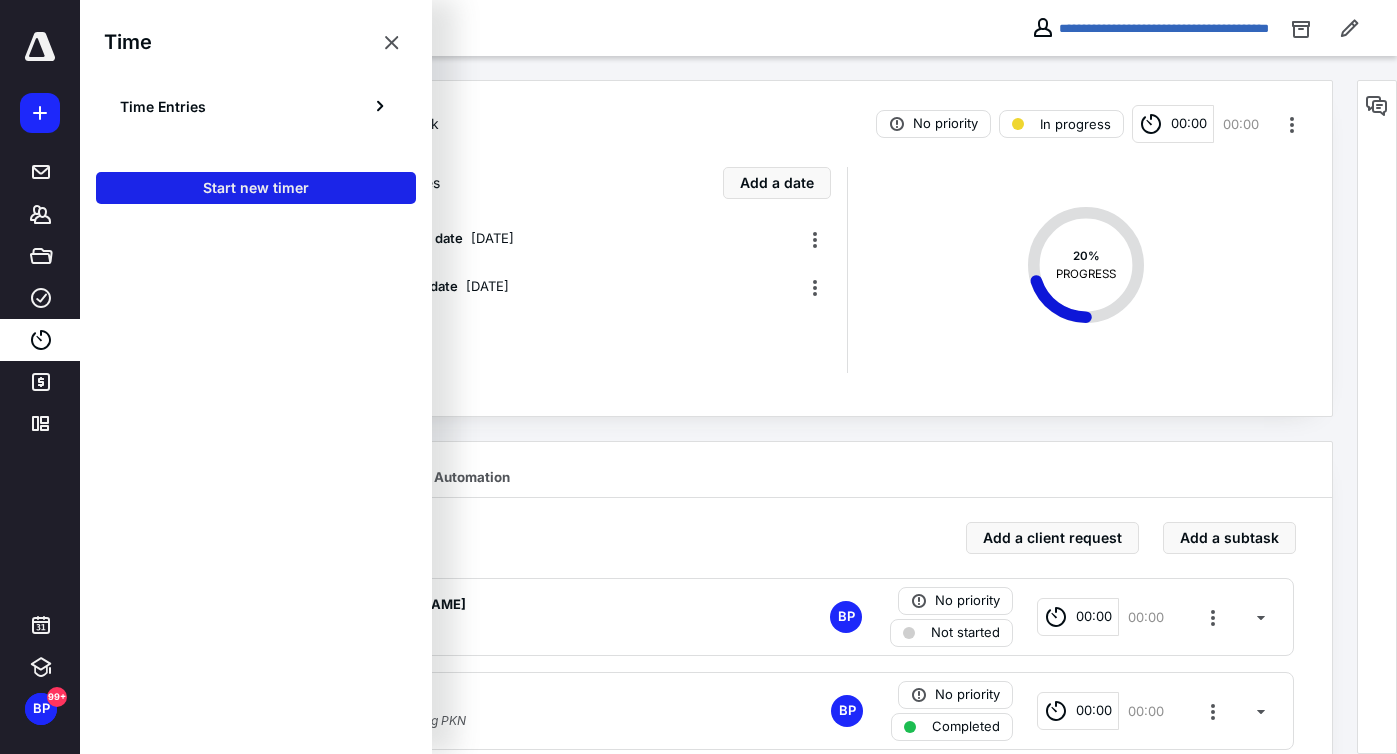 click on "Start new timer" at bounding box center [256, 188] 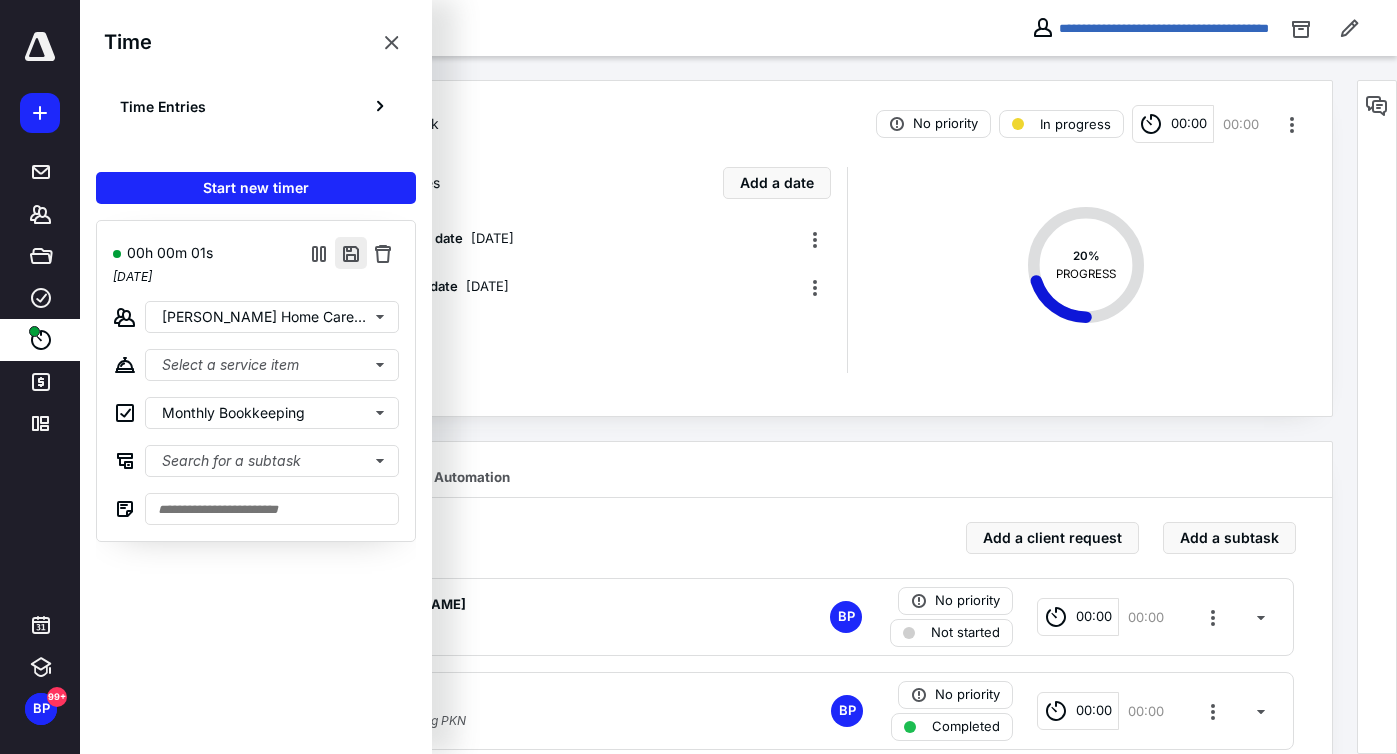 click at bounding box center [351, 253] 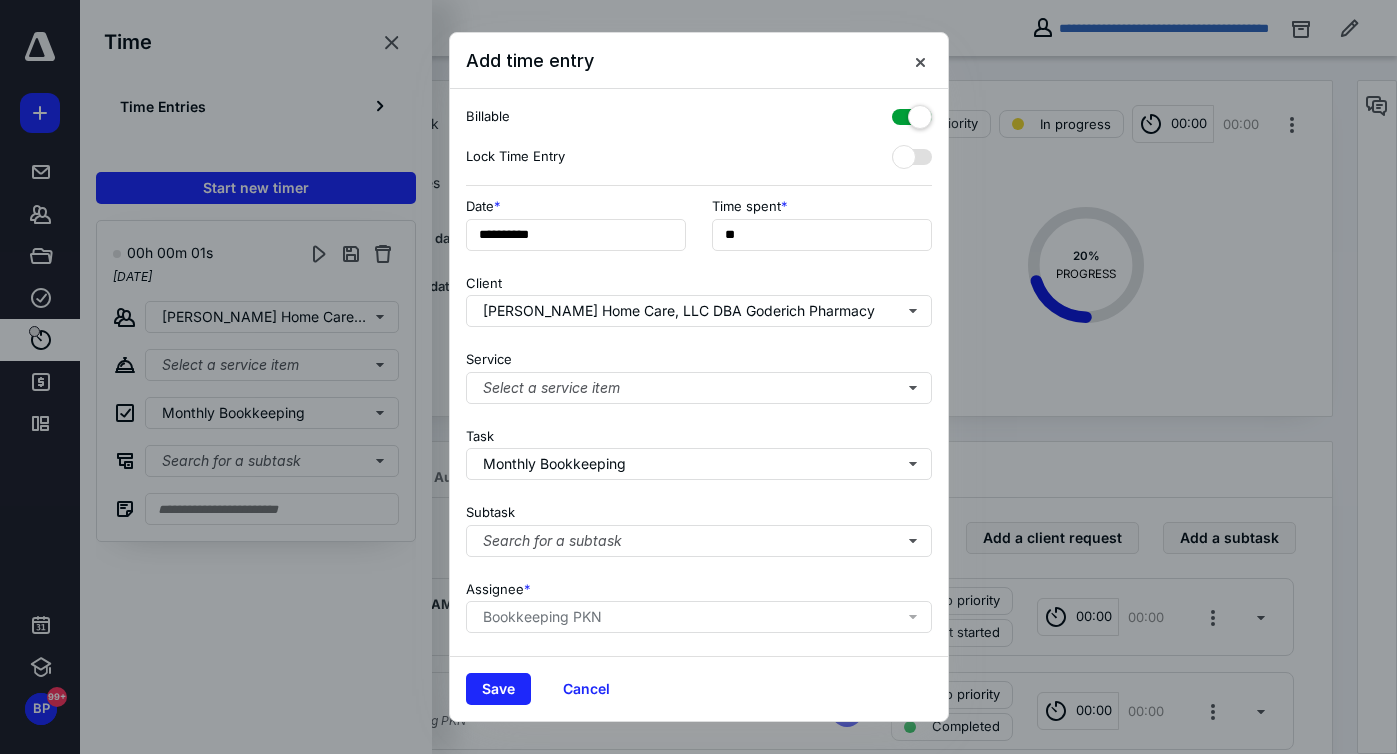 scroll, scrollTop: 132, scrollLeft: 0, axis: vertical 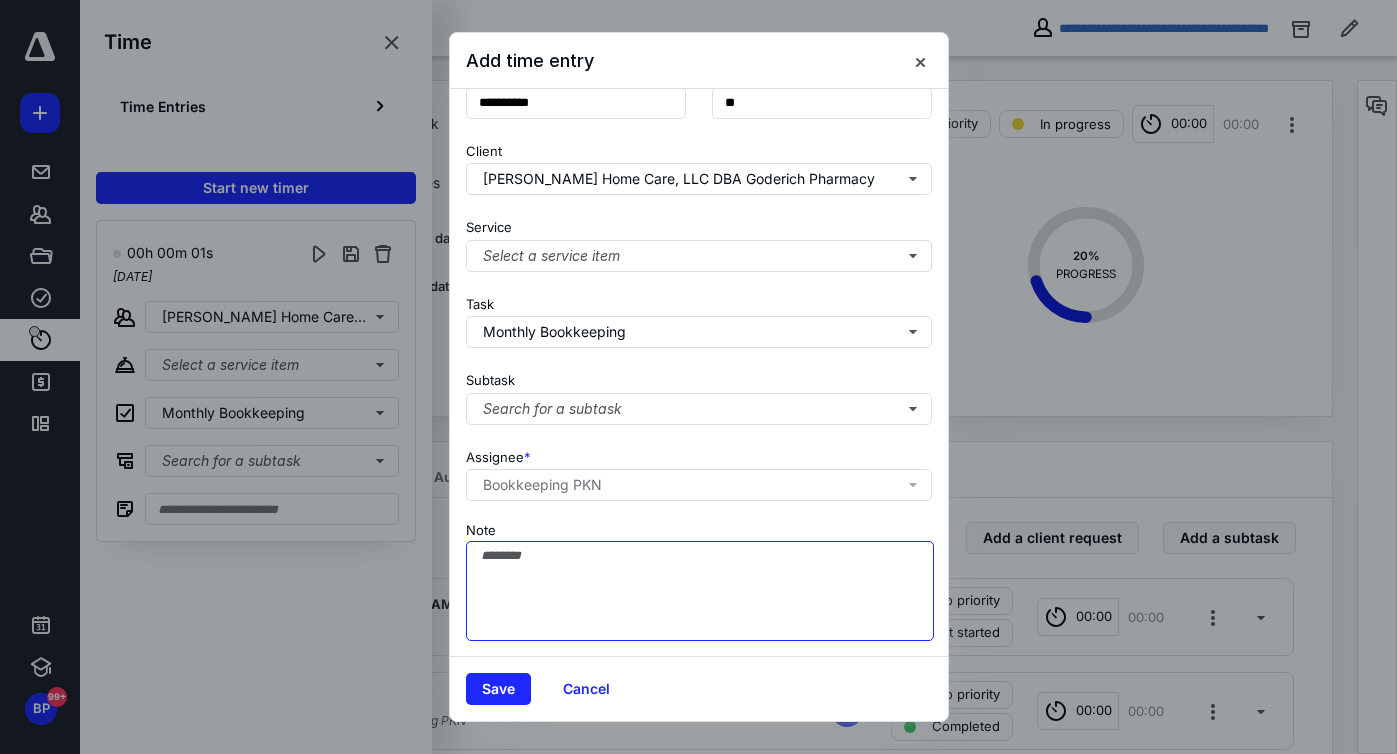 click on "Note" at bounding box center [700, 591] 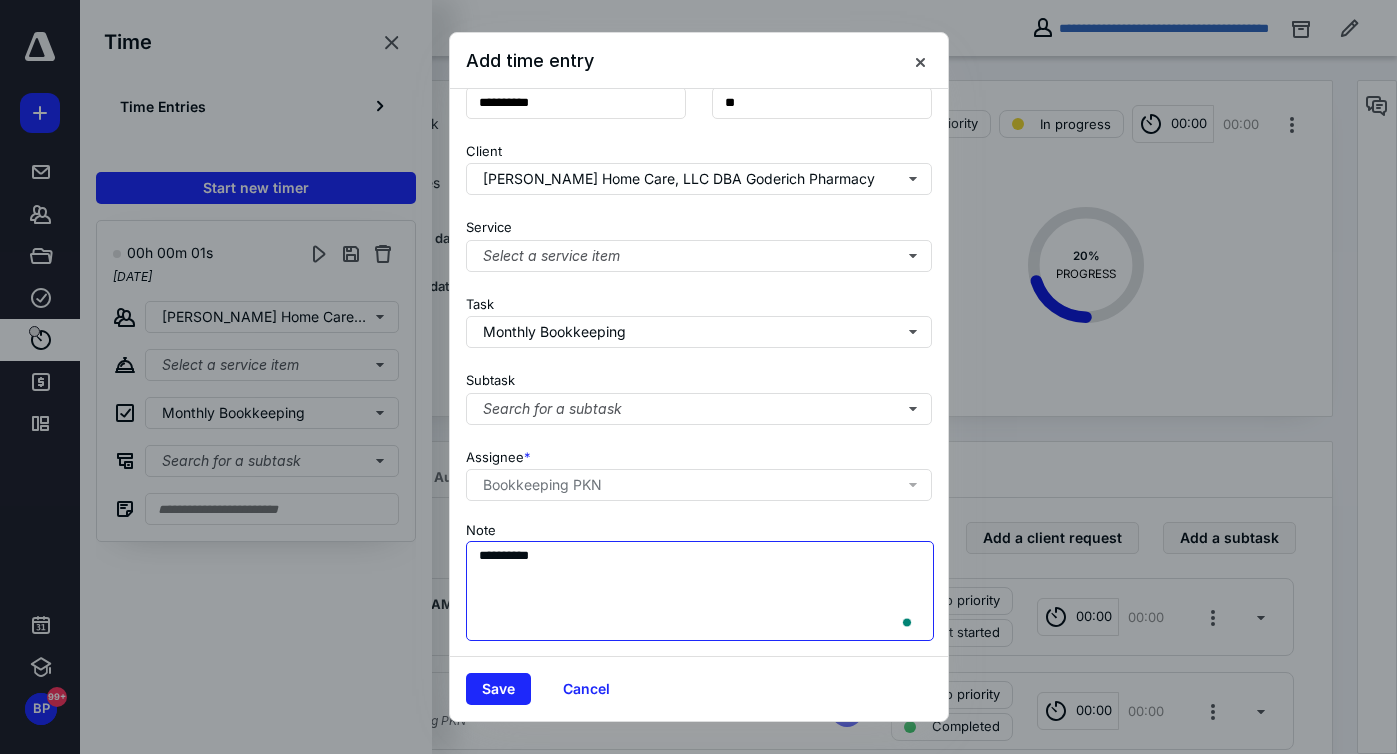 scroll, scrollTop: 0, scrollLeft: 0, axis: both 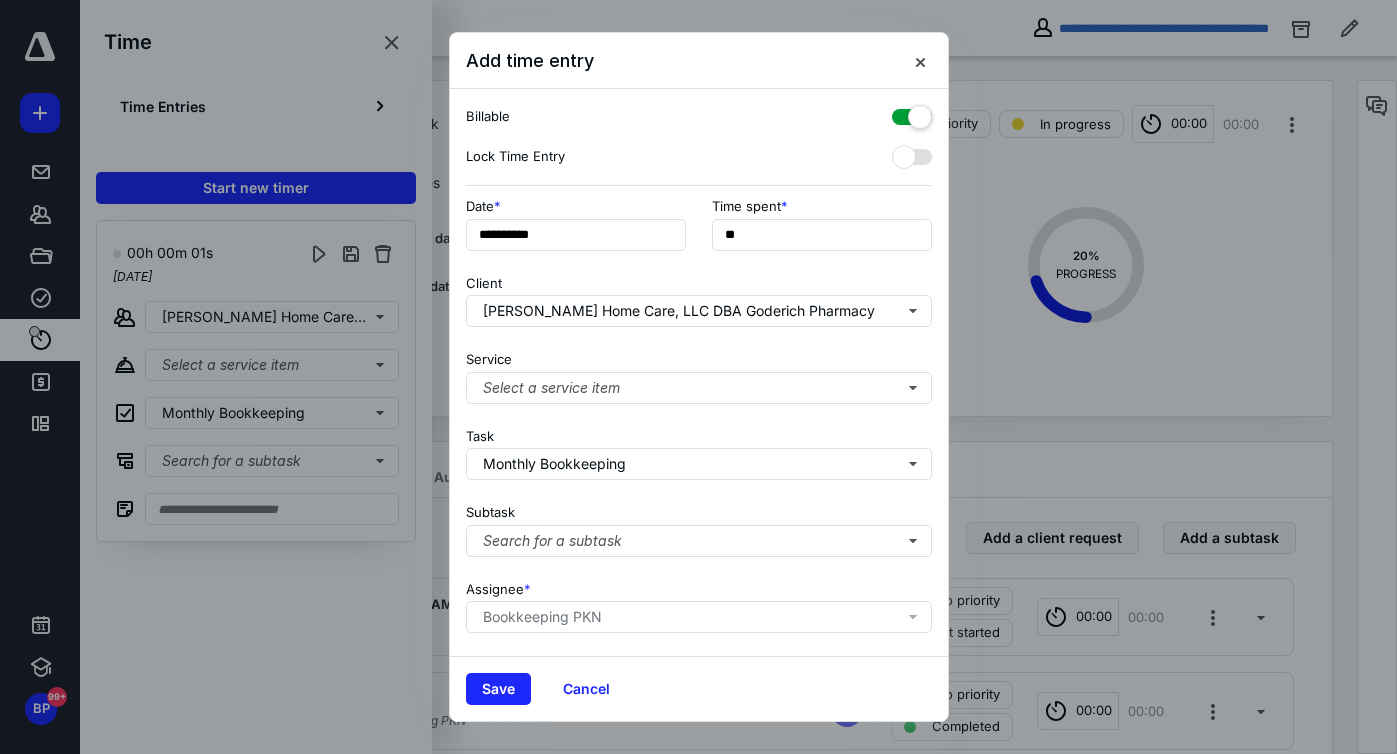type on "**********" 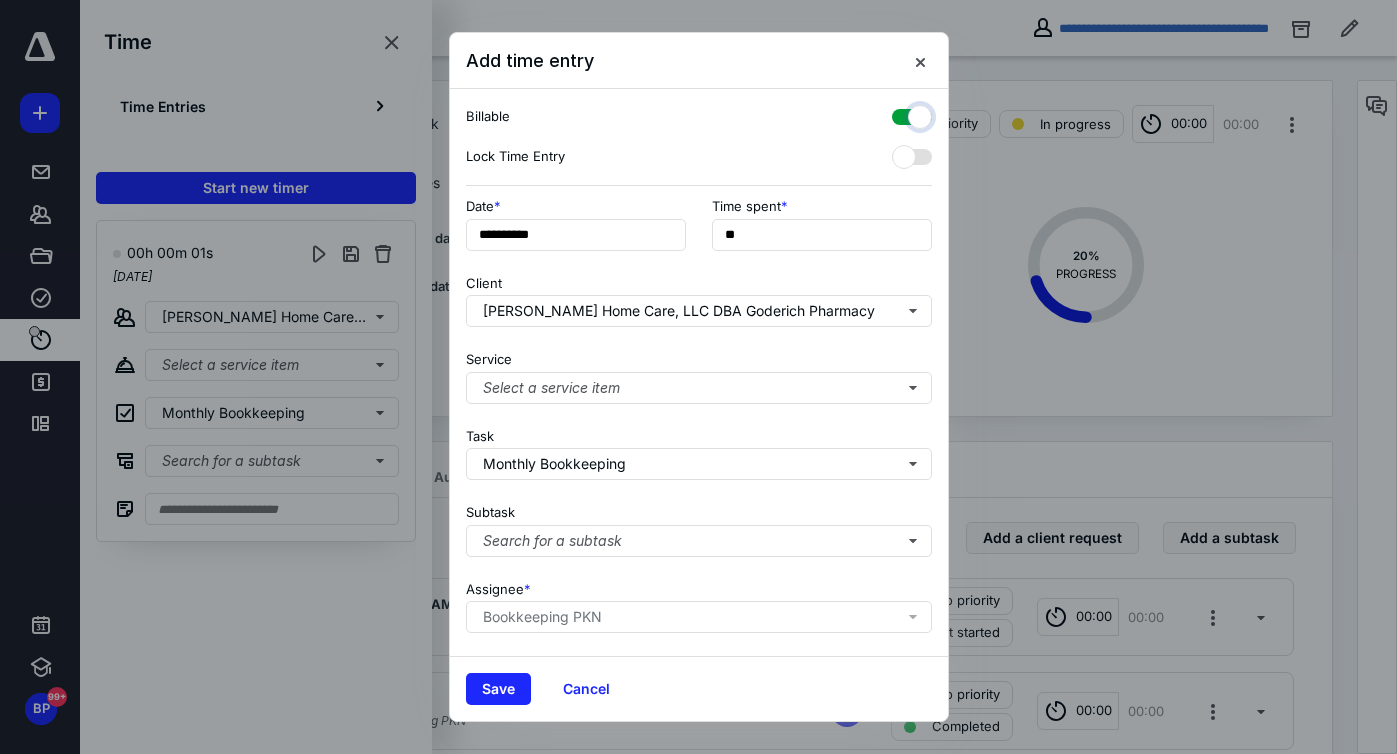 click at bounding box center [902, 114] 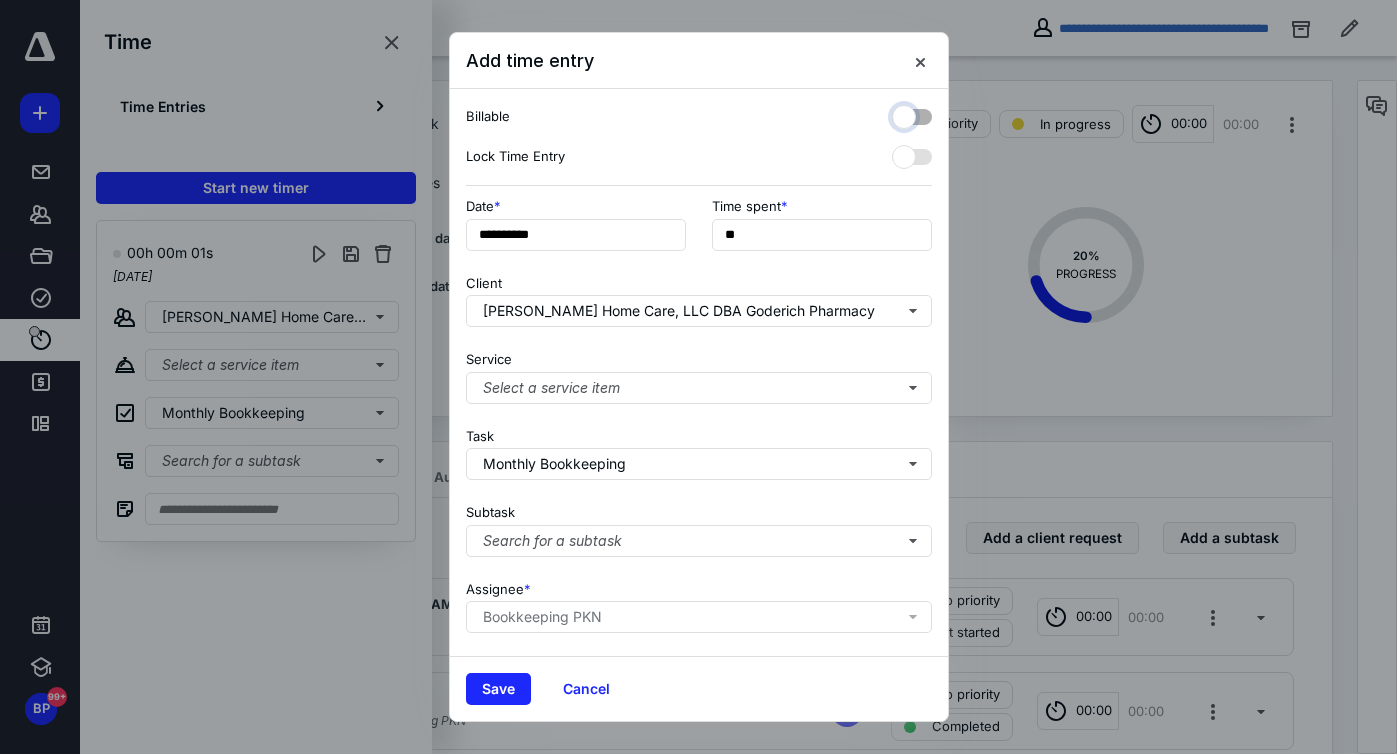 checkbox on "false" 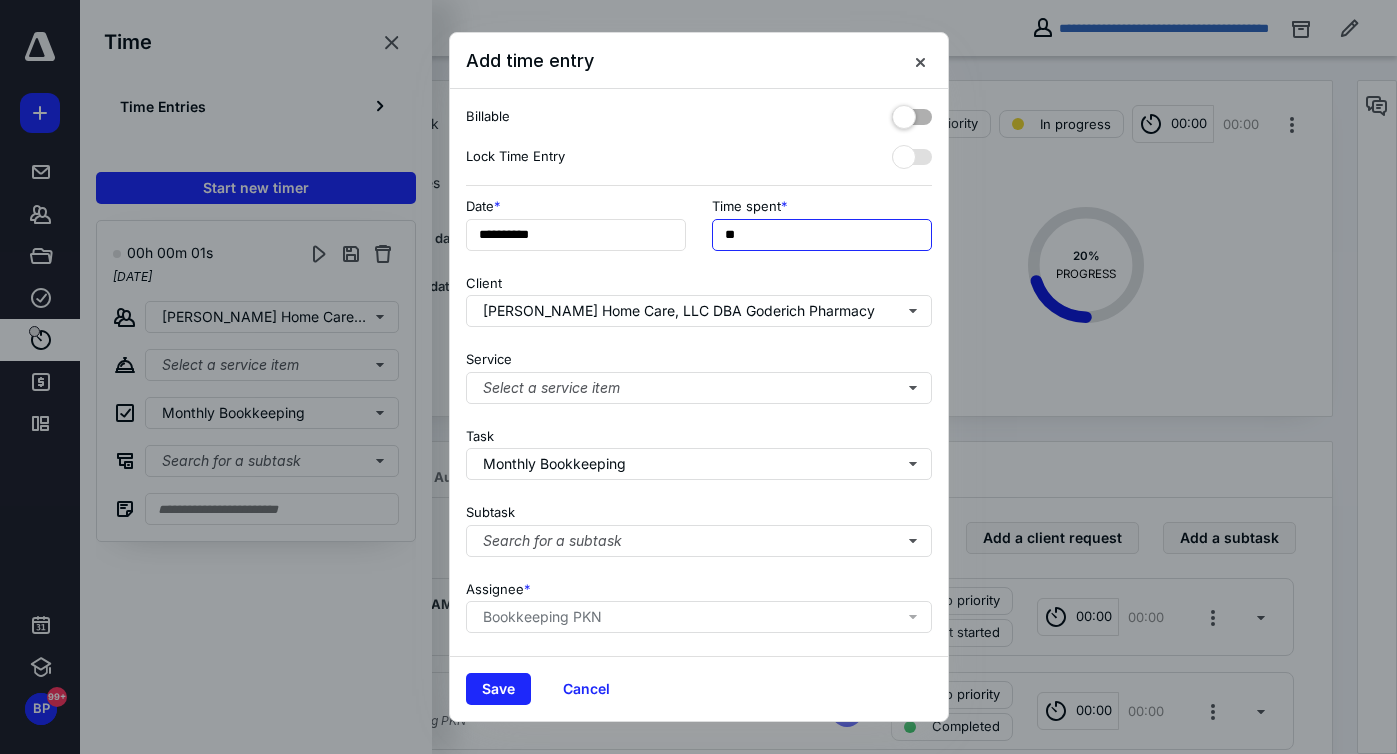 click on "**" at bounding box center (822, 235) 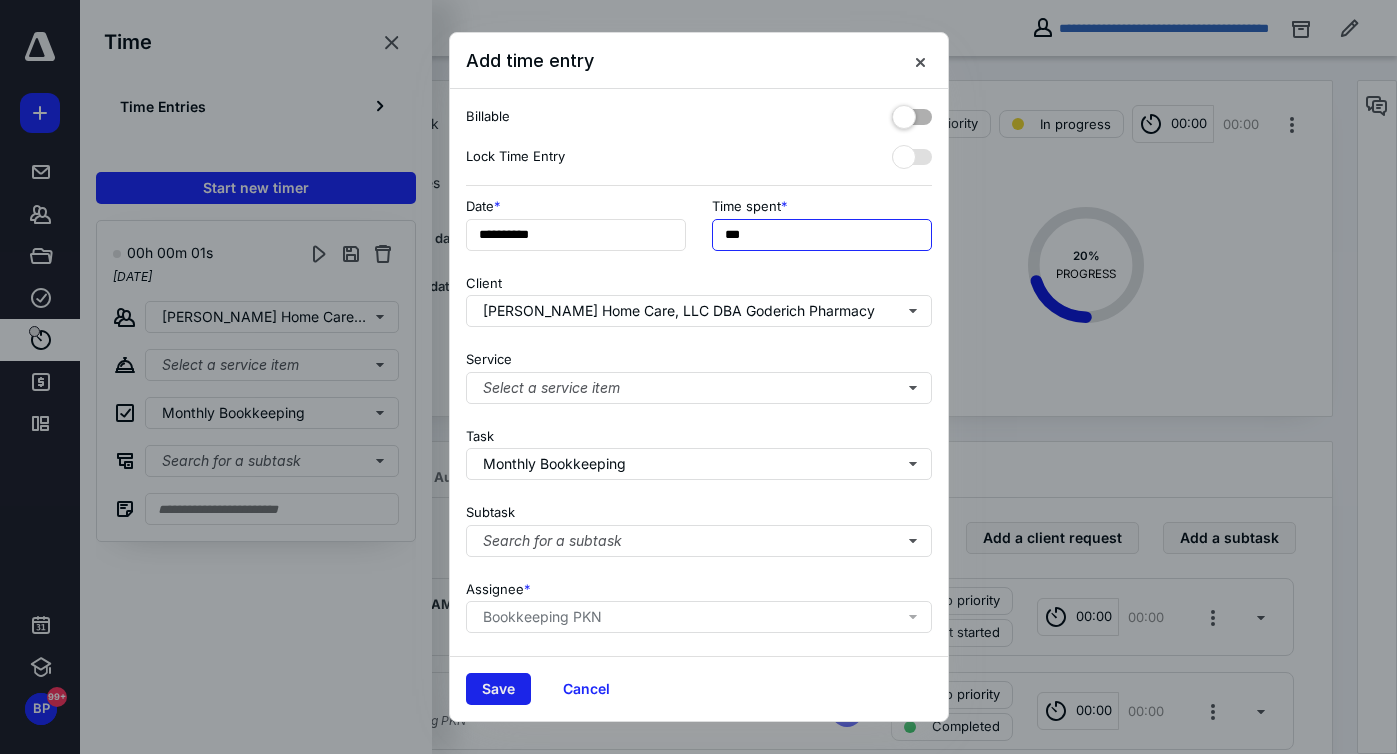 type on "***" 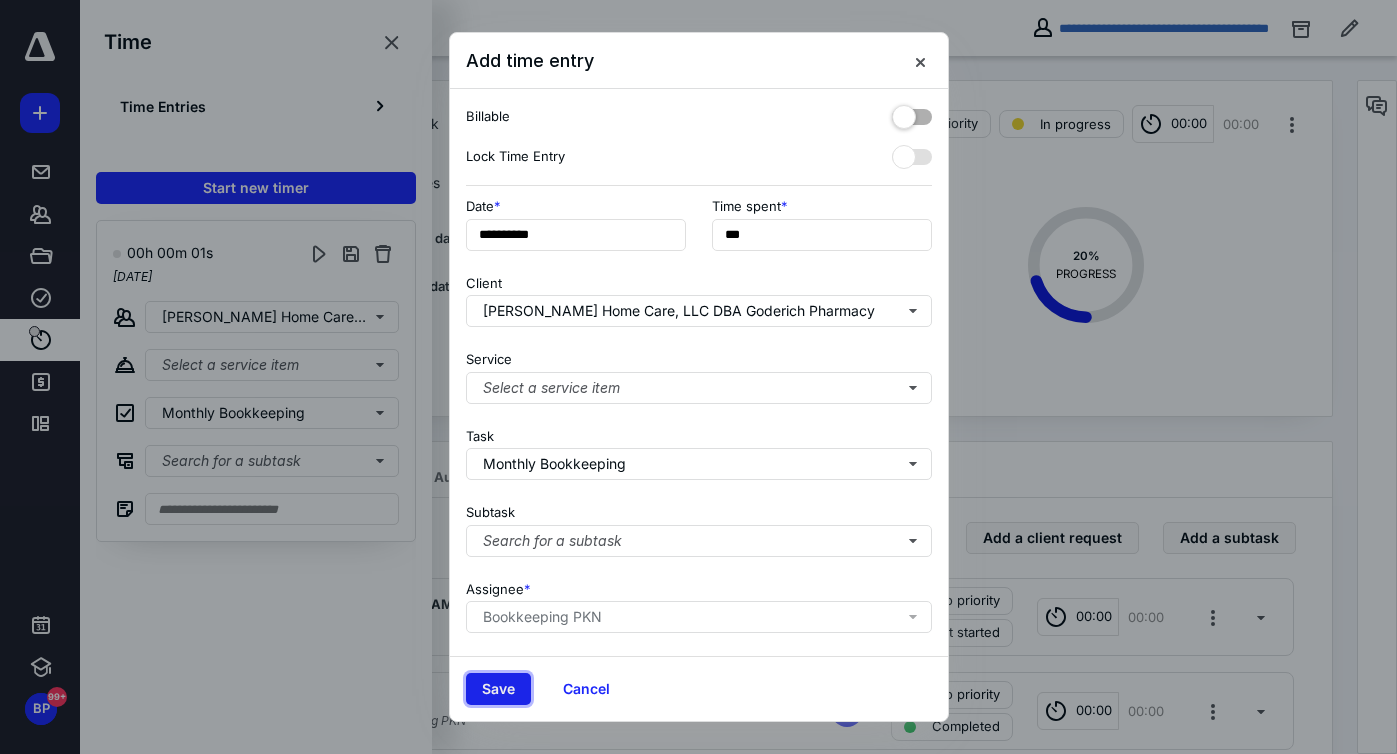 click on "Save" at bounding box center (498, 689) 